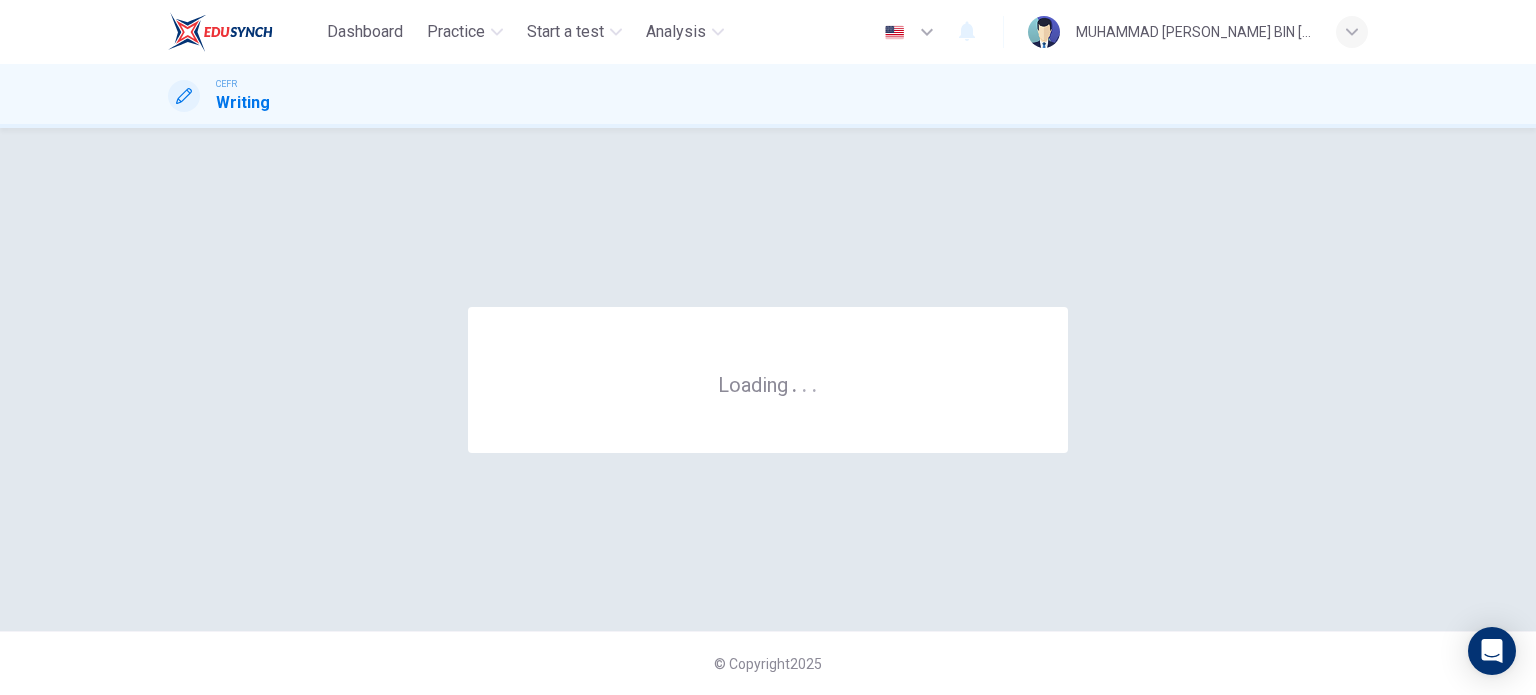scroll, scrollTop: 0, scrollLeft: 0, axis: both 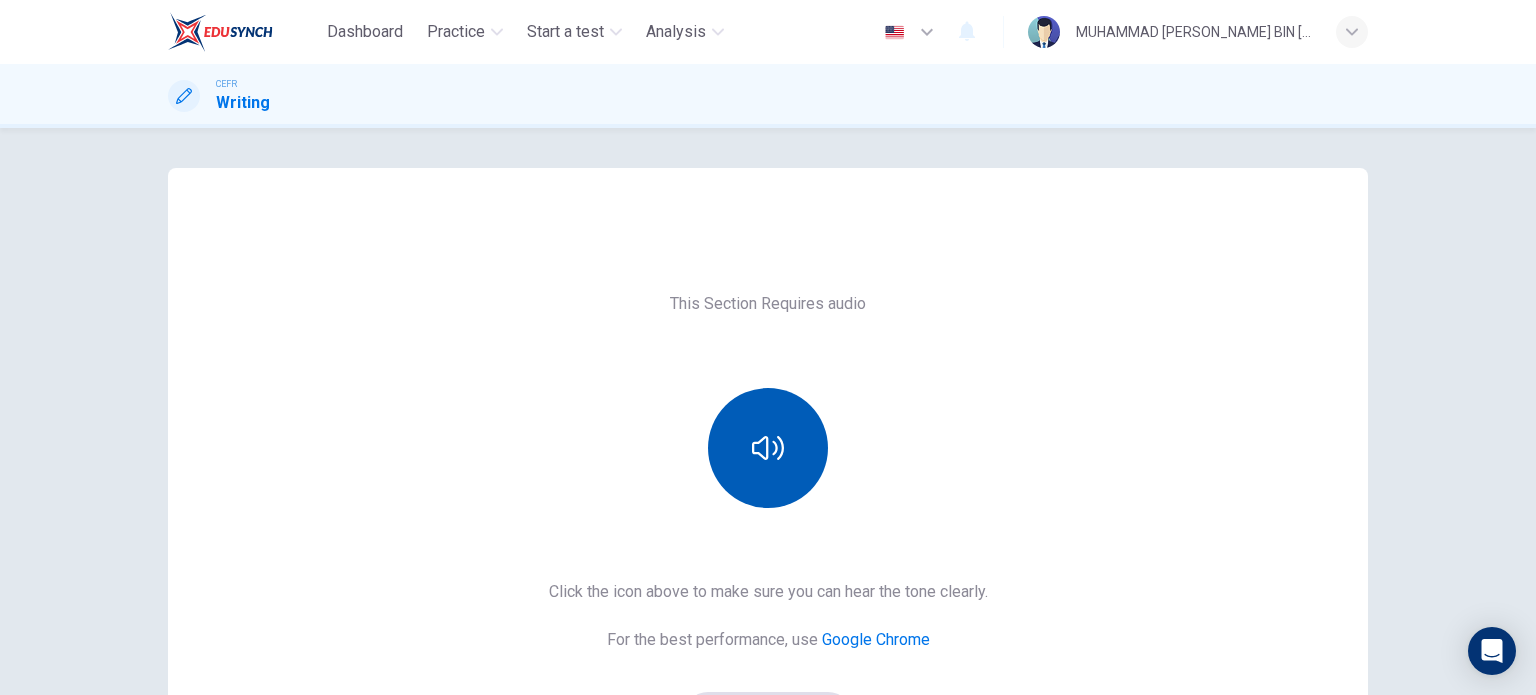 click at bounding box center (768, 448) 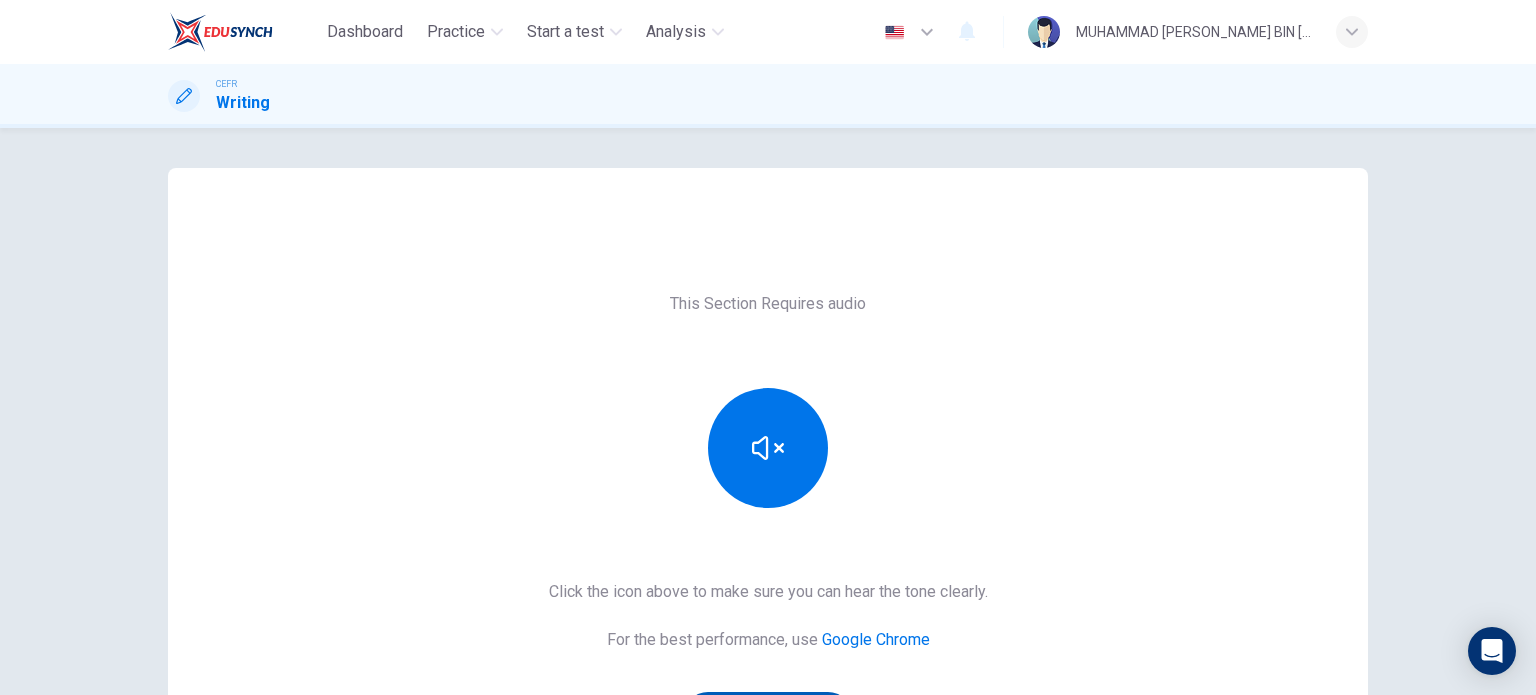 scroll, scrollTop: 266, scrollLeft: 0, axis: vertical 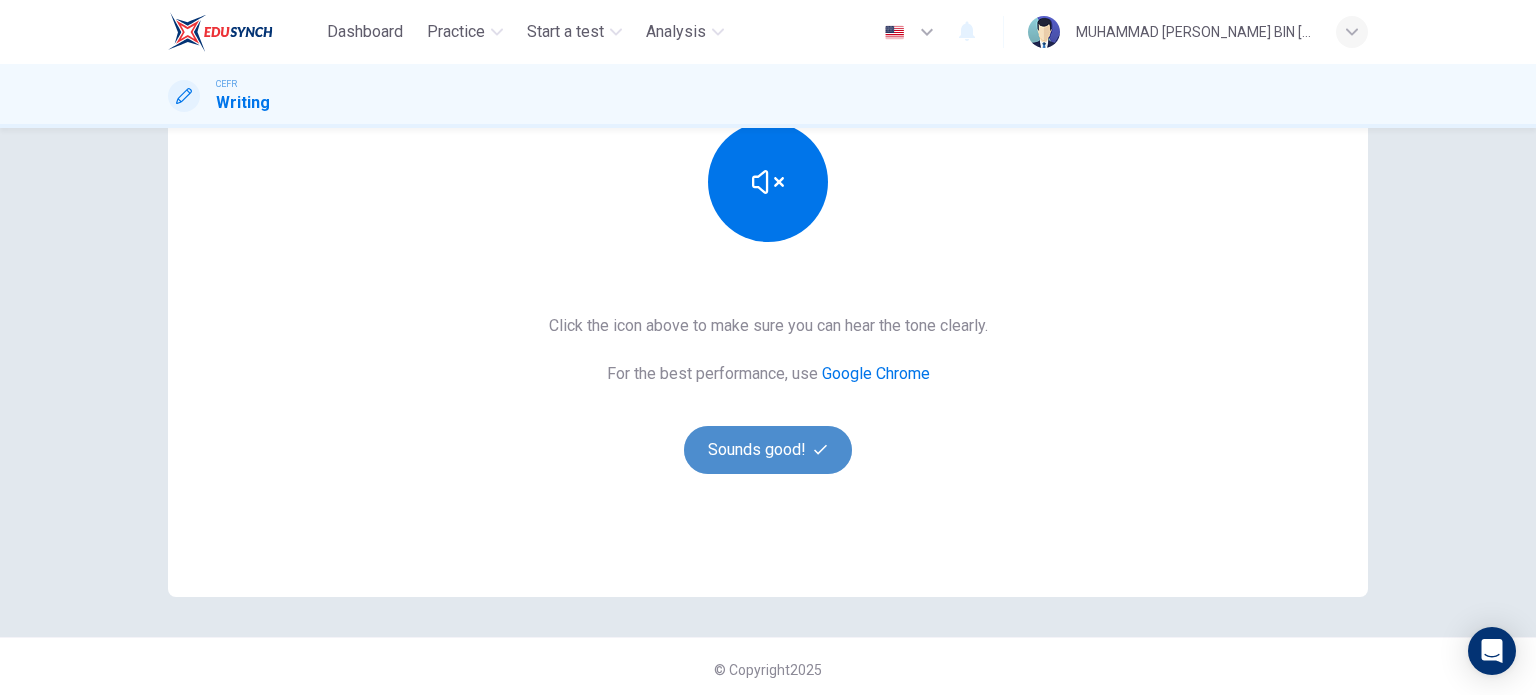 click on "Sounds good!" at bounding box center [768, 450] 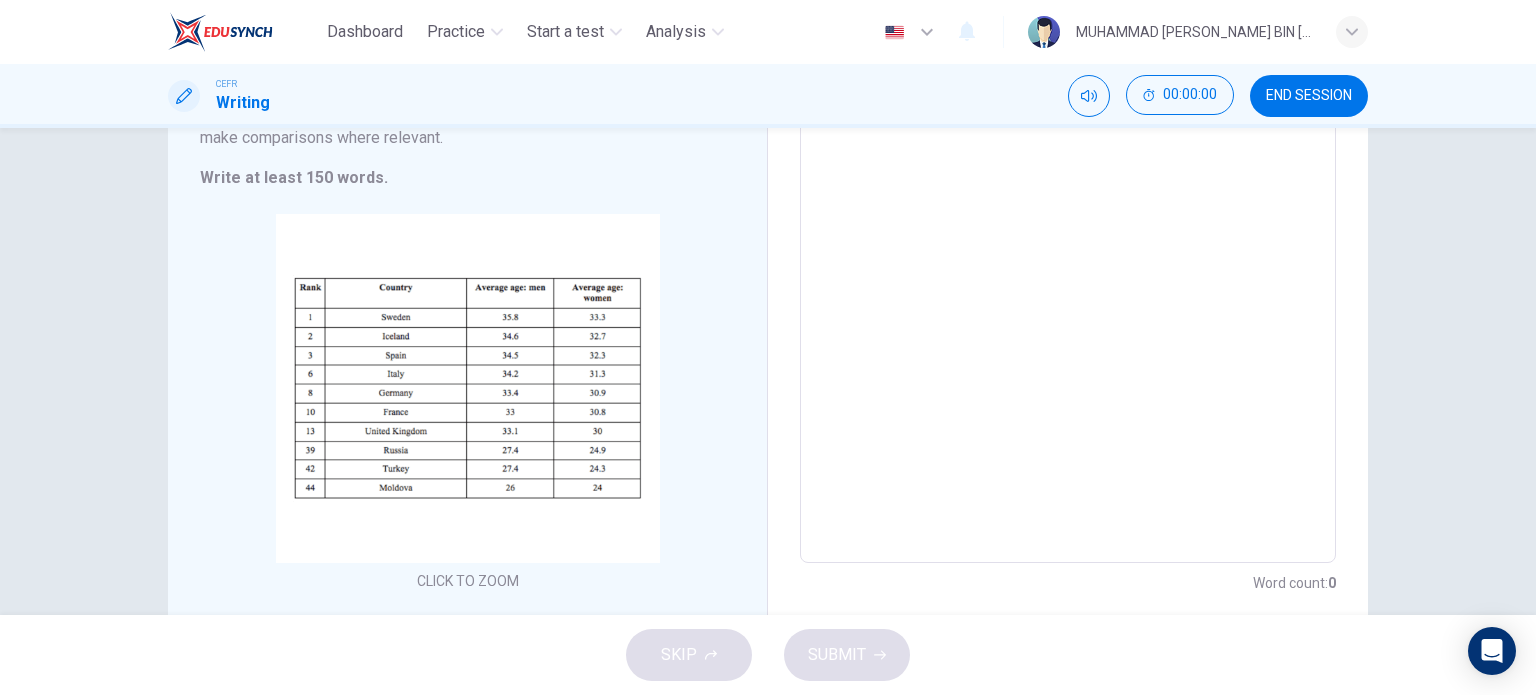 scroll, scrollTop: 0, scrollLeft: 0, axis: both 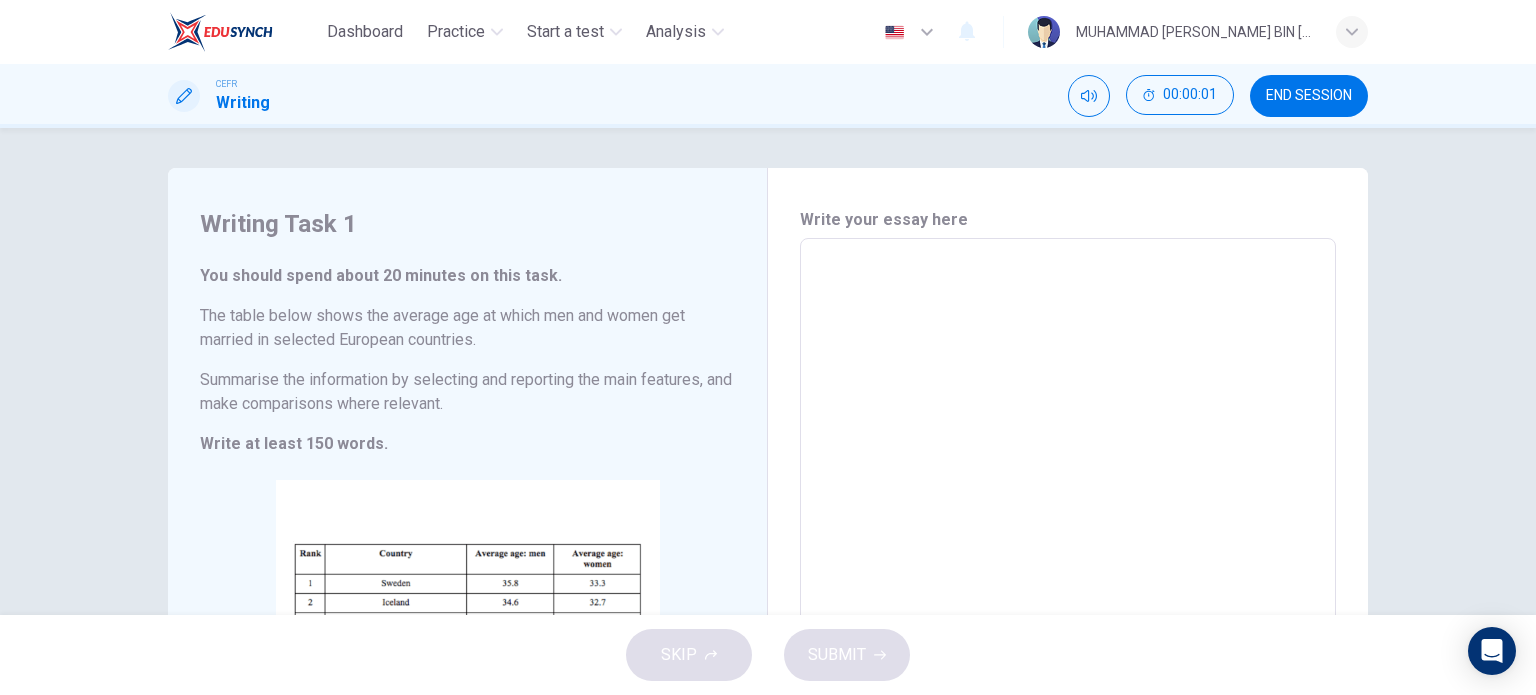 click at bounding box center (1068, 534) 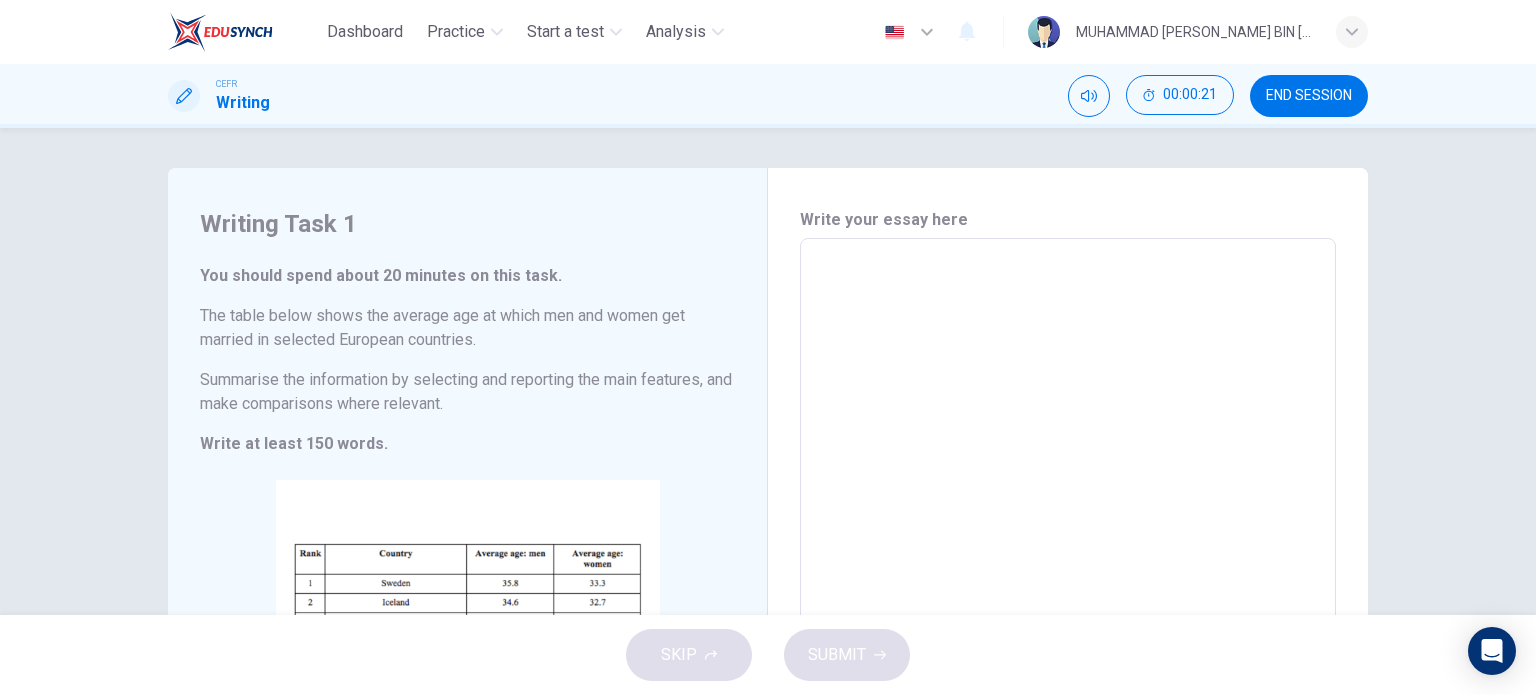 click at bounding box center [1068, 534] 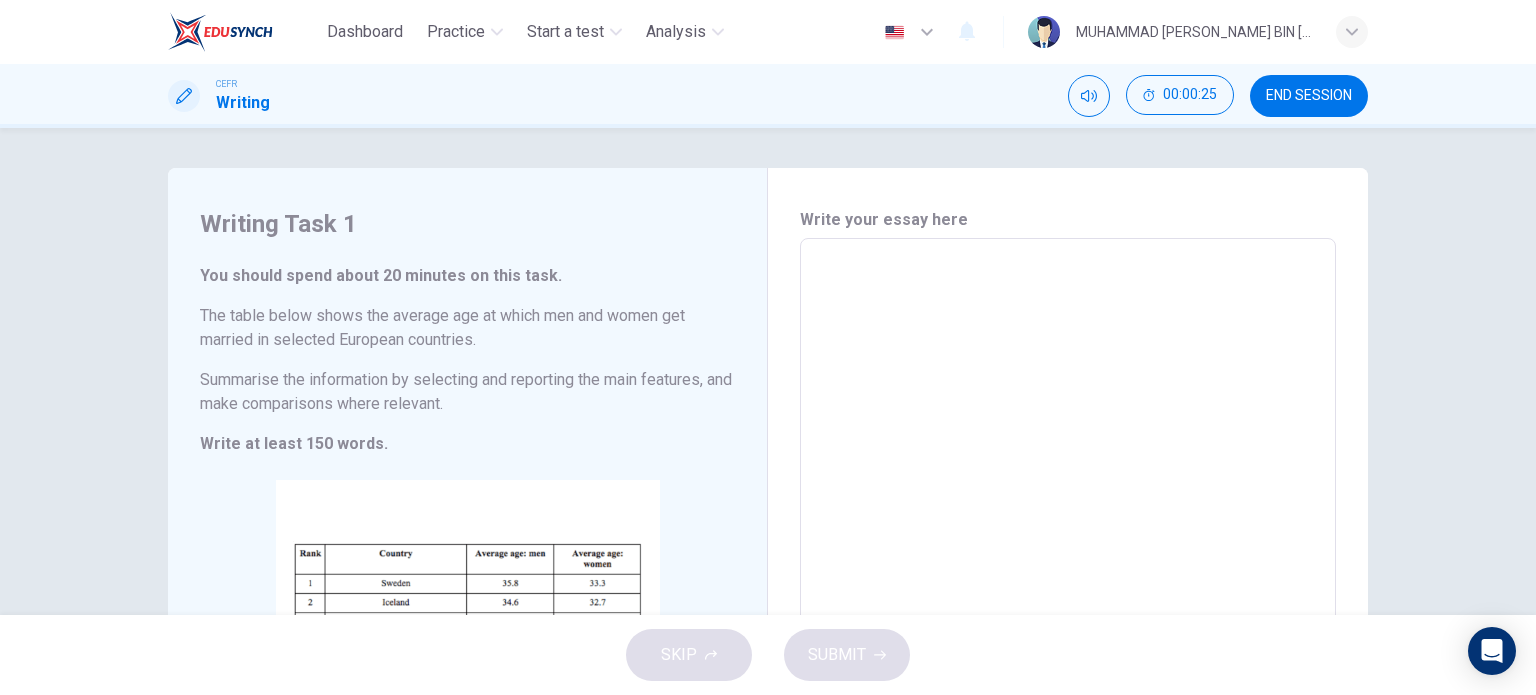 click at bounding box center [1068, 534] 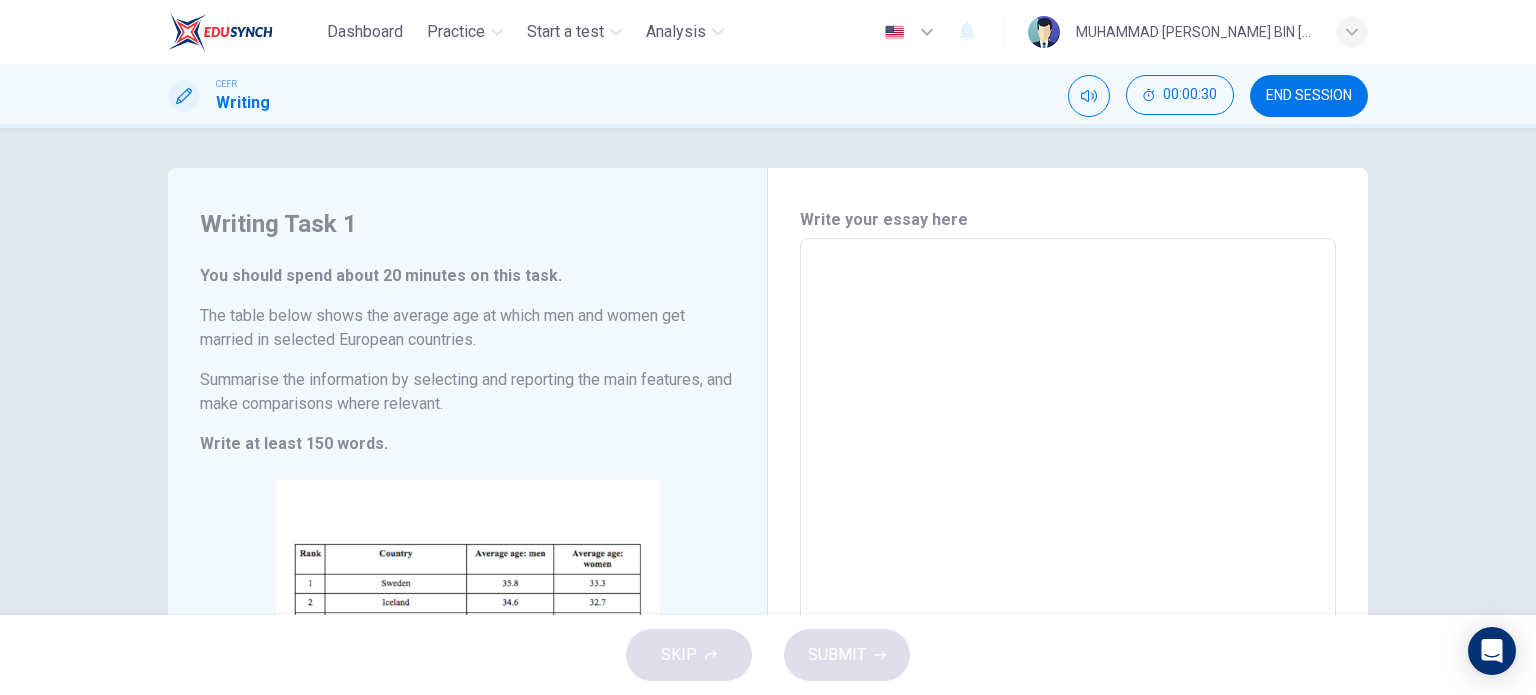 click at bounding box center [1068, 534] 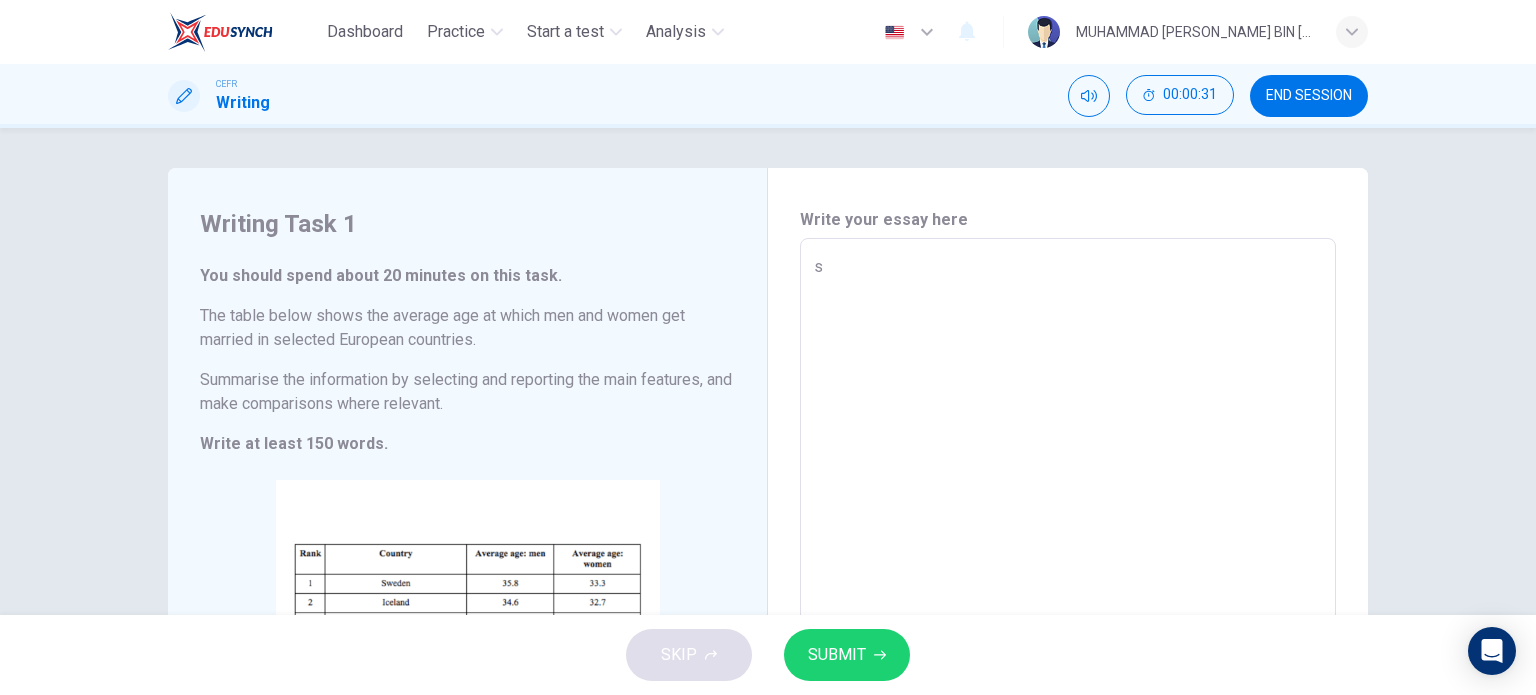 type on "ss" 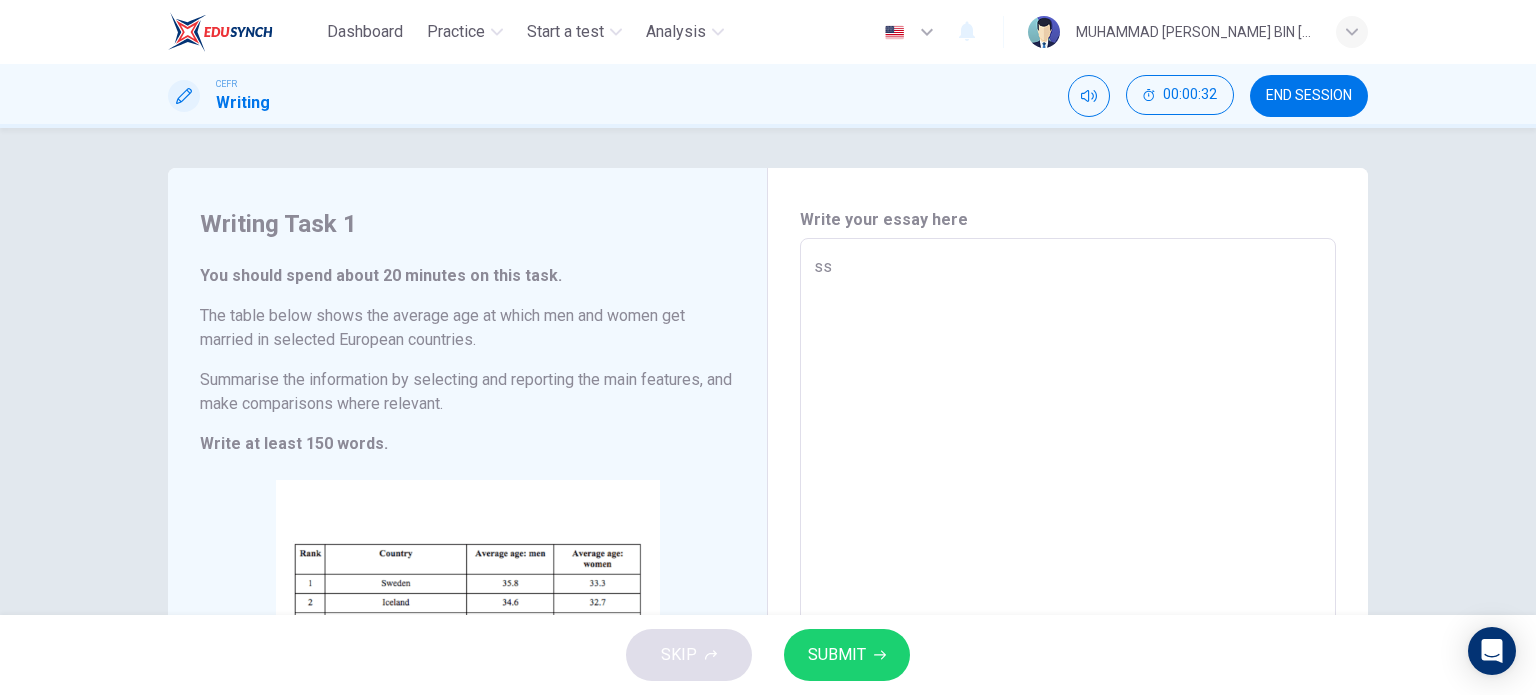 type on "s" 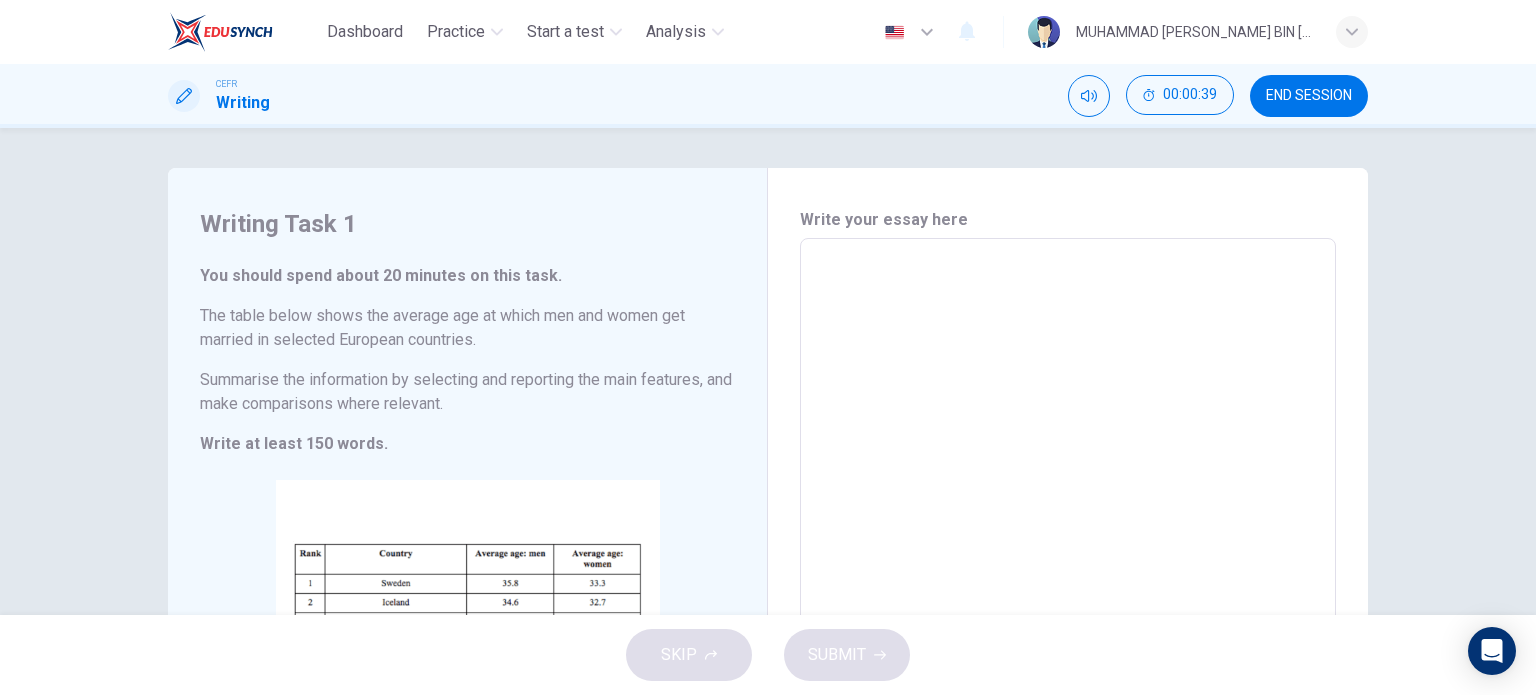 click at bounding box center [1068, 534] 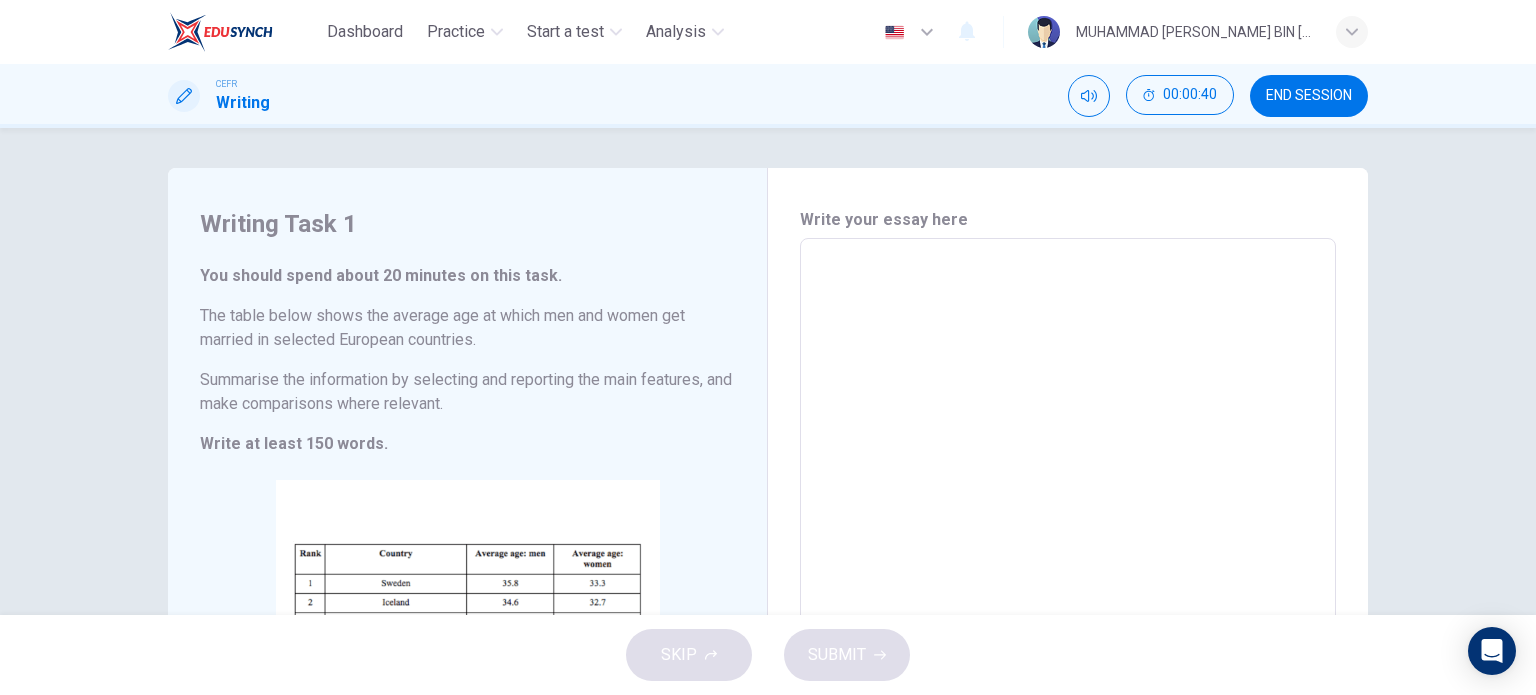 click at bounding box center [1068, 534] 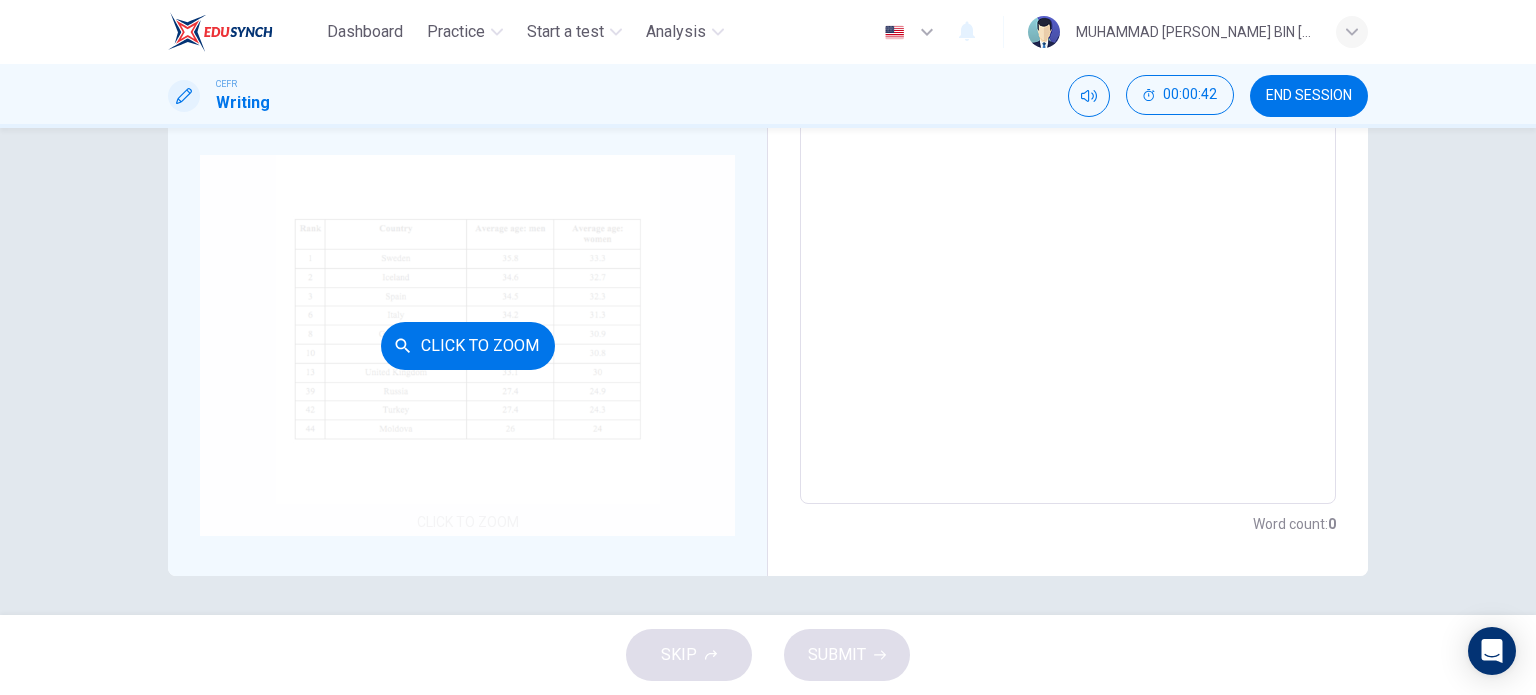 scroll, scrollTop: 0, scrollLeft: 0, axis: both 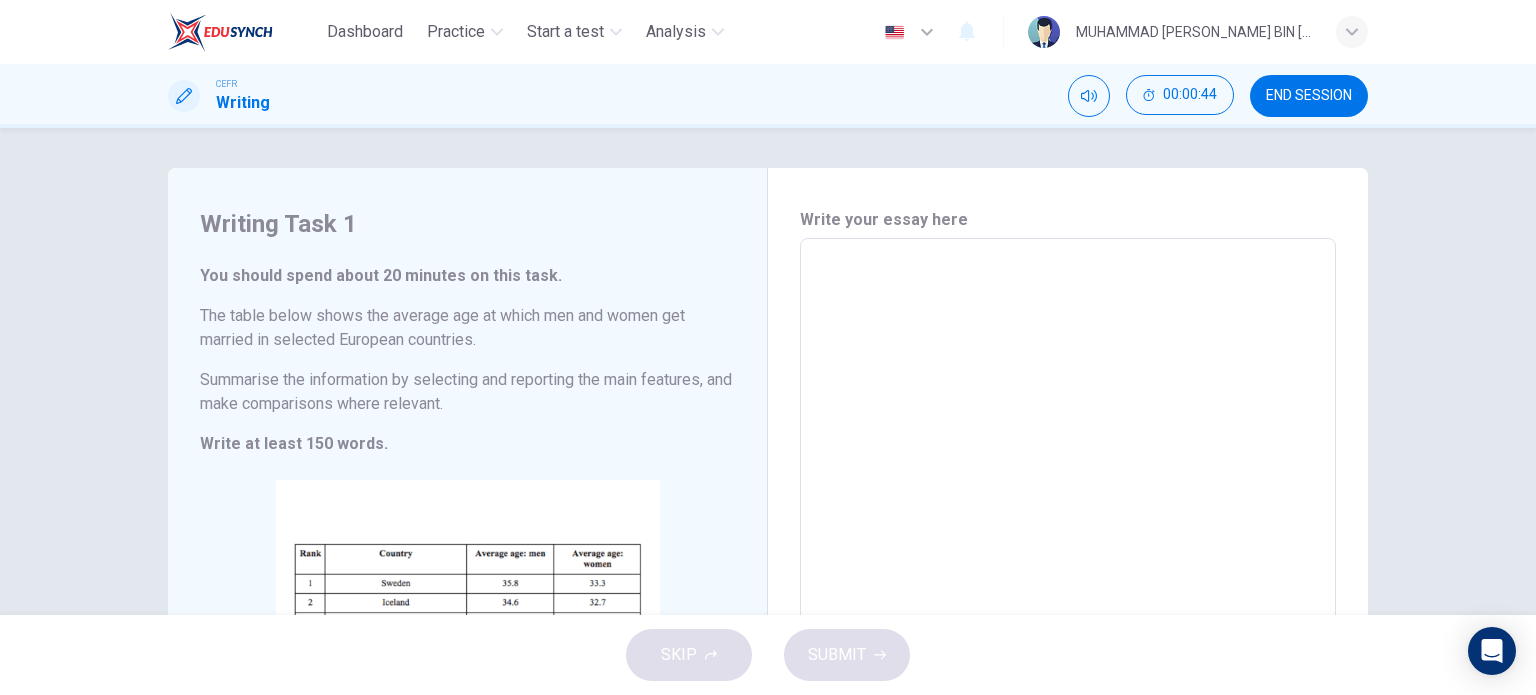 drag, startPoint x: 195, startPoint y: 268, endPoint x: 388, endPoint y: 442, distance: 259.85574 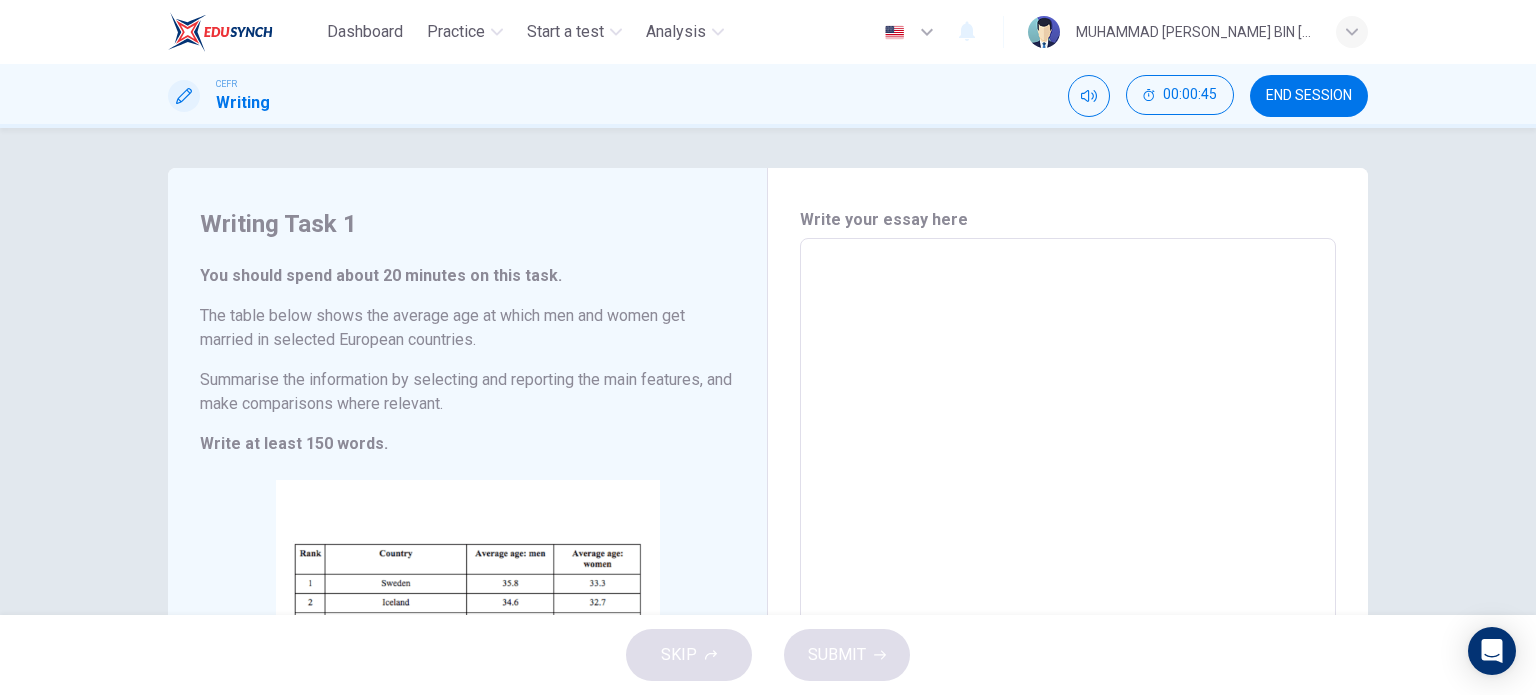 click on "Write at least 150 words." at bounding box center [467, 444] 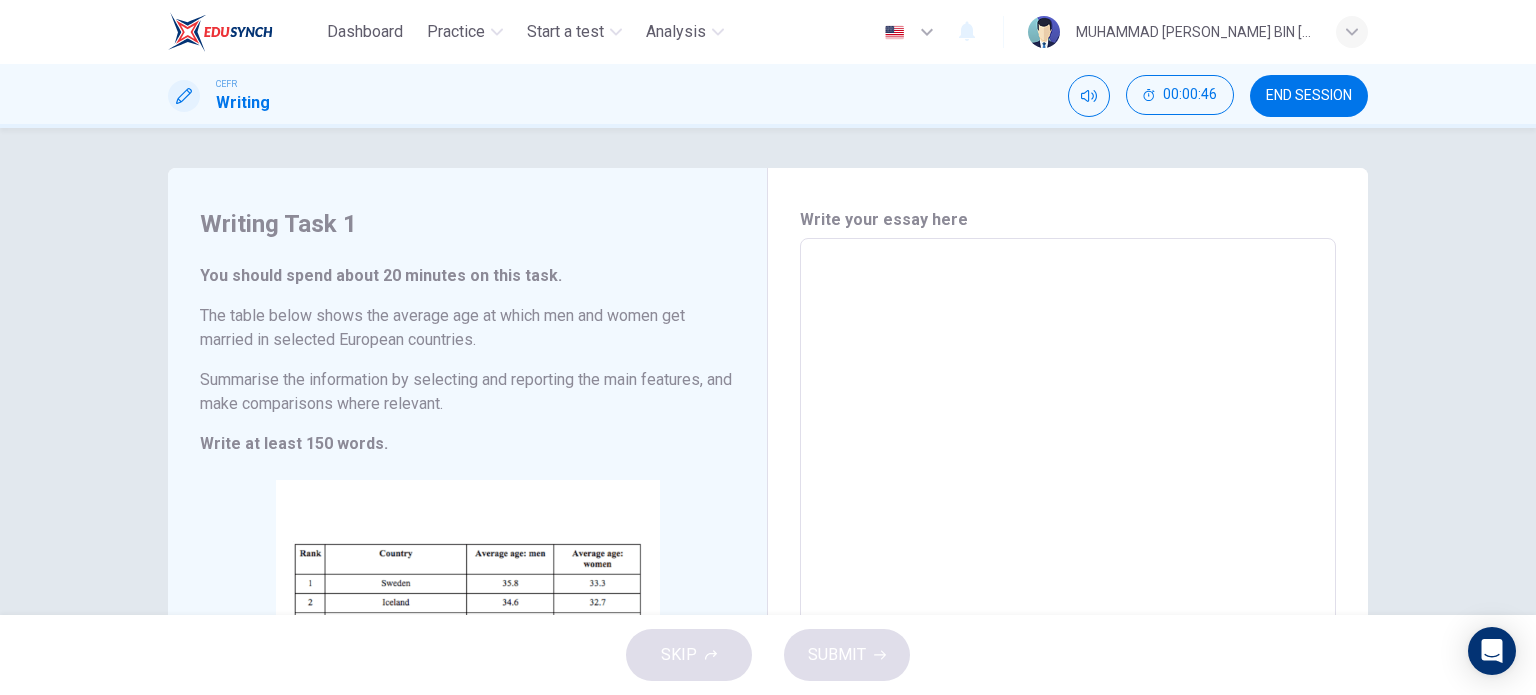 click at bounding box center [1068, 534] 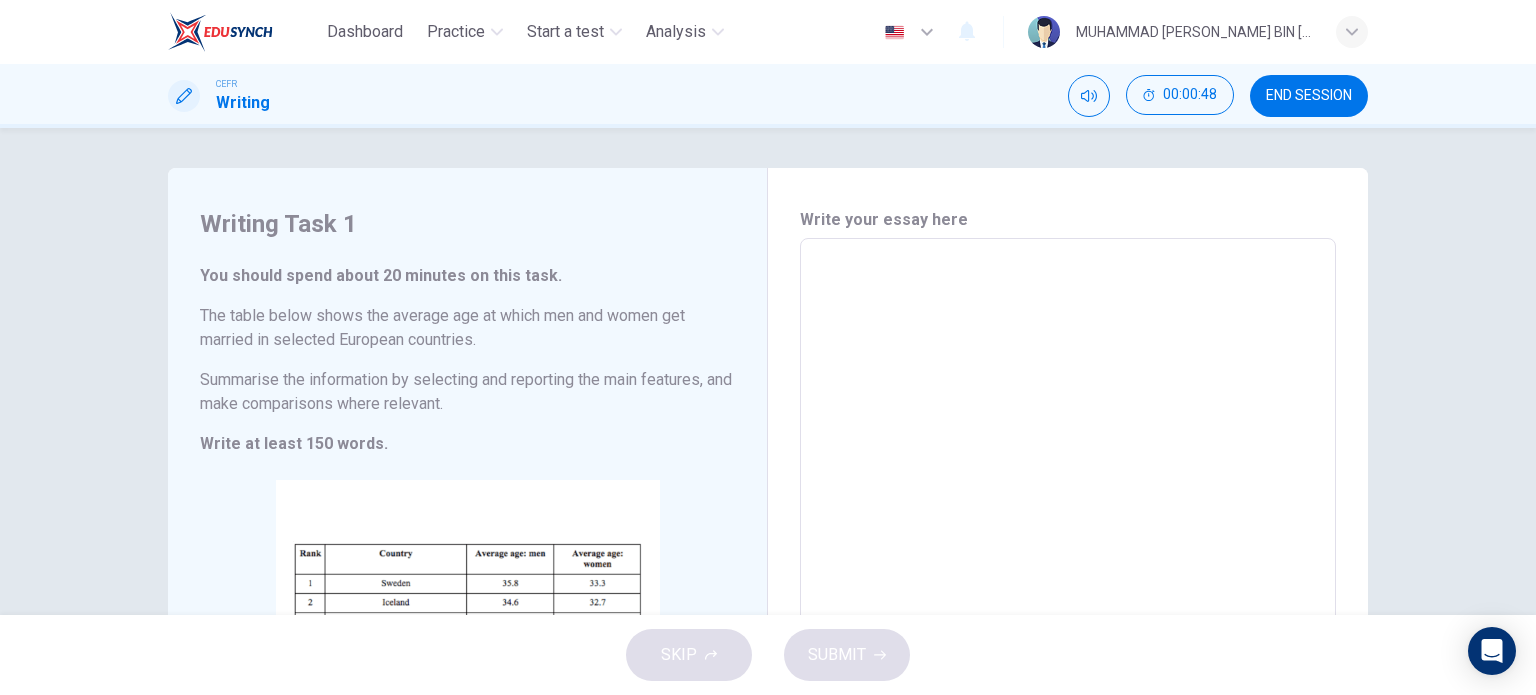 type on "y" 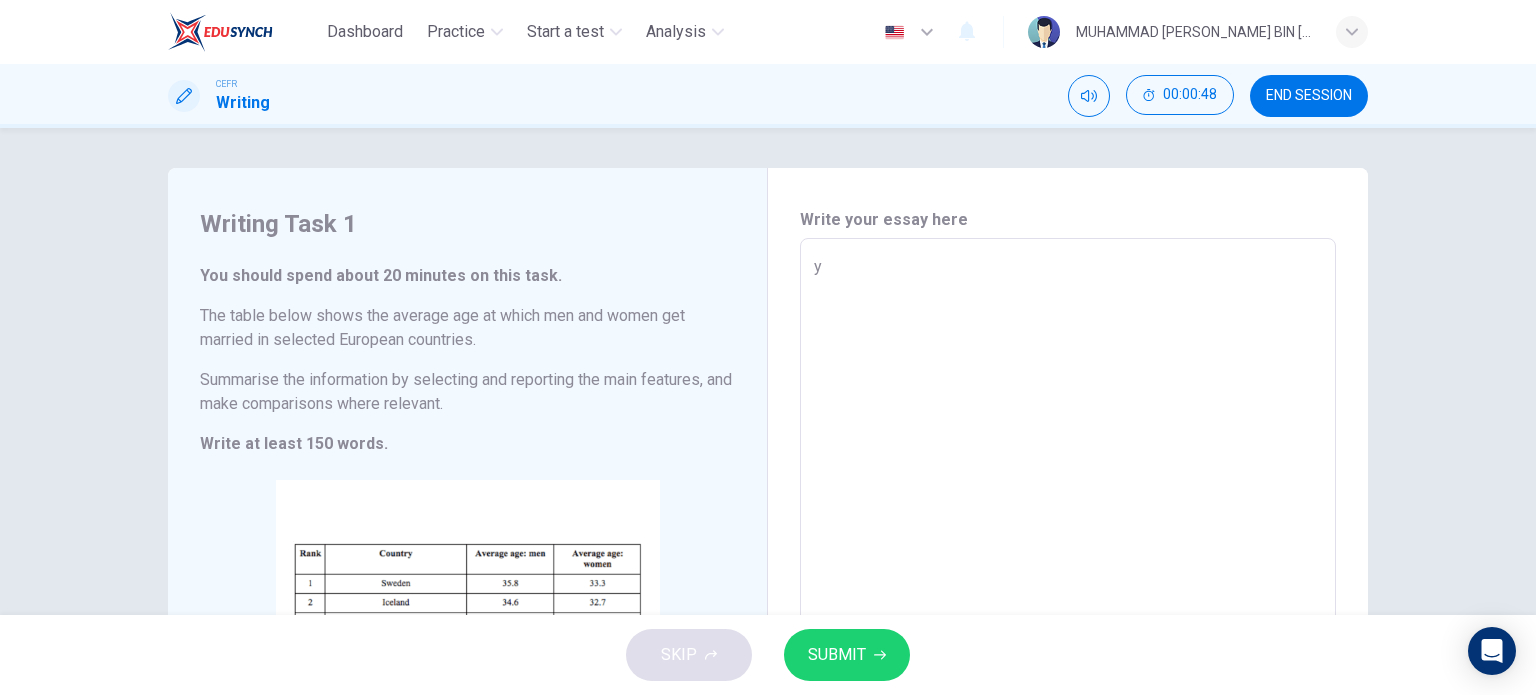 type on "yo" 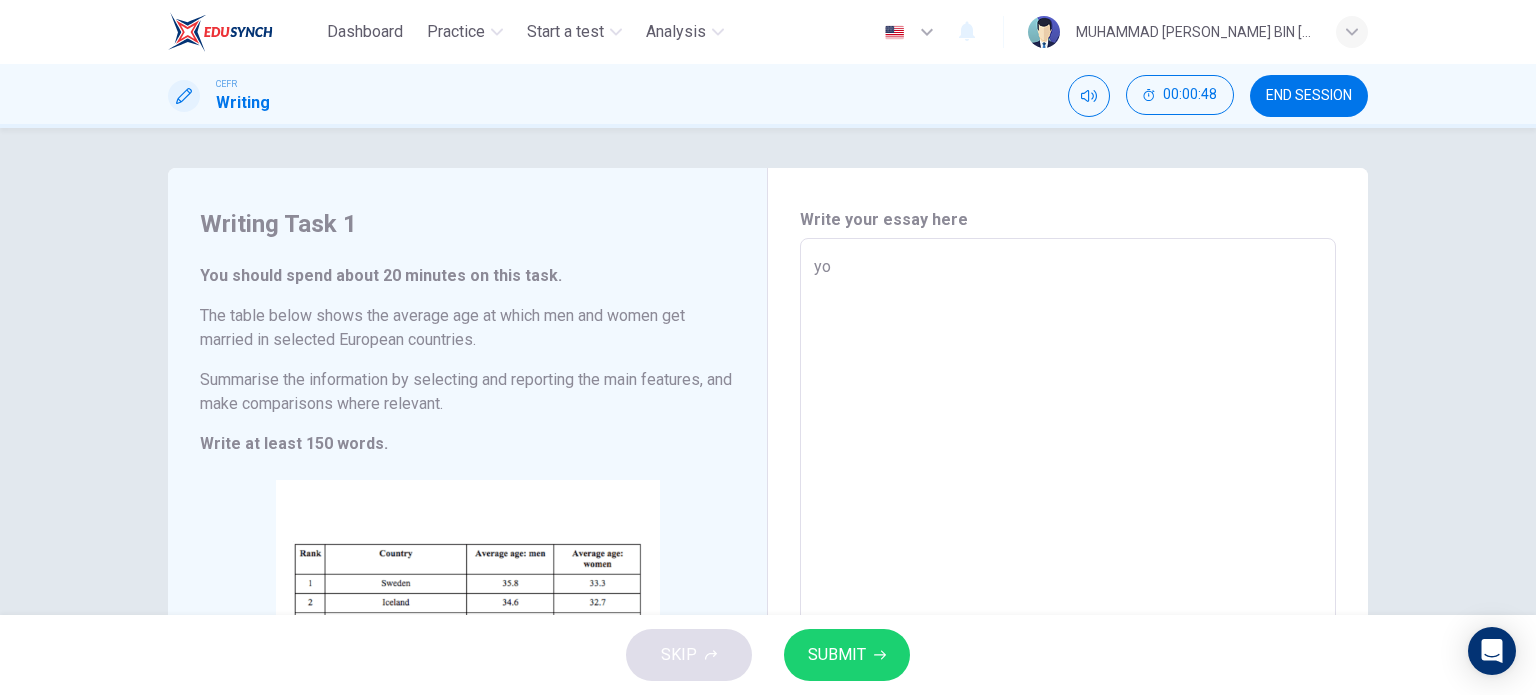 type on "you" 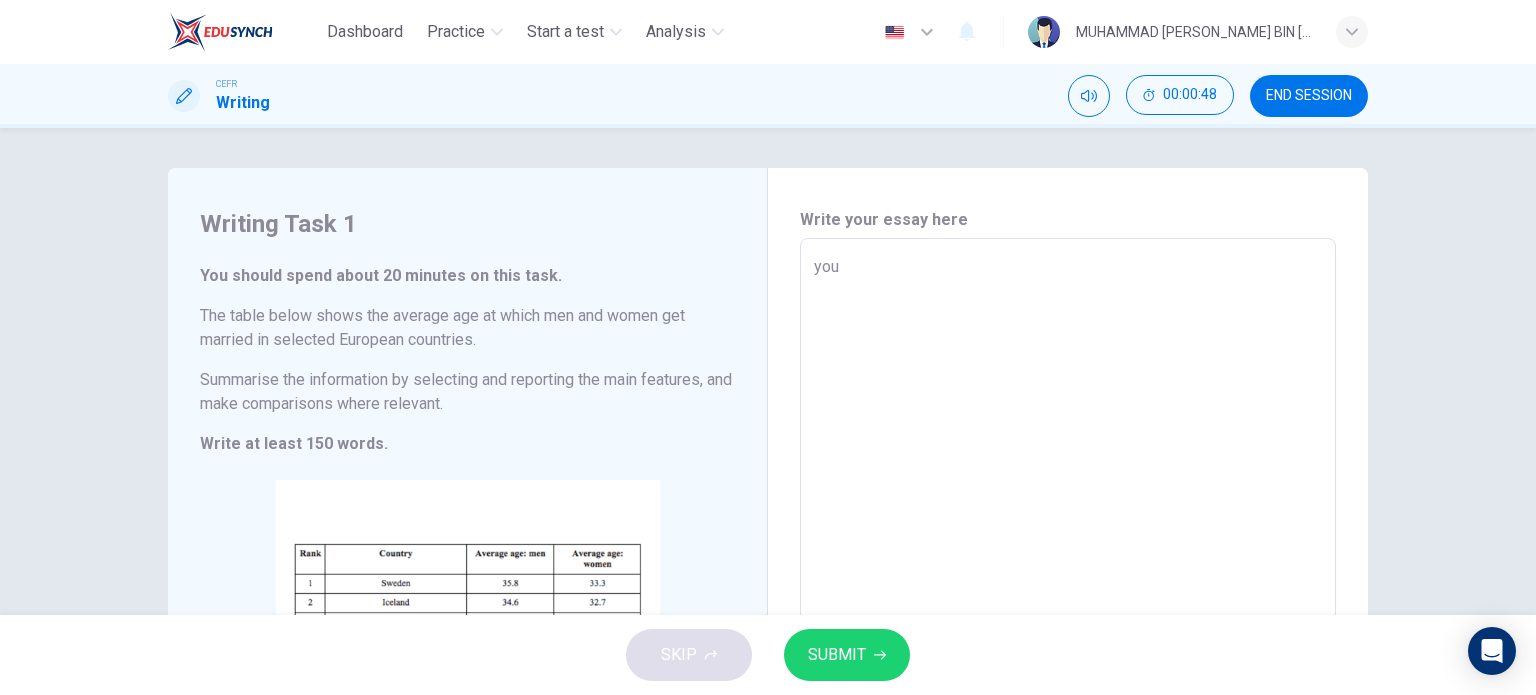 type on "x" 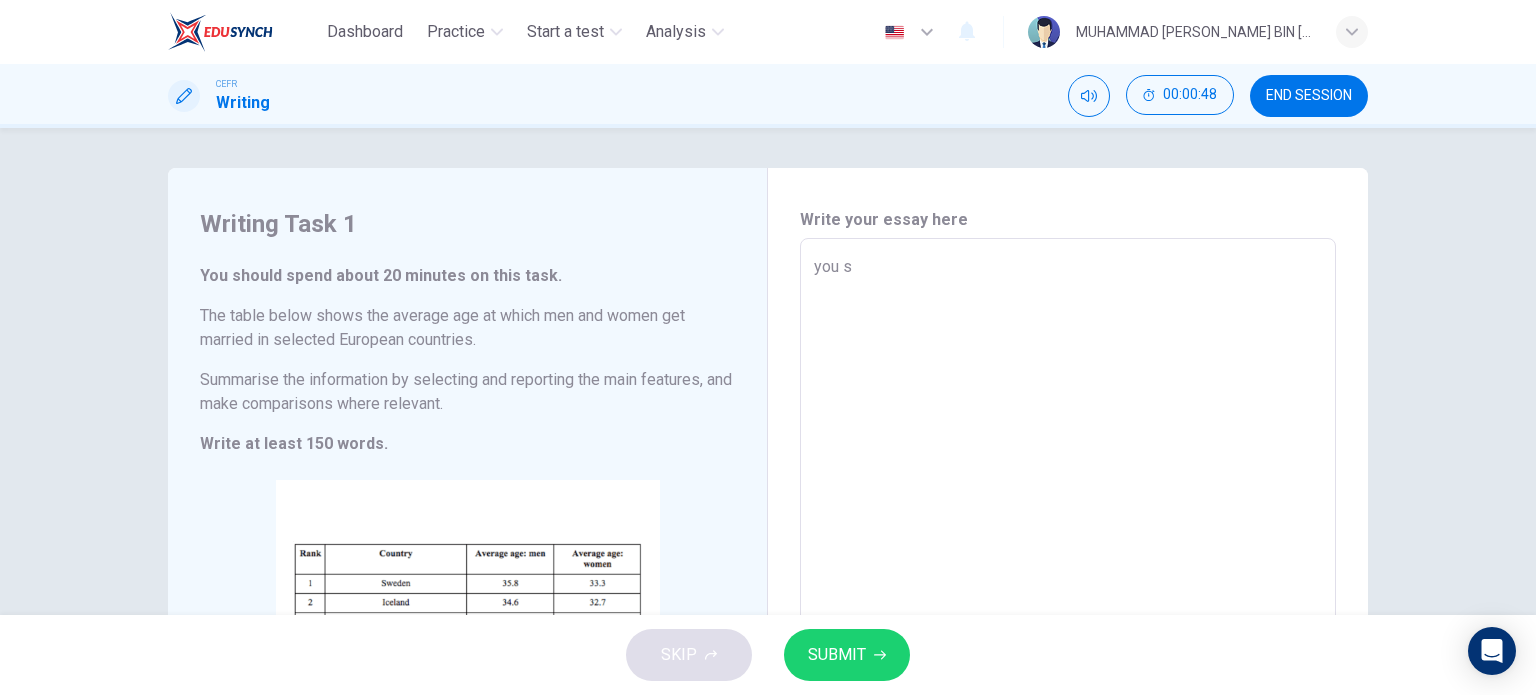type on "x" 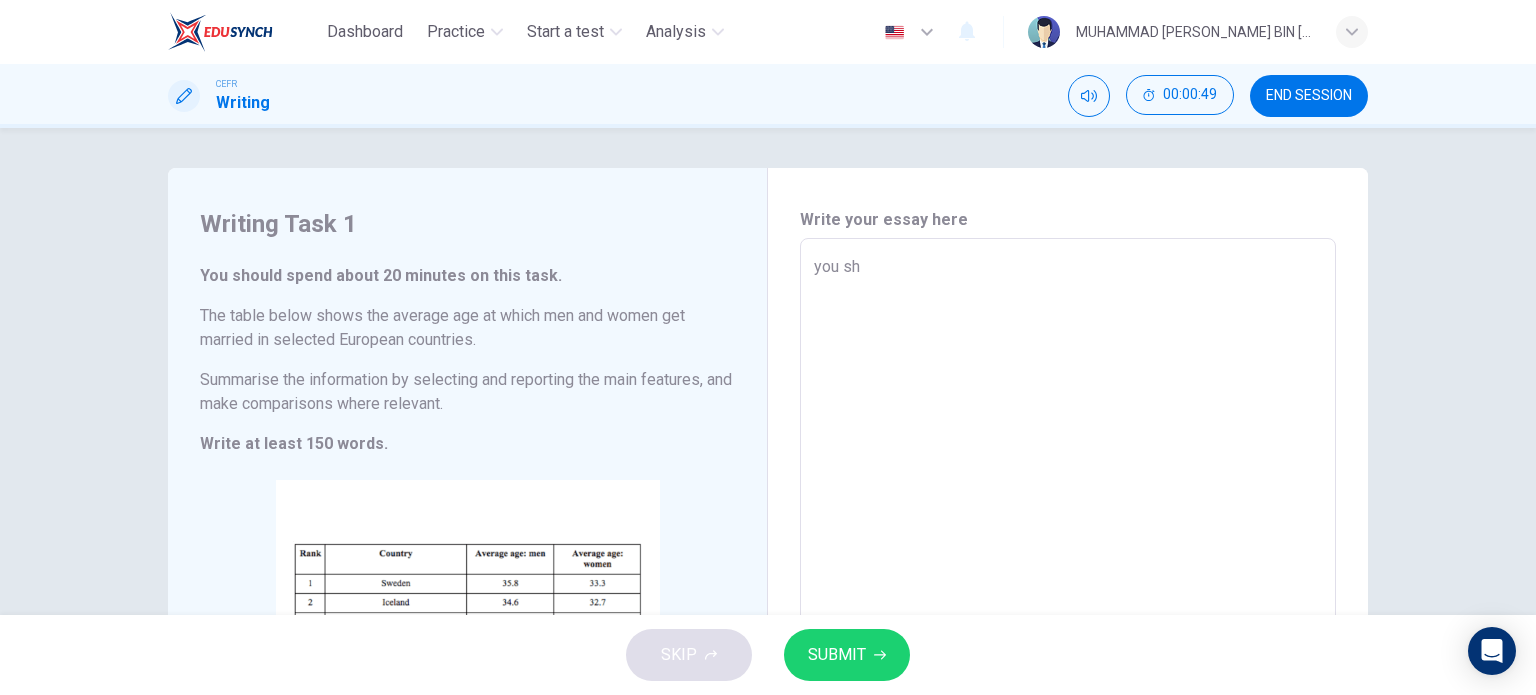 type on "x" 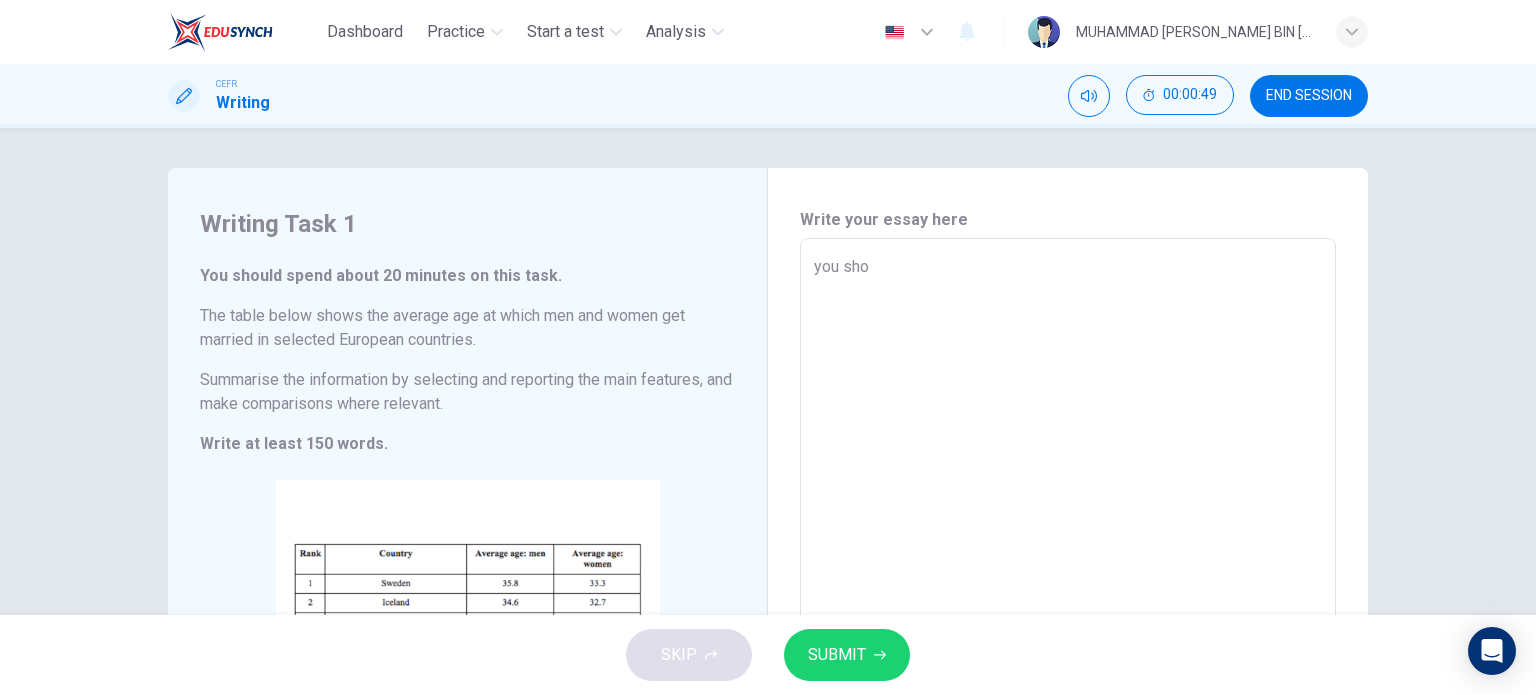 type on "you shou" 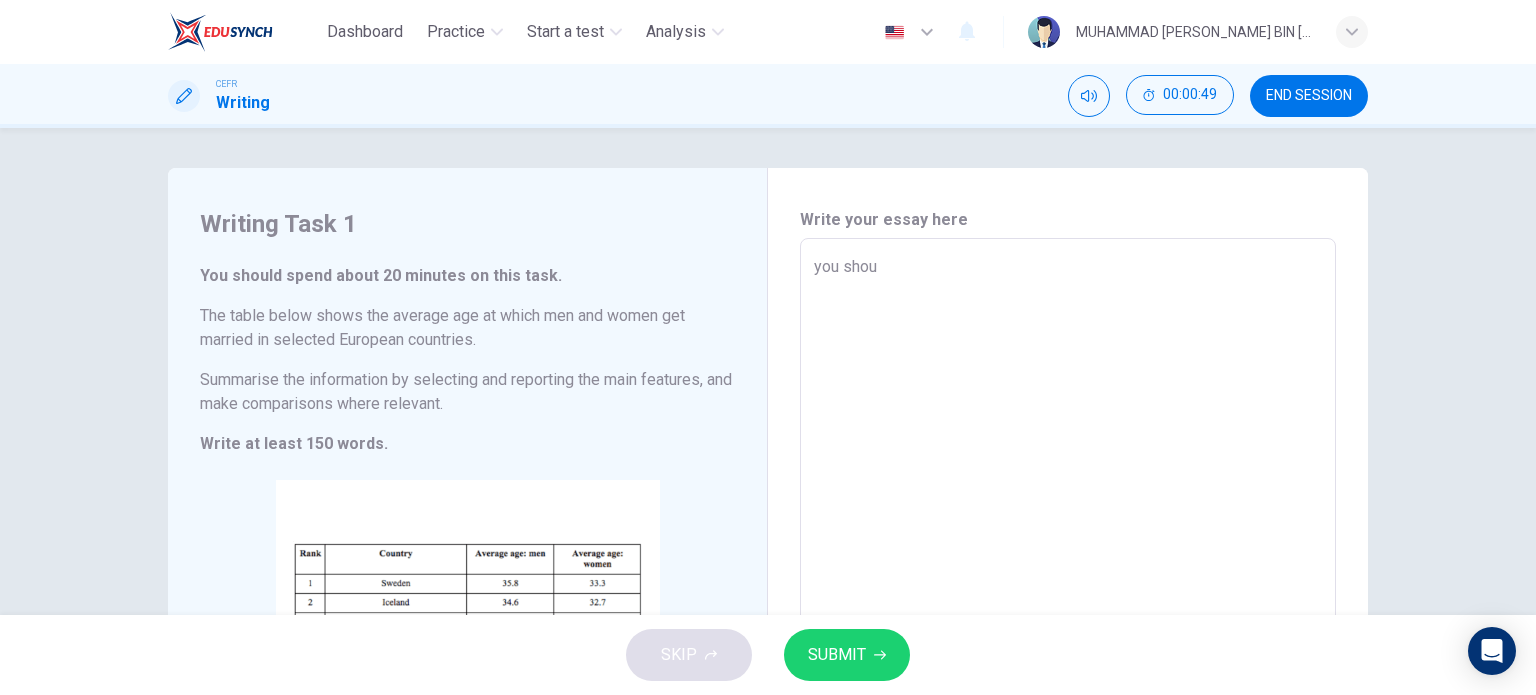 type on "x" 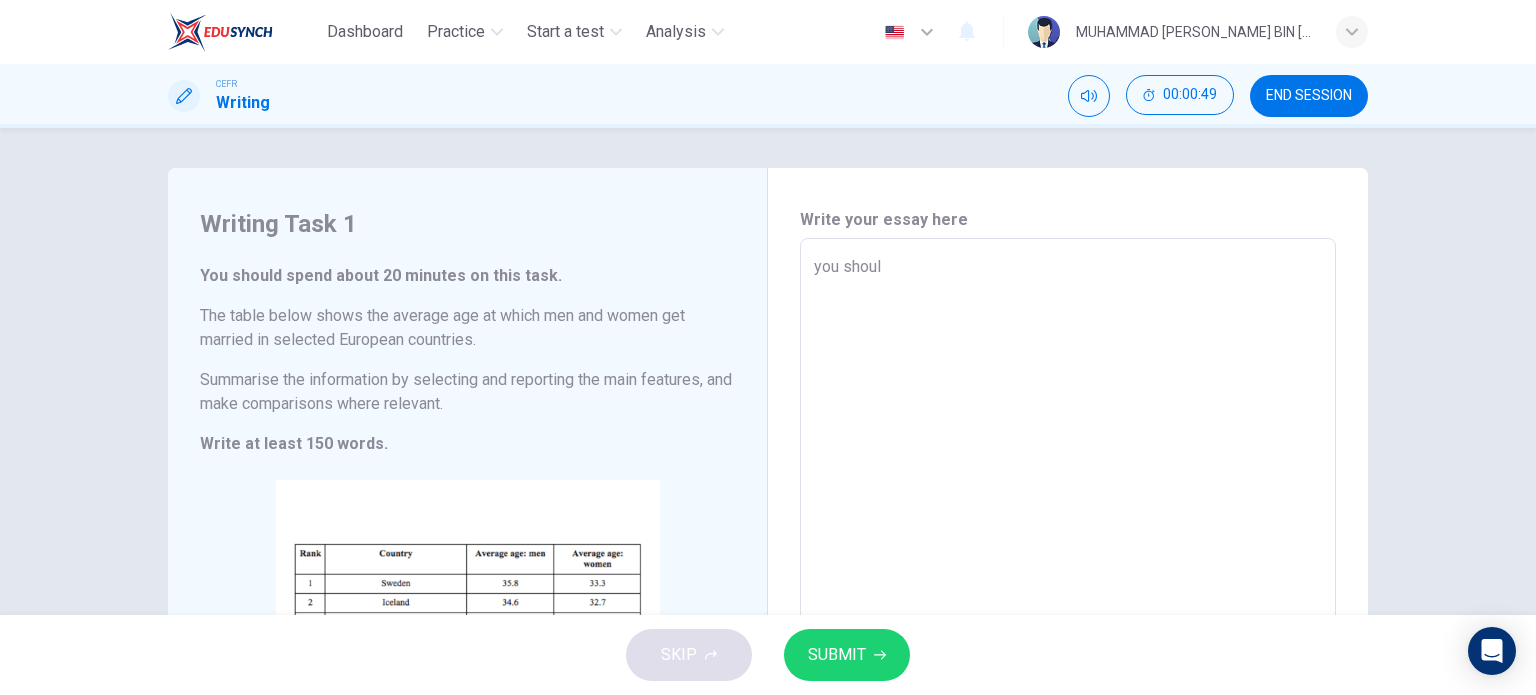 type on "x" 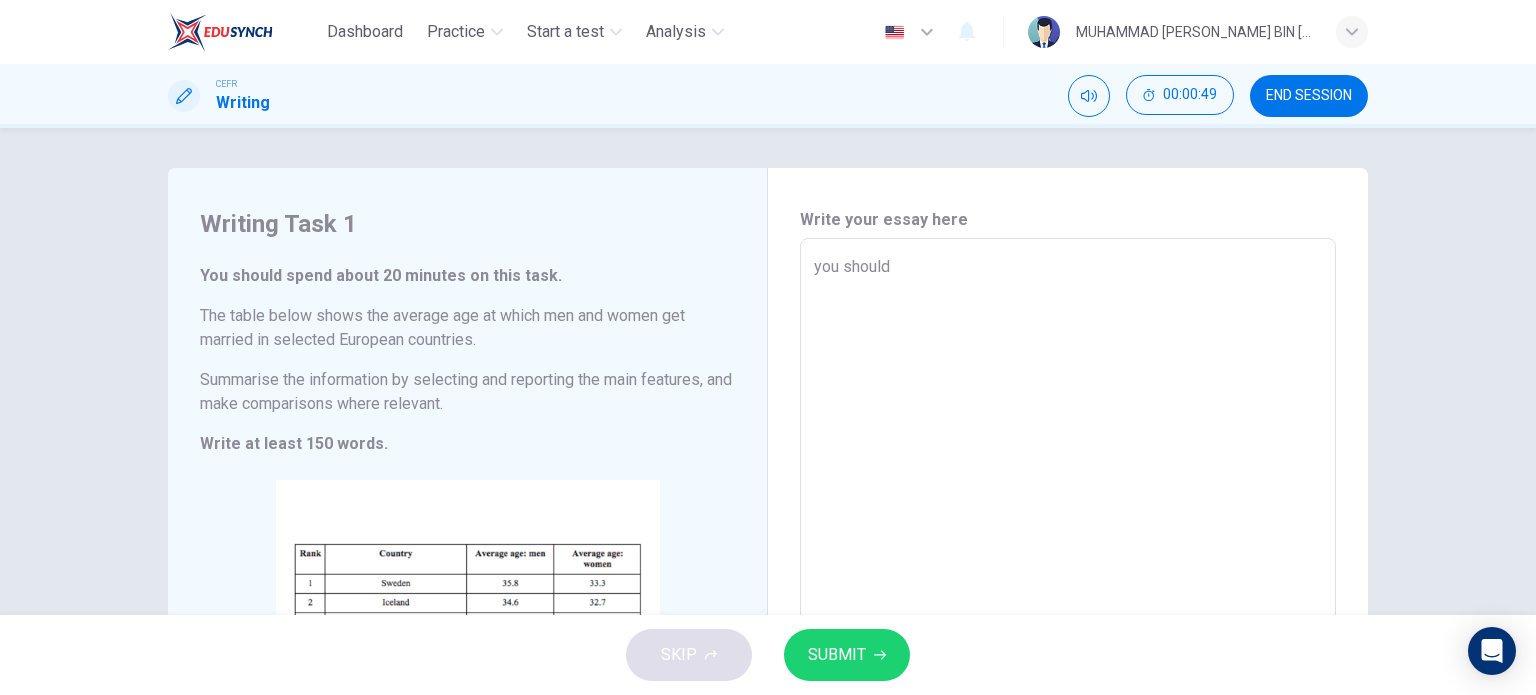 type on "x" 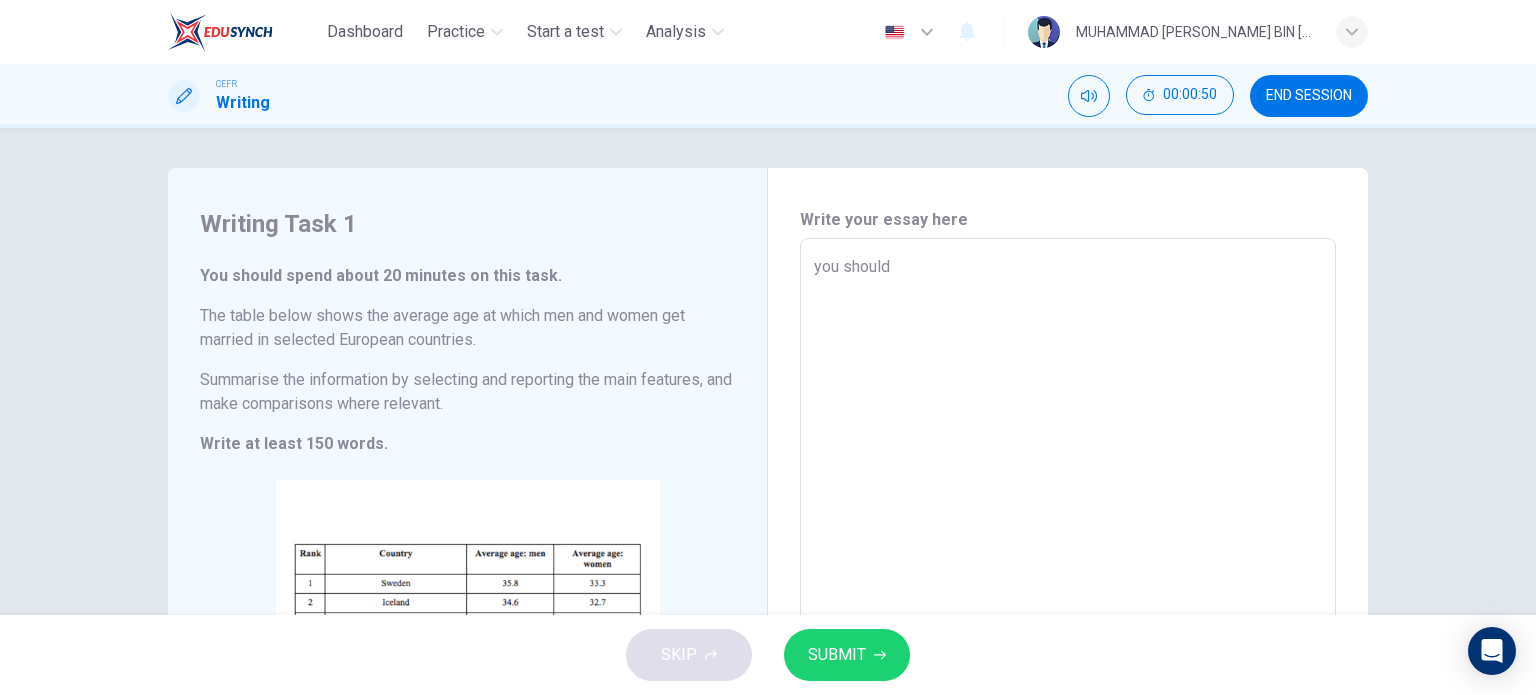 type on "you should s" 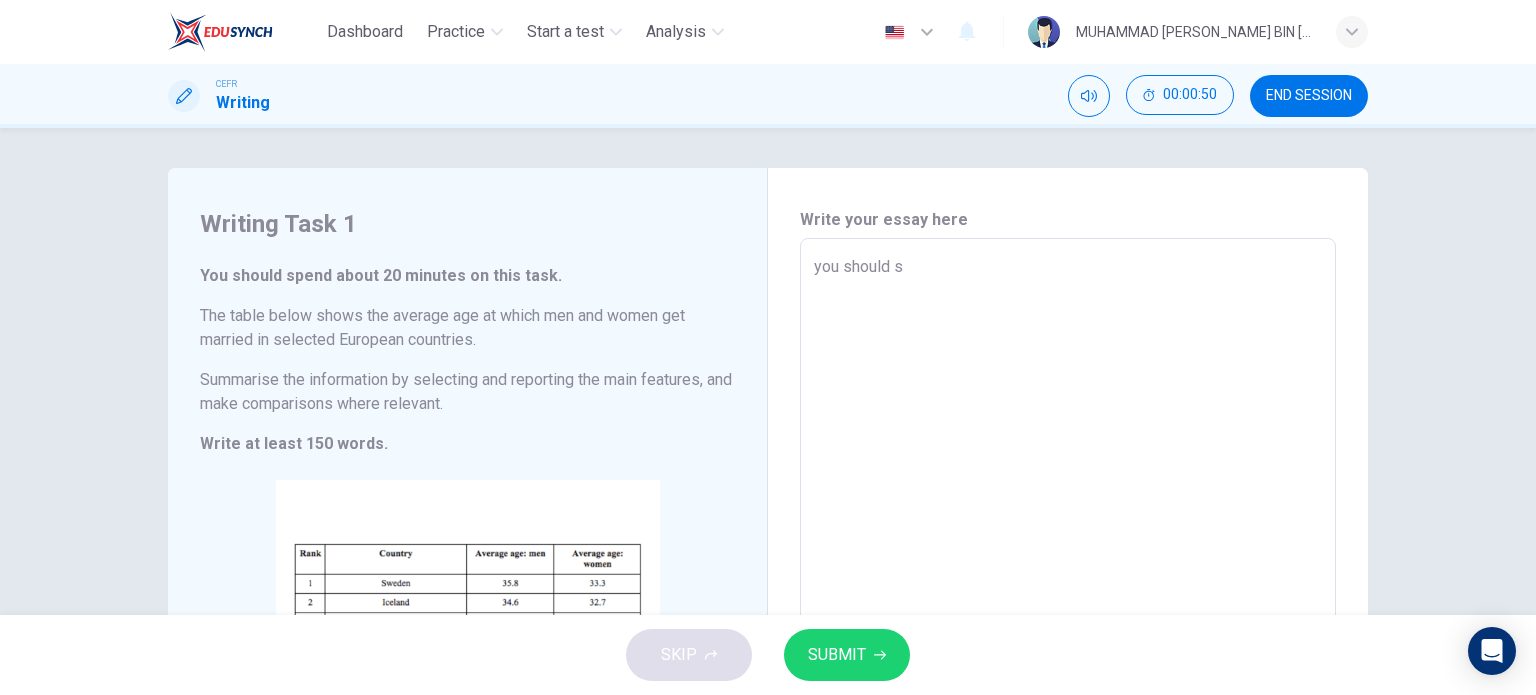 type on "x" 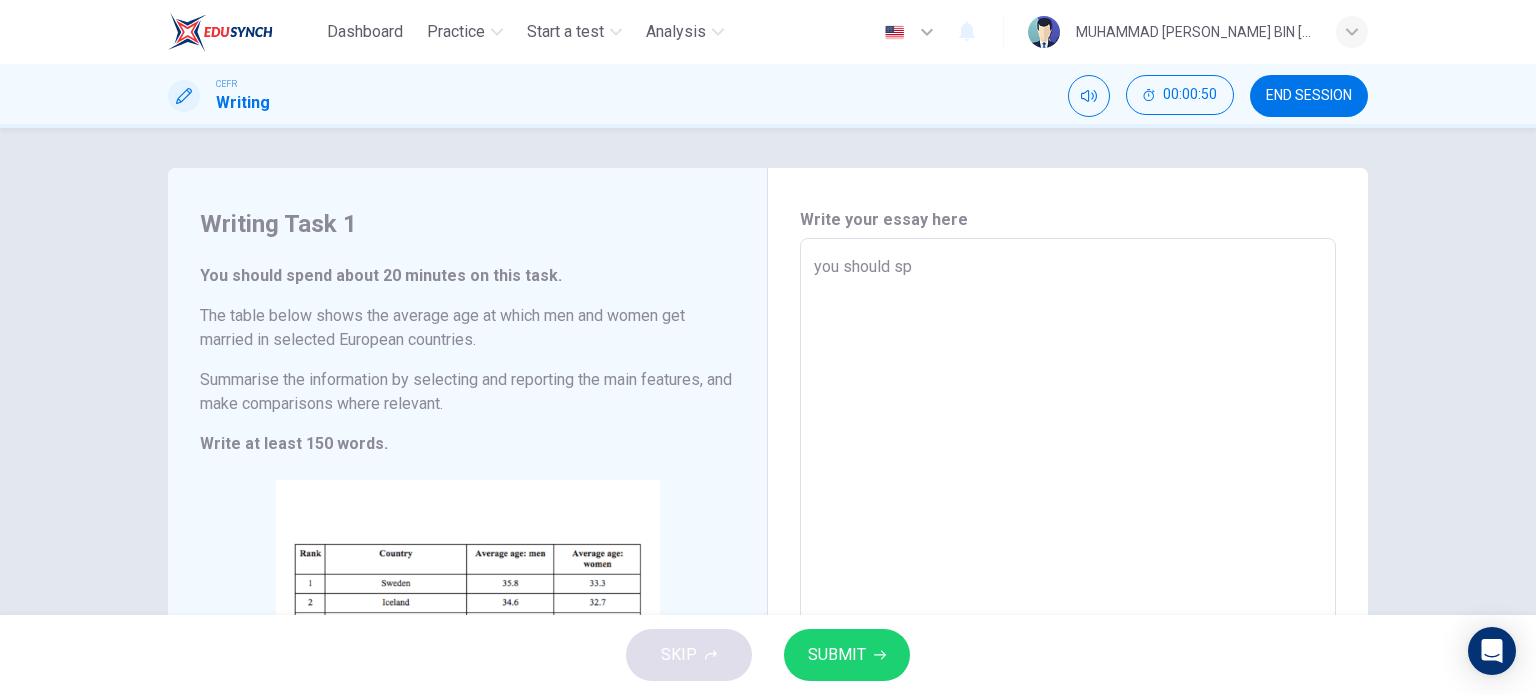 type on "you should spe" 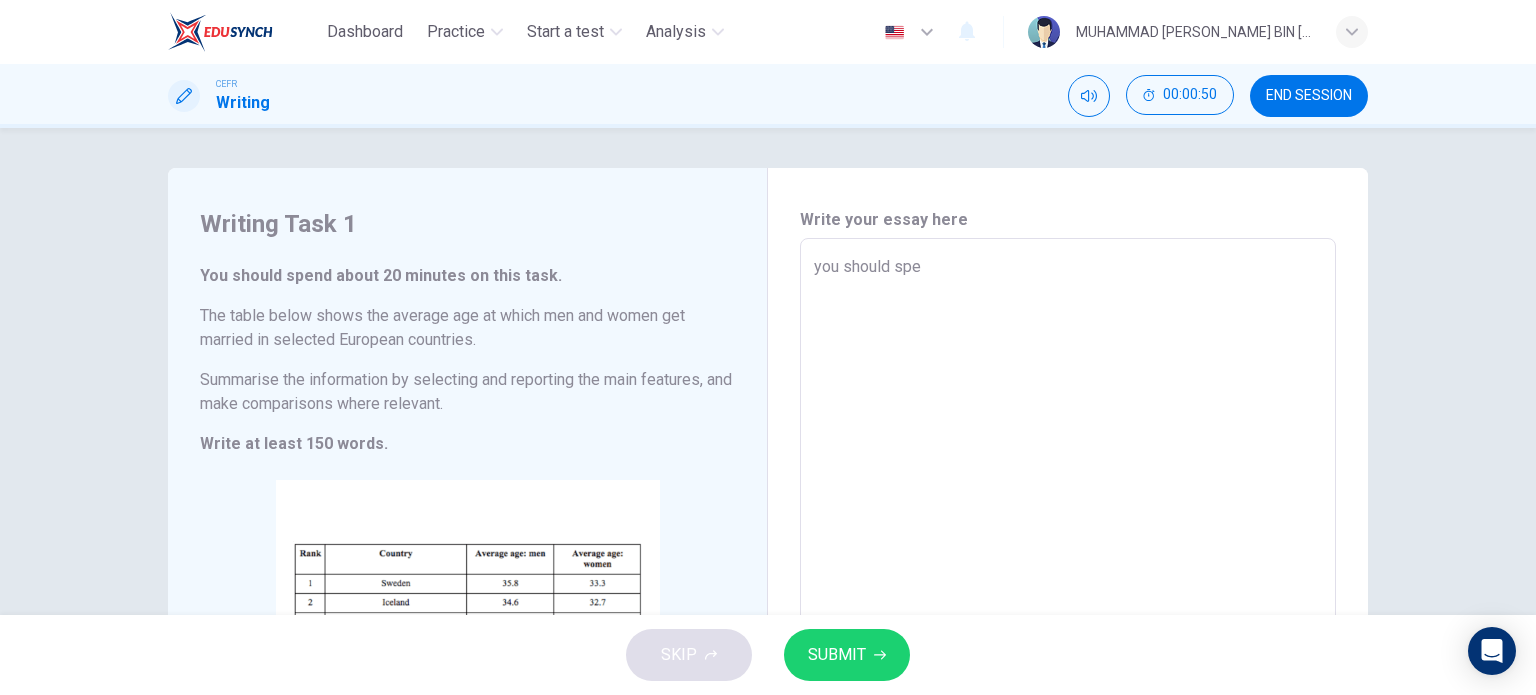type on "x" 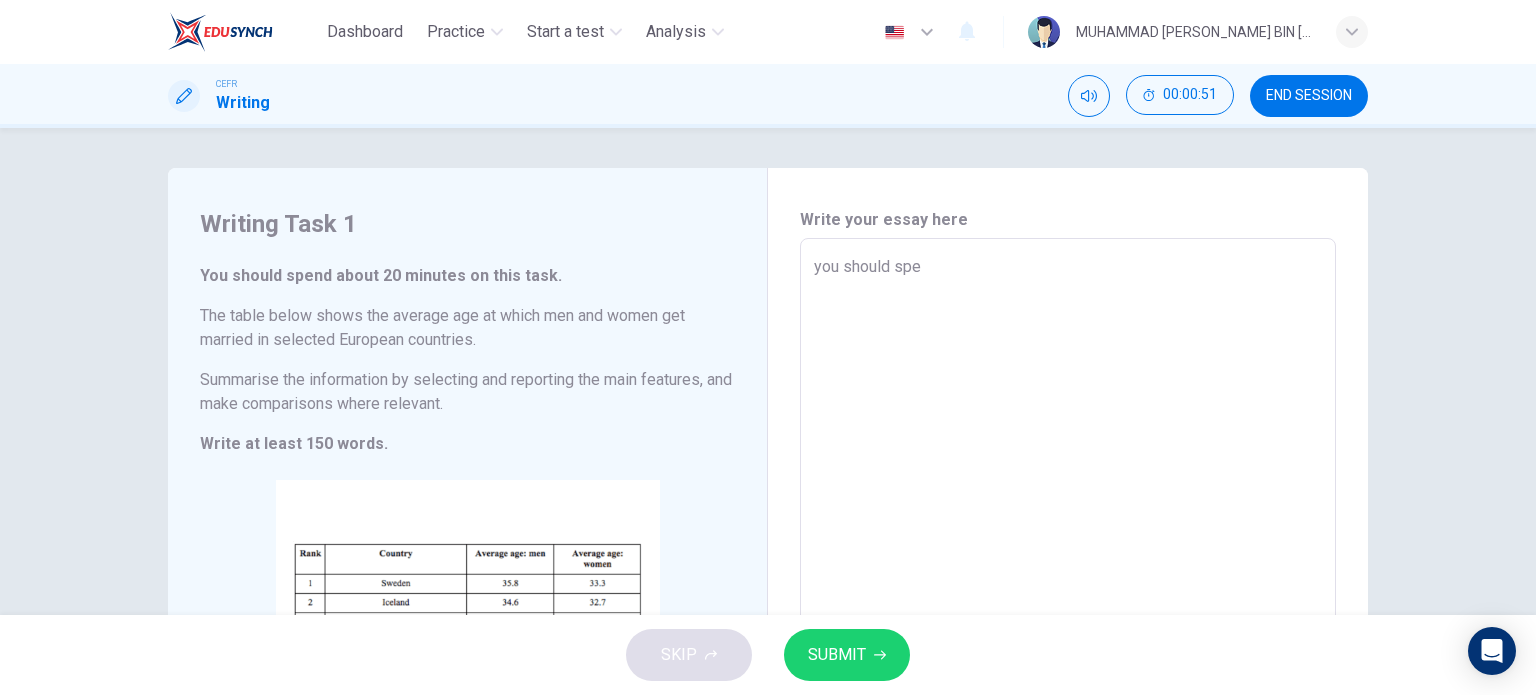 type on "you should sp" 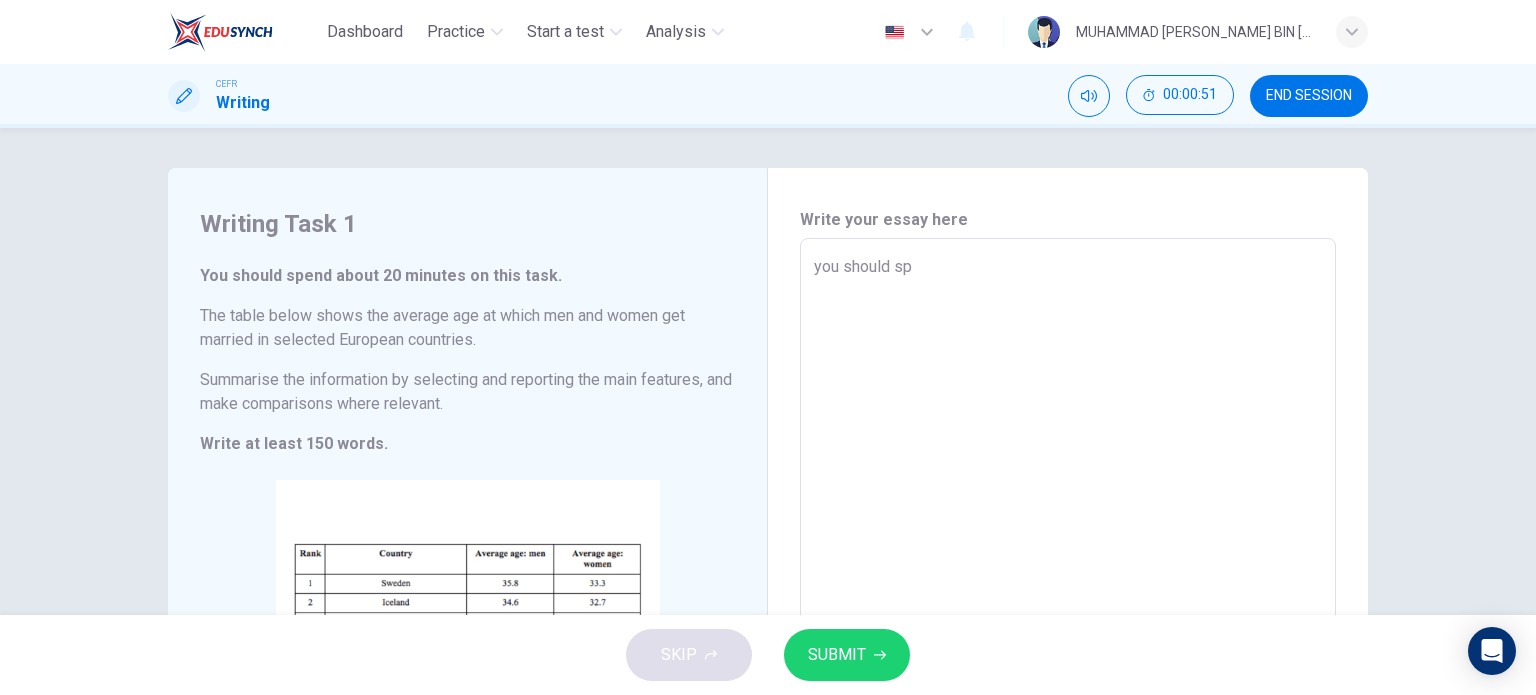 type on "you should s" 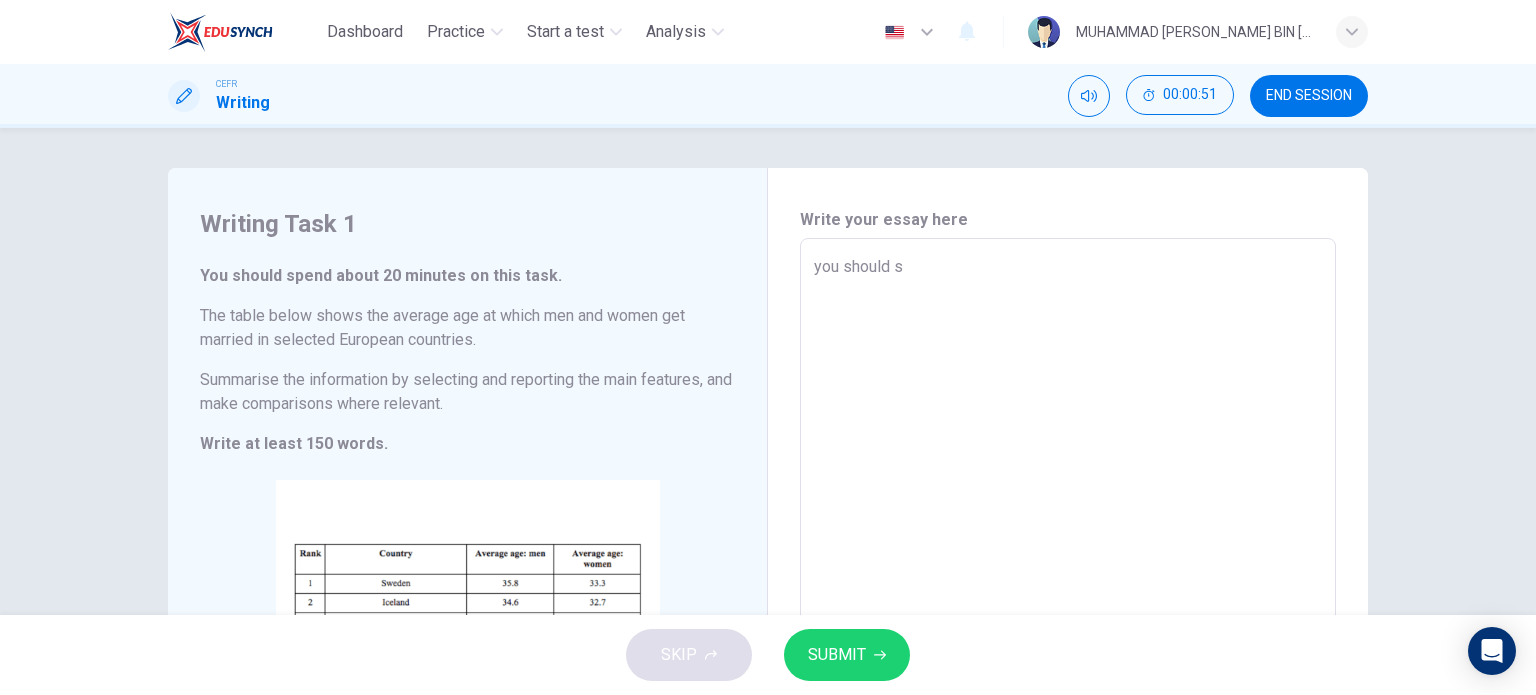 type on "you should" 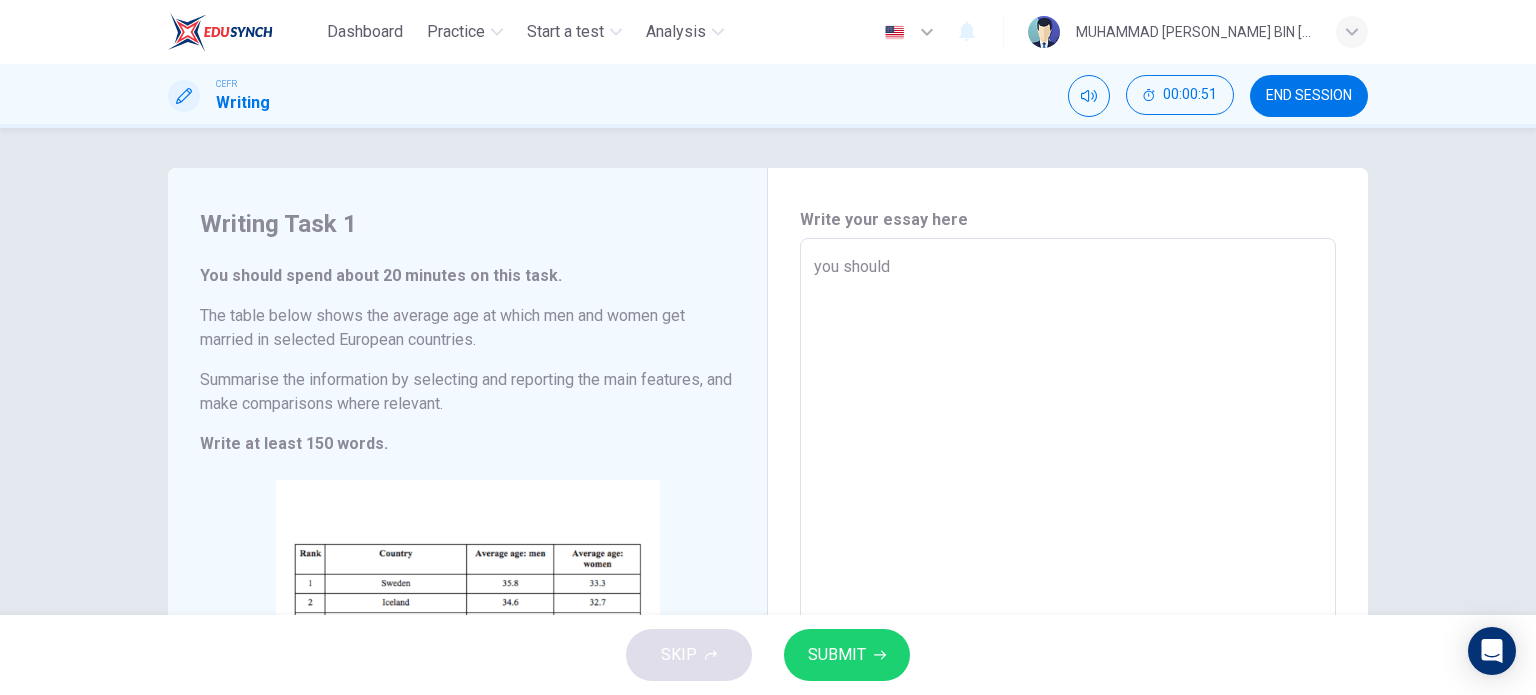 type on "x" 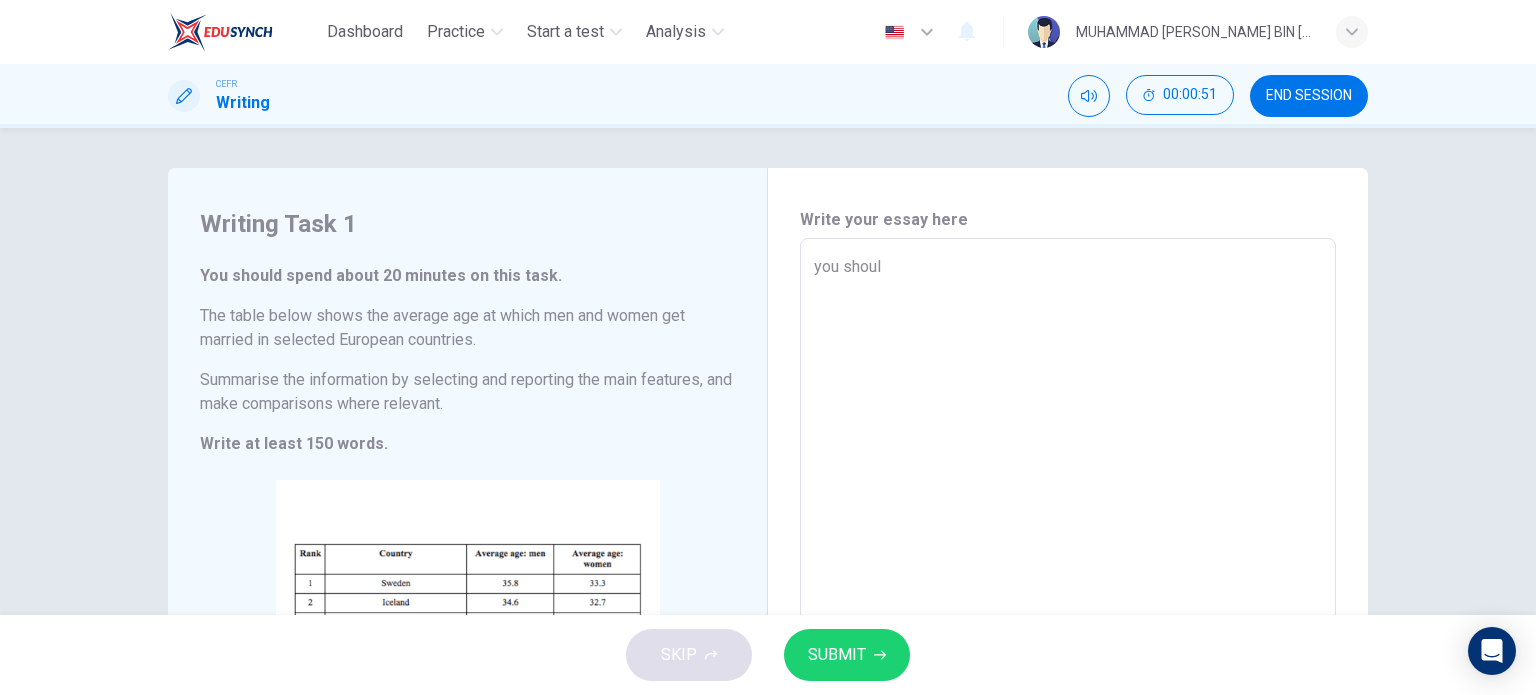 type on "you shou" 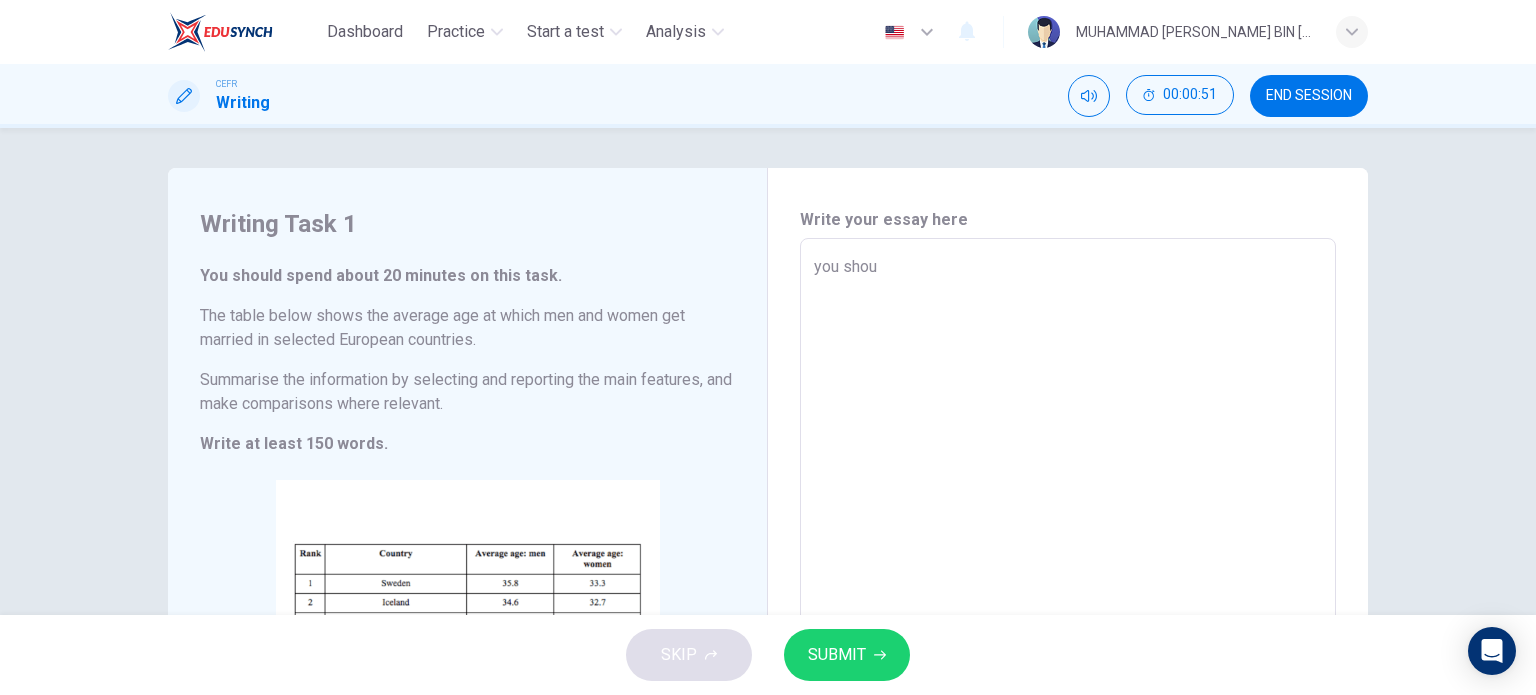 type on "you sho" 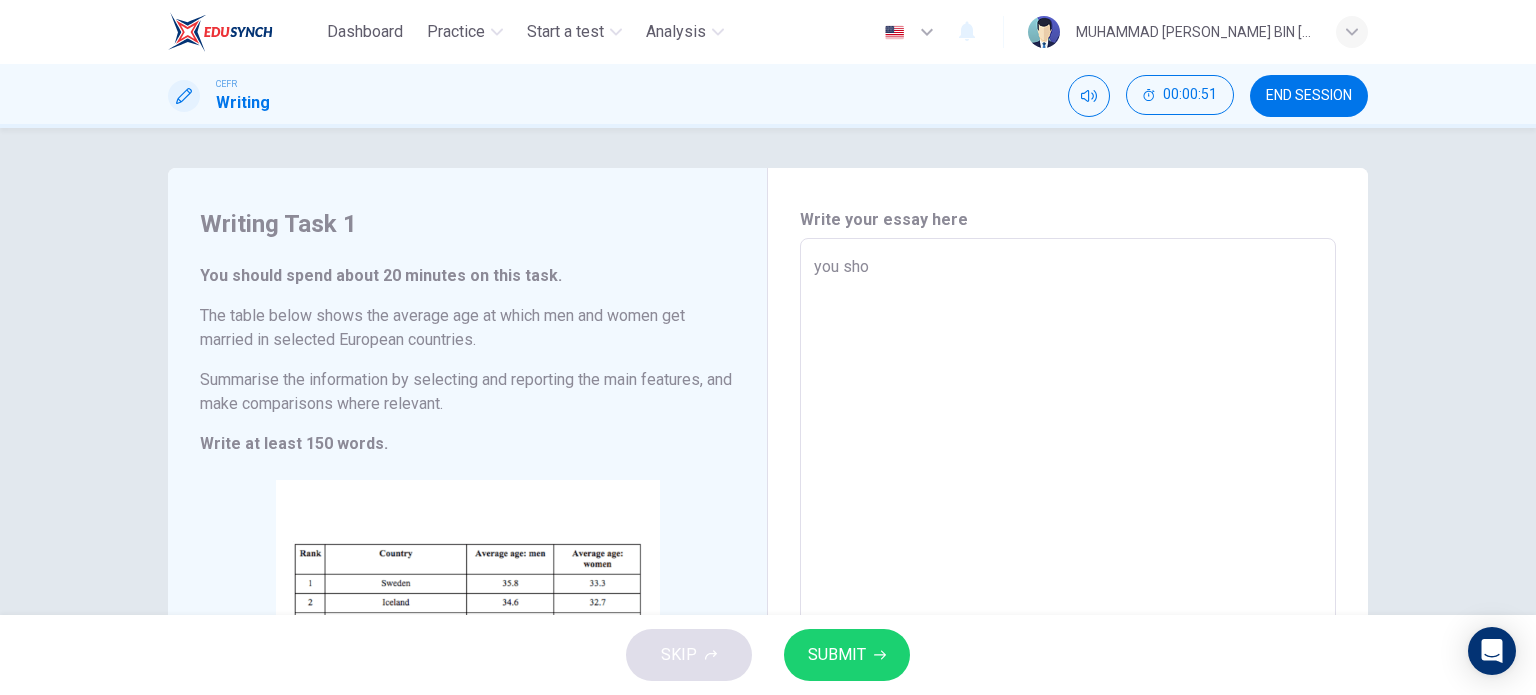 type on "you sh" 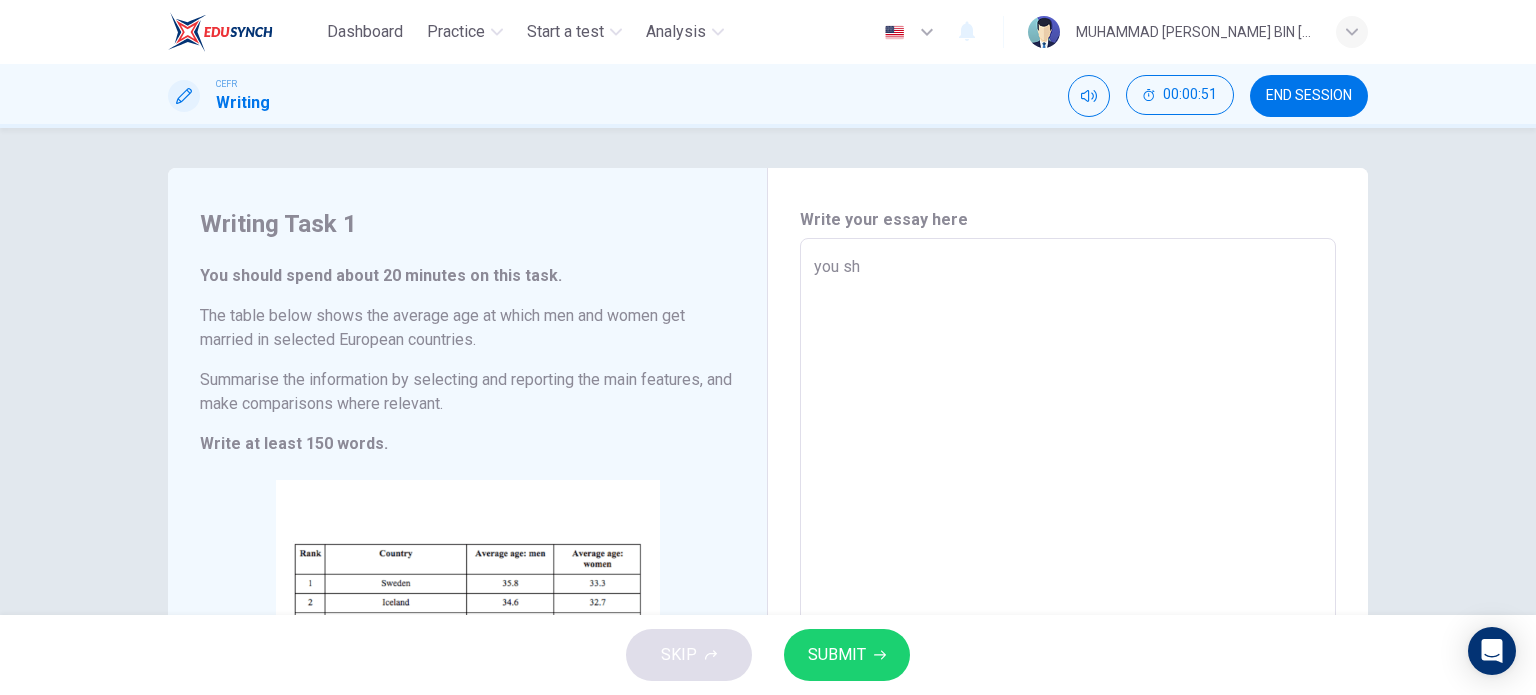 type on "x" 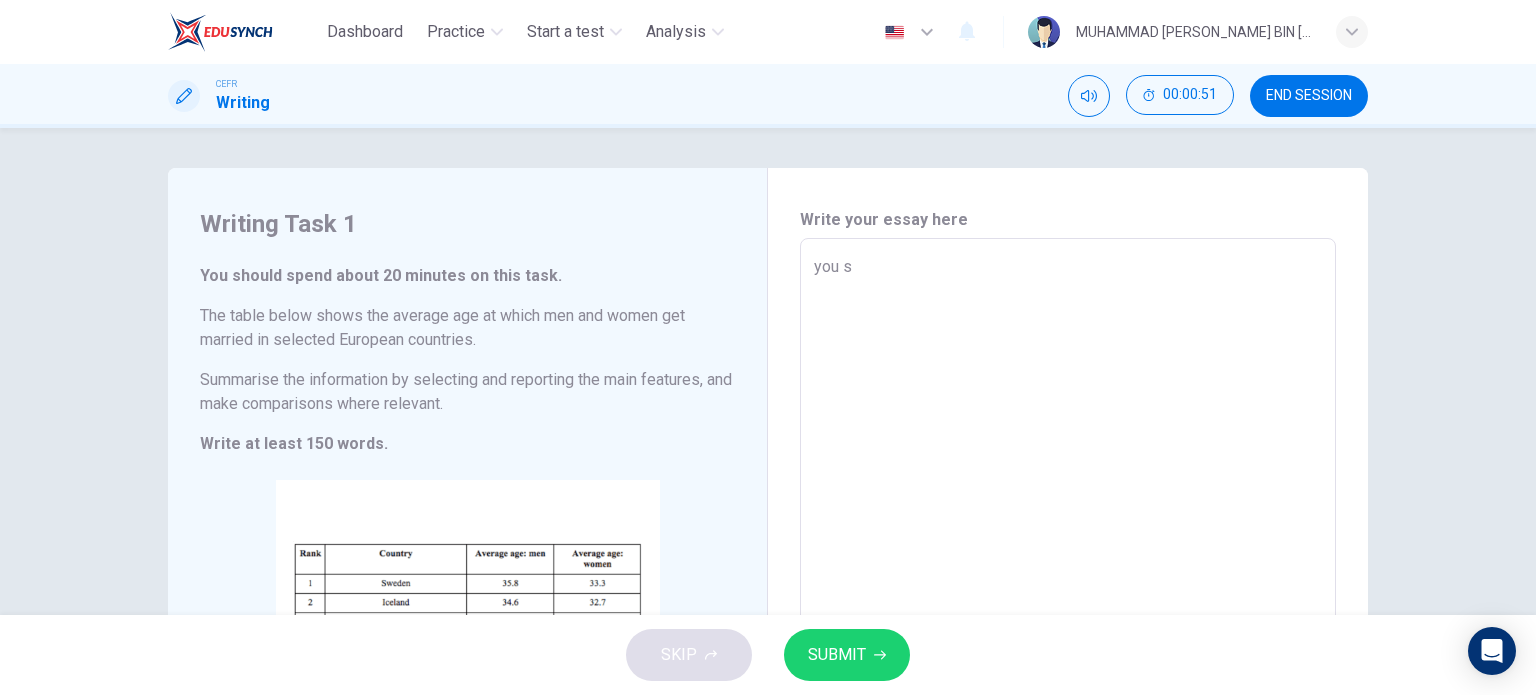 type on "x" 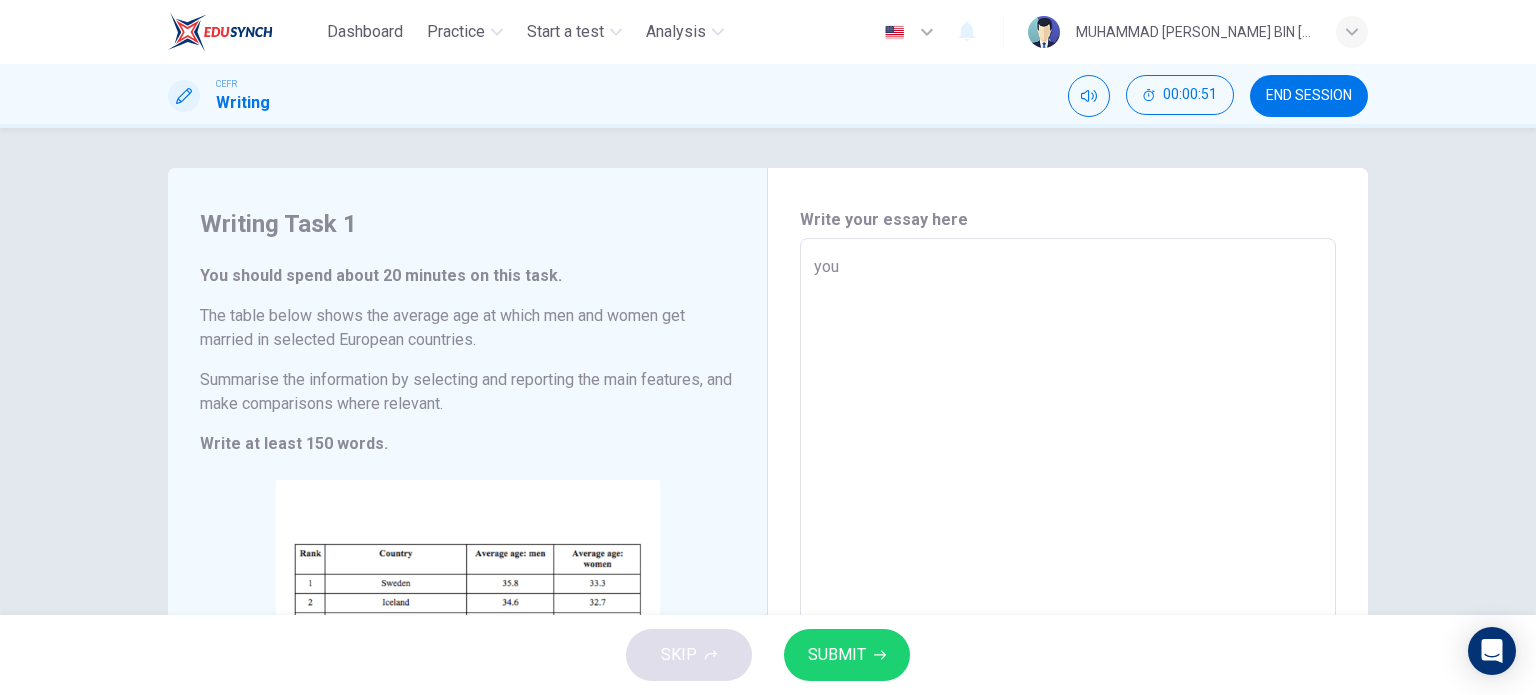 type on "x" 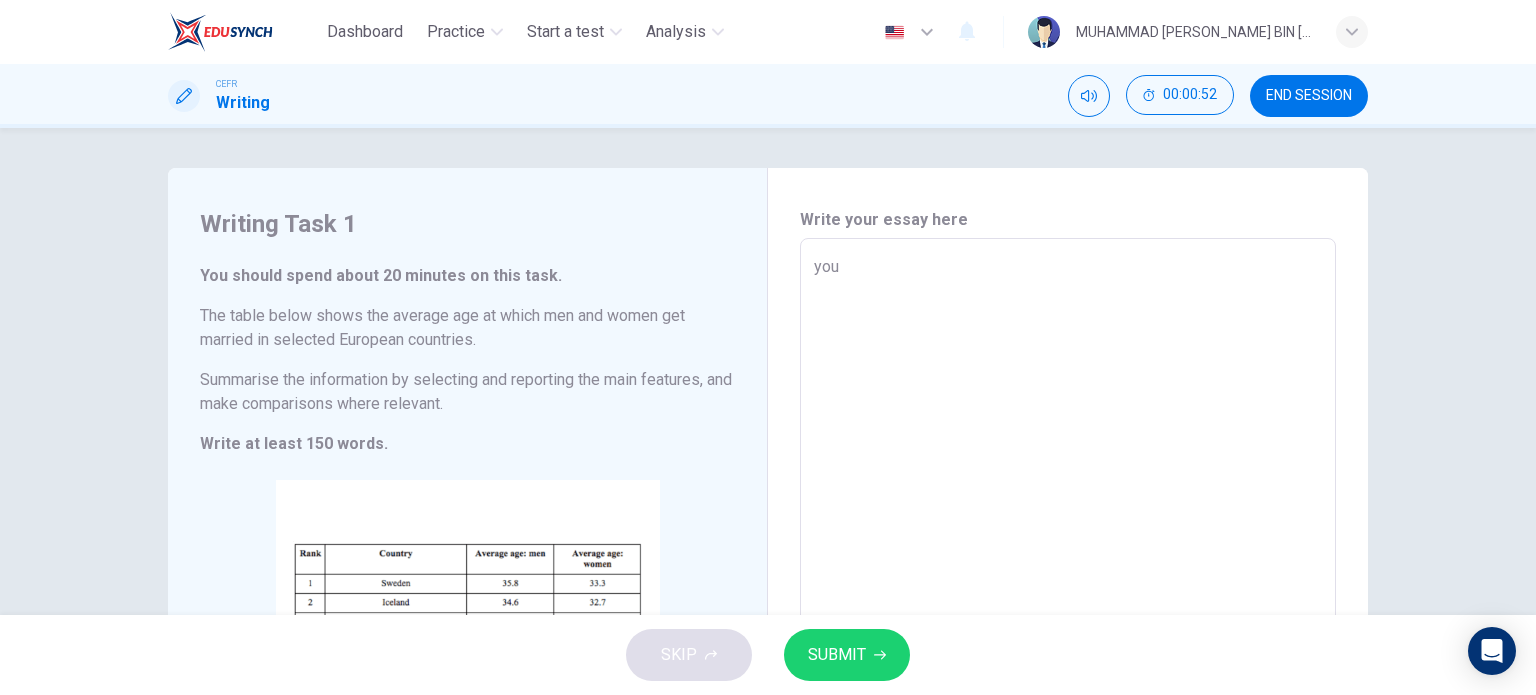 type on "yo" 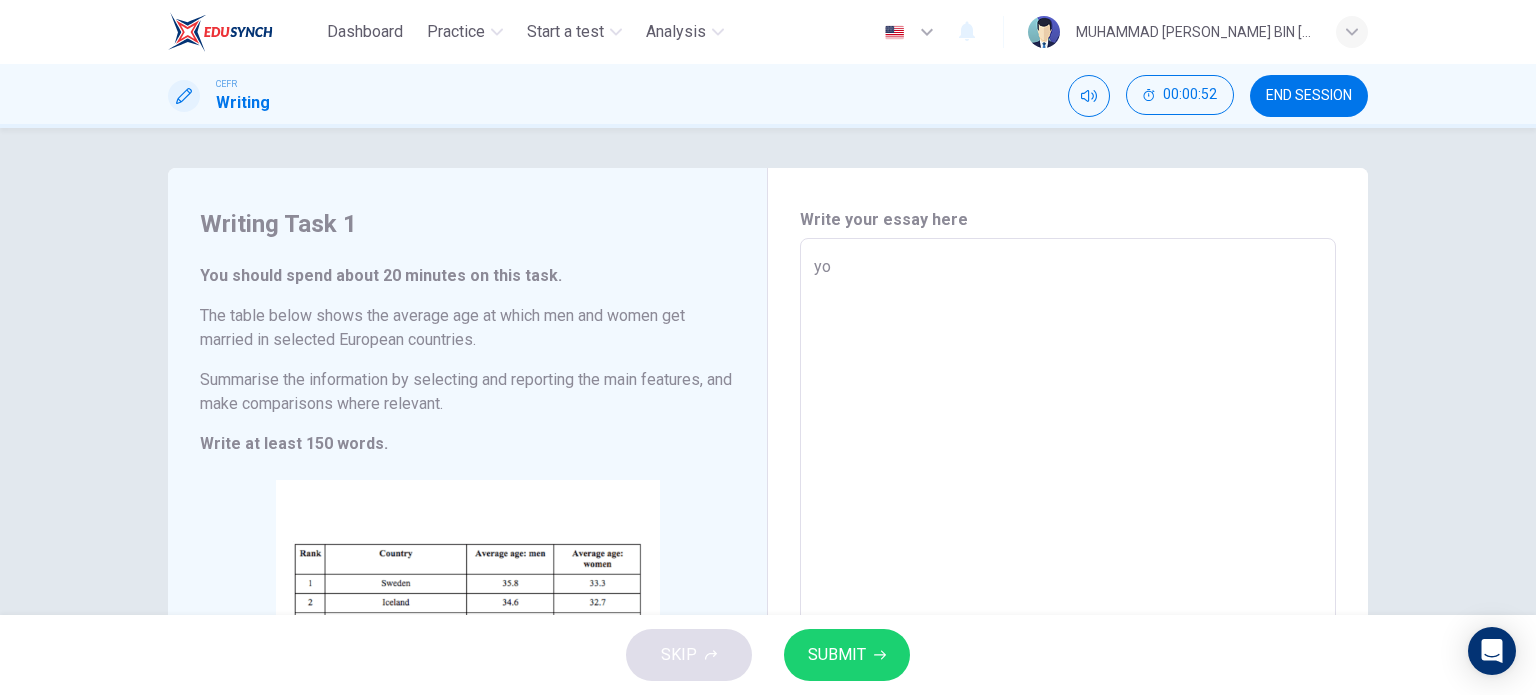 type on "y" 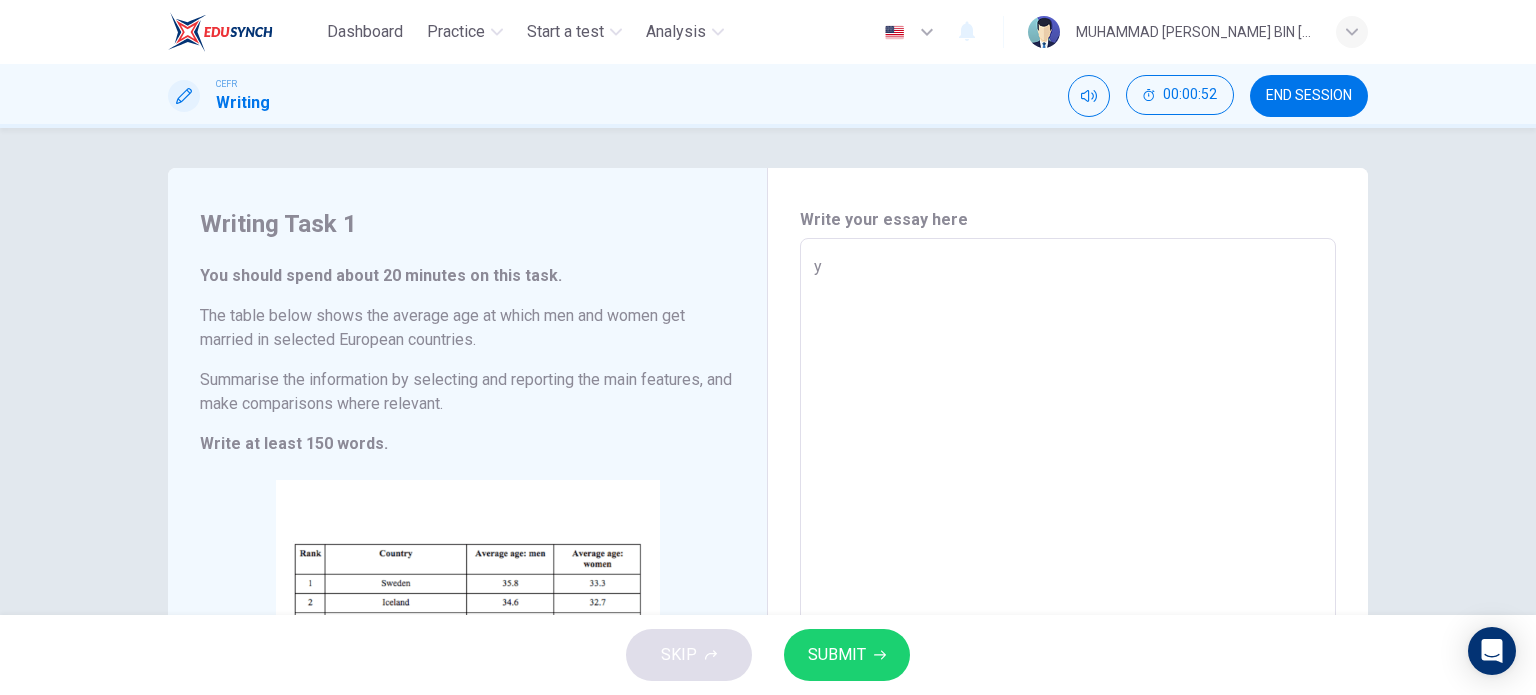 type 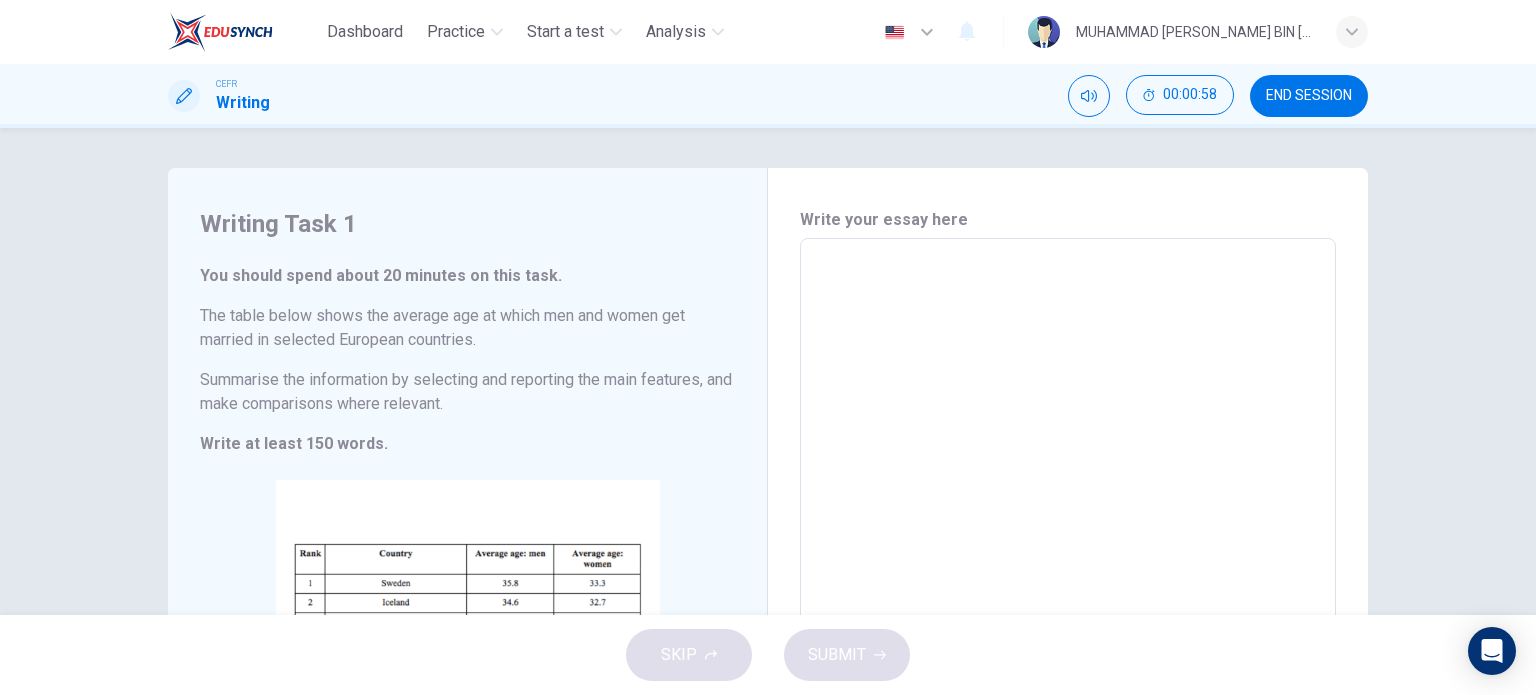 scroll, scrollTop: 266, scrollLeft: 0, axis: vertical 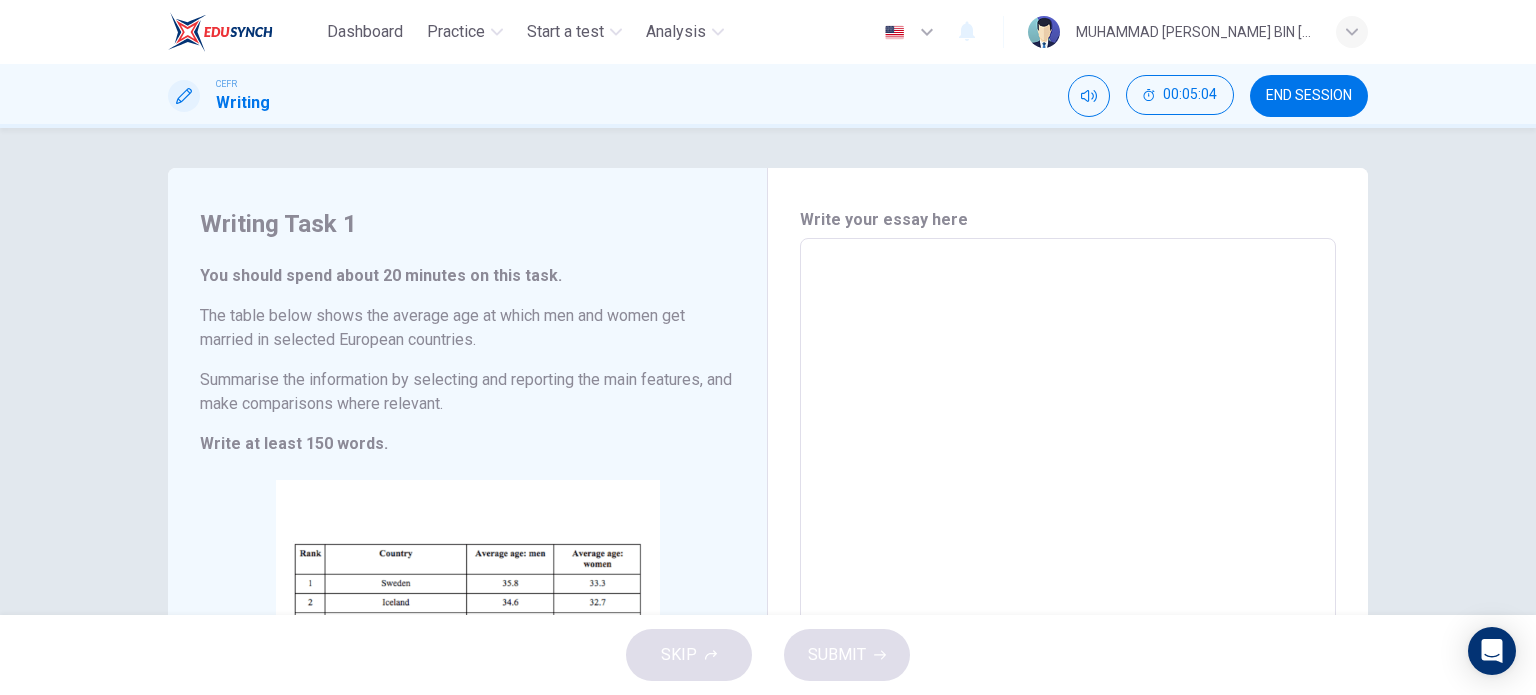 click at bounding box center (1068, 534) 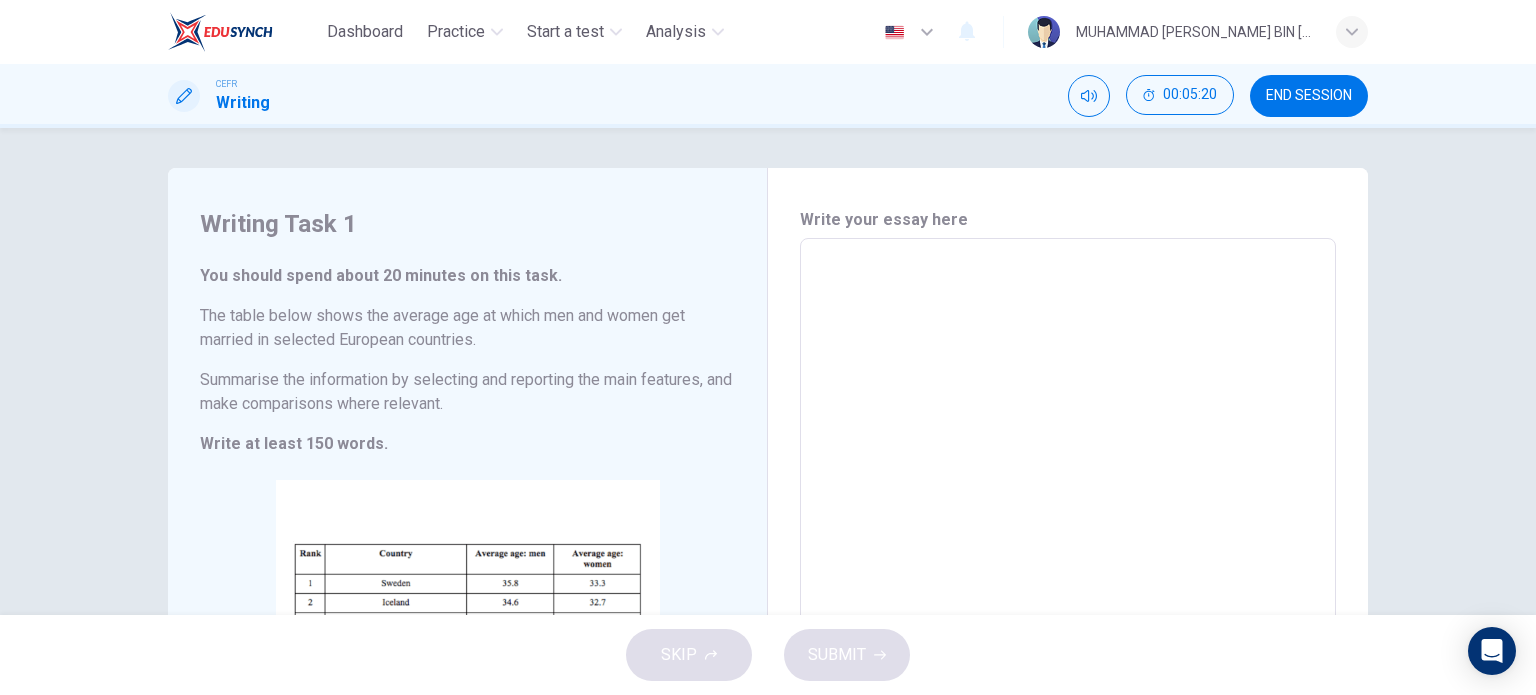 click on "Writing Task 1 You should spend about 20 minutes on this task. The table below shows the average age at which men and women get married in selected European countries.  Summarise the information by selecting and reporting the main features, and make comparisons where relevant. Write at least 150 words. CLICK TO ZOOM Click to Zoom" at bounding box center [468, 534] 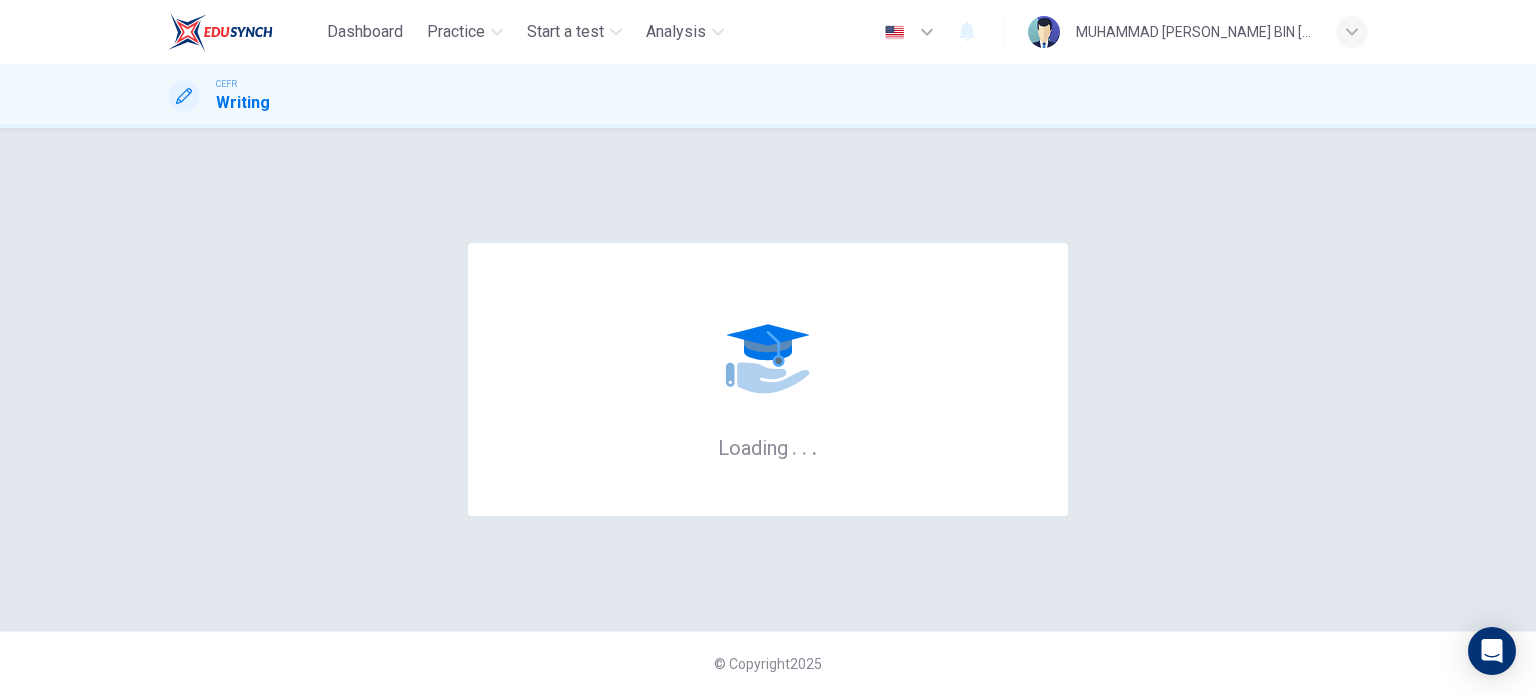 scroll, scrollTop: 0, scrollLeft: 0, axis: both 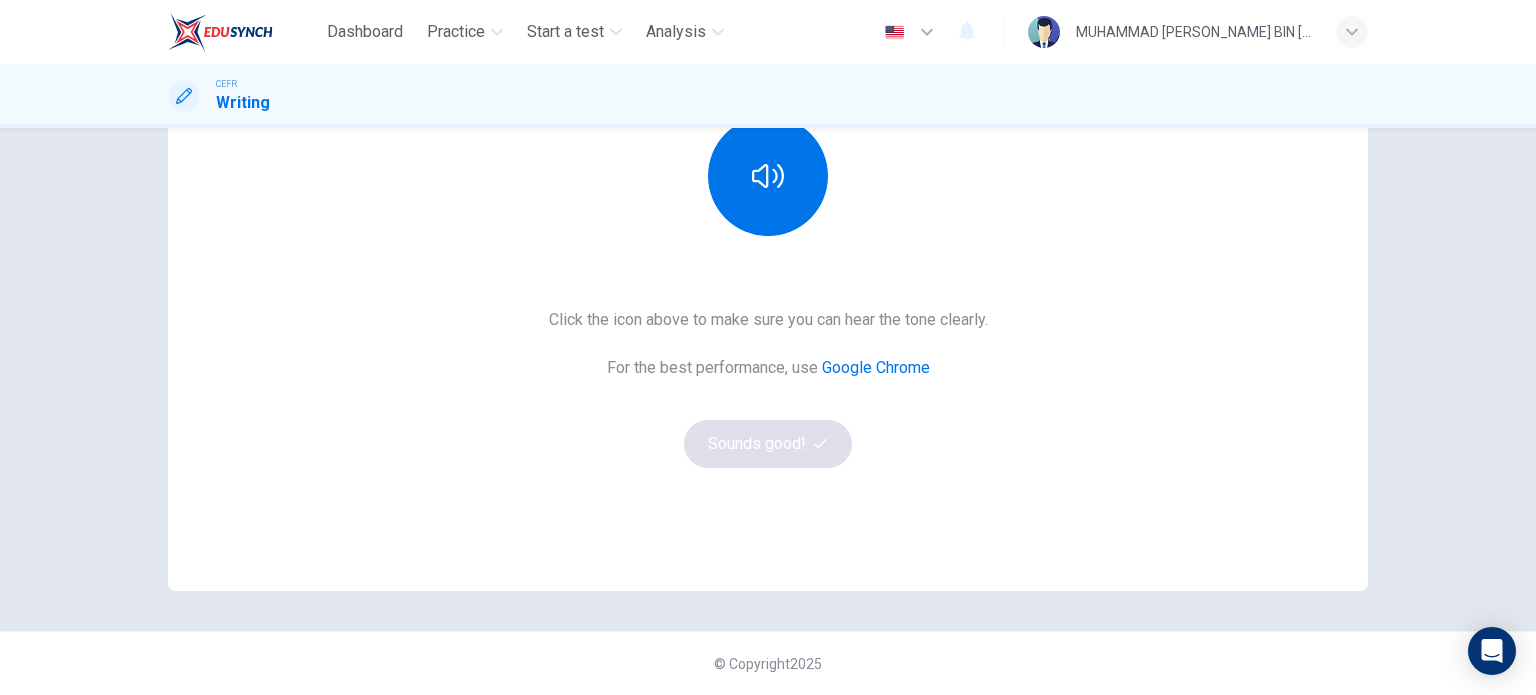 click on "Click the icon above to make sure you can hear the tone clearly. For the best performance, use   Google Chrome Sounds good!" at bounding box center (768, 388) 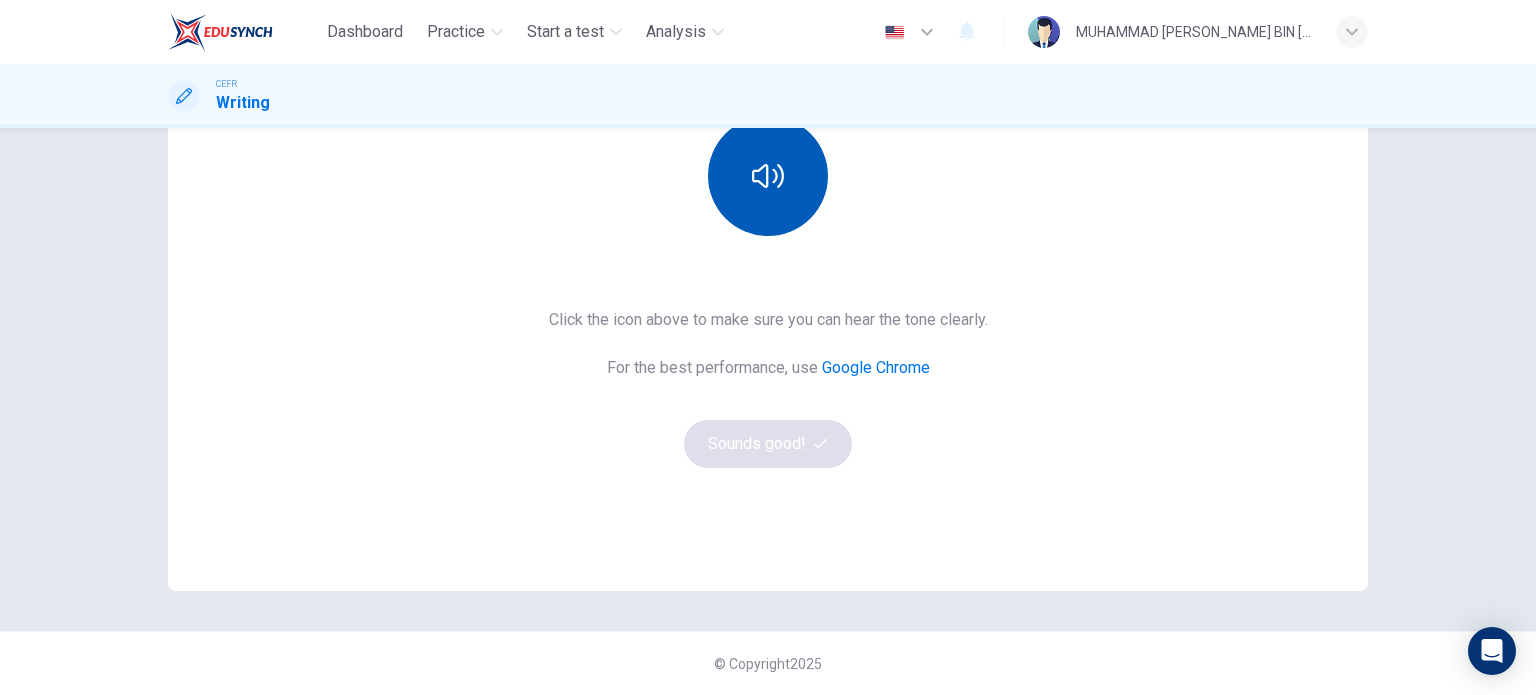 click at bounding box center (768, 176) 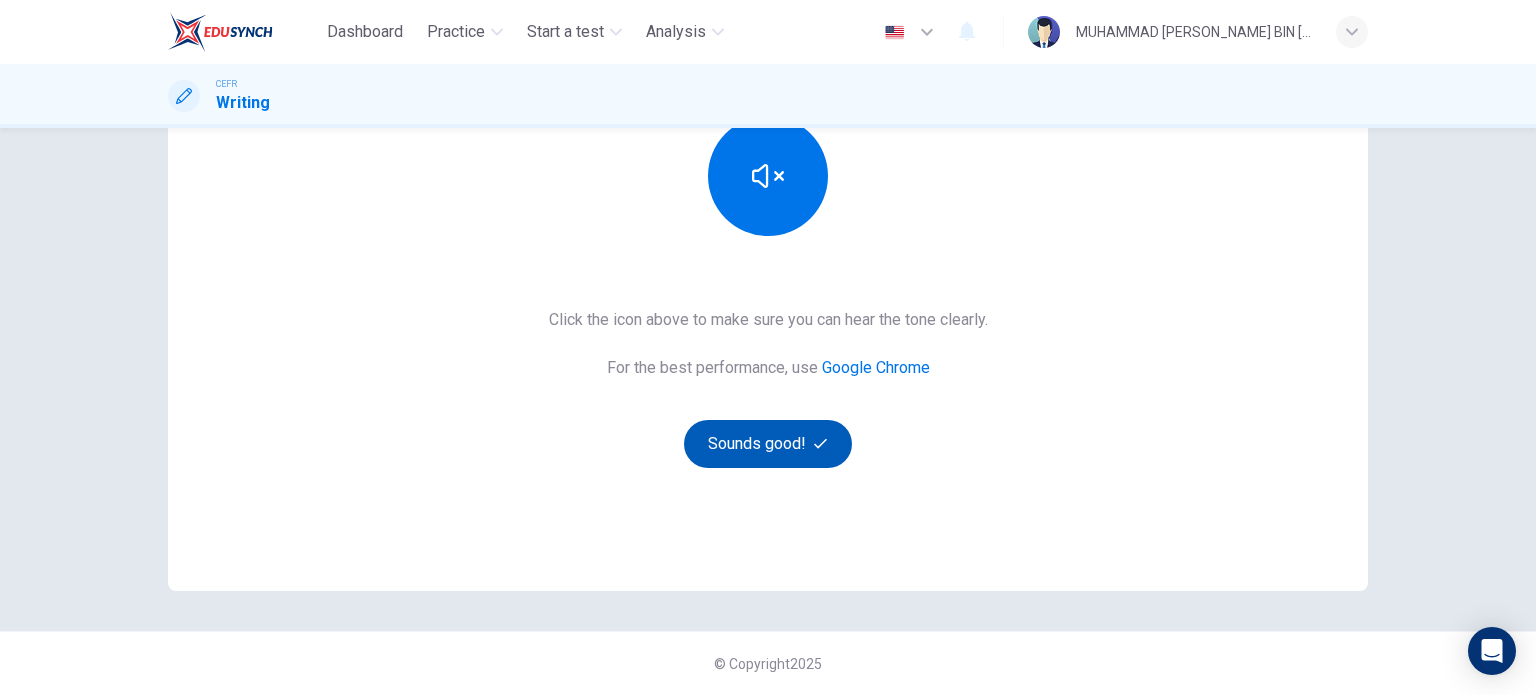 click on "Sounds good!" at bounding box center [768, 444] 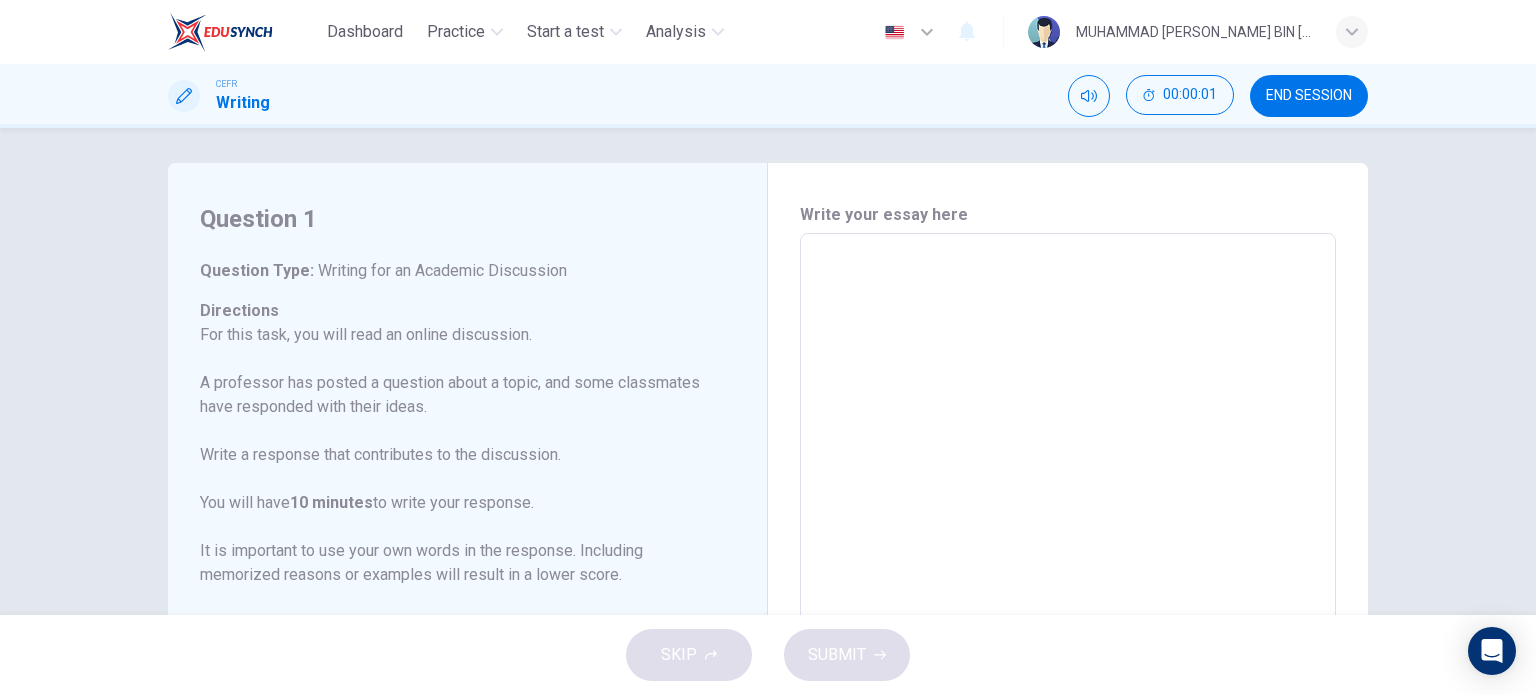 scroll, scrollTop: 0, scrollLeft: 0, axis: both 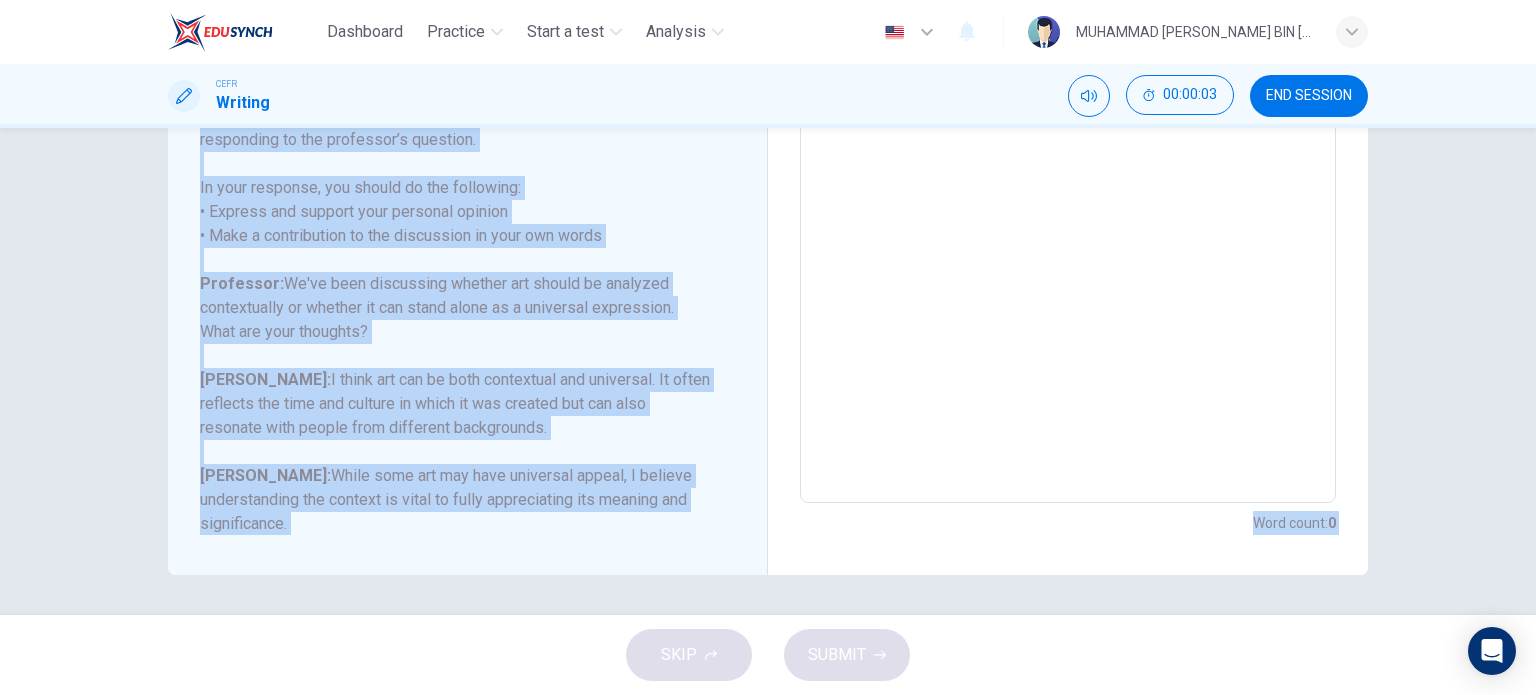 drag, startPoint x: 198, startPoint y: 274, endPoint x: 464, endPoint y: 529, distance: 368.48474 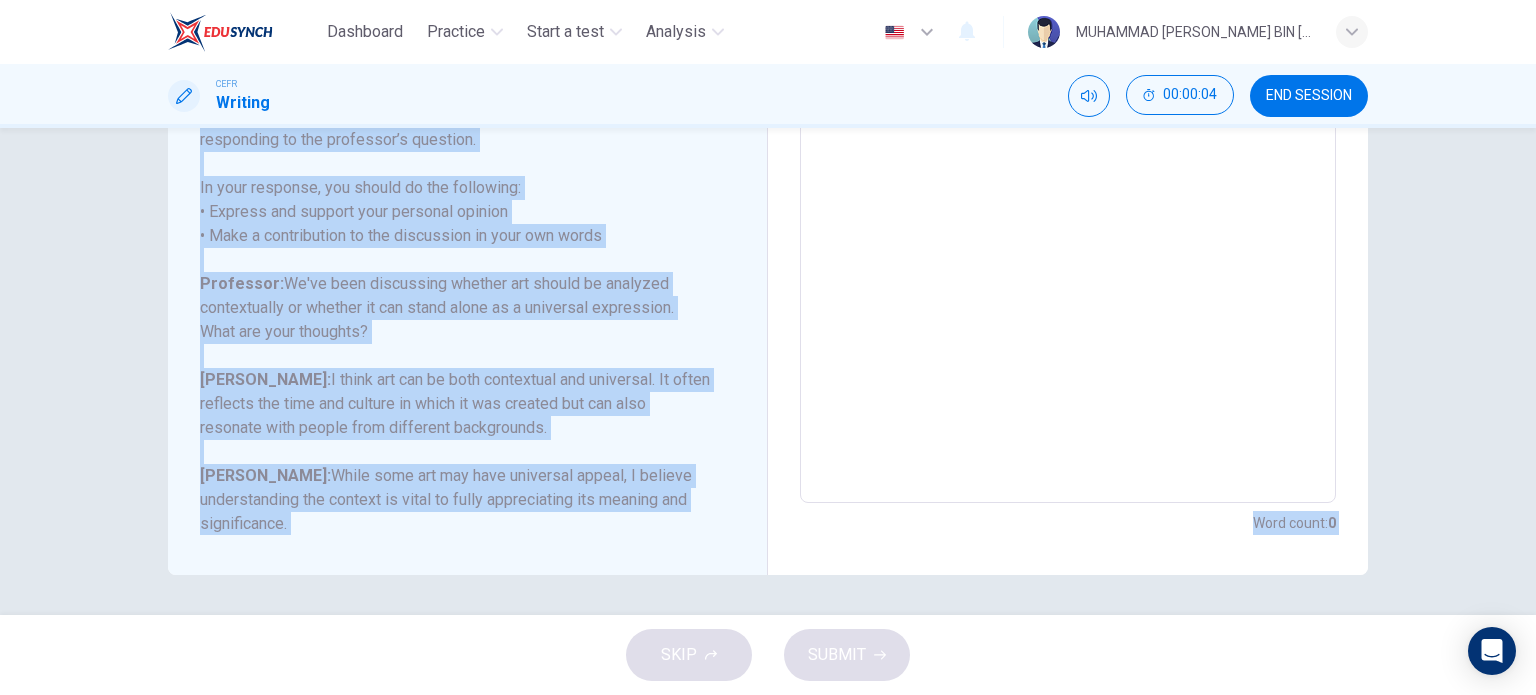 click on "In your response, you should do the following:
• Express and support your personal opinion
• Make a contribution to the discussion in your own words" at bounding box center (455, 212) 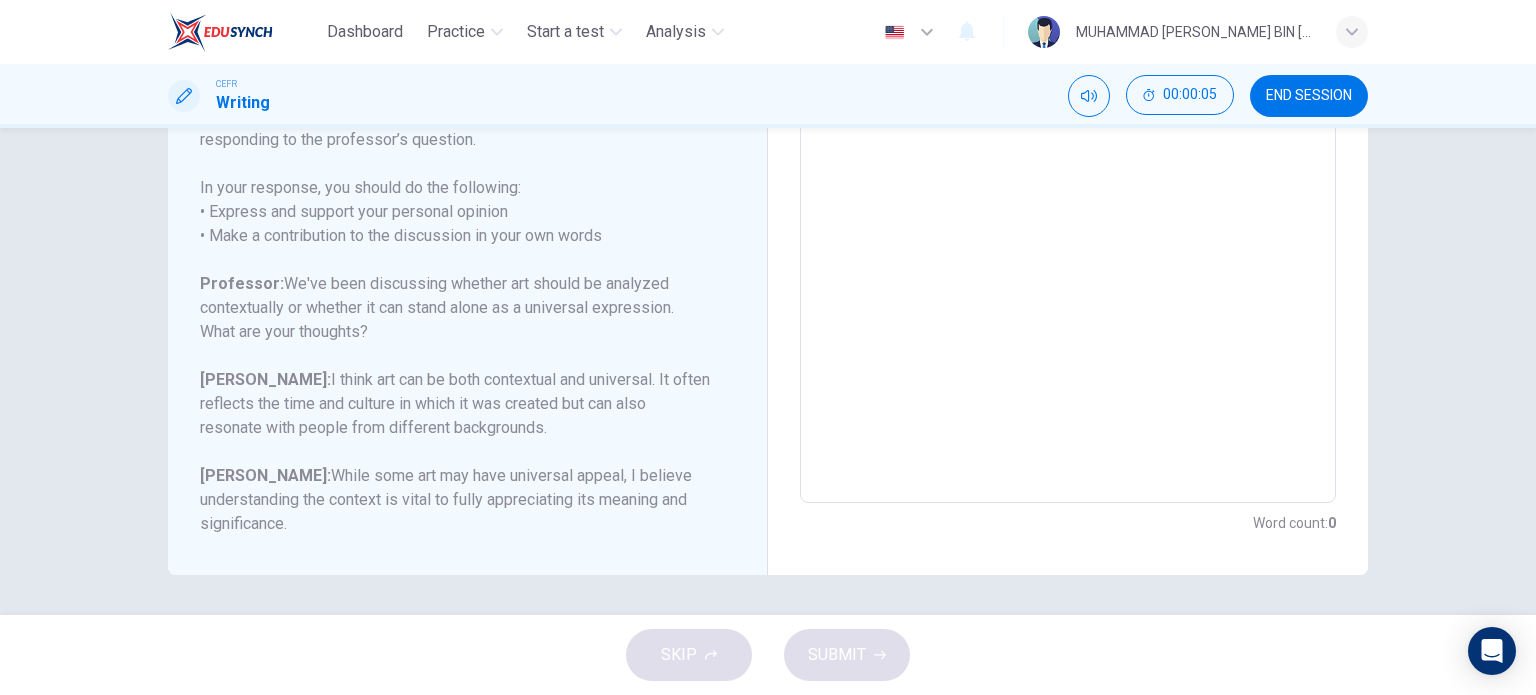scroll, scrollTop: 0, scrollLeft: 0, axis: both 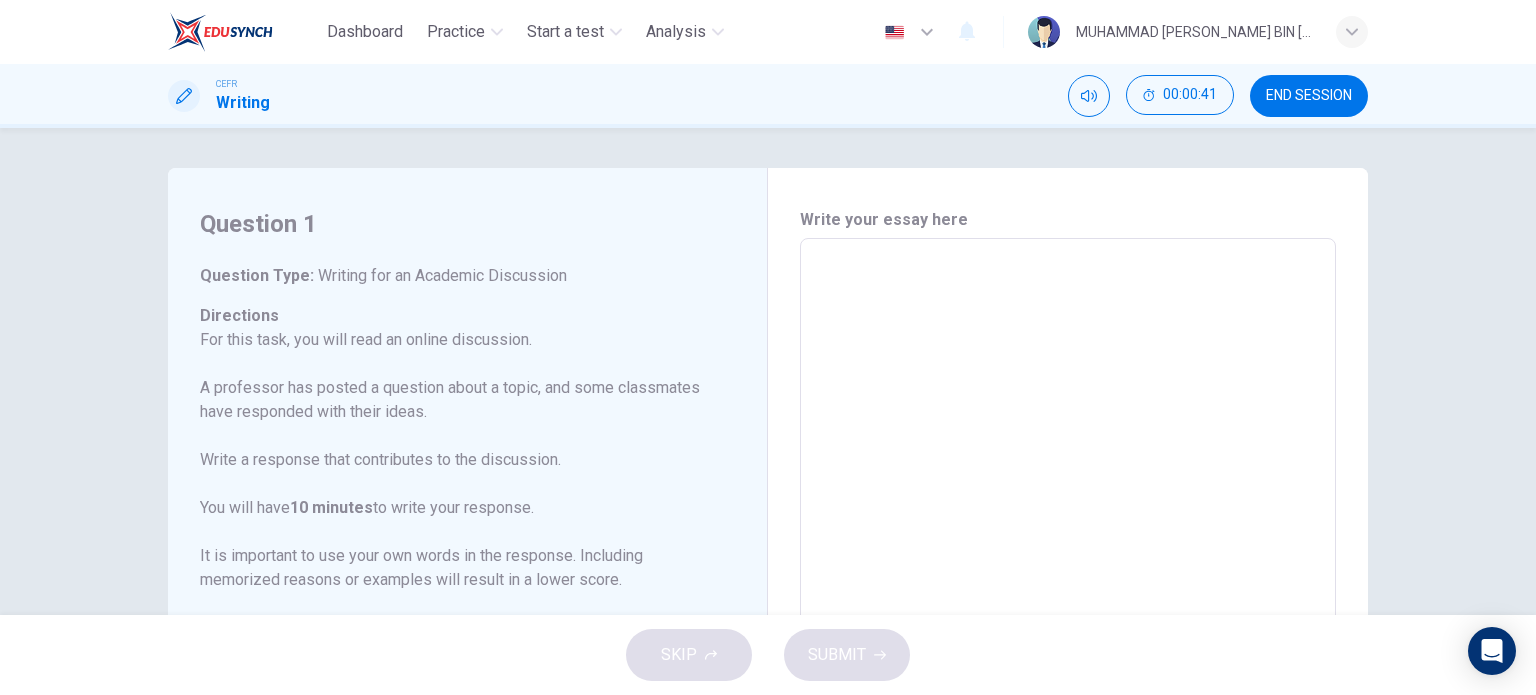 click at bounding box center (1068, 572) 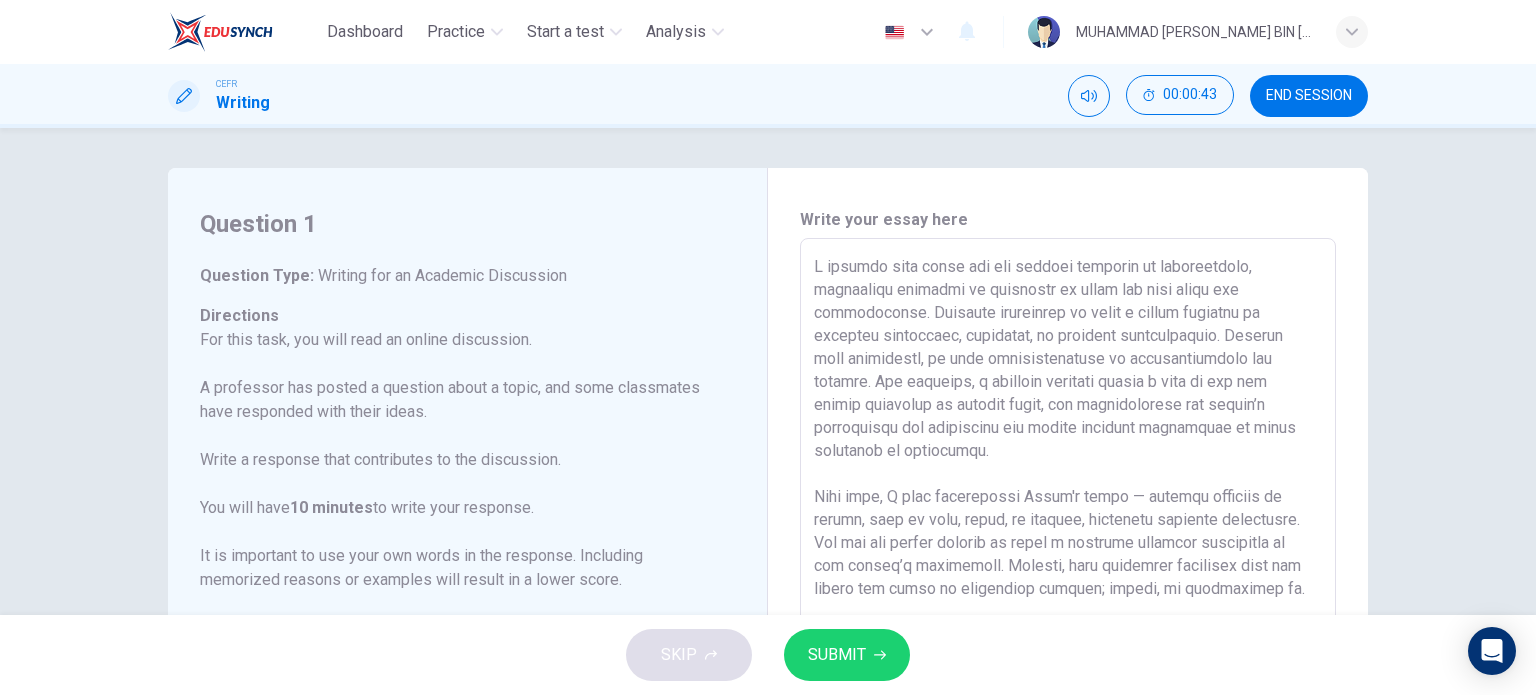 type on "I believe that while art may possess elements of universality, contextual analysis is essential to grasp its full depth and significance. Artistic expression is often a direct response to specific historical, political, or cultural circumstances. Without this background, we risk misinterpreting or oversimplifying its message. For instance, a painting produced during a time of war may appear beautiful at surface level, but understanding the artist’s environment and intentions can reveal profound commentary on human suffering or resistance.
That said, I also acknowledge Henry's point — certain emotions or themes, such as love, grief, or freedom, transcend cultural boundaries. Art has the unique ability to evoke a visceral response regardless of the viewer’s background. However, this emotional resonance does not negate the value of contextual inquiry; rather, it complements it.
In short, art should be appreciated both emotionally and intellectually. A contextual lens deepens our engagement, while universal ..." 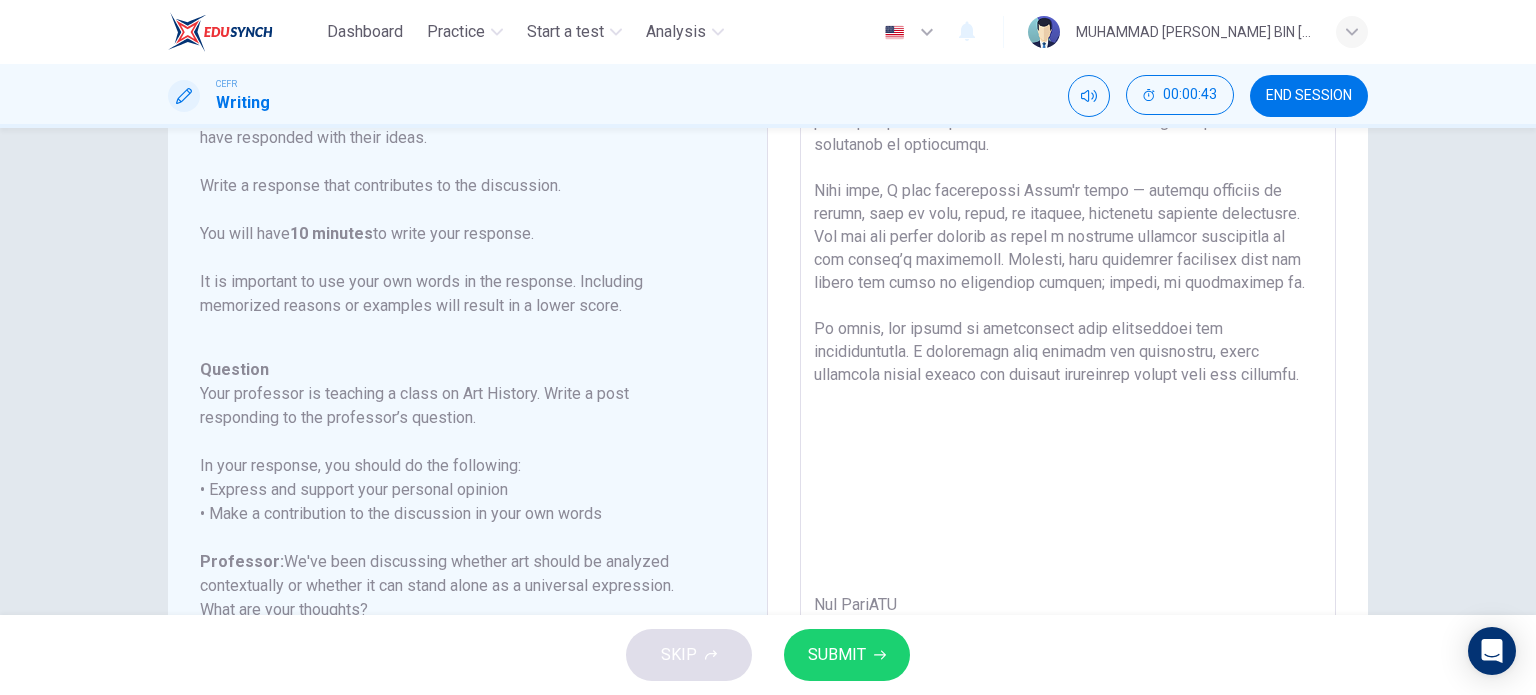 scroll, scrollTop: 0, scrollLeft: 0, axis: both 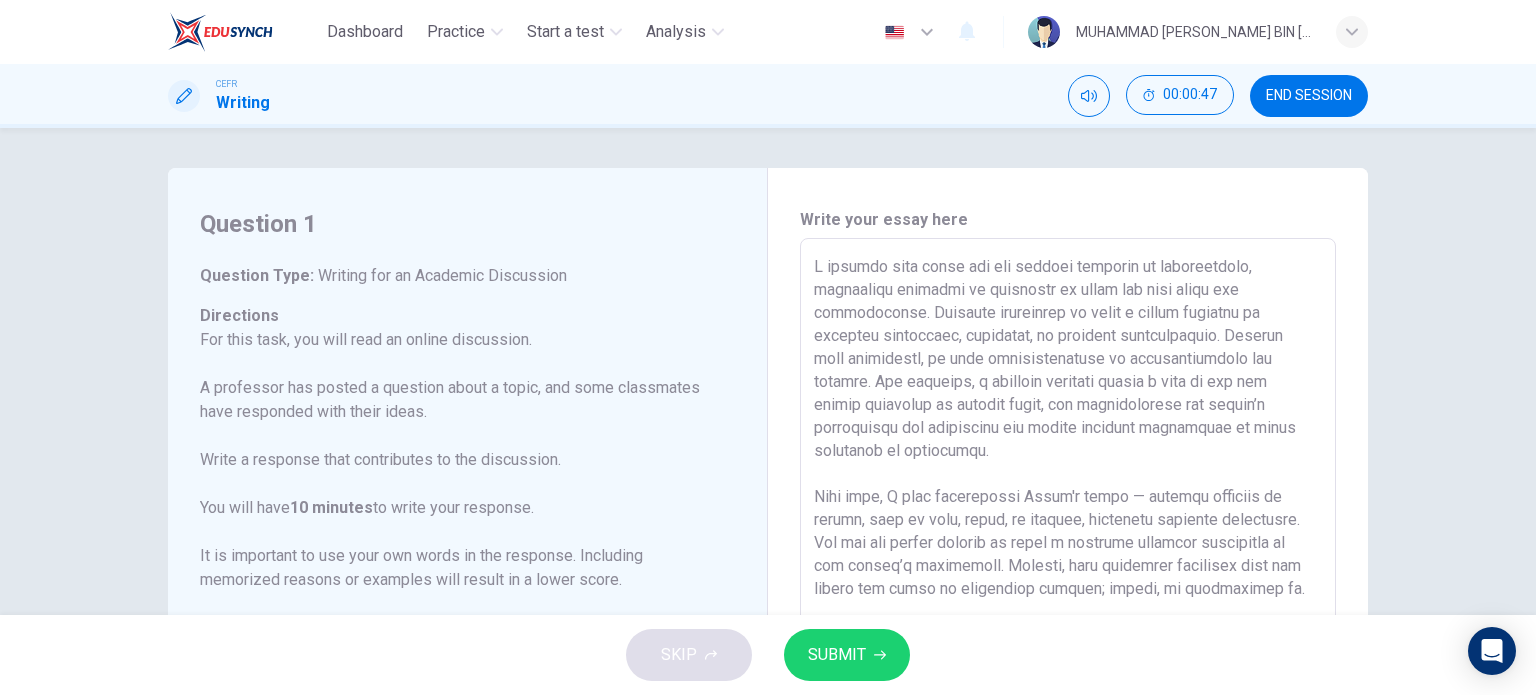 type on "I believe that while art may possess elements of universality, contextual analysis is essential to grasp its full depth and significance. Artistic expression is often a direct response to specific historical, political, or cultural circumstances. Without this background, we risk misinterpreting or oversimplifying its message. For instance, a painting produced during a time of war may appear beautiful at surface level, but understanding the artist’s environment and intentions can reveal profound commentary on human suffering or resistance.
That said, I also acknowledge Henry's point — certain emotions or themes, such as love, grief, or freedom, transcend cultural boundaries. Art has the unique ability to evoke a visceral response regardless of the viewer’s background. However, this emotional resonance does not negate the value of contextual inquiry; rather, it complements it.
In short, art should be appreciated both emotionally and intellectually. A contextual lens deepens our engagement, while universal ..." 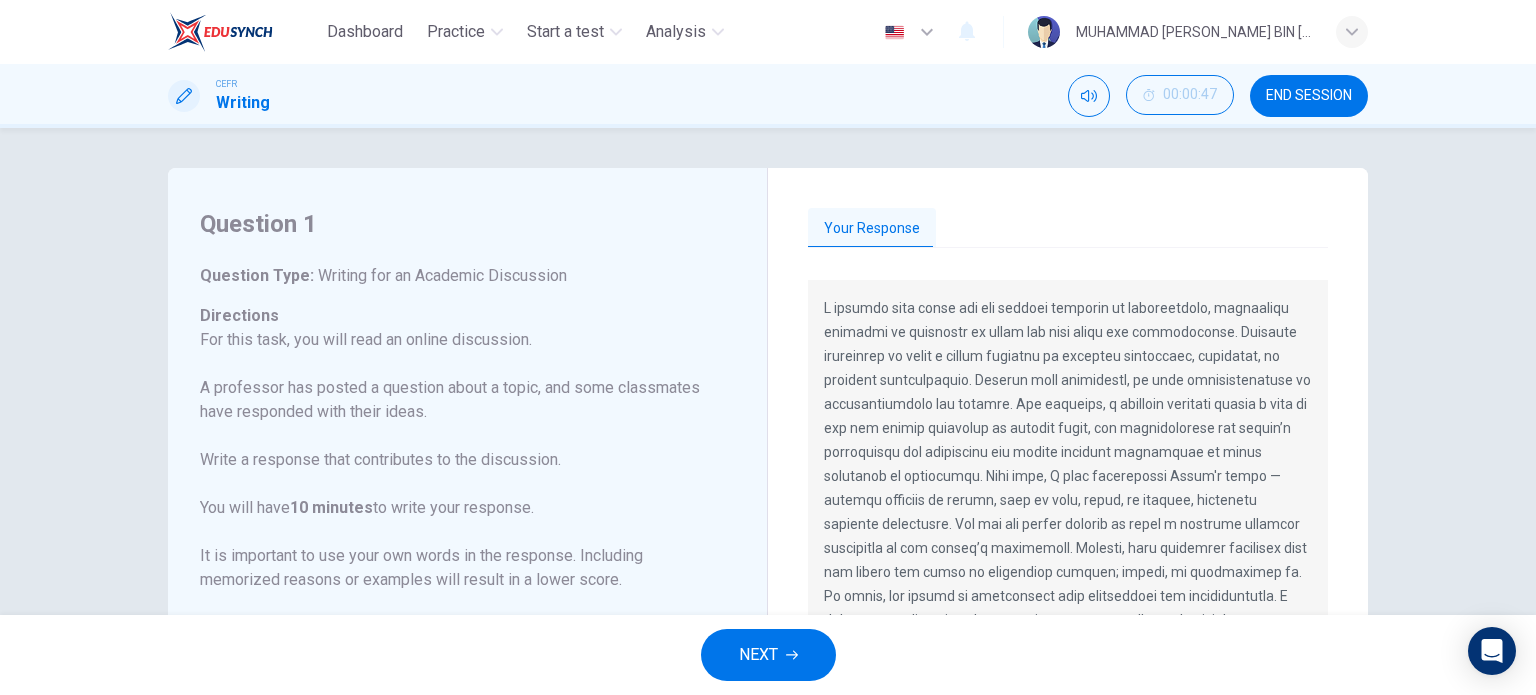 scroll, scrollTop: 48, scrollLeft: 0, axis: vertical 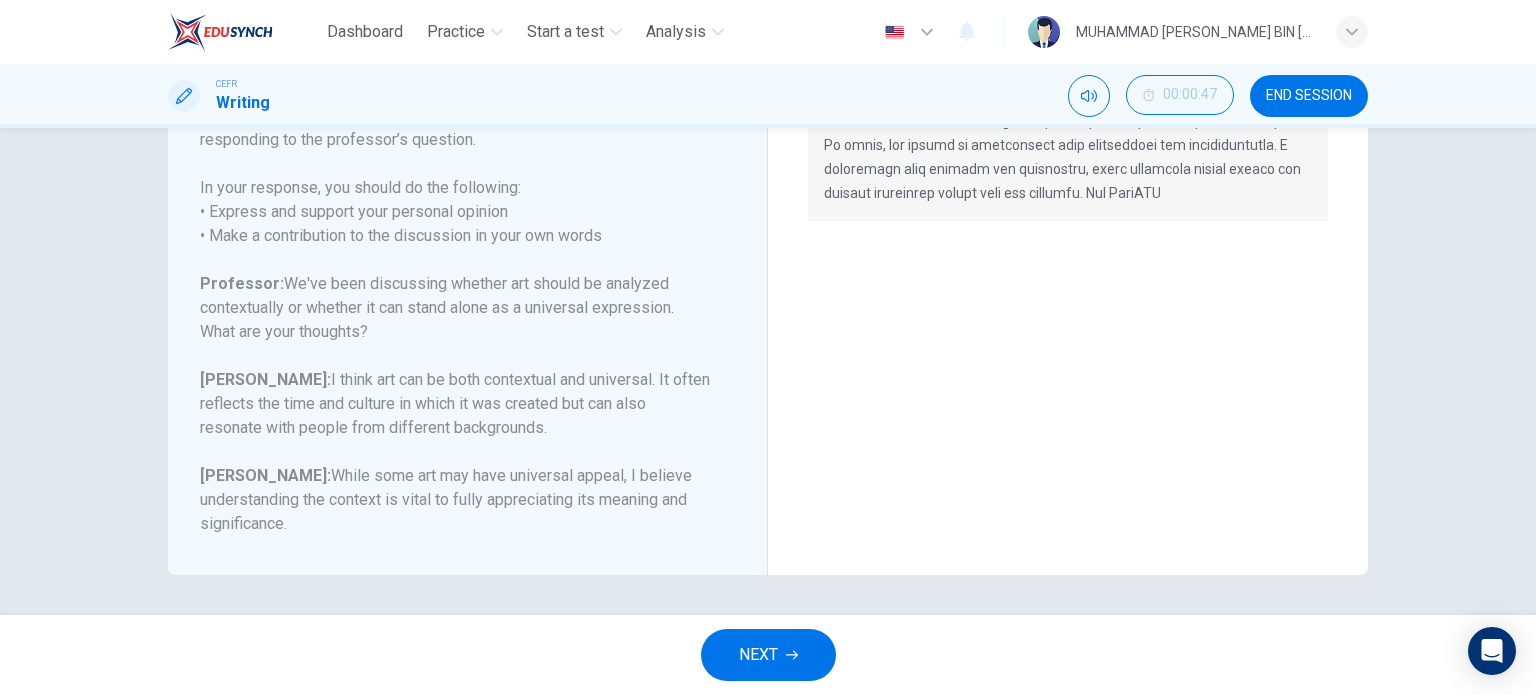 click on "NEXT" at bounding box center [758, 655] 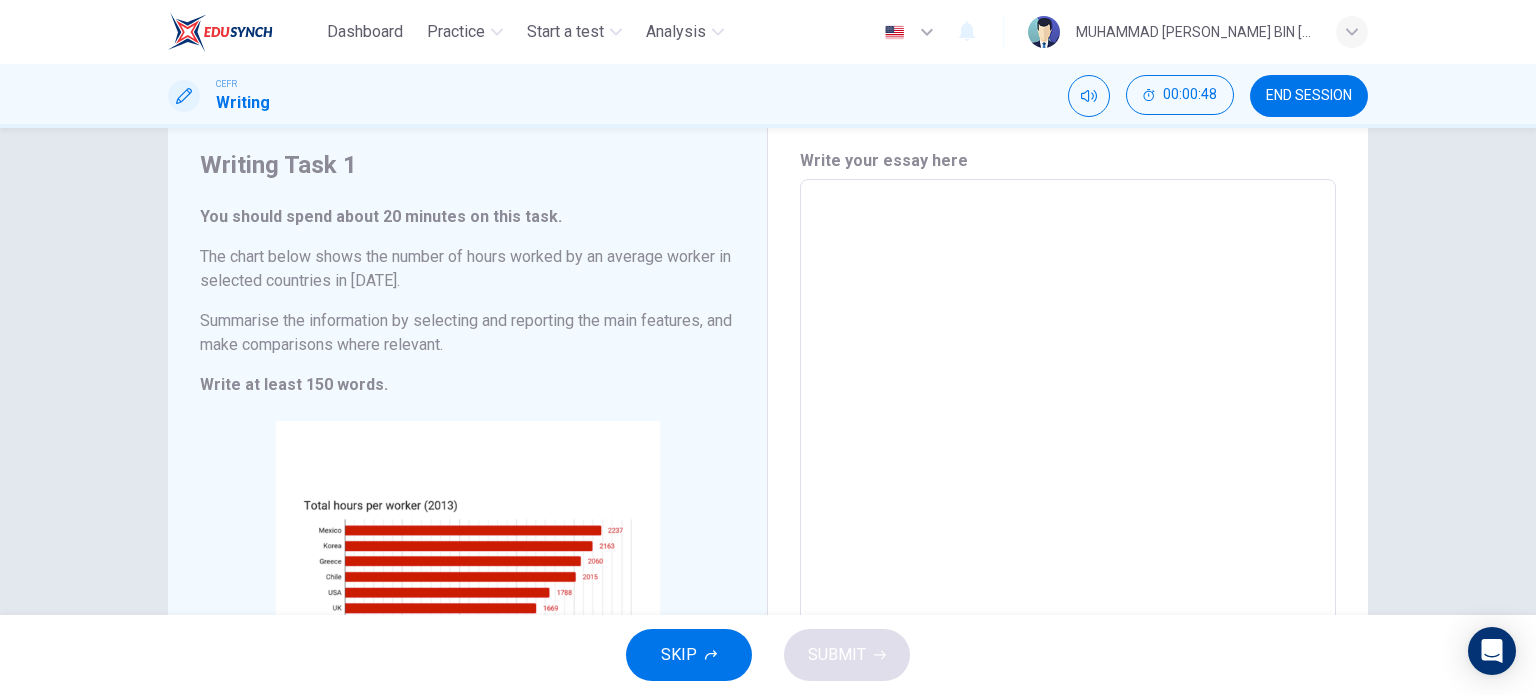 scroll, scrollTop: 0, scrollLeft: 0, axis: both 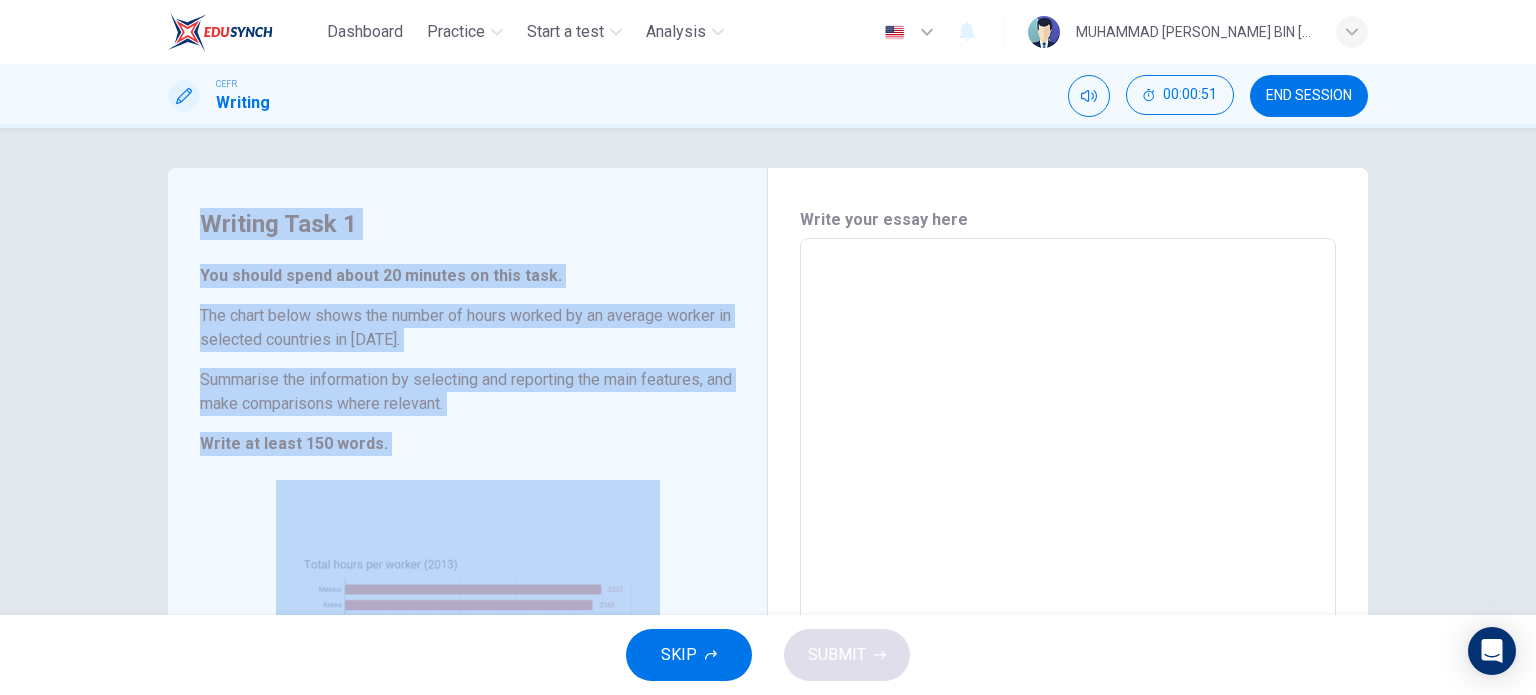 drag, startPoint x: 194, startPoint y: 214, endPoint x: 432, endPoint y: 459, distance: 341.56845 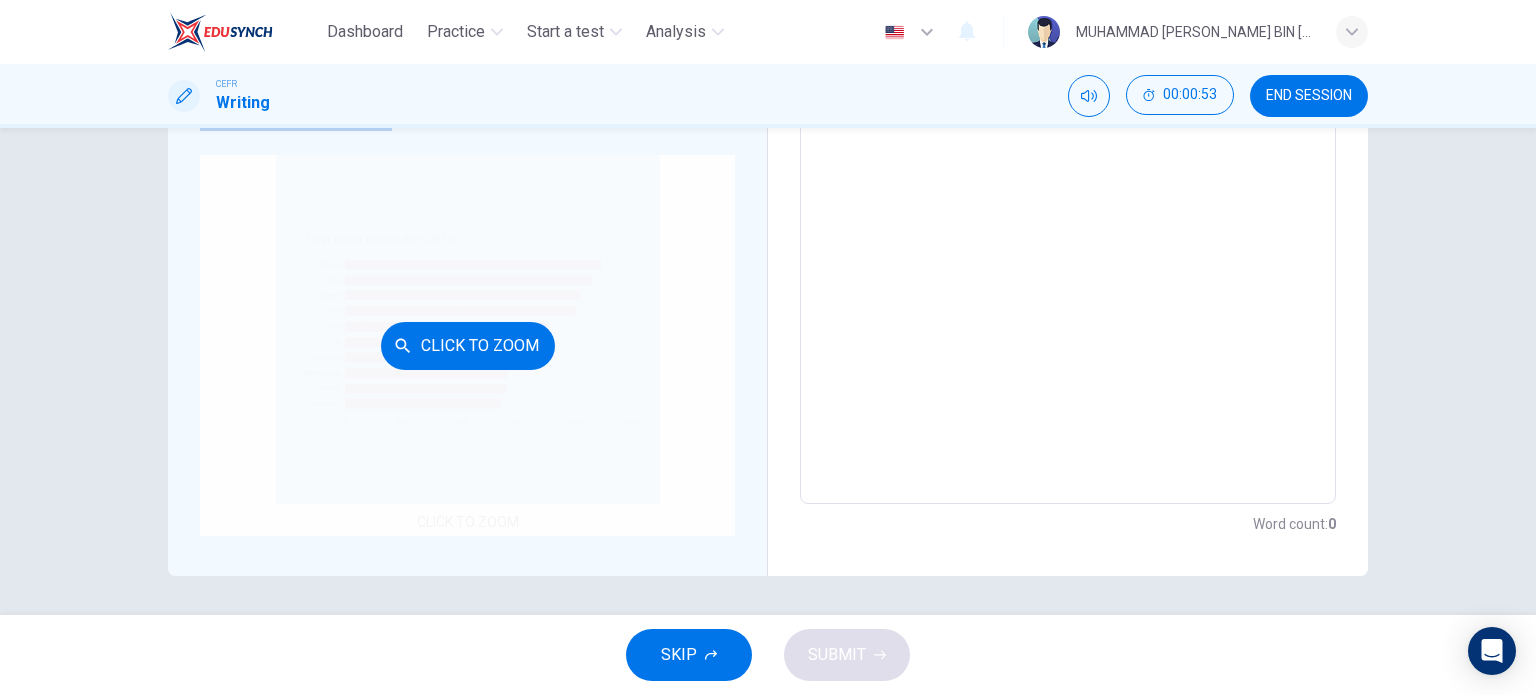 scroll, scrollTop: 59, scrollLeft: 0, axis: vertical 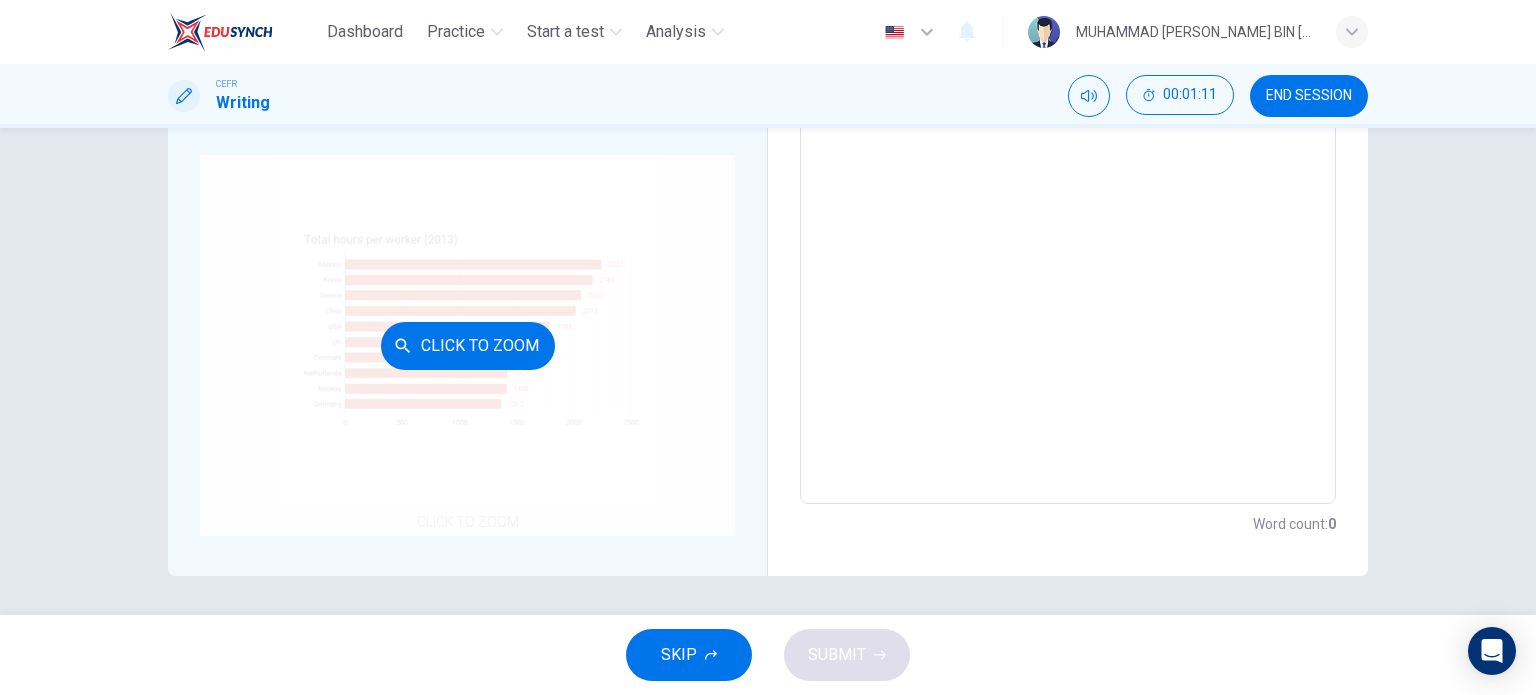 drag, startPoint x: 547, startPoint y: 300, endPoint x: 442, endPoint y: 375, distance: 129.03488 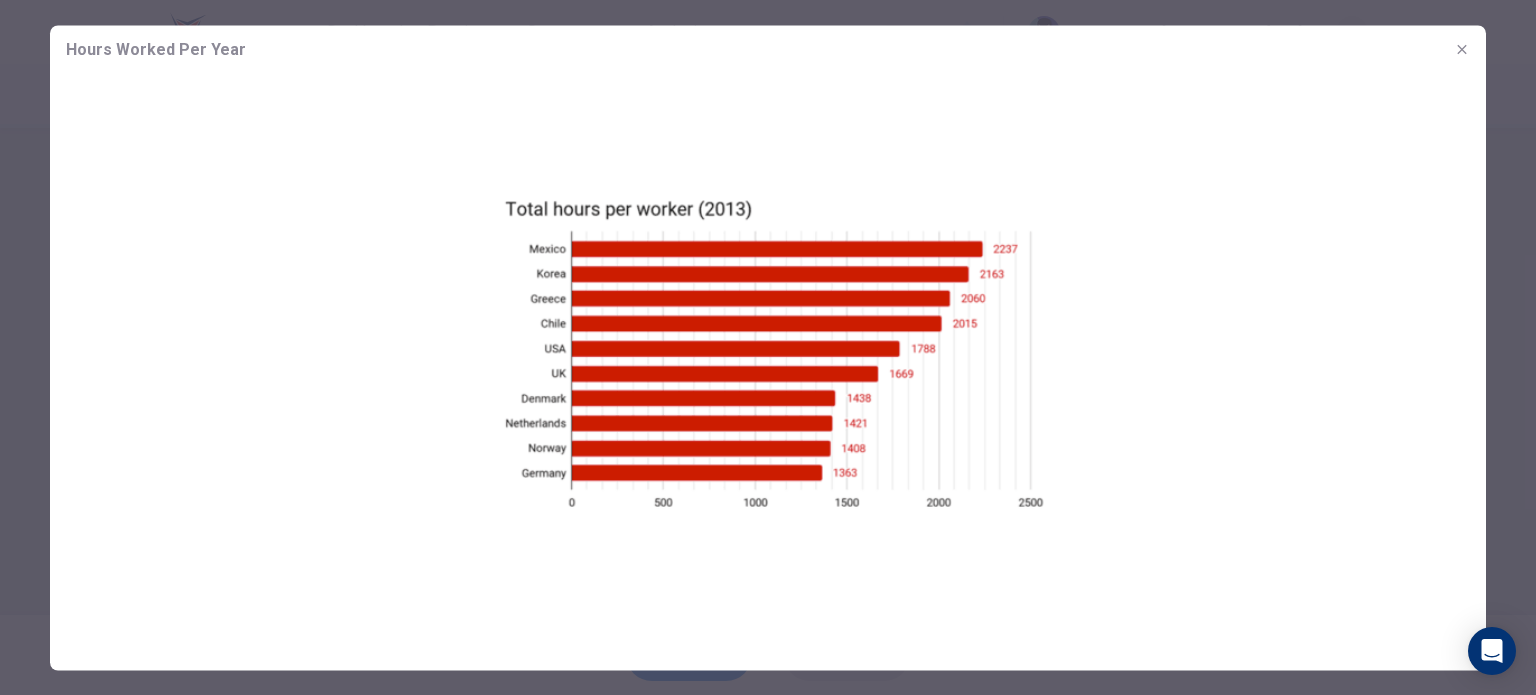 click 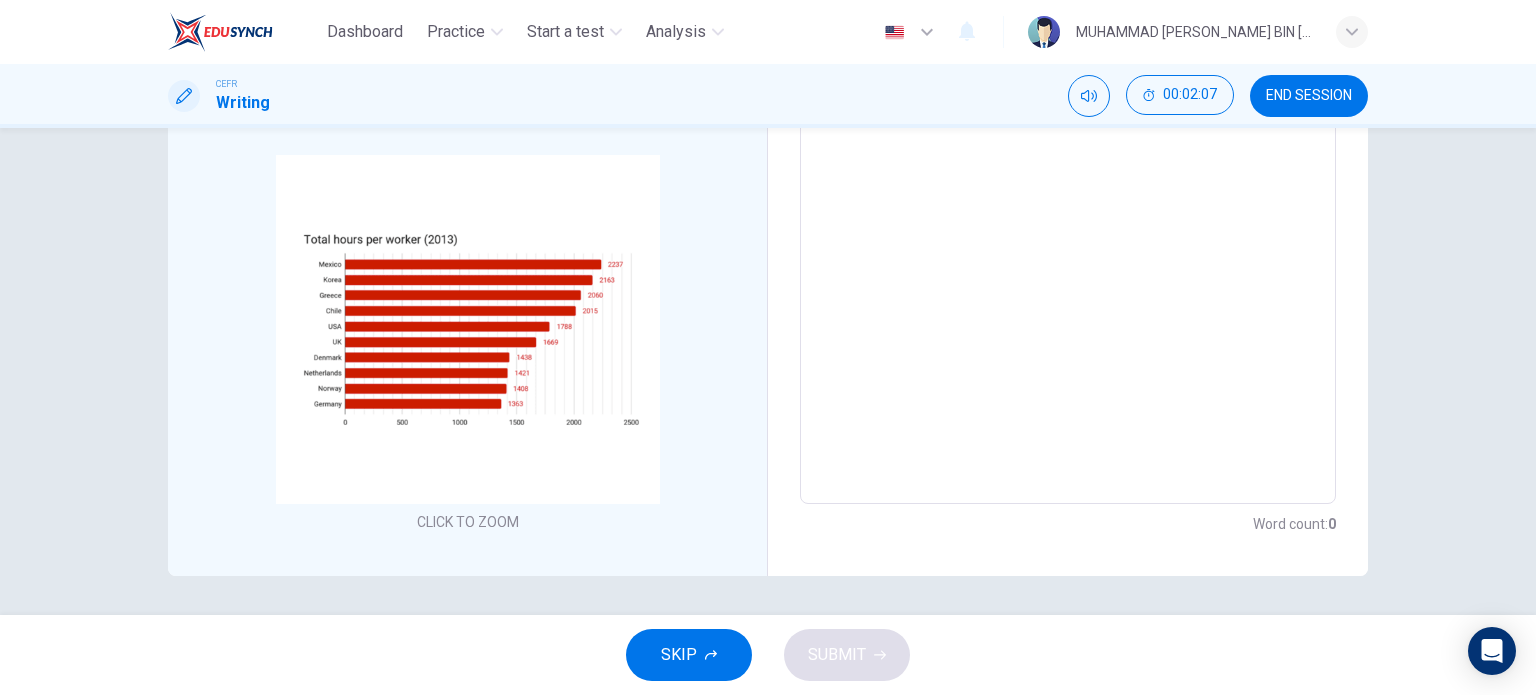 scroll, scrollTop: 0, scrollLeft: 0, axis: both 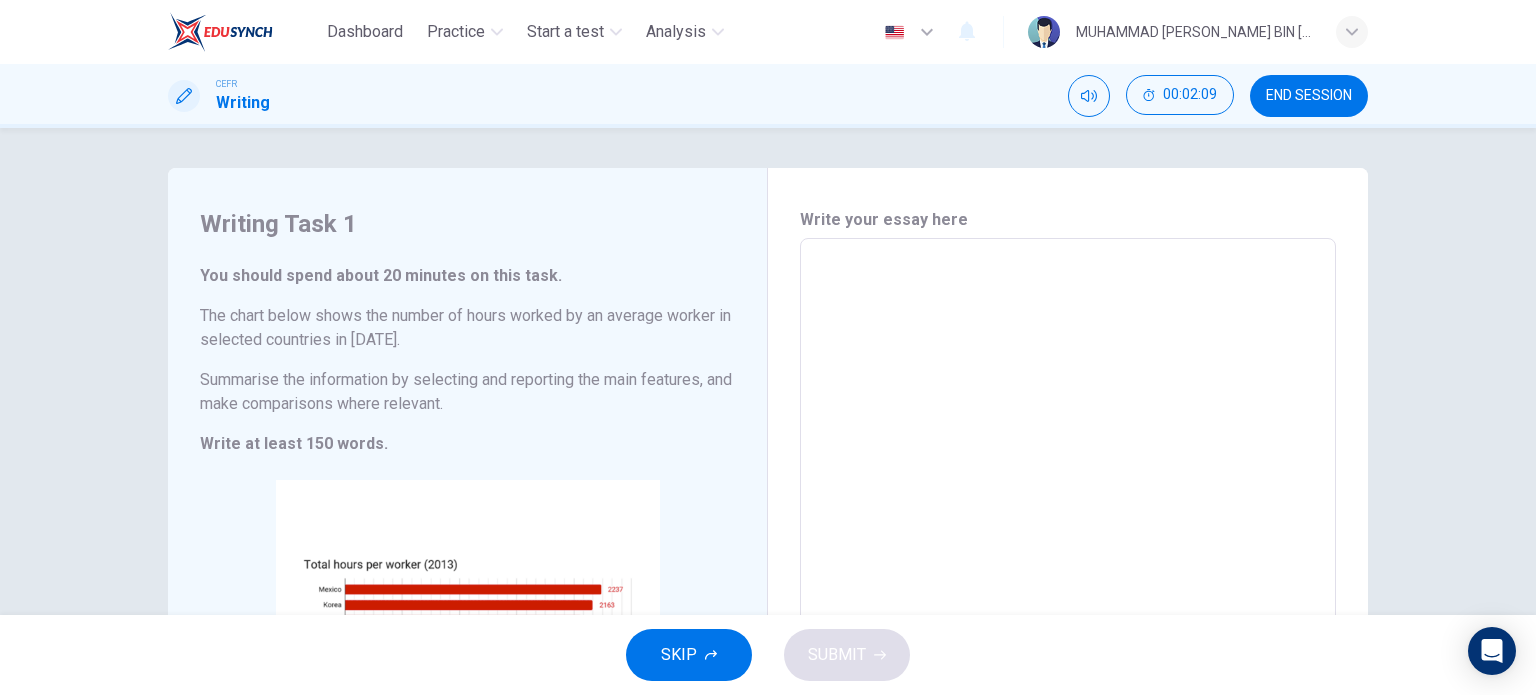 type on "The bar chart delineates the total annual working hours per employee across eleven selected nations in 2013.
Evidently, Mexico registered the highest workload, with an average of 2,237 hours per worker, trailed closely by South Korea at 2,163 hours. These figures markedly exceed those of most European counterparts. Greece and Chile also featured prominently, each surpassing 2,000 hours, while the United States and United Kingdom reported 1,788 and 1,669 hours respectively—moderate in comparison.
Conversely, Northern and Western European countries exhibited significantly lower working hours. Employees in Denmark and the Netherlands logged approximately 1,438 and 1,421 hours, followed by Norway at 1,408. Germany recorded the lowest annual total, with a mere 1,363 hours per worker.
In conclusion, the chart underscores a pronounced dichotomy between labour-intensive economies such as Mexico and Korea, and efficiency-driven nations like Germany and Norway. This disparity suggests divergent philosophies surro..." 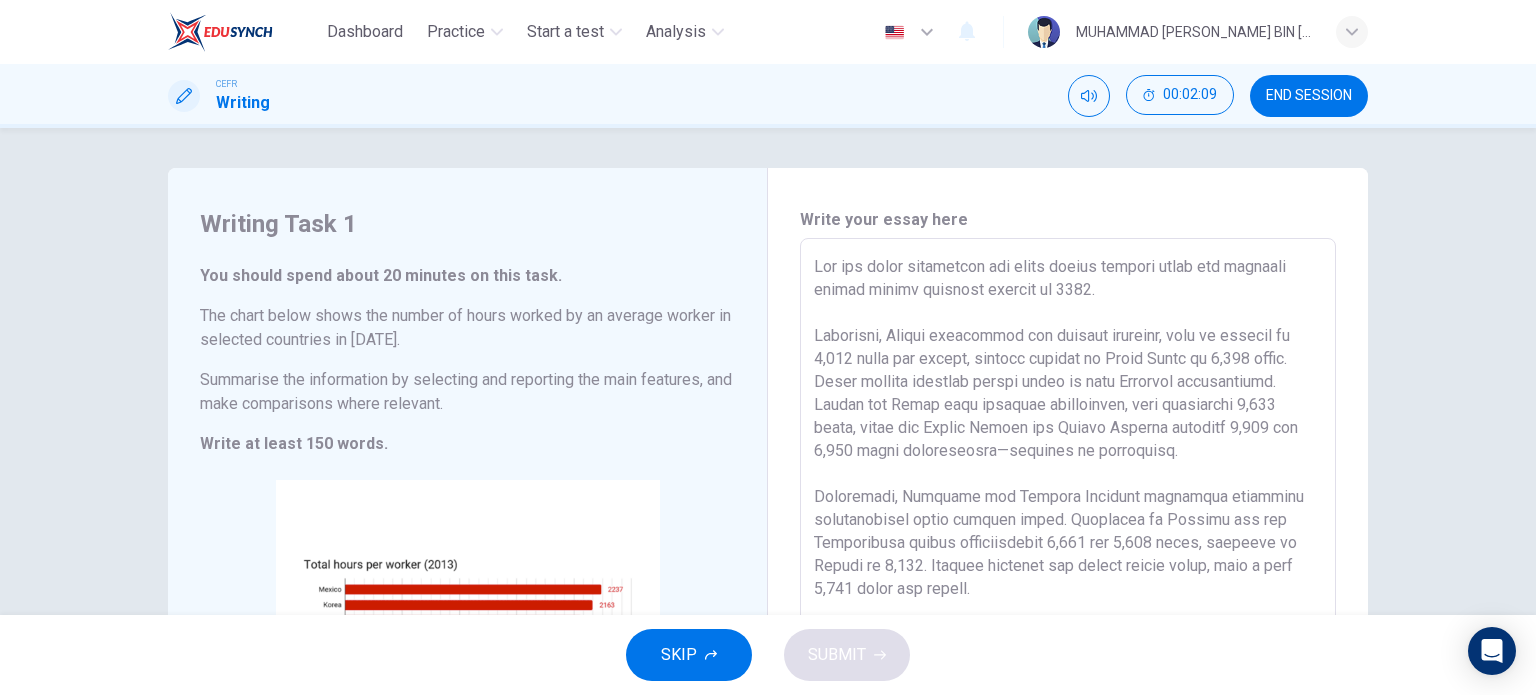 type on "x" 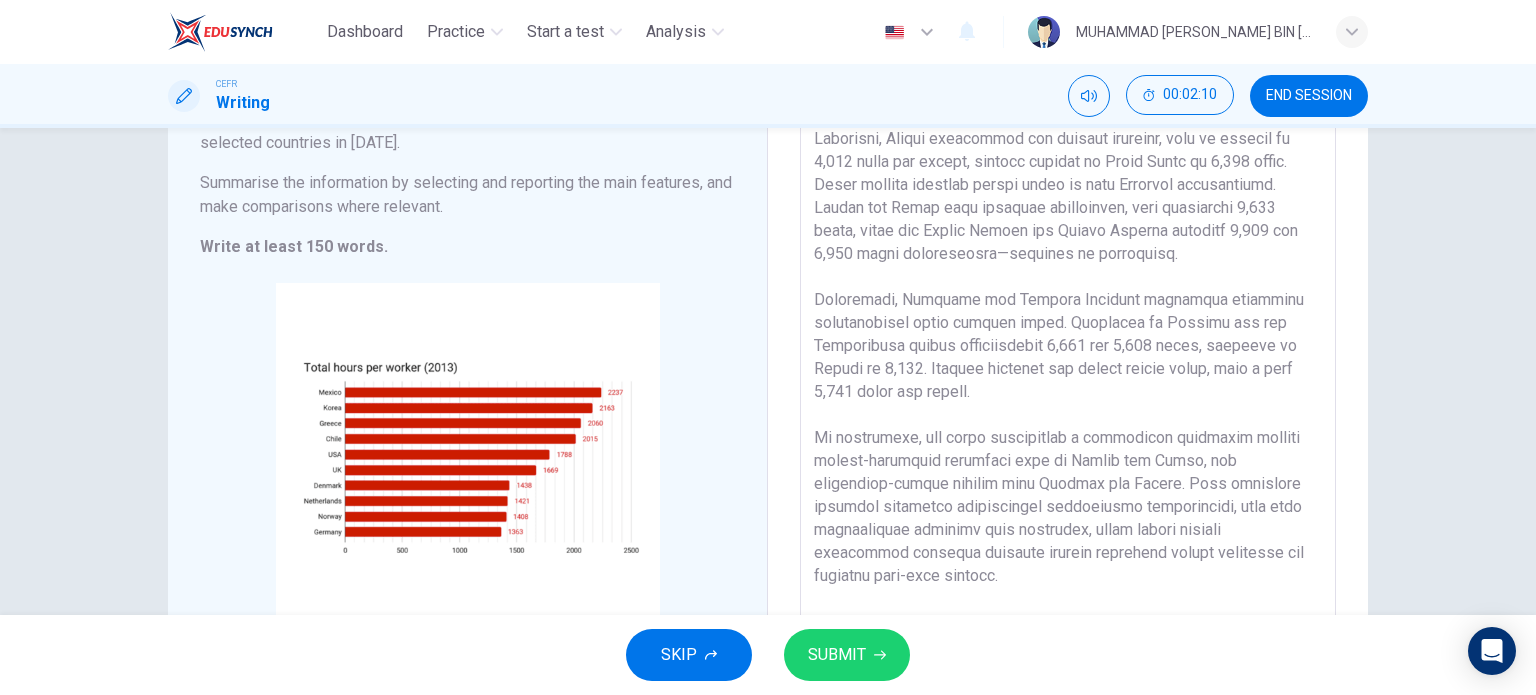 scroll, scrollTop: 0, scrollLeft: 0, axis: both 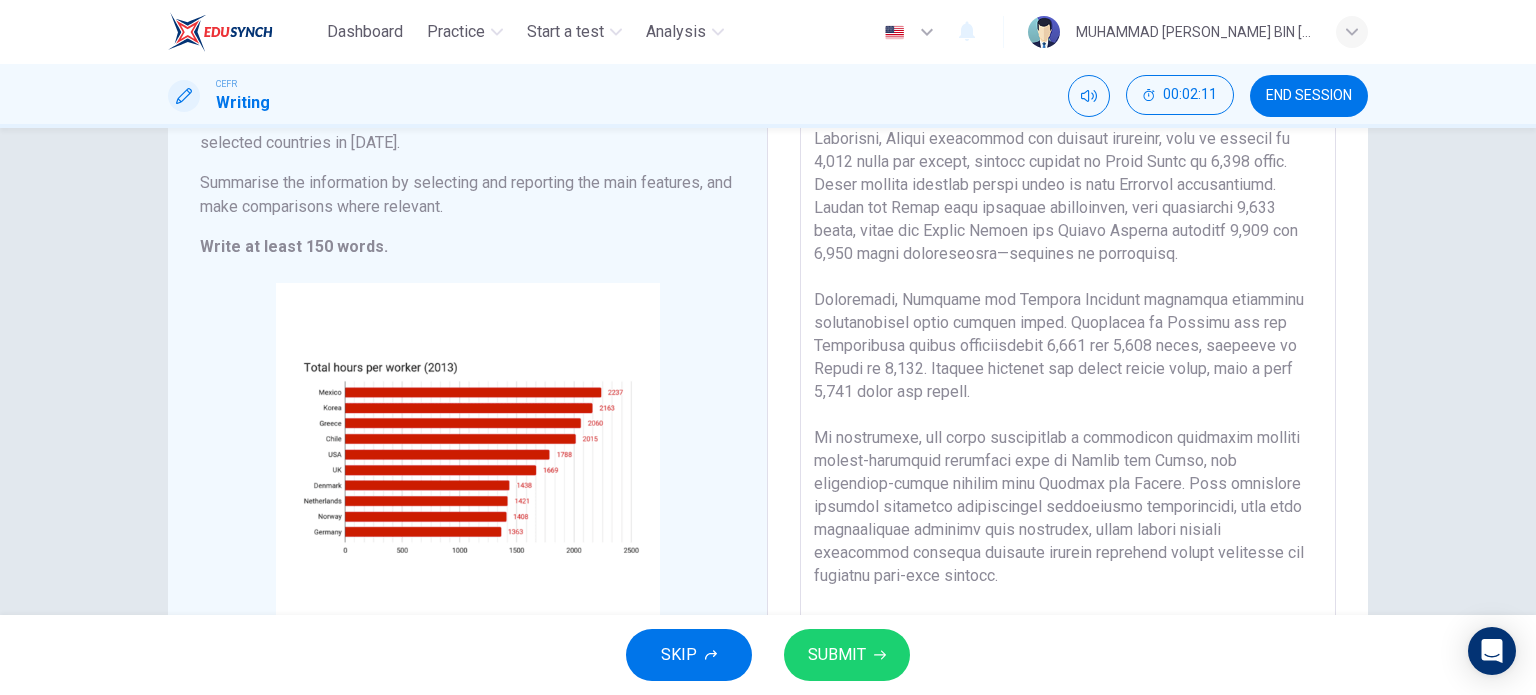 type on "The bar chart delineates the total annual working hours per employee across eleven selected nations in 2013.
Evidently, Mexico registered the highest workload, with an average of 2,237 hours per worker, trailed closely by South Korea at 2,163 hours. These figures markedly exceed those of most European counterparts. Greece and Chile also featured prominently, each surpassing 2,000 hours, while the United States and United Kingdom reported 1,788 and 1,669 hours respectively—moderate in comparison.
Conversely, Northern and Western European countries exhibited significantly lower working hours. Employees in Denmark and the Netherlands logged approximately 1,438 and 1,421 hours, followed by Norway at 1,408. Germany recorded the lowest annual total, with a mere 1,363 hours per worker.
In conclusion, the chart underscores a pronounced dichotomy between labour-intensive economies such as Mexico and Korea, and efficiency-driven nations like Germany and Norway. This disparity suggests divergent philosophies surro..." 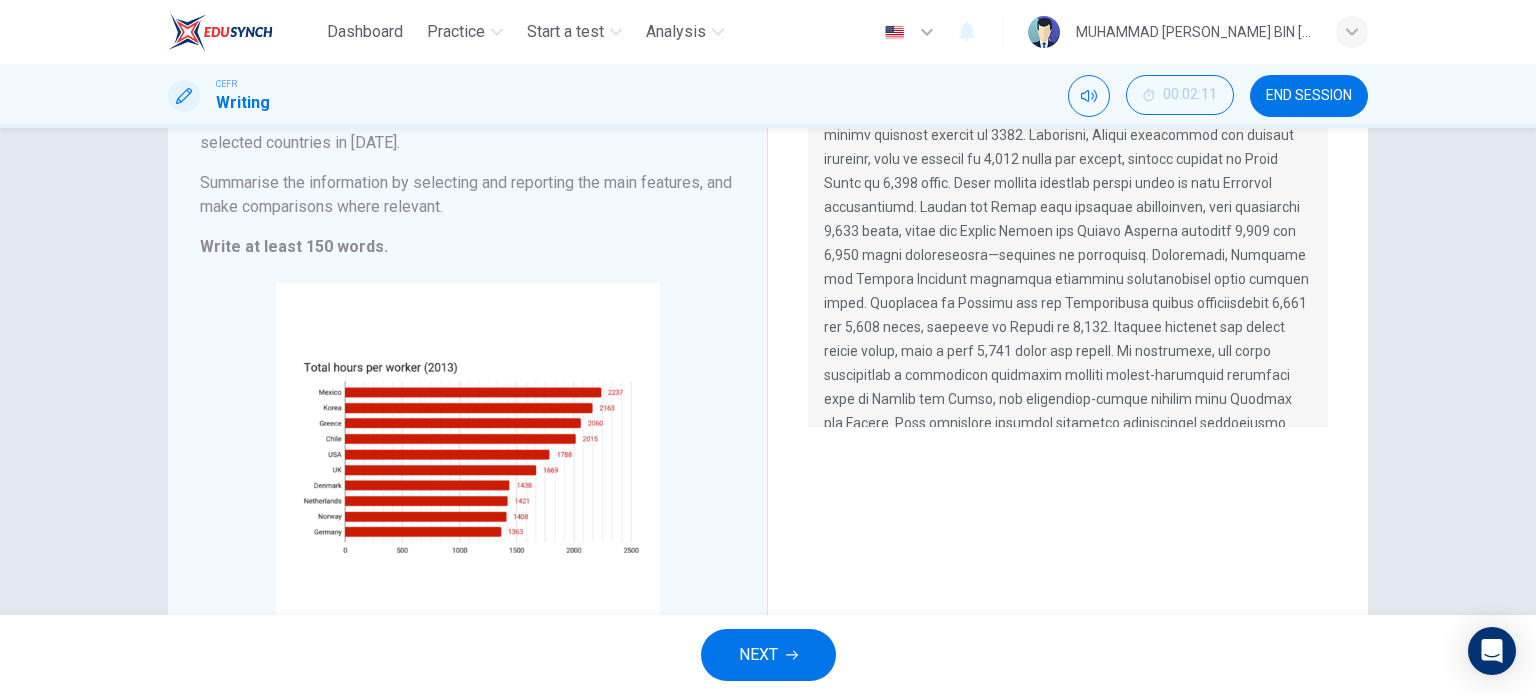 scroll, scrollTop: 0, scrollLeft: 0, axis: both 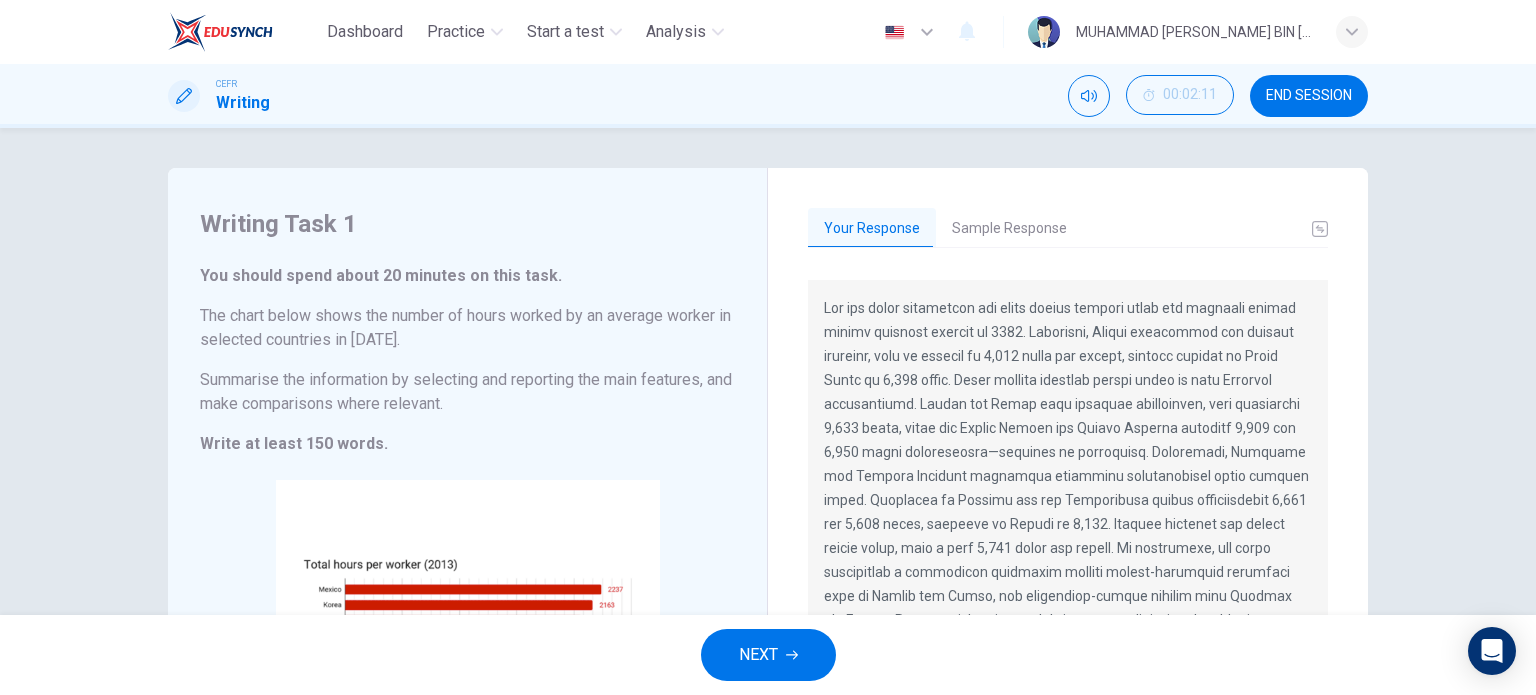 click on "Sample Response" at bounding box center [1009, 229] 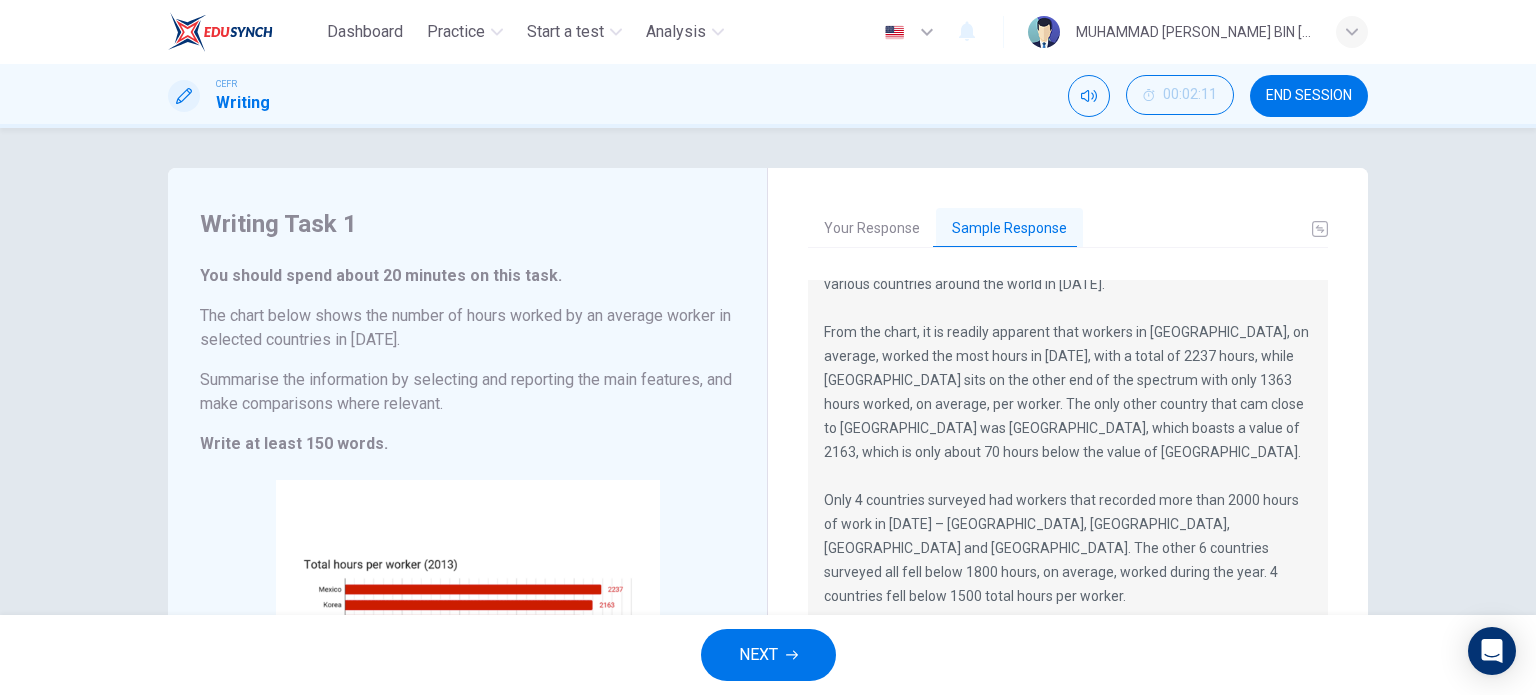 scroll, scrollTop: 0, scrollLeft: 0, axis: both 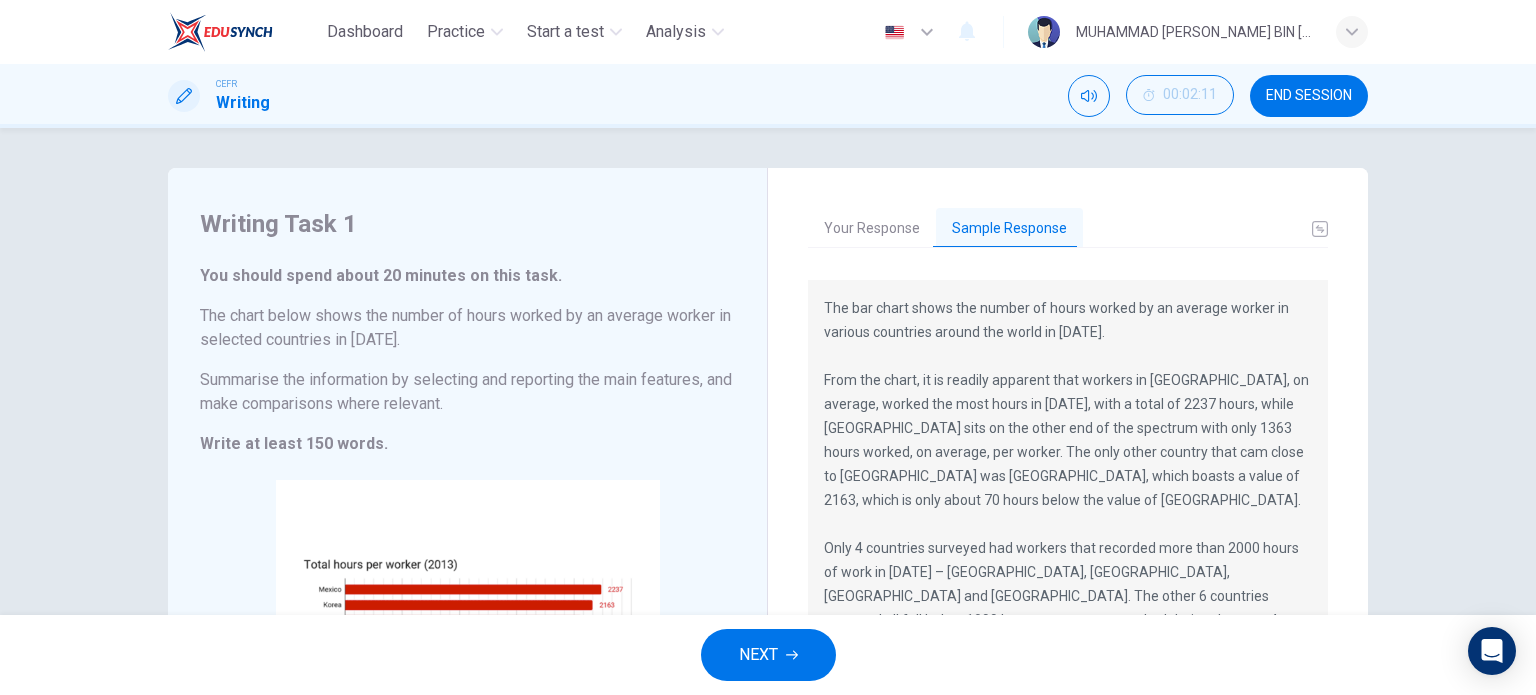 click on "Your Response" at bounding box center (872, 229) 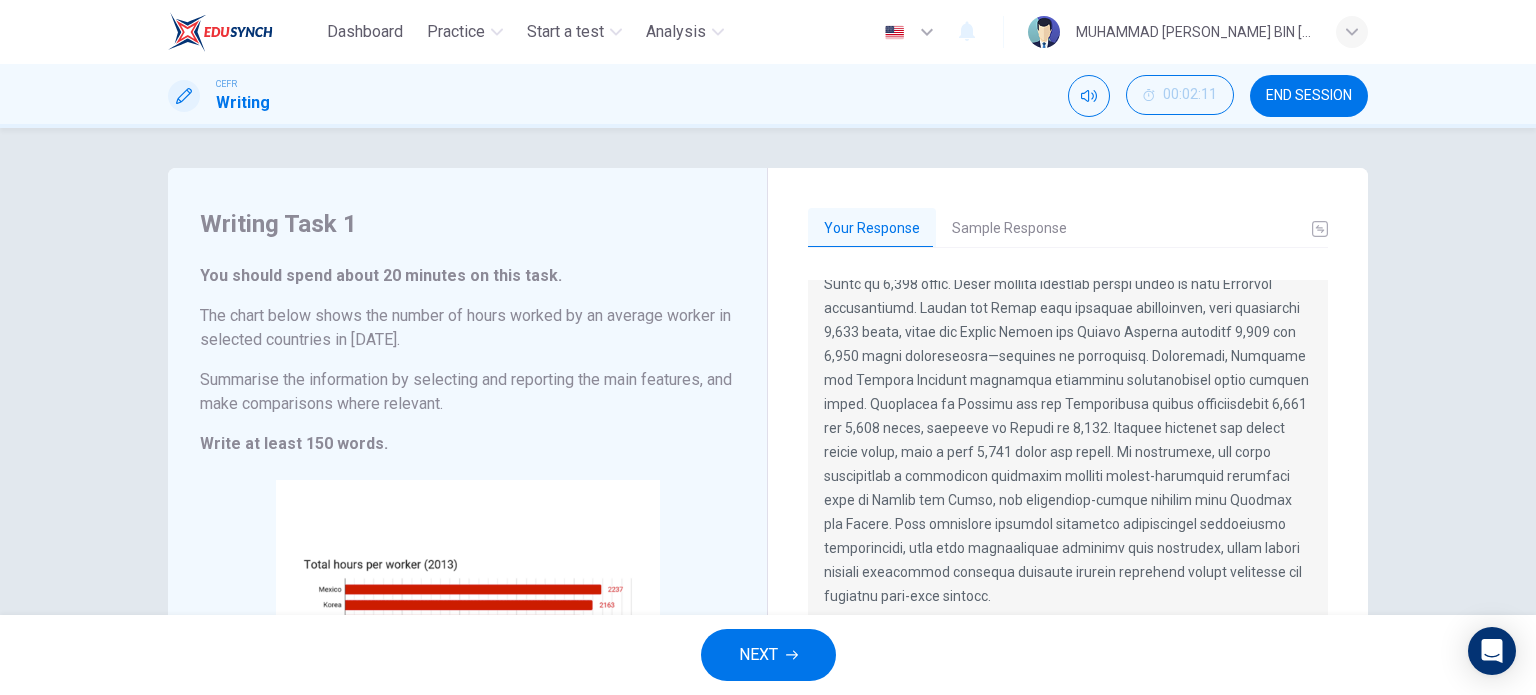 scroll, scrollTop: 0, scrollLeft: 0, axis: both 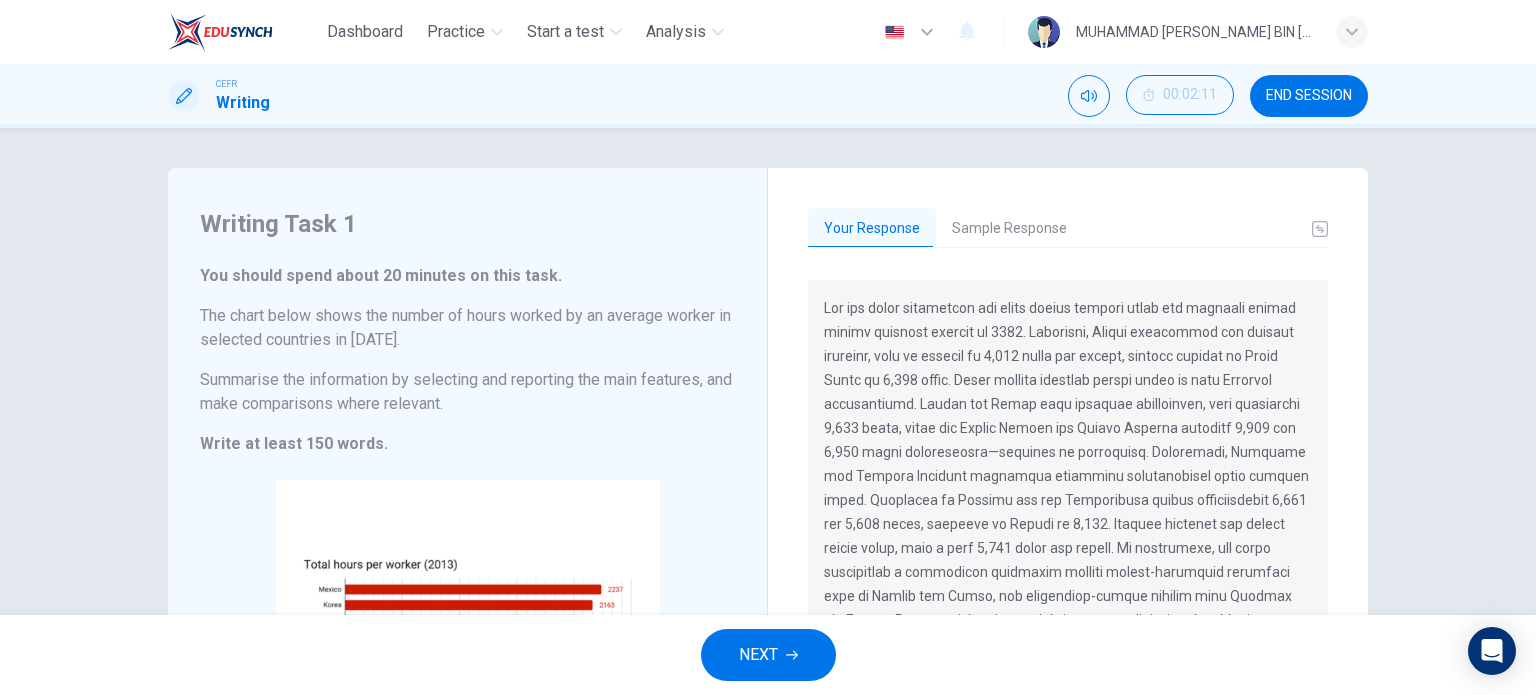 click at bounding box center [1352, 32] 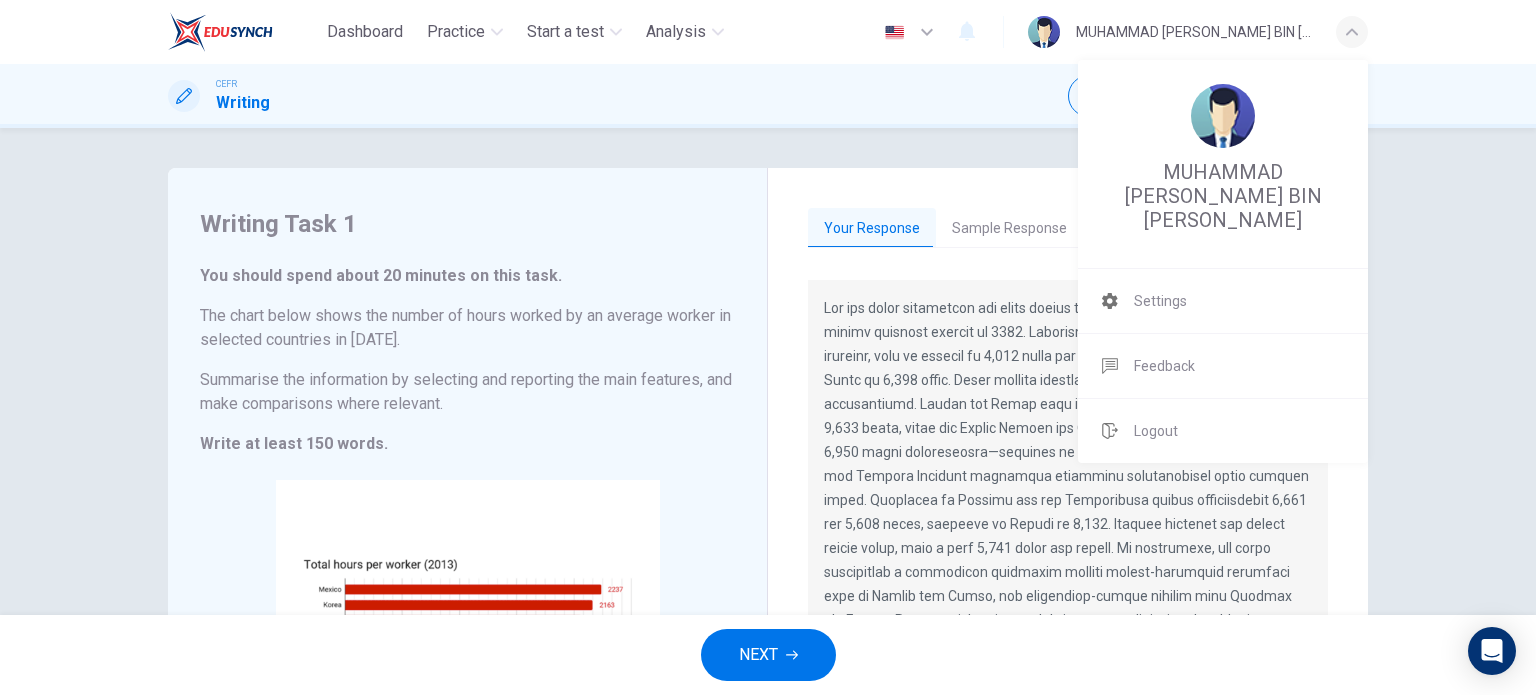 drag, startPoint x: 782, startPoint y: 571, endPoint x: 820, endPoint y: 544, distance: 46.615448 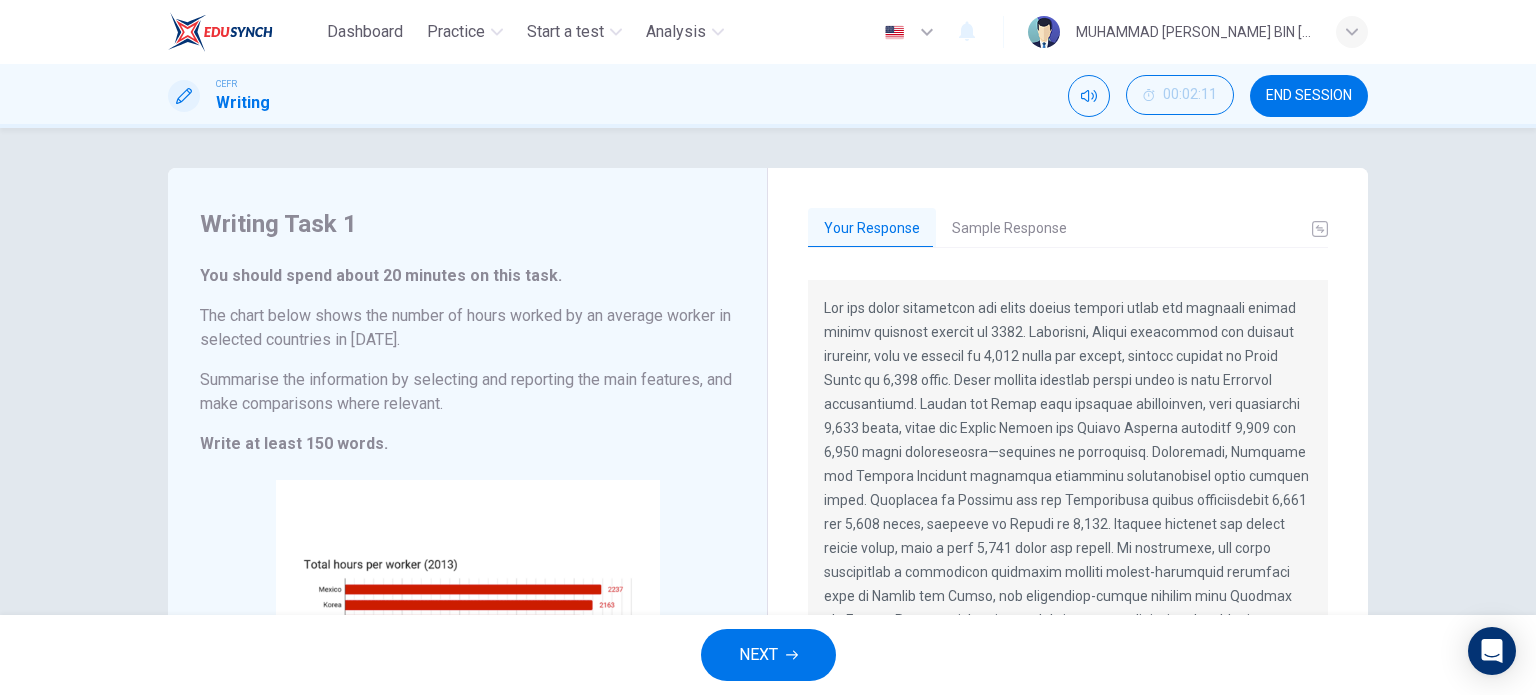 click on "END SESSION" at bounding box center [1309, 96] 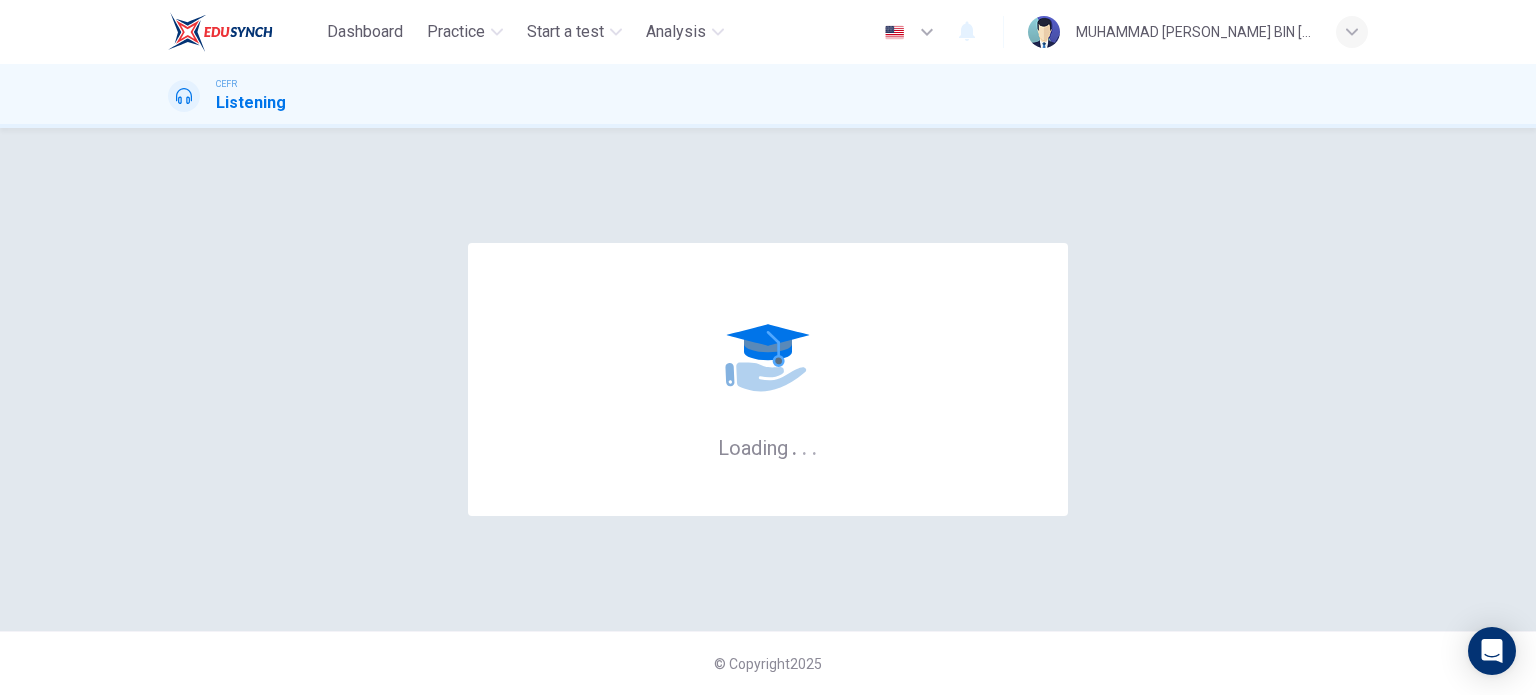 scroll, scrollTop: 0, scrollLeft: 0, axis: both 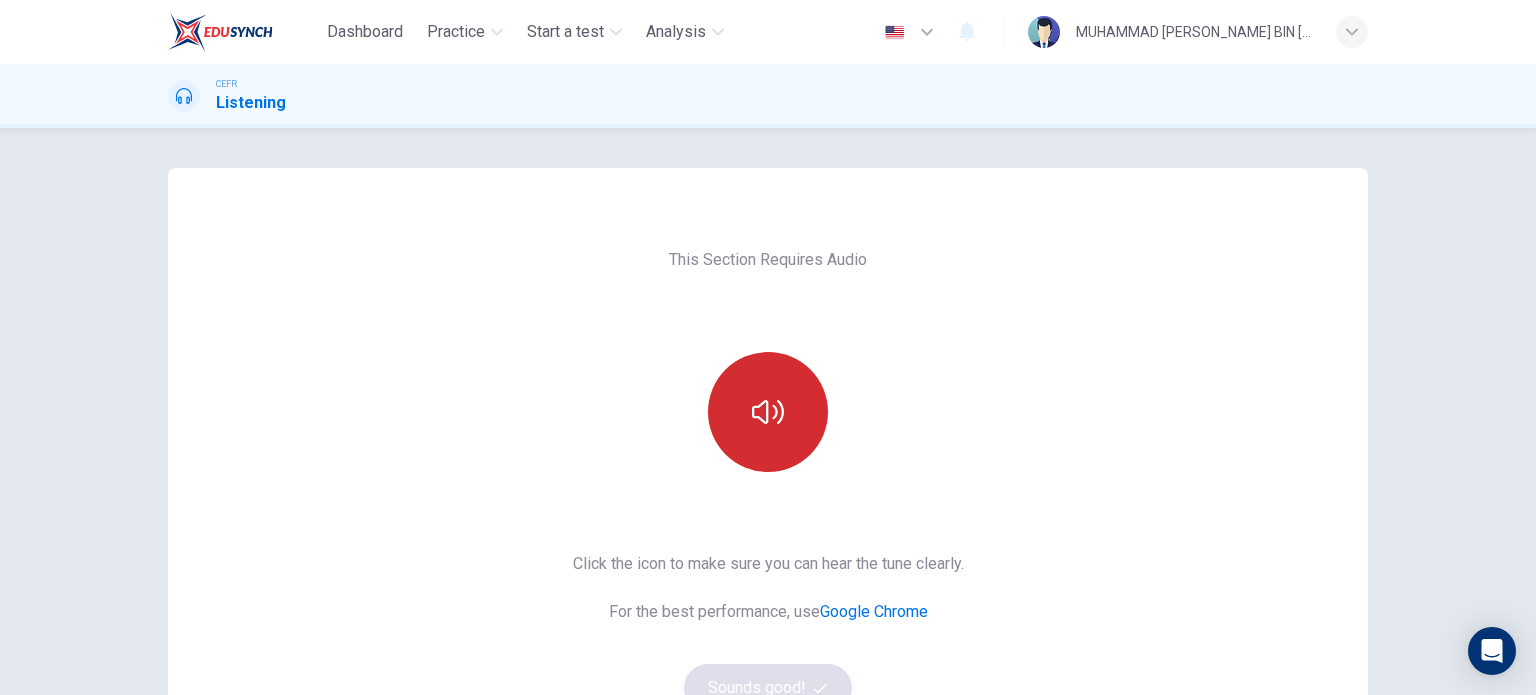 click 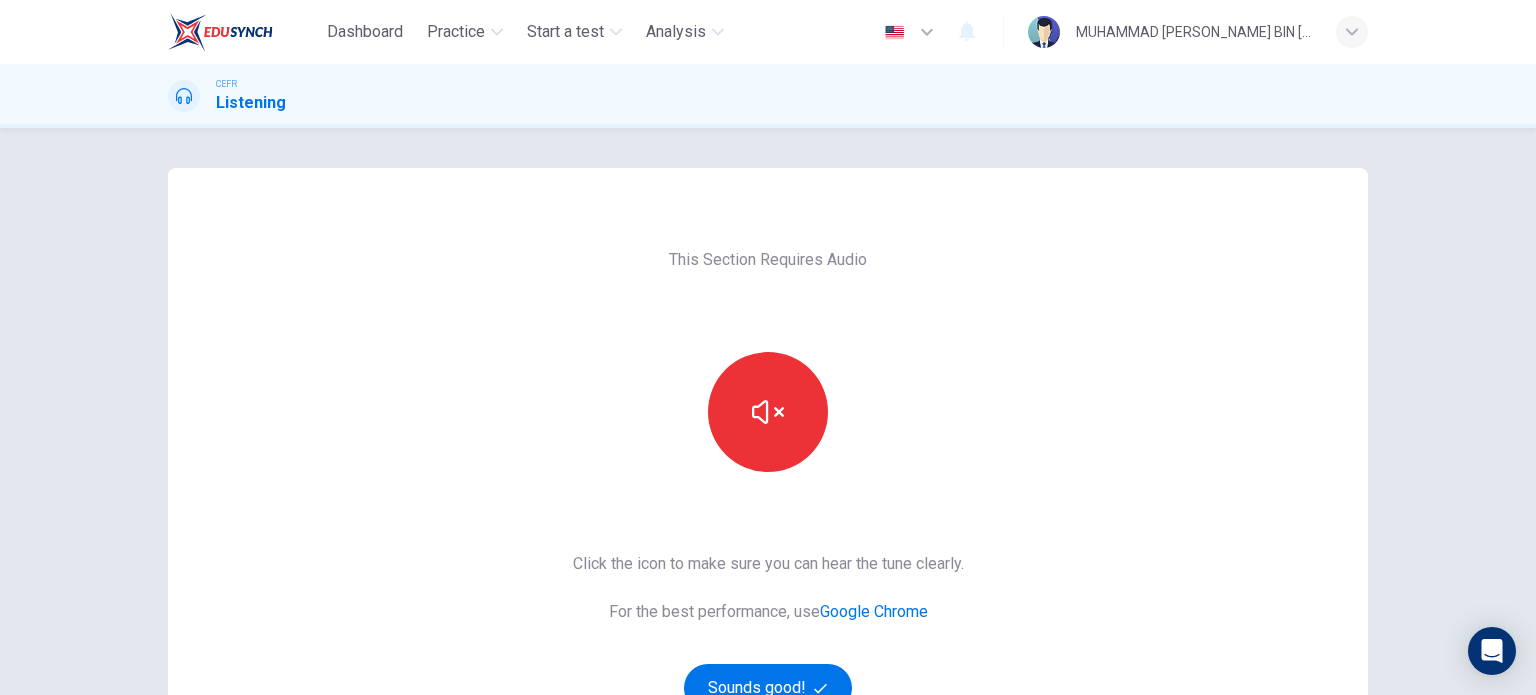 scroll, scrollTop: 266, scrollLeft: 0, axis: vertical 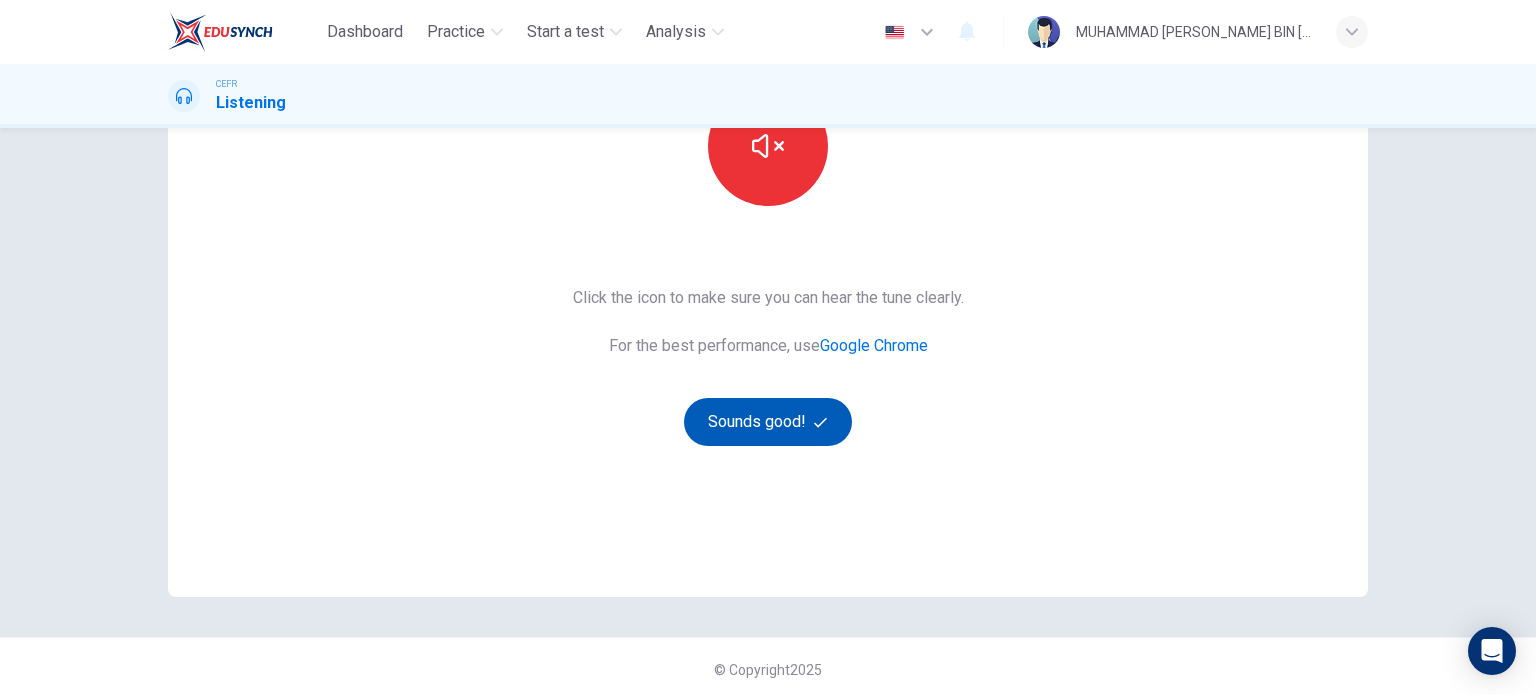 click on "Sounds good!" at bounding box center (768, 422) 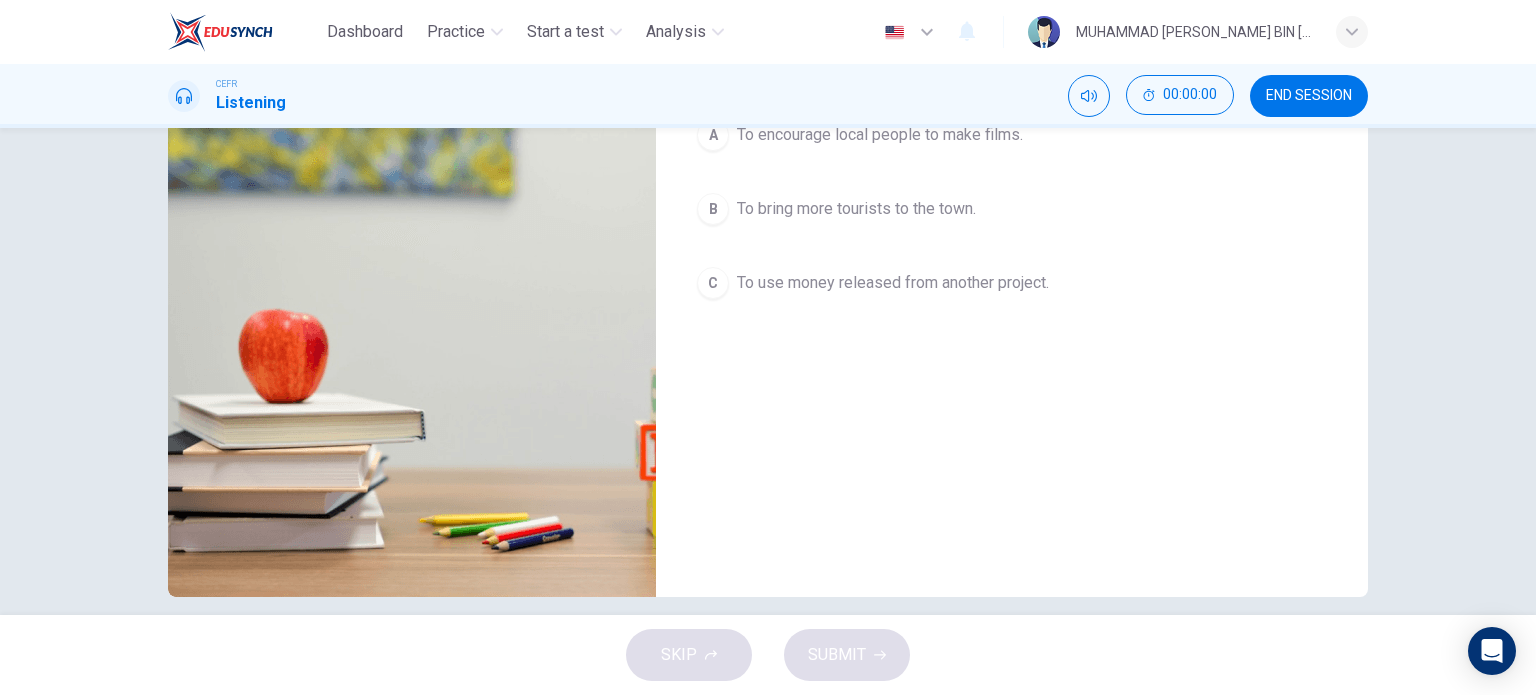 scroll, scrollTop: 0, scrollLeft: 0, axis: both 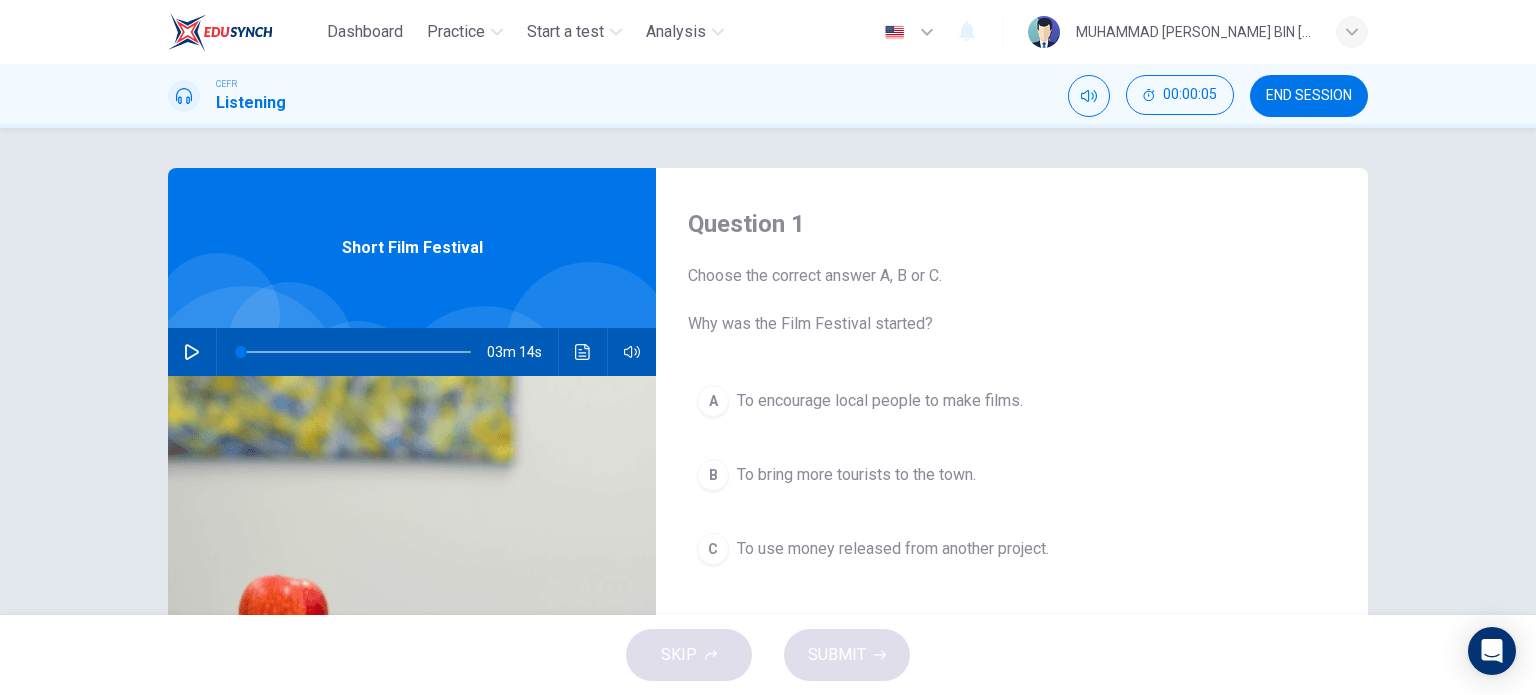 click 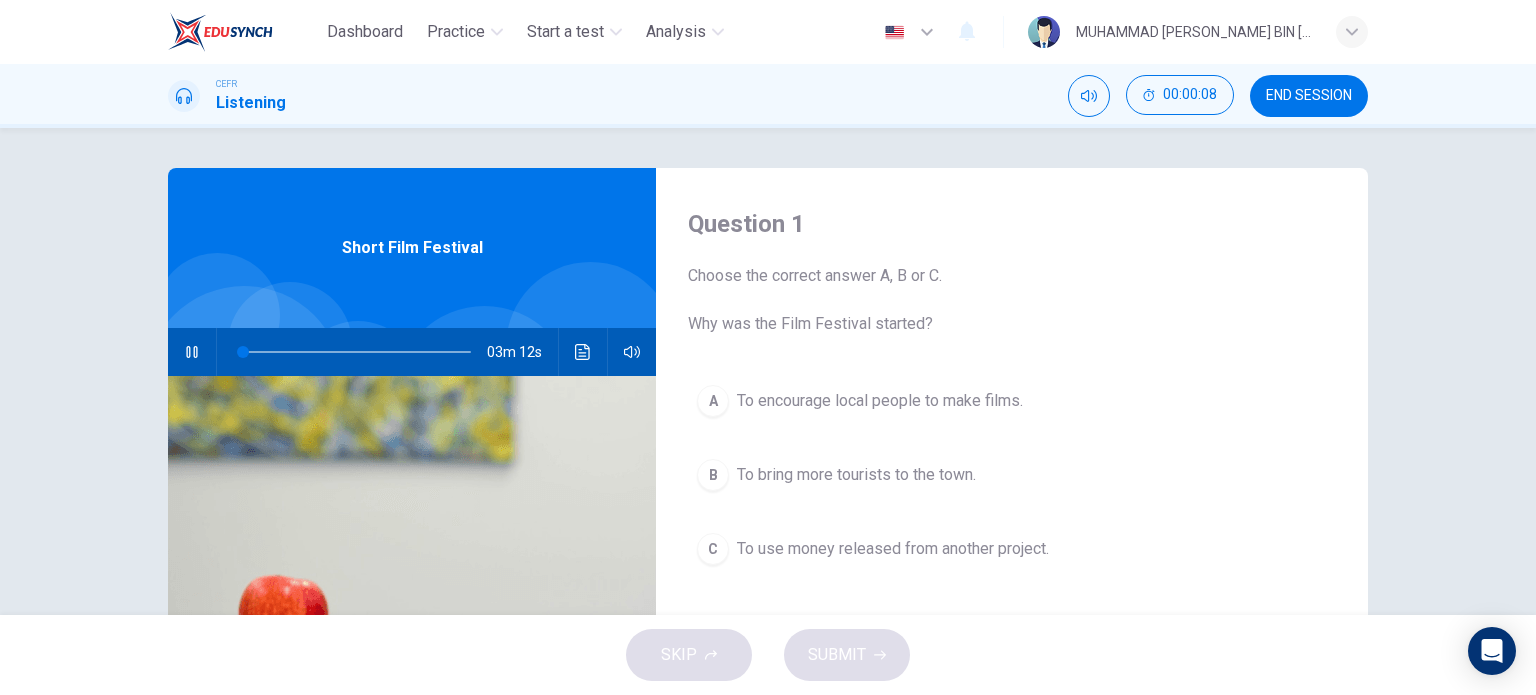 drag, startPoint x: 336, startPoint y: 355, endPoint x: 320, endPoint y: 343, distance: 20 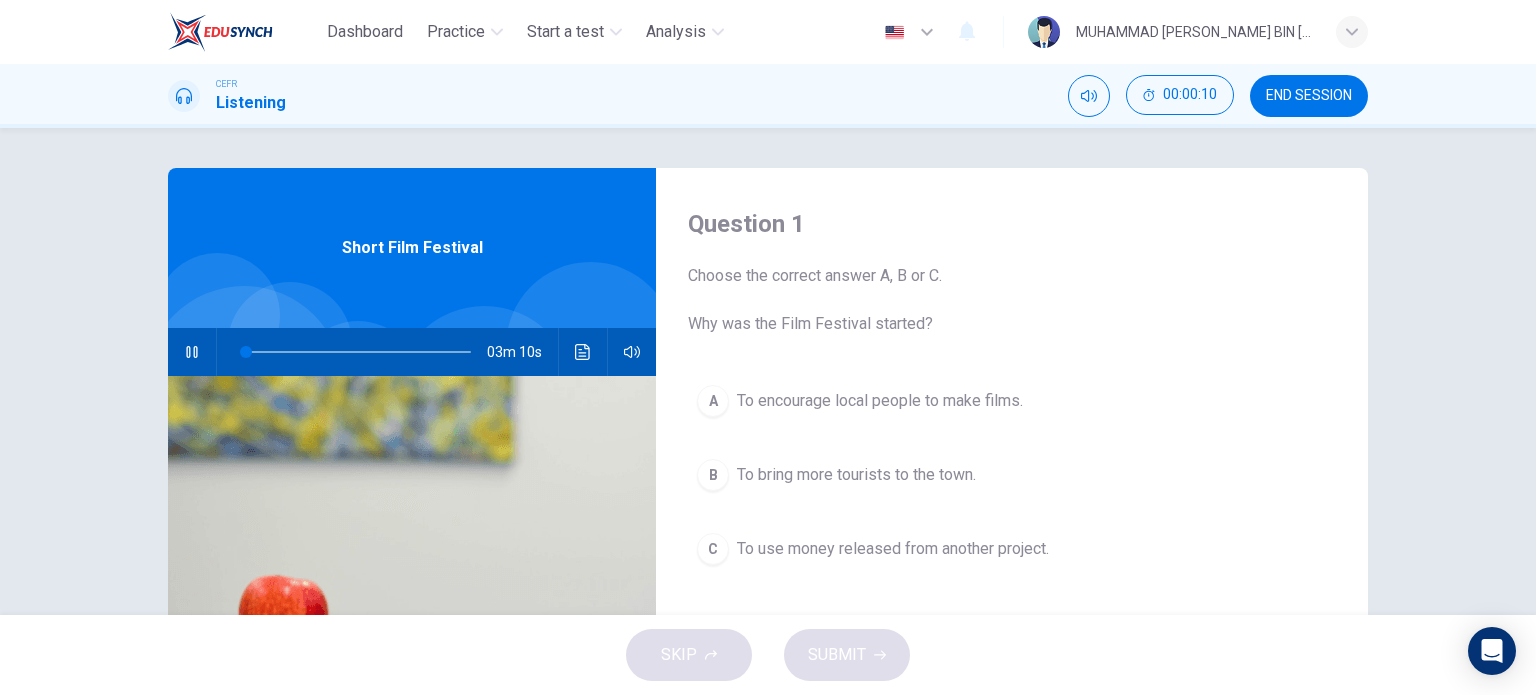 drag, startPoint x: 320, startPoint y: 343, endPoint x: 305, endPoint y: 349, distance: 16.155495 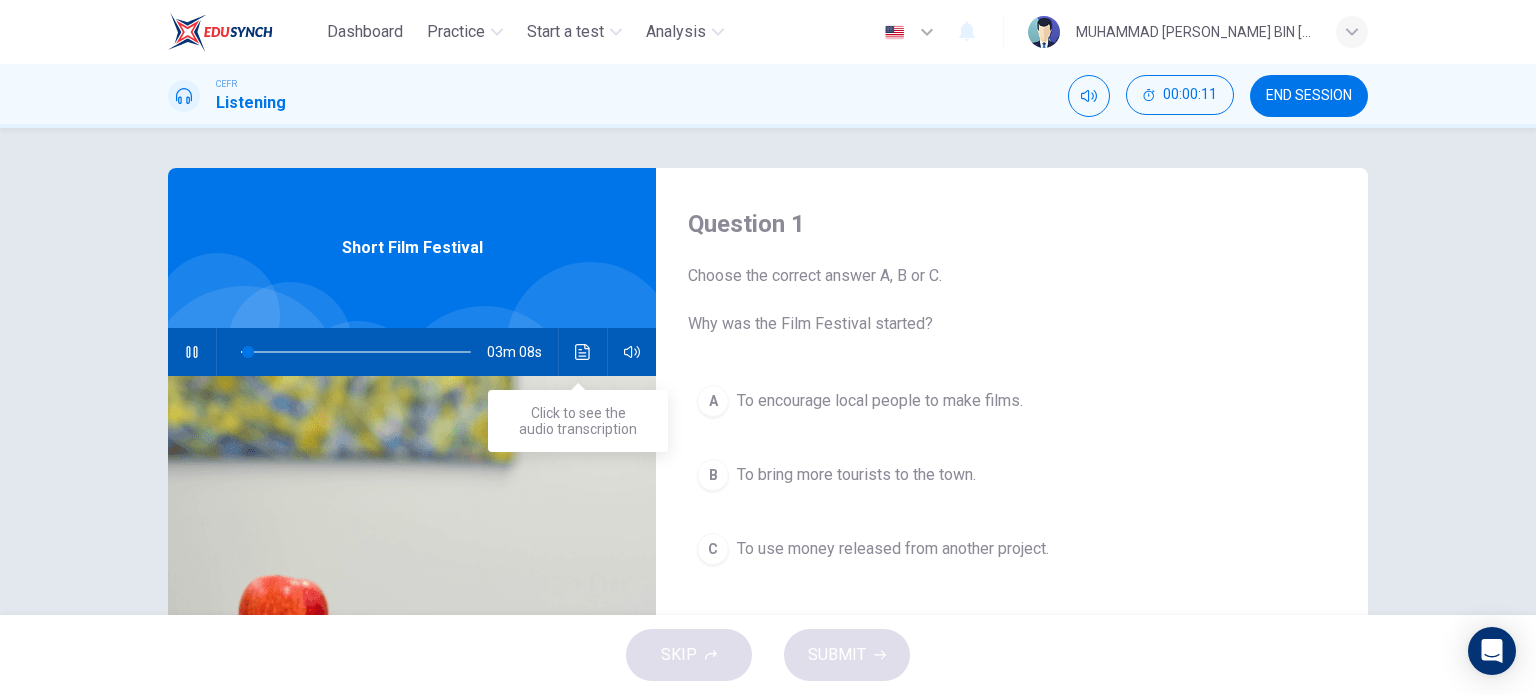 click at bounding box center [583, 352] 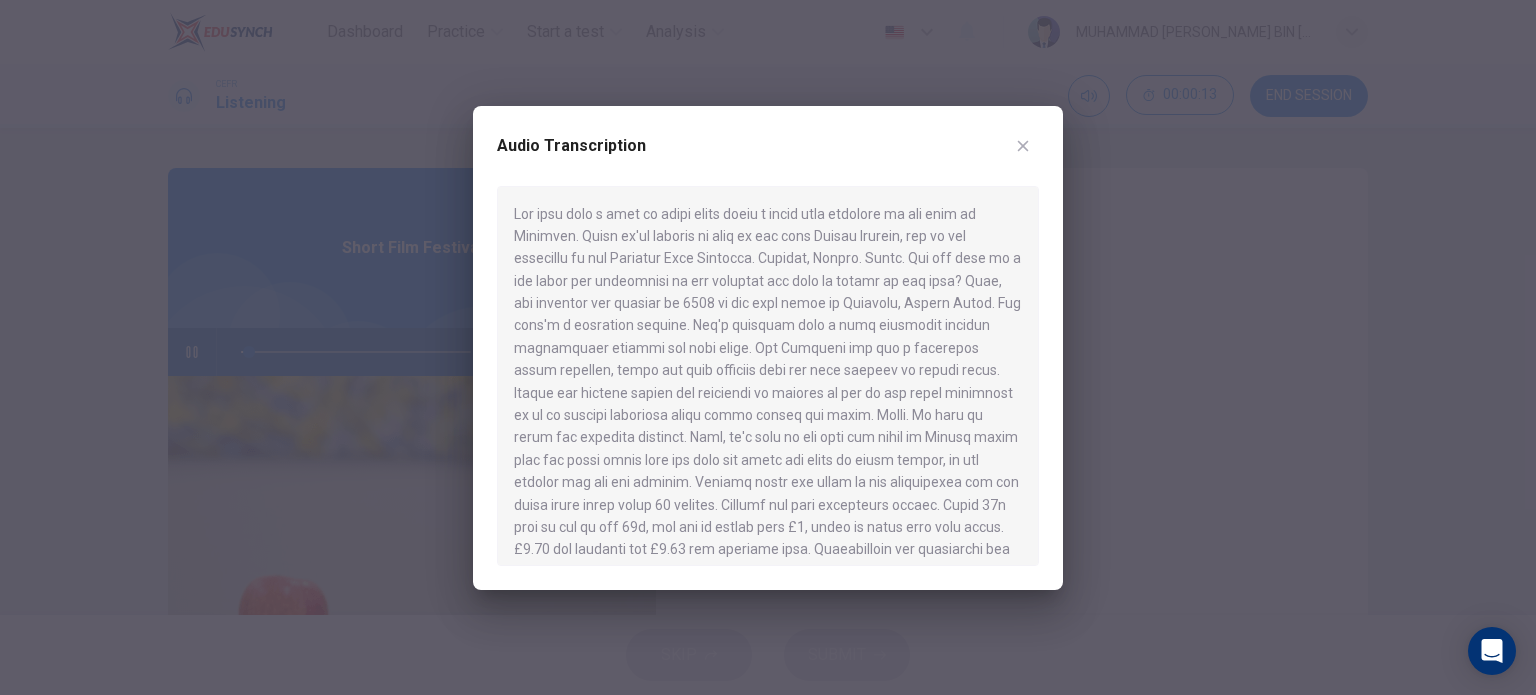 scroll, scrollTop: 392, scrollLeft: 0, axis: vertical 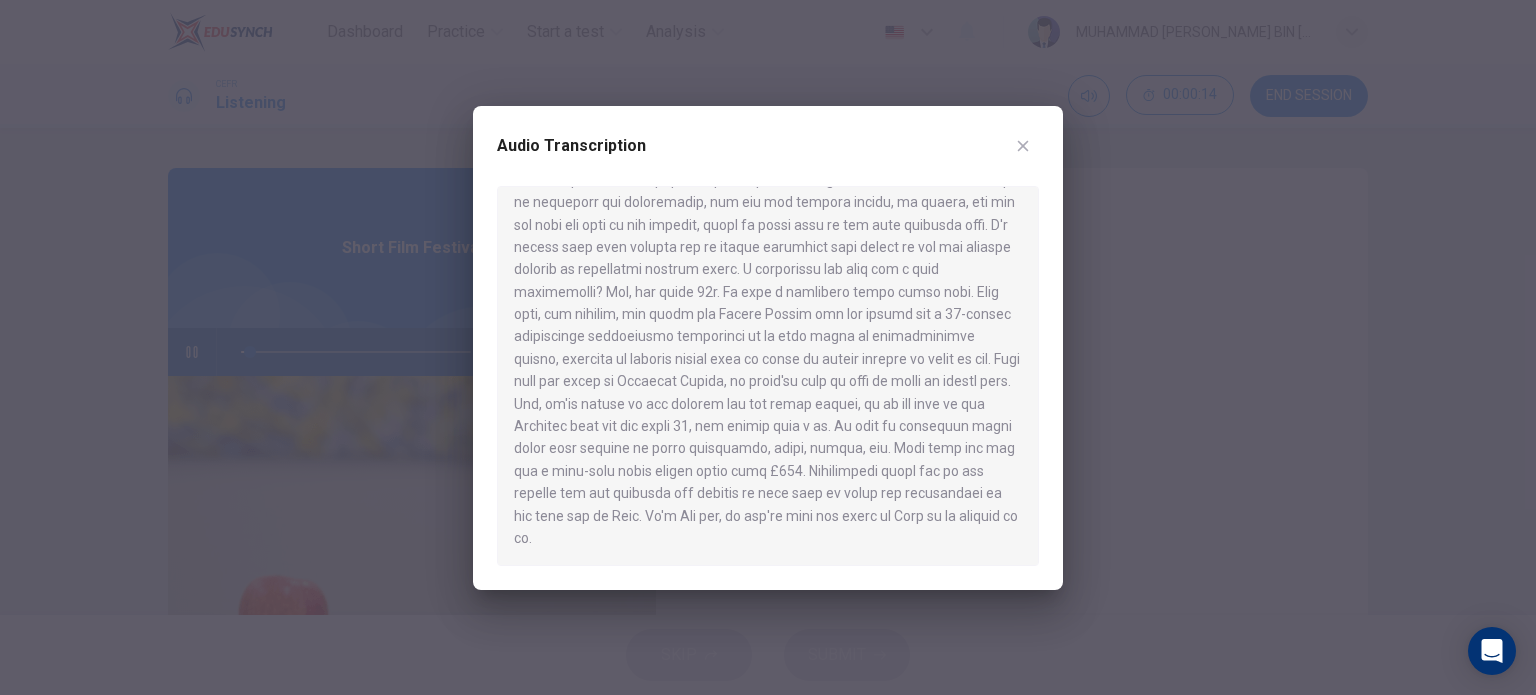 click at bounding box center [1023, 146] 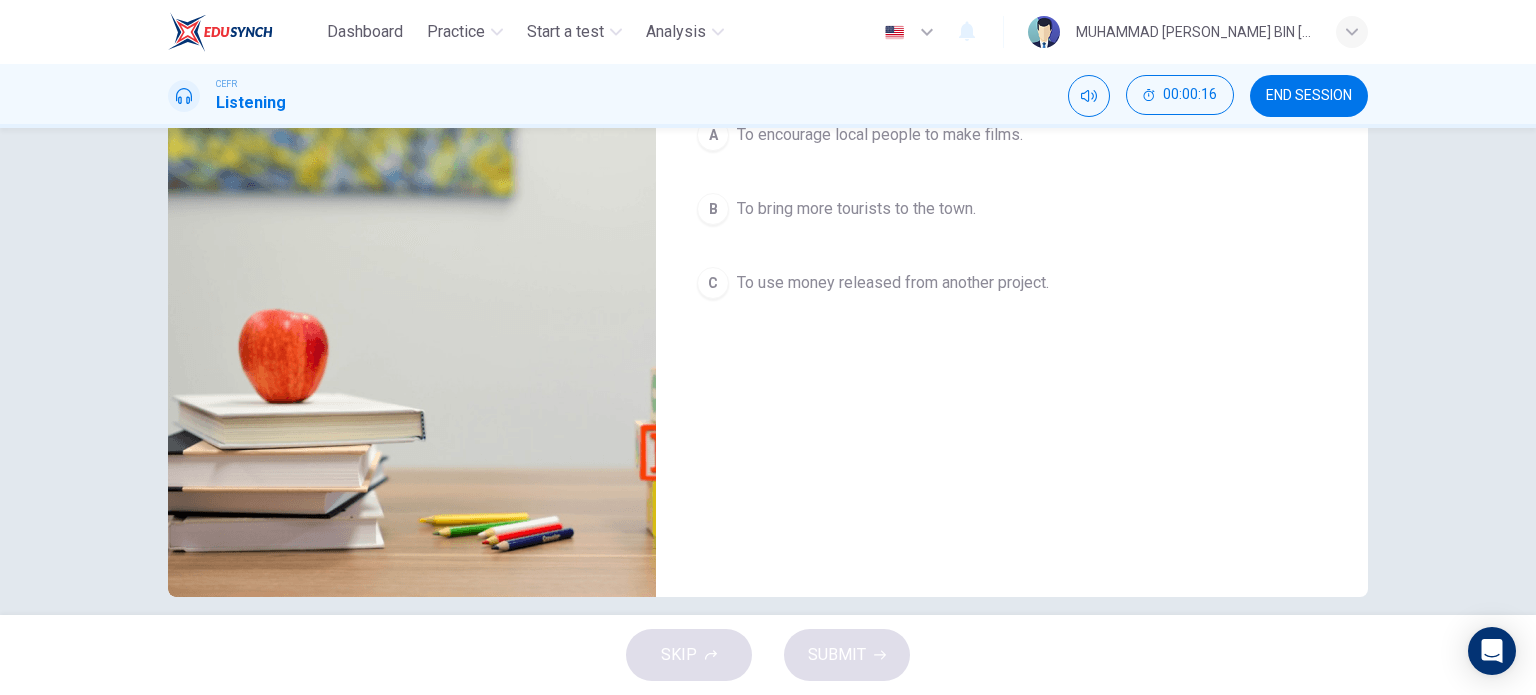 scroll, scrollTop: 0, scrollLeft: 0, axis: both 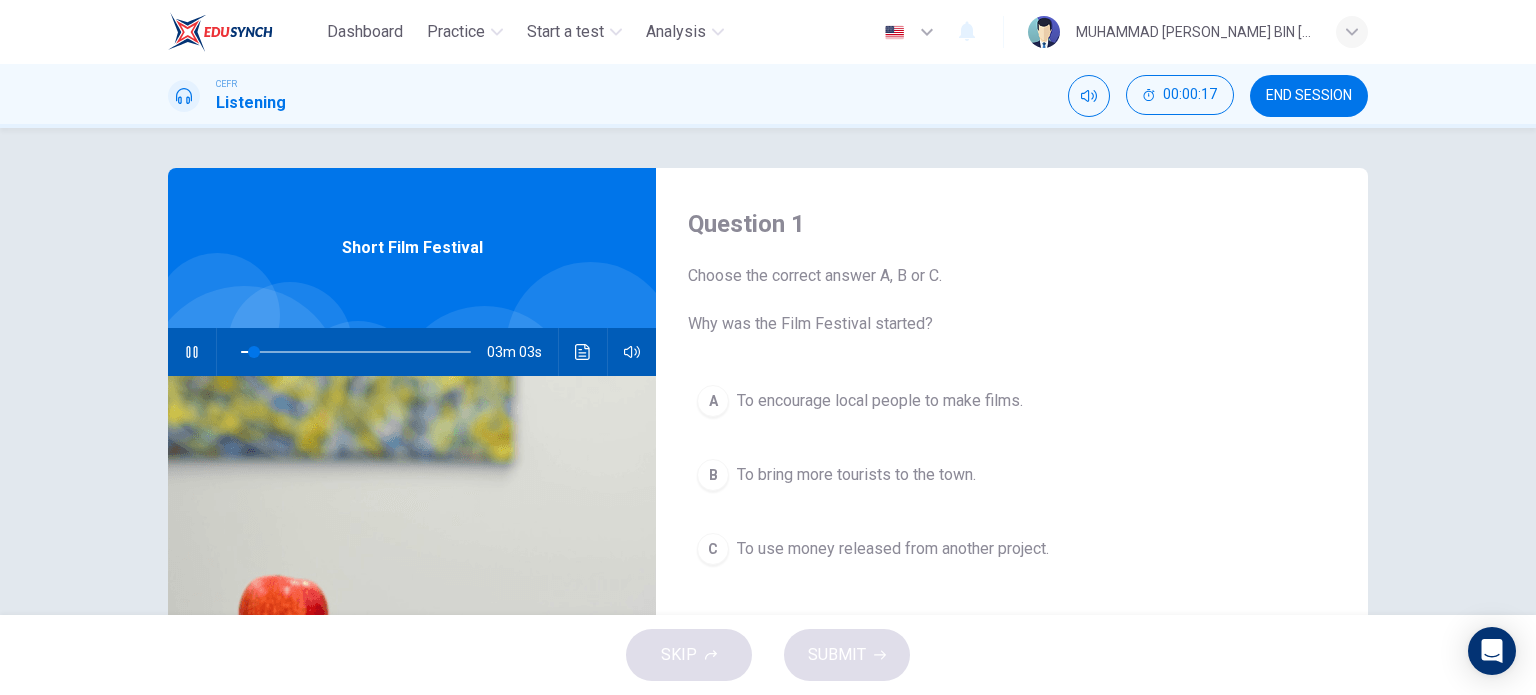 click on "To encourage local people to make films." at bounding box center [880, 401] 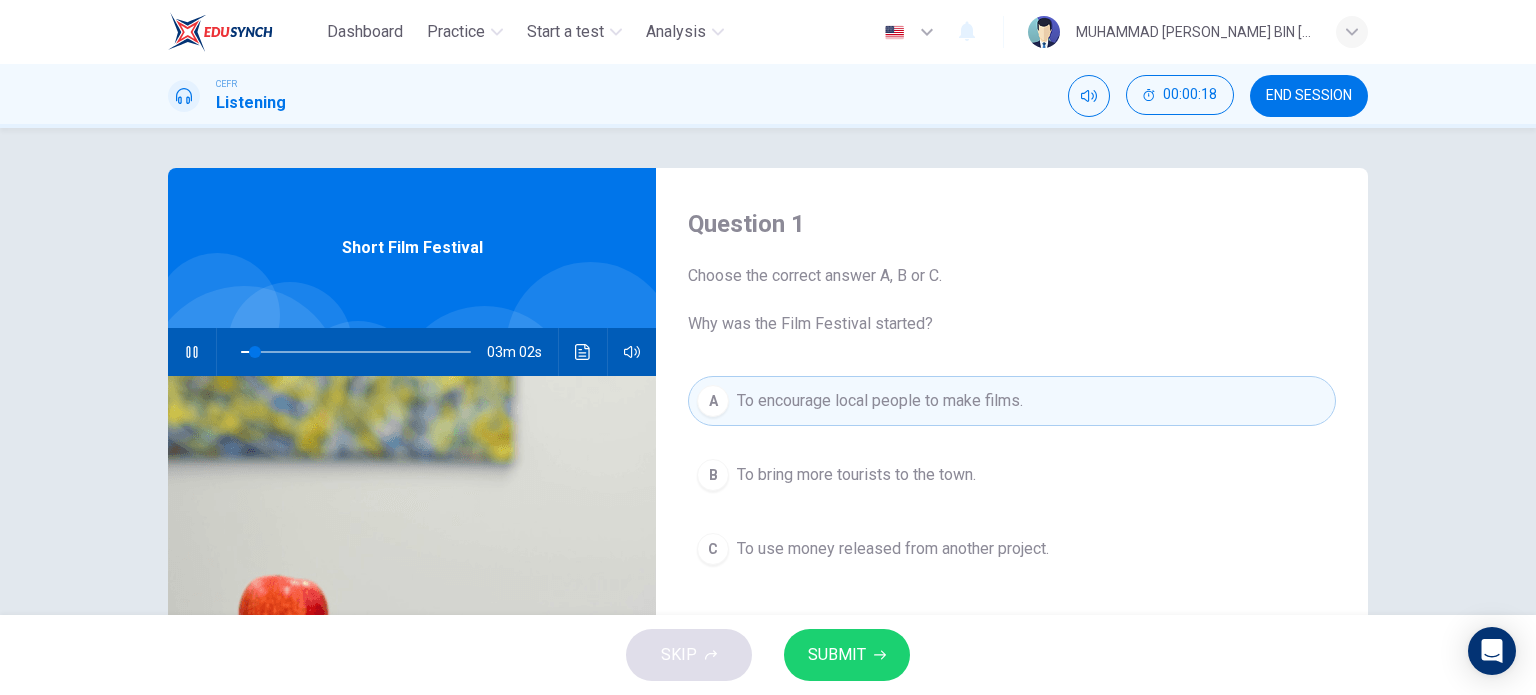 click on "To bring more tourists to the town." at bounding box center (856, 475) 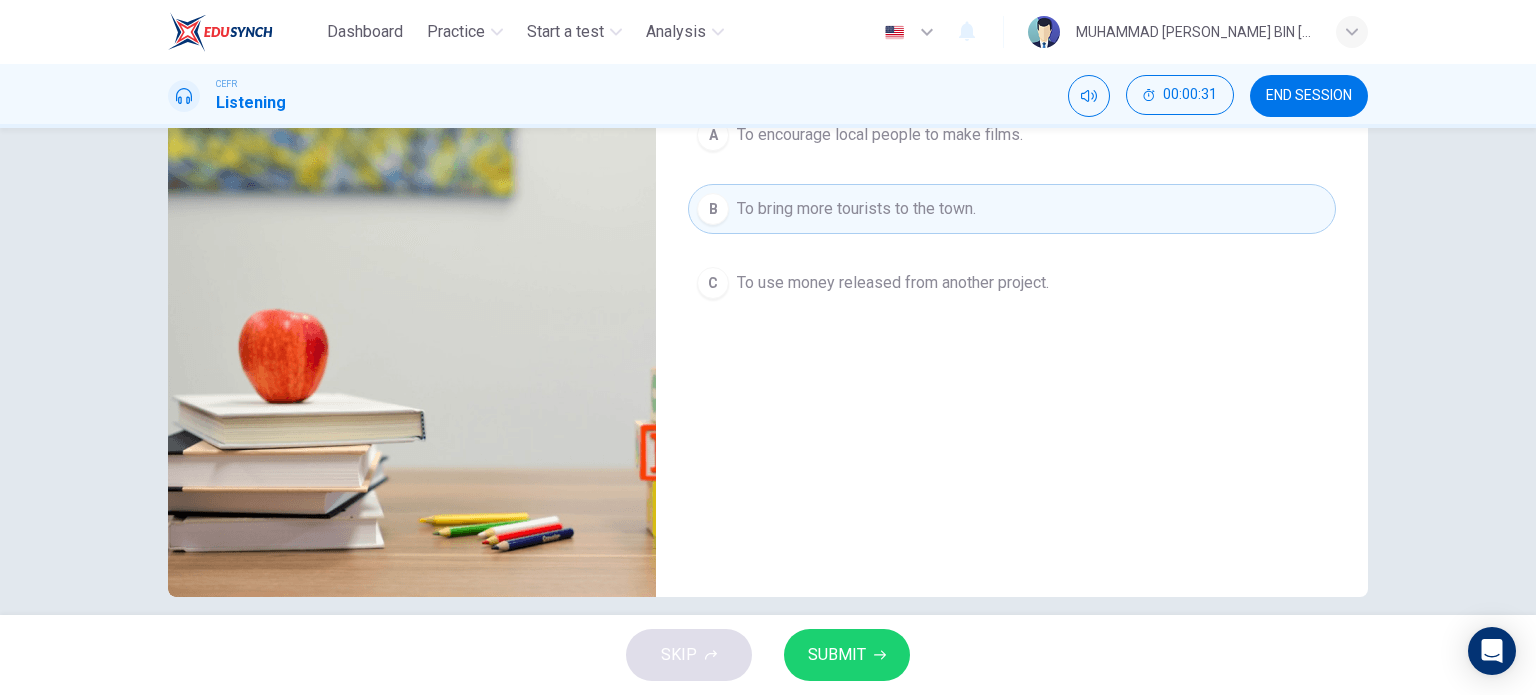 scroll, scrollTop: 0, scrollLeft: 0, axis: both 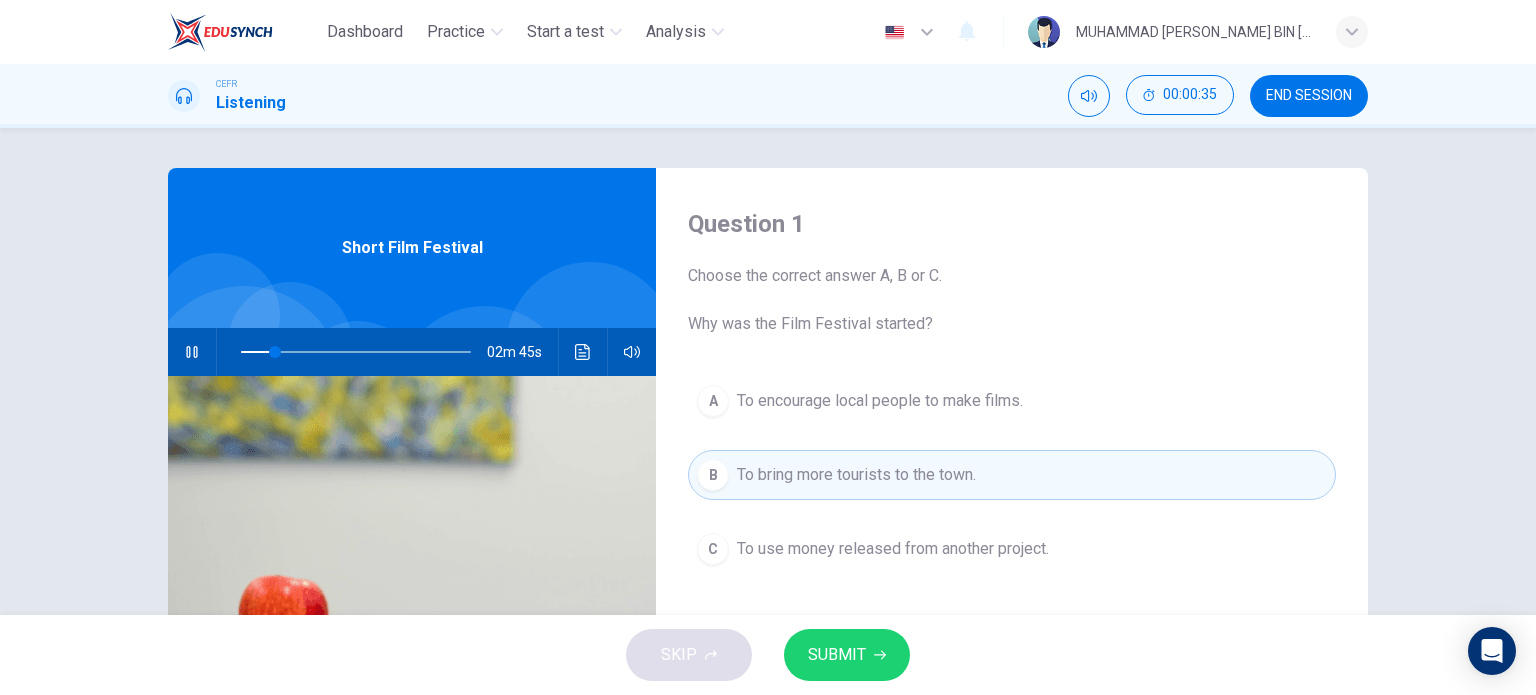 type on "15" 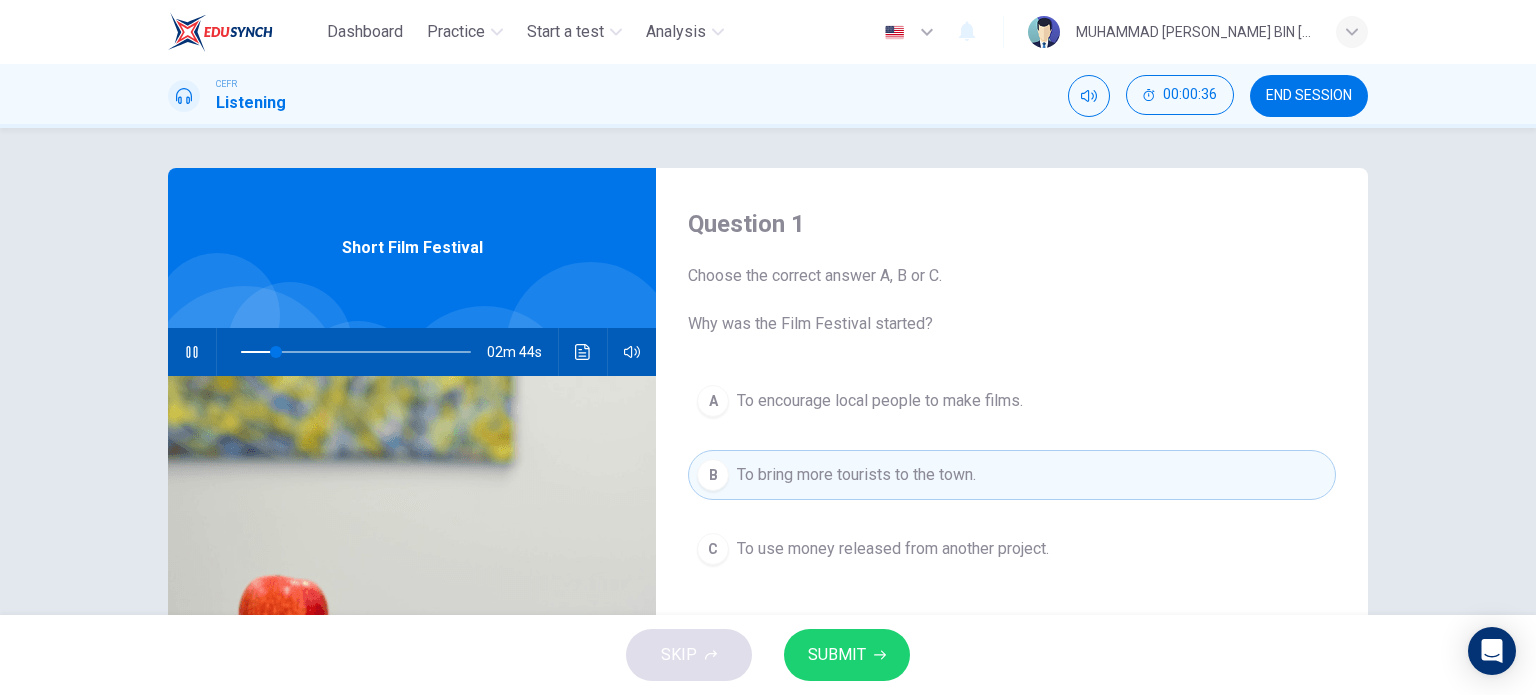 type 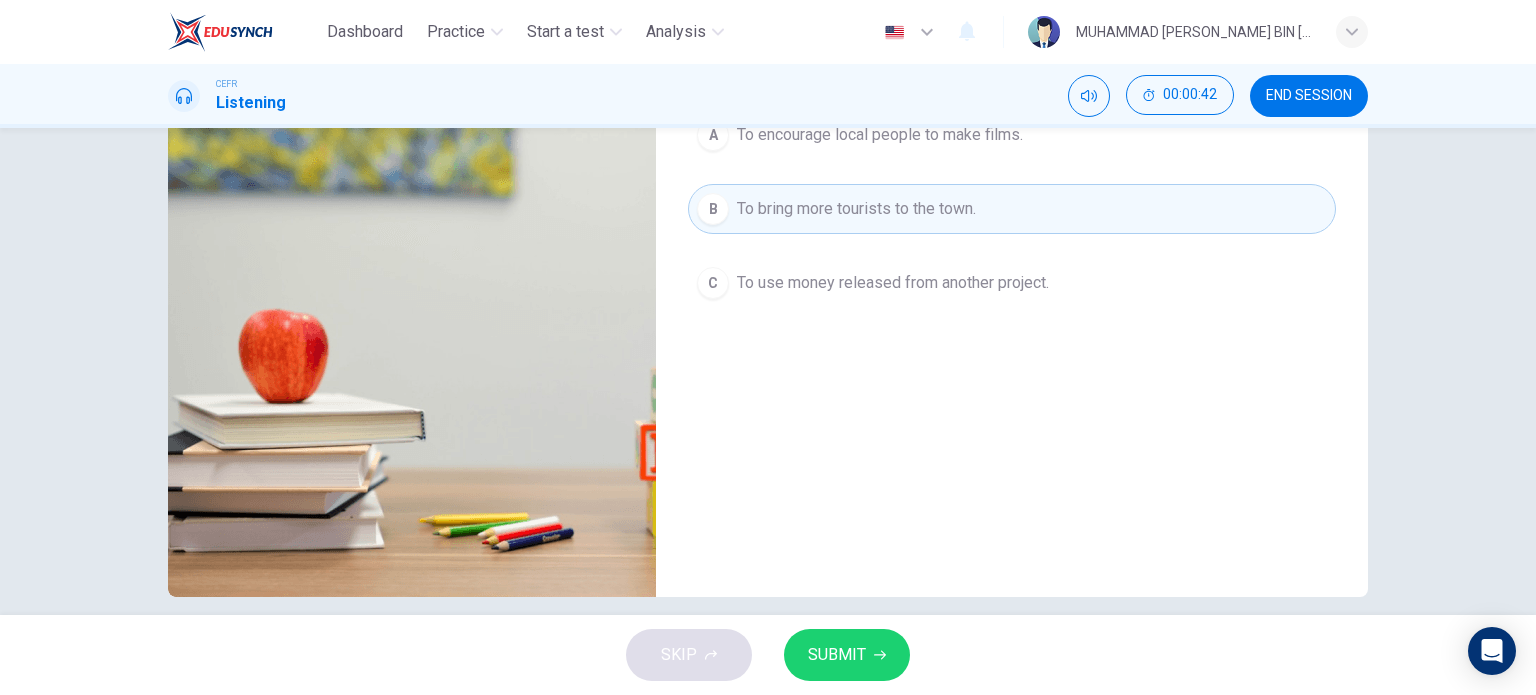 scroll, scrollTop: 0, scrollLeft: 0, axis: both 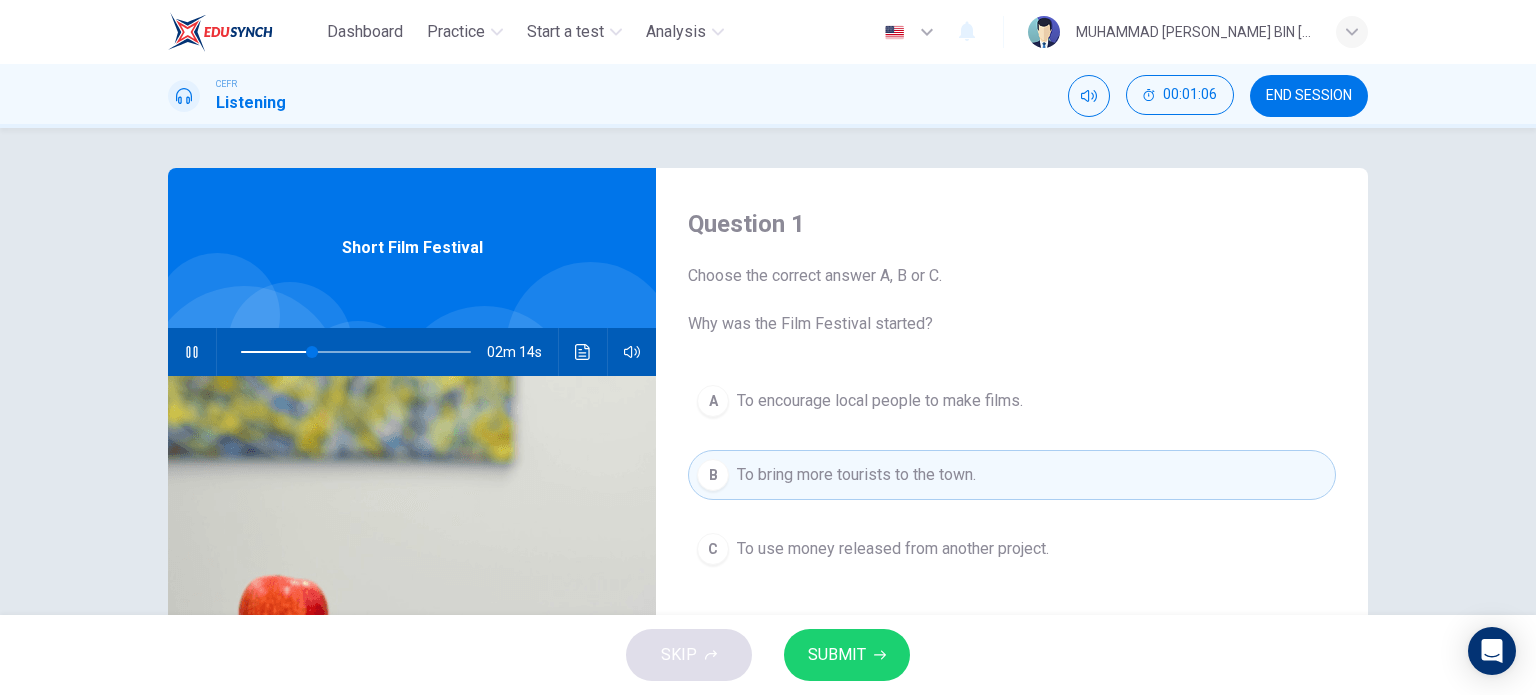 click on "To encourage local people to make films." at bounding box center (880, 401) 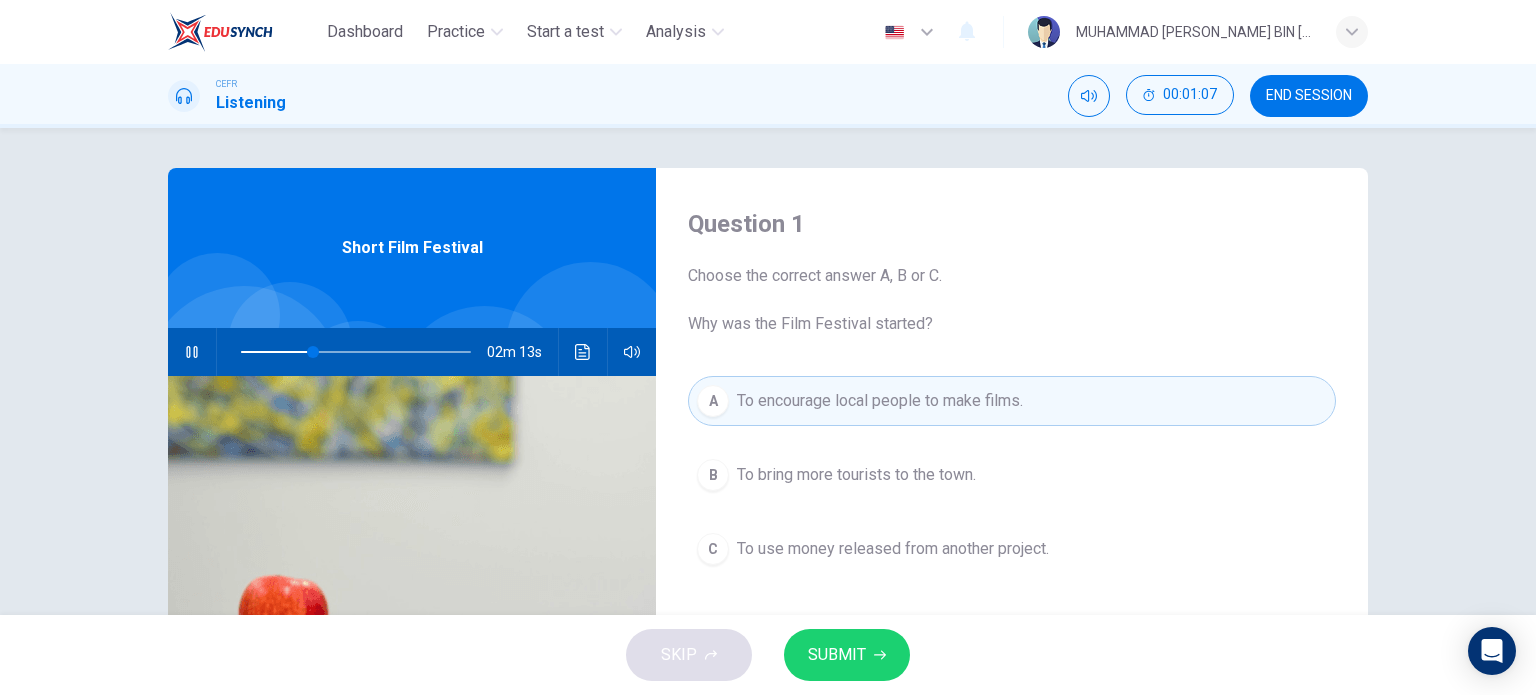 click on "SUBMIT" at bounding box center (837, 655) 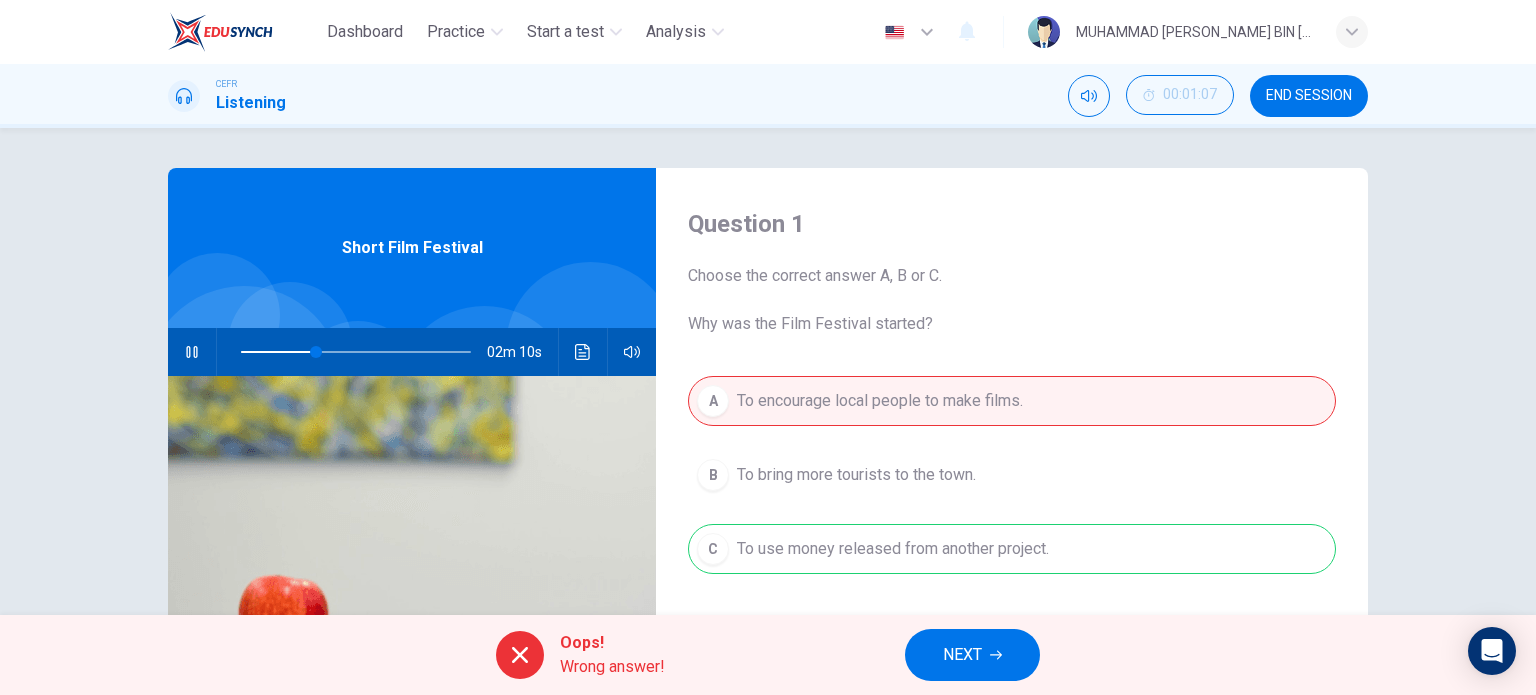 click on "NEXT" at bounding box center [972, 655] 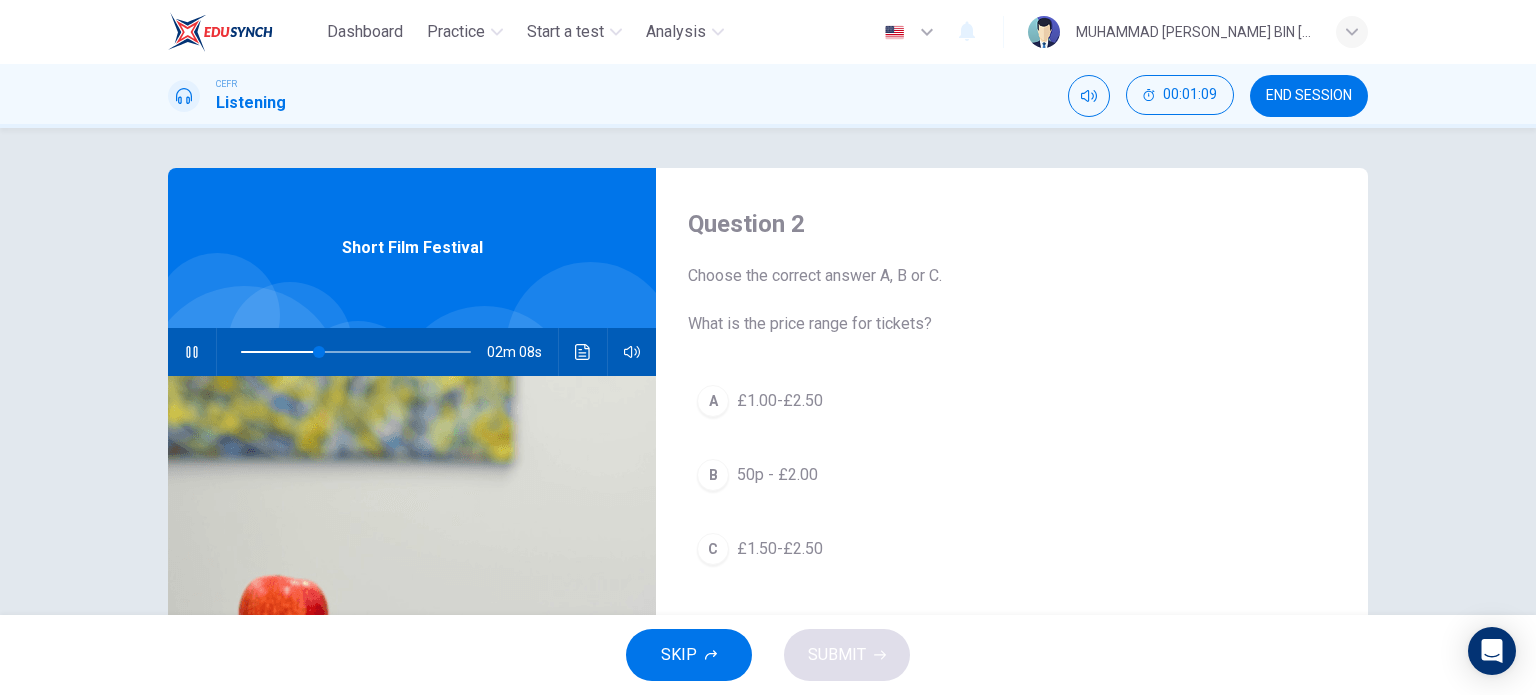 click at bounding box center [356, 352] 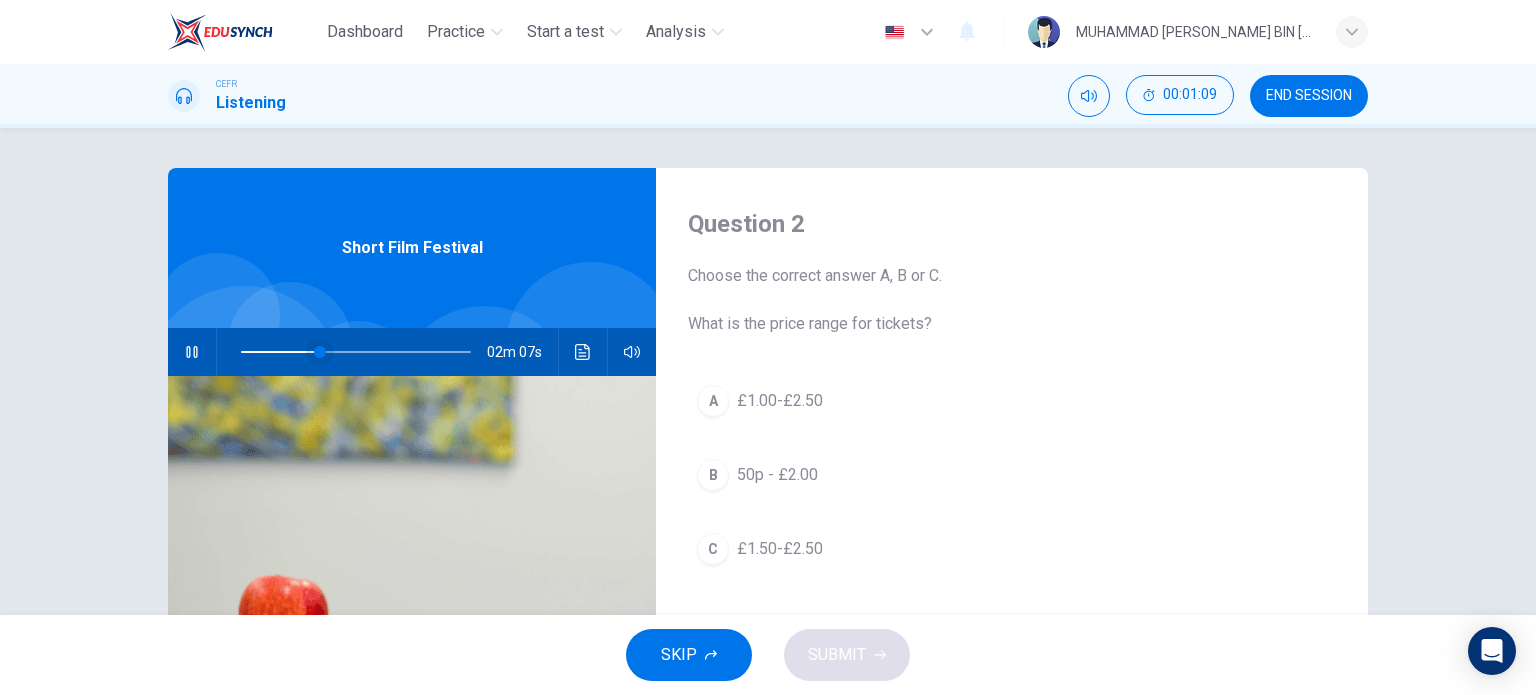 click at bounding box center (320, 352) 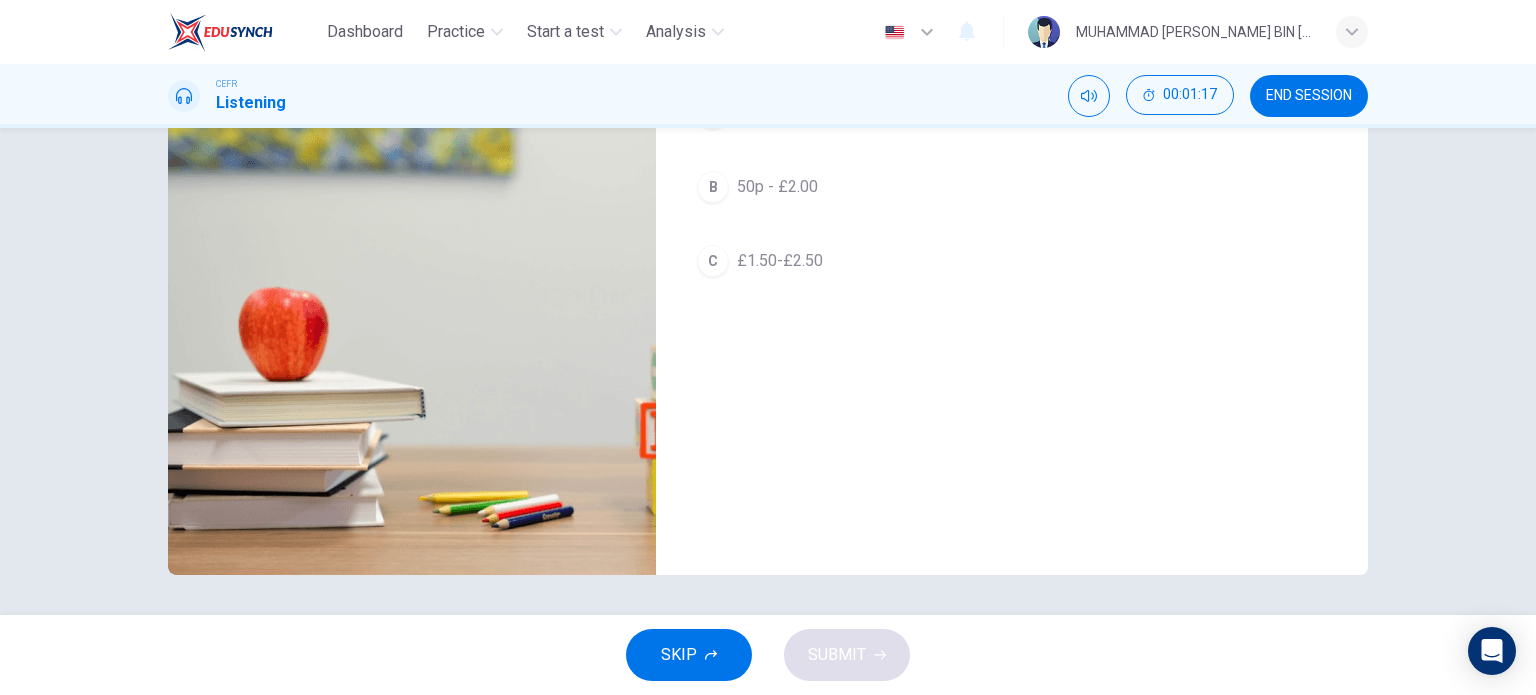 scroll, scrollTop: 21, scrollLeft: 0, axis: vertical 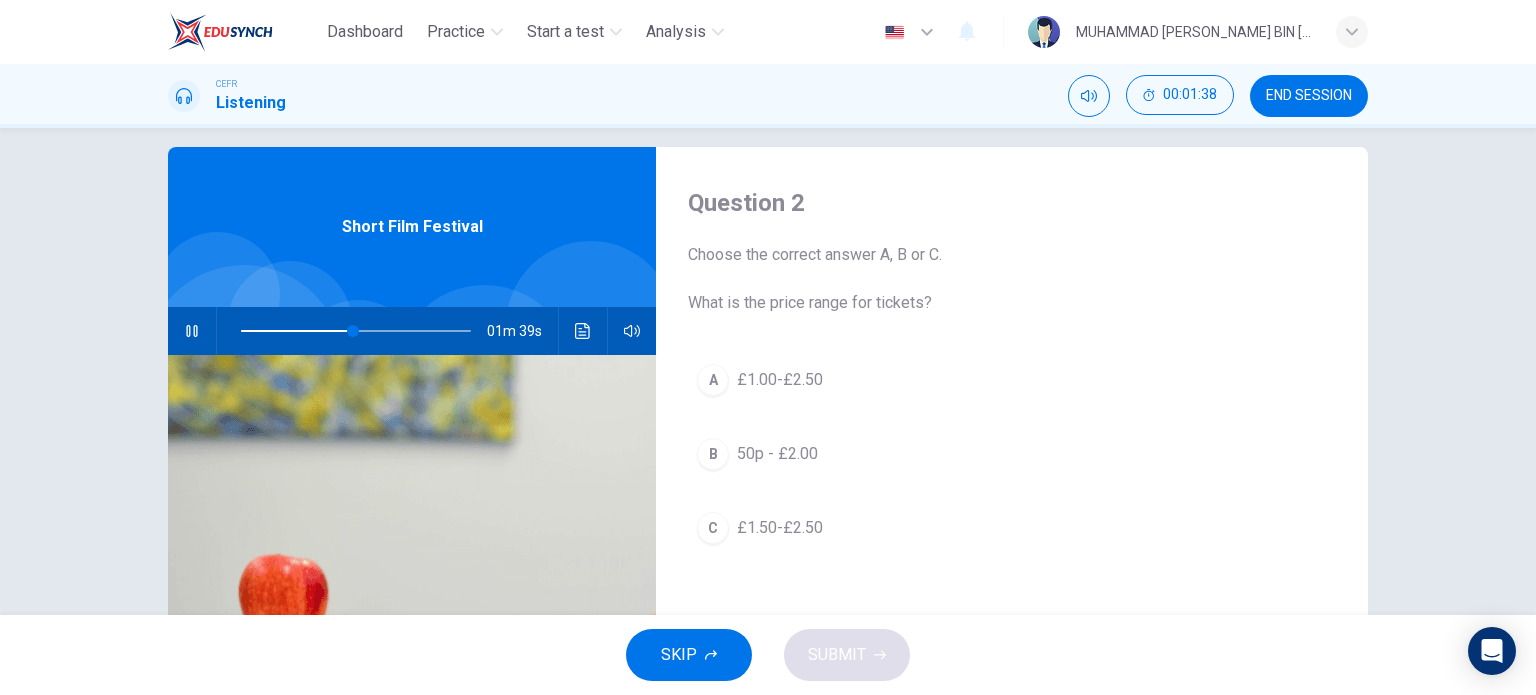click on "50p - £2.00" at bounding box center (777, 454) 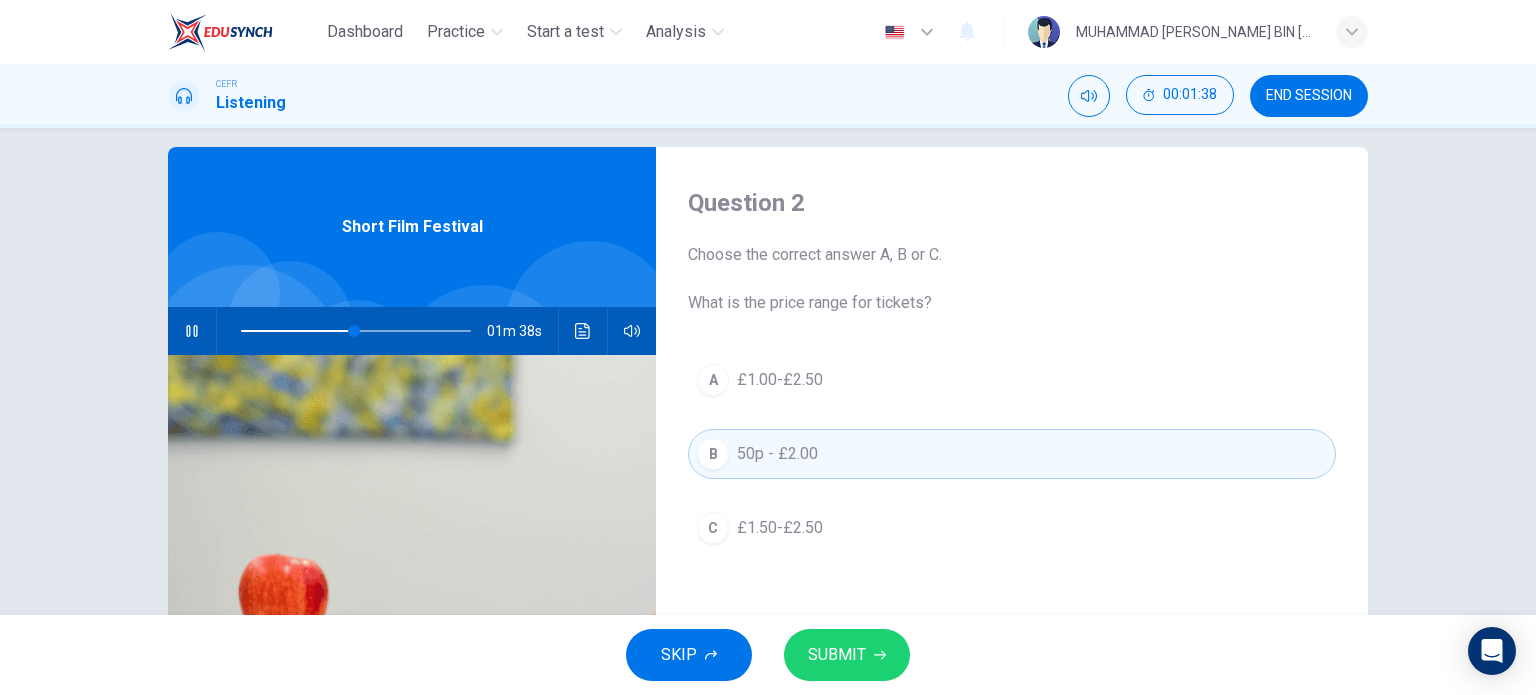 click on "SUBMIT" at bounding box center (837, 655) 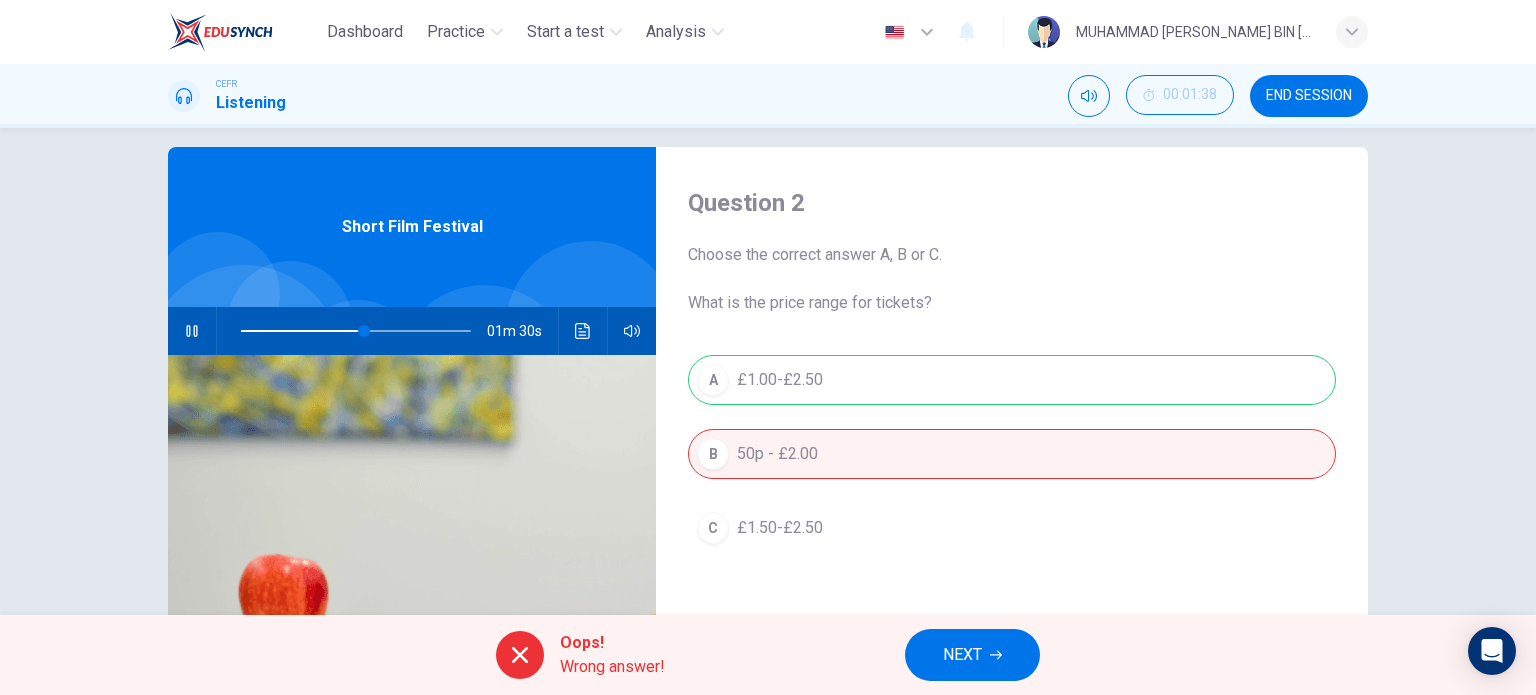 click on "NEXT" at bounding box center (972, 655) 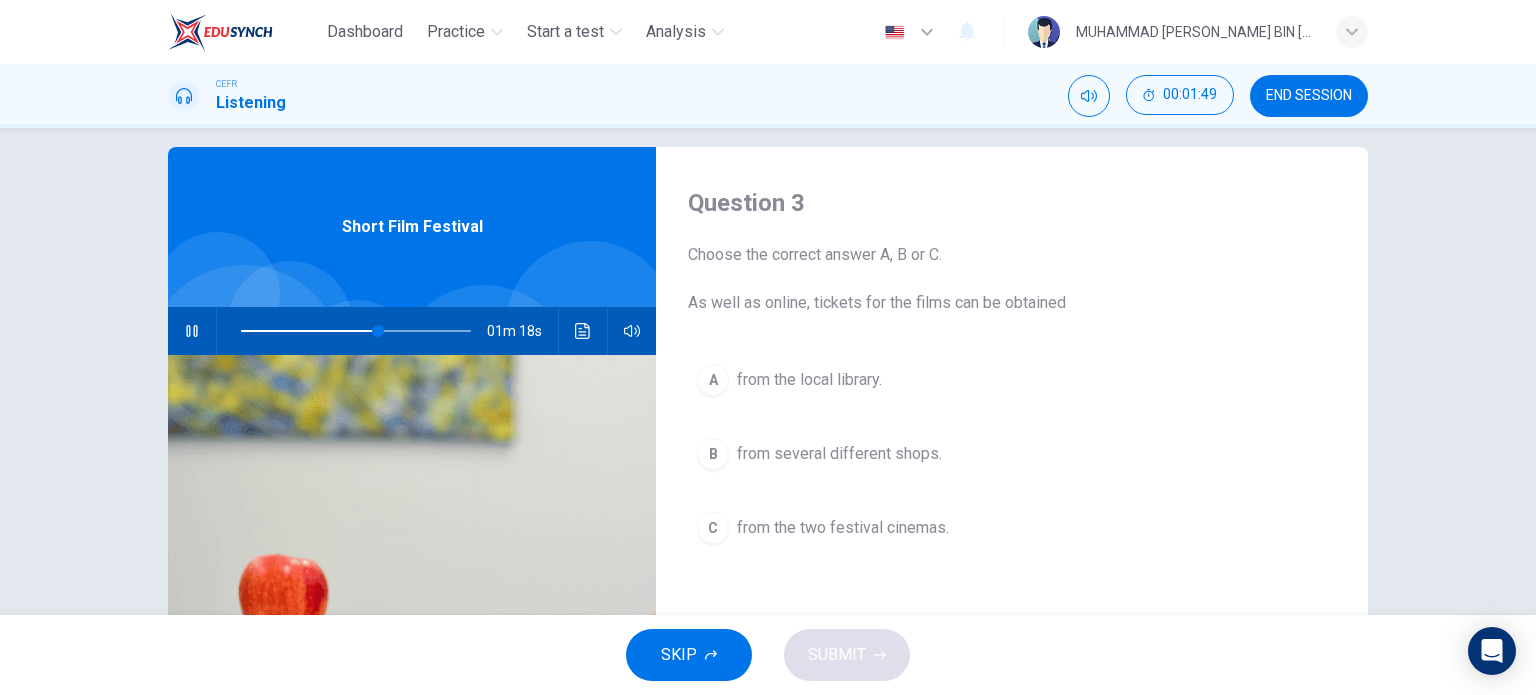 click on "A from the local library." at bounding box center (1012, 380) 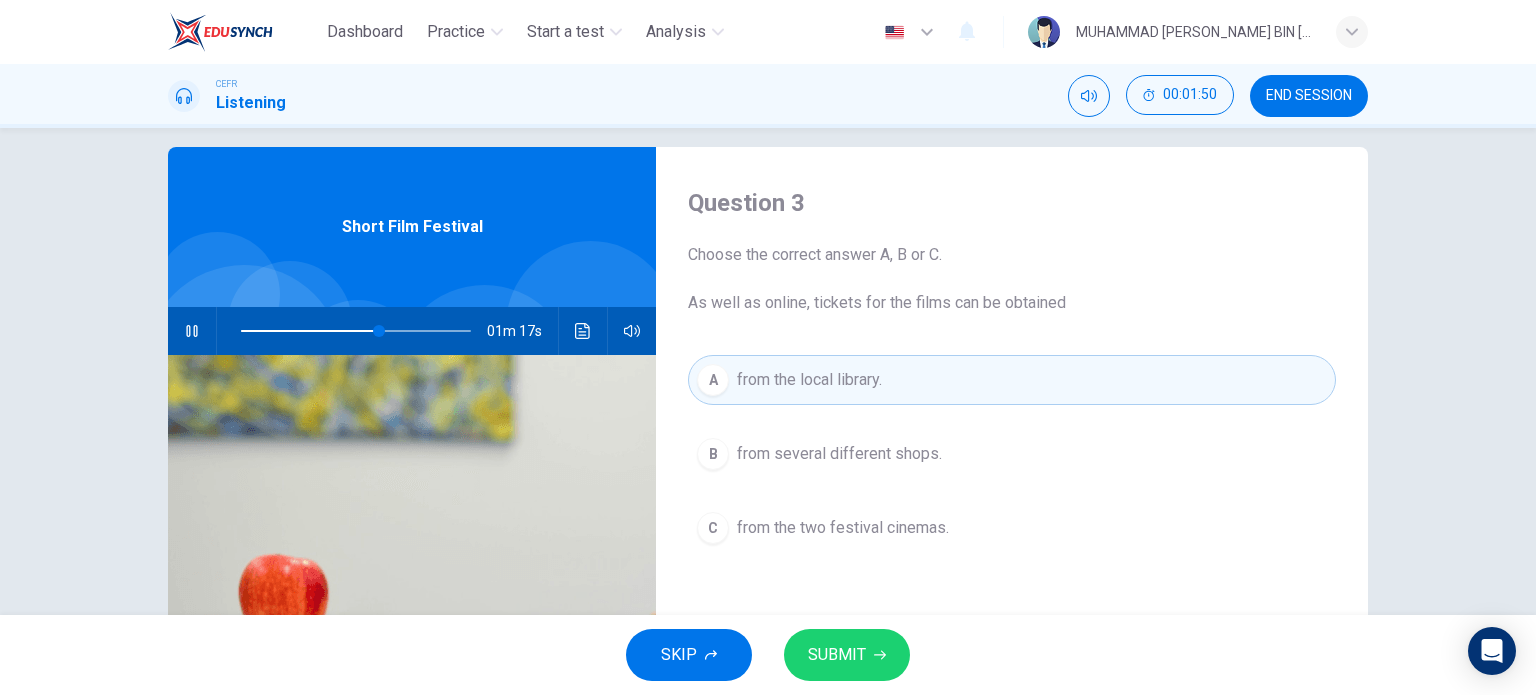 click on "SUBMIT" at bounding box center [837, 655] 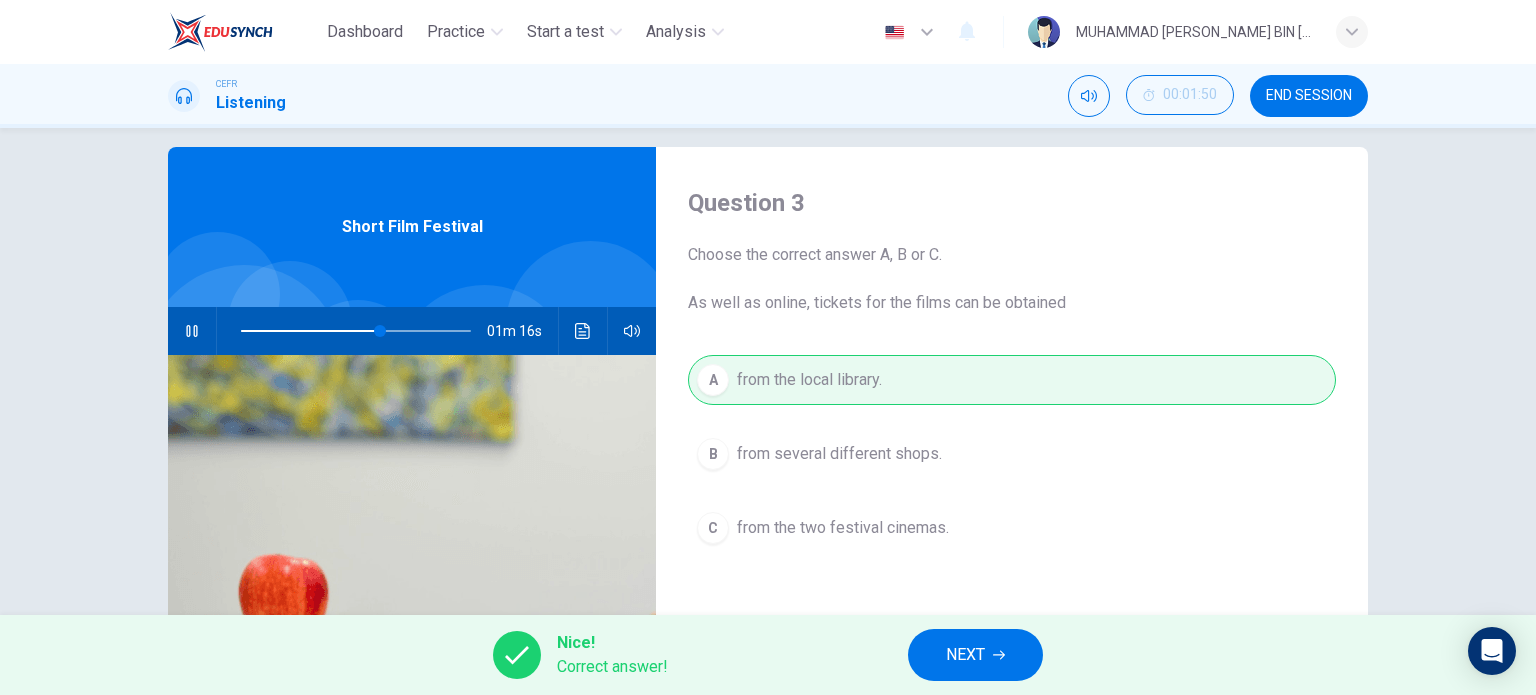 click on "NEXT" at bounding box center [975, 655] 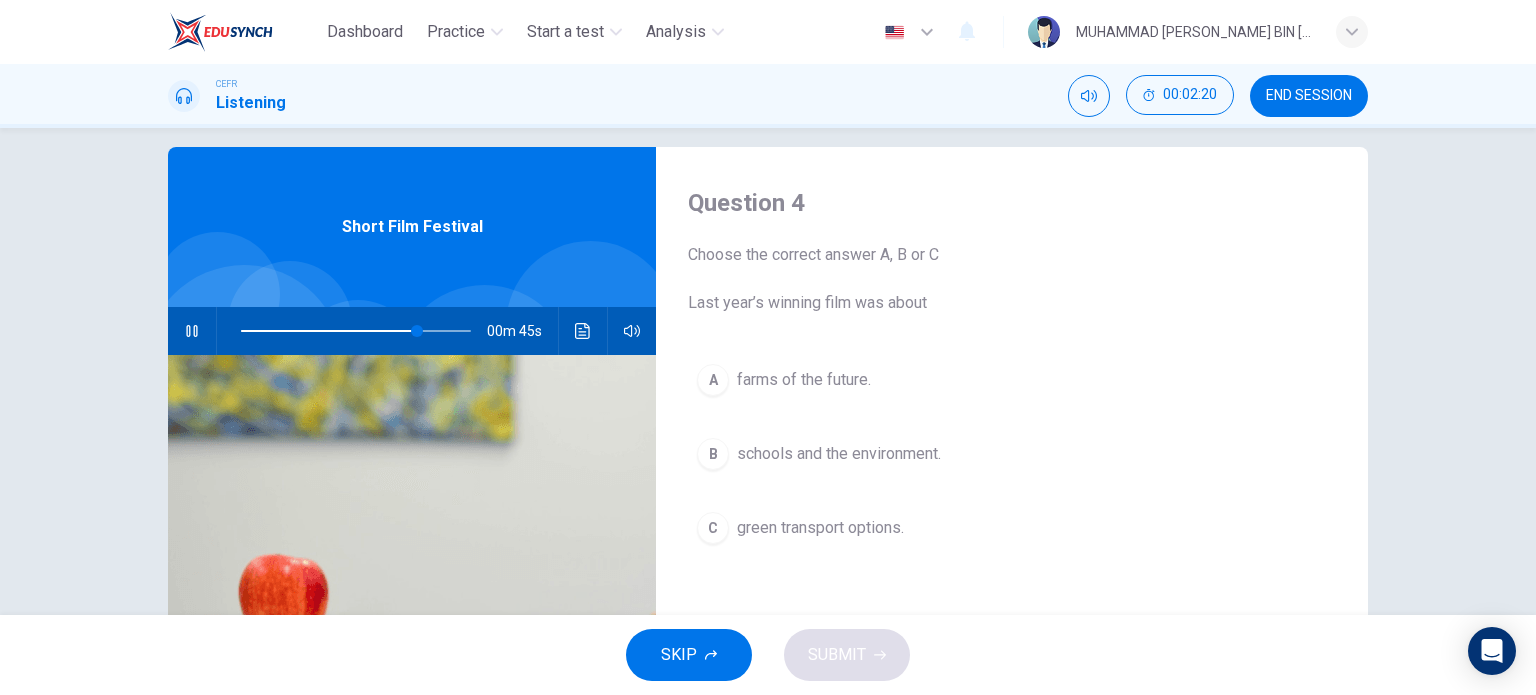 click on "schools and the environment." at bounding box center [839, 454] 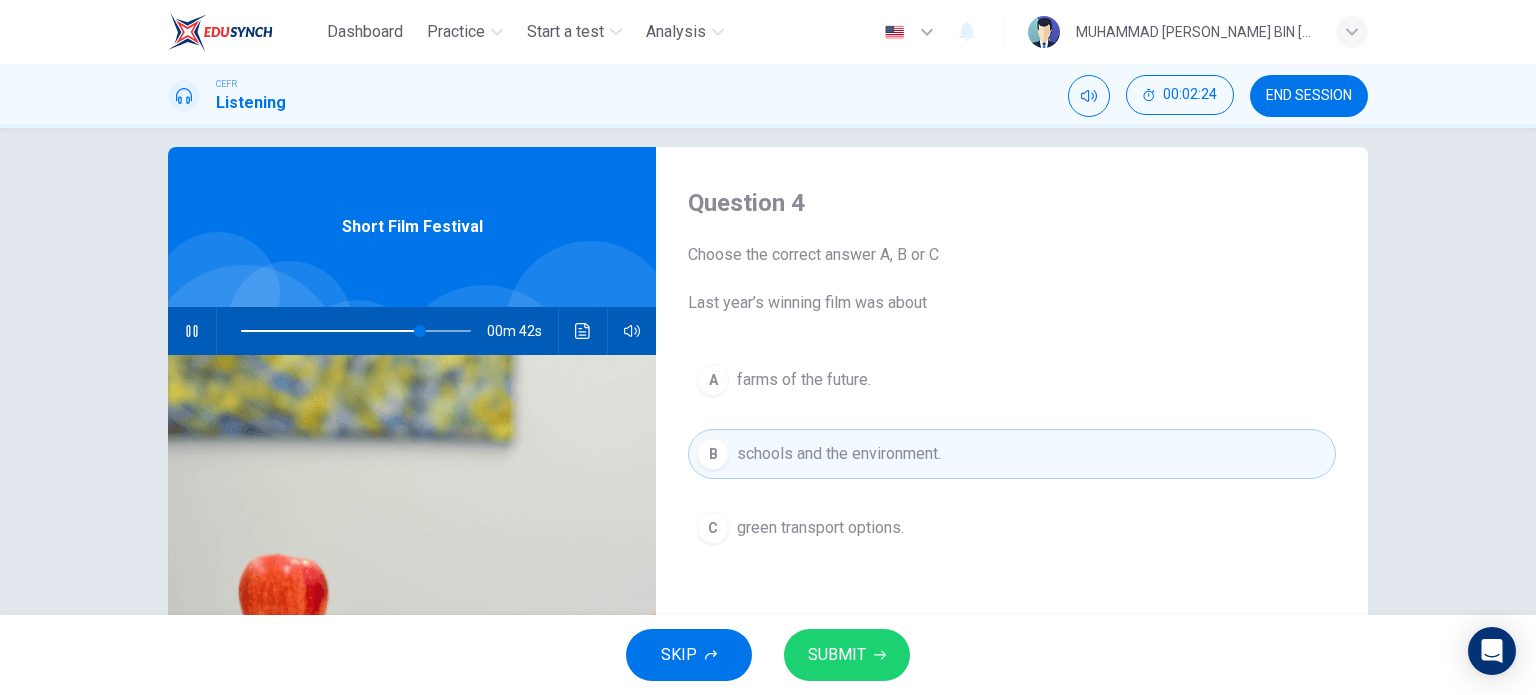 click on "SUBMIT" at bounding box center (837, 655) 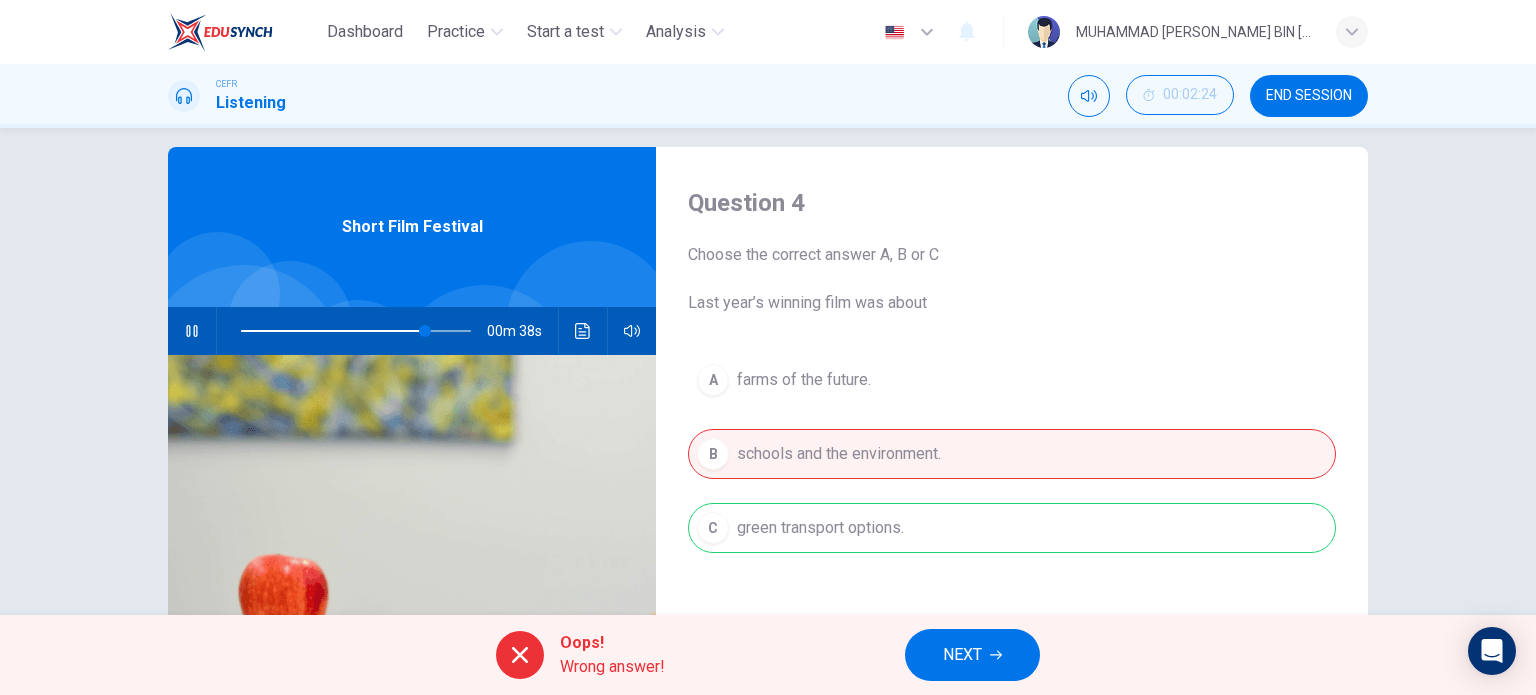 click on "NEXT" at bounding box center (962, 655) 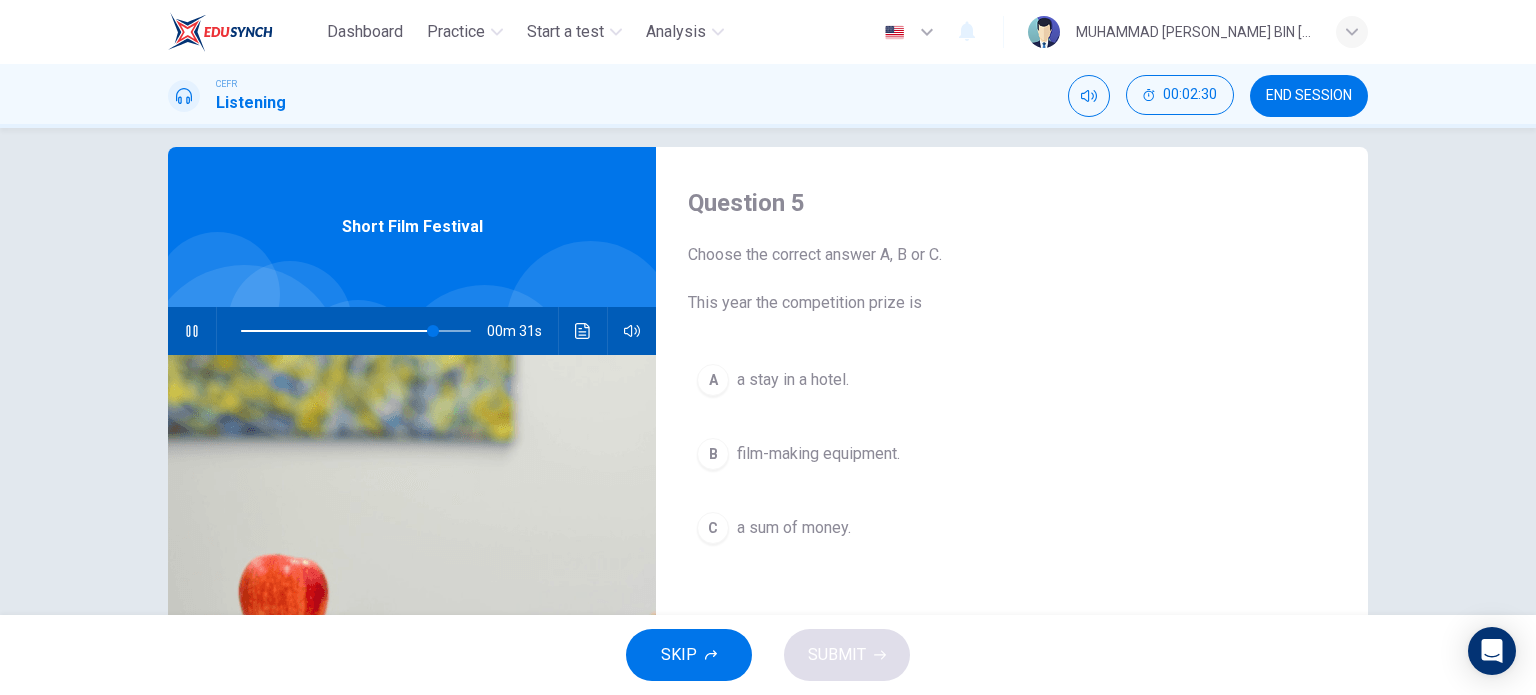 click on "film-making equipment." at bounding box center [818, 454] 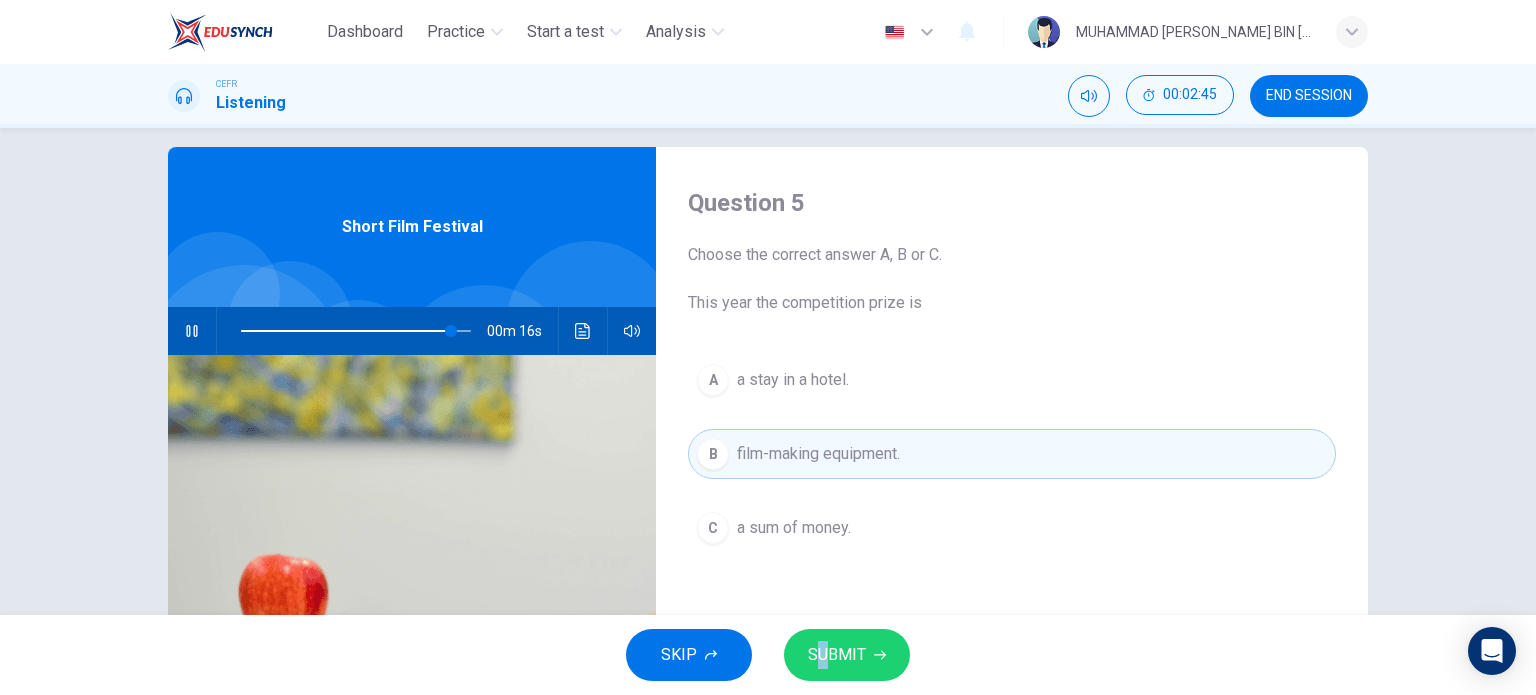 click on "SUBMIT" at bounding box center [837, 655] 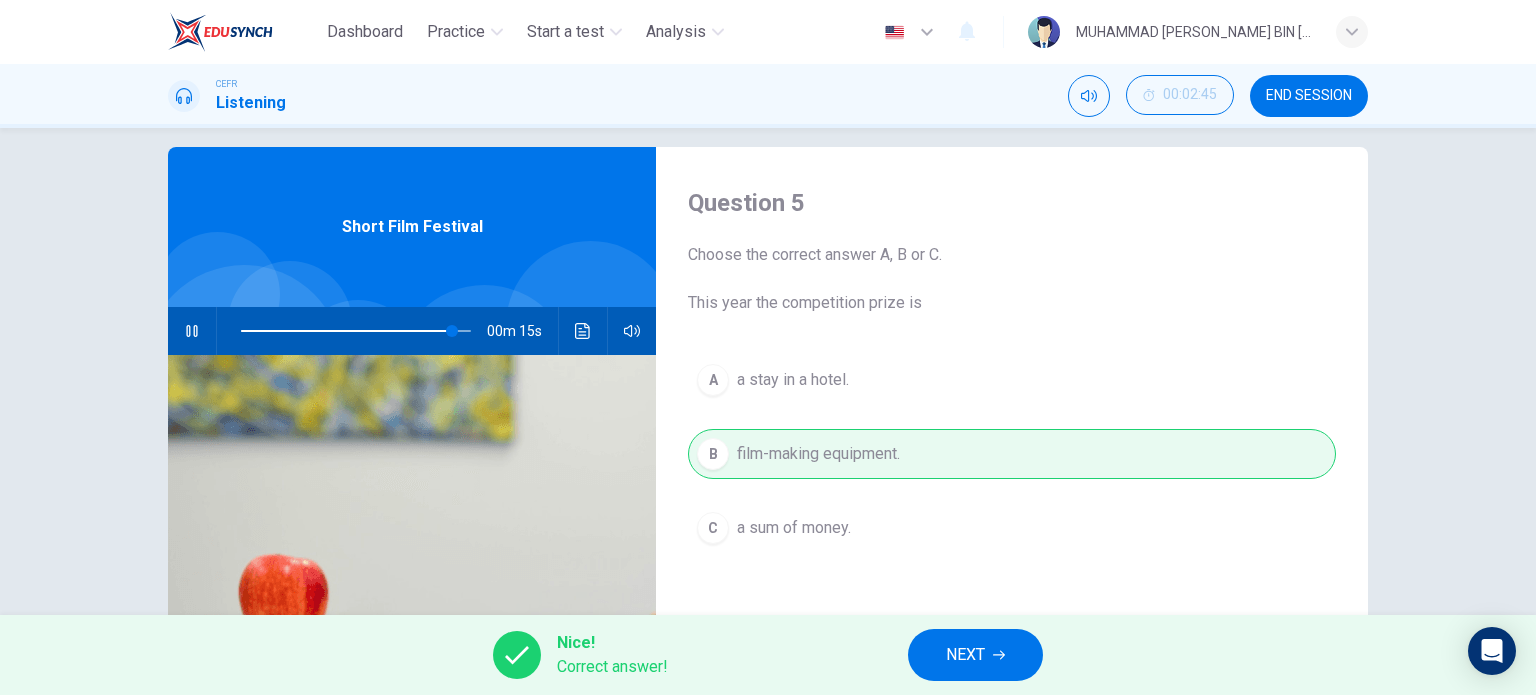 drag, startPoint x: 1007, startPoint y: 653, endPoint x: 992, endPoint y: 658, distance: 15.811388 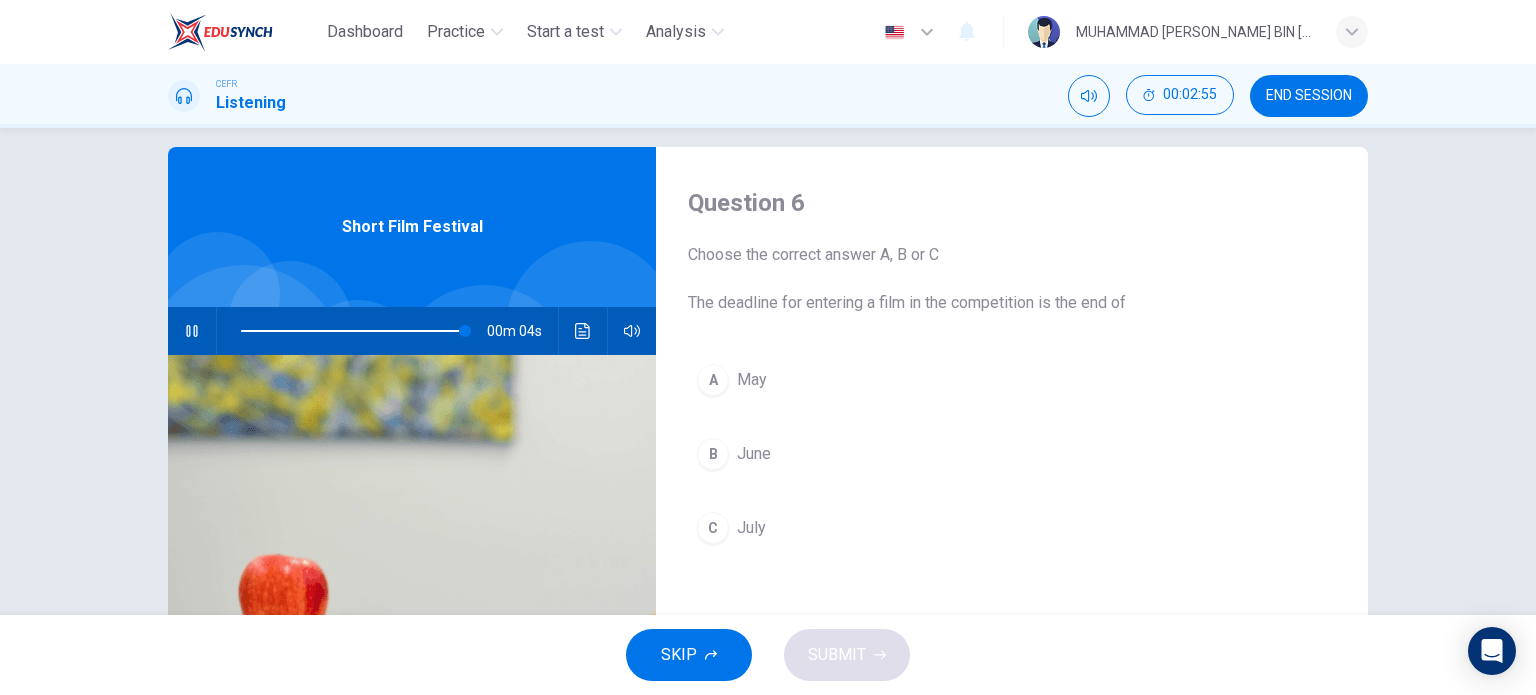 click on "July" at bounding box center [751, 528] 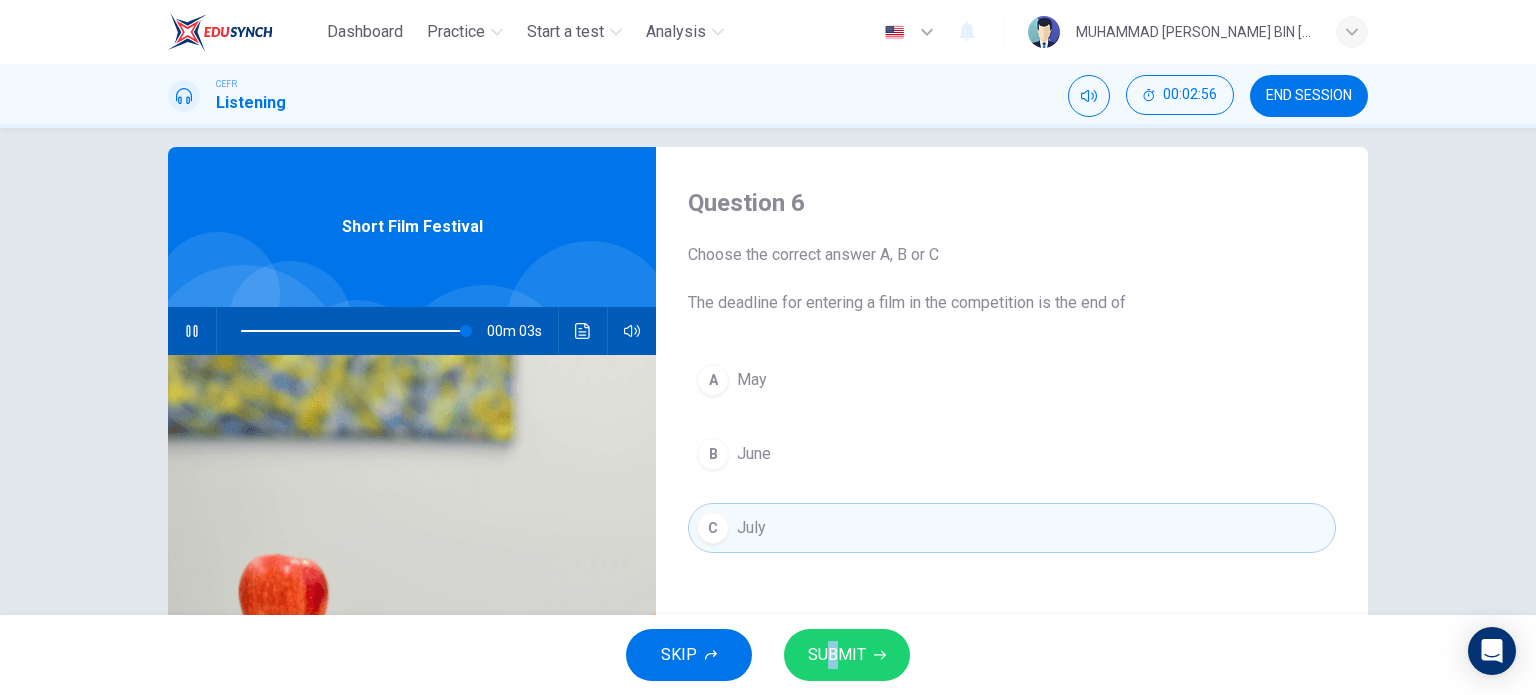 click on "SKIP SUBMIT" at bounding box center [768, 655] 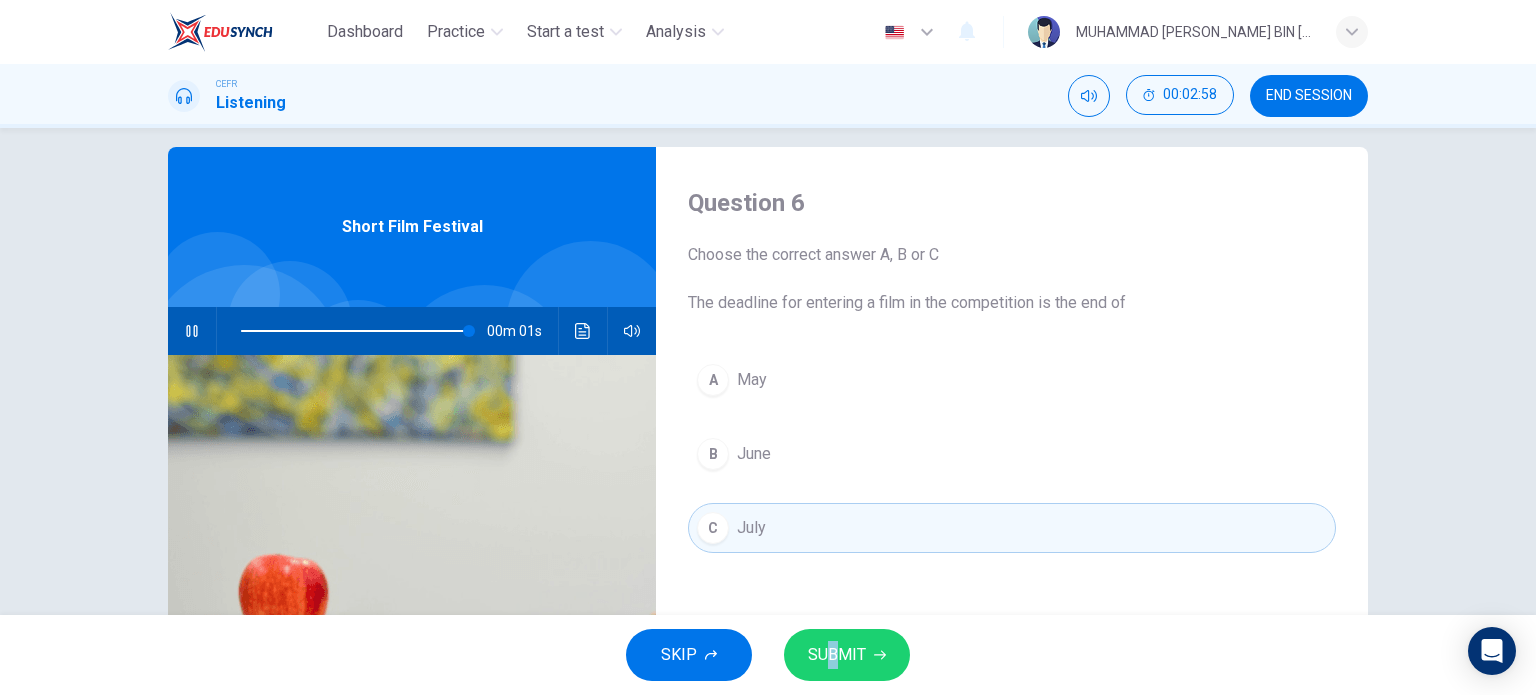 click on "SUBMIT" at bounding box center (847, 655) 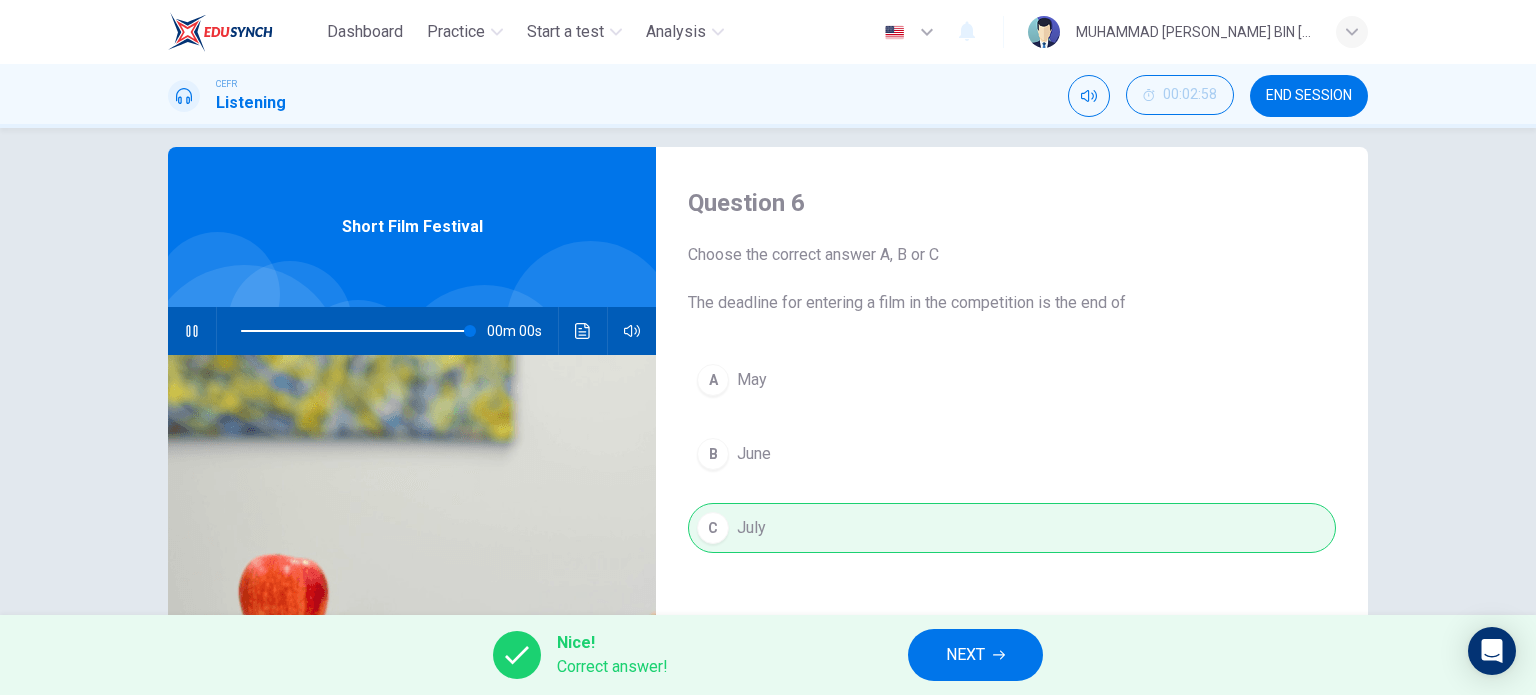 type on "0" 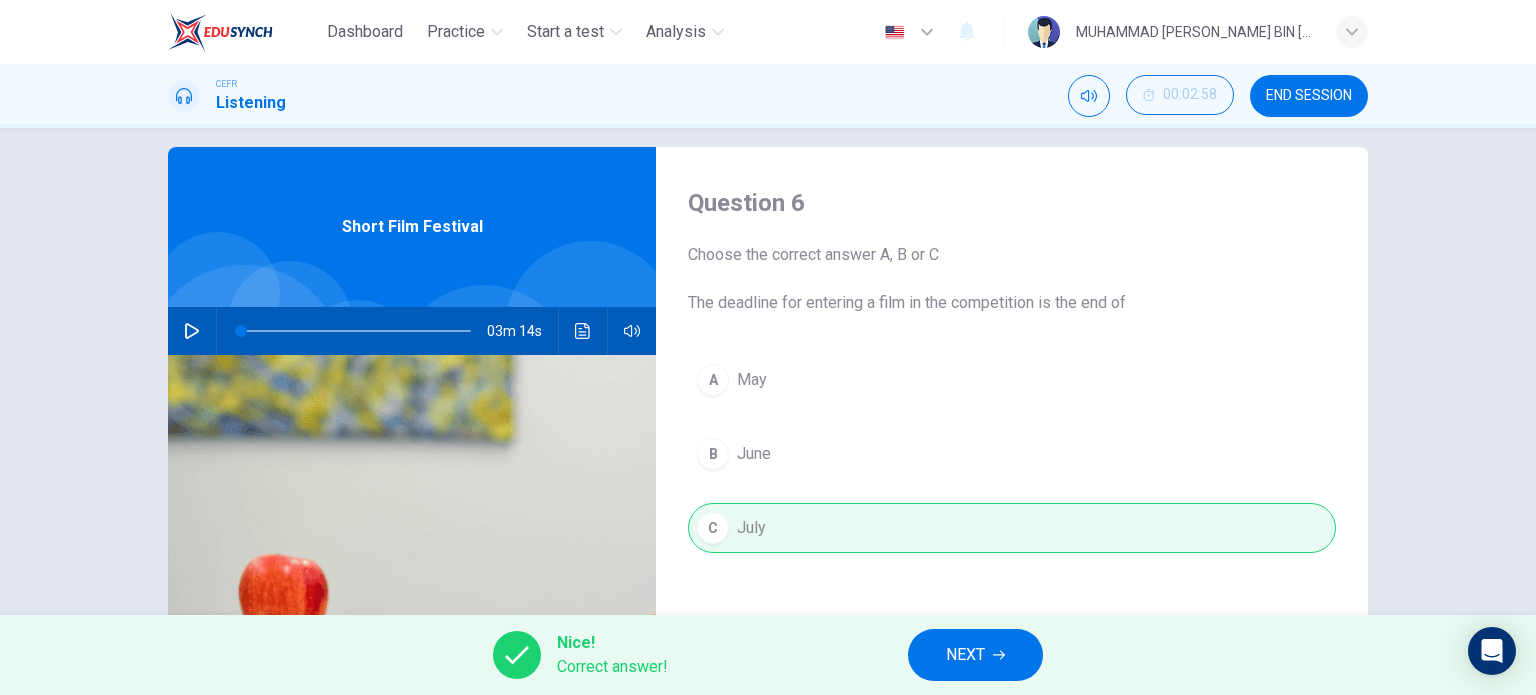 click on "NEXT" at bounding box center [965, 655] 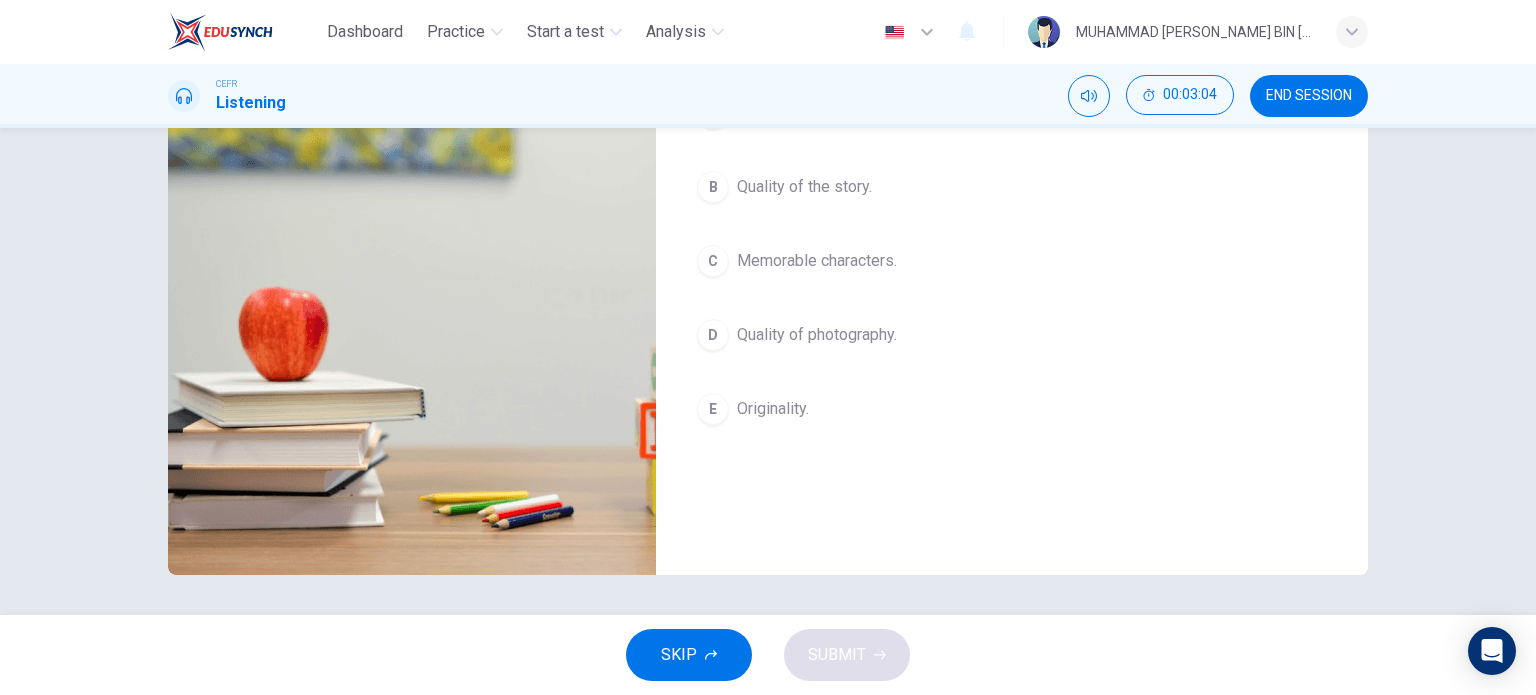 scroll, scrollTop: 21, scrollLeft: 0, axis: vertical 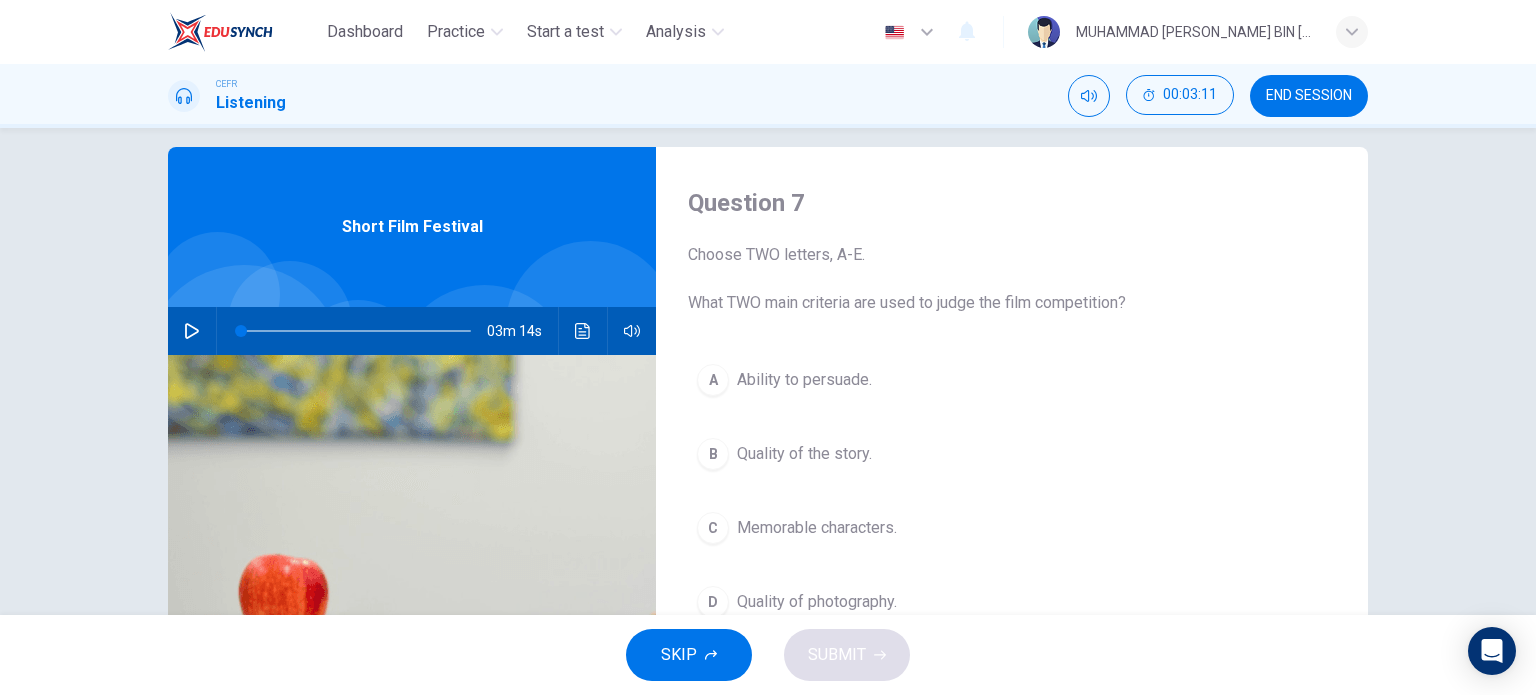 click on "Memorable characters." at bounding box center (817, 528) 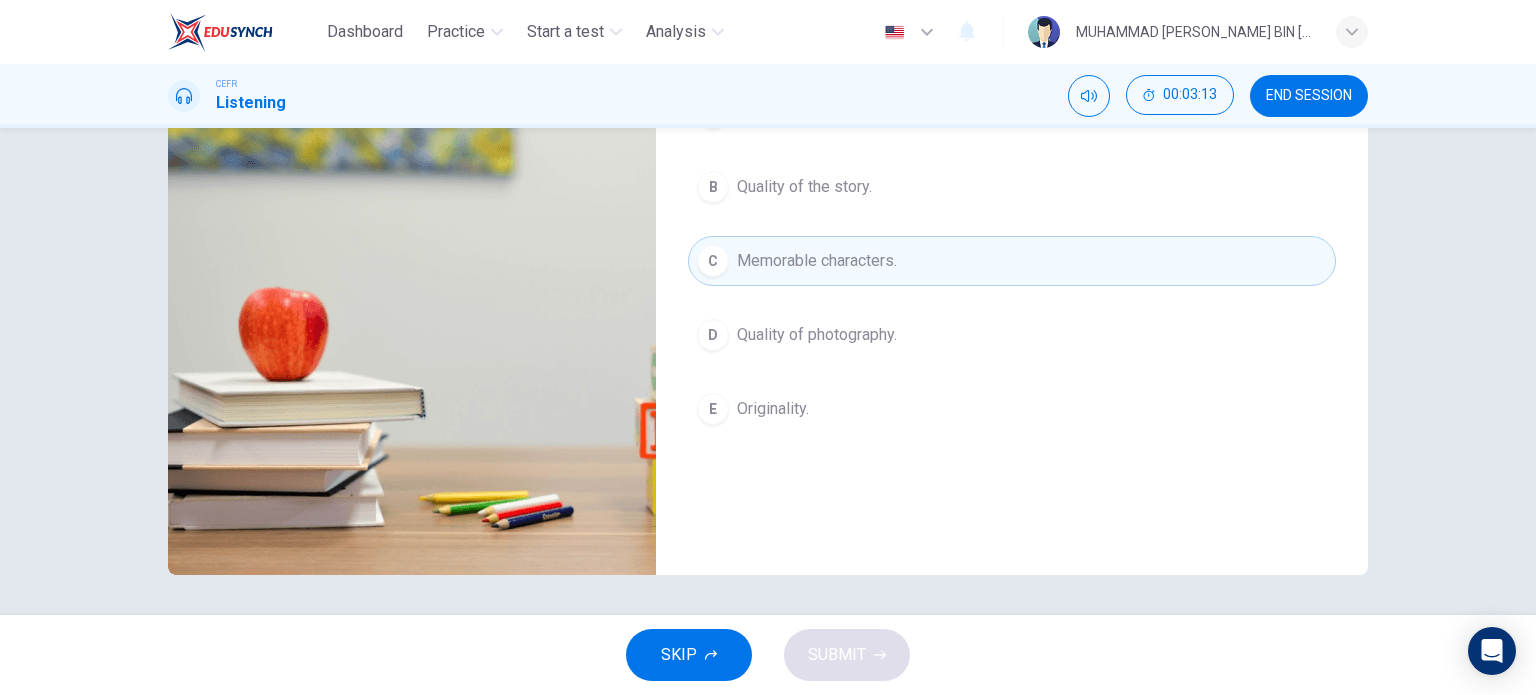 scroll, scrollTop: 21, scrollLeft: 0, axis: vertical 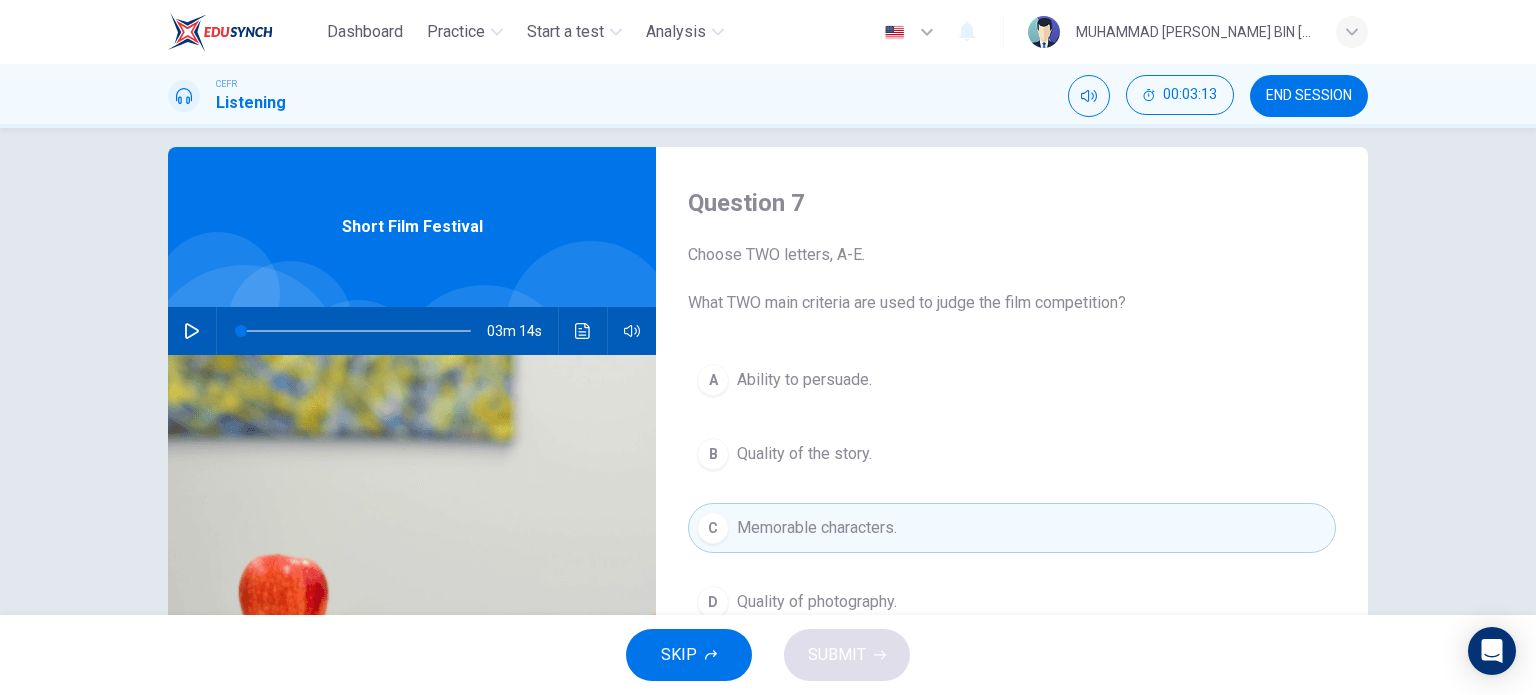 click on "Quality of the story." at bounding box center [804, 454] 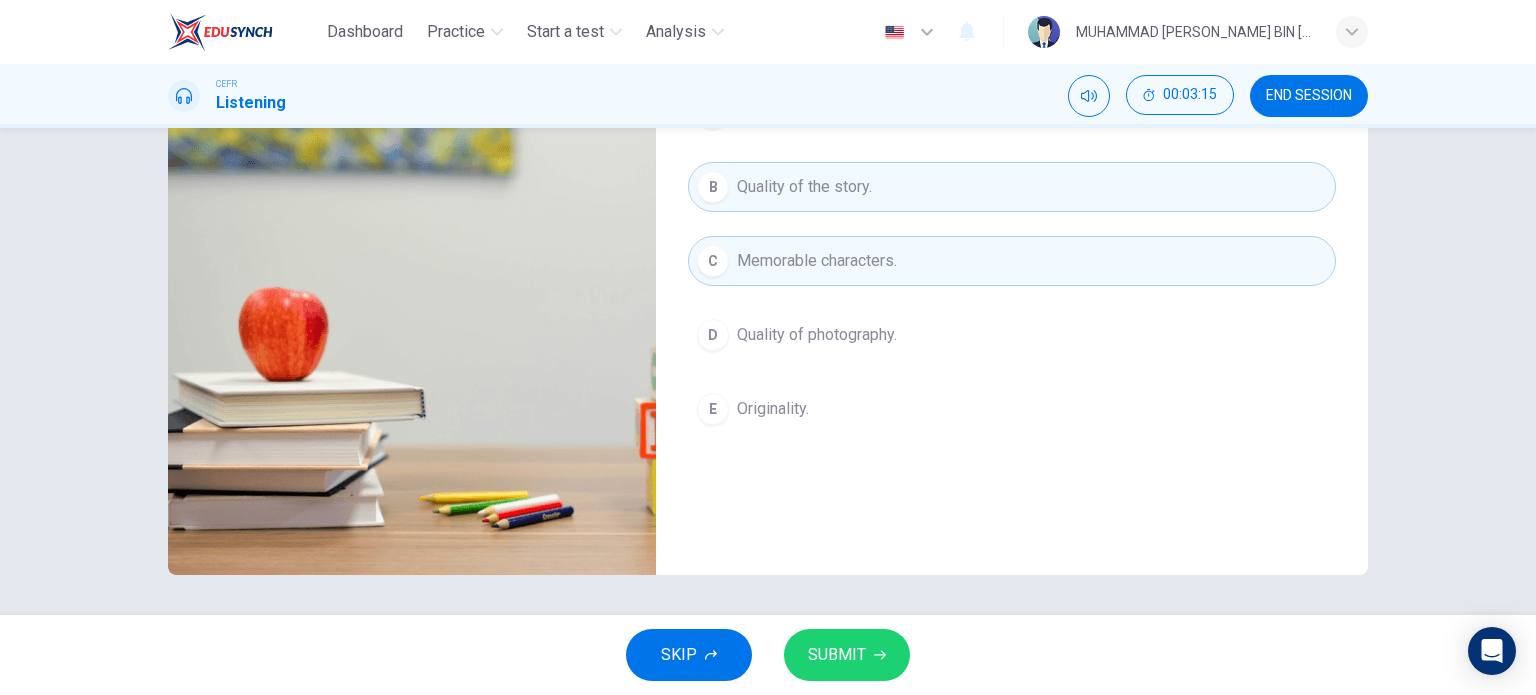scroll, scrollTop: 21, scrollLeft: 0, axis: vertical 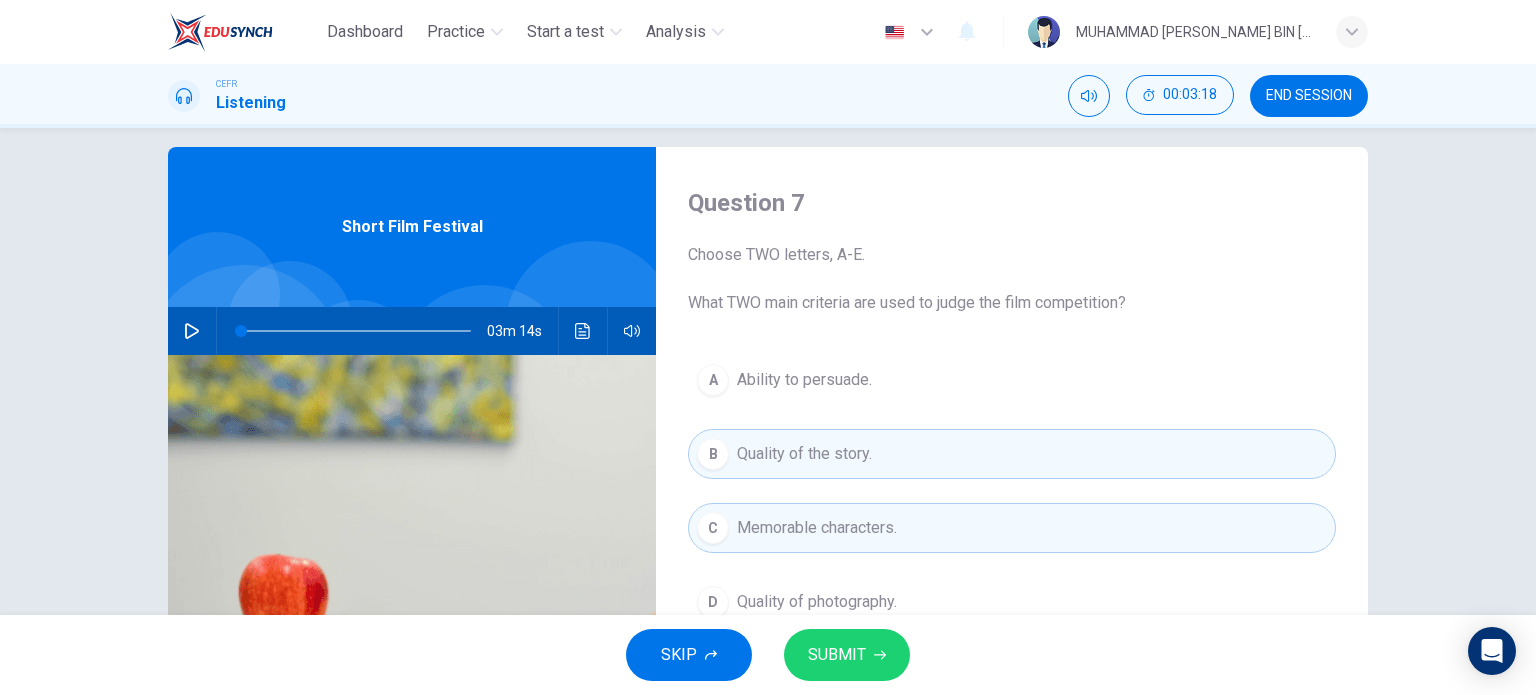 click on "SUBMIT" at bounding box center [847, 655] 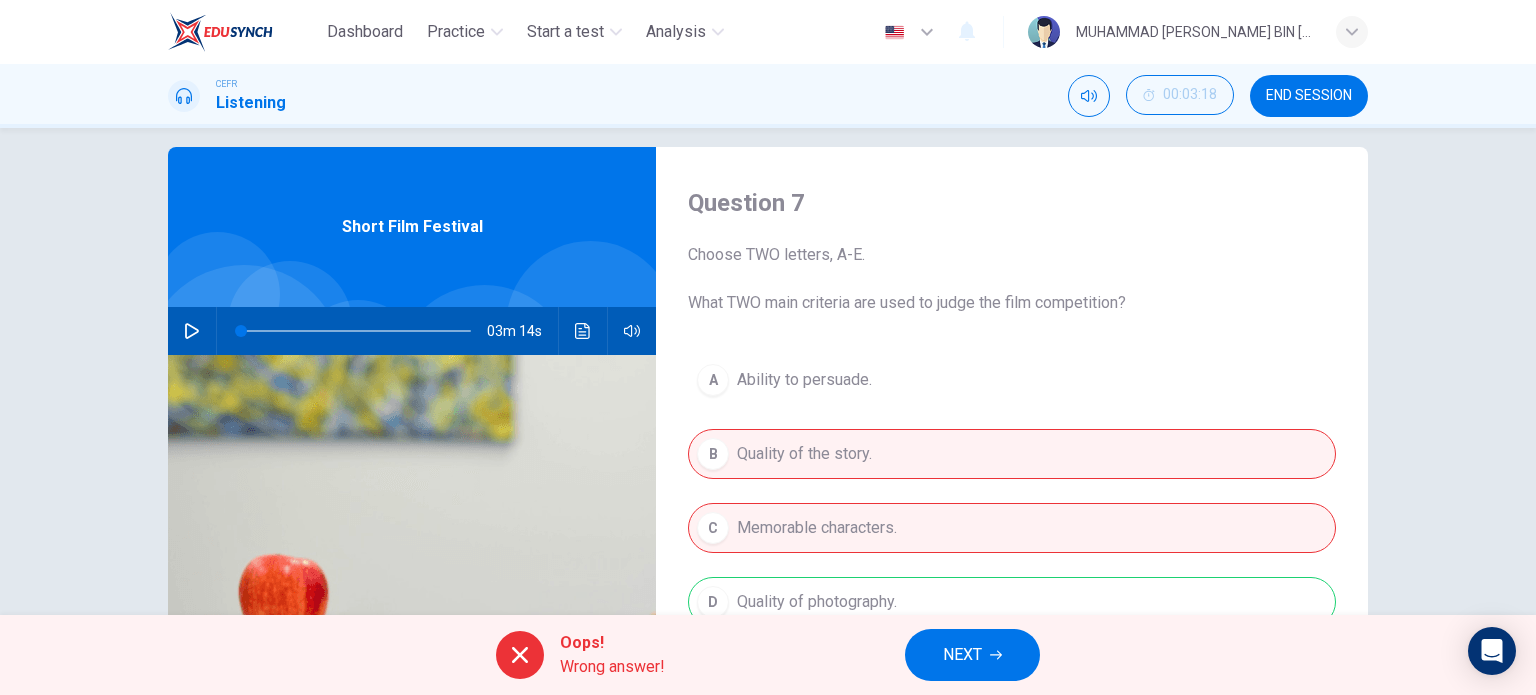 scroll, scrollTop: 288, scrollLeft: 0, axis: vertical 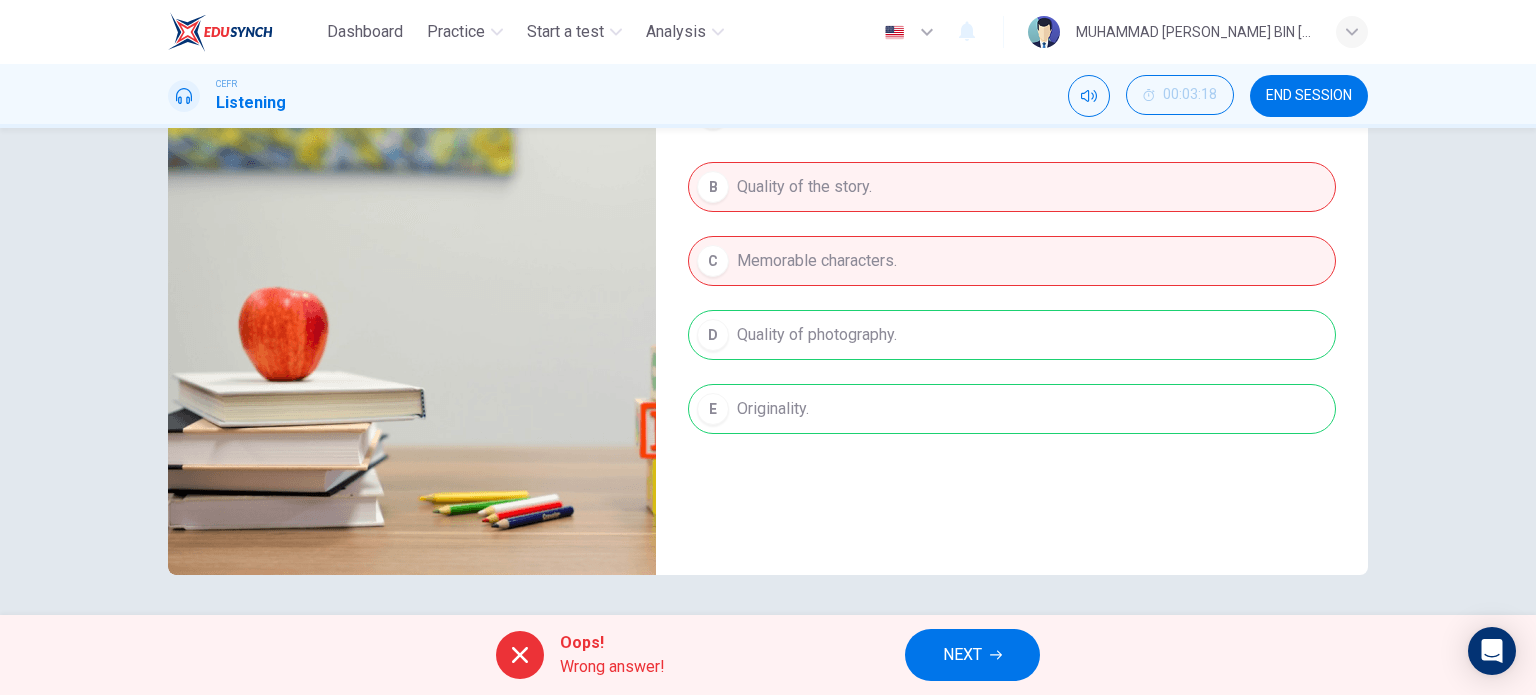 click on "NEXT" at bounding box center (972, 655) 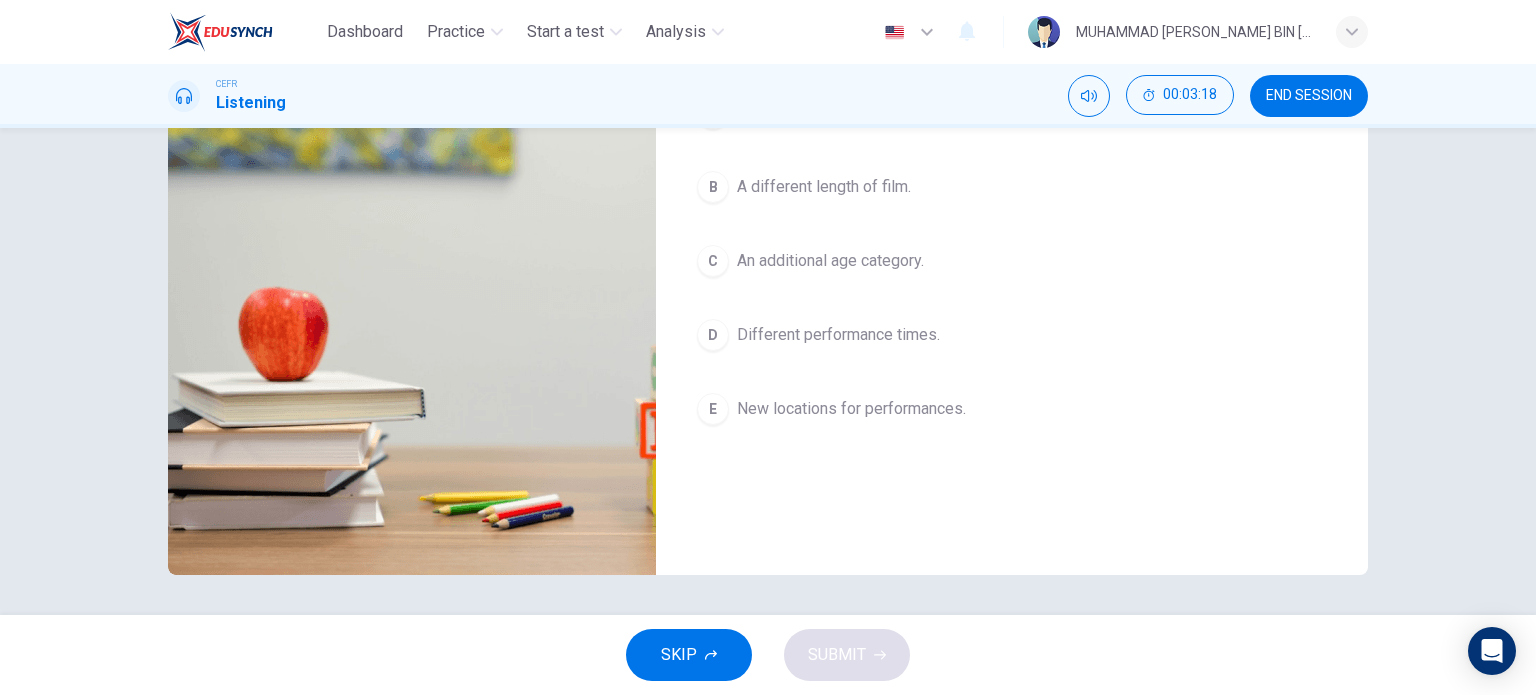 scroll, scrollTop: 0, scrollLeft: 0, axis: both 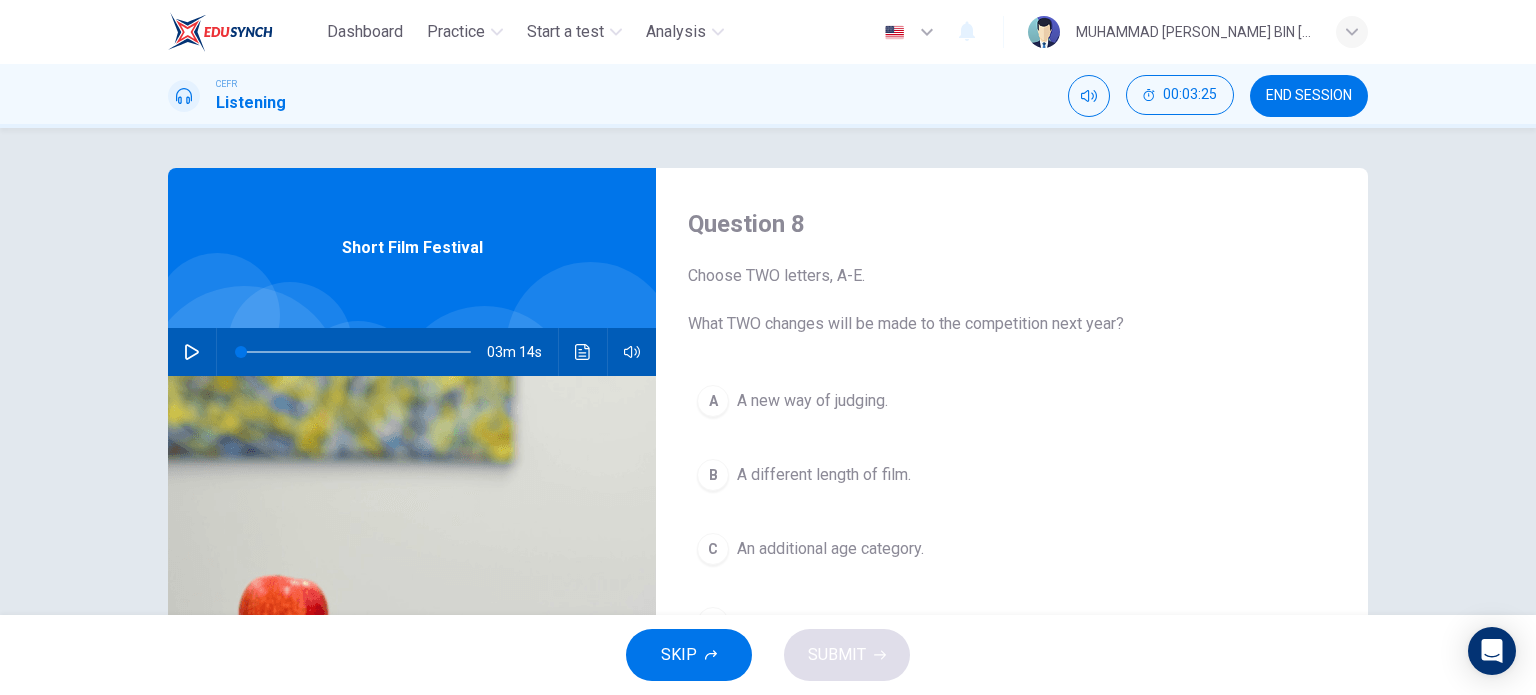 click on "A new way of judging." at bounding box center (812, 401) 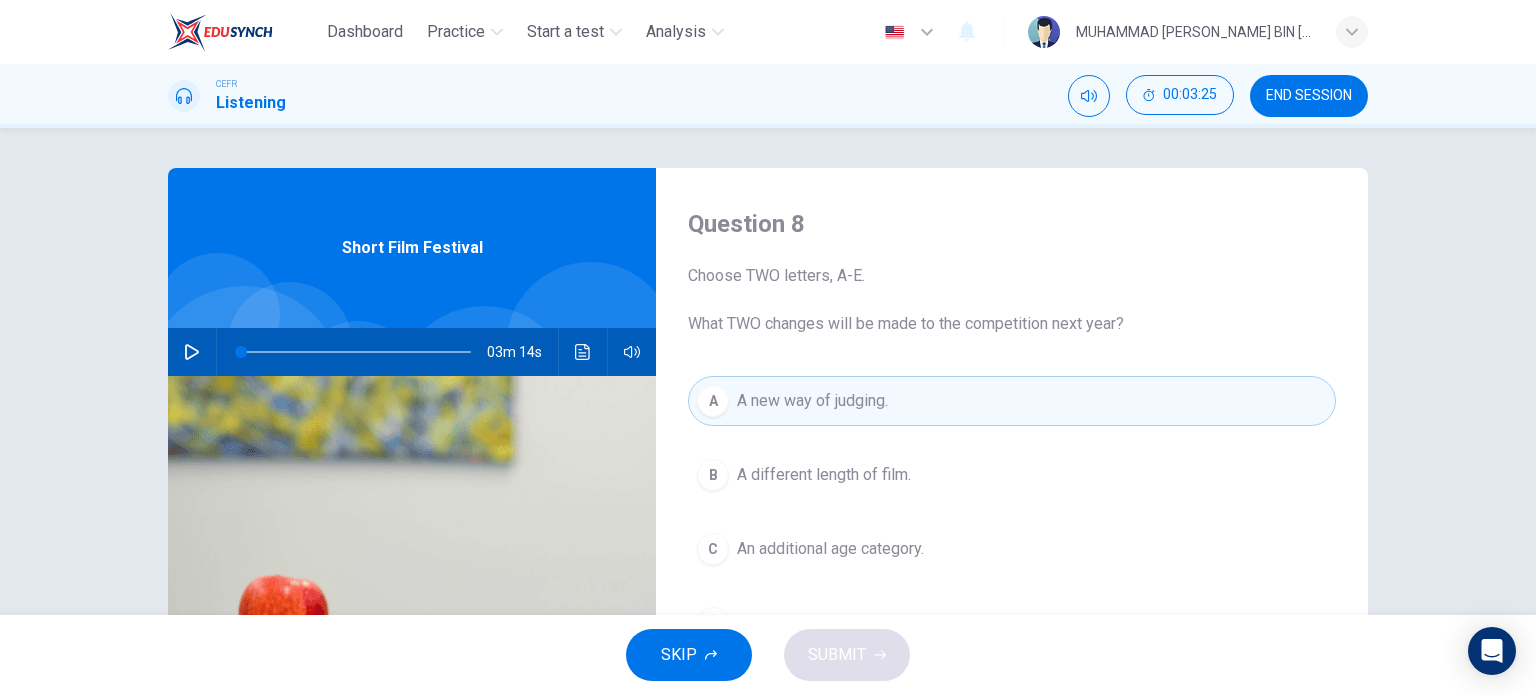 scroll, scrollTop: 266, scrollLeft: 0, axis: vertical 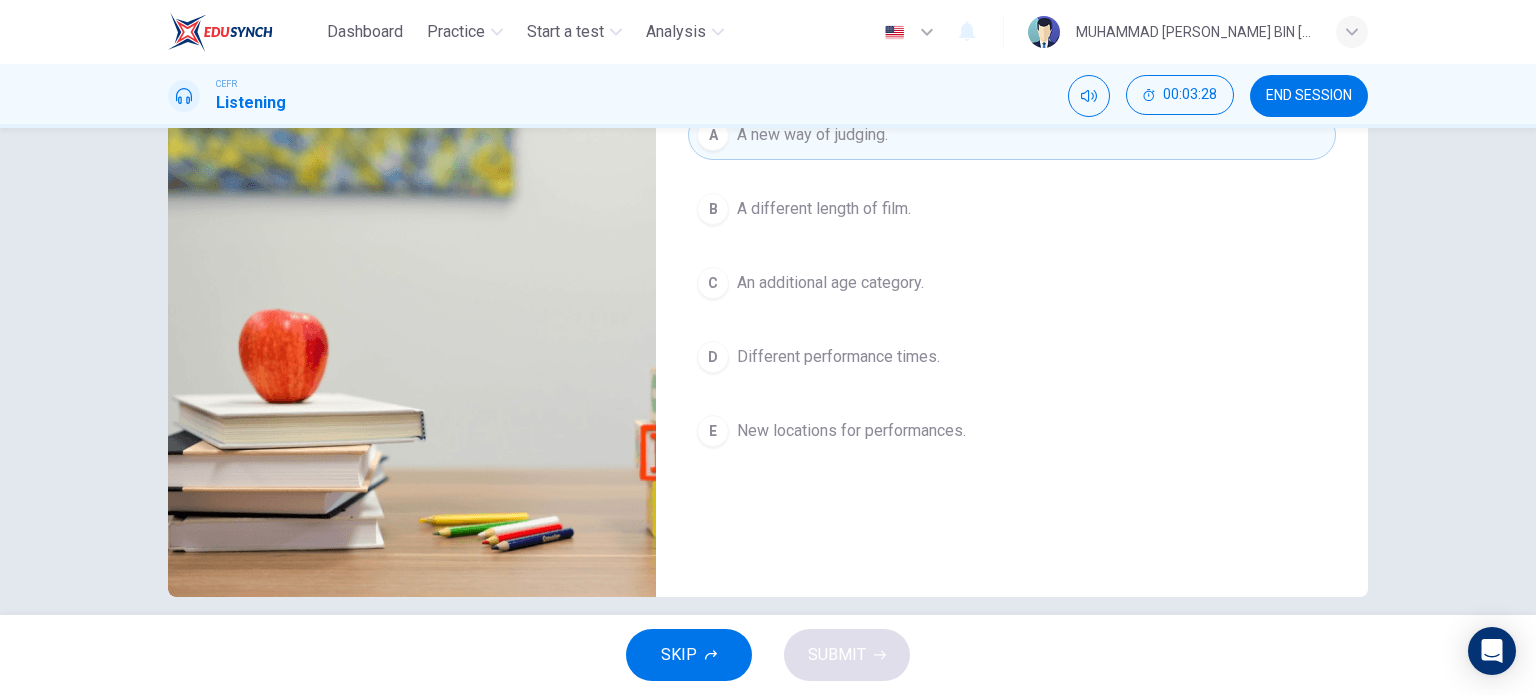 click on "Different performance times." at bounding box center [838, 357] 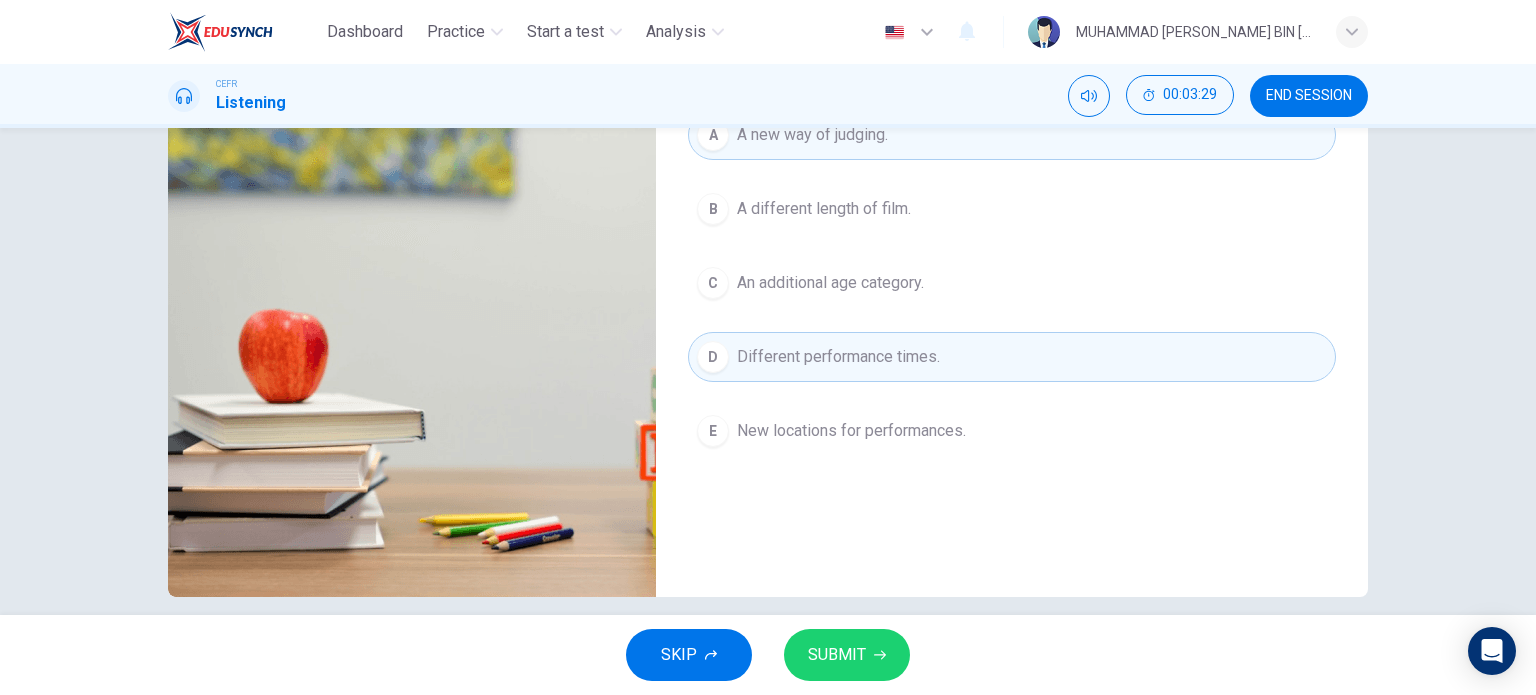 click on "An additional age category." at bounding box center [830, 283] 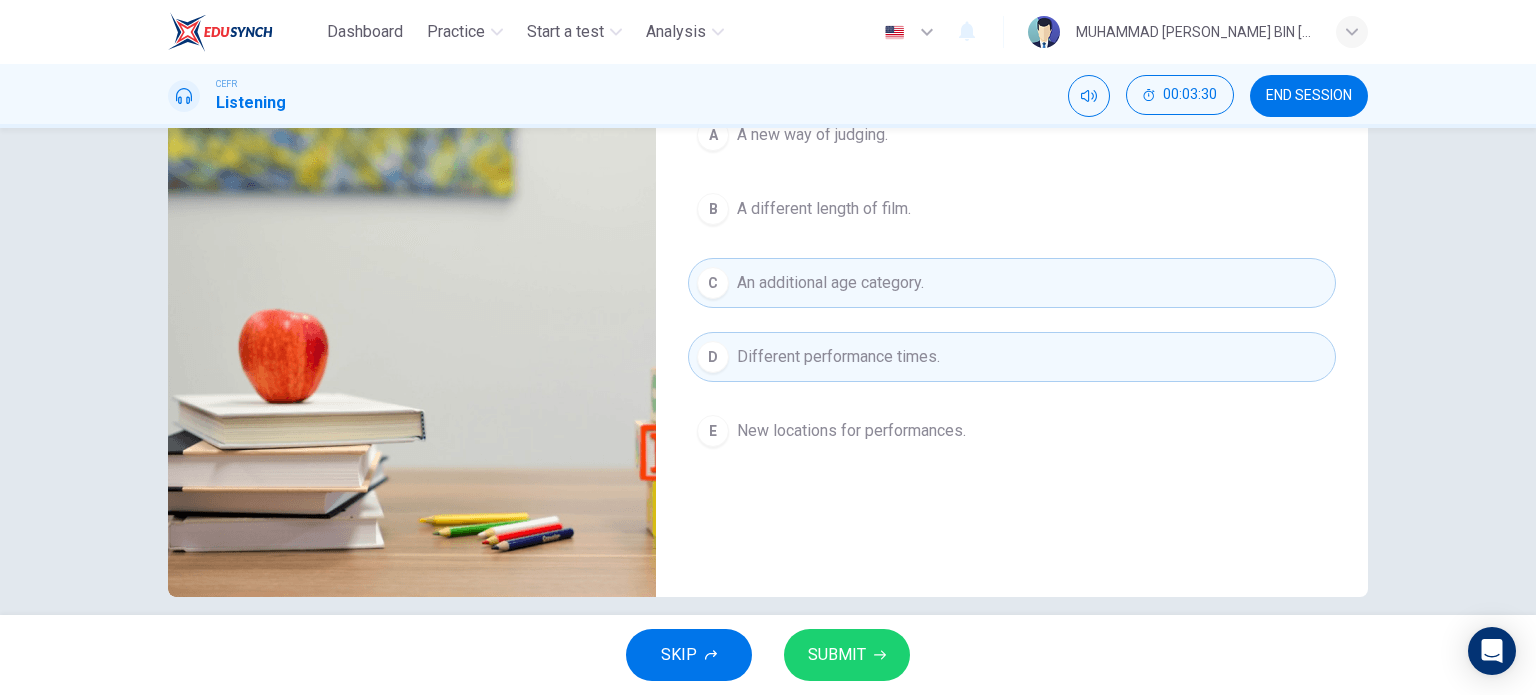 click on "SUBMIT" at bounding box center (847, 655) 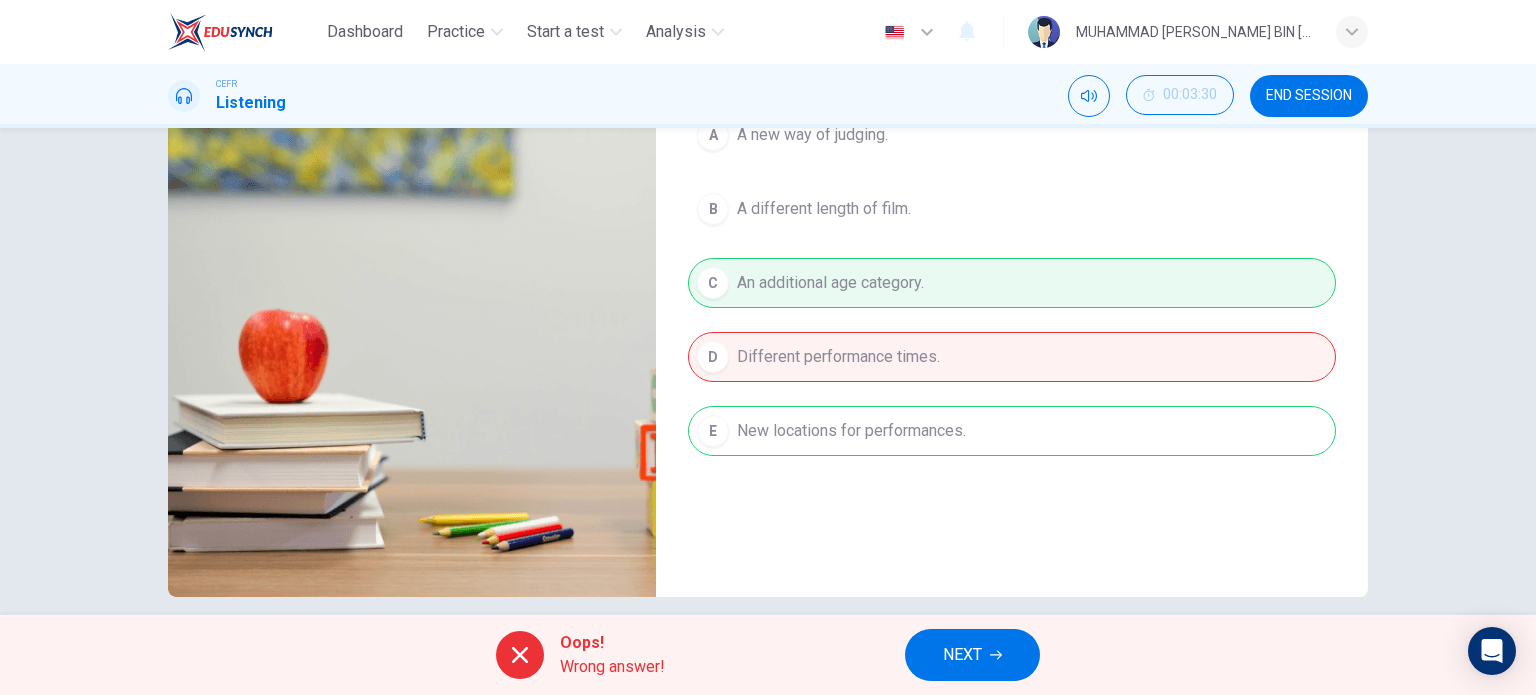 click on "NEXT" at bounding box center (962, 655) 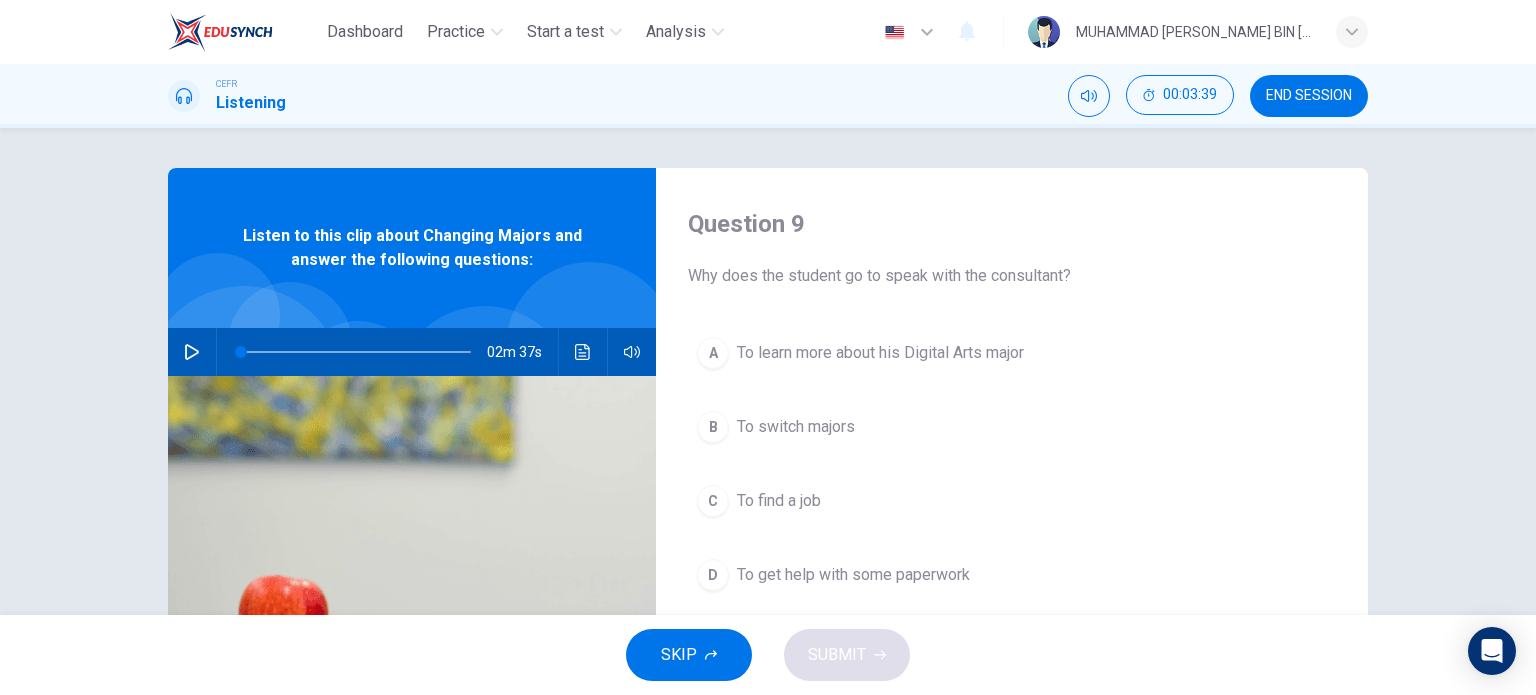 click on "END SESSION" at bounding box center [1309, 96] 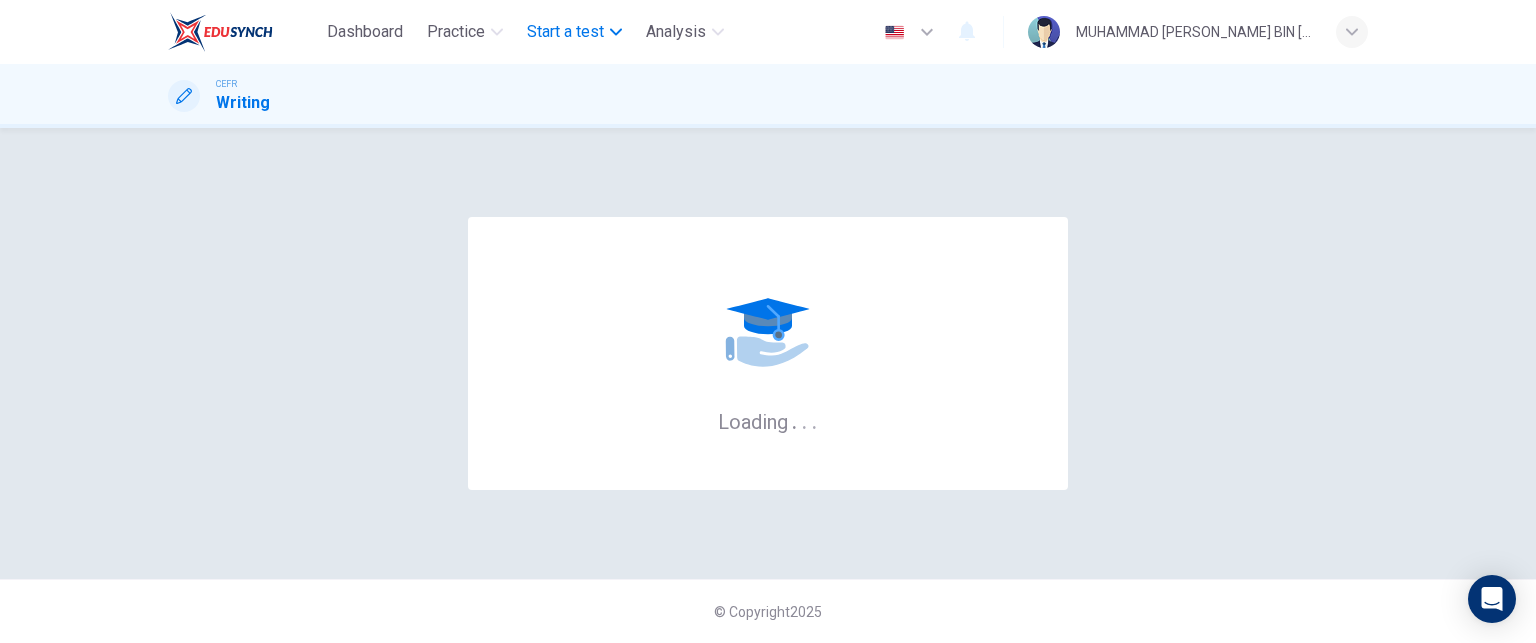 scroll, scrollTop: 0, scrollLeft: 0, axis: both 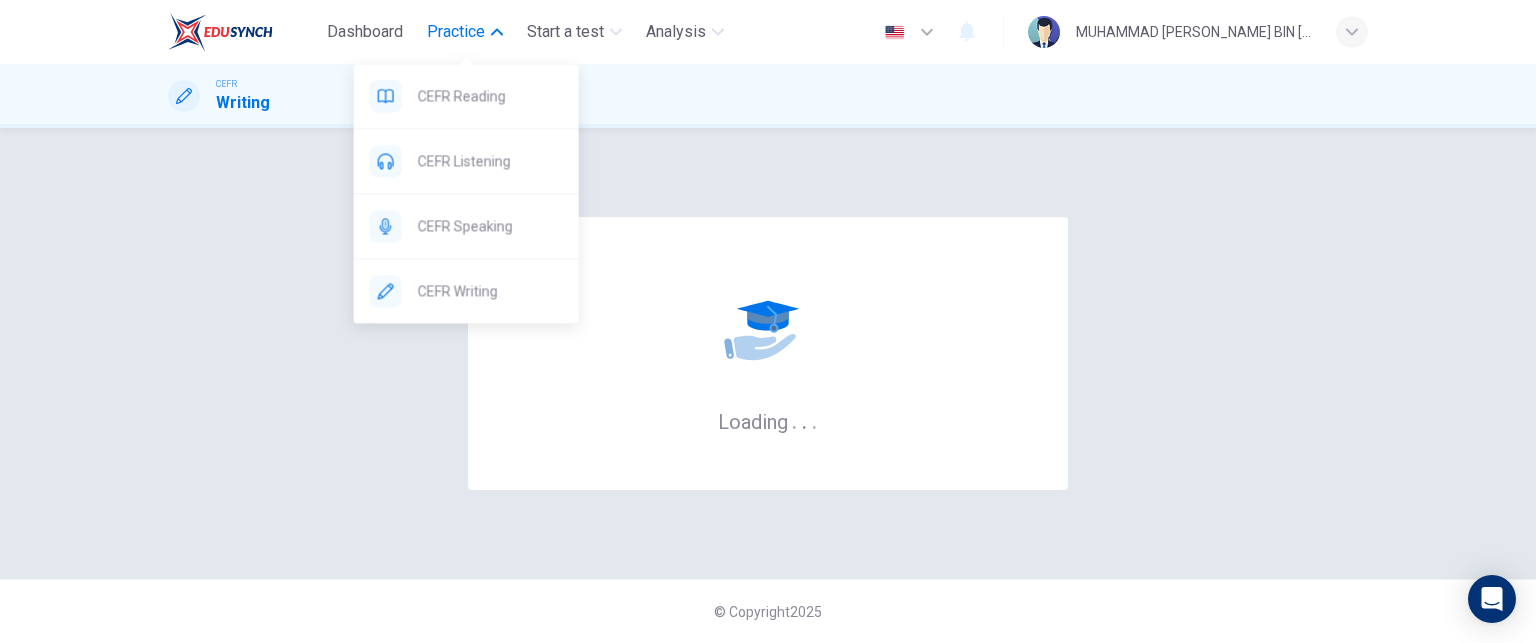 click 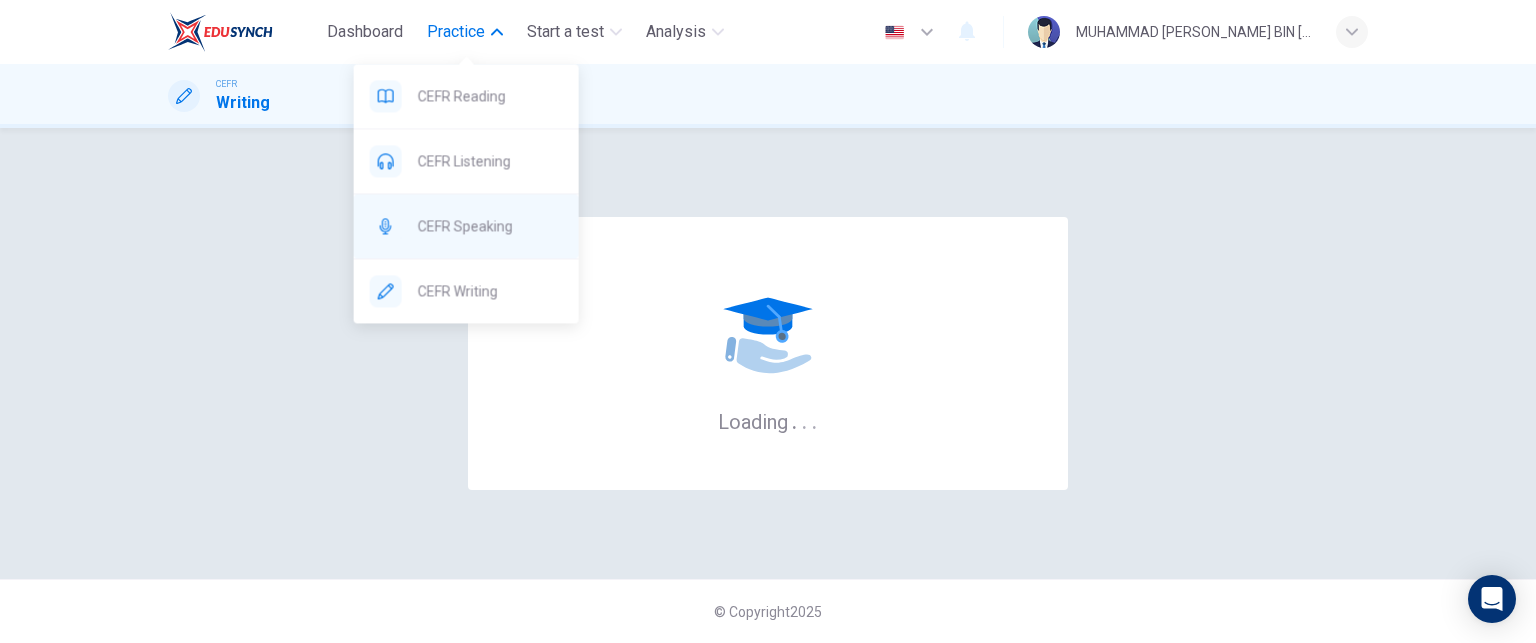 click on "CEFR Speaking" at bounding box center [490, 226] 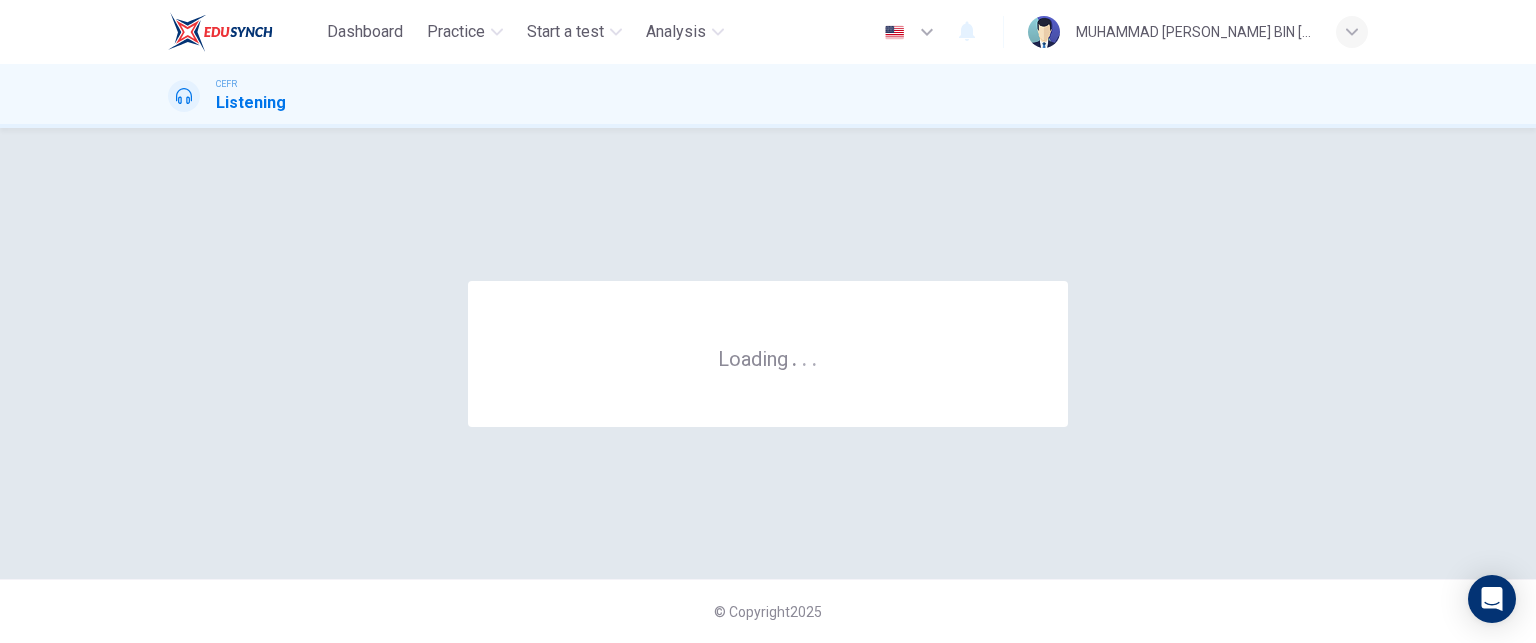 scroll, scrollTop: 0, scrollLeft: 0, axis: both 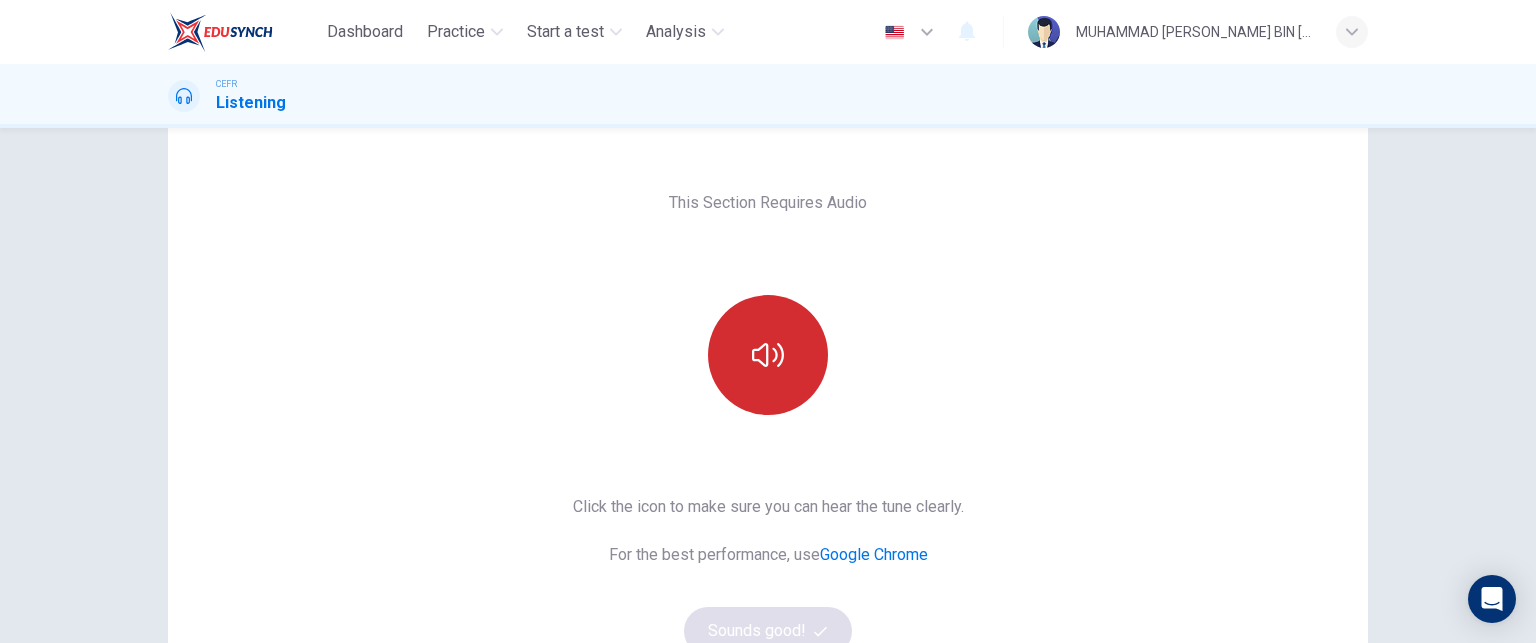 click at bounding box center (768, 355) 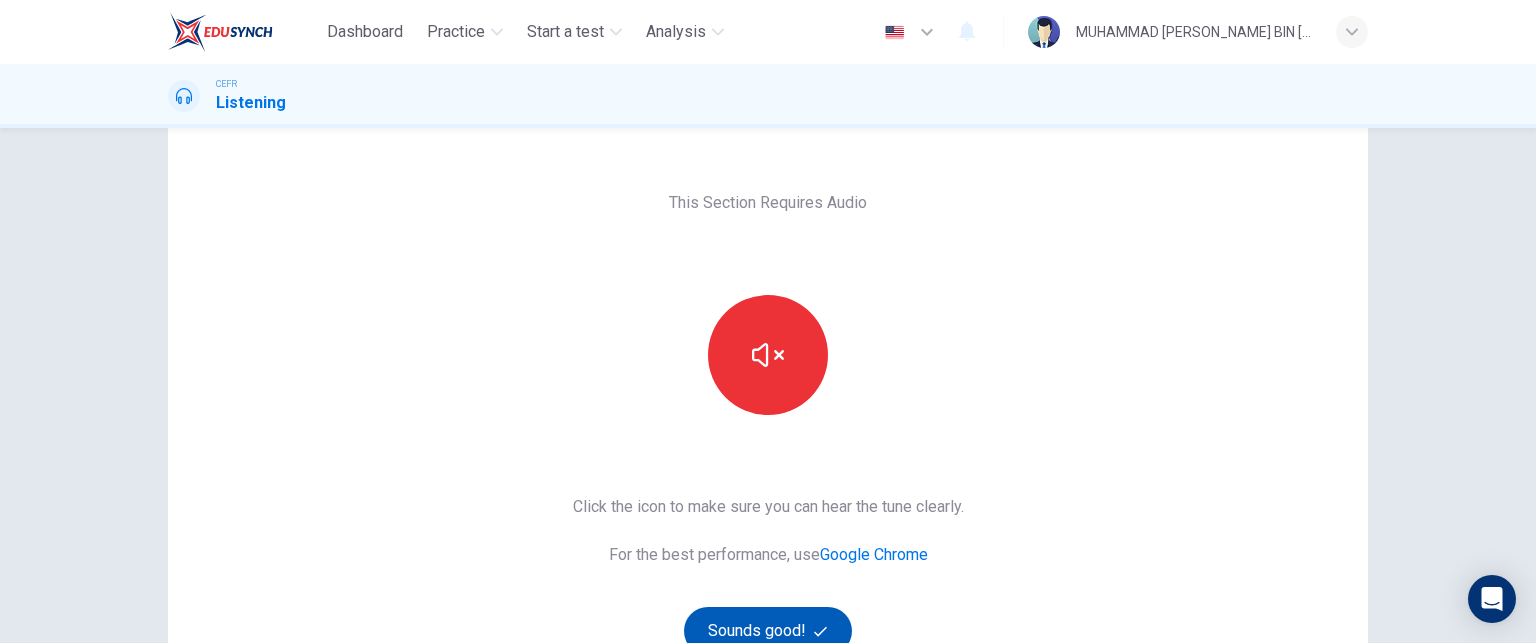click on "Sounds good!" at bounding box center (768, 631) 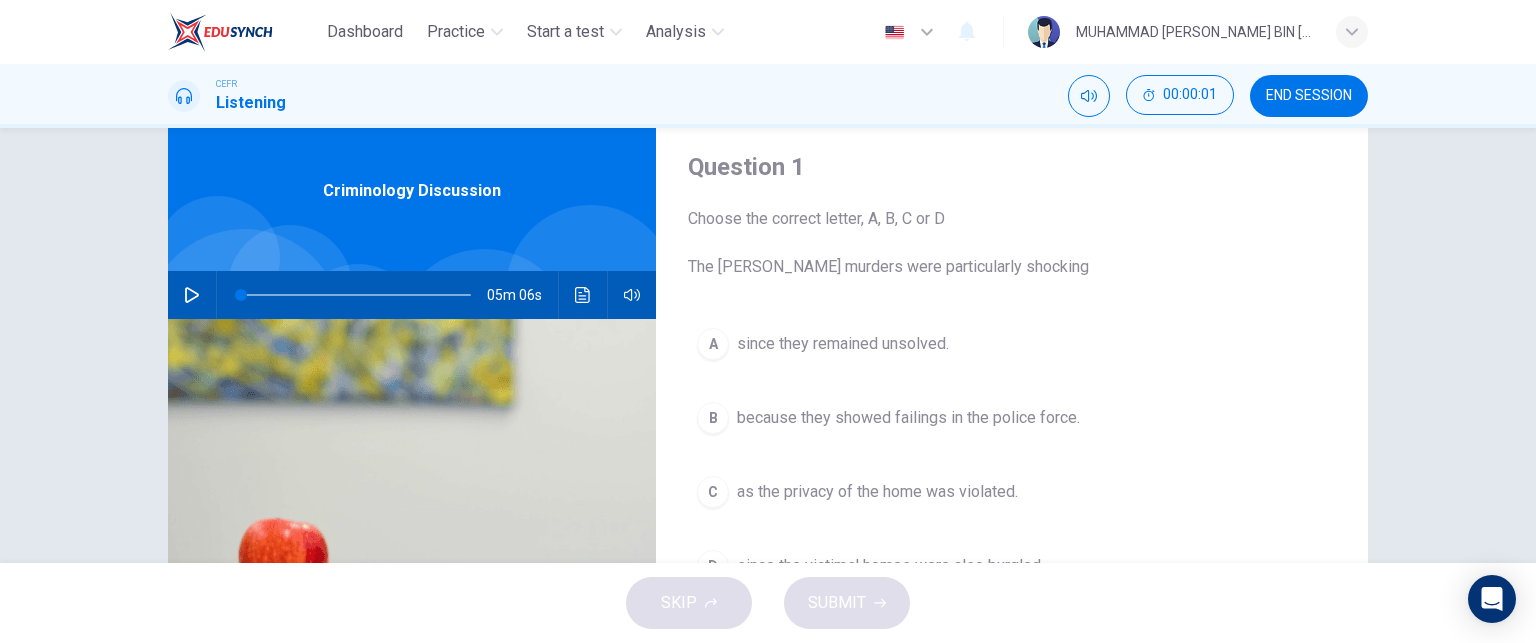 click at bounding box center [192, 295] 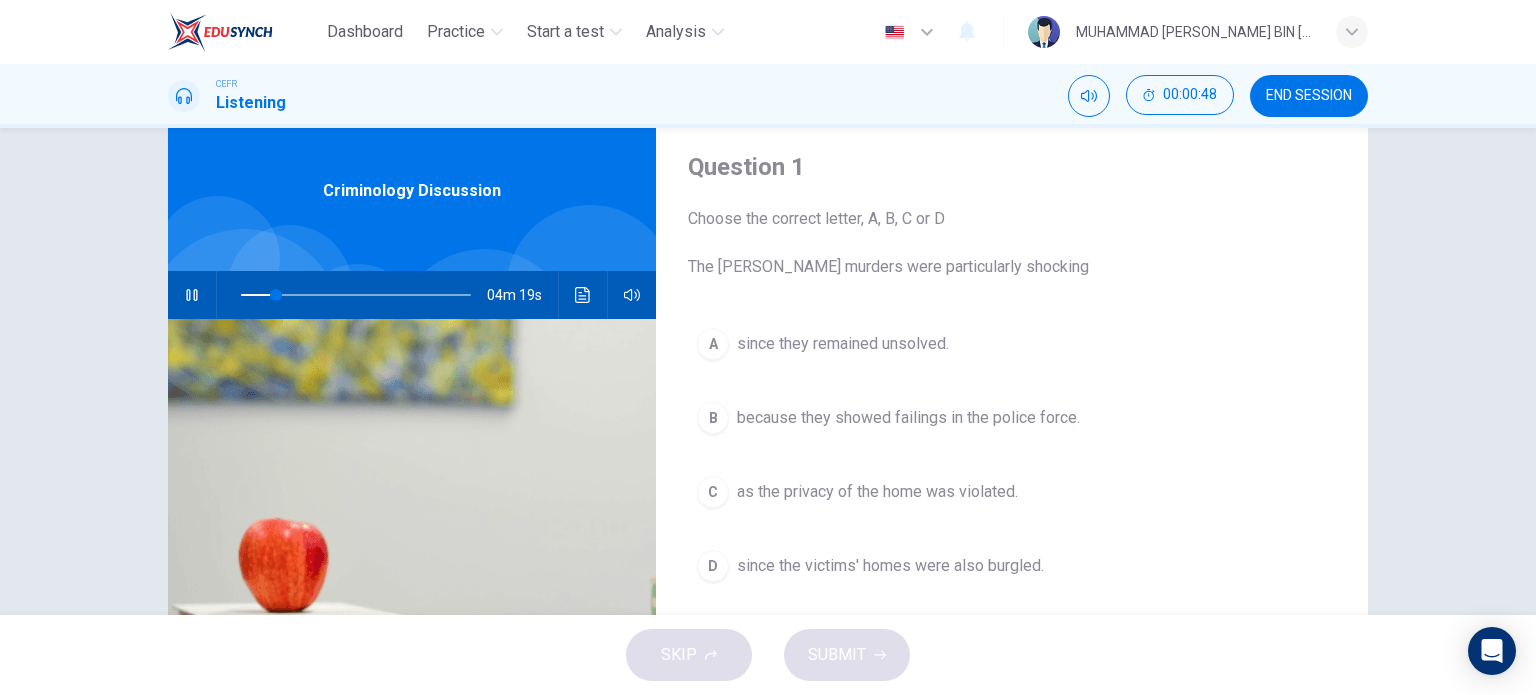 drag, startPoint x: 405, startPoint y: 276, endPoint x: 343, endPoint y: 299, distance: 66.12866 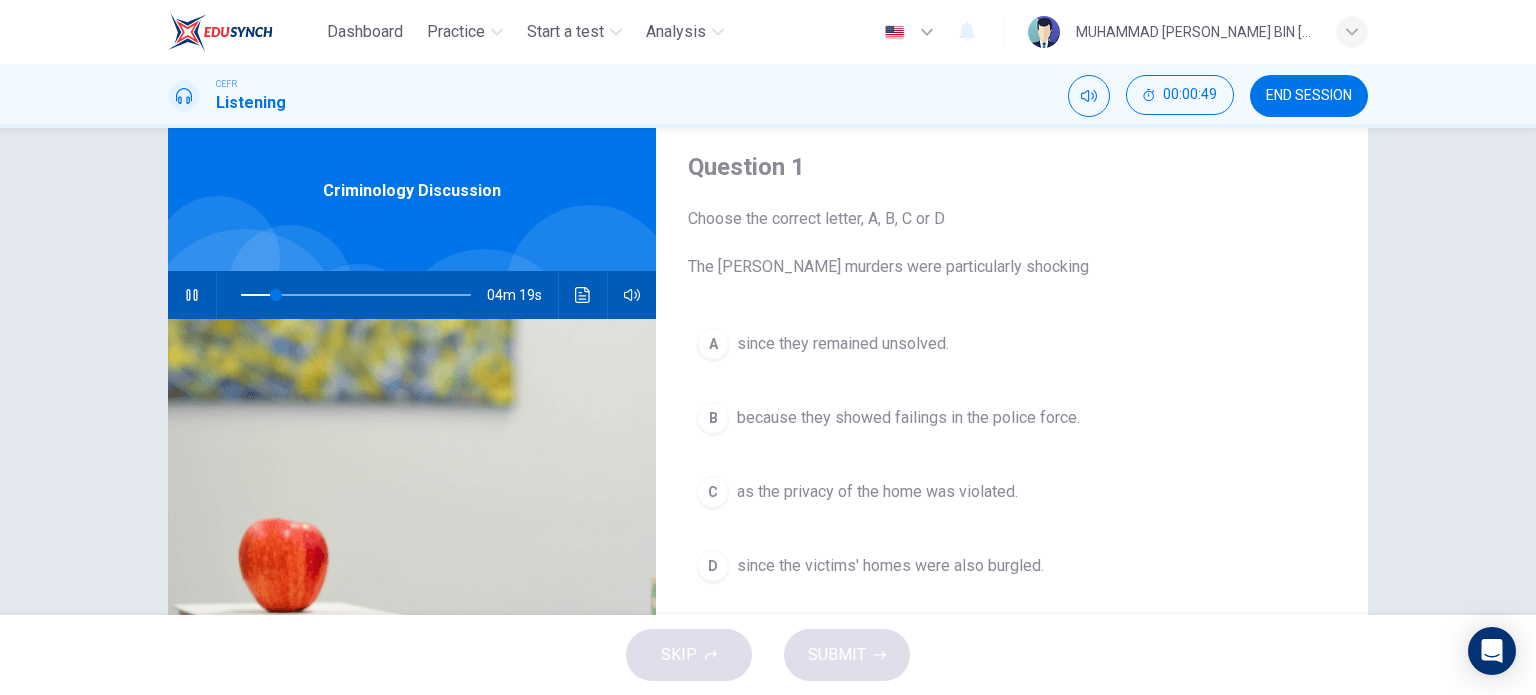 drag, startPoint x: 560, startPoint y: 297, endPoint x: 572, endPoint y: 297, distance: 12 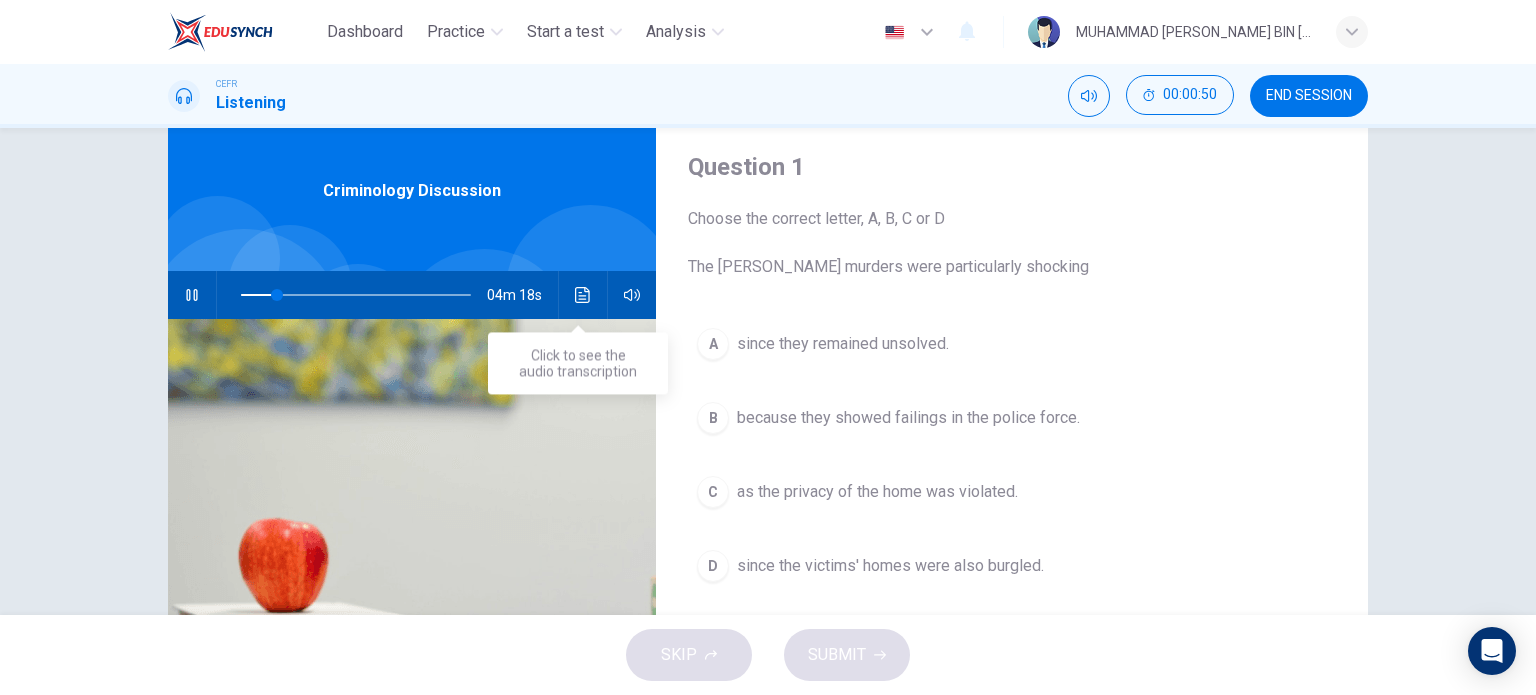 drag, startPoint x: 572, startPoint y: 297, endPoint x: 552, endPoint y: 290, distance: 21.189621 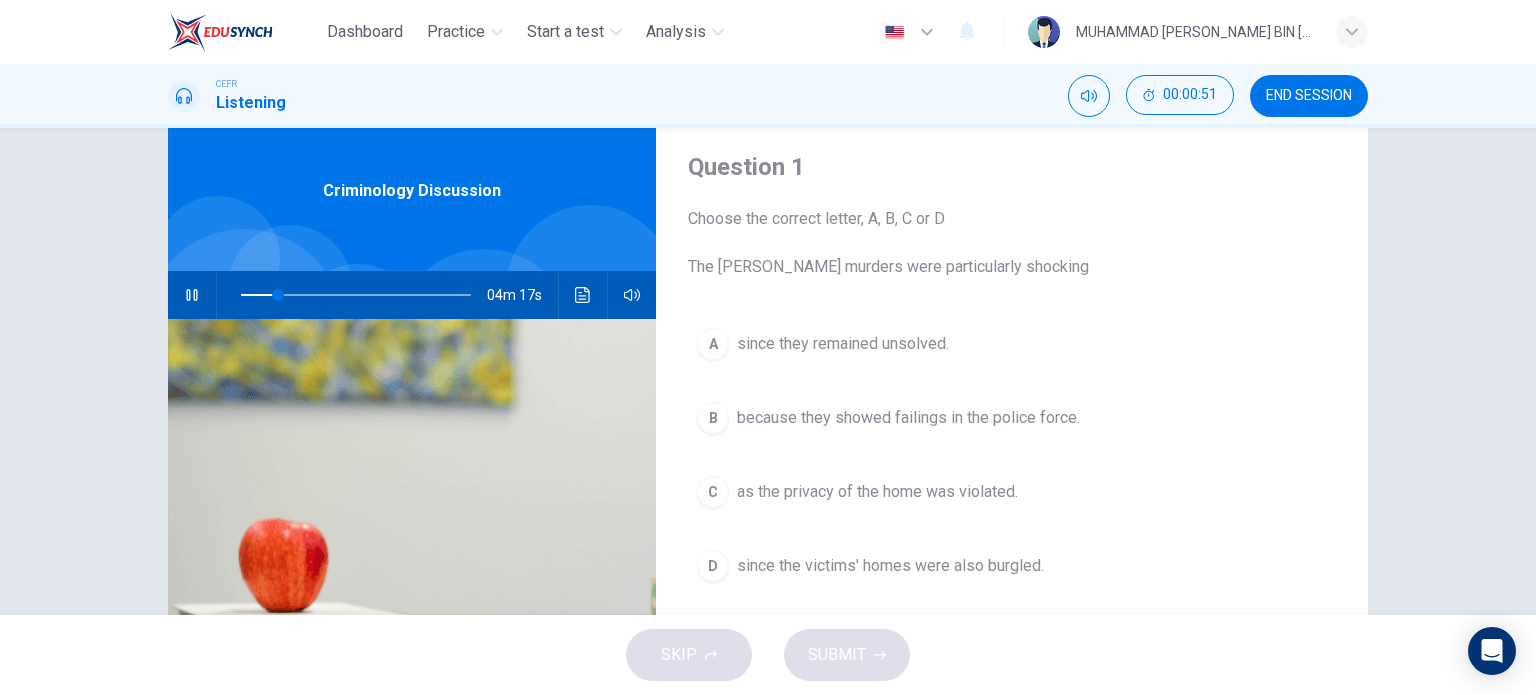 drag, startPoint x: 552, startPoint y: 290, endPoint x: 531, endPoint y: 301, distance: 23.70654 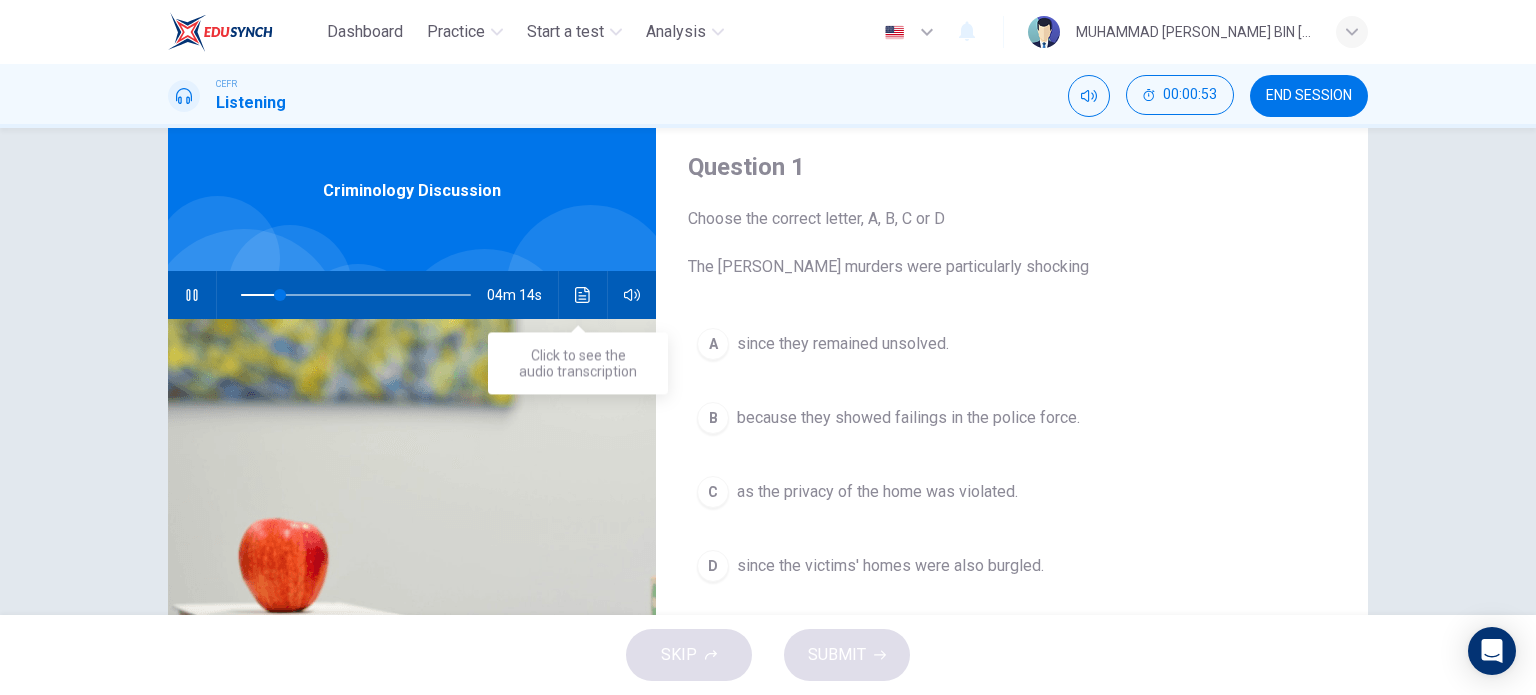 drag, startPoint x: 580, startPoint y: 293, endPoint x: 529, endPoint y: 290, distance: 51.088158 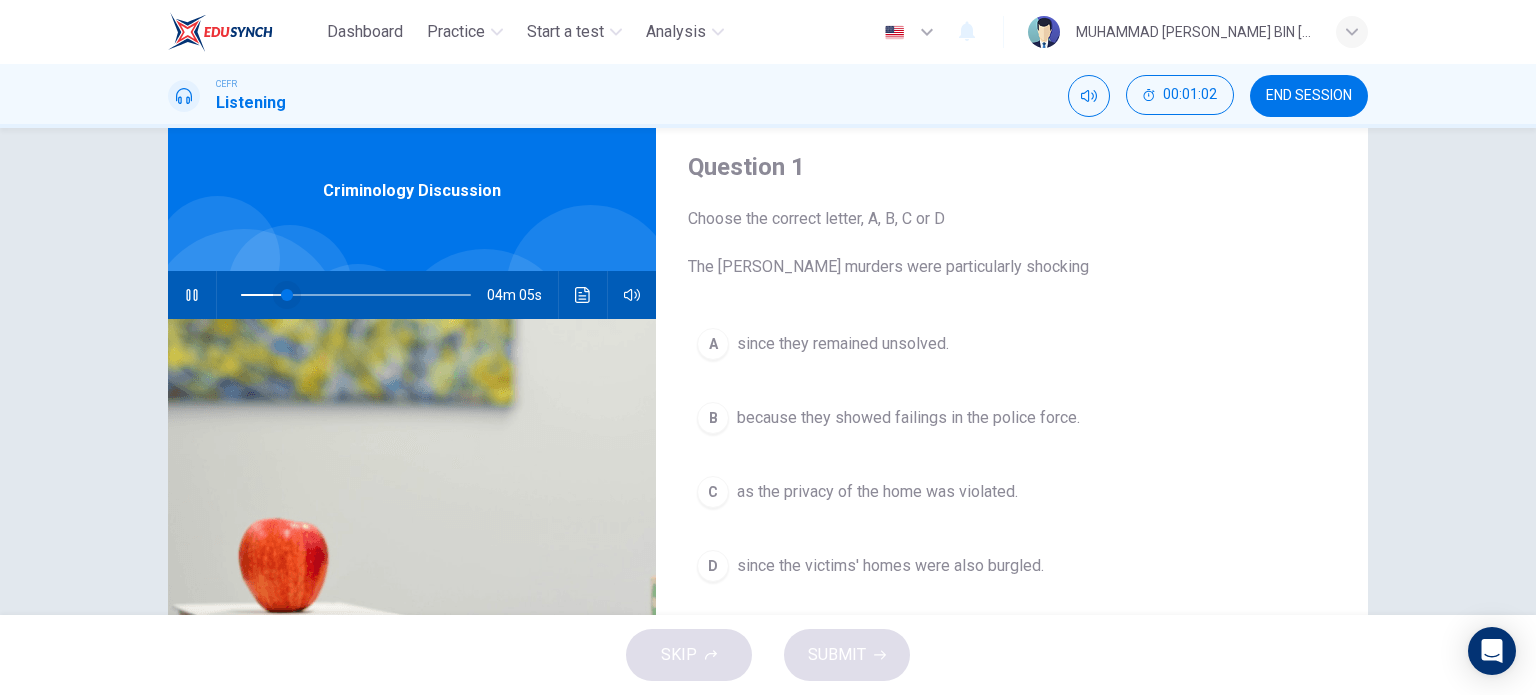 click on "04m 05s" at bounding box center [412, 295] 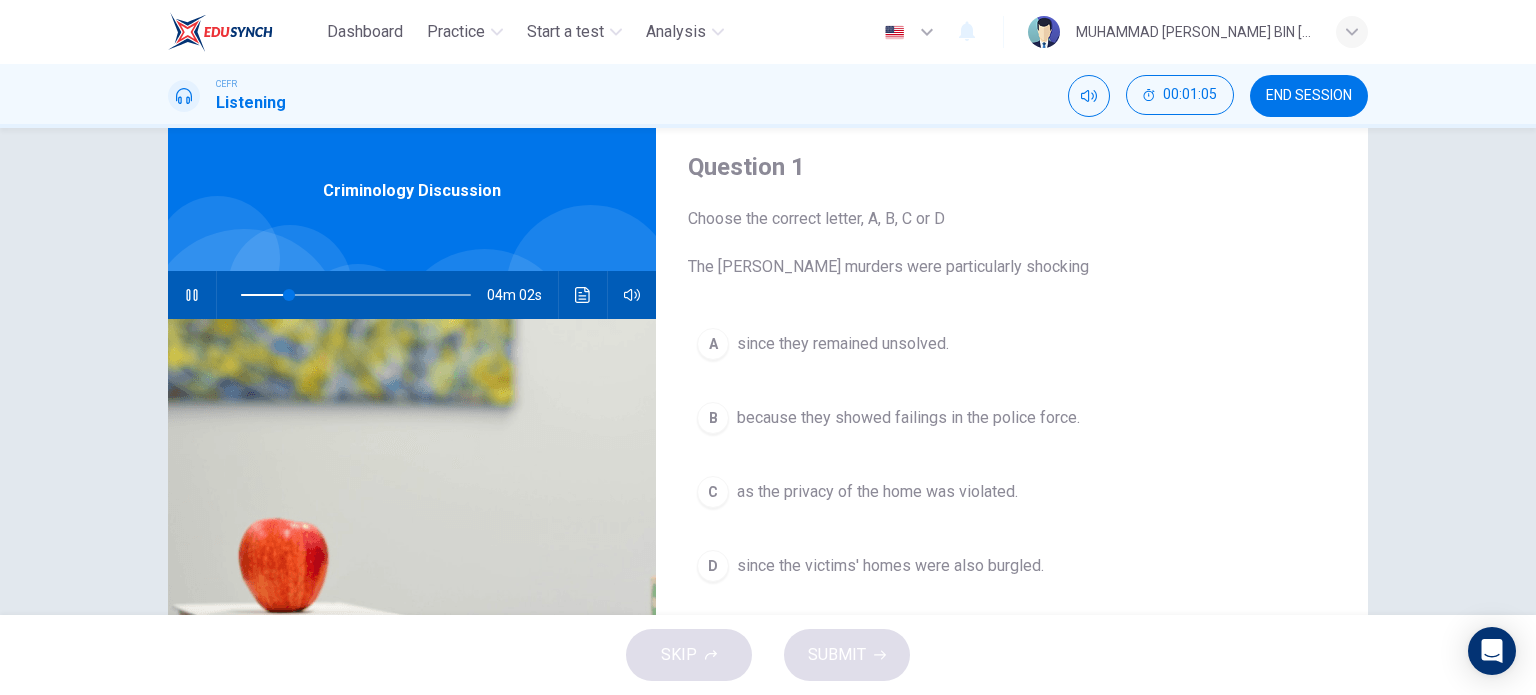 click on "as the privacy of the home was violated." at bounding box center [877, 492] 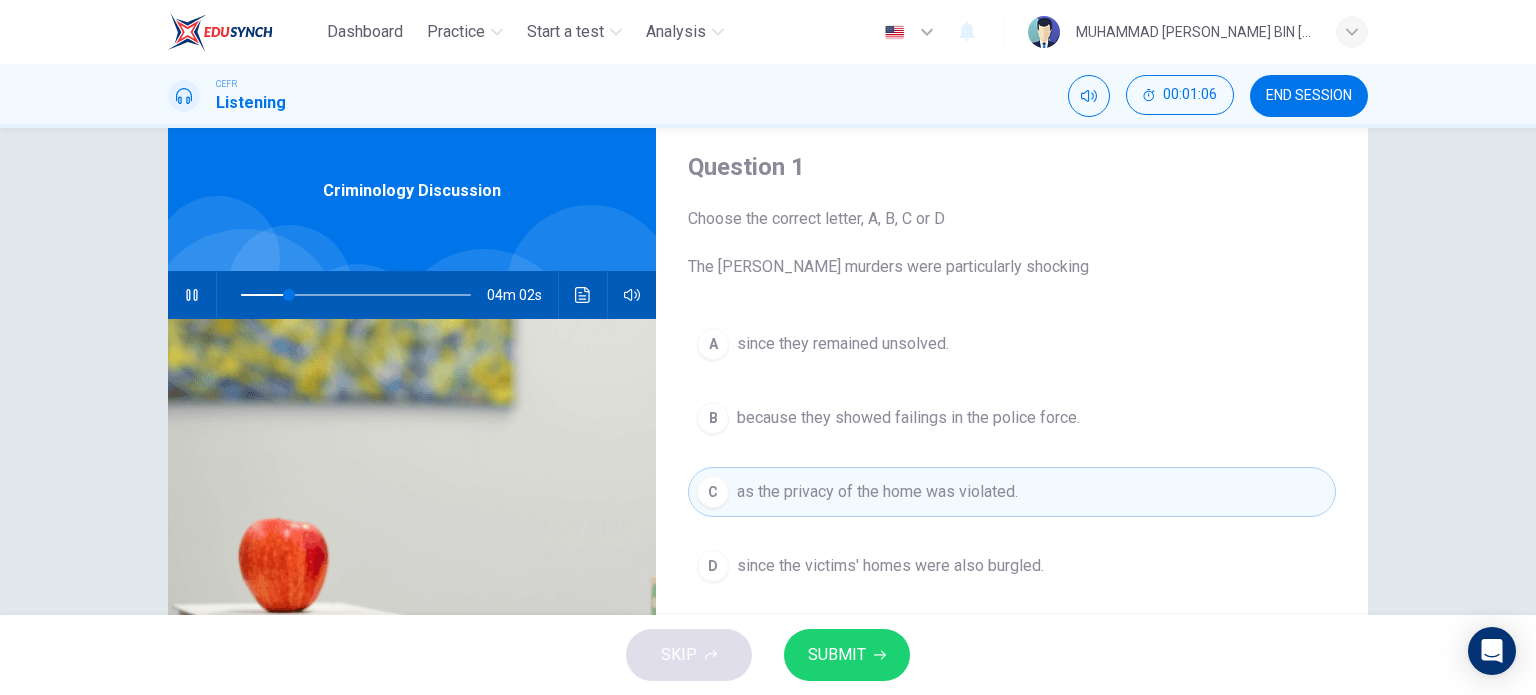 click on "SUBMIT" at bounding box center [837, 655] 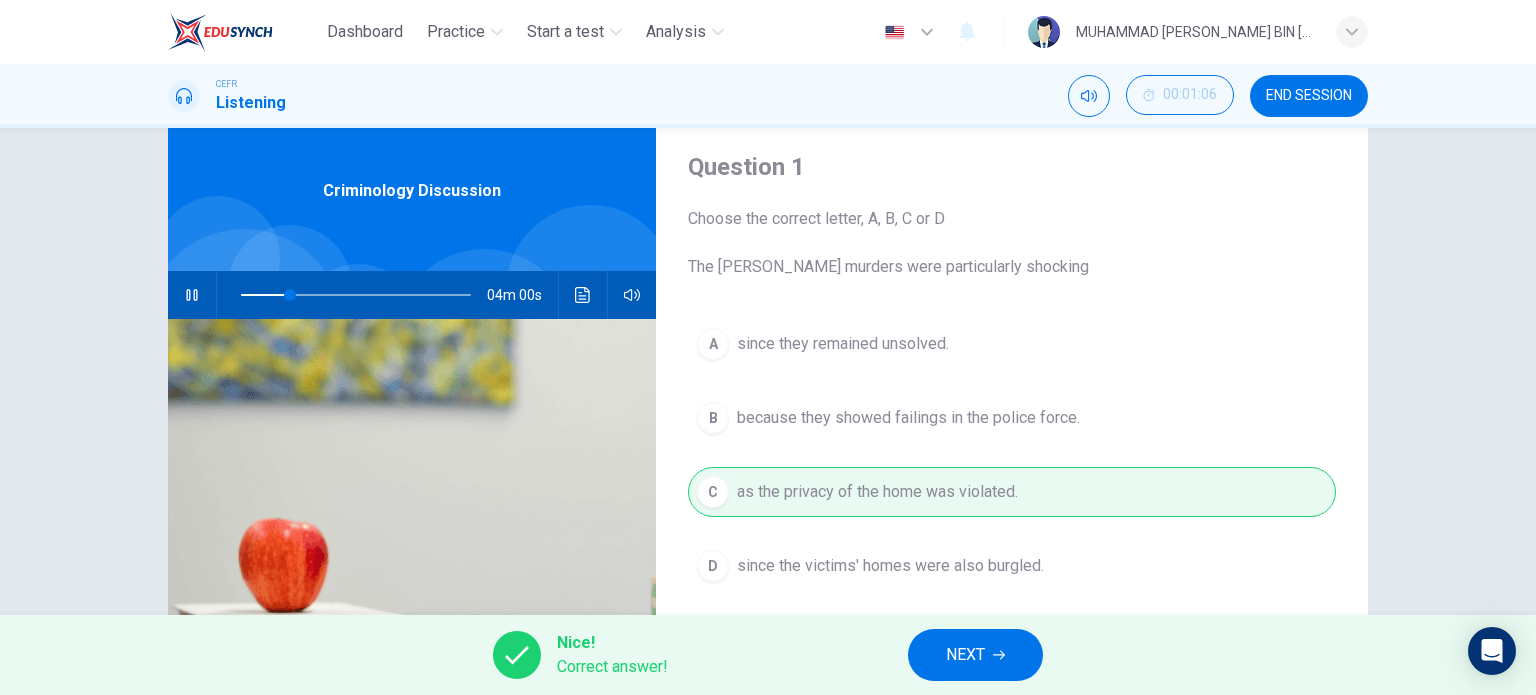 click on "NEXT" at bounding box center (975, 655) 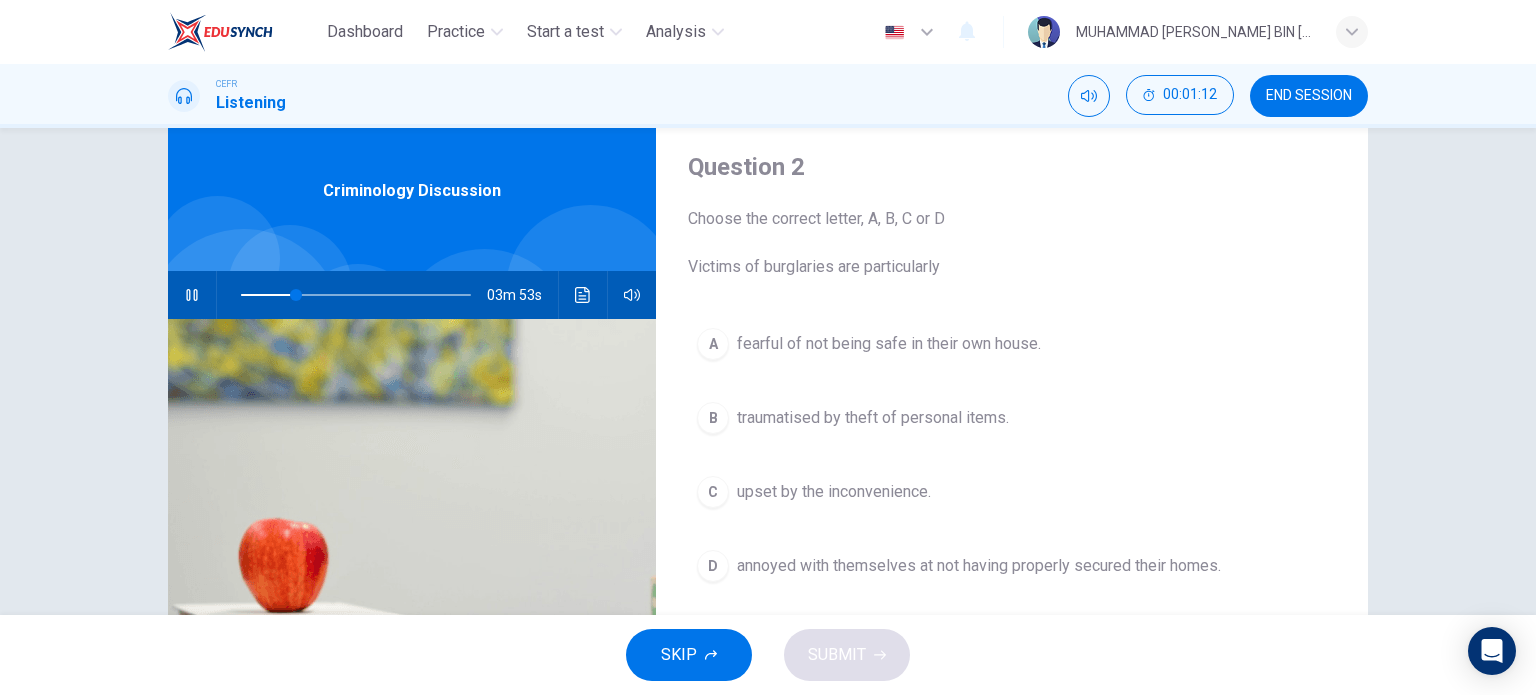 click on "fearful of not being safe in their own house." at bounding box center [889, 344] 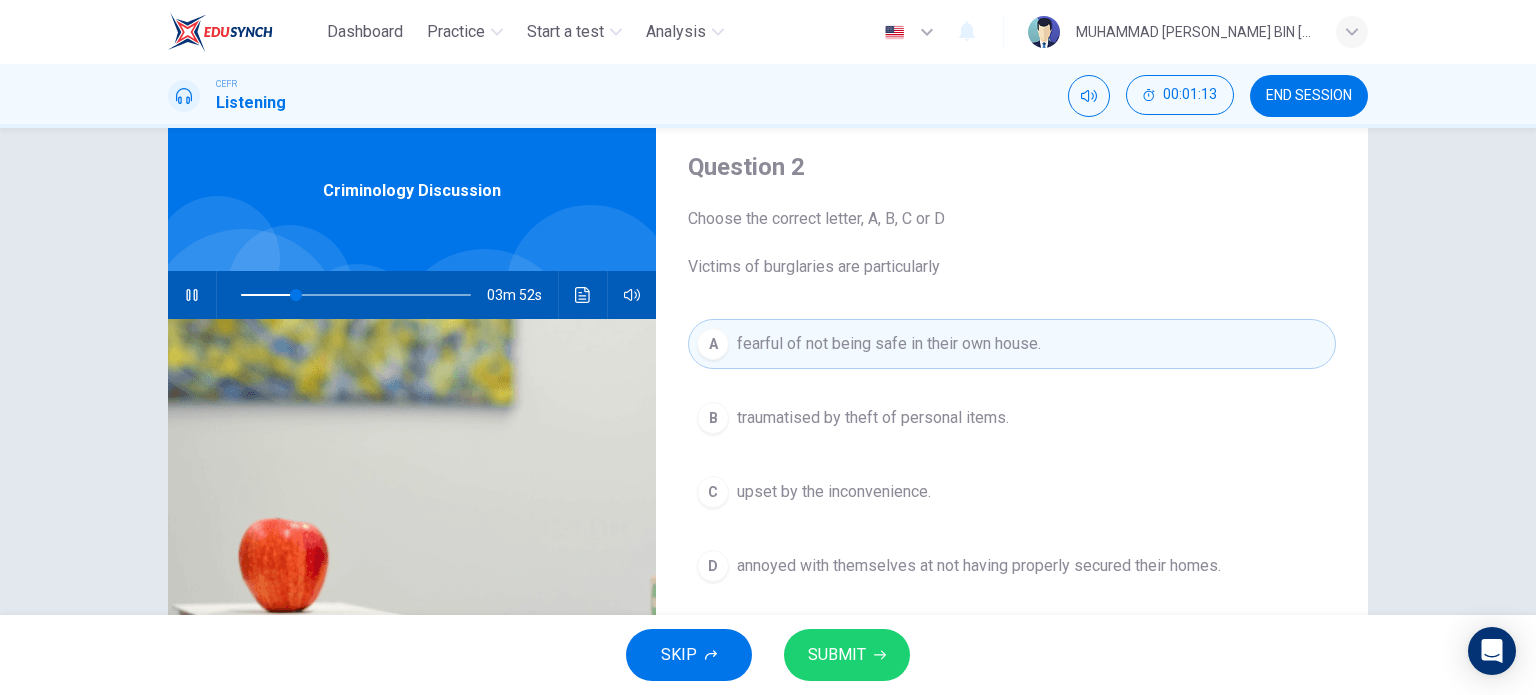 click on "SUBMIT" at bounding box center (837, 655) 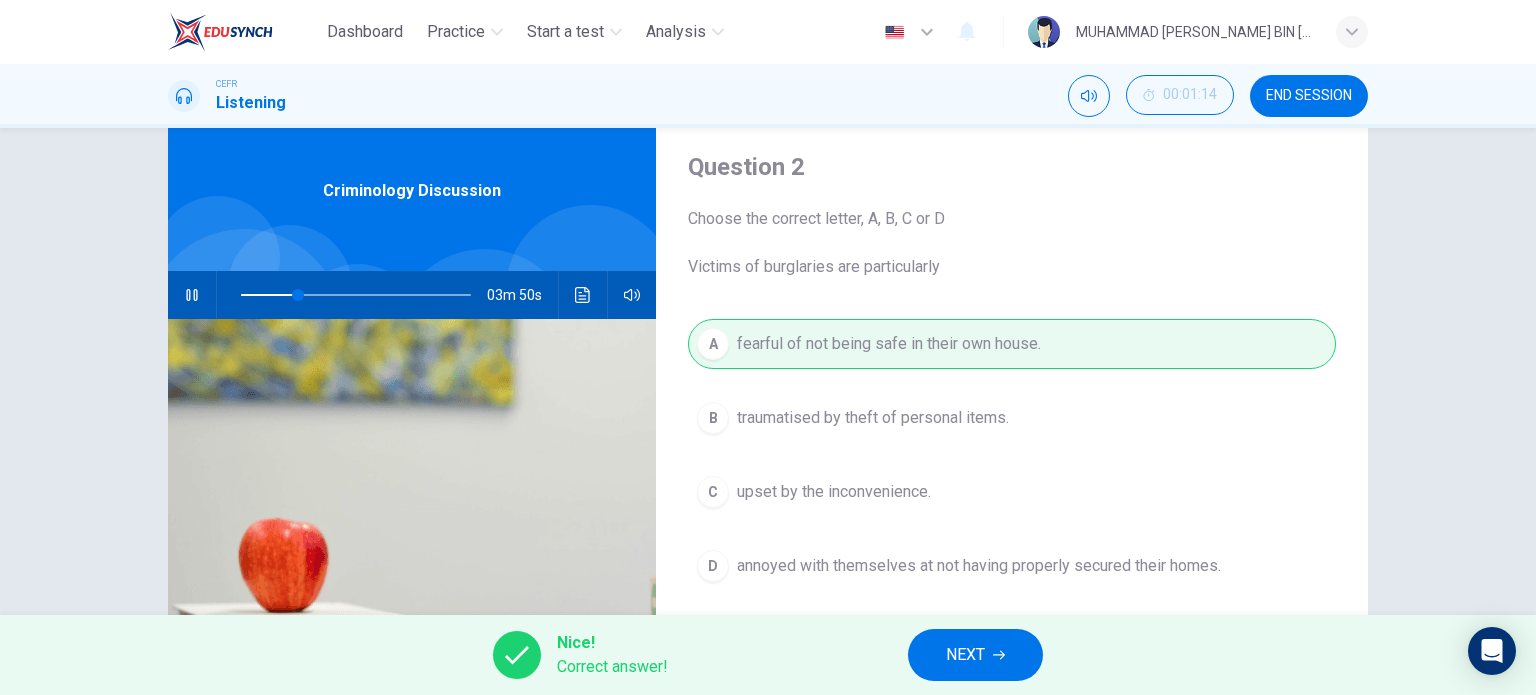 click on "NEXT" at bounding box center (965, 655) 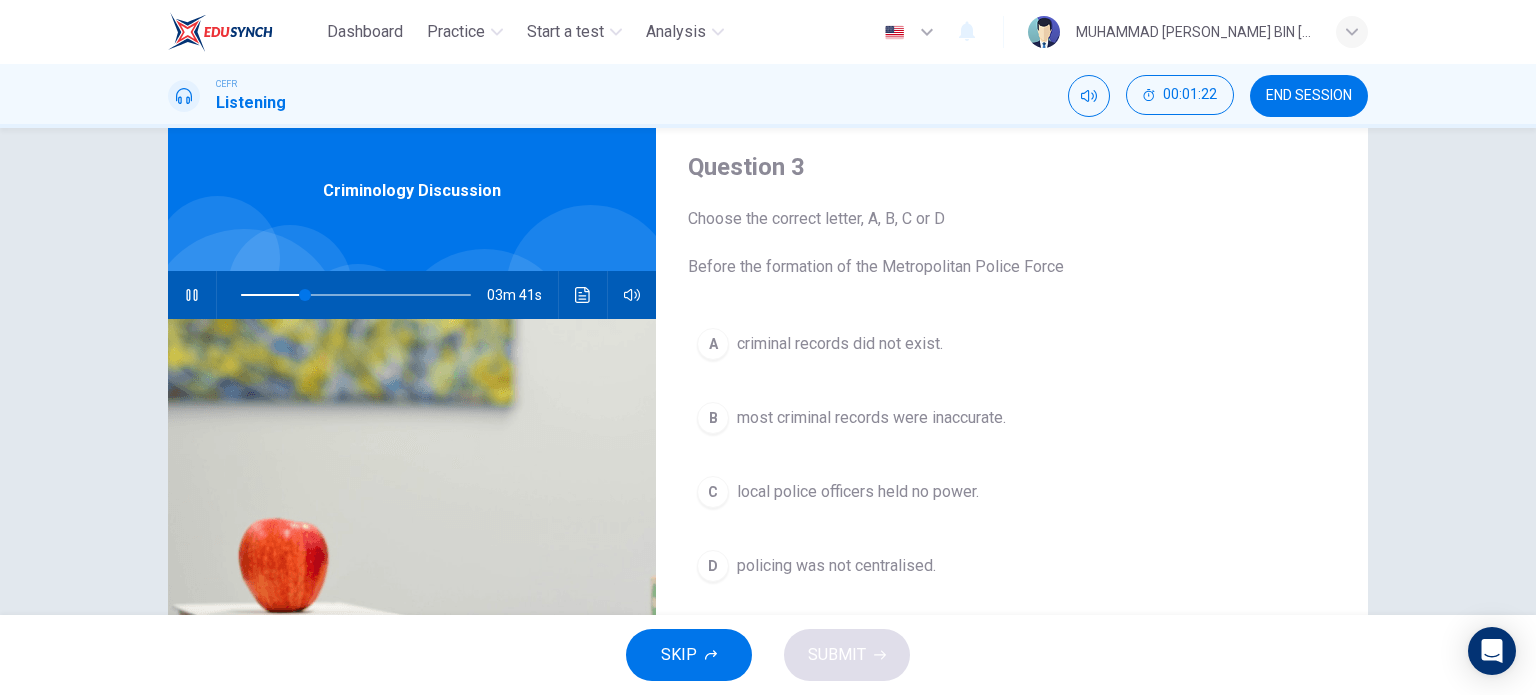 click on "local police officers held no power." at bounding box center (858, 492) 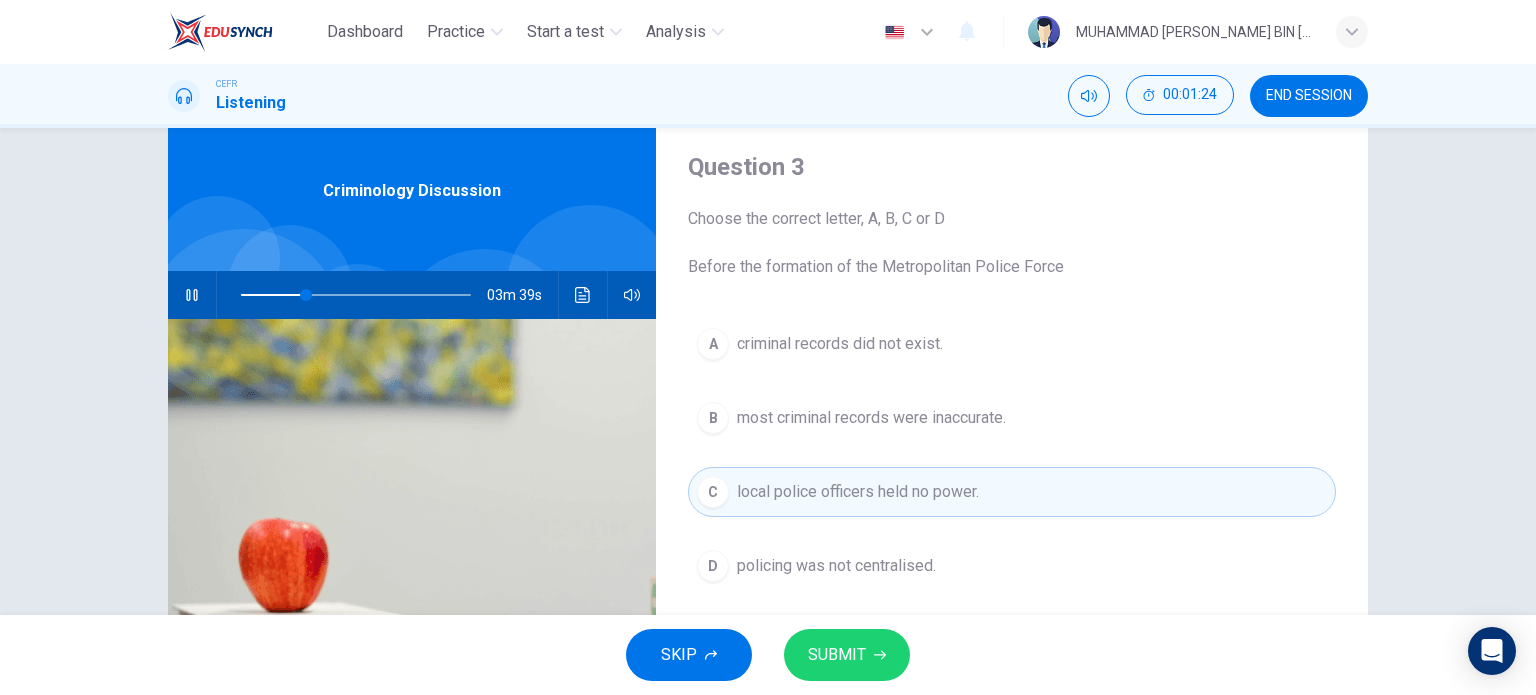 click on "SUBMIT" at bounding box center [837, 655] 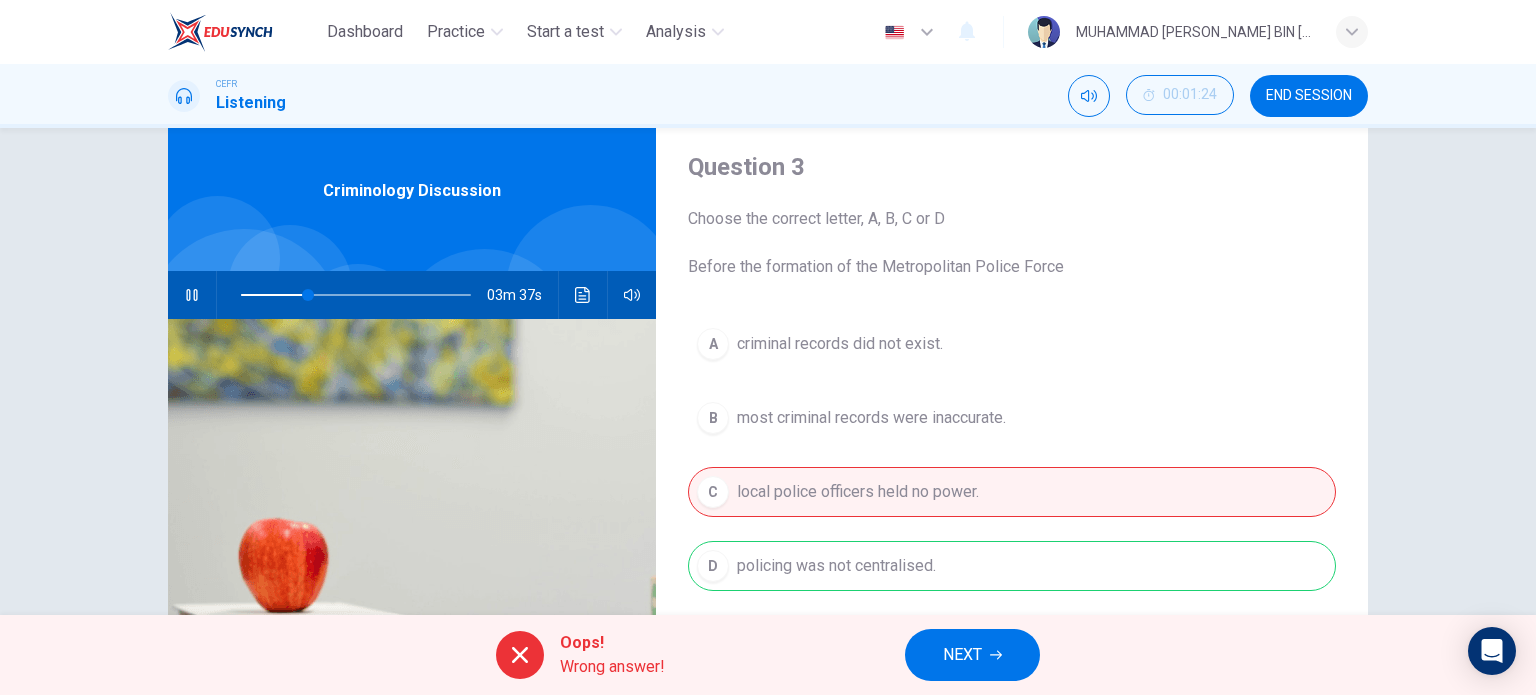 click on "NEXT" at bounding box center (962, 655) 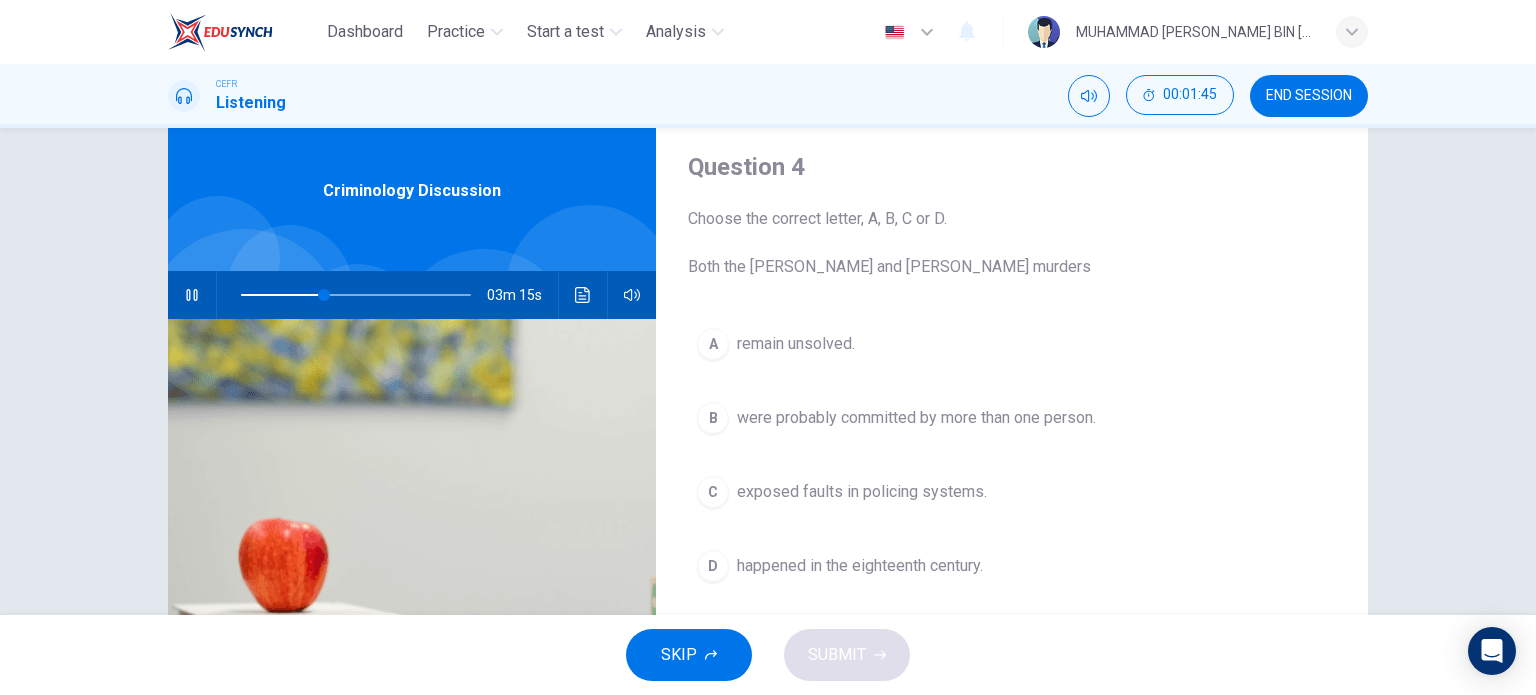 click on "exposed faults in policing systems." at bounding box center (862, 492) 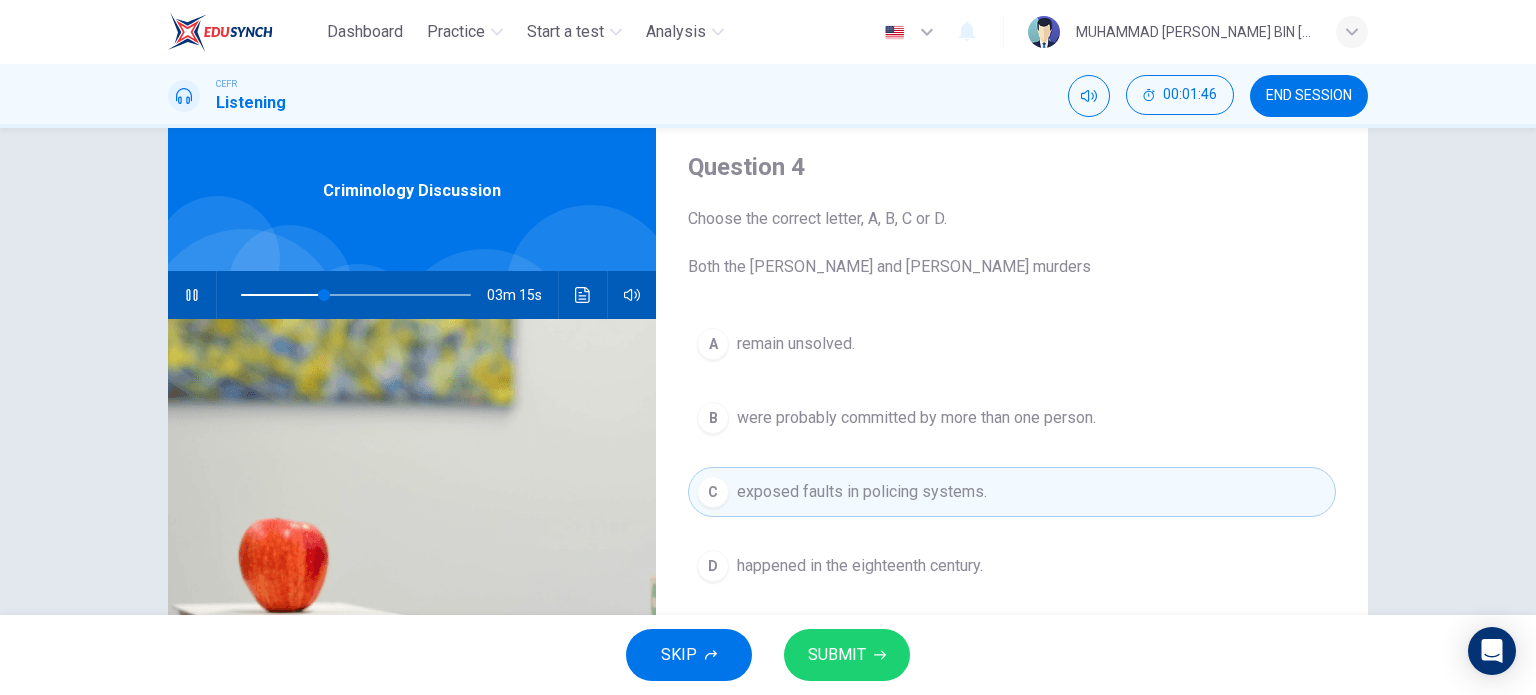 click on "SUBMIT" at bounding box center (847, 655) 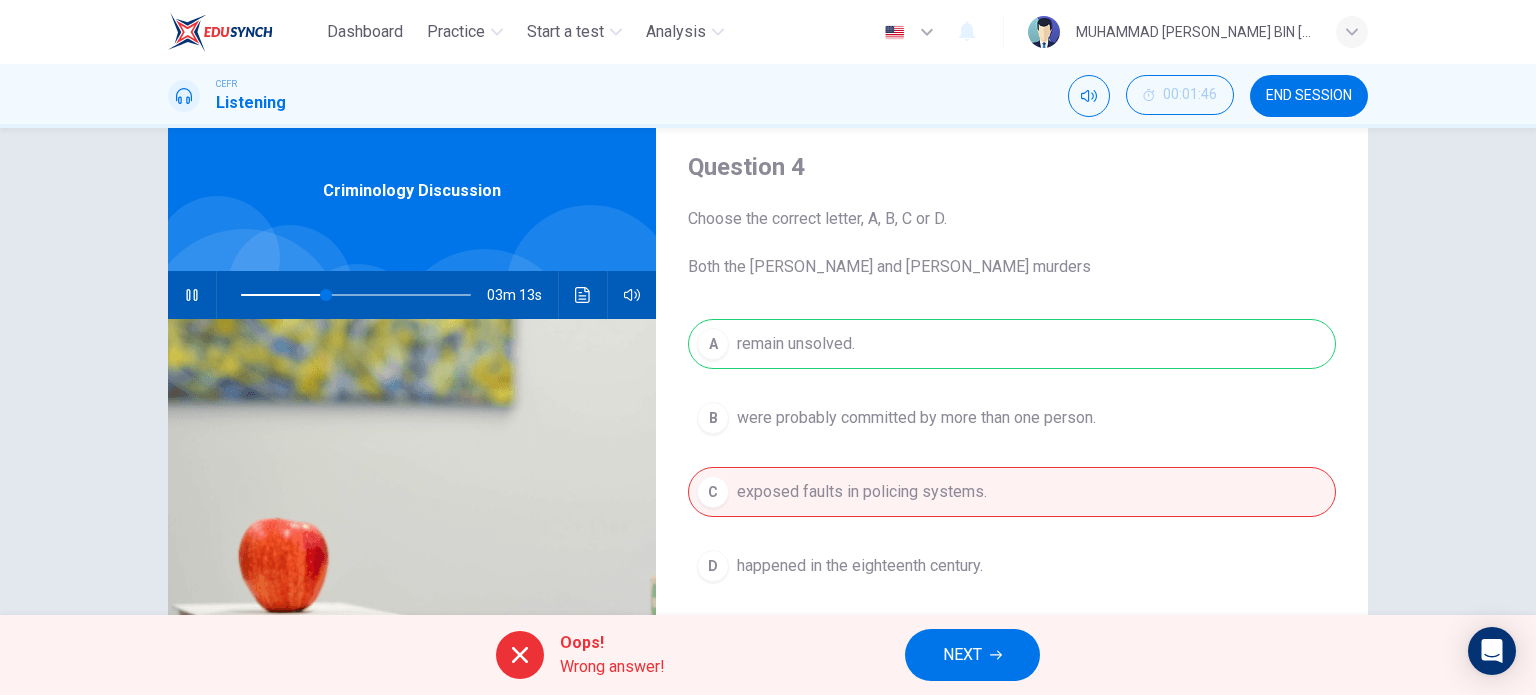 click on "NEXT" at bounding box center (962, 655) 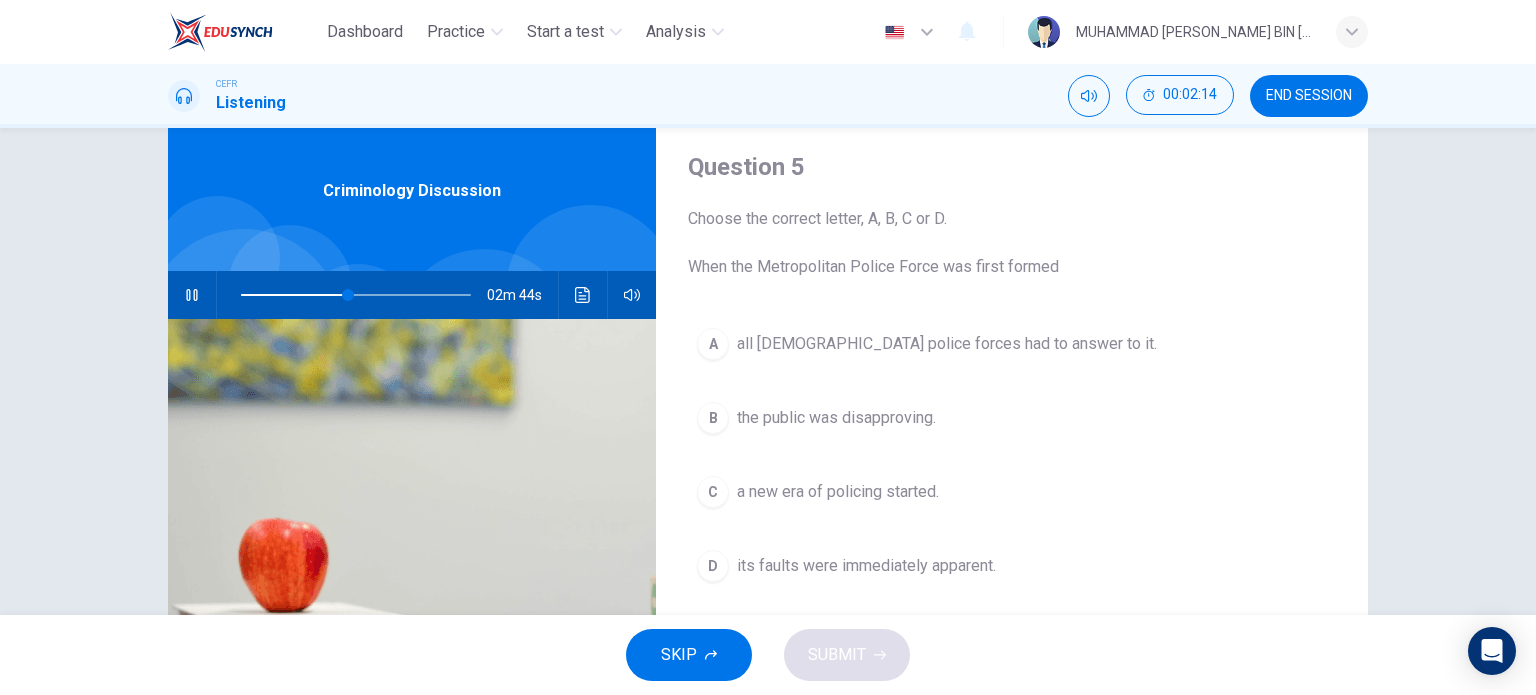 drag, startPoint x: 869, startPoint y: 556, endPoint x: 864, endPoint y: 565, distance: 10.29563 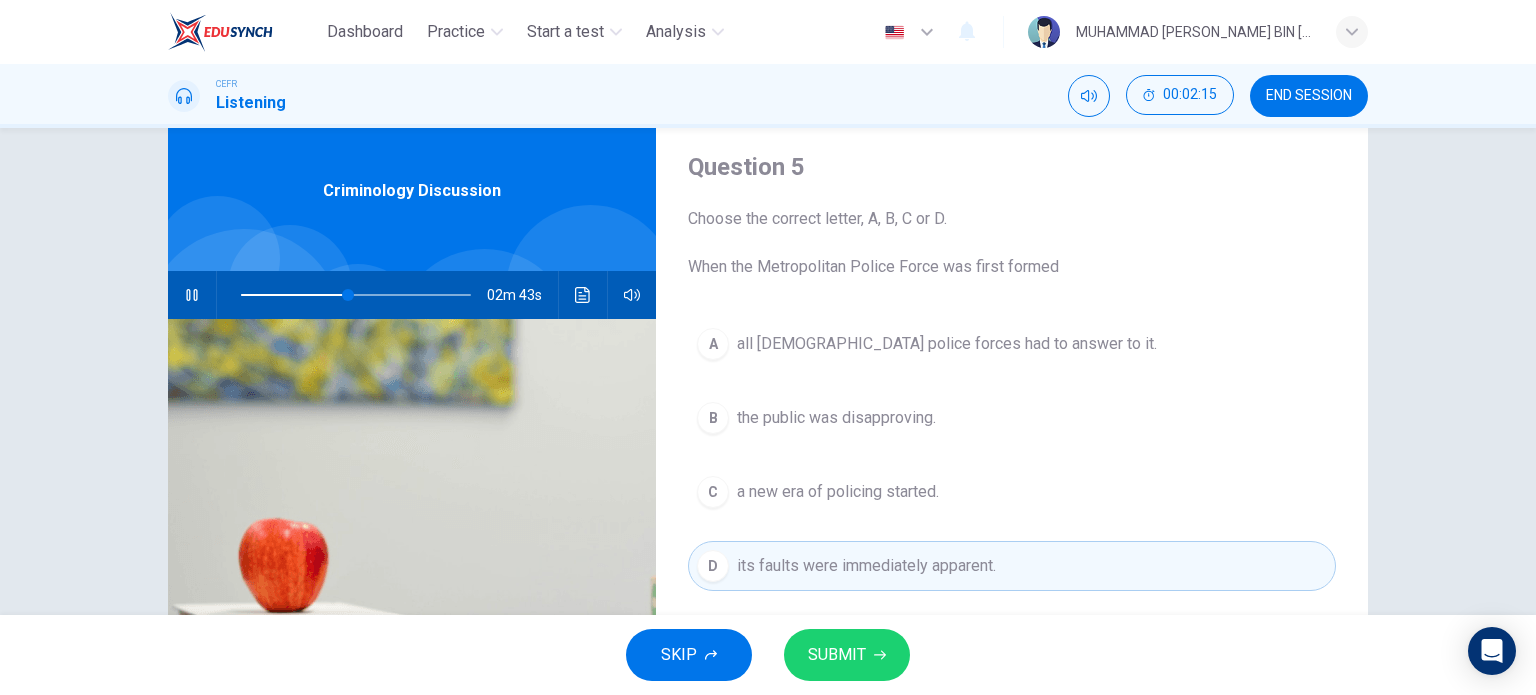 click on "SUBMIT" at bounding box center [847, 655] 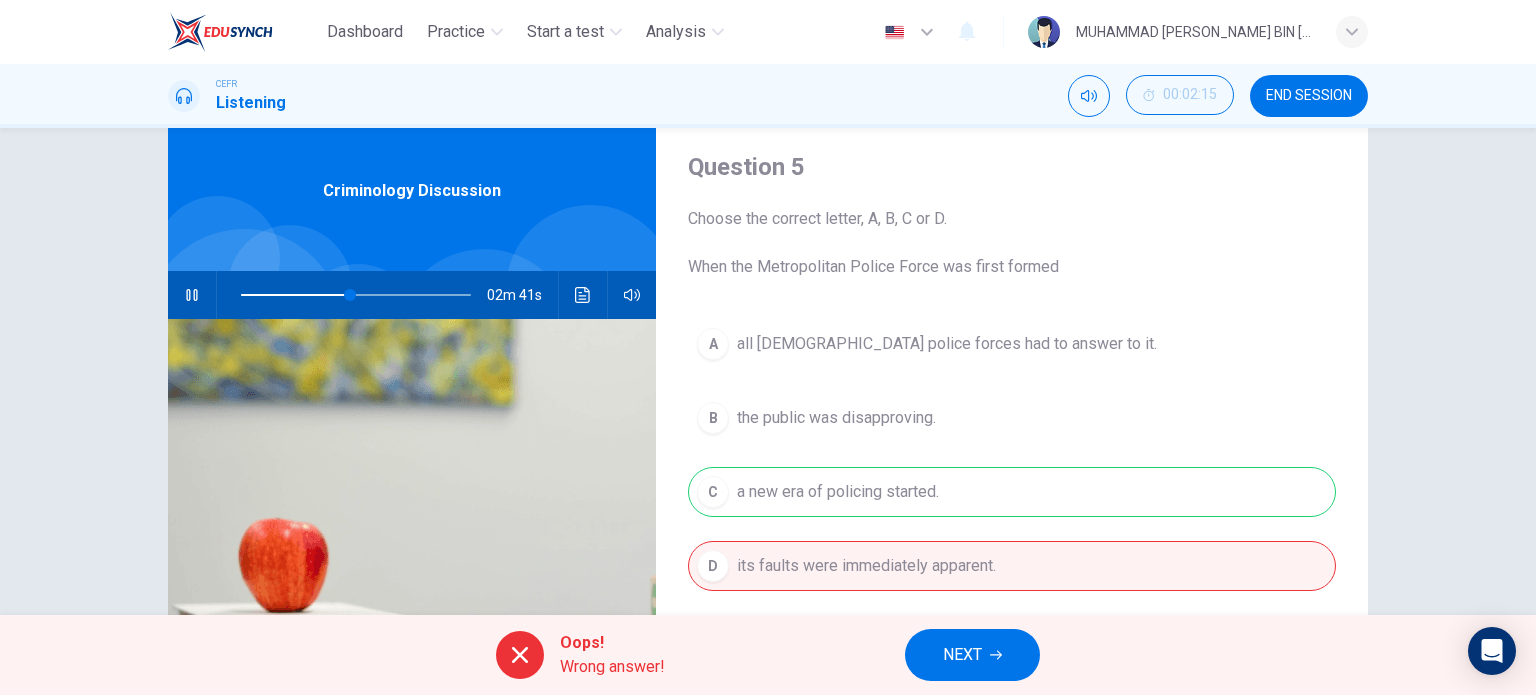 click on "Oops! Wrong answer! NEXT" at bounding box center (768, 655) 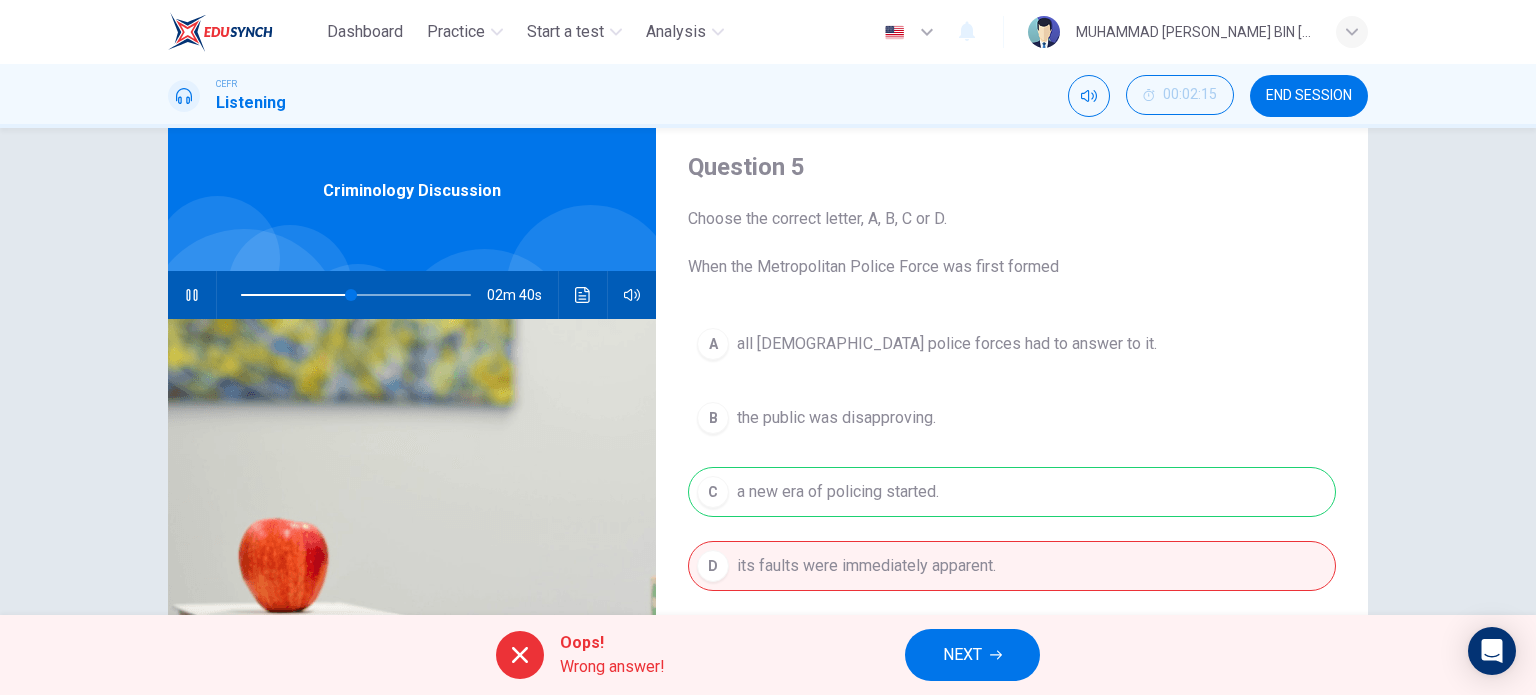click on "NEXT" at bounding box center (972, 655) 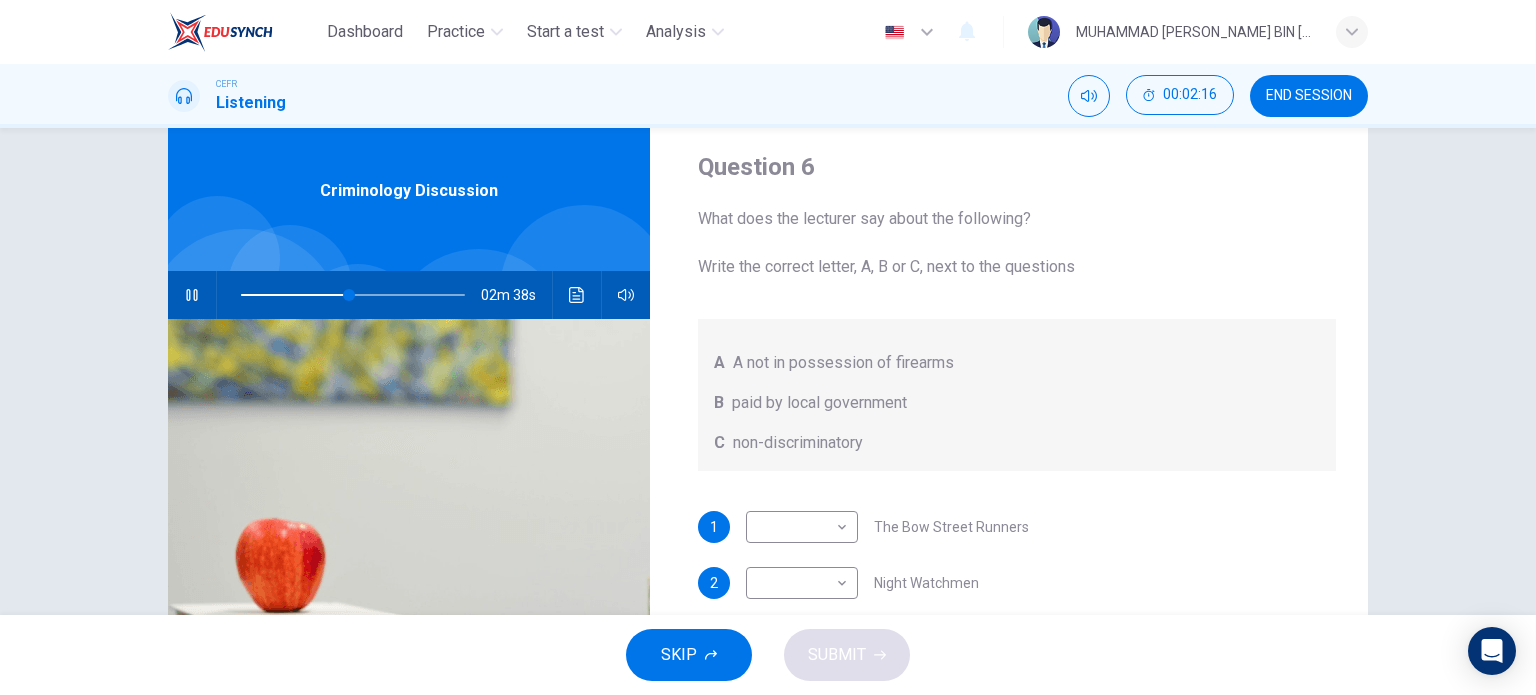 scroll, scrollTop: 0, scrollLeft: 0, axis: both 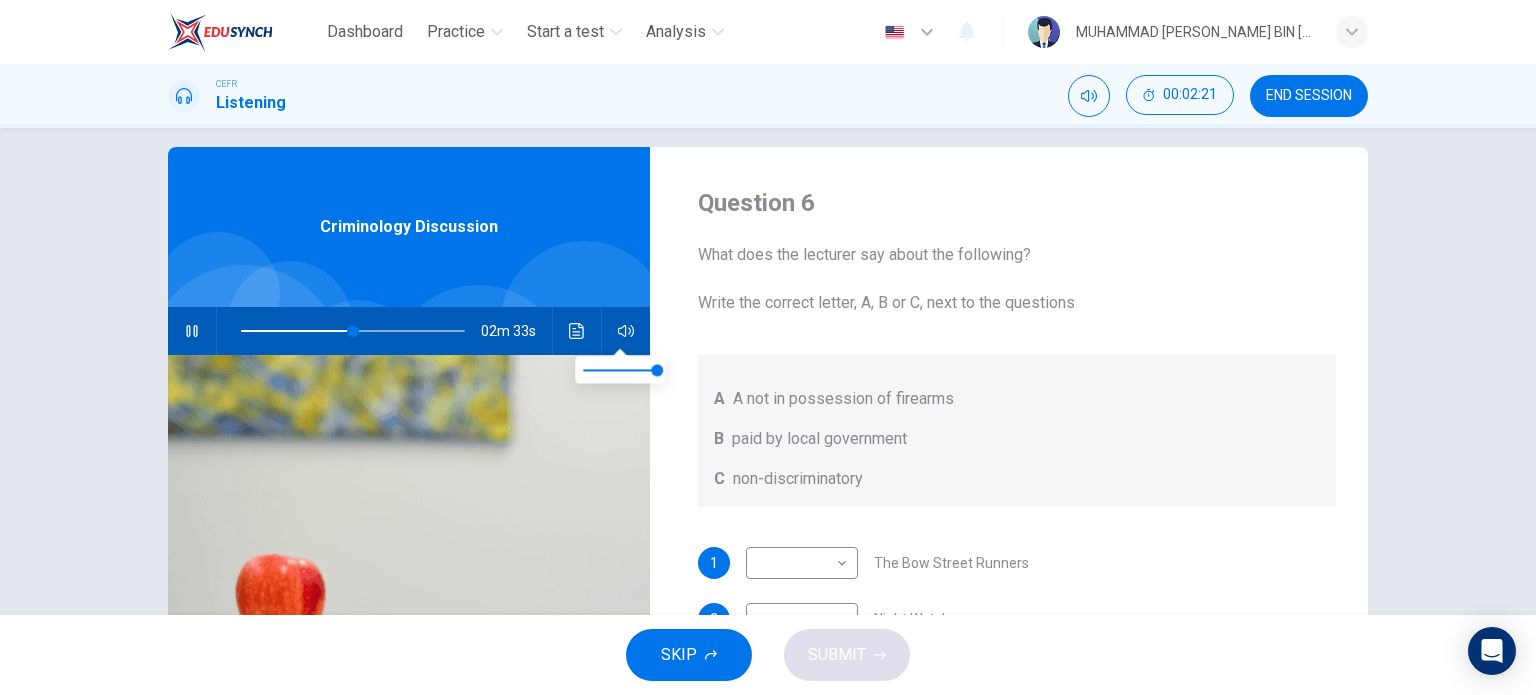 drag, startPoint x: 626, startPoint y: 330, endPoint x: 496, endPoint y: 325, distance: 130.09612 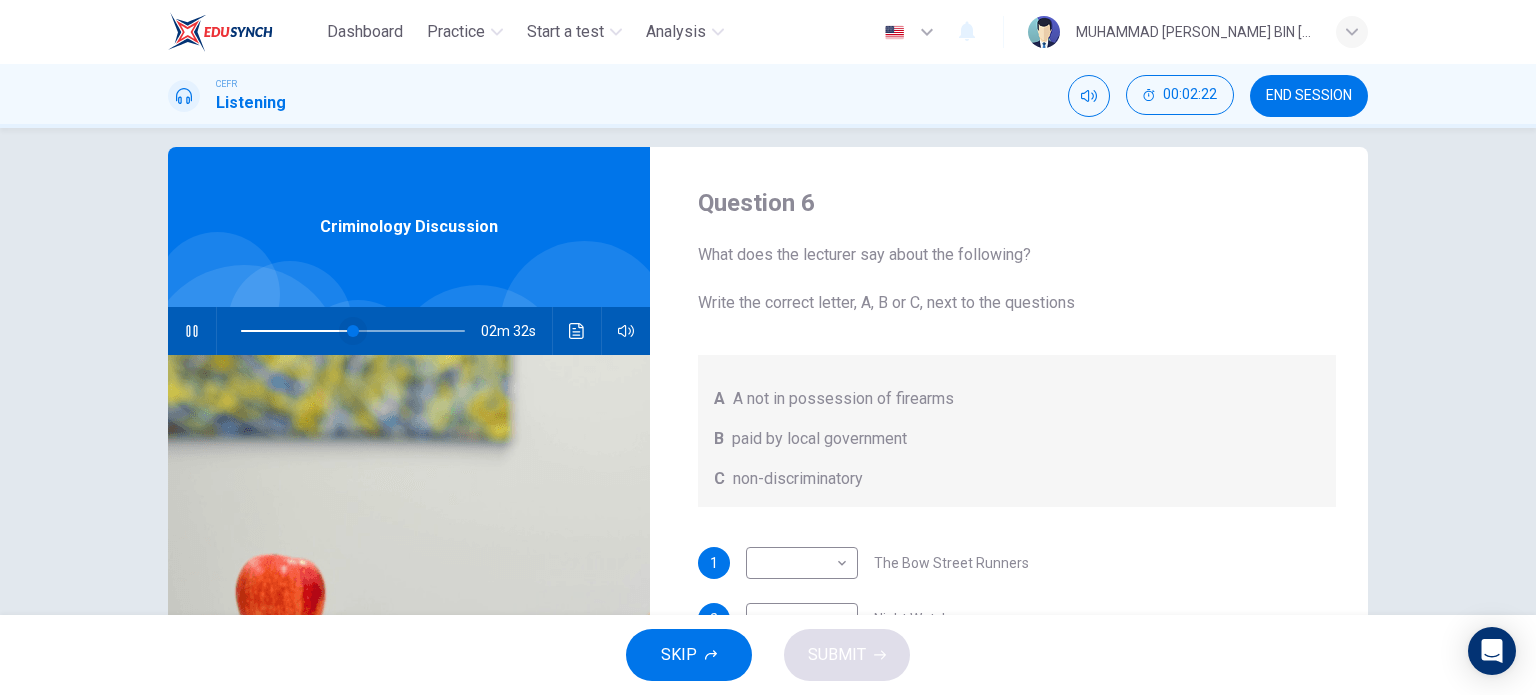 drag, startPoint x: 458, startPoint y: 326, endPoint x: 357, endPoint y: 326, distance: 101 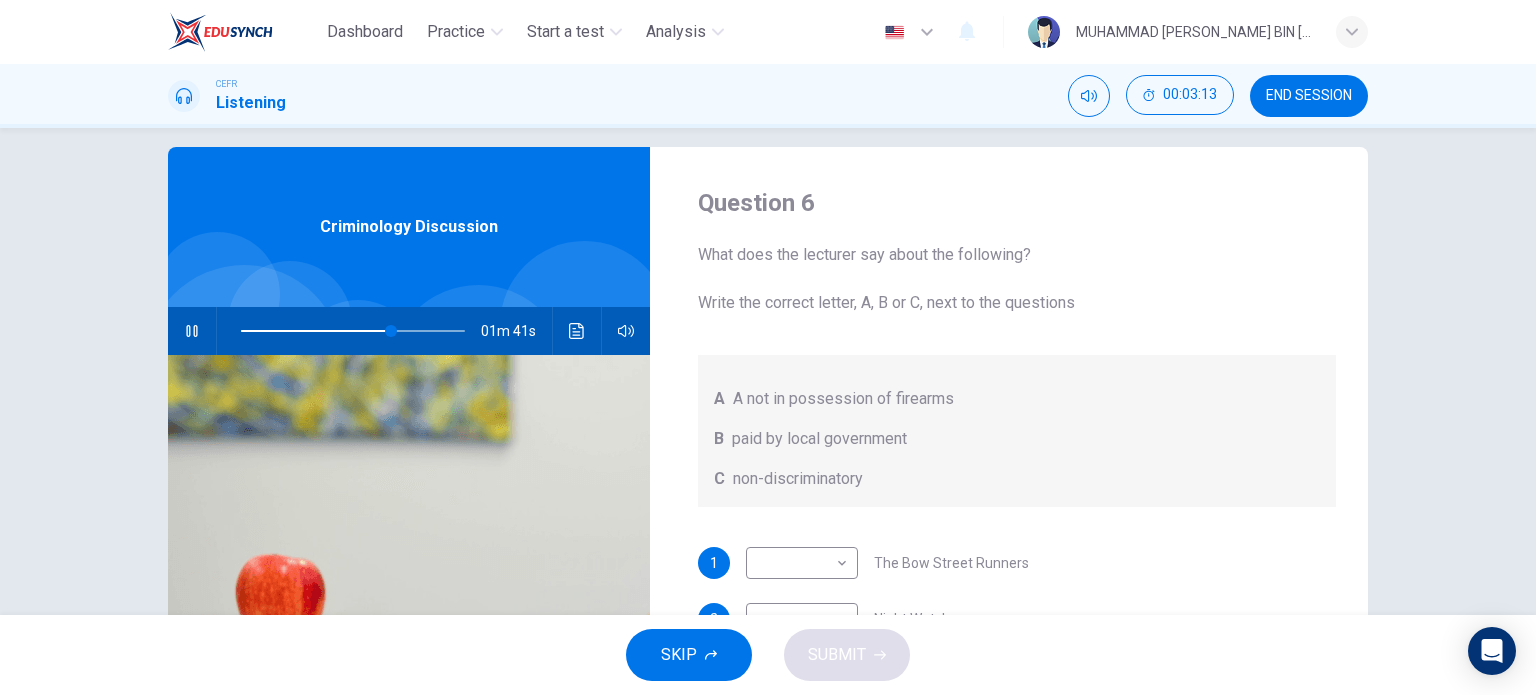 scroll, scrollTop: 288, scrollLeft: 0, axis: vertical 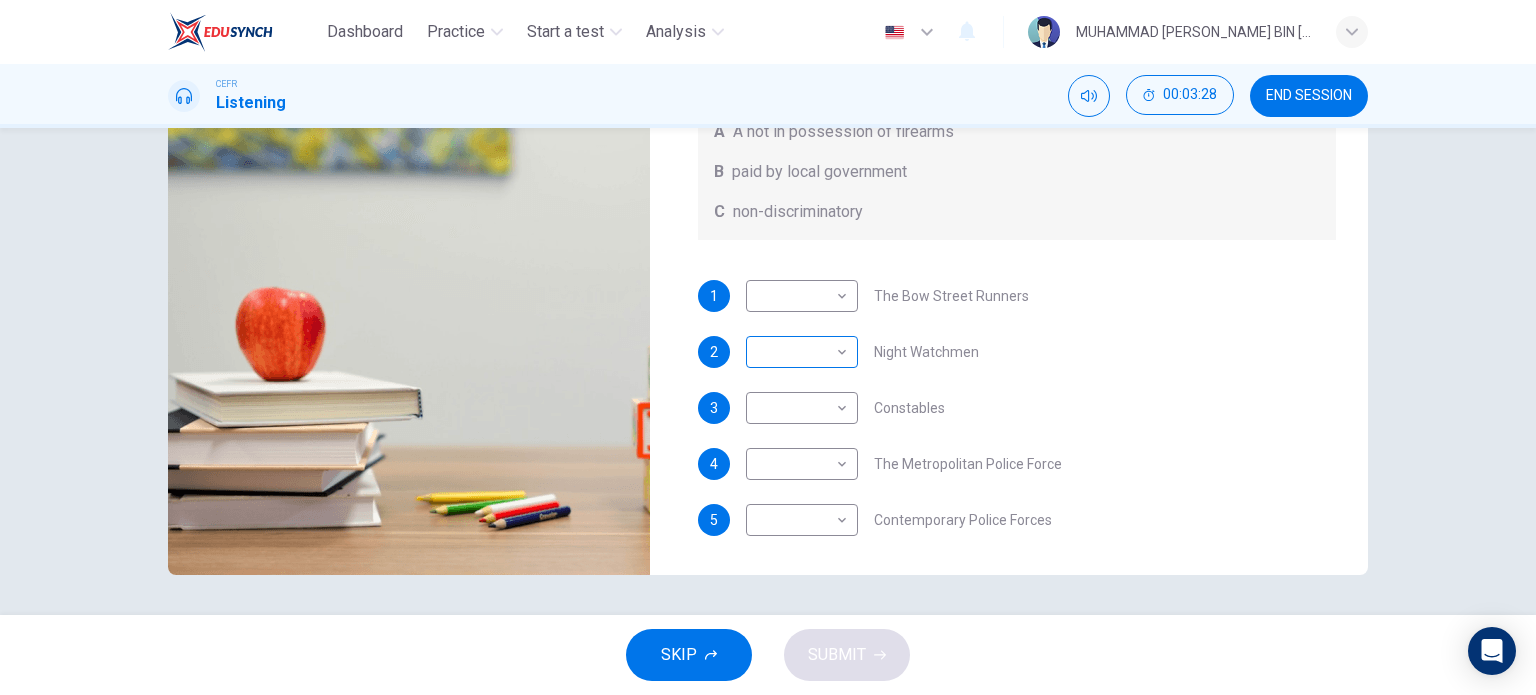 click on "​" at bounding box center [798, 352] 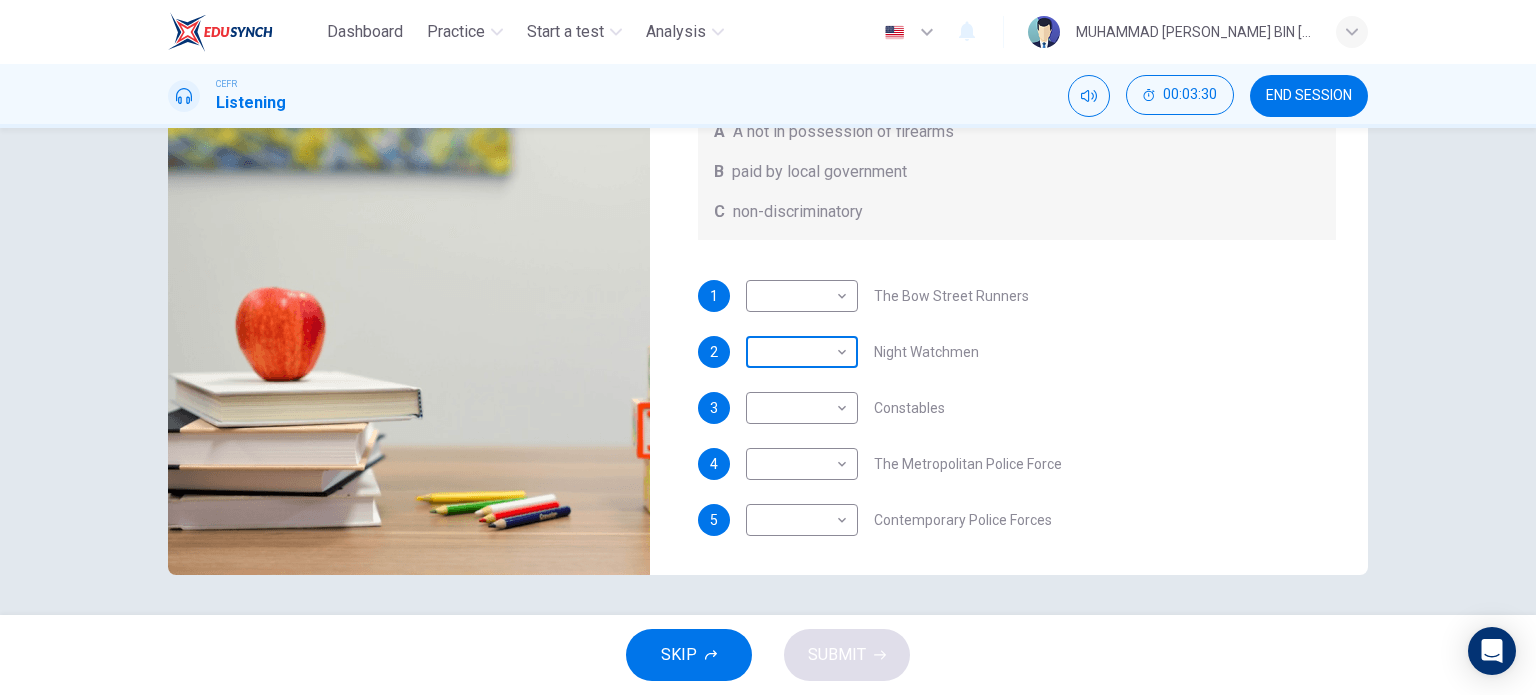 click on "​" at bounding box center (798, 352) 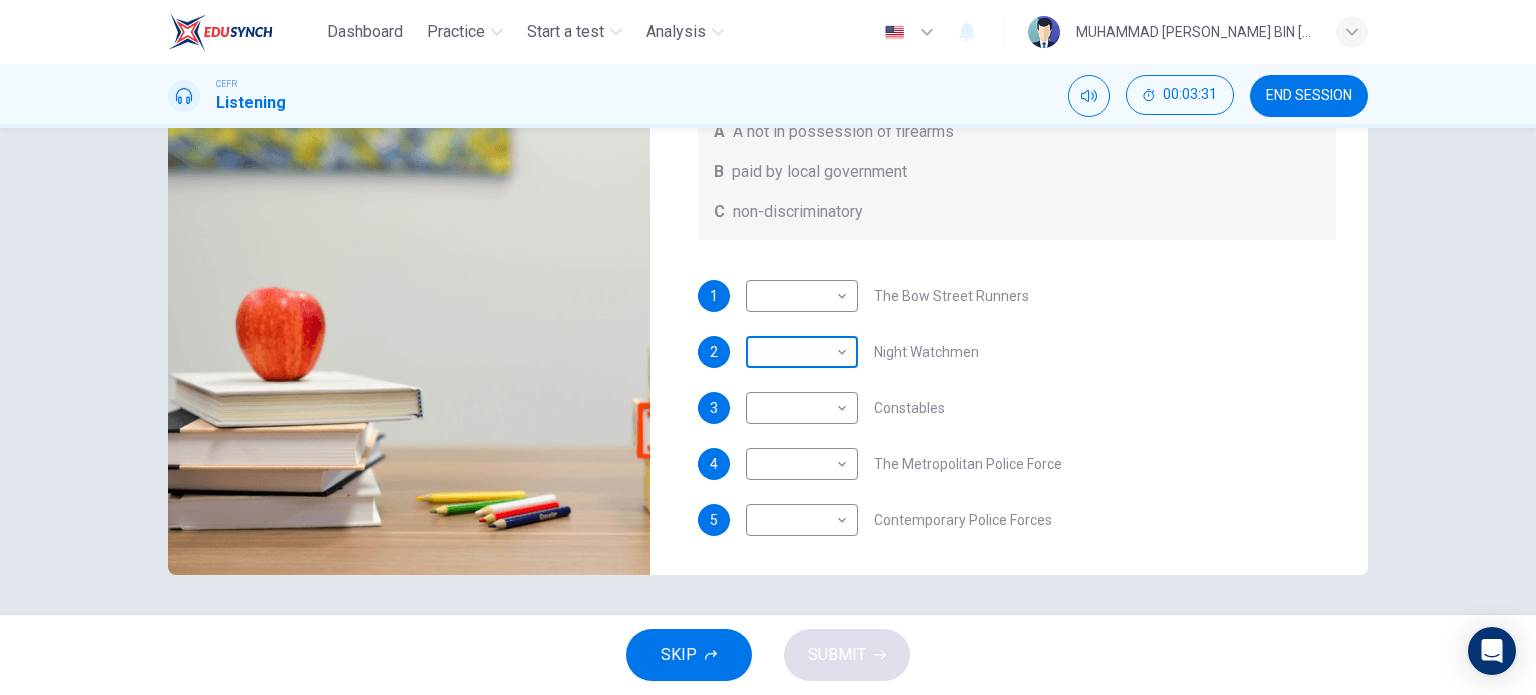 click on "​" at bounding box center (798, 352) 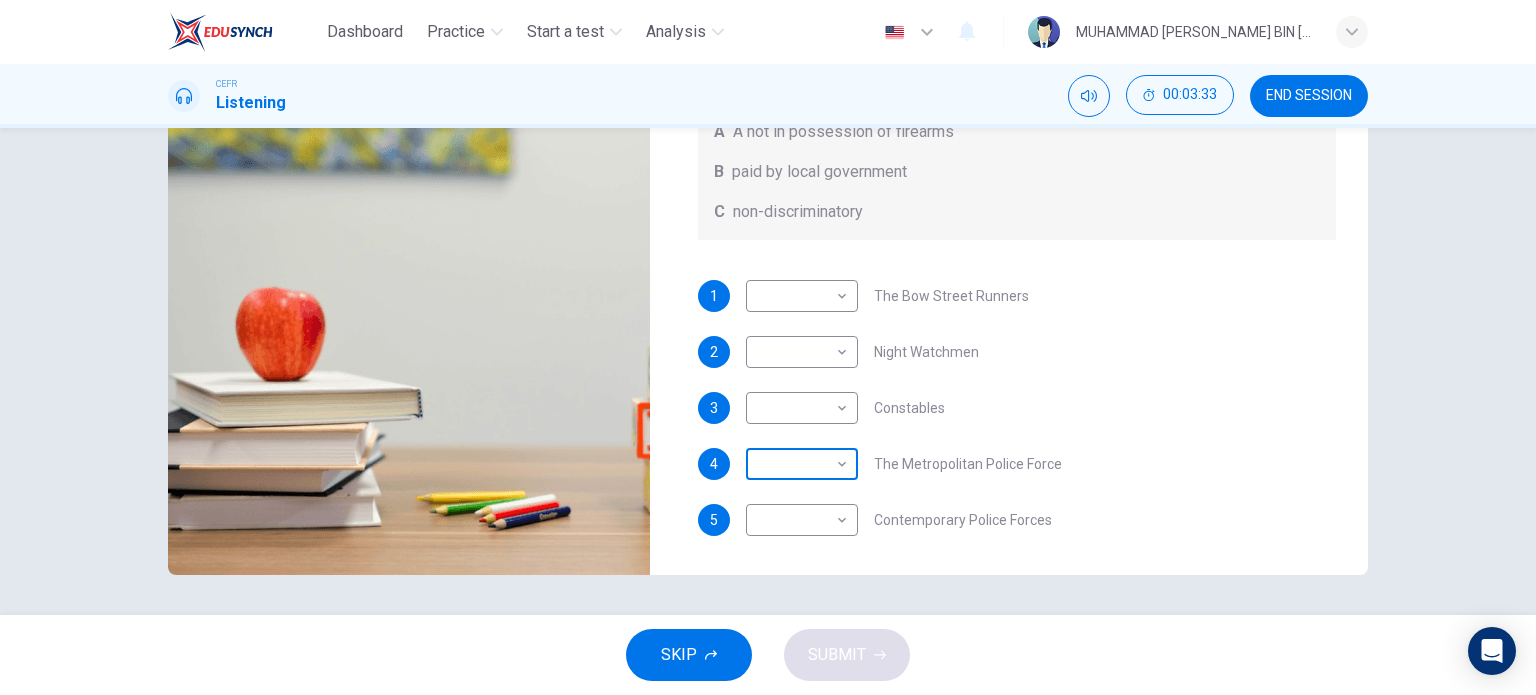 drag, startPoint x: 808, startPoint y: 363, endPoint x: 763, endPoint y: 455, distance: 102.41582 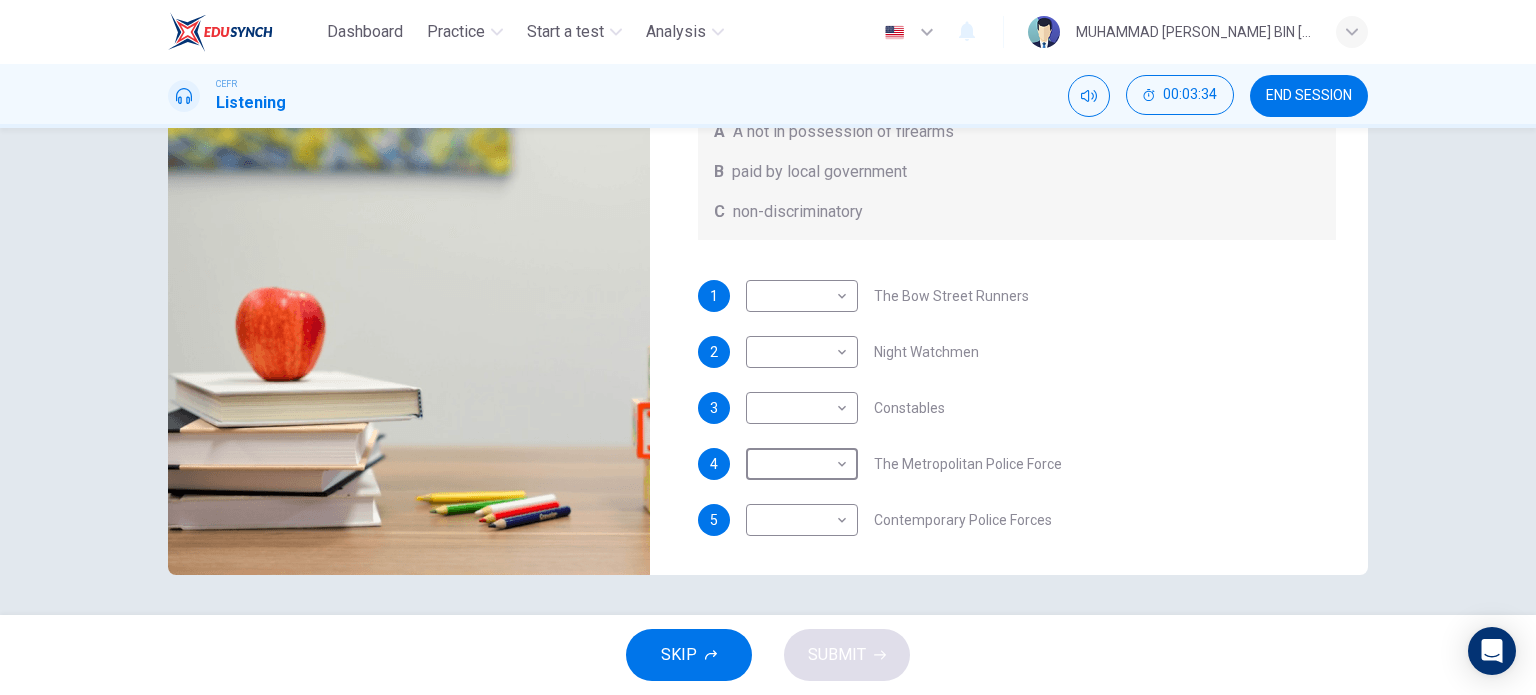 click on "Question 6 What does the lecturer say about the following? Write the correct letter, A, B or C, next to the questions A  A not in possession of firearms B paid by local government C non-discriminatory 1 ​ ​ The Bow Street Runners
2 ​ ​ Night Watchmen 3 ​ ​ Constables 4 ​ ​ The Metropolitan Police Force 5 ​ ​ Contemporary Police Forces Criminology Discussion 01m 20s" at bounding box center [768, 371] 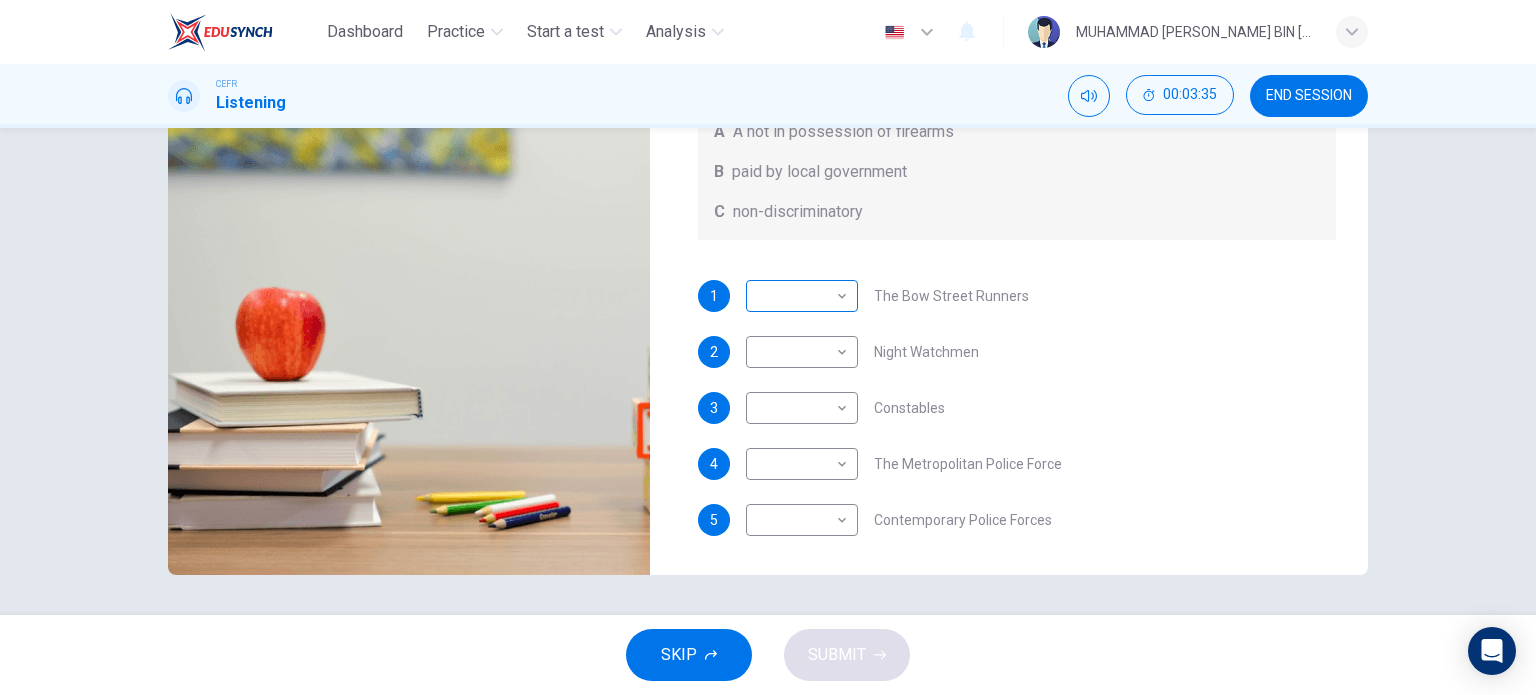 scroll, scrollTop: 0, scrollLeft: 0, axis: both 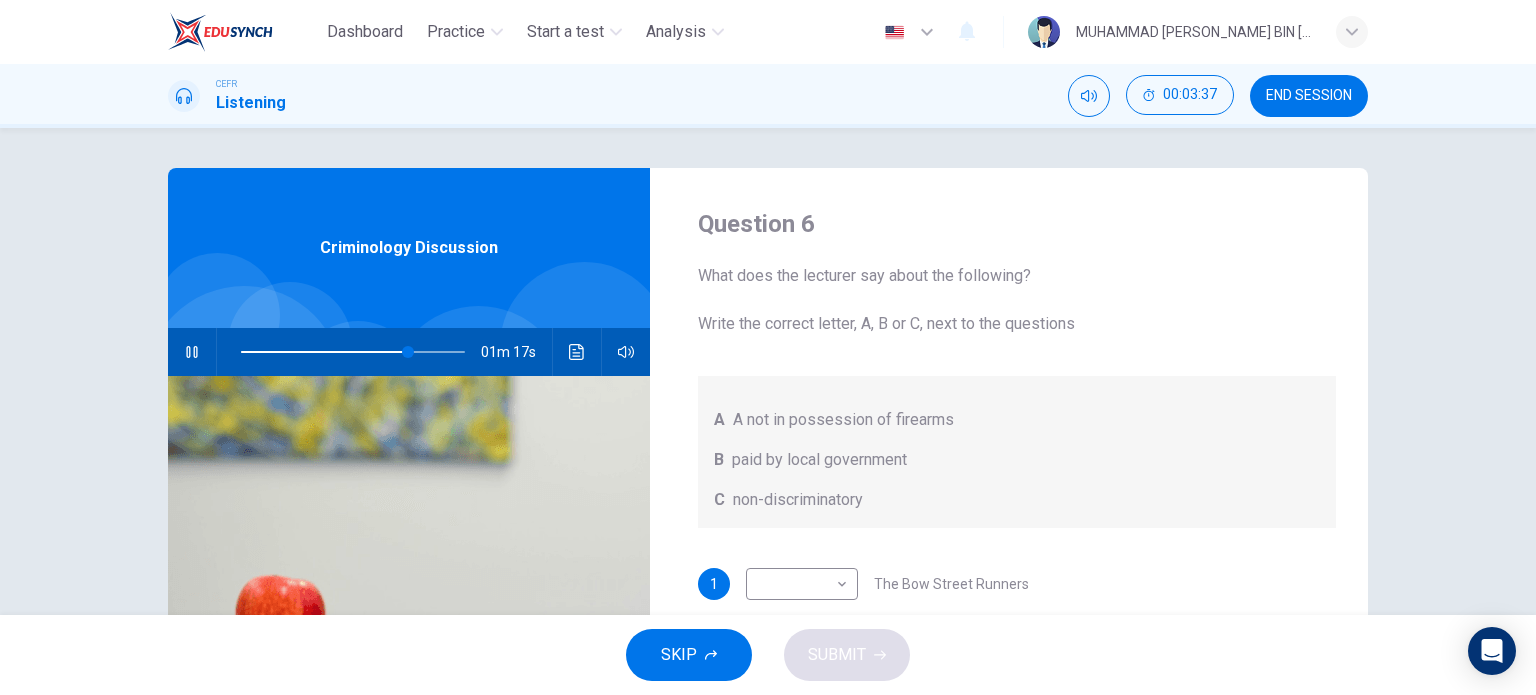 drag, startPoint x: 444, startPoint y: 352, endPoint x: 454, endPoint y: 351, distance: 10.049875 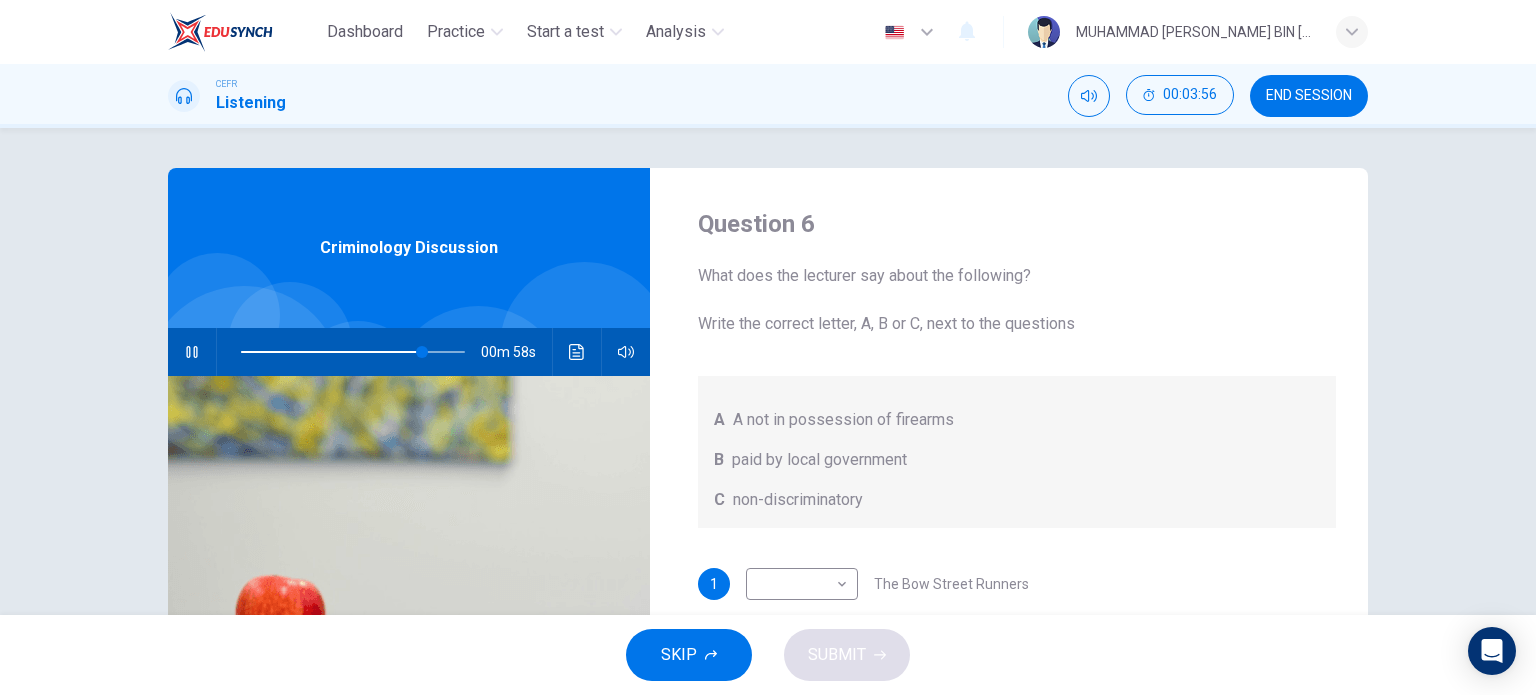 scroll, scrollTop: 288, scrollLeft: 0, axis: vertical 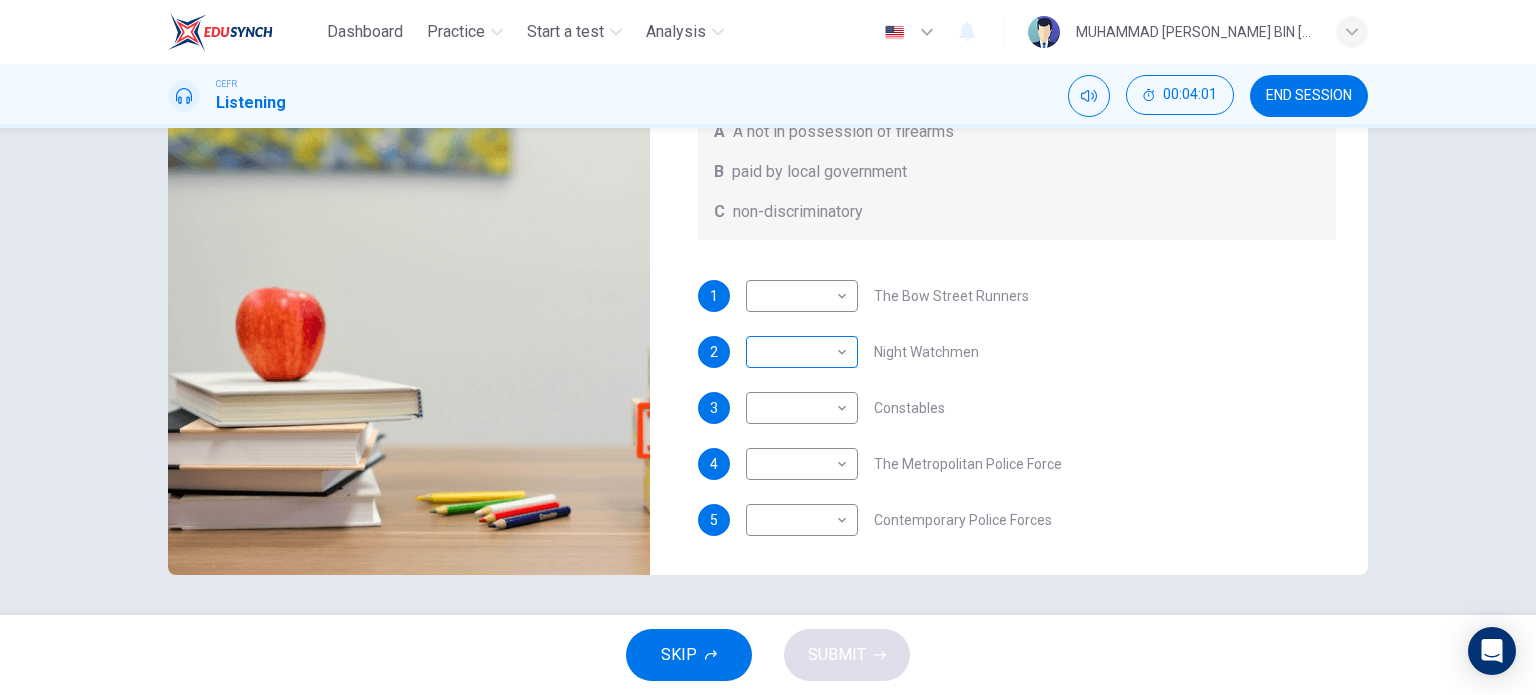 click on "​" at bounding box center [798, 352] 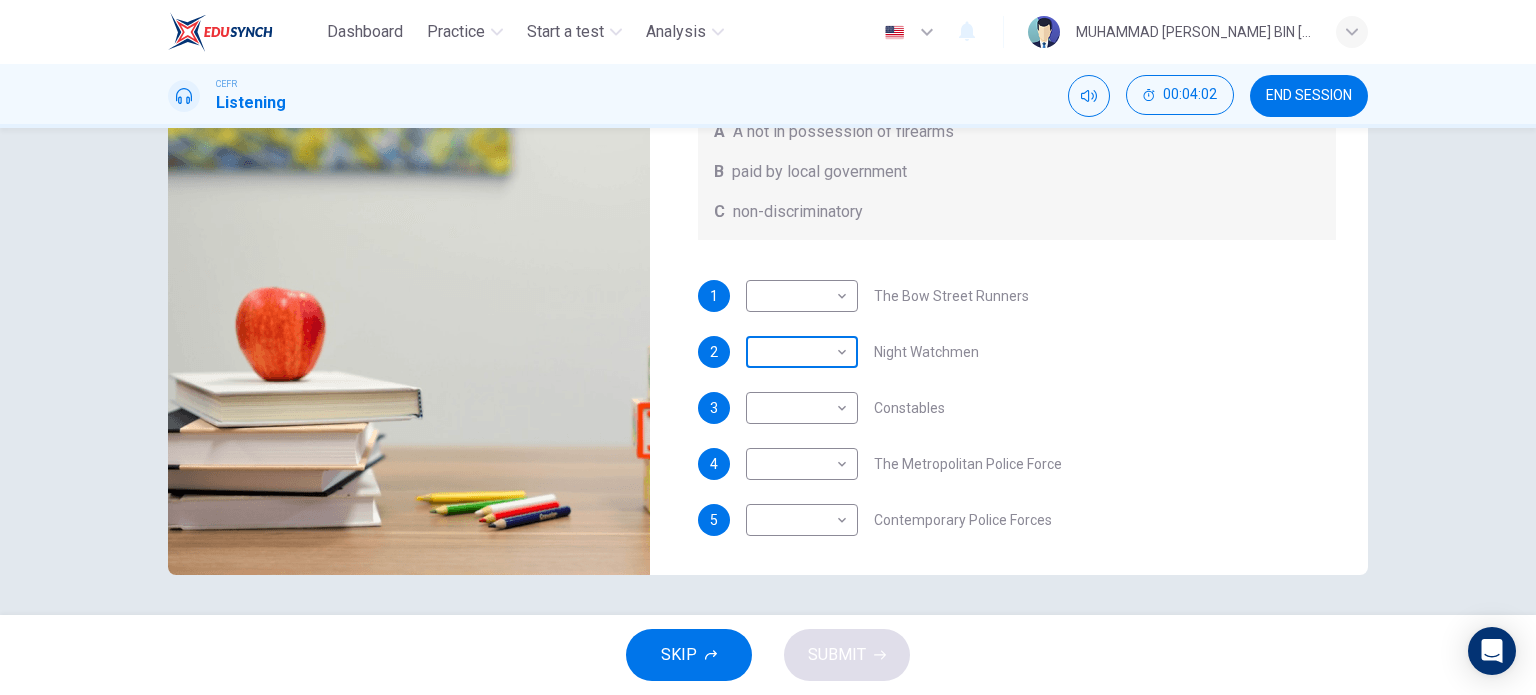 click on "​" at bounding box center [798, 352] 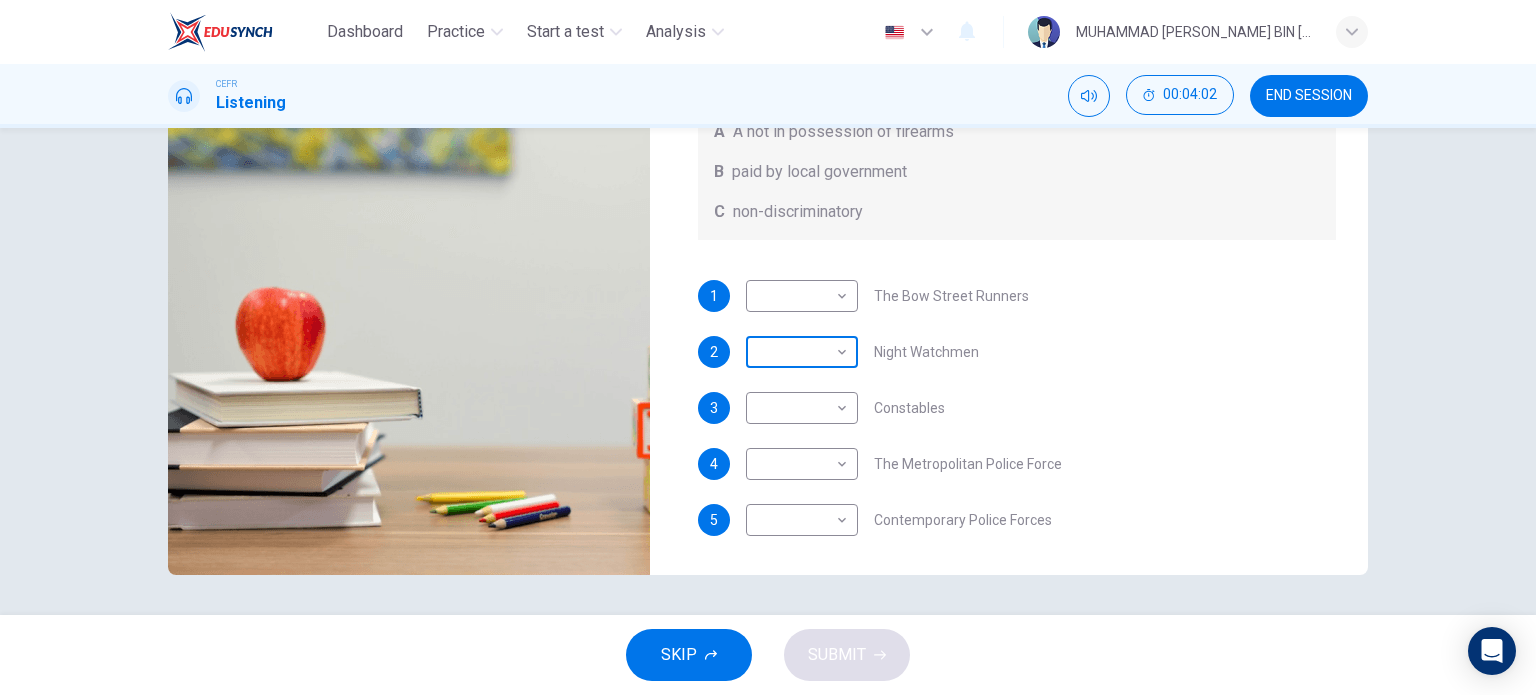 click on "​" at bounding box center [798, 352] 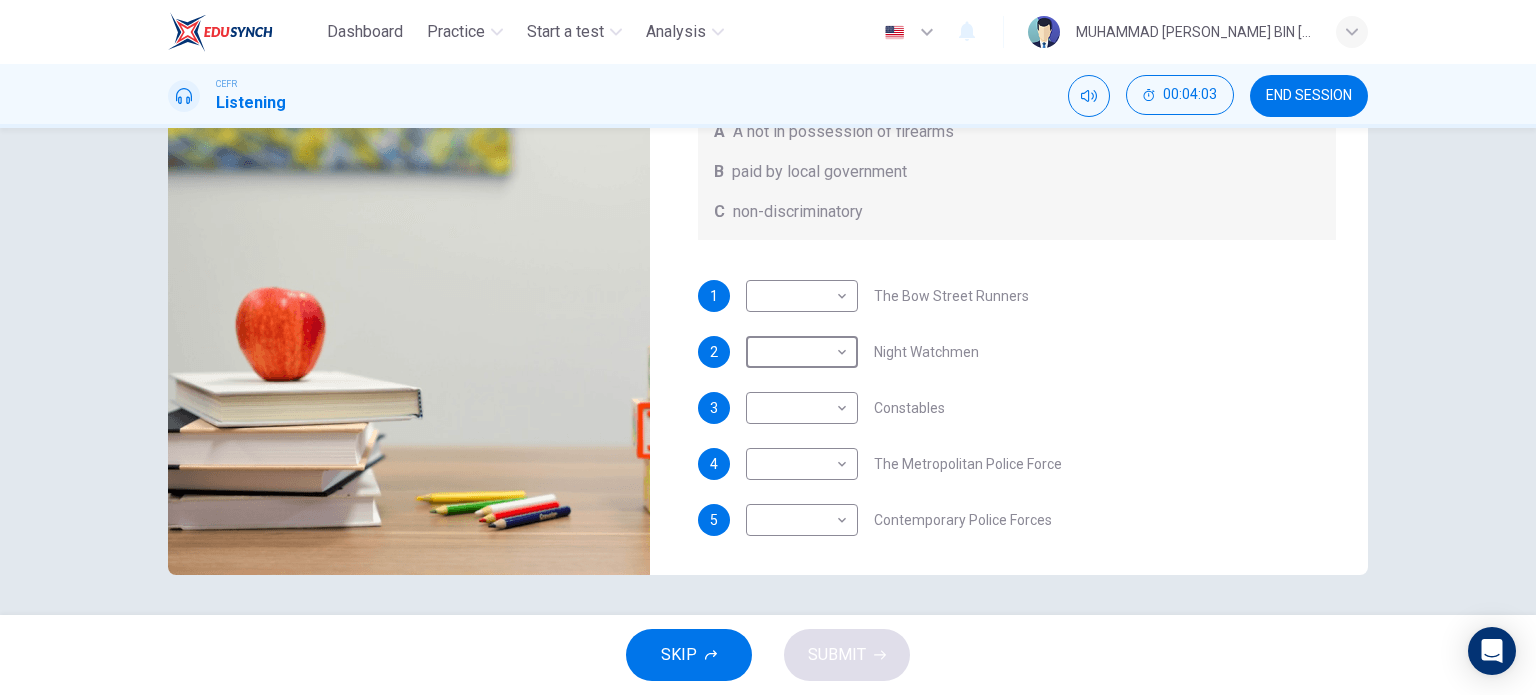 click on "SKIP" at bounding box center (689, 655) 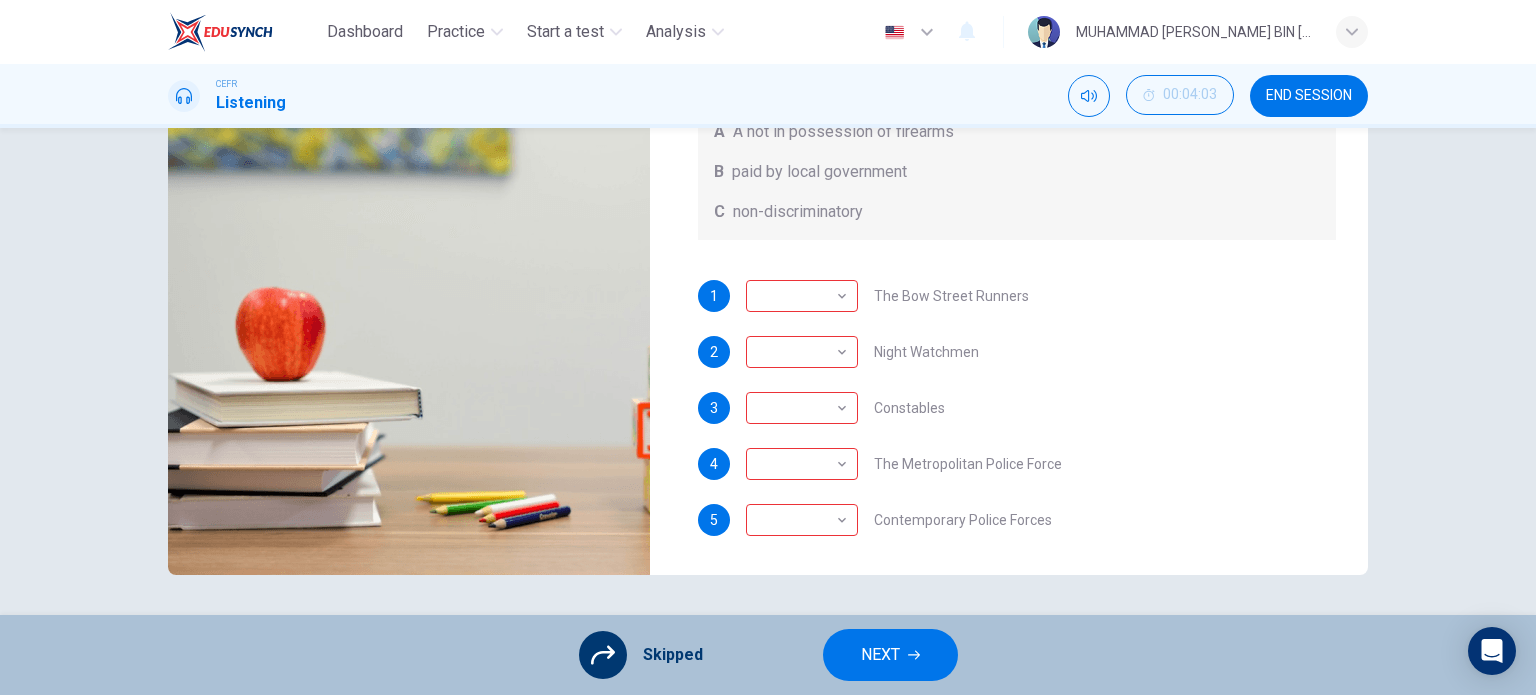 type on "84" 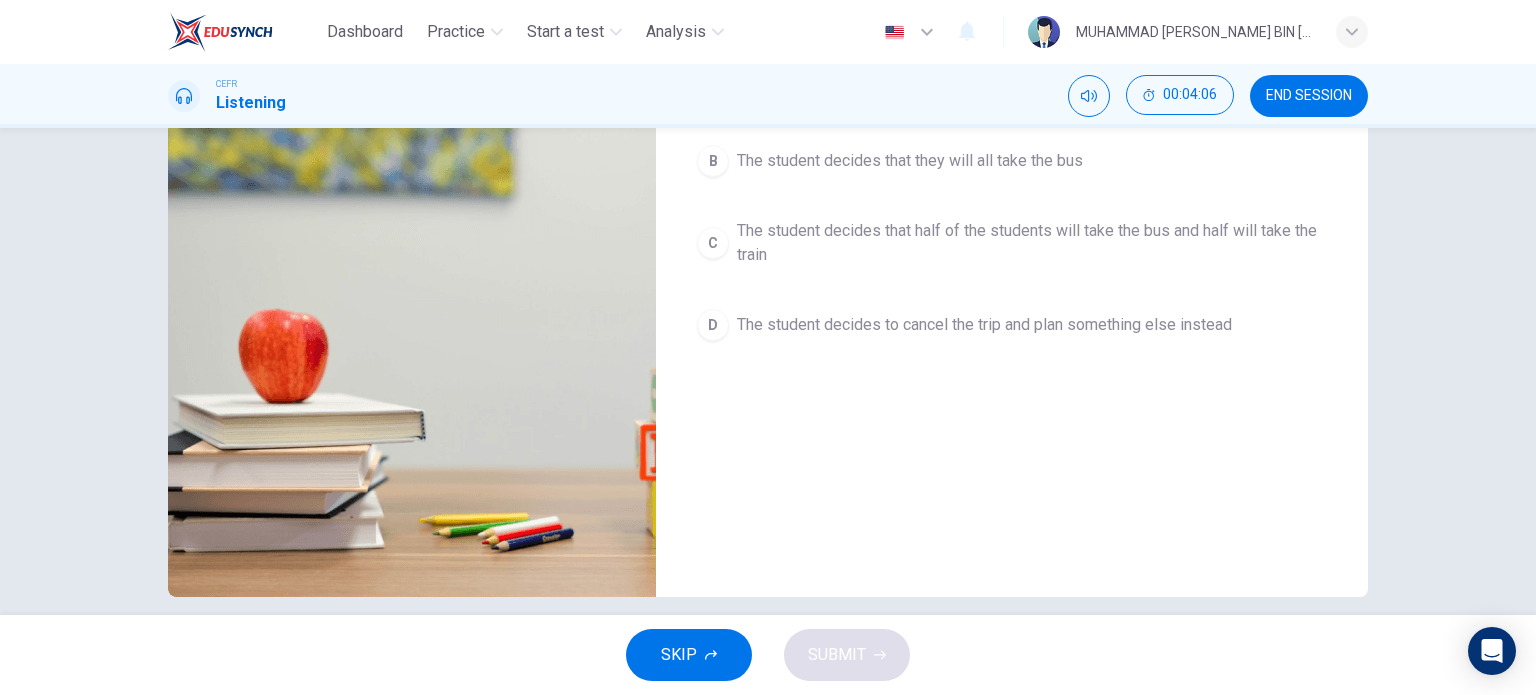 scroll, scrollTop: 0, scrollLeft: 0, axis: both 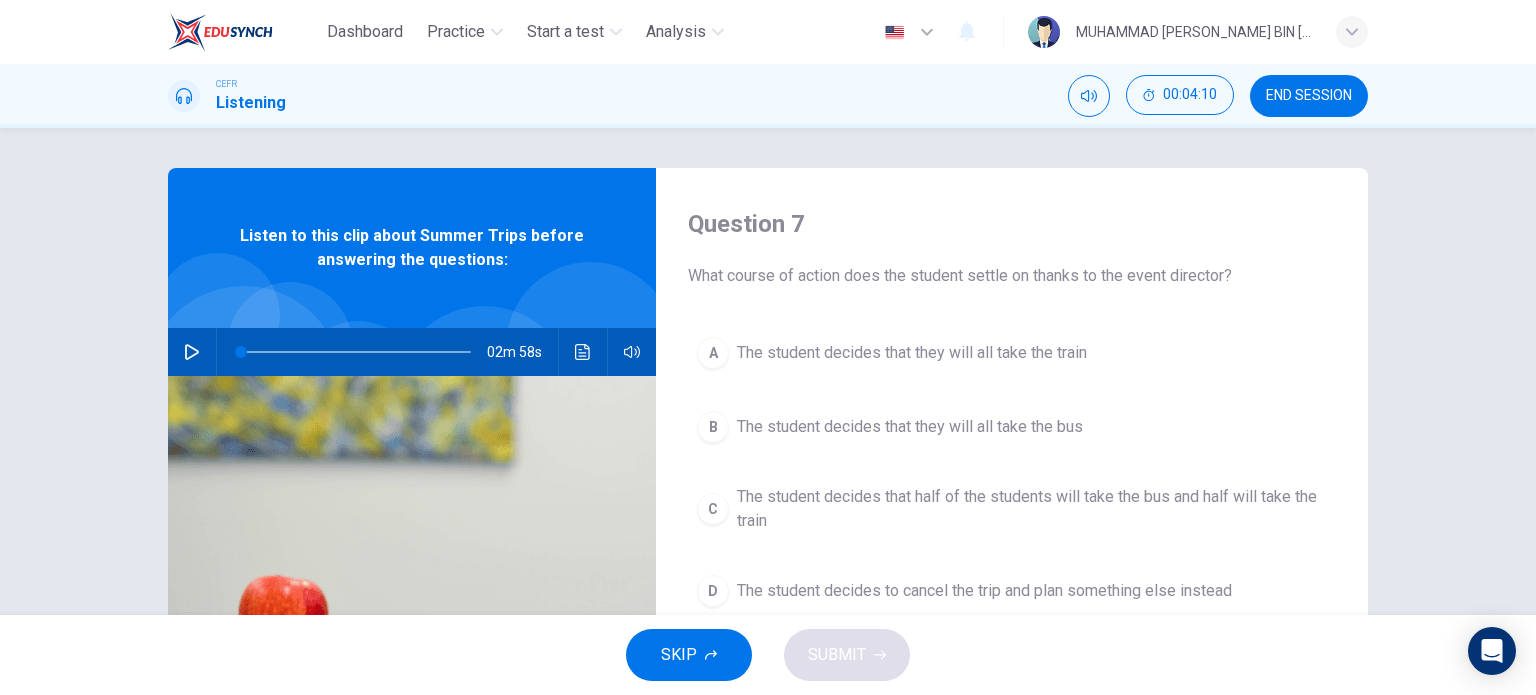 click on "END SESSION" at bounding box center (1309, 96) 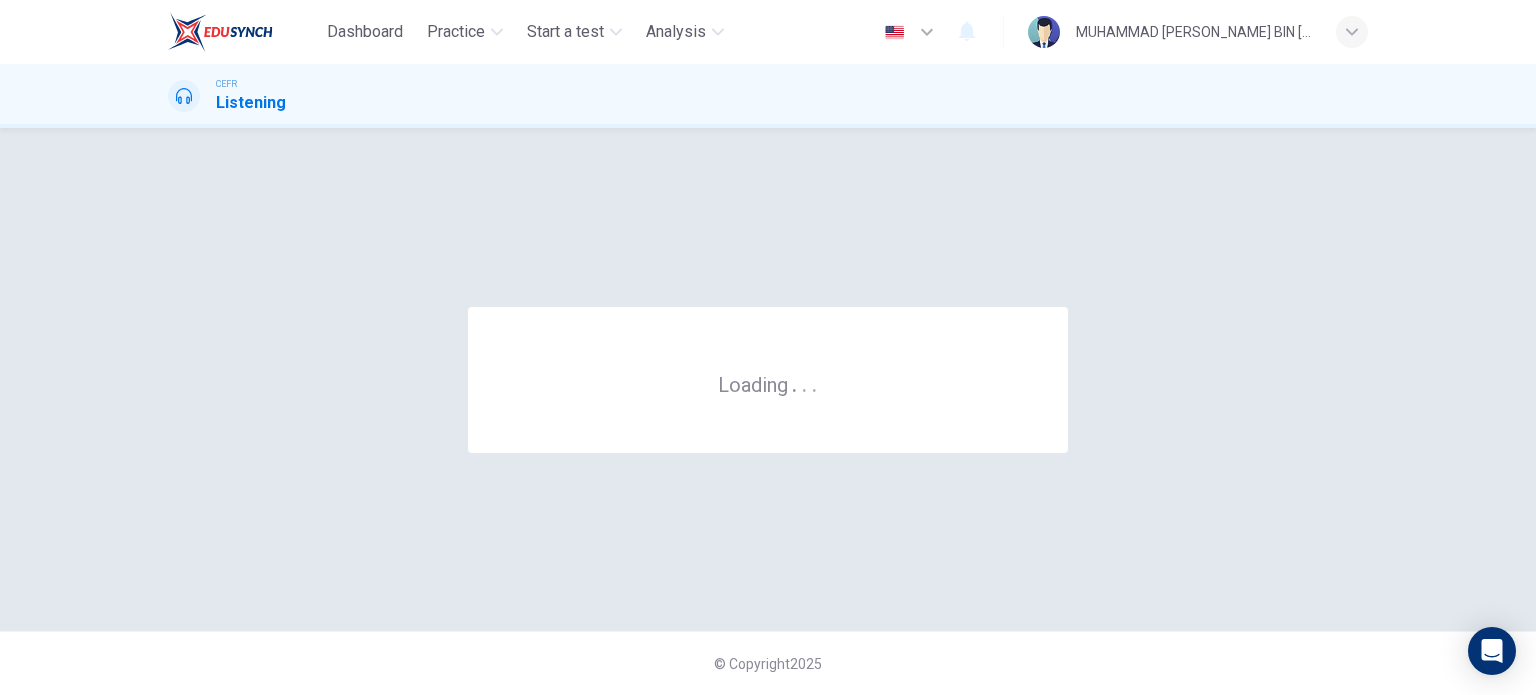 scroll, scrollTop: 0, scrollLeft: 0, axis: both 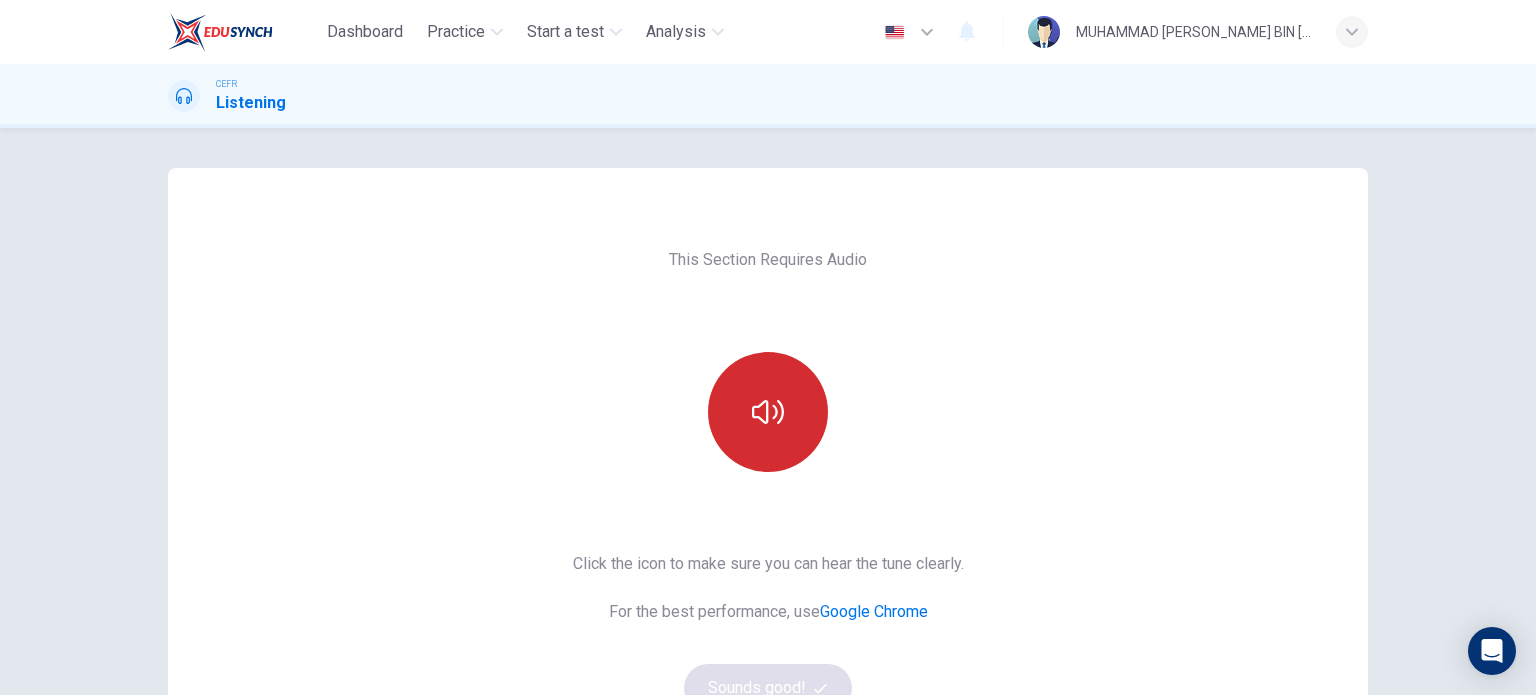 drag, startPoint x: 768, startPoint y: 418, endPoint x: 752, endPoint y: 457, distance: 42.154476 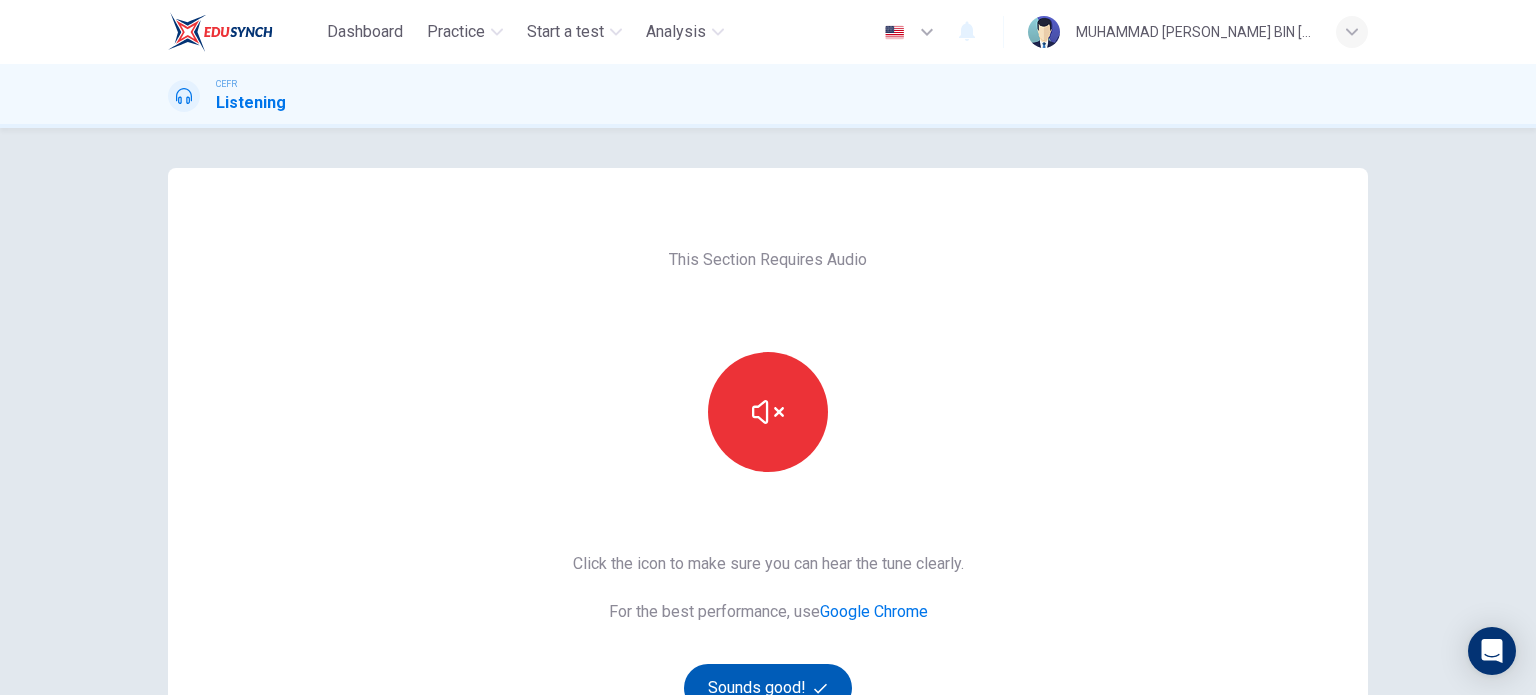 click on "Sounds good!" at bounding box center (768, 688) 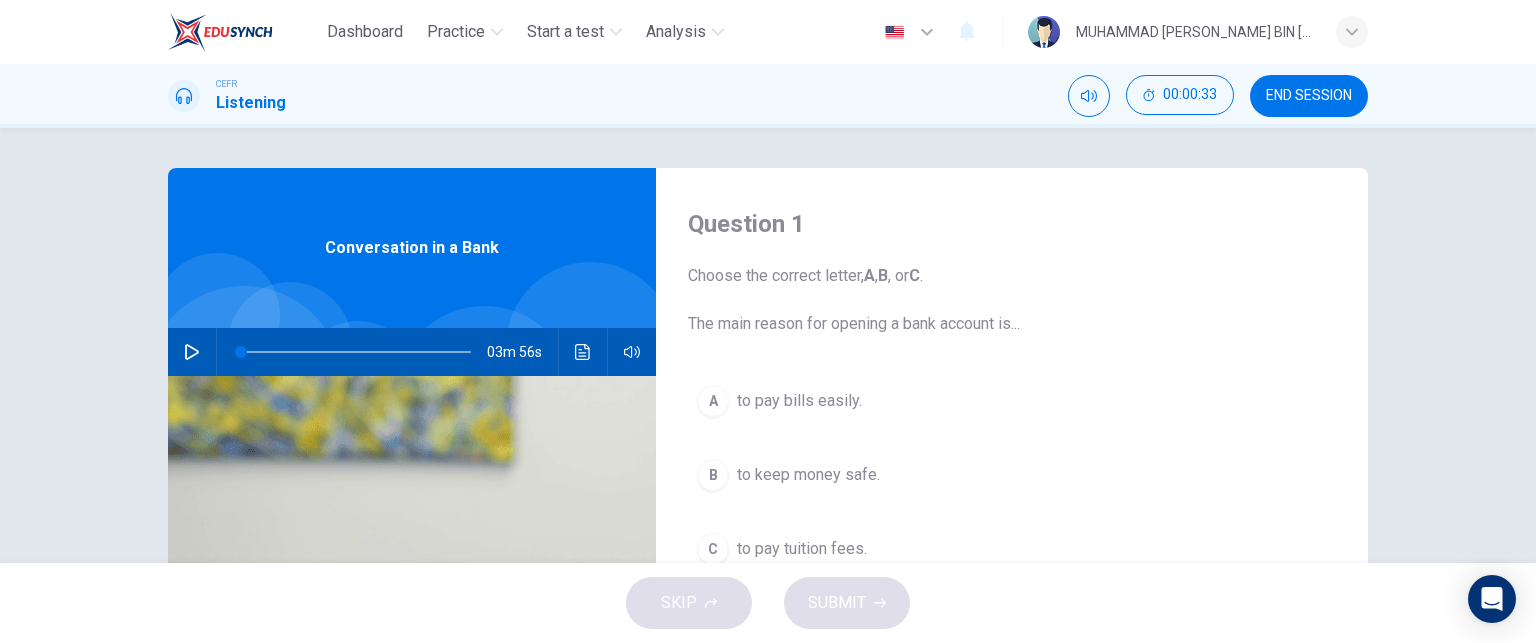 click at bounding box center [192, 352] 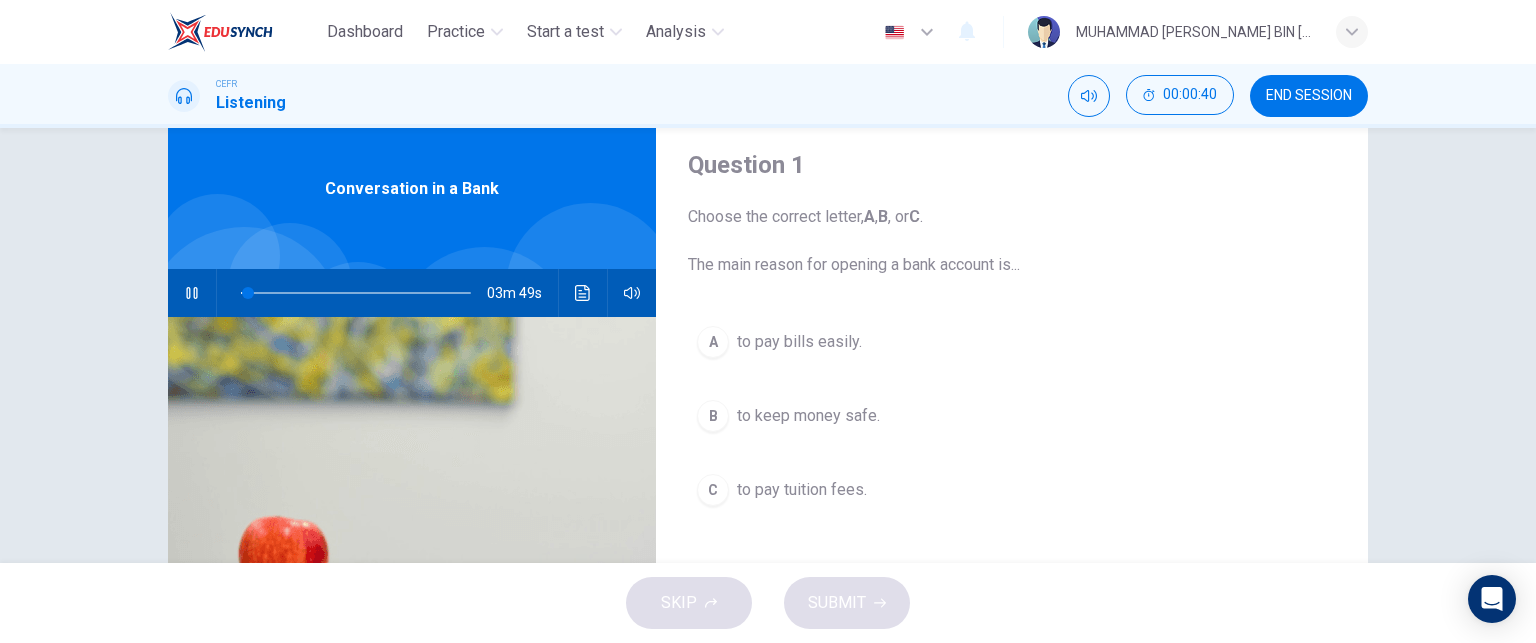 scroll, scrollTop: 65, scrollLeft: 0, axis: vertical 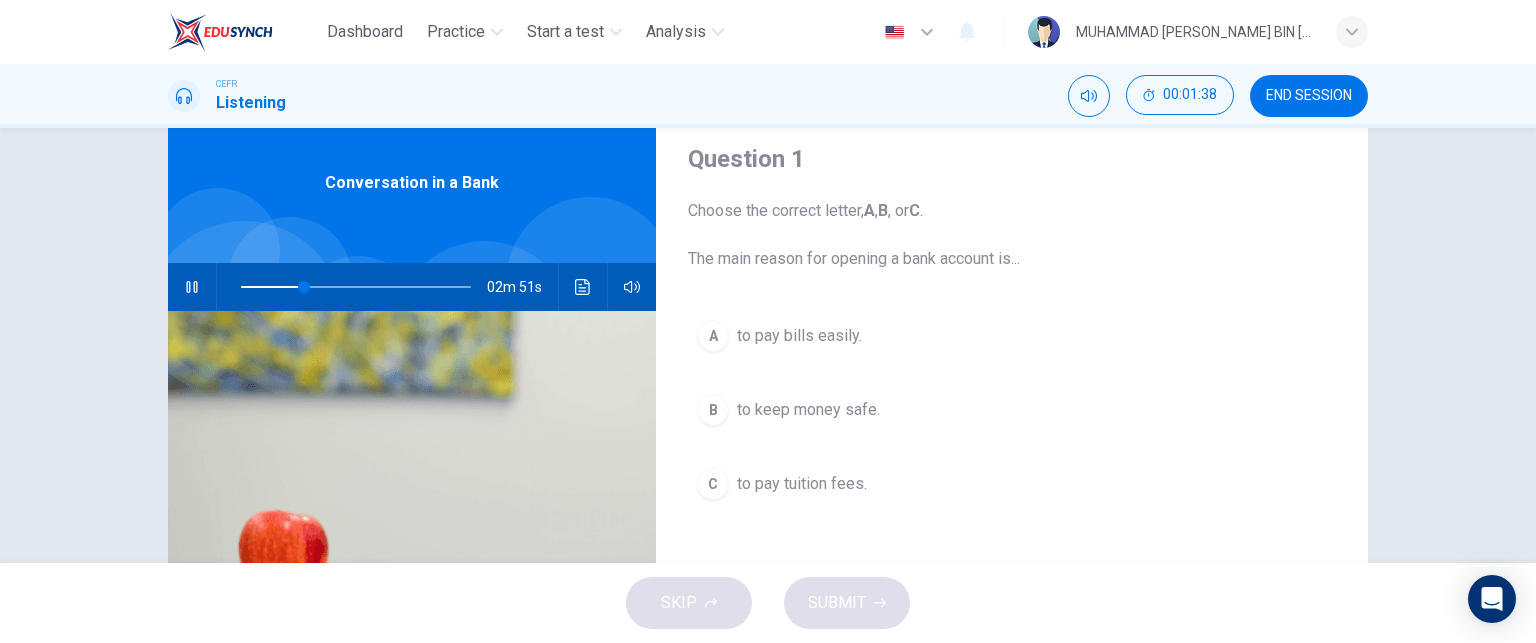 drag, startPoint x: 796, startPoint y: 331, endPoint x: 789, endPoint y: 371, distance: 40.60788 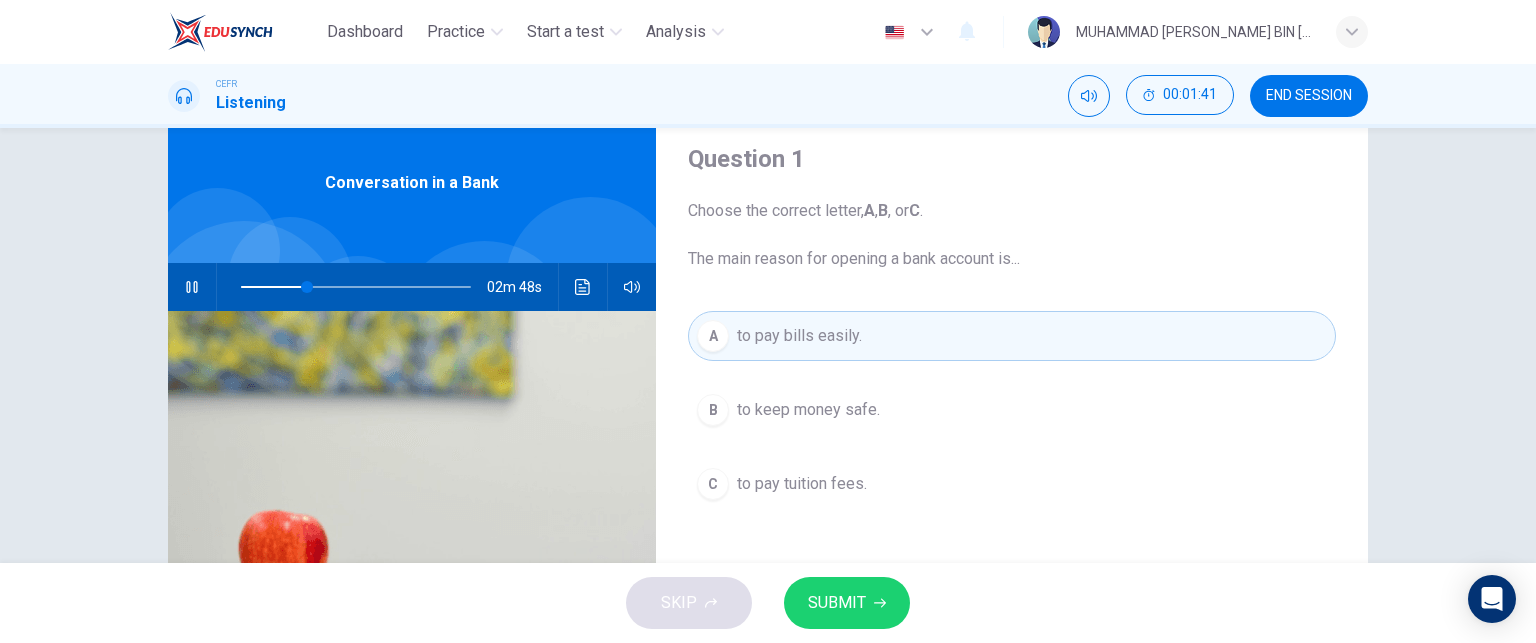 click on "SUBMIT" at bounding box center [837, 603] 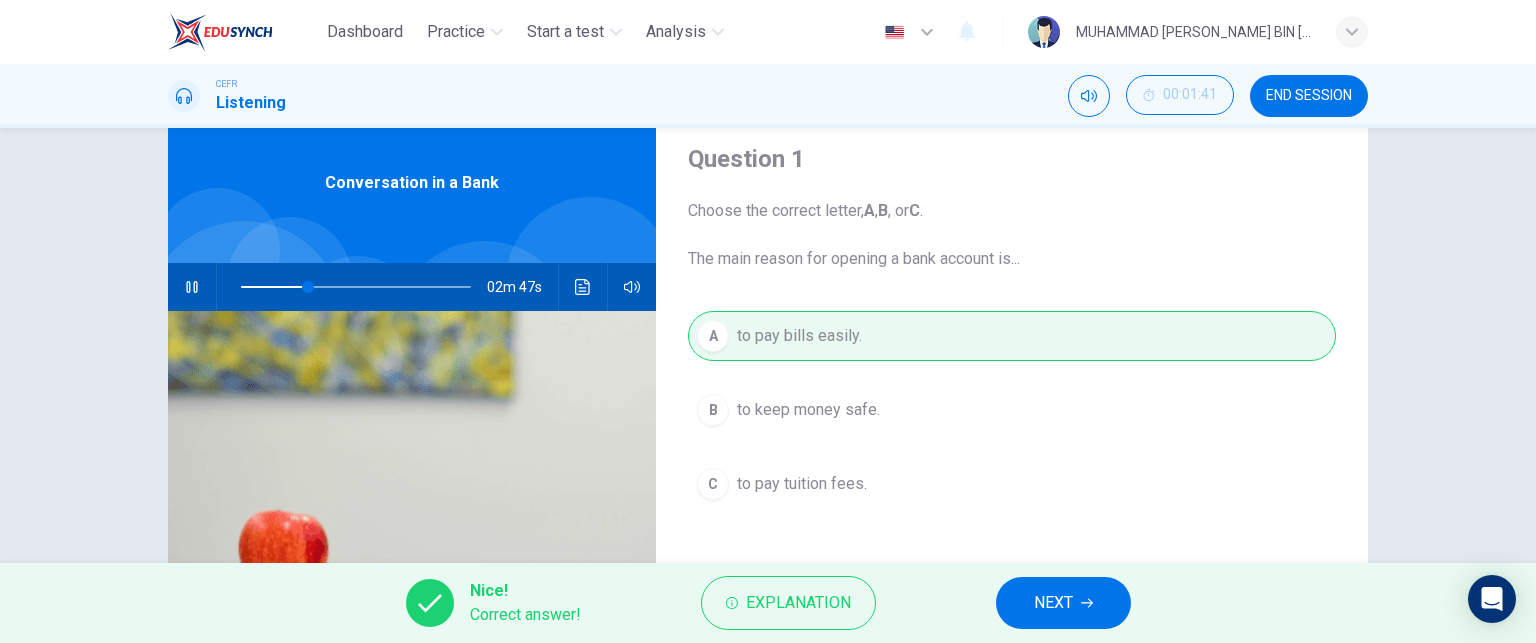 click on "NEXT" at bounding box center [1063, 603] 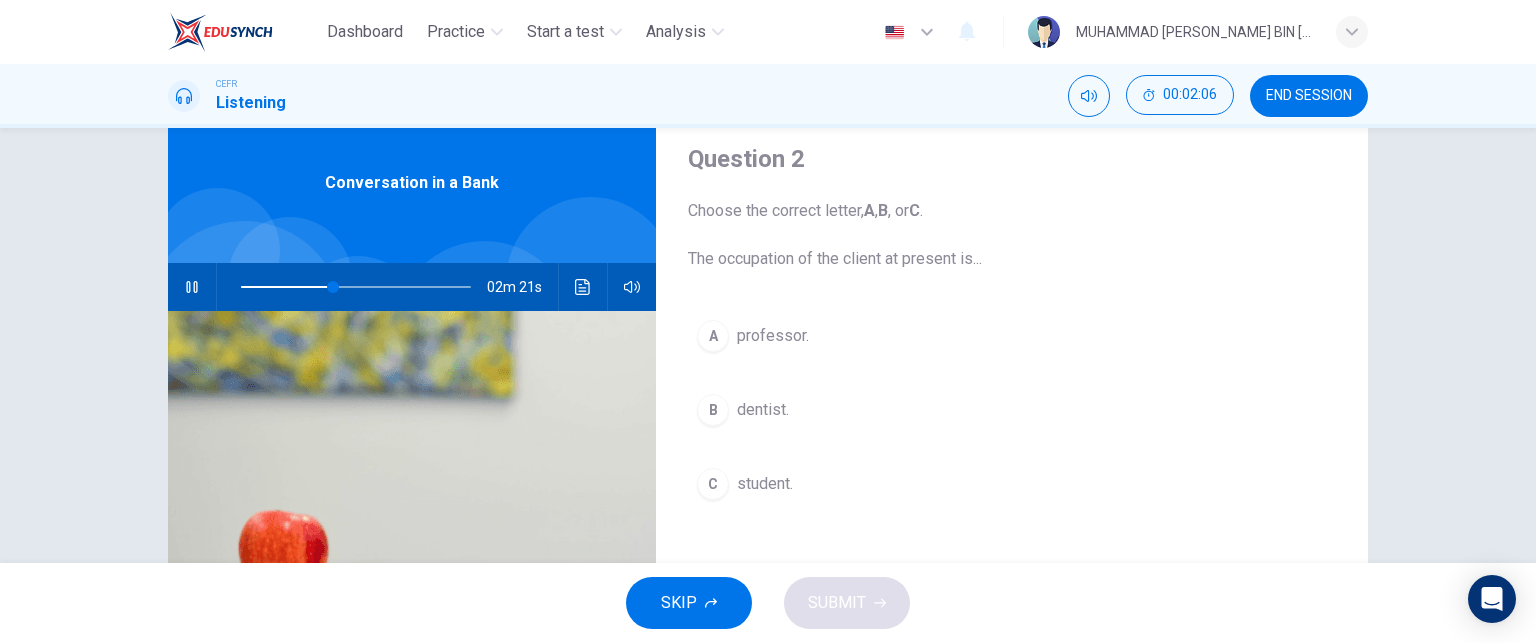 click on "student." at bounding box center (765, 484) 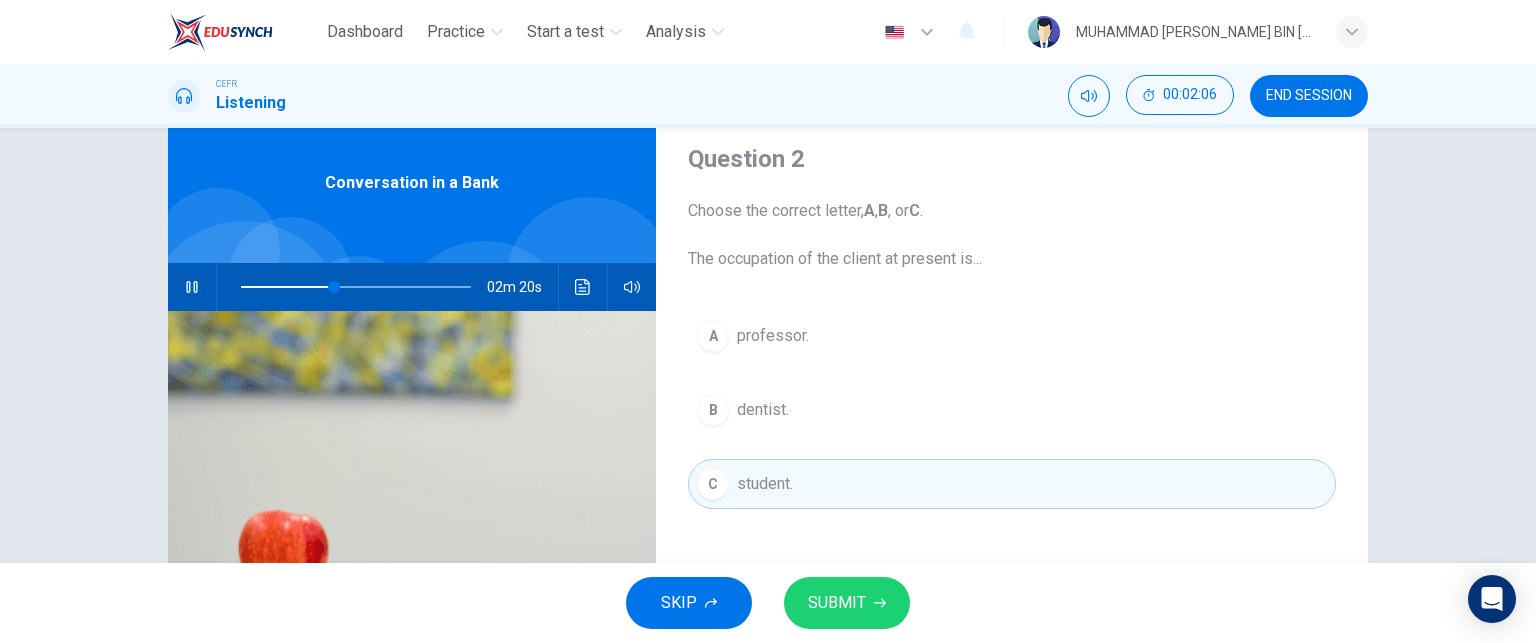 click on "SUBMIT" at bounding box center (837, 603) 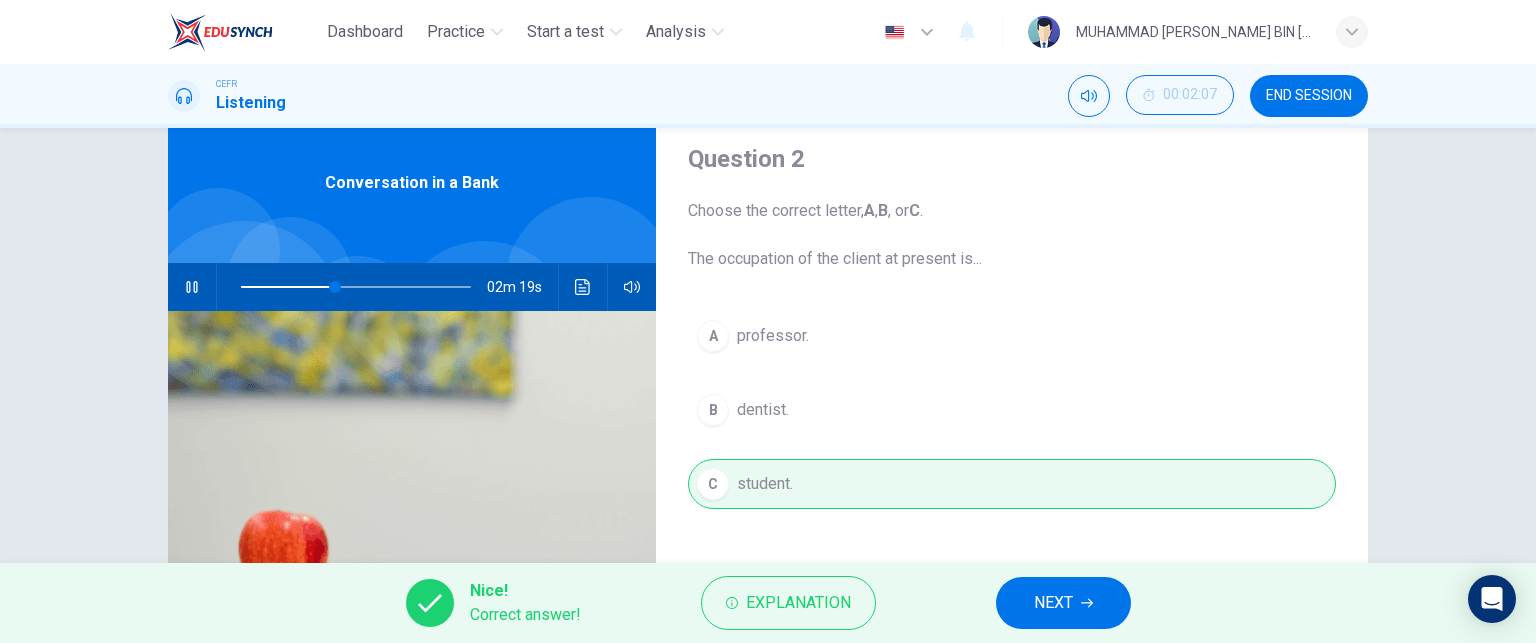drag, startPoint x: 1023, startPoint y: 608, endPoint x: 969, endPoint y: 597, distance: 55.108982 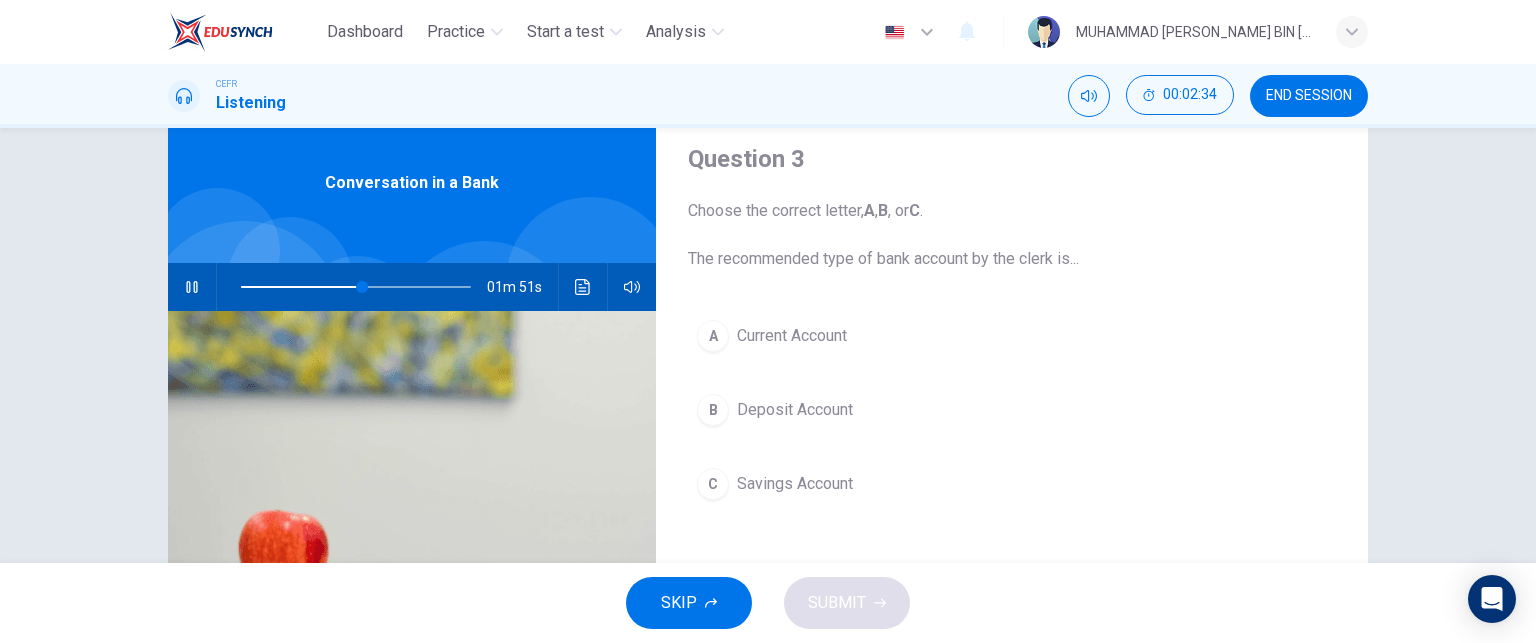 click on "B Deposit Account" at bounding box center (1012, 410) 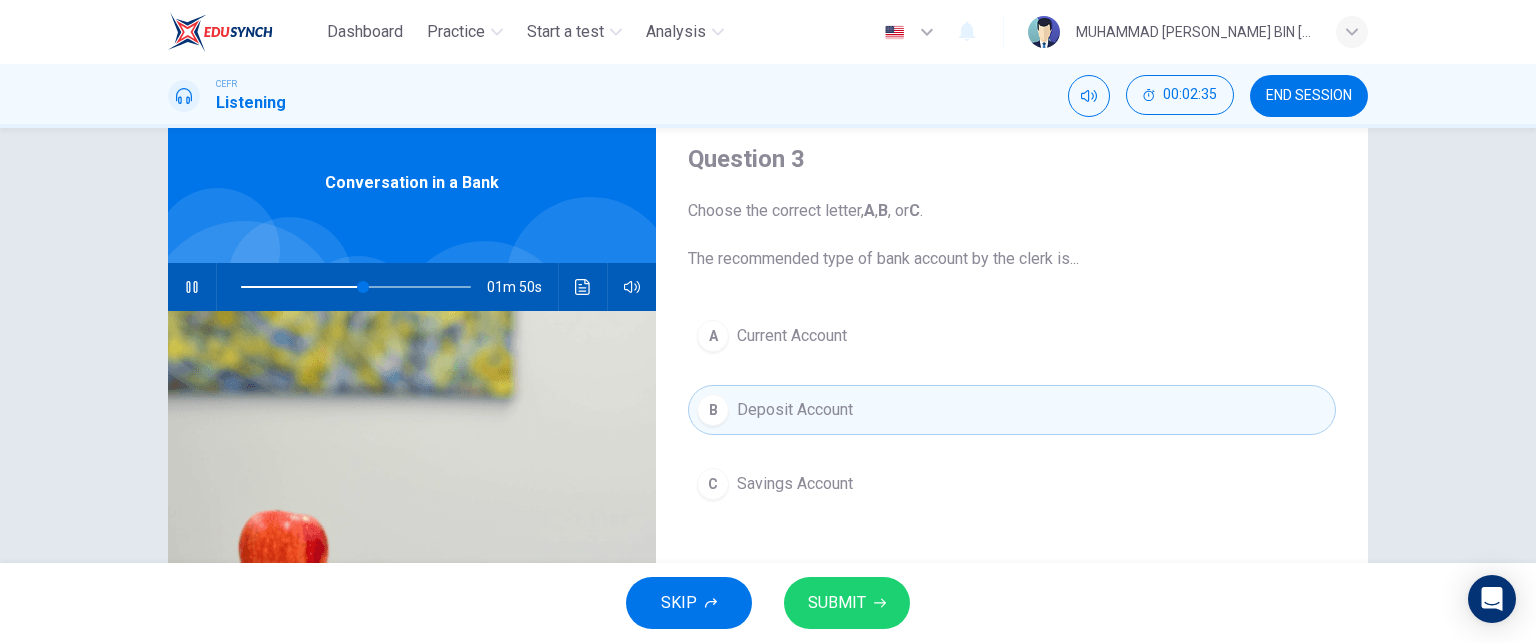 click on "SUBMIT" at bounding box center (837, 603) 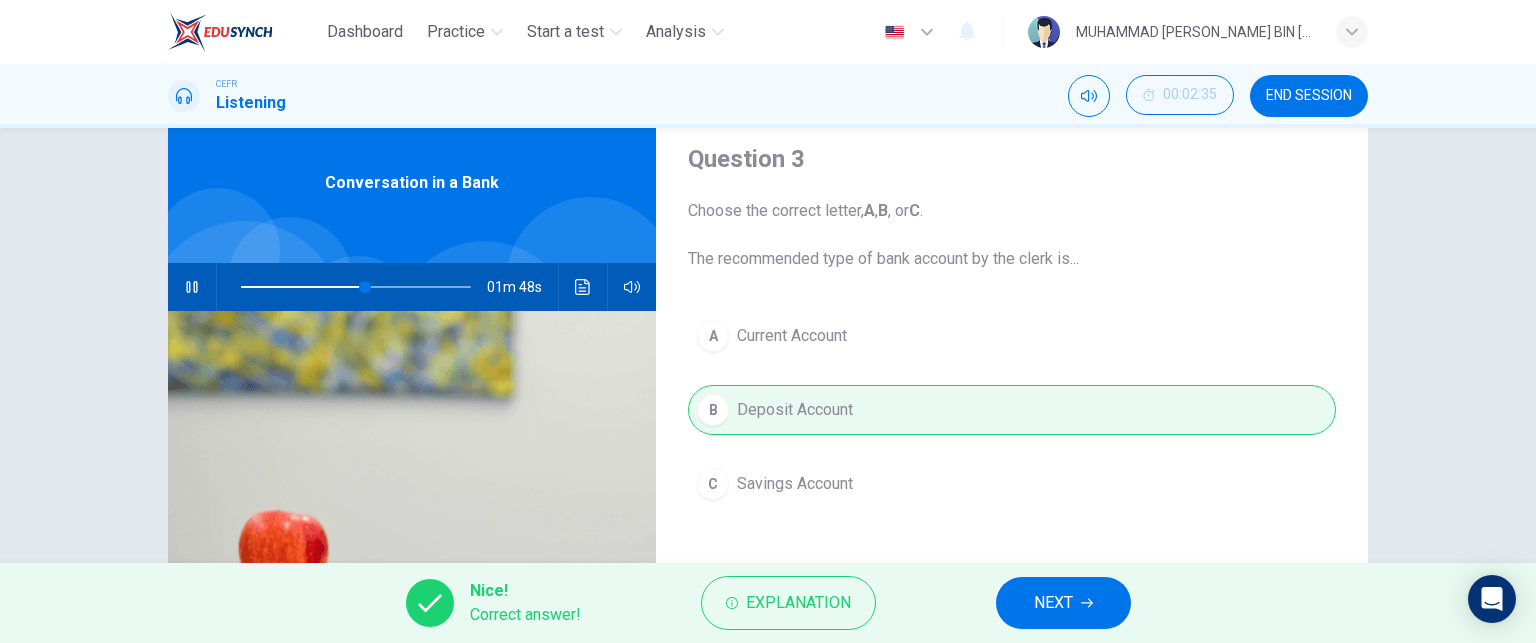 click on "NEXT" at bounding box center (1053, 603) 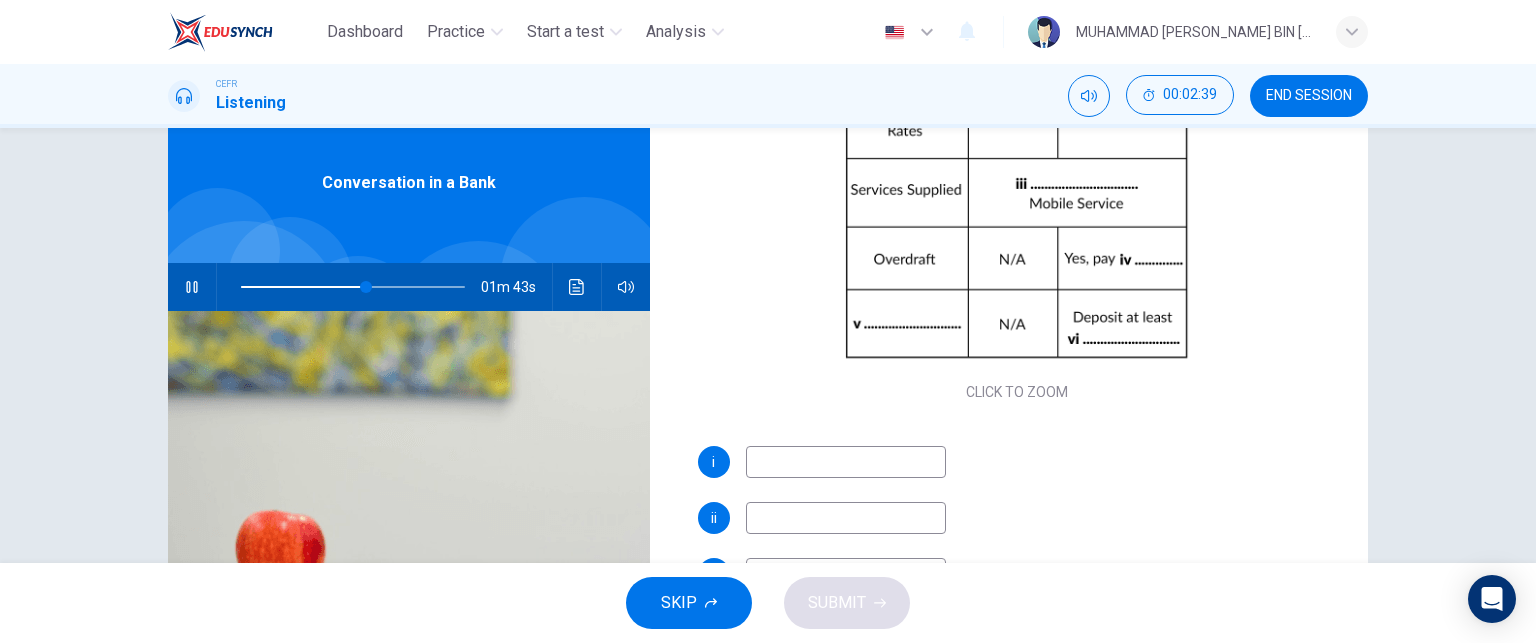 scroll, scrollTop: 19, scrollLeft: 0, axis: vertical 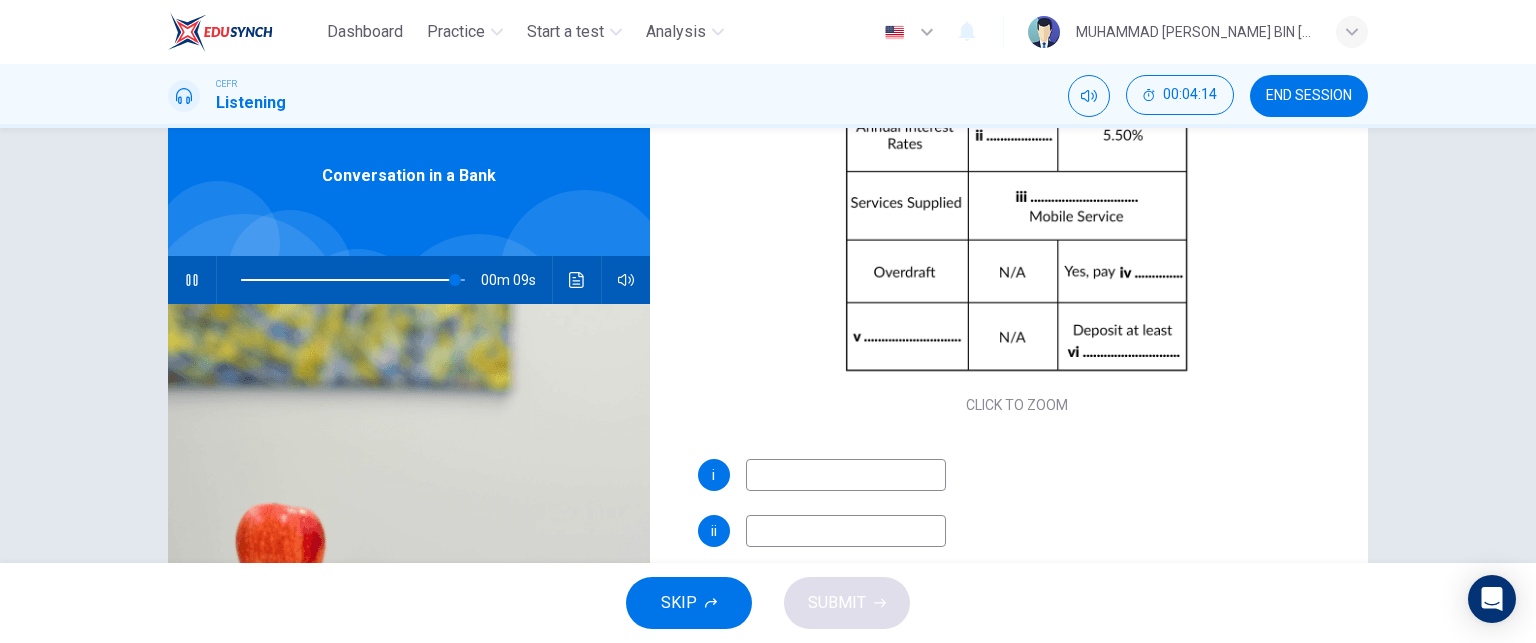 drag, startPoint x: 731, startPoint y: 435, endPoint x: 716, endPoint y: 435, distance: 15 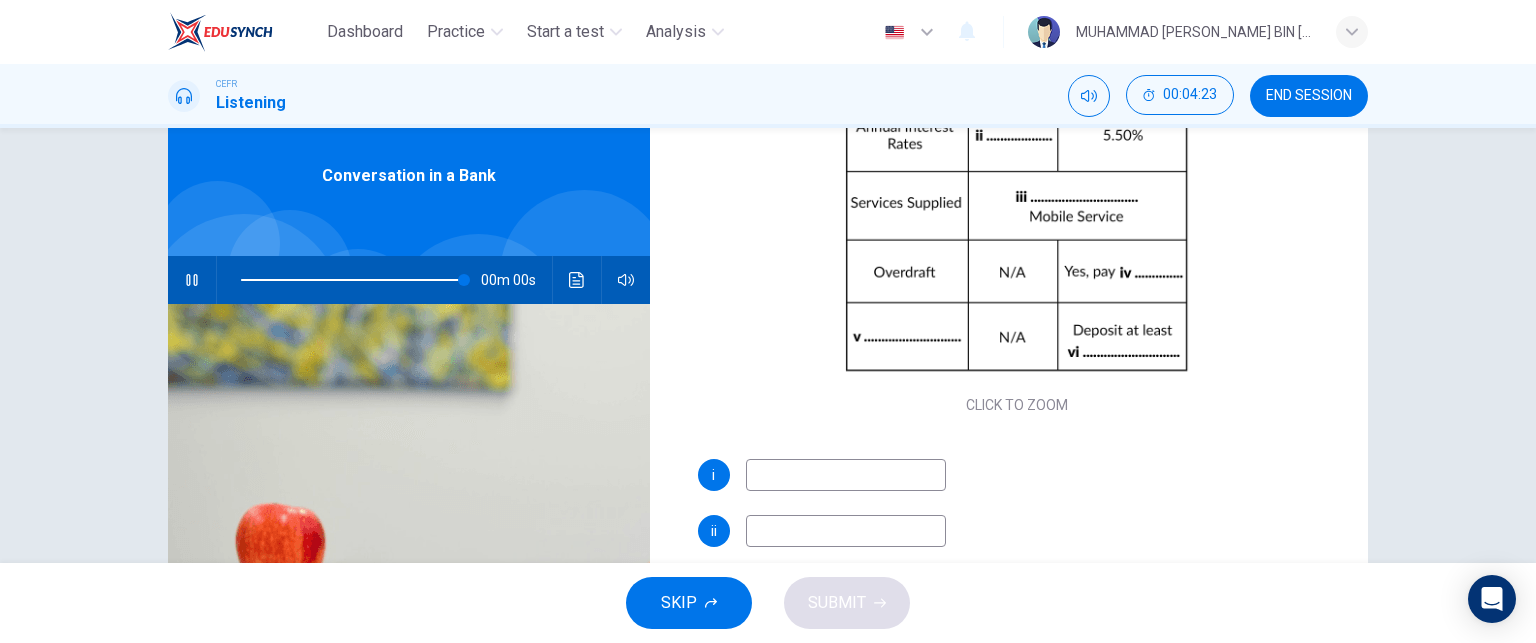 type on "0" 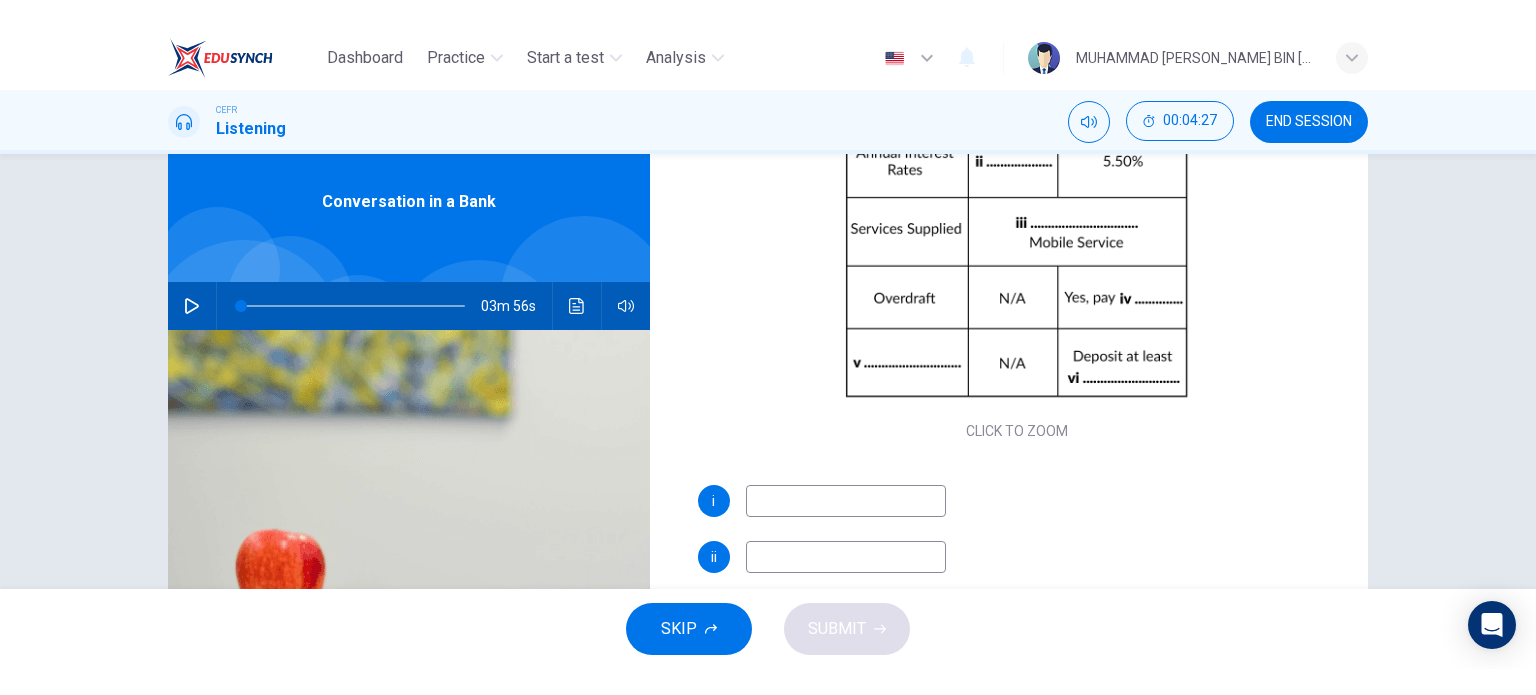 scroll, scrollTop: 72, scrollLeft: 0, axis: vertical 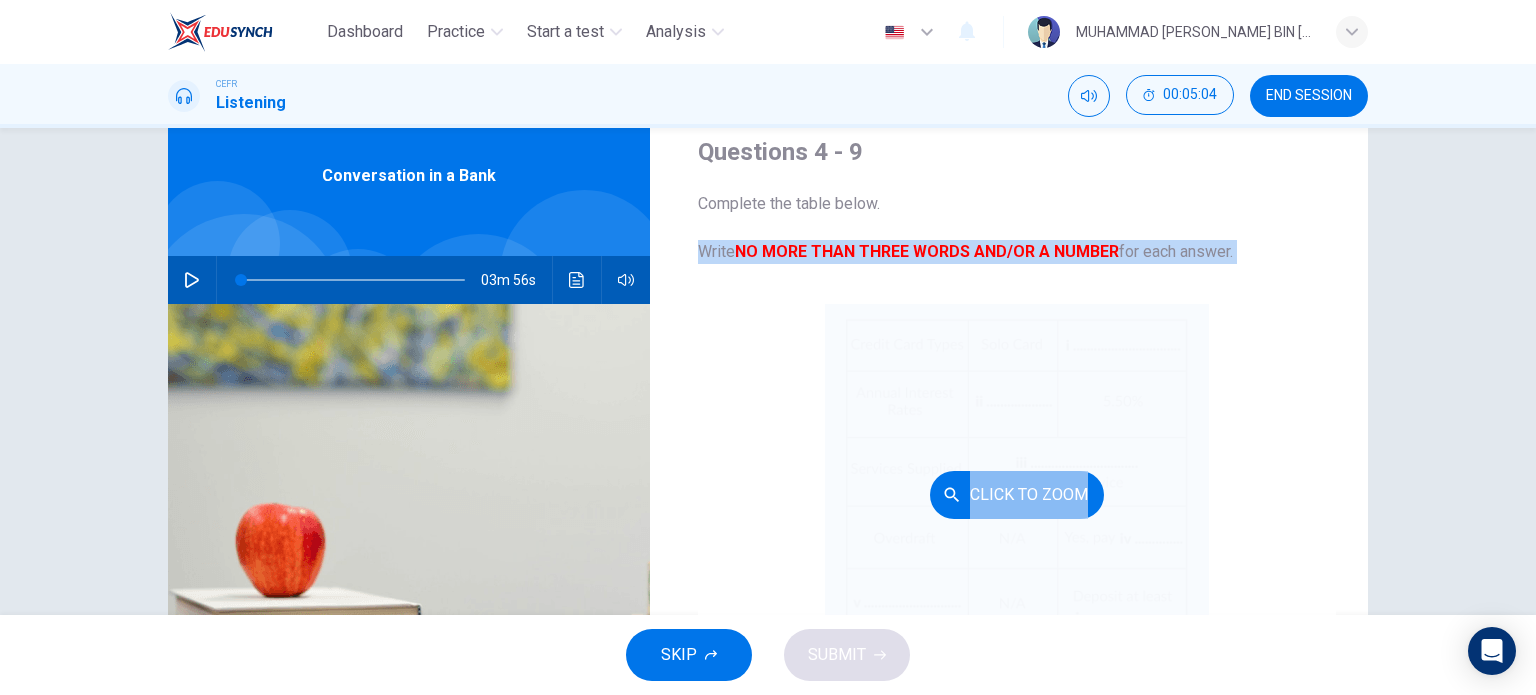 drag, startPoint x: 690, startPoint y: 251, endPoint x: 1122, endPoint y: 574, distance: 539.4006 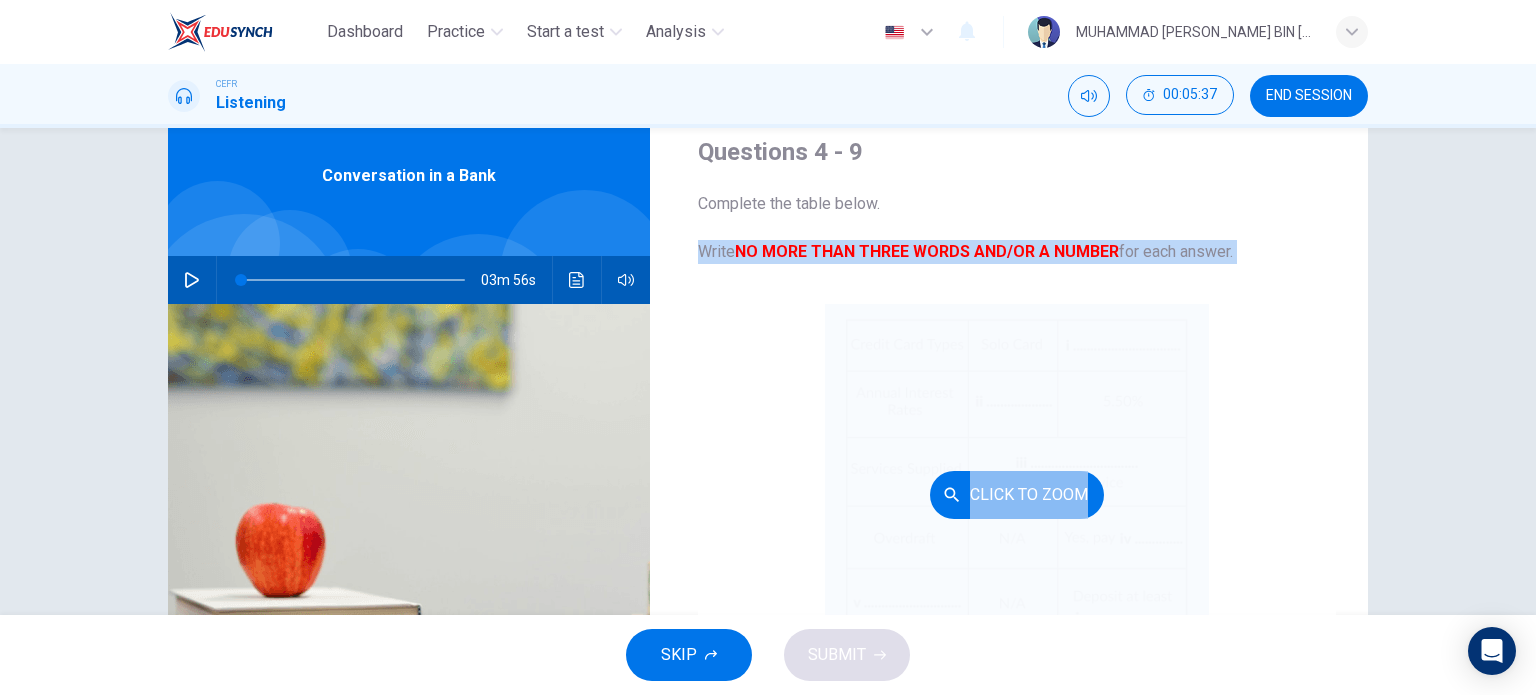 click on "Click to Zoom" at bounding box center (1017, 494) 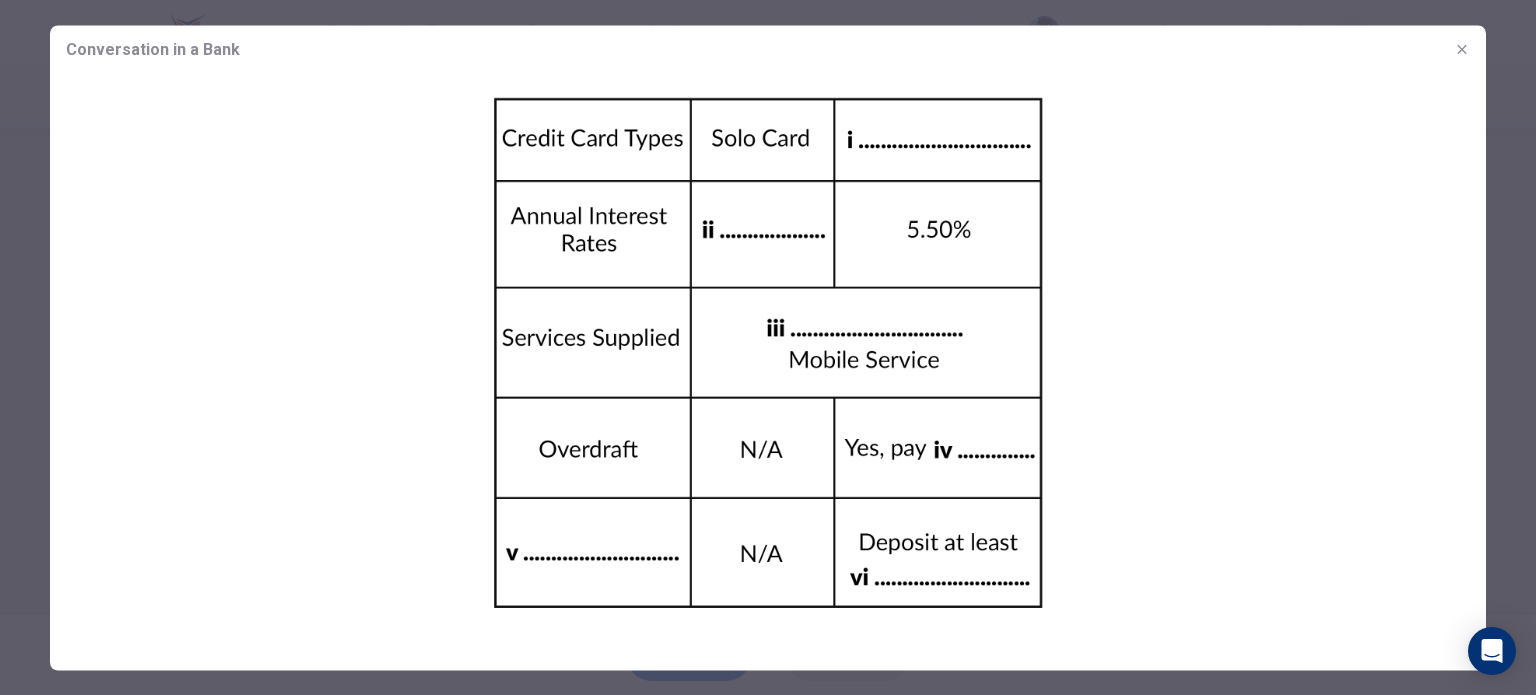 click at bounding box center (1462, 49) 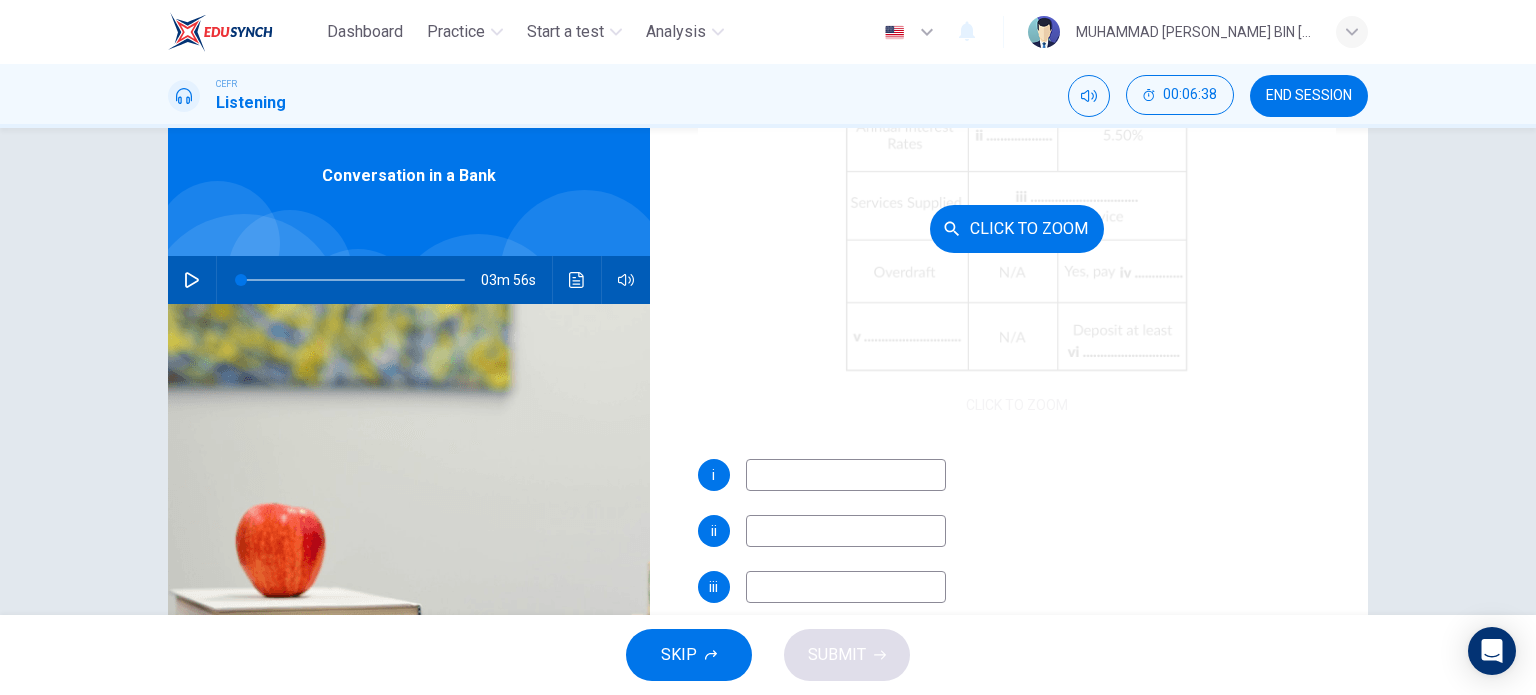 scroll, scrollTop: 0, scrollLeft: 0, axis: both 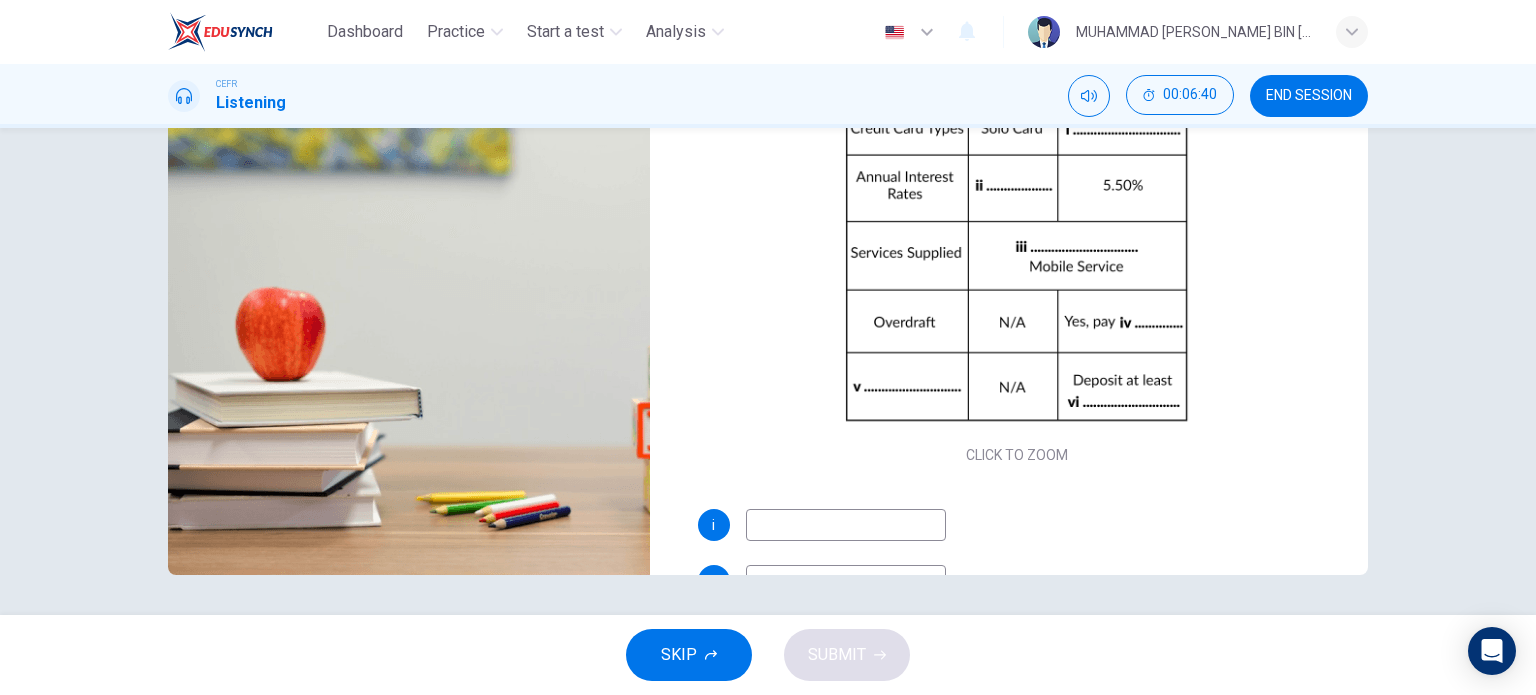 click at bounding box center [846, 525] 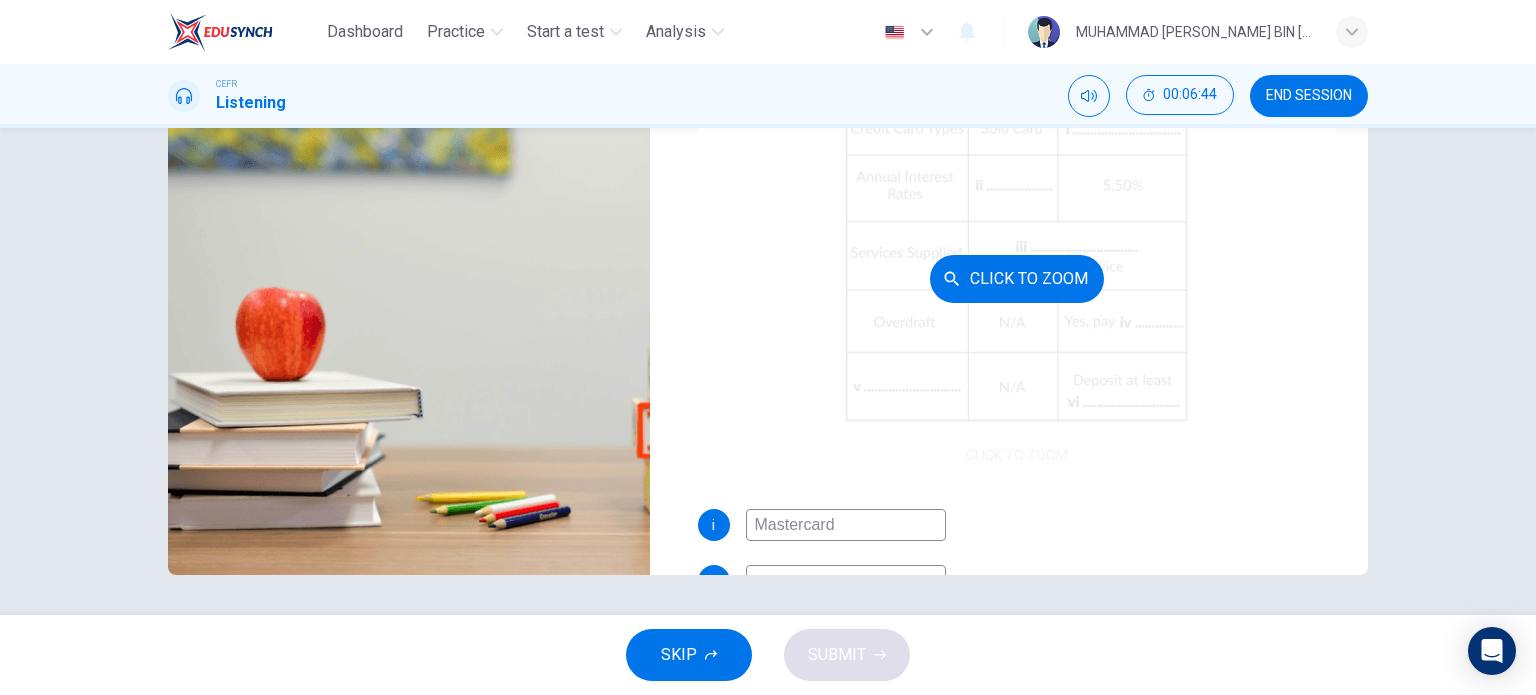 scroll, scrollTop: 21, scrollLeft: 0, axis: vertical 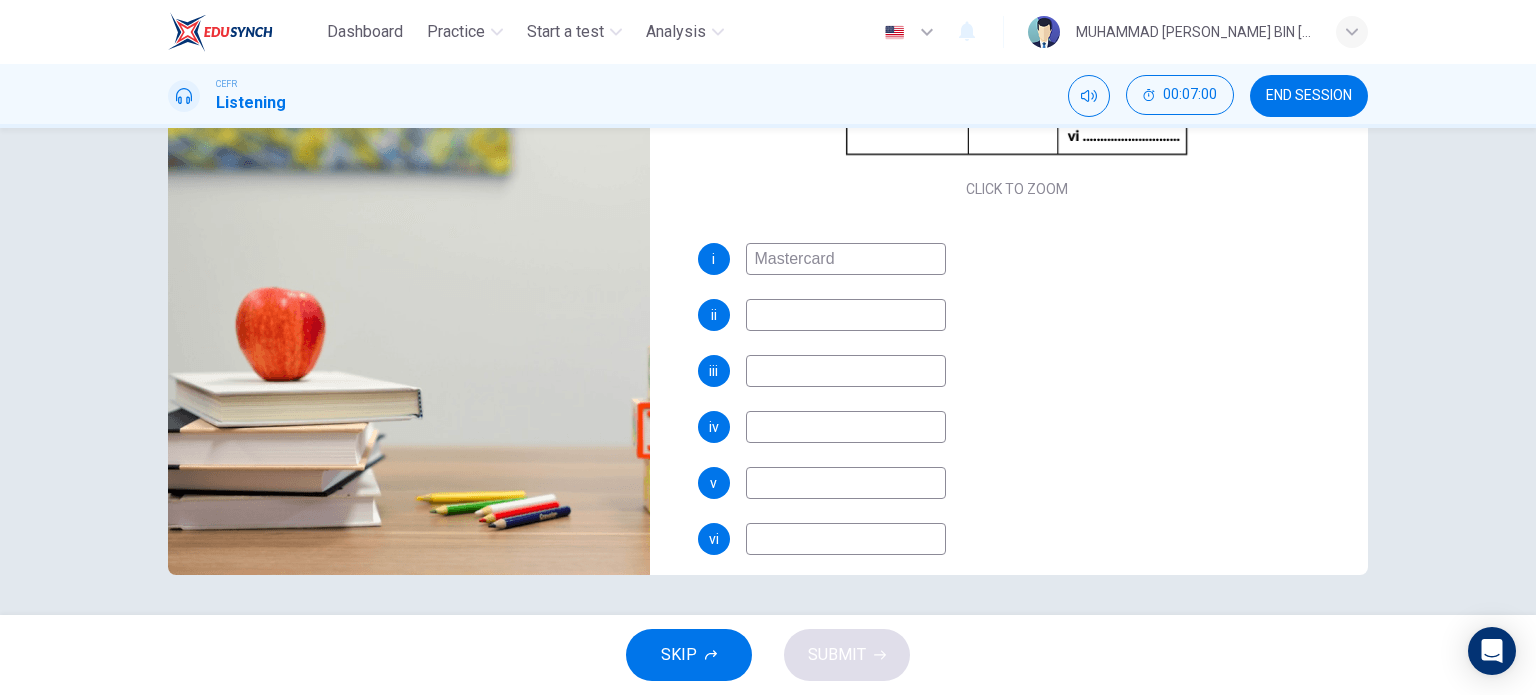 type on "Mastercard" 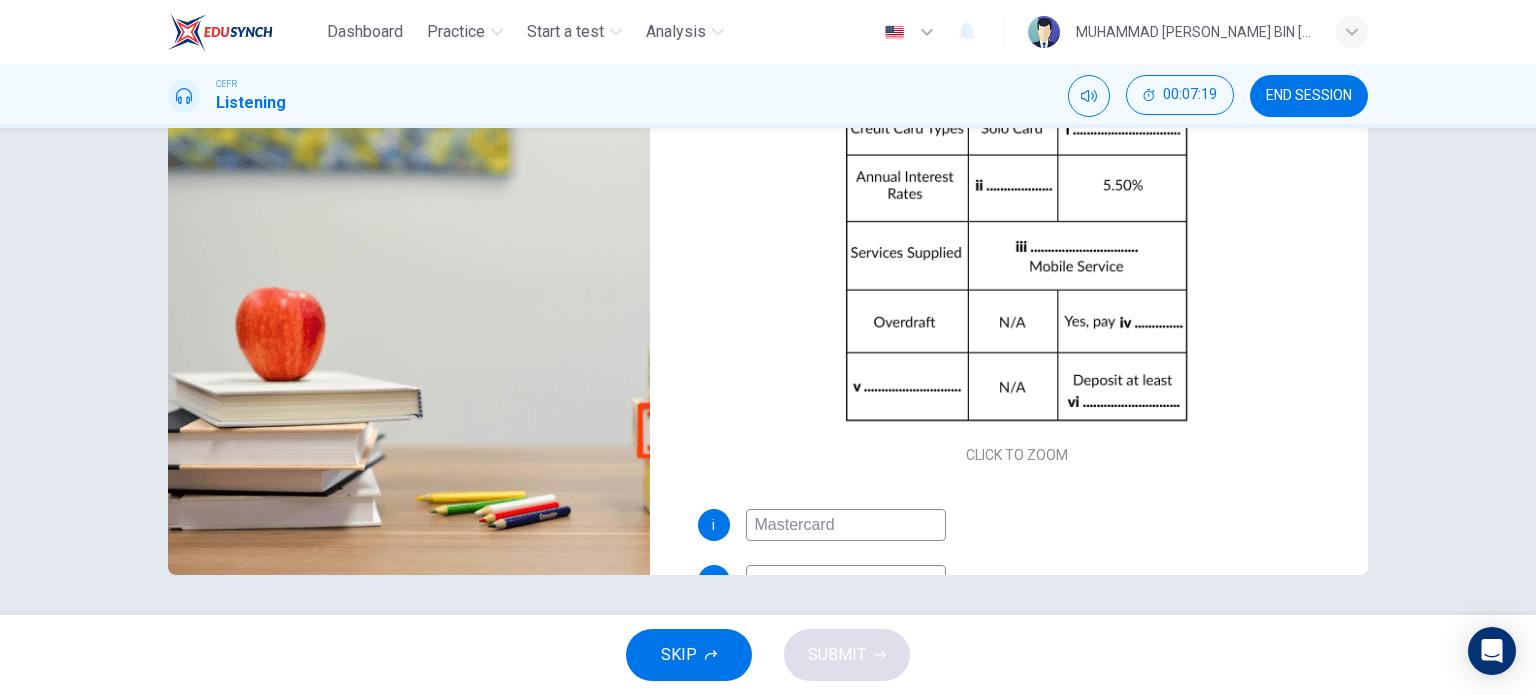 scroll, scrollTop: 266, scrollLeft: 0, axis: vertical 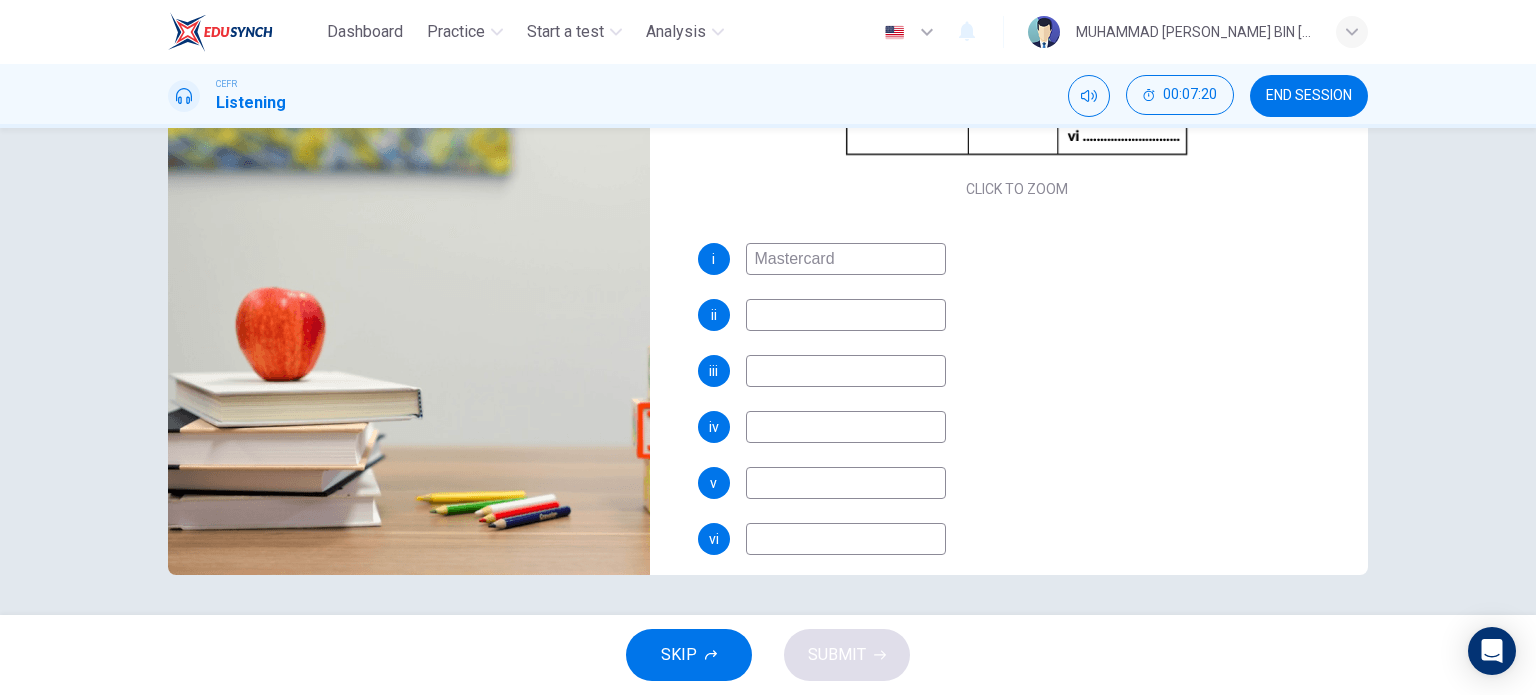 click at bounding box center [846, 315] 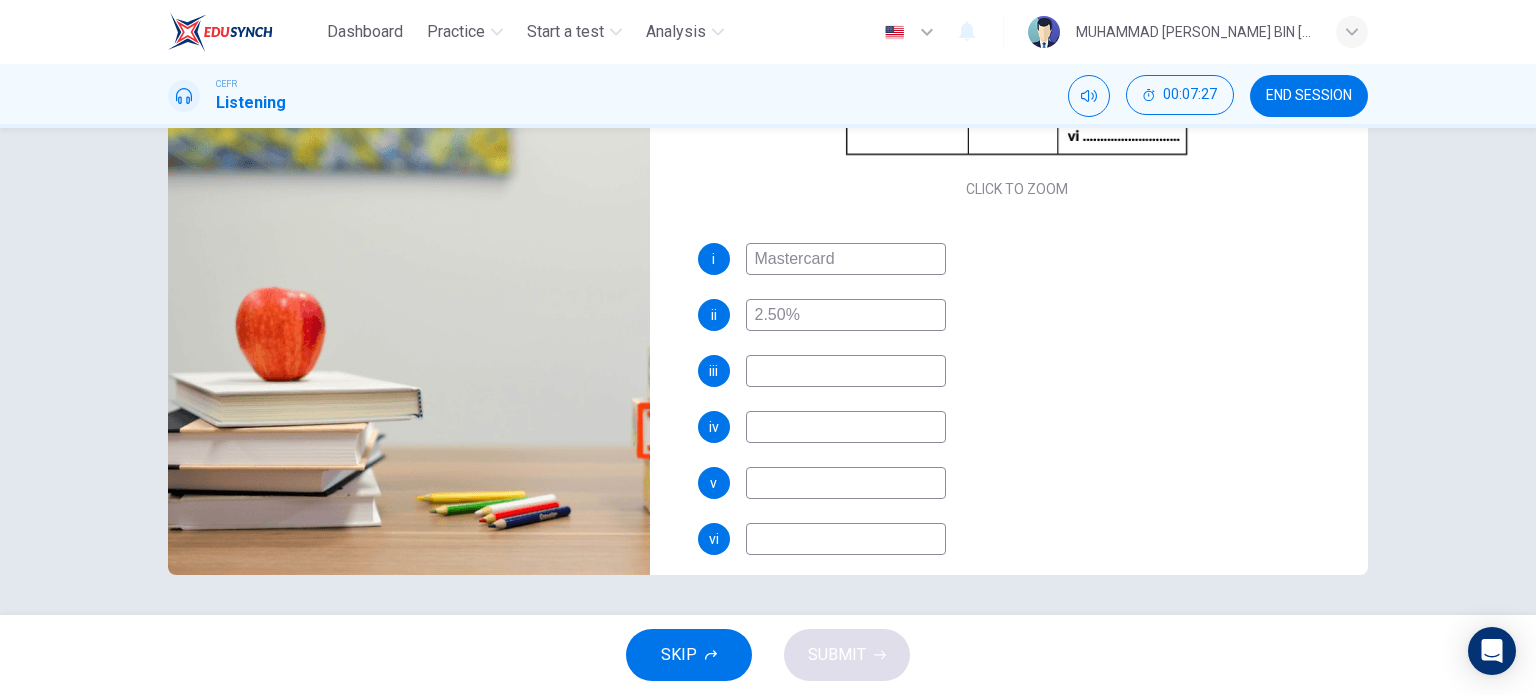 scroll, scrollTop: 0, scrollLeft: 0, axis: both 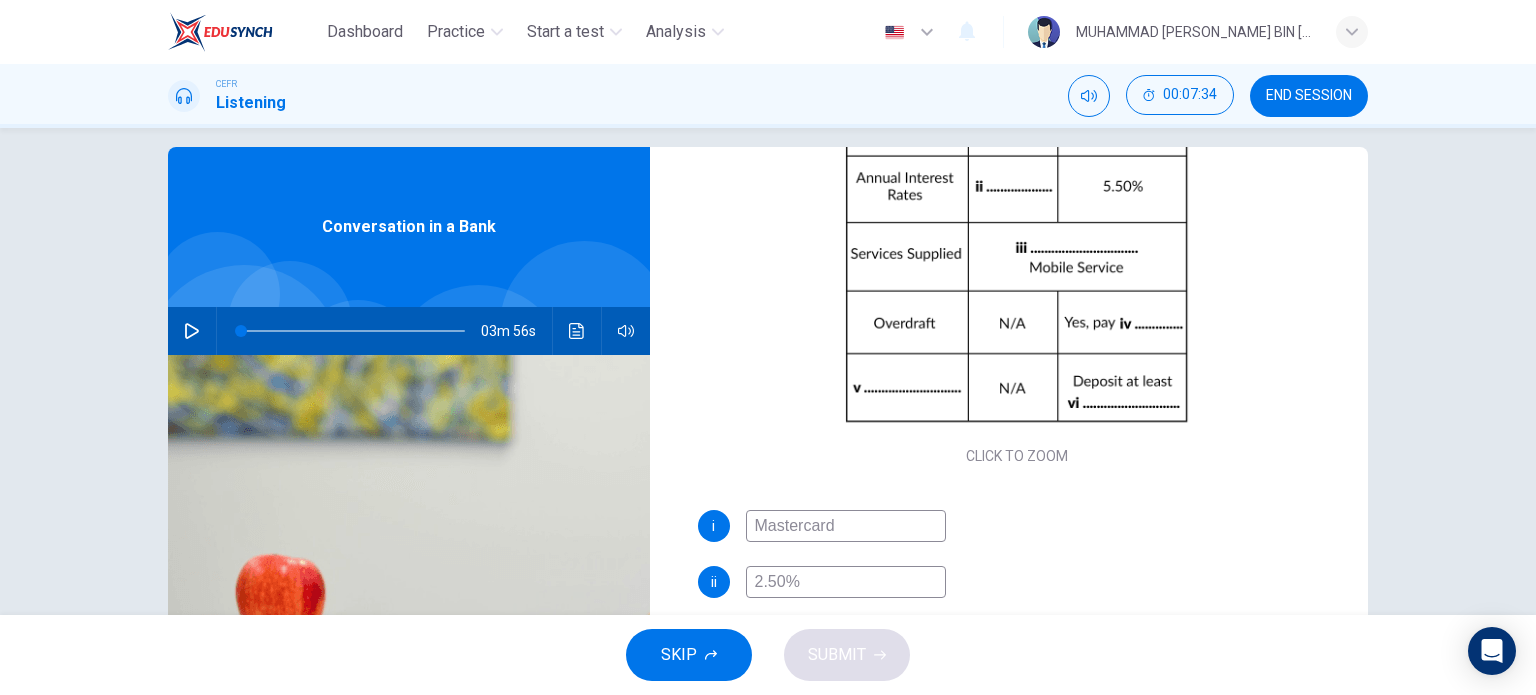 type on "2.50%" 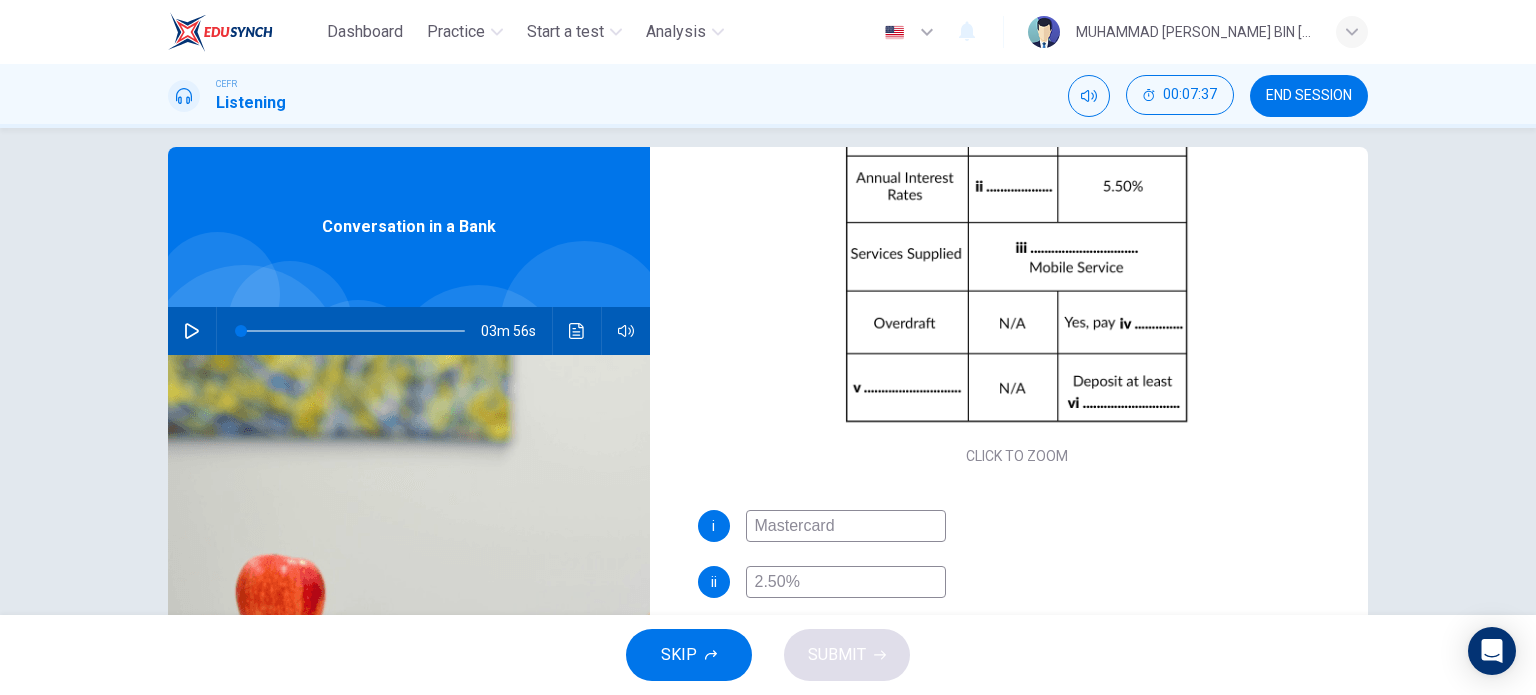 click on "Questions 4 - 9 Complete the table below. Write  NO MORE THAN THREE WORDS AND/OR A NUMBER  for each answer. CLICK TO ZOOM Click to Zoom i Mastercard ii 2.50% iii iv v vi Conversation in a Bank 03m 56s" at bounding box center (768, 494) 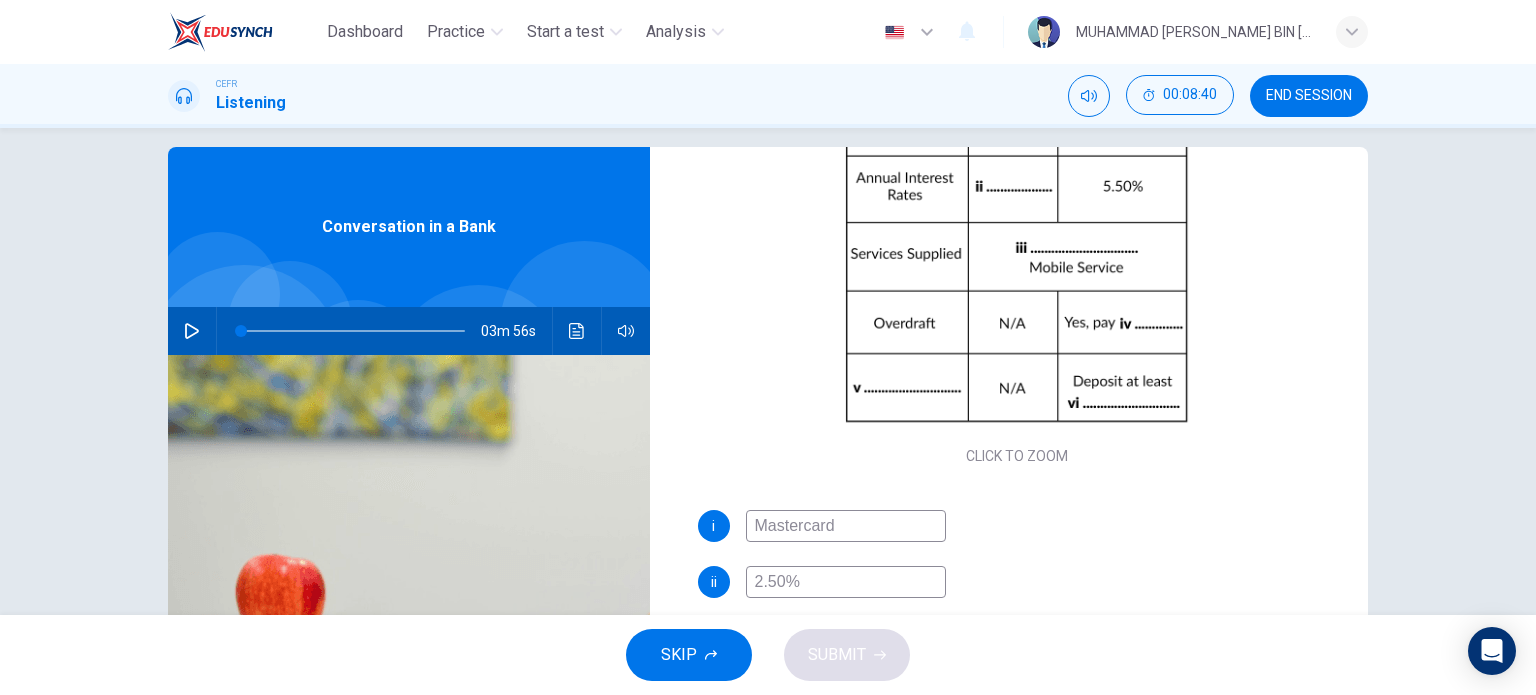 scroll, scrollTop: 285, scrollLeft: 0, axis: vertical 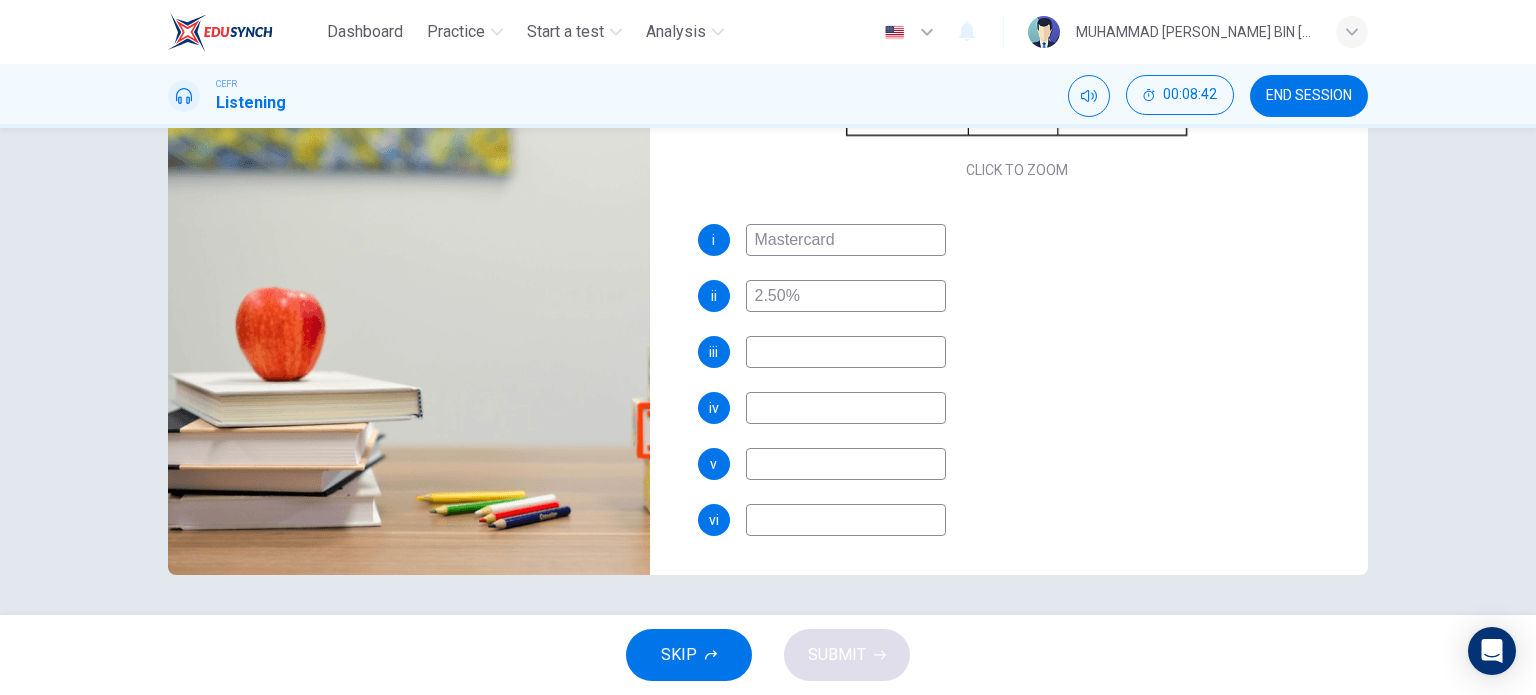 click at bounding box center [846, 352] 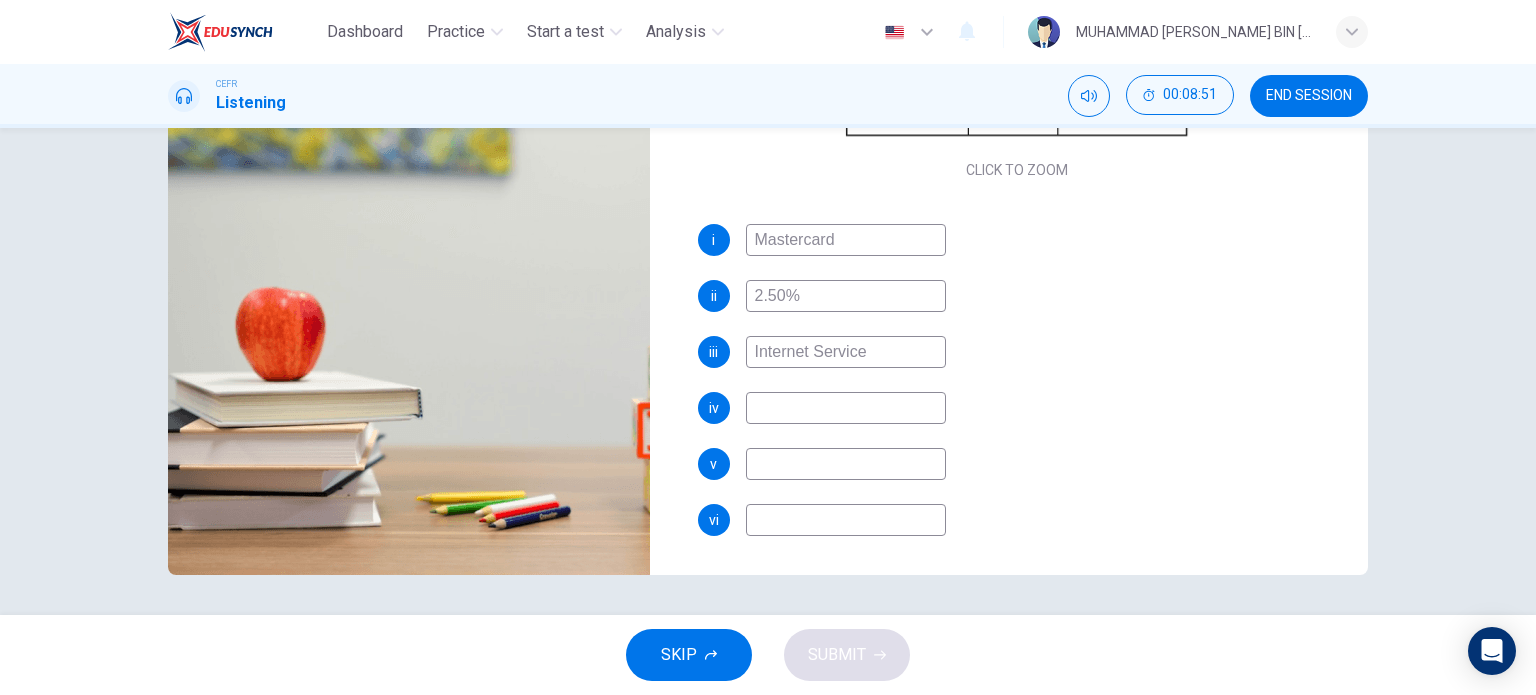 scroll, scrollTop: 19, scrollLeft: 0, axis: vertical 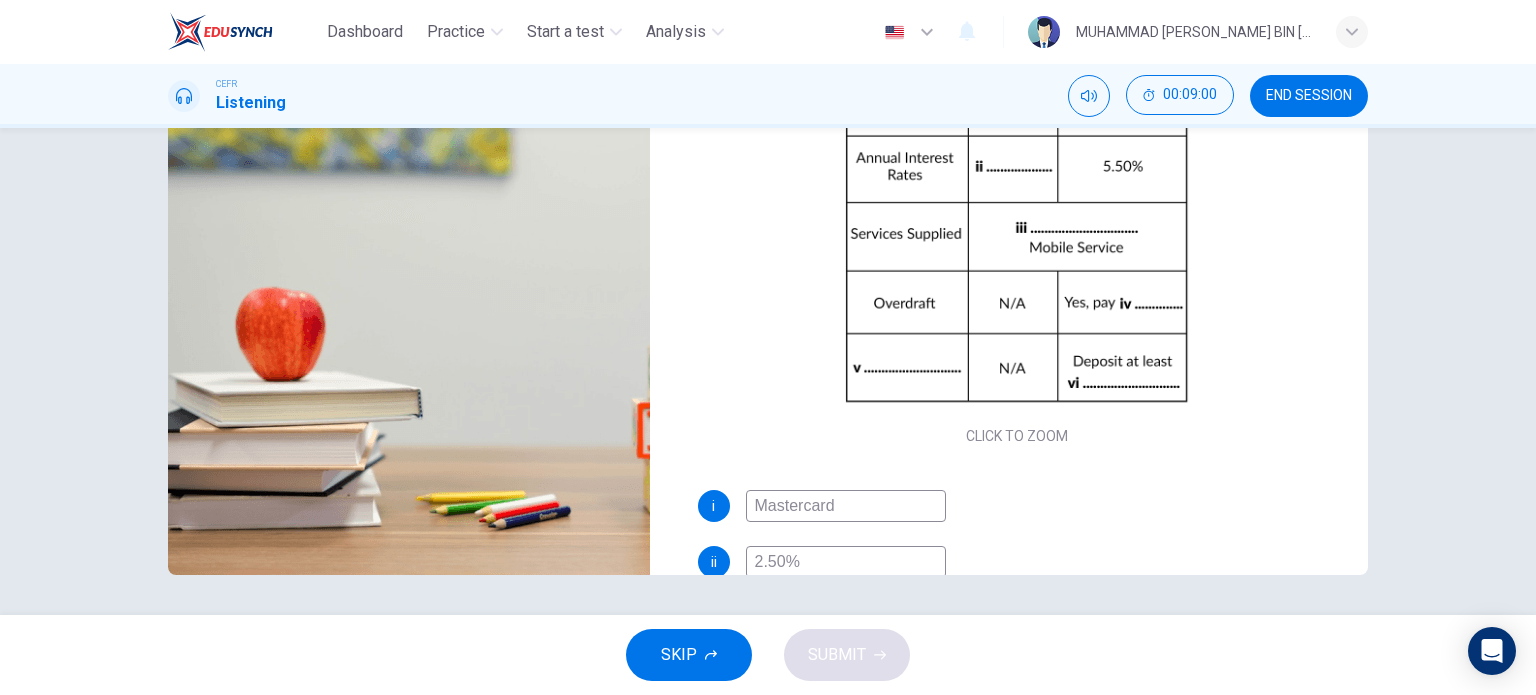 type on "Internet Service" 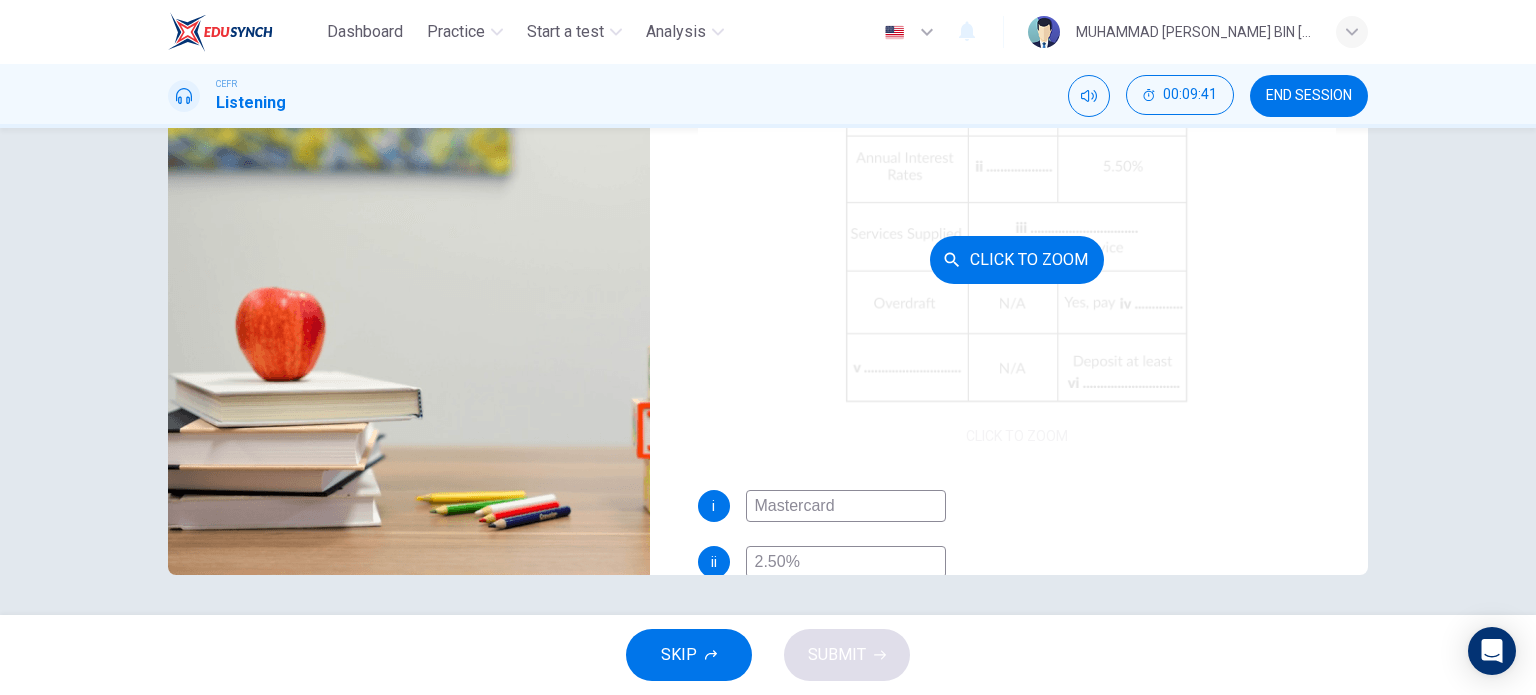 scroll, scrollTop: 285, scrollLeft: 0, axis: vertical 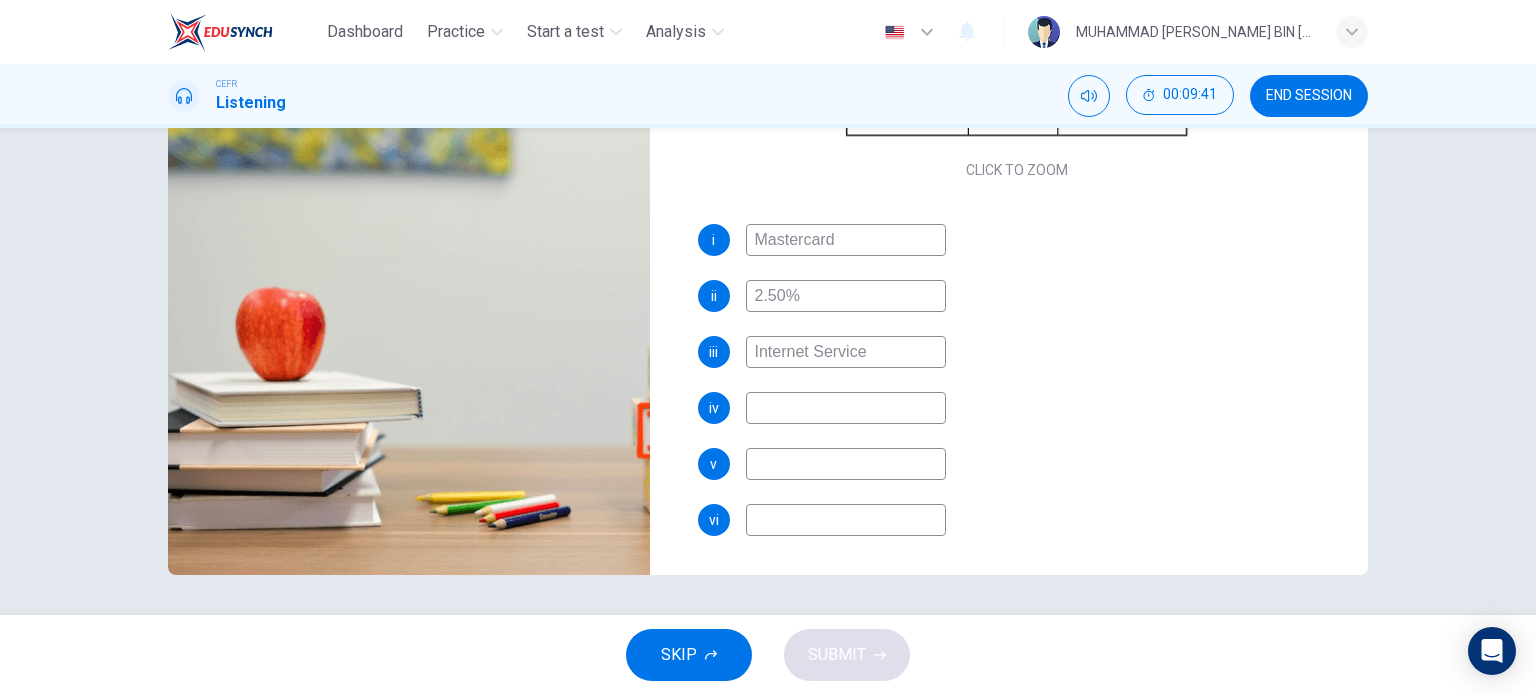 click at bounding box center (846, 408) 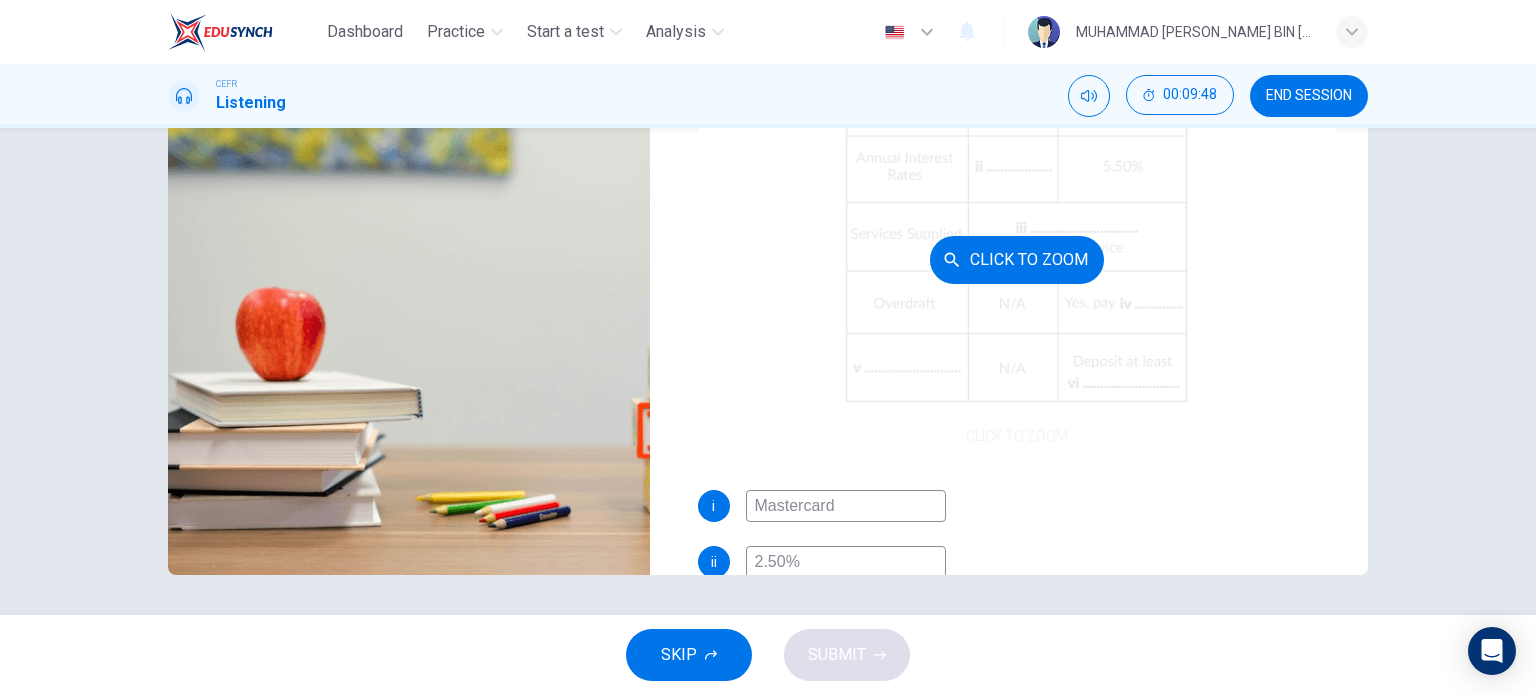 scroll, scrollTop: 0, scrollLeft: 0, axis: both 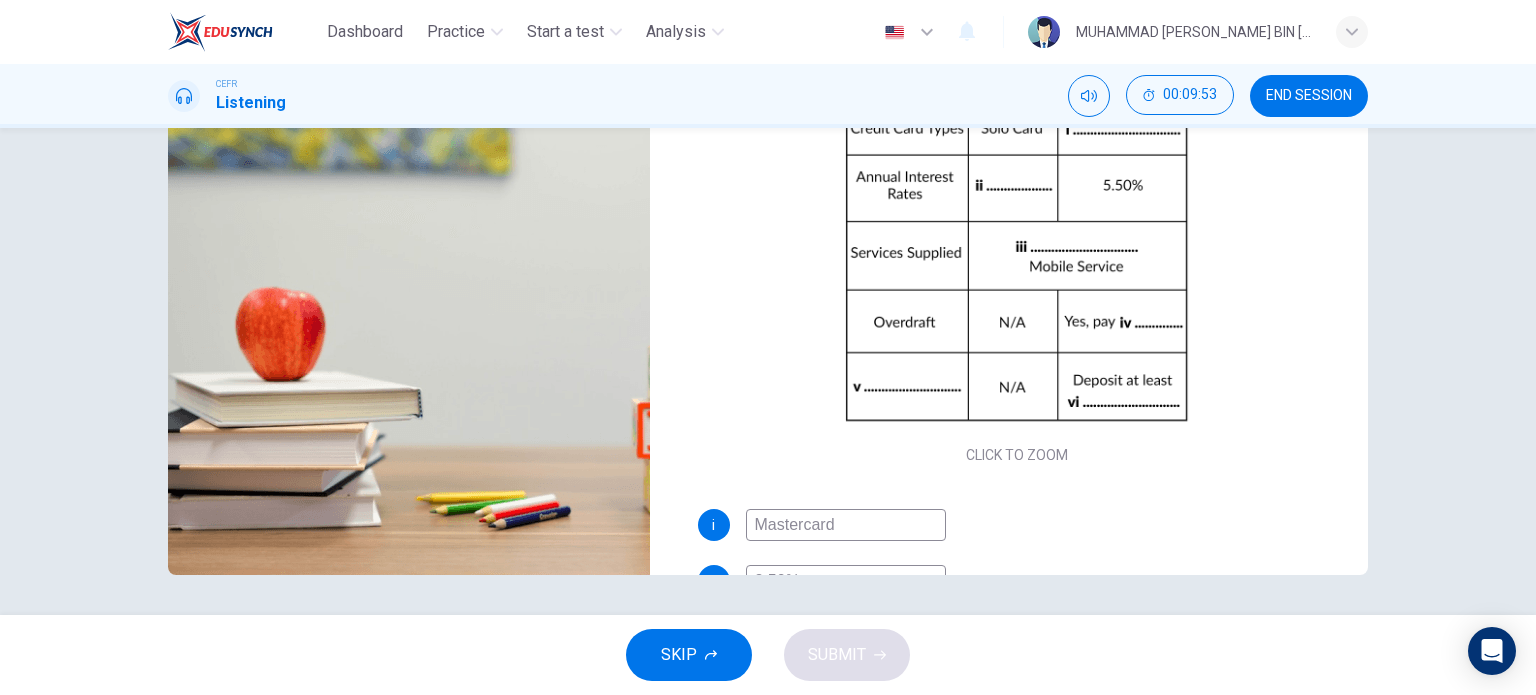 type on "2%" 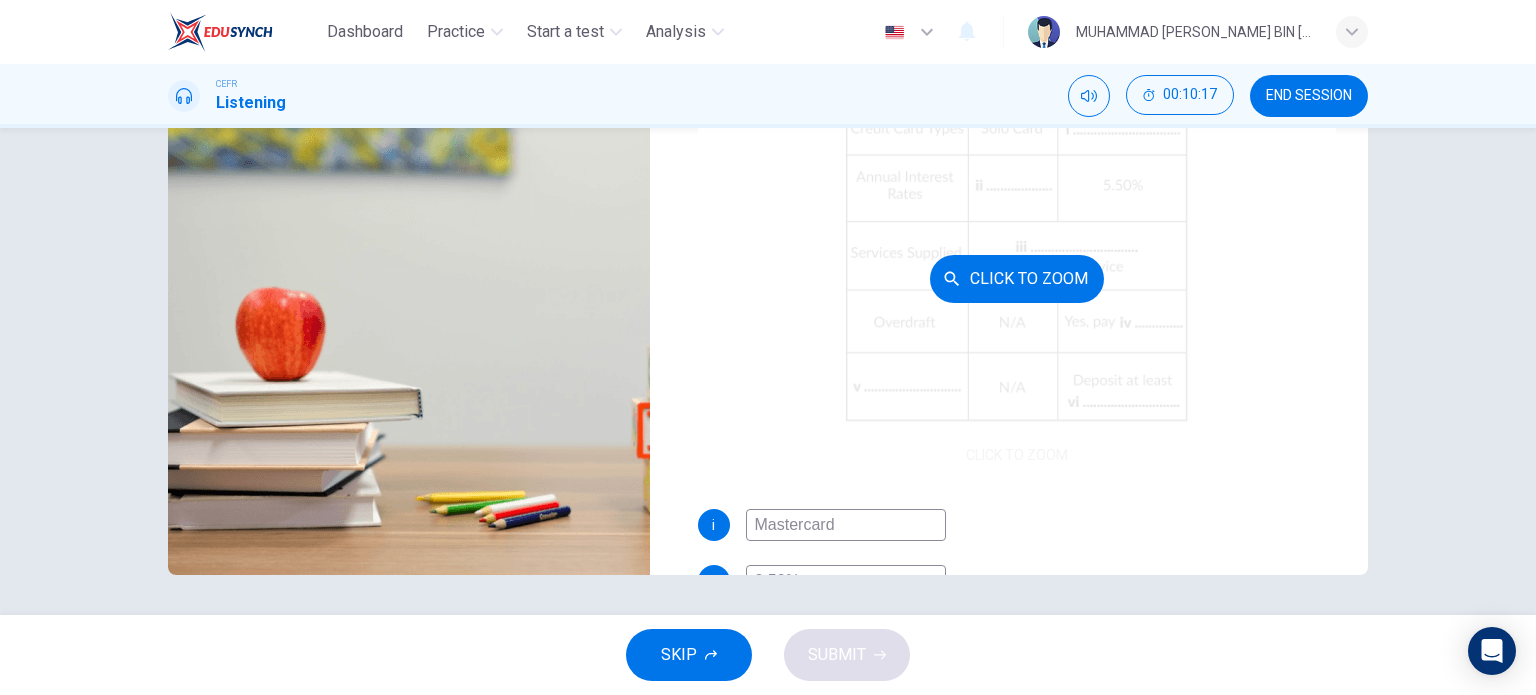 scroll, scrollTop: 285, scrollLeft: 0, axis: vertical 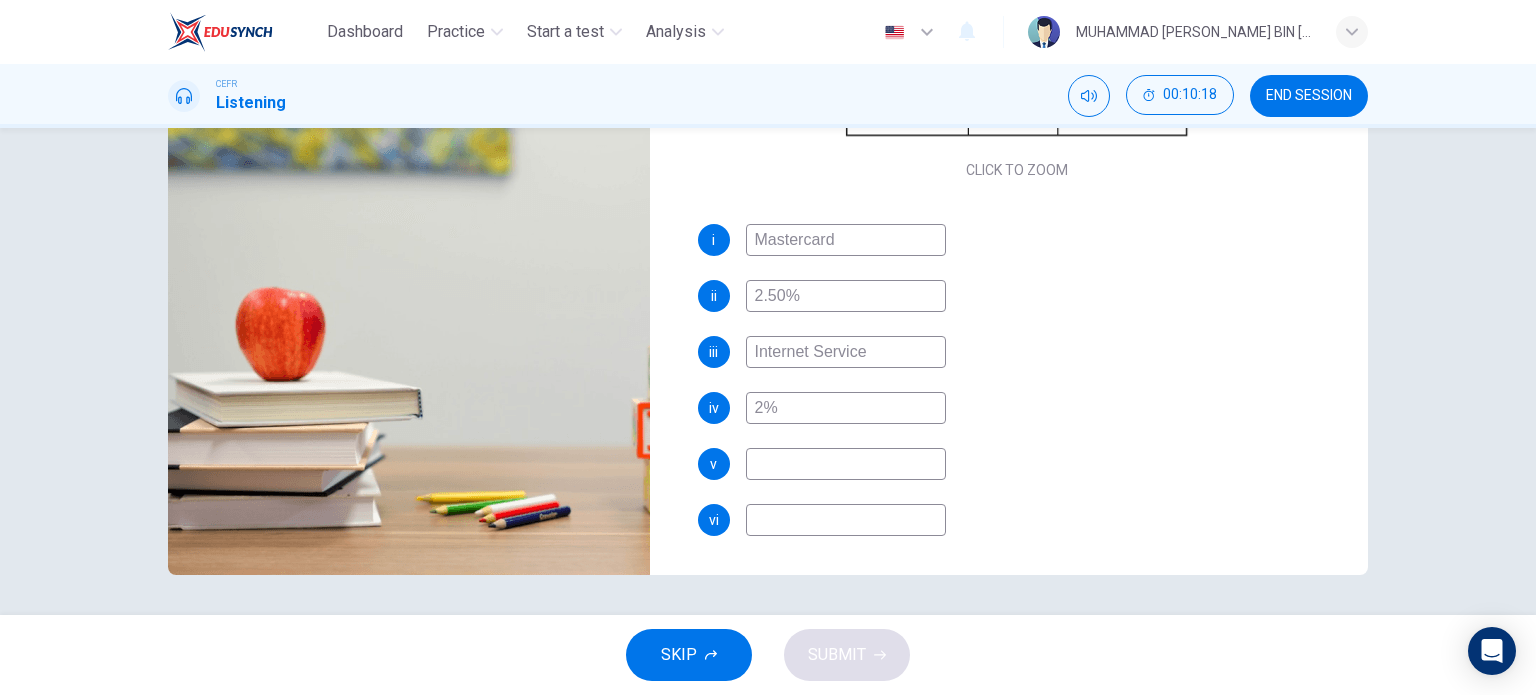 click at bounding box center [846, 464] 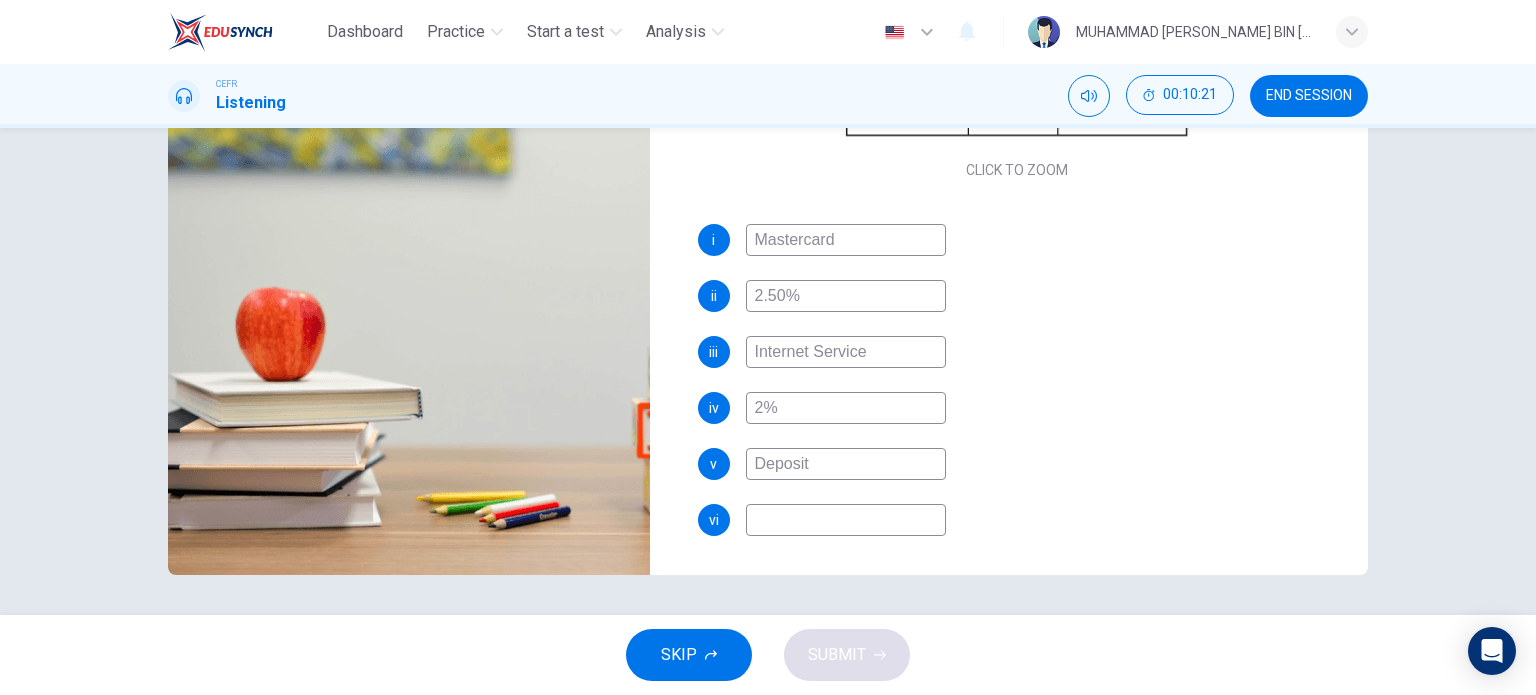 type on "Deposit" 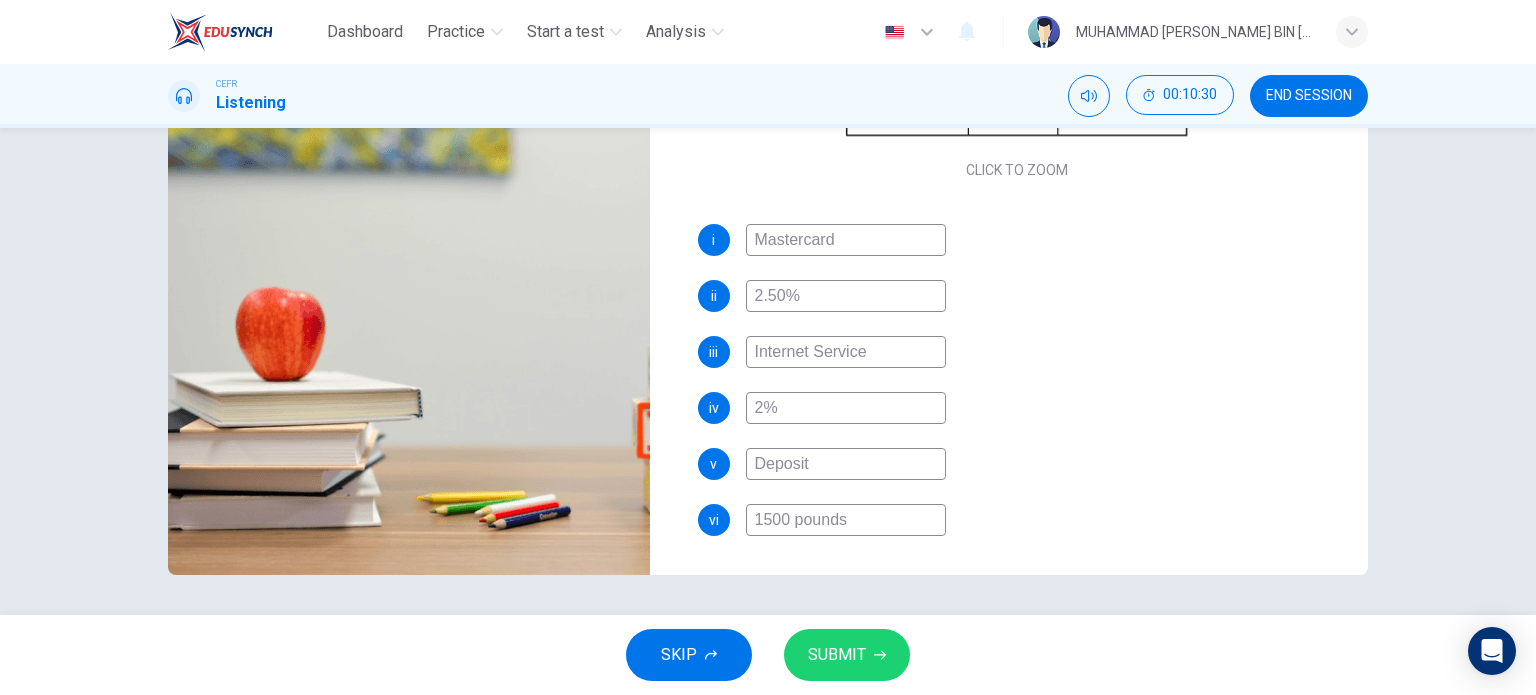 type on "1500 pounds" 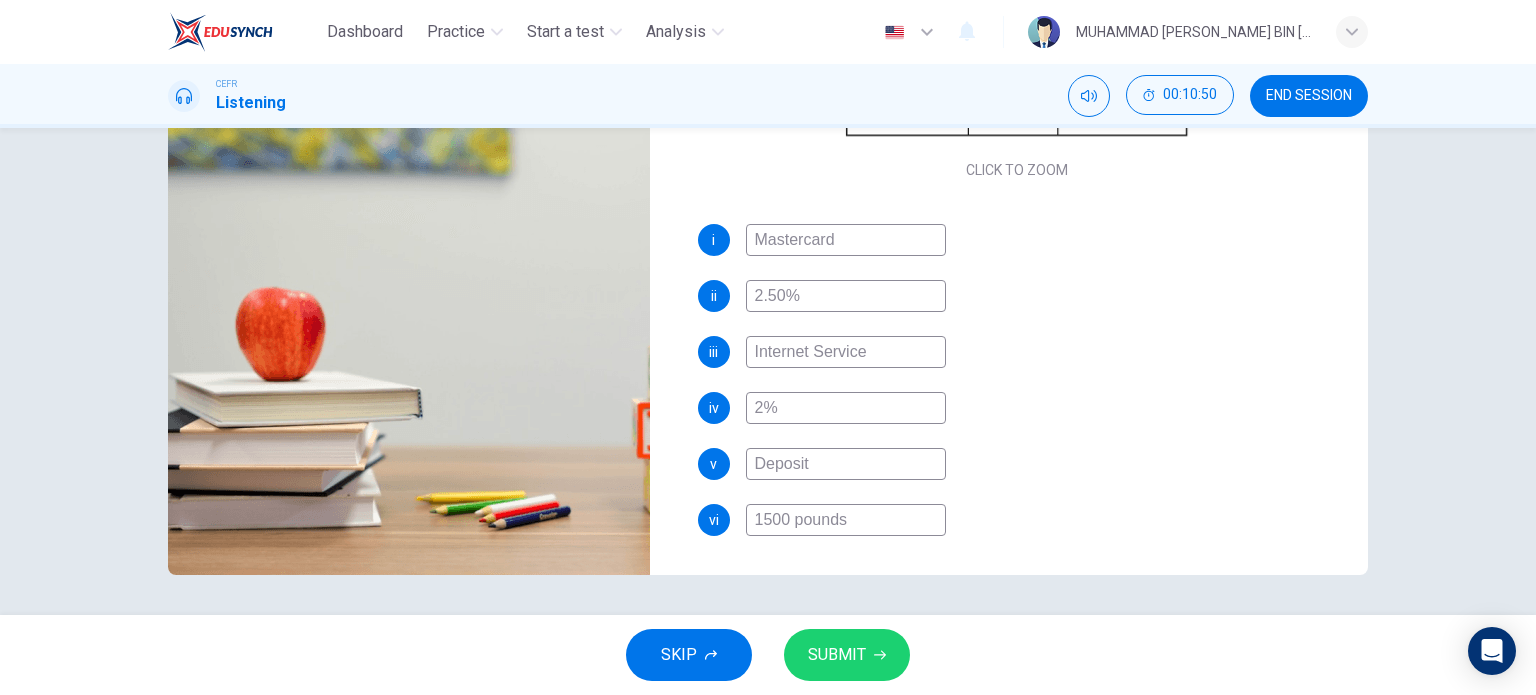 click on "SKIP SUBMIT" at bounding box center (768, 655) 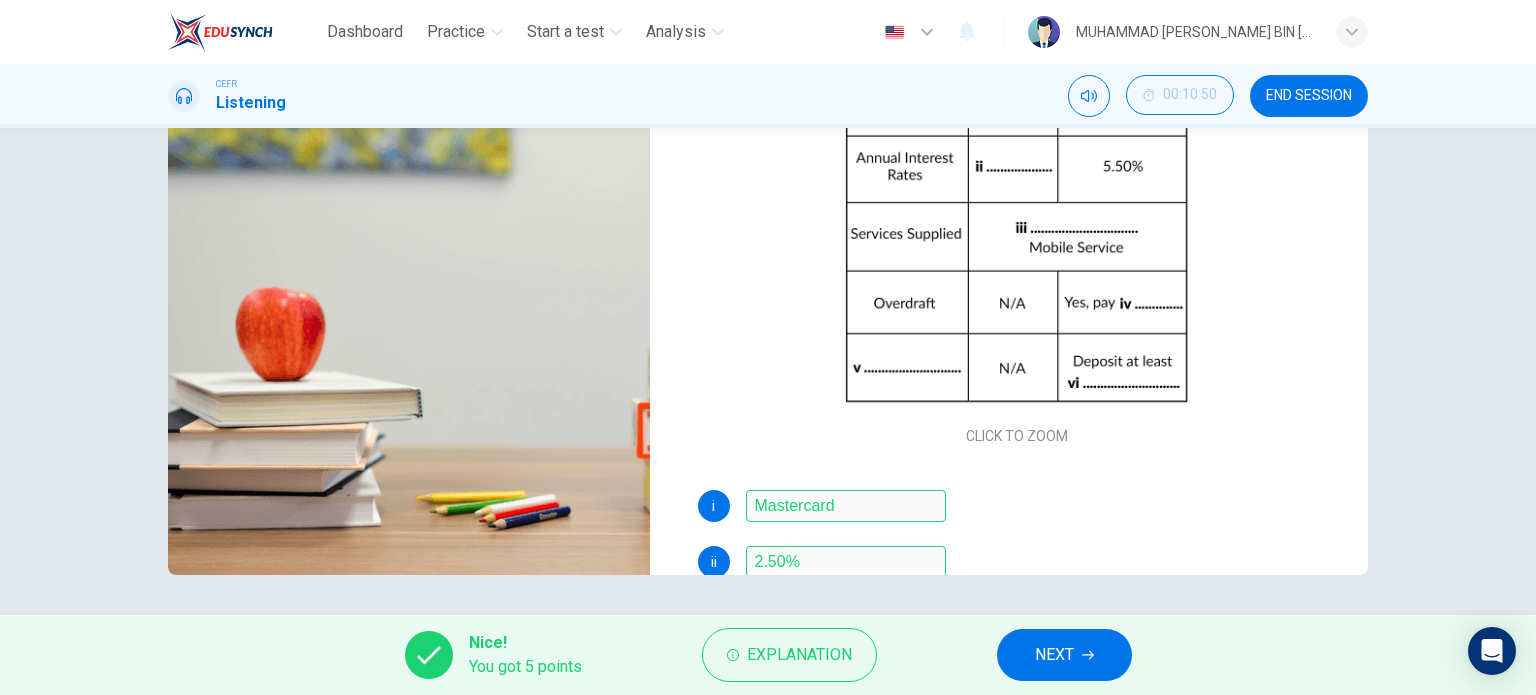scroll, scrollTop: 285, scrollLeft: 0, axis: vertical 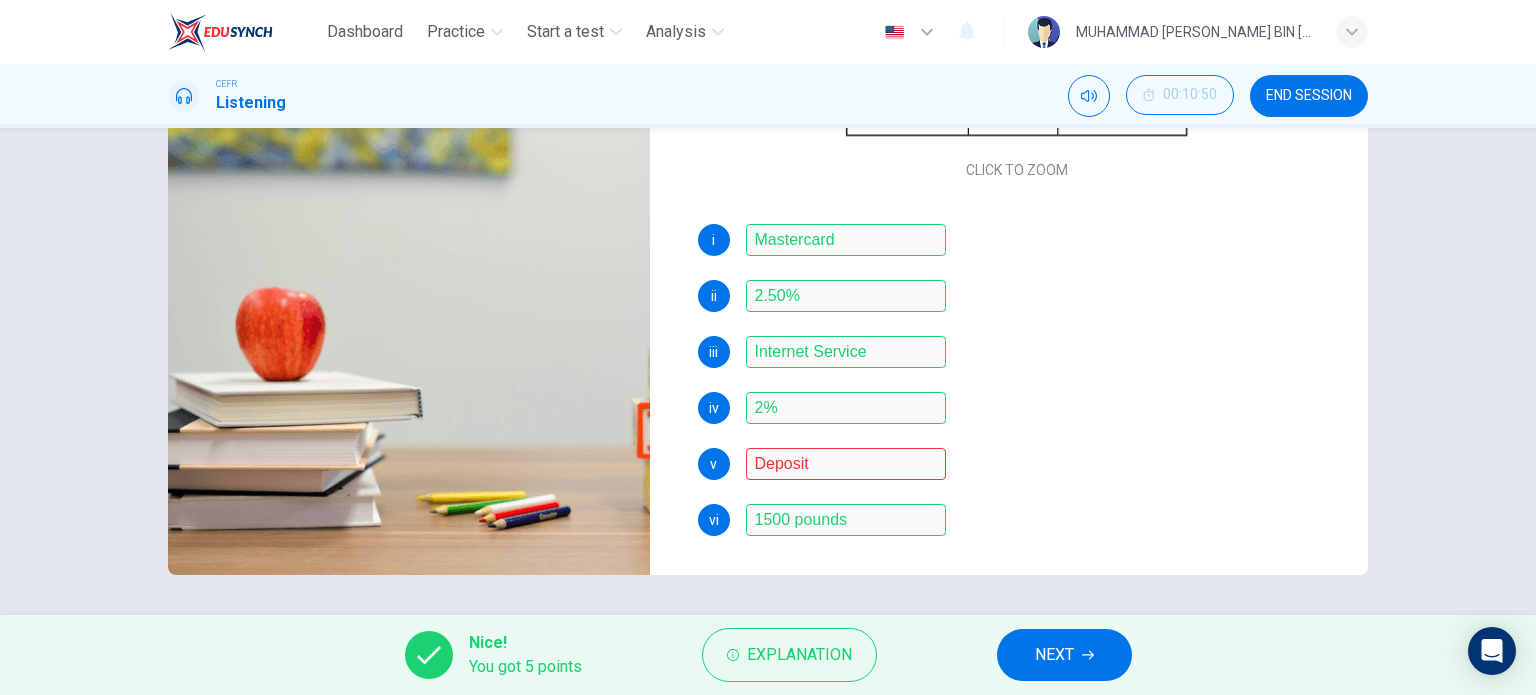 click on "NEXT" at bounding box center [1054, 655] 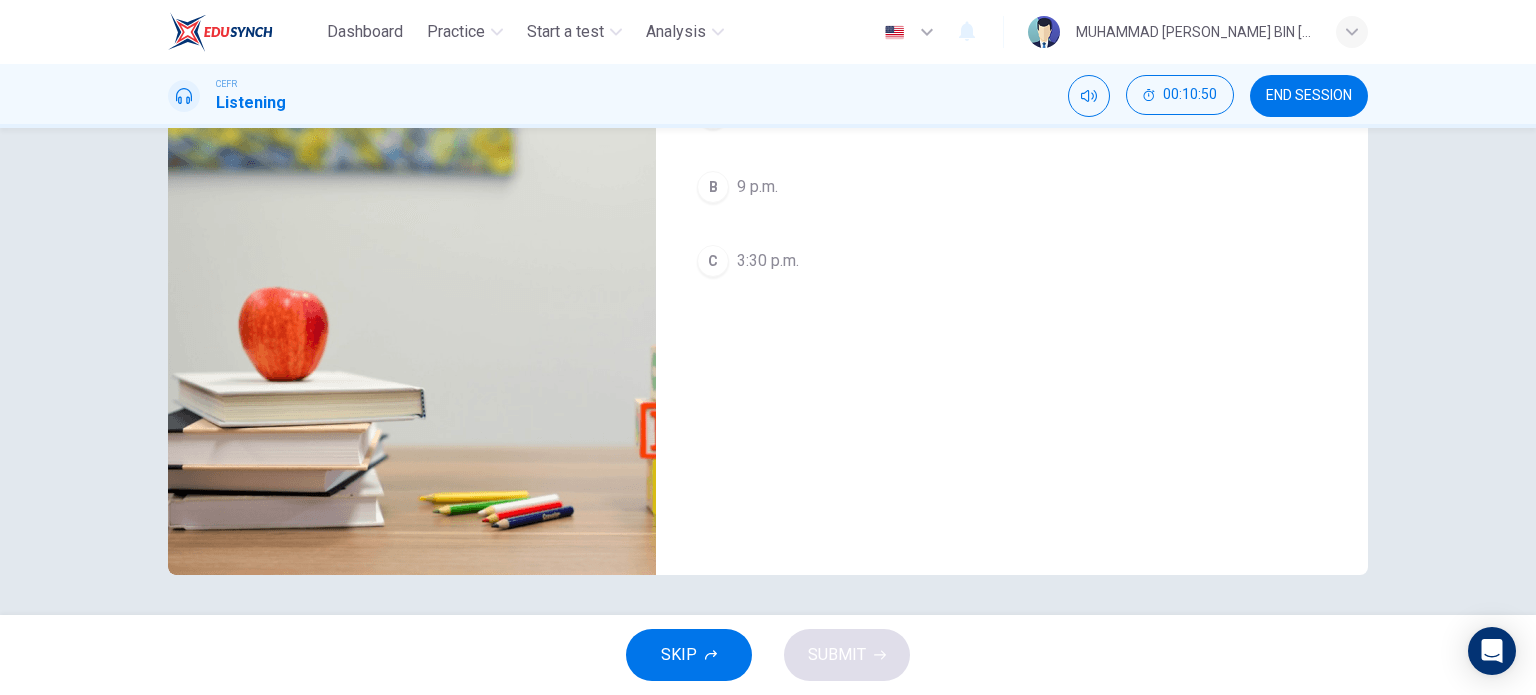 scroll, scrollTop: 0, scrollLeft: 0, axis: both 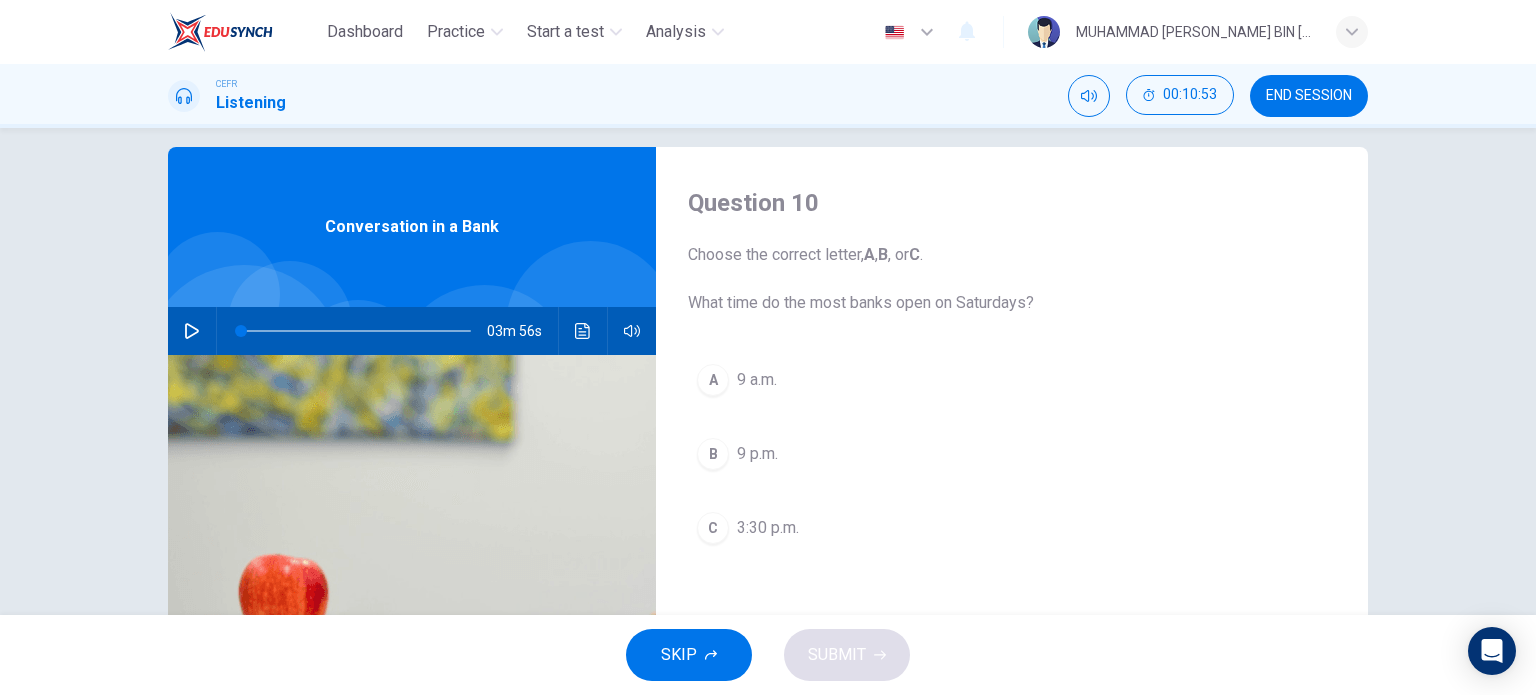 click on "9 a.m." at bounding box center [757, 380] 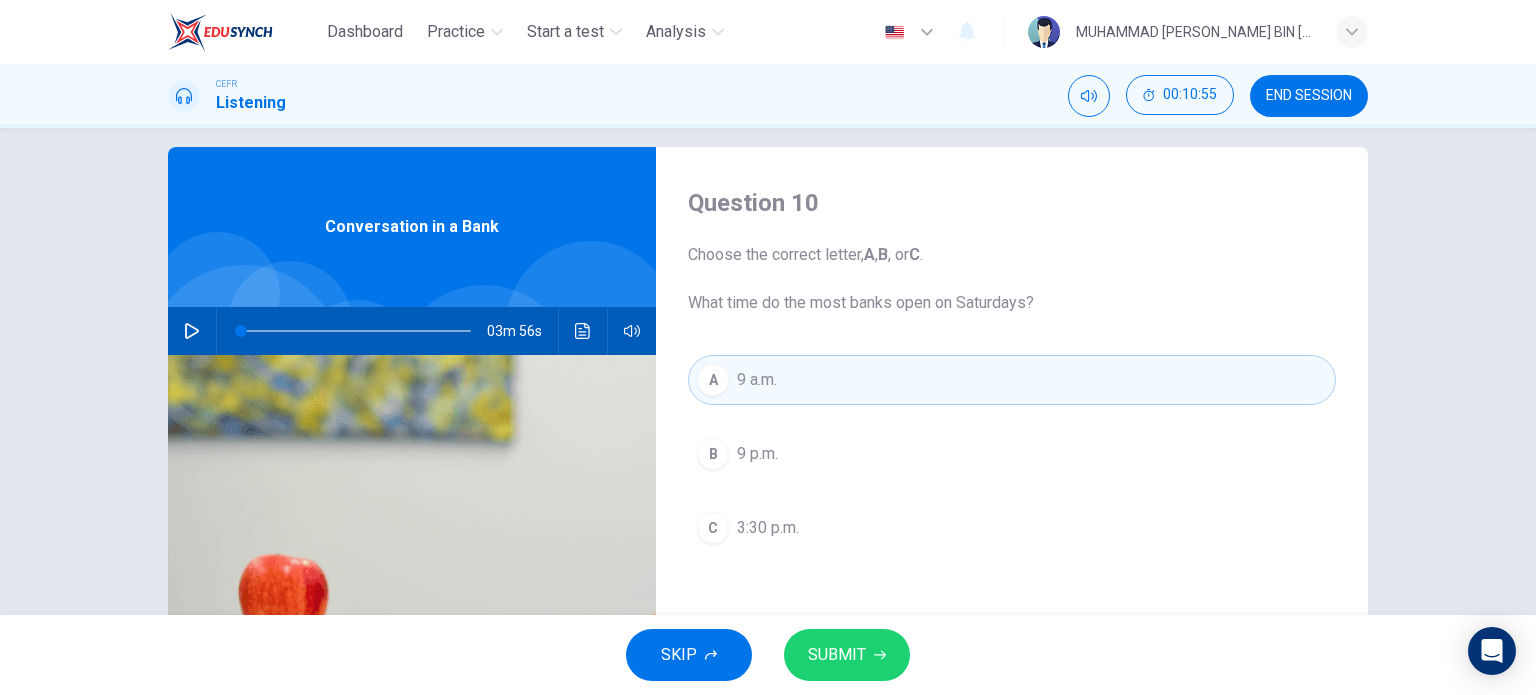 click on "SUBMIT" at bounding box center (847, 655) 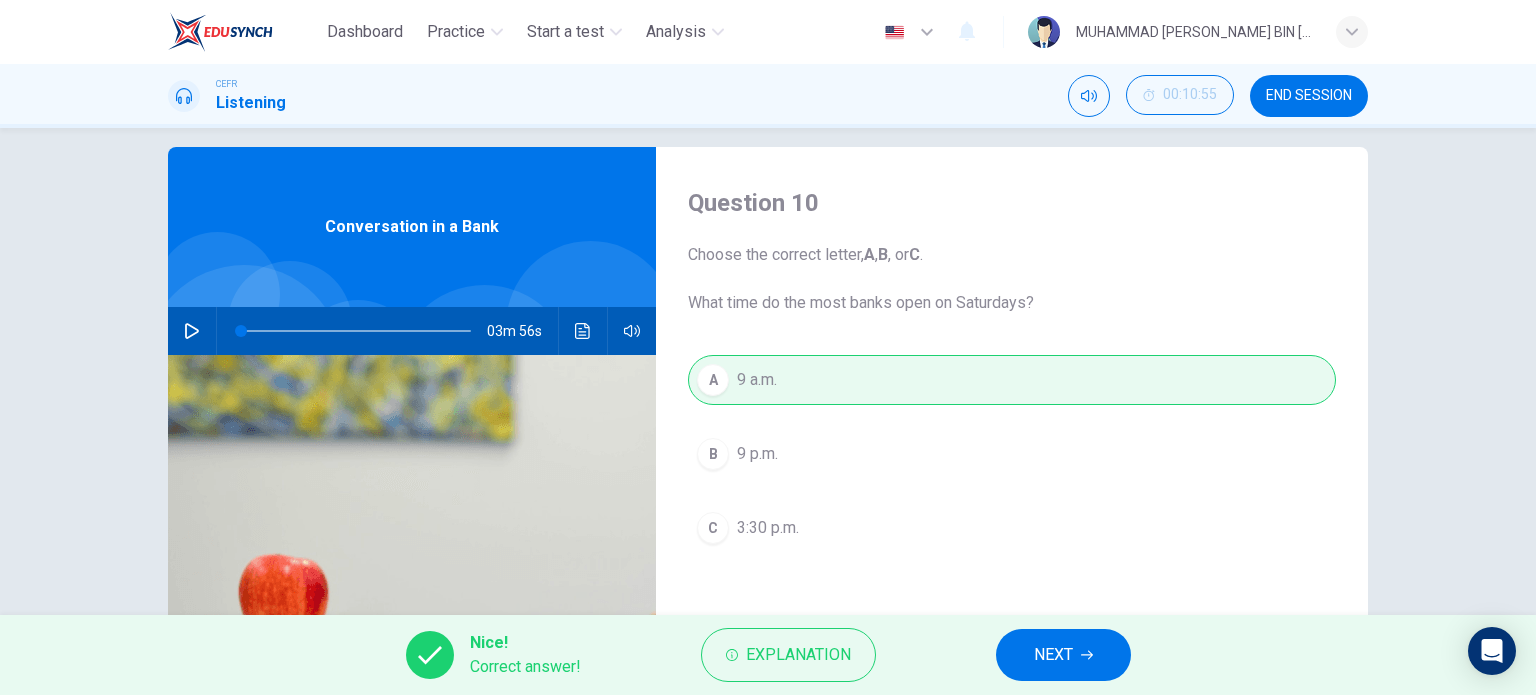click on "NEXT" at bounding box center (1053, 655) 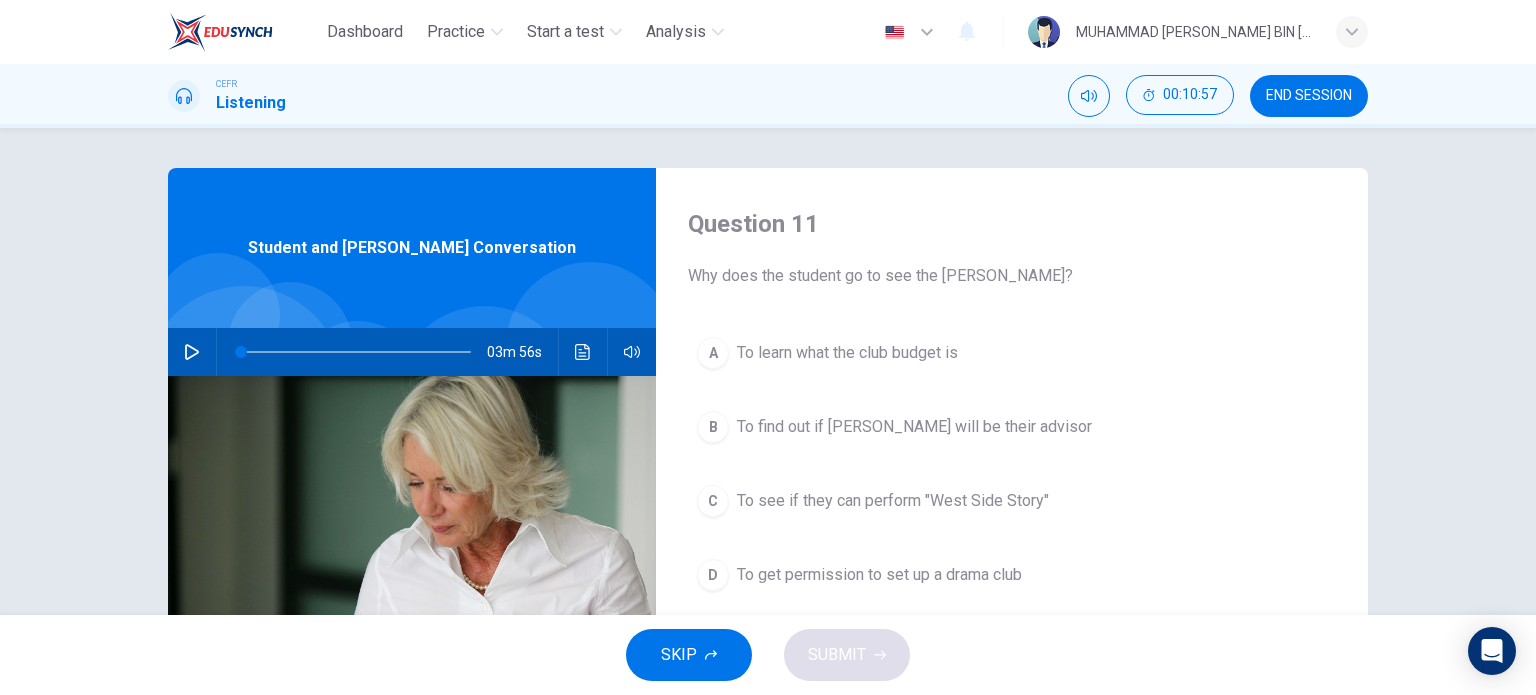 click on "END SESSION" at bounding box center [1309, 96] 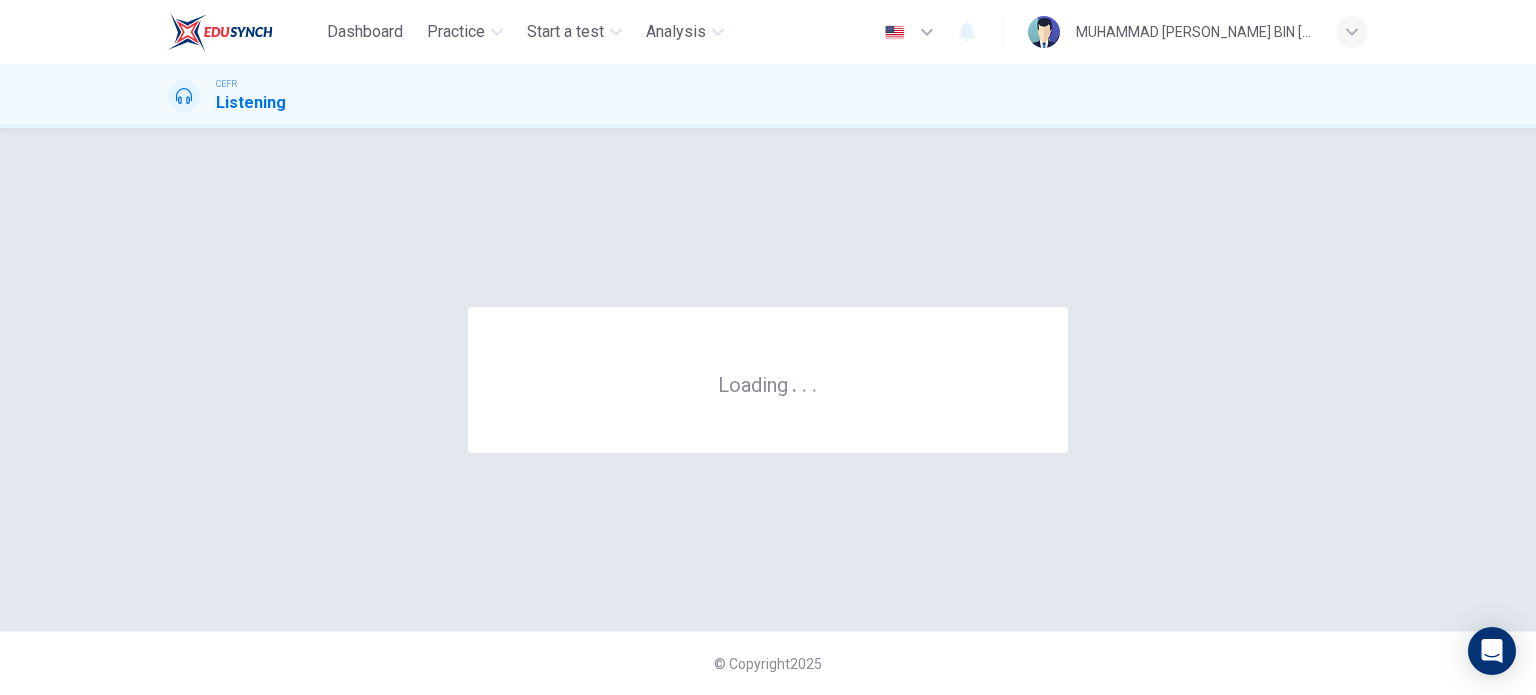 scroll, scrollTop: 0, scrollLeft: 0, axis: both 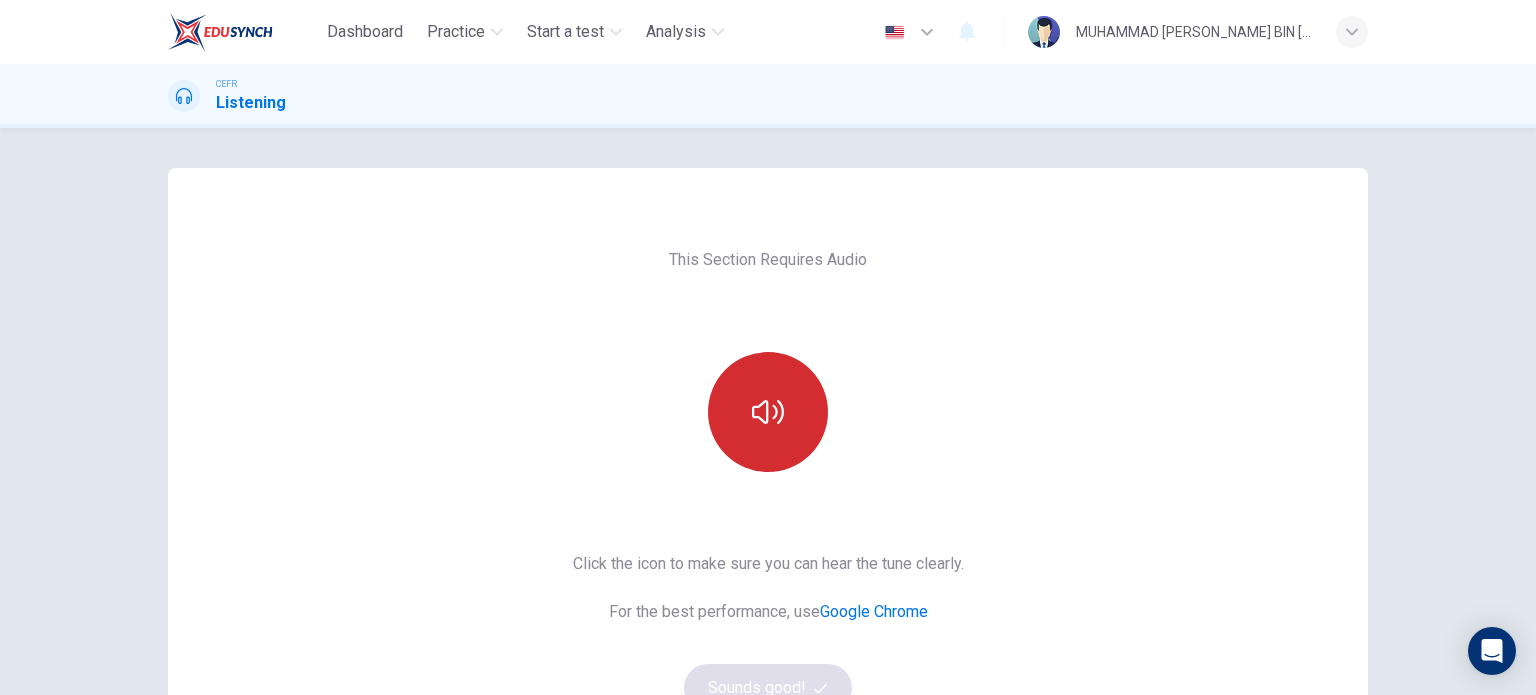 click 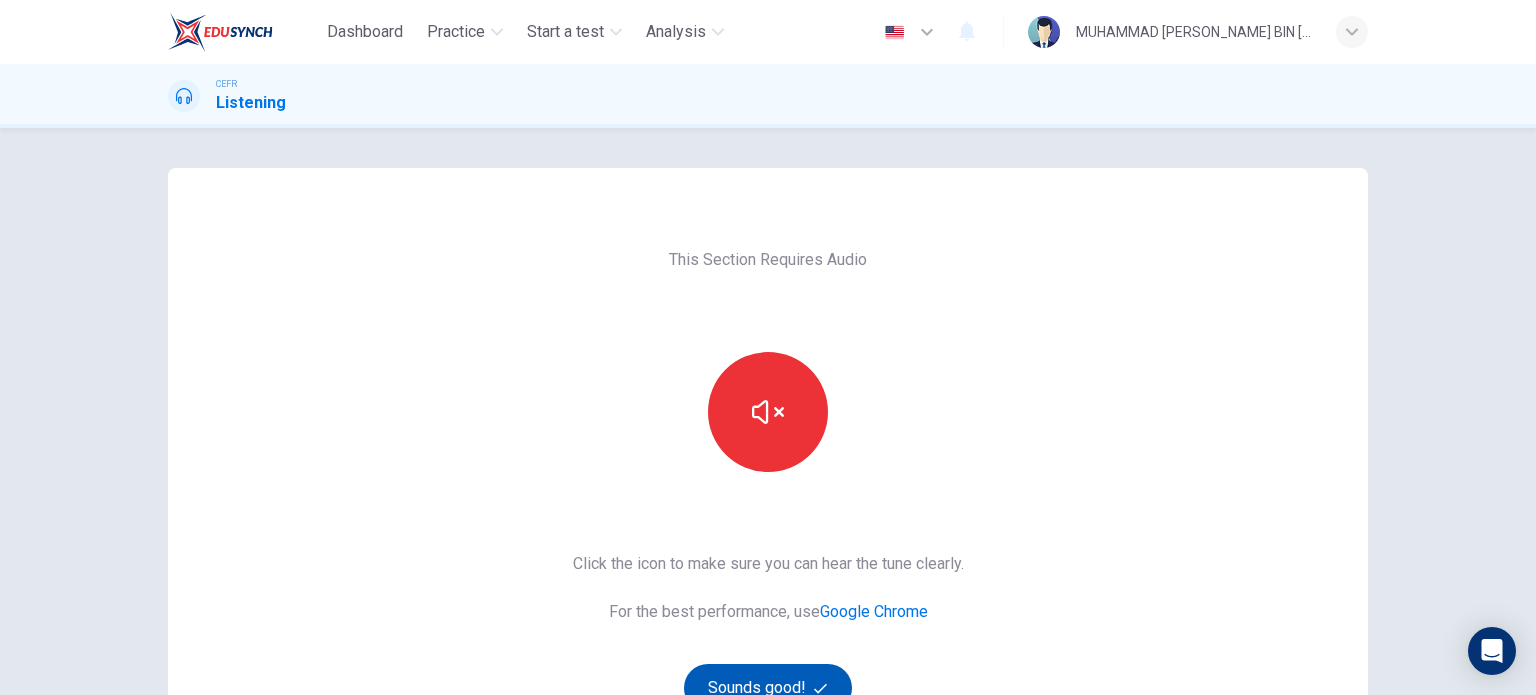 click on "Sounds good!" at bounding box center (768, 688) 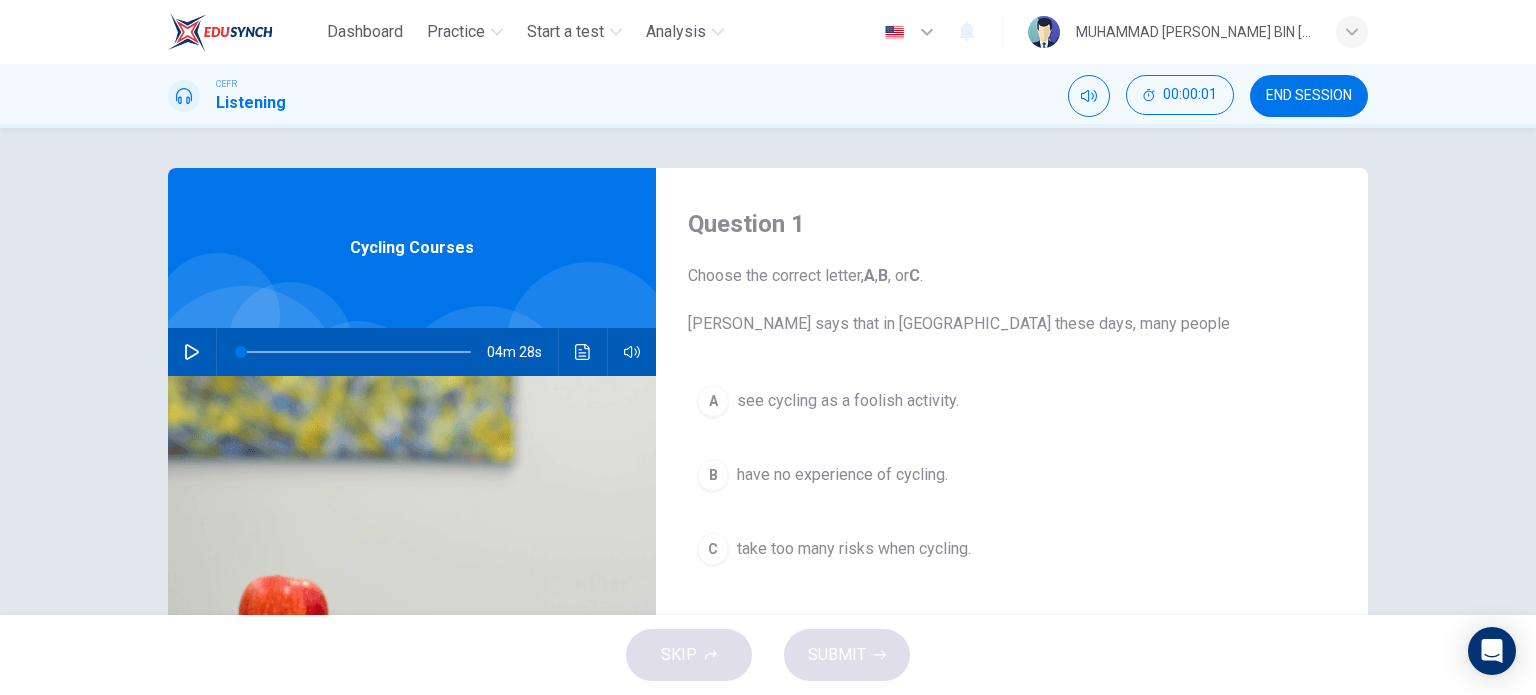 click 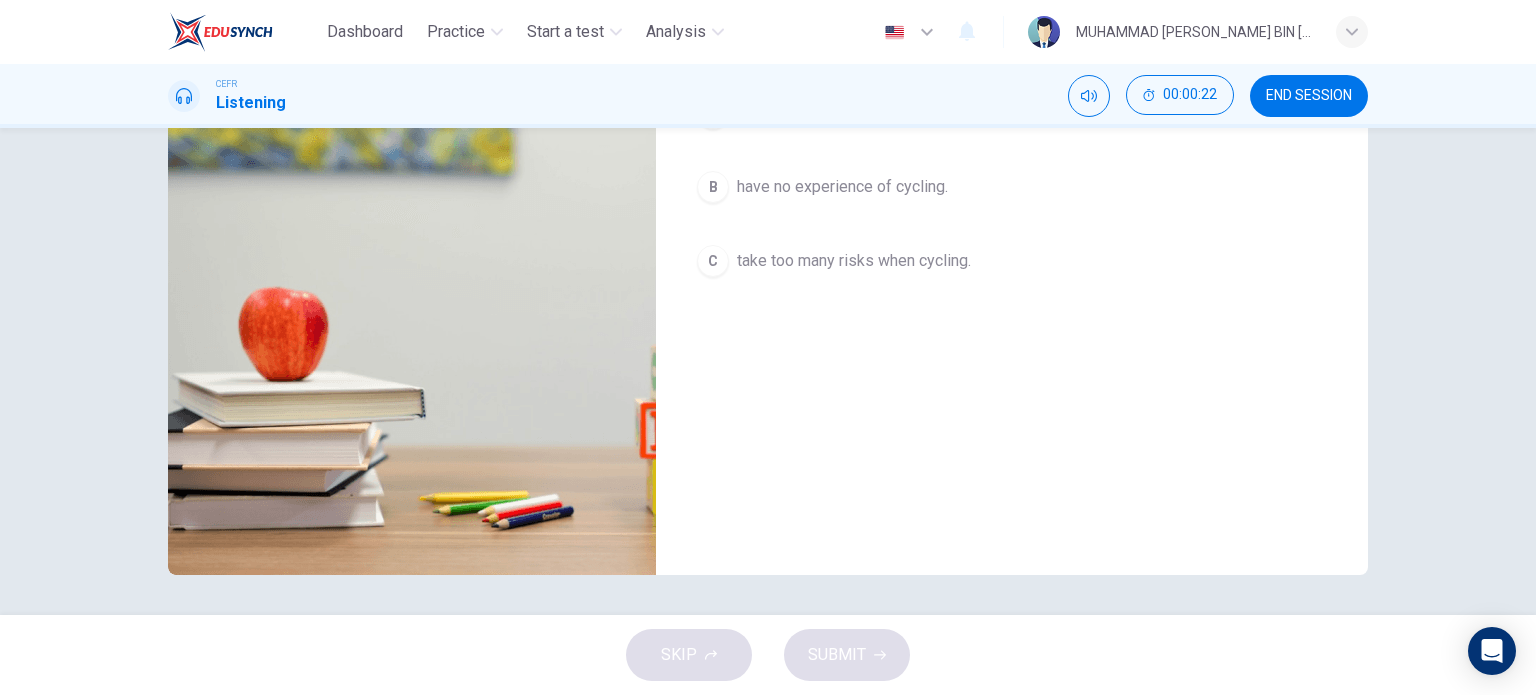 scroll, scrollTop: 21, scrollLeft: 0, axis: vertical 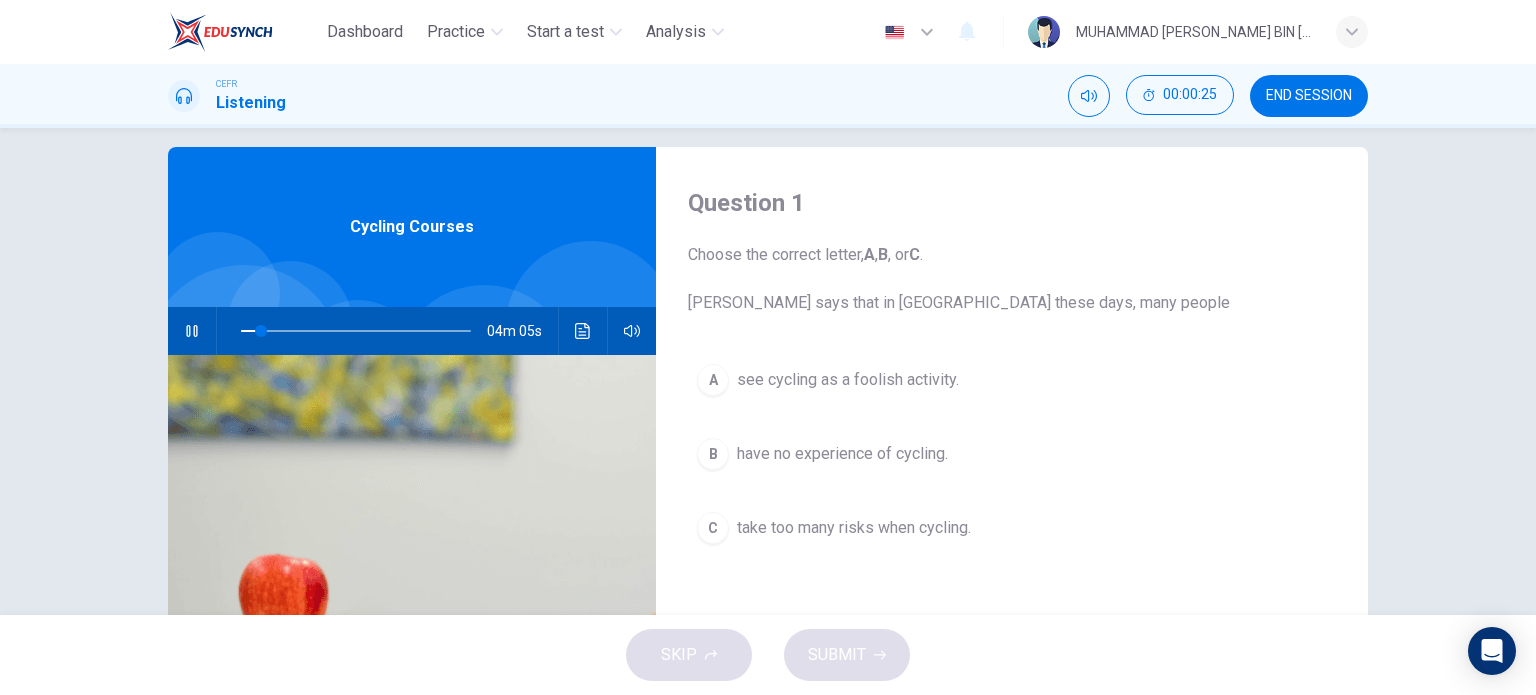 click on "take too many risks when cycling." at bounding box center (854, 528) 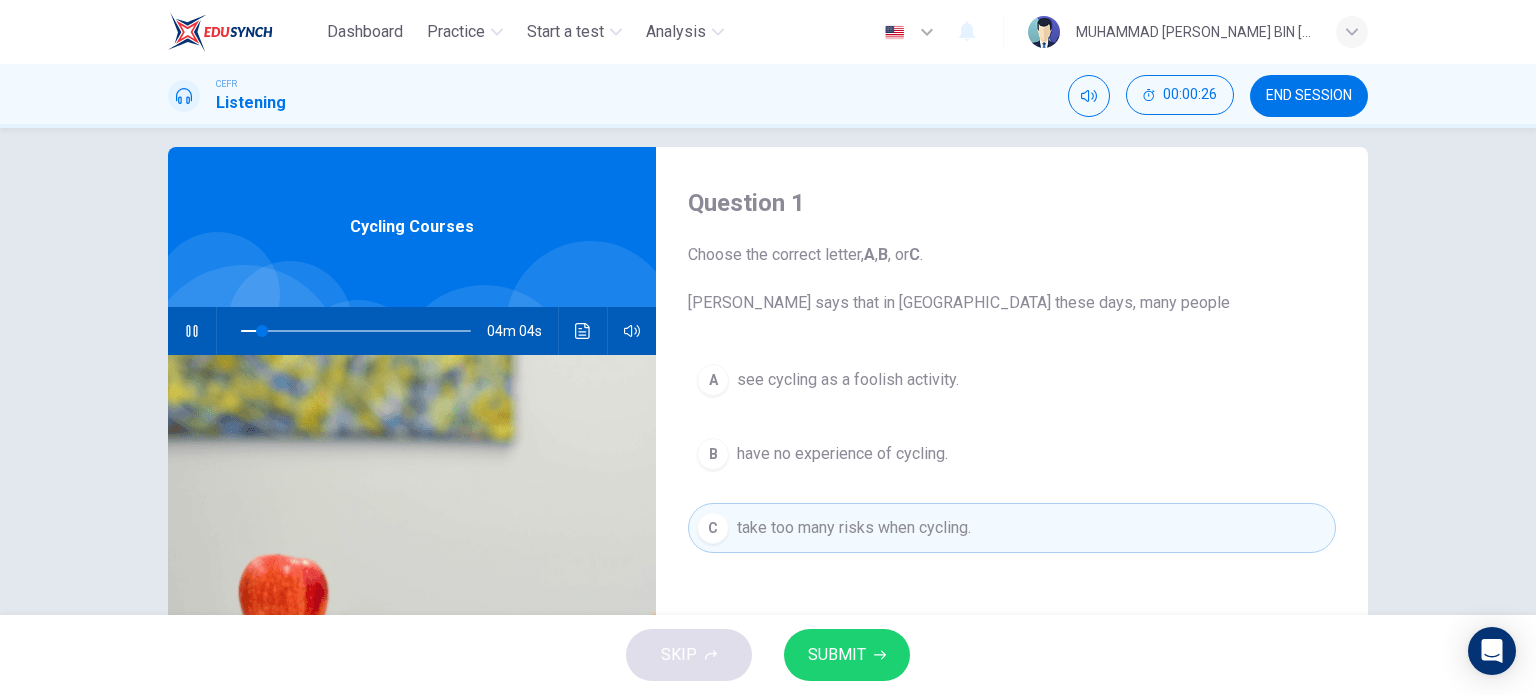 click on "SUBMIT" at bounding box center (847, 655) 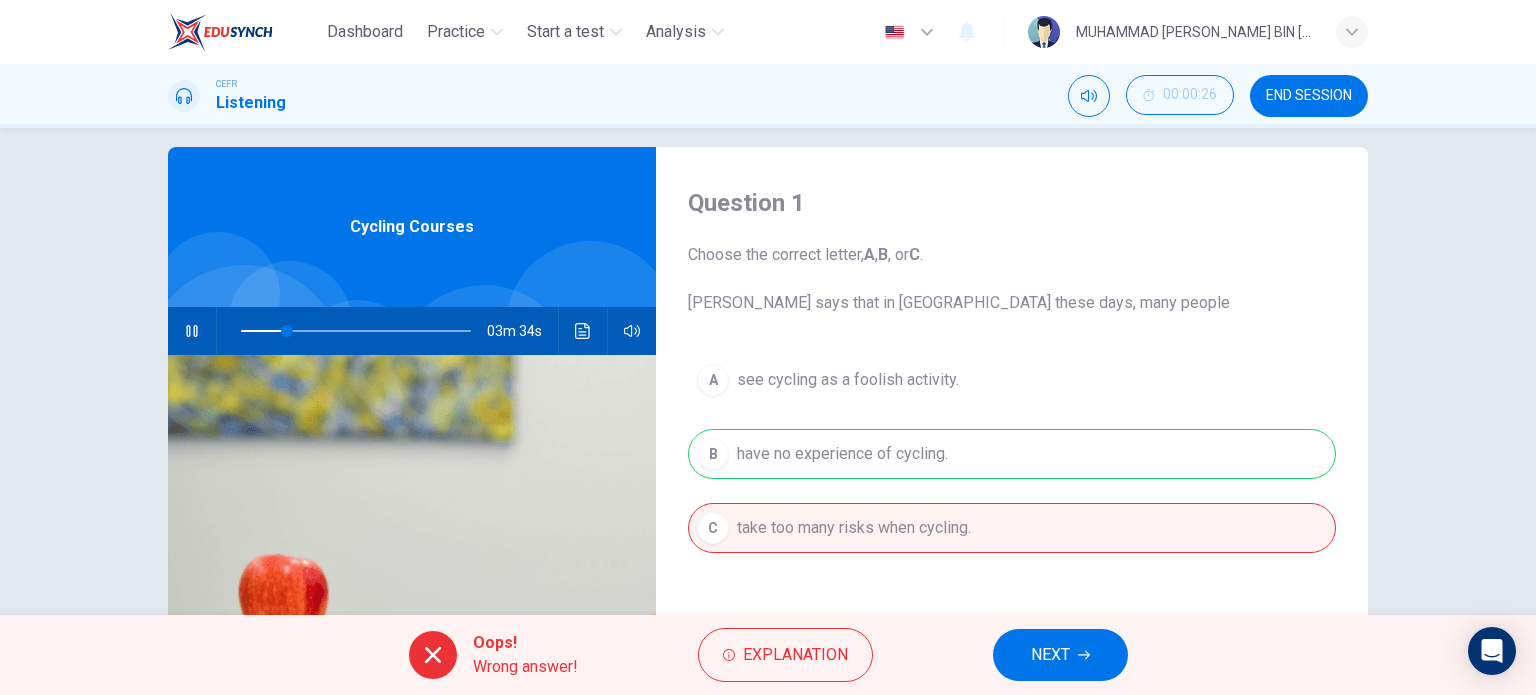 click on "Question 1 Choose the correct letter,  A ,  B , or  C . [PERSON_NAME] says that in [GEOGRAPHIC_DATA] these days, many people A see cycling as a foolish activity. B have no experience of cycling. C take too many risks when cycling." at bounding box center (1012, 494) 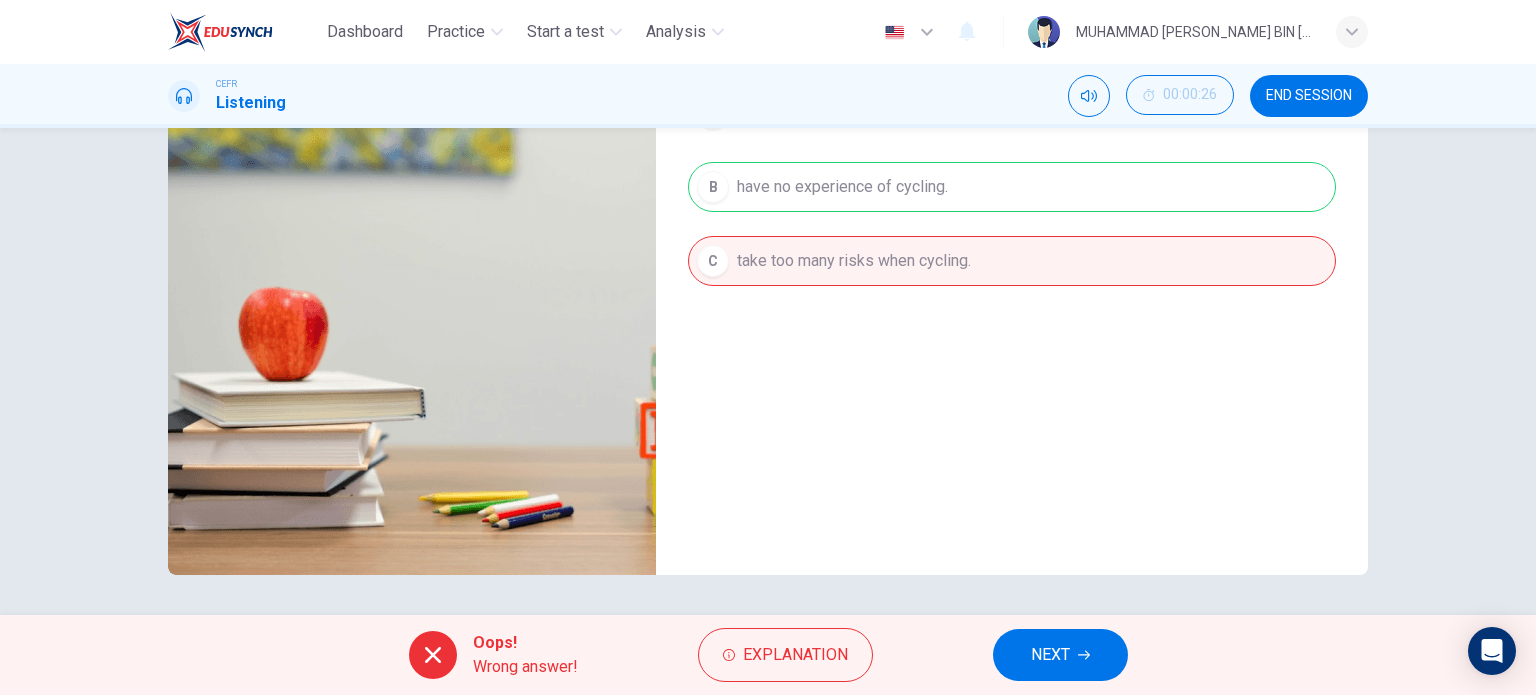 scroll, scrollTop: 0, scrollLeft: 0, axis: both 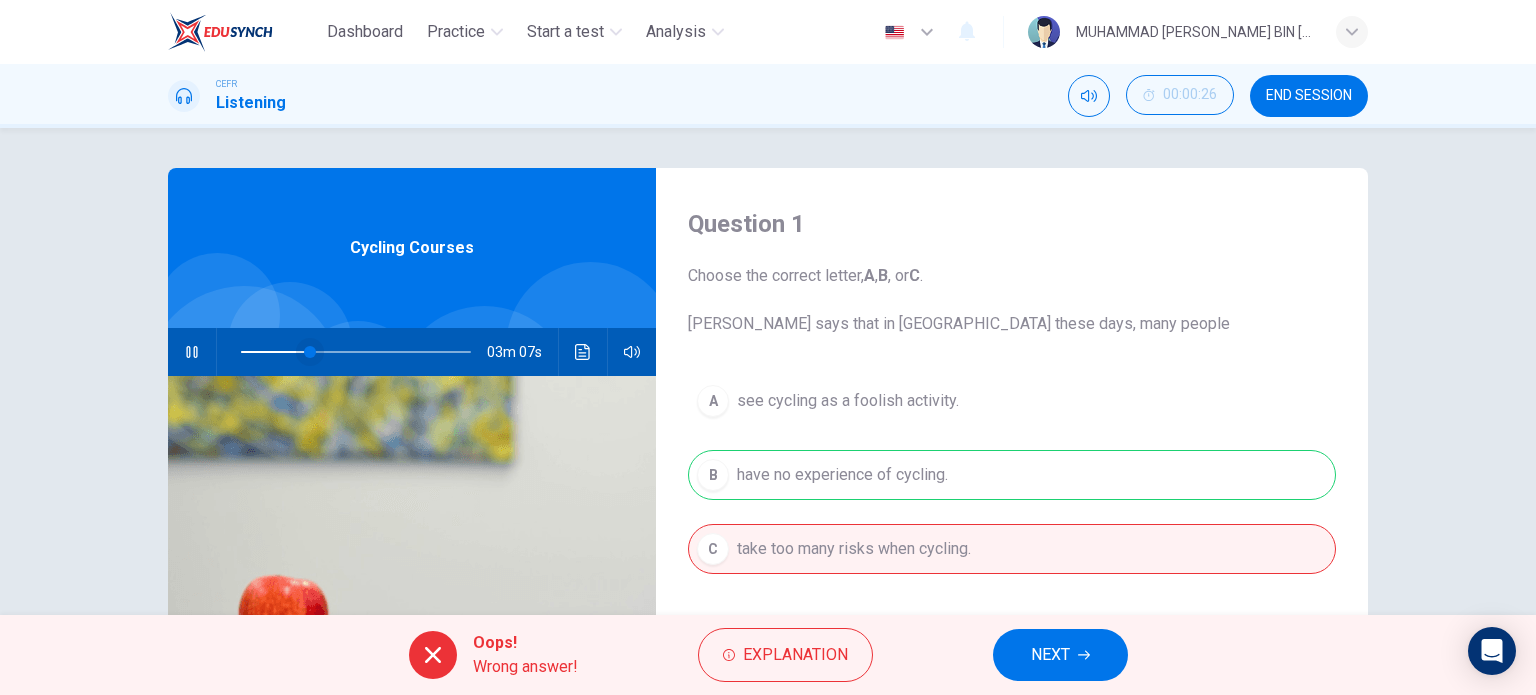 click at bounding box center (310, 352) 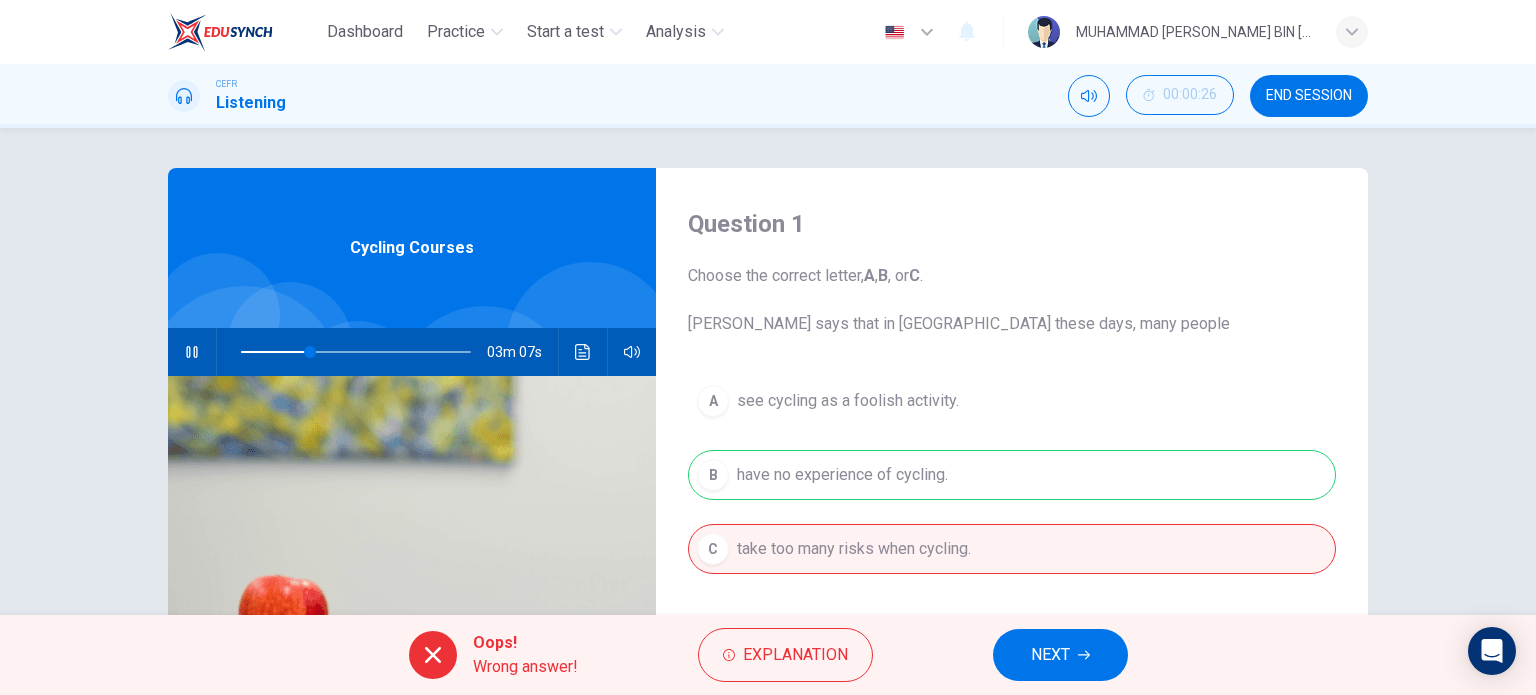 click at bounding box center (356, 352) 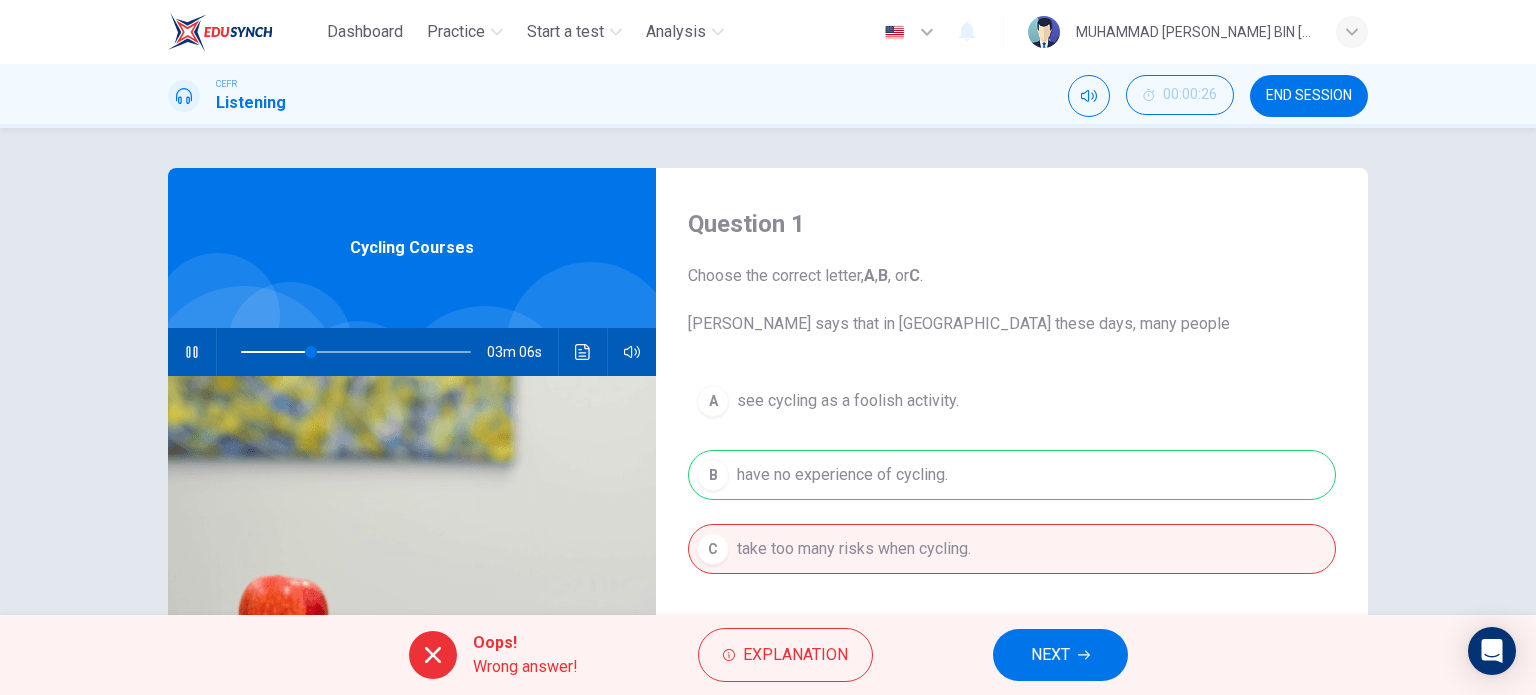 click 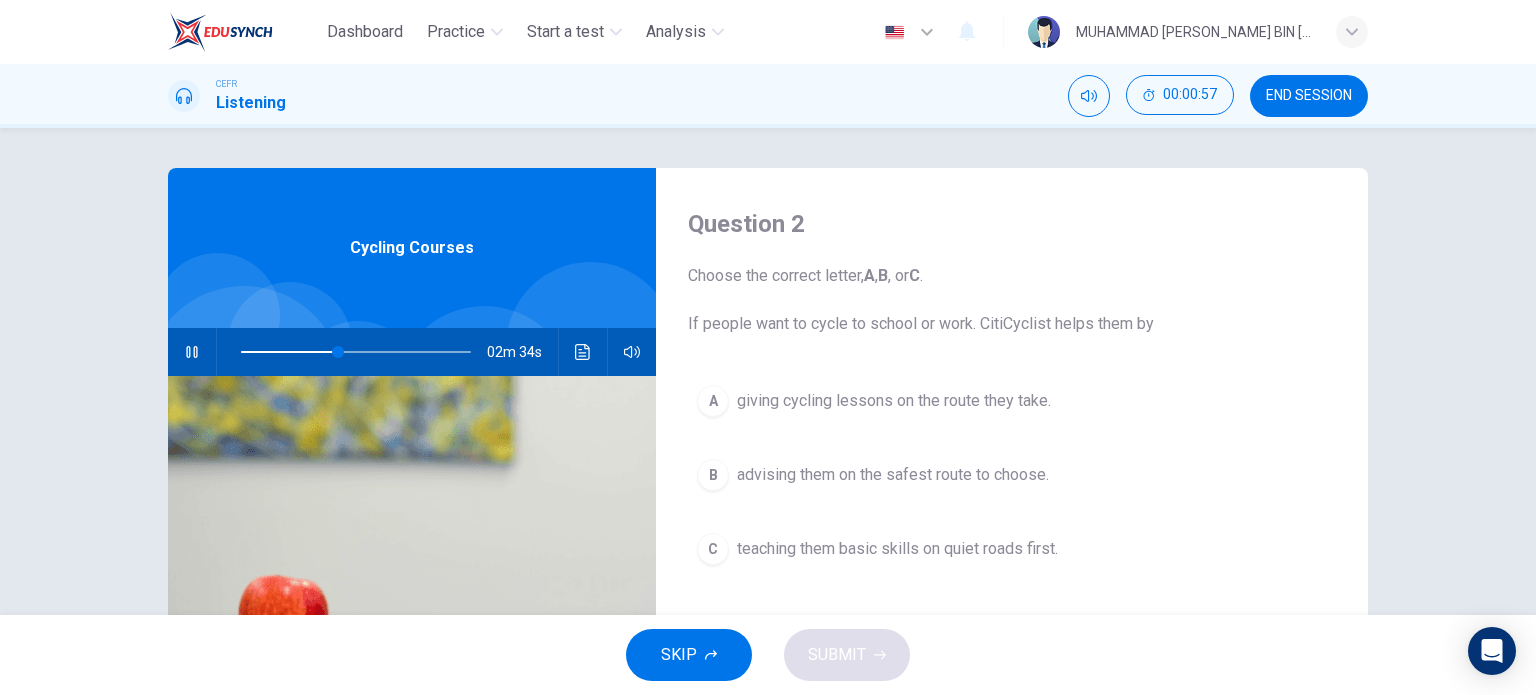 drag, startPoint x: 1064, startPoint y: 429, endPoint x: 1052, endPoint y: 422, distance: 13.892444 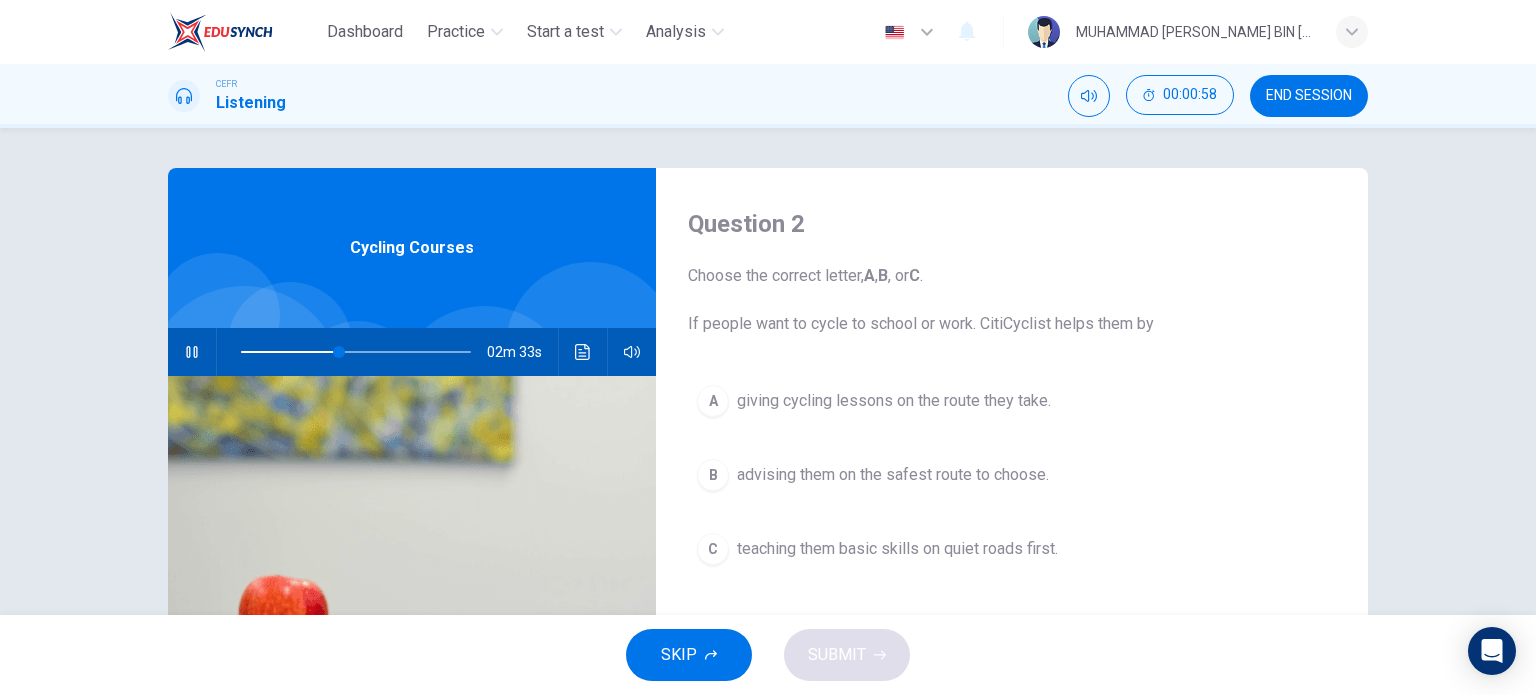 scroll, scrollTop: 288, scrollLeft: 0, axis: vertical 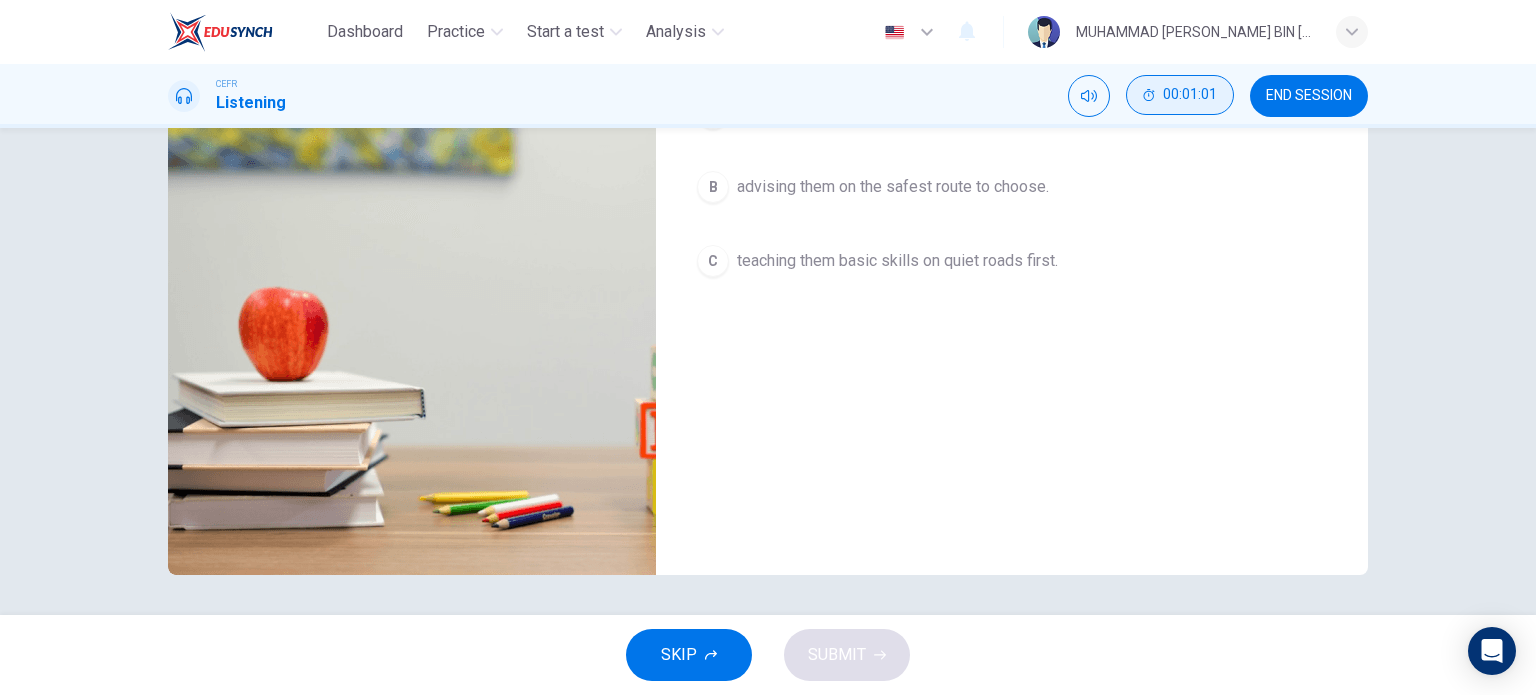 click on "00:01:01" at bounding box center [1180, 95] 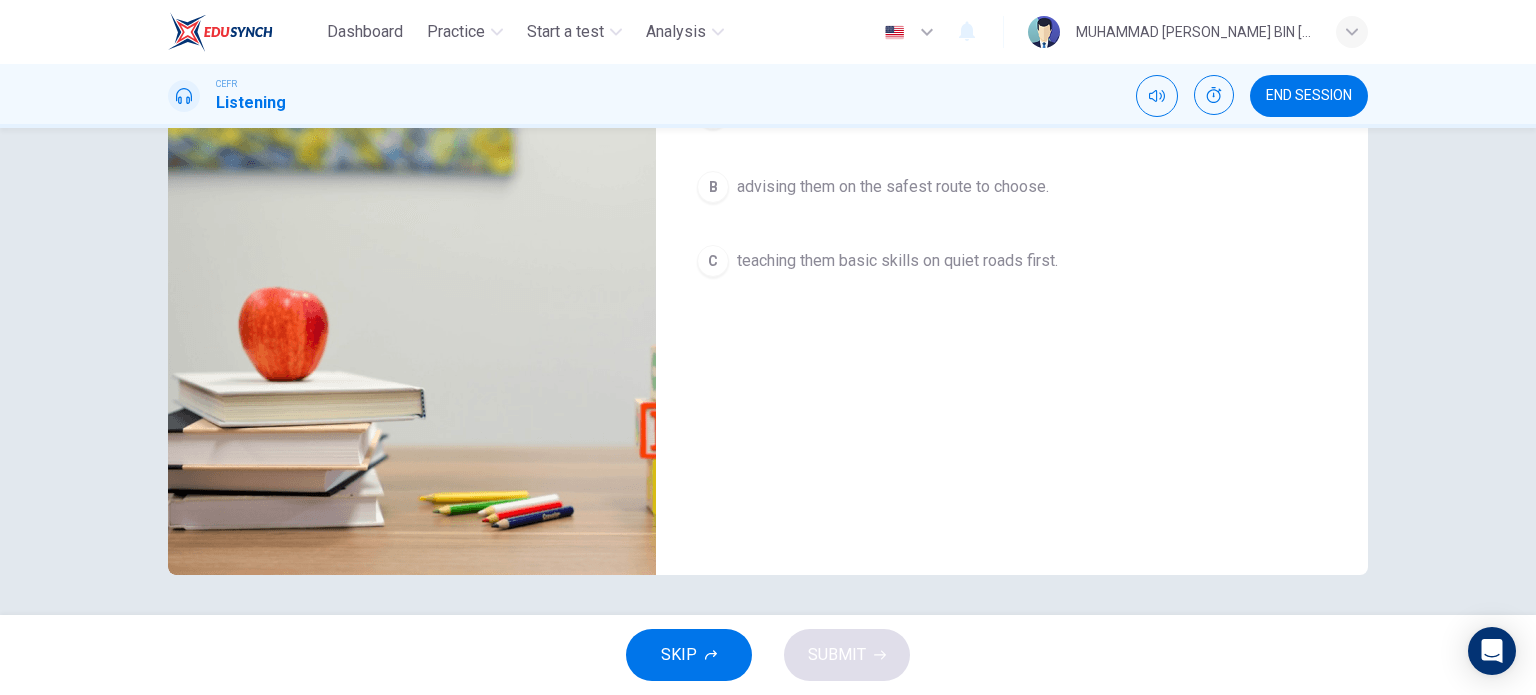 type on "45" 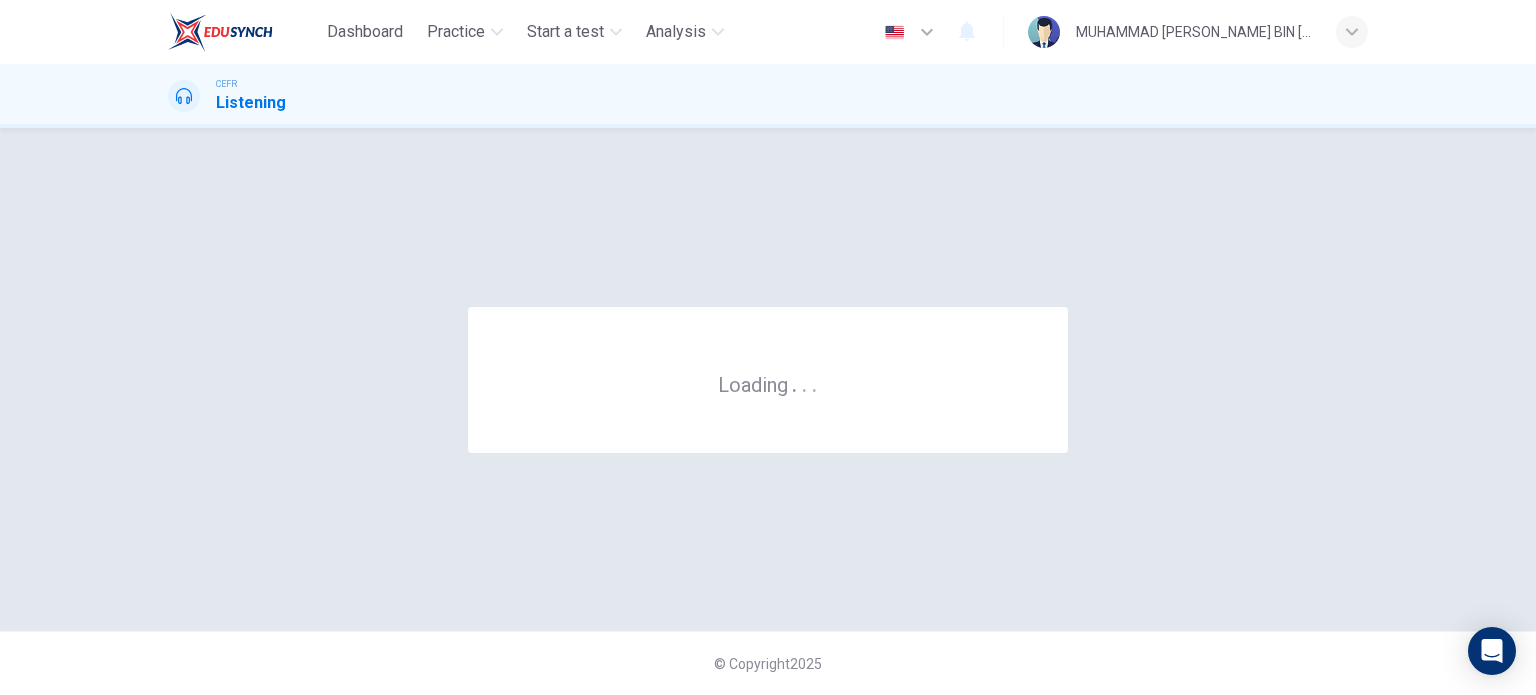 scroll, scrollTop: 0, scrollLeft: 0, axis: both 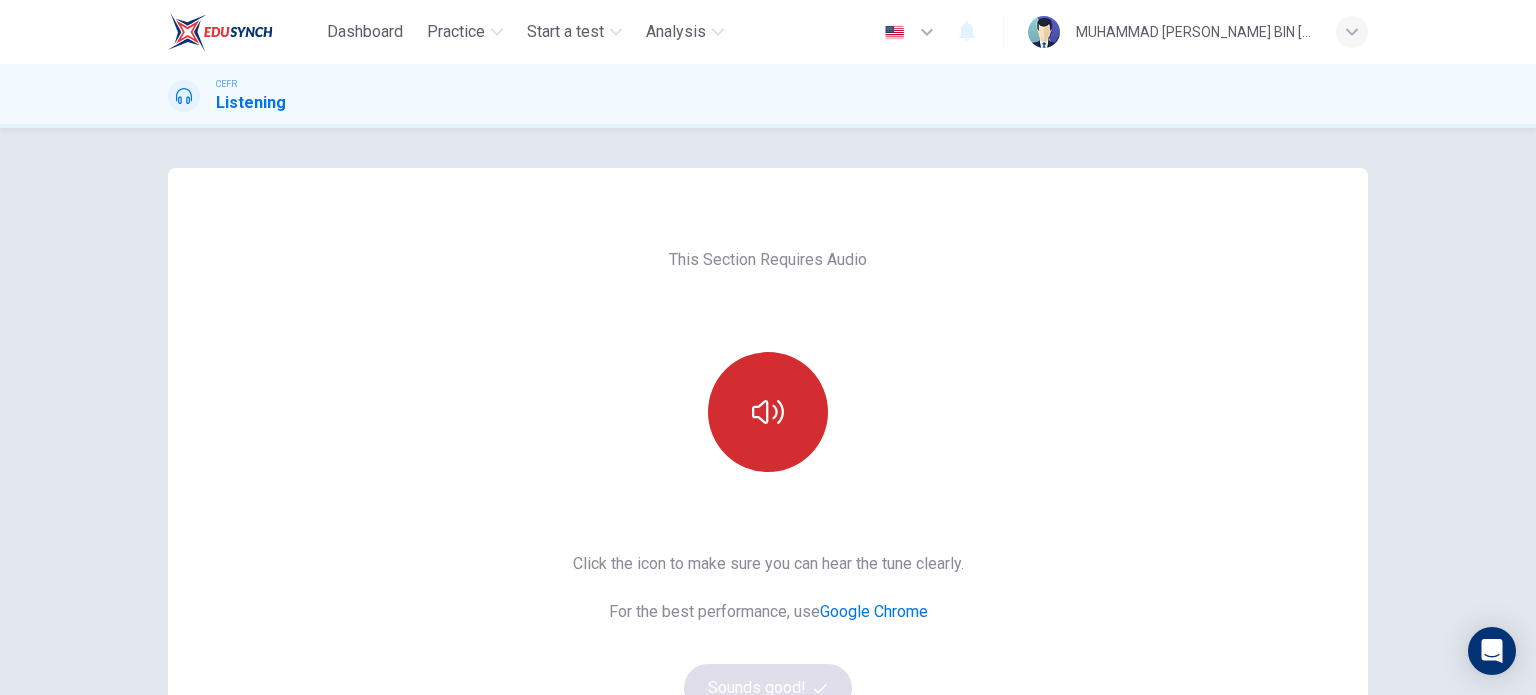 click at bounding box center (768, 412) 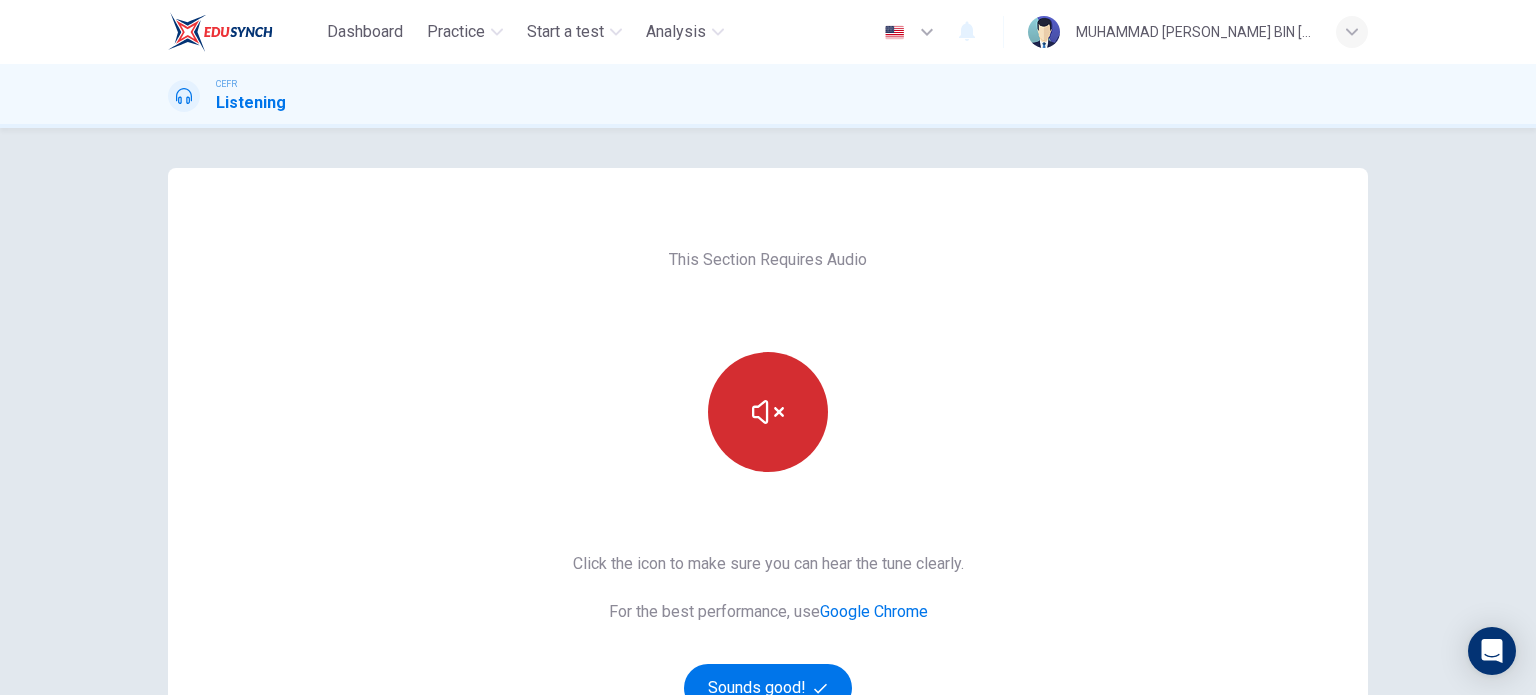 click 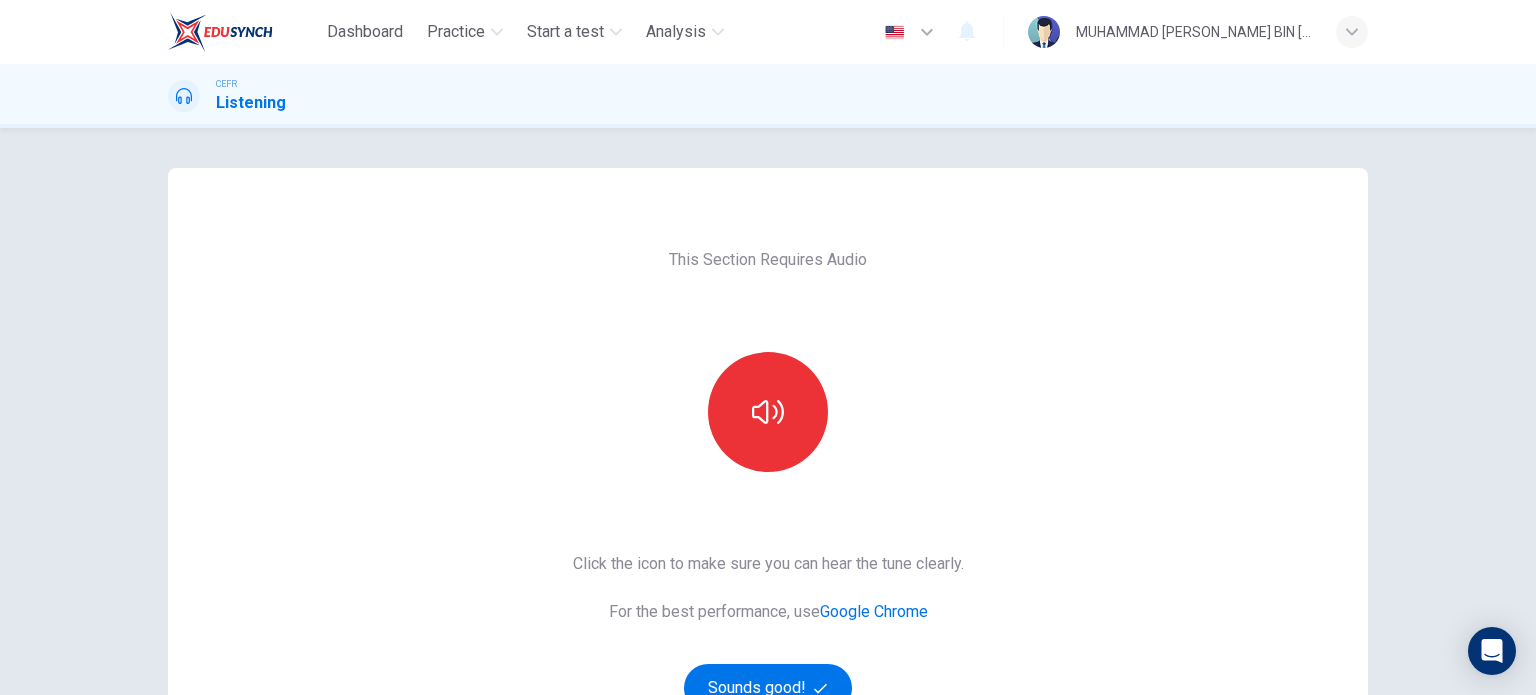 scroll, scrollTop: 272, scrollLeft: 0, axis: vertical 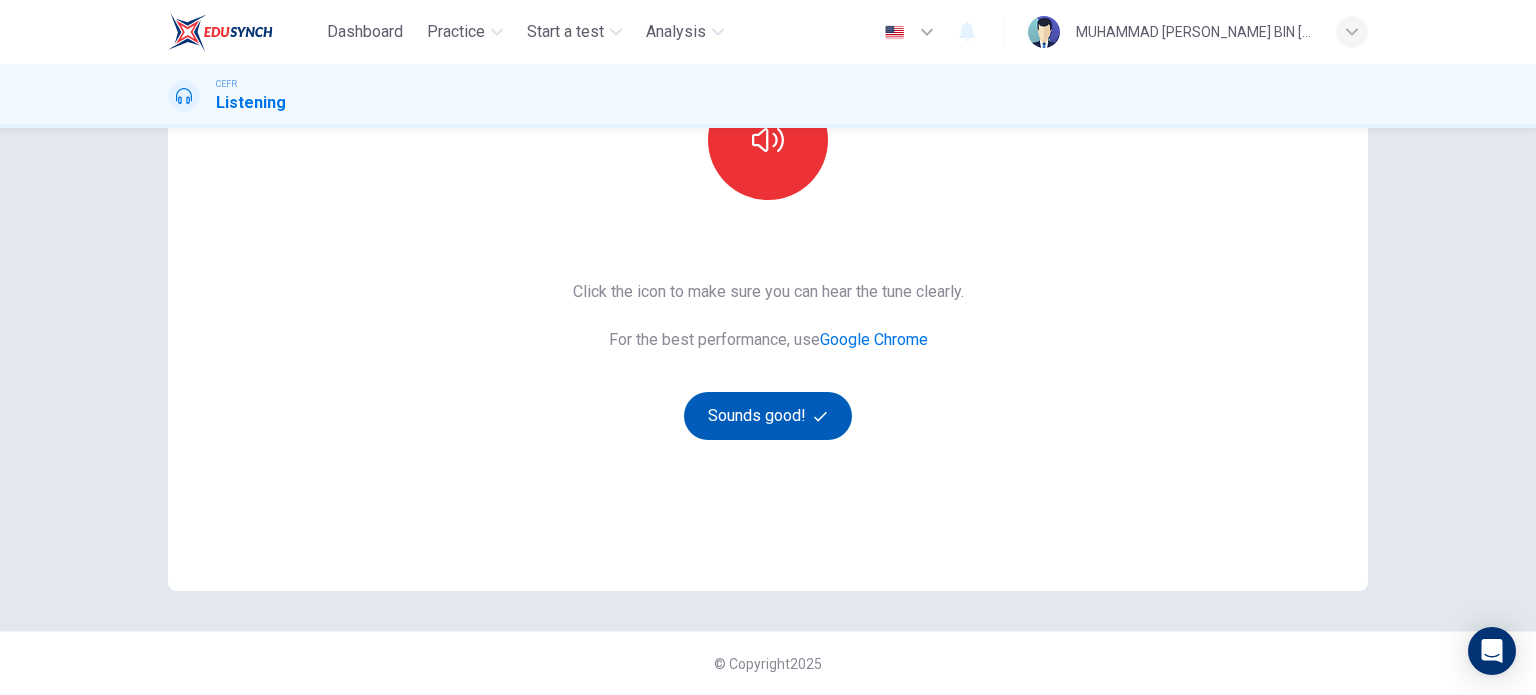 click on "Sounds good!" at bounding box center (768, 416) 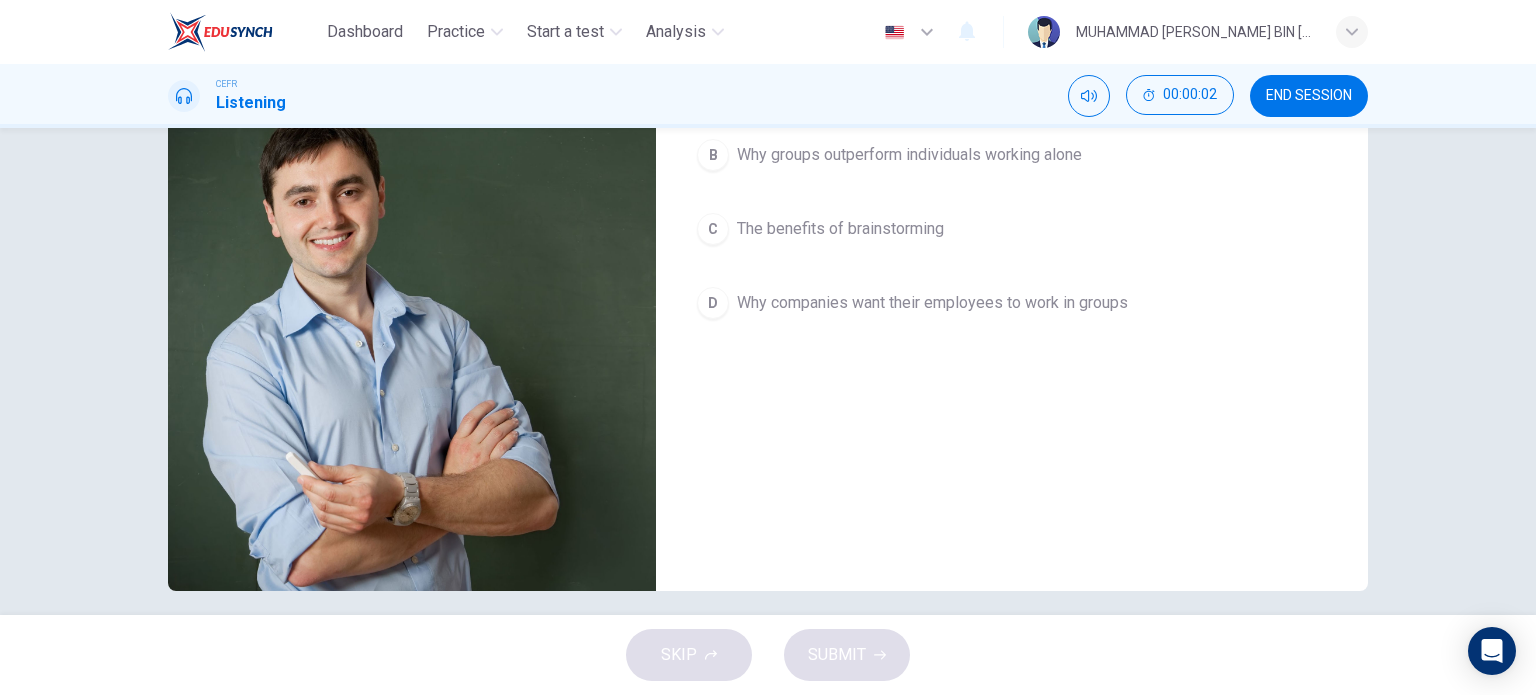 click on "Question 1 What is the talk mainly about? A Misconceptions about the superiority of group work B Why groups outperform individuals working alone C The benefits of brainstorming D Why companies want their employees to work in groups" at bounding box center [1012, 243] 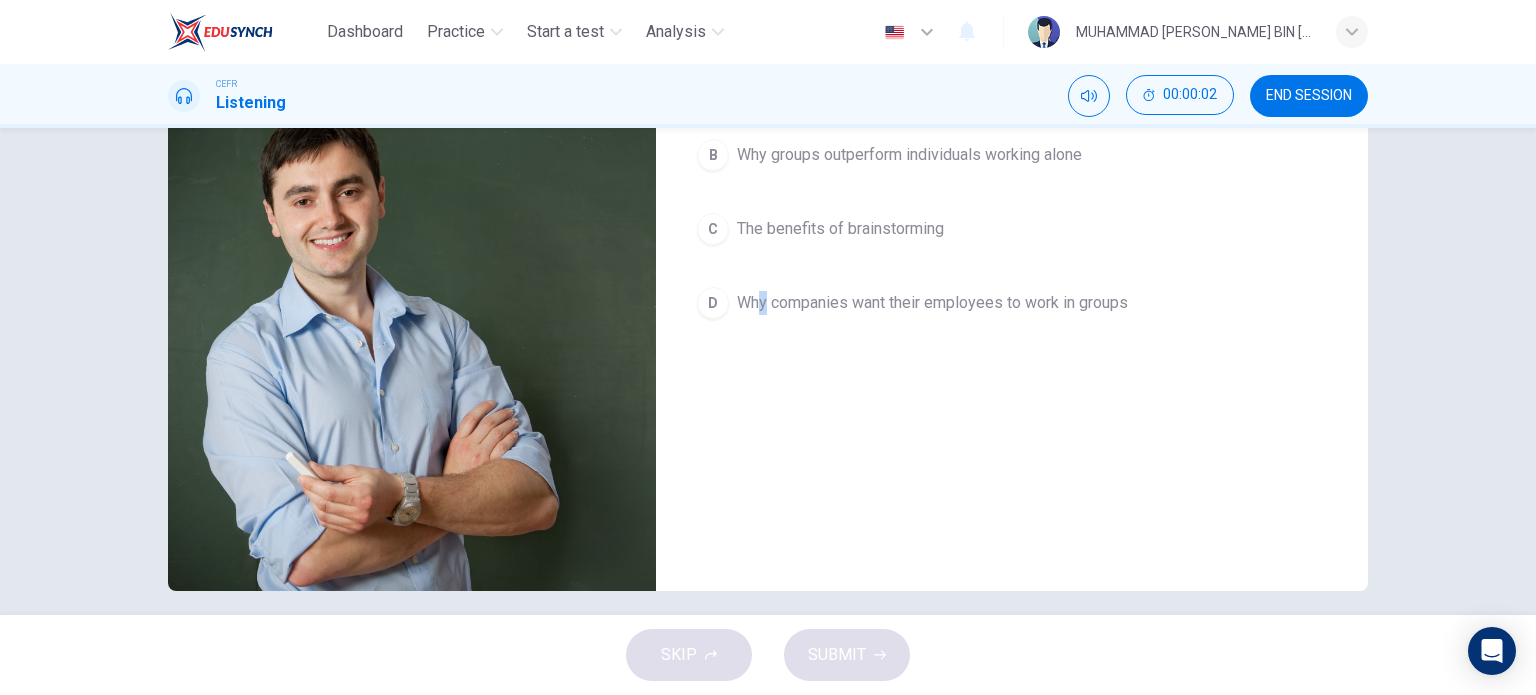 scroll, scrollTop: 0, scrollLeft: 0, axis: both 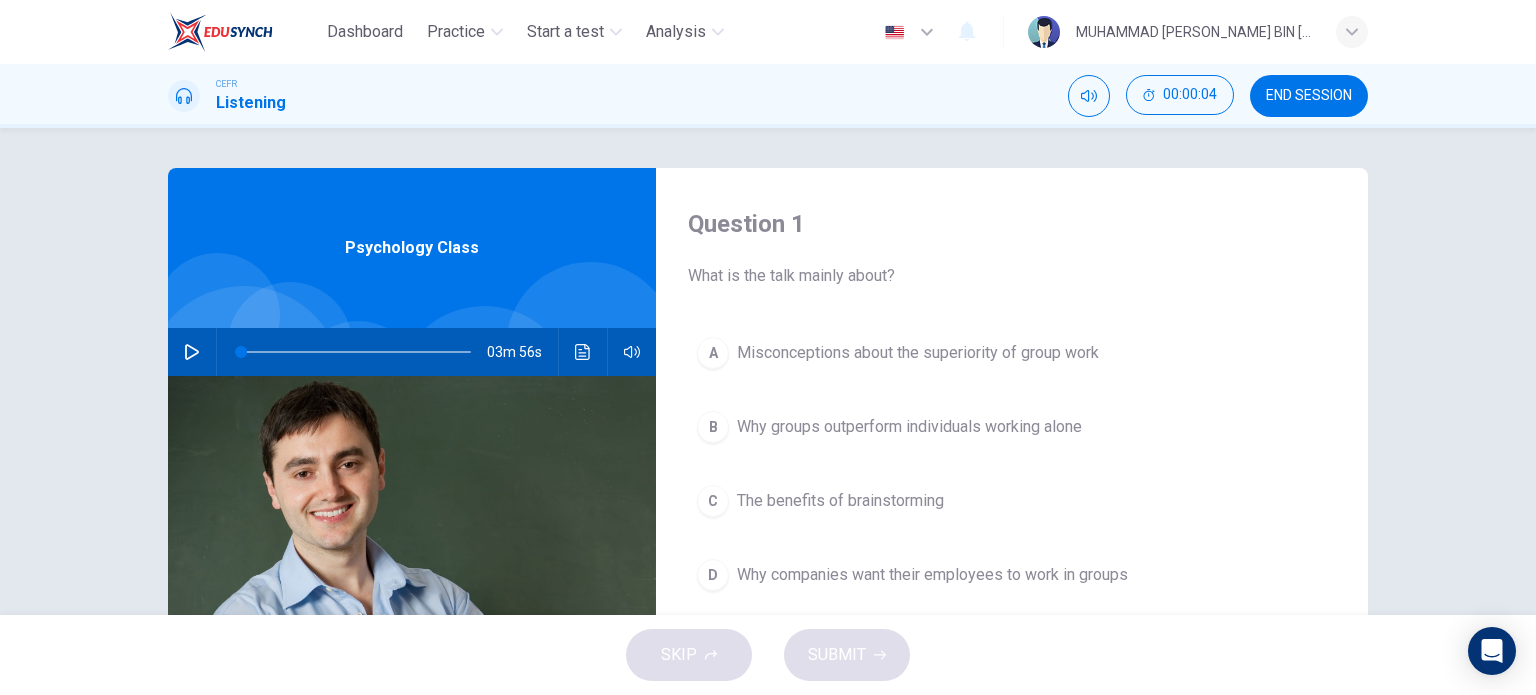 click 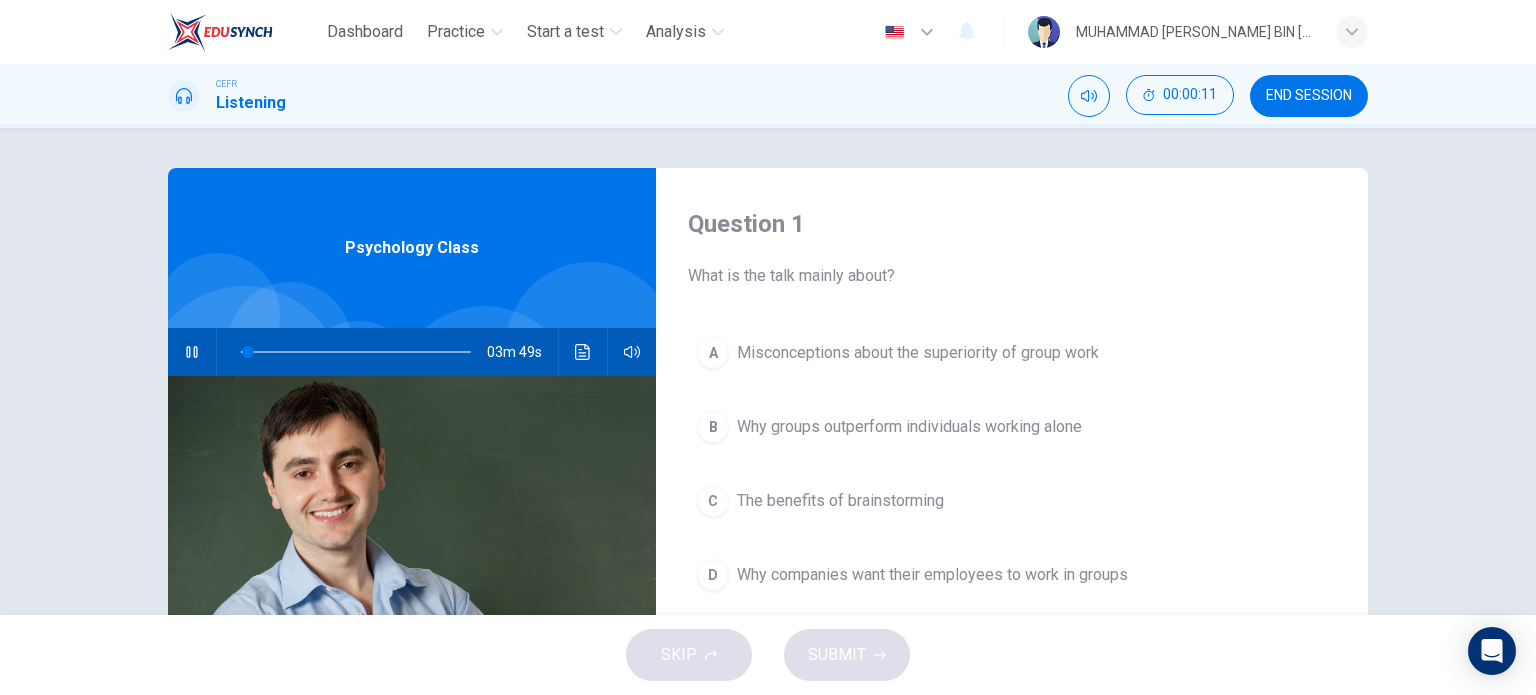 drag, startPoint x: 627, startPoint y: 491, endPoint x: 828, endPoint y: 197, distance: 356.1418 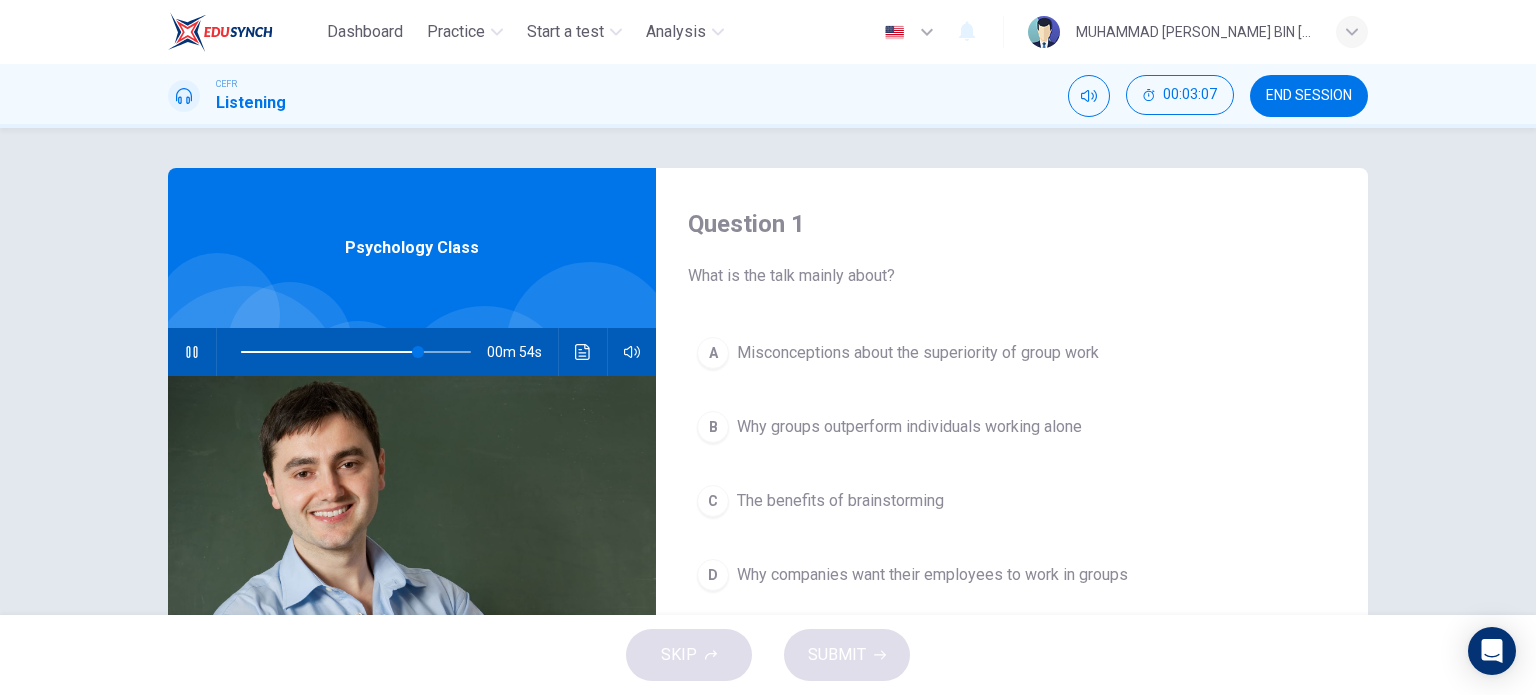 scroll, scrollTop: 288, scrollLeft: 0, axis: vertical 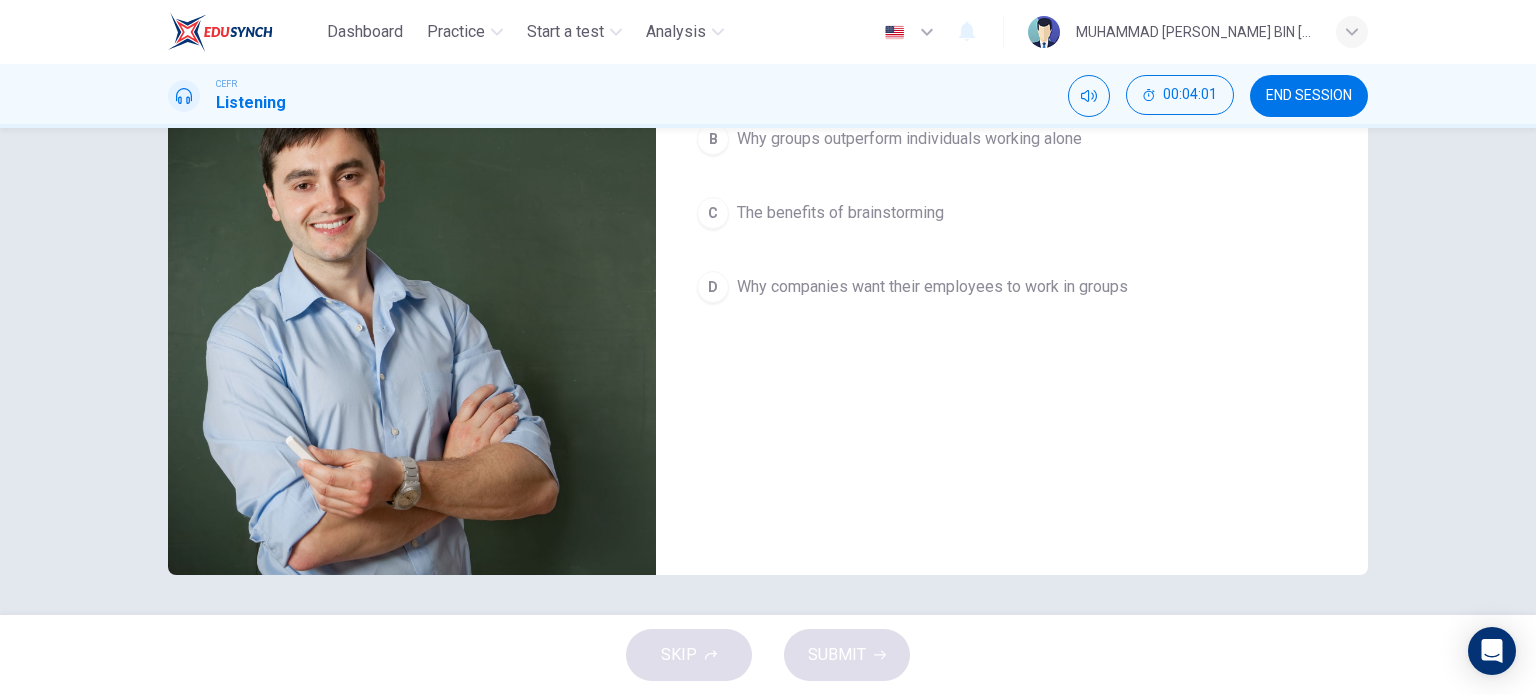 type on "0" 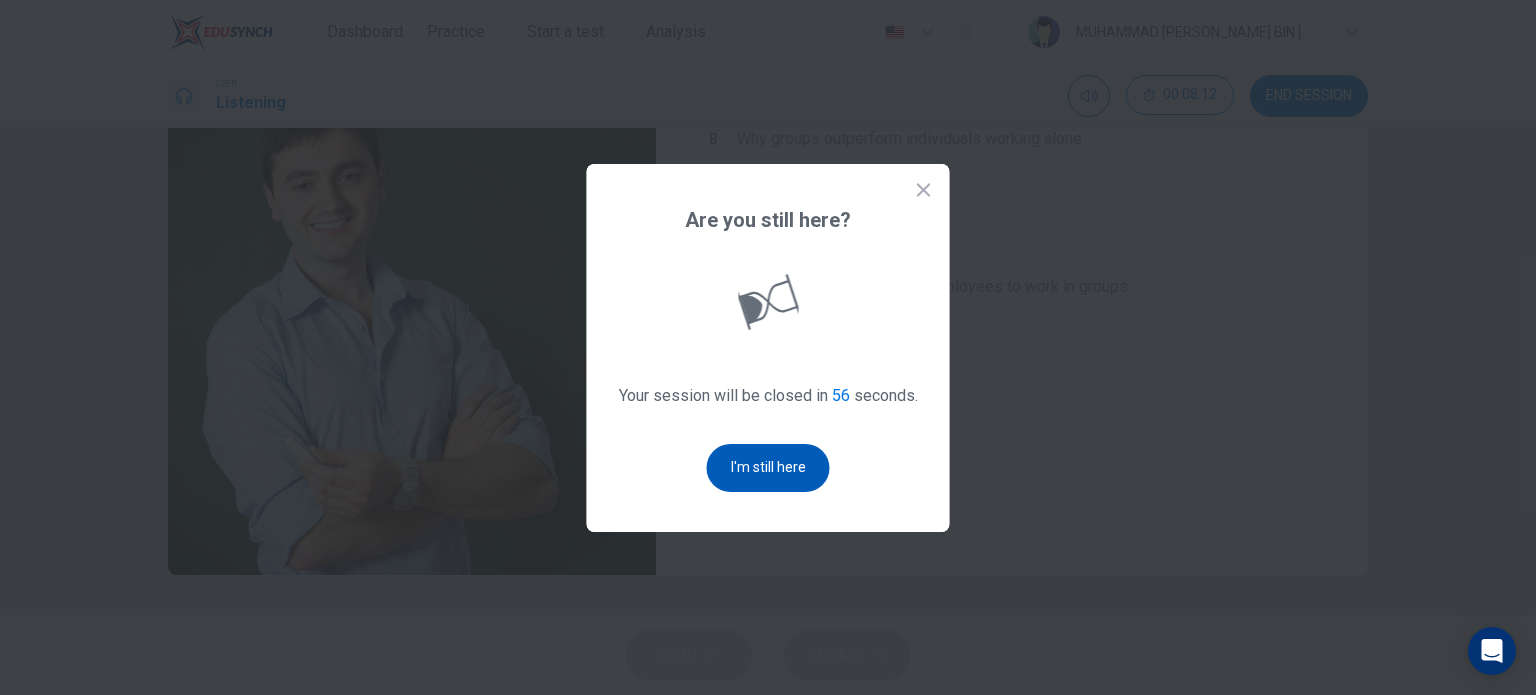 click on "I'm still here" at bounding box center [768, 468] 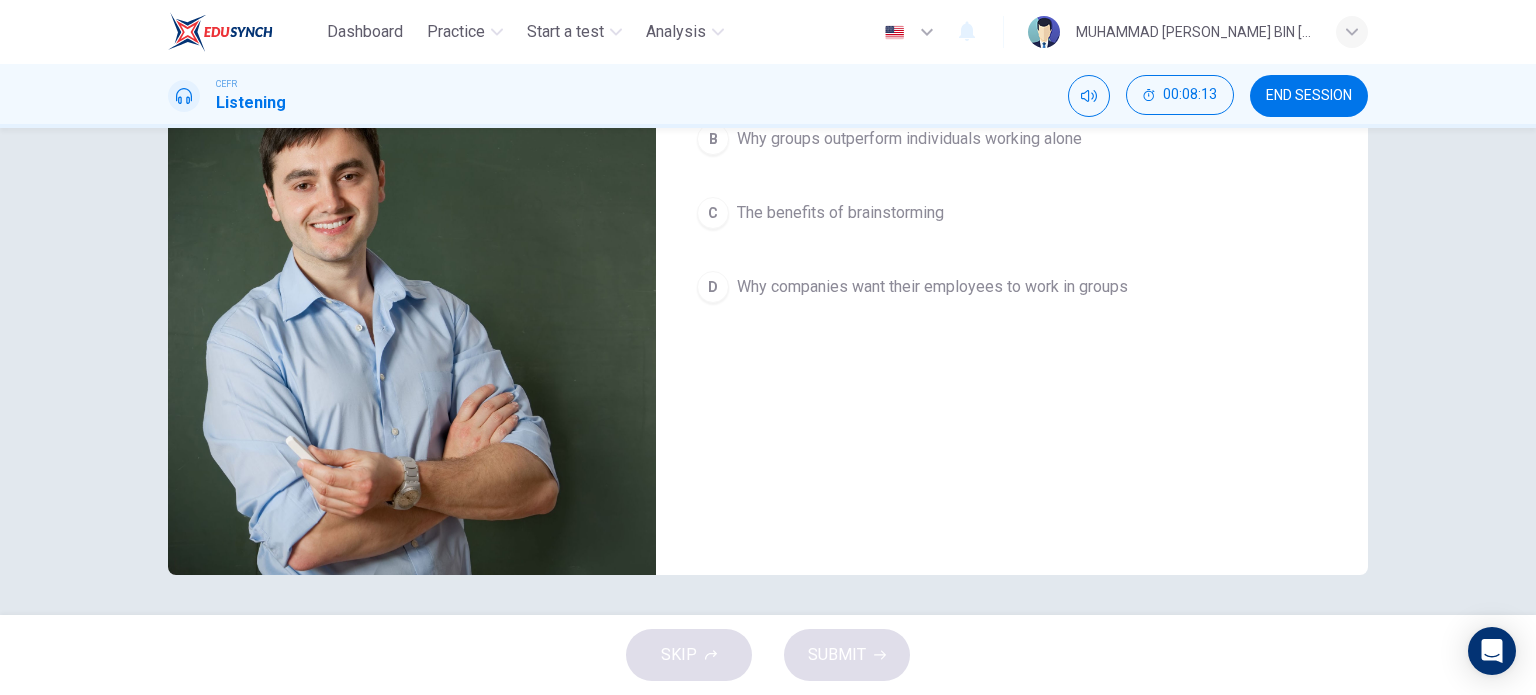 scroll, scrollTop: 0, scrollLeft: 0, axis: both 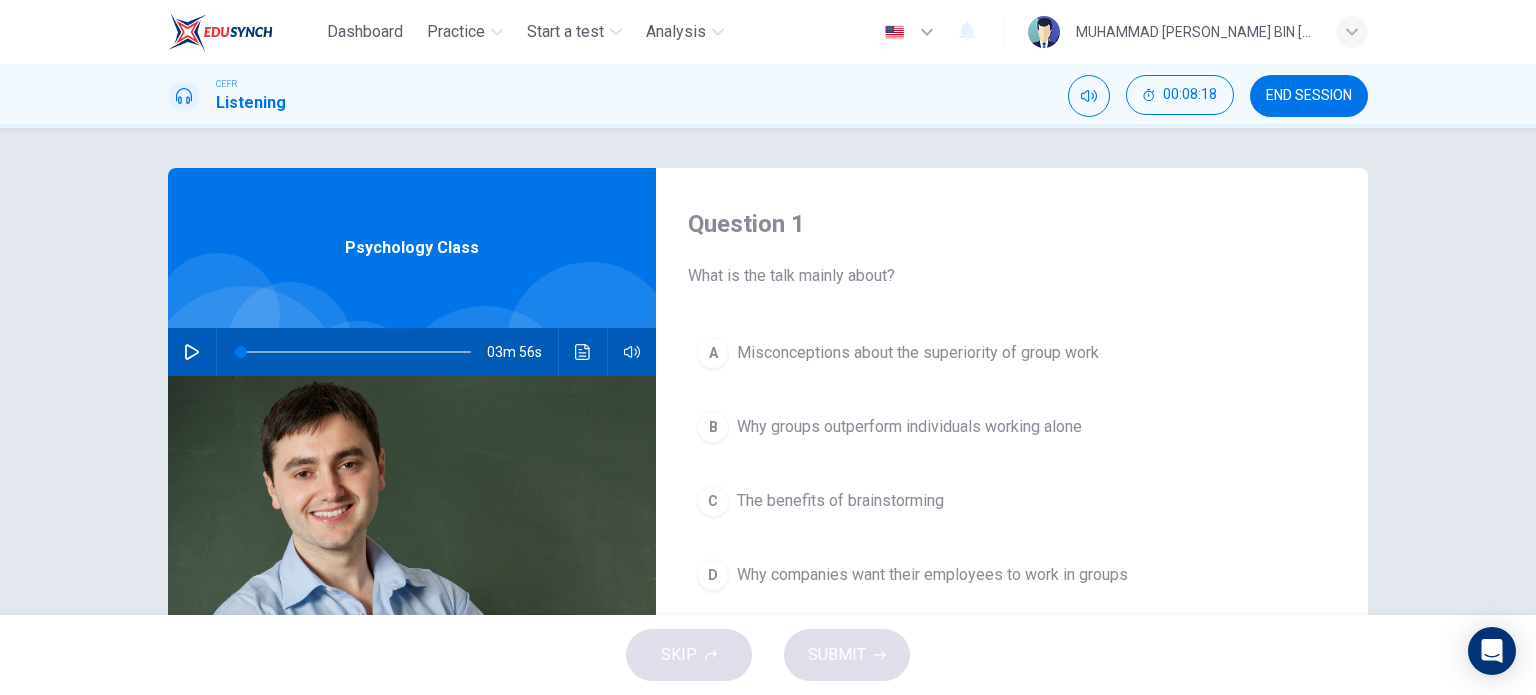 click on "END SESSION" at bounding box center (1309, 96) 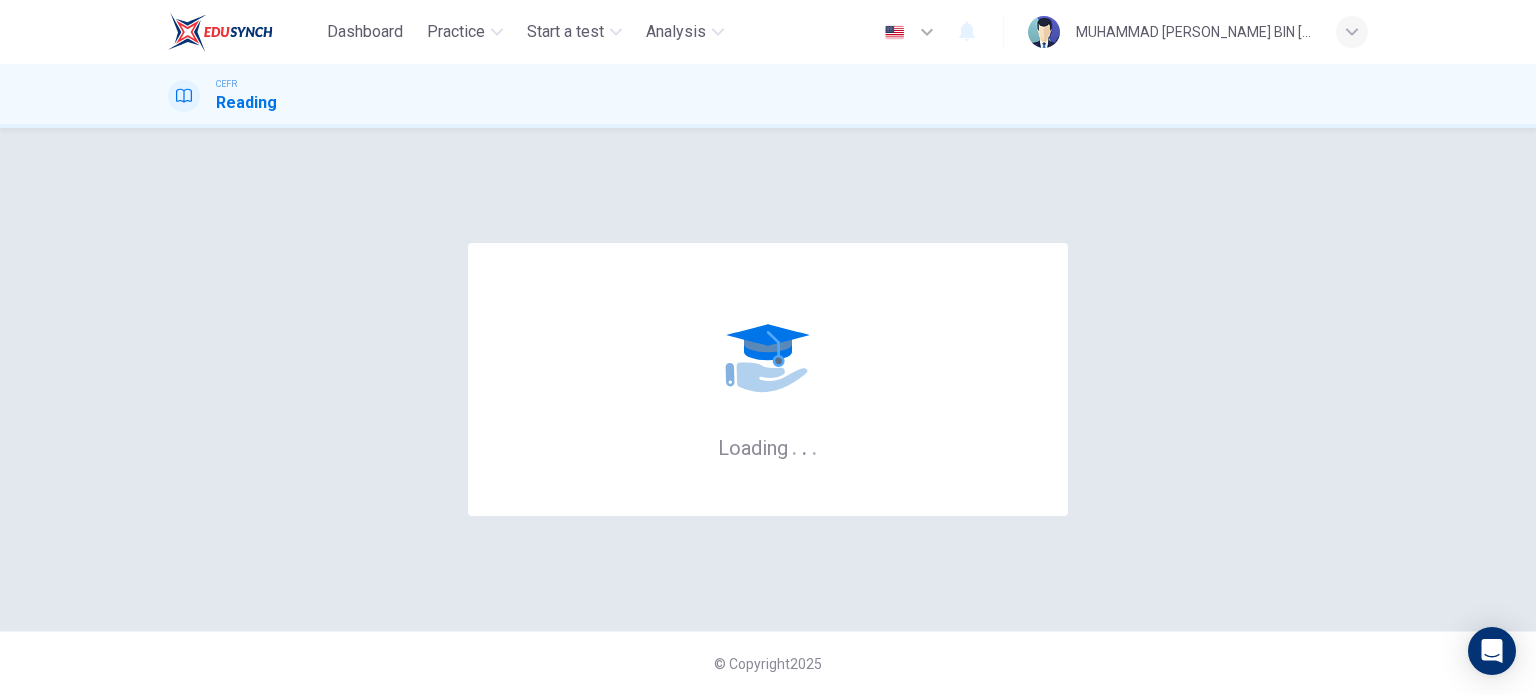 scroll, scrollTop: 0, scrollLeft: 0, axis: both 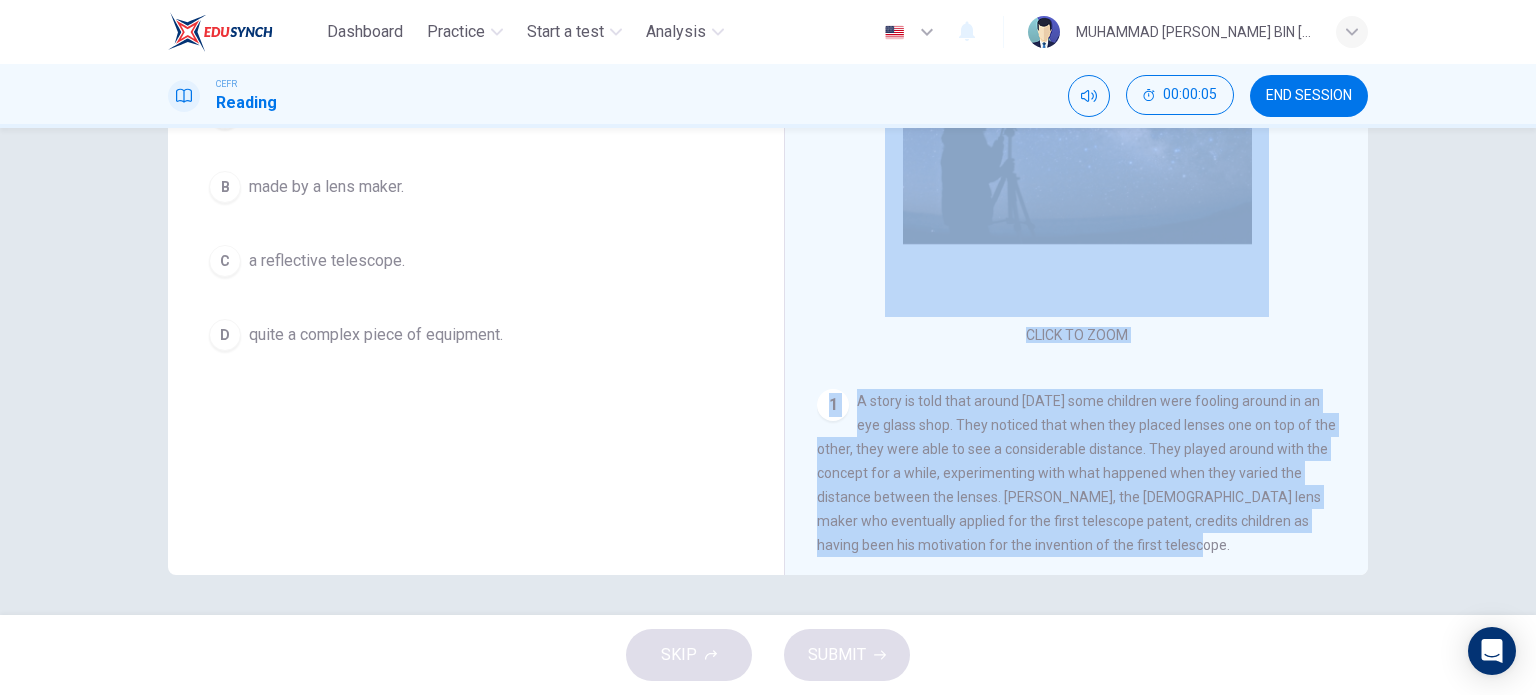 drag, startPoint x: 932, startPoint y: 227, endPoint x: 1284, endPoint y: 545, distance: 474.37115 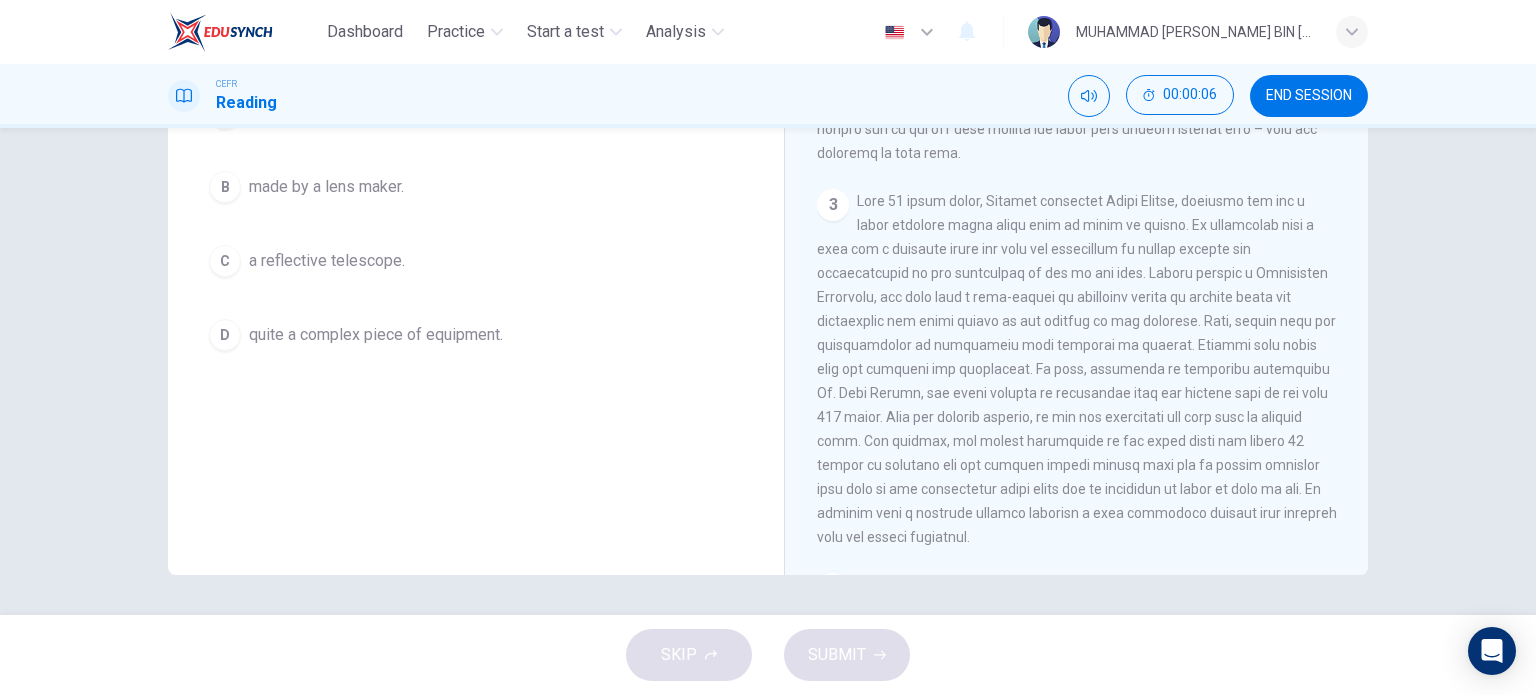 click at bounding box center [1077, 369] 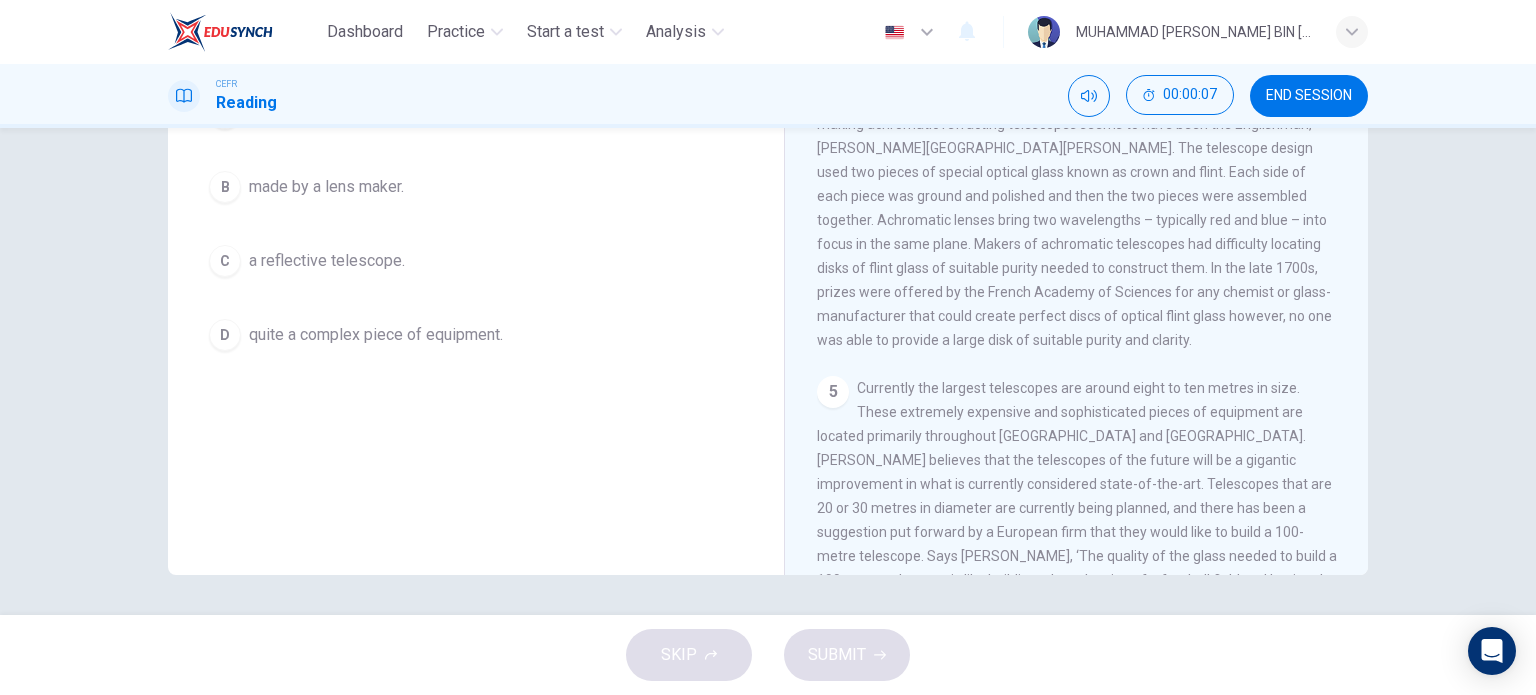 scroll, scrollTop: 1446, scrollLeft: 0, axis: vertical 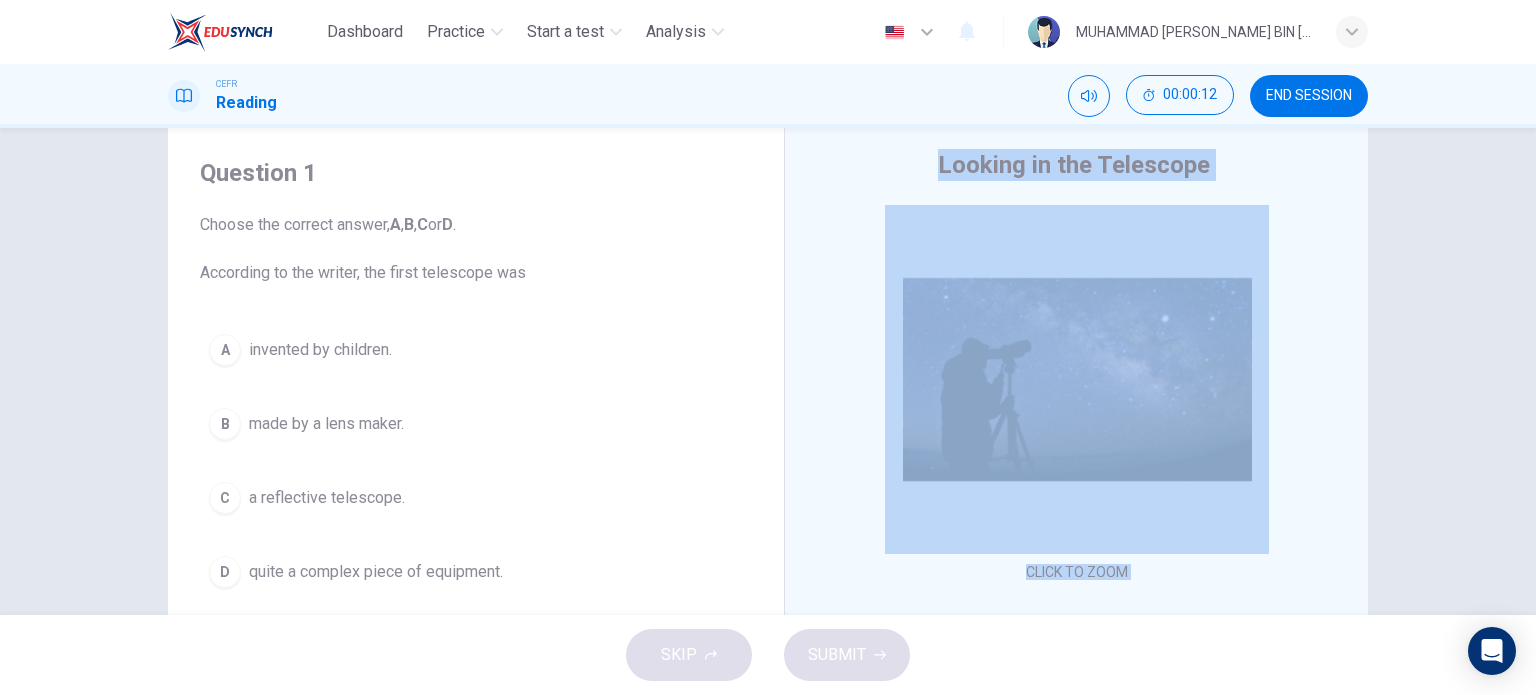 drag, startPoint x: 1200, startPoint y: 547, endPoint x: 937, endPoint y: 151, distance: 475.37878 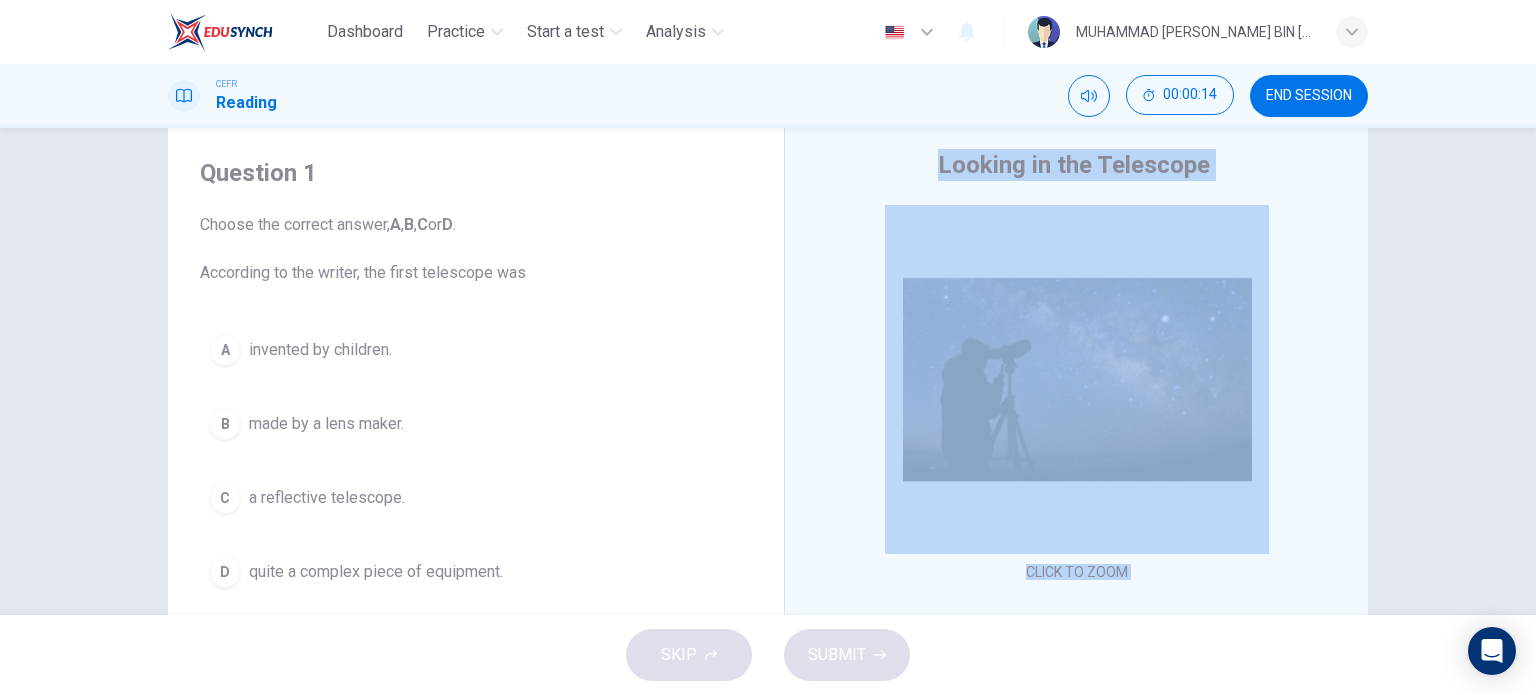 click on "A invented by children." at bounding box center (476, 350) 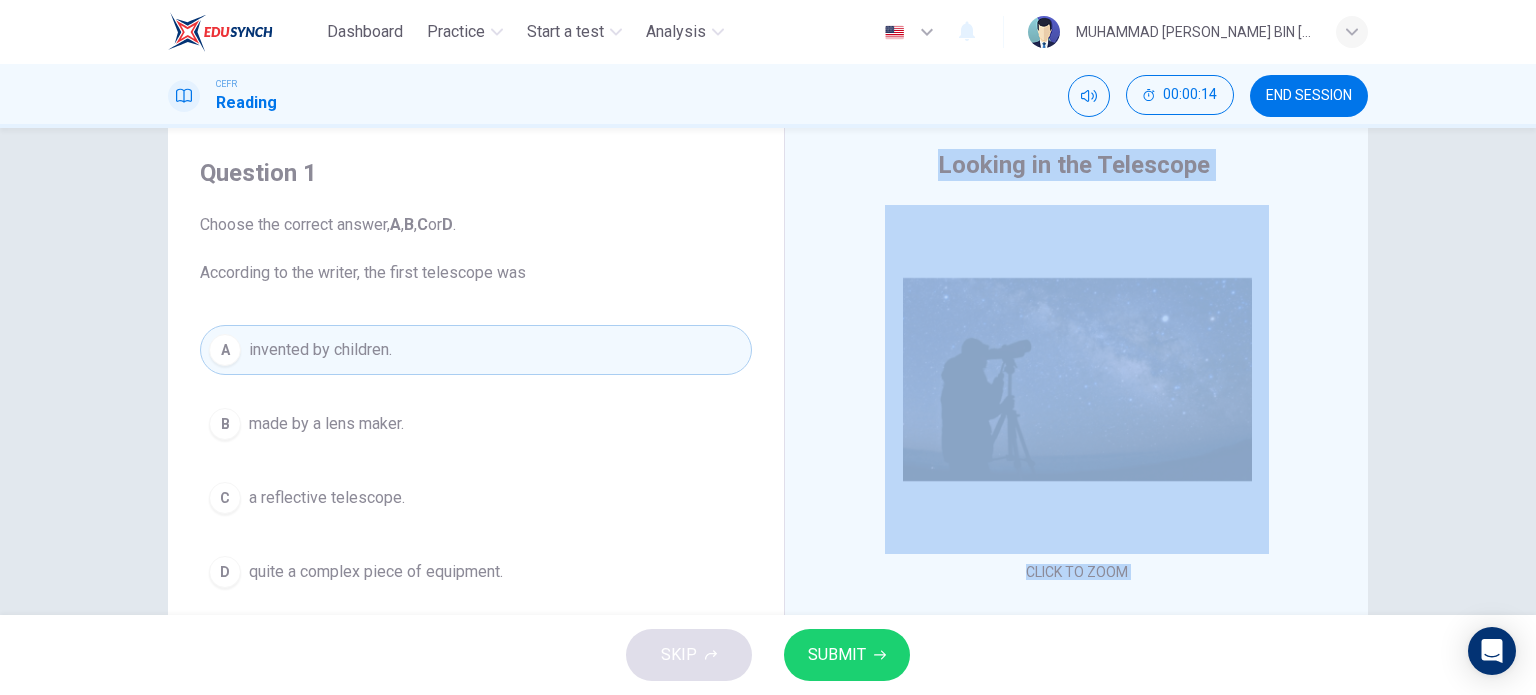 click on "Looking in the Telescope CLICK TO ZOOM Click to Zoom 1 A story is told that around 400 years ago some children were fooling around in
an eye glass shop. They noticed that when they placed lenses one on top of the
other, they were able to see a considerable distance. They played around with
the concept for a while, experimenting with what happened when they varied
the distance between the lenses. Hans Lippershey, the Dutch lens maker who
eventually applied for the first telescope patent, credits children as having
been his motivation for the invention of the first telescope. 2 3 4 5" at bounding box center (1076, 480) 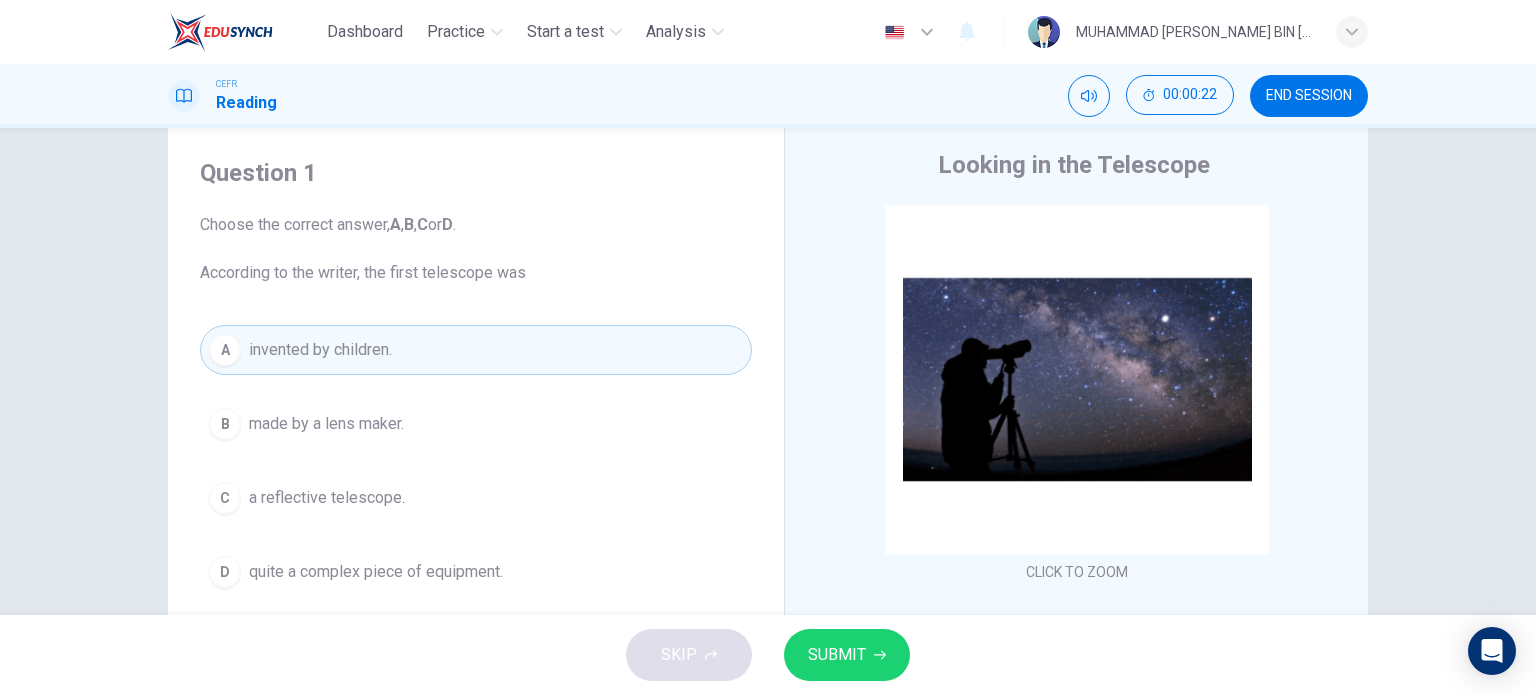 click on "Looking in the Telescope CLICK TO ZOOM Click to Zoom 1 A story is told that around 400 years ago some children were fooling around in
an eye glass shop. They noticed that when they placed lenses one on top of the
other, they were able to see a considerable distance. They played around with
the concept for a while, experimenting with what happened when they varied
the distance between the lenses. Hans Lippershey, the Dutch lens maker who
eventually applied for the first telescope patent, credits children as having
been his motivation for the invention of the first telescope. 2 3 4 5" at bounding box center [1076, 480] 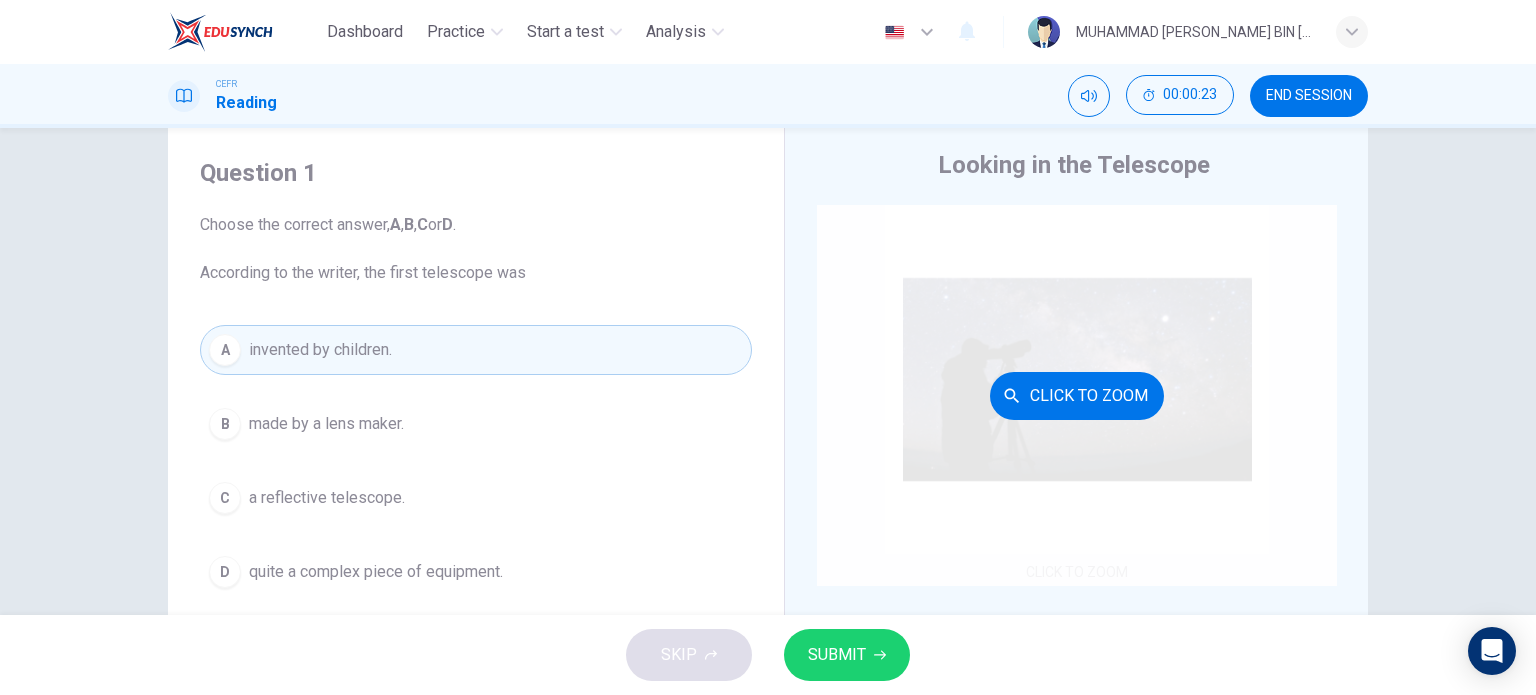scroll, scrollTop: 1446, scrollLeft: 0, axis: vertical 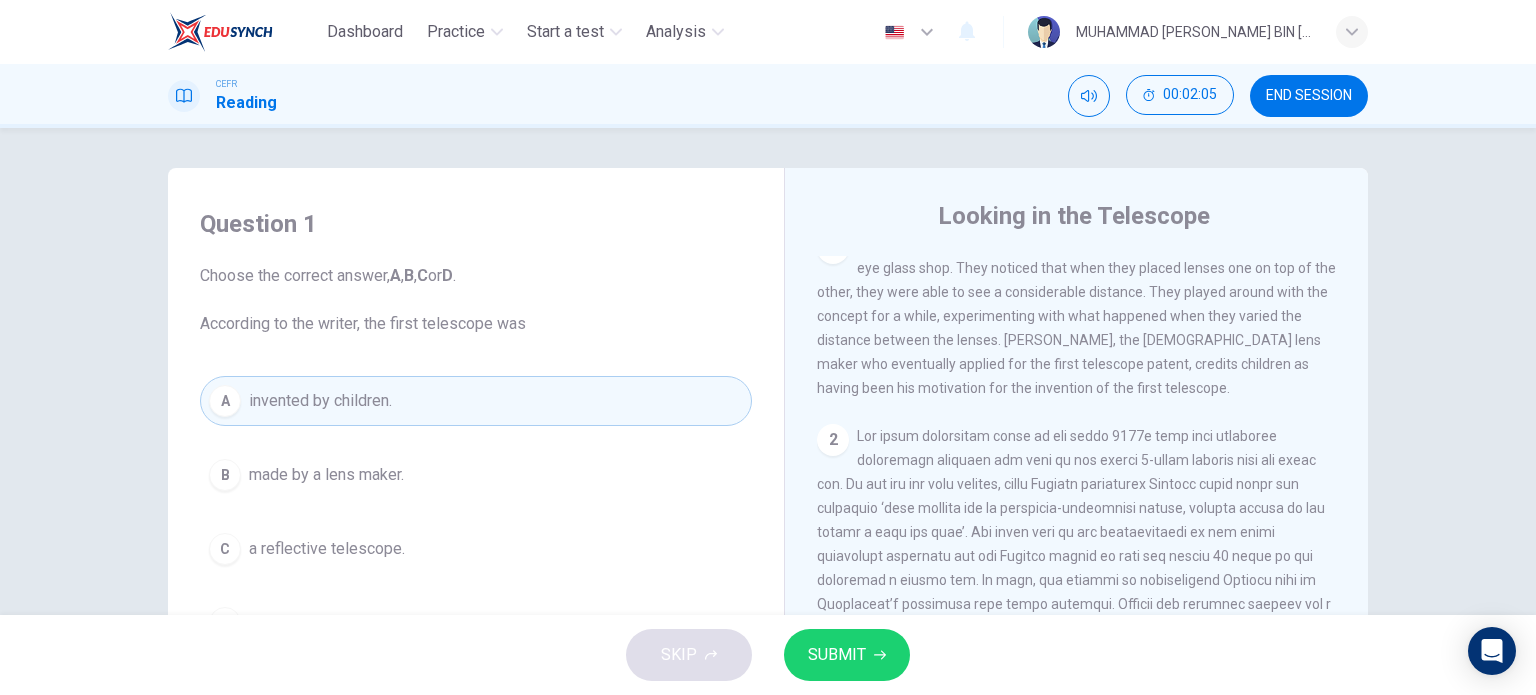 click on "Choose the correct answer,  A ,  B ,  C  or  D .
According to the writer, the first telescope was" at bounding box center [476, 300] 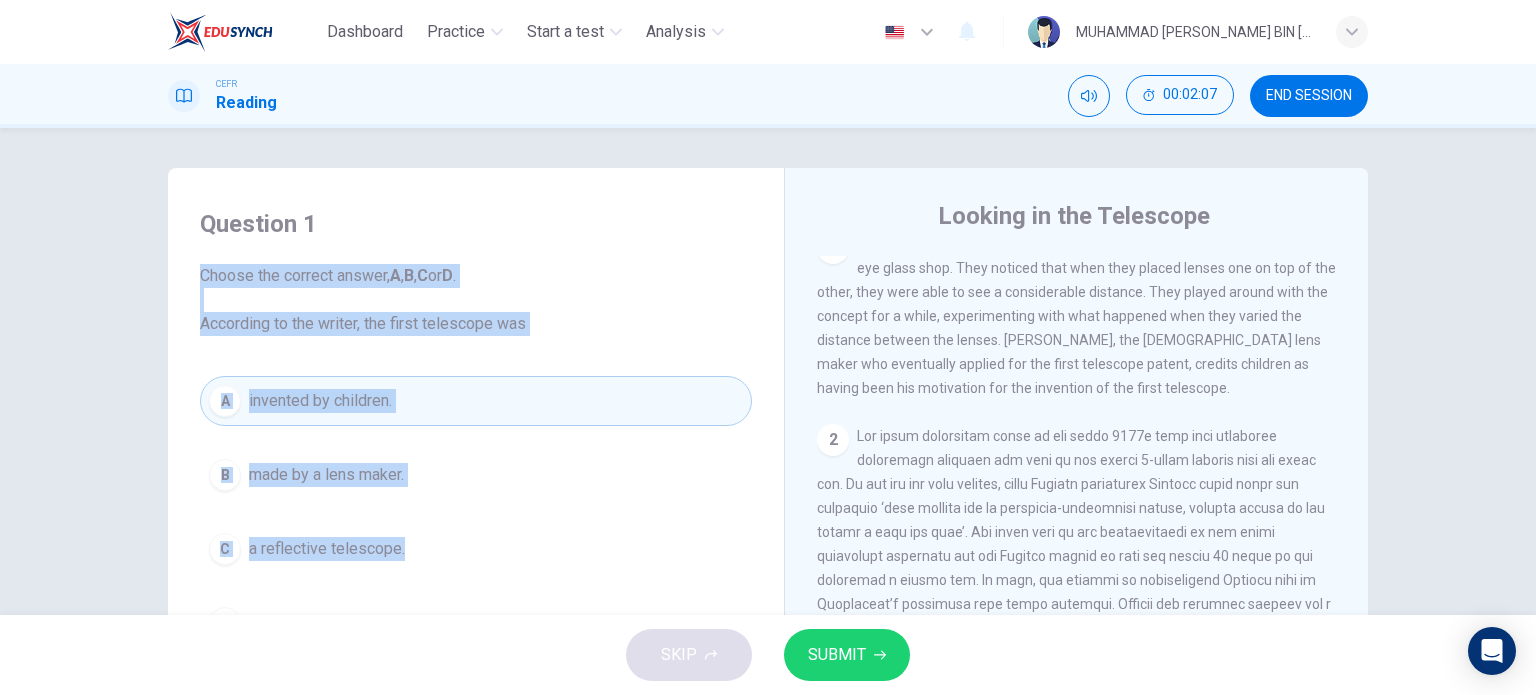 drag, startPoint x: 198, startPoint y: 271, endPoint x: 393, endPoint y: 419, distance: 244.804 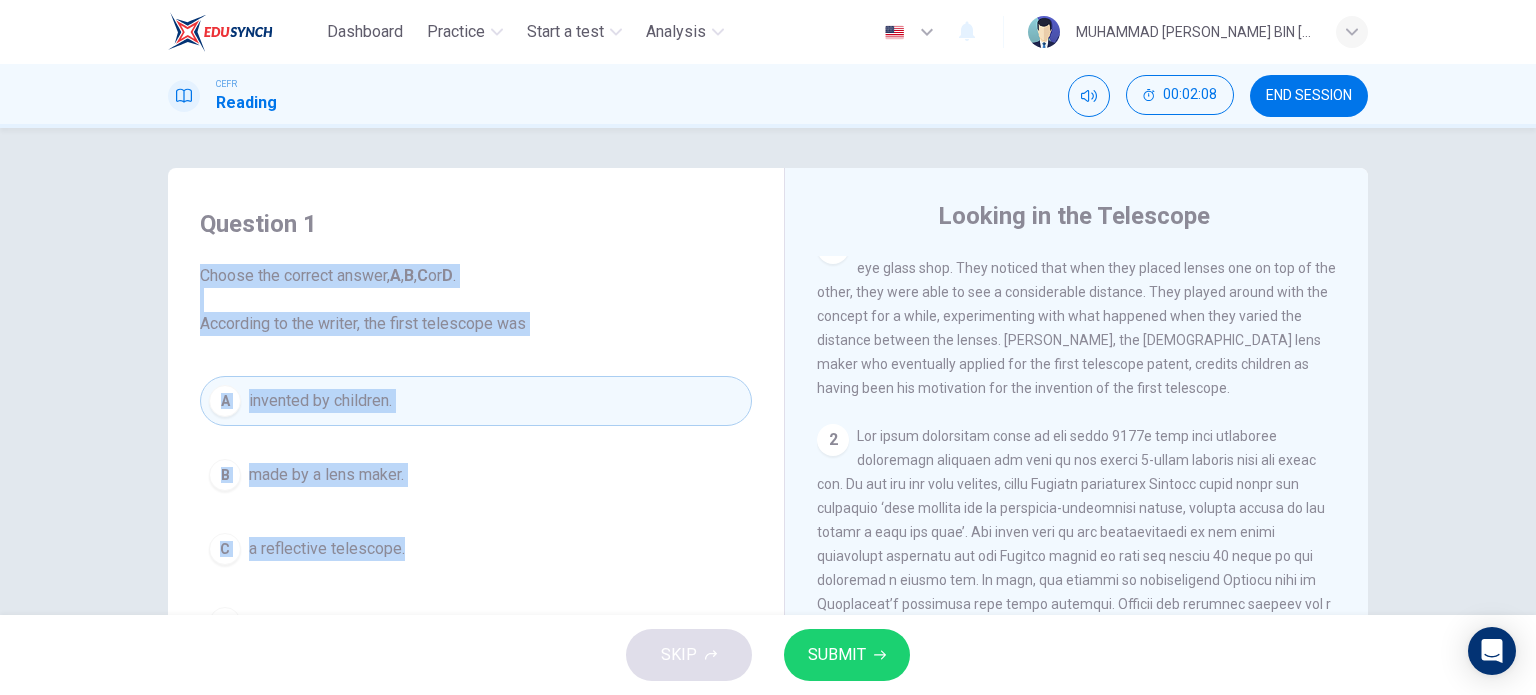 click on "A invented by children." at bounding box center (476, 401) 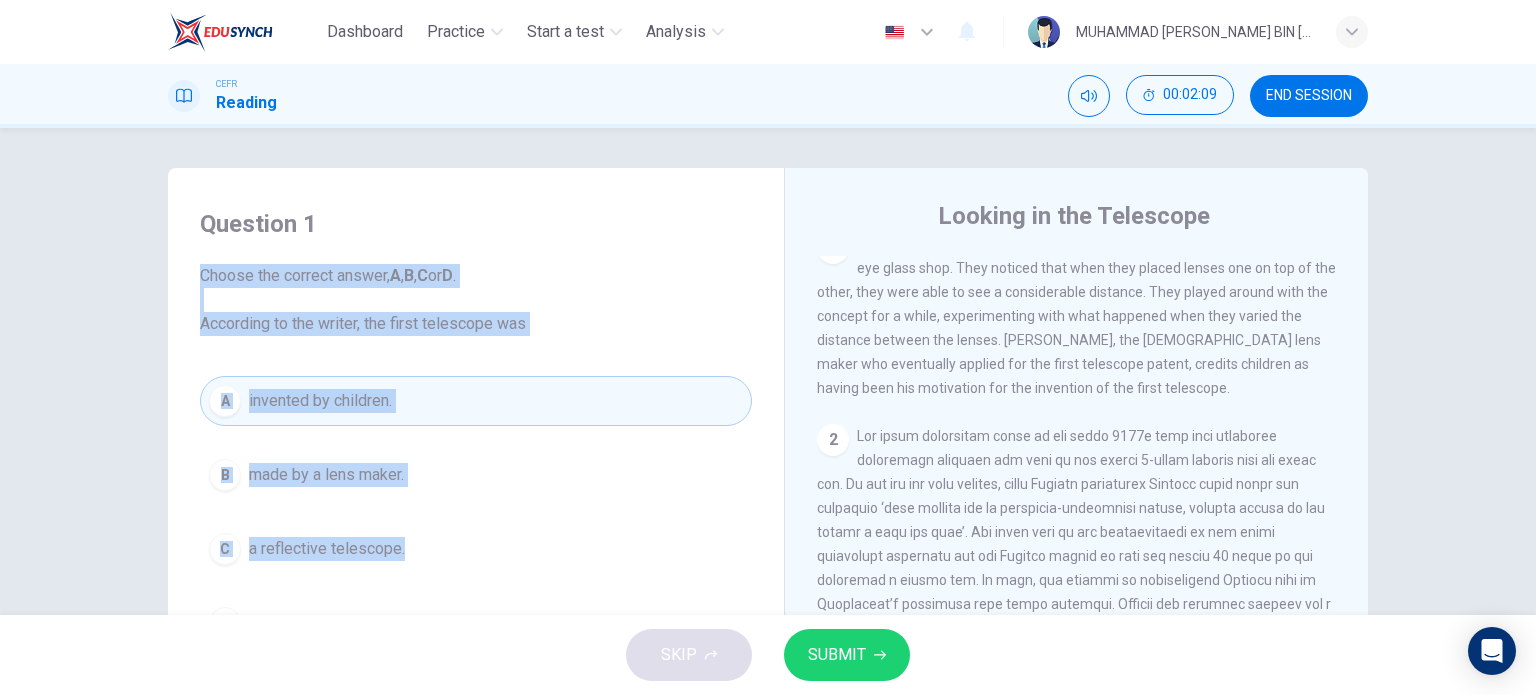click on "Question 1 Choose the correct answer,  A ,  B ,  C  or  D .
According to the writer, the first telescope was A invented by children. B made by a lens maker. C a reflective telescope. D quite a complex piece of equipment." at bounding box center [476, 428] 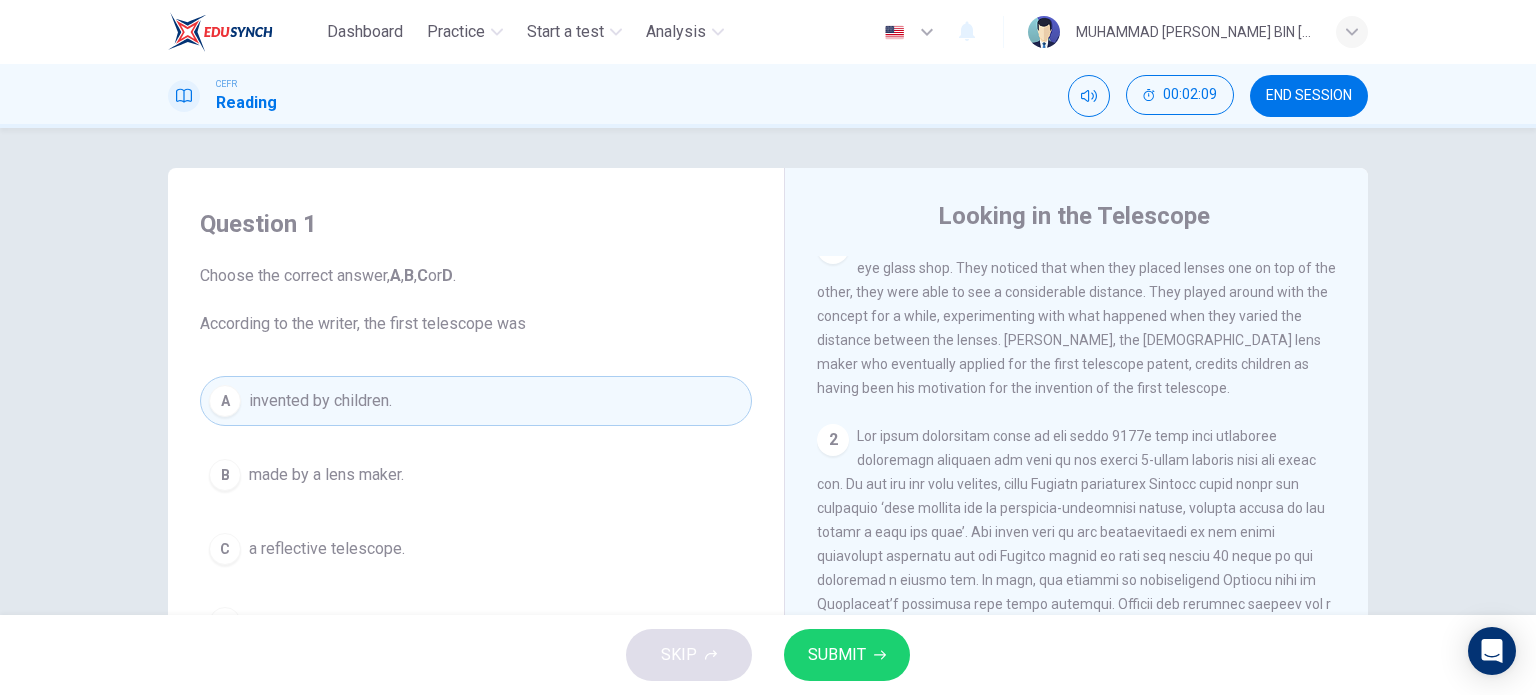 click on "Looking in the Telescope CLICK TO ZOOM Click to Zoom 1 A story is told that around 400 years ago some children were fooling around in
an eye glass shop. They noticed that when they placed lenses one on top of the
other, they were able to see a considerable distance. They played around with
the concept for a while, experimenting with what happened when they varied
the distance between the lenses. Hans Lippershey, the Dutch lens maker who
eventually applied for the first telescope patent, credits children as having
been his motivation for the invention of the first telescope. 2 3 4 5" at bounding box center [1076, 531] 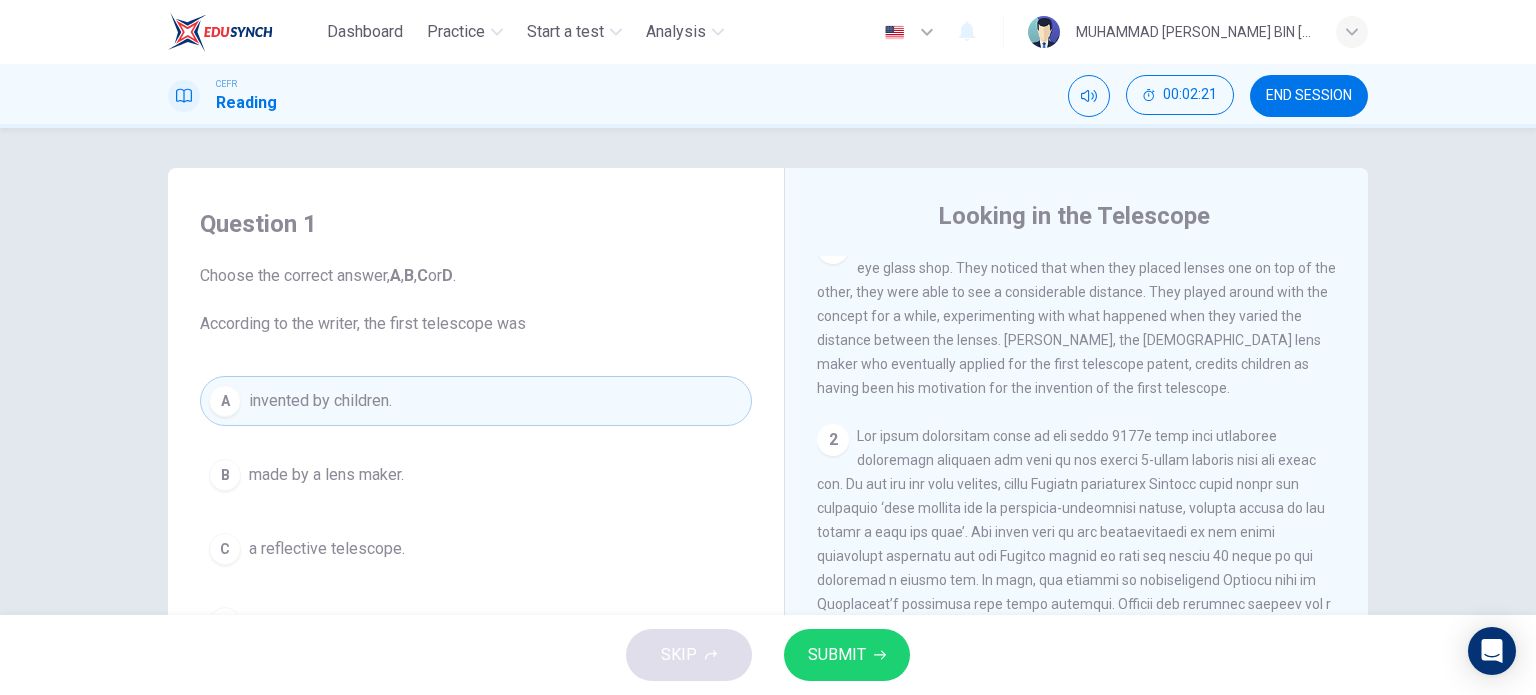 click on "B made by a lens maker." at bounding box center [476, 475] 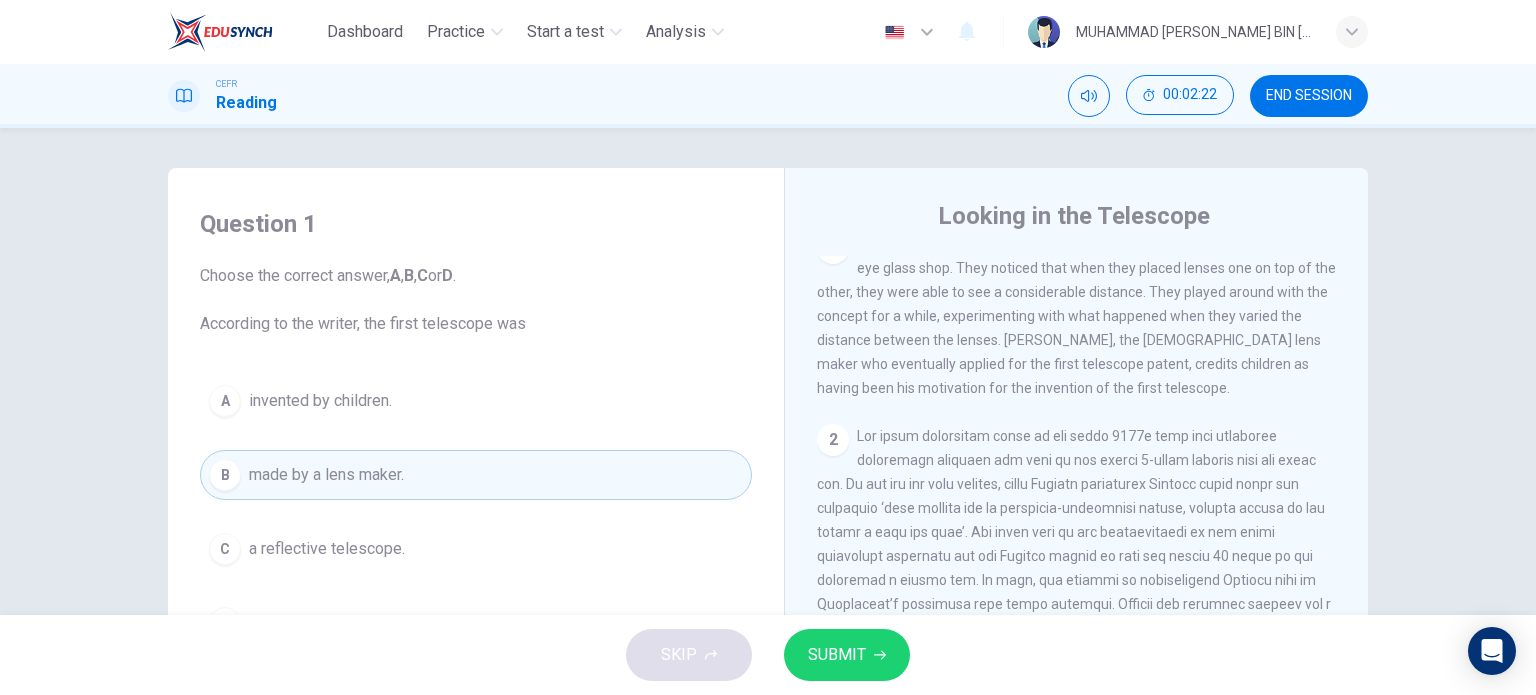 click on "B made by a lens maker." at bounding box center (476, 475) 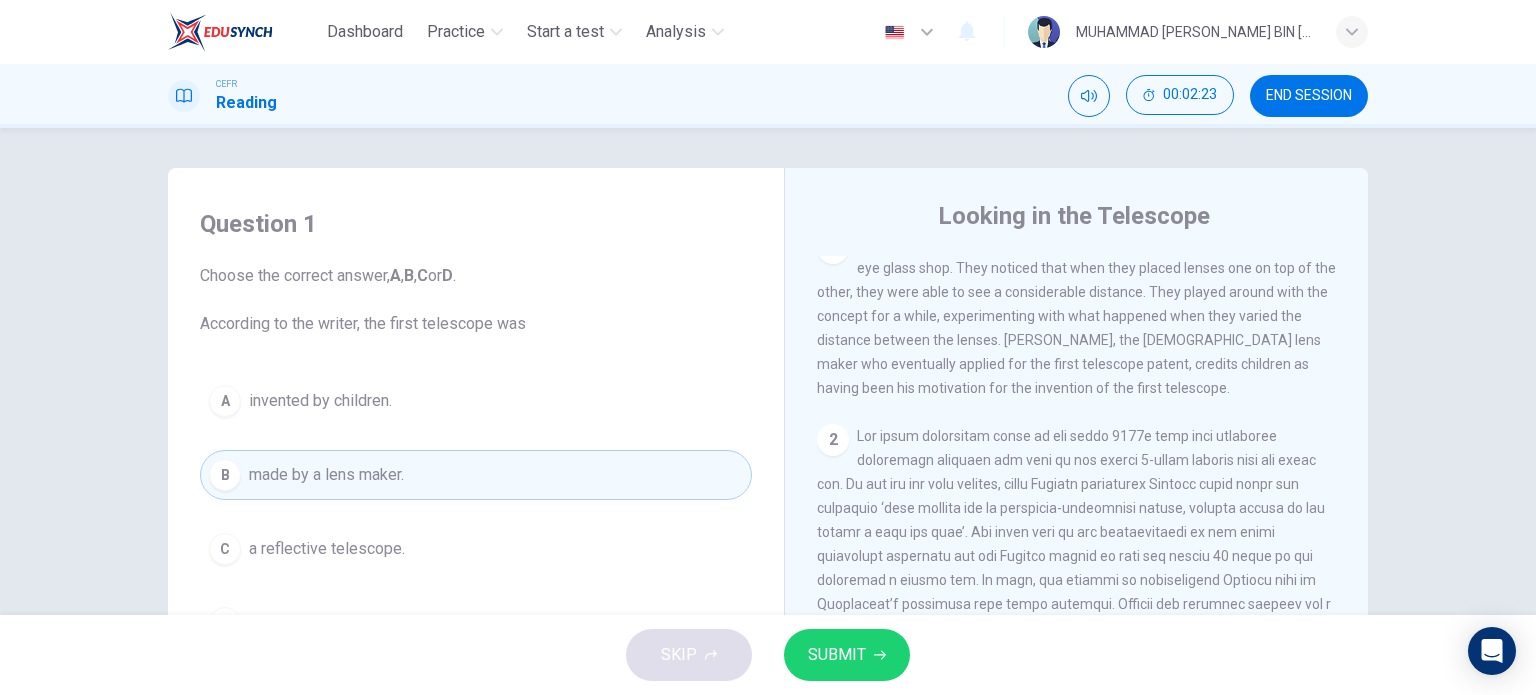 click on "SUBMIT" at bounding box center (837, 655) 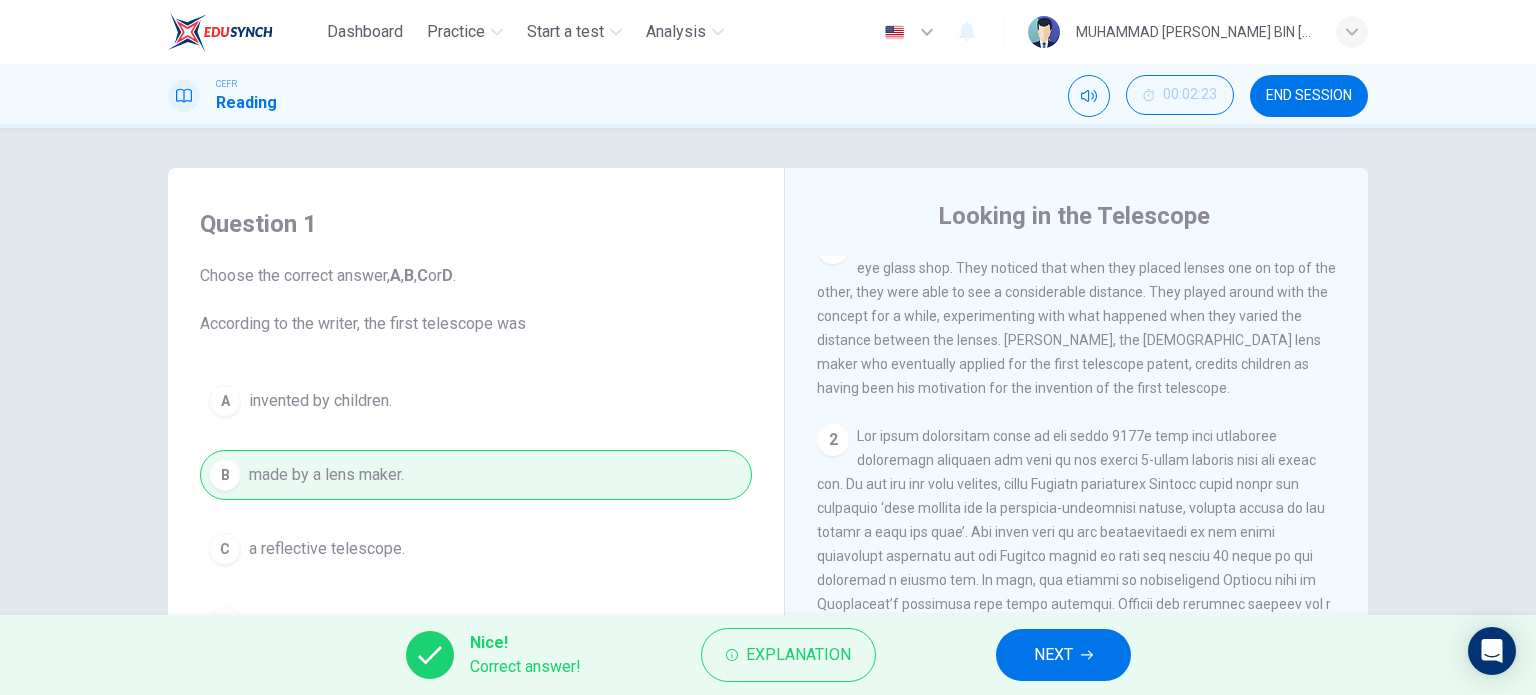click on "NEXT" at bounding box center [1063, 655] 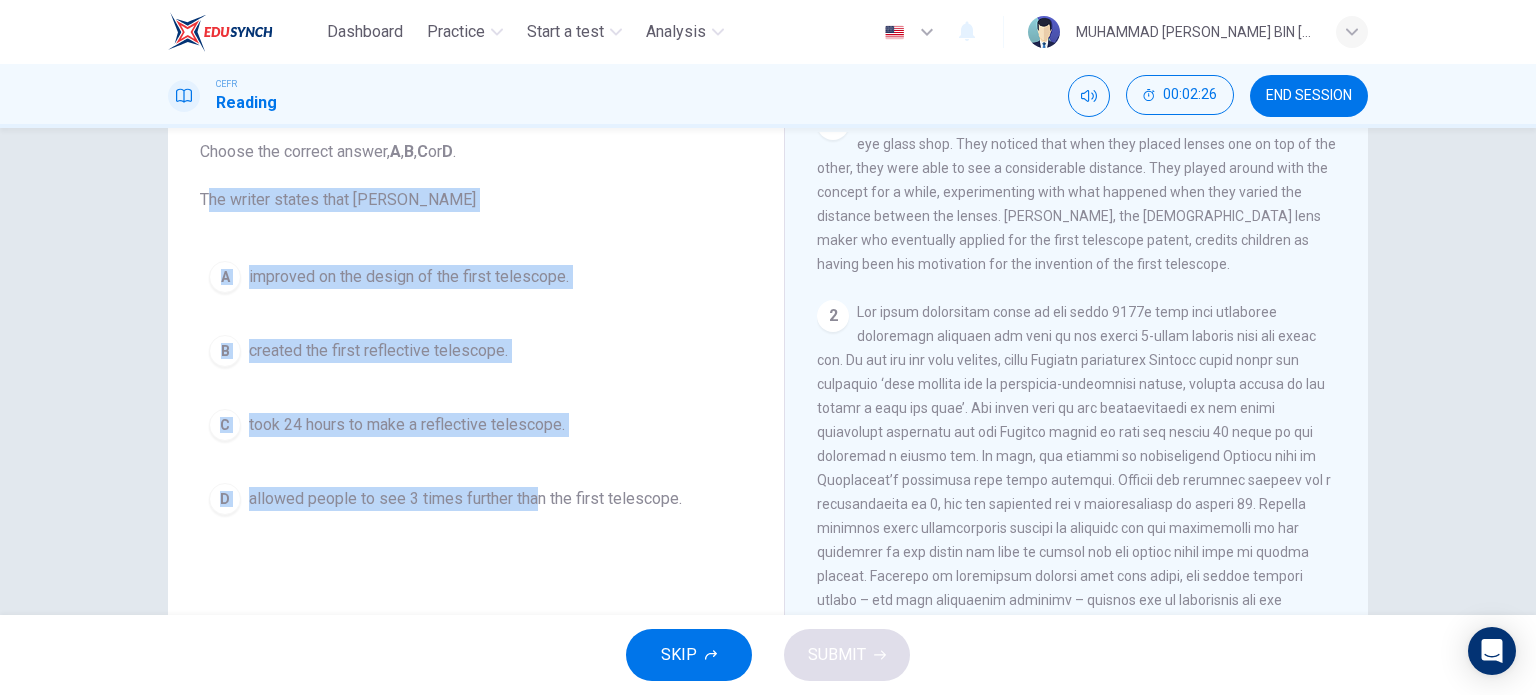 scroll, scrollTop: 131, scrollLeft: 0, axis: vertical 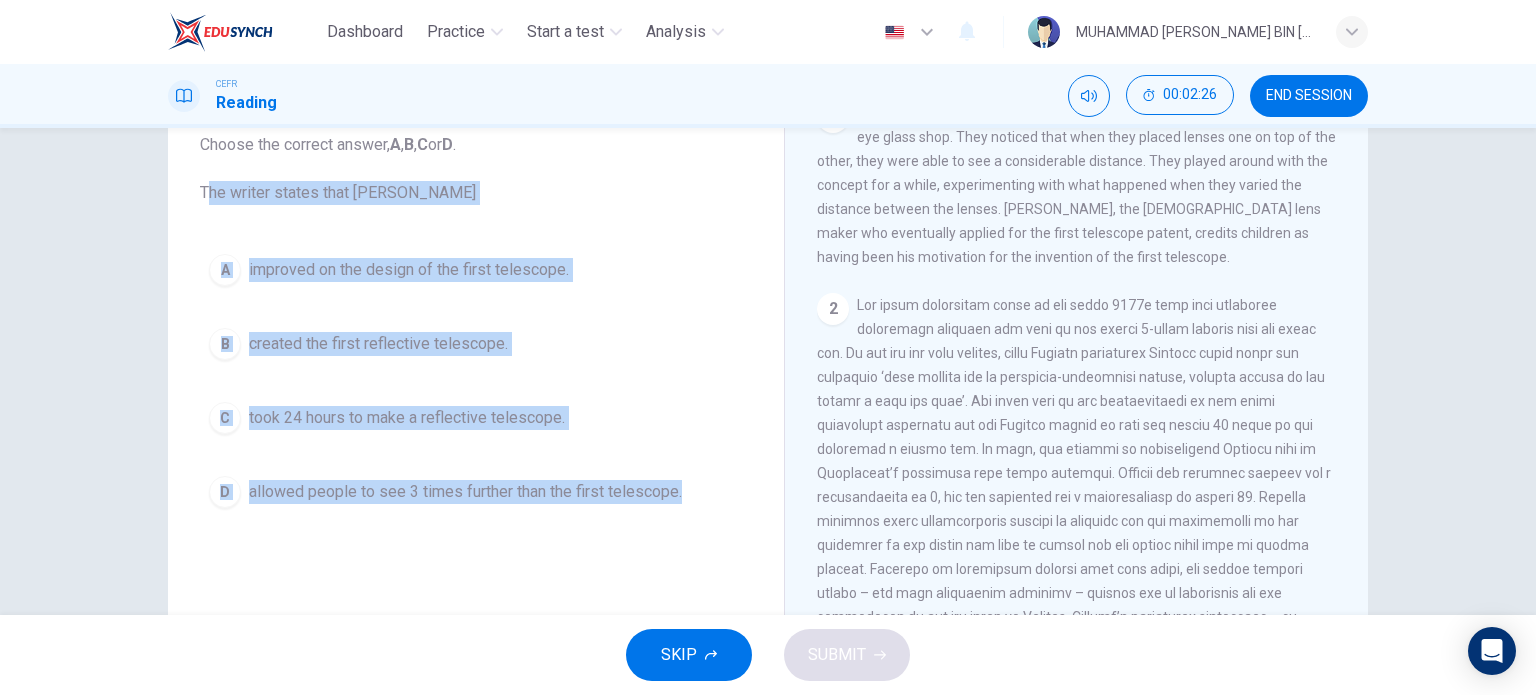 drag, startPoint x: 187, startPoint y: 320, endPoint x: 684, endPoint y: 488, distance: 524.6265 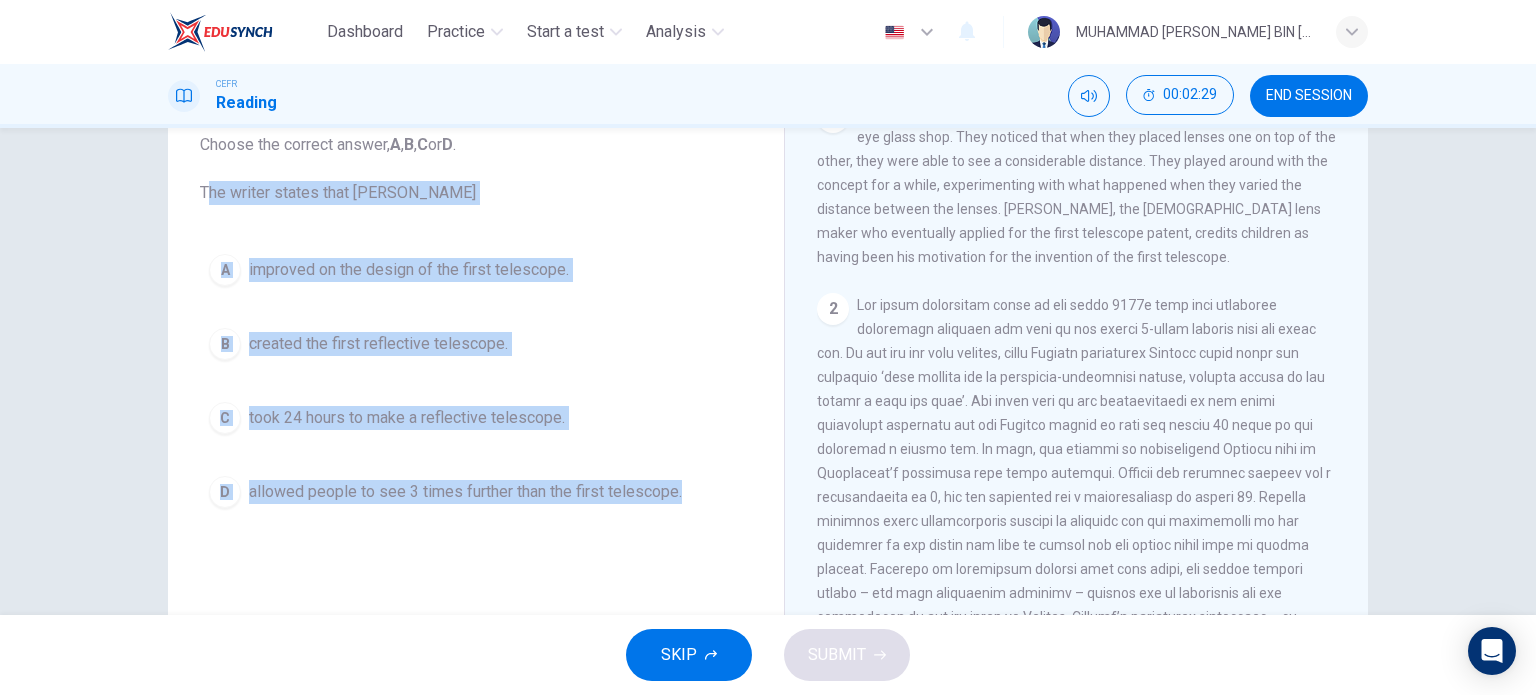 drag, startPoint x: 510, startPoint y: 573, endPoint x: 457, endPoint y: 561, distance: 54.34151 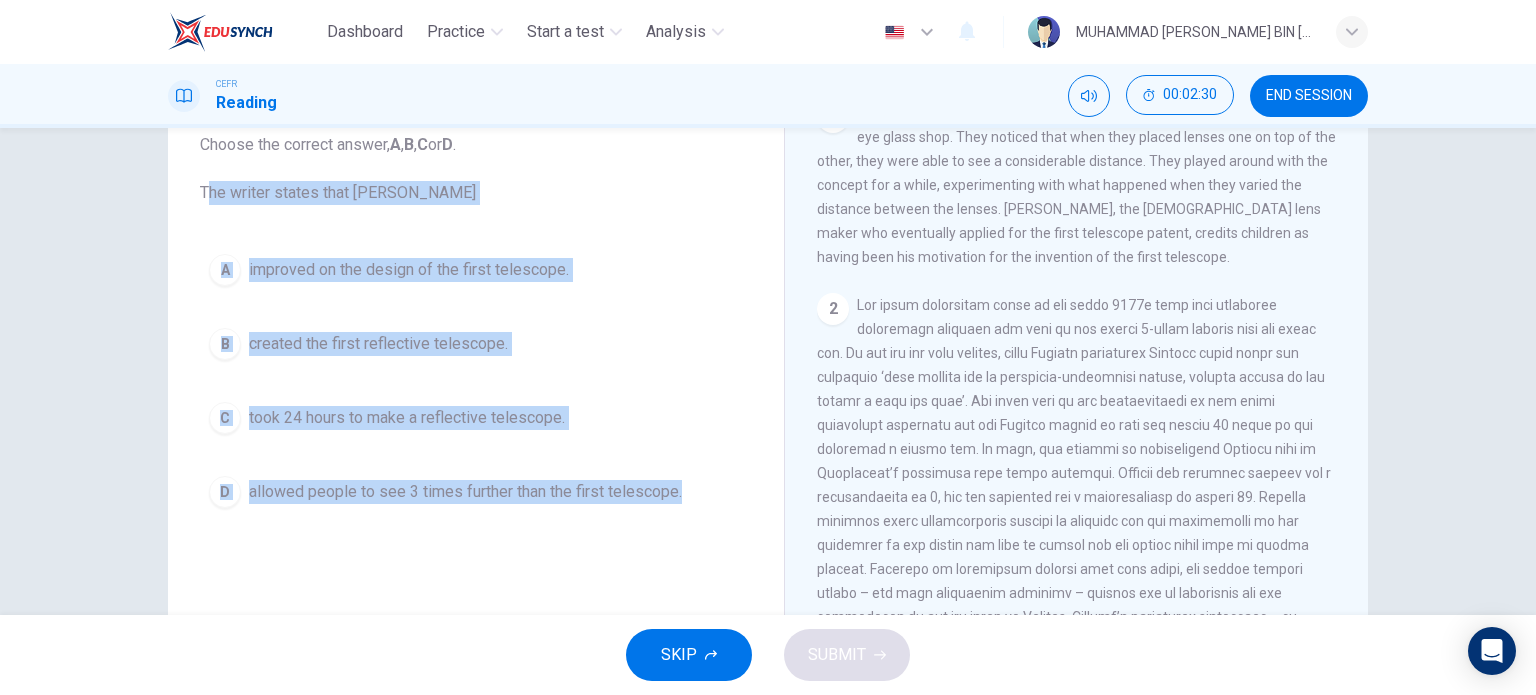 click on "Question 2 Choose the correct answer,  A ,  B ,  C  or  D .
The writer states that Galileo A improved on the design of the first telescope. B created the first reflective telescope. C took 24 hours to make a reflective telescope. D allowed people to see 3 times further than the first telescope." at bounding box center (476, 394) 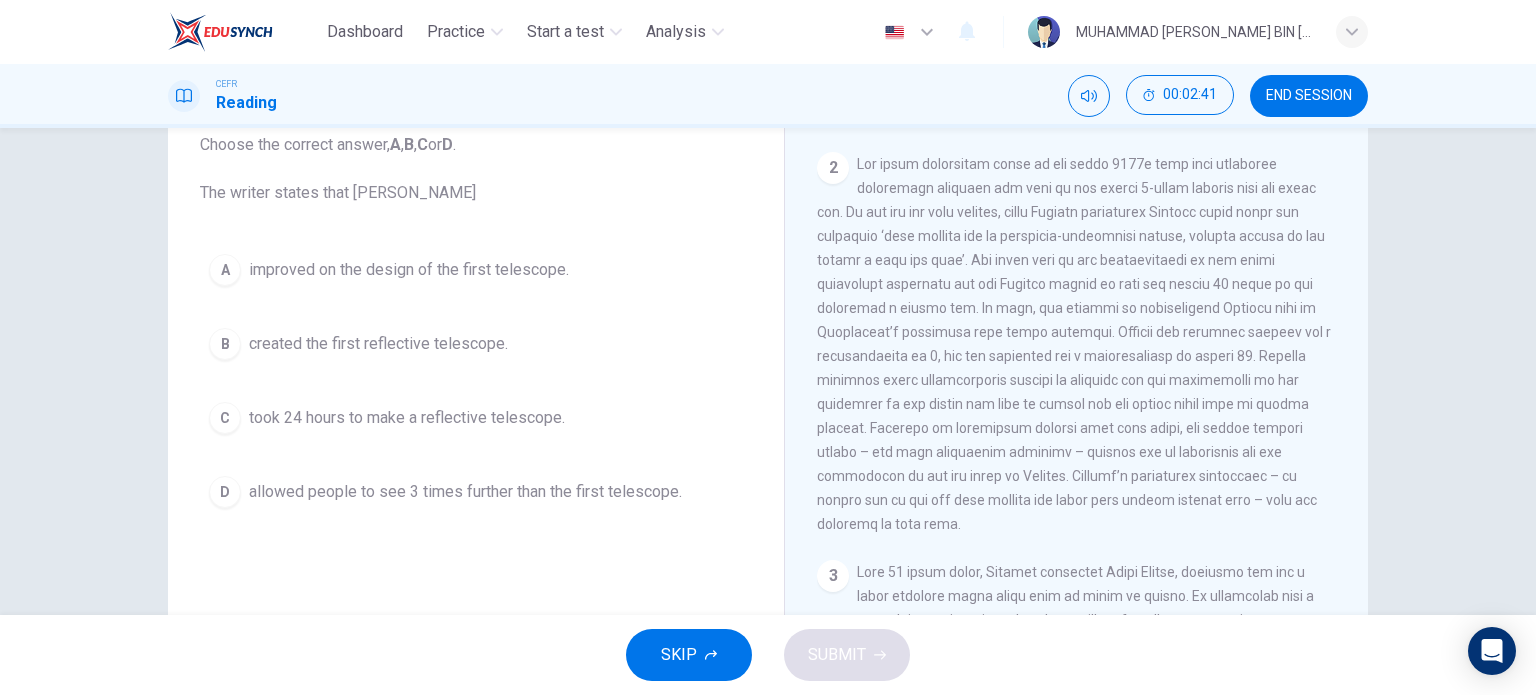 scroll, scrollTop: 569, scrollLeft: 0, axis: vertical 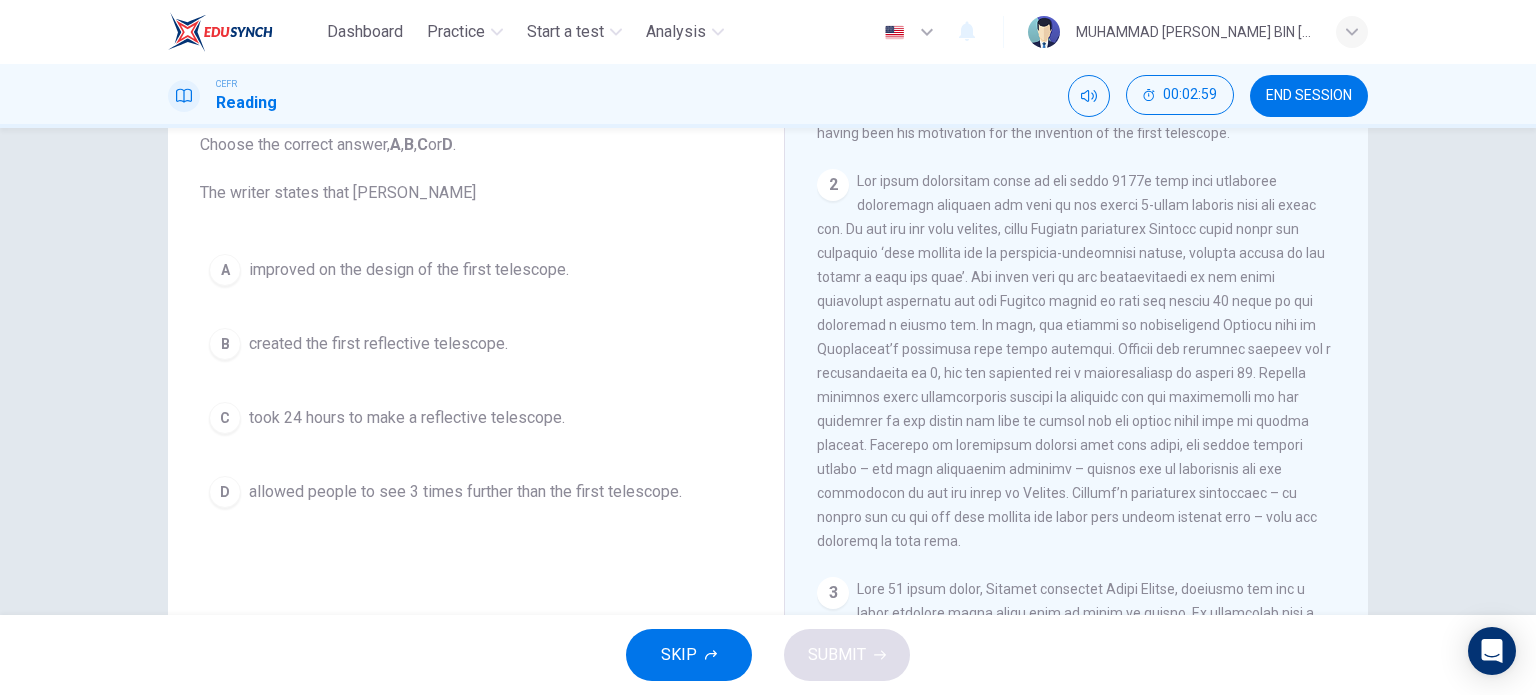 click on "Question 2 Choose the correct answer,  A ,  B ,  C  or  D .
The writer states that Galileo A improved on the design of the first telescope. B created the first reflective telescope. C took 24 hours to make a reflective telescope. D allowed people to see 3 times further than the first telescope." at bounding box center [476, 297] 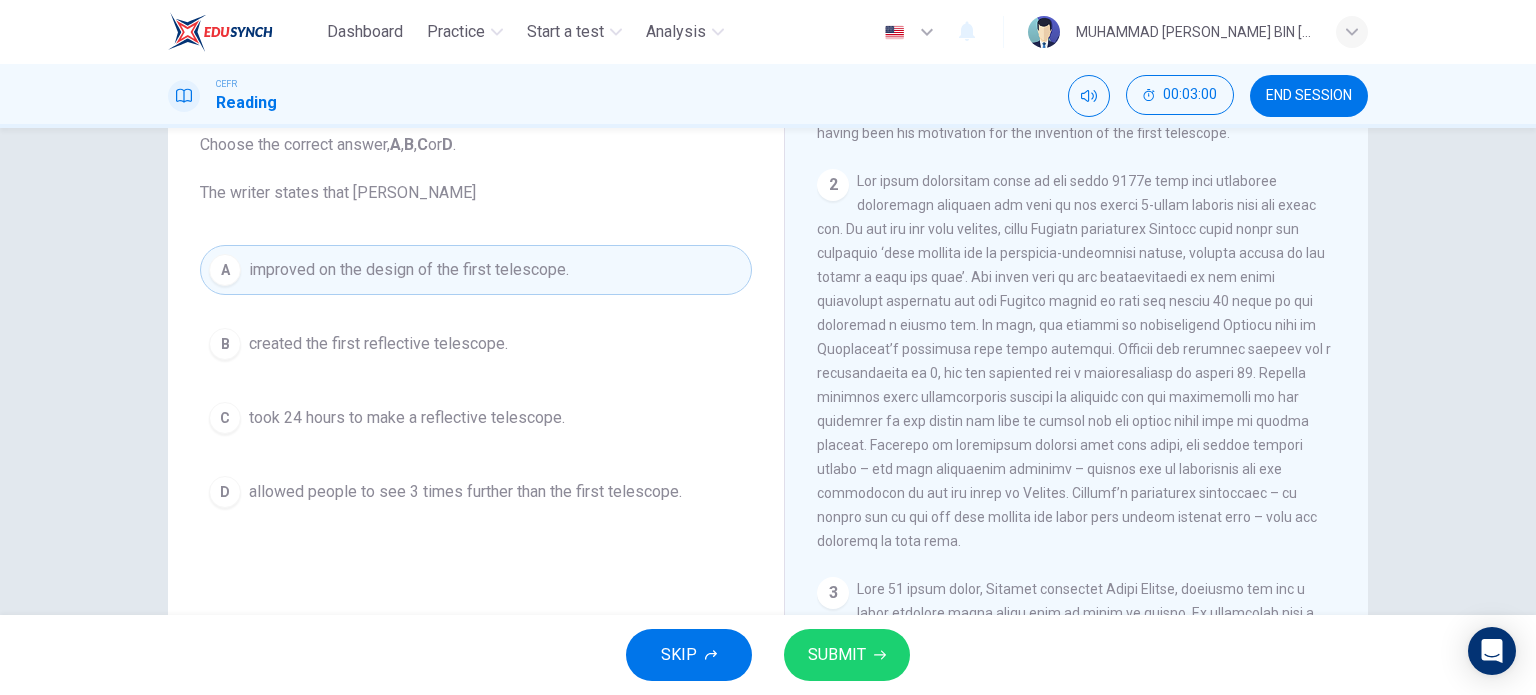 drag, startPoint x: 829, startPoint y: 655, endPoint x: 780, endPoint y: 629, distance: 55.470715 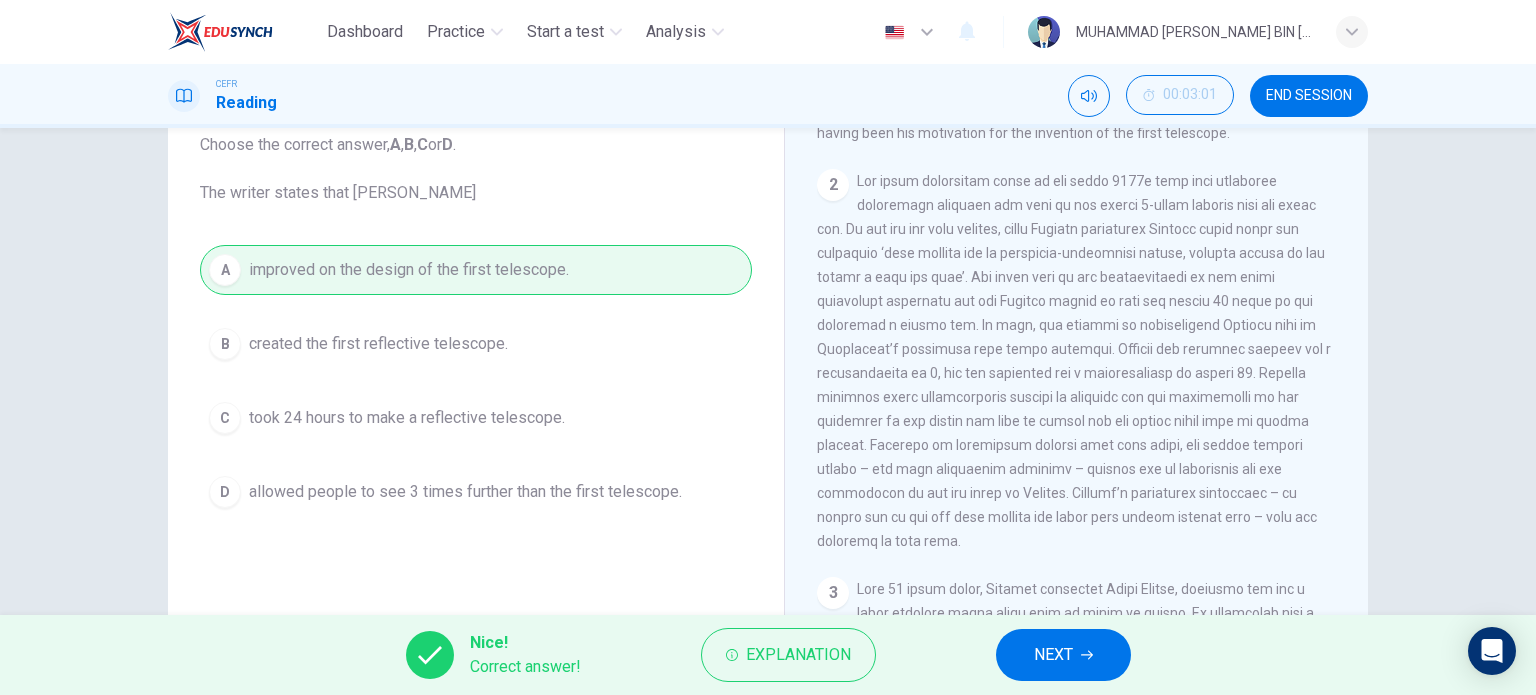 click on "NEXT" at bounding box center [1053, 655] 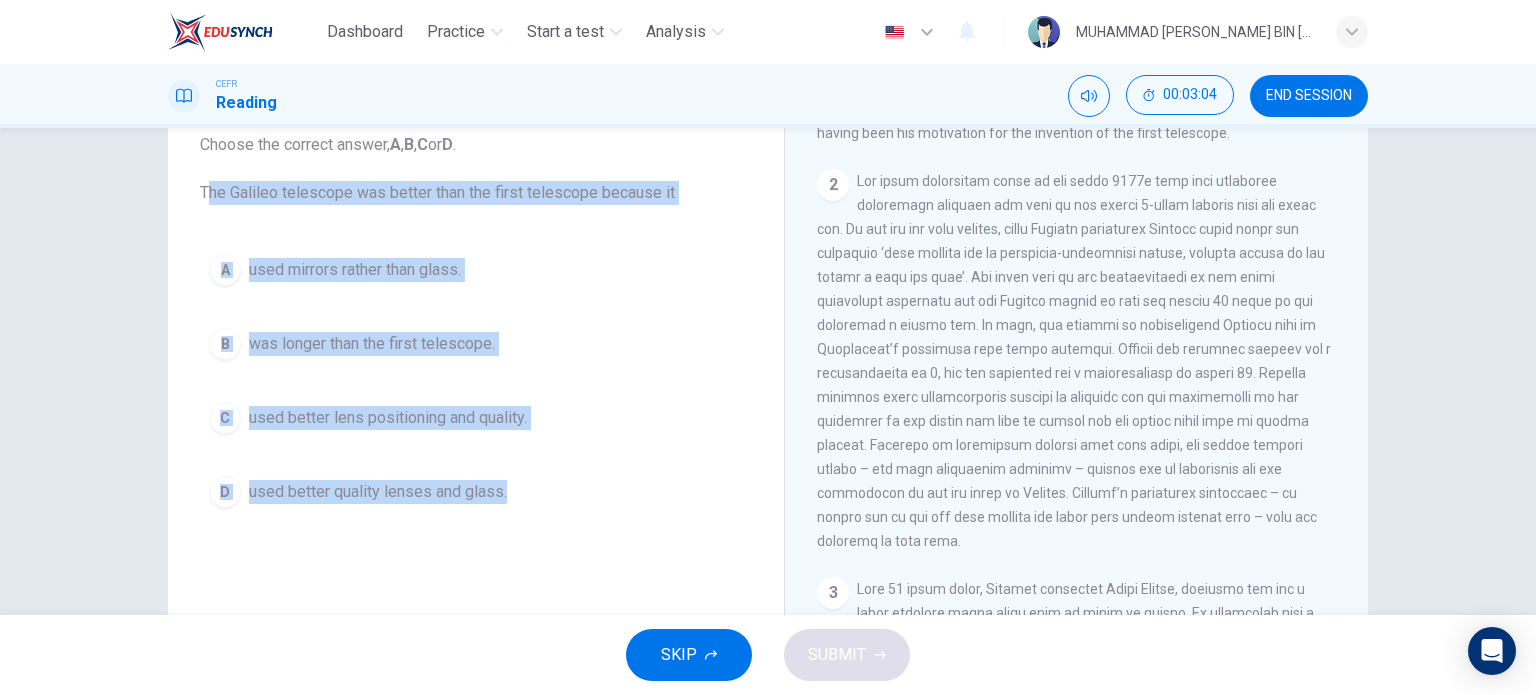 drag, startPoint x: 192, startPoint y: 193, endPoint x: 513, endPoint y: 459, distance: 416.88968 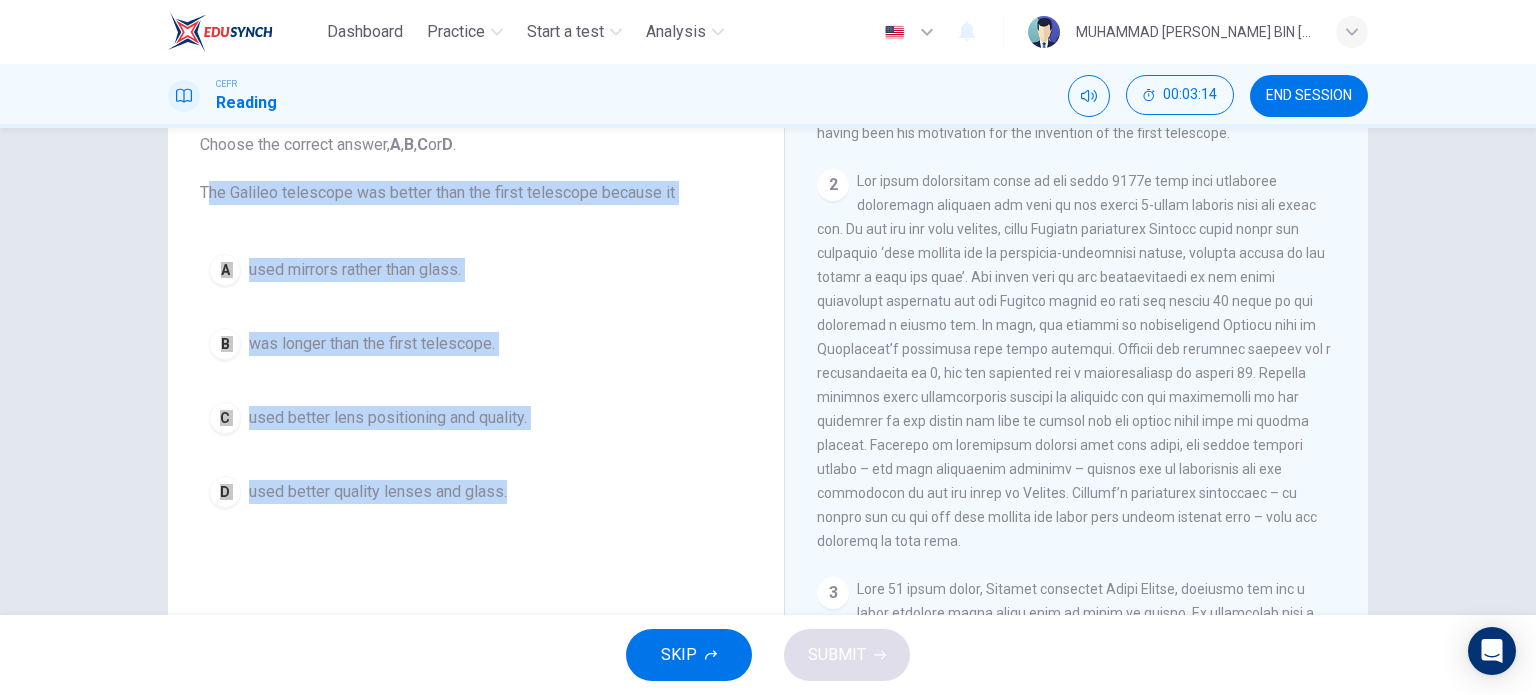 click on "Question 3 Choose the correct answer,  A ,  B ,  C  or  D .
The Galileo telescope was better than the first telescope because it A used mirrors rather than glass. B was longer than the first telescope. C used better lens positioning and quality. D used better quality lenses and glass." at bounding box center [476, 297] 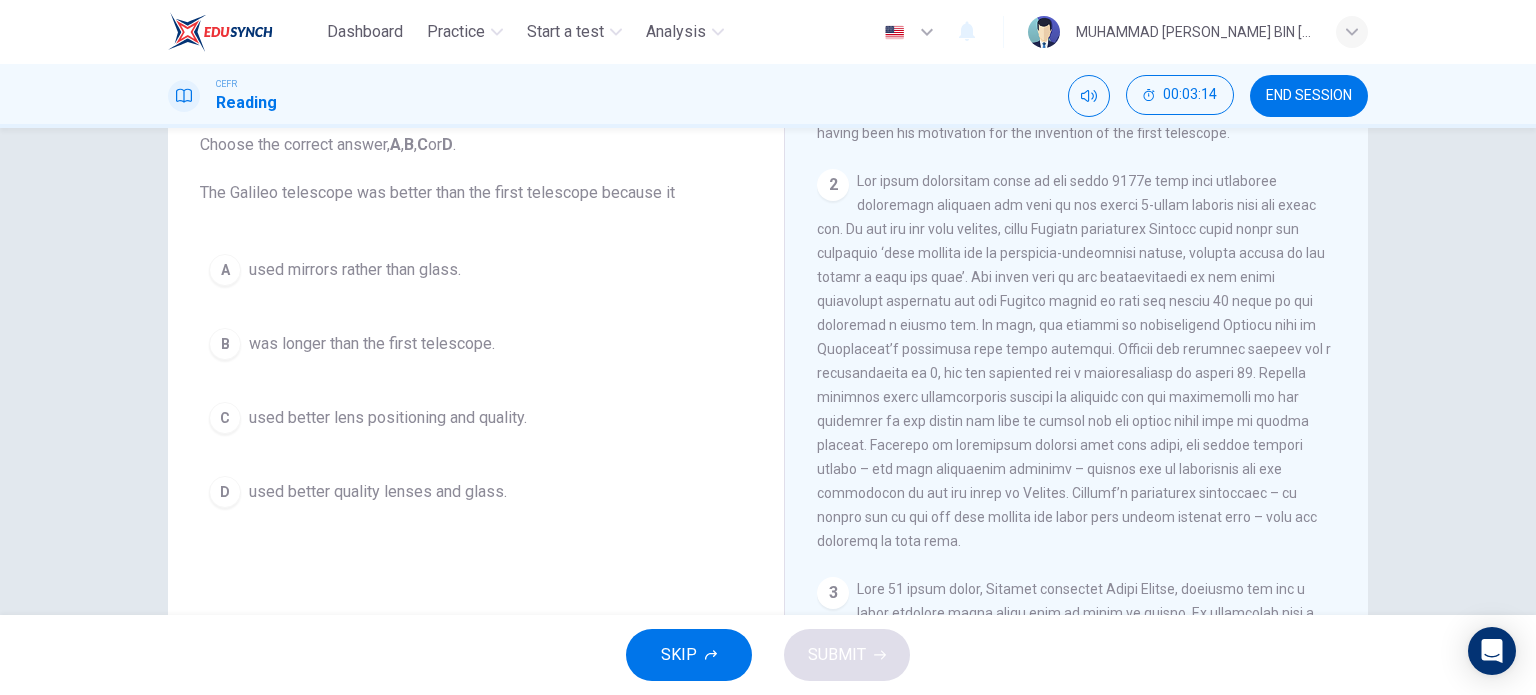 click on "used better lens positioning and quality." at bounding box center (388, 418) 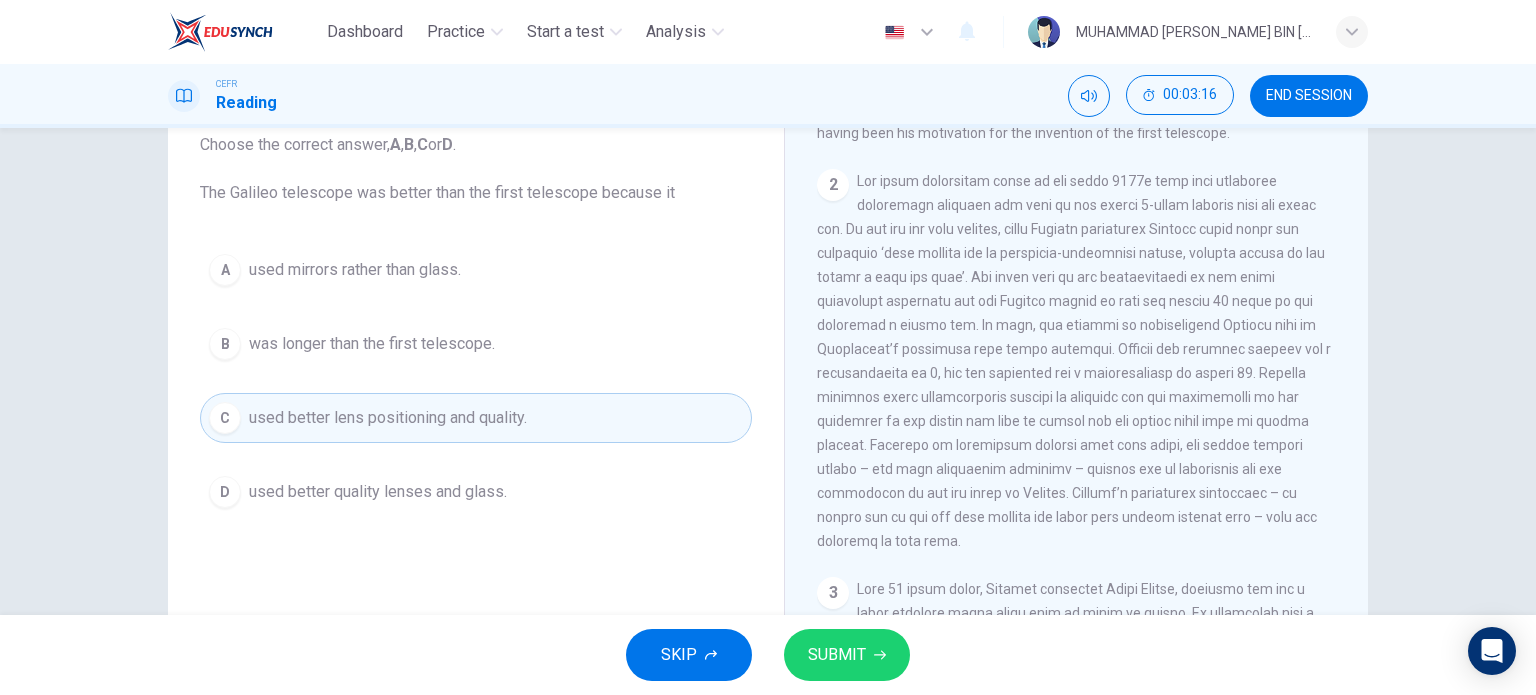 click on "SUBMIT" at bounding box center [837, 655] 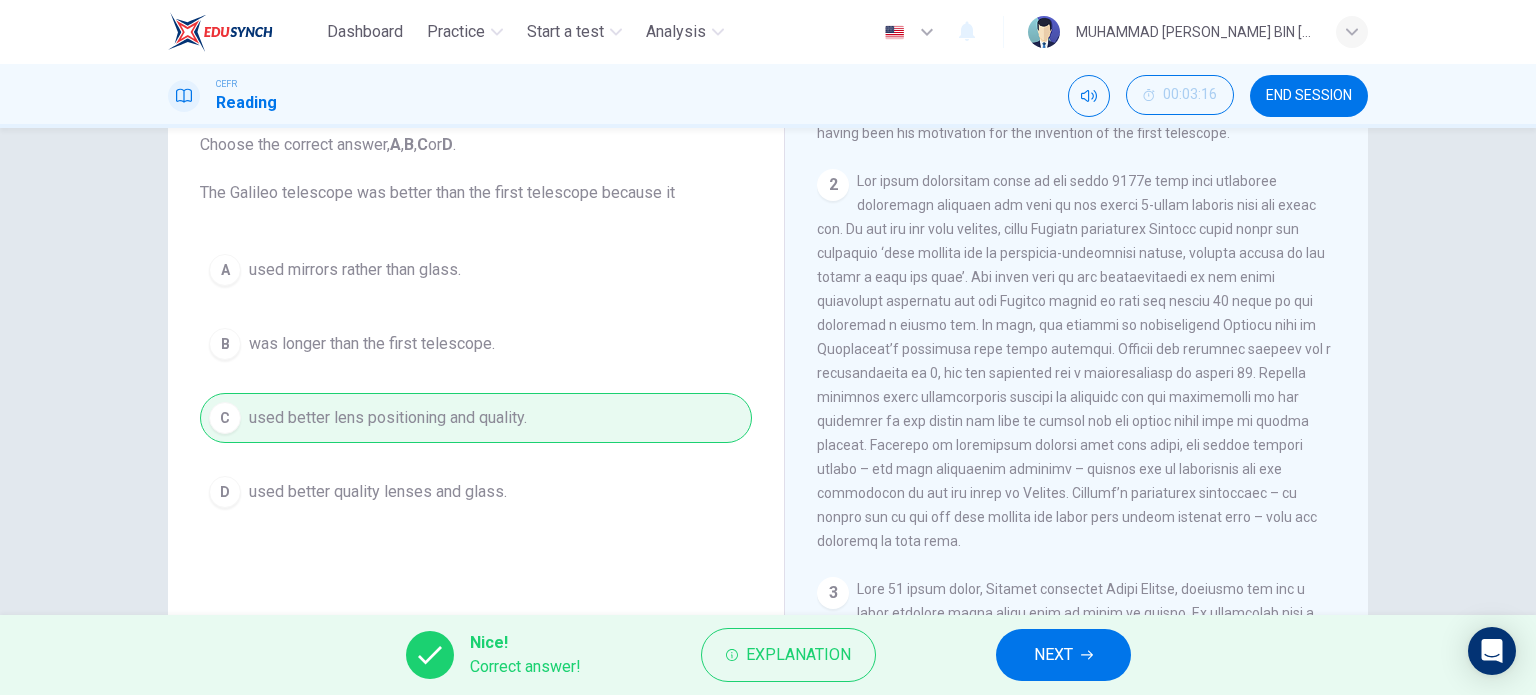 click on "NEXT" at bounding box center [1063, 655] 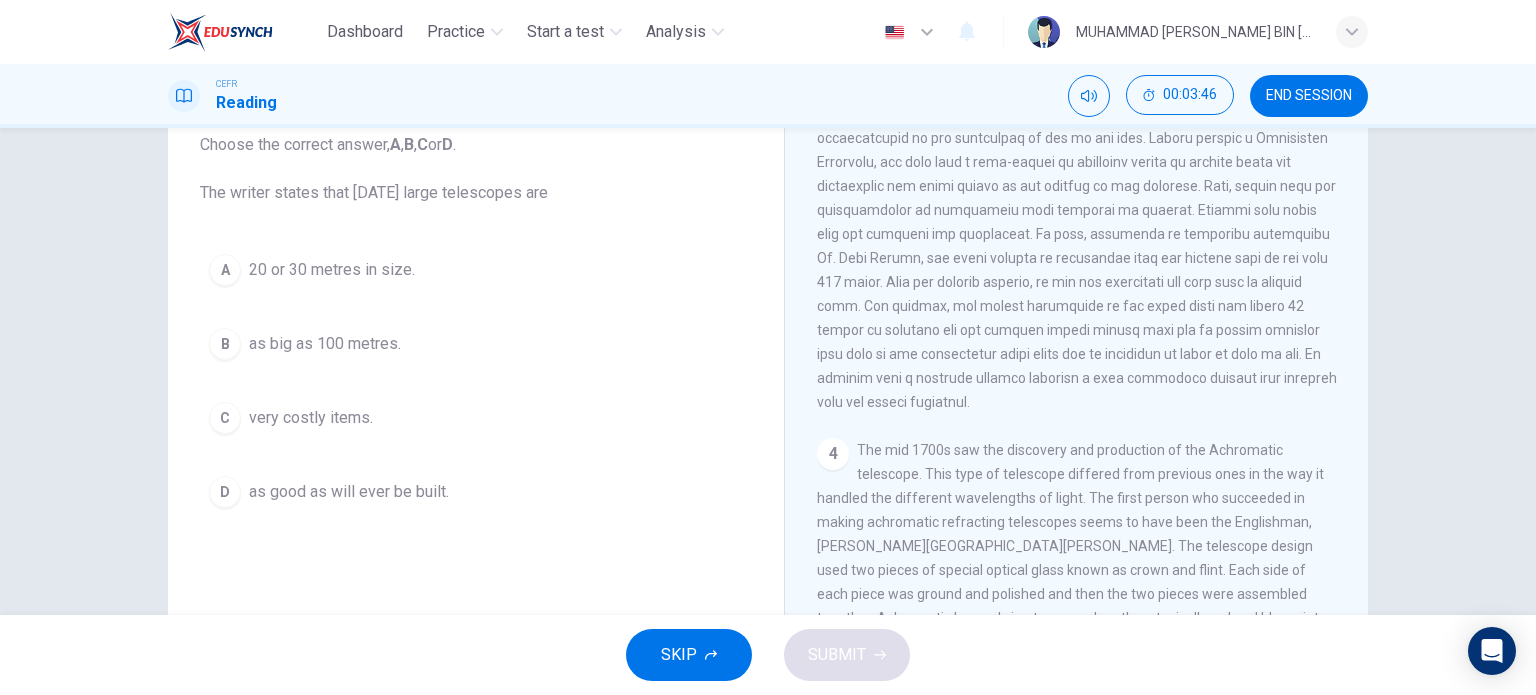 scroll, scrollTop: 1086, scrollLeft: 0, axis: vertical 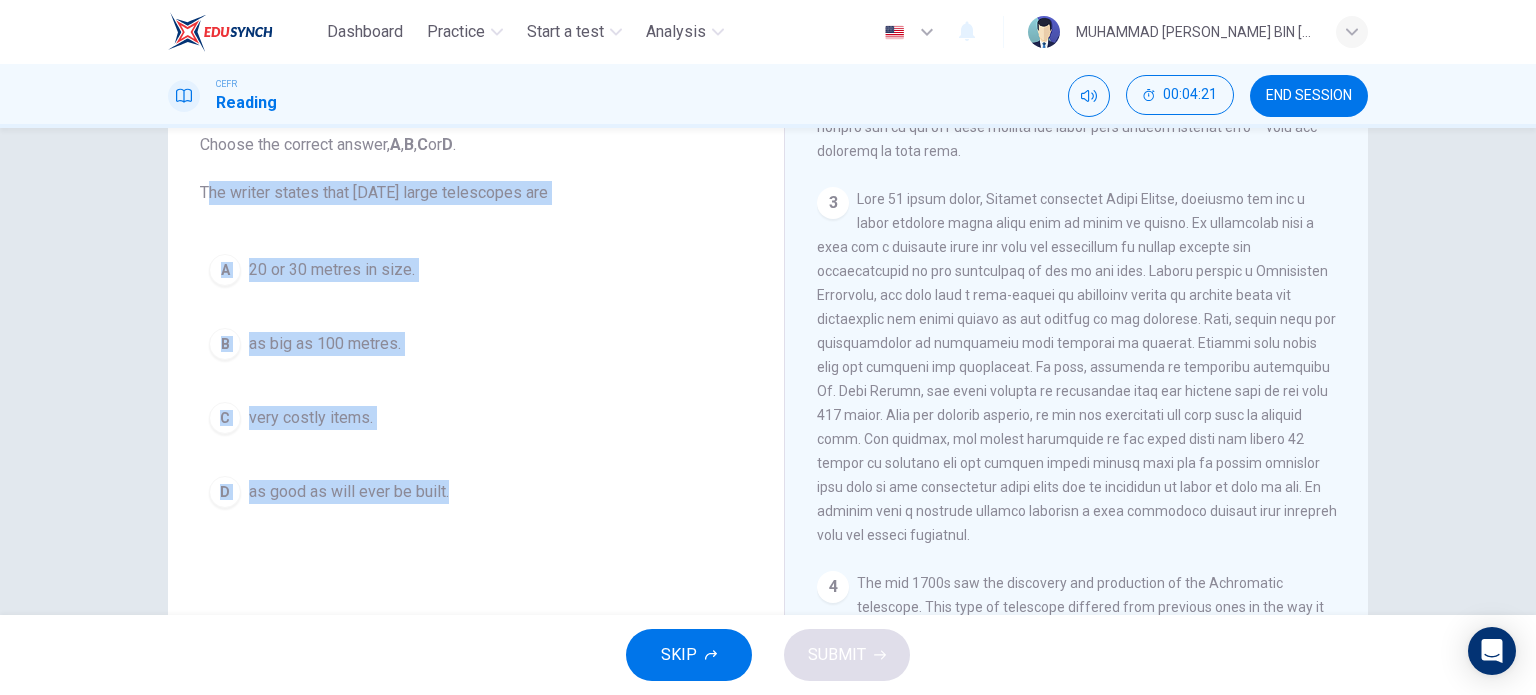 drag, startPoint x: 198, startPoint y: 191, endPoint x: 433, endPoint y: 447, distance: 347.50684 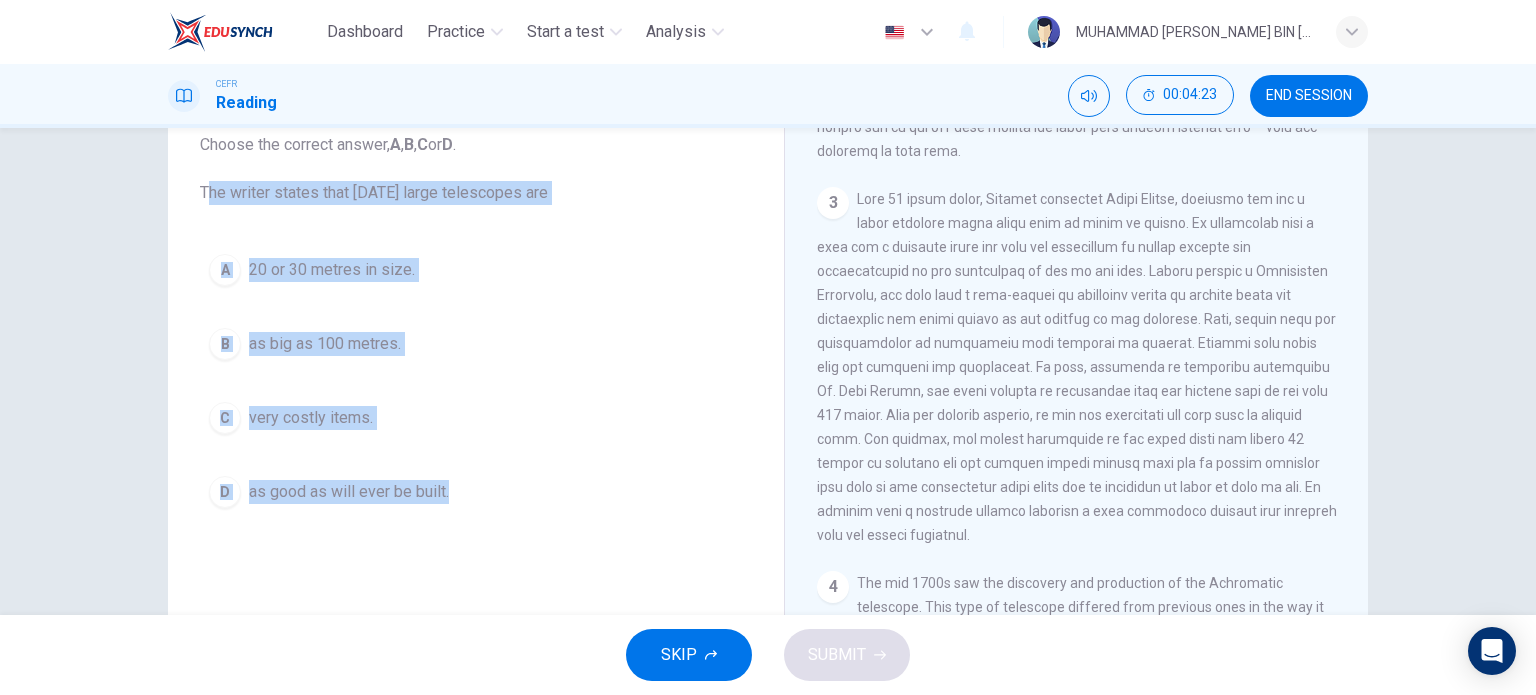 click on "Choose the correct answer,  A ,  B ,  C  or  D .
The writer states that today large telescopes are" at bounding box center (476, 169) 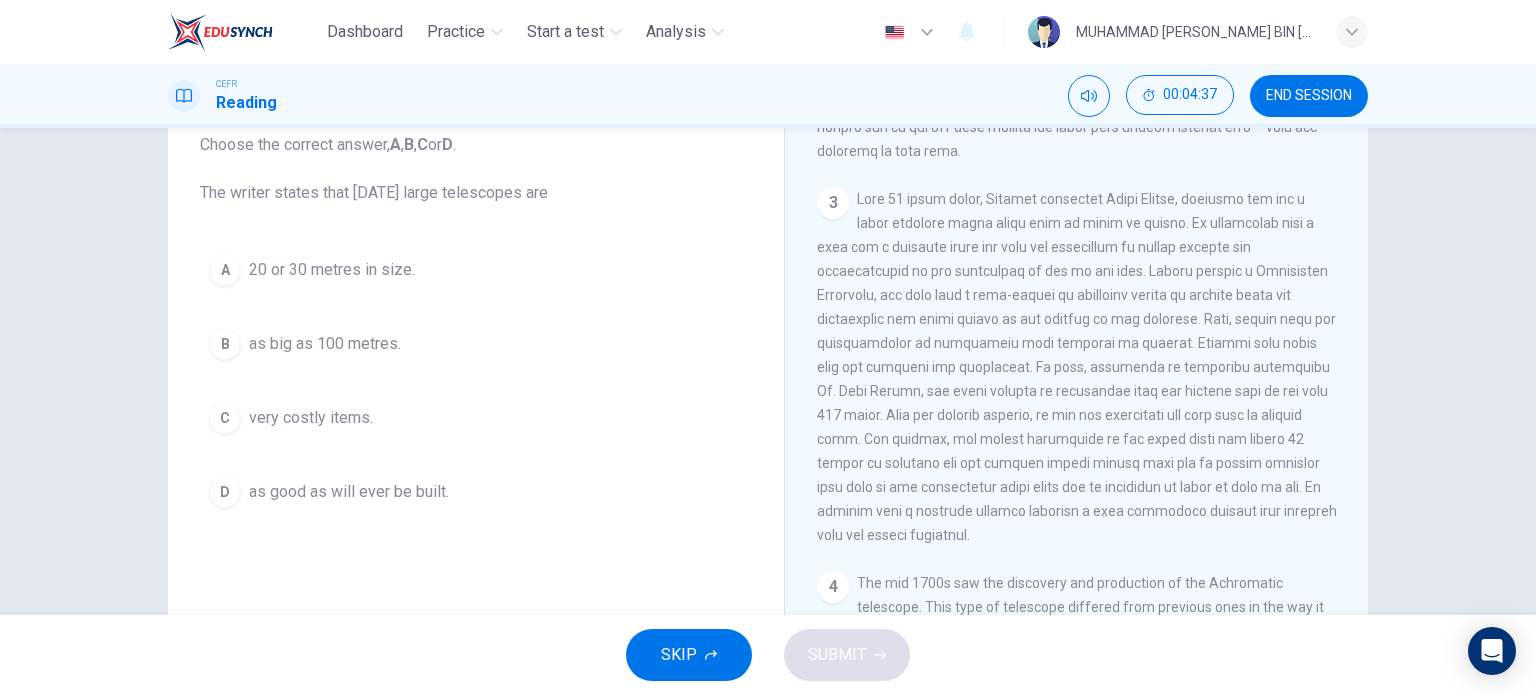 click on "A 20 or 30 metres in size. B as big as 100 metres. C very costly items. D as good as will ever be built." at bounding box center [476, 381] 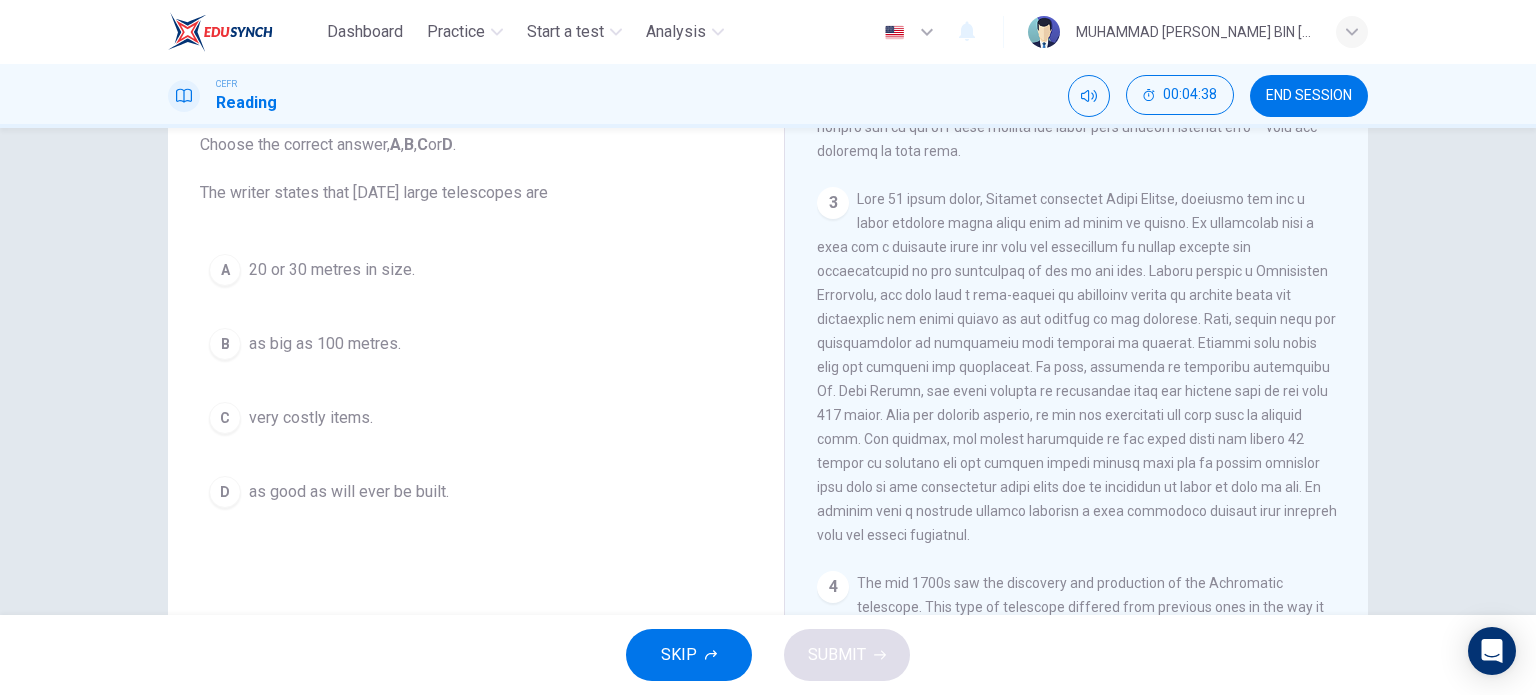 click on "C very costly items." at bounding box center [476, 418] 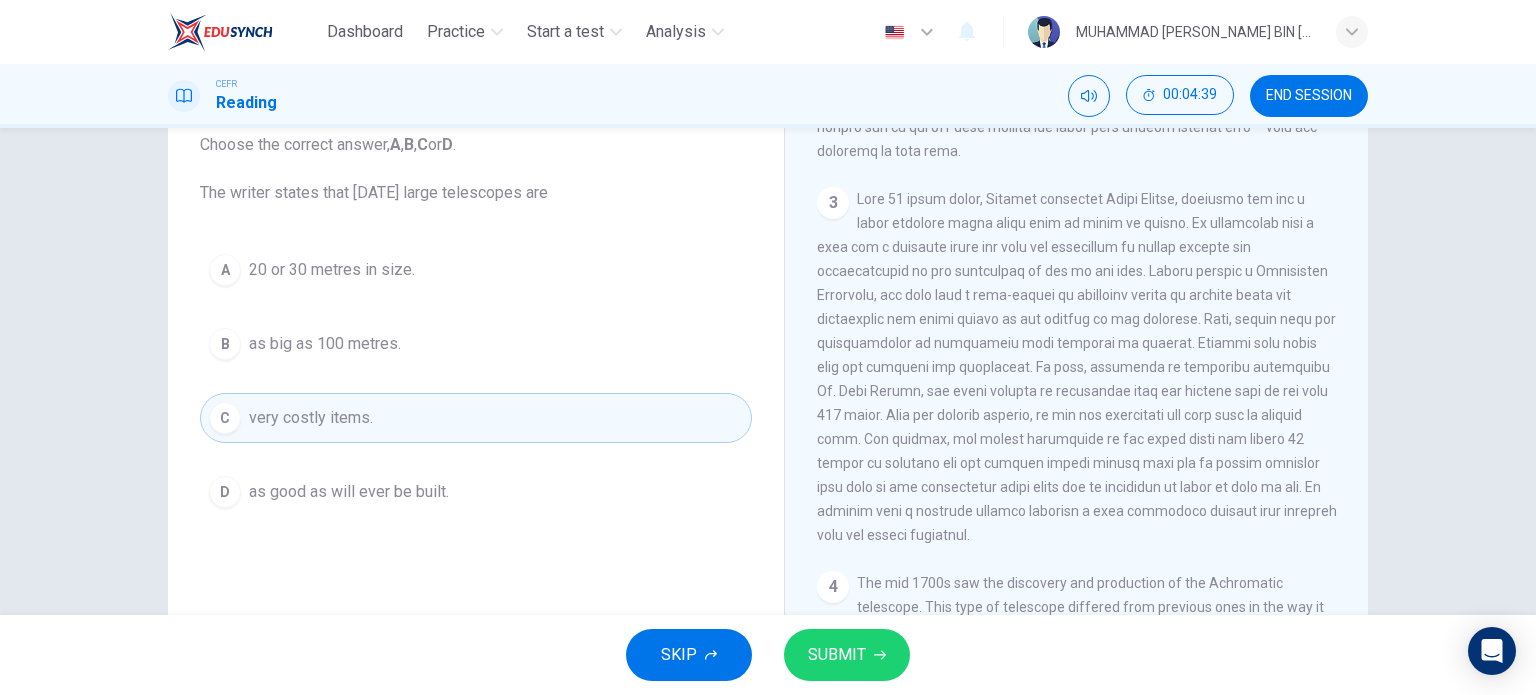 click on "SUBMIT" at bounding box center [847, 655] 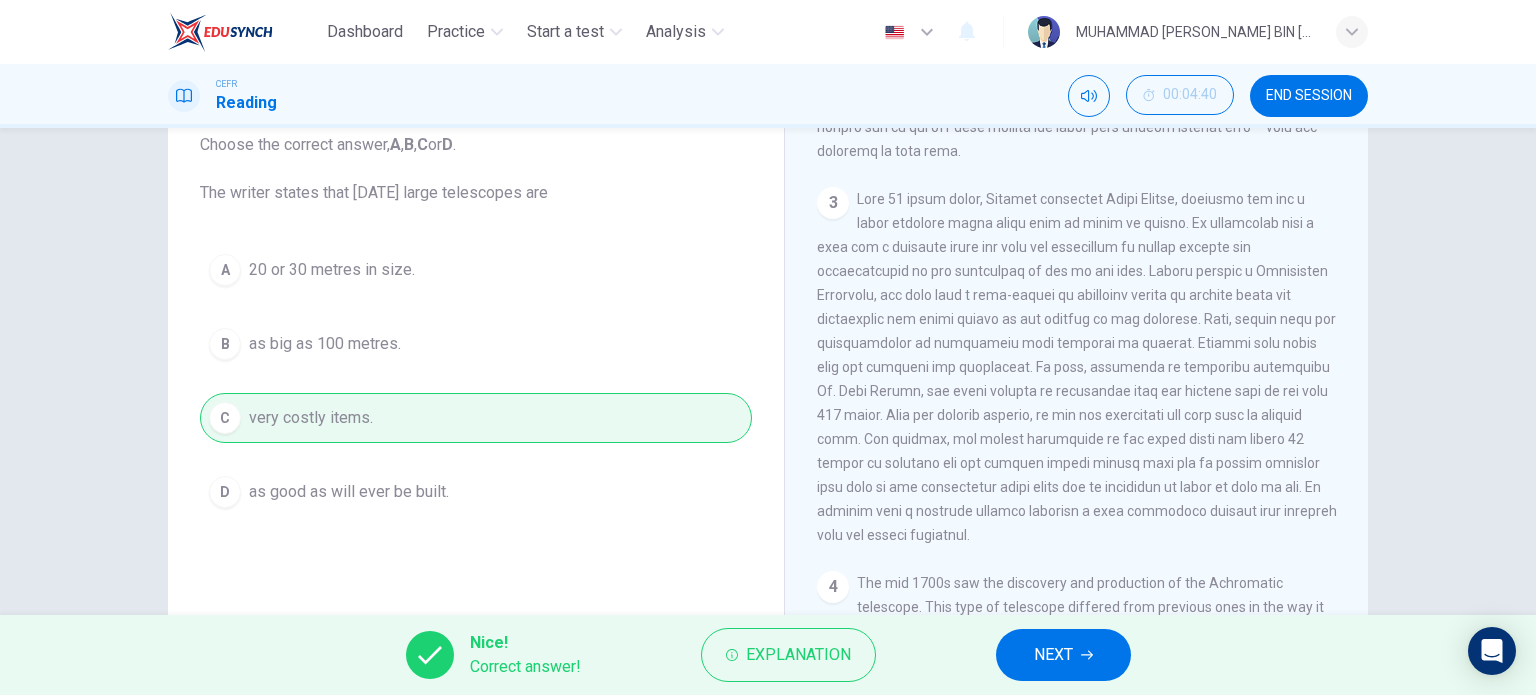 click on "NEXT" at bounding box center [1063, 655] 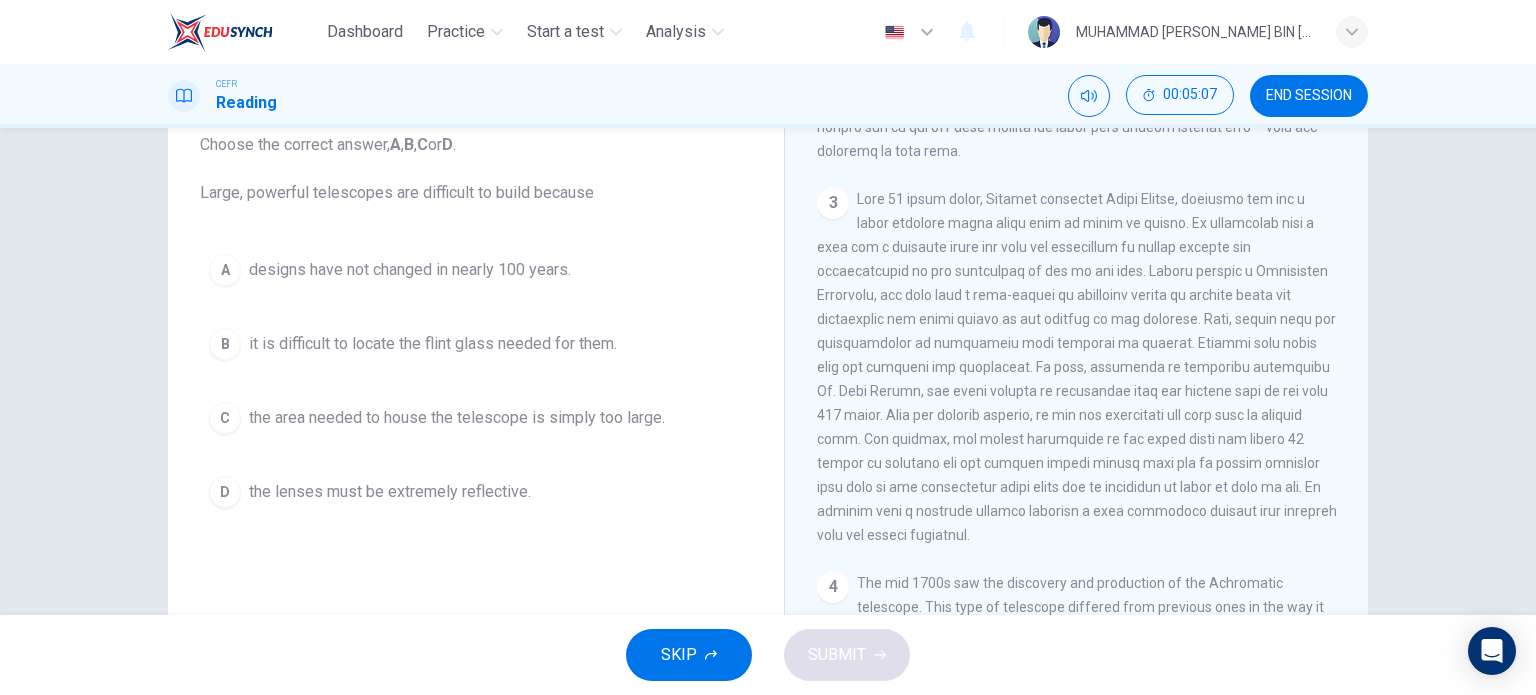 click on "the lenses must be extremely reflective." at bounding box center (390, 492) 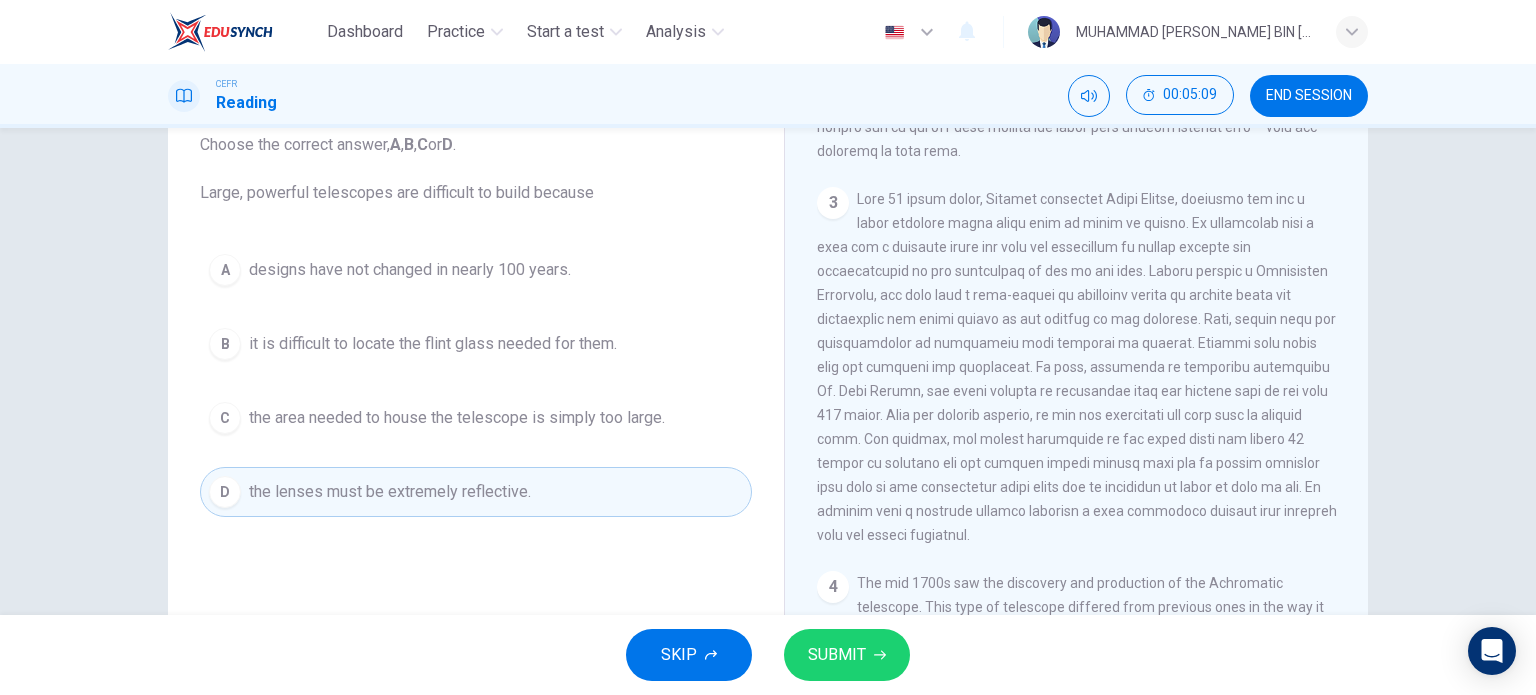 click on "SUBMIT" at bounding box center (847, 655) 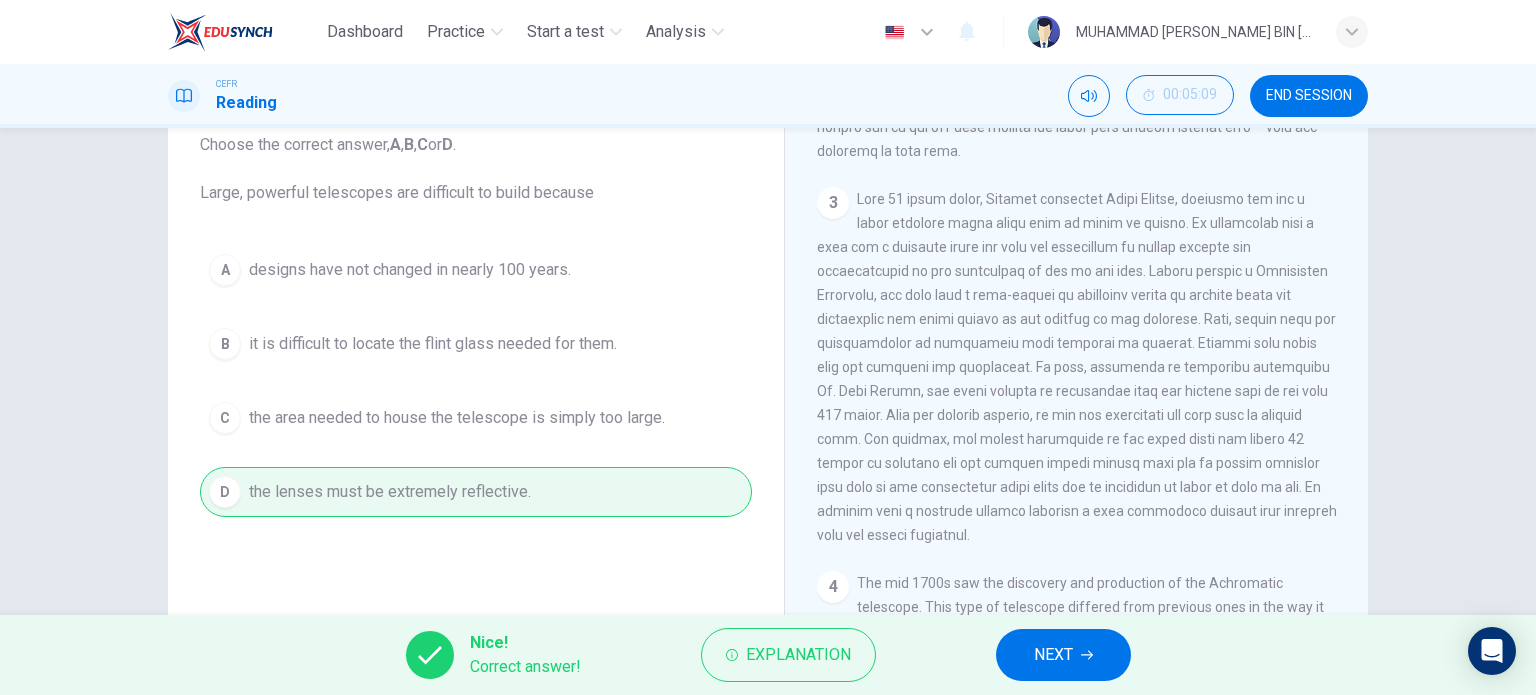 click on "NEXT" at bounding box center (1063, 655) 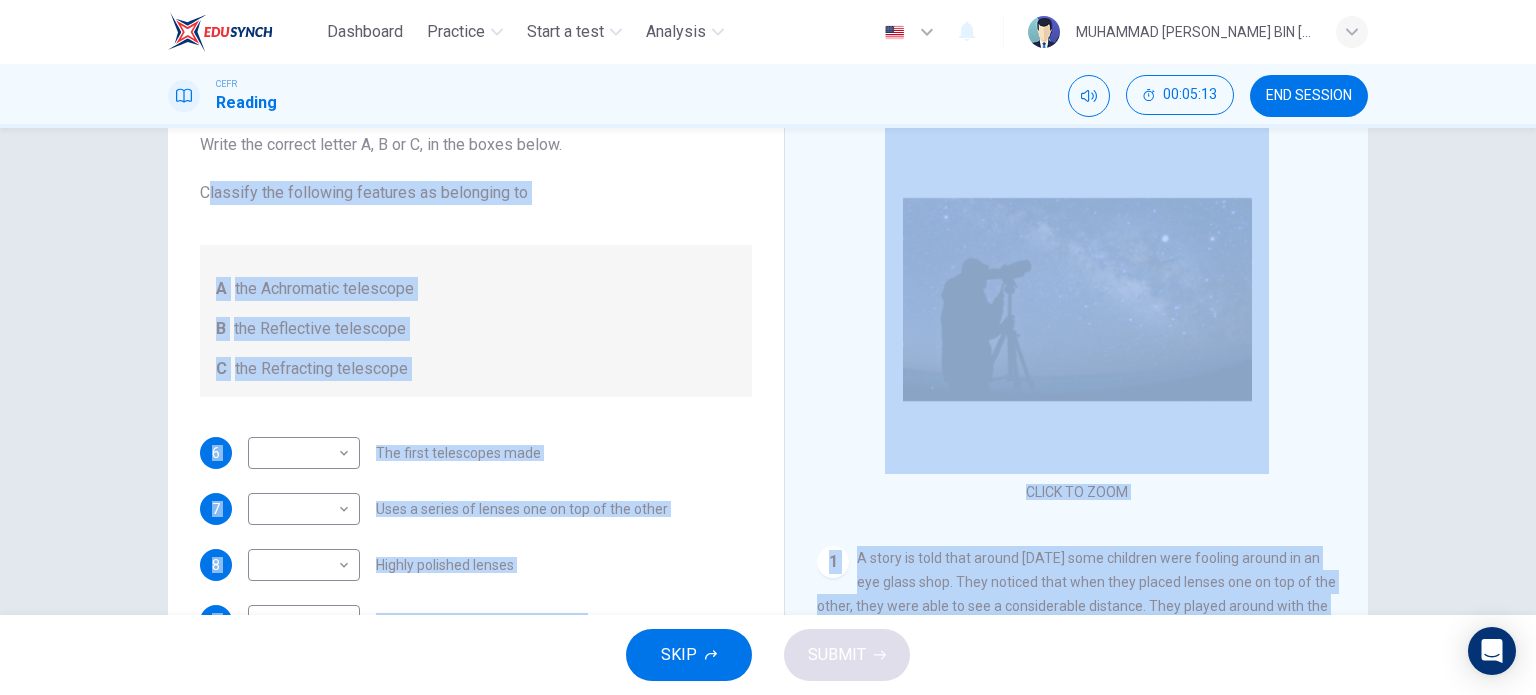 scroll, scrollTop: 270, scrollLeft: 0, axis: vertical 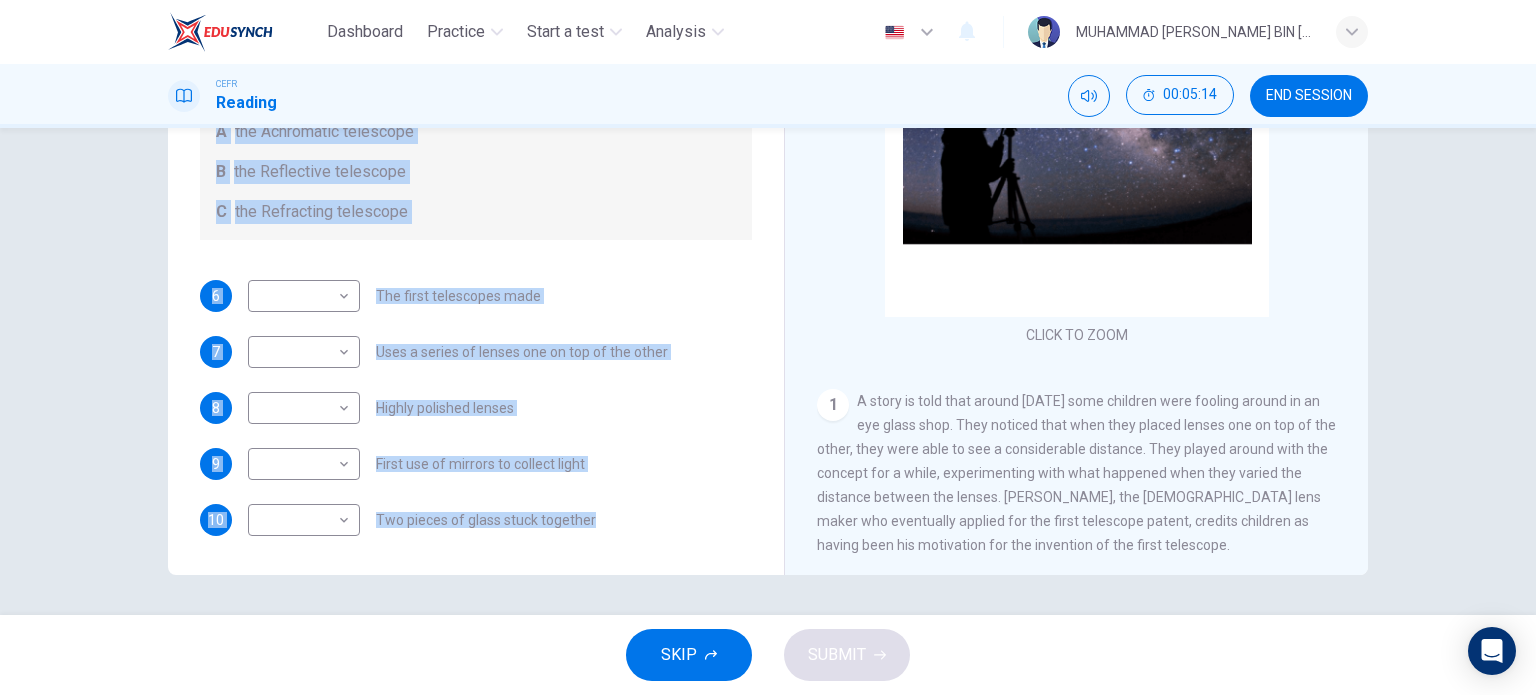 drag, startPoint x: 196, startPoint y: 196, endPoint x: 551, endPoint y: 491, distance: 461.5734 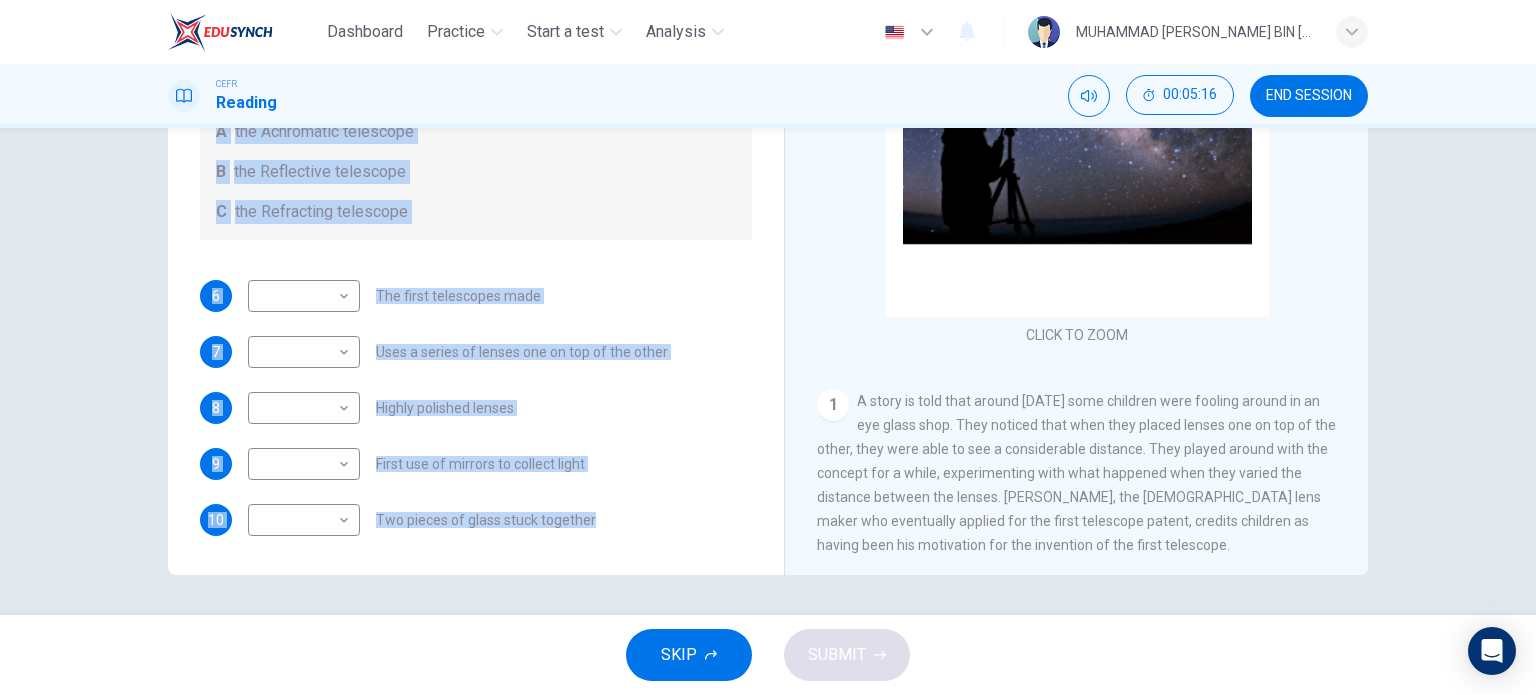 click on "Uses a series of lenses one on top of the other" at bounding box center (522, 352) 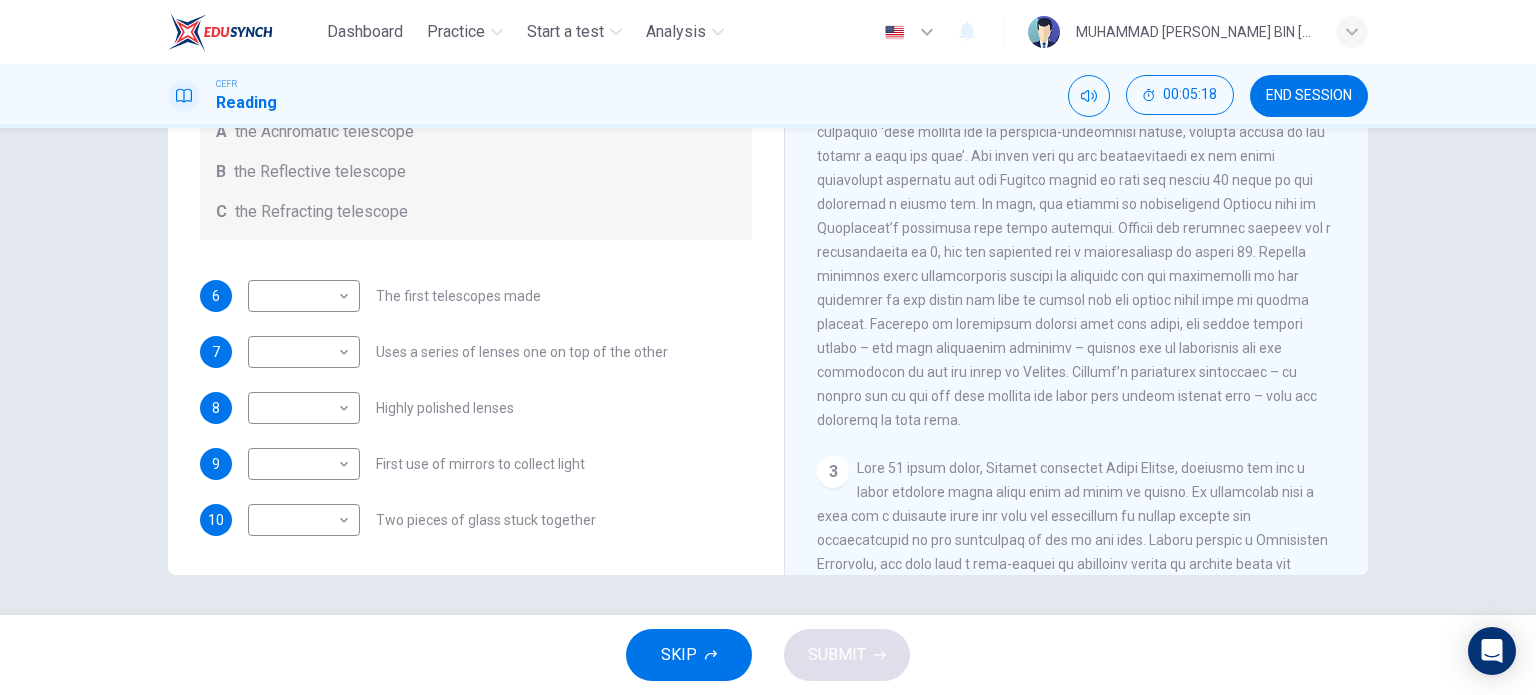 scroll, scrollTop: 800, scrollLeft: 0, axis: vertical 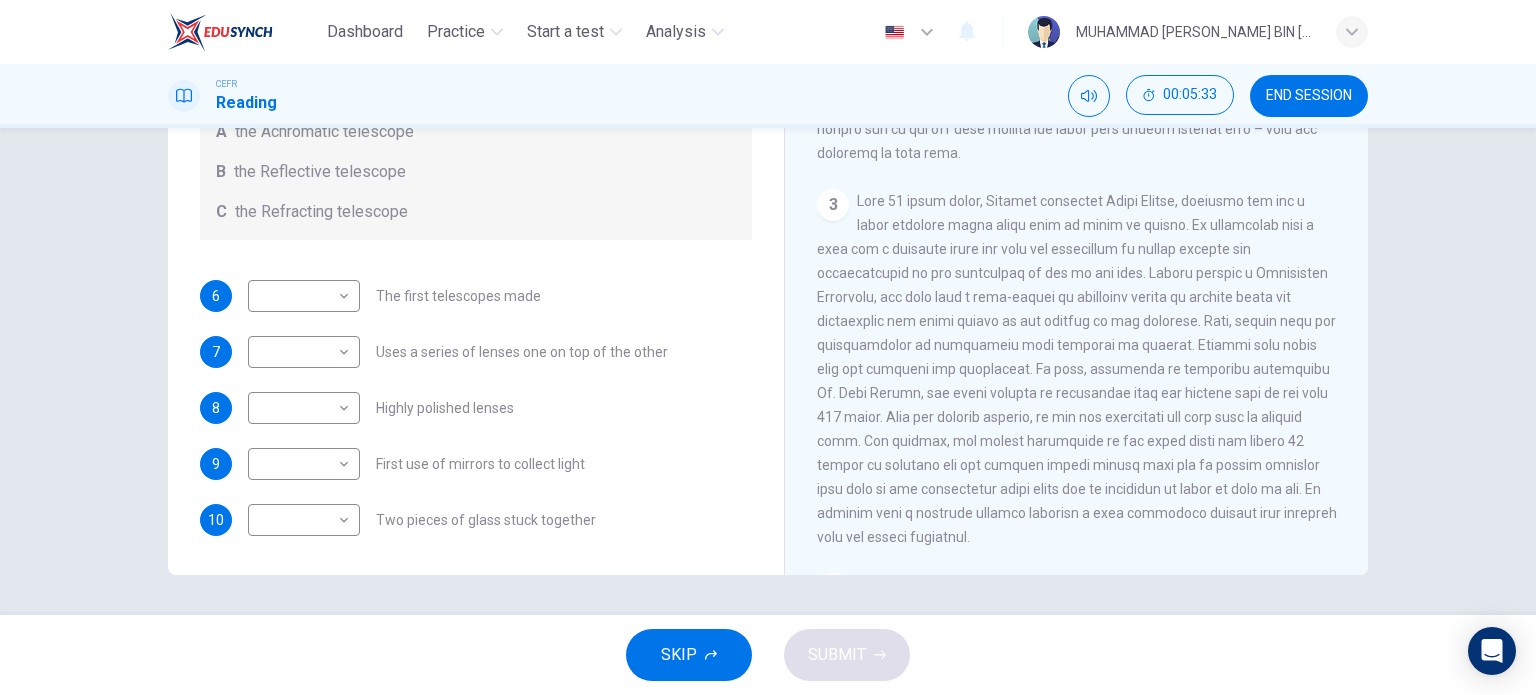 drag, startPoint x: 679, startPoint y: 456, endPoint x: 643, endPoint y: 435, distance: 41.677334 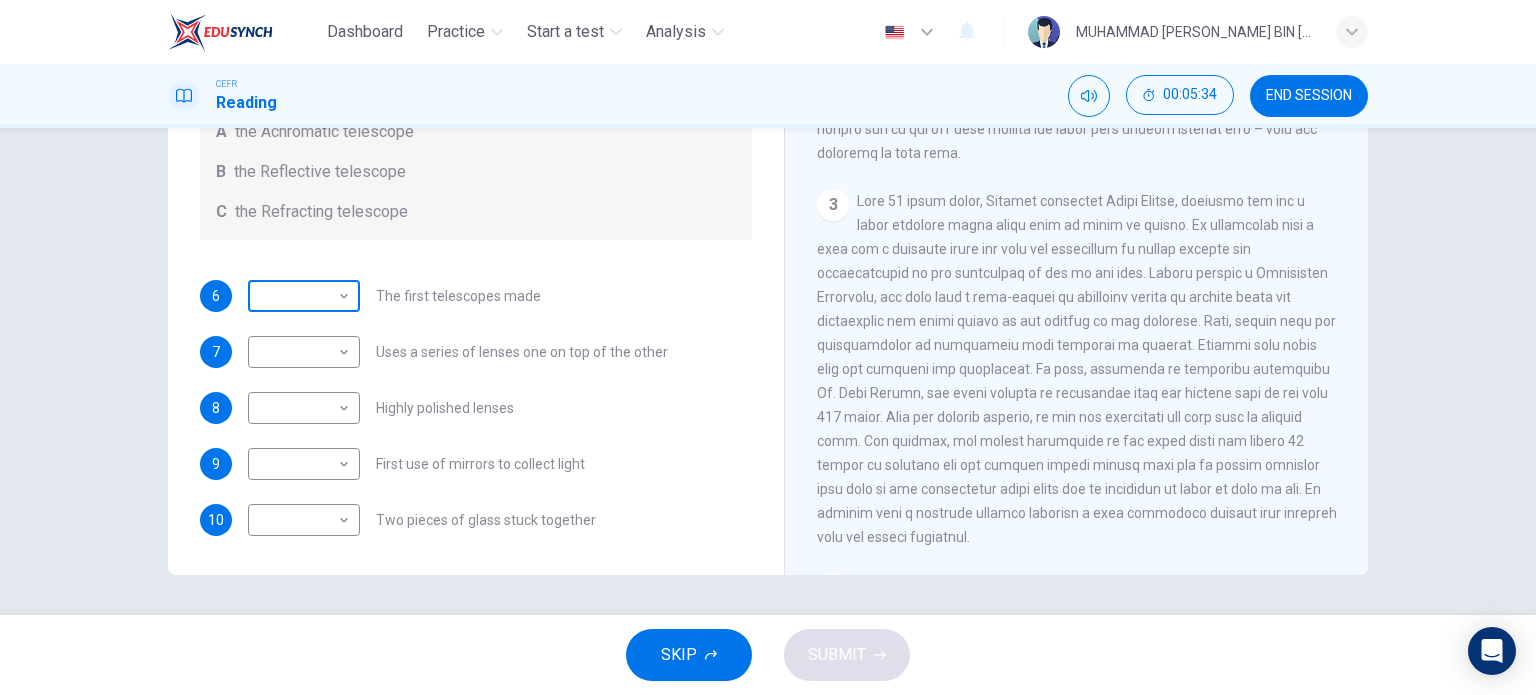 click on "​" at bounding box center [300, 296] 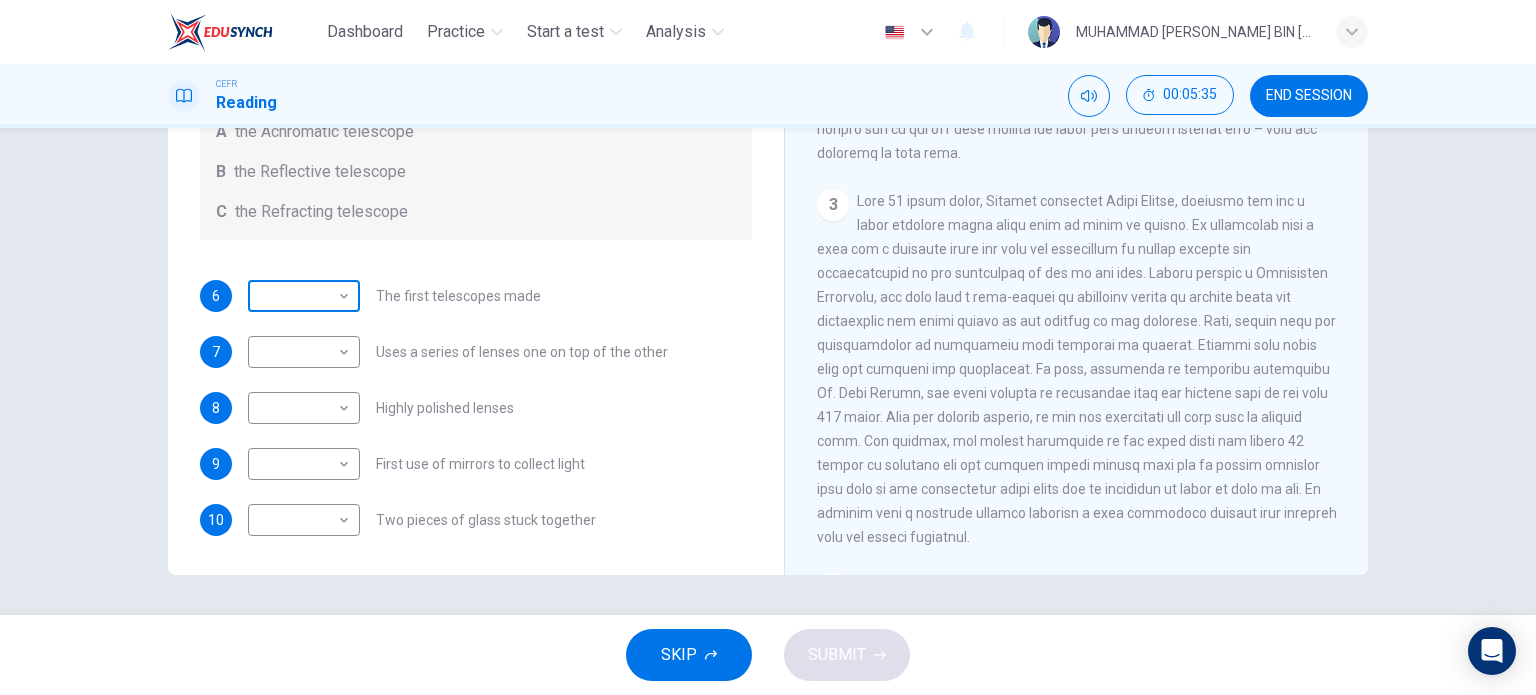 click on "​" at bounding box center [300, 296] 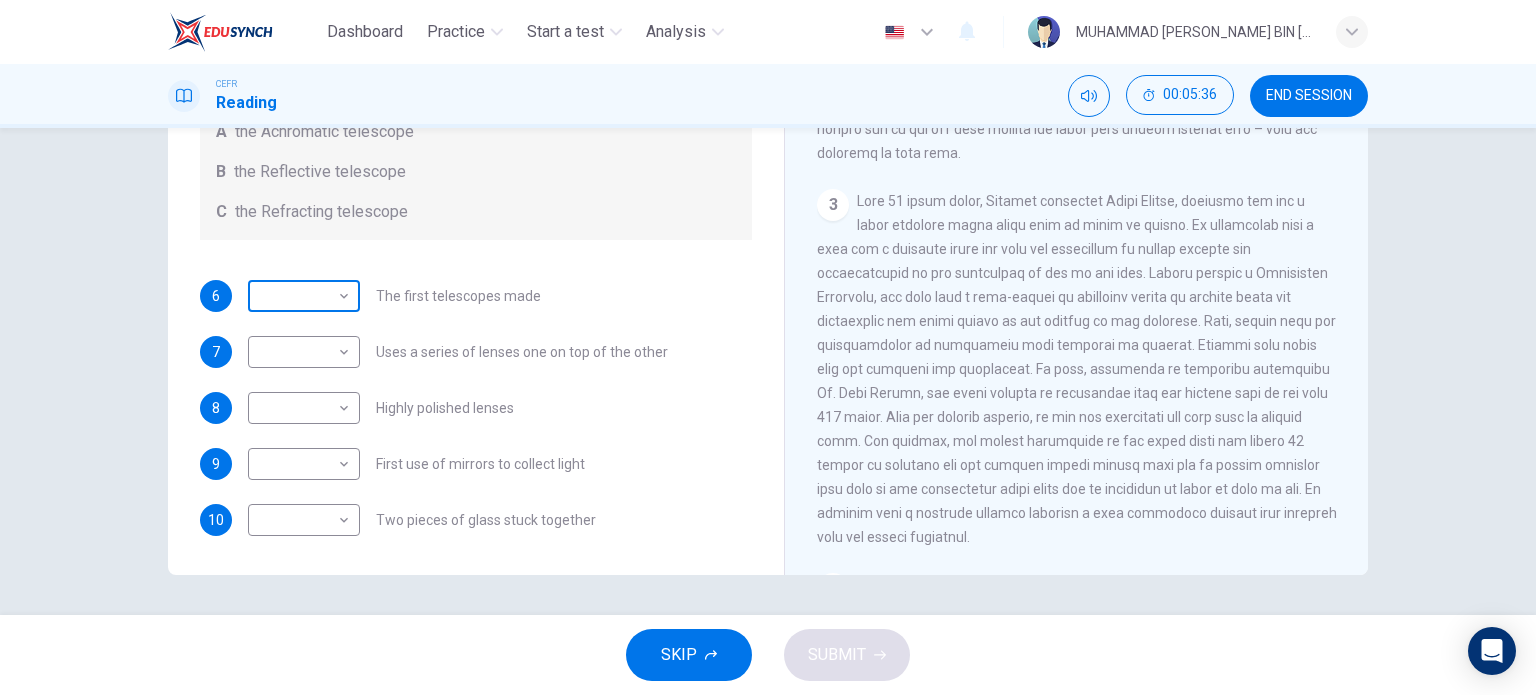 click on "​" at bounding box center [300, 296] 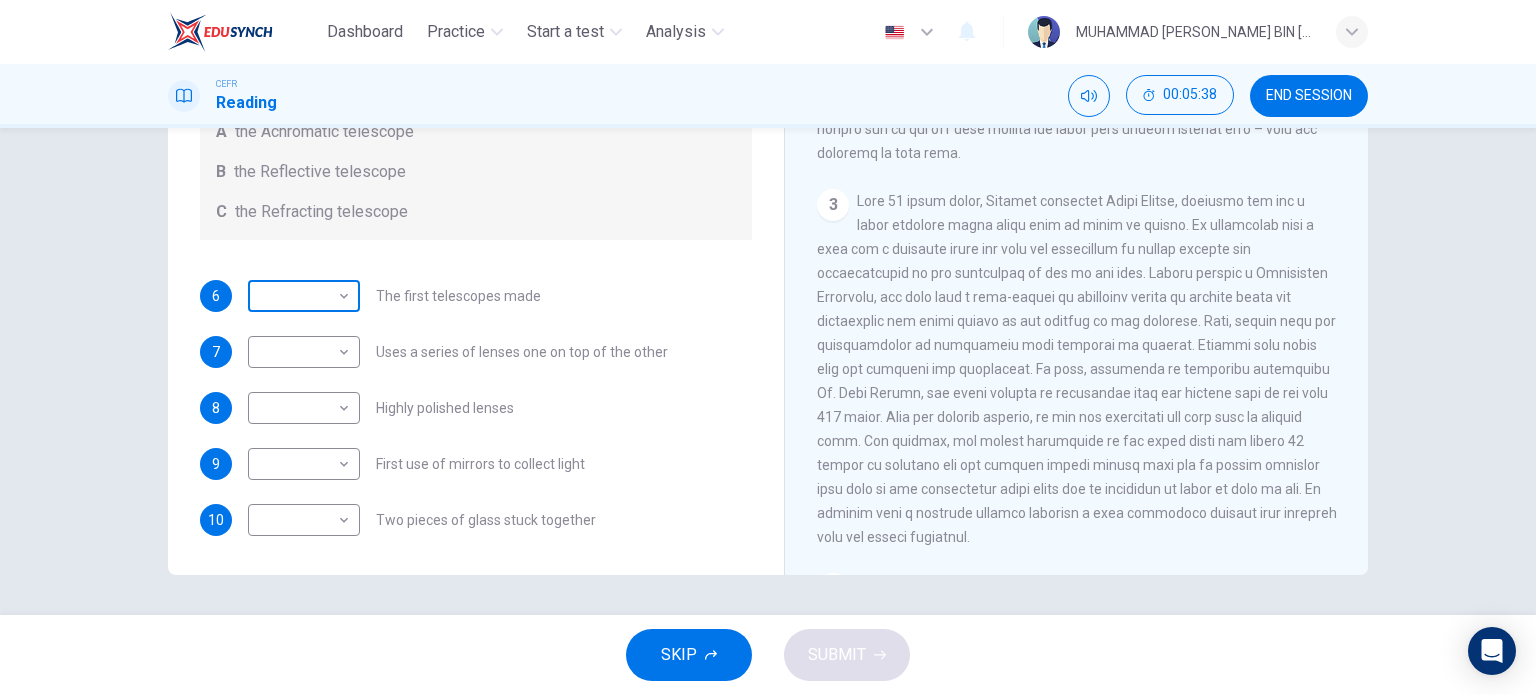 click on "​" at bounding box center [300, 296] 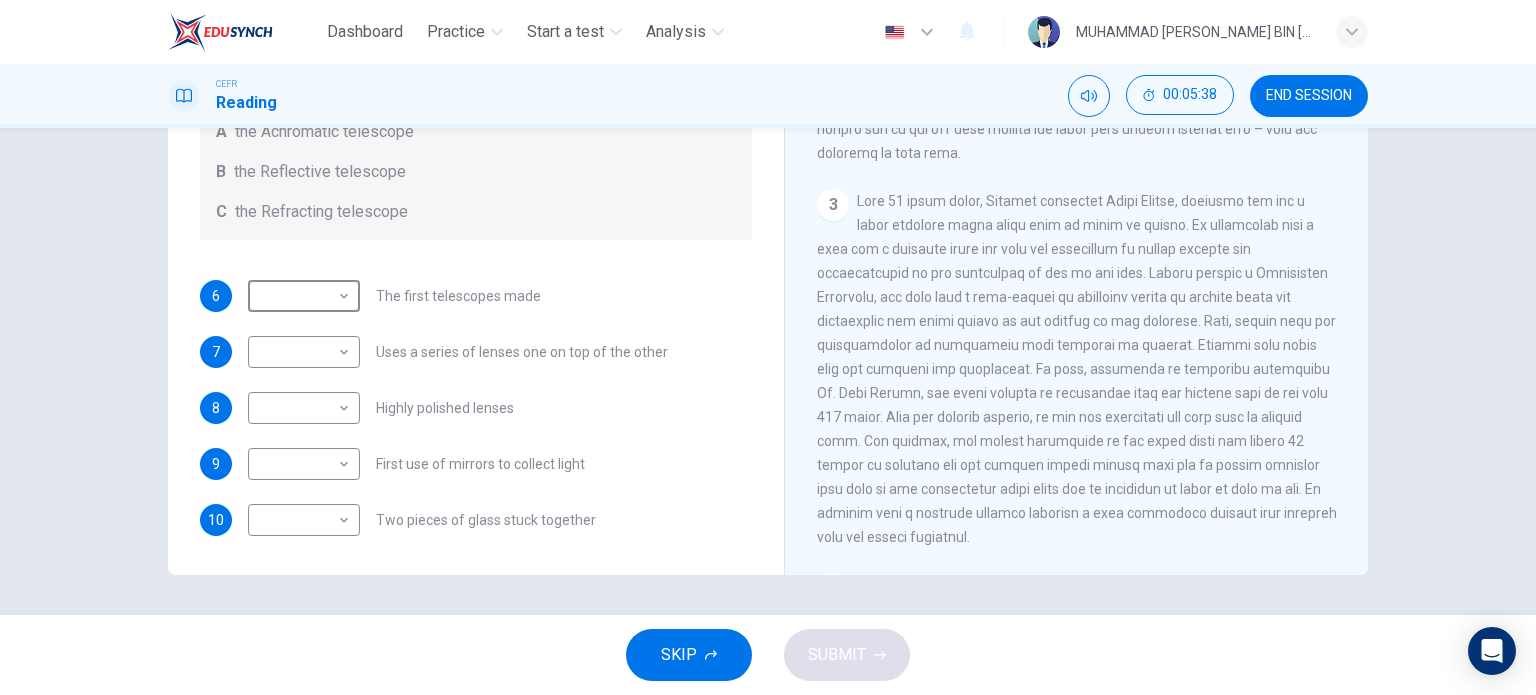 scroll, scrollTop: 0, scrollLeft: 0, axis: both 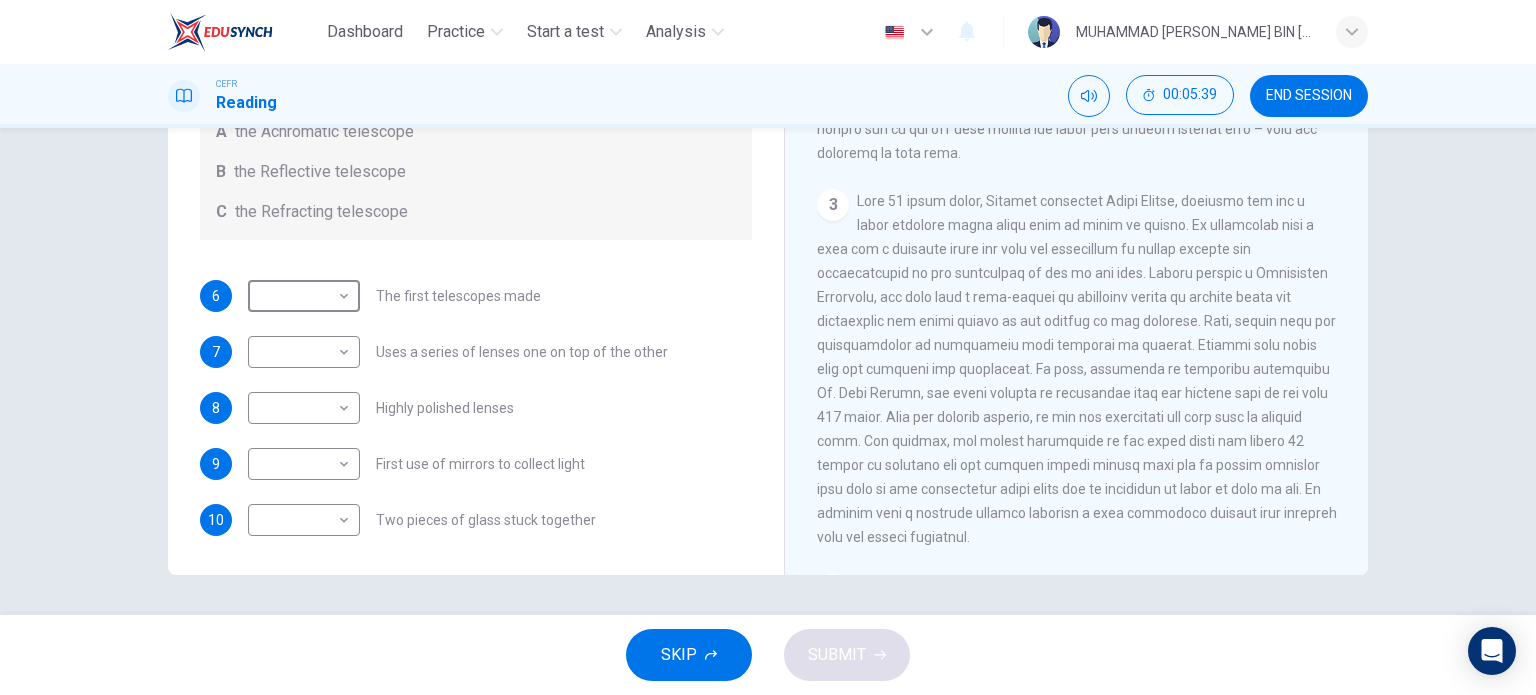 click on "Questions 6 - 10 Write the correct letter A, B or C, in the boxes below.
Classify the following features as belonging to A the Achromatic telescope B the Reflective telescope C the Refracting telescope 6 ​ ​ The first telescopes made 7 ​ ​ Uses a series of lenses one on top of the other 8 ​ ​ Highly polished lenses 9 ​ ​ First use of mirrors to collect light 10 ​ ​ Two pieces of glass stuck together" at bounding box center (476, 228) 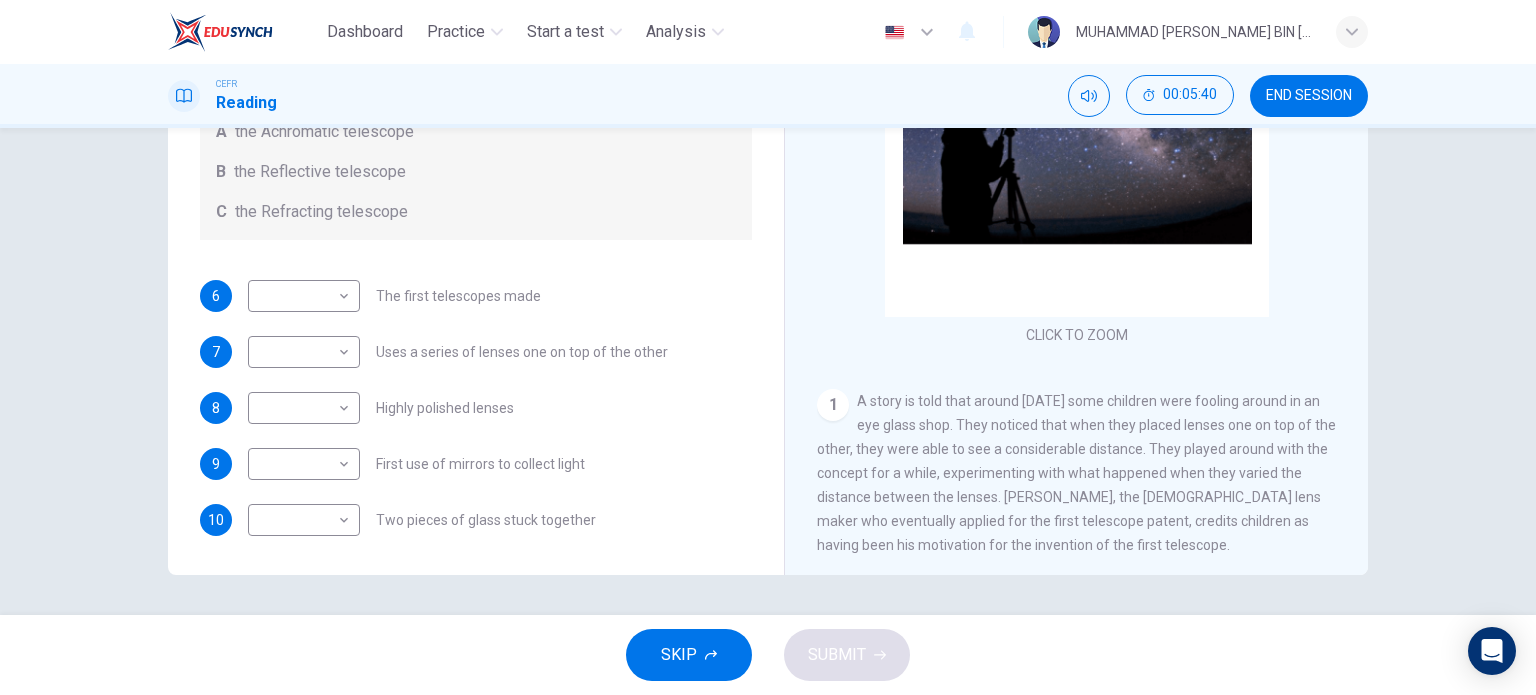 scroll, scrollTop: 1446, scrollLeft: 0, axis: vertical 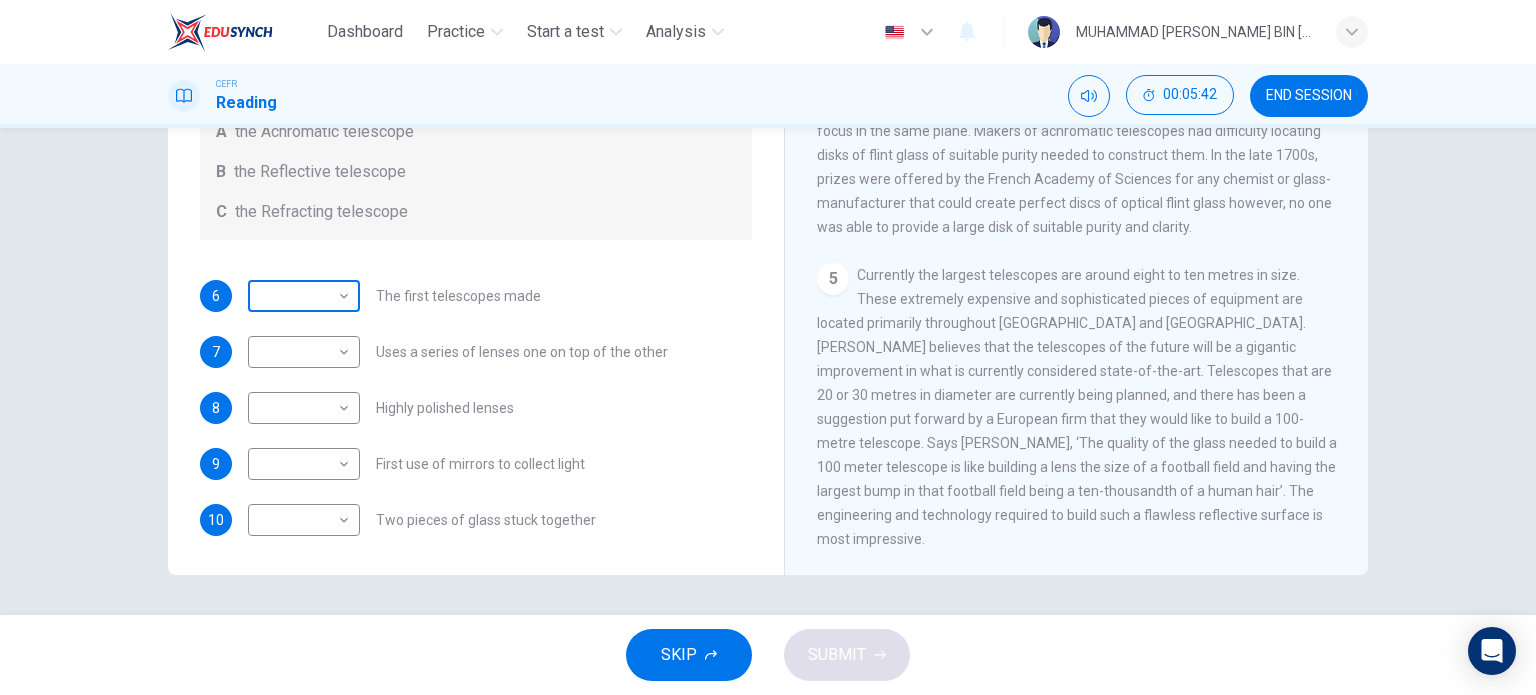 click on "​" at bounding box center (300, 296) 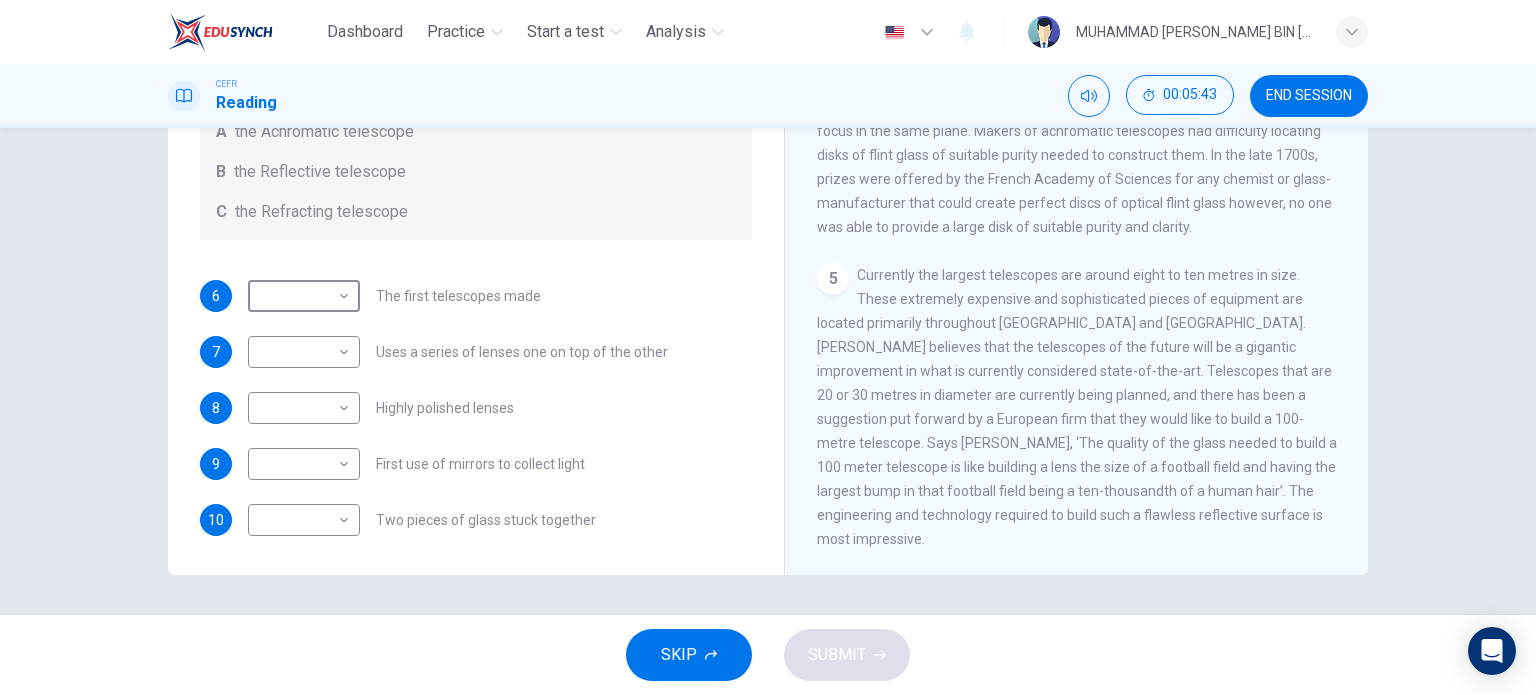 click on "6 ​ ​ The first telescopes made 7 ​ ​ Uses a series of lenses one on top of the other 8 ​ ​ Highly polished lenses 9 ​ ​ First use of mirrors to collect light 10 ​ ​ Two pieces of glass stuck together" at bounding box center [476, 408] 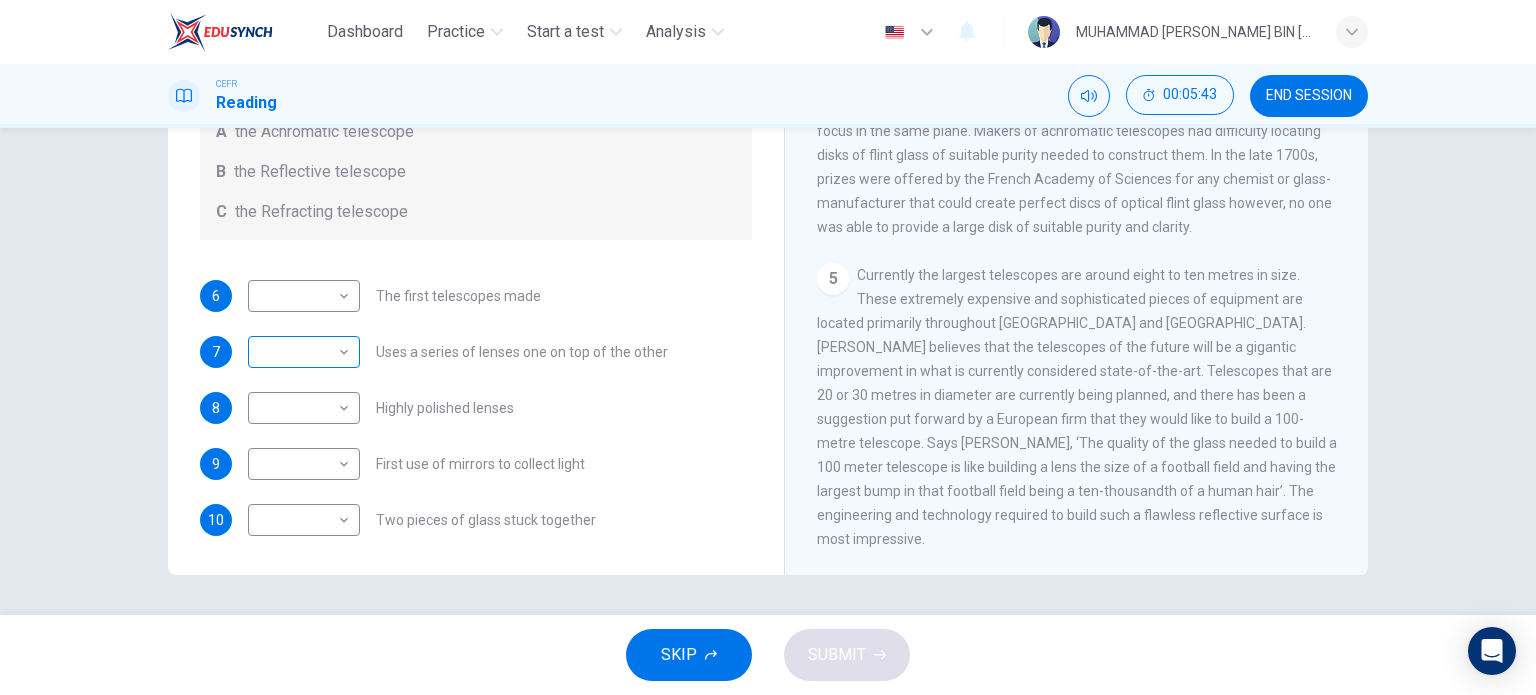 click on "​" at bounding box center [300, 352] 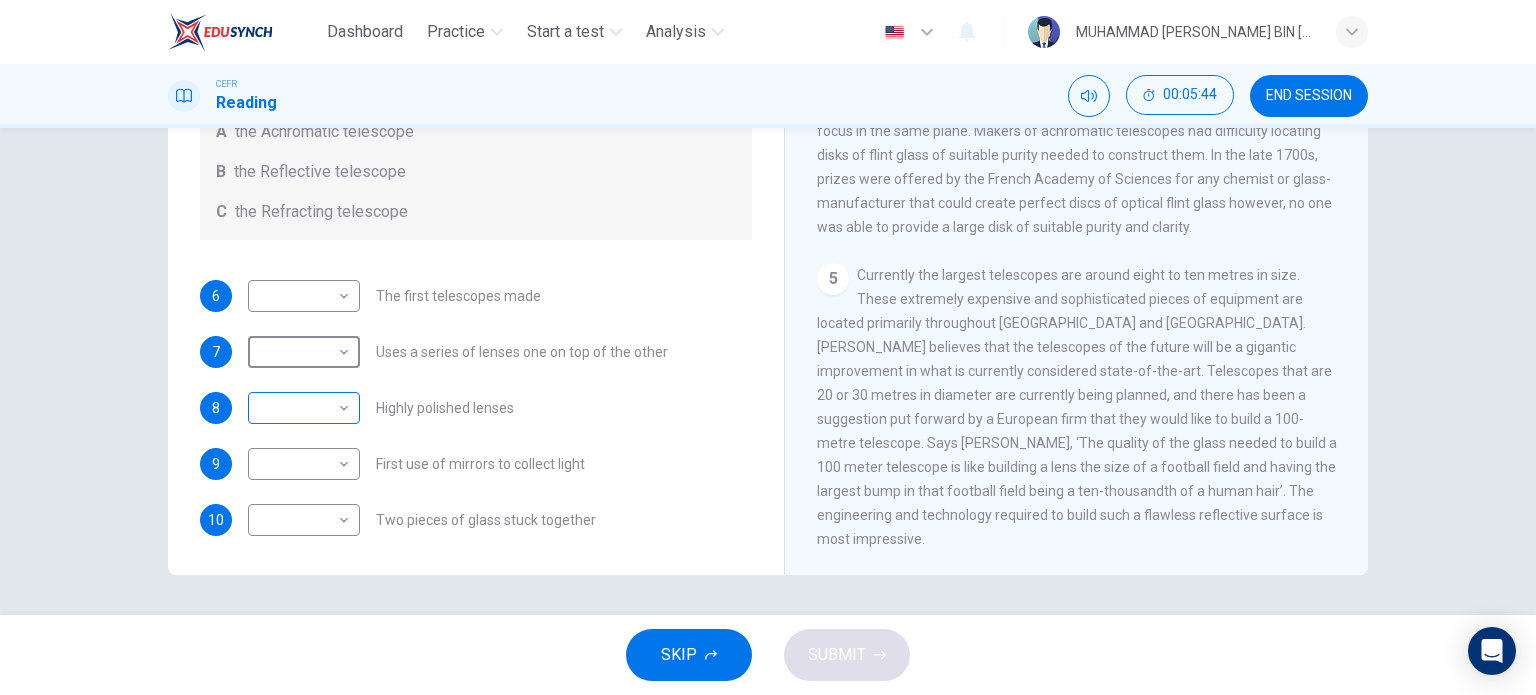 click on "​" at bounding box center (300, 408) 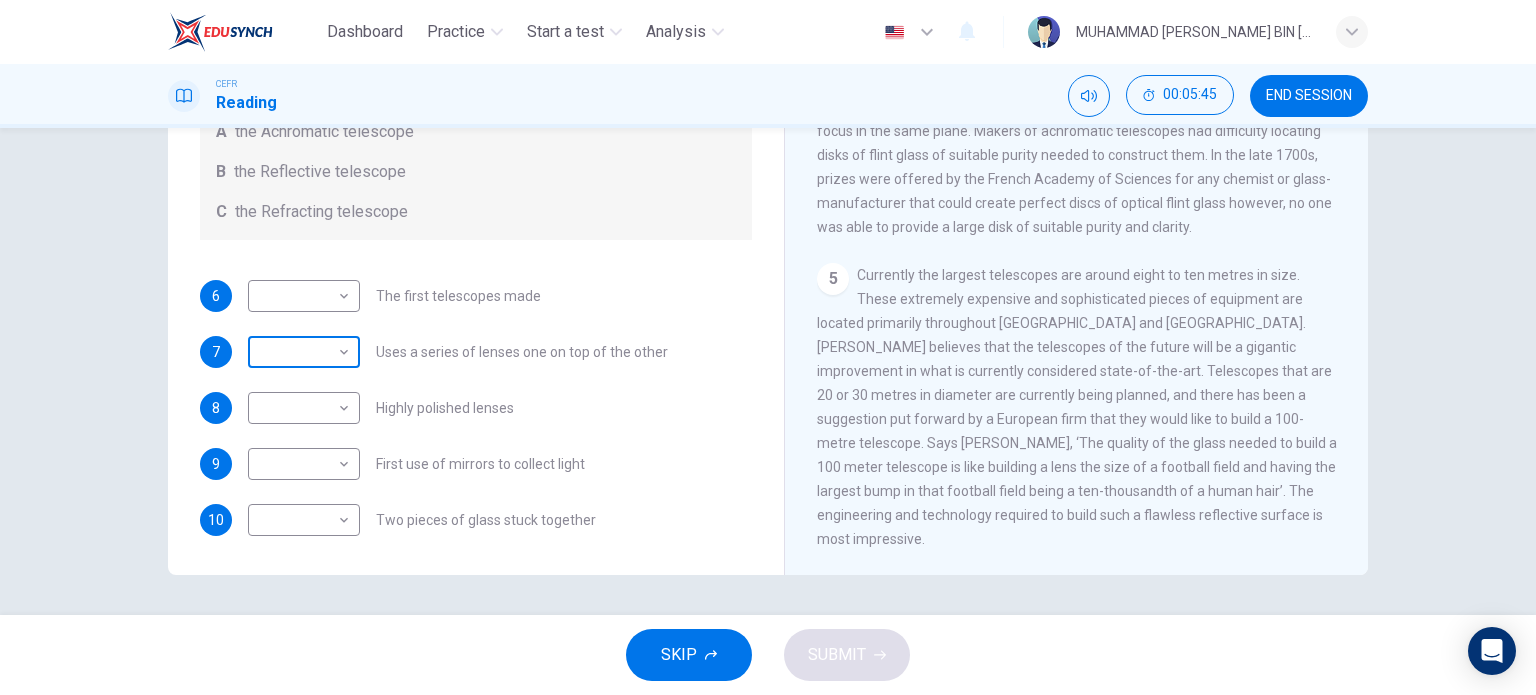 click on "​" at bounding box center [300, 352] 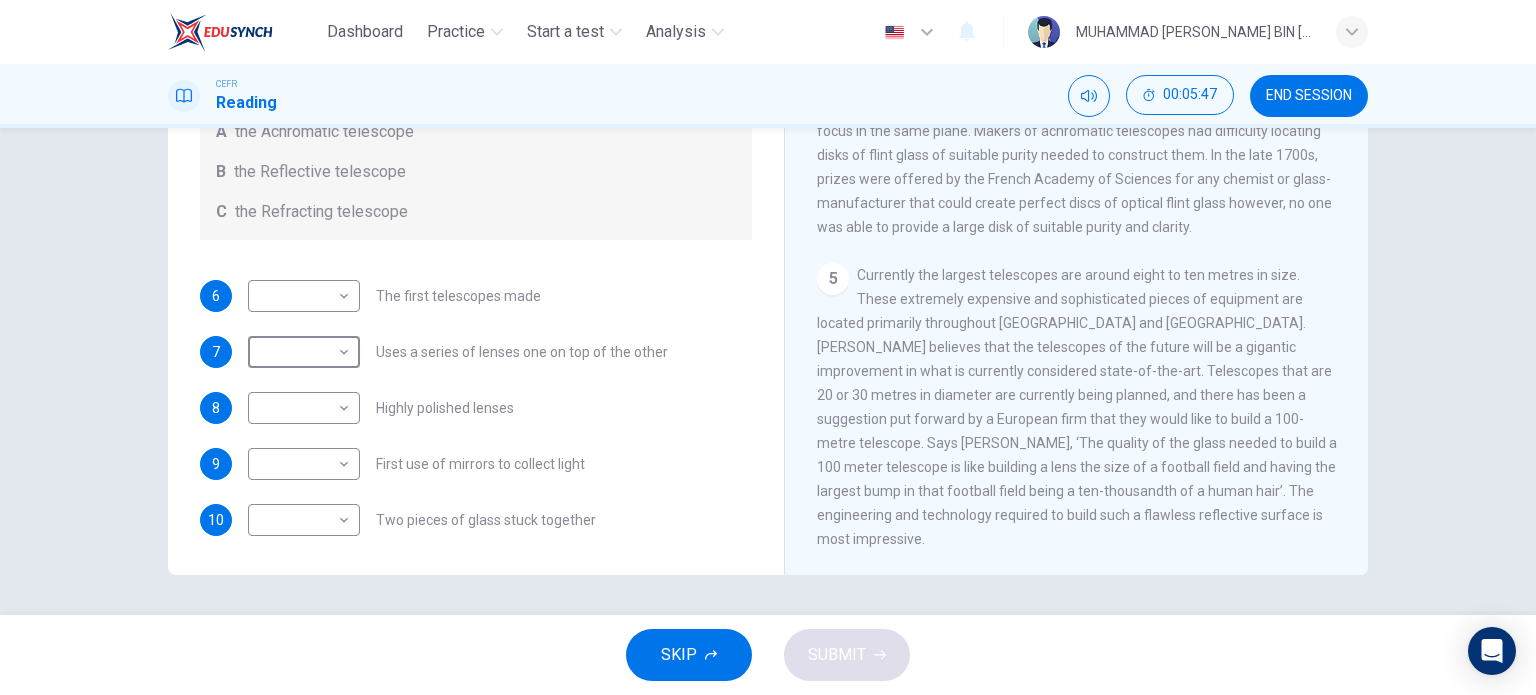 scroll, scrollTop: 0, scrollLeft: 0, axis: both 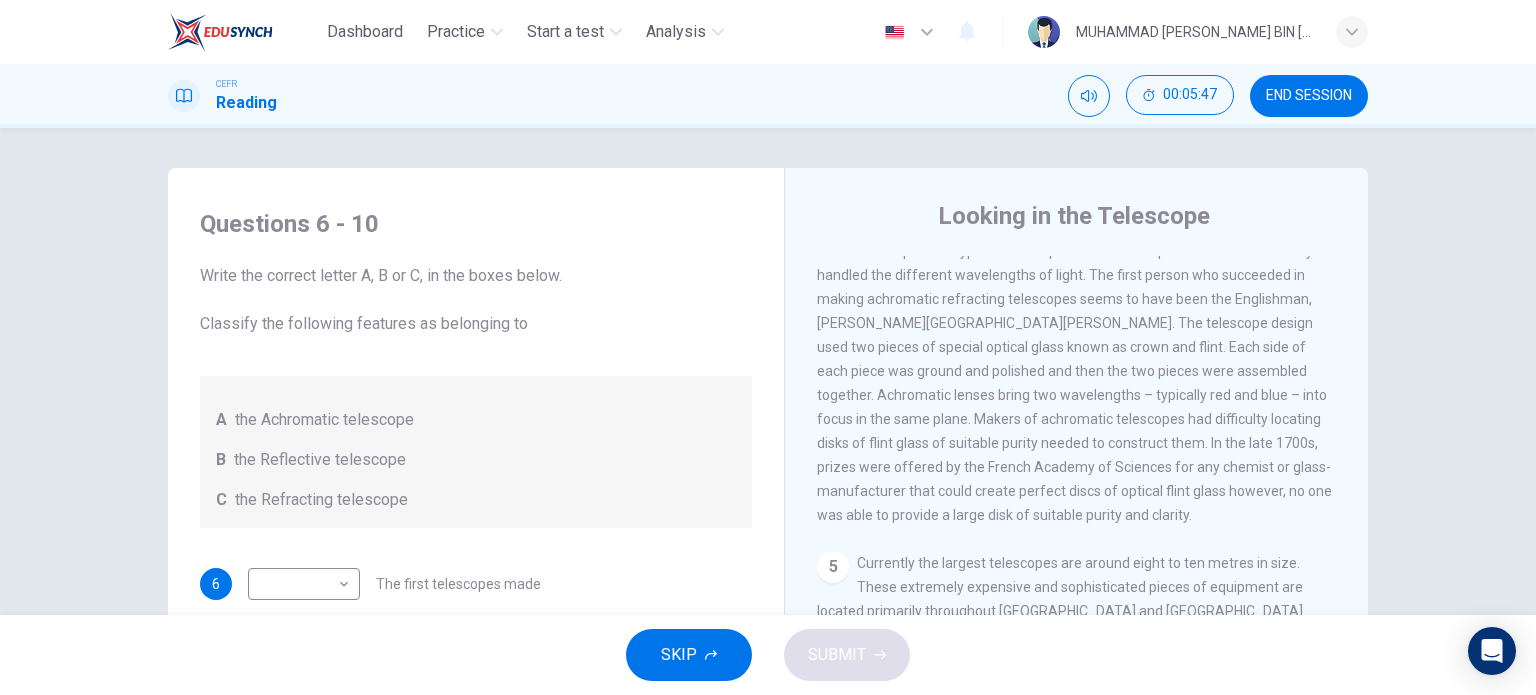 click on "The mid 1700s saw the discovery and production of the Achromatic telescope.
This type of telescope differed from previous ones in the way it handled the
different wavelengths of light. The first person who succeeded in making
achromatic refracting telescopes seems to have been the Englishman, Chester
Moore Hall. The telescope design used two pieces of special optical glass
known as crown and flint. Each side of each piece was ground and polished and
then the two pieces were assembled together. Achromatic lenses bring two
wavelengths – typically red and blue – into focus in the same plane. Makers of
achromatic telescopes had difficulty locating disks of flint glass of suitable
purity needed to construct them. In the late 1700s, prizes were offered by the
French Academy of Sciences for any chemist or glass-manufacturer that could
create perfect discs of optical flint glass however, no one was able to provide a large disk of suitable purity and clarity." at bounding box center (1074, 371) 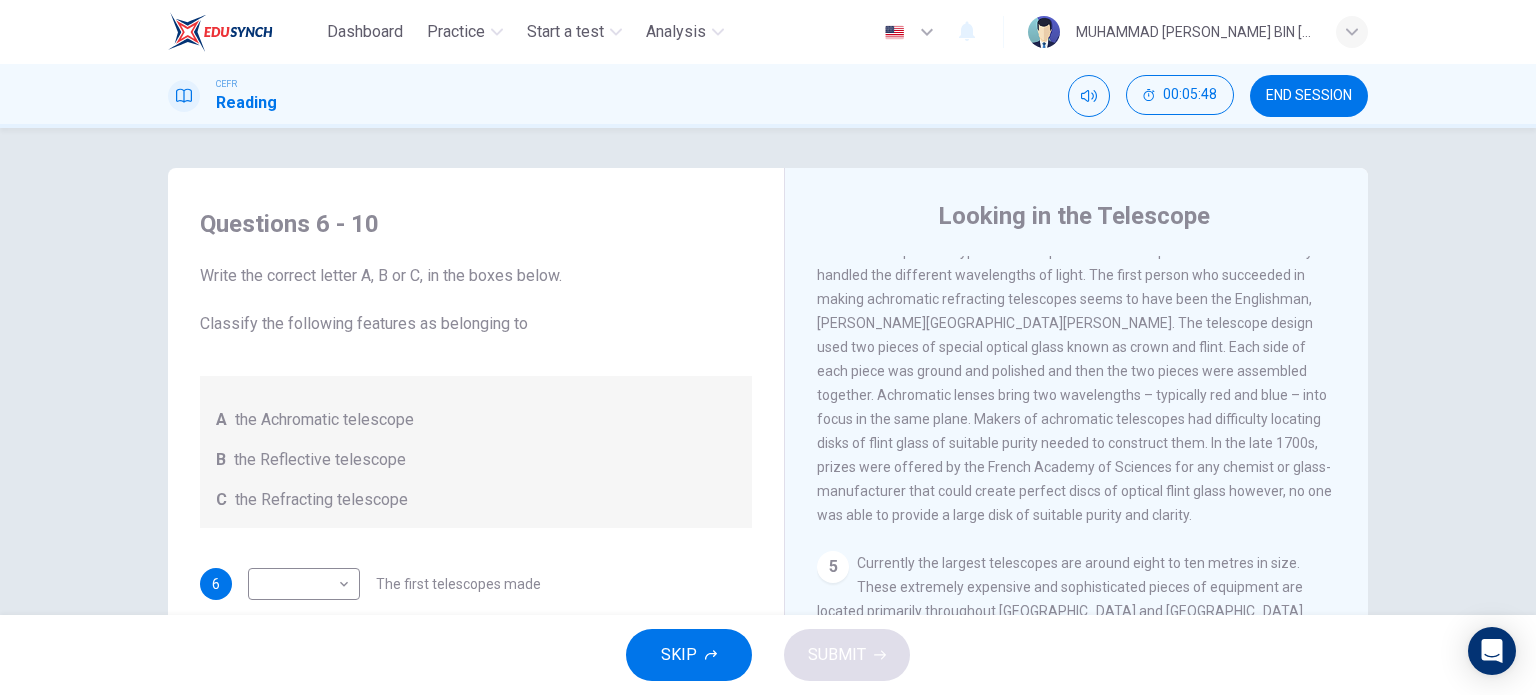 click on "Write the correct letter A, B or C, in the boxes below.
Classify the following features as belonging to" at bounding box center [476, 300] 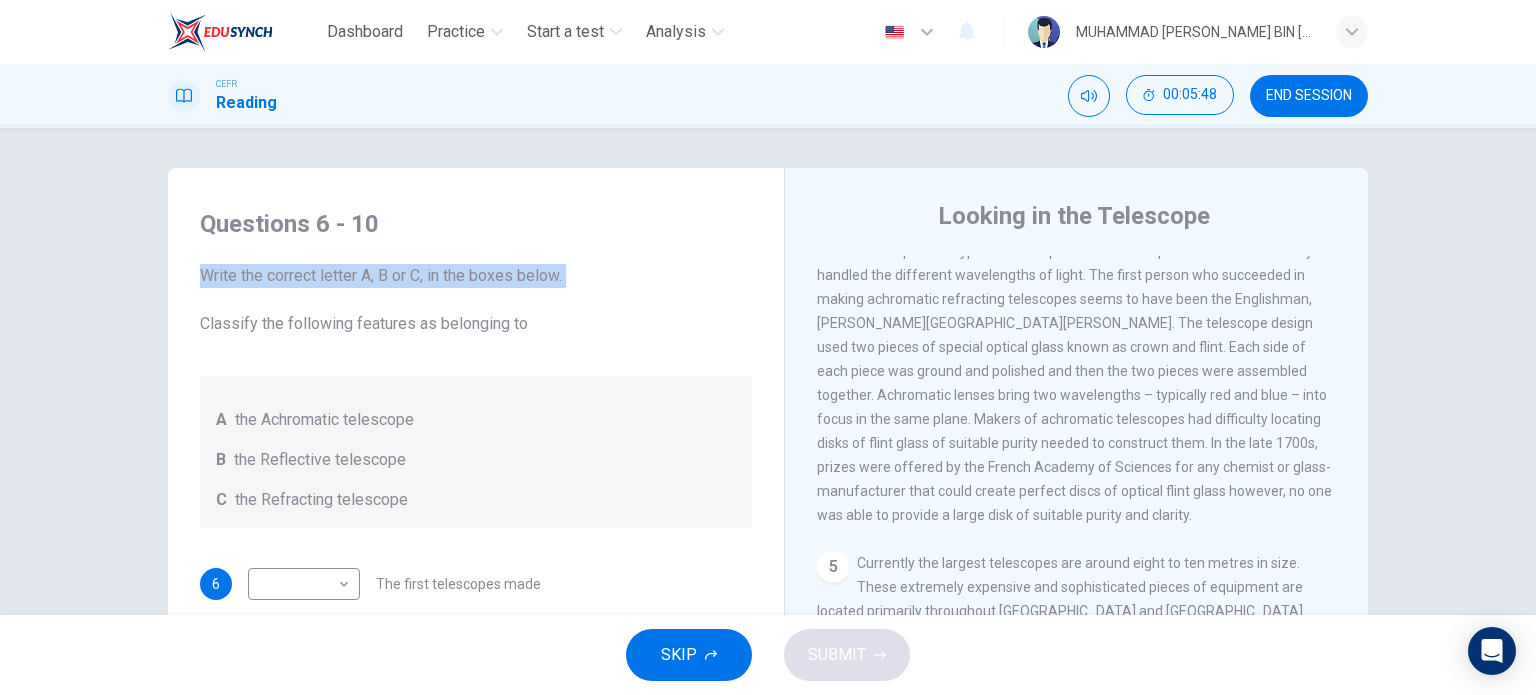 click on "Write the correct letter A, B or C, in the boxes below.
Classify the following features as belonging to" at bounding box center [476, 300] 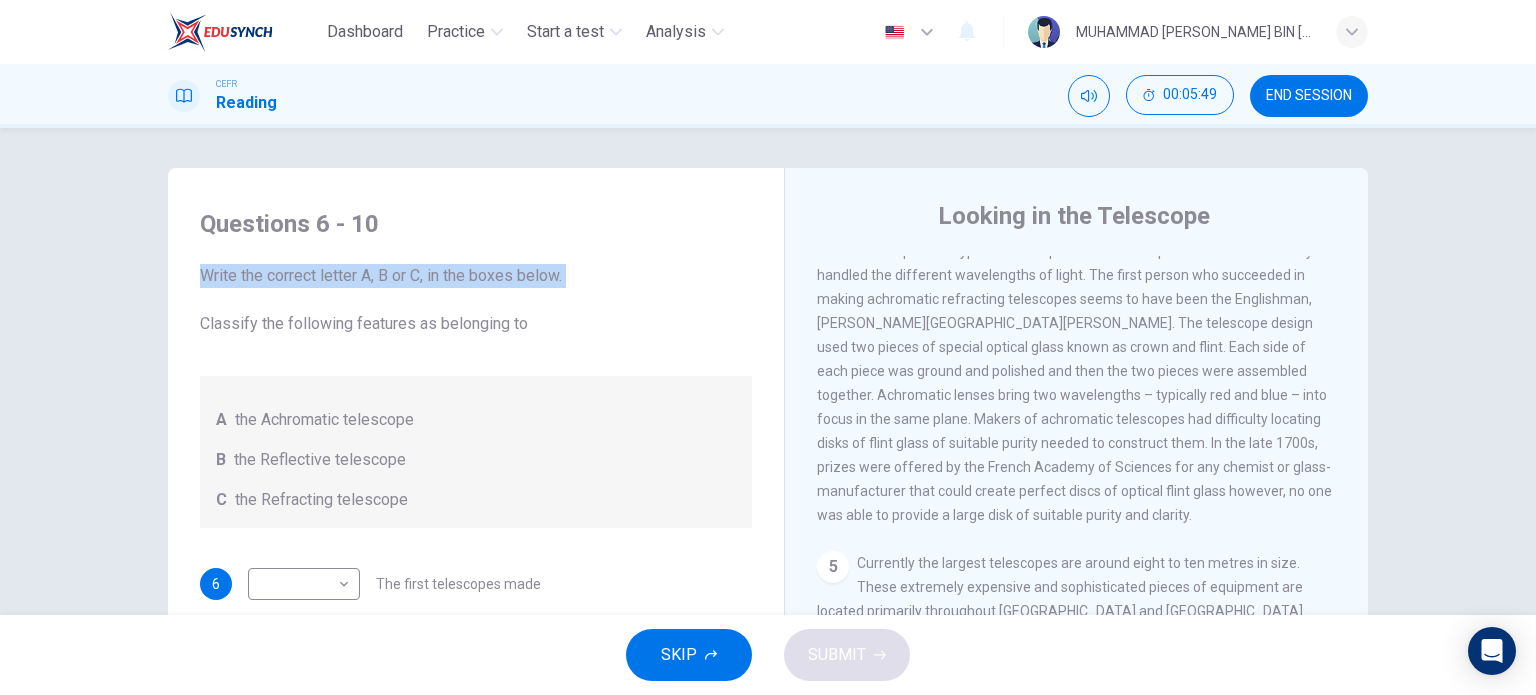 click on "Write the correct letter A, B or C, in the boxes below.
Classify the following features as belonging to" at bounding box center [476, 300] 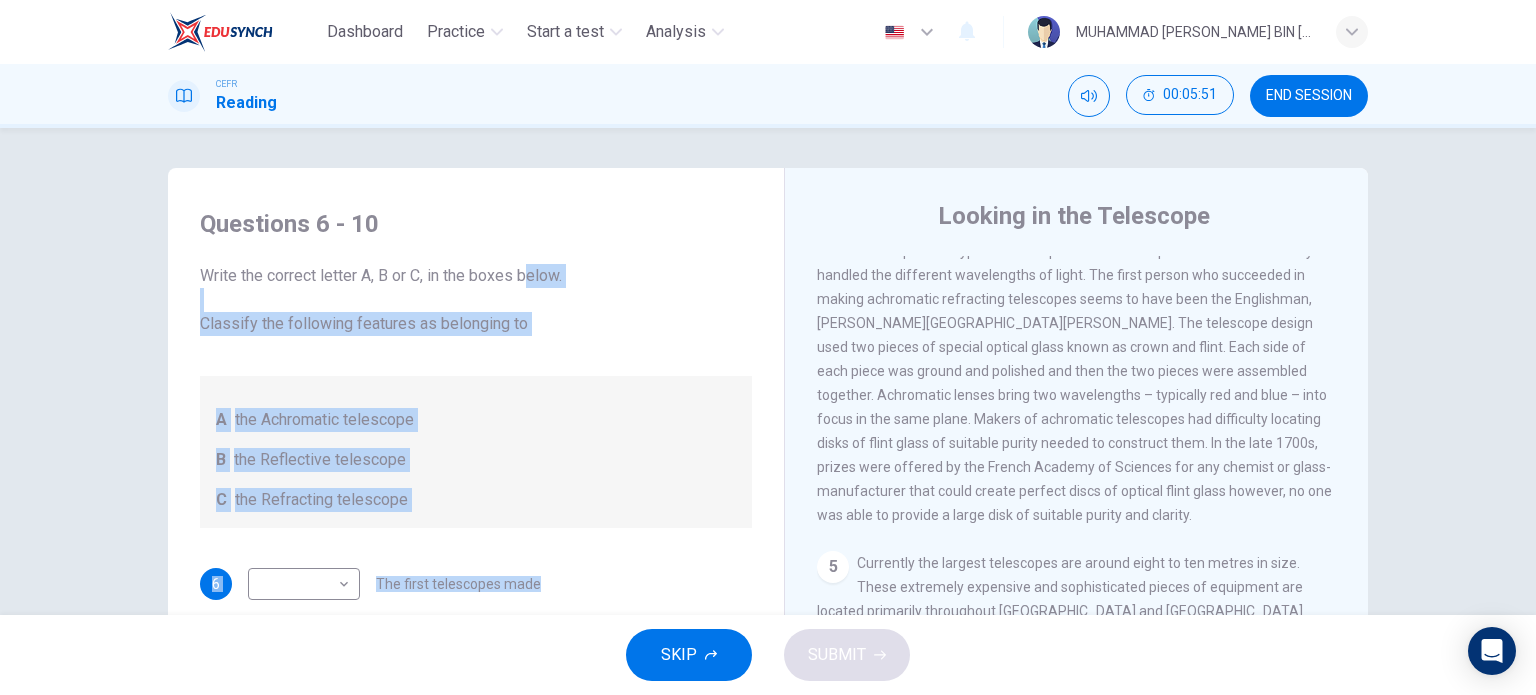 drag, startPoint x: 520, startPoint y: 278, endPoint x: 559, endPoint y: 557, distance: 281.71262 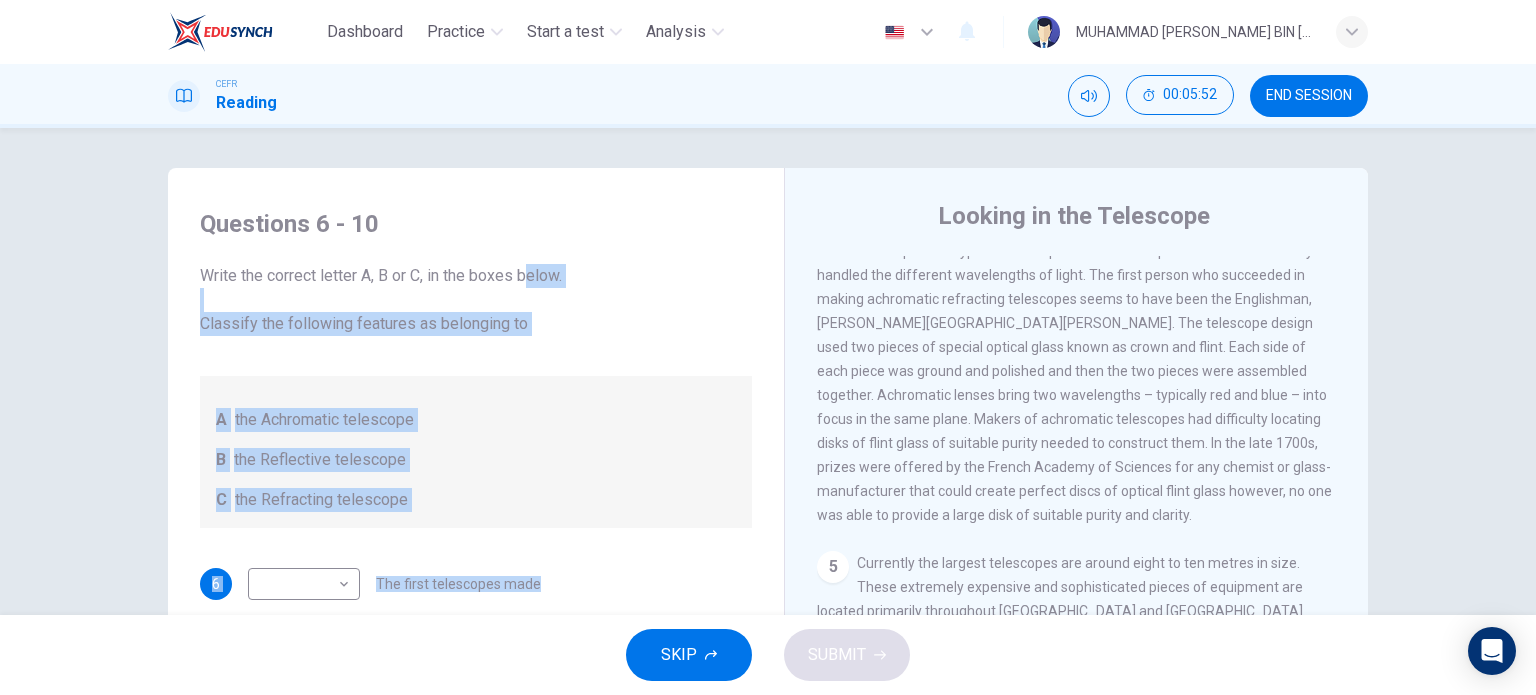 click on "Questions 6 - 10 Write the correct letter A, B or C, in the boxes below.
Classify the following features as belonging to A the Achromatic telescope B the Reflective telescope C the Refracting telescope 6 ​ ​ The first telescopes made 7 ​ ​ Uses a series of lenses one on top of the other 8 ​ ​ Highly polished lenses 9 ​ ​ First use of mirrors to collect light 10 ​ ​ Two pieces of glass stuck together" at bounding box center [476, 516] 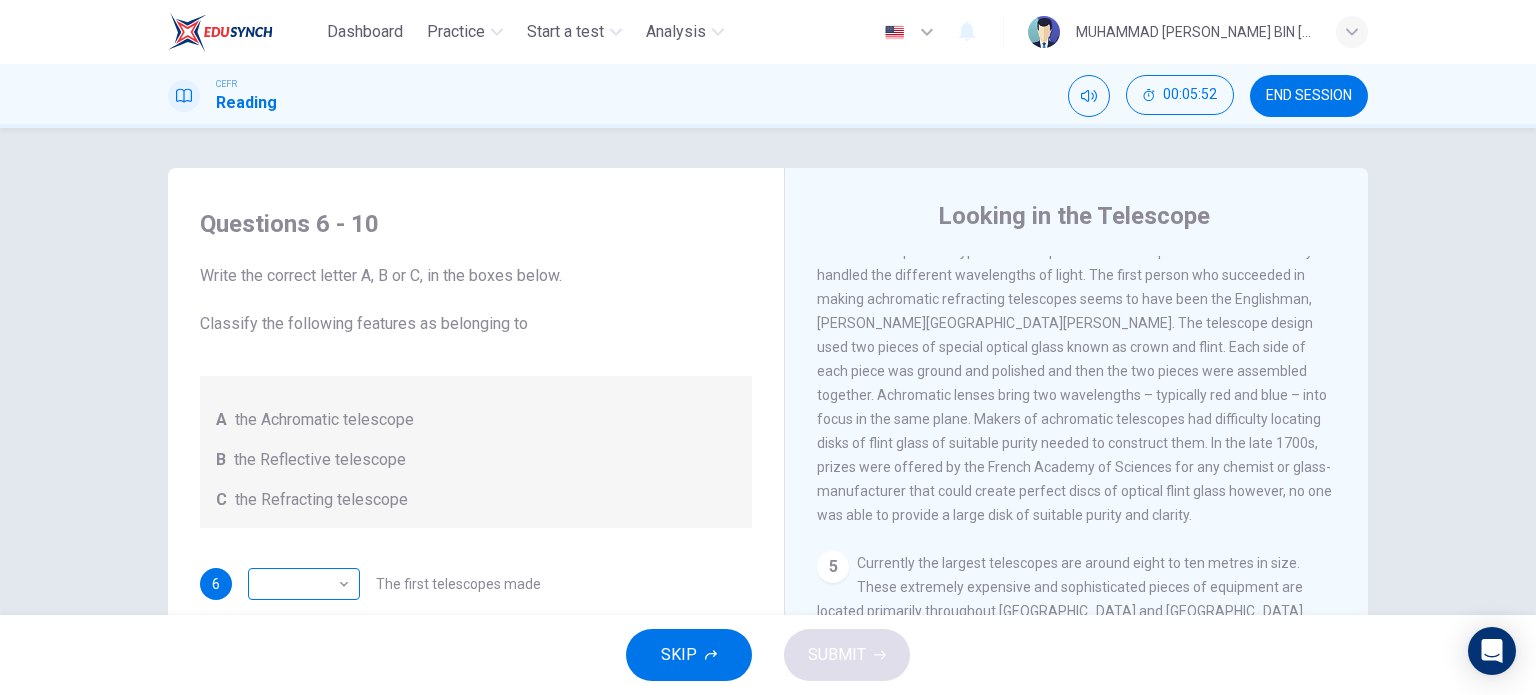 click on "​" at bounding box center (300, 584) 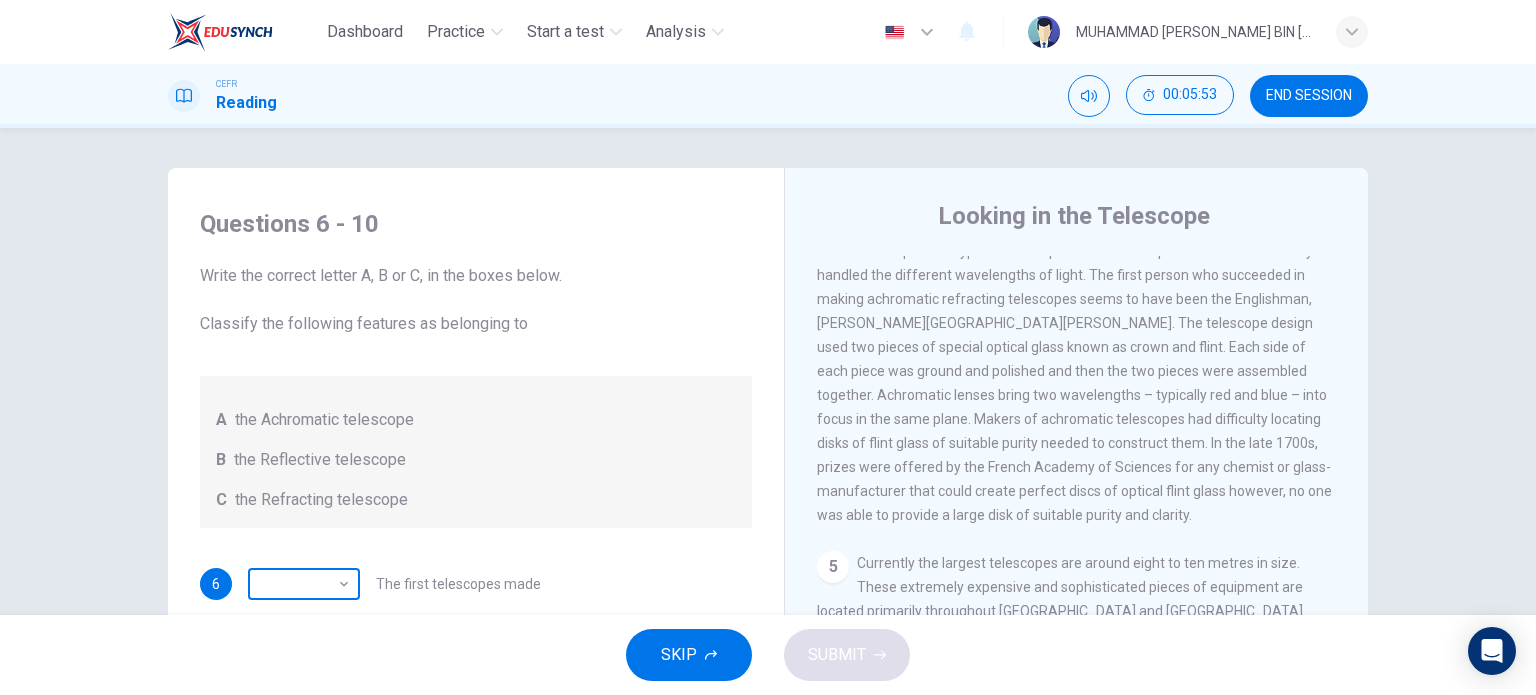 click on "​" at bounding box center [300, 584] 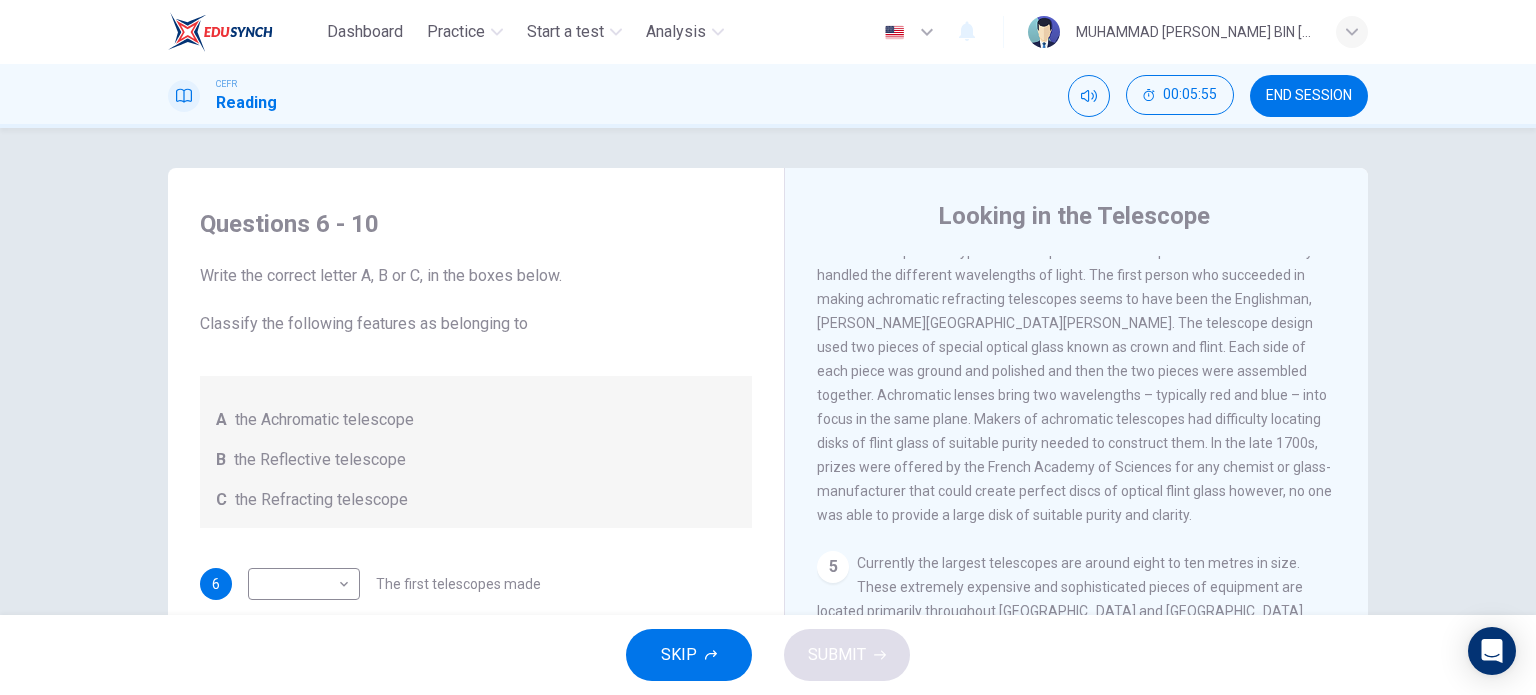 drag, startPoint x: 332, startPoint y: 584, endPoint x: 297, endPoint y: 483, distance: 106.89247 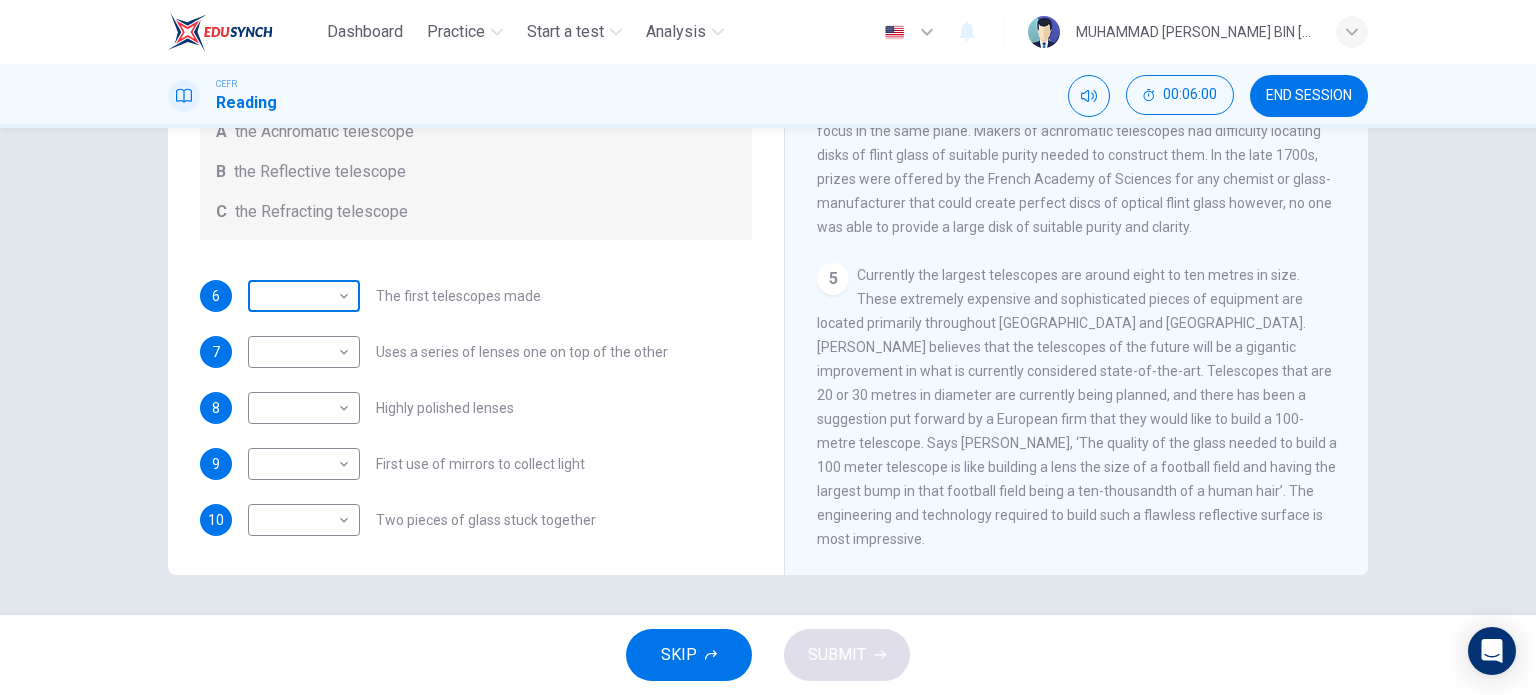 click on "​" at bounding box center [300, 296] 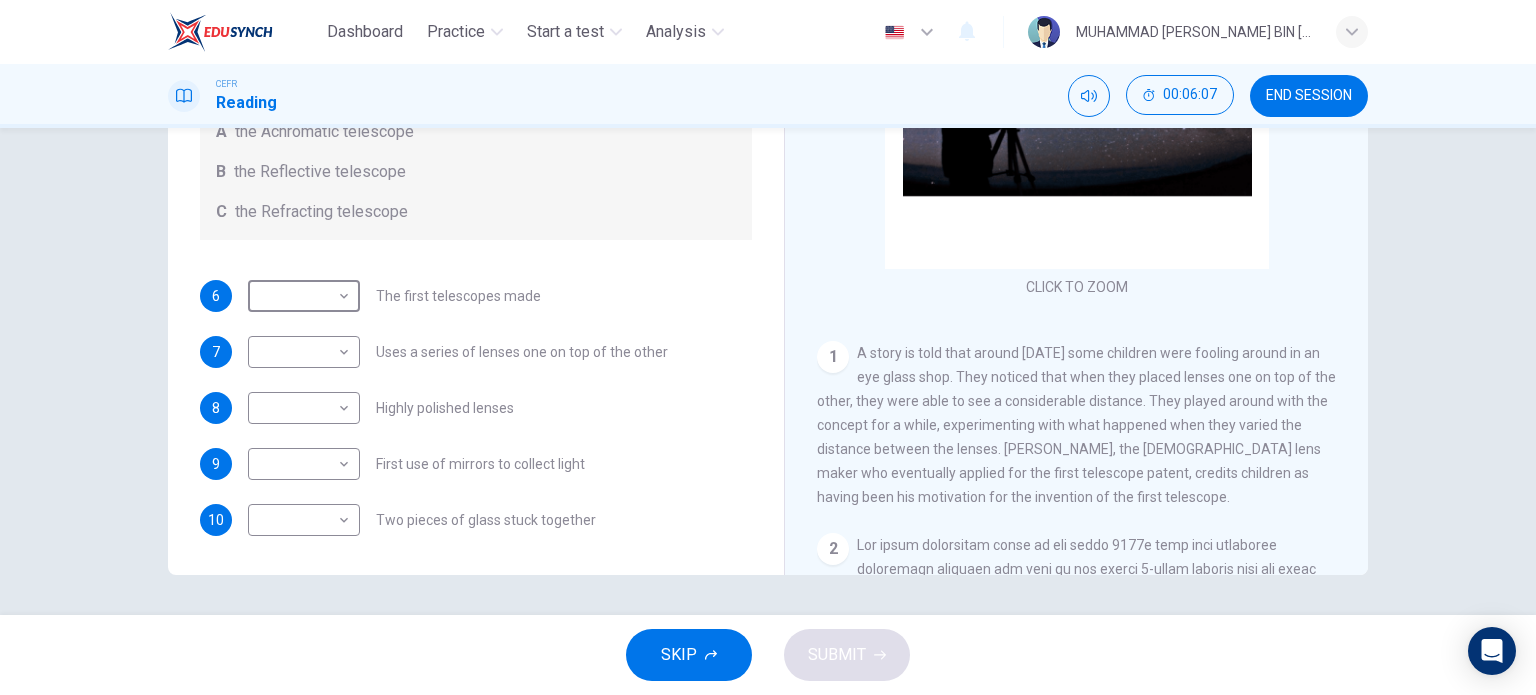 scroll, scrollTop: 0, scrollLeft: 0, axis: both 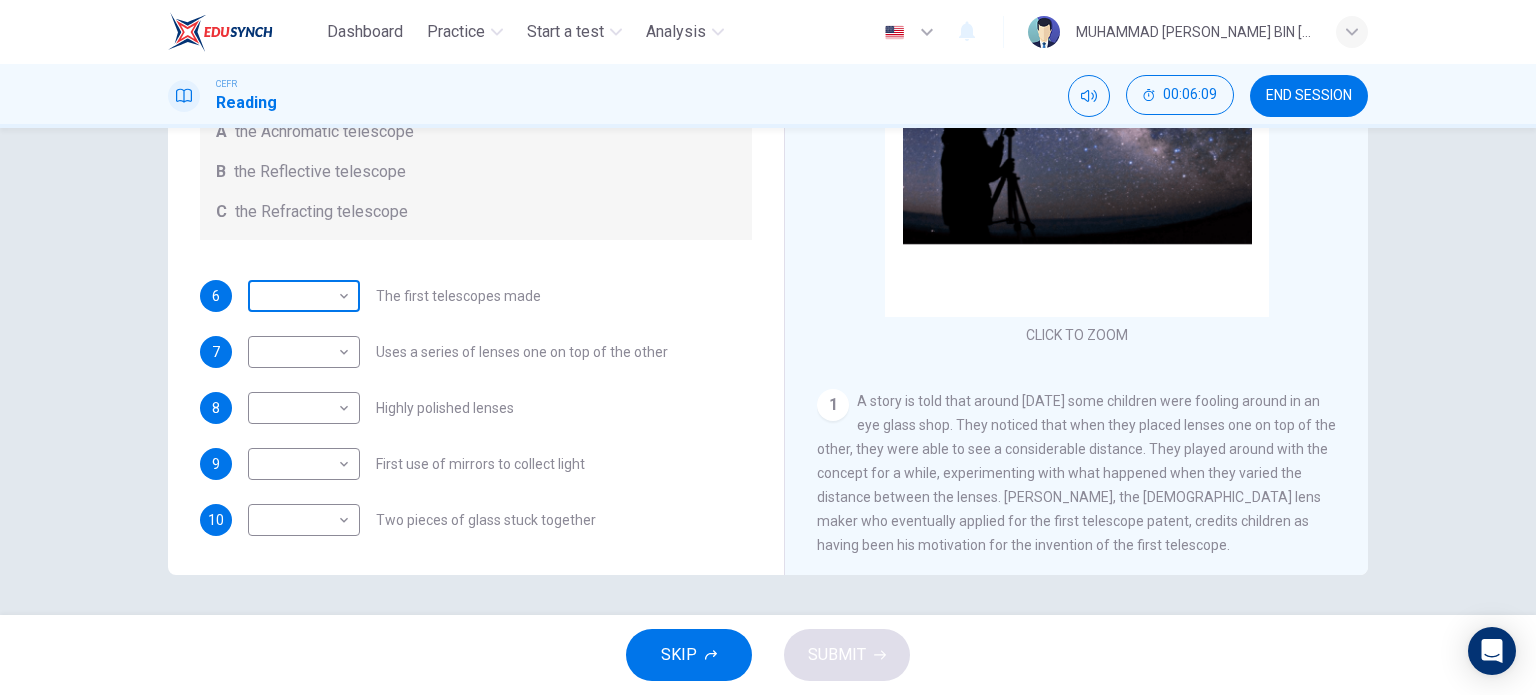 click on "​" at bounding box center [300, 296] 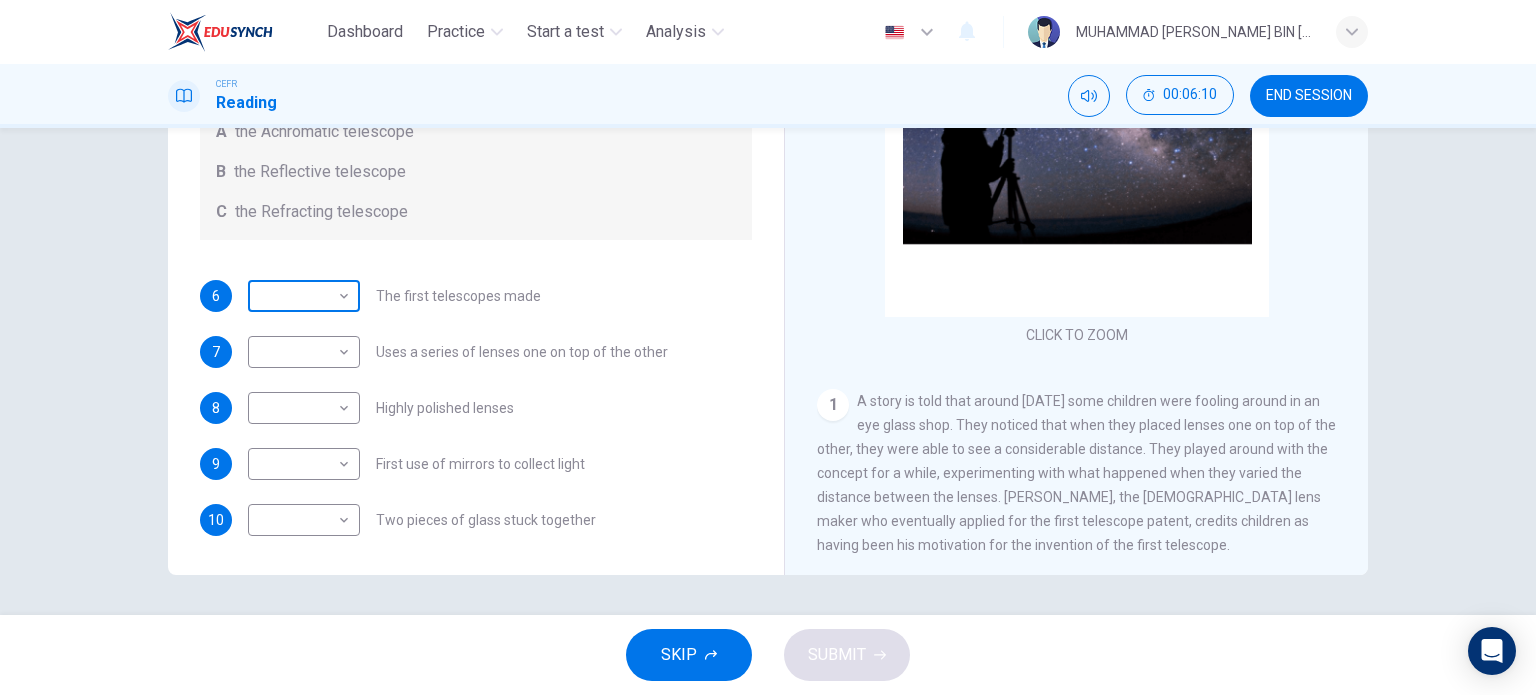 drag, startPoint x: 288, startPoint y: 297, endPoint x: 274, endPoint y: 296, distance: 14.035668 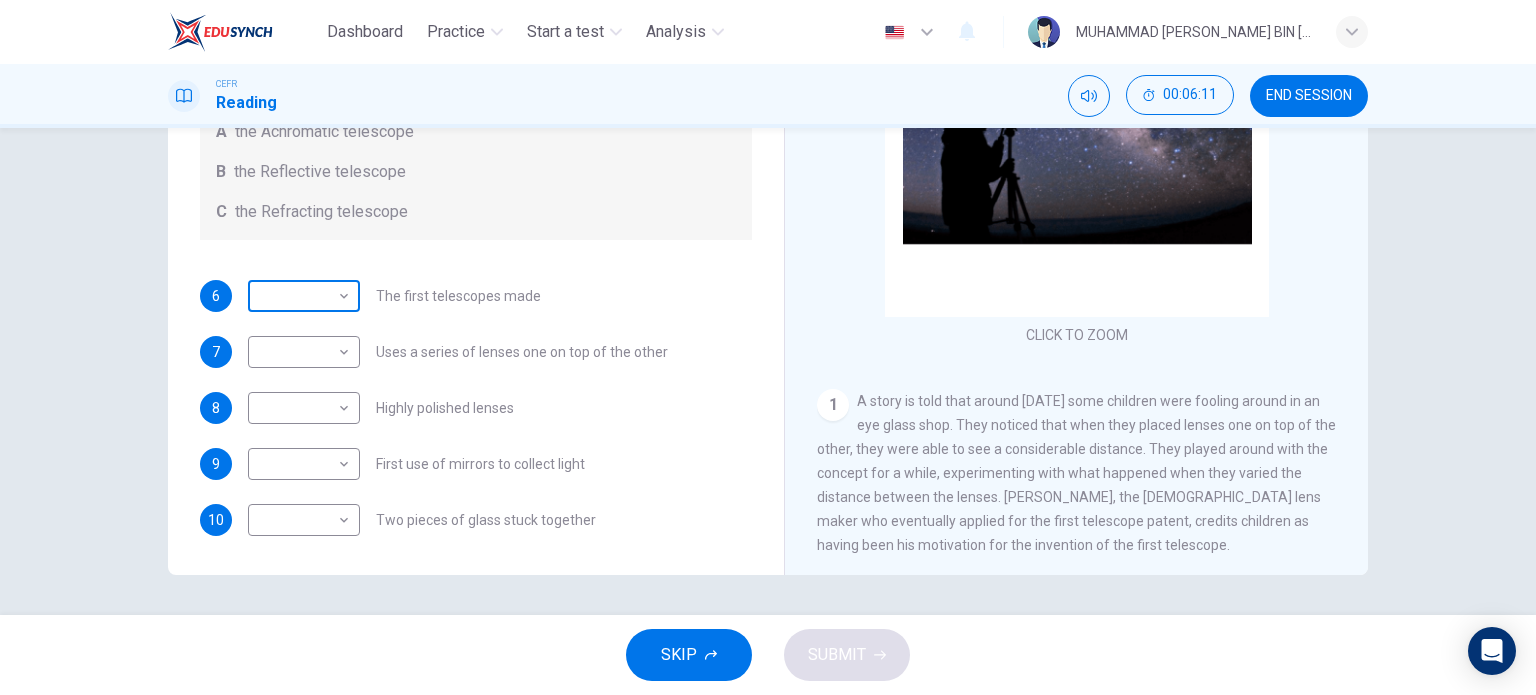 click on "​" at bounding box center (300, 296) 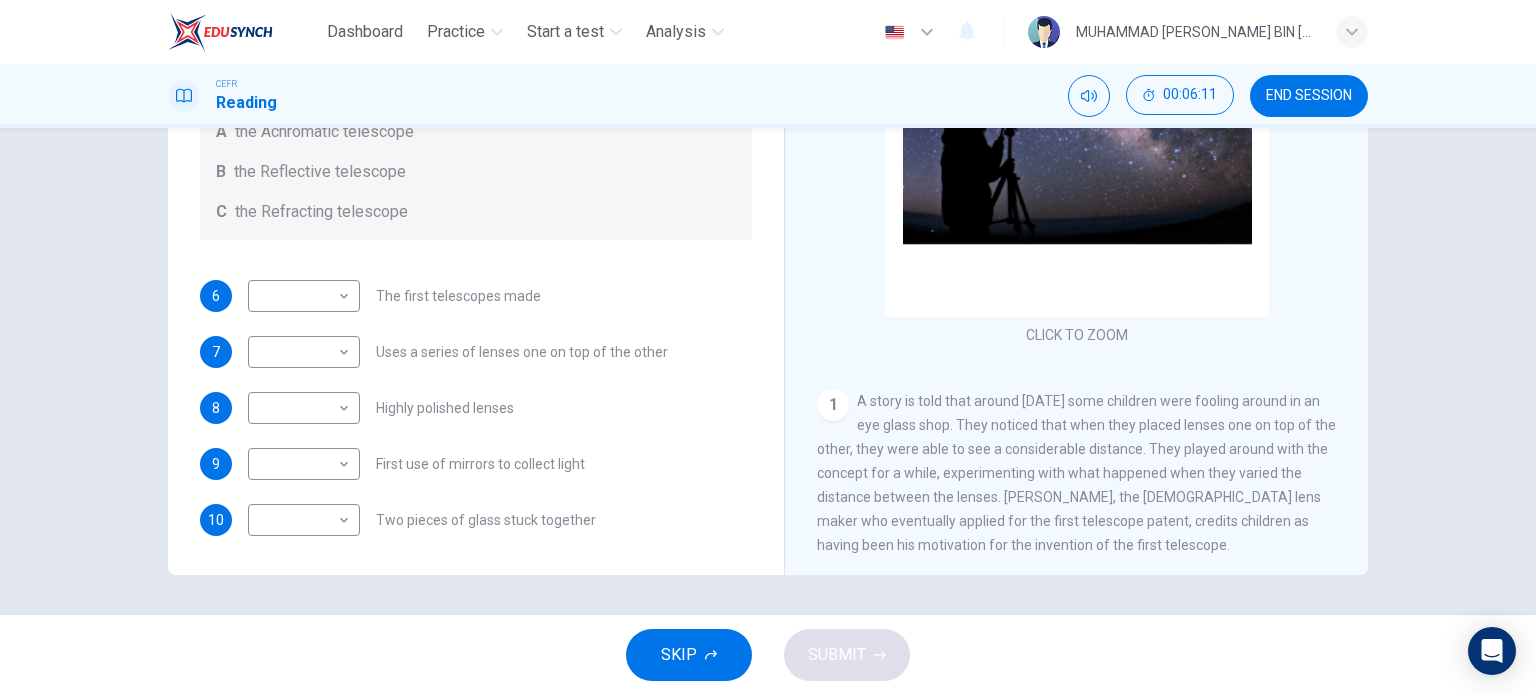 click on "​ ​ The first telescopes made" at bounding box center [394, 296] 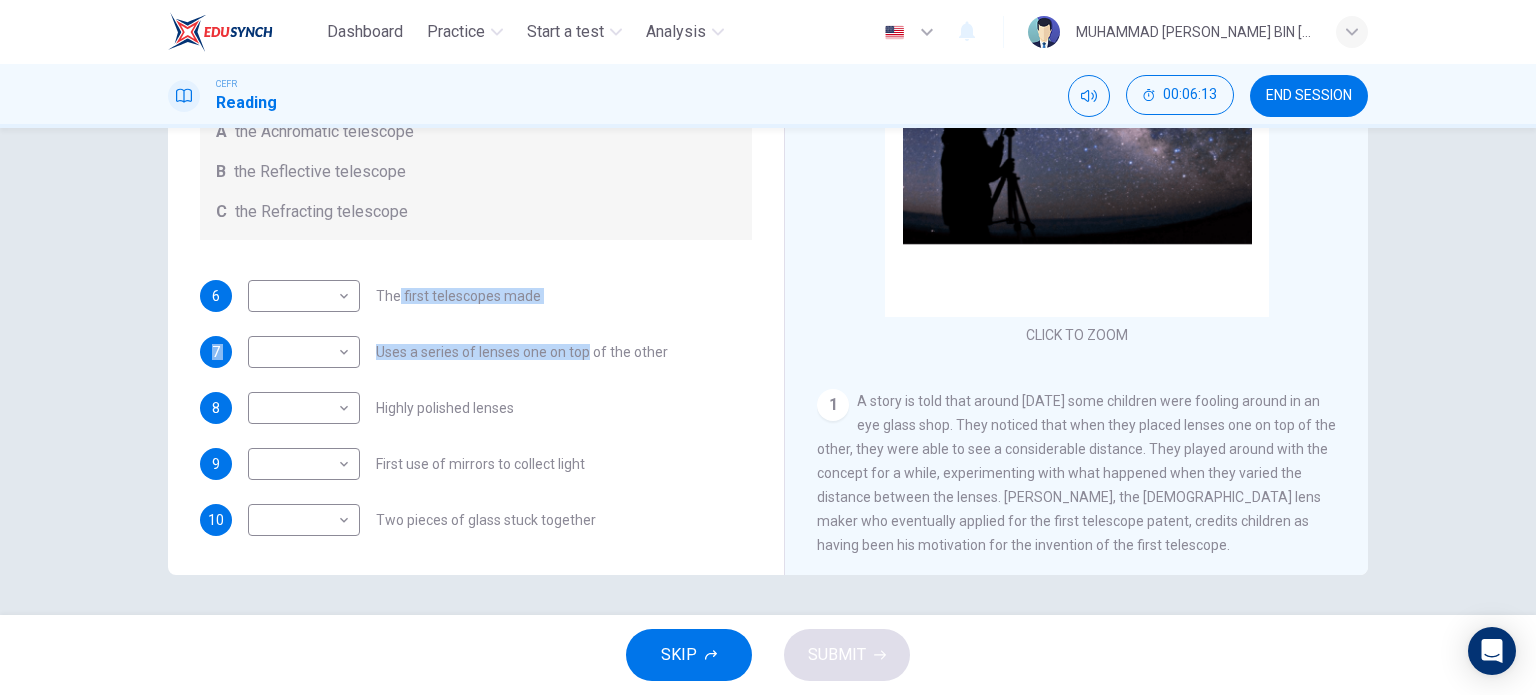 drag, startPoint x: 392, startPoint y: 299, endPoint x: 580, endPoint y: 326, distance: 189.92894 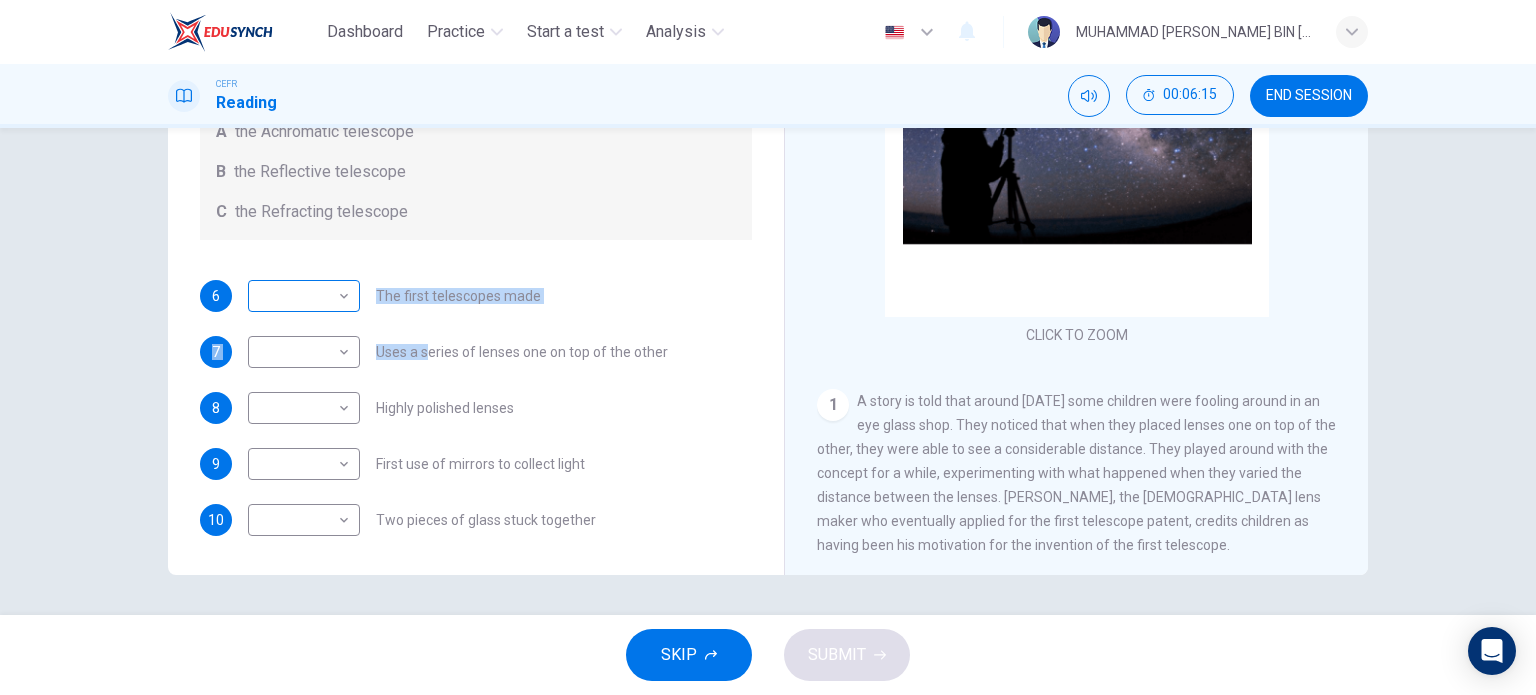 drag, startPoint x: 424, startPoint y: 339, endPoint x: 327, endPoint y: 293, distance: 107.35455 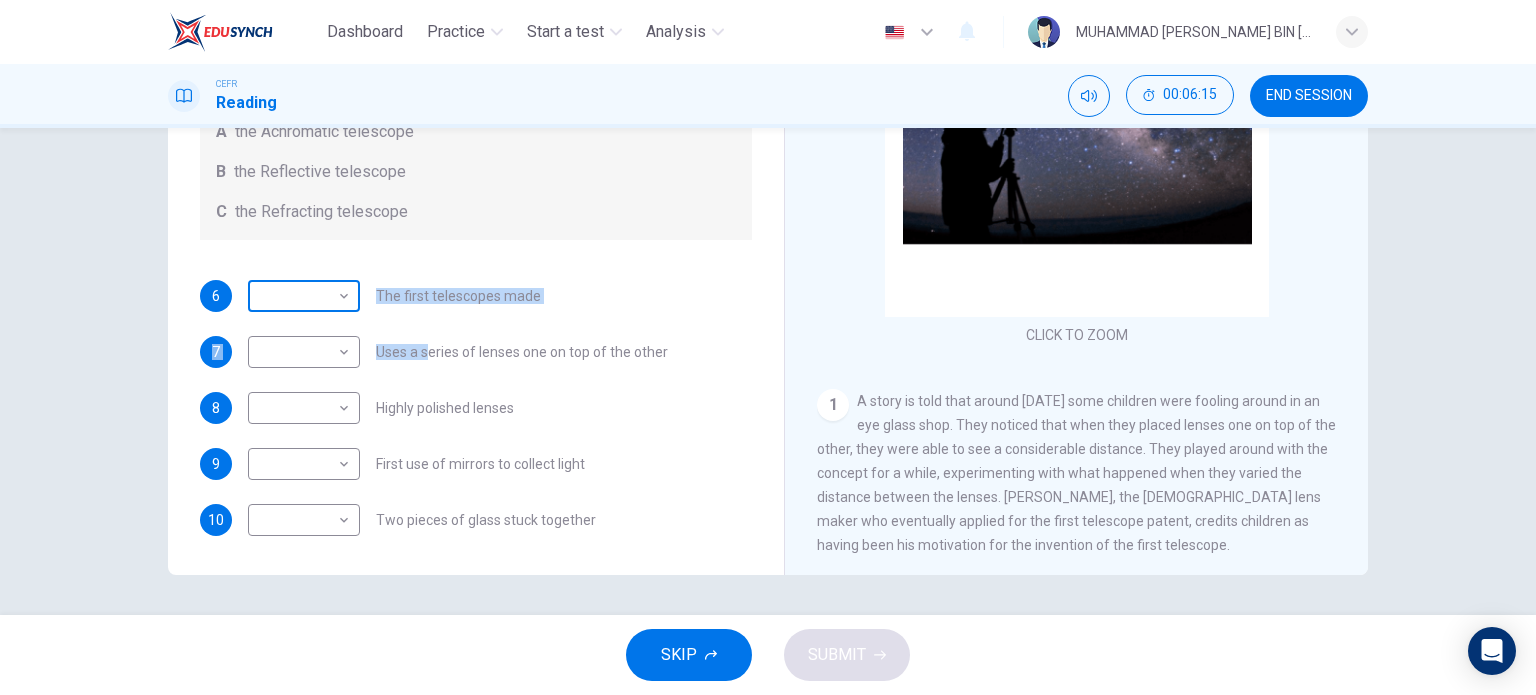 click on "​" at bounding box center [300, 296] 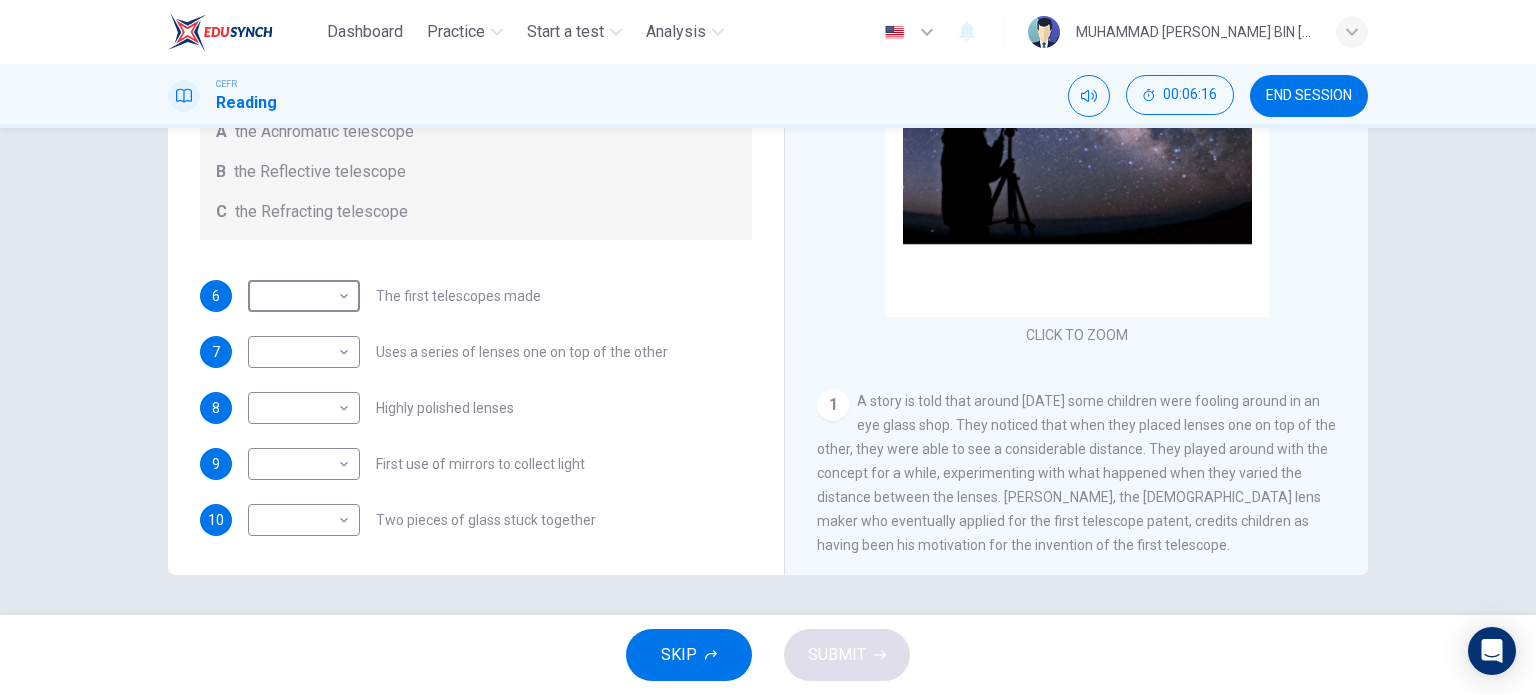 scroll, scrollTop: 0, scrollLeft: 0, axis: both 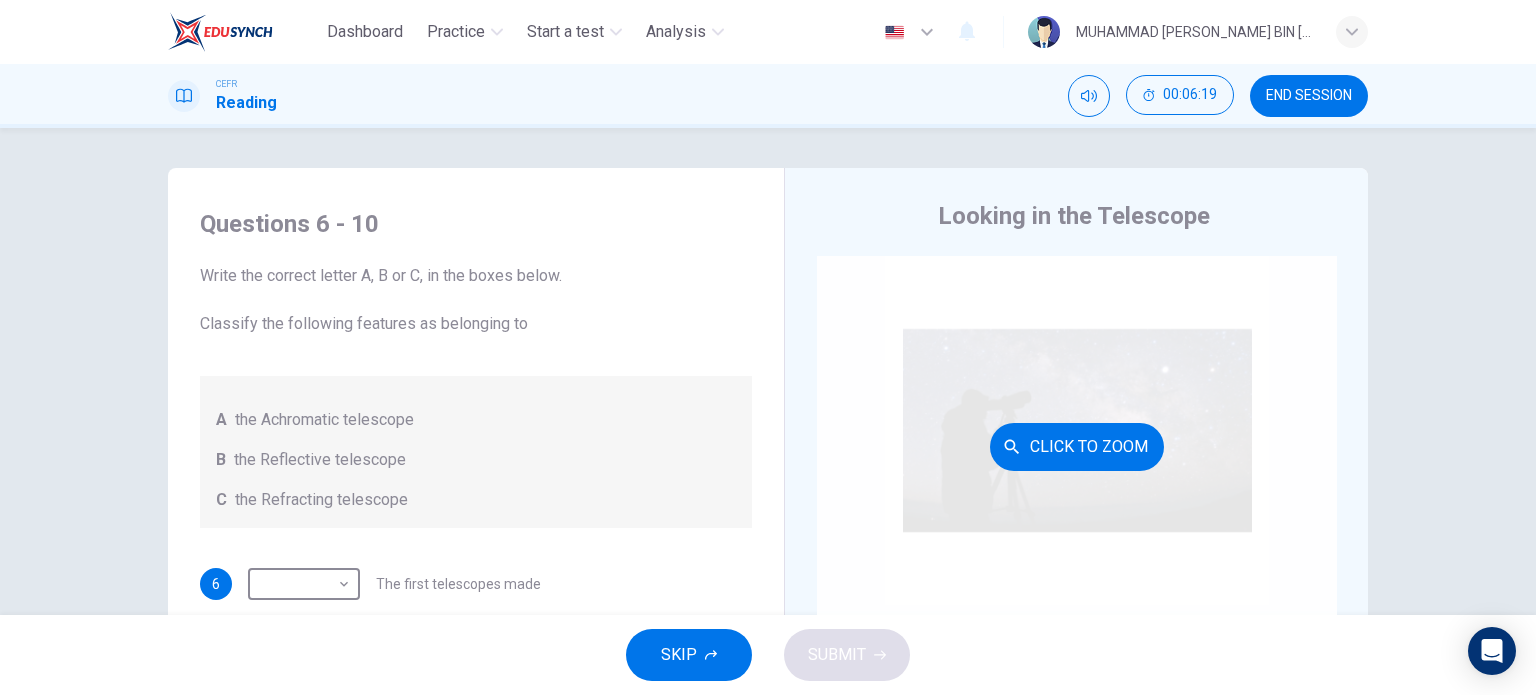 click on "Click to Zoom" at bounding box center (1077, 447) 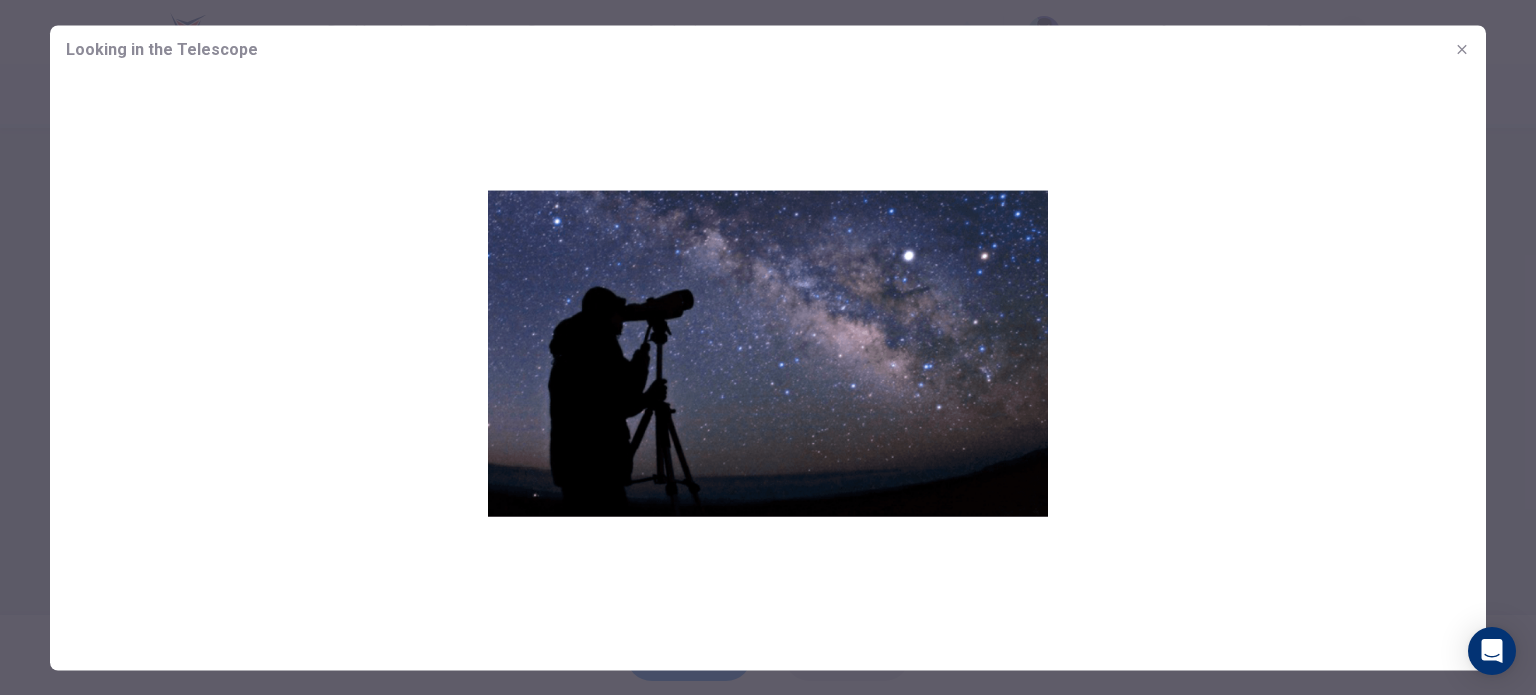 click 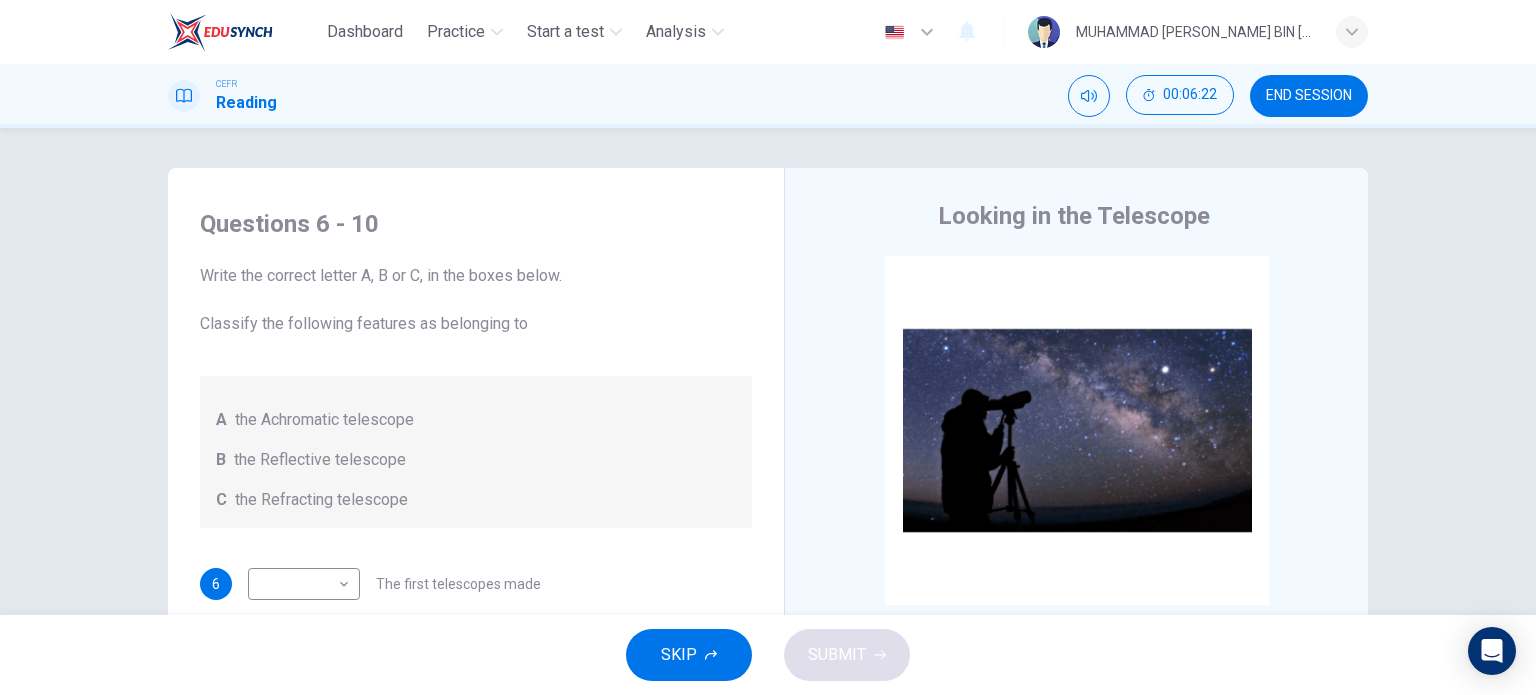 scroll, scrollTop: 288, scrollLeft: 0, axis: vertical 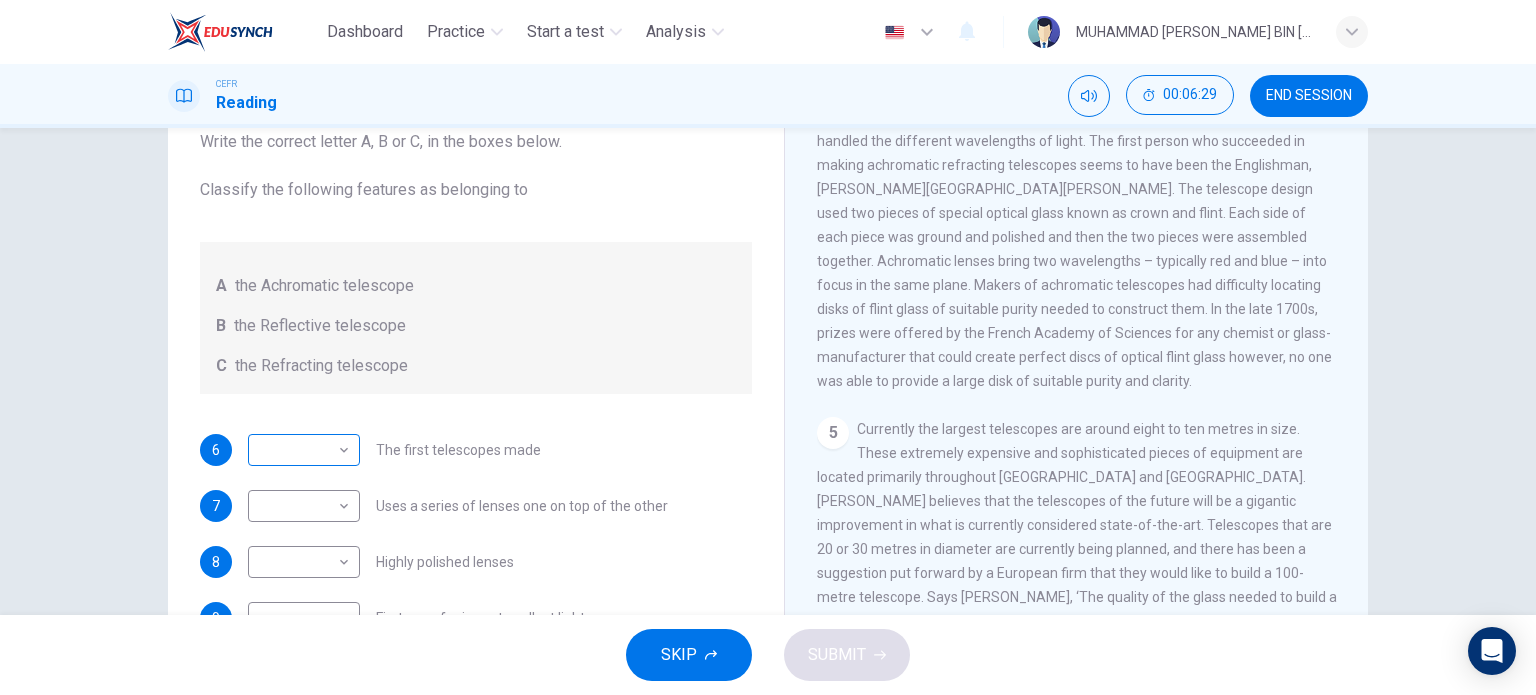 click on "​" at bounding box center (300, 450) 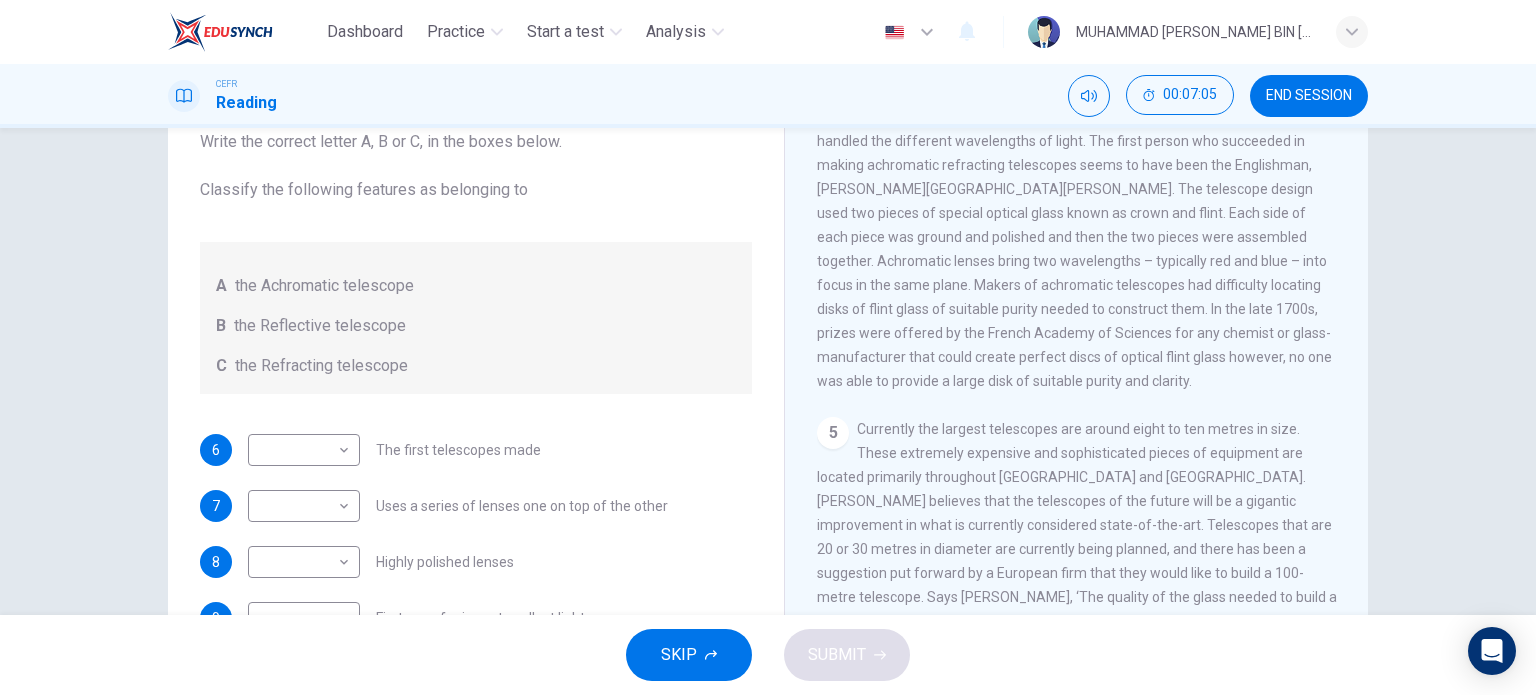click on "Questions 6 - 10 Write the correct letter A, B or C, in the boxes below.
Classify the following features as belonging to A the Achromatic telescope B the Reflective telescope C the Refracting telescope 6 ​ ​ The first telescopes made 7 ​ ​ Uses a series of lenses one on top of the other 8 ​ ​ Highly polished lenses 9 ​ ​ First use of mirrors to collect light 10 ​ ​ Two pieces of glass stuck together" at bounding box center [476, 382] 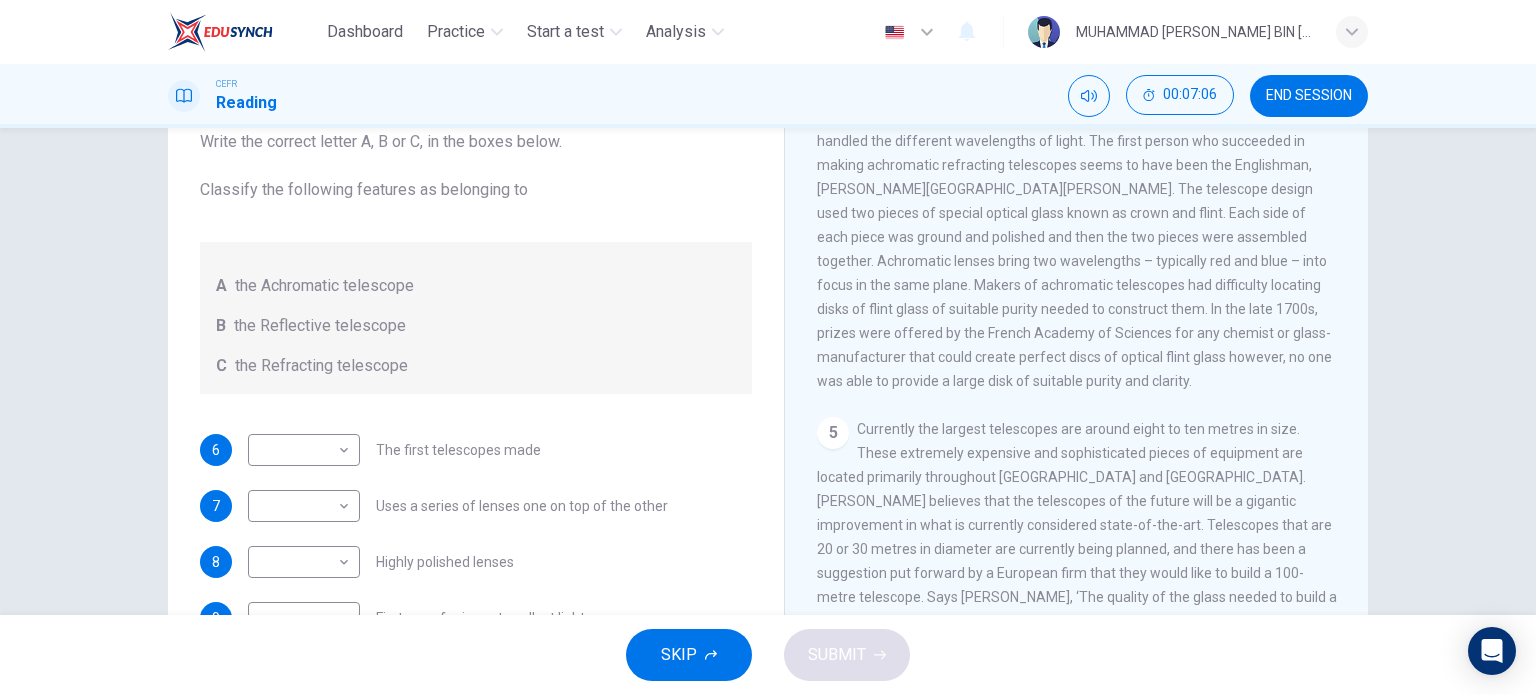 click on "Questions 6 - 10 Write the correct letter A, B or C, in the boxes below.
Classify the following features as belonging to A the Achromatic telescope B the Reflective telescope C the Refracting telescope 6 ​ ​ The first telescopes made 7 ​ ​ Uses a series of lenses one on top of the other 8 ​ ​ Highly polished lenses 9 ​ ​ First use of mirrors to collect light 10 ​ ​ Two pieces of glass stuck together" at bounding box center [476, 382] 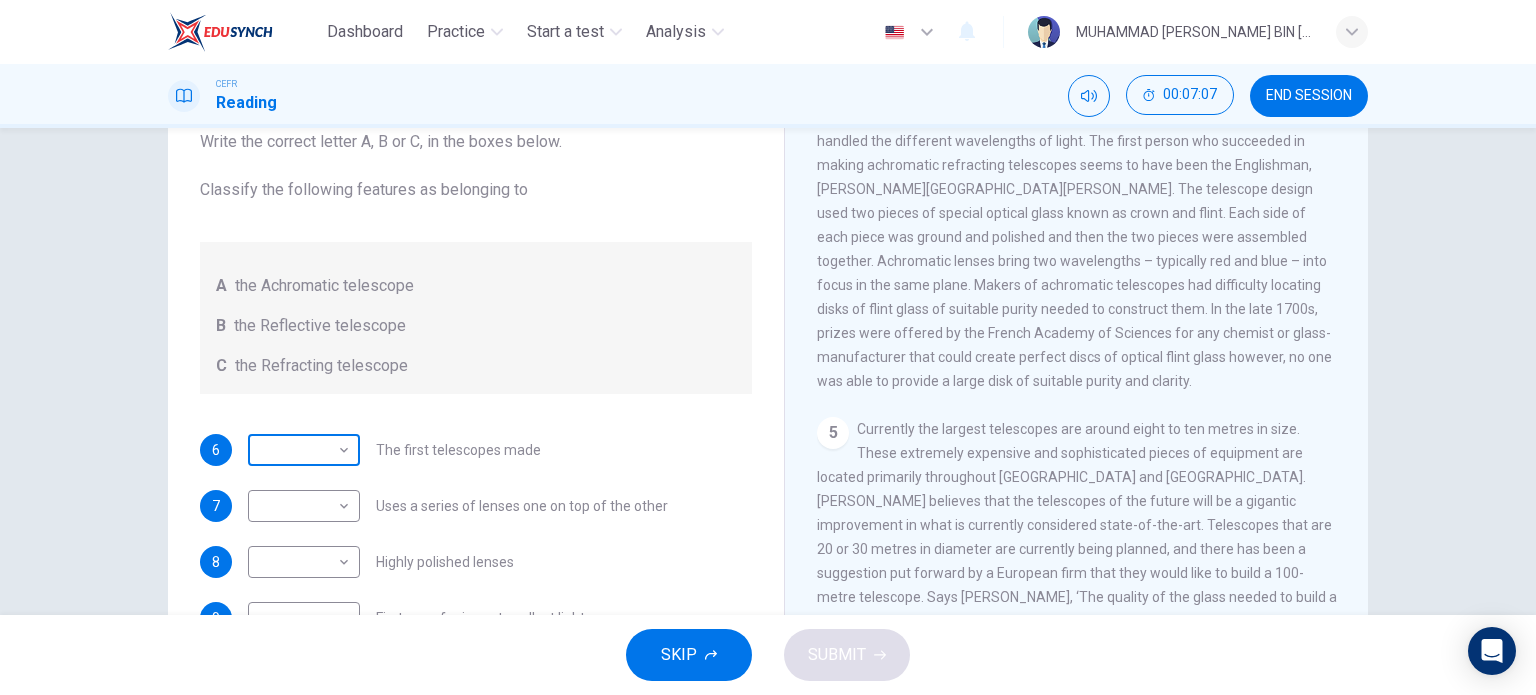 click on "​" at bounding box center (300, 450) 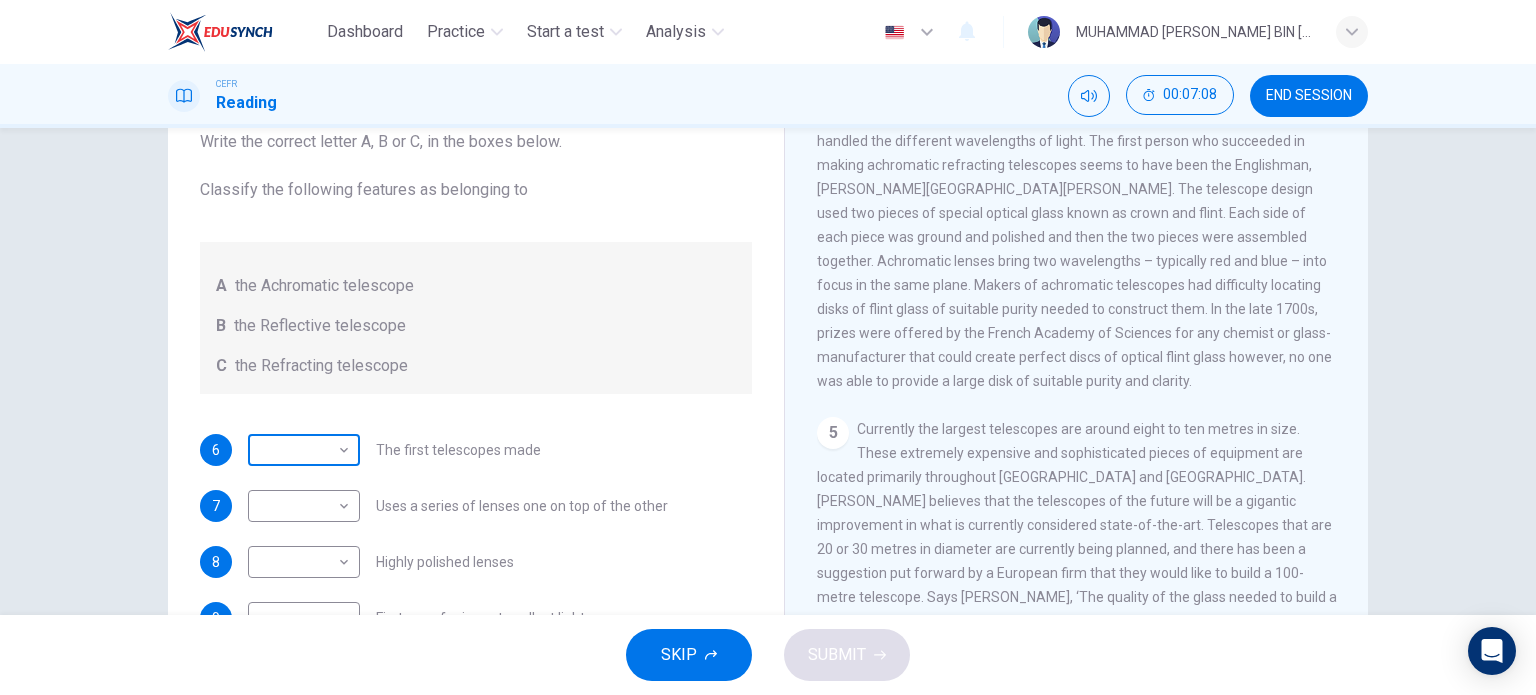 click on "​" at bounding box center (300, 450) 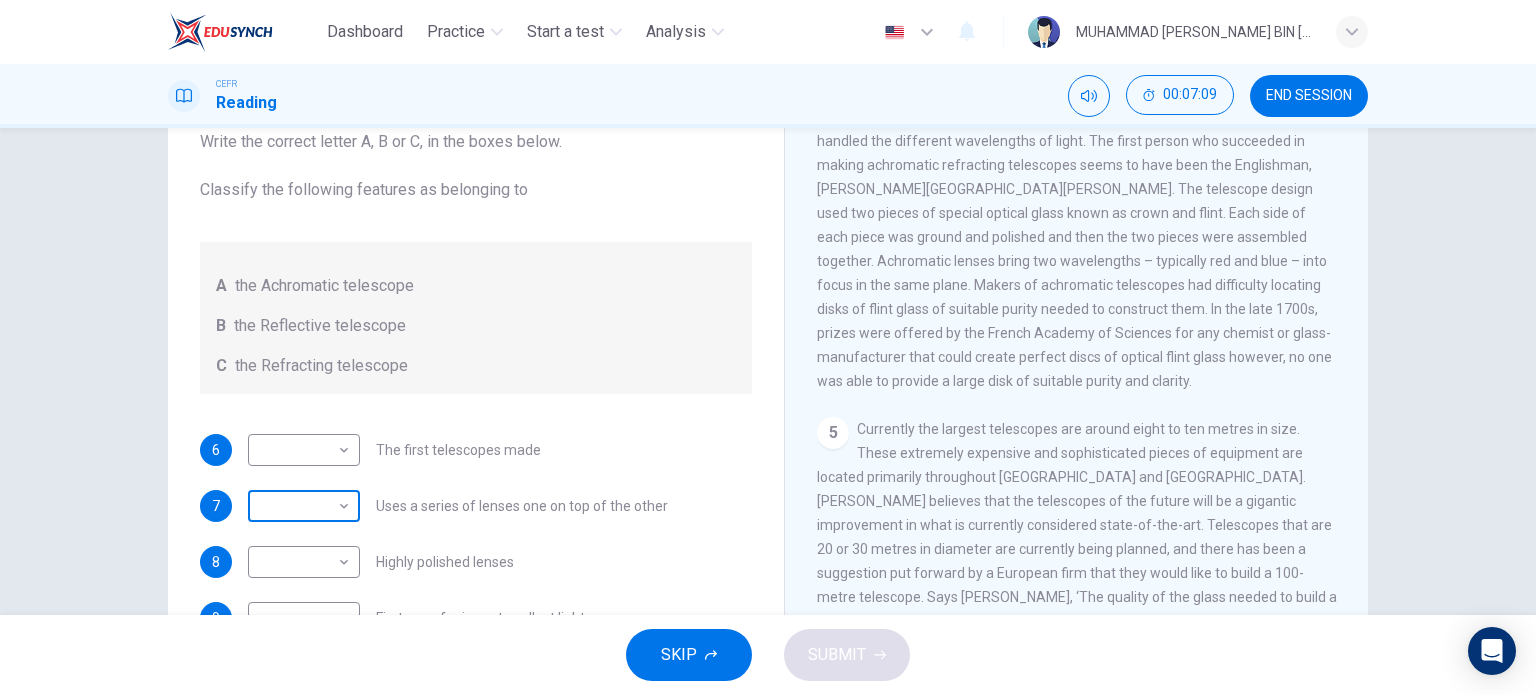 click on "​" at bounding box center [300, 506] 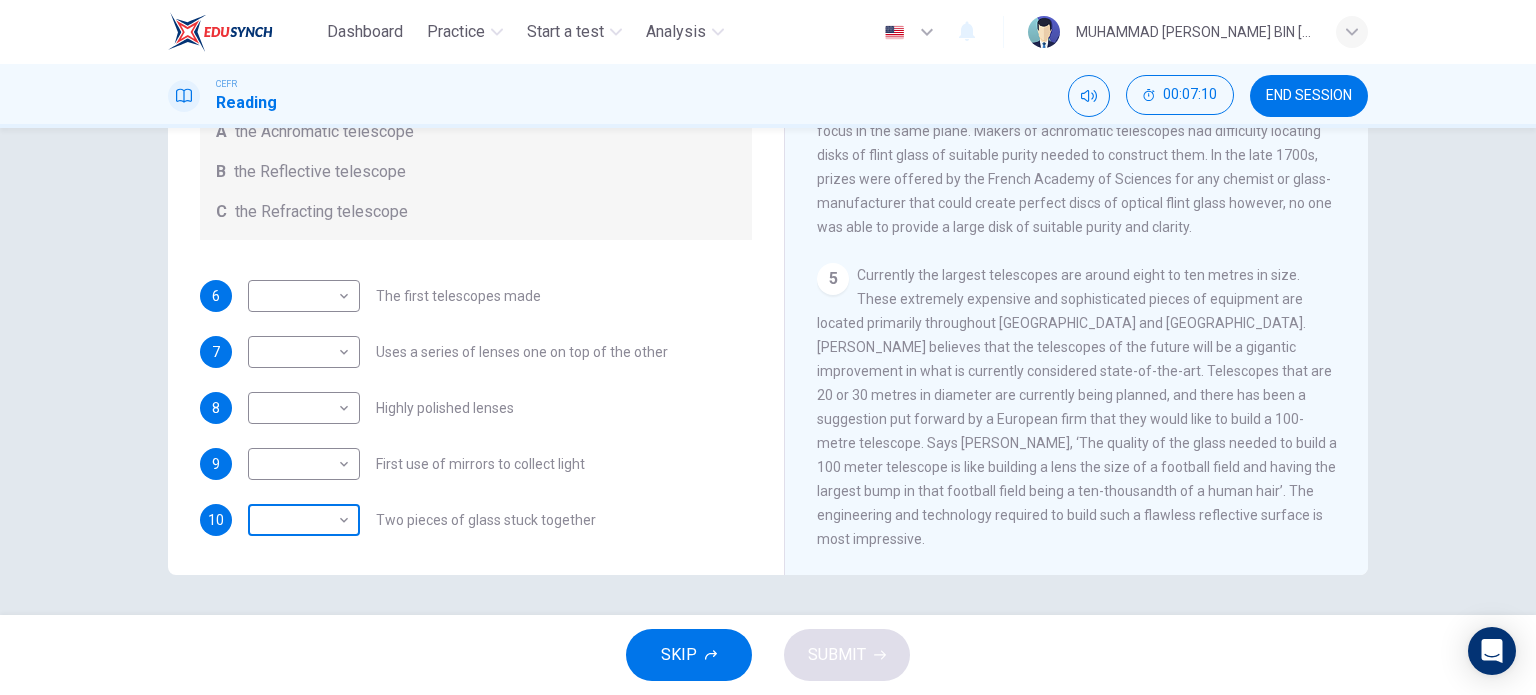 click on "​" at bounding box center [300, 520] 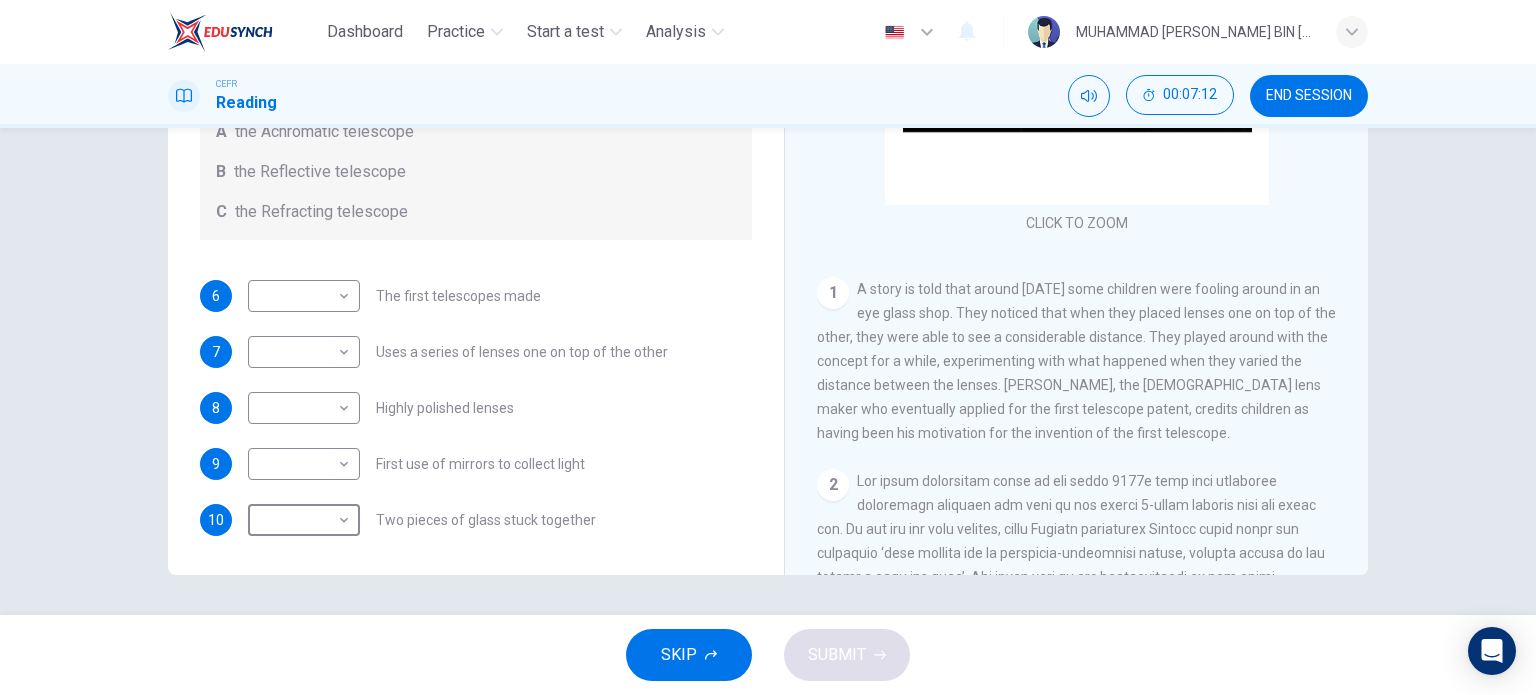 scroll, scrollTop: 0, scrollLeft: 0, axis: both 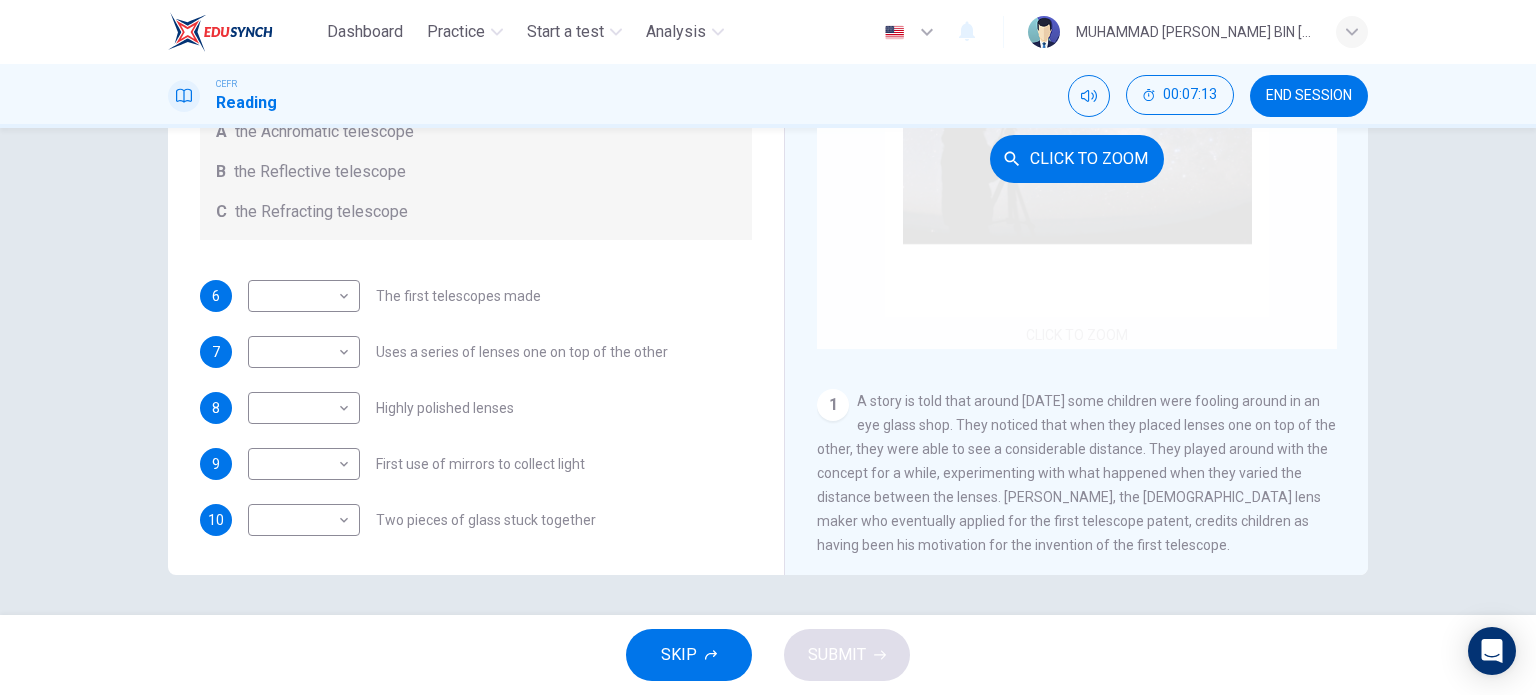 click on "Click to Zoom" at bounding box center (1077, 158) 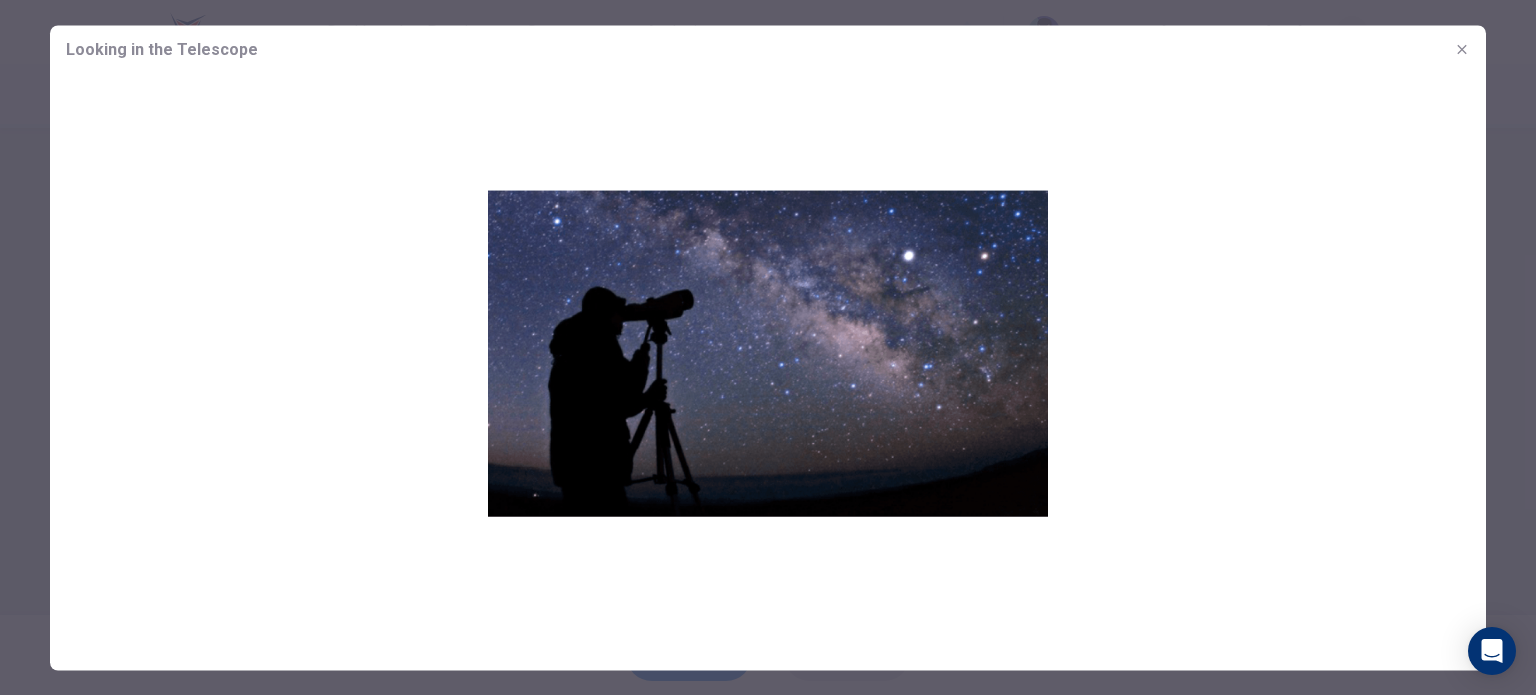 click 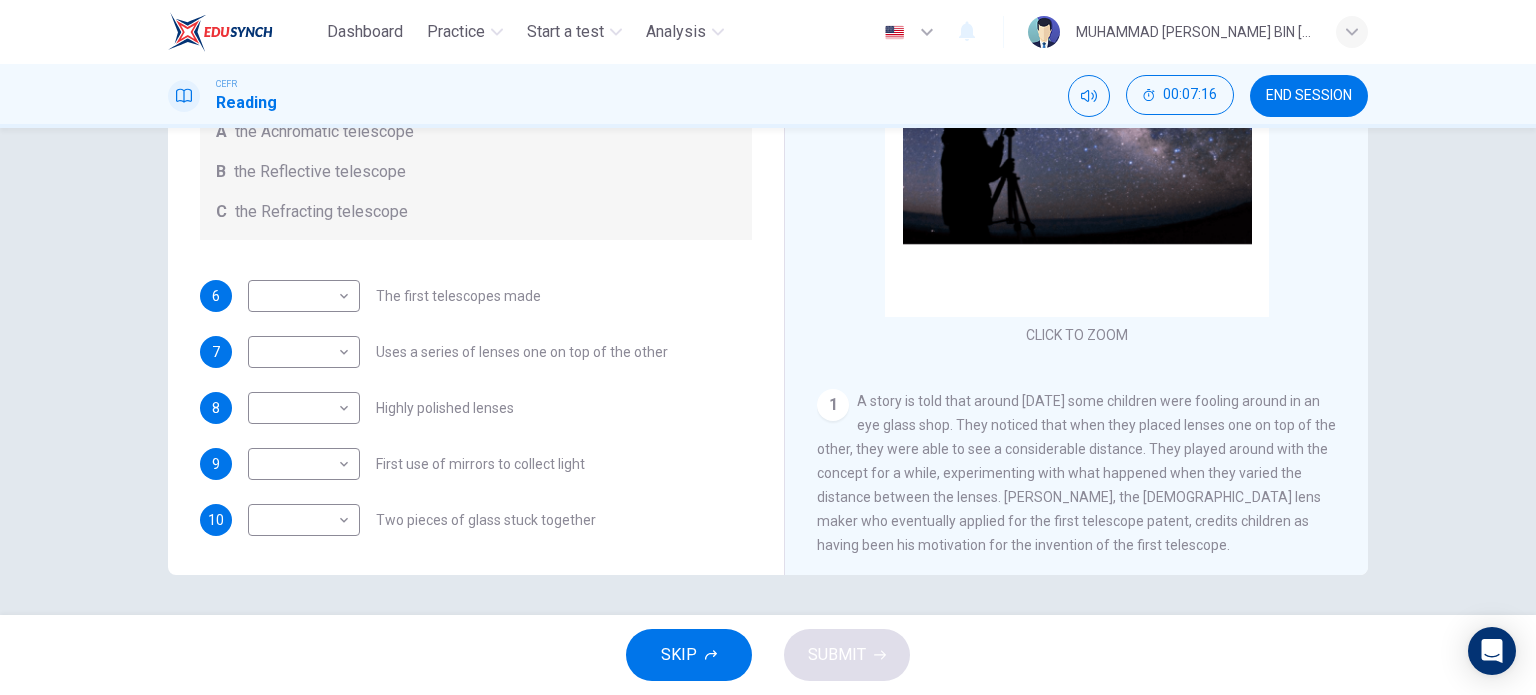 scroll, scrollTop: 0, scrollLeft: 0, axis: both 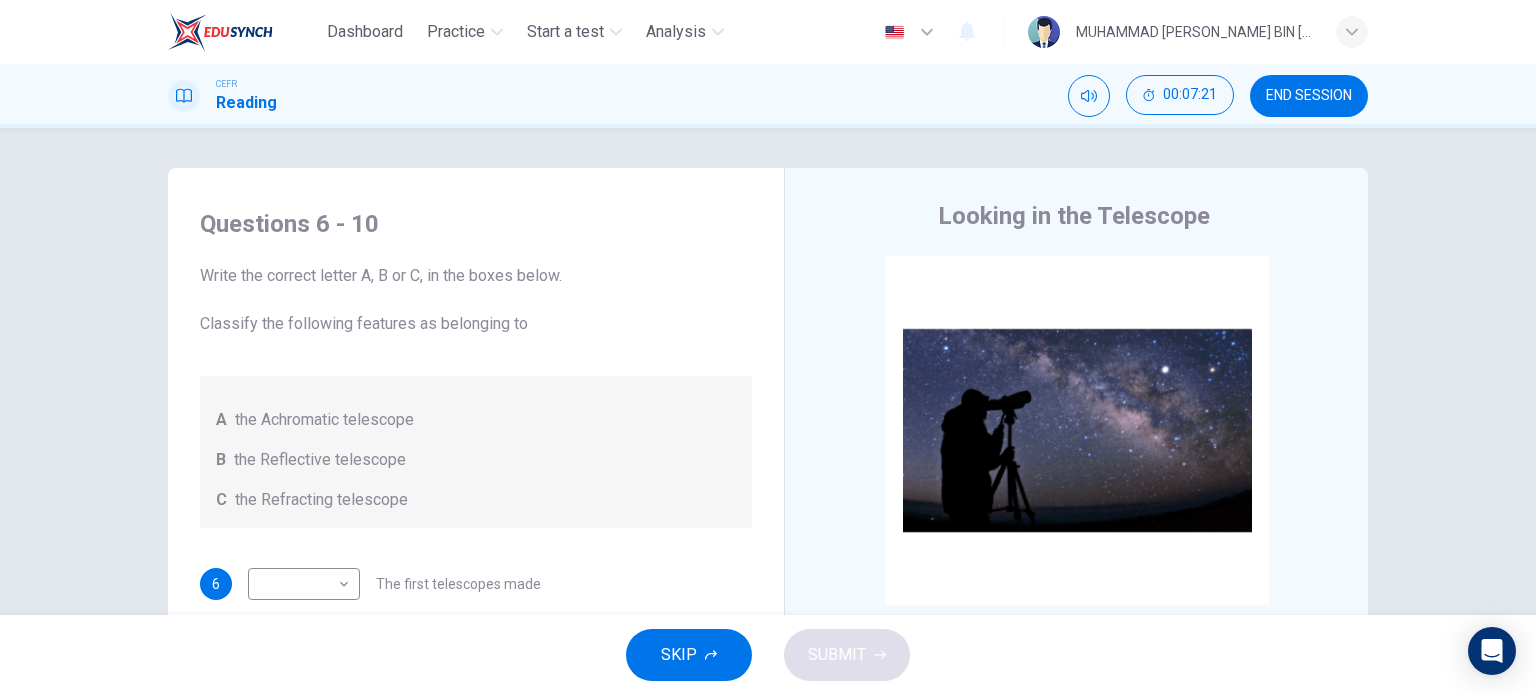 click on "A the Achromatic telescope" at bounding box center [476, 420] 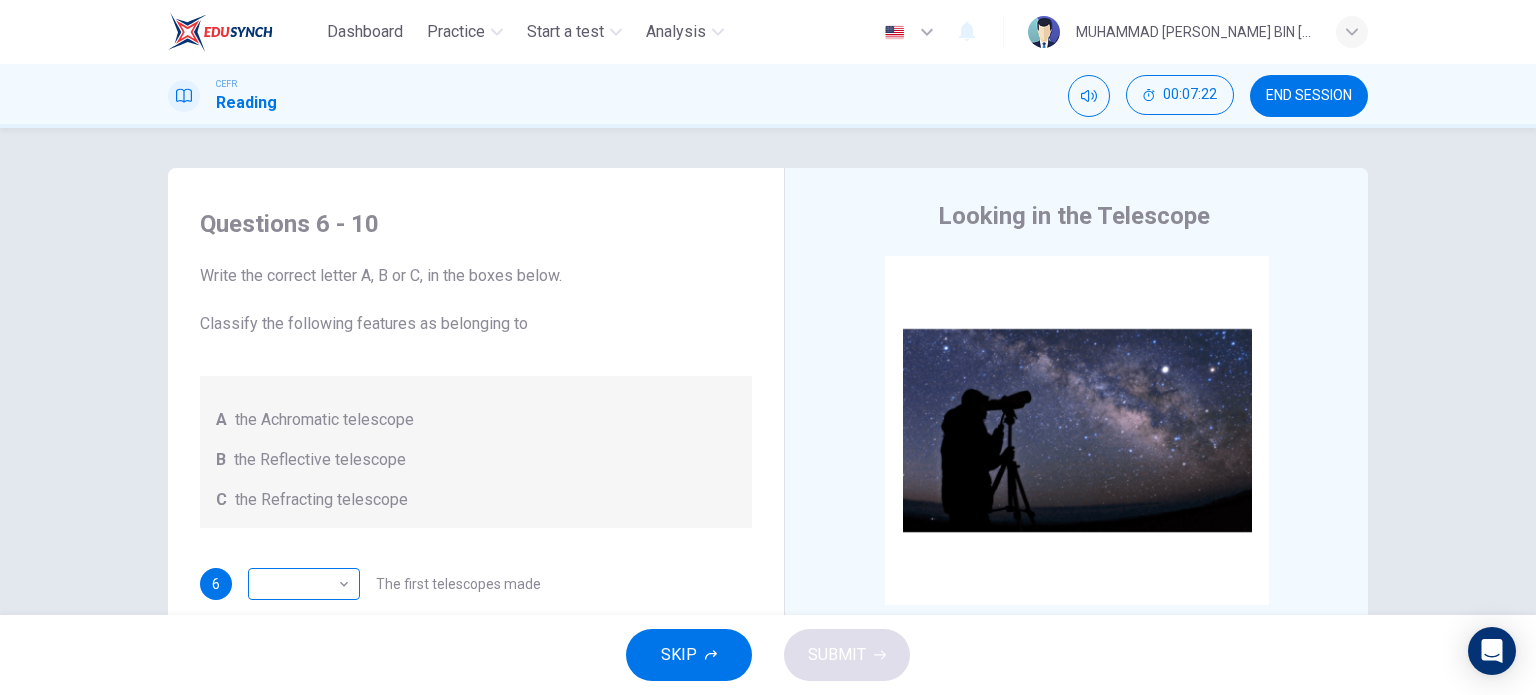 click on "​" at bounding box center (300, 584) 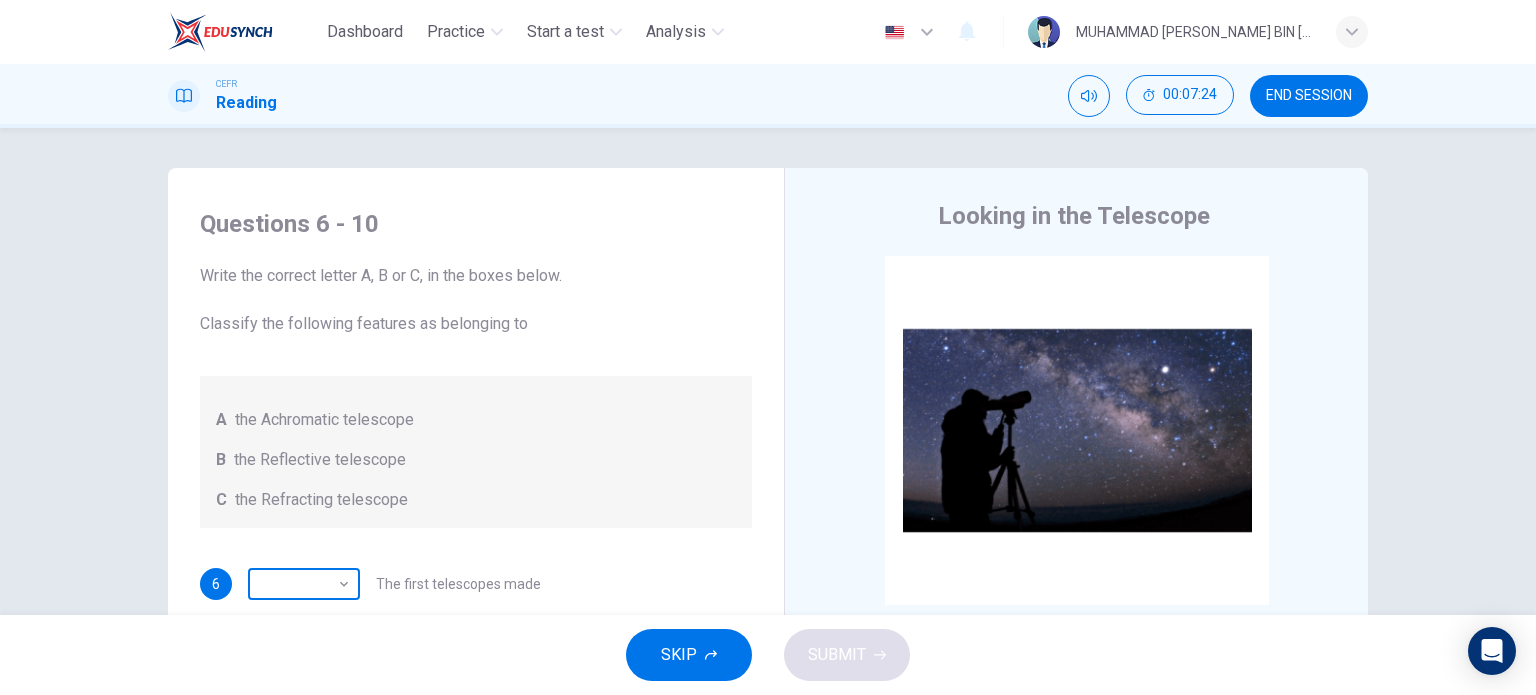 drag, startPoint x: 340, startPoint y: 595, endPoint x: 328, endPoint y: 580, distance: 19.209373 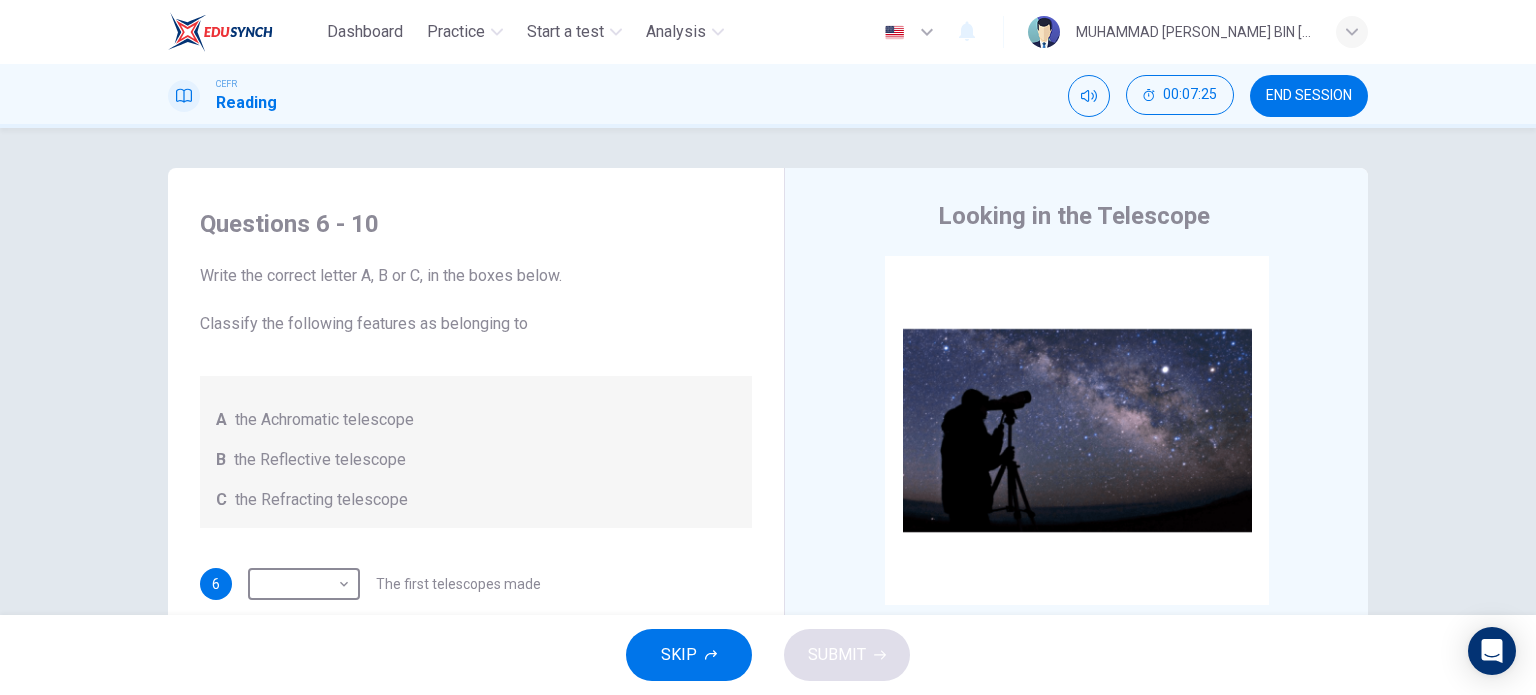 scroll, scrollTop: 266, scrollLeft: 0, axis: vertical 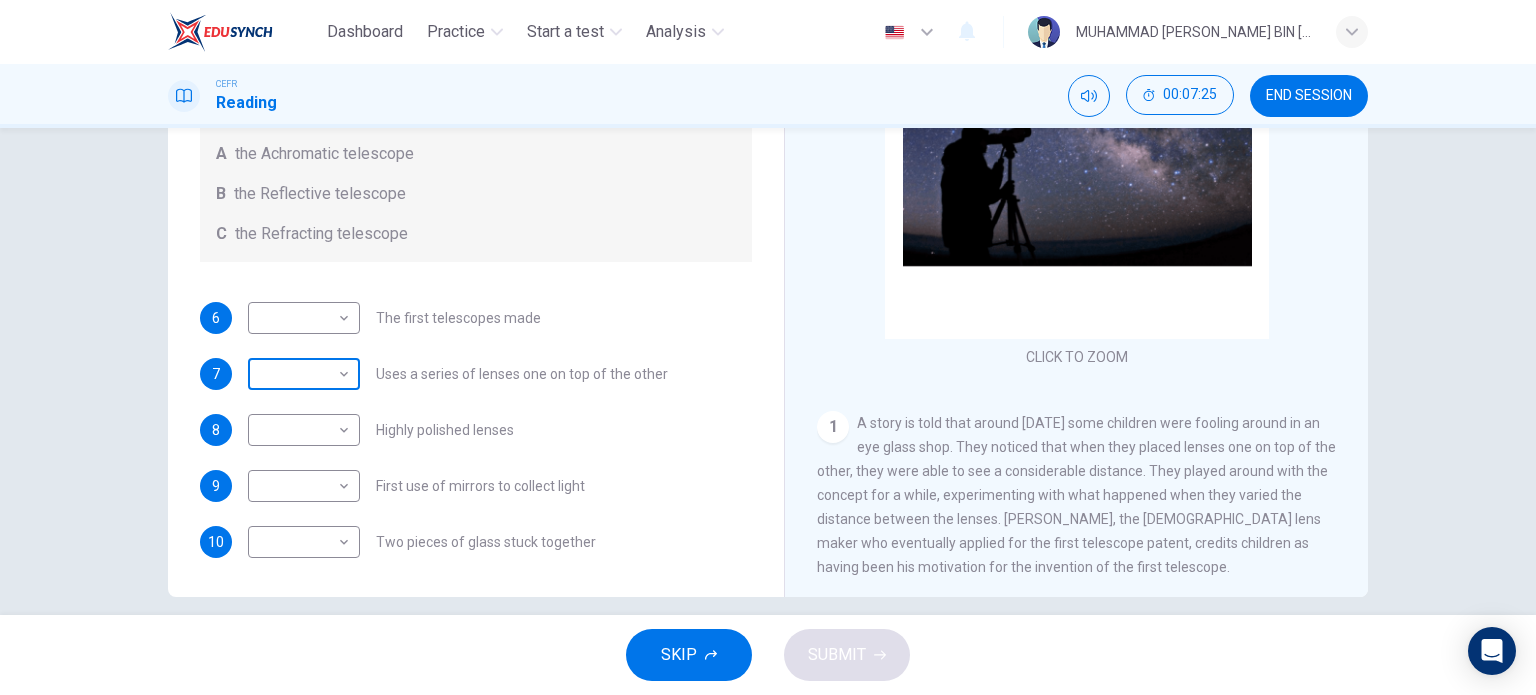 click on "​" at bounding box center (300, 374) 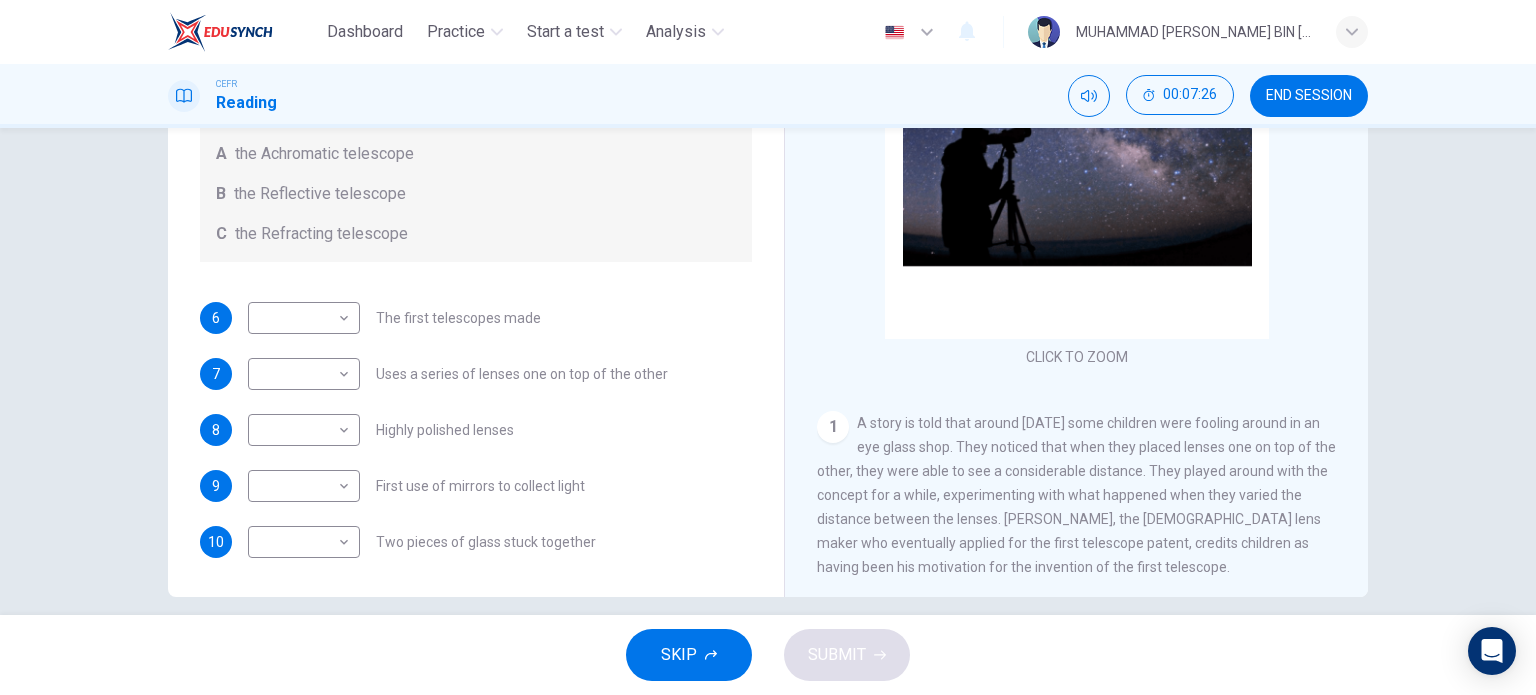 click on "​ ​ Uses a series of lenses one on top of the other" at bounding box center (458, 374) 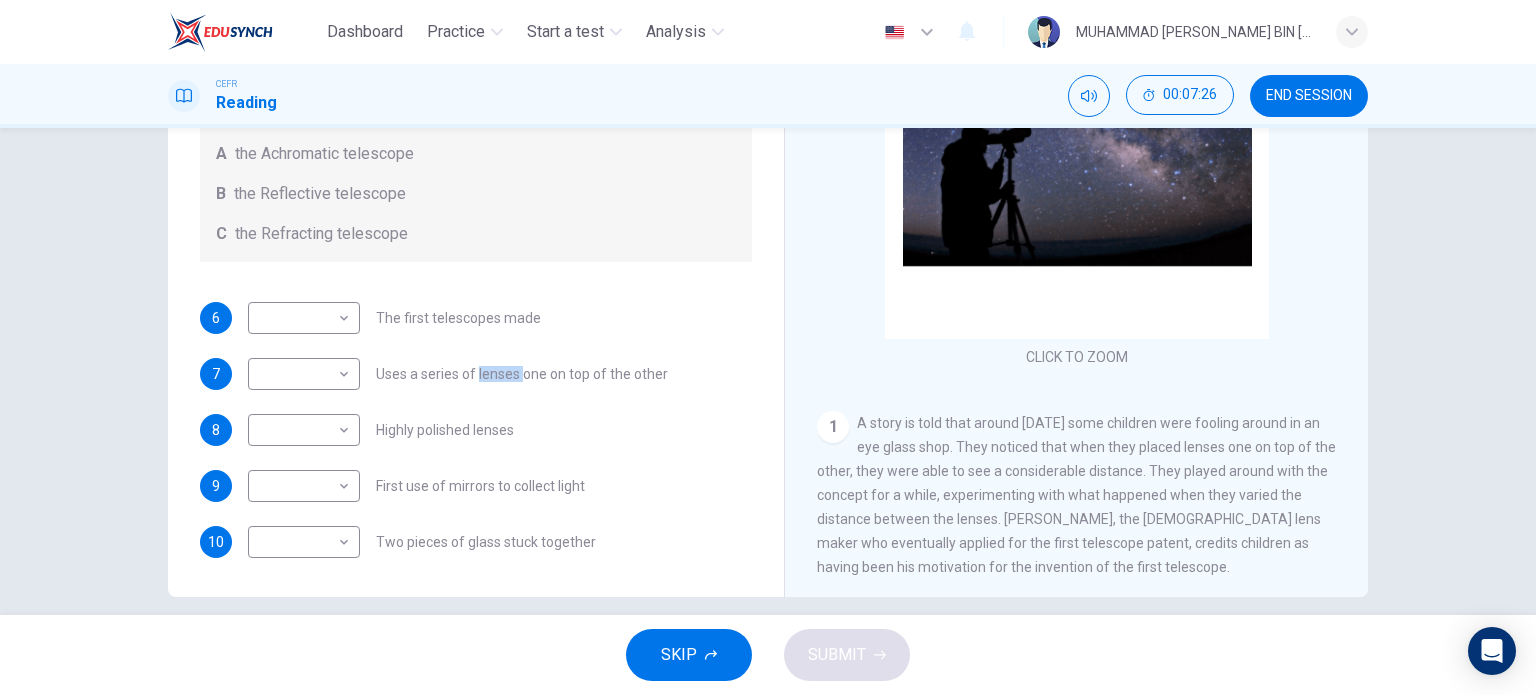 click on "Uses a series of lenses one on top of the other" at bounding box center [522, 374] 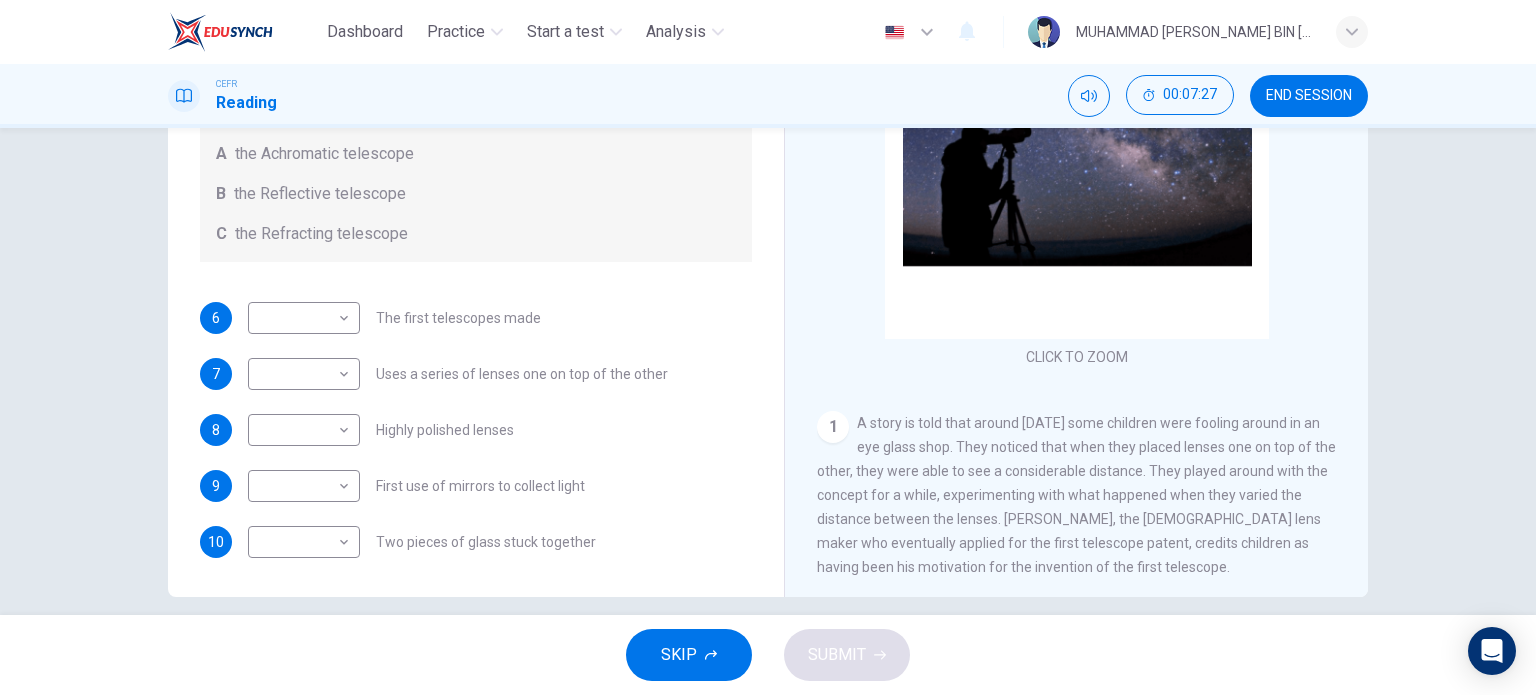 click on "Questions 6 - 10 Write the correct letter A, B or C, in the boxes below.
Classify the following features as belonging to A the Achromatic telescope B the Reflective telescope C the Refracting telescope 6 ​ ​ The first telescopes made 7 ​ ​ Uses a series of lenses one on top of the other 8 ​ ​ Highly polished lenses 9 ​ ​ First use of mirrors to collect light 10 ​ ​ Two pieces of glass stuck together" at bounding box center (476, 250) 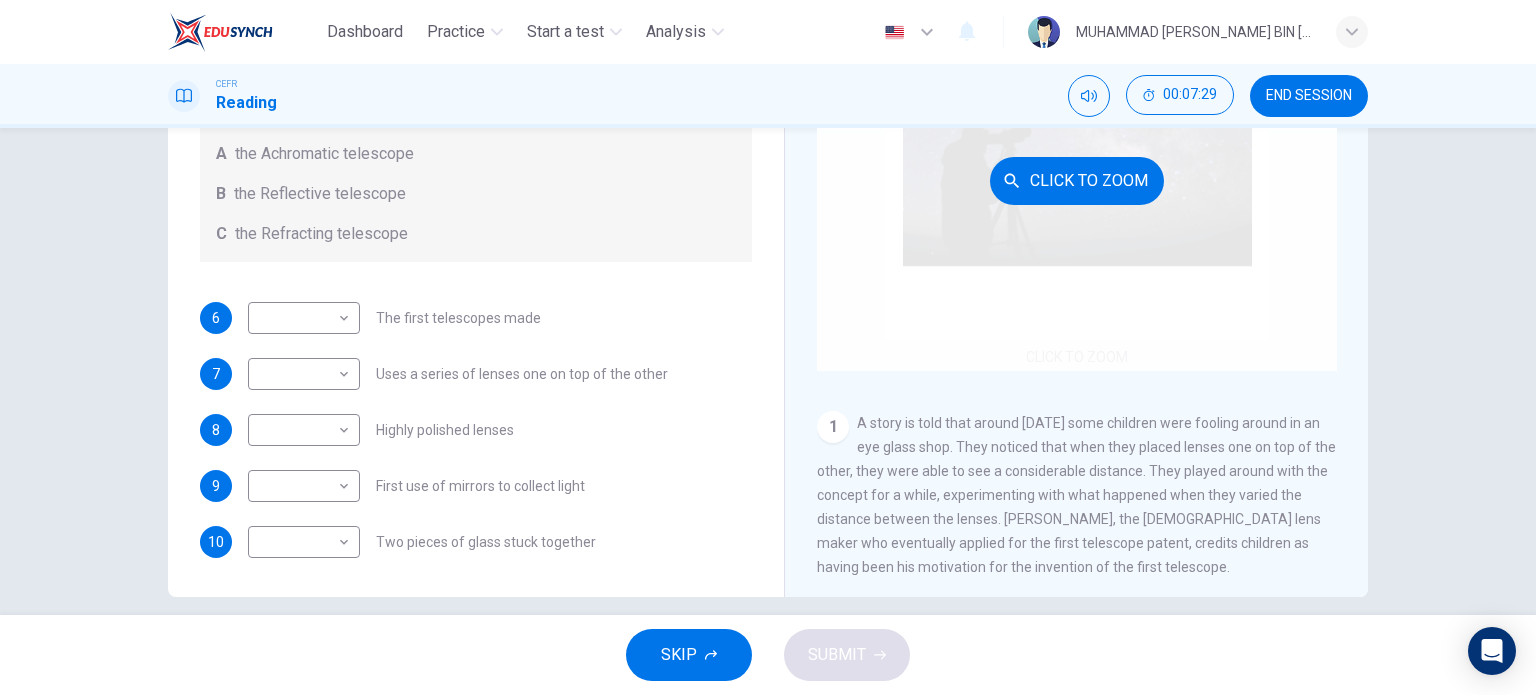 click on "Click to Zoom" at bounding box center [1077, 180] 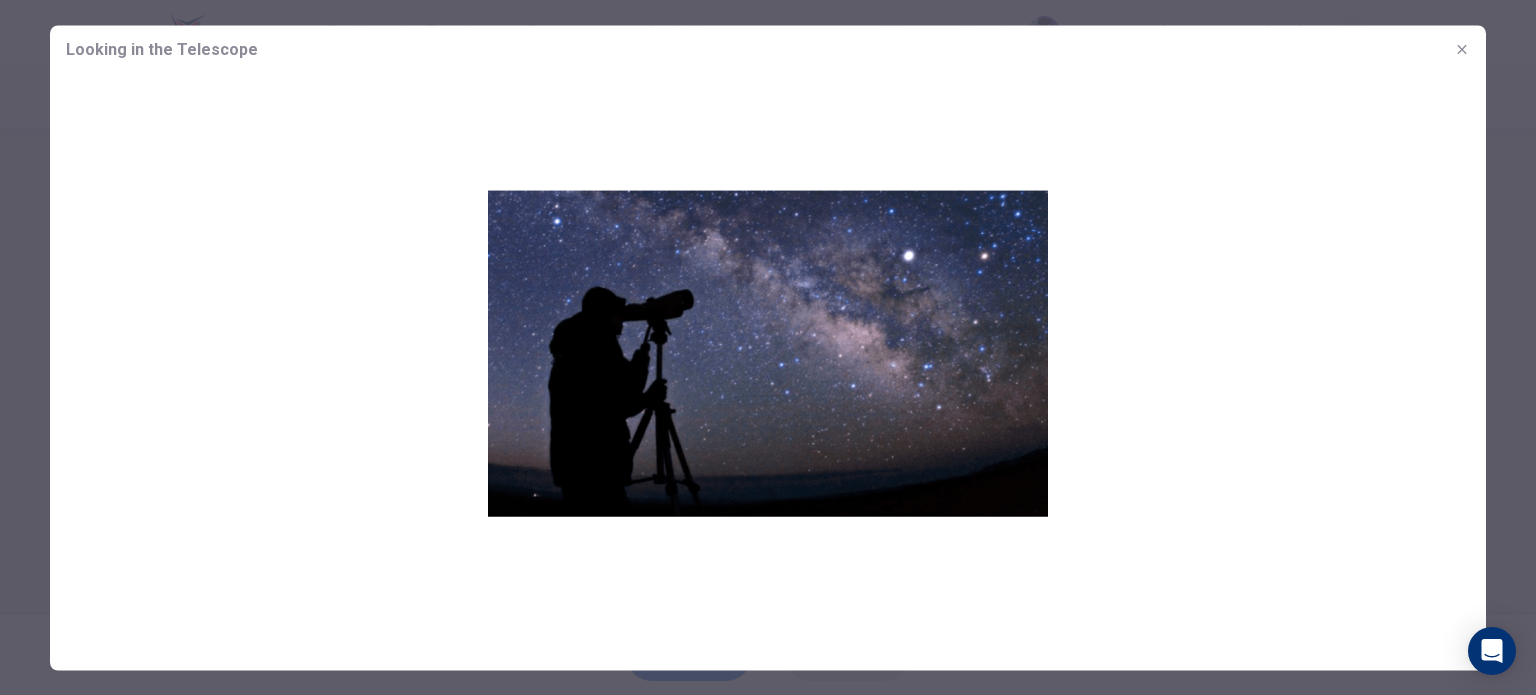 click at bounding box center [1462, 49] 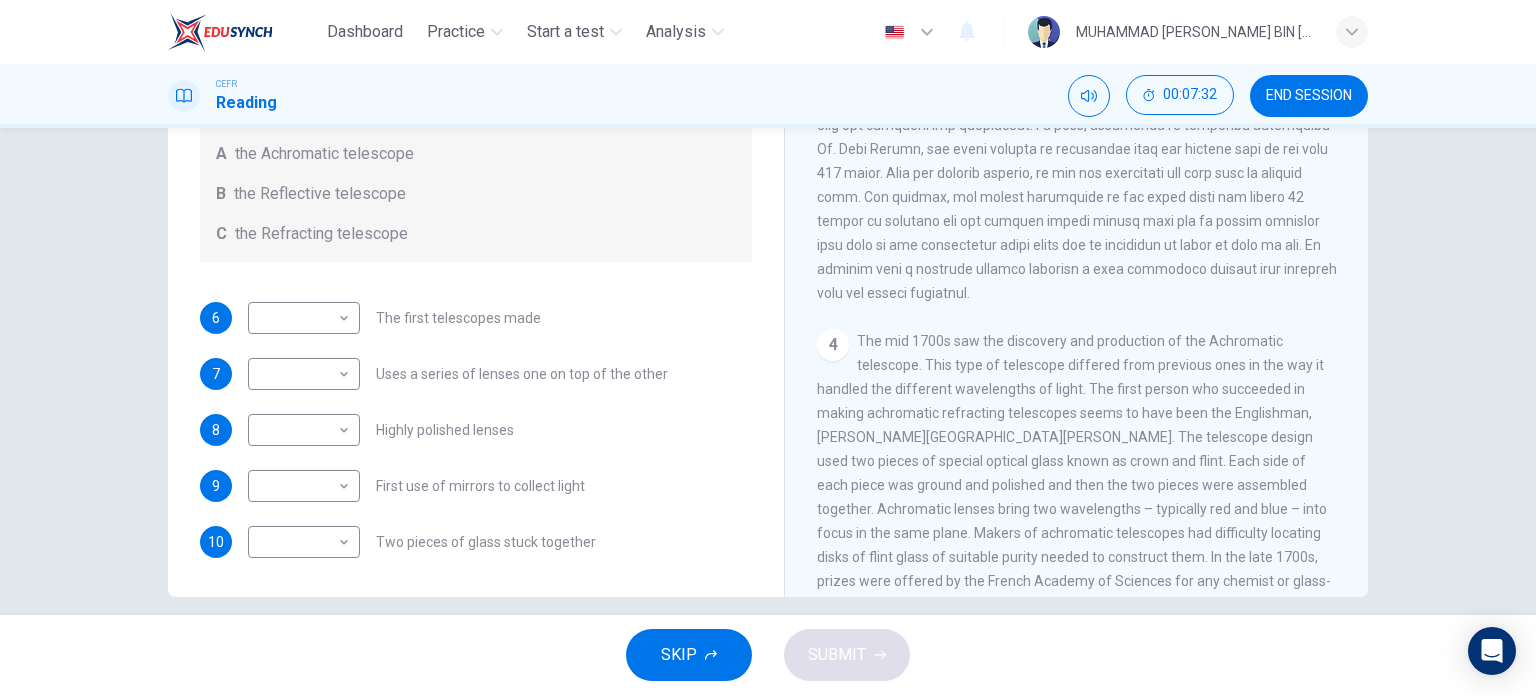 scroll, scrollTop: 1446, scrollLeft: 0, axis: vertical 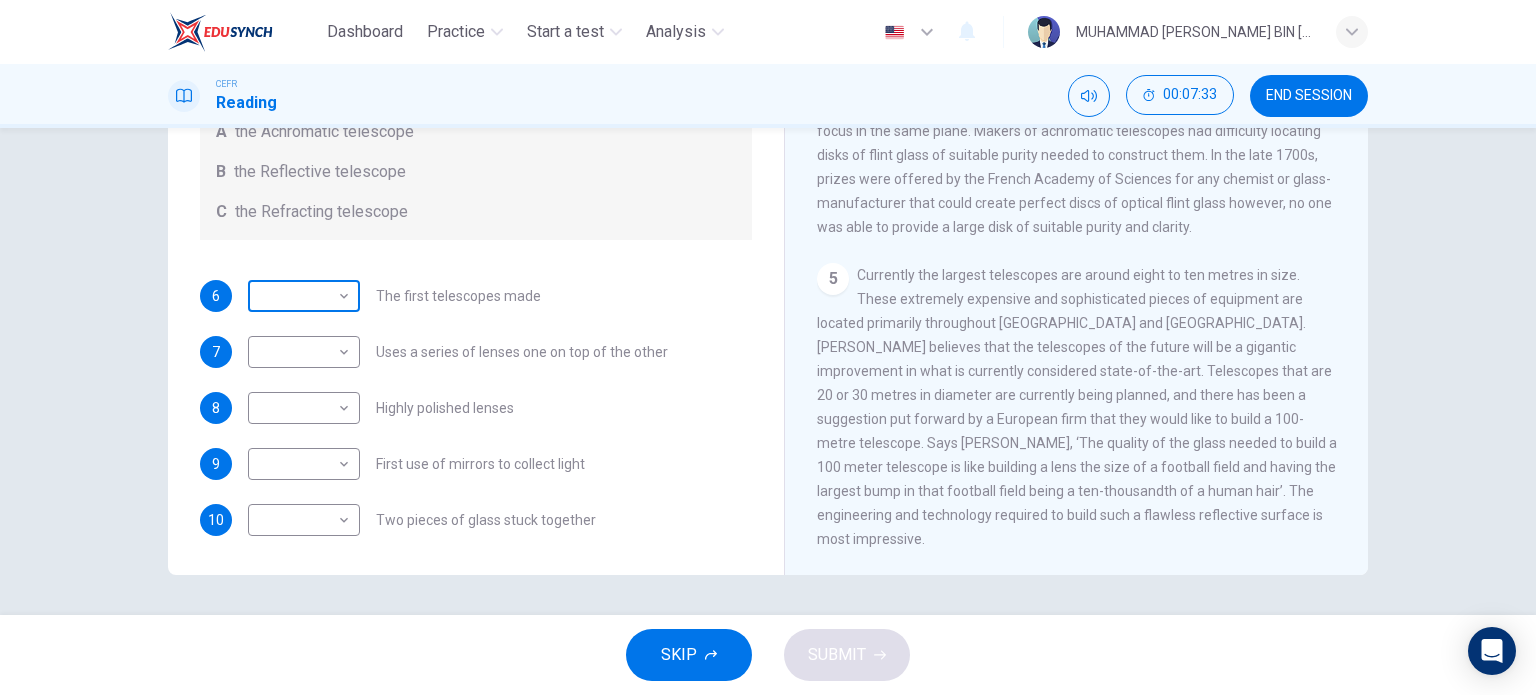 click on "​" at bounding box center (300, 296) 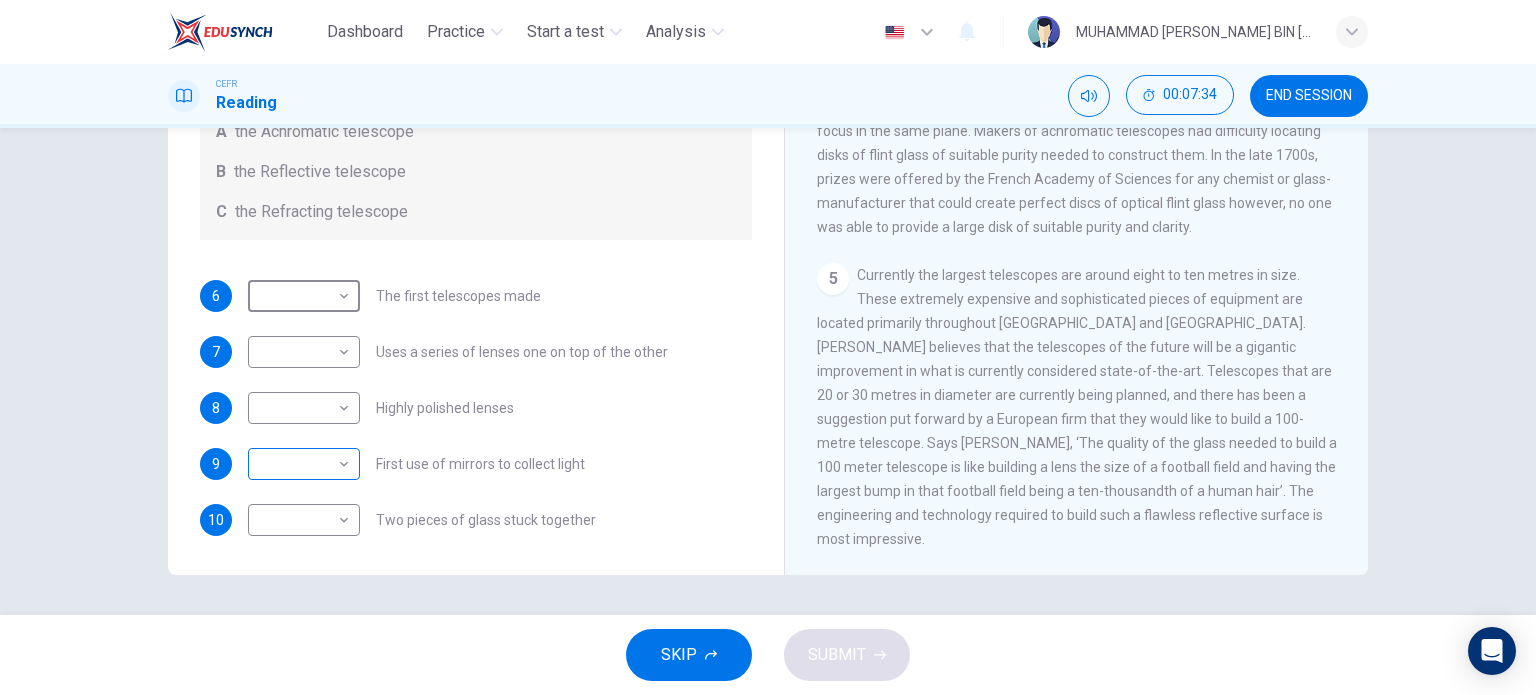 click on "​" at bounding box center [300, 464] 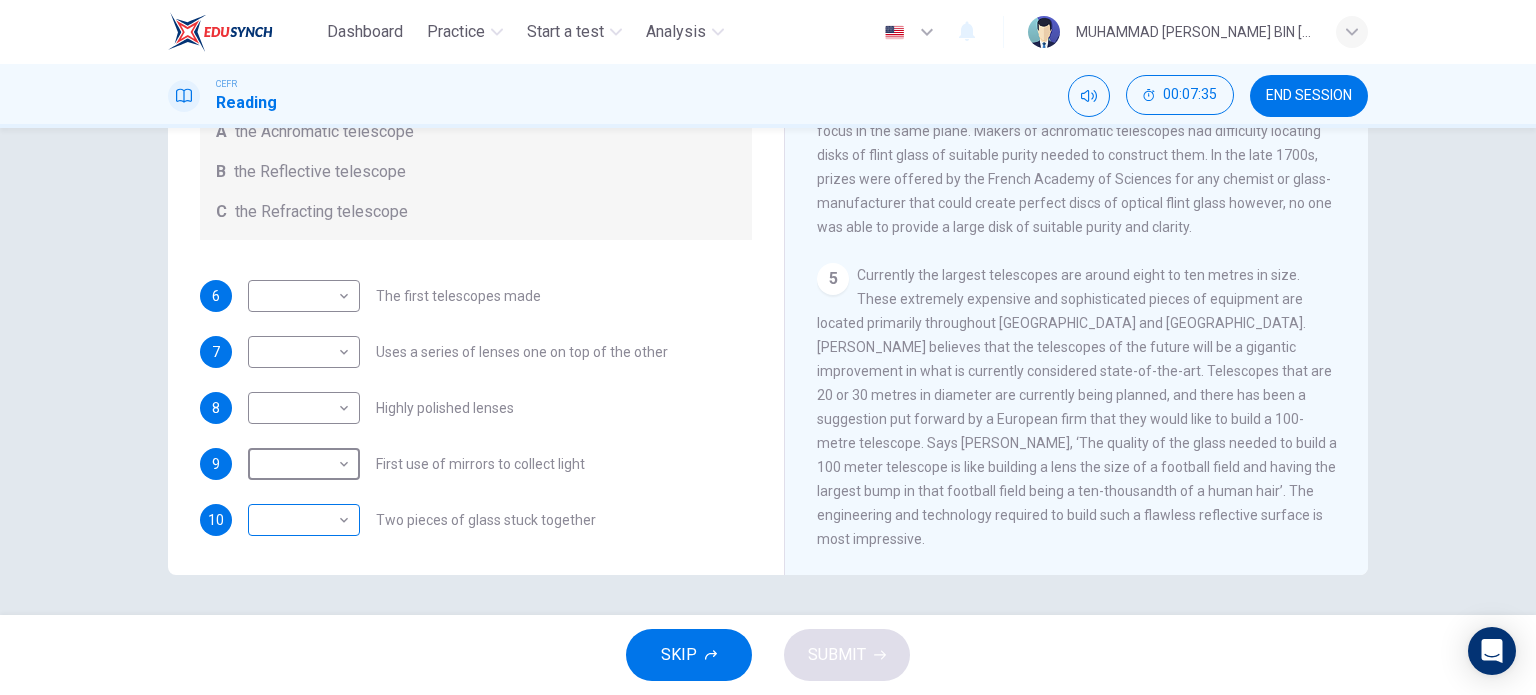 drag, startPoint x: 313, startPoint y: 483, endPoint x: 307, endPoint y: 539, distance: 56.32051 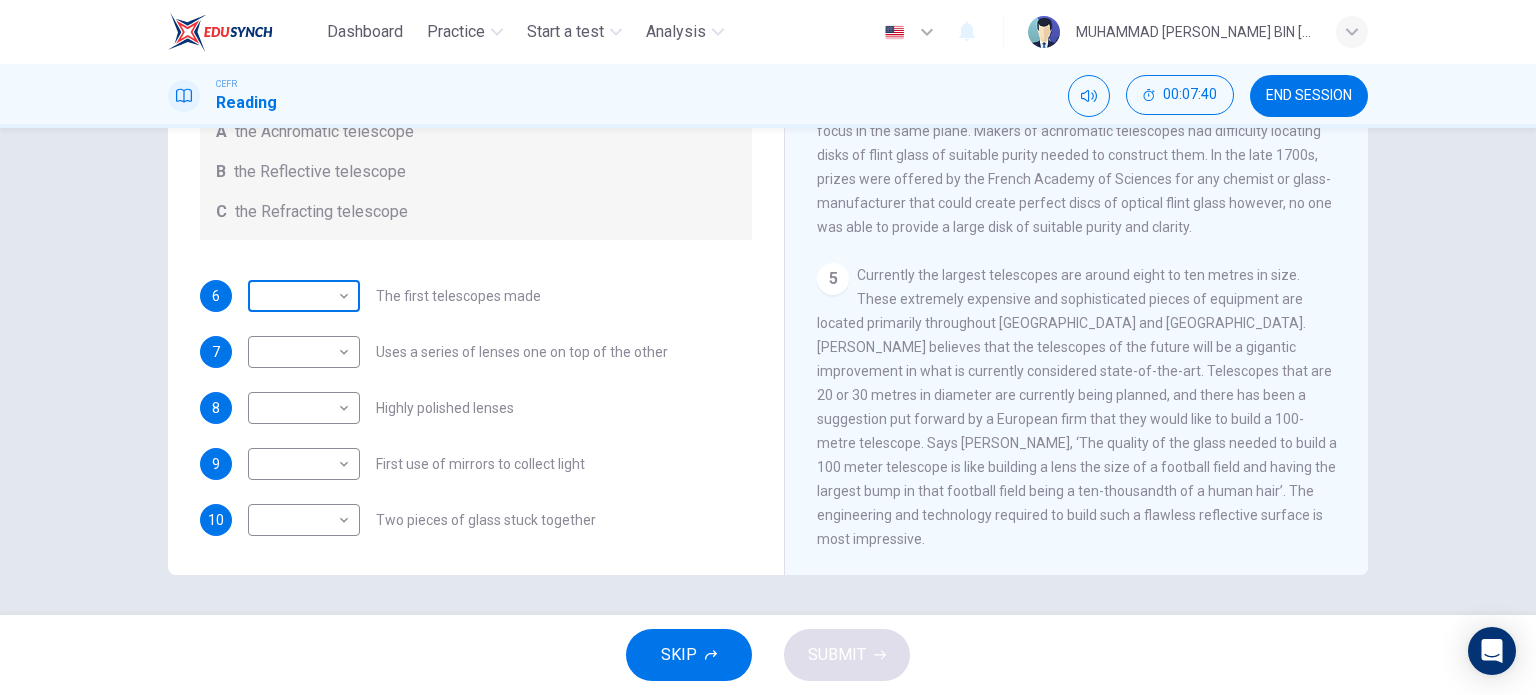 click on "​" at bounding box center (300, 296) 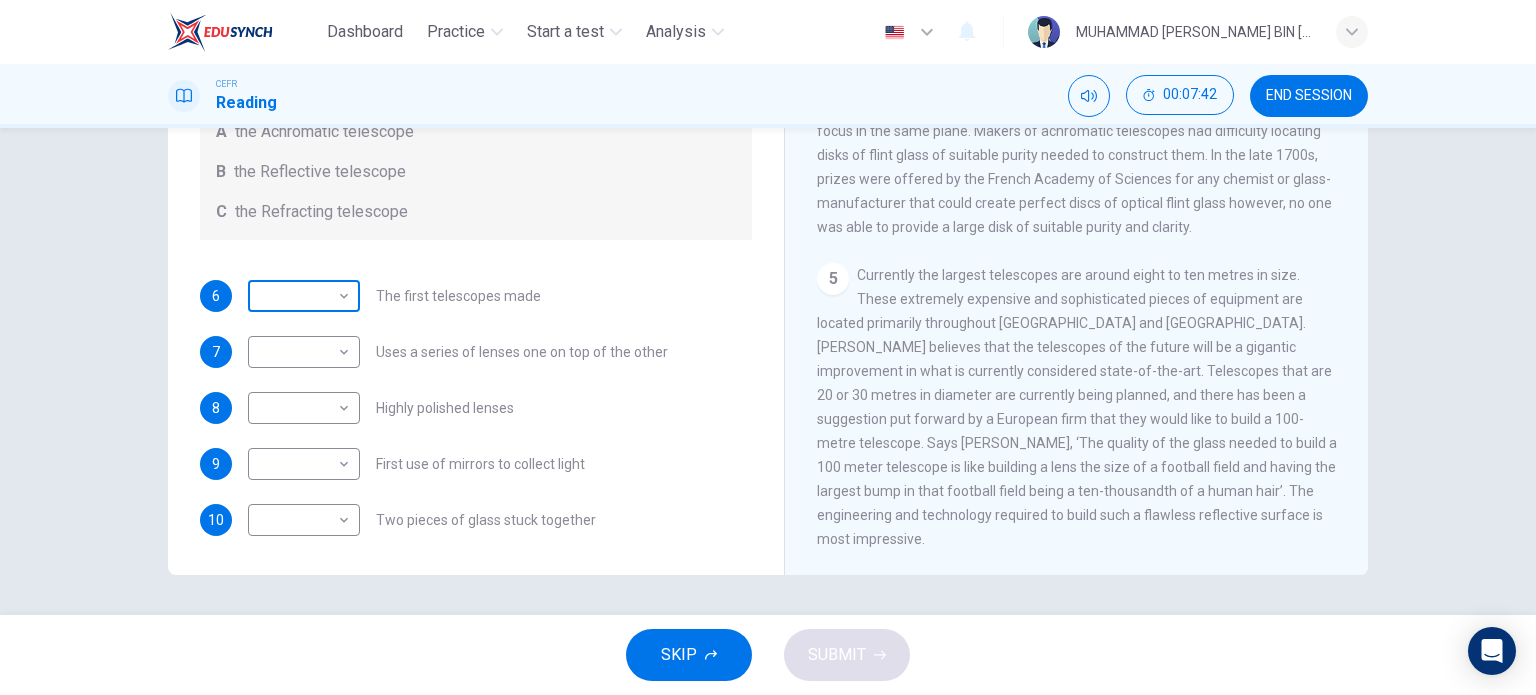 drag, startPoint x: 333, startPoint y: 312, endPoint x: 297, endPoint y: 280, distance: 48.166378 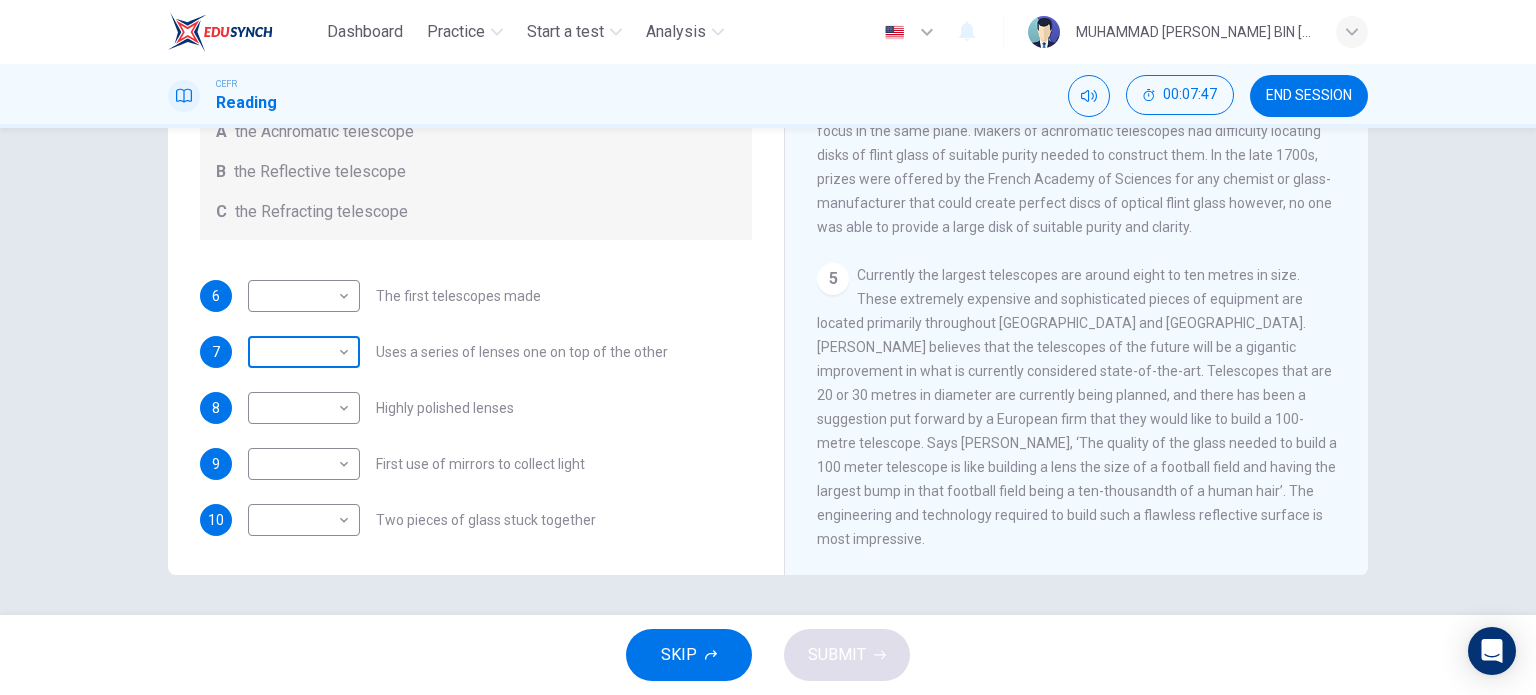 click on "​" at bounding box center [300, 352] 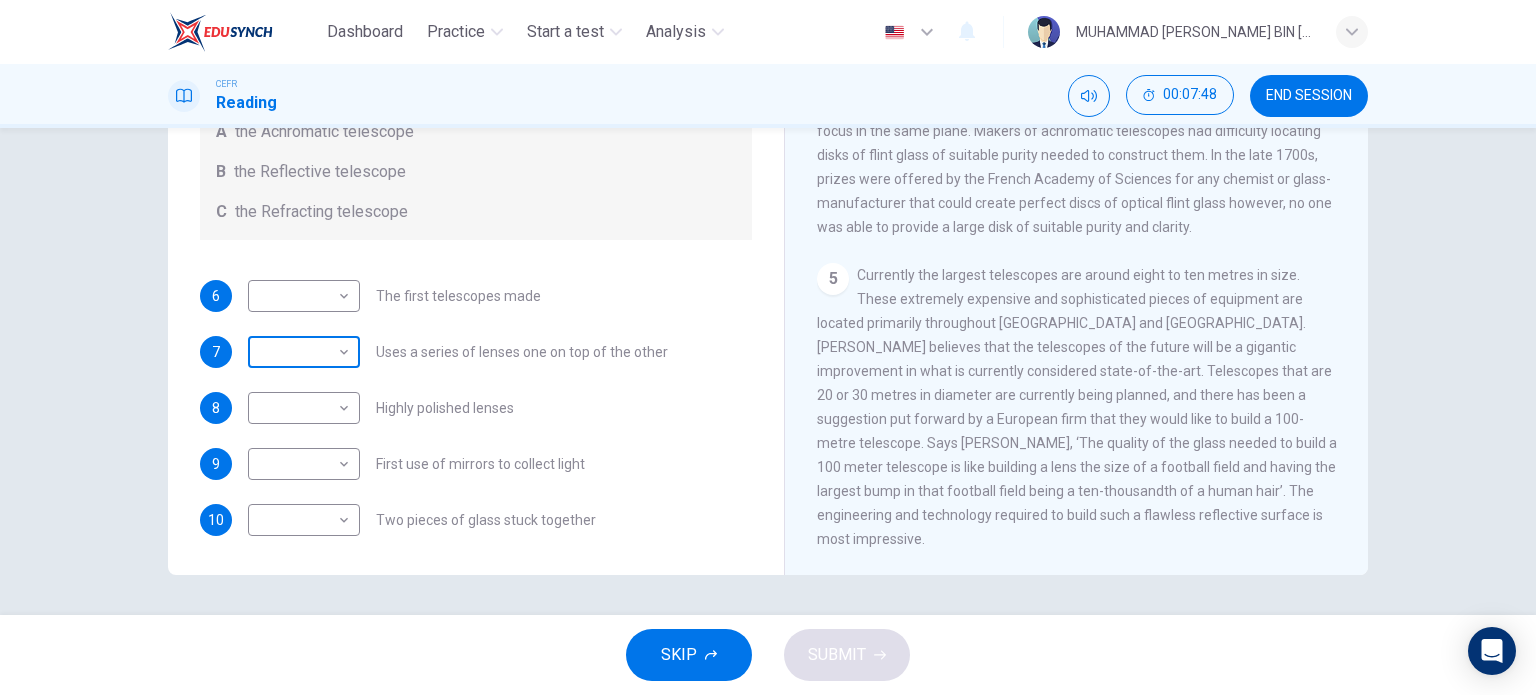 click on "​" at bounding box center (300, 352) 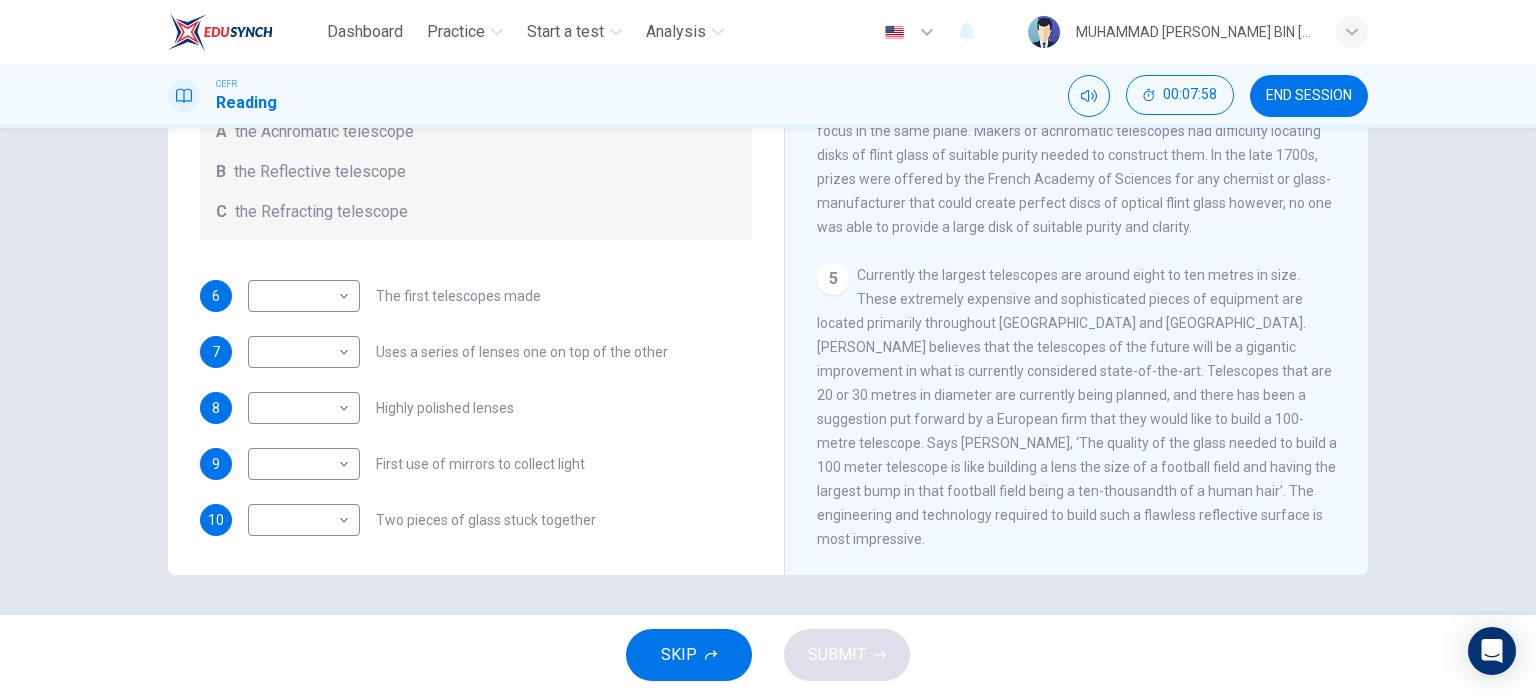 click on "The first telescopes made" at bounding box center (458, 296) 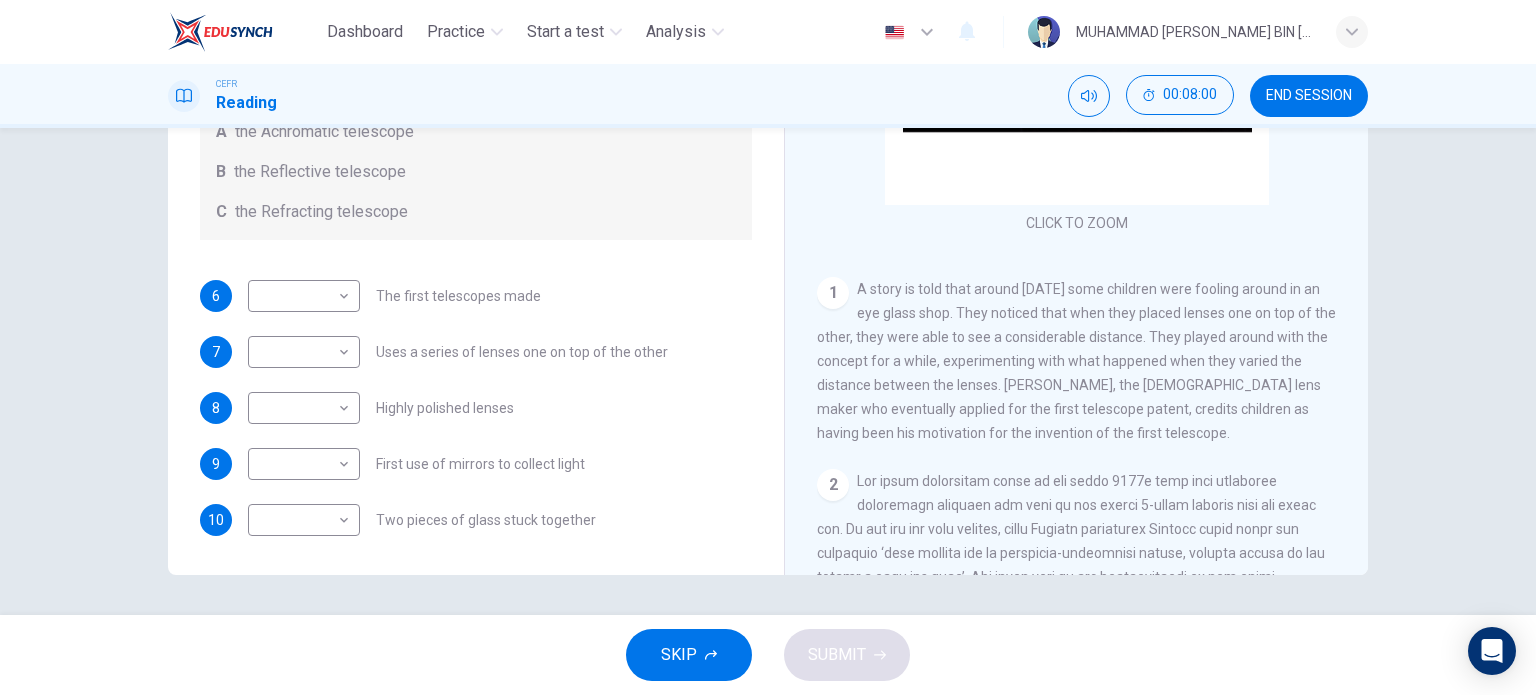 scroll, scrollTop: 0, scrollLeft: 0, axis: both 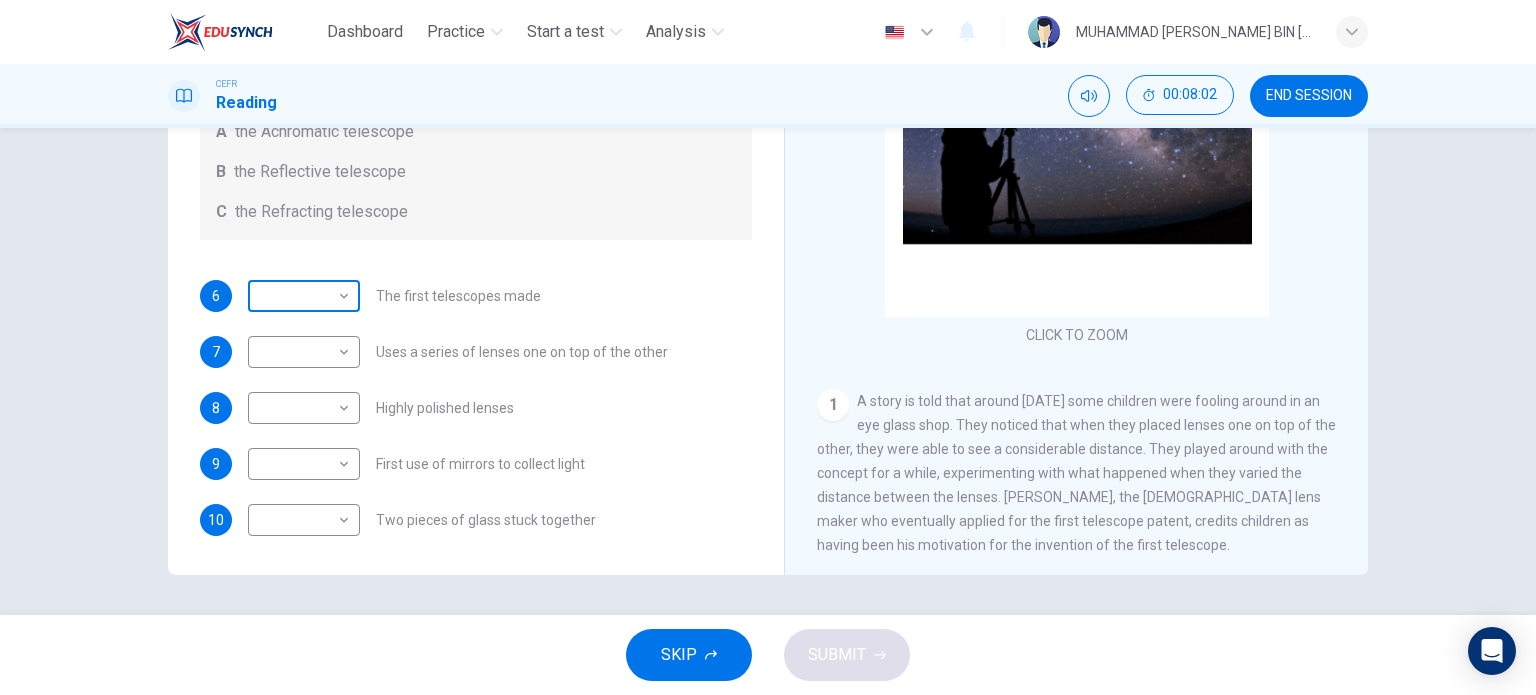 click on "​" at bounding box center [300, 296] 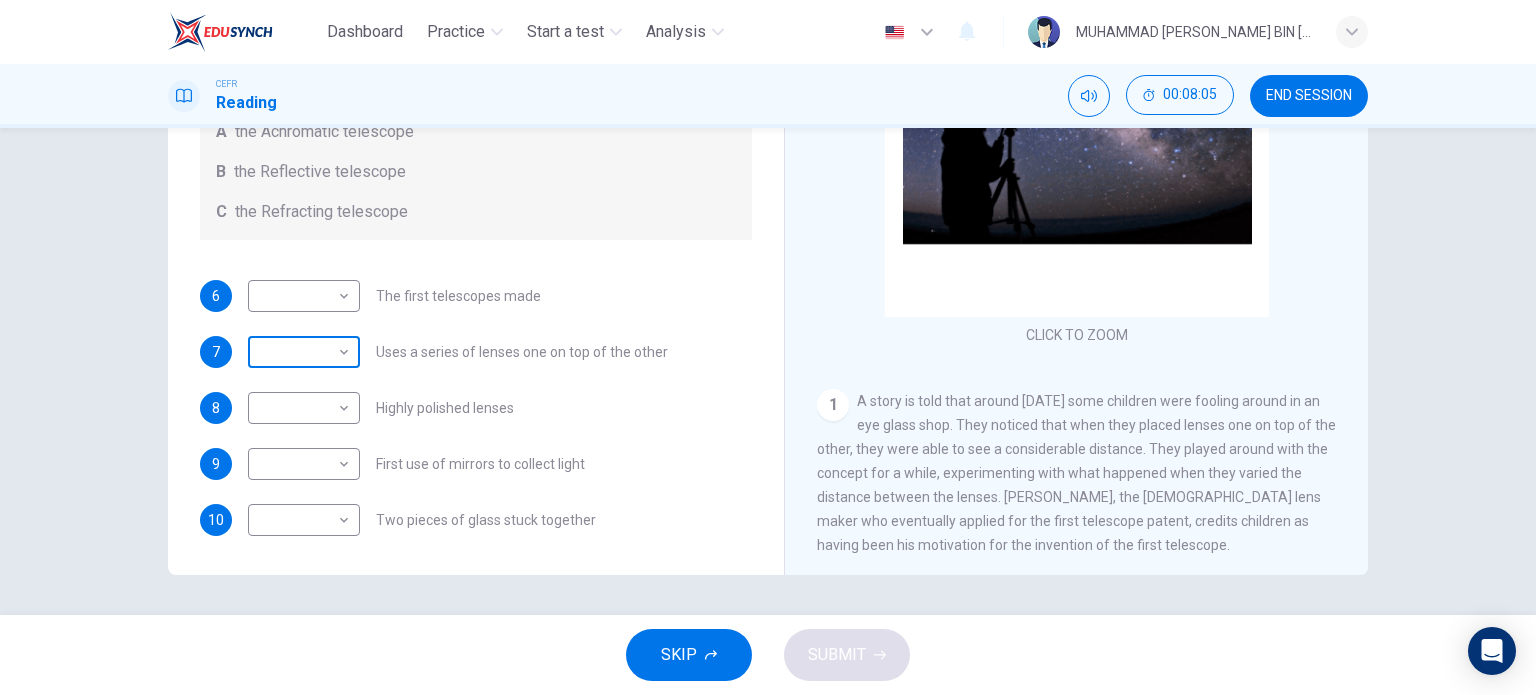 click on "​" at bounding box center [300, 352] 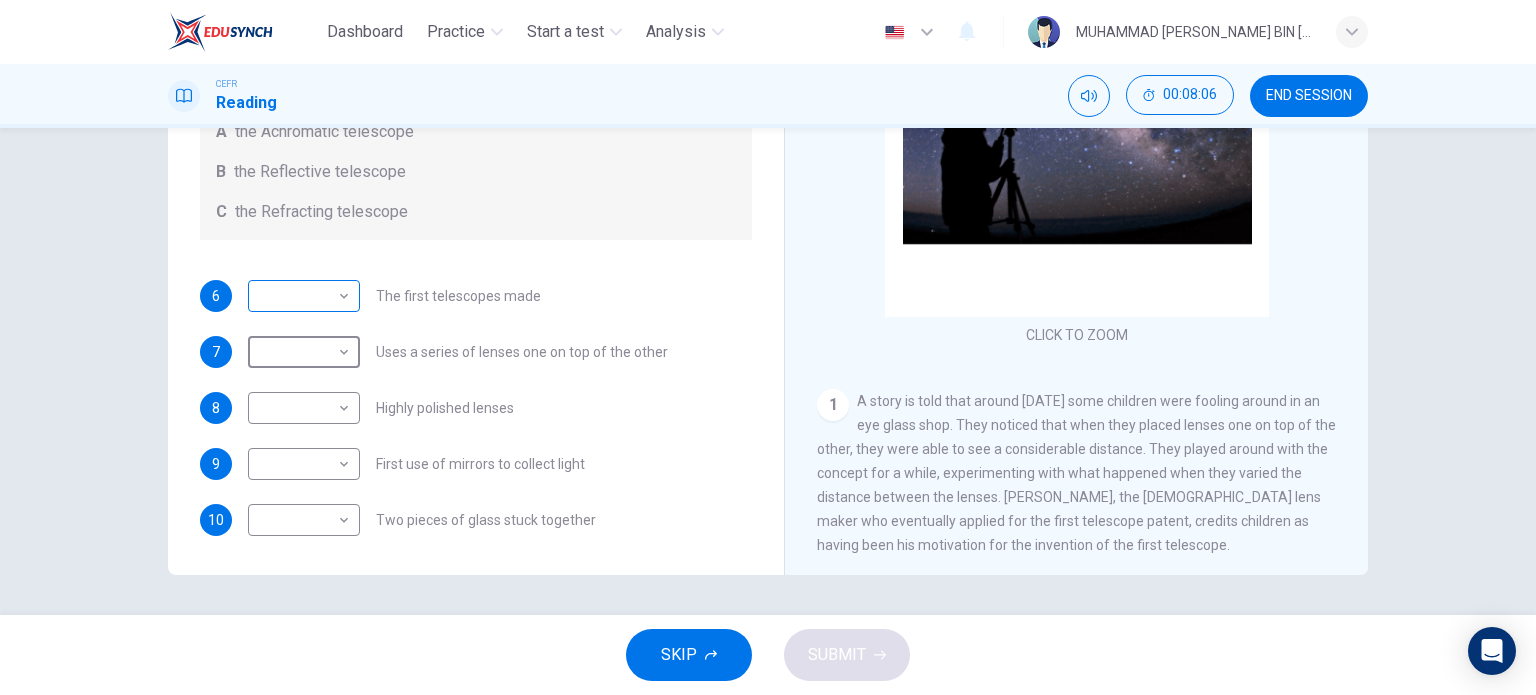 click on "​" at bounding box center (300, 296) 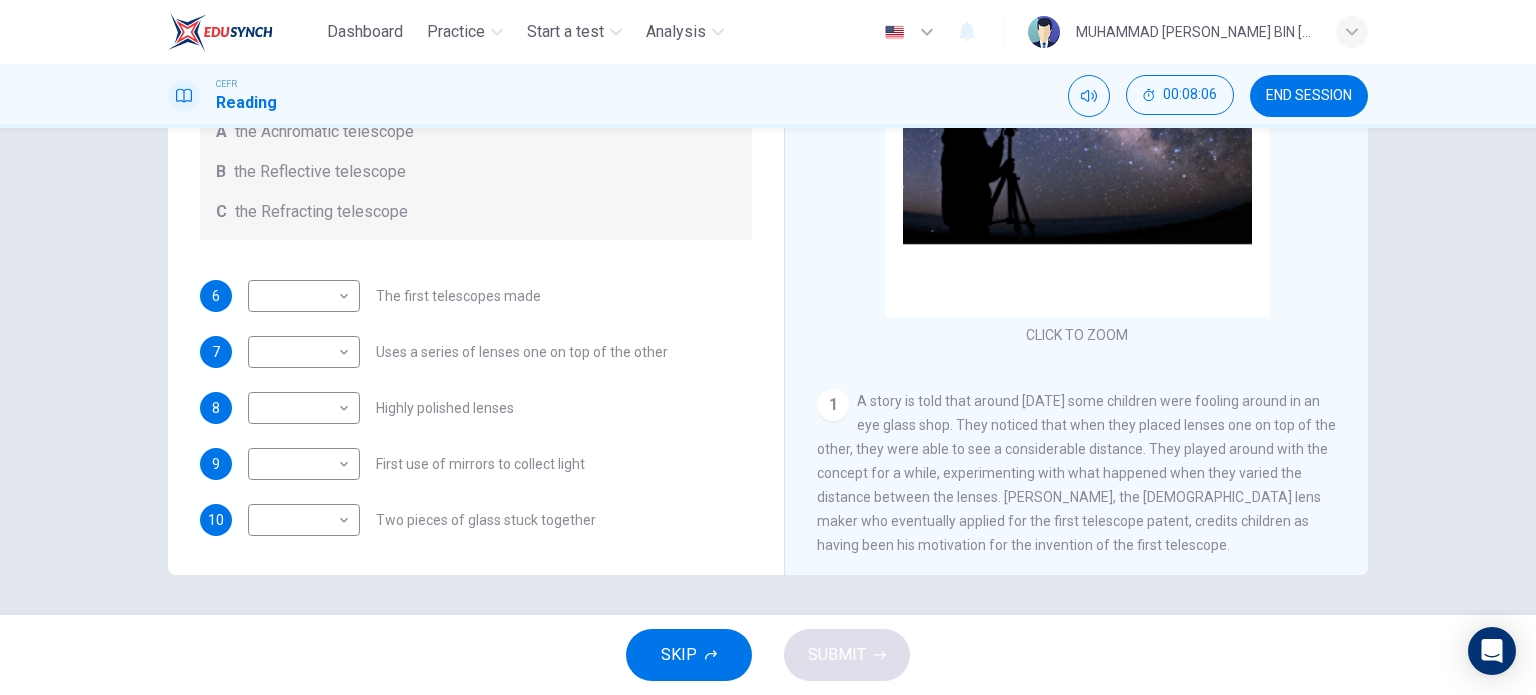 click on "​ ​ The first telescopes made" at bounding box center [394, 296] 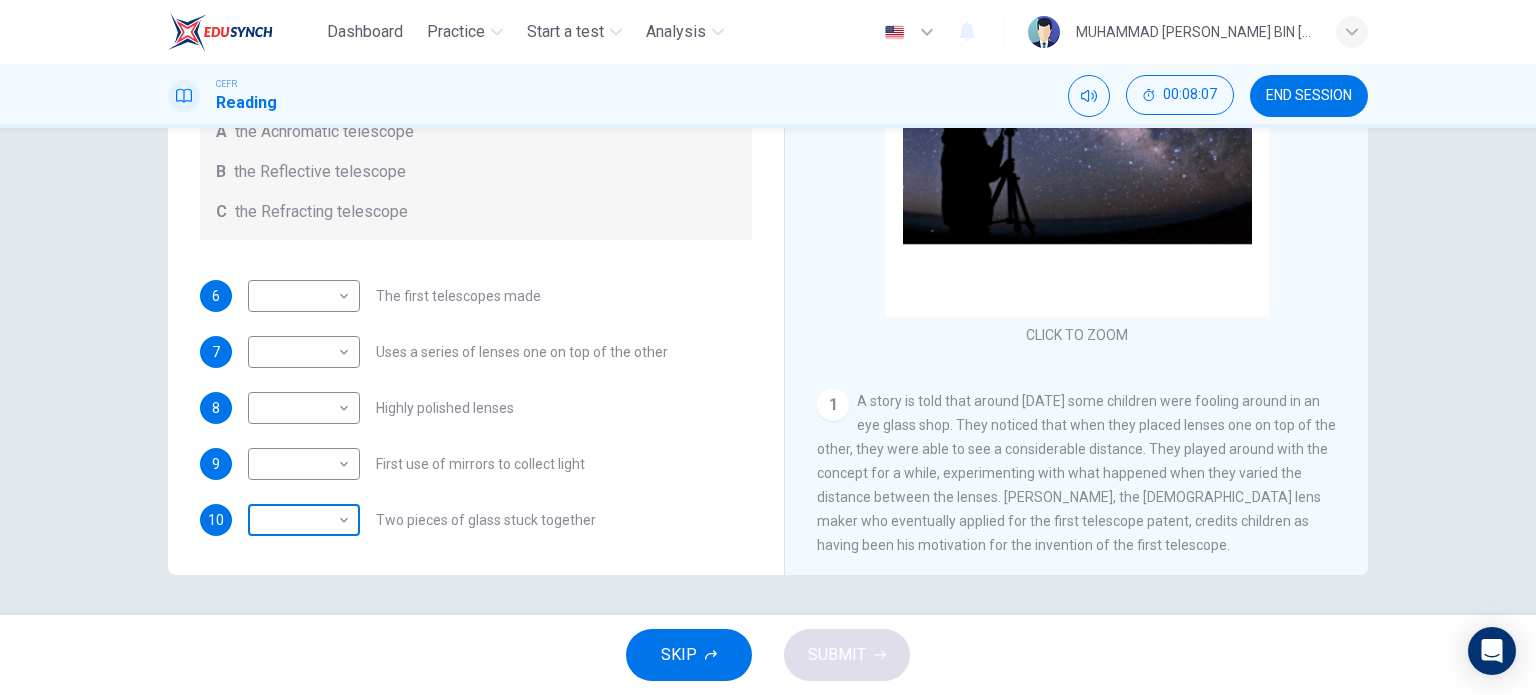 drag, startPoint x: 344, startPoint y: 514, endPoint x: 316, endPoint y: 531, distance: 32.75668 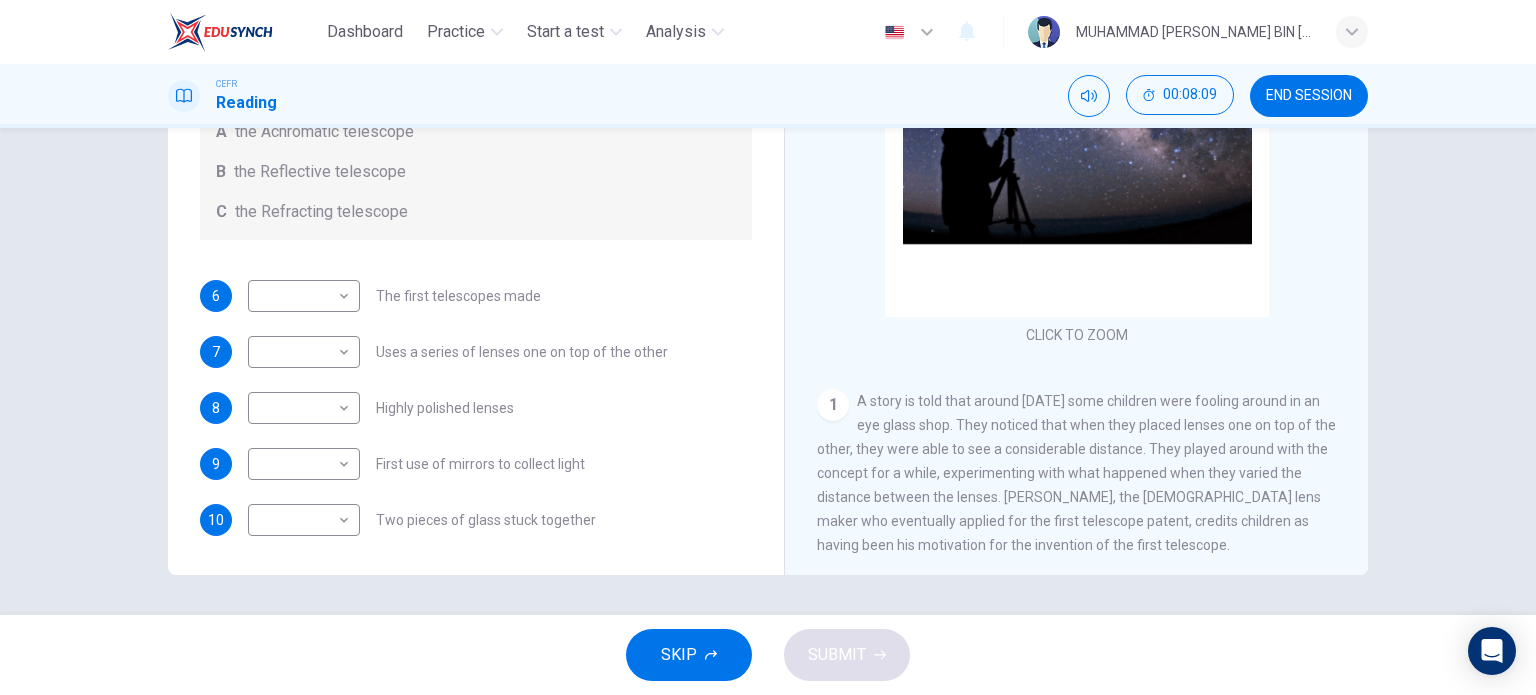 click on "Questions 6 - 10 Write the correct letter A, B or C, in the boxes below.
Classify the following features as belonging to A the Achromatic telescope B the Reflective telescope C the Refracting telescope 6 ​ ​ The first telescopes made 7 ​ ​ Uses a series of lenses one on top of the other 8 ​ ​ Highly polished lenses 9 ​ ​ First use of mirrors to collect light 10 ​ ​ Two pieces of glass stuck together" at bounding box center (476, 228) 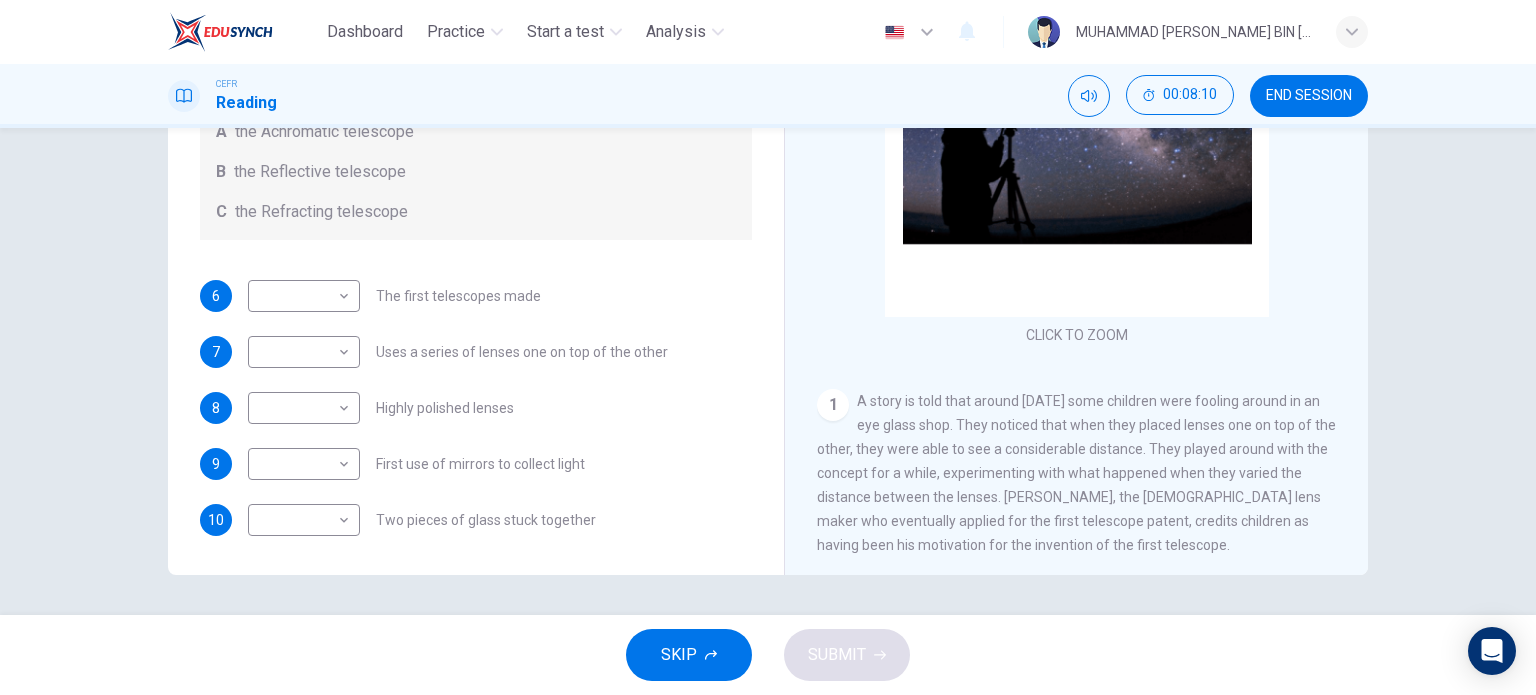 drag, startPoint x: 301, startPoint y: 523, endPoint x: 442, endPoint y: 608, distance: 164.63899 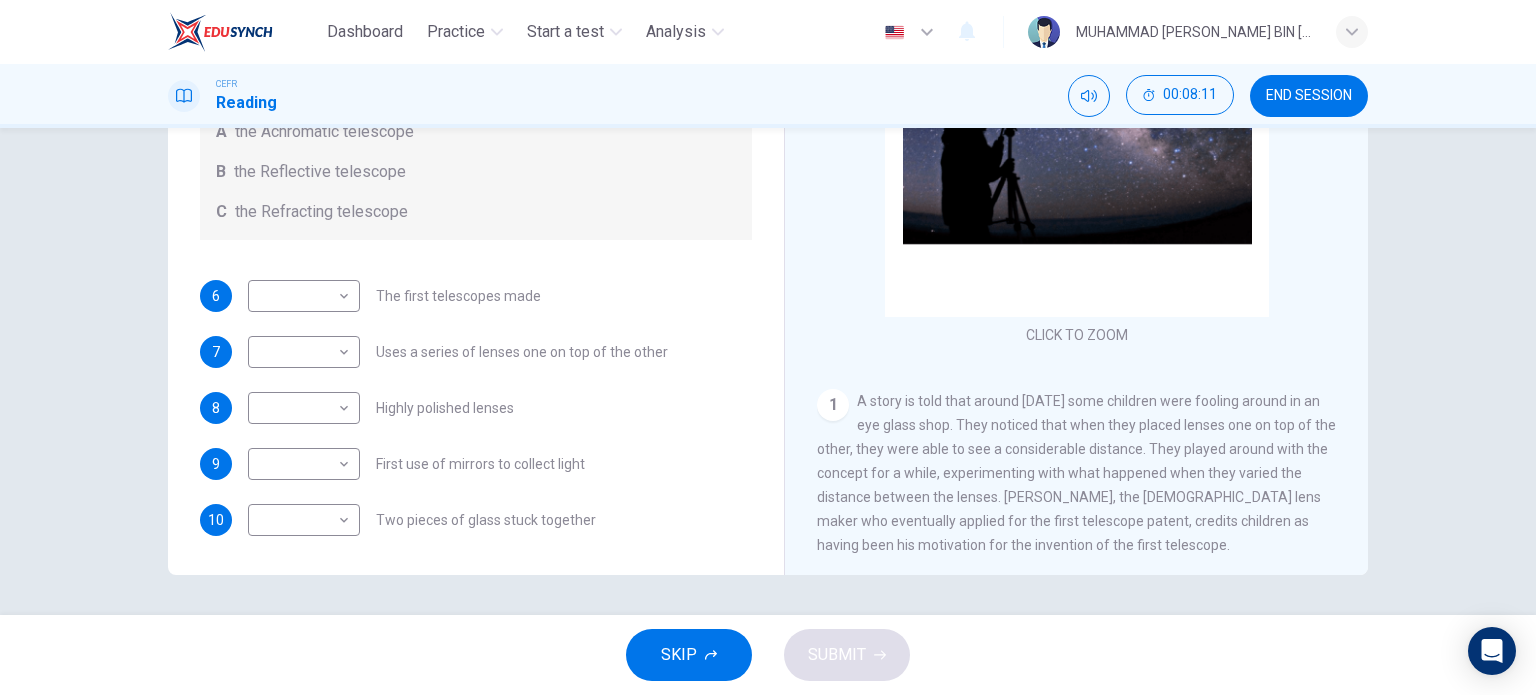 click on "6" at bounding box center (216, 296) 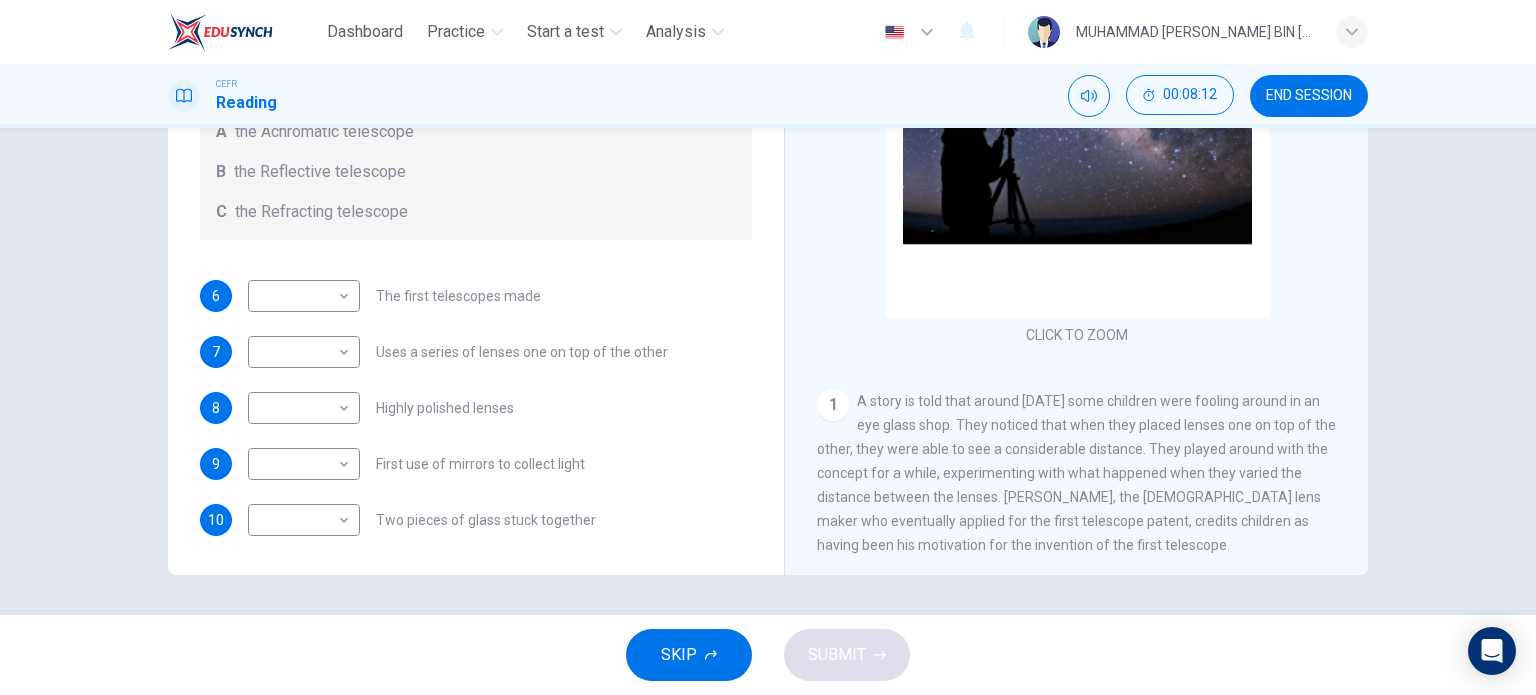 scroll, scrollTop: 0, scrollLeft: 0, axis: both 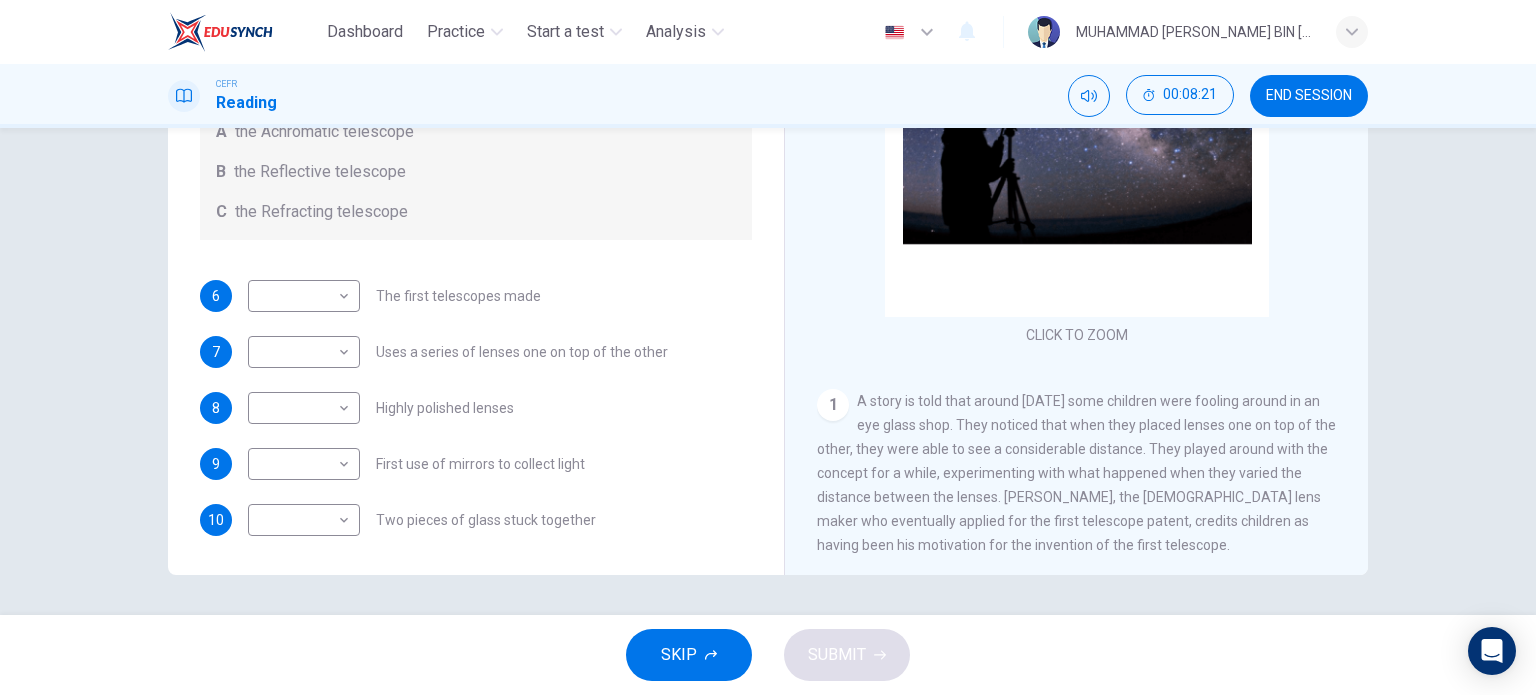 click on "A story is told that around 400 years ago some children were fooling around in
an eye glass shop. They noticed that when they placed lenses one on top of the
other, they were able to see a considerable distance. They played around with
the concept for a while, experimenting with what happened when they varied
the distance between the lenses. Hans Lippershey, the Dutch lens maker who
eventually applied for the first telescope patent, credits children as having
been his motivation for the invention of the first telescope." at bounding box center (1076, 473) 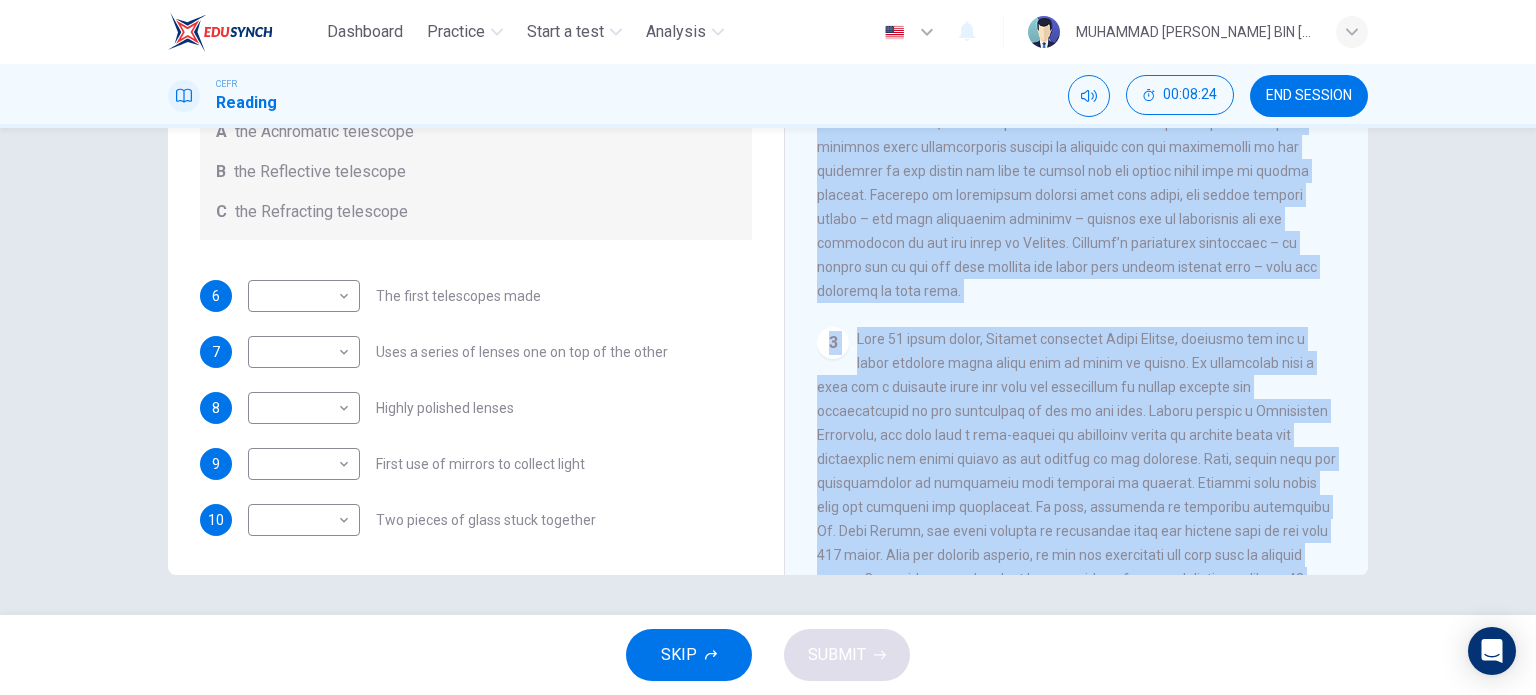 scroll, scrollTop: 1223, scrollLeft: 0, axis: vertical 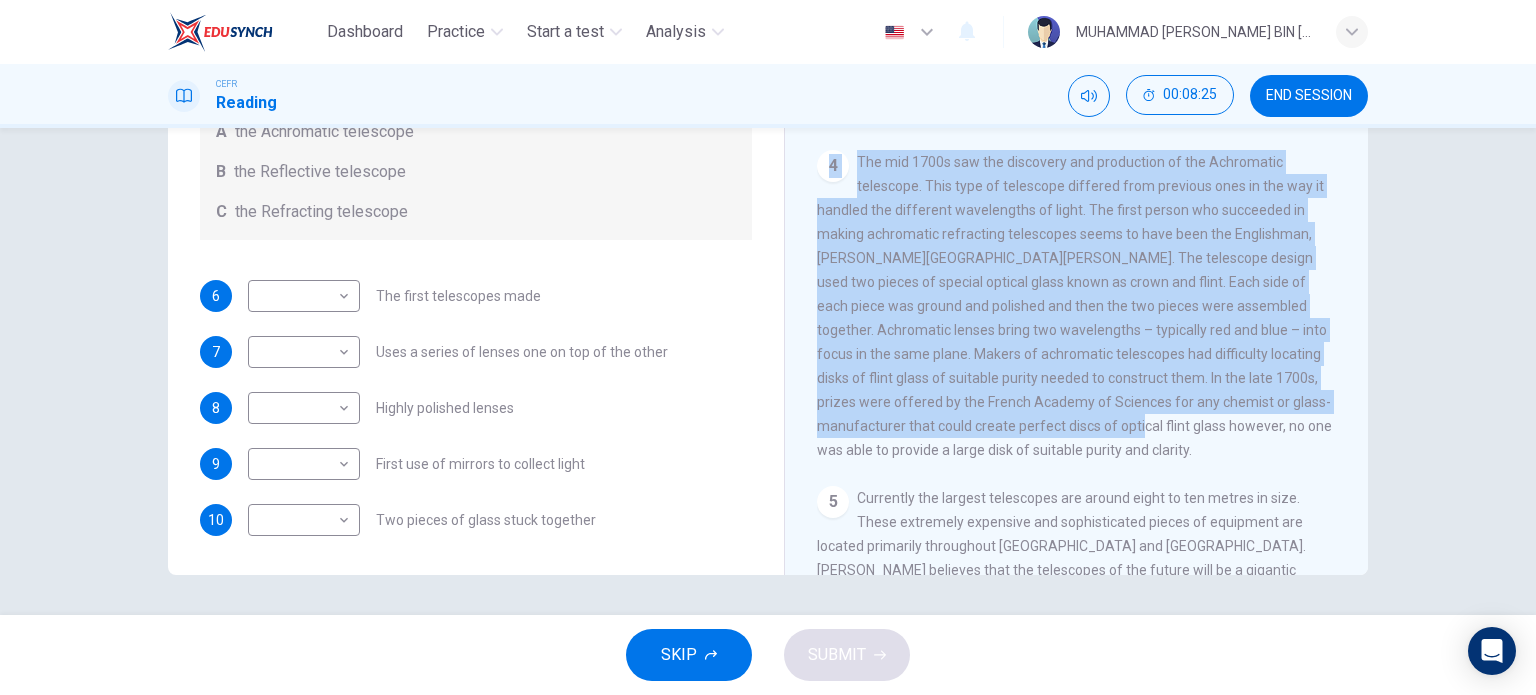 drag, startPoint x: 852, startPoint y: 322, endPoint x: 1078, endPoint y: 446, distance: 257.78287 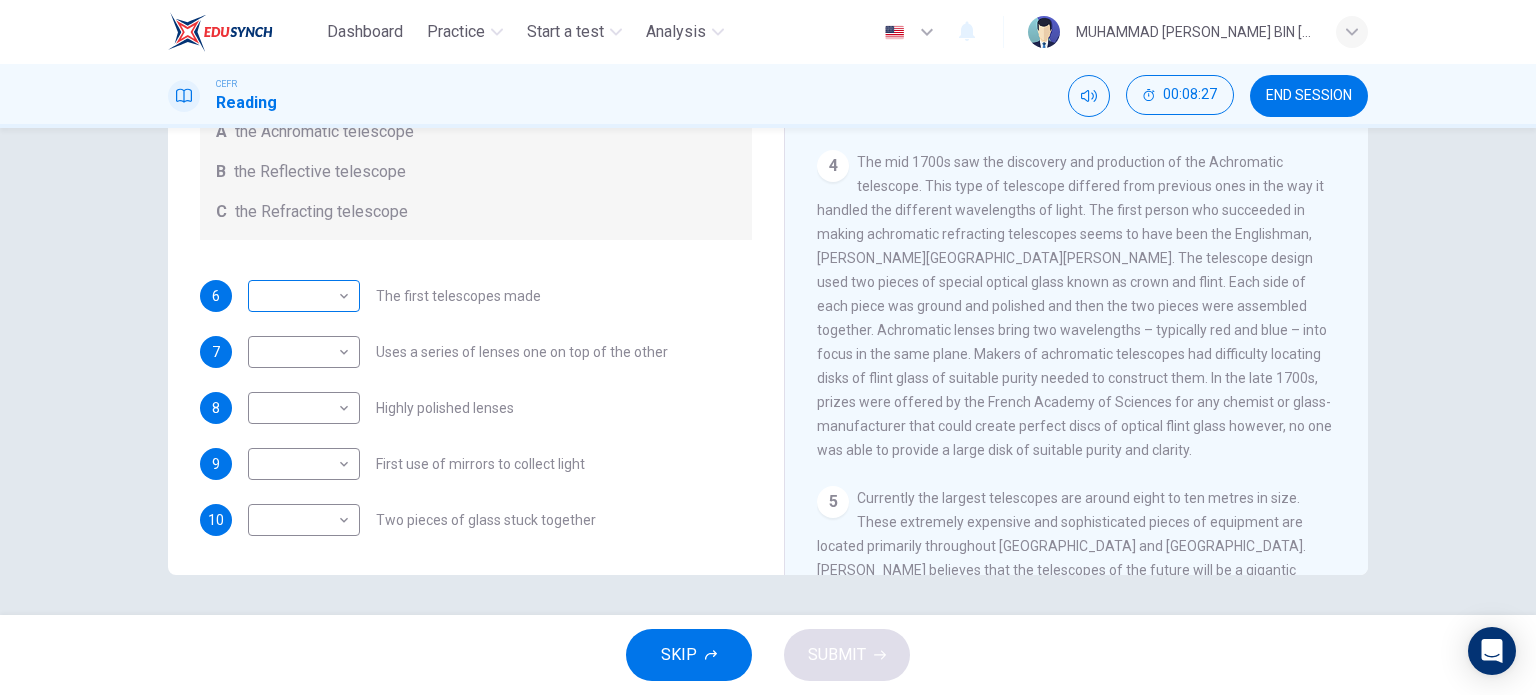 click on "​" at bounding box center (300, 296) 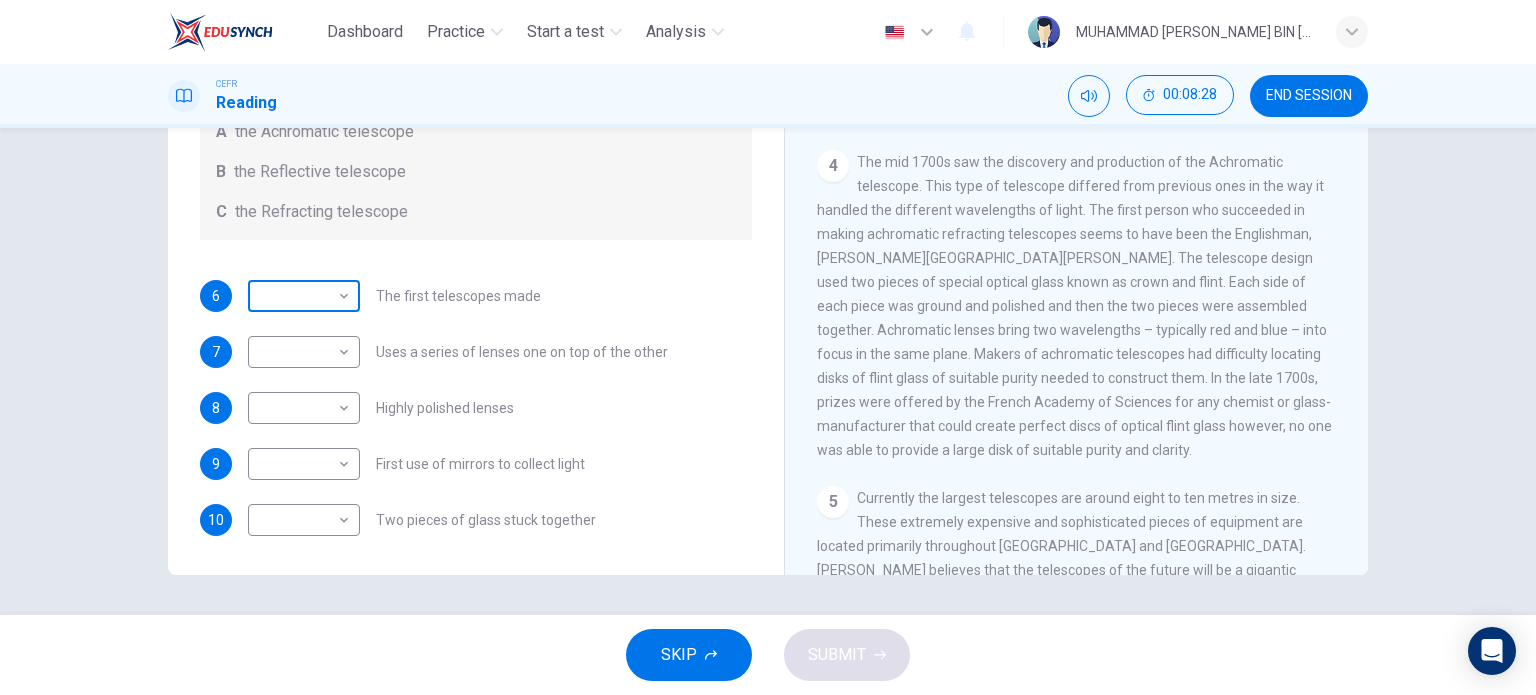 click on "​" at bounding box center [300, 296] 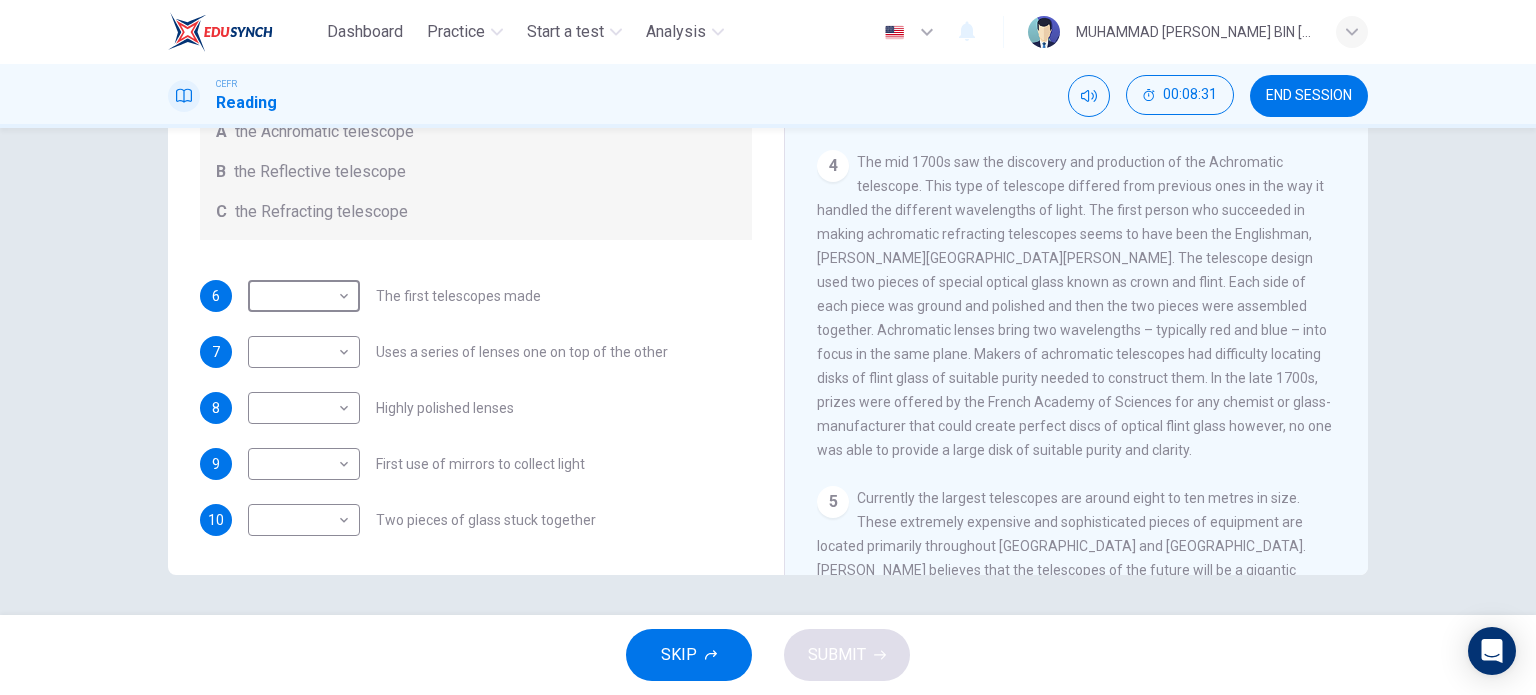 drag, startPoint x: 344, startPoint y: 299, endPoint x: 276, endPoint y: 255, distance: 80.99383 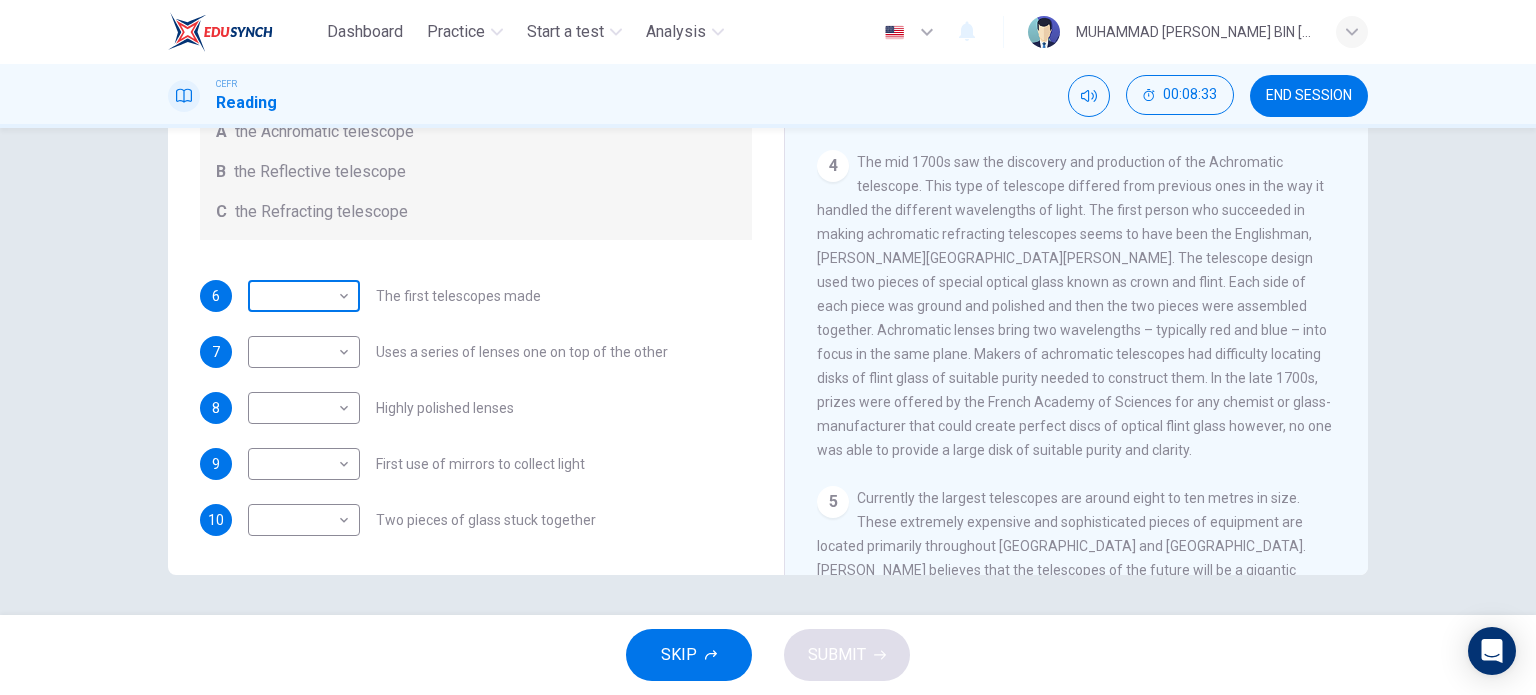 click on "​" at bounding box center [300, 296] 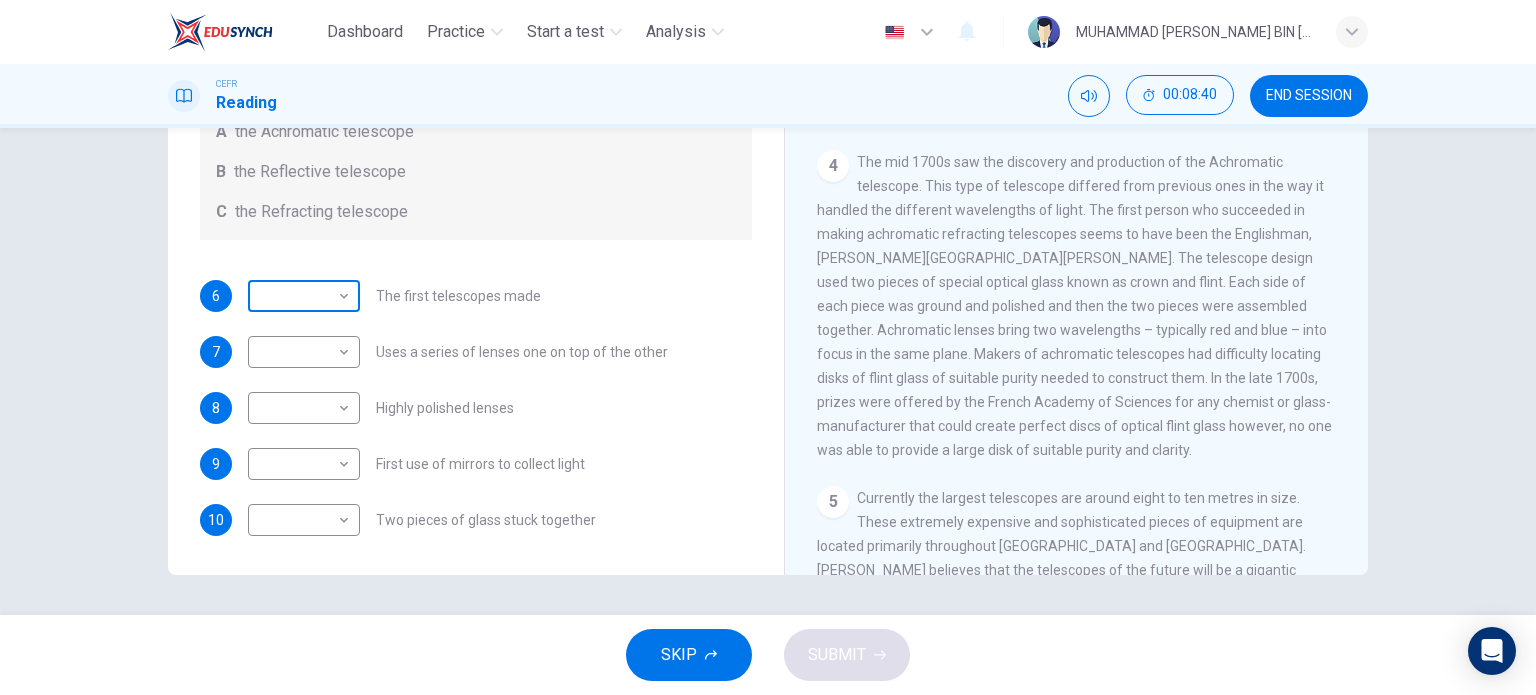 click on "​" at bounding box center [300, 296] 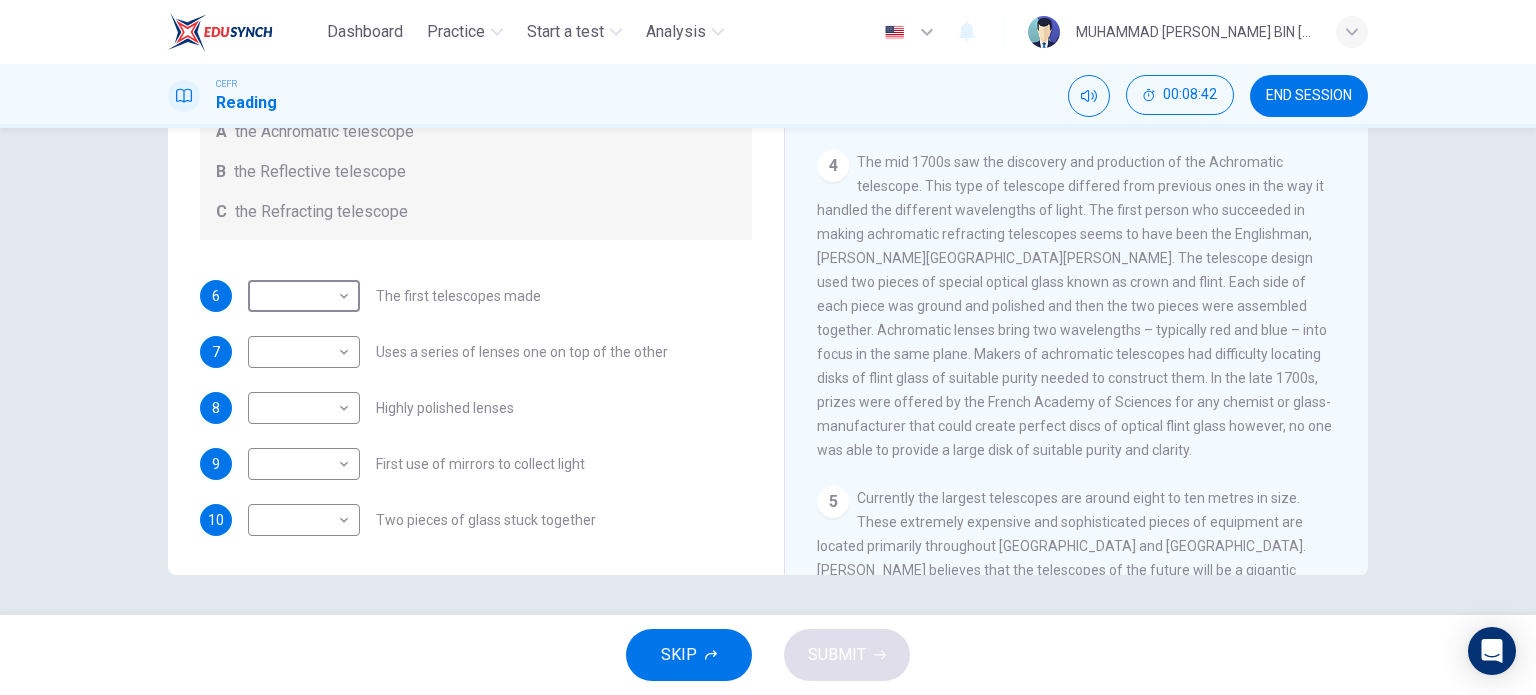 click on "6 ​ ​ The first telescopes made 7 ​ ​ Uses a series of lenses one on top of the other 8 ​ ​ Highly polished lenses 9 ​ ​ First use of mirrors to collect light 10 ​ ​ Two pieces of glass stuck together" at bounding box center [476, 408] 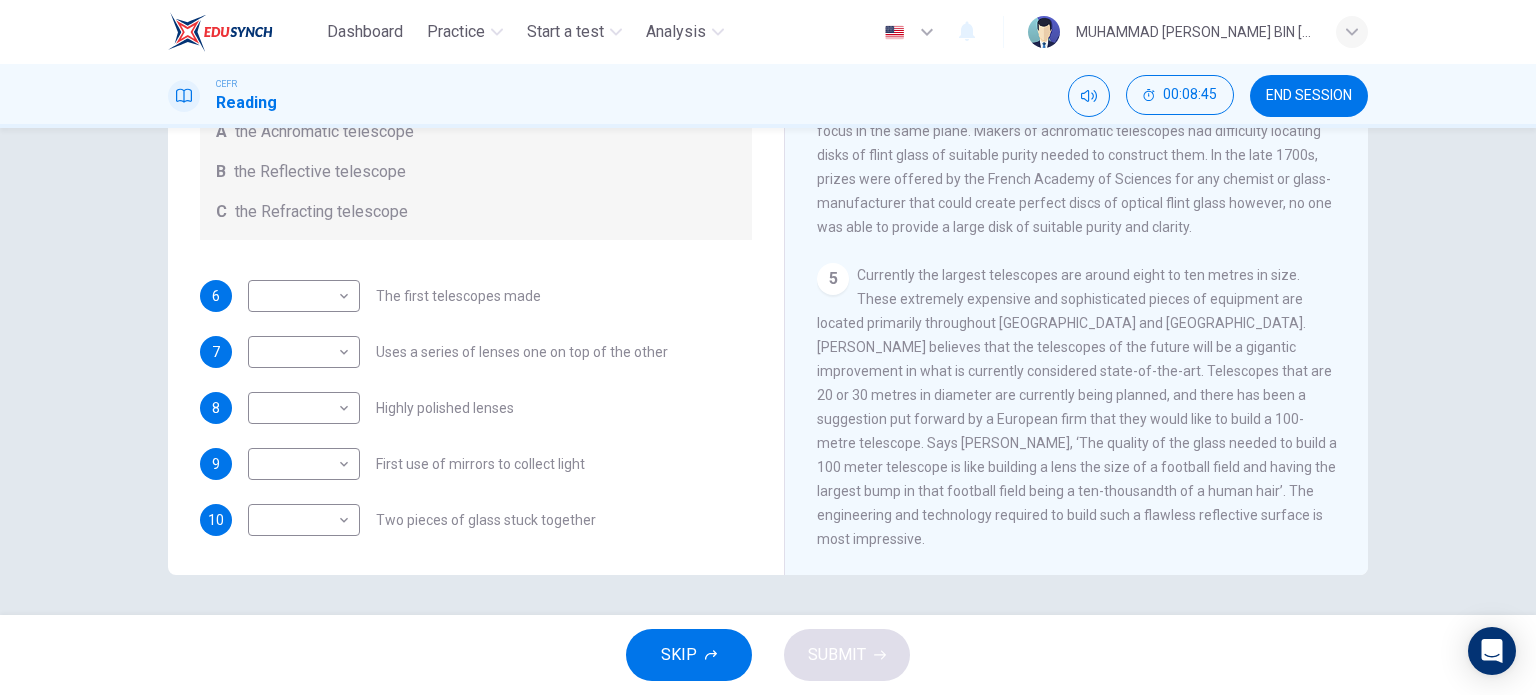 scroll, scrollTop: 0, scrollLeft: 0, axis: both 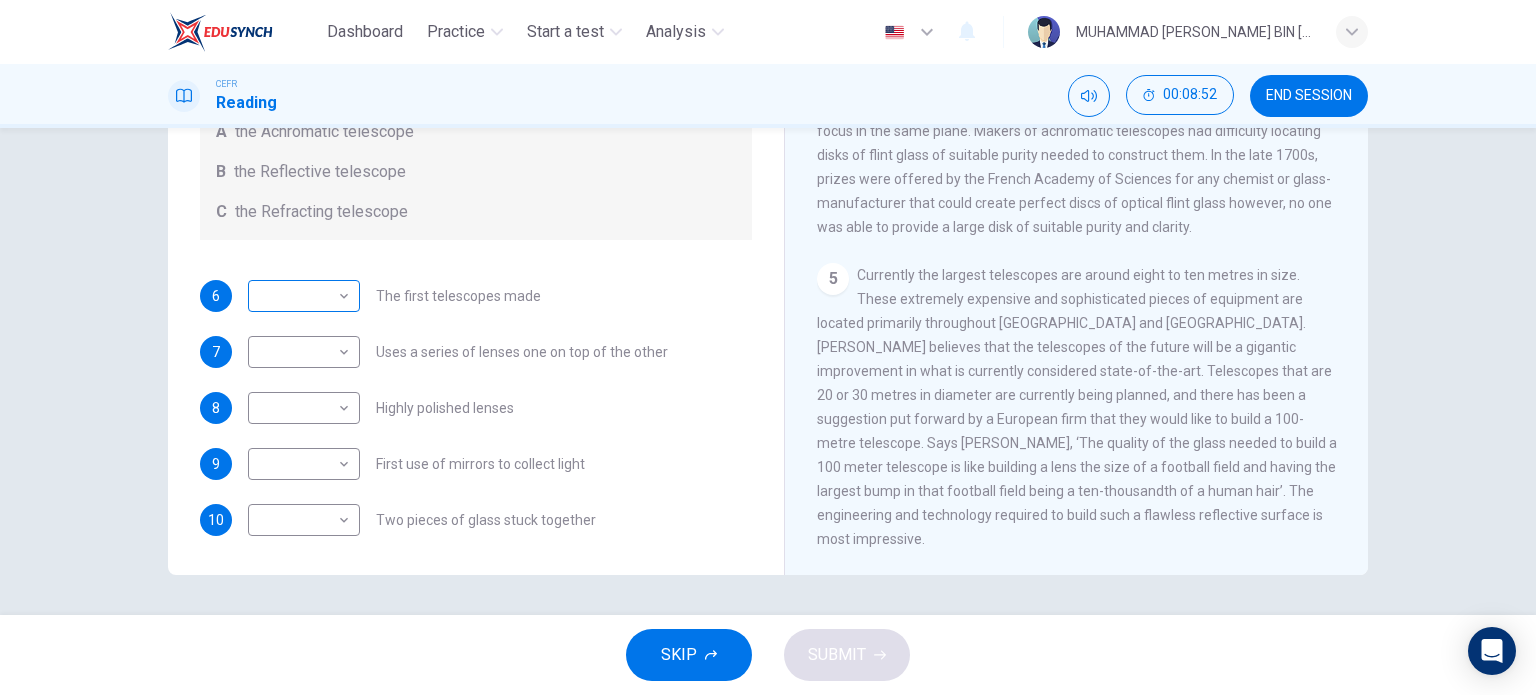 click on "​" at bounding box center (300, 296) 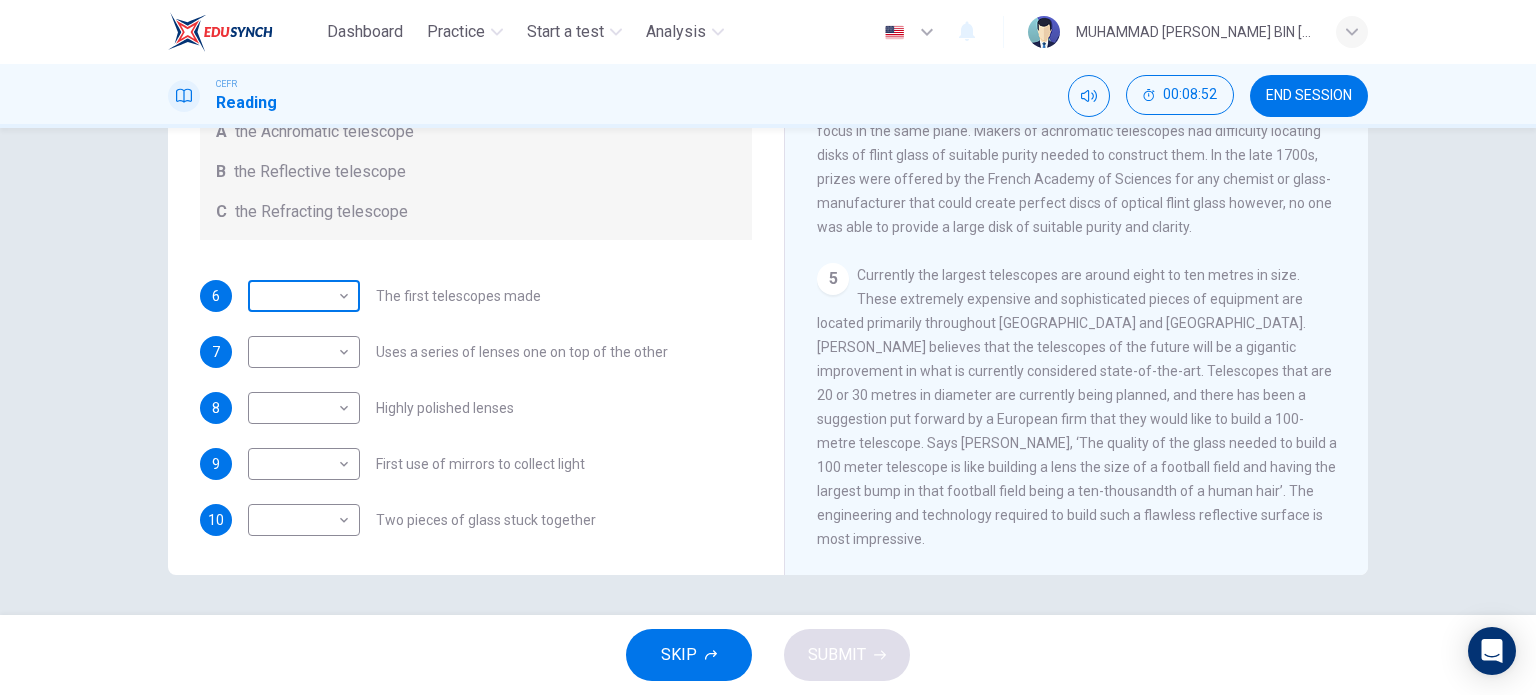 click on "​ ​" at bounding box center (304, 296) 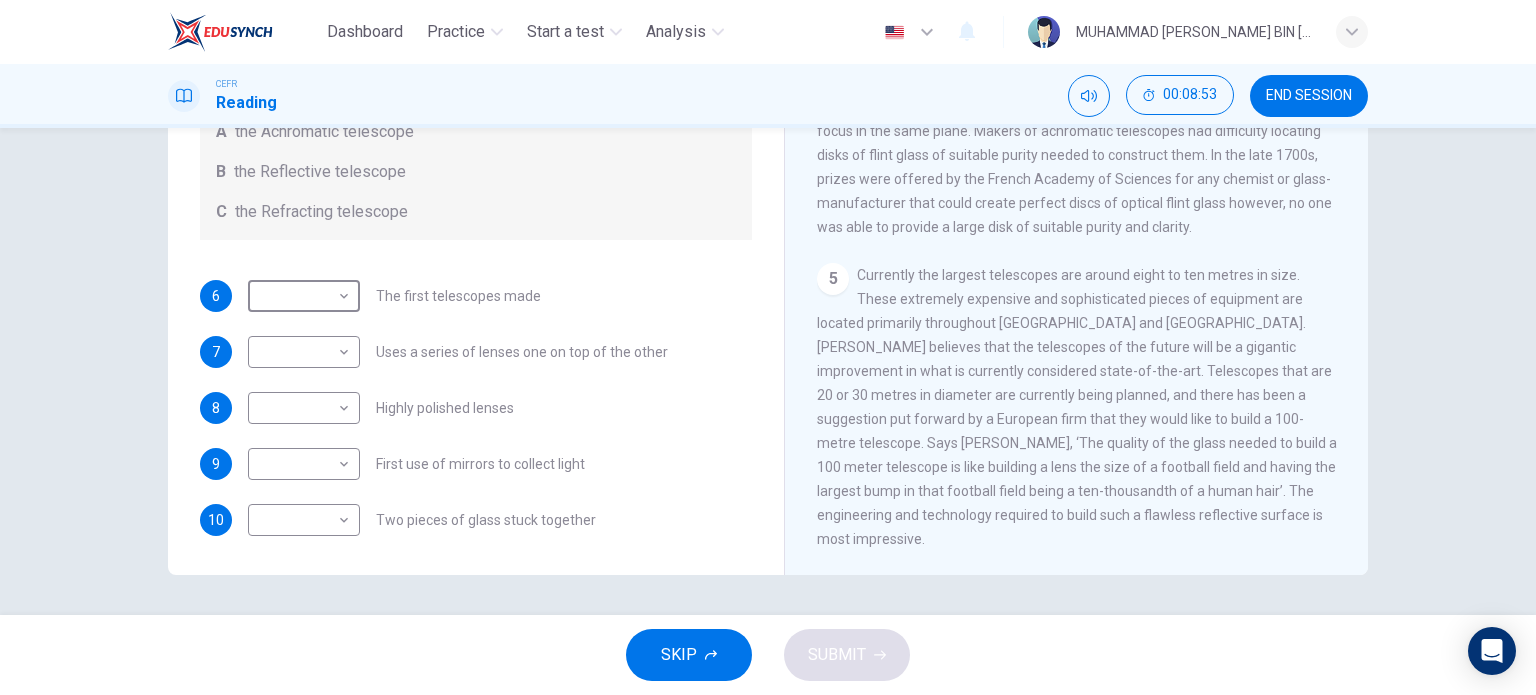 click on "SKIP" at bounding box center [689, 655] 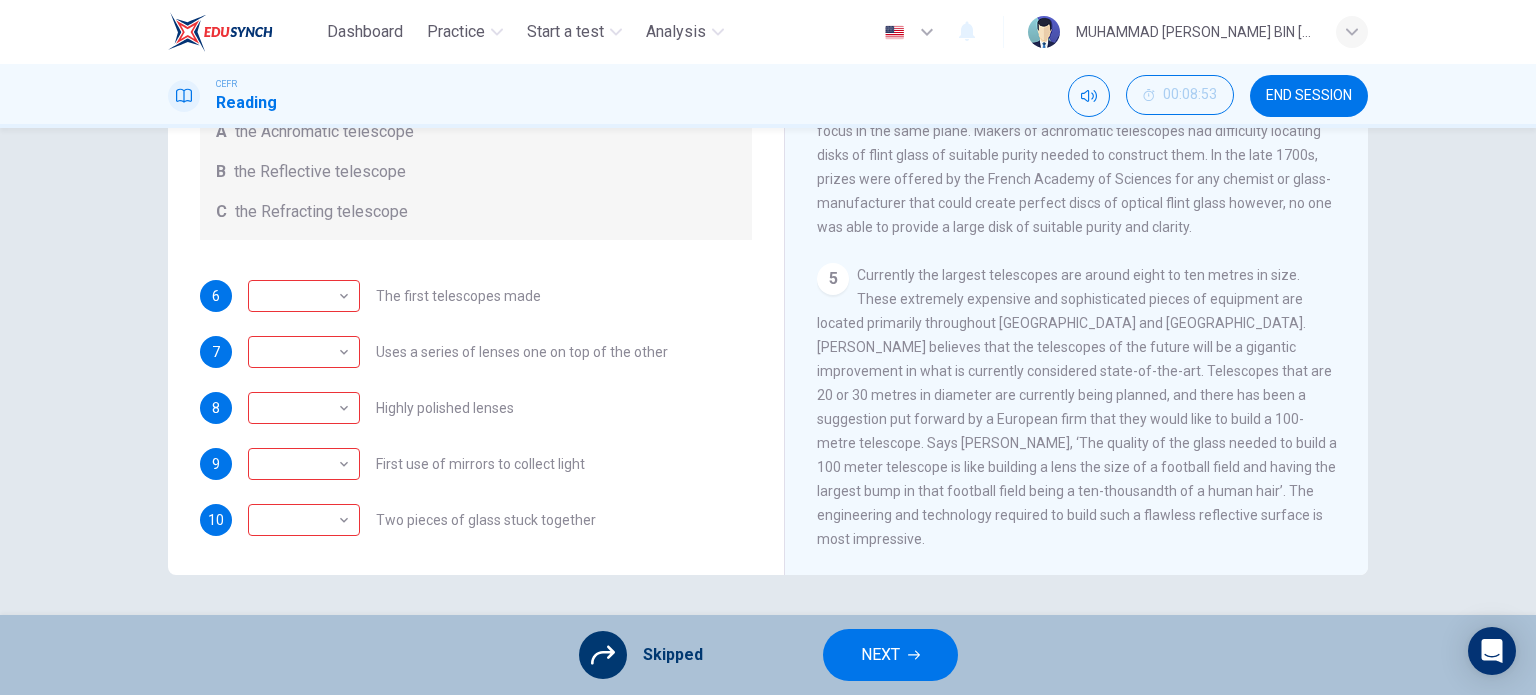 click on "NEXT" at bounding box center [890, 655] 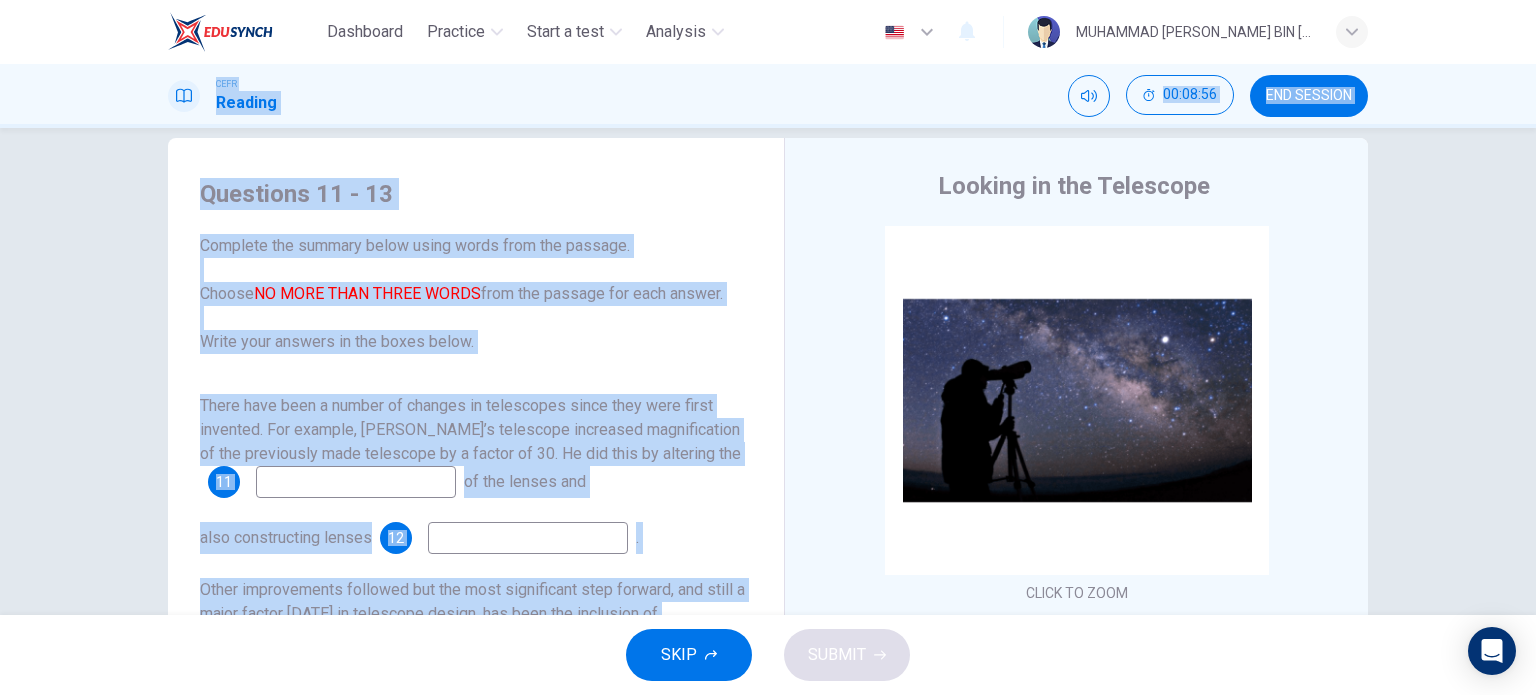 scroll, scrollTop: 0, scrollLeft: 0, axis: both 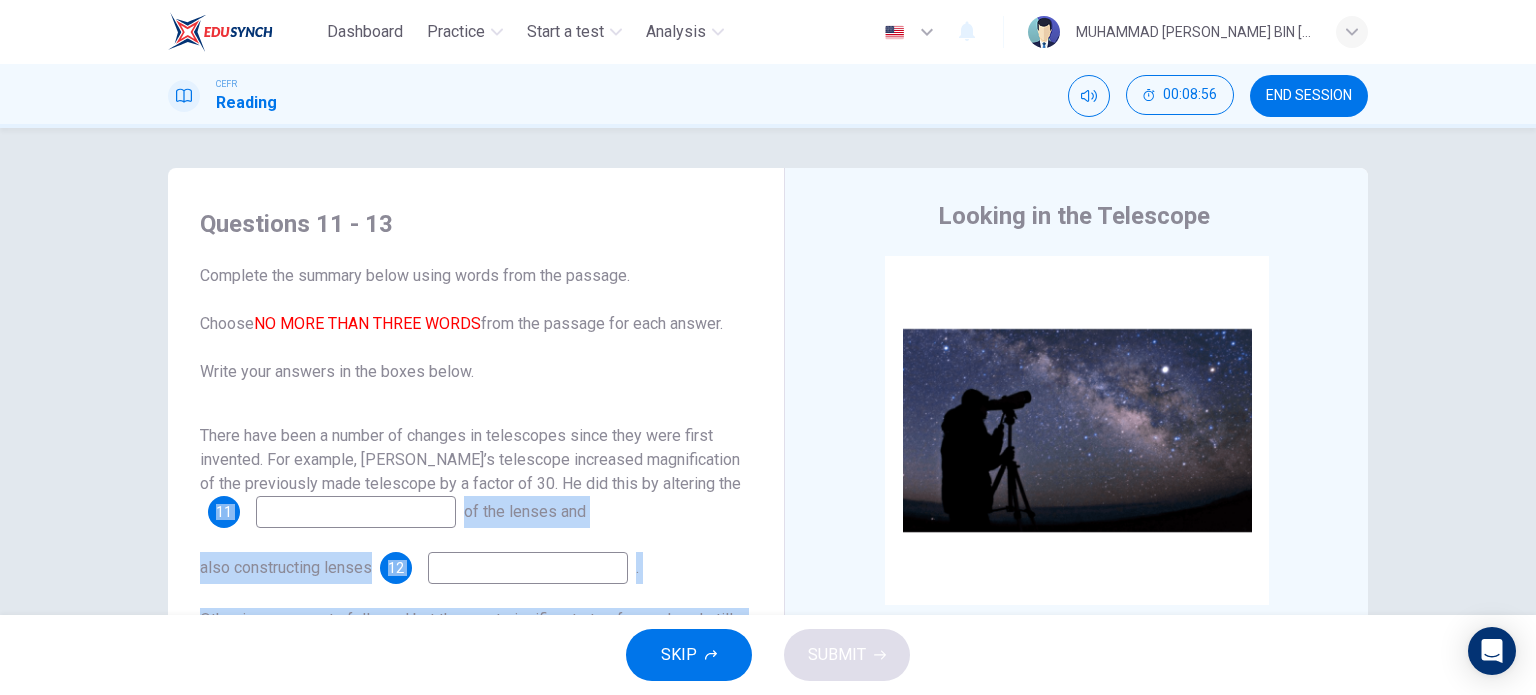 drag, startPoint x: 488, startPoint y: 415, endPoint x: 324, endPoint y: 519, distance: 194.19577 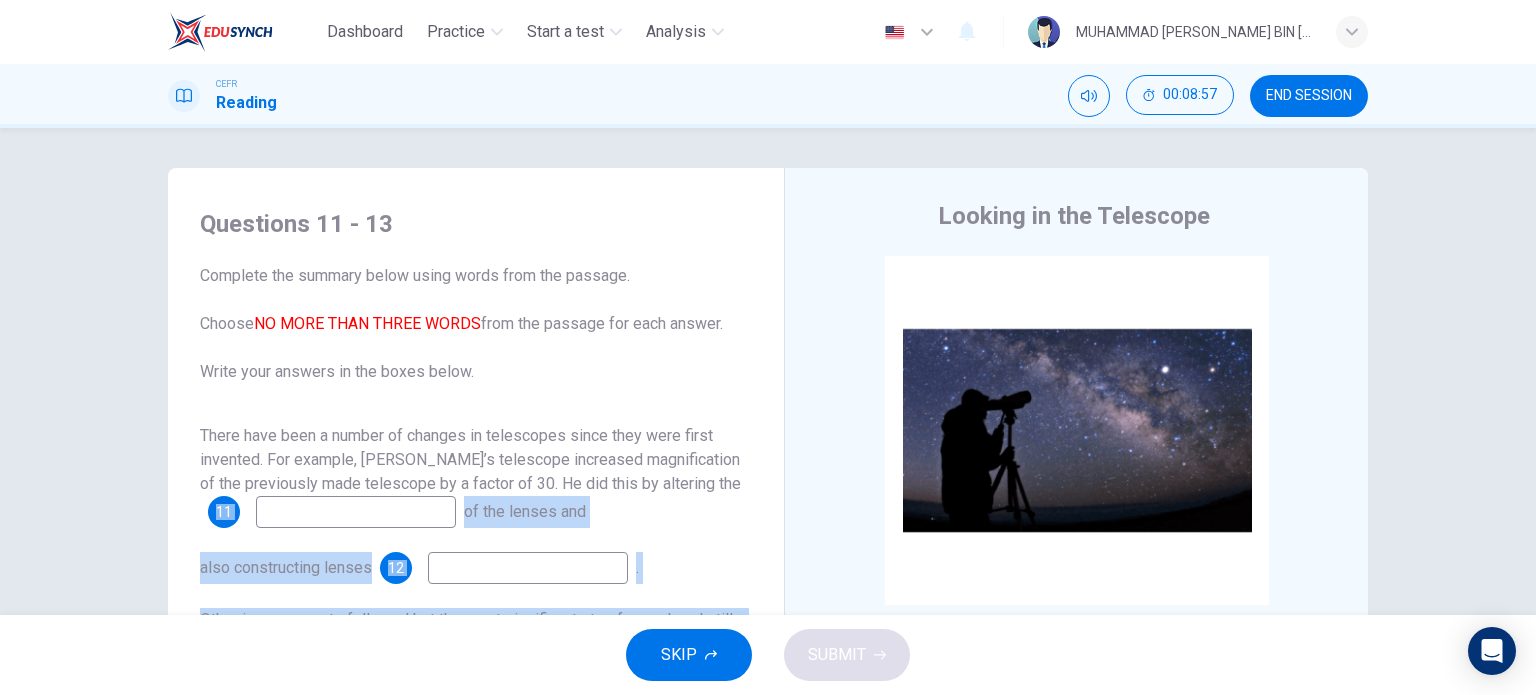 drag, startPoint x: 366, startPoint y: 497, endPoint x: 366, endPoint y: 514, distance: 17 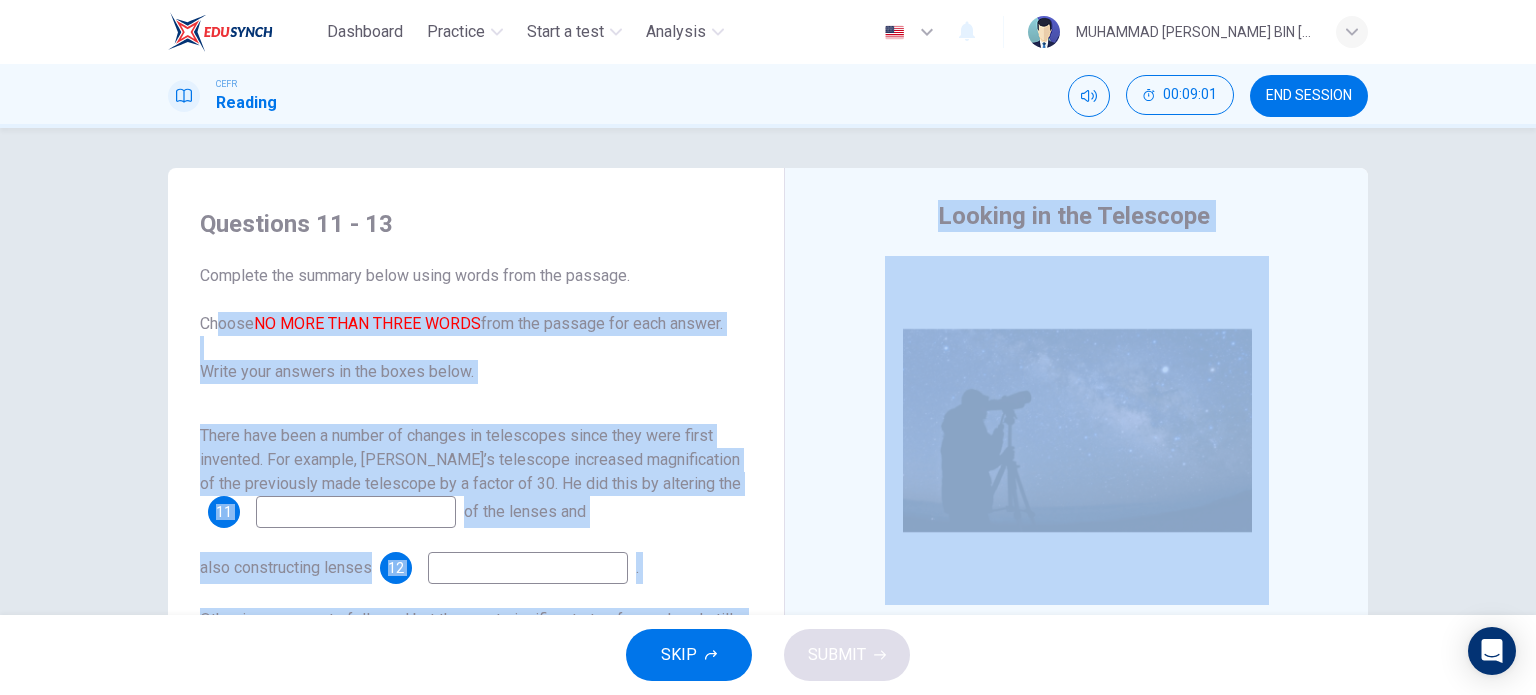scroll, scrollTop: 288, scrollLeft: 0, axis: vertical 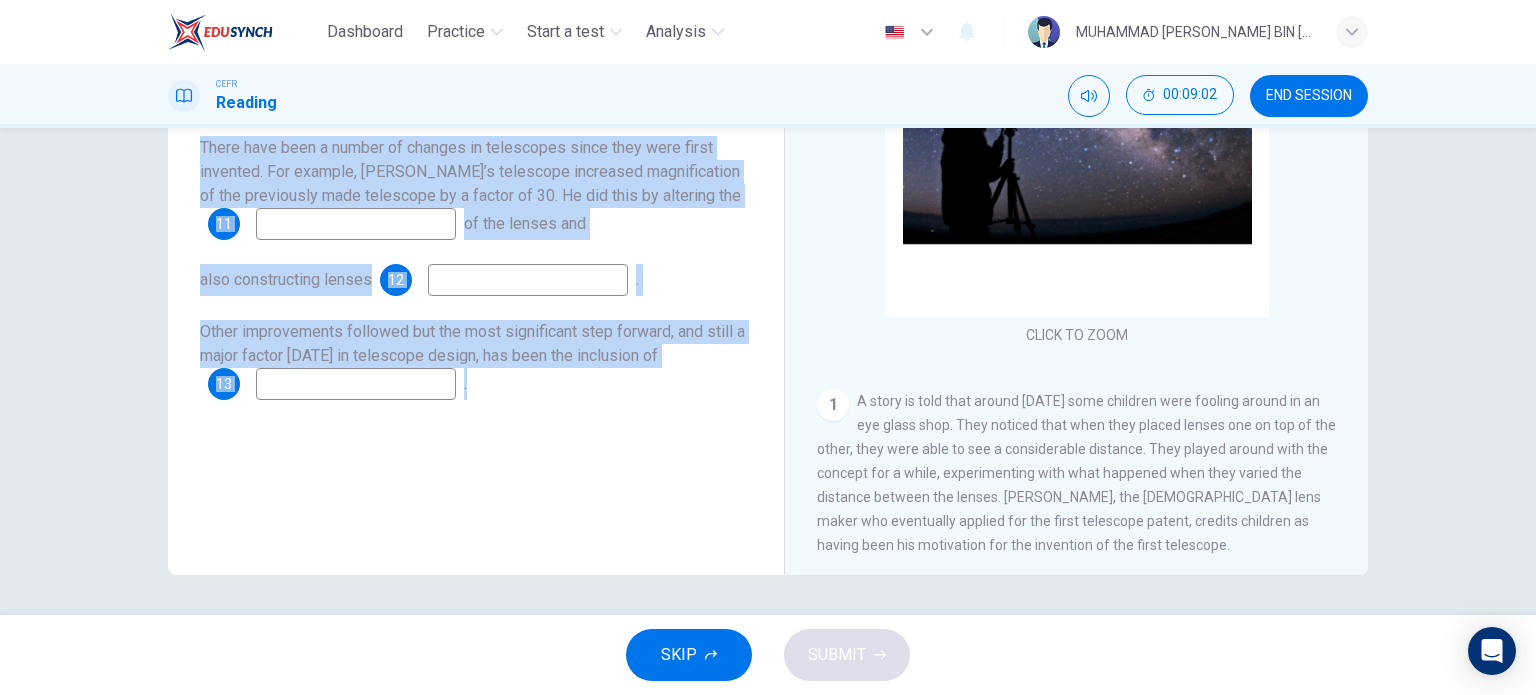 drag, startPoint x: 200, startPoint y: 328, endPoint x: 546, endPoint y: 466, distance: 372.50504 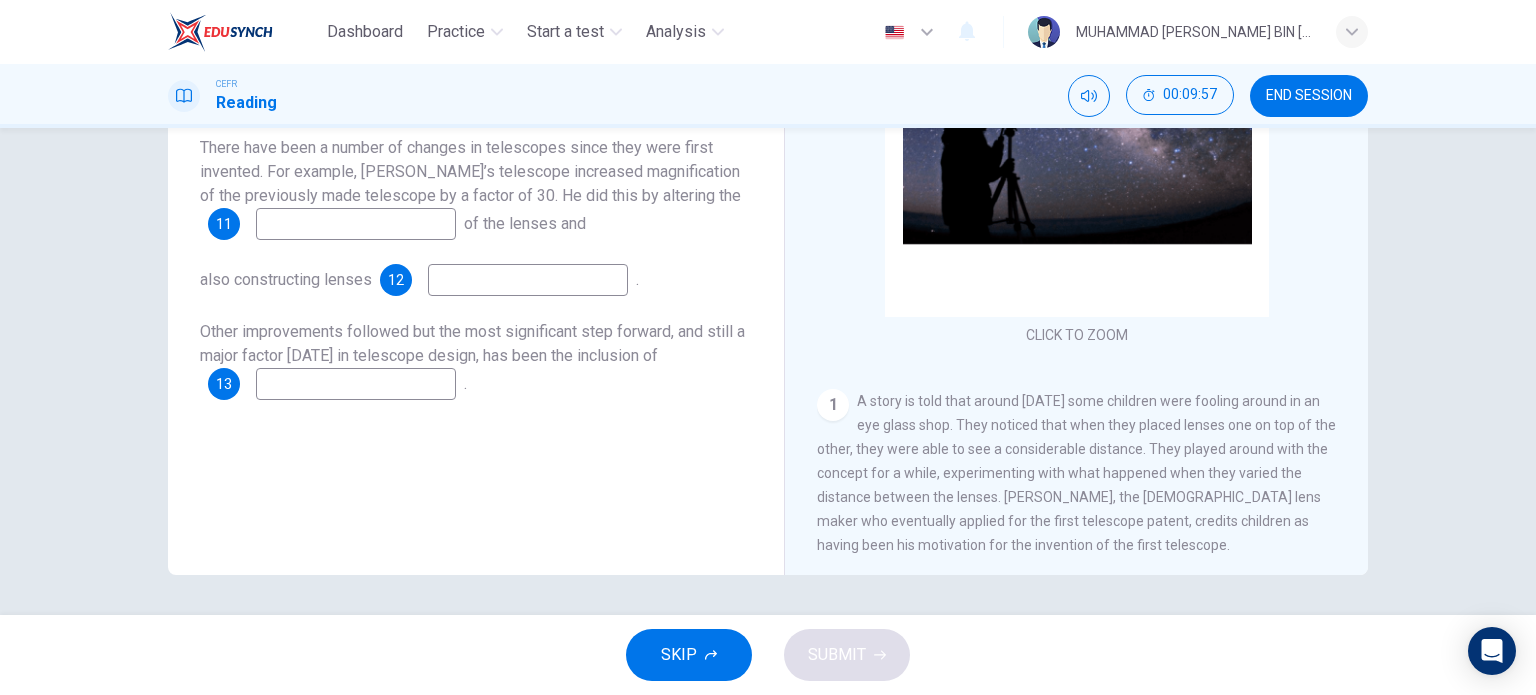 click on "1 A story is told that around 400 years ago some children were fooling around in
an eye glass shop. They noticed that when they placed lenses one on top of the
other, they were able to see a considerable distance. They played around with
the concept for a while, experimenting with what happened when they varied
the distance between the lenses. Hans Lippershey, the Dutch lens maker who
eventually applied for the first telescope patent, credits children as having
been his motivation for the invention of the first telescope." at bounding box center (1077, 473) 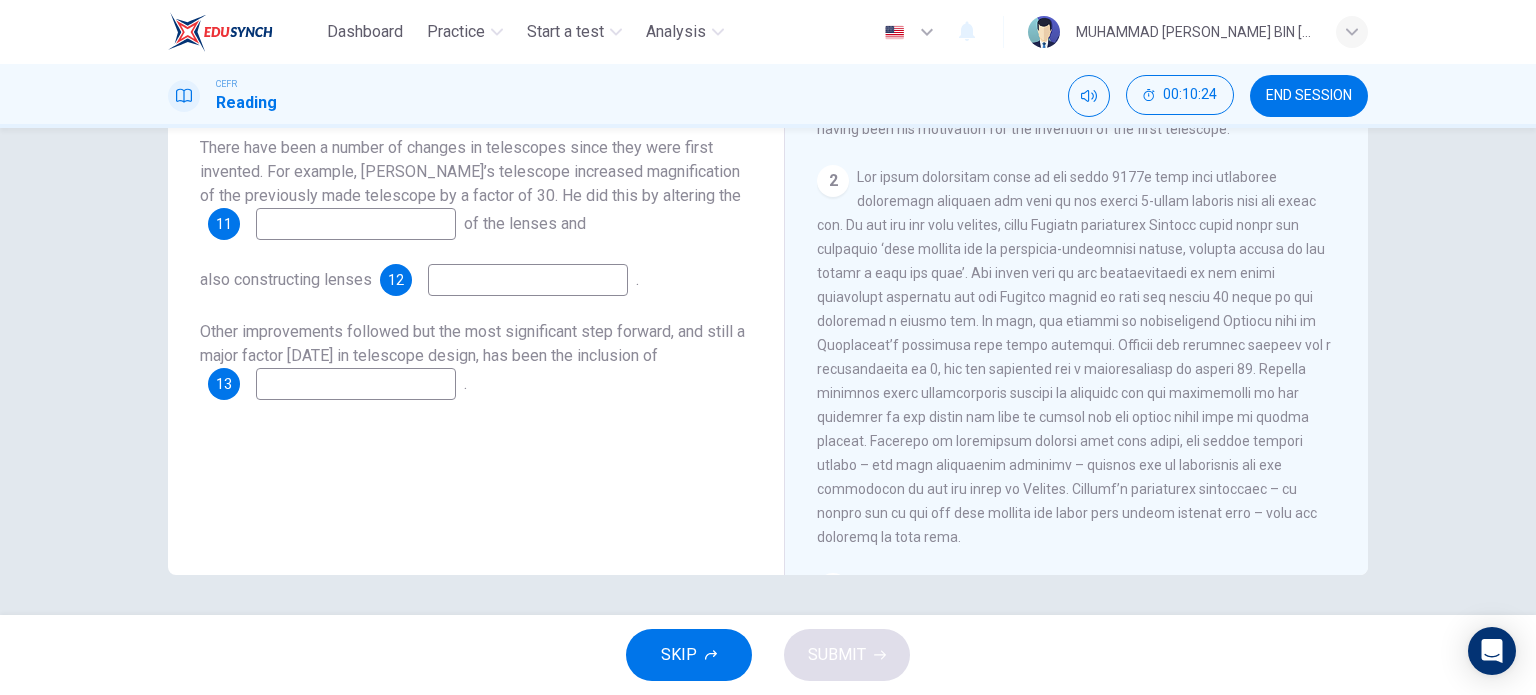 scroll, scrollTop: 416, scrollLeft: 0, axis: vertical 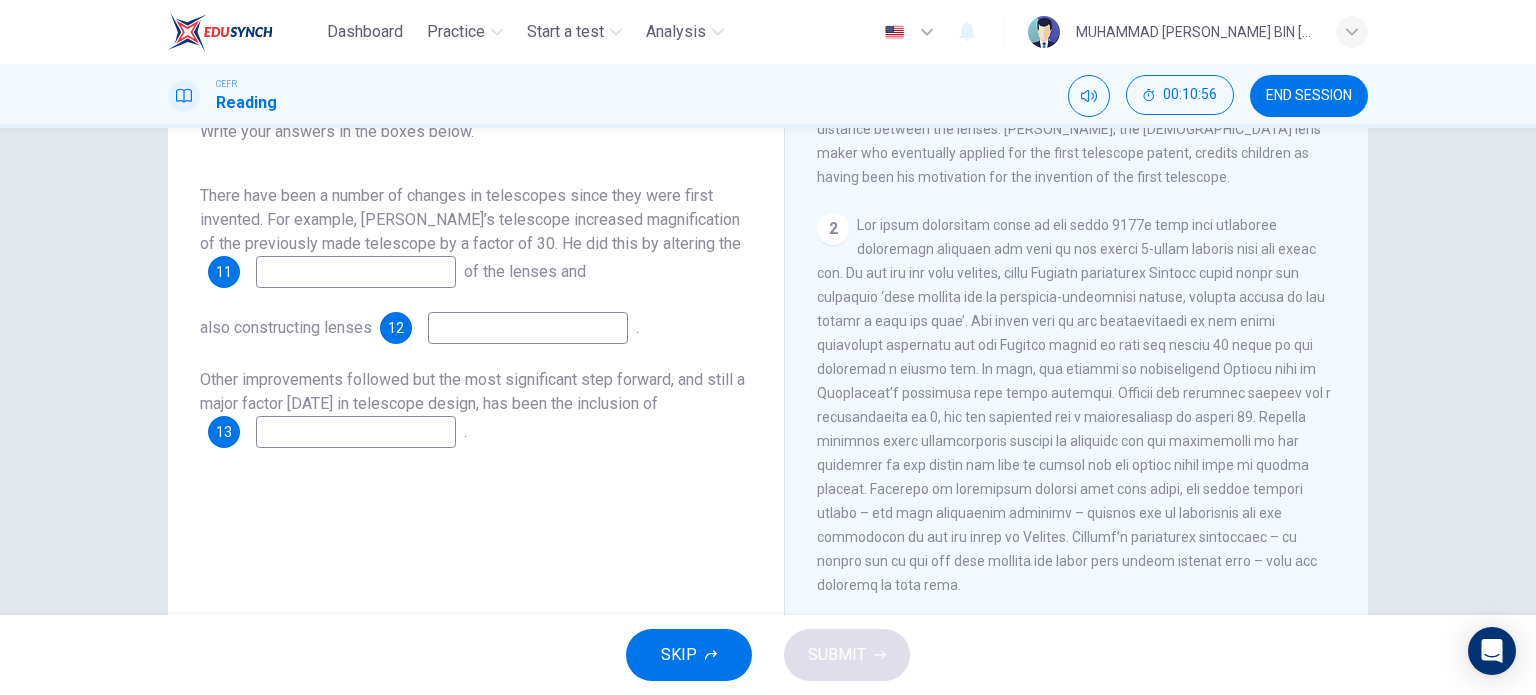click at bounding box center [356, 272] 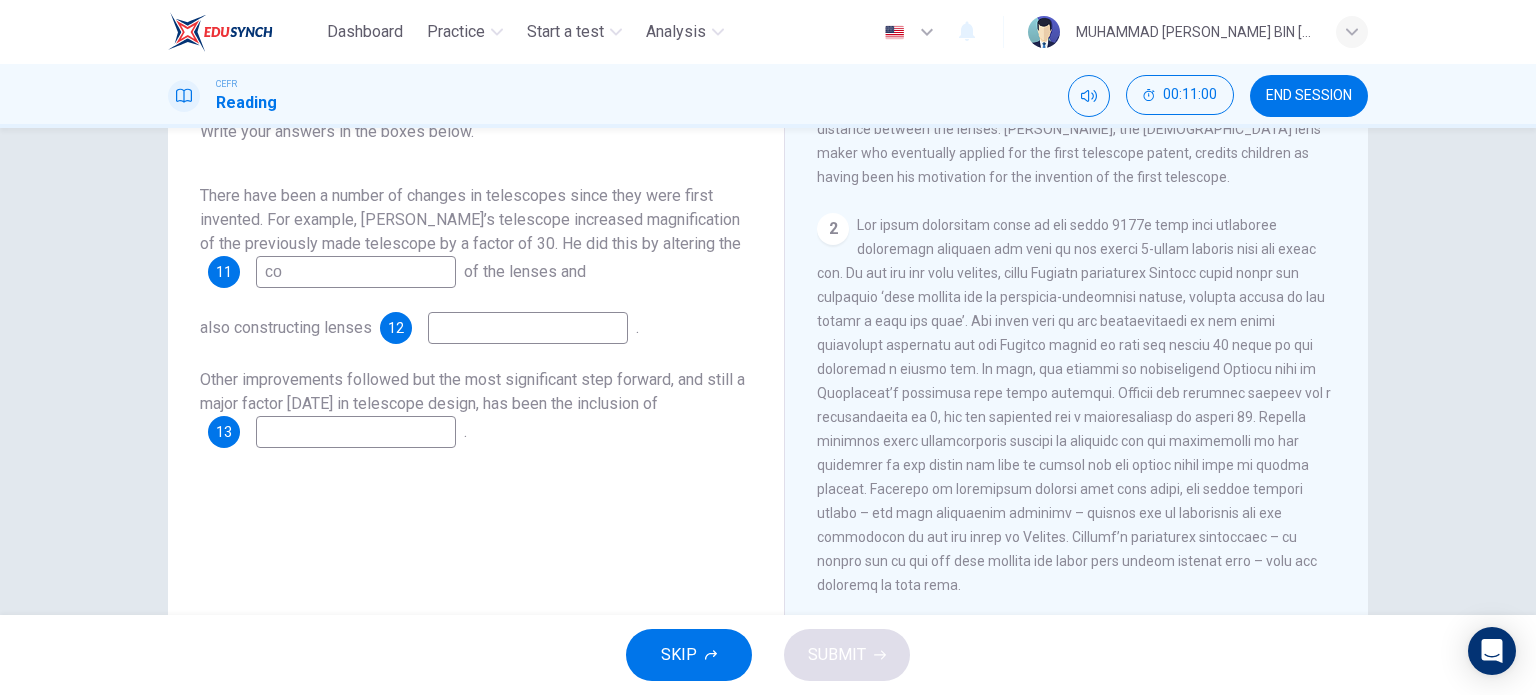 type on "c" 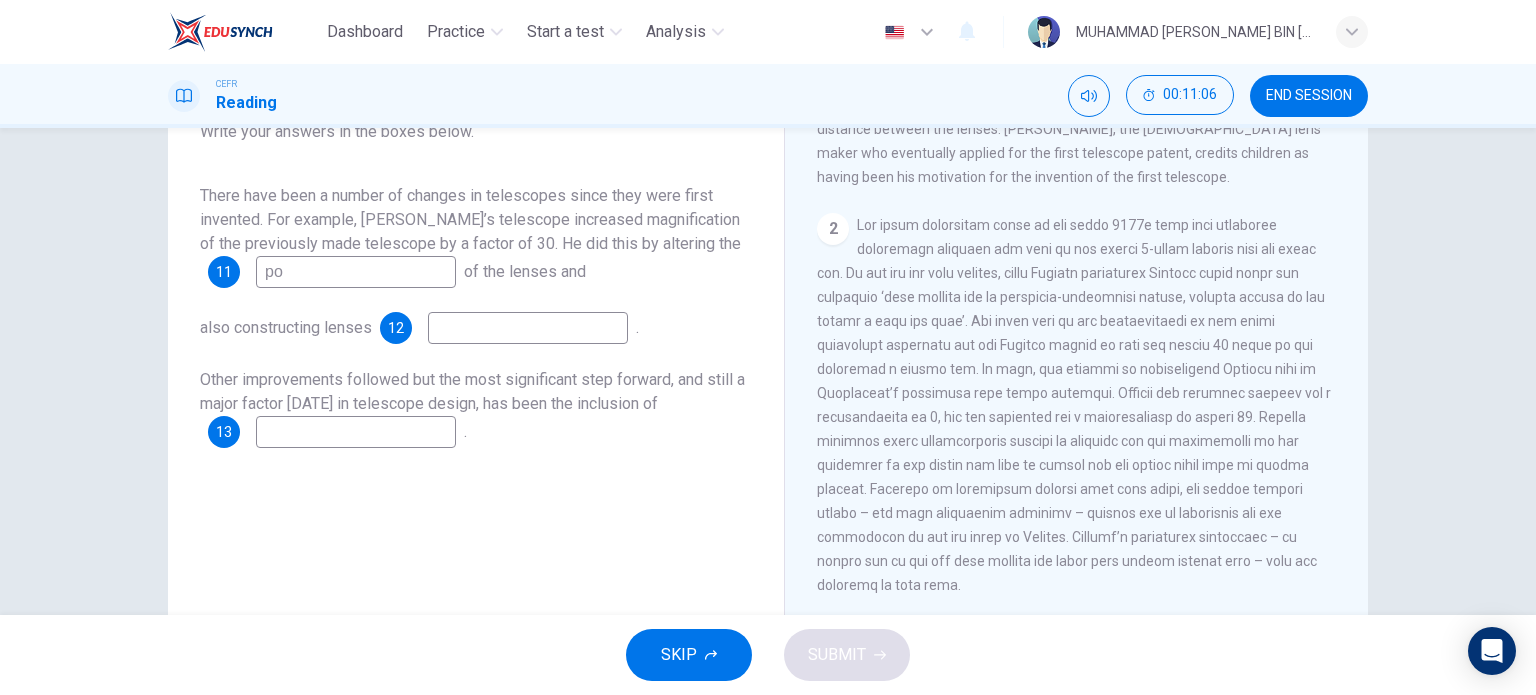 type on "p" 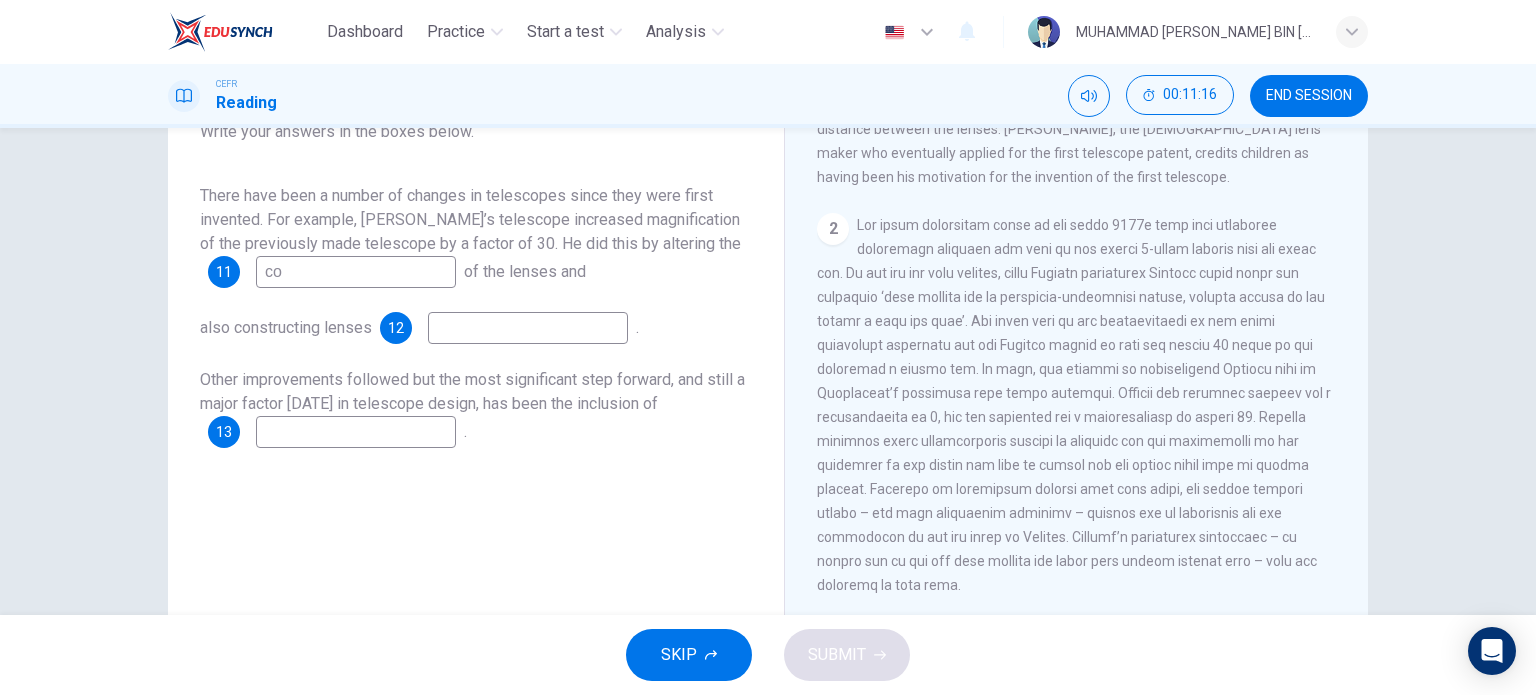 type on "c" 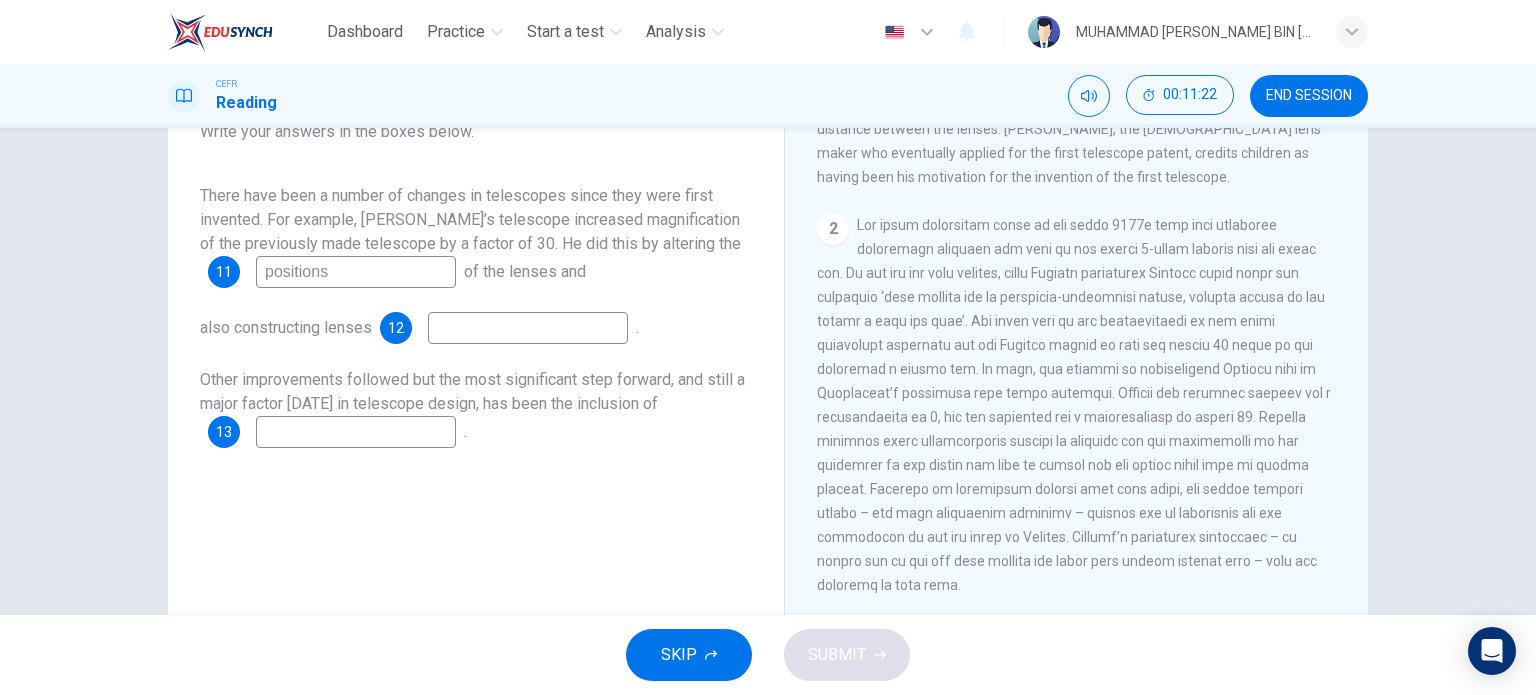 type on "positions" 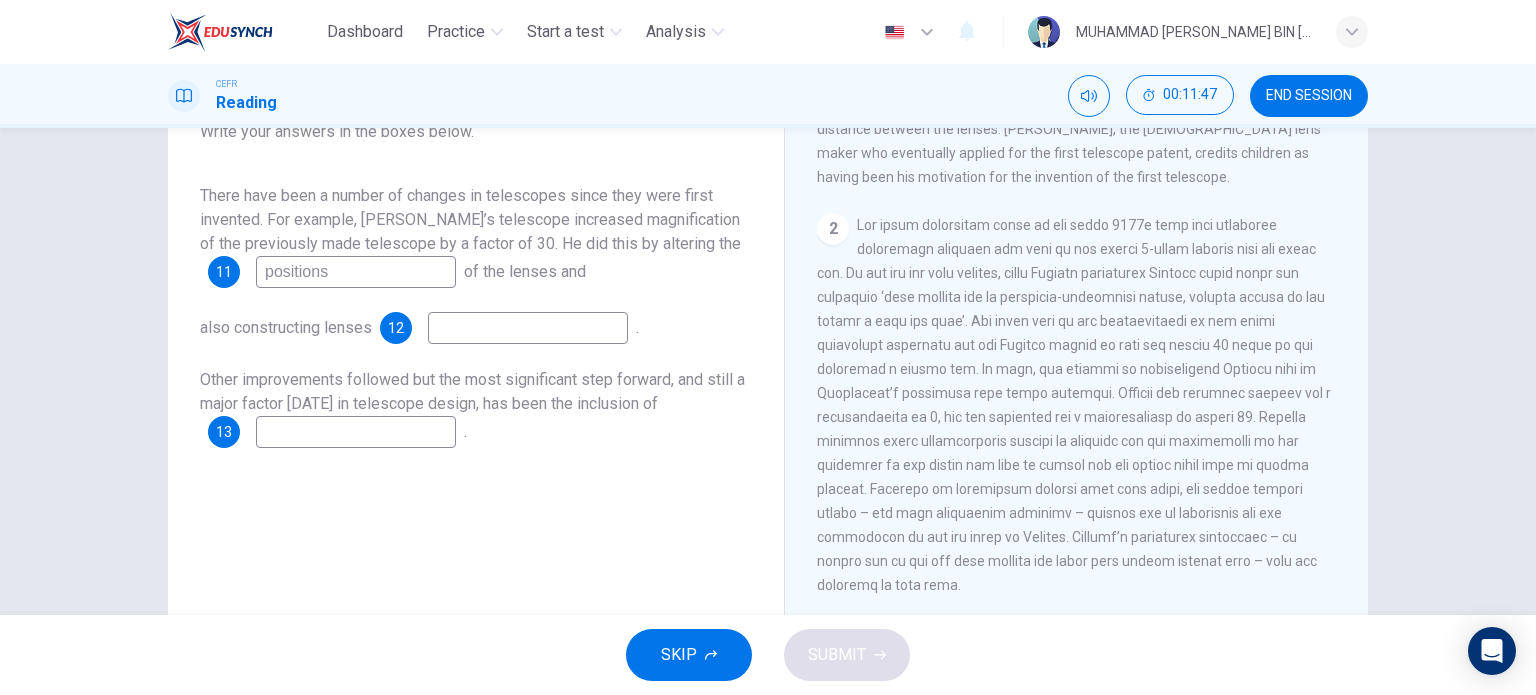 click on "Questions 11 - 13 Complete the summary below using words from the passage.
Choose  NO MORE THAN THREE WORDS  from the passage for each answer.
Write your answers in the boxes below. There have been a number of changes in telescopes since they were first invented. For example, Galileo’s telescope increased magnification of the previously made telescope by a factor of 30. He did this by altering the  11 positions  of the lenses and  also constructing lenses  12 .  Other improvements followed but the most significant step forward, and still a major factor today in telescope design, has been the inclusion of  13 ." at bounding box center [476, 285] 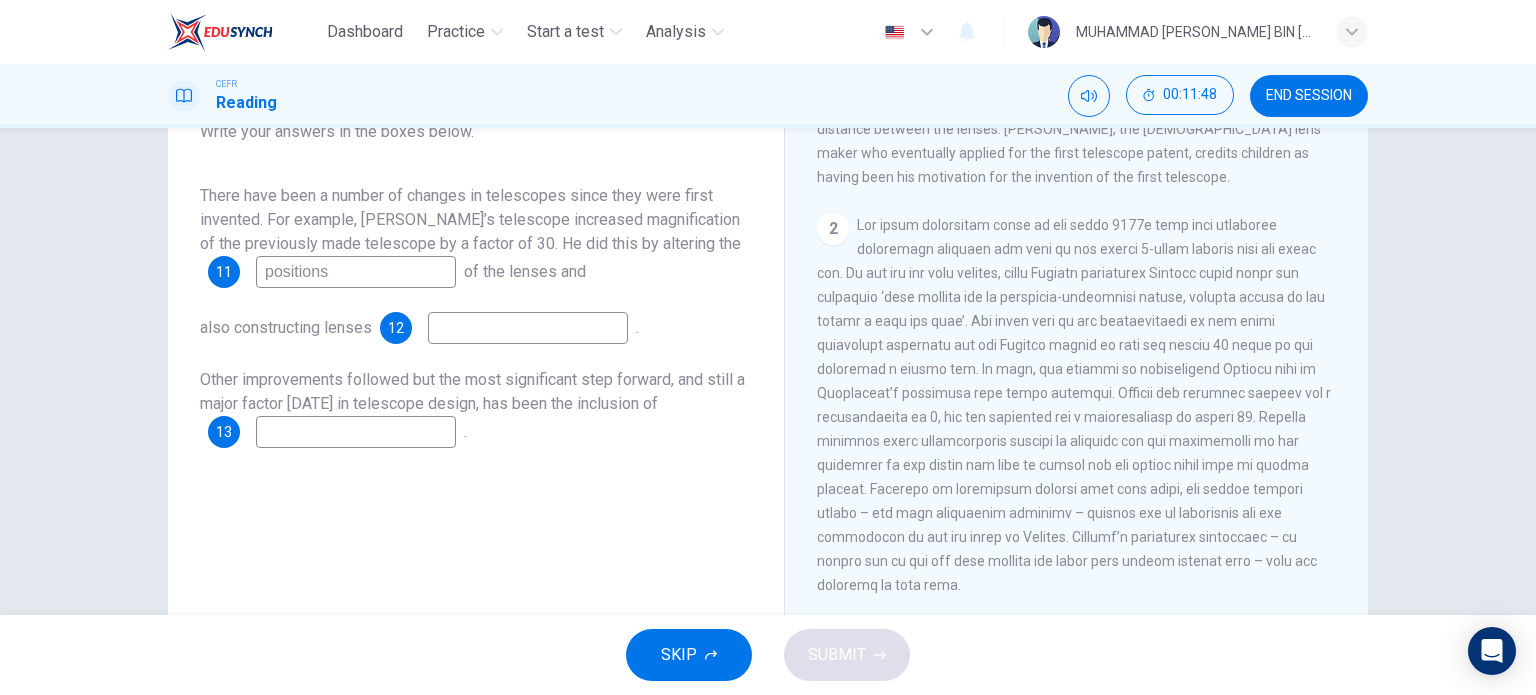 click at bounding box center [528, 328] 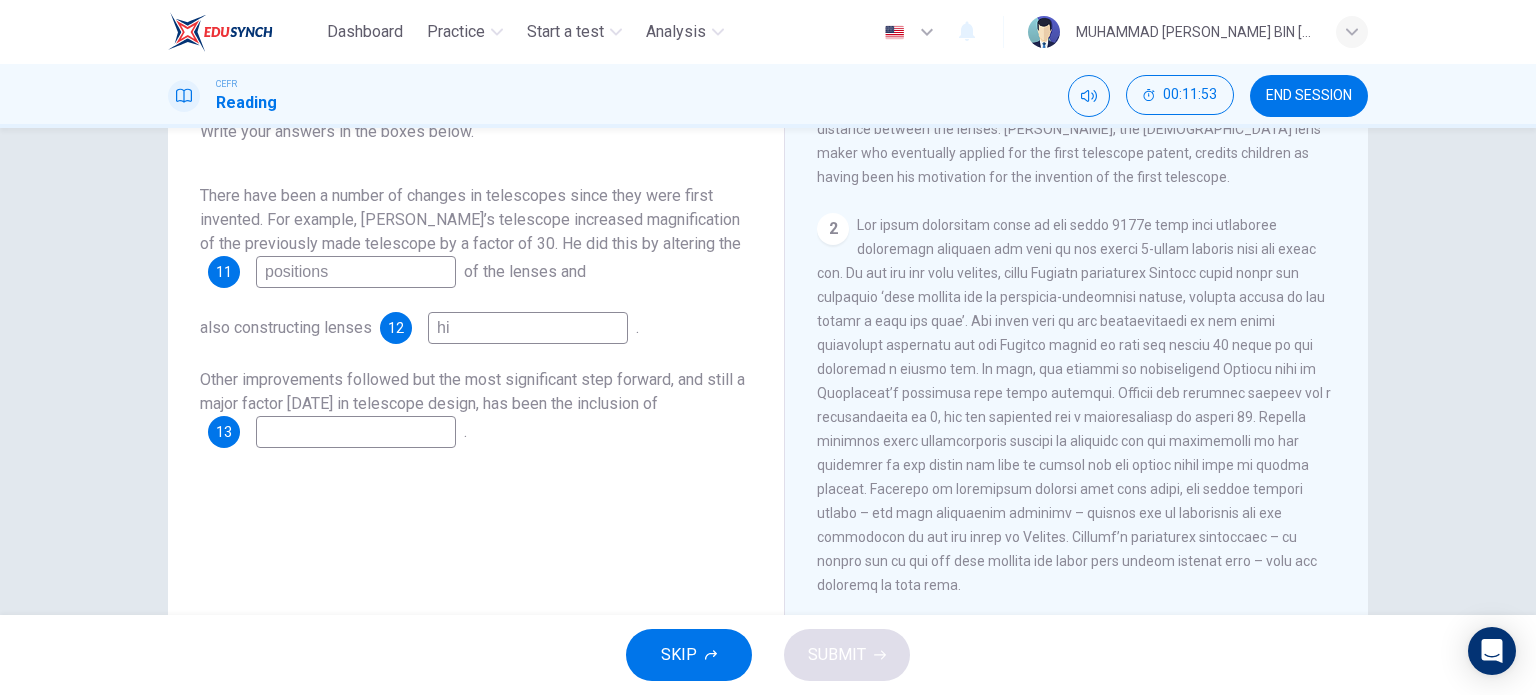 type on "h" 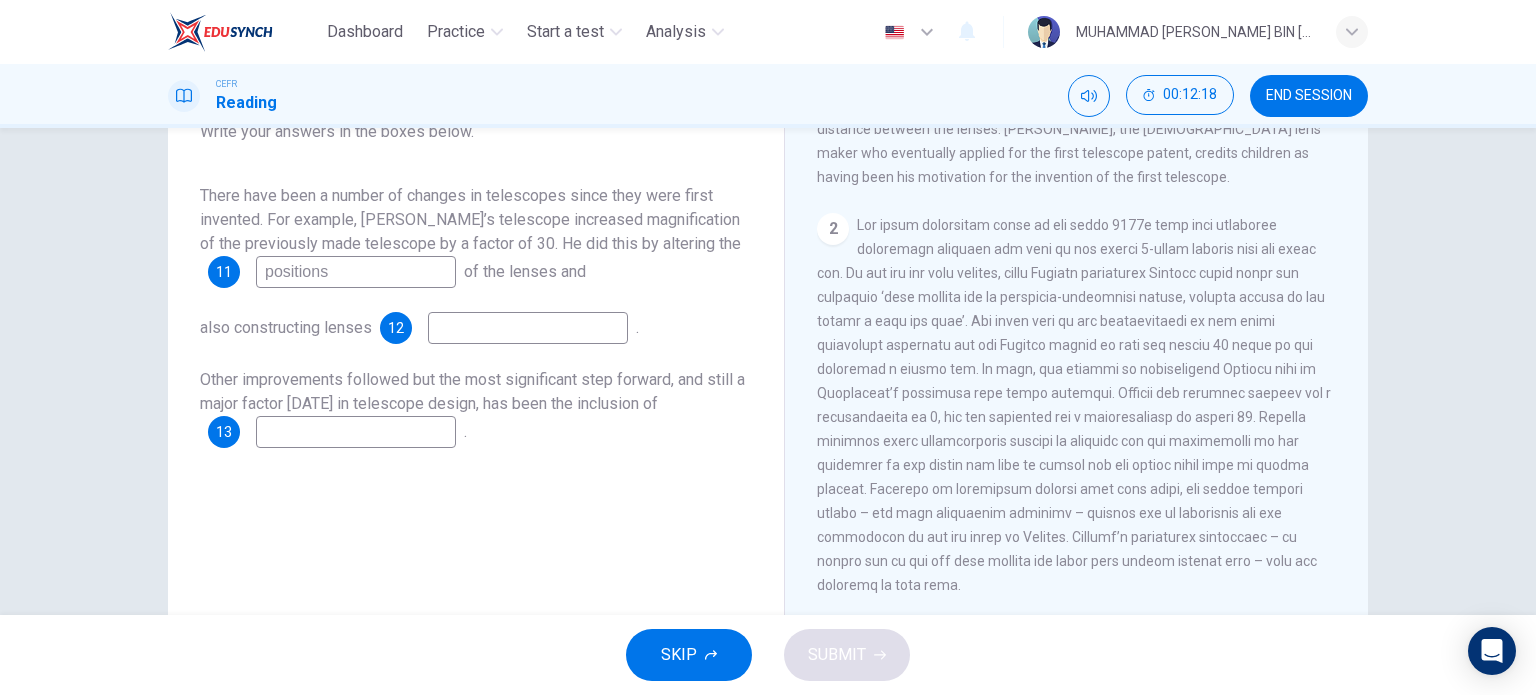 click on "Other improvements followed but the most significant step forward, and still a major factor today in telescope design, has been the inclusion of  13 ." at bounding box center (476, 408) 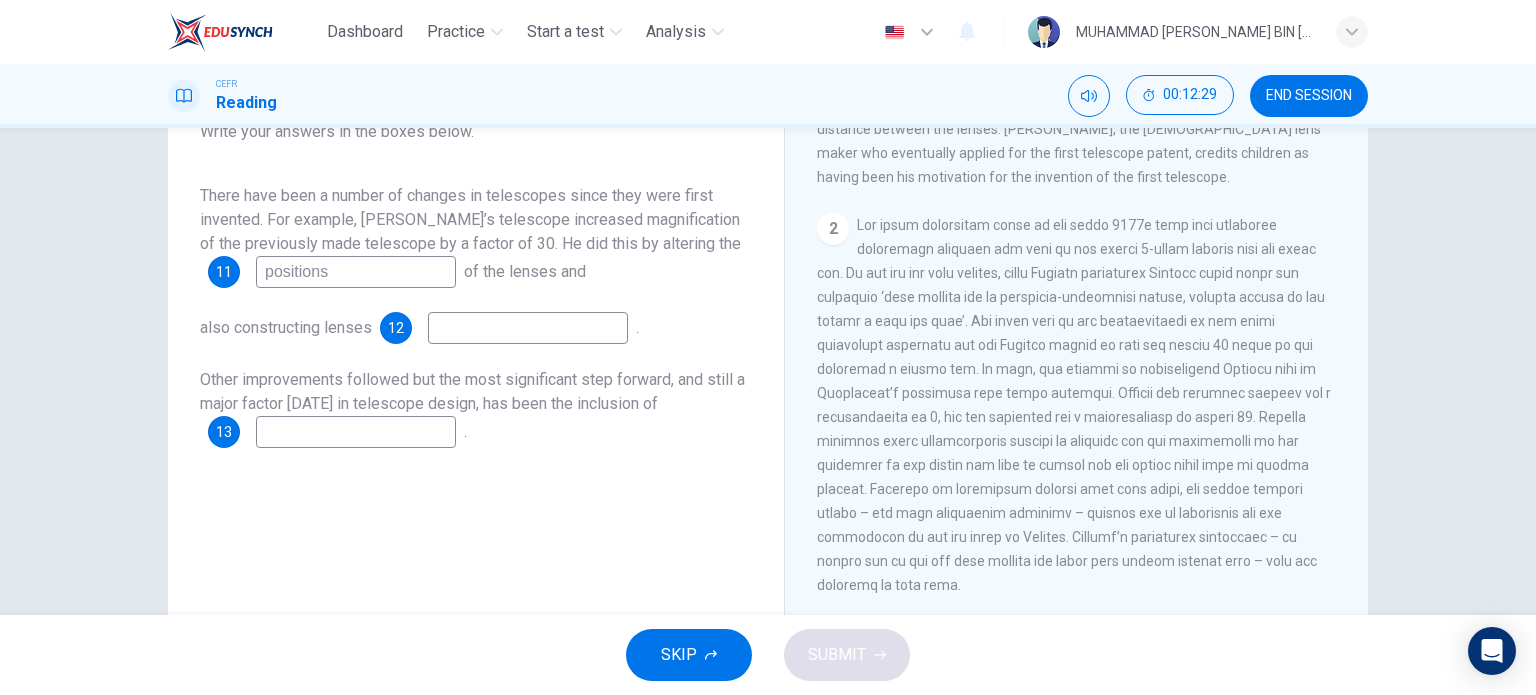 click on "Questions 11 - 13 Complete the summary below using words from the passage.
Choose  NO MORE THAN THREE WORDS  from the passage for each answer.
Write your answers in the boxes below. There have been a number of changes in telescopes since they were first invented. For example, Galileo’s telescope increased magnification of the previously made telescope by a factor of 30. He did this by altering the  11 positions  of the lenses and  also constructing lenses  12 .  Other improvements followed but the most significant step forward, and still a major factor today in telescope design, has been the inclusion of  13 ." at bounding box center (476, 285) 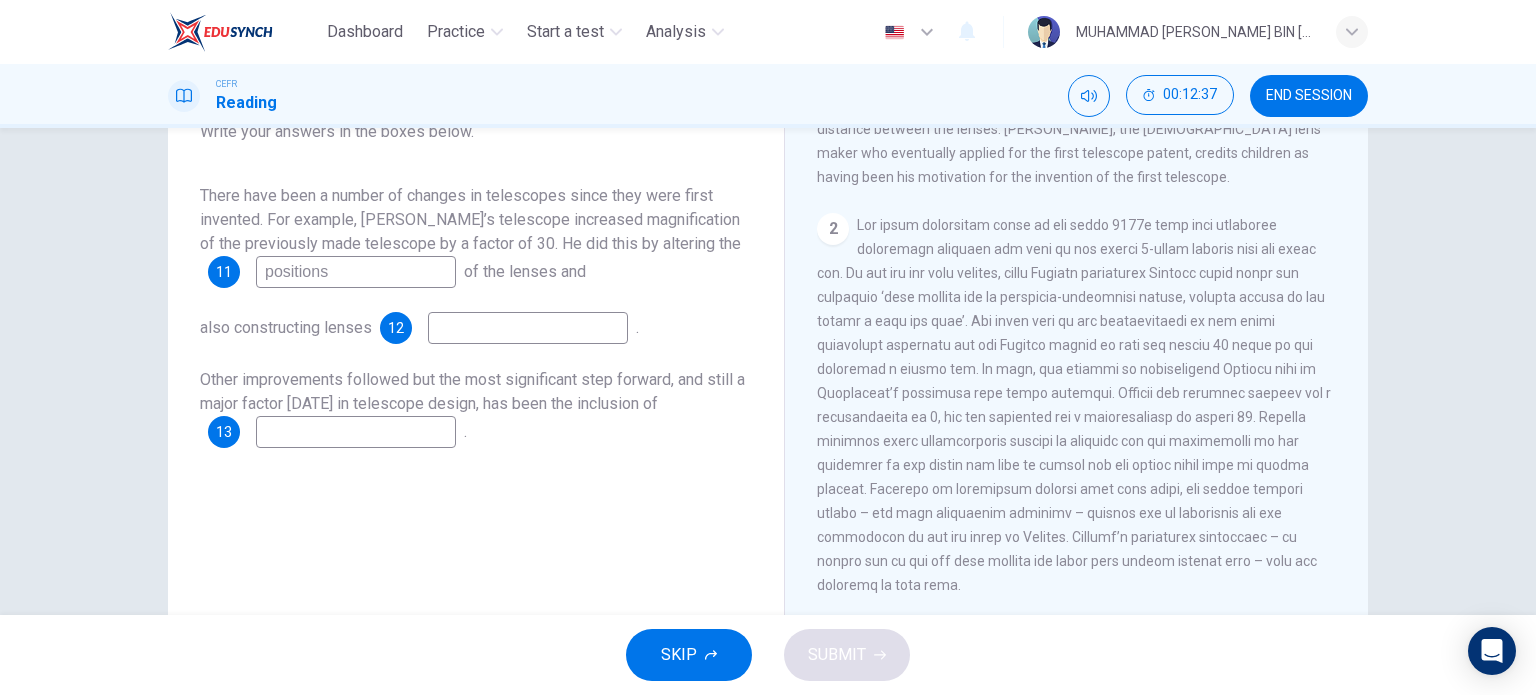 click at bounding box center [528, 328] 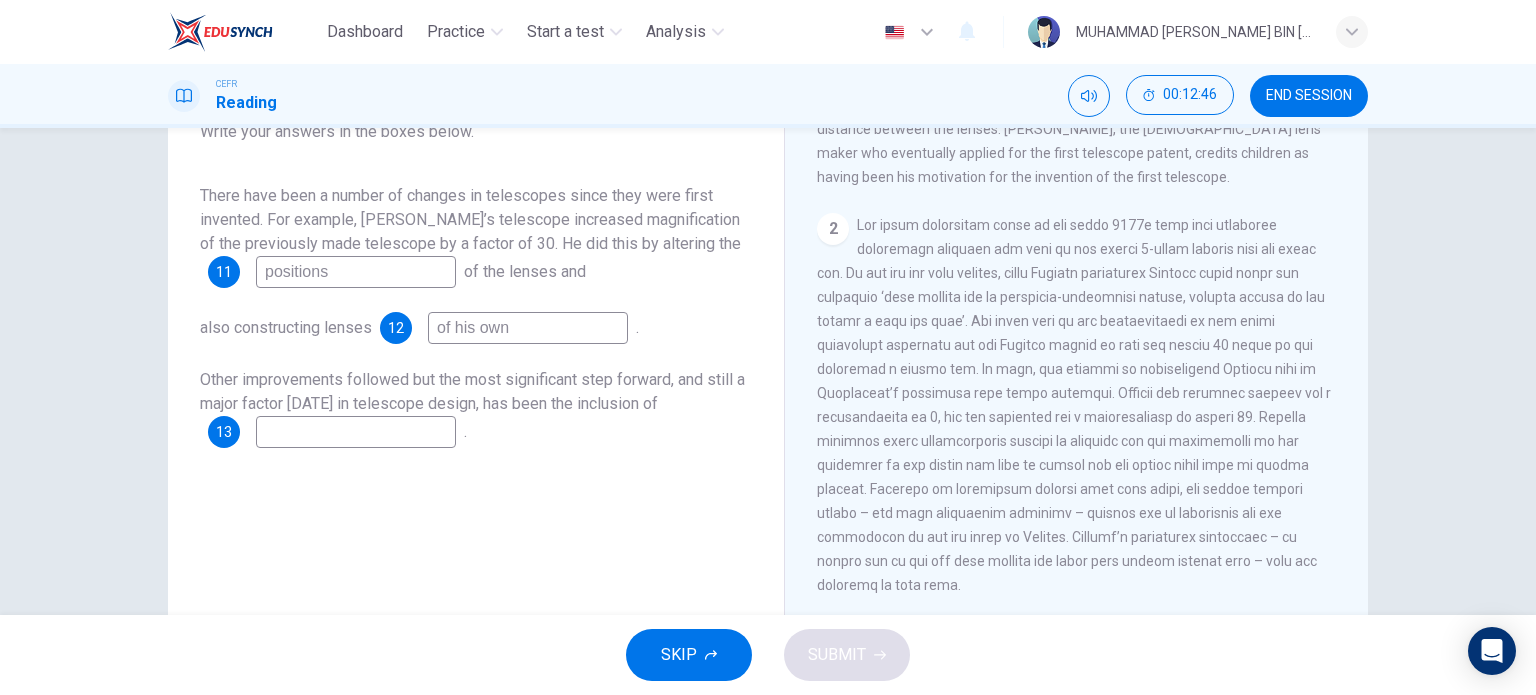 type on "of his own" 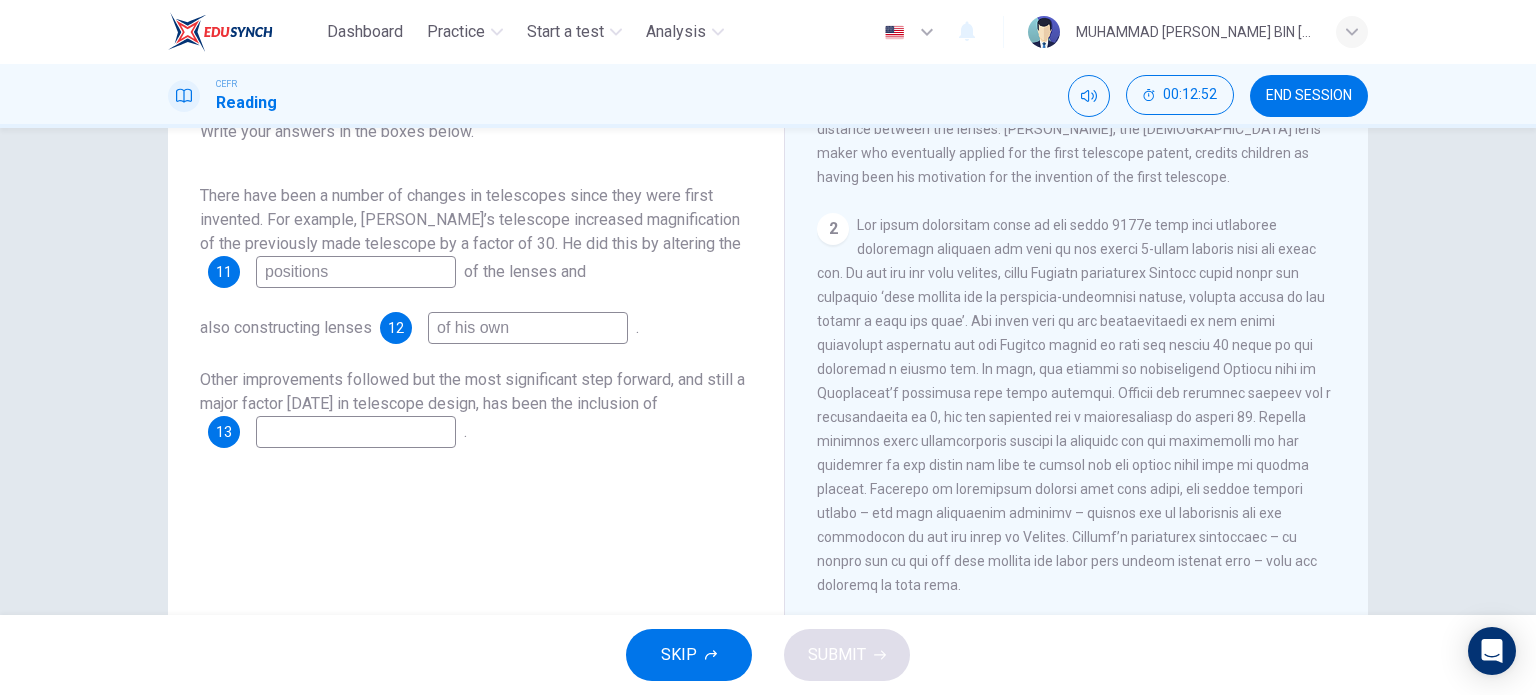 click on "Other improvements followed but the most significant step forward, and still a major factor today in telescope design, has been the inclusion of  13 ." at bounding box center (476, 408) 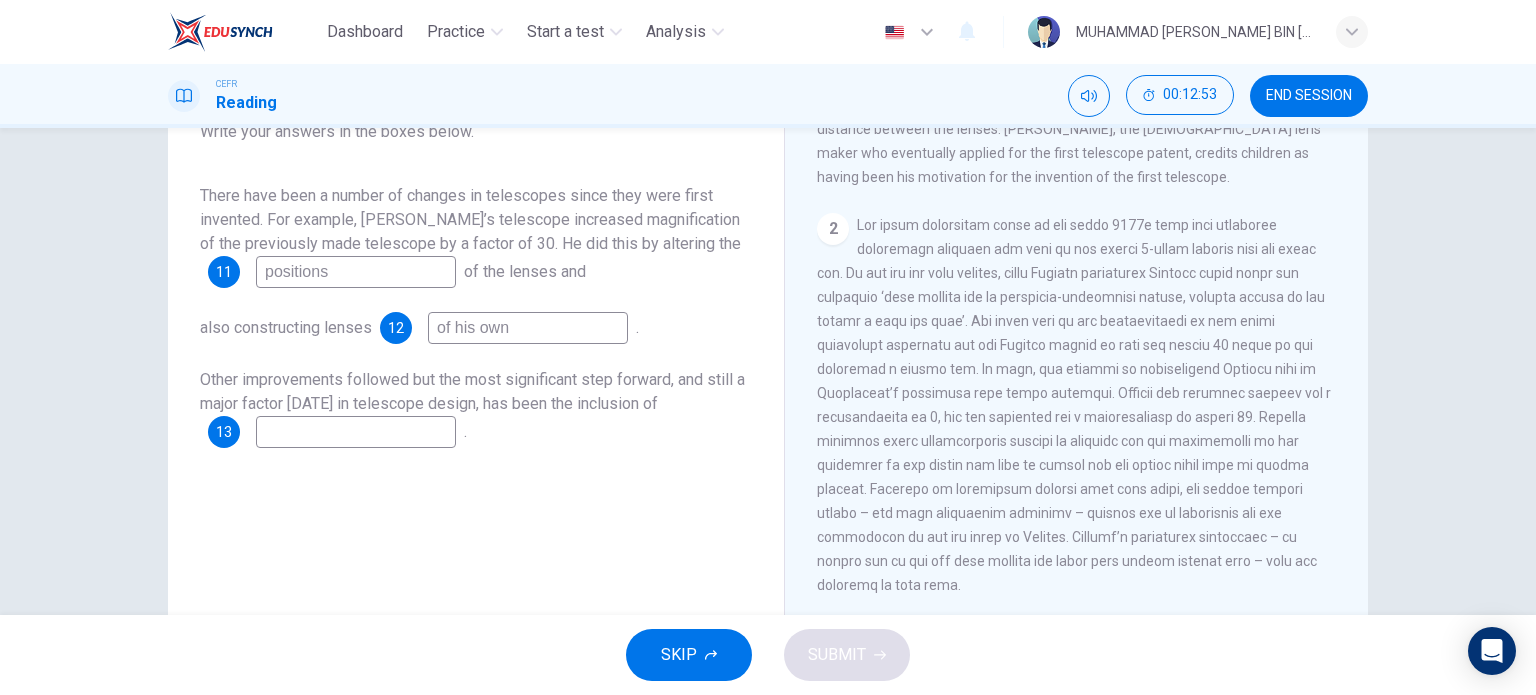 click at bounding box center (356, 432) 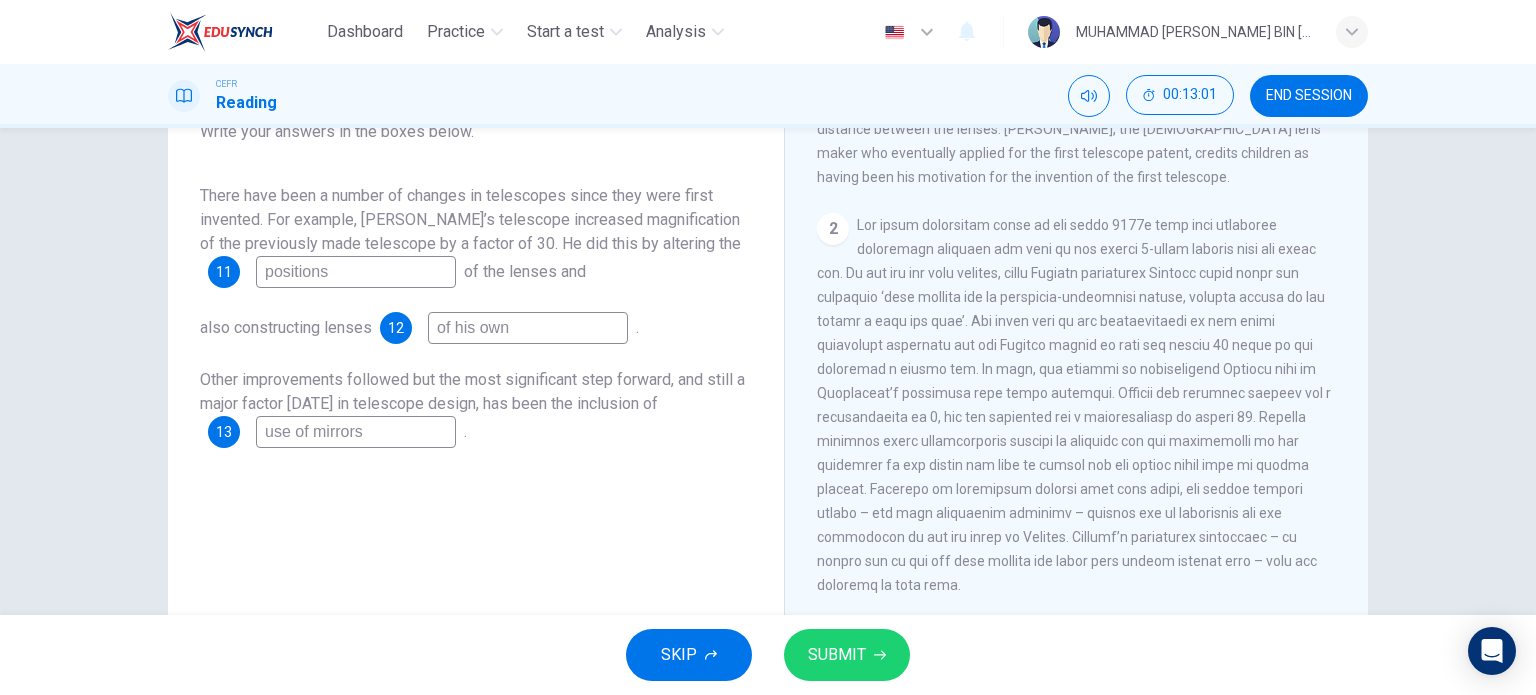 type on "use of mirrors" 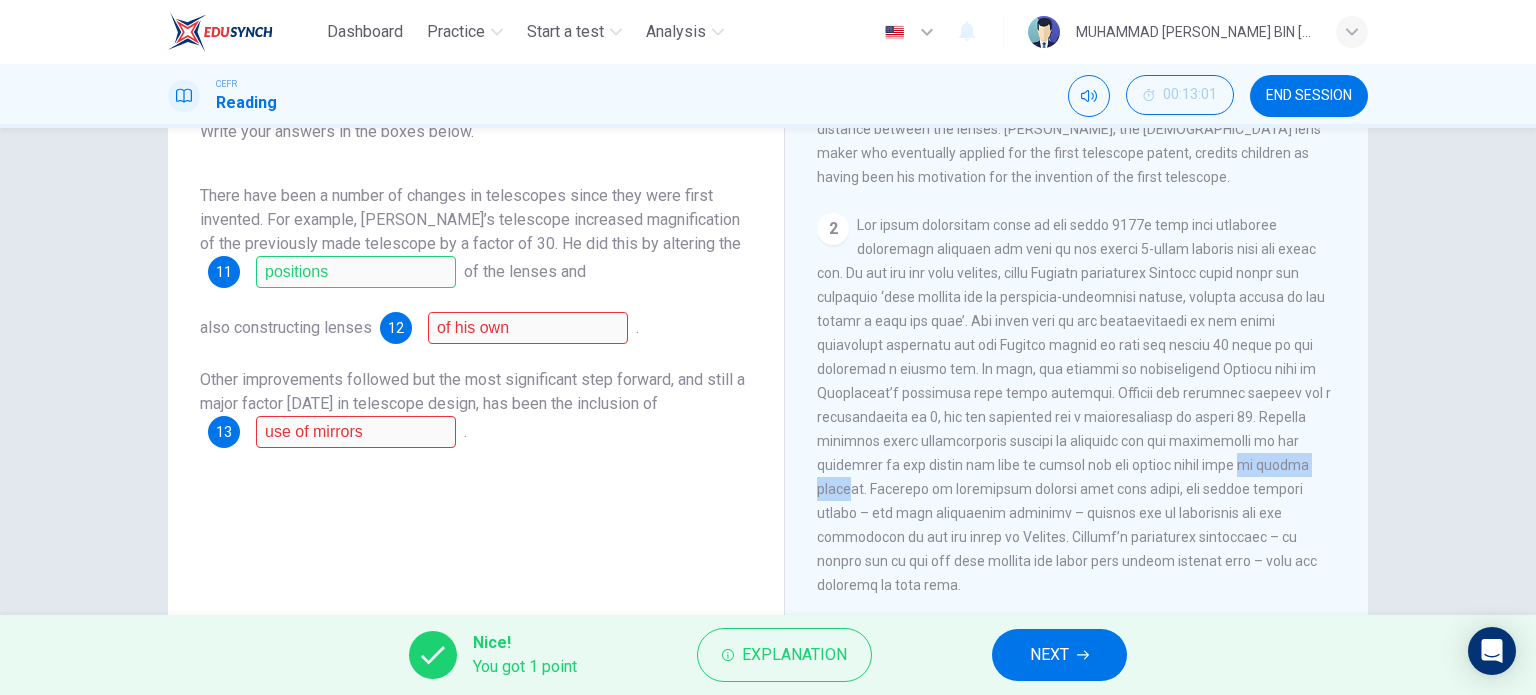 drag, startPoint x: 1107, startPoint y: 479, endPoint x: 1190, endPoint y: 478, distance: 83.00603 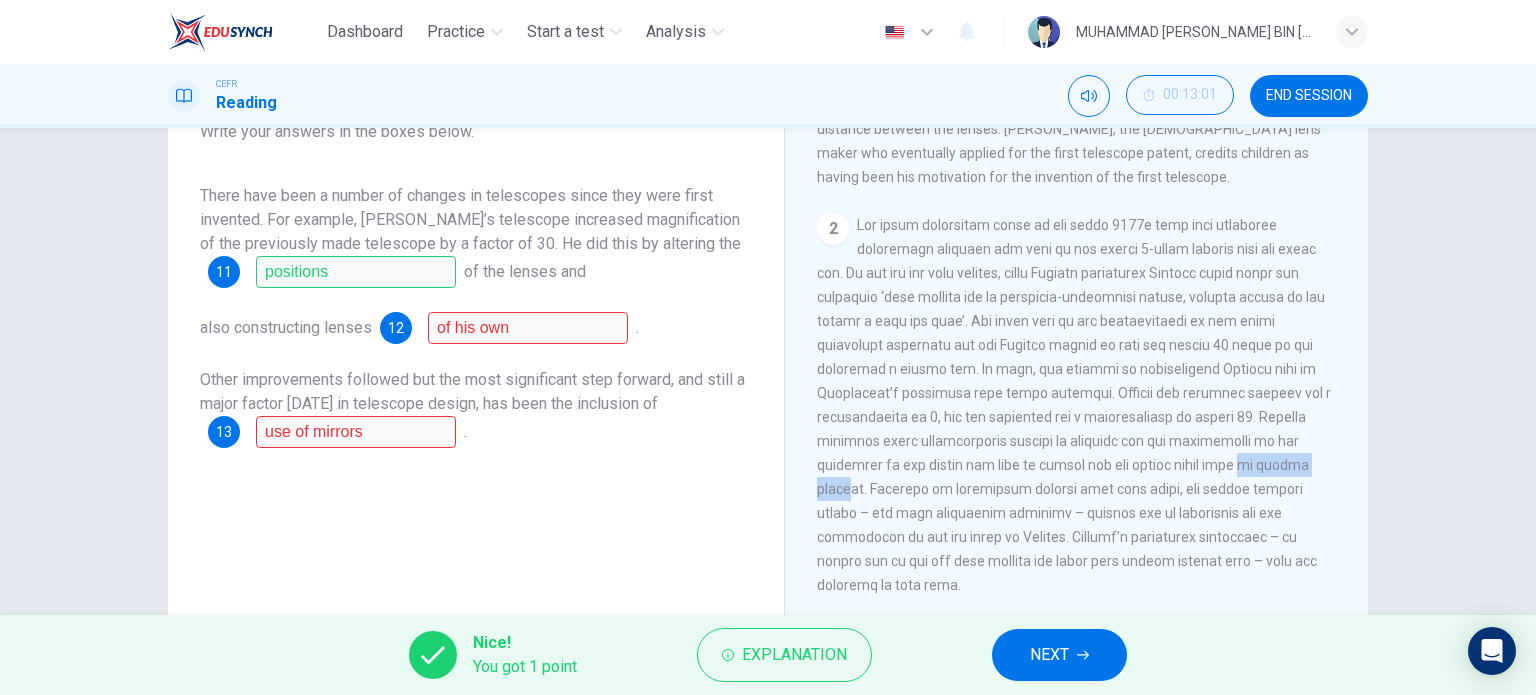 click at bounding box center [1074, 405] 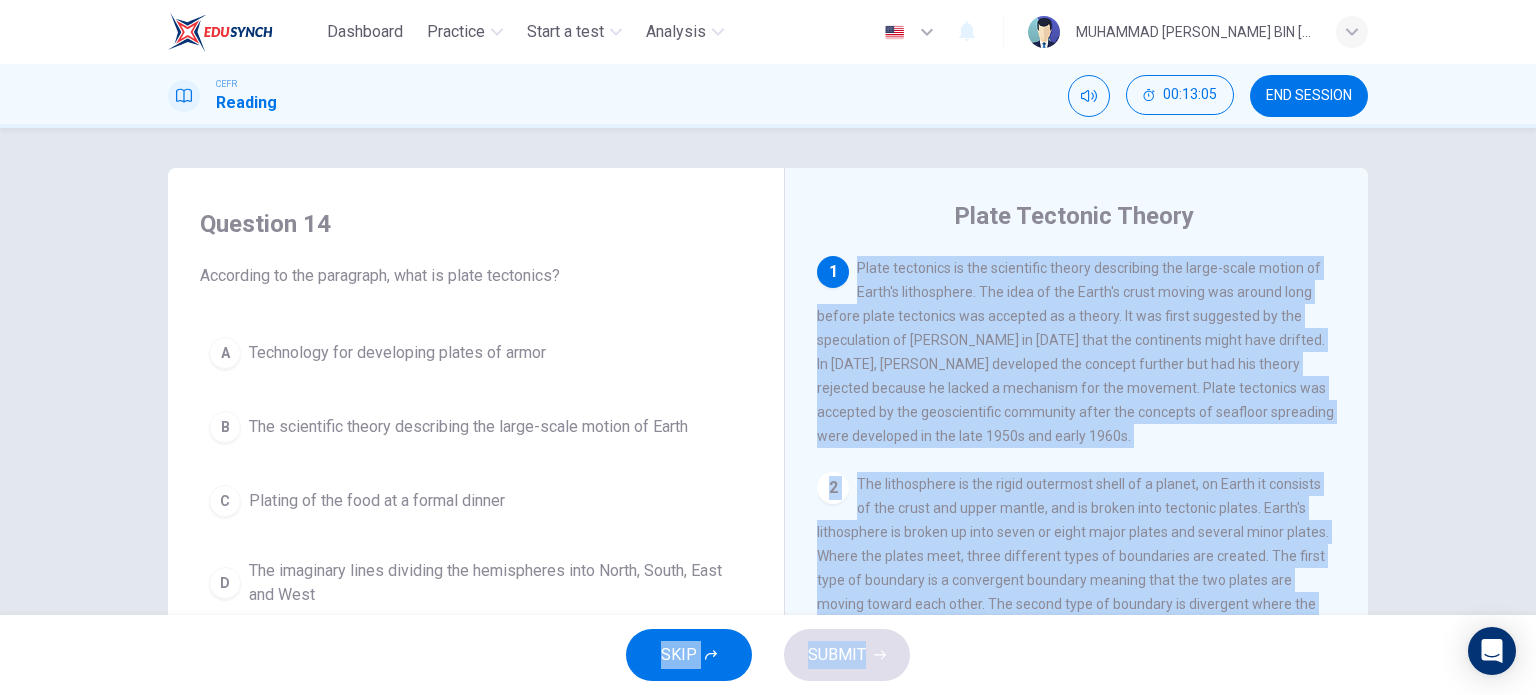 scroll, scrollTop: 248, scrollLeft: 0, axis: vertical 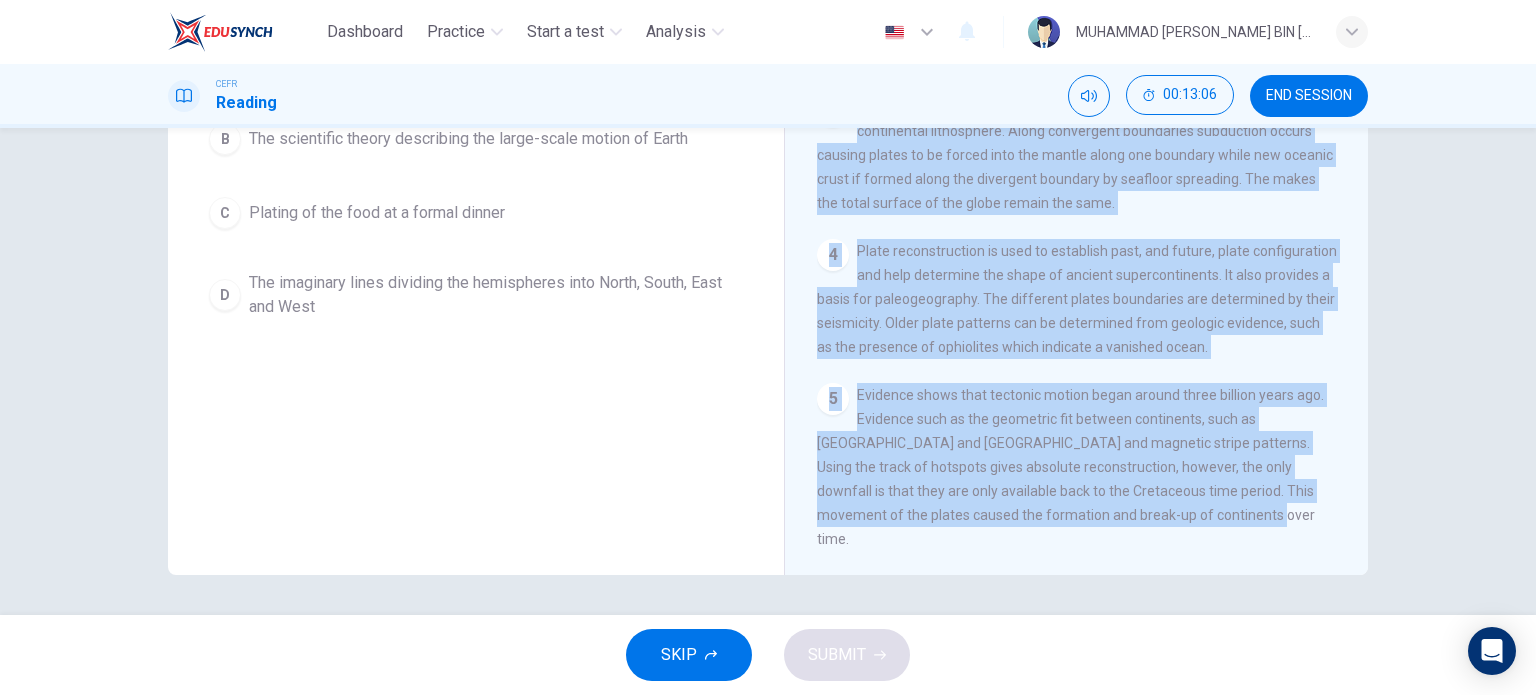 drag, startPoint x: 849, startPoint y: 266, endPoint x: 1223, endPoint y: 561, distance: 476.34128 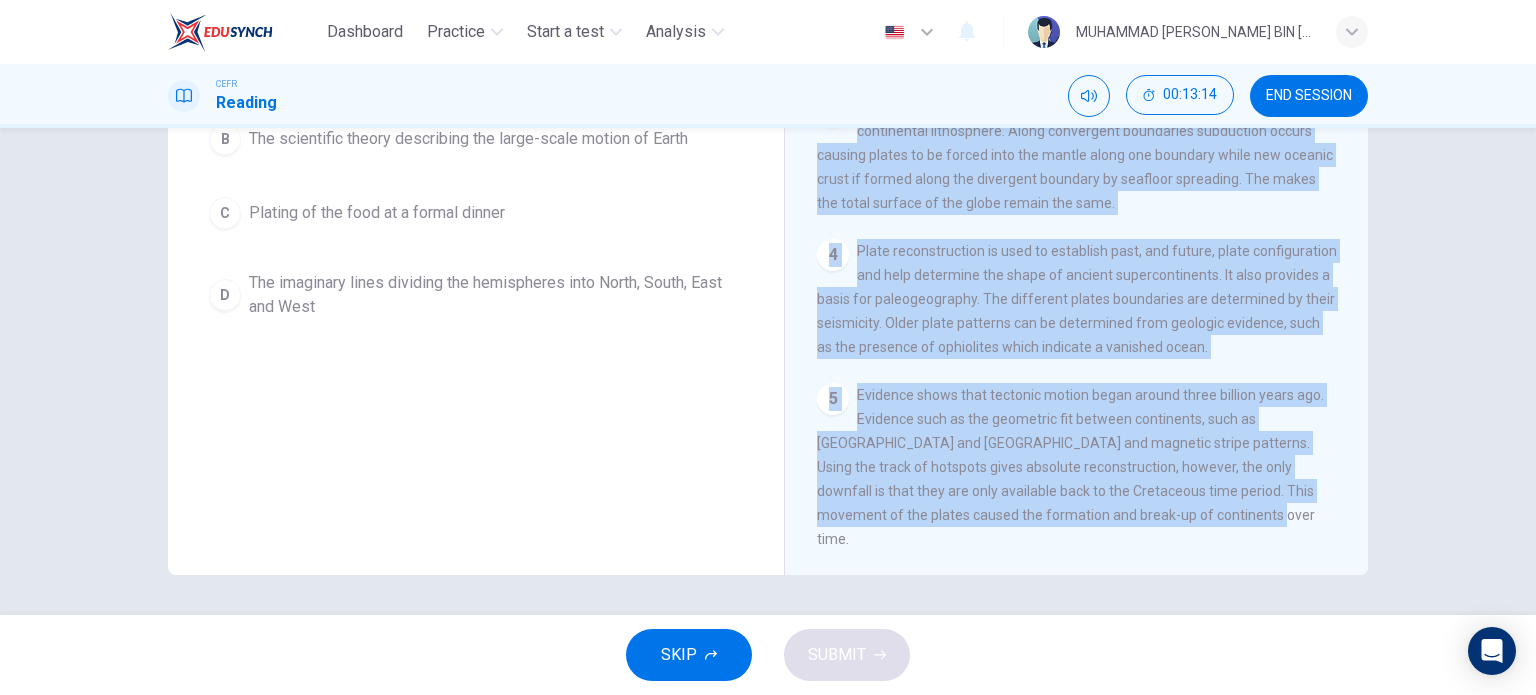 click on "5 Evidence shows that tectonic motion began around three billion years ago. Evidence such as the geometric fit between continents, such as west Africa and South America and magnetic stripe patterns. Using the track of hotspots gives absolute reconstruction, however, the only downfall is that they are only available back to the Cretaceous time period. This movement of the plates caused the formation and break-up of continents over time." at bounding box center (1077, 467) 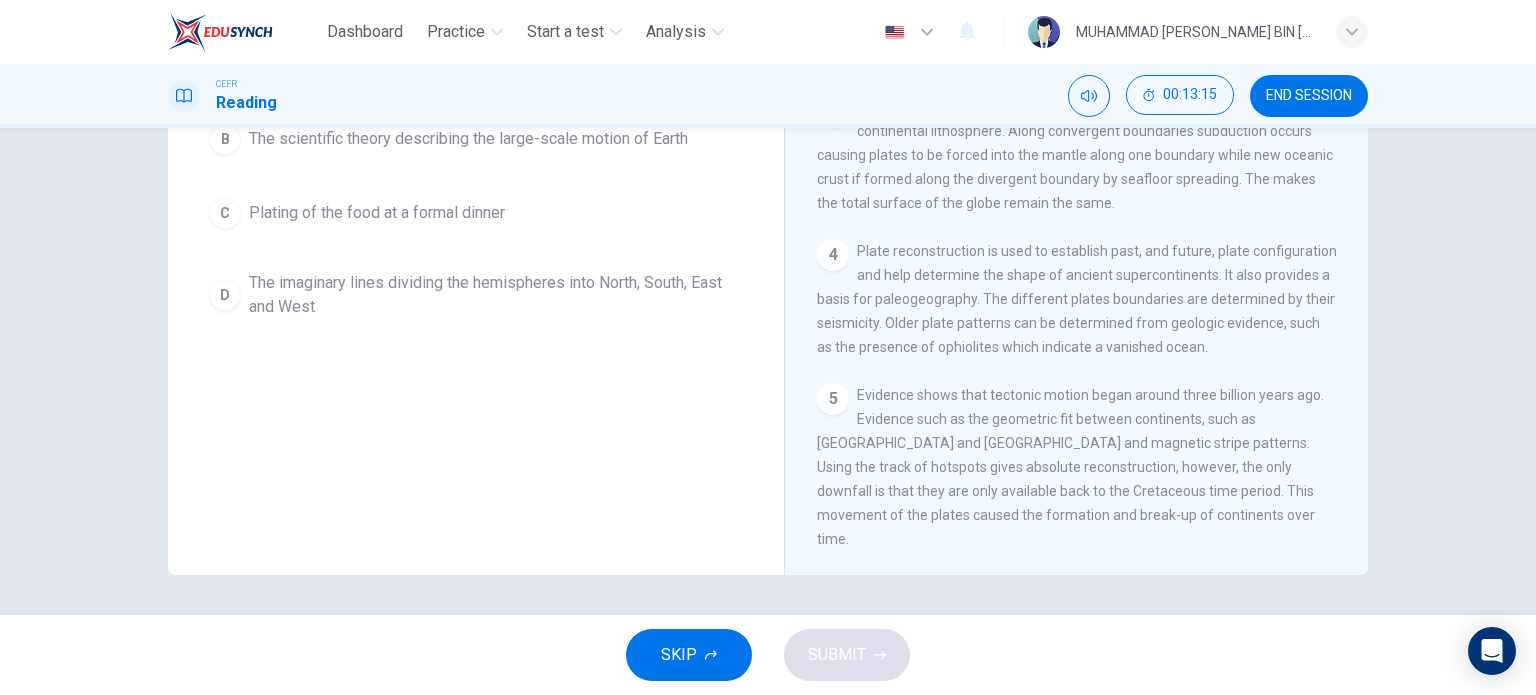 scroll, scrollTop: 0, scrollLeft: 0, axis: both 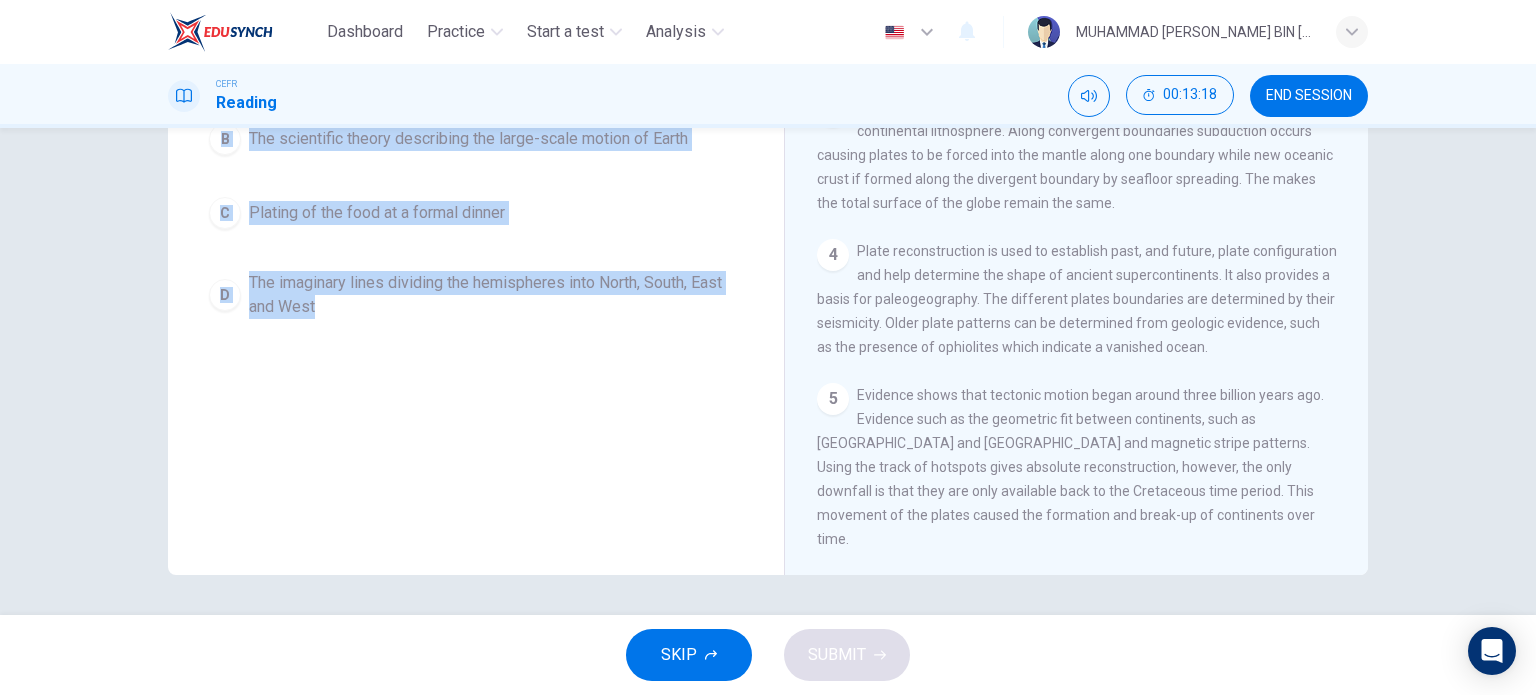 drag, startPoint x: 340, startPoint y: 367, endPoint x: 361, endPoint y: 332, distance: 40.81666 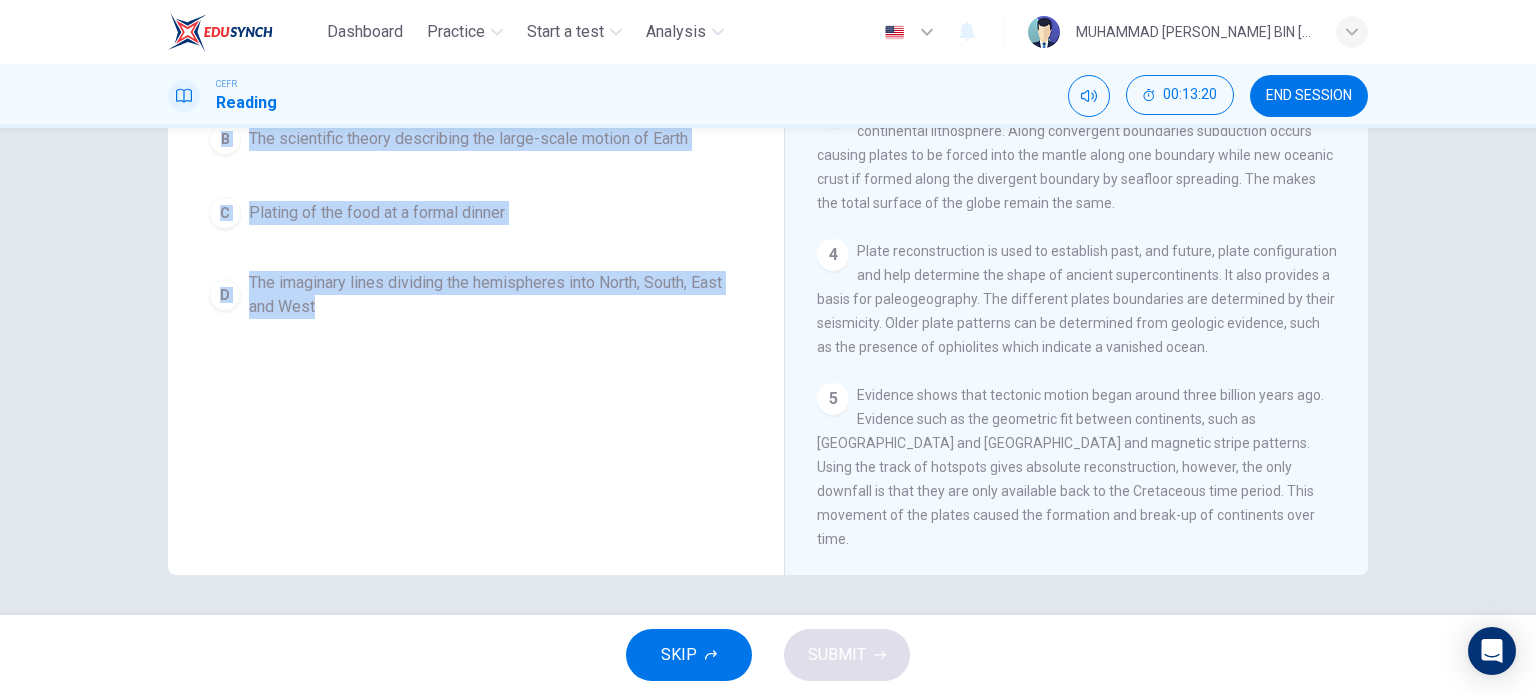 scroll, scrollTop: 0, scrollLeft: 0, axis: both 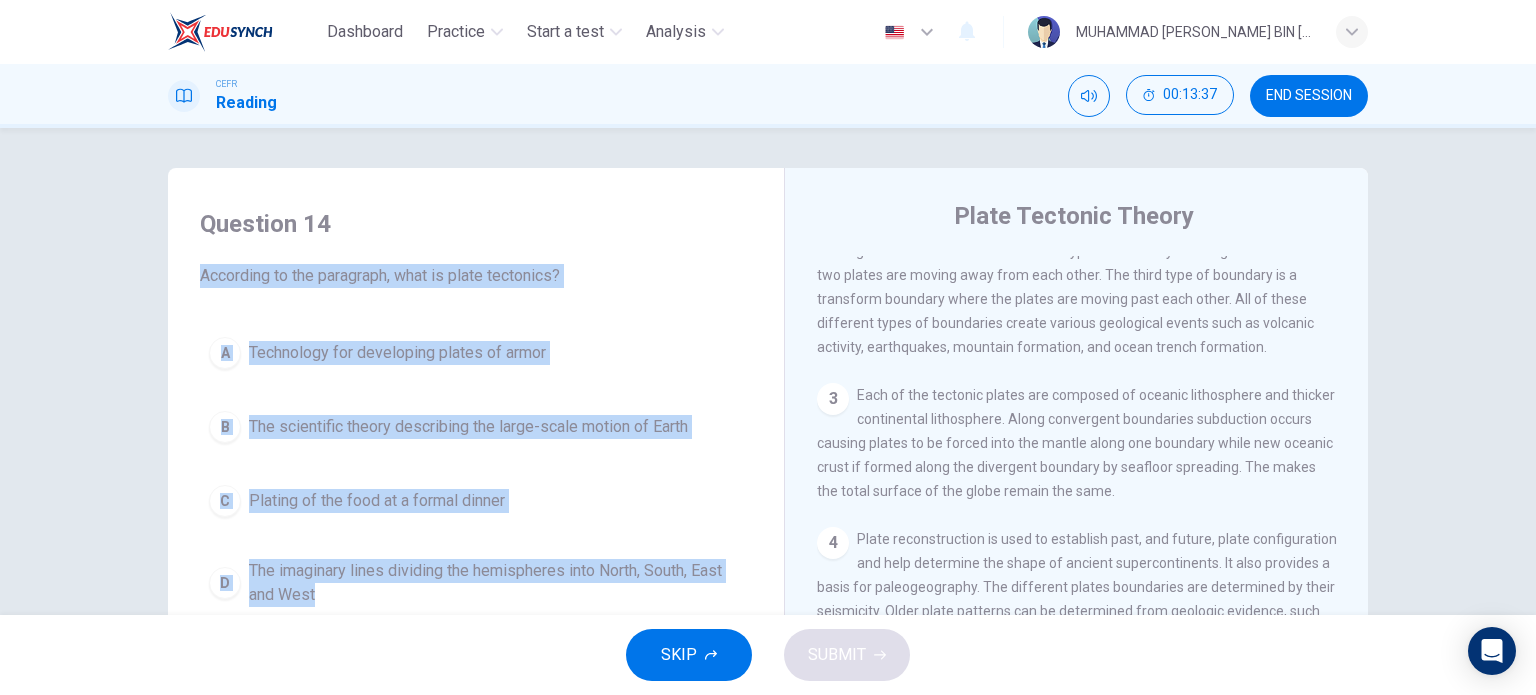 click on "A Technology for developing plates of armor B The scientific theory describing the large-scale motion of Earth C Plating of the food at a formal dinner D The imaginary lines dividing the hemispheres into North, South, East and West" at bounding box center [476, 472] 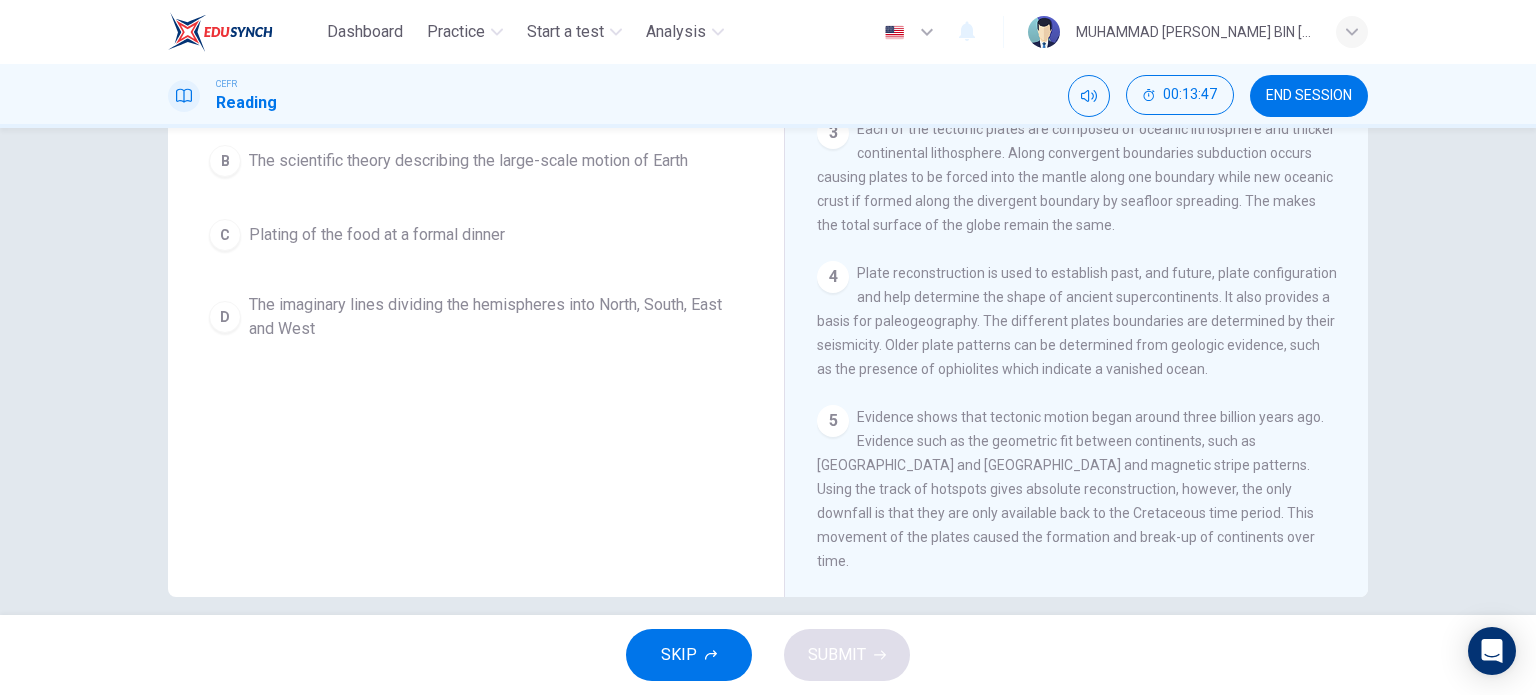 scroll, scrollTop: 0, scrollLeft: 0, axis: both 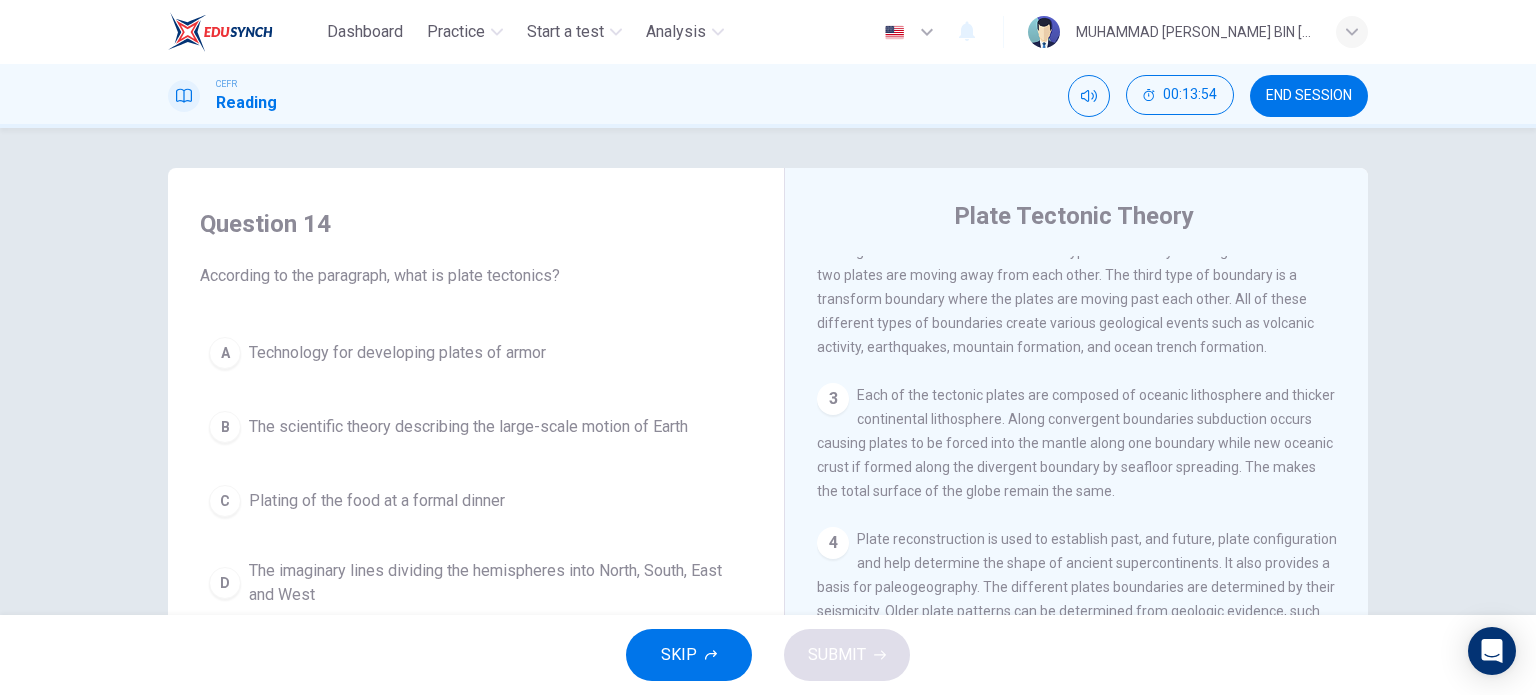 click on "C Plating of the food at a formal dinner" at bounding box center [476, 501] 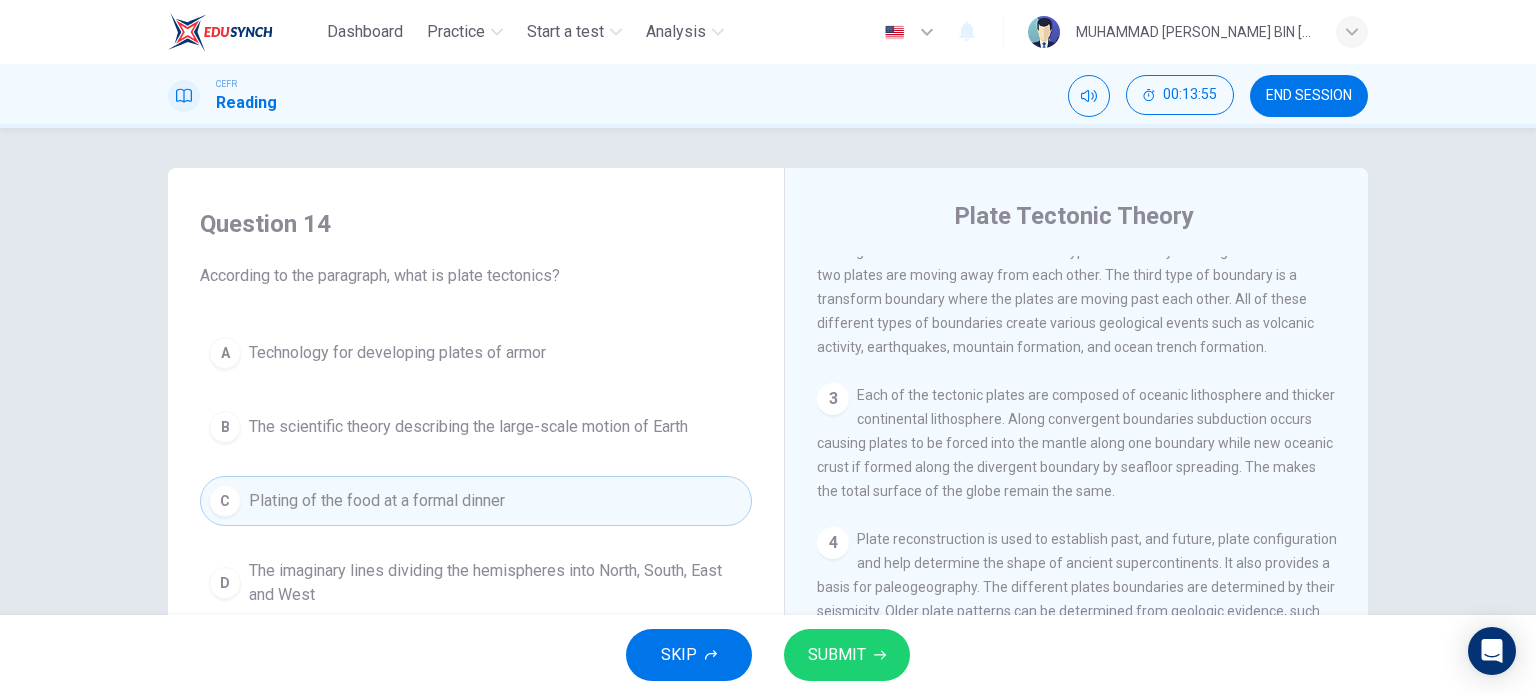 click on "A Technology for developing plates of armor B The scientific theory describing the large-scale motion of Earth C Plating of the food at a formal dinner D The imaginary lines dividing the hemispheres into North, South, East and West" at bounding box center [476, 472] 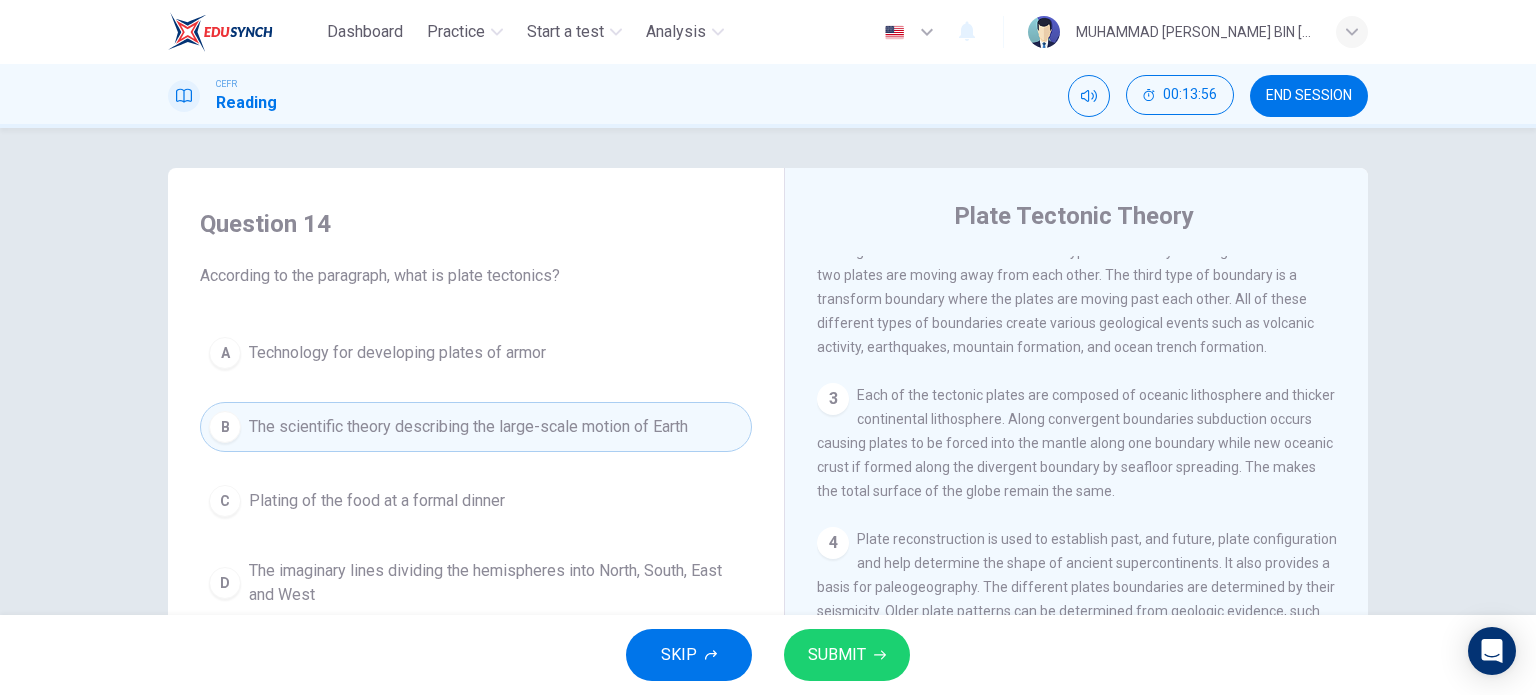 click on "SUBMIT" at bounding box center (837, 655) 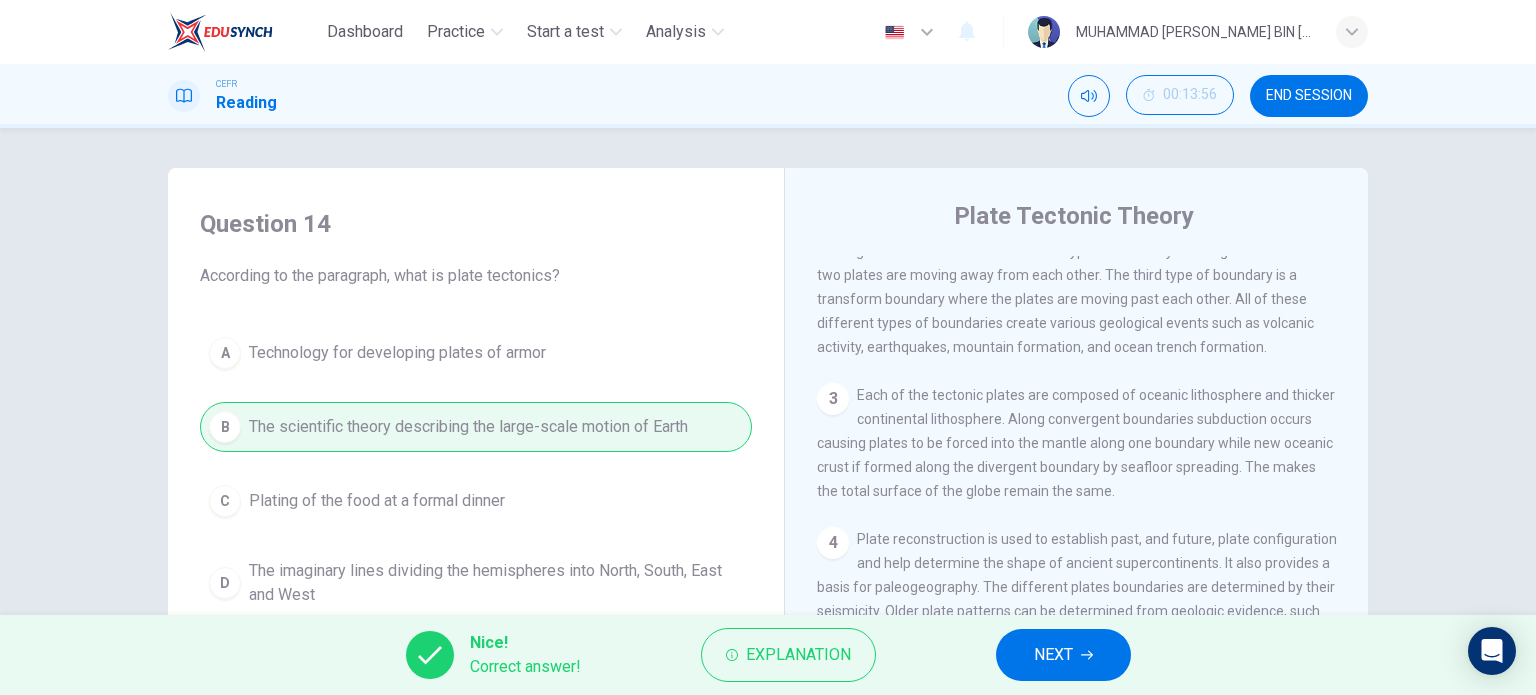 drag, startPoint x: 1026, startPoint y: 651, endPoint x: 965, endPoint y: 639, distance: 62.169125 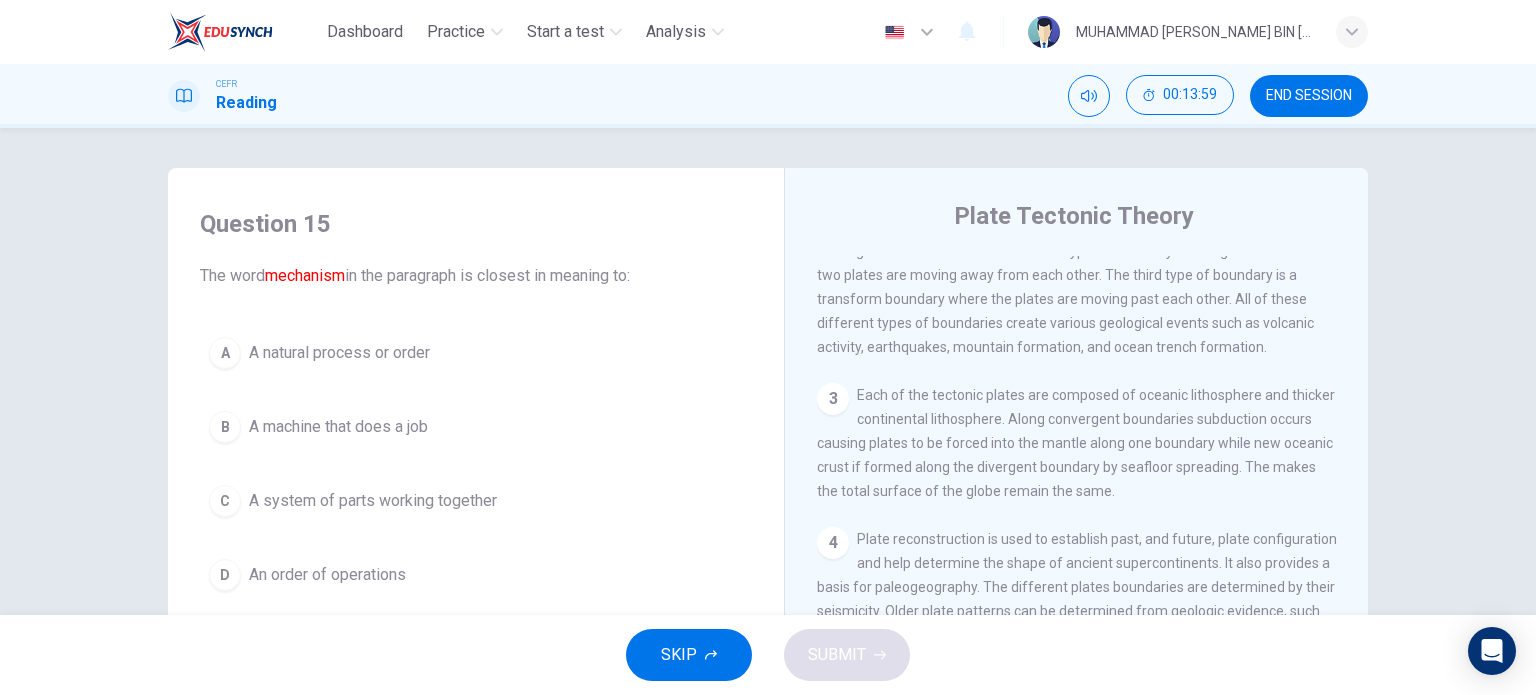 scroll, scrollTop: 0, scrollLeft: 0, axis: both 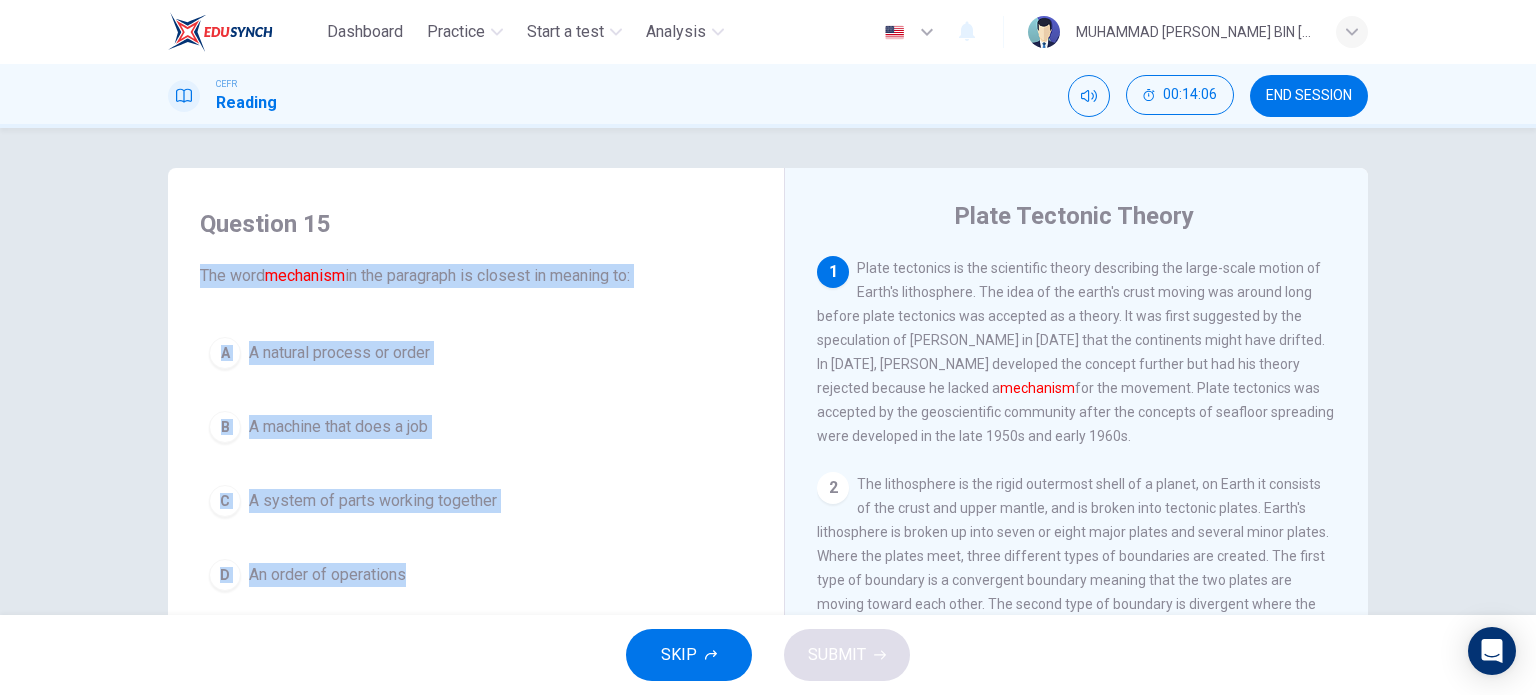 drag, startPoint x: 192, startPoint y: 279, endPoint x: 404, endPoint y: 588, distance: 374.73325 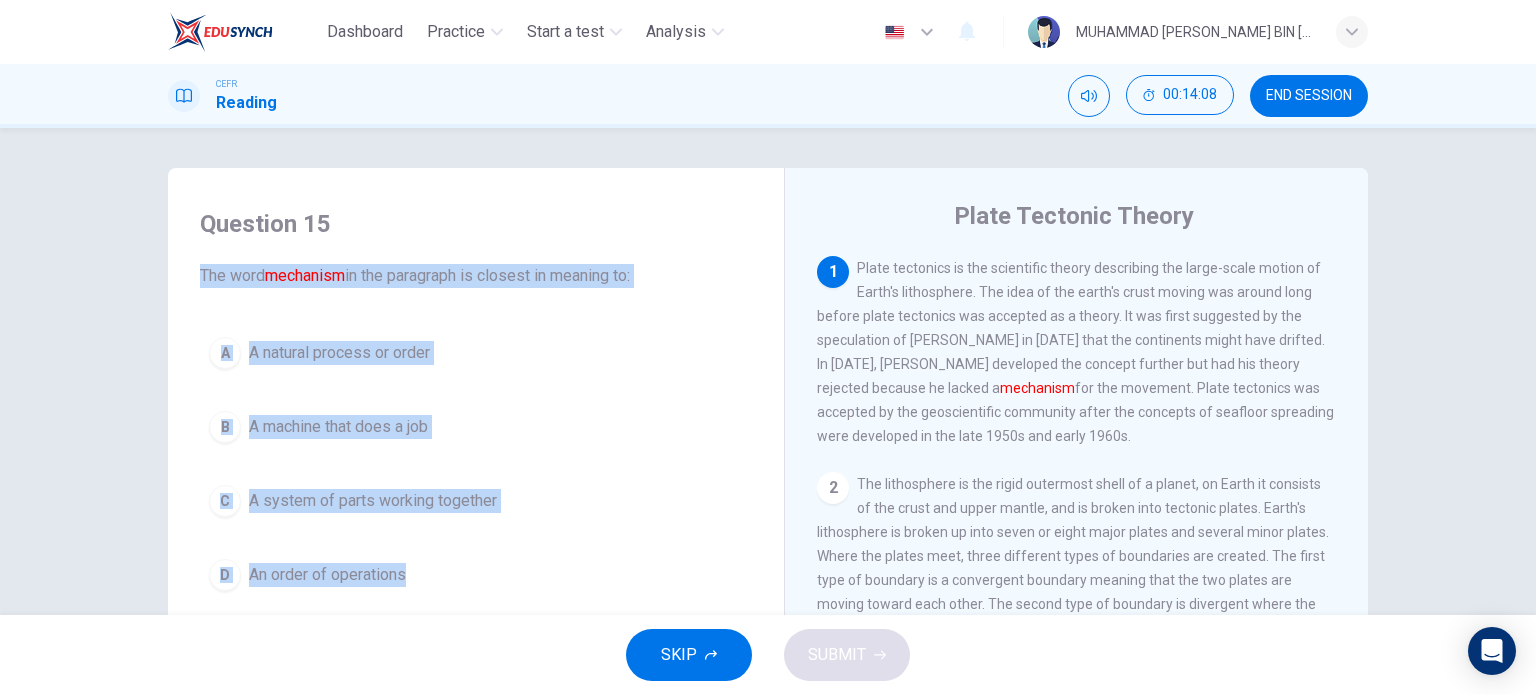 click on "The word  mechanism  in the paragraph is closest in meaning to:" at bounding box center [476, 276] 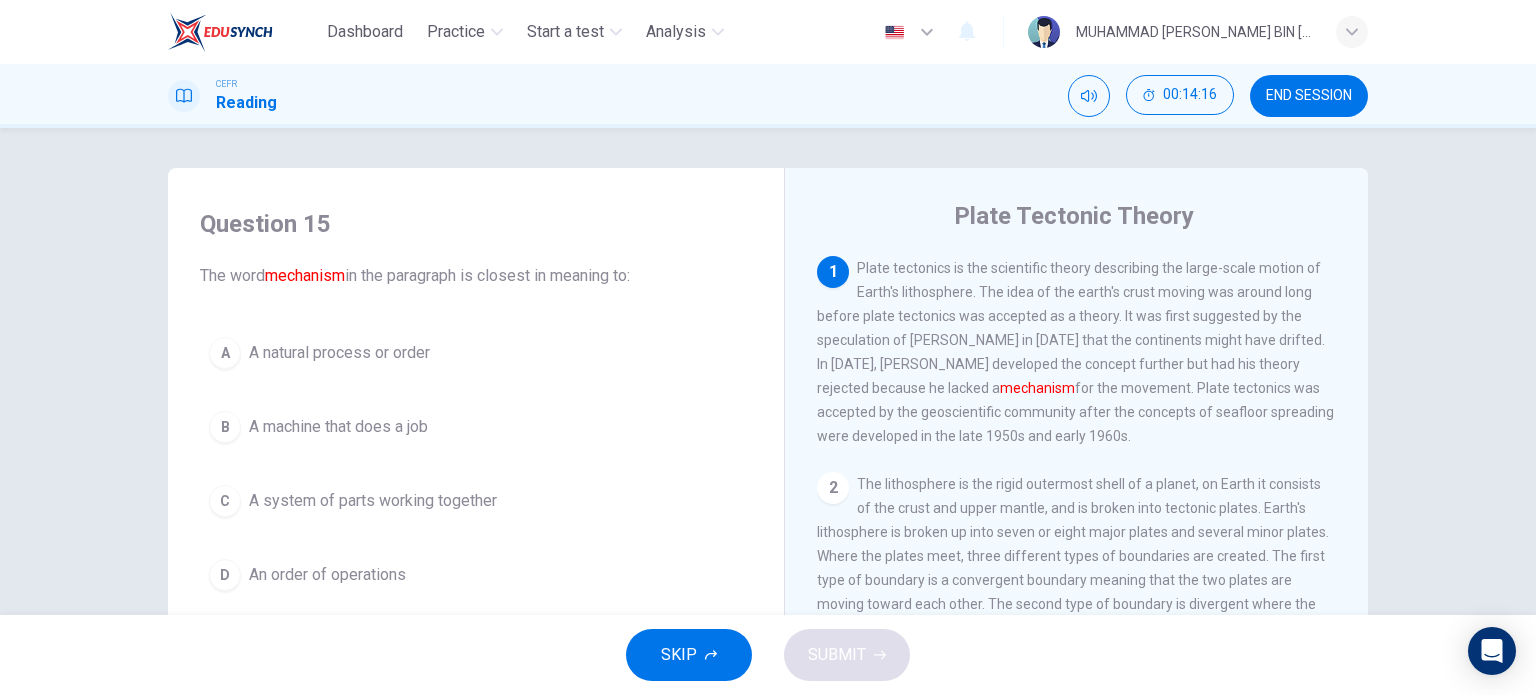 click on "C A system of parts working together" at bounding box center [476, 501] 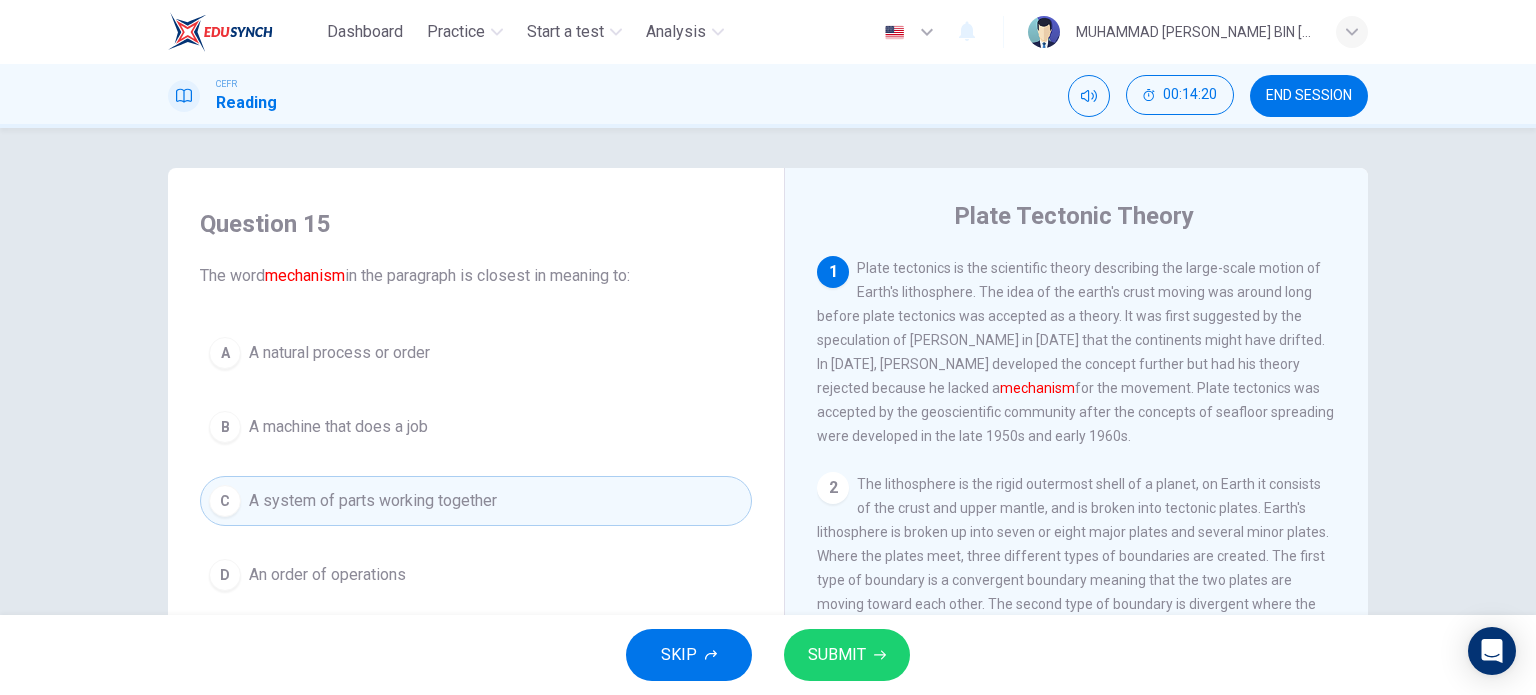 drag, startPoint x: 694, startPoint y: 487, endPoint x: 662, endPoint y: 479, distance: 32.984844 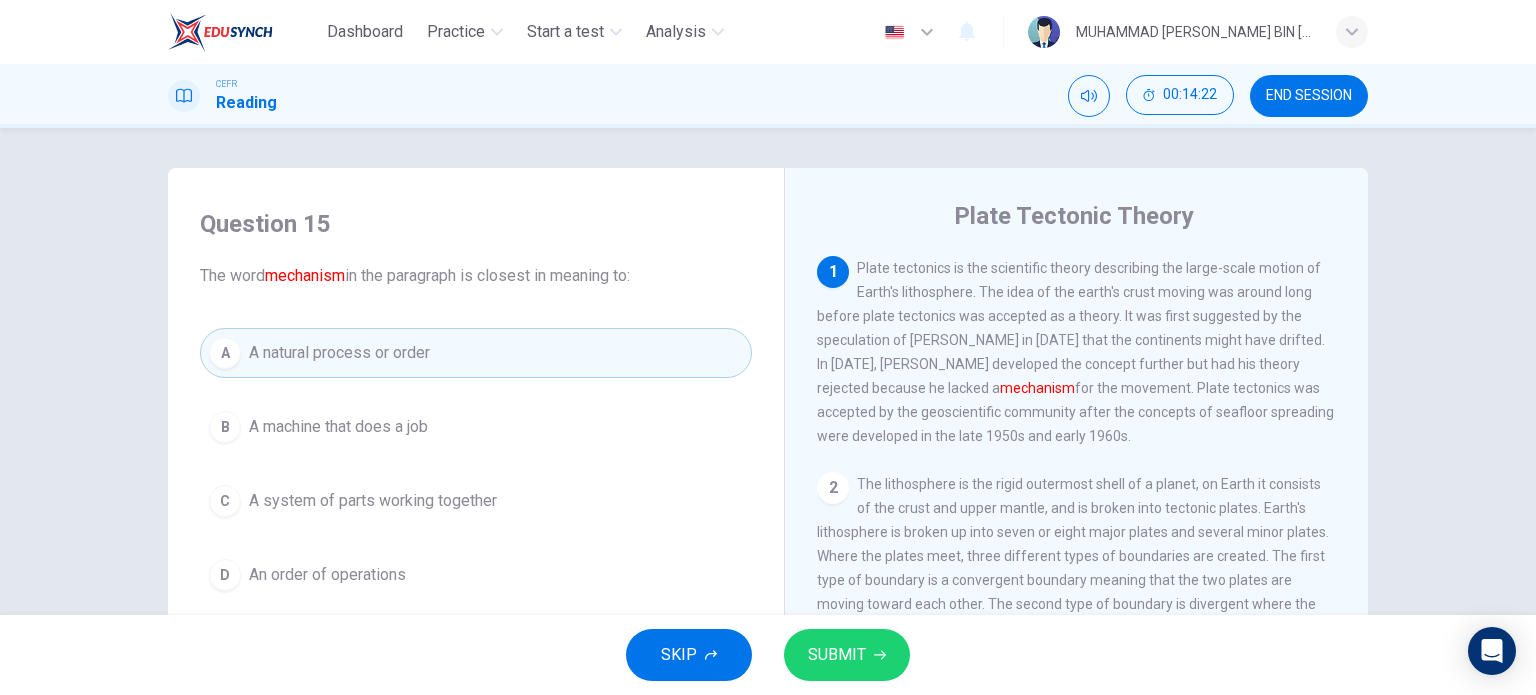 click on "SUBMIT" at bounding box center (837, 655) 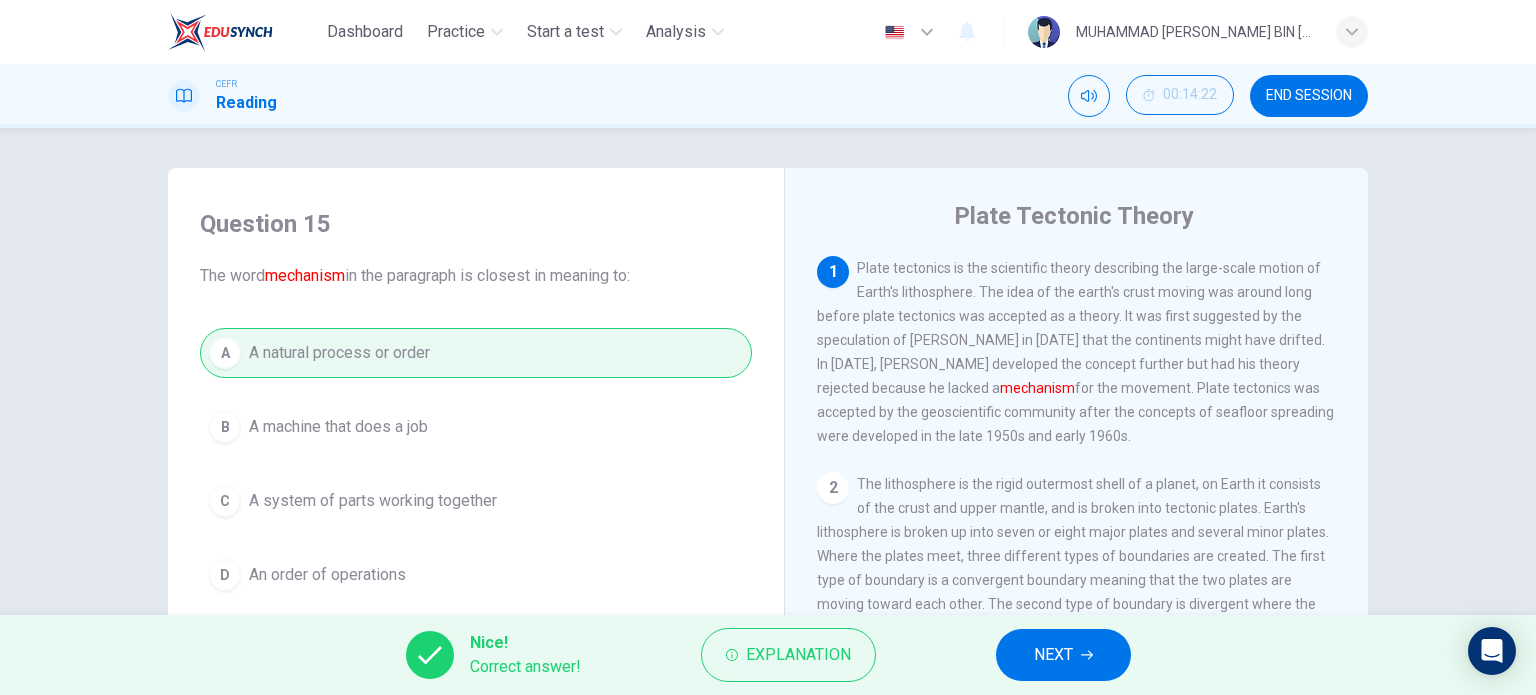 click on "NEXT" at bounding box center (1063, 655) 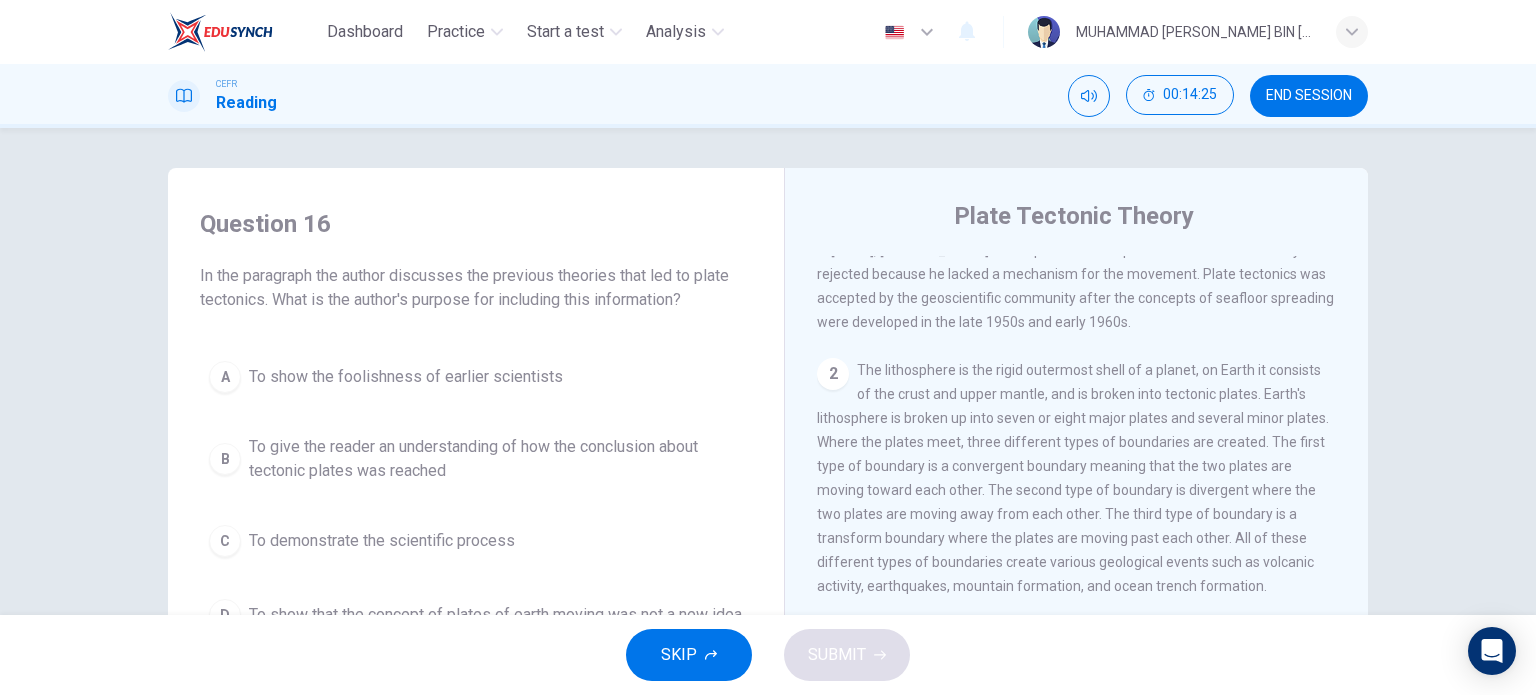 scroll, scrollTop: 0, scrollLeft: 0, axis: both 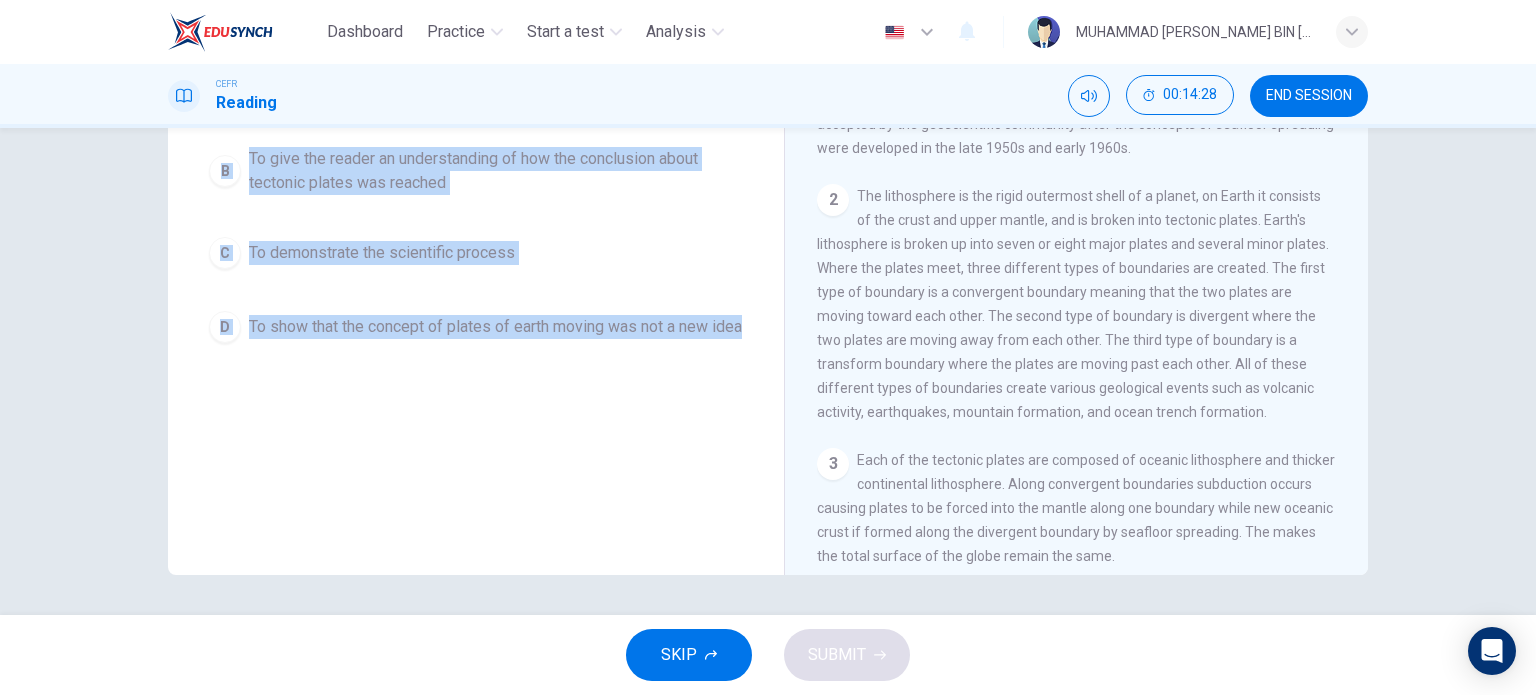drag, startPoint x: 193, startPoint y: 278, endPoint x: 600, endPoint y: 351, distance: 413.49487 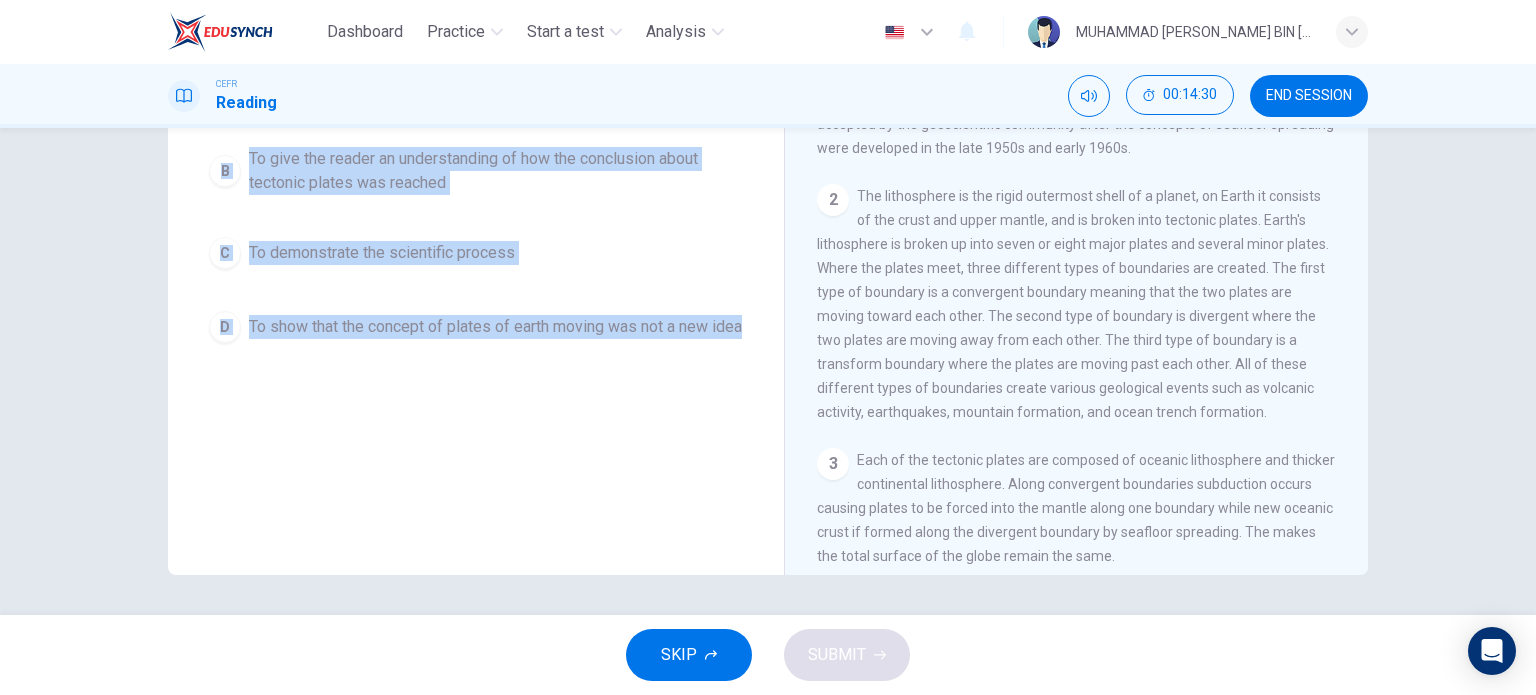 click on "Question 16 In the paragraph the author discusses the previous theories that led to plate tectonics. What is the author's purpose for including this information? A To show the foolishness of earlier scientists B To give the reader an understanding of how the conclusion about tectonic plates was reached C To demonstrate the scientific process D To show that the concept of plates of earth moving was not a new idea" at bounding box center [476, 237] 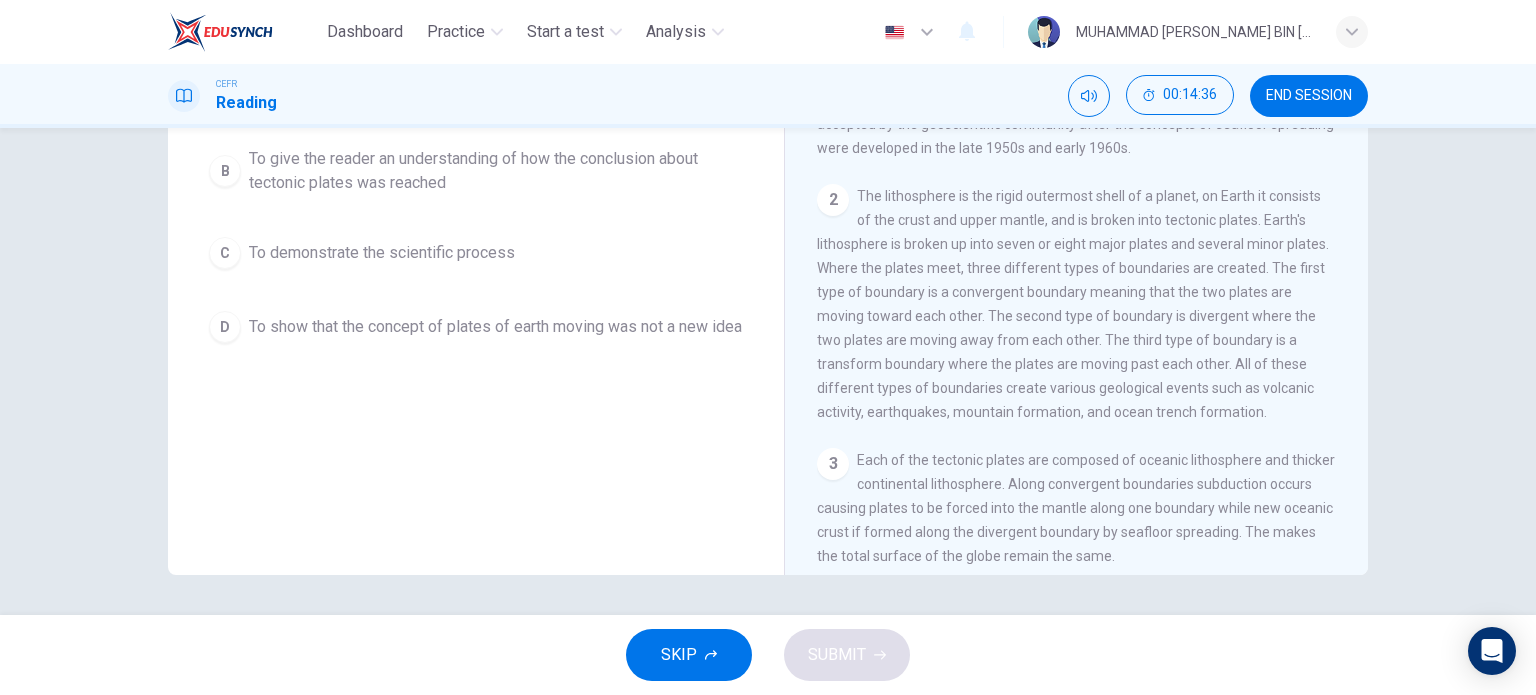 click on "Question 16 In the paragraph the author discusses the previous theories that led to plate tectonics. What is the author's purpose for including this information? A To show the foolishness of earlier scientists B To give the reader an understanding of how the conclusion about tectonic plates was reached C To demonstrate the scientific process D To show that the concept of plates of earth moving was not a new idea" at bounding box center (476, 237) 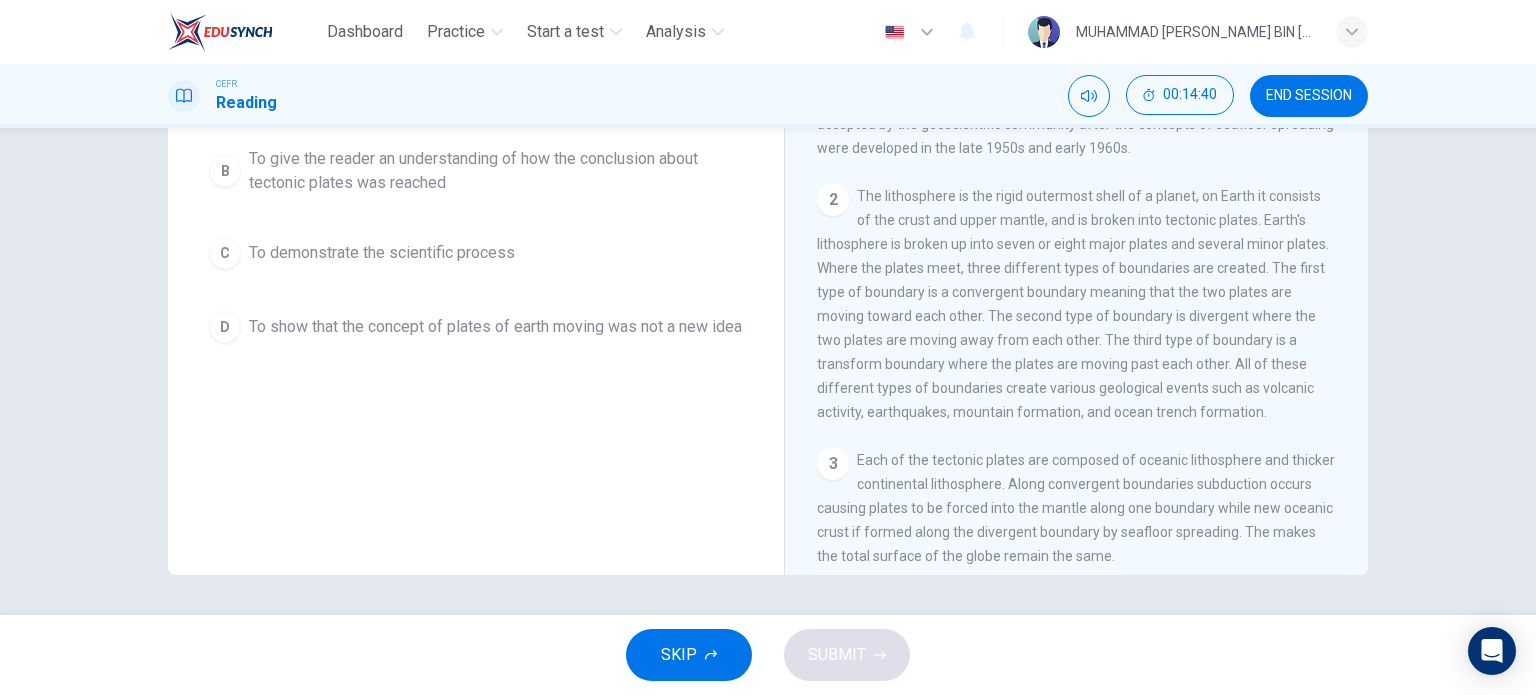 click on "Question 16 In the paragraph the author discusses the previous theories that led to plate tectonics. What is the author's purpose for including this information? A To show the foolishness of earlier scientists B To give the reader an understanding of how the conclusion about tectonic plates was reached C To demonstrate the scientific process D To show that the concept of plates of earth moving was not a new idea" at bounding box center [476, 237] 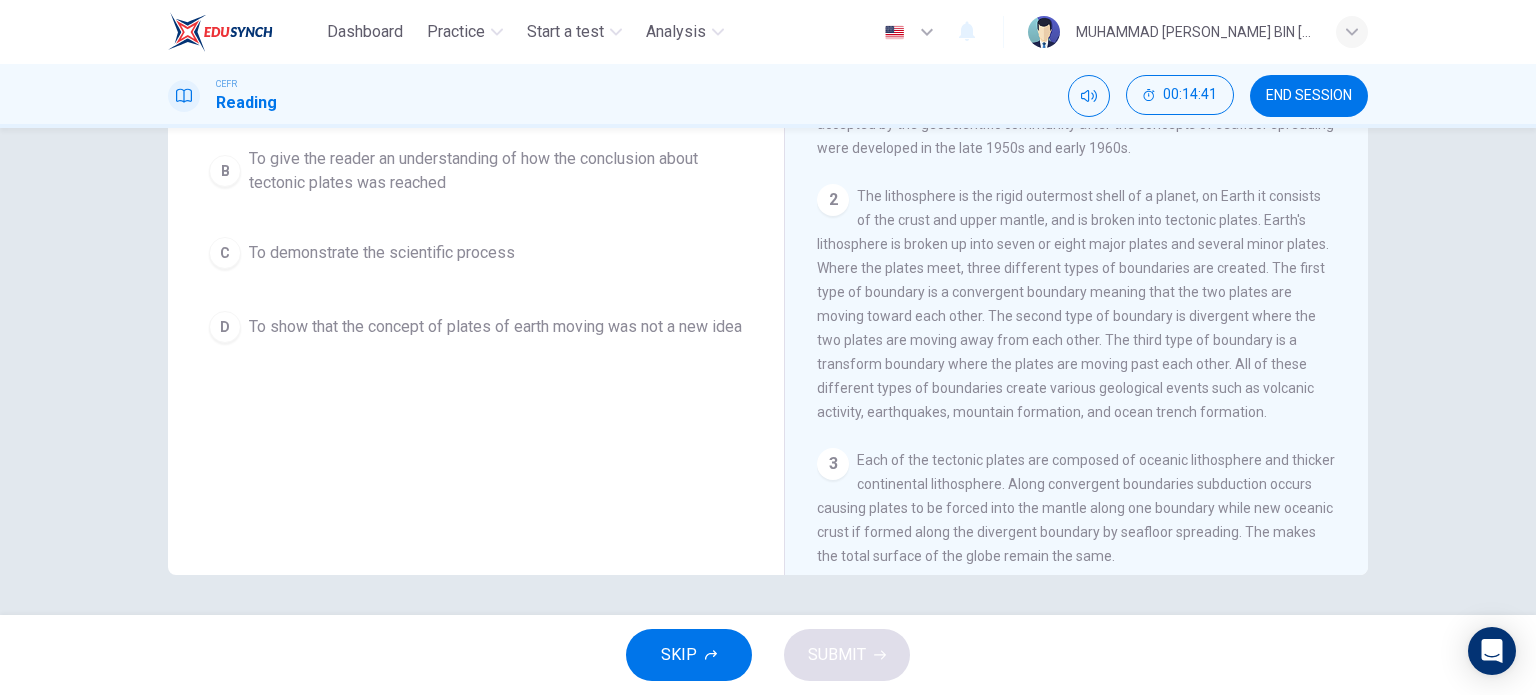 click on "To give the reader an understanding of how the conclusion about tectonic plates was reached" at bounding box center [496, 171] 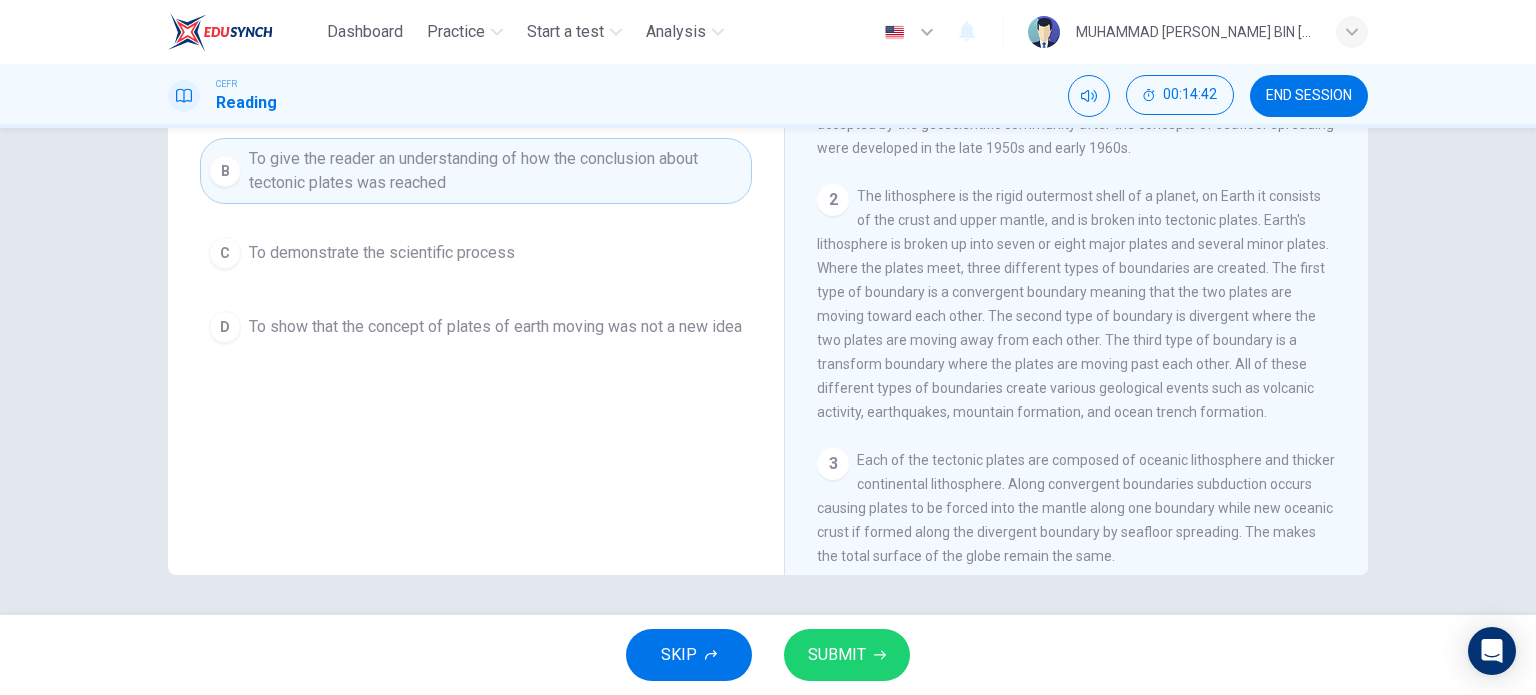 click on "SUBMIT" at bounding box center [847, 655] 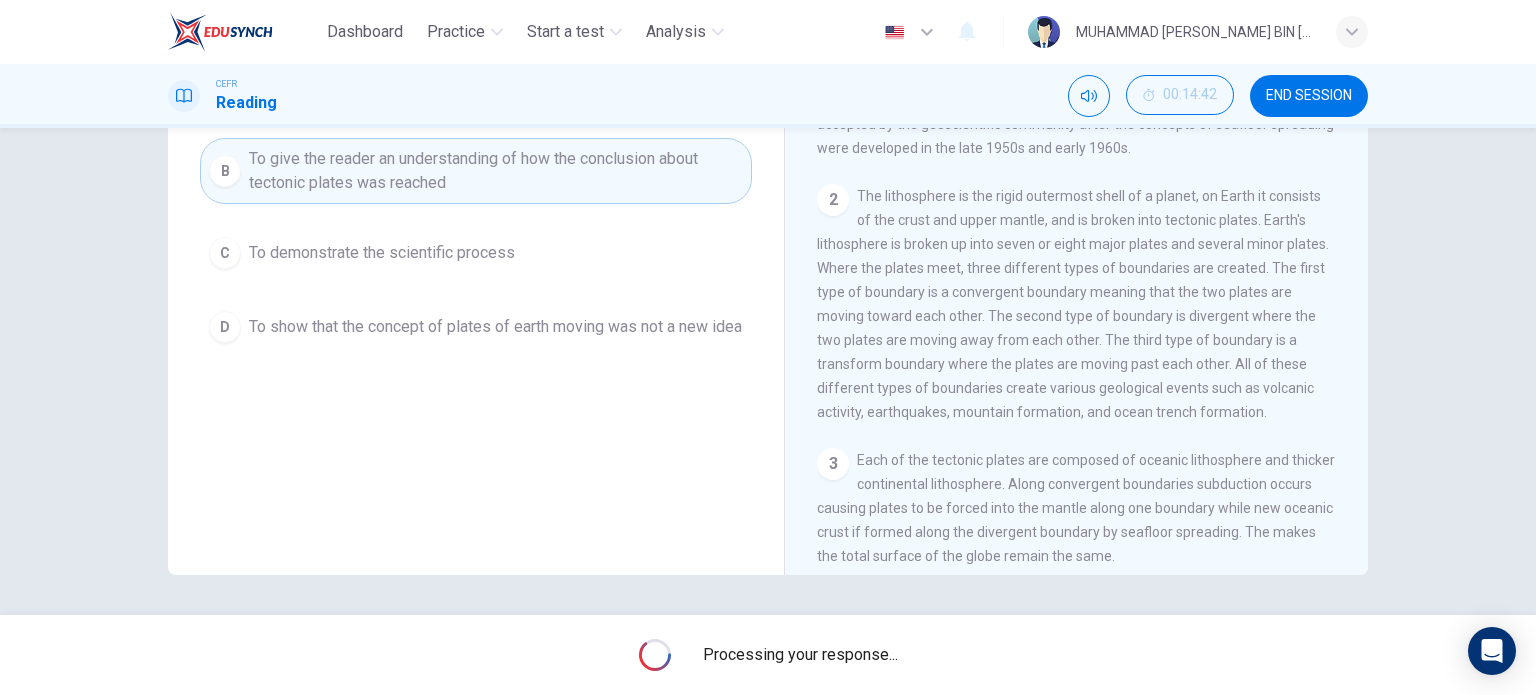 click on "Question 16 In the paragraph the author discusses the previous theories that led to plate tectonics. What is the author's purpose for including this information? A To show the foolishness of earlier scientists B To give the reader an understanding of how the conclusion about tectonic plates was reached C To demonstrate the scientific process D To show that the concept of plates of earth moving was not a new idea" at bounding box center [476, 237] 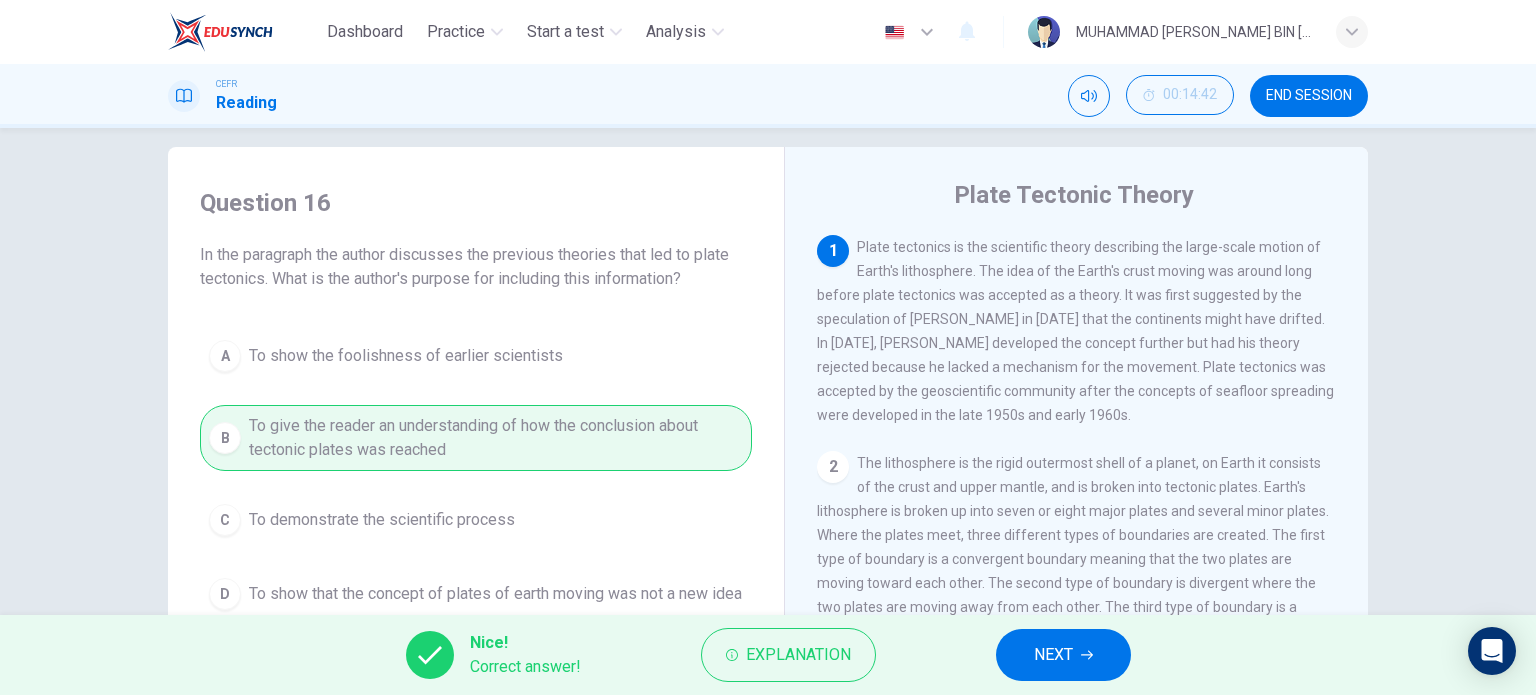 scroll, scrollTop: 0, scrollLeft: 0, axis: both 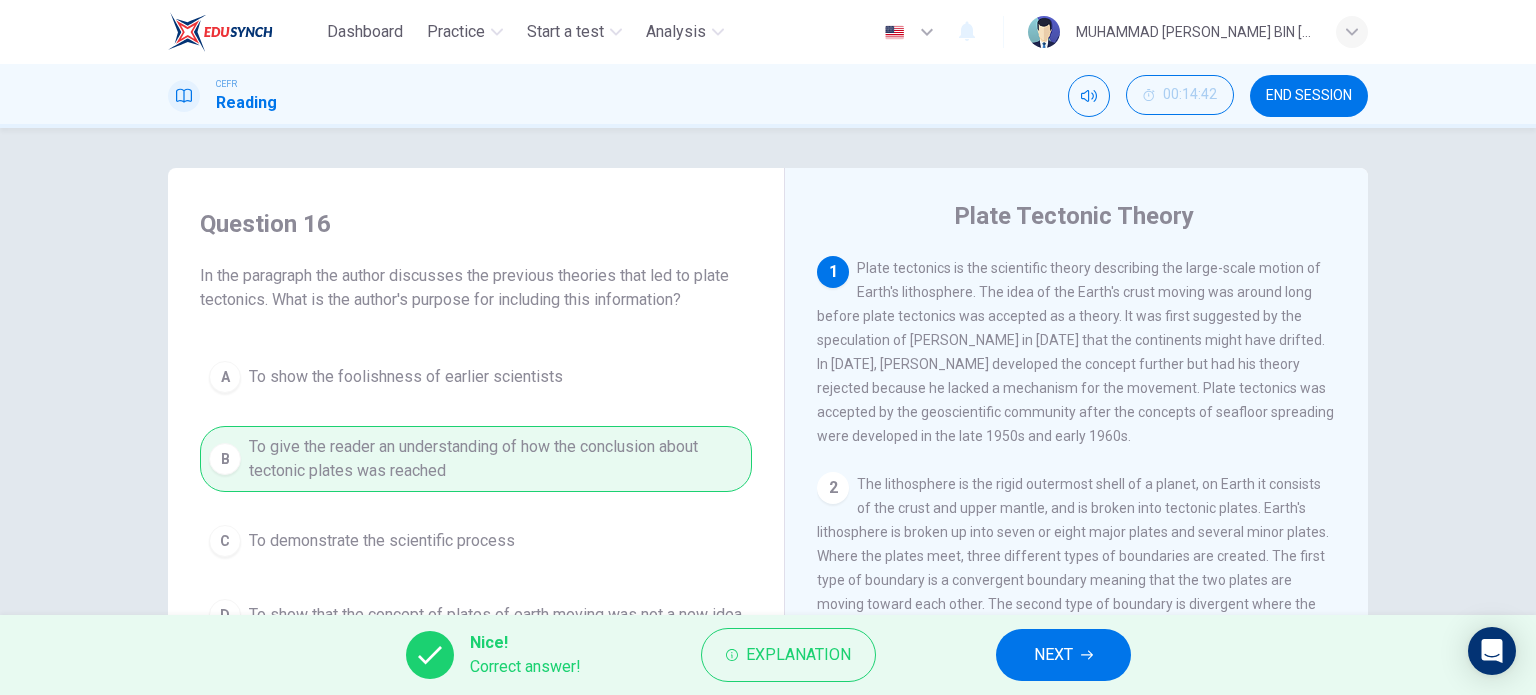 click on "NEXT" at bounding box center (1053, 655) 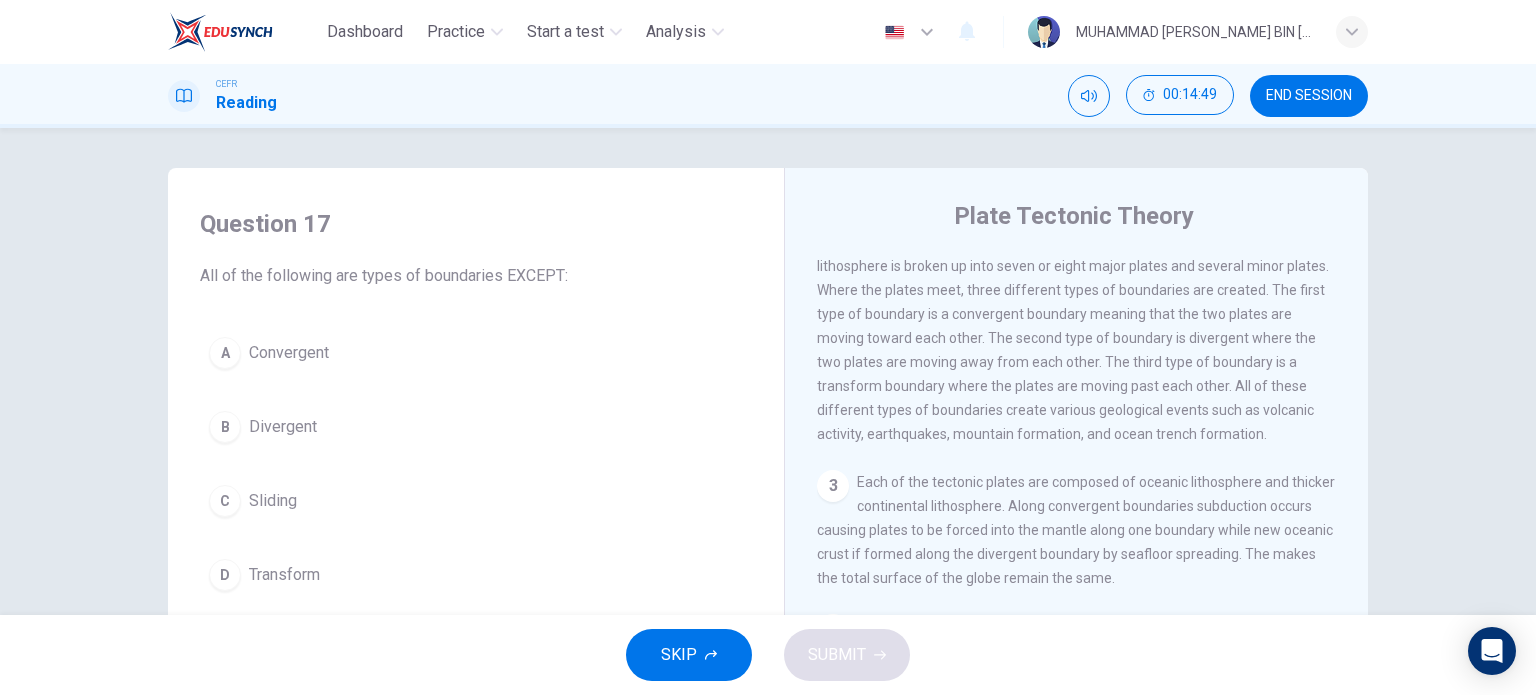 scroll, scrollTop: 0, scrollLeft: 0, axis: both 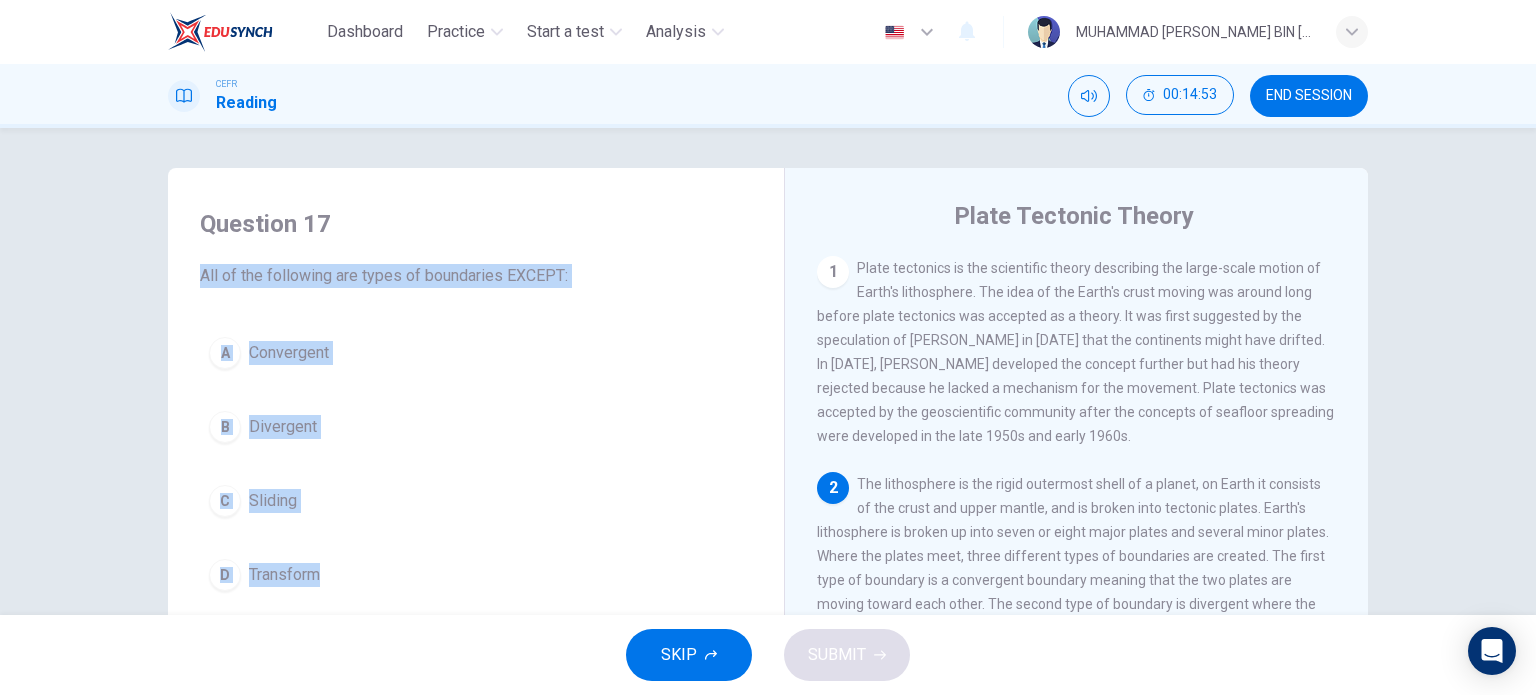 drag, startPoint x: 185, startPoint y: 265, endPoint x: 374, endPoint y: 558, distance: 348.66888 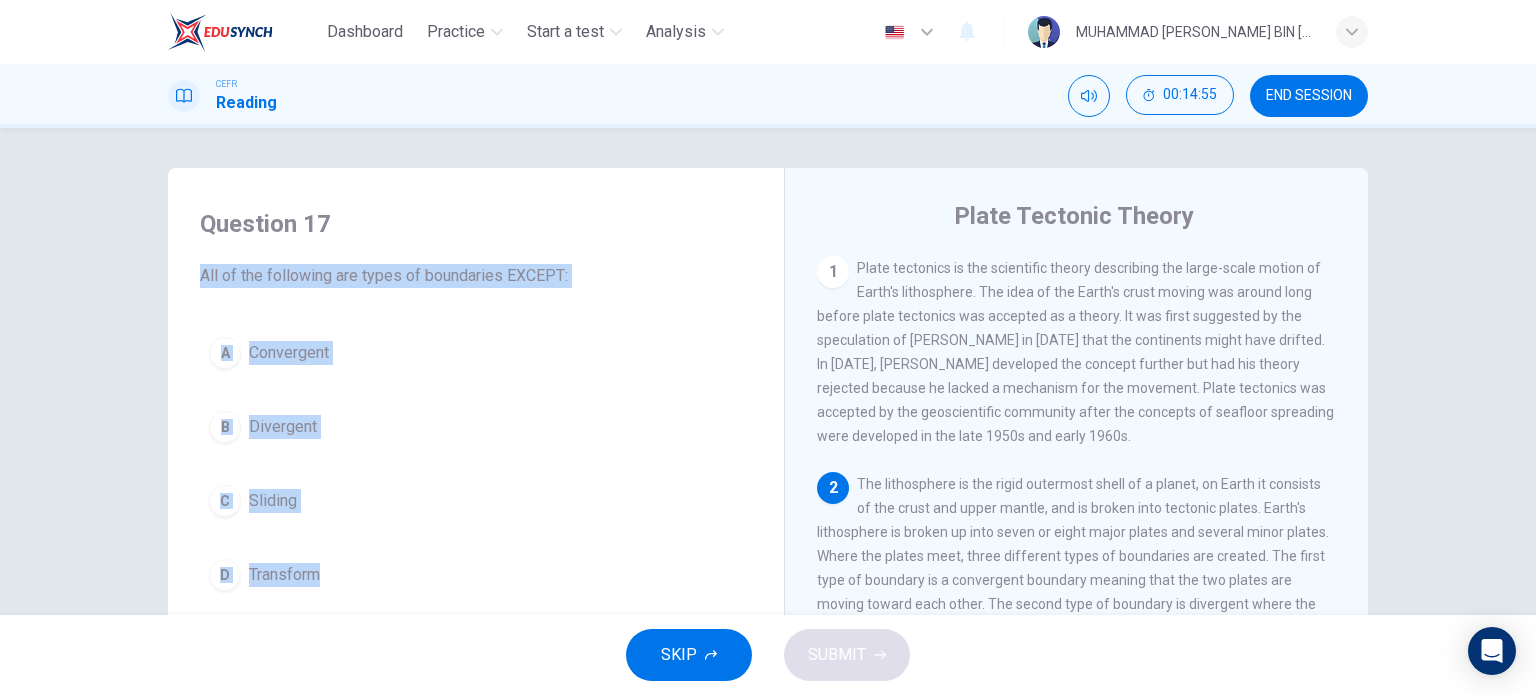 click on "All of the following are types of boundaries EXCEPT:" at bounding box center [476, 276] 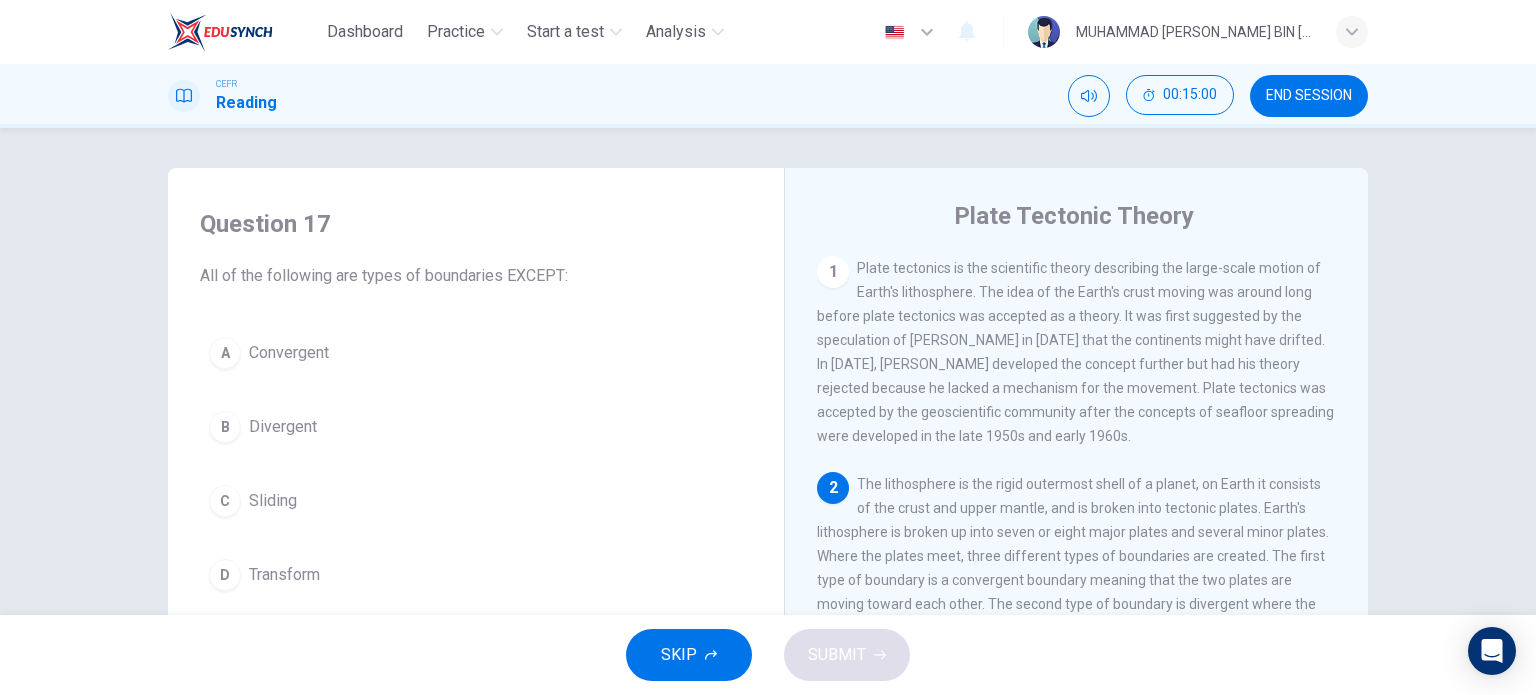 scroll, scrollTop: 266, scrollLeft: 0, axis: vertical 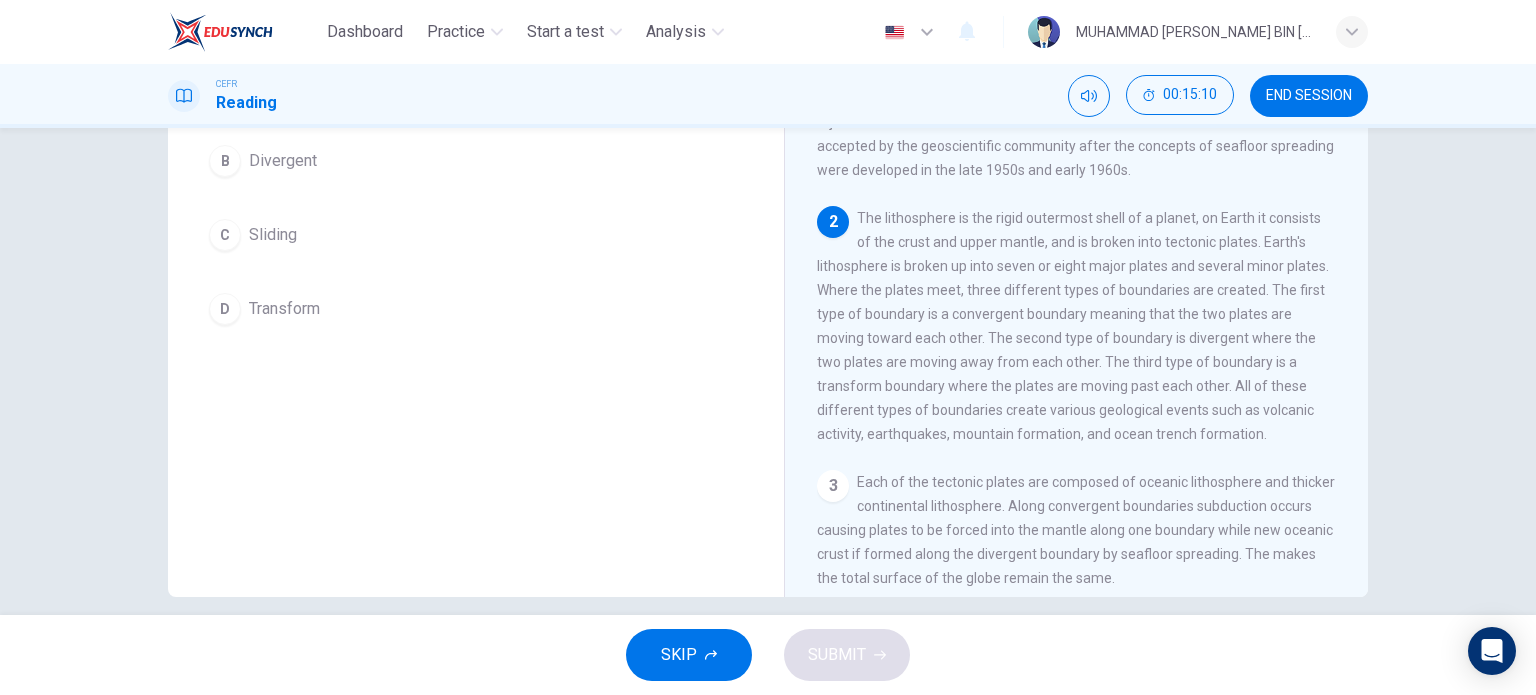 click on "Question 17 All of the following are types of boundaries EXCEPT: A Convergent B Divergent C Sliding D Transform" at bounding box center (476, 138) 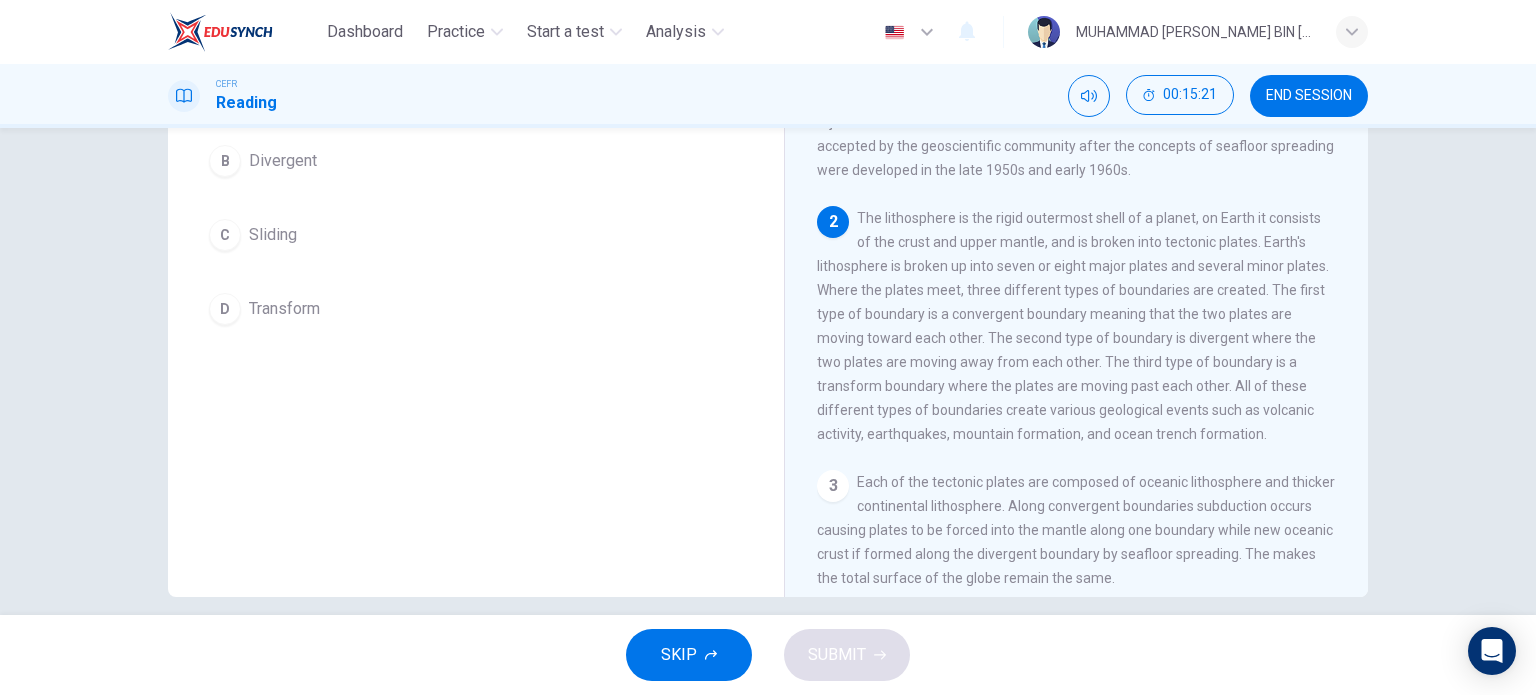 click on "Question 17 All of the following are types of boundaries EXCEPT: A Convergent B Divergent C Sliding D Transform" at bounding box center (476, 259) 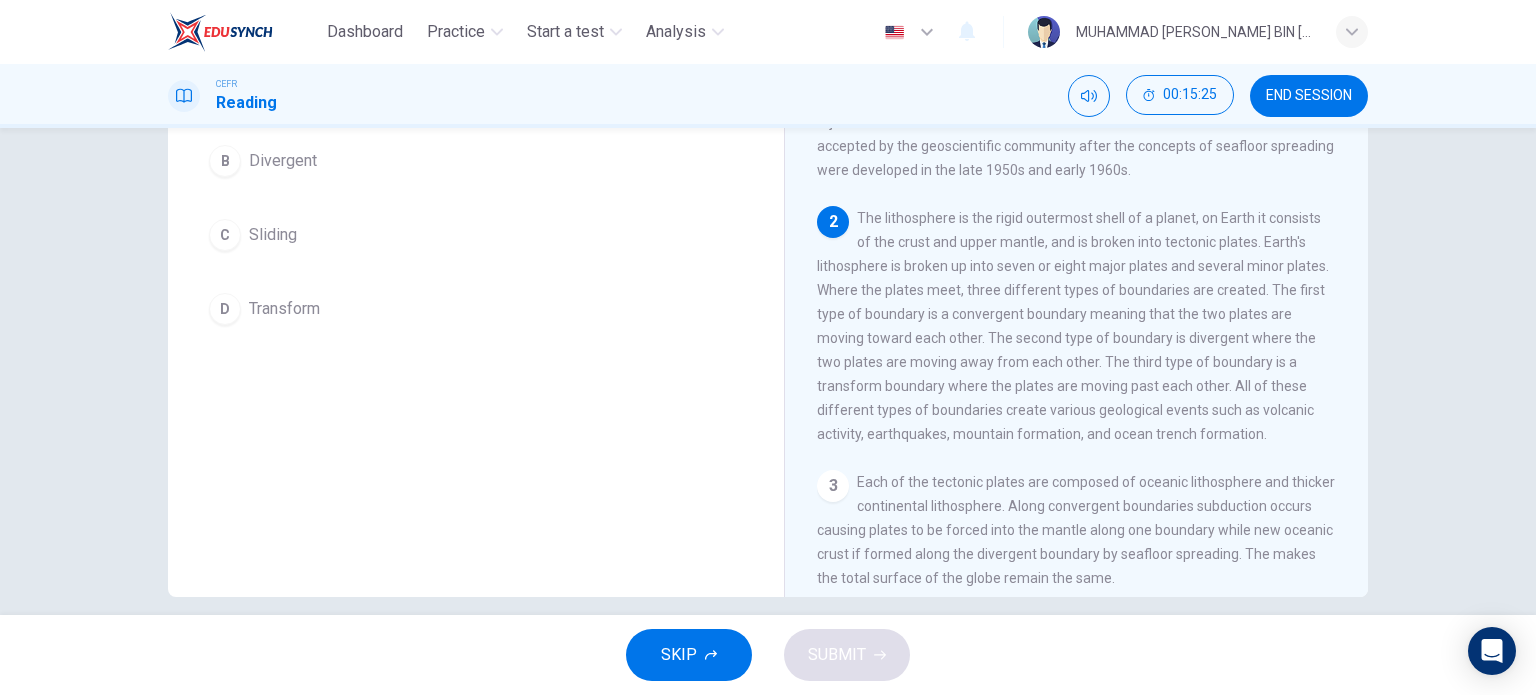 click on "Sliding" at bounding box center (273, 235) 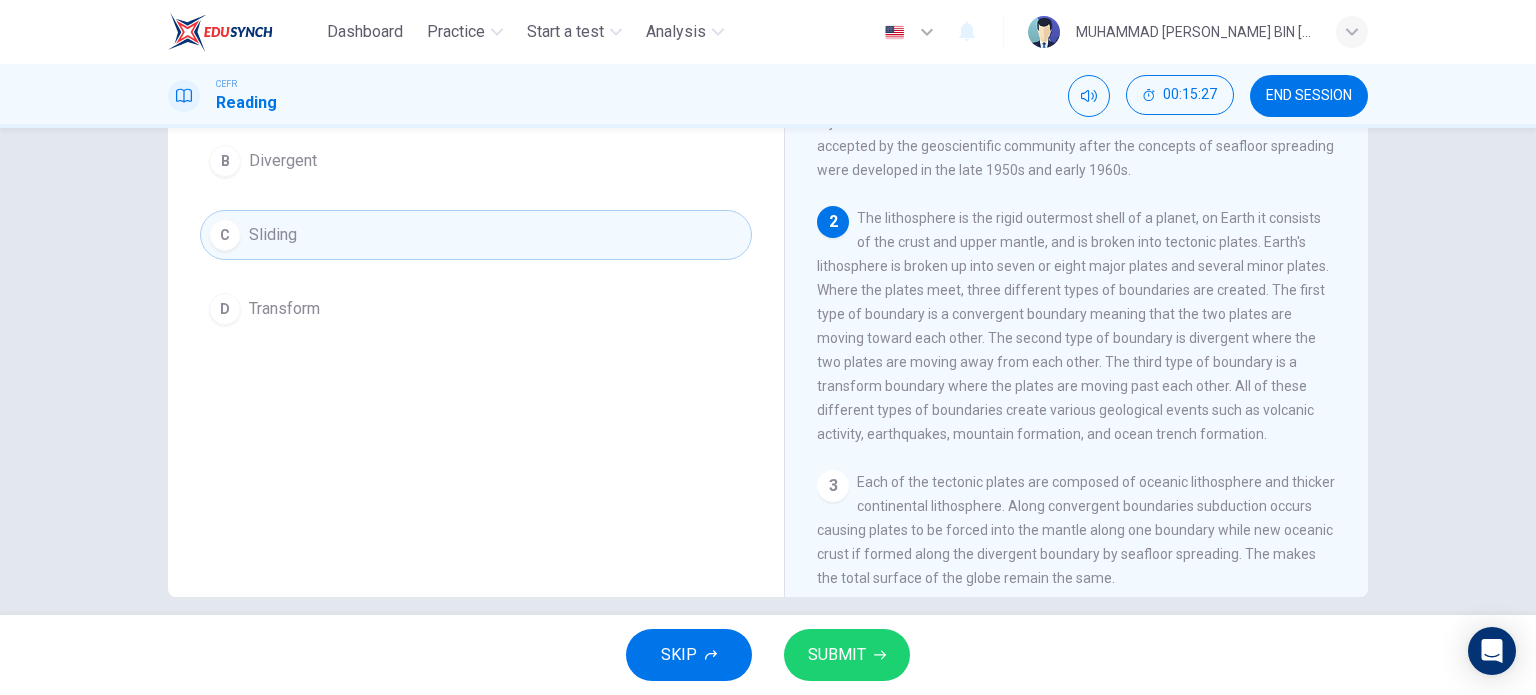 click on "SUBMIT" at bounding box center [837, 655] 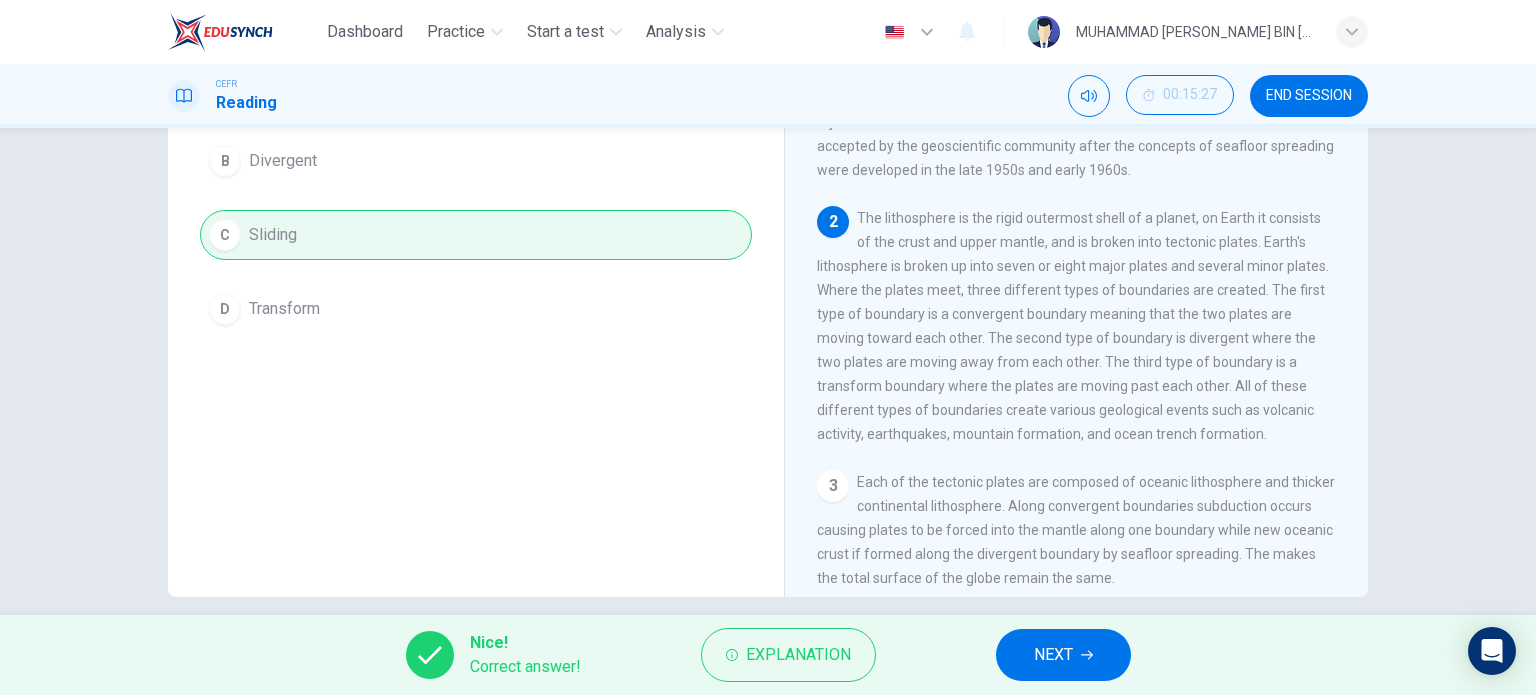 click on "NEXT" at bounding box center (1063, 655) 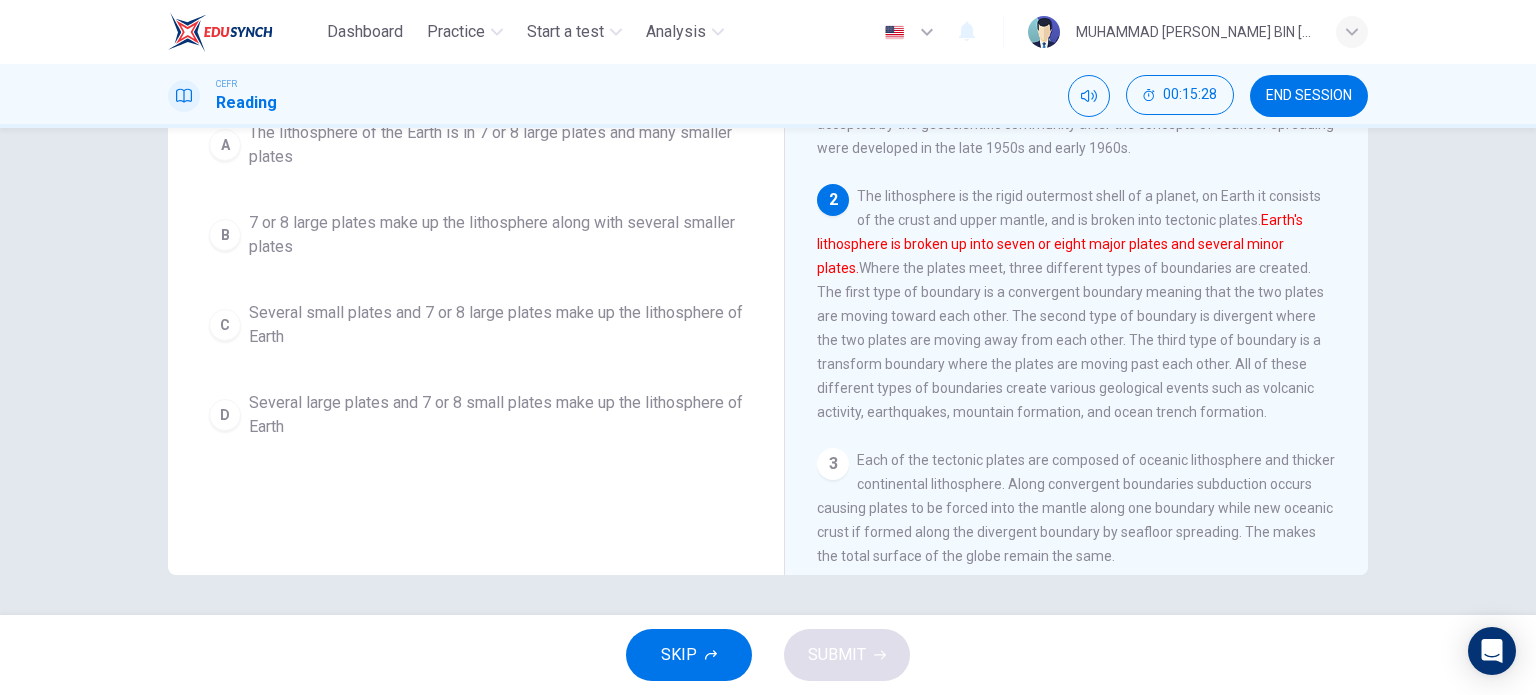scroll, scrollTop: 21, scrollLeft: 0, axis: vertical 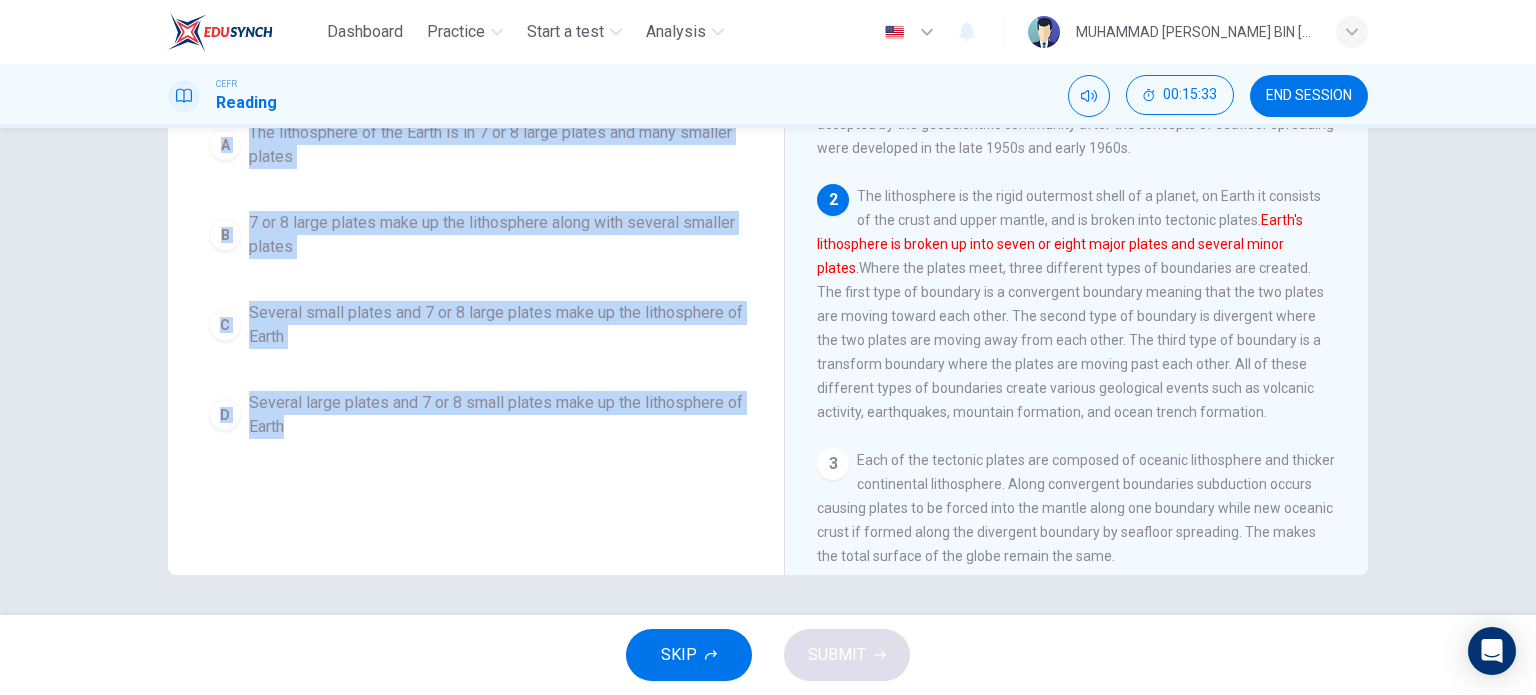 drag, startPoint x: 193, startPoint y: 255, endPoint x: 428, endPoint y: 467, distance: 316.49487 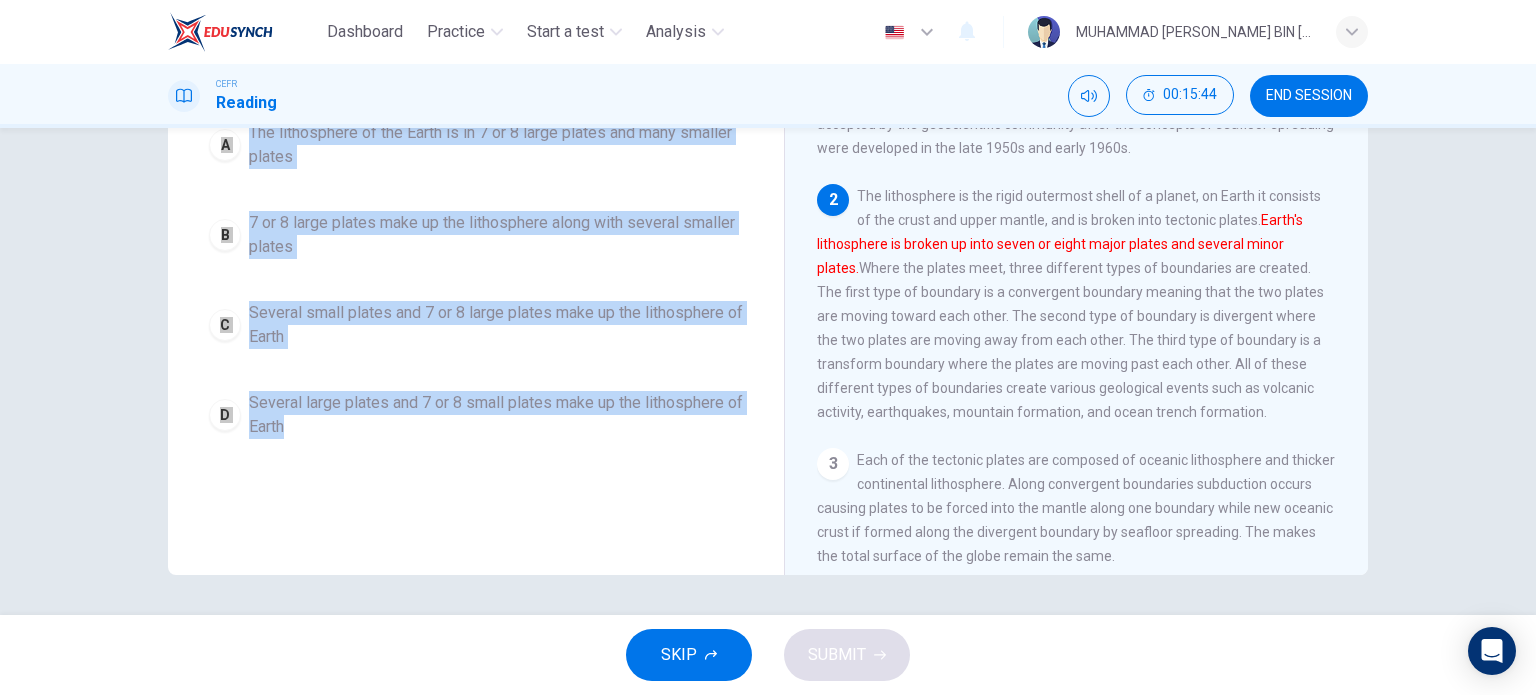 click on "Question 18 Which sentence is most similar to the following sentence from the paragraph?
Earth's lithosphere is broken up into seven or eight major plates and several minor plates. A The lithosphere of the Earth is in 7 or 8 large plates and many smaller plates B 7 or 8 large plates make up the lithosphere along with several smaller plates C Several small plates and 7 or 8 large plates make up the lithosphere of Earth D Several large plates and 7 or 8 small plates make up the lithosphere of Earth" at bounding box center (476, 237) 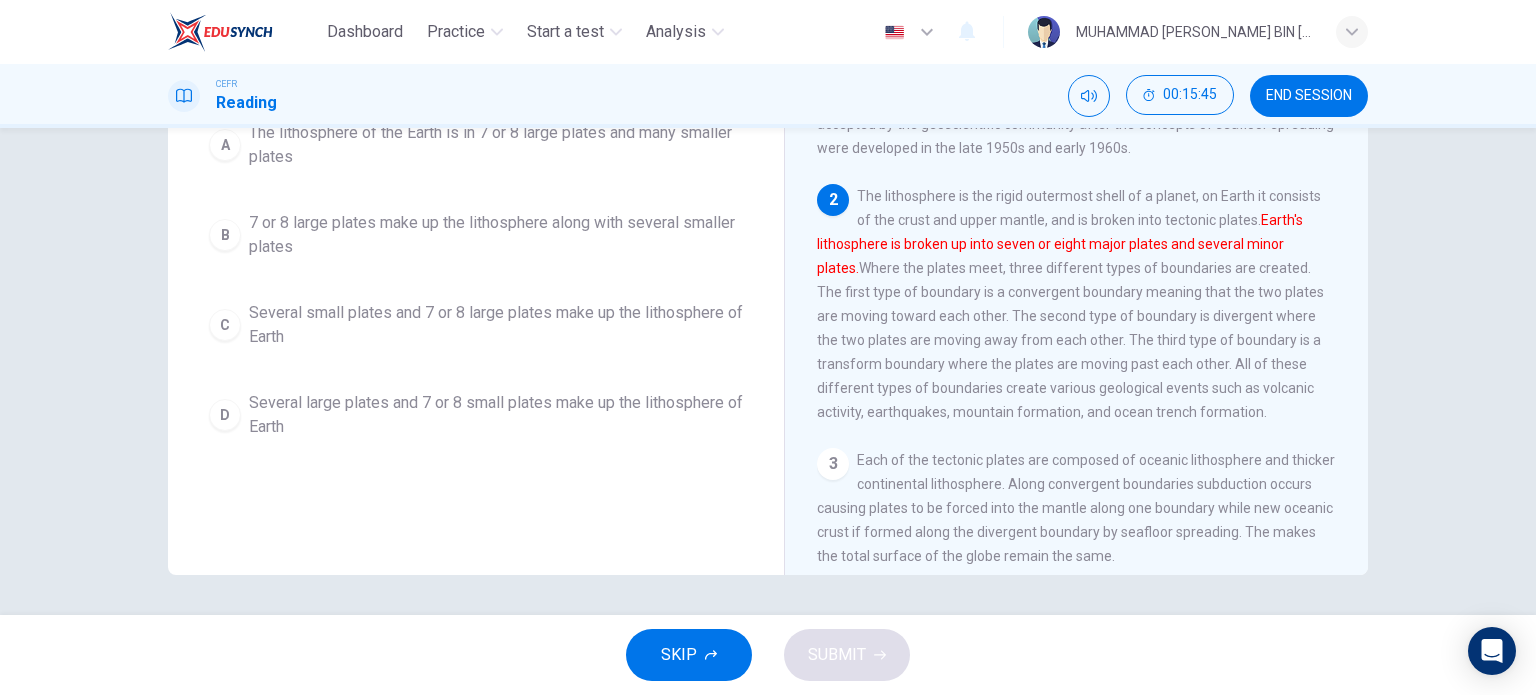 click on "Several small plates and 7 or 8 large plates make up the lithosphere of Earth" at bounding box center (496, 325) 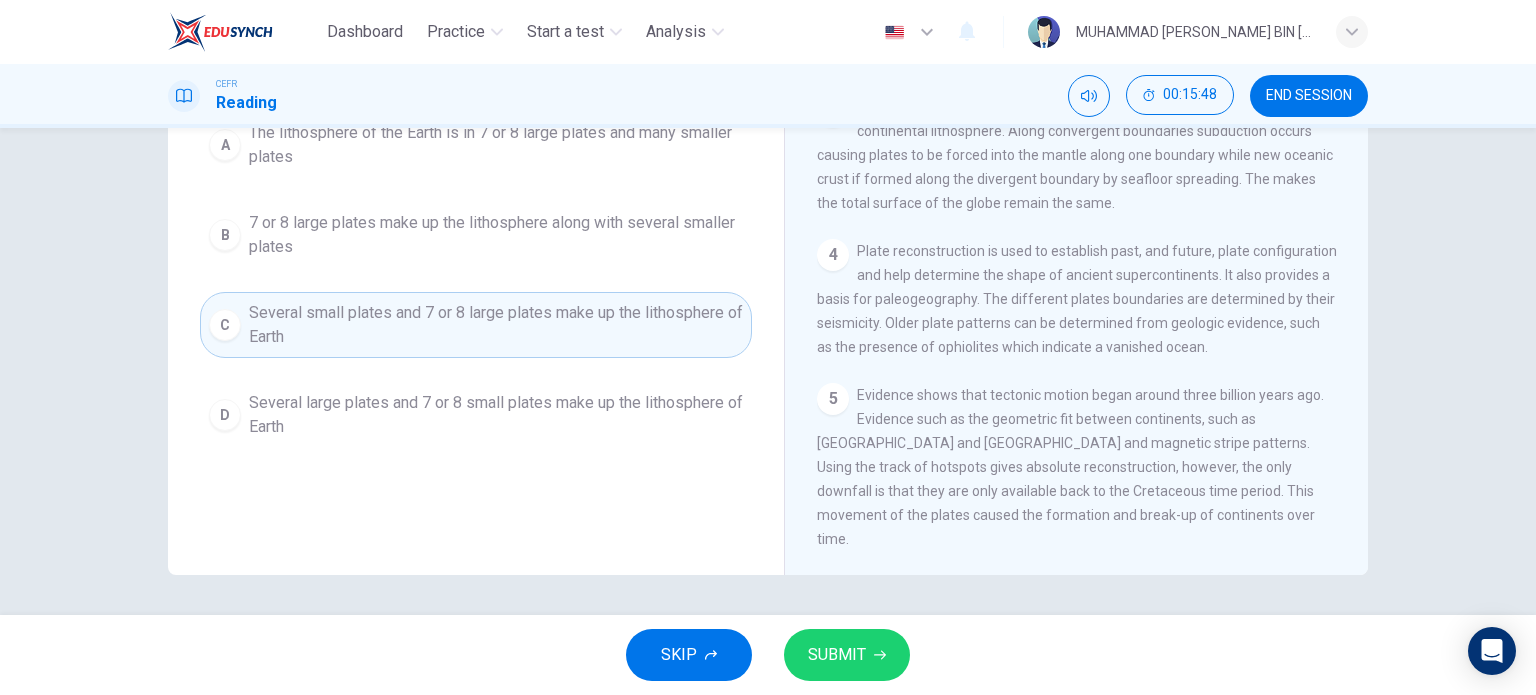 scroll, scrollTop: 114, scrollLeft: 0, axis: vertical 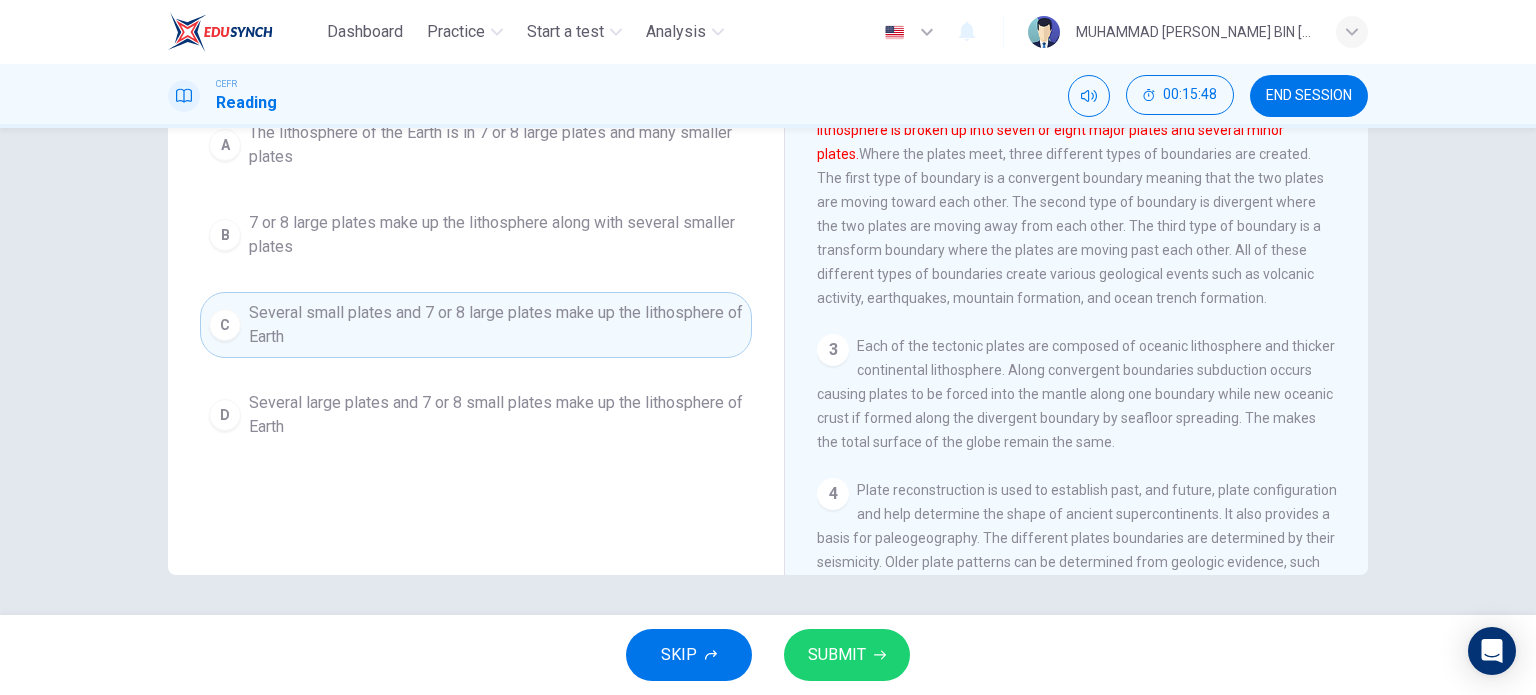 click on "SUBMIT" at bounding box center [847, 655] 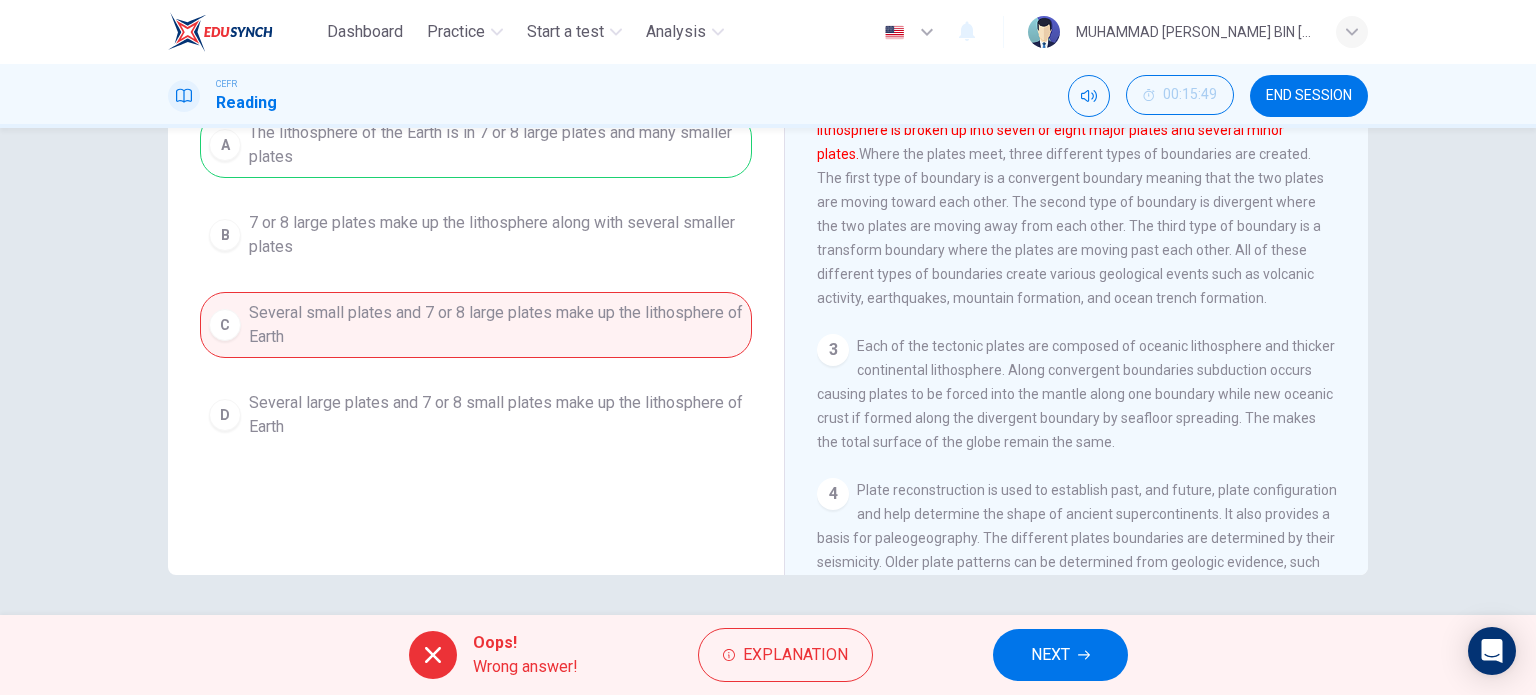 click on "NEXT" at bounding box center [1050, 655] 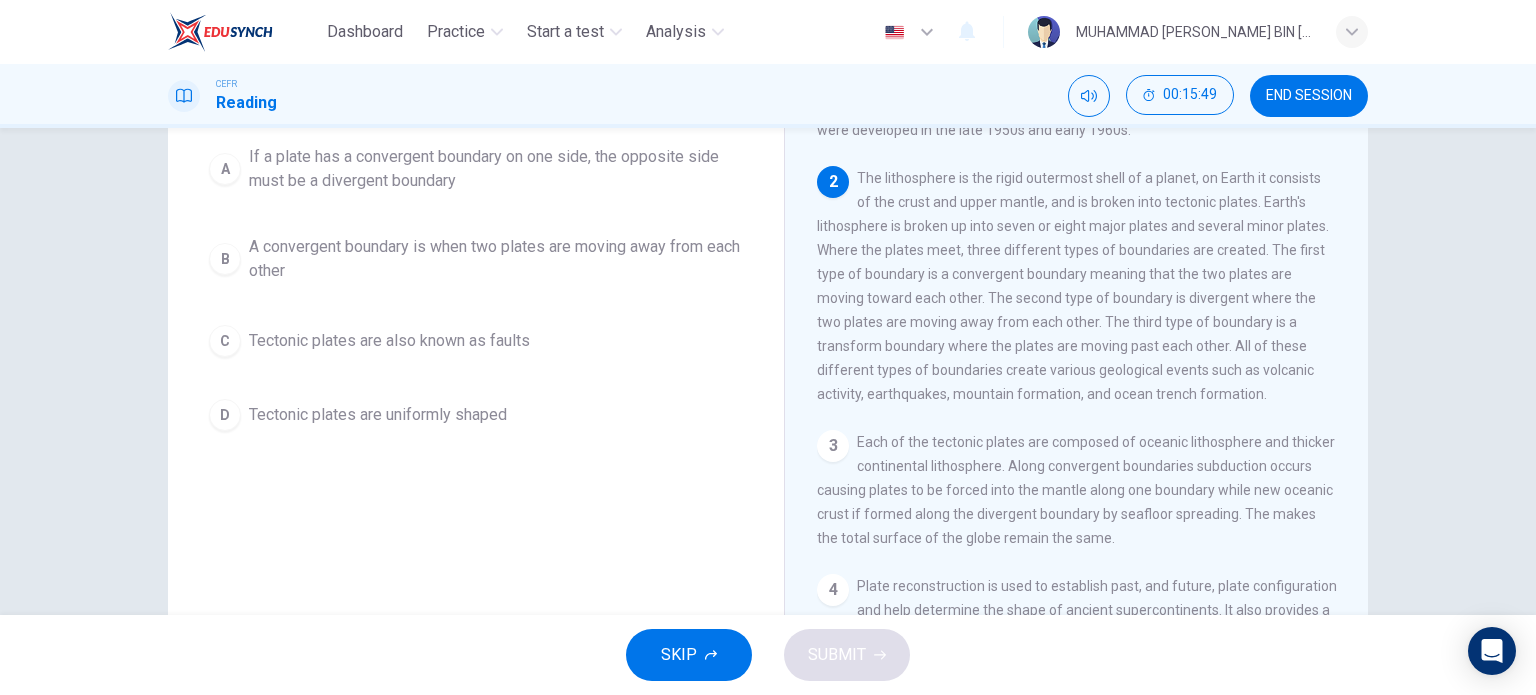 scroll, scrollTop: 0, scrollLeft: 0, axis: both 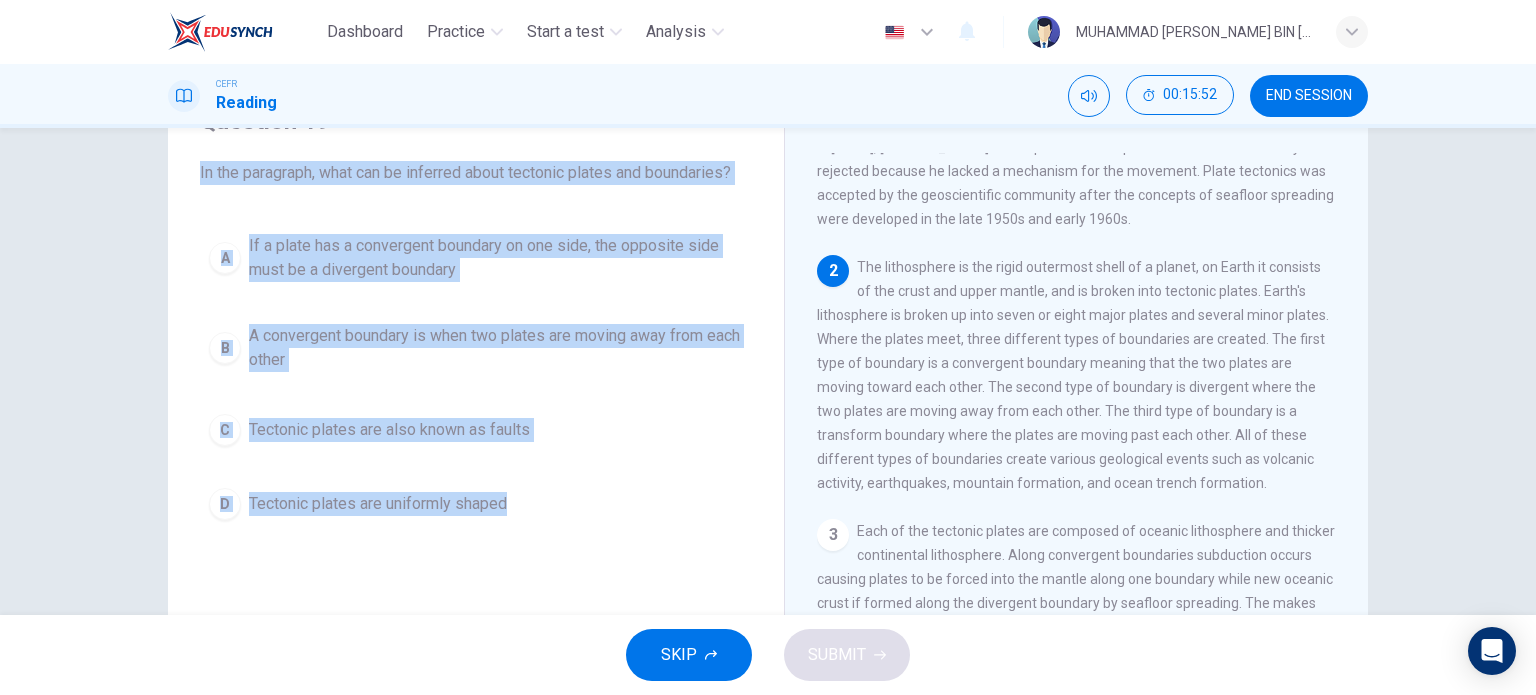 drag, startPoint x: 192, startPoint y: 273, endPoint x: 540, endPoint y: 538, distance: 437.4117 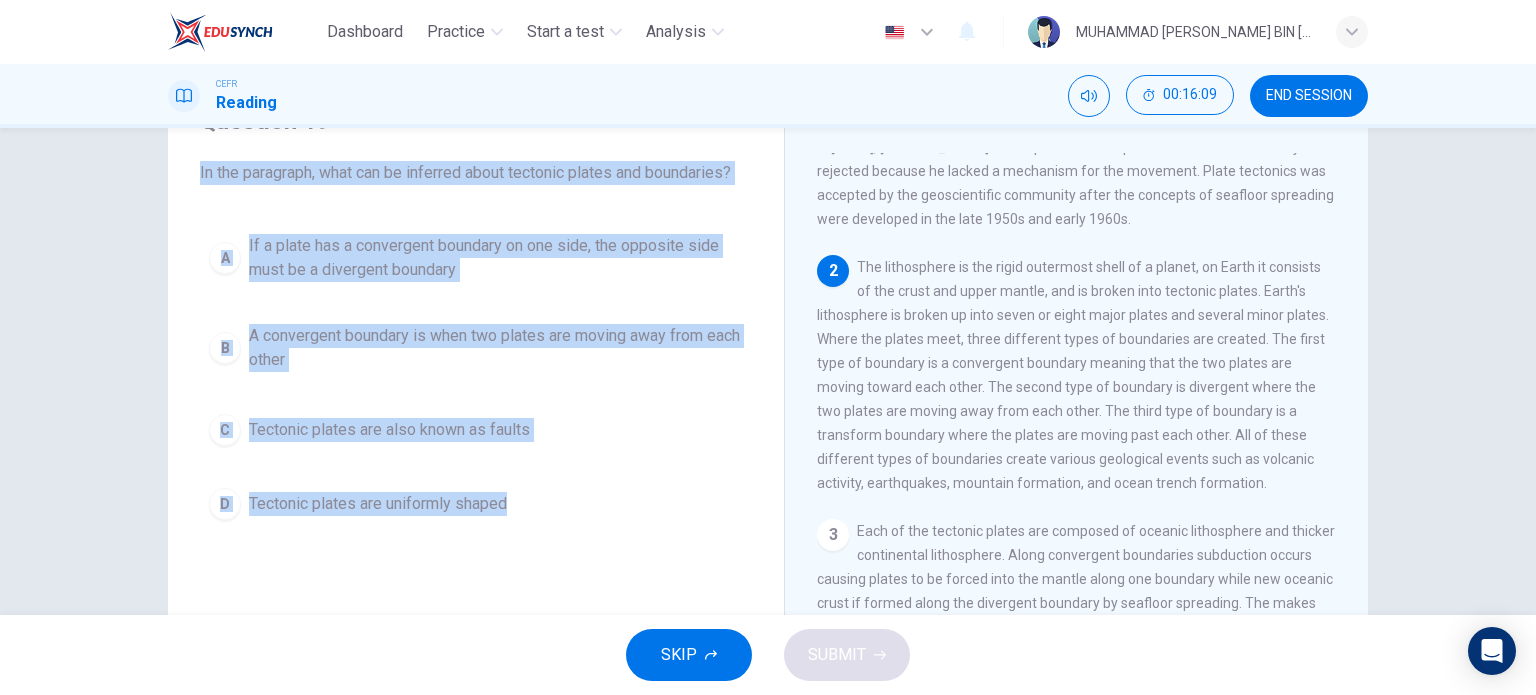click on "A If a plate has a convergent boundary on one side, the opposite side must be a divergent boundary B A convergent boundary is when two plates are moving away from each other C Tectonic plates are also known as faults D Tectonic plates are uniformly shaped" at bounding box center [476, 377] 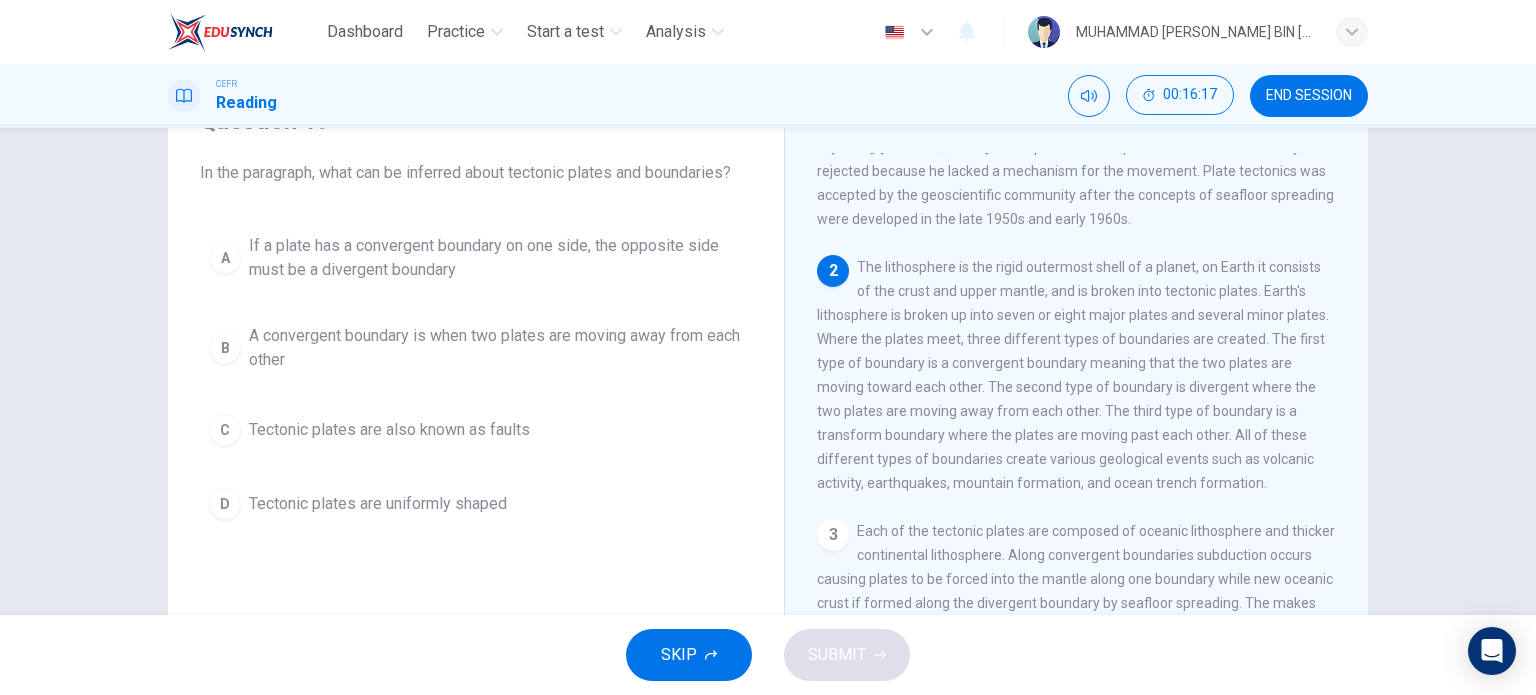 drag, startPoint x: 640, startPoint y: 517, endPoint x: 616, endPoint y: 505, distance: 26.832815 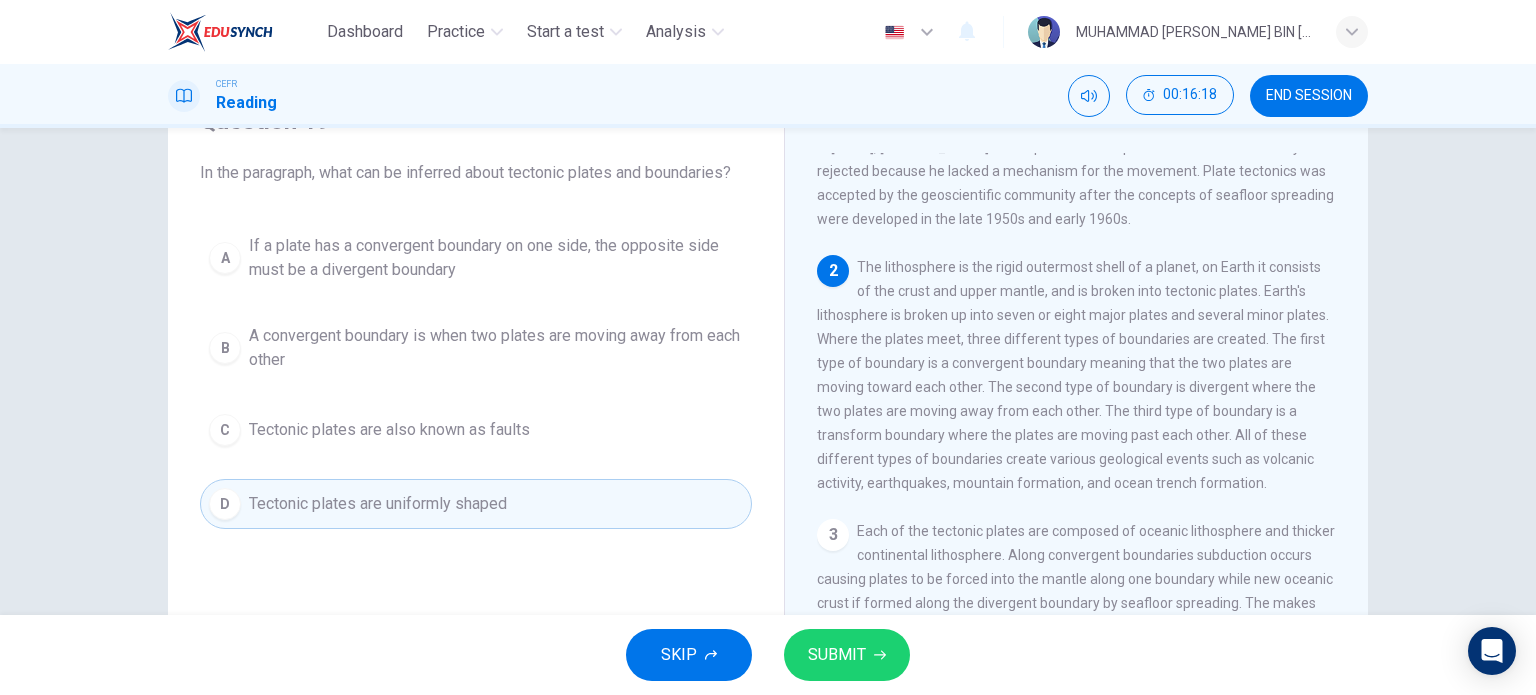 click on "If a plate has a convergent boundary on one side, the opposite side must be a divergent boundary" at bounding box center (496, 258) 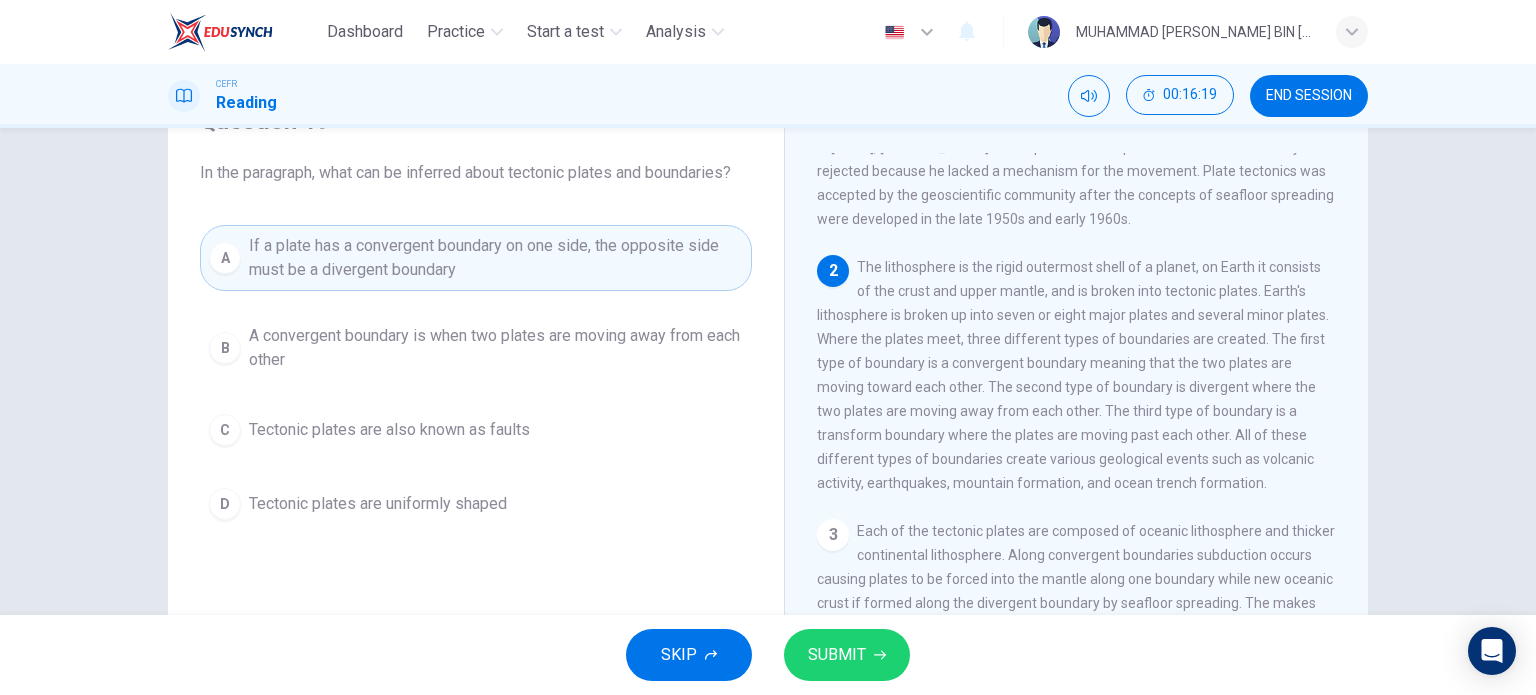 click on "SUBMIT" at bounding box center [847, 655] 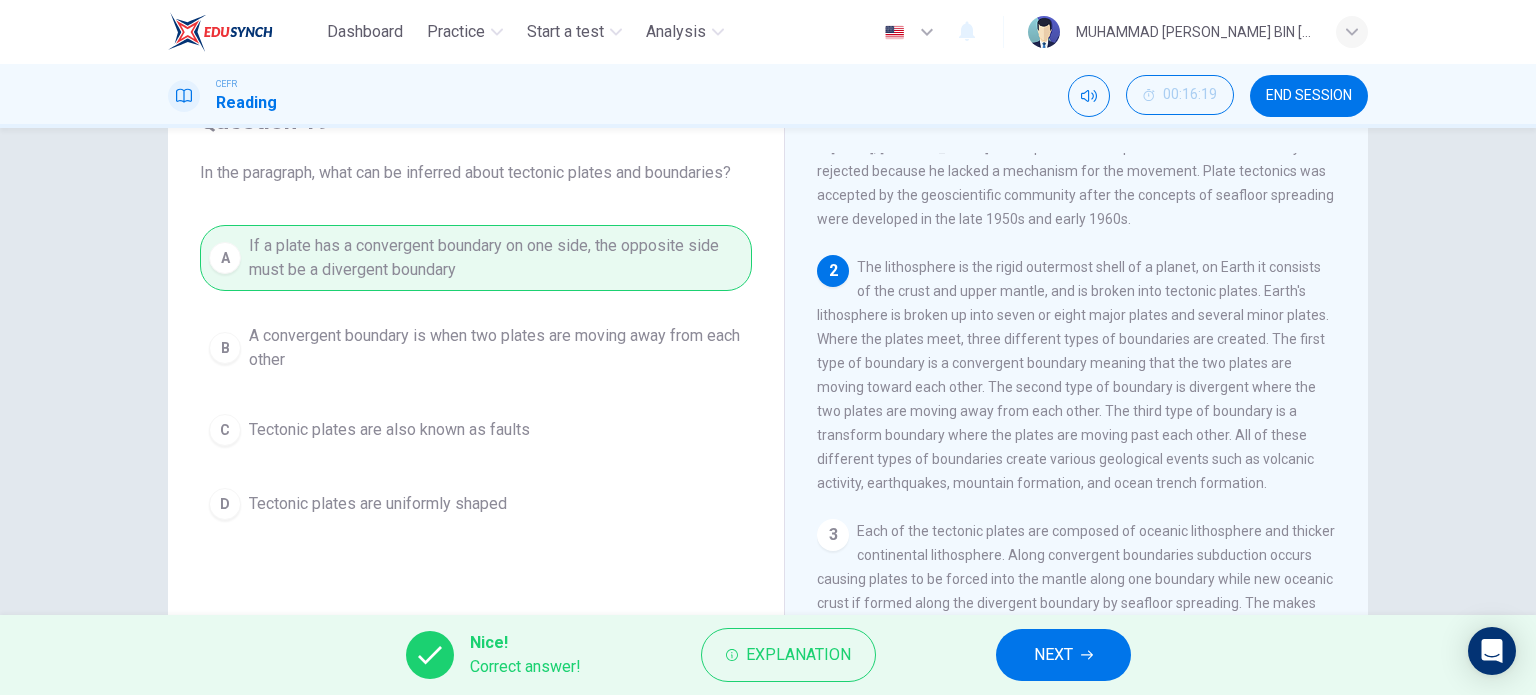 click on "NEXT" at bounding box center [1063, 655] 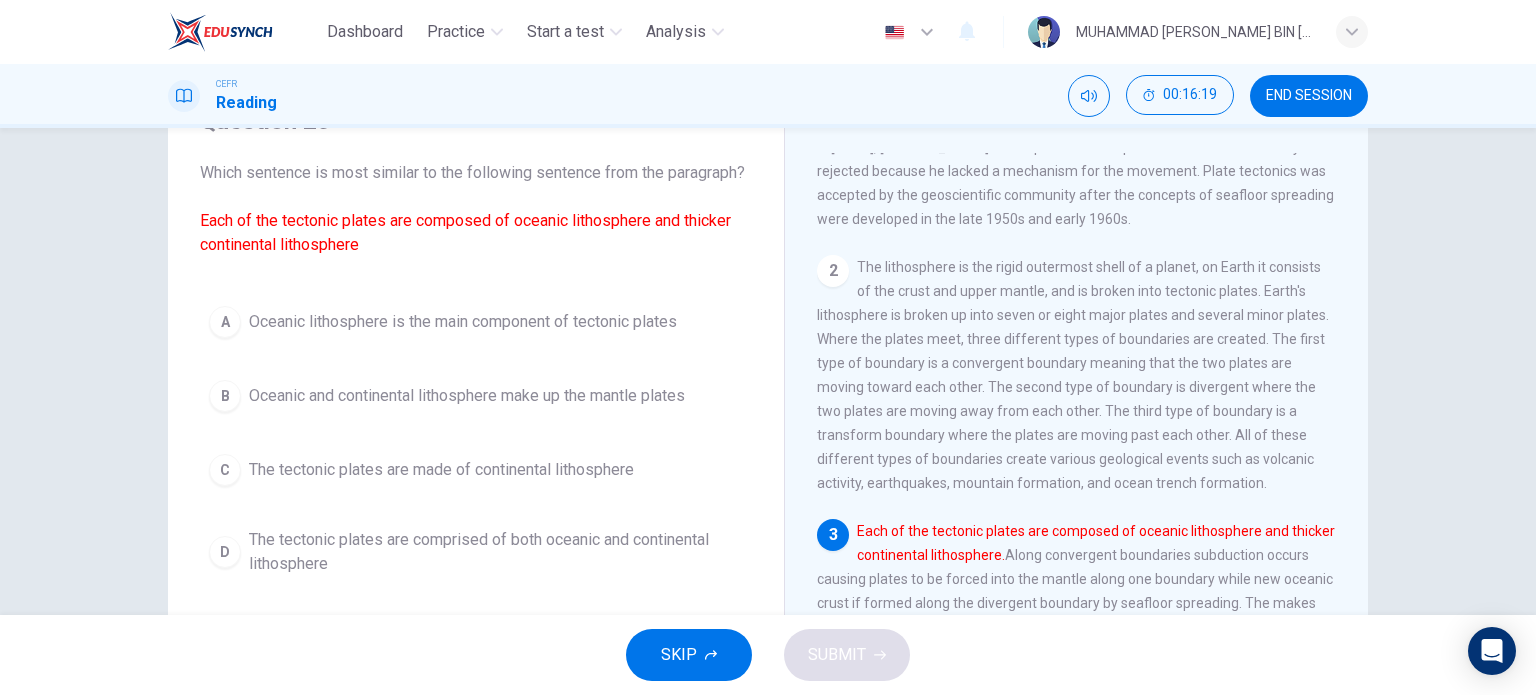 scroll, scrollTop: 0, scrollLeft: 0, axis: both 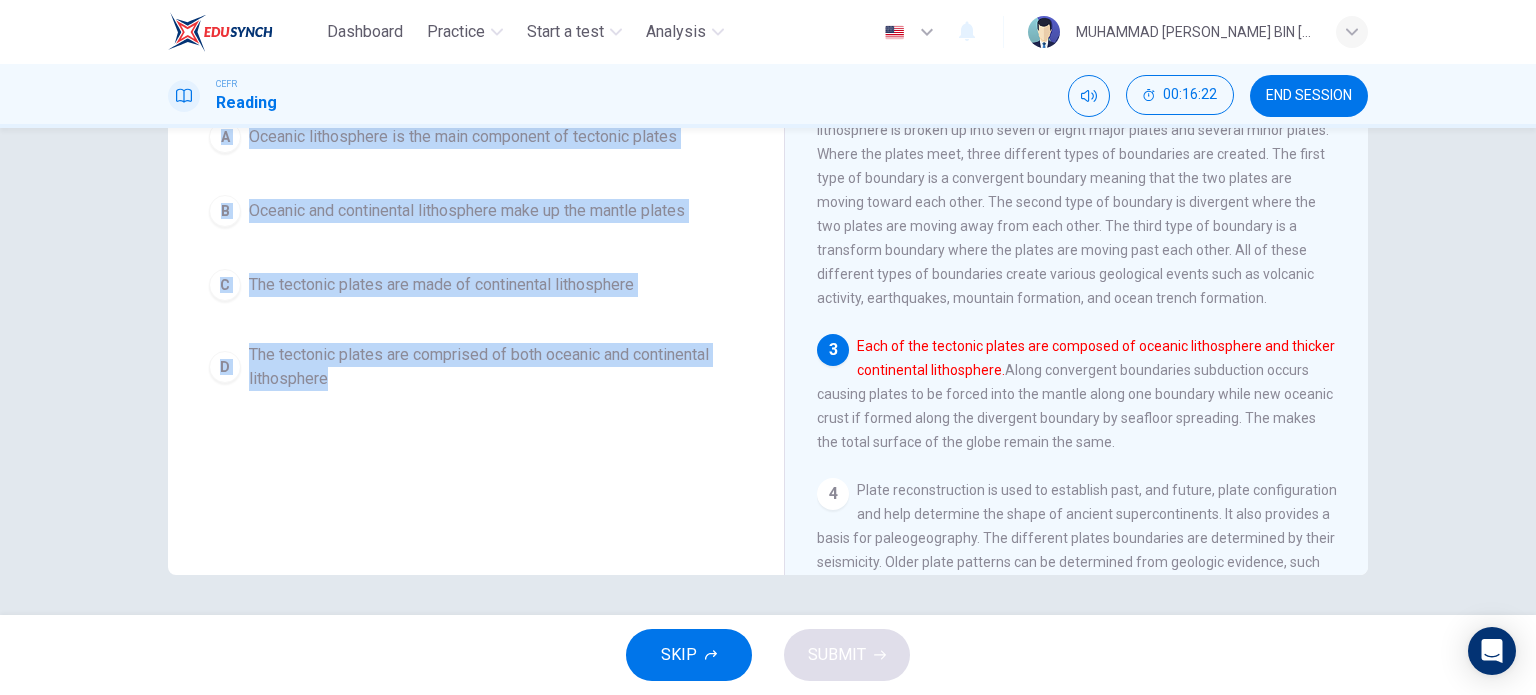 drag, startPoint x: 195, startPoint y: 273, endPoint x: 523, endPoint y: 472, distance: 383.64697 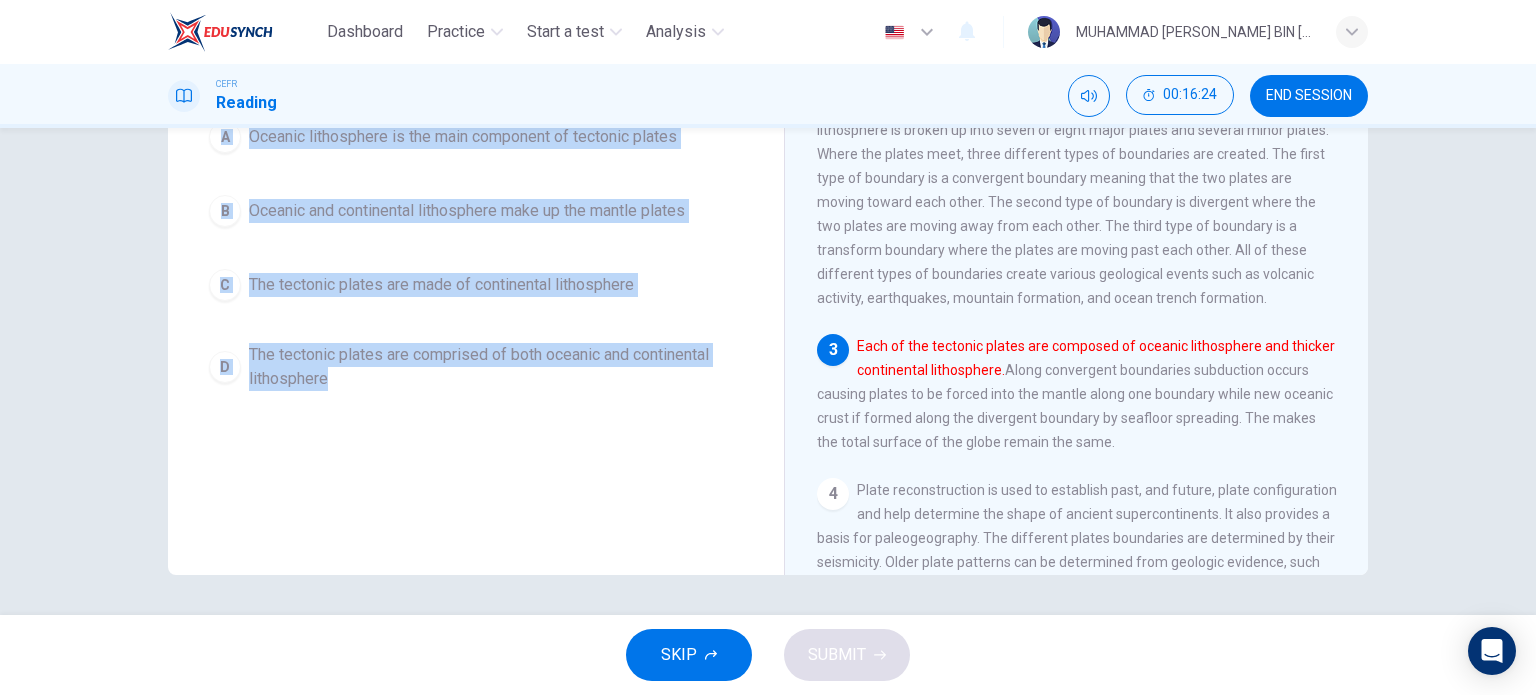 click on "Question 20 Which sentence is most similar to the following sentence from the paragraph?
Each of the tectonic plates are composed of oceanic lithosphere and thicker continental lithosphere A Oceanic lithosphere is the main component of tectonic plates B Oceanic and continental lithosphere make up the mantle plates C The tectonic plates are made of continental lithosphere D The tectonic plates are comprised of both oceanic and continental lithosphere" at bounding box center [476, 237] 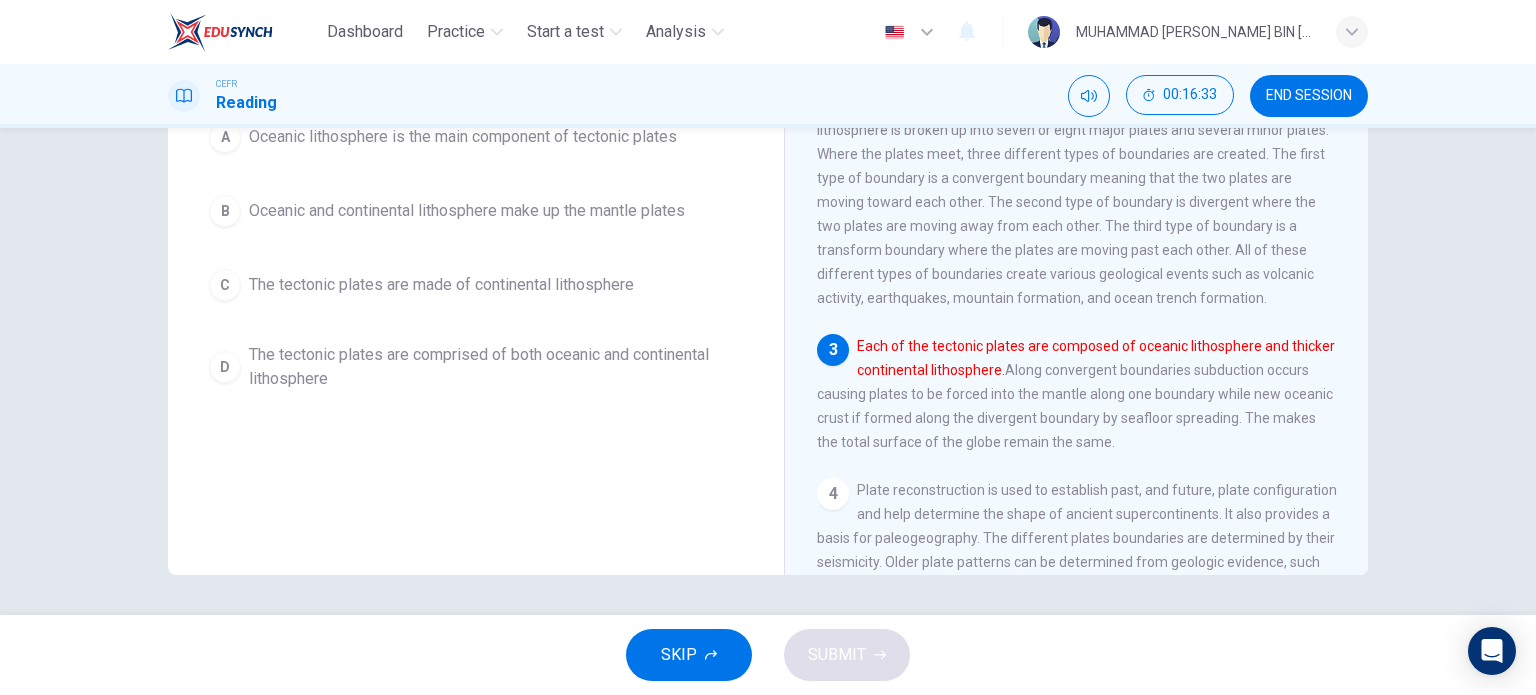 click on "Question 20 Which sentence is most similar to the following sentence from the paragraph?
Each of the tectonic plates are composed of oceanic lithosphere and thicker continental lithosphere A Oceanic lithosphere is the main component of tectonic plates B Oceanic and continental lithosphere make up the mantle plates C The tectonic plates are made of continental lithosphere D The tectonic plates are comprised of both oceanic and continental lithosphere" at bounding box center [476, 237] 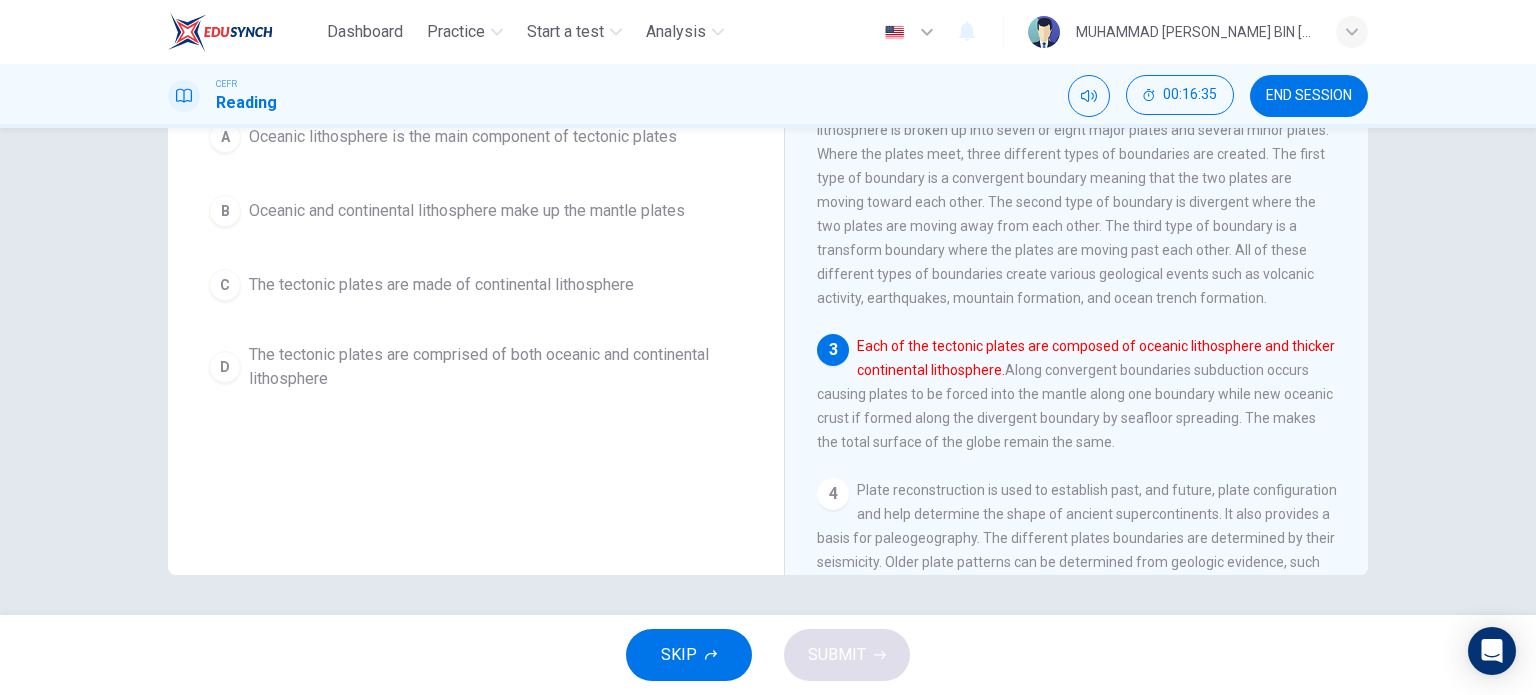 click on "The tectonic plates are comprised of both oceanic and continental lithosphere" at bounding box center [496, 367] 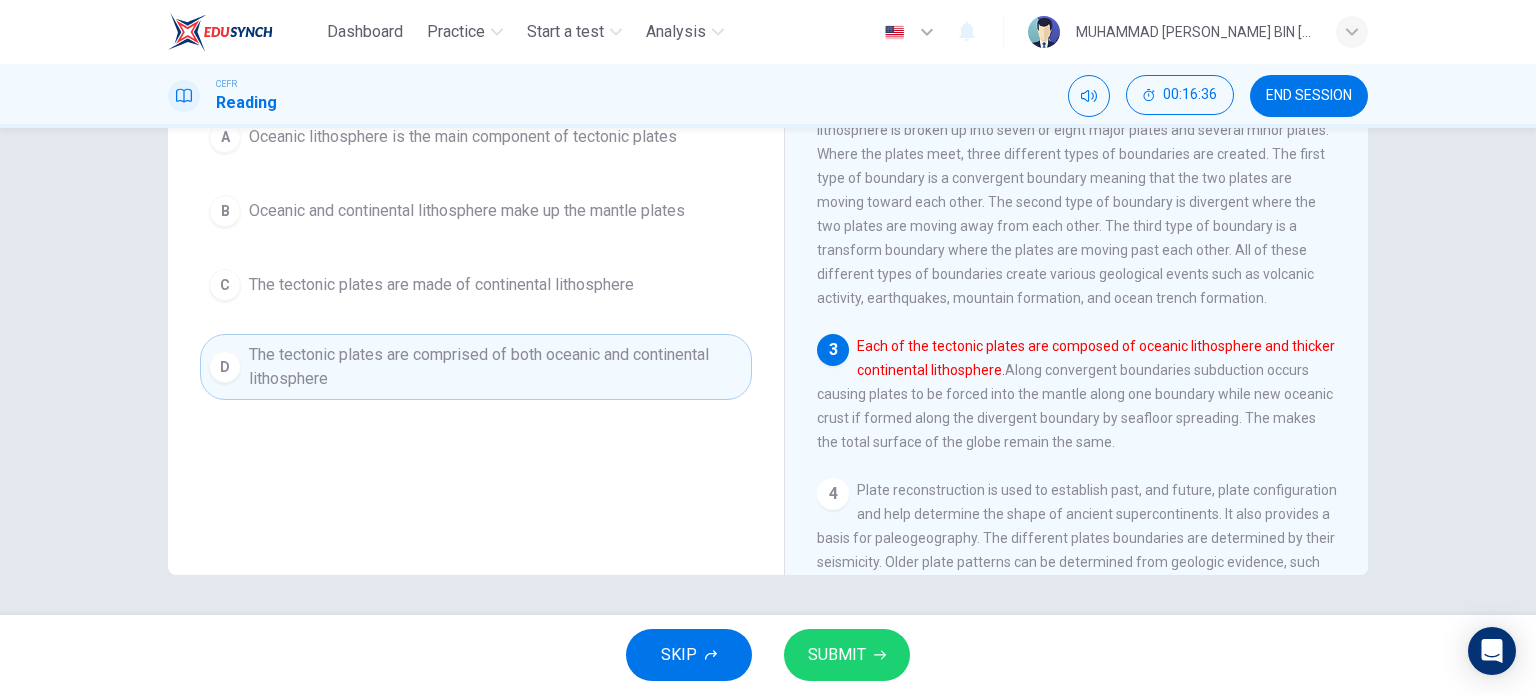 click on "SUBMIT" at bounding box center [847, 655] 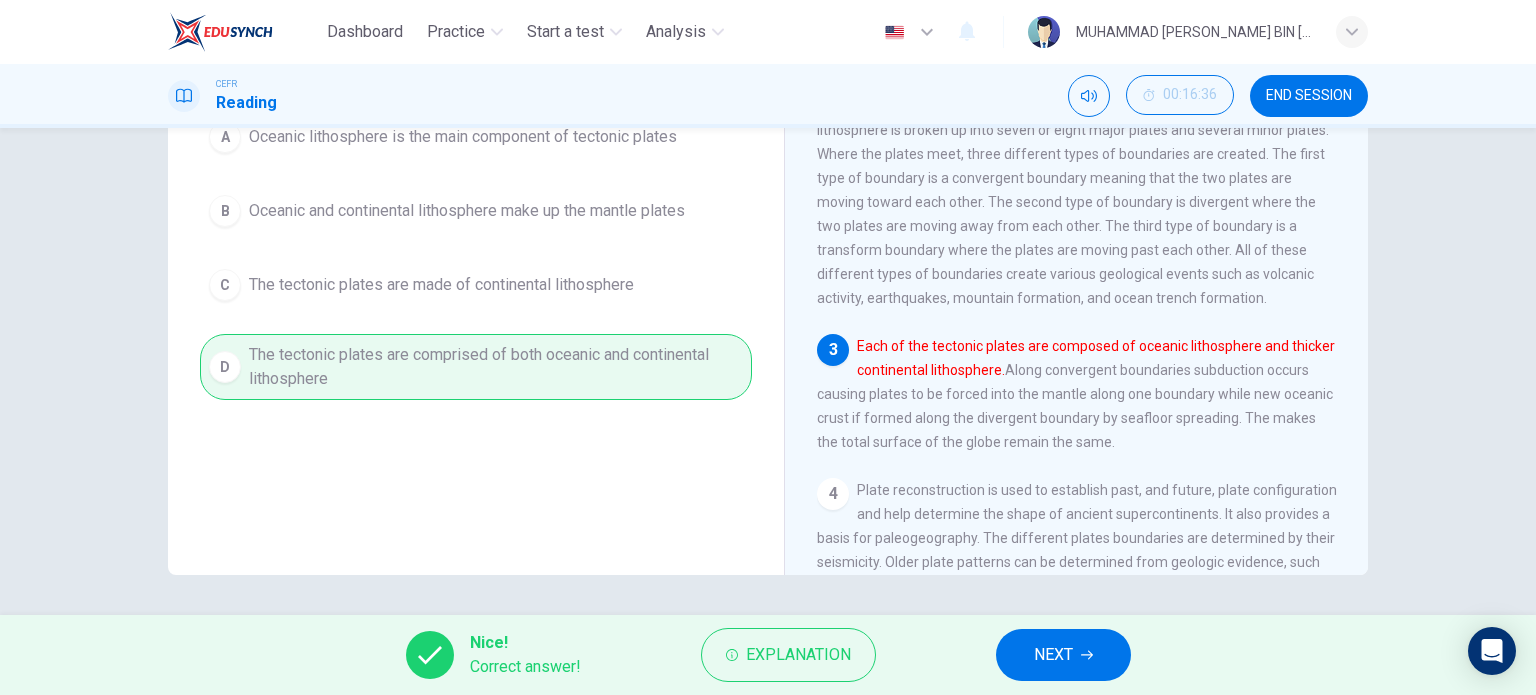 click on "NEXT" at bounding box center (1063, 655) 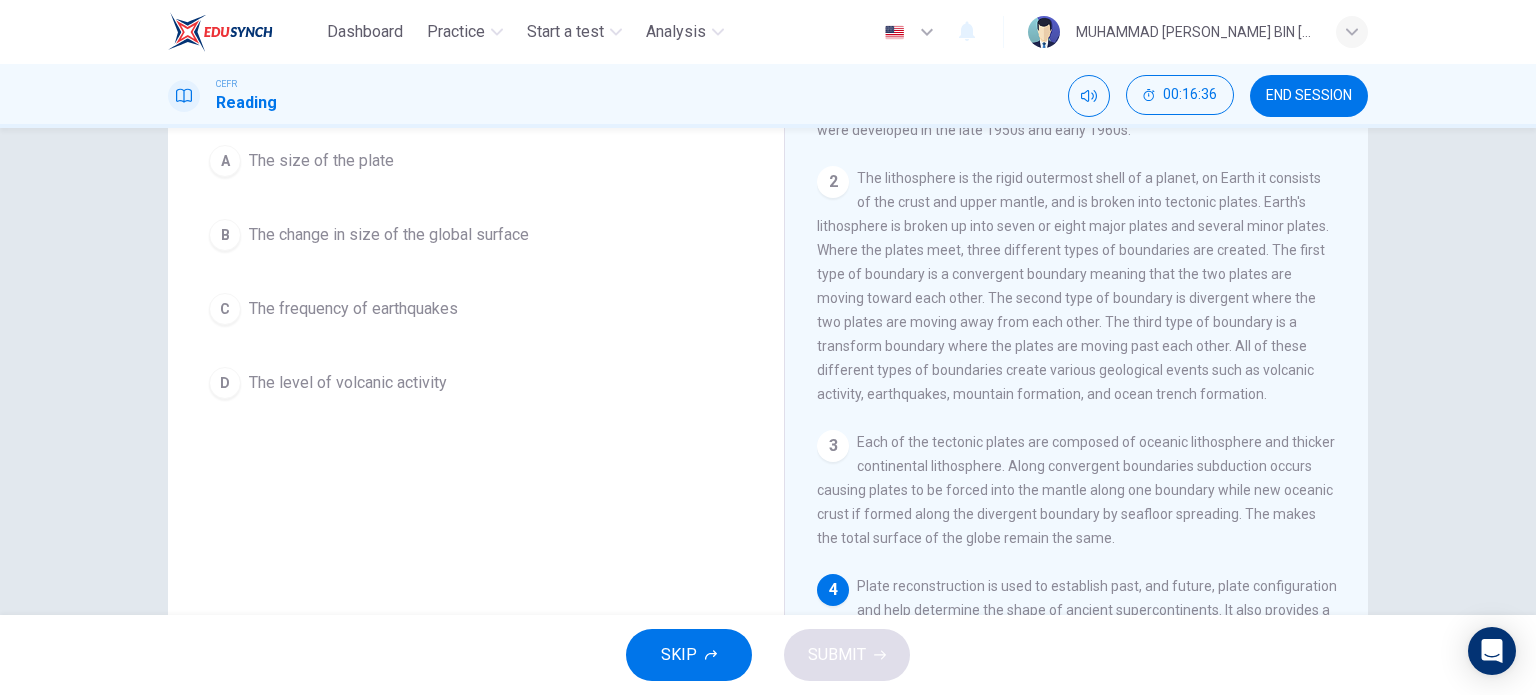 scroll, scrollTop: 0, scrollLeft: 0, axis: both 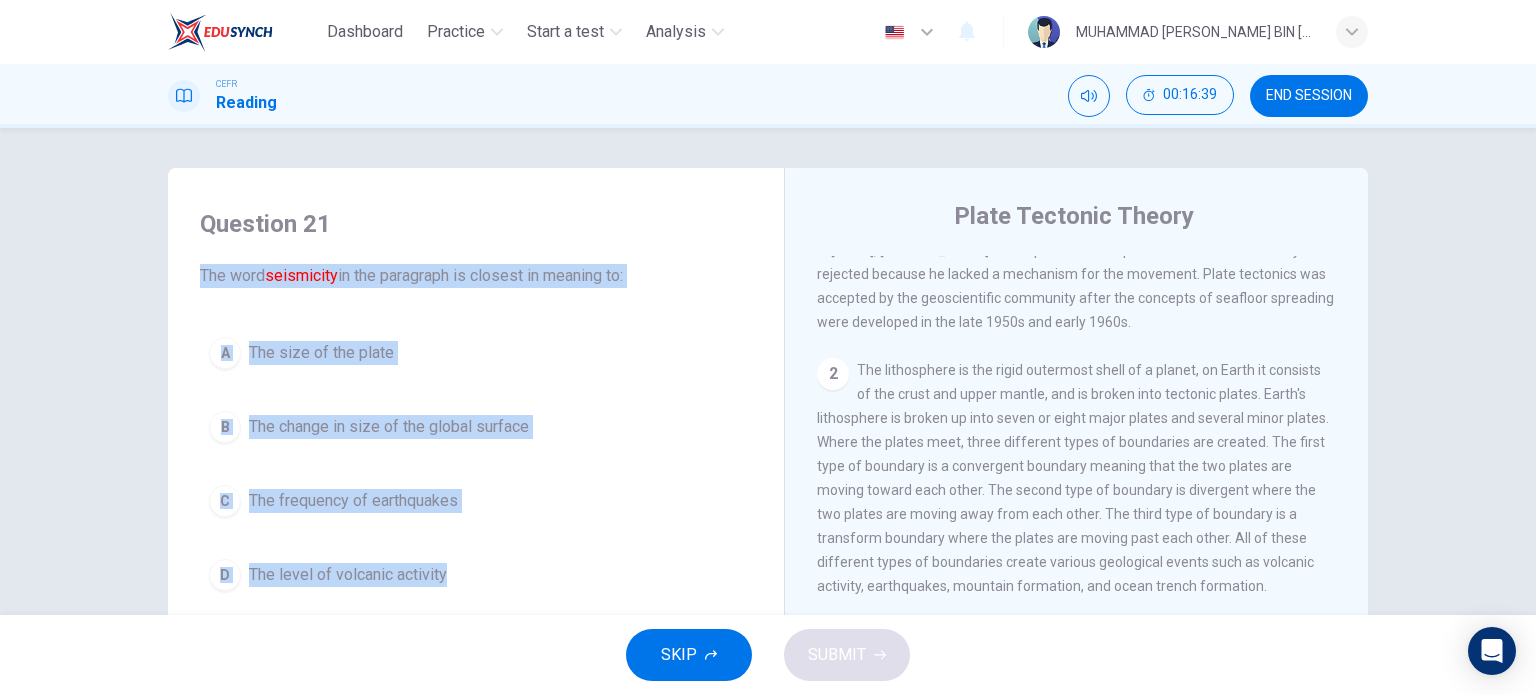 drag, startPoint x: 194, startPoint y: 268, endPoint x: 469, endPoint y: 576, distance: 412.90314 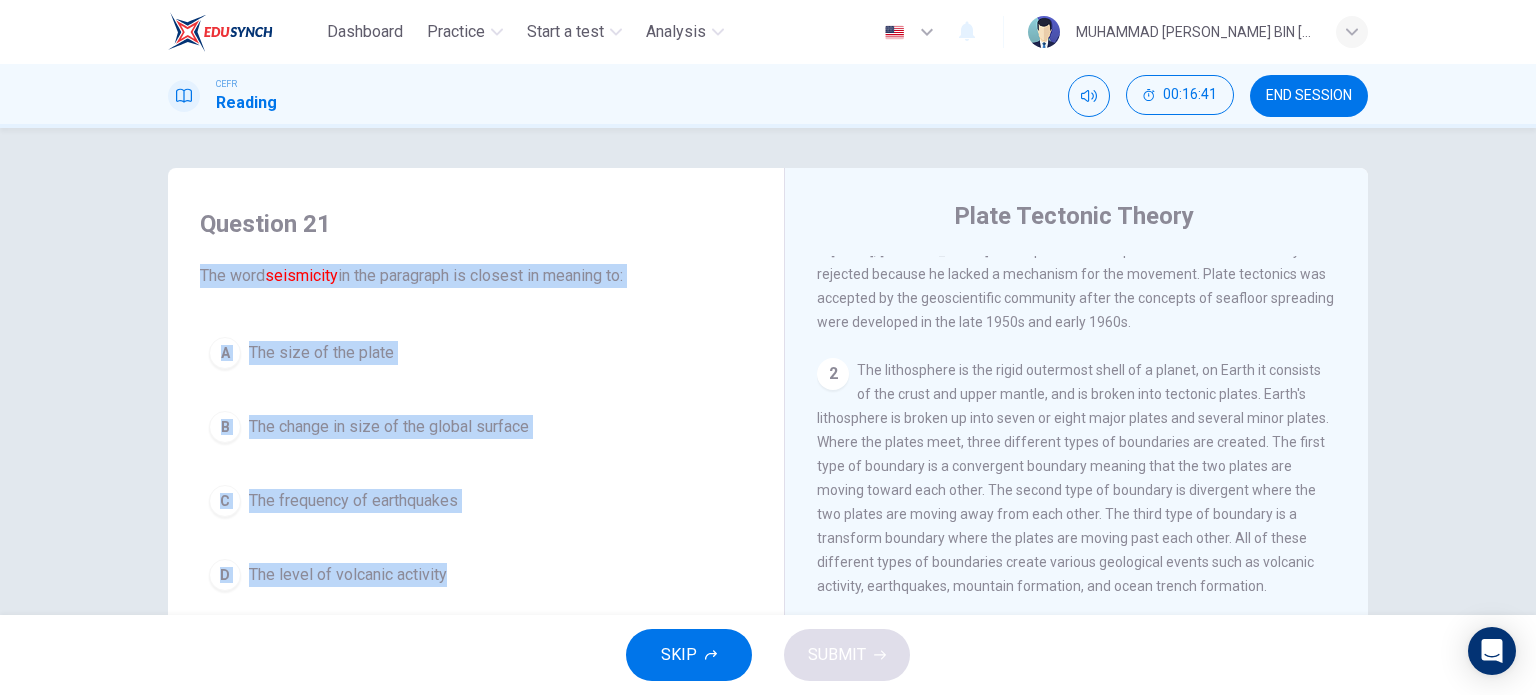 click on "Question 21 The word  seismicity  in the paragraph is closest in meaning to: A The size of the plate B The change in size of the global surface C The frequency of earthquakes D The level of volcanic activity" at bounding box center (476, 404) 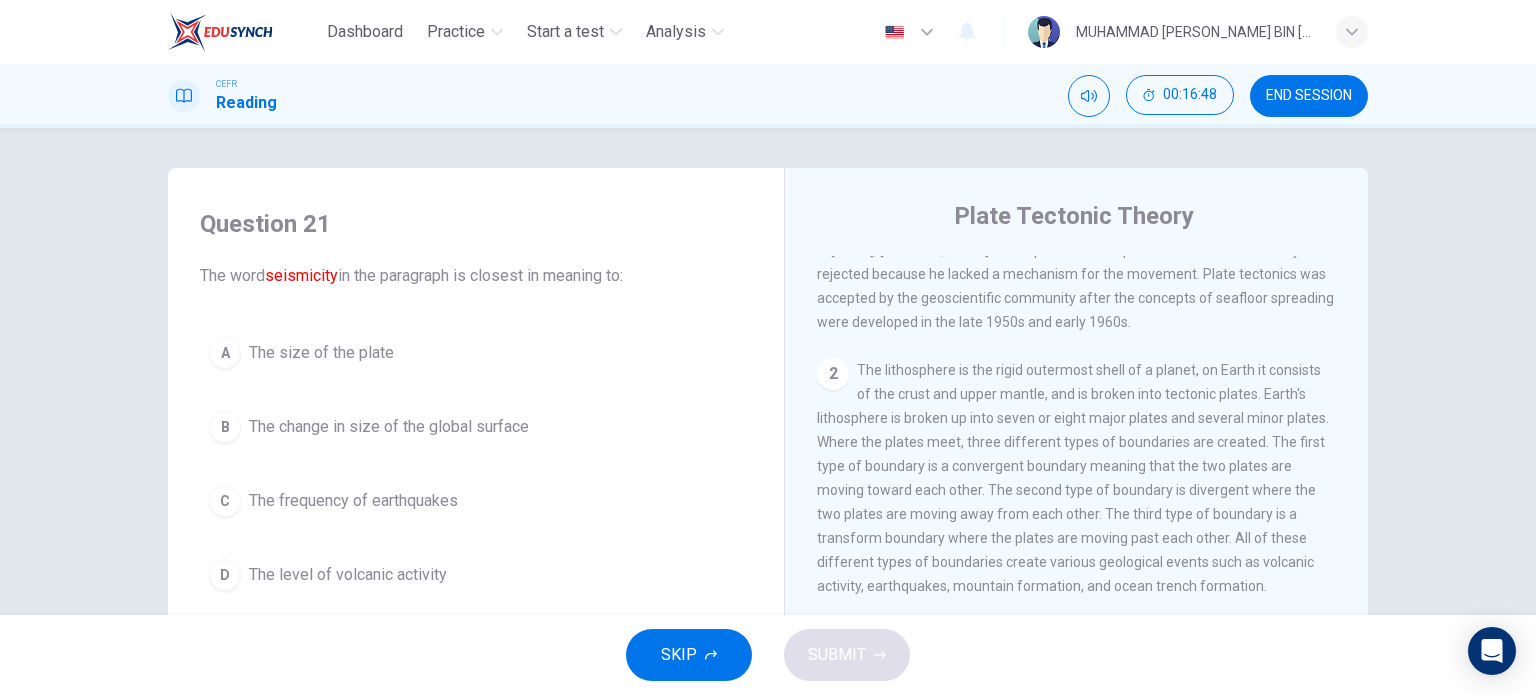 click on "A The size of the plate B The change in size of the global surface C The frequency of earthquakes D The level of volcanic activity" at bounding box center (476, 464) 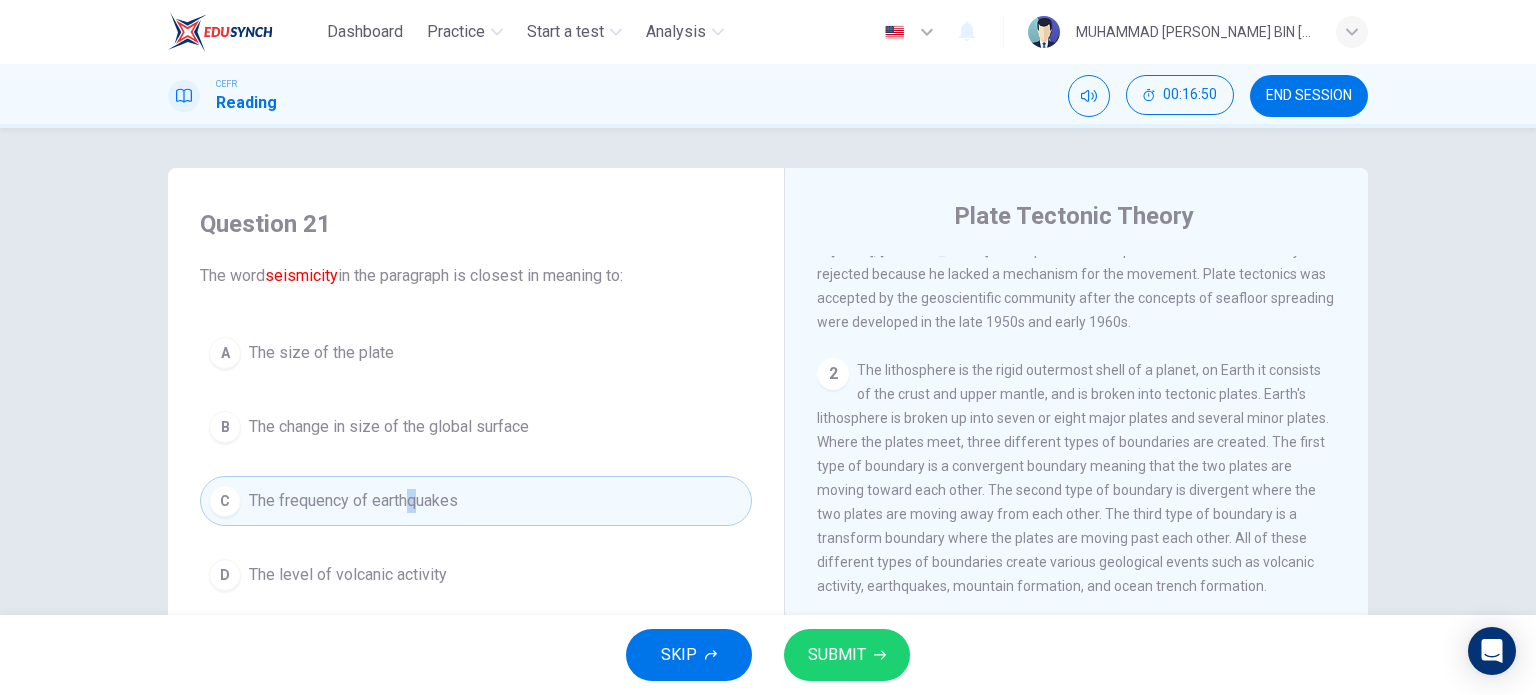 click on "SUBMIT" at bounding box center (847, 655) 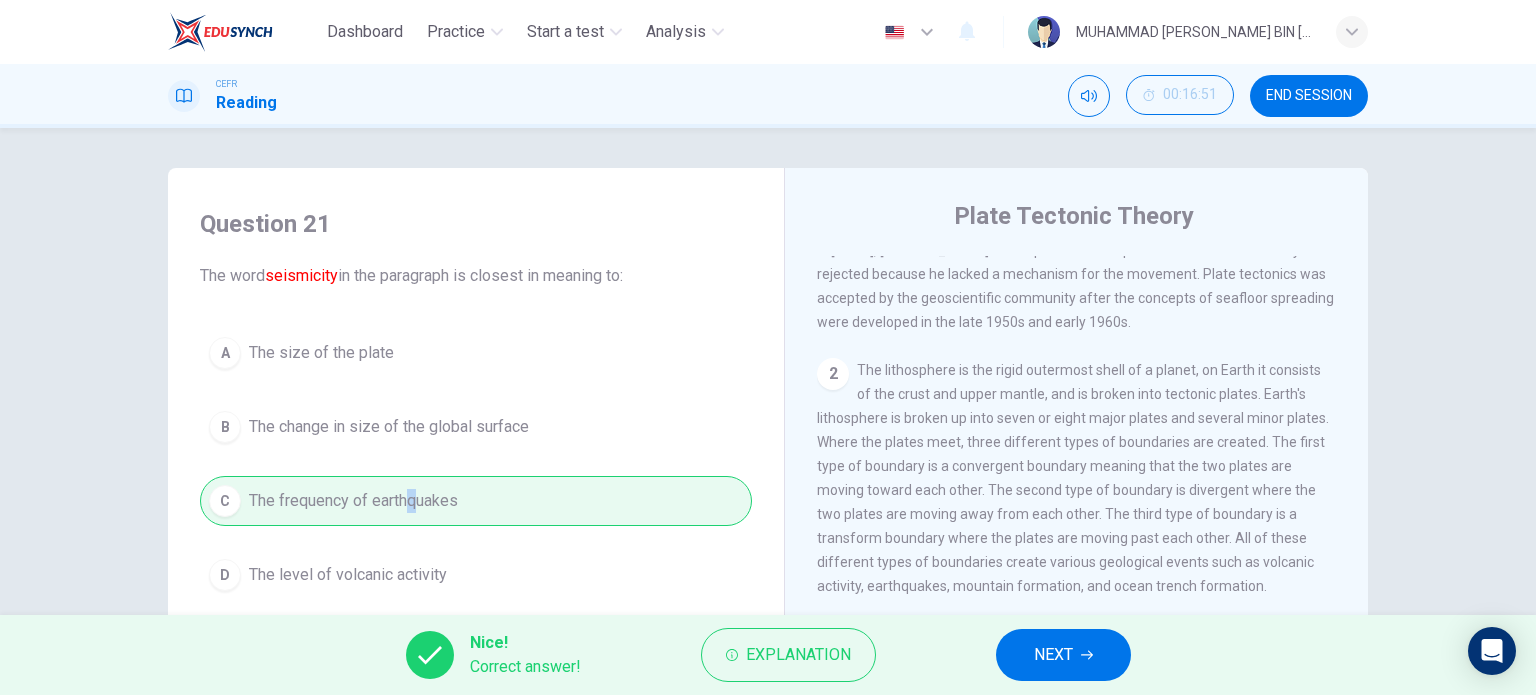 click on "NEXT" at bounding box center [1063, 655] 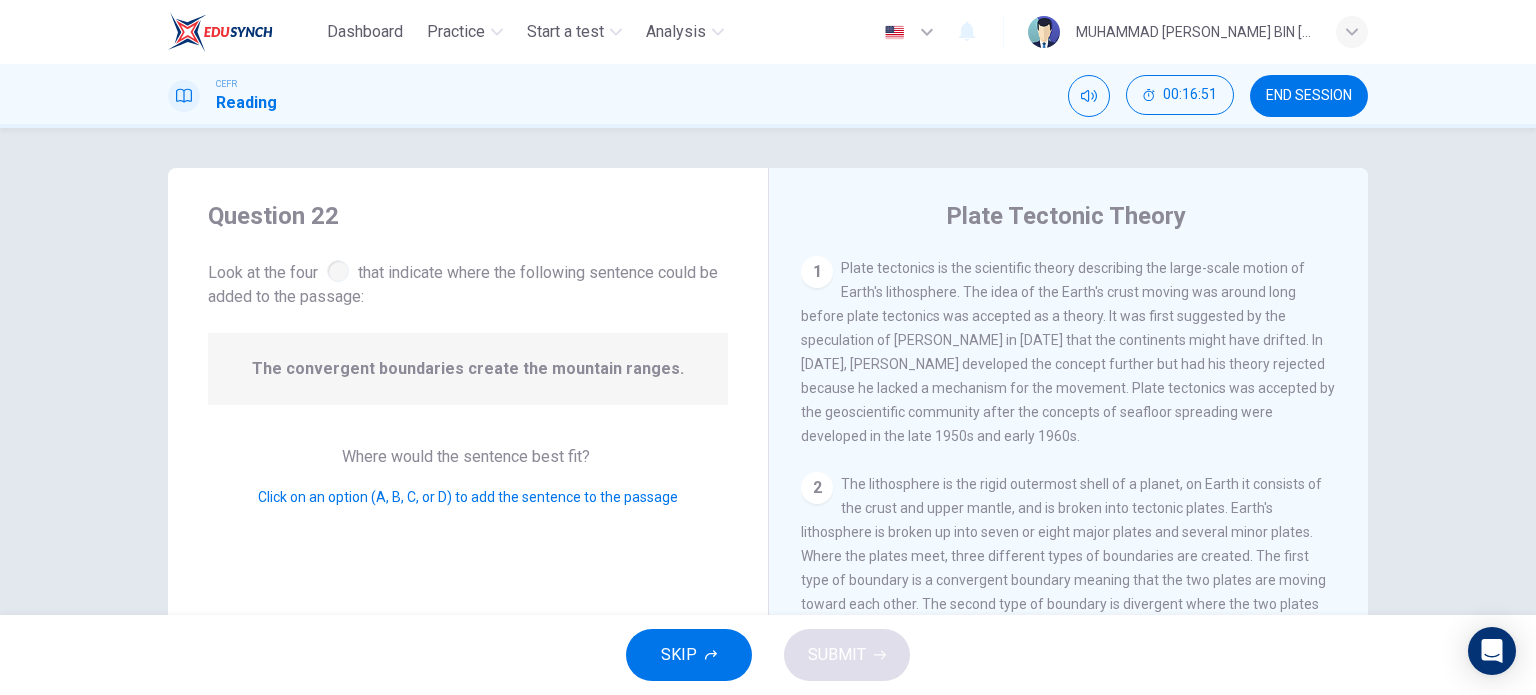 scroll, scrollTop: 271, scrollLeft: 0, axis: vertical 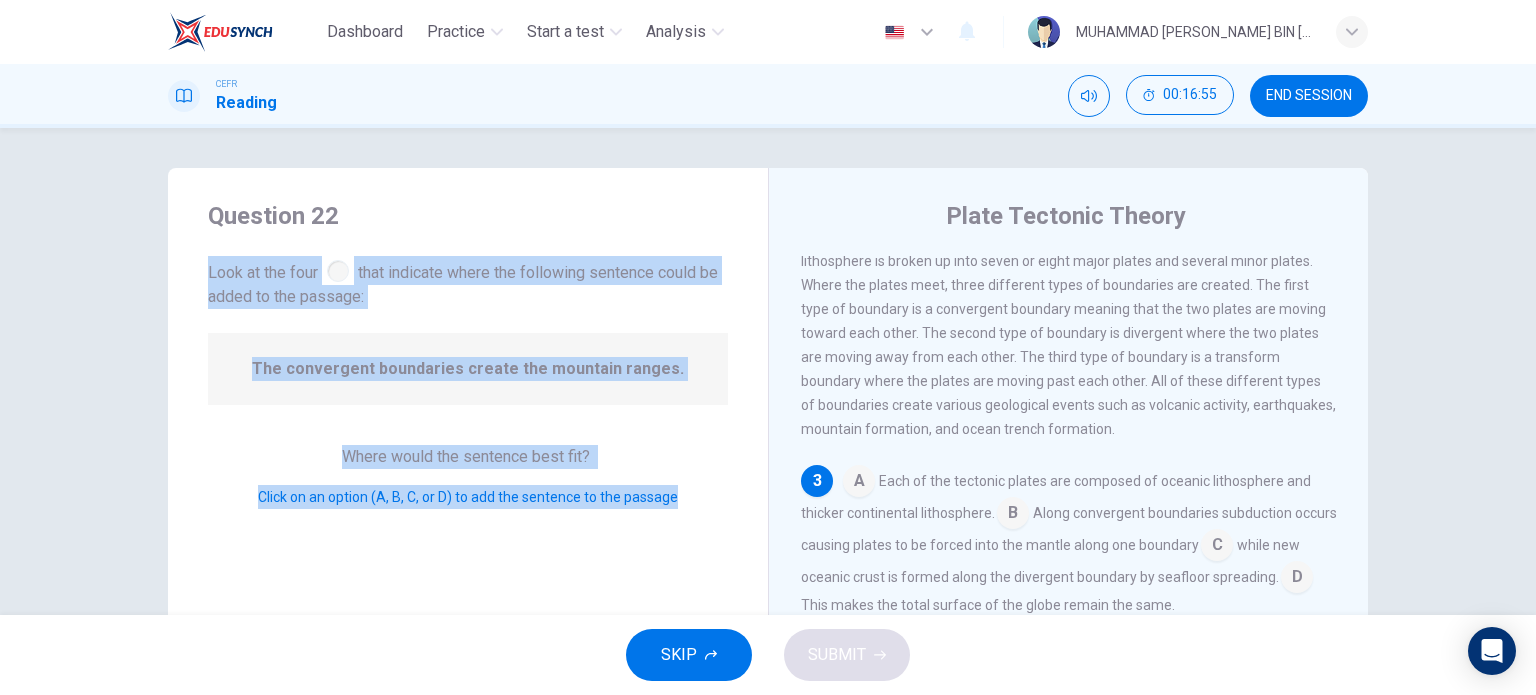 drag, startPoint x: 199, startPoint y: 270, endPoint x: 680, endPoint y: 507, distance: 536.21826 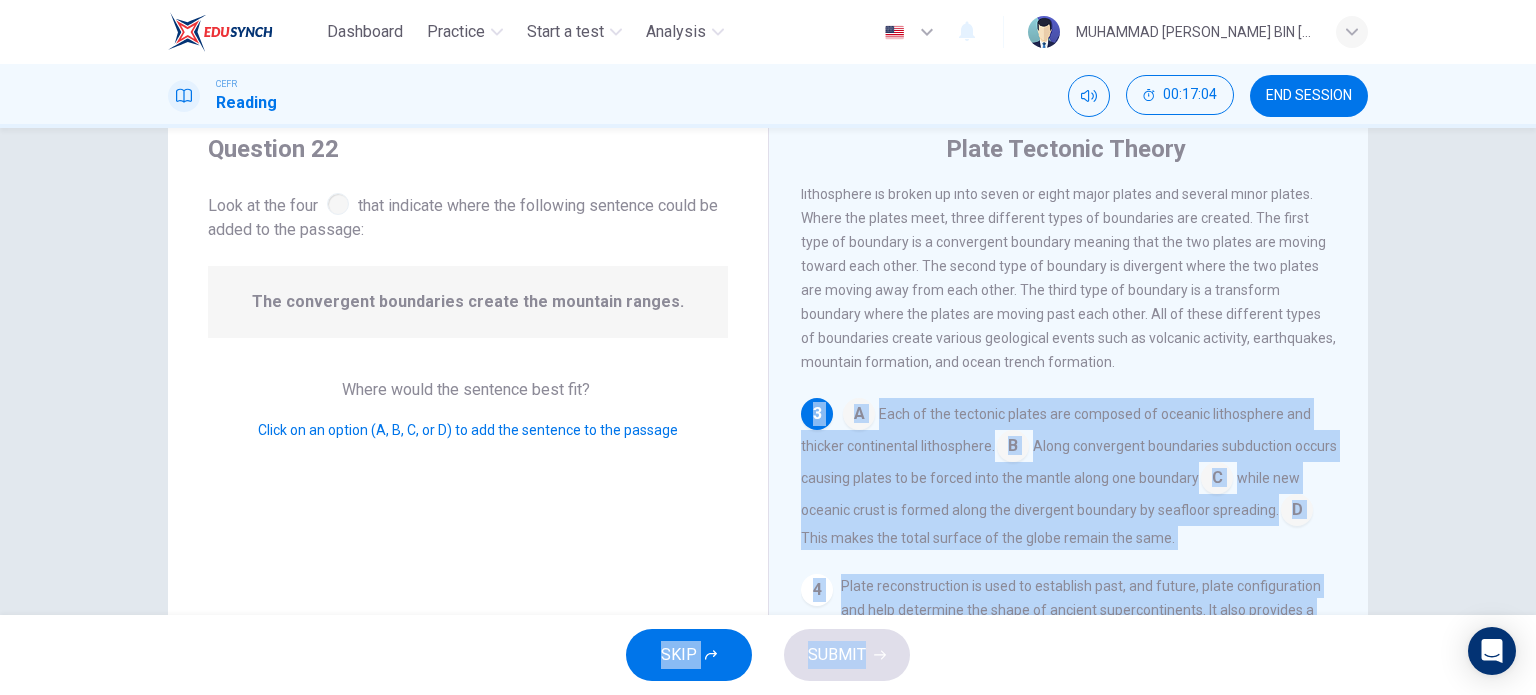 scroll, scrollTop: 216, scrollLeft: 0, axis: vertical 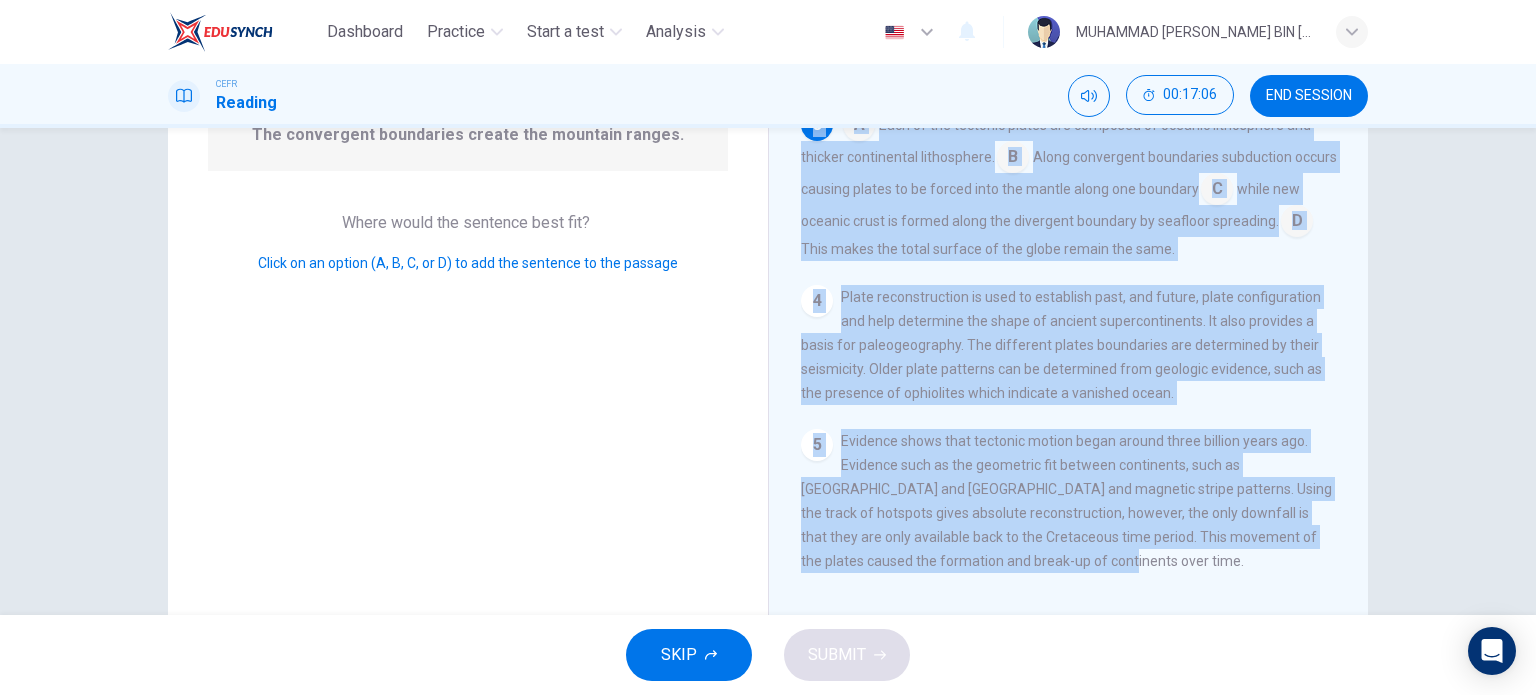 drag, startPoint x: 808, startPoint y: 491, endPoint x: 1251, endPoint y: 228, distance: 515.1873 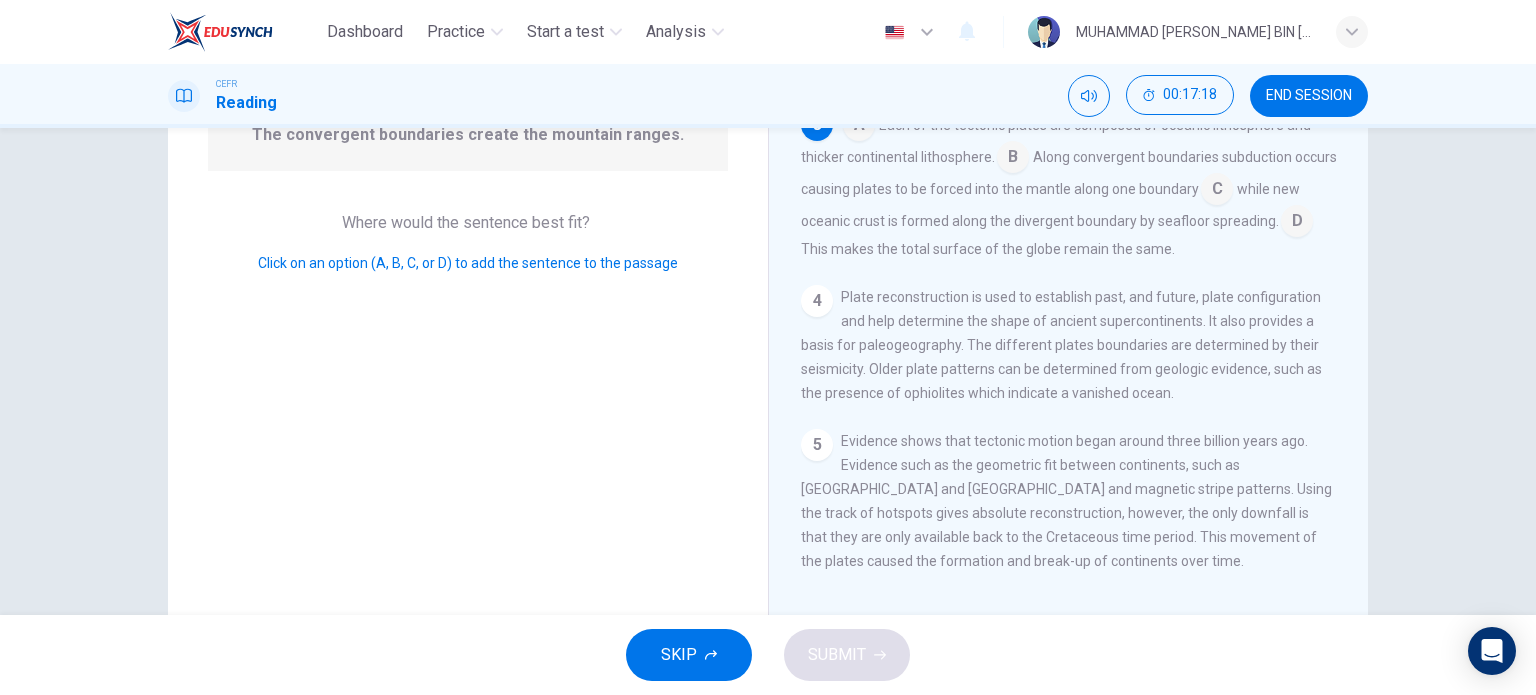 click on "Question 22 Look at the four     that indicate where the following sentence could be added to the passage: The convergent boundaries create the mountain ranges. Where would the sentence best fit?   Click on an option (A, B, C, or D) to add the sentence to the passage" at bounding box center [468, 281] 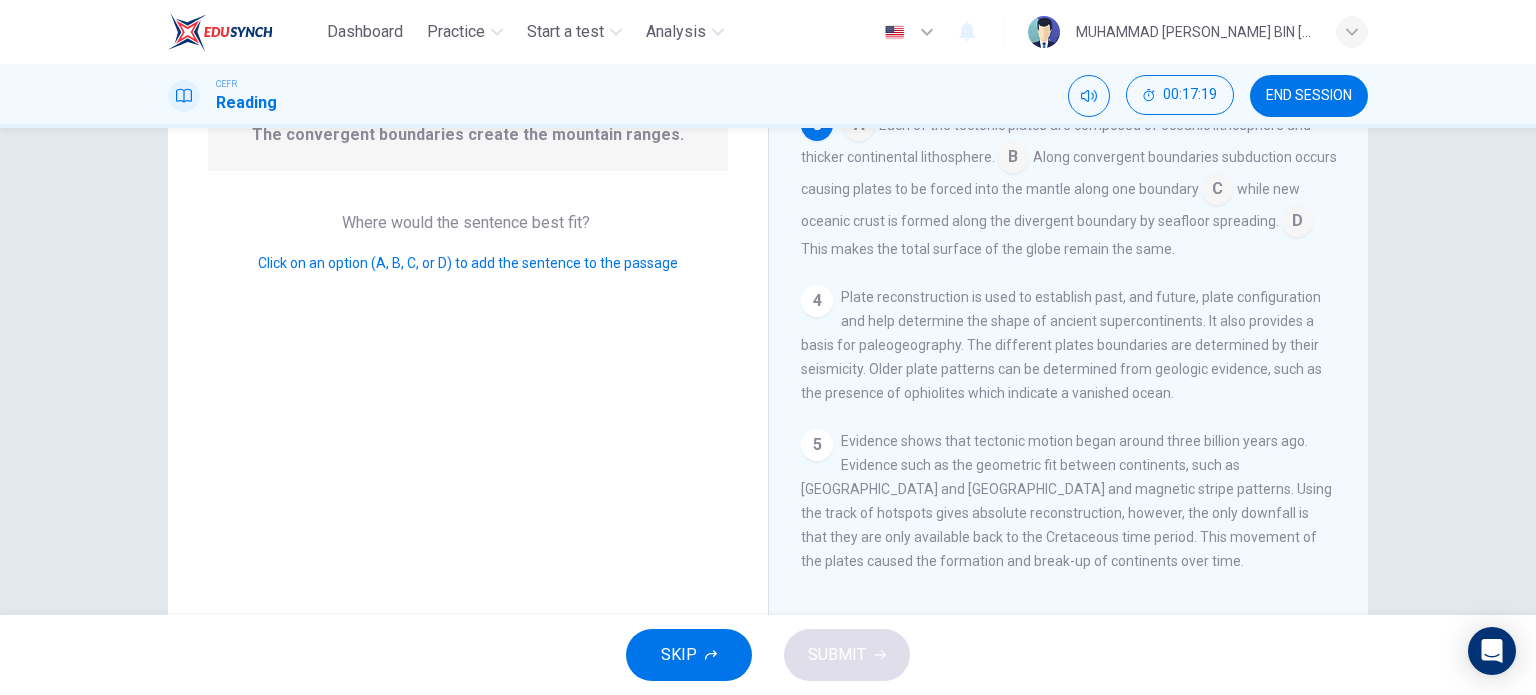 click at bounding box center [1013, 159] 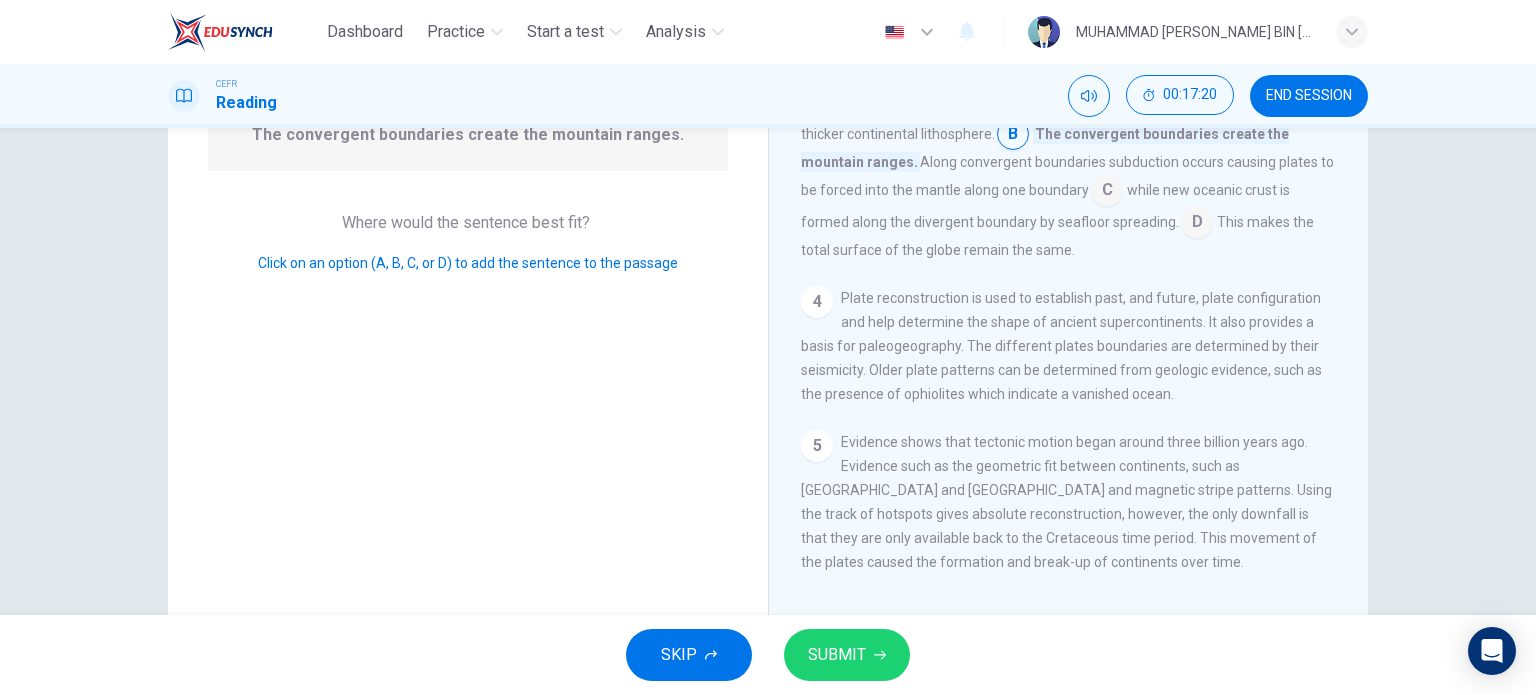 click on "SUBMIT" at bounding box center [837, 655] 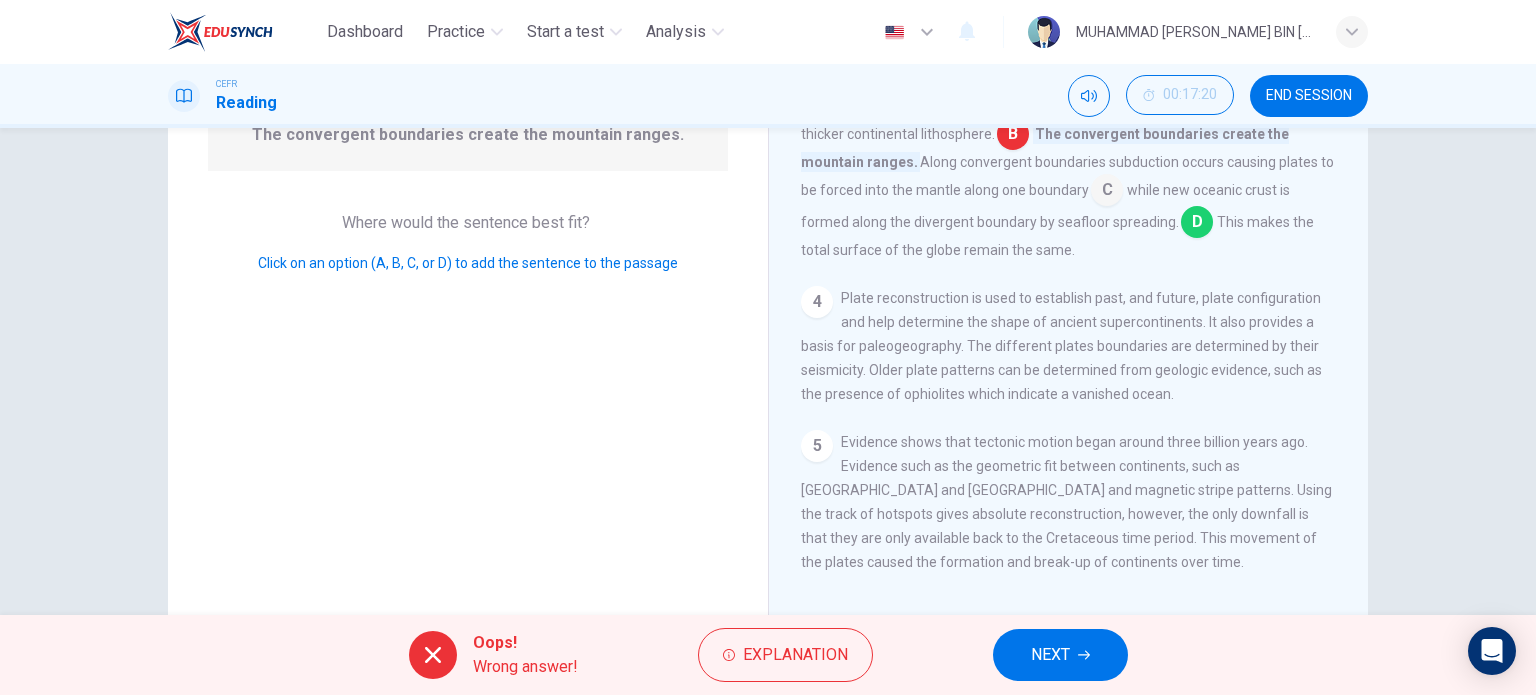 click on "Question 22 Look at the four     that indicate where the following sentence could be added to the passage: The convergent boundaries create the mountain ranges. Where would the sentence best fit?   Click on an option (A, B, C, or D) to add the sentence to the passage" at bounding box center [468, 281] 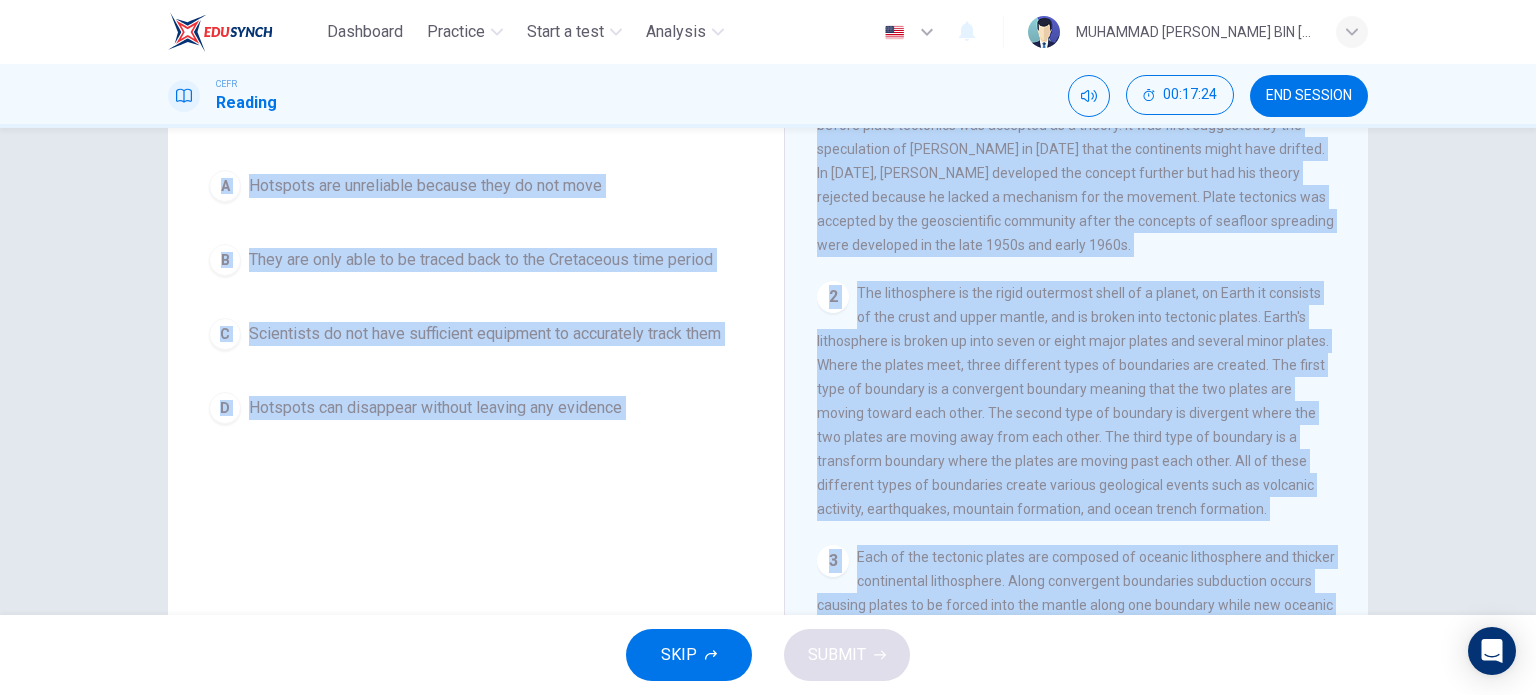 scroll, scrollTop: 217, scrollLeft: 0, axis: vertical 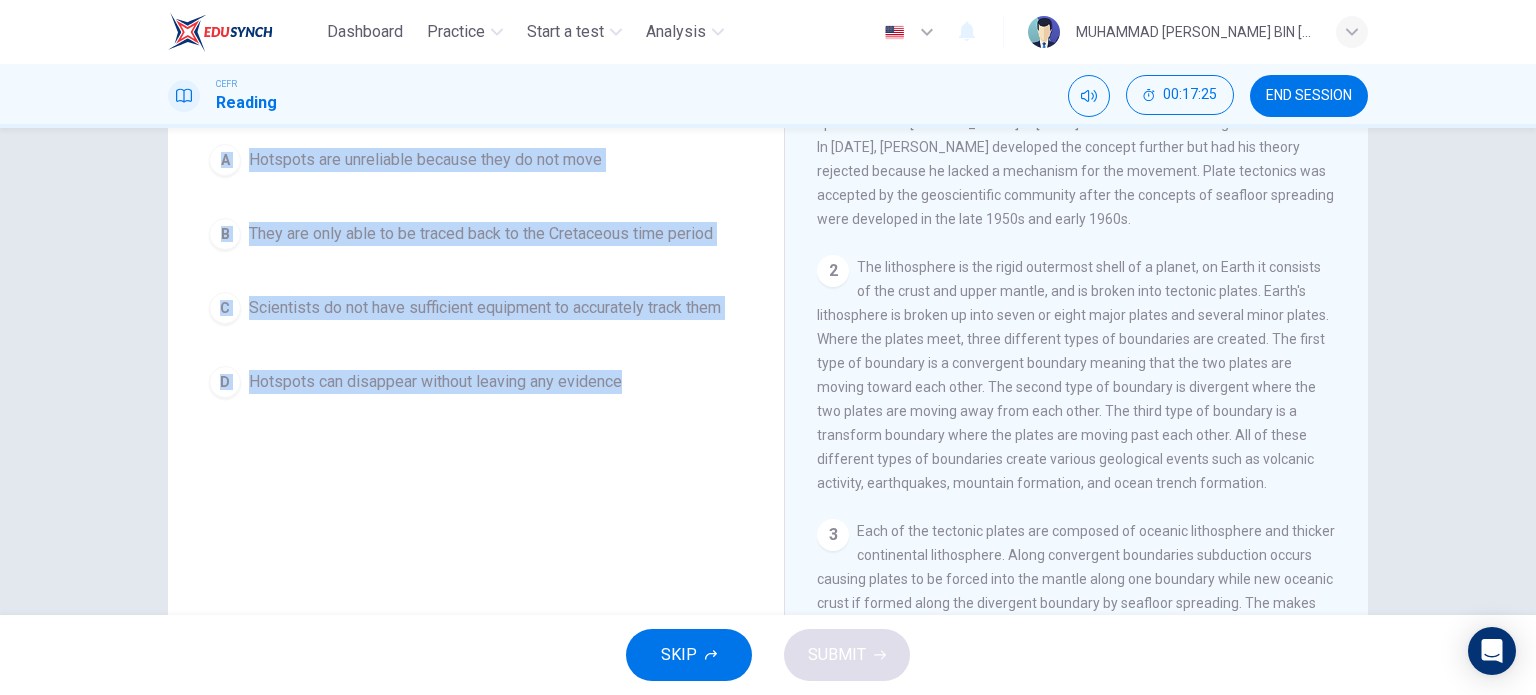 drag, startPoint x: 195, startPoint y: 275, endPoint x: 724, endPoint y: 380, distance: 539.31995 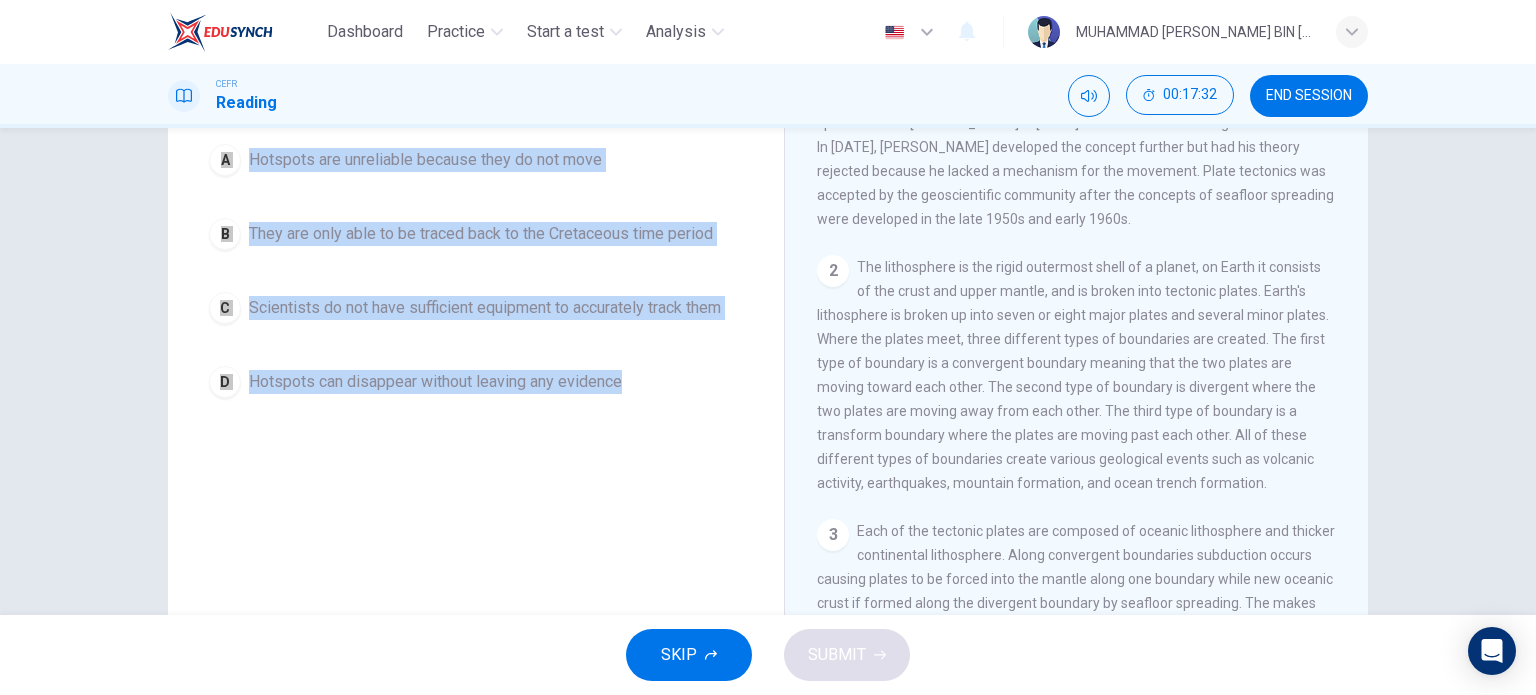 click on "Question 23 What is the downfall of using hotspots to reconstruct the past movements of the plates? A Hotspots are unreliable because they do not move B They are only able to be traced back to the Cretaceous time period C Scientists do not have sufficient equipment to accurately track them D Hotspots can disappear without leaving any evidence" at bounding box center (476, 308) 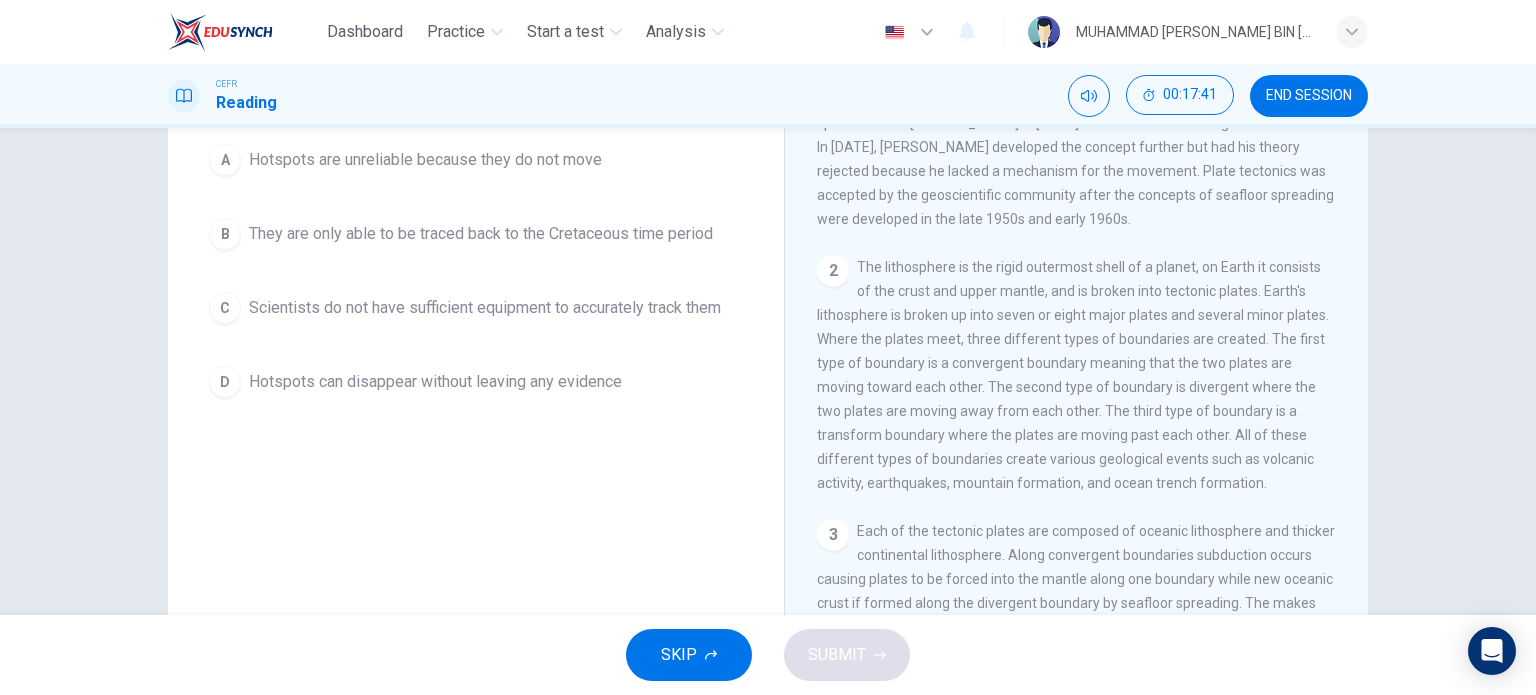 click on "Question 23 What is the downfall of using hotspots to reconstruct the past movements of the plates? A Hotspots are unreliable because they do not move B They are only able to be traced back to the Cretaceous time period C Scientists do not have sufficient equipment to accurately track them D Hotspots can disappear without leaving any evidence" at bounding box center (476, 308) 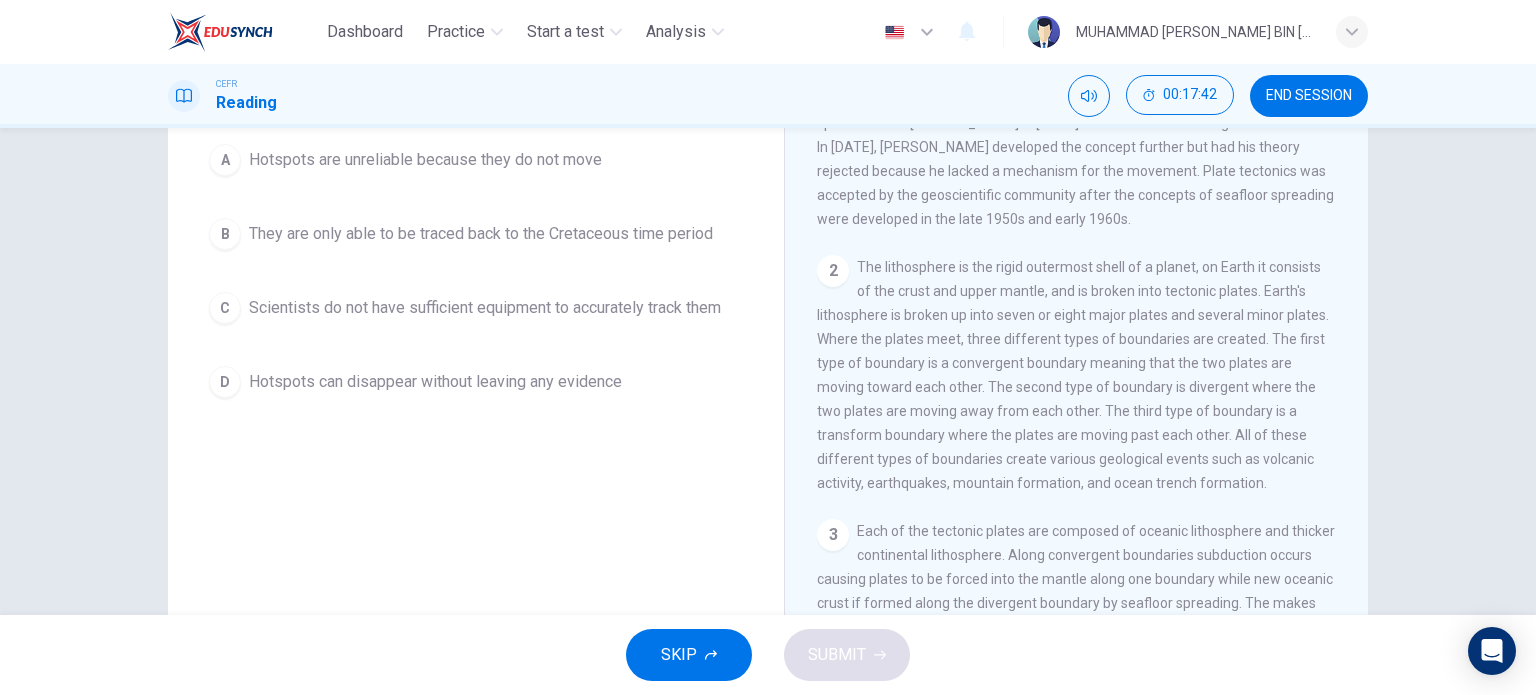 click on "They are only able to be traced back to the Cretaceous time period" at bounding box center (481, 234) 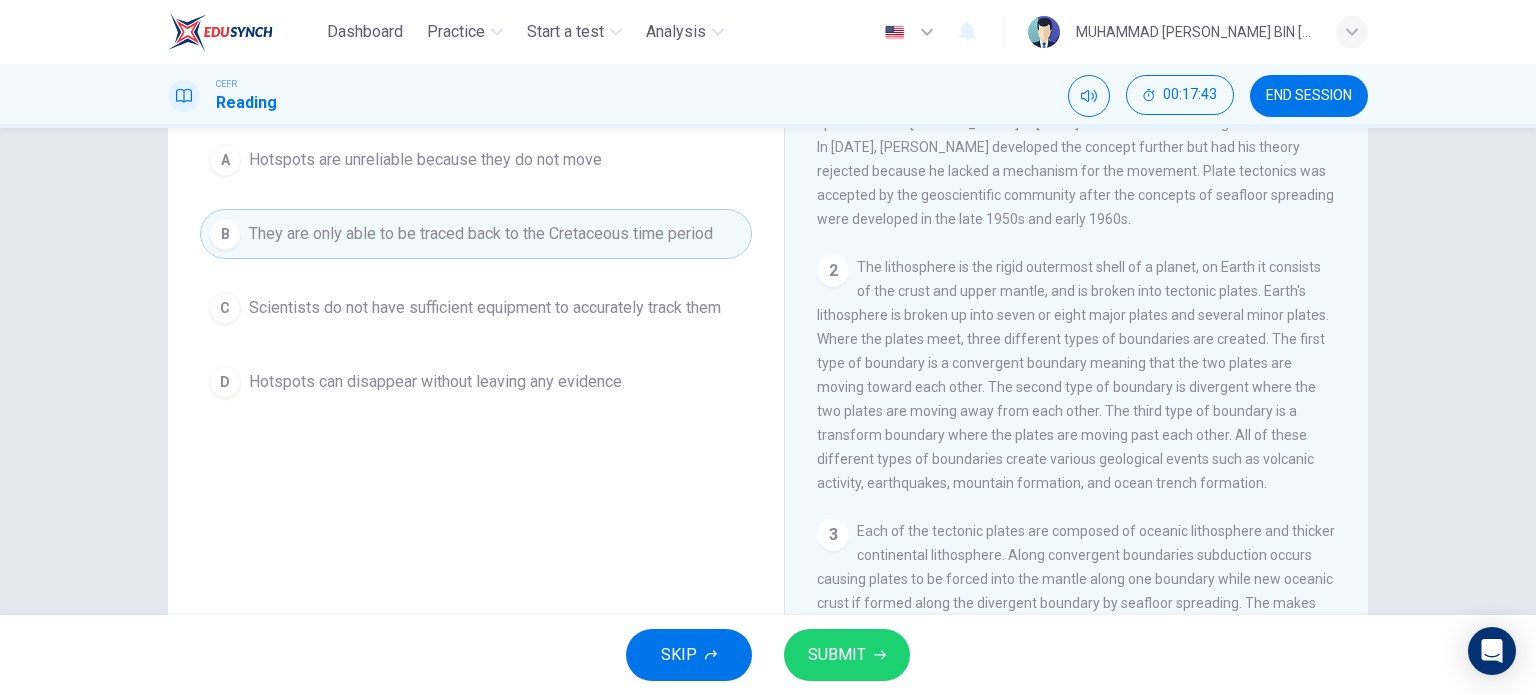 click on "SUBMIT" at bounding box center [847, 655] 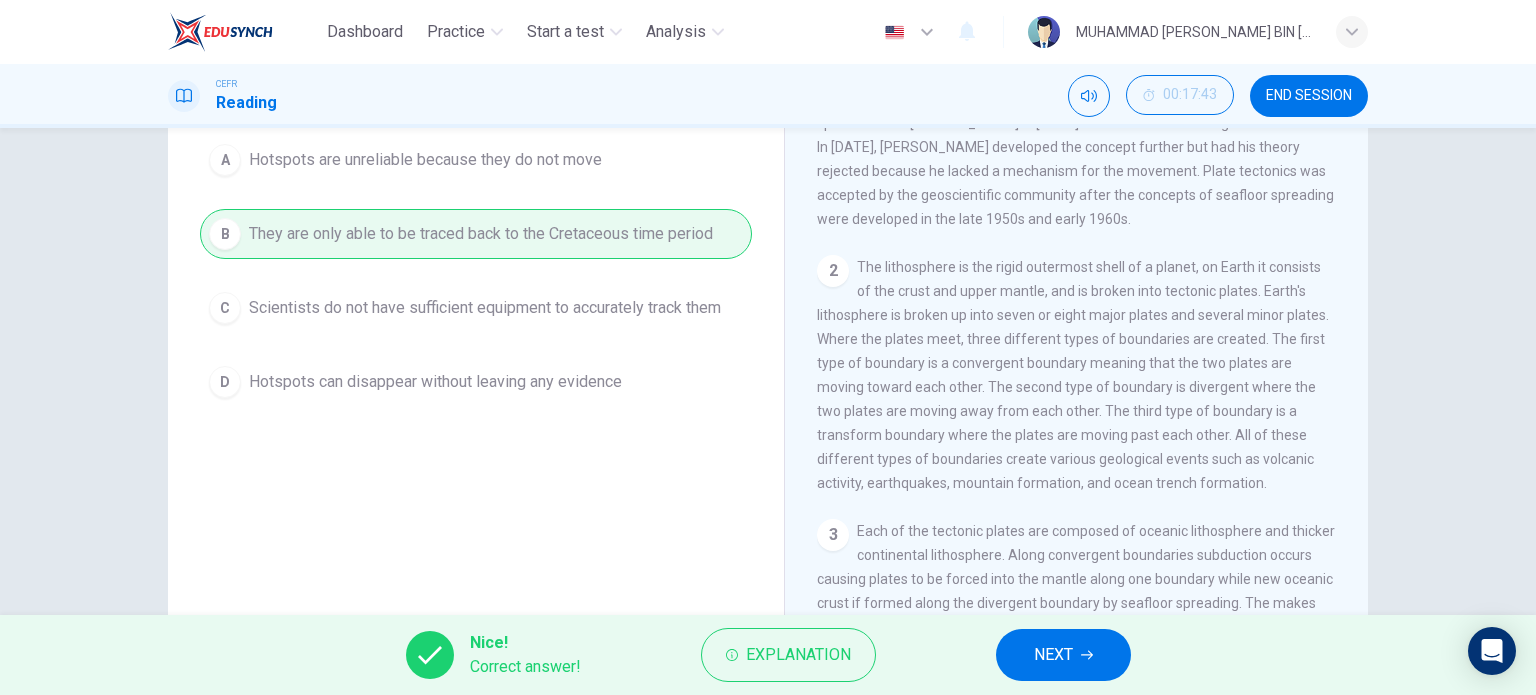click 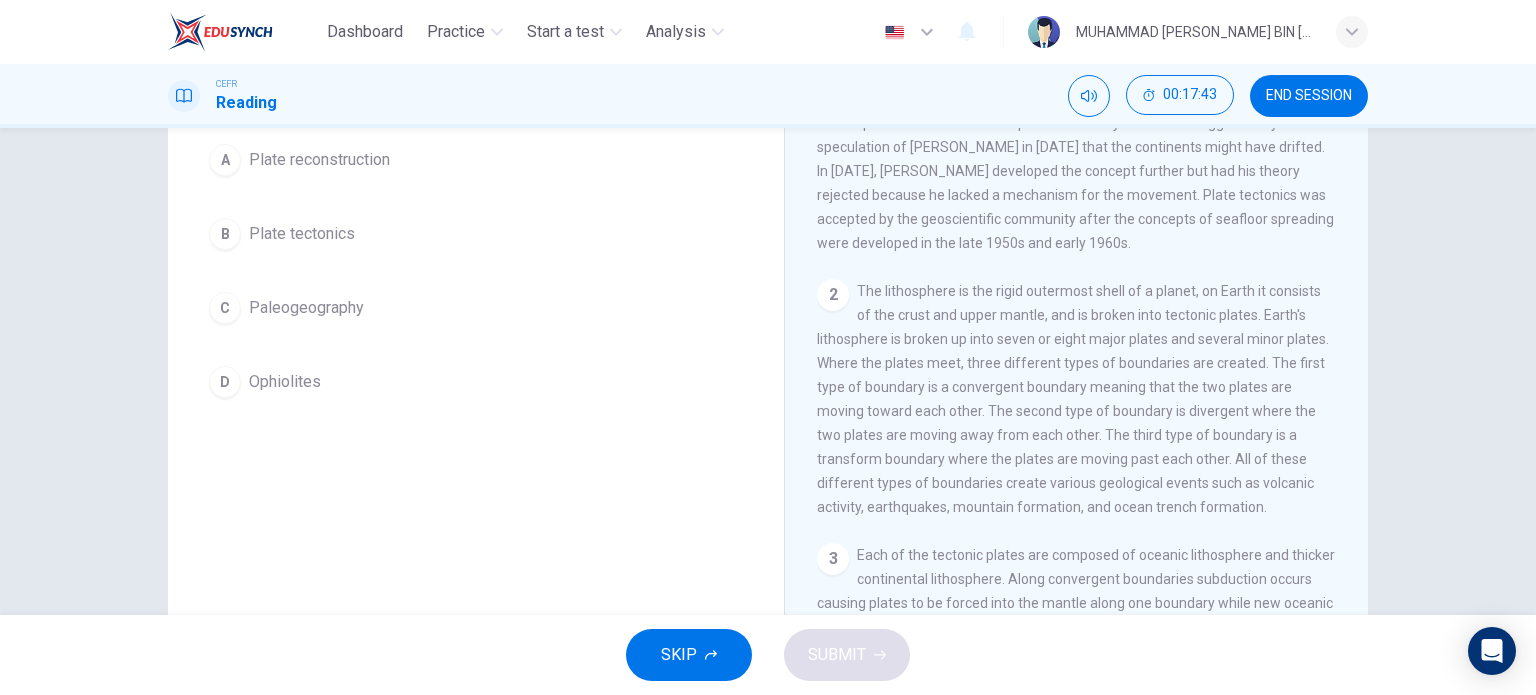 scroll, scrollTop: 0, scrollLeft: 0, axis: both 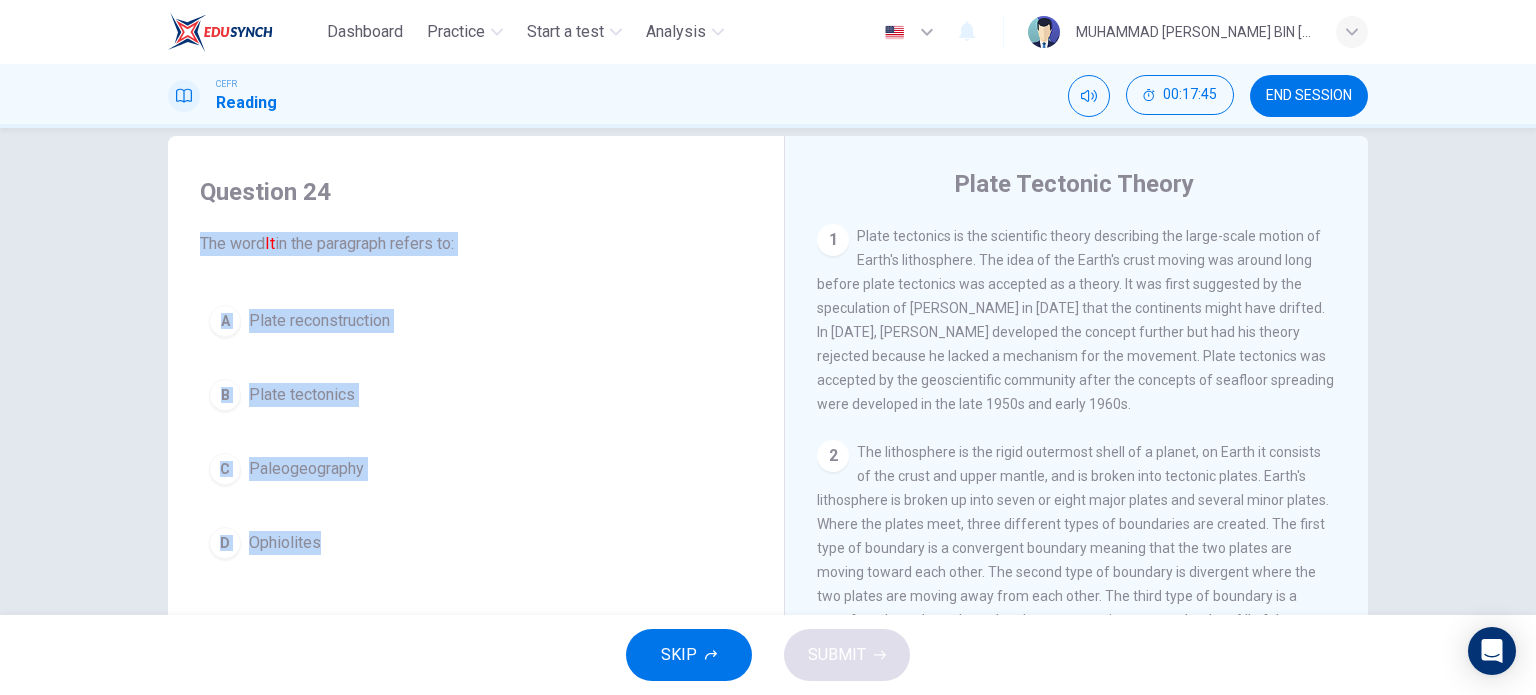 drag, startPoint x: 196, startPoint y: 271, endPoint x: 585, endPoint y: 603, distance: 511.4147 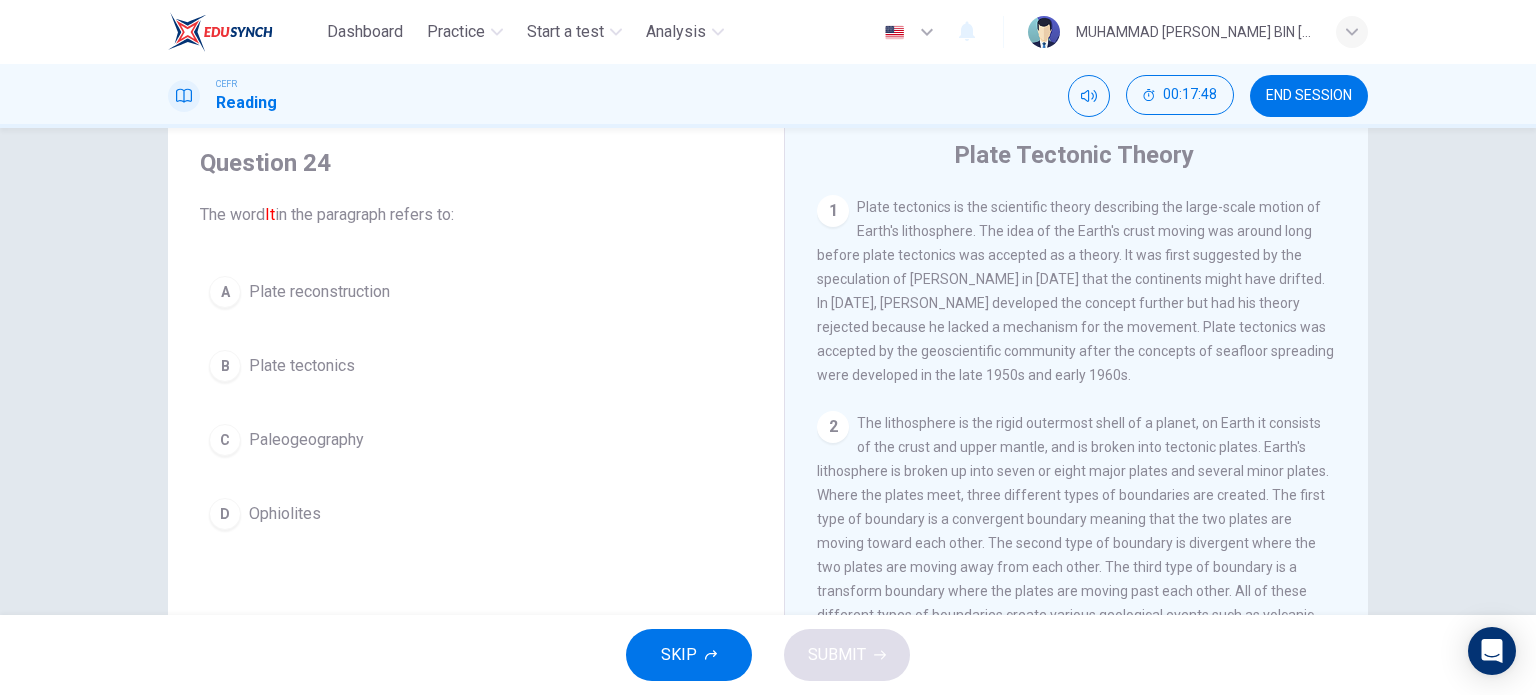 click on "2 The lithosphere is the rigid outermost shell of a planet, on Earth it consists of the crust and upper mantle, and is broken into tectonic plates. Earth's lithosphere is broken up into seven or eight major plates and several minor plates. Where the plates meet, three different types of boundaries are created. The first type of boundary is a convergent boundary meaning that the two plates are moving toward each other. The second type of boundary is divergent where the two plates are moving away from each other. The third type of boundary is a transform boundary where the plates are moving past each other. All of these different types of boundaries create various geological events such as volcanic activity, earthquakes, mountain formation, and ocean trench formation." at bounding box center (1077, 531) 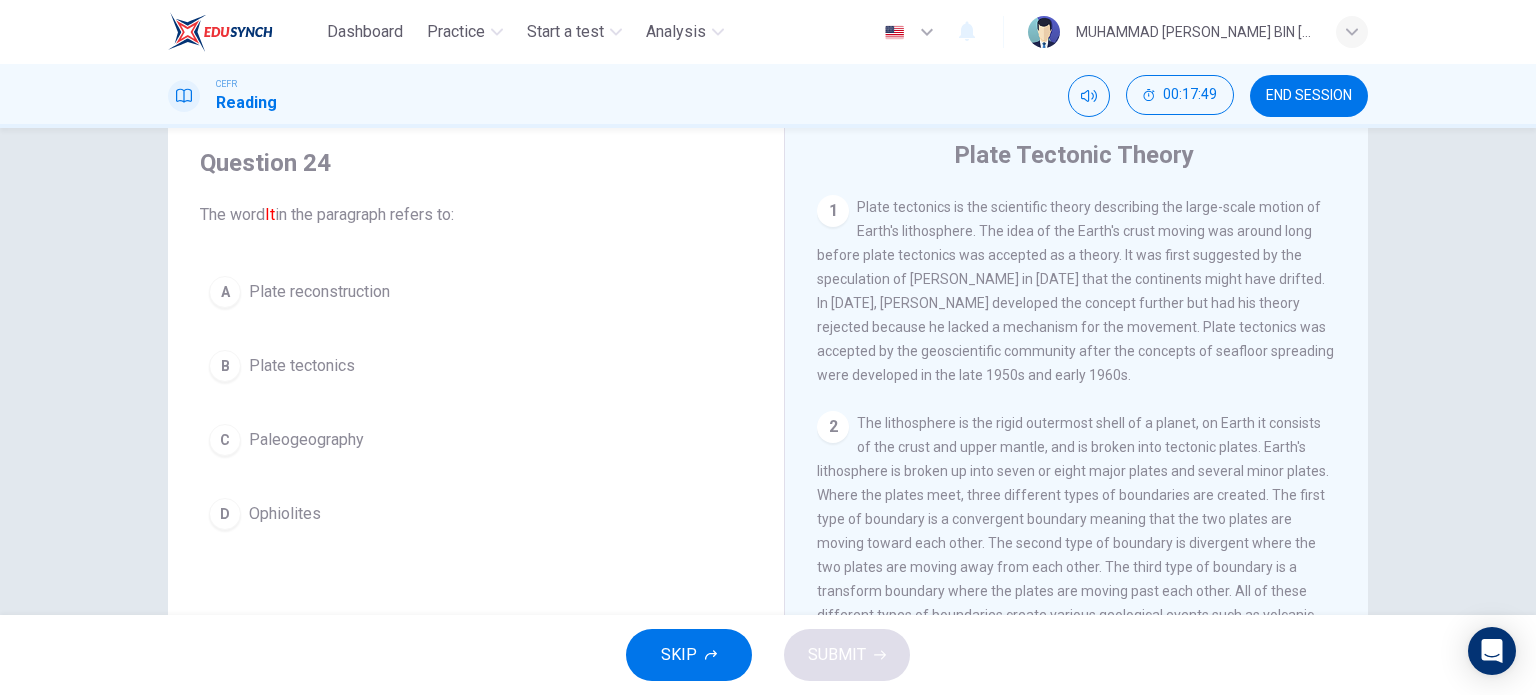 scroll, scrollTop: 380, scrollLeft: 0, axis: vertical 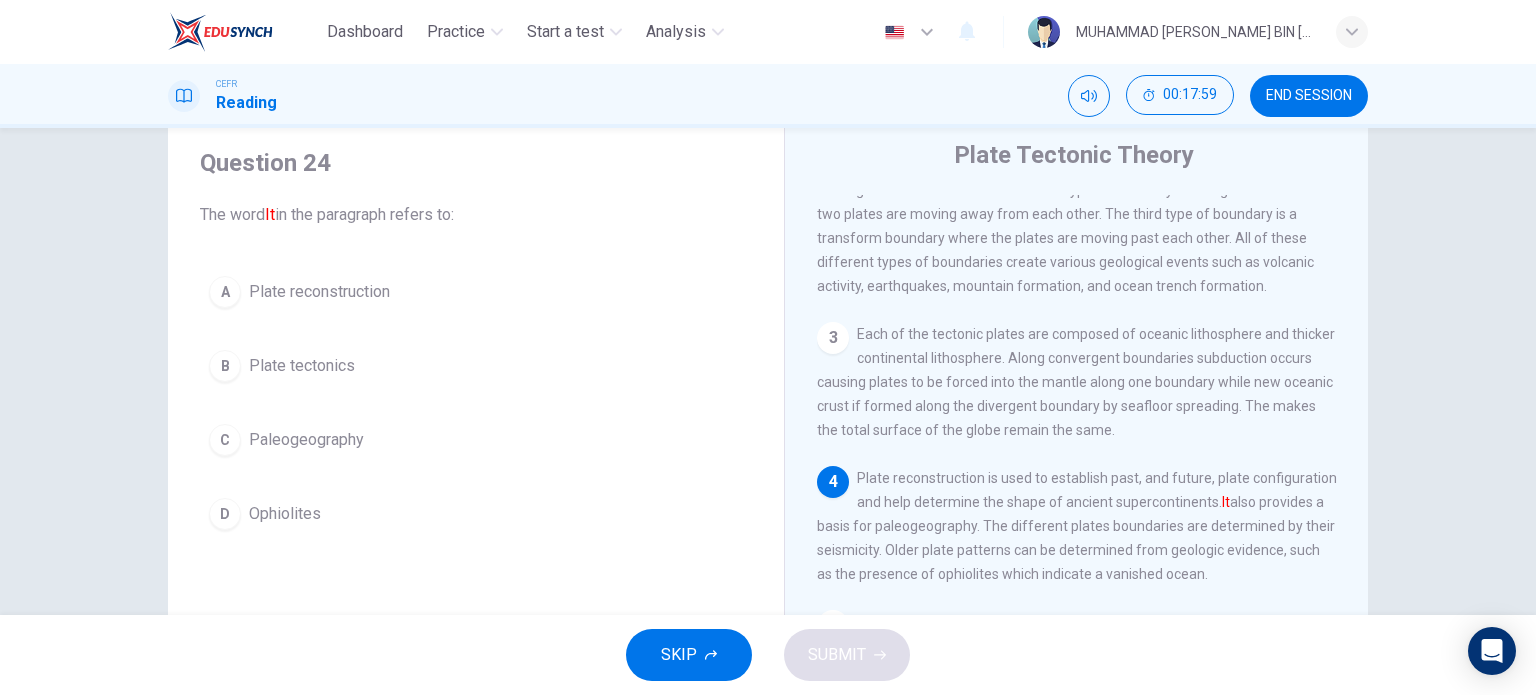 click on "Question 24 The word  It  in the paragraph refers to: A Plate reconstruction B Plate tectonics C Paleogeography D Ophiolites" at bounding box center (476, 464) 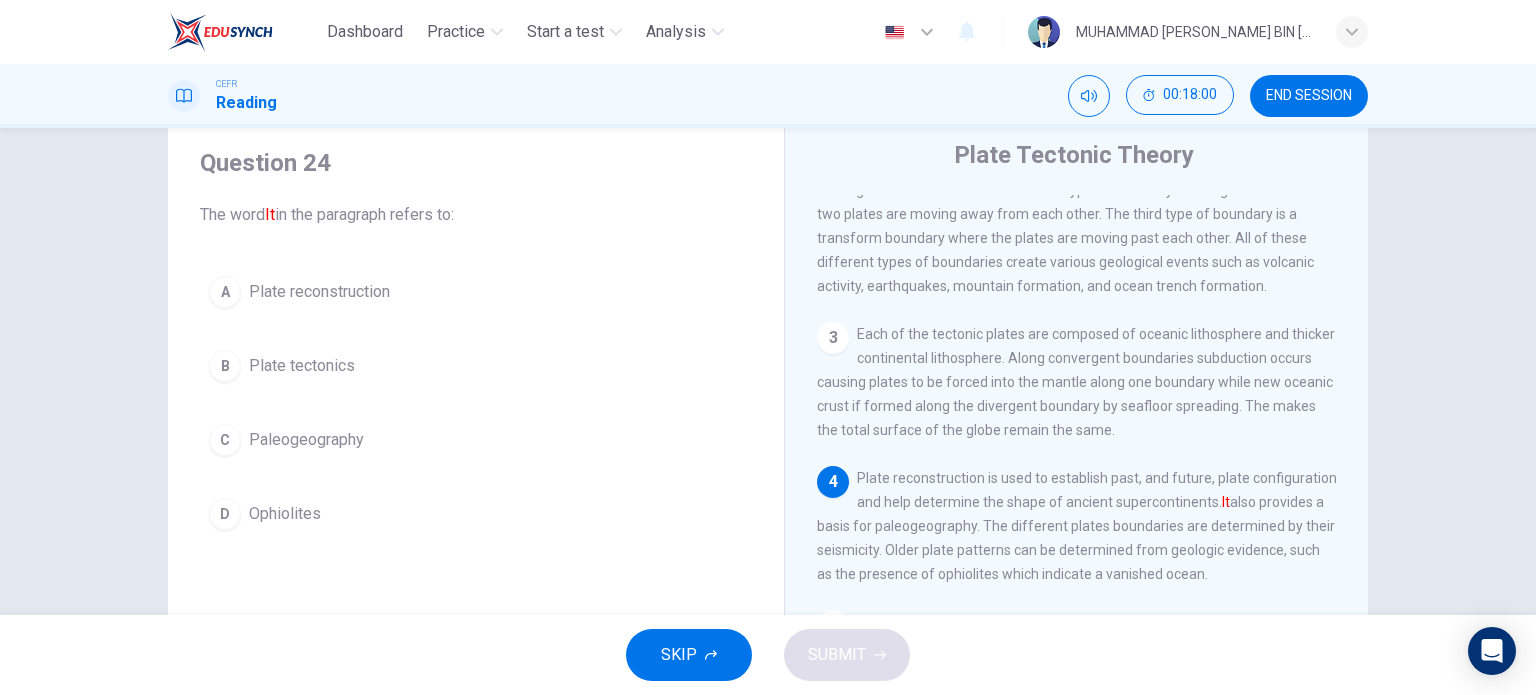 click on "A Plate reconstruction" at bounding box center [476, 292] 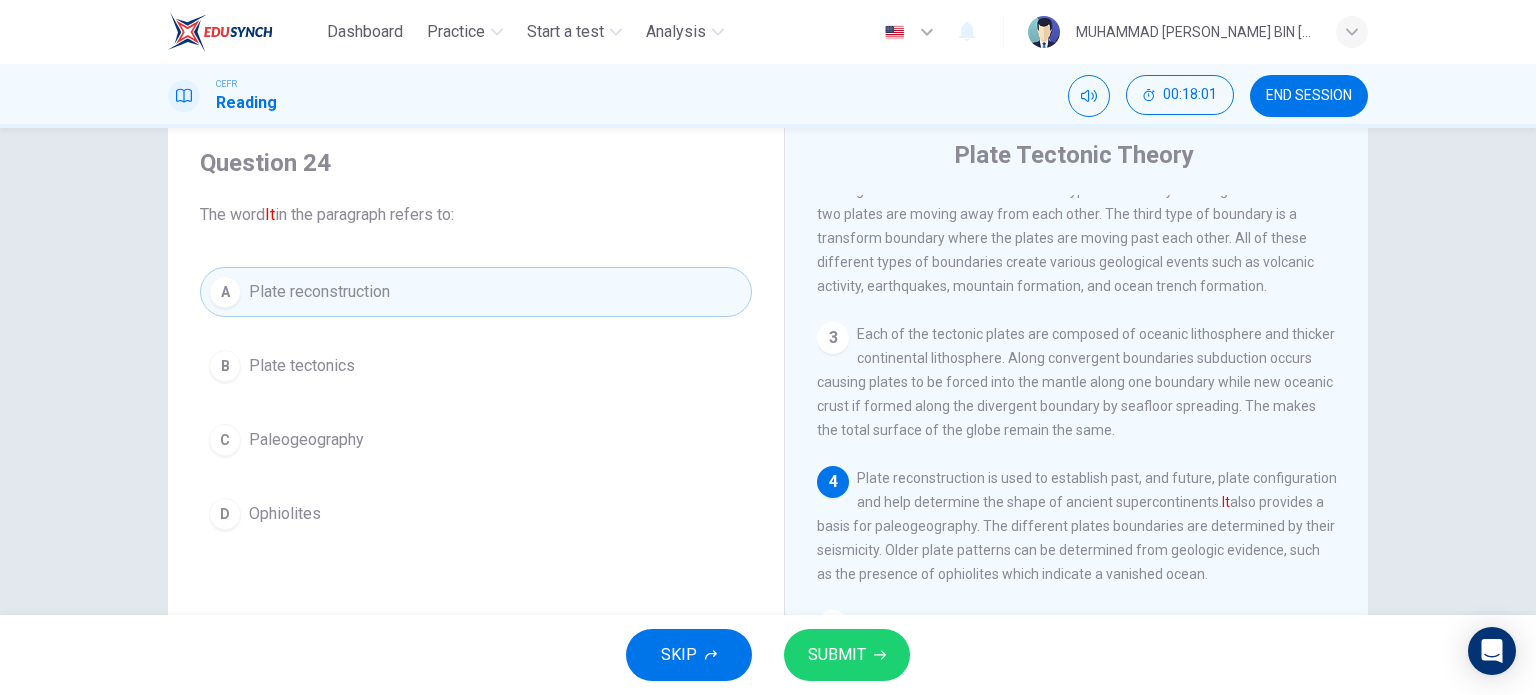 drag, startPoint x: 805, startPoint y: 651, endPoint x: 772, endPoint y: 610, distance: 52.63079 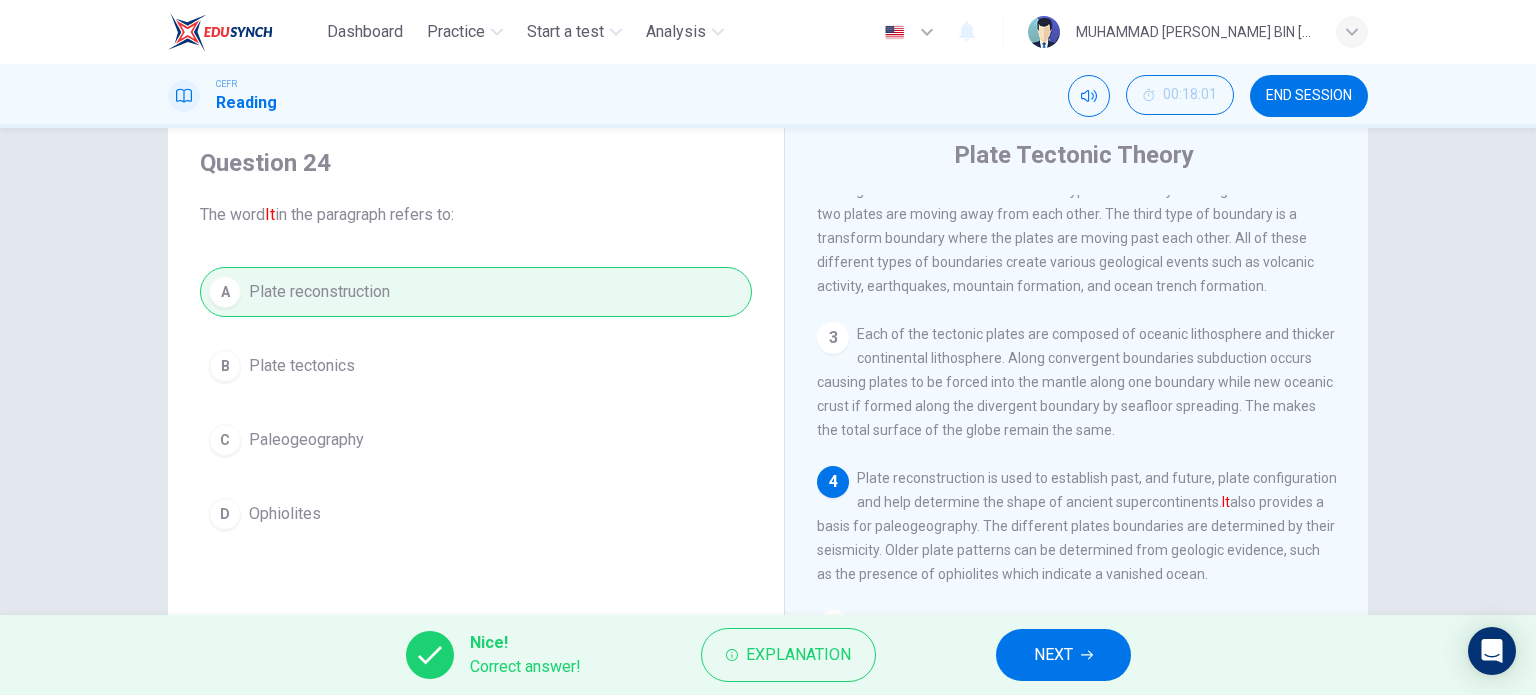 click on "NEXT" at bounding box center [1053, 655] 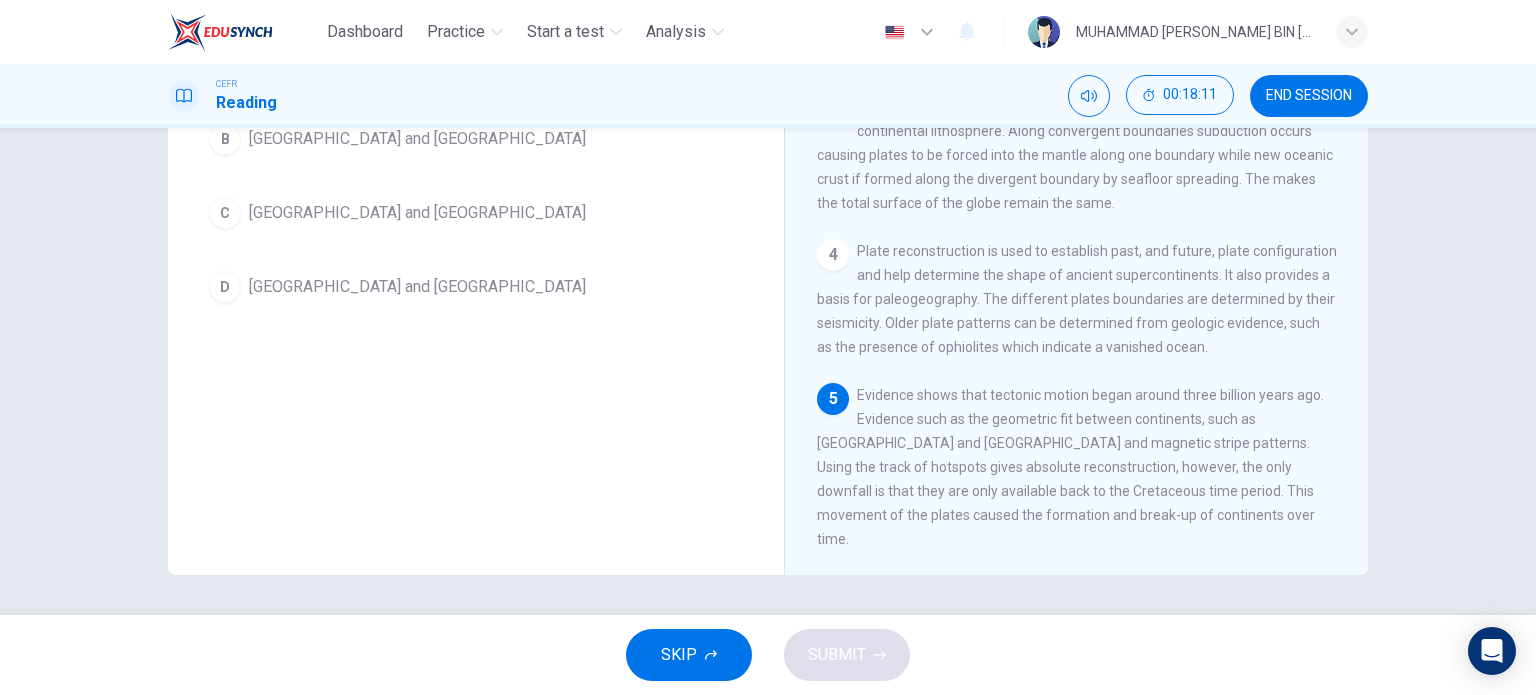 scroll, scrollTop: 21, scrollLeft: 0, axis: vertical 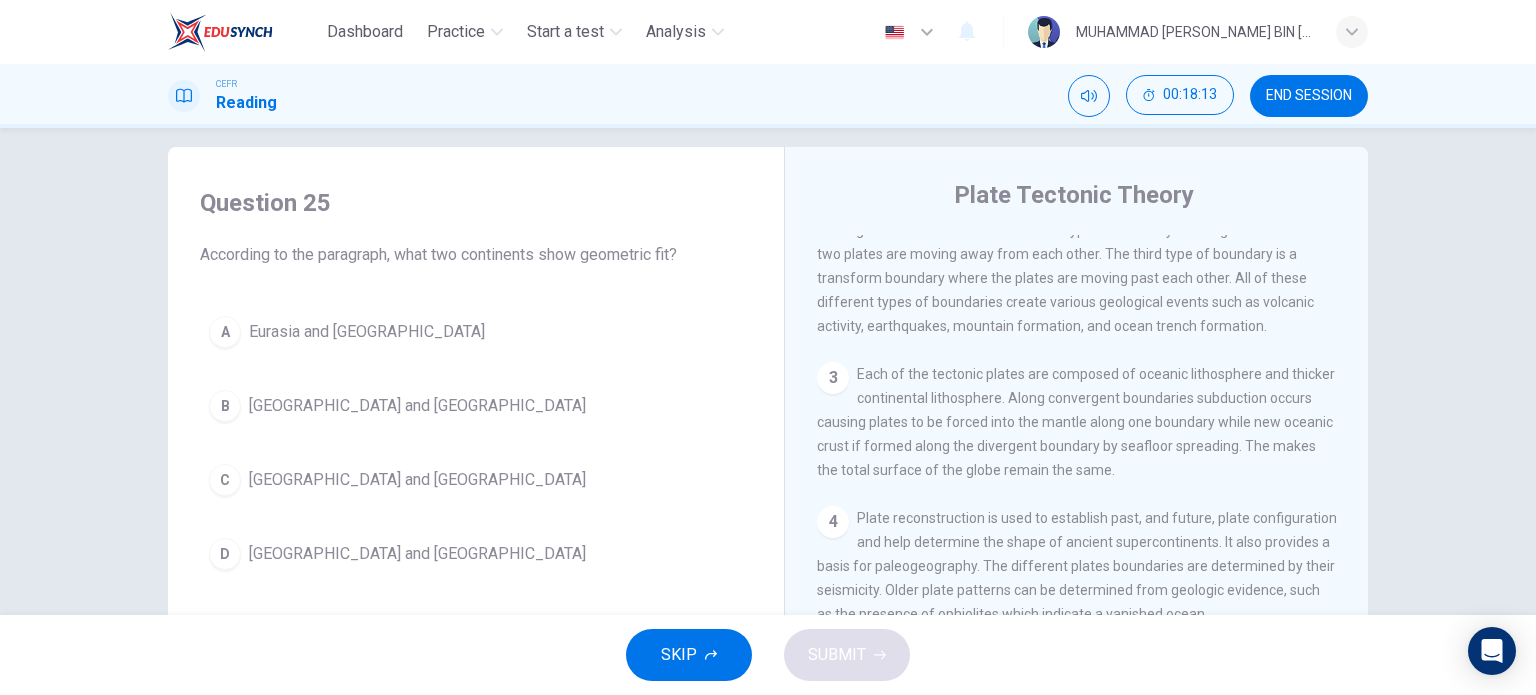 click on "Africa and South America" at bounding box center (417, 554) 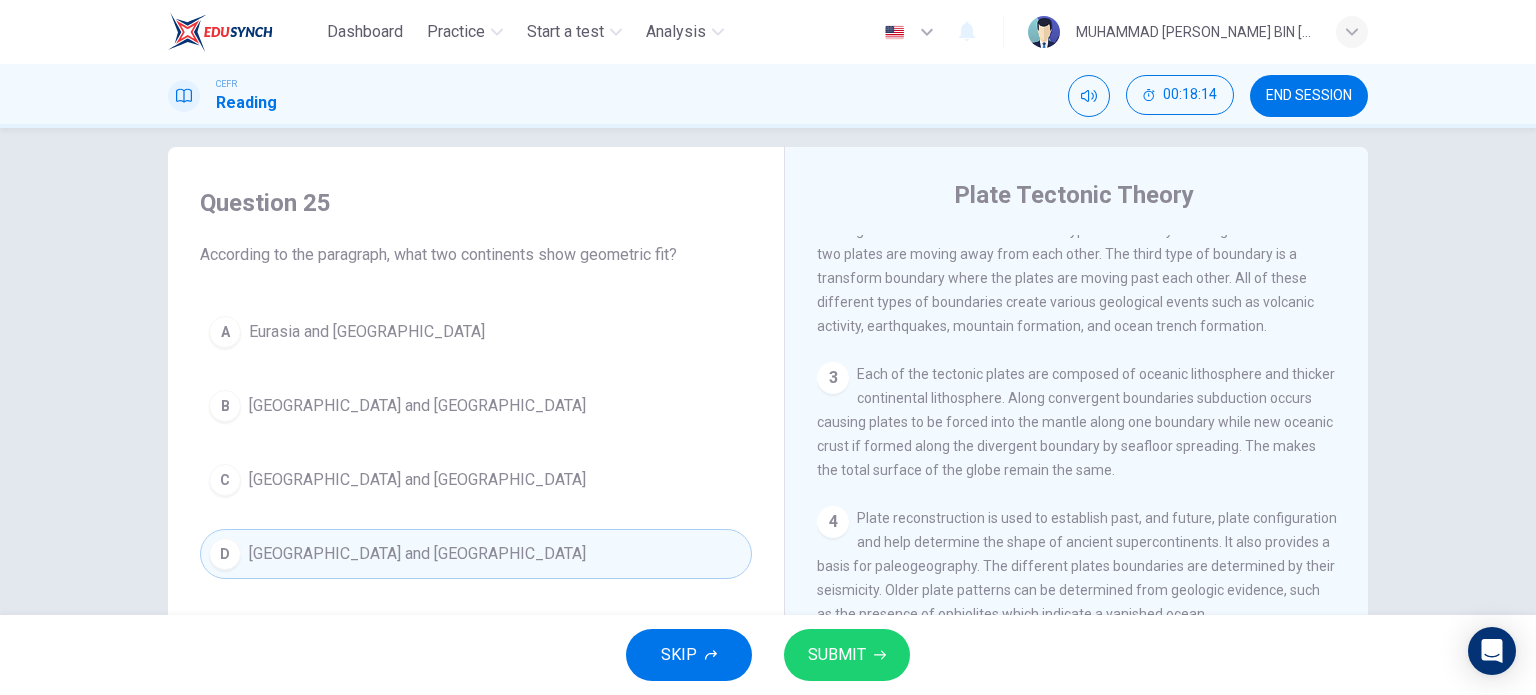 click on "SUBMIT" at bounding box center (847, 655) 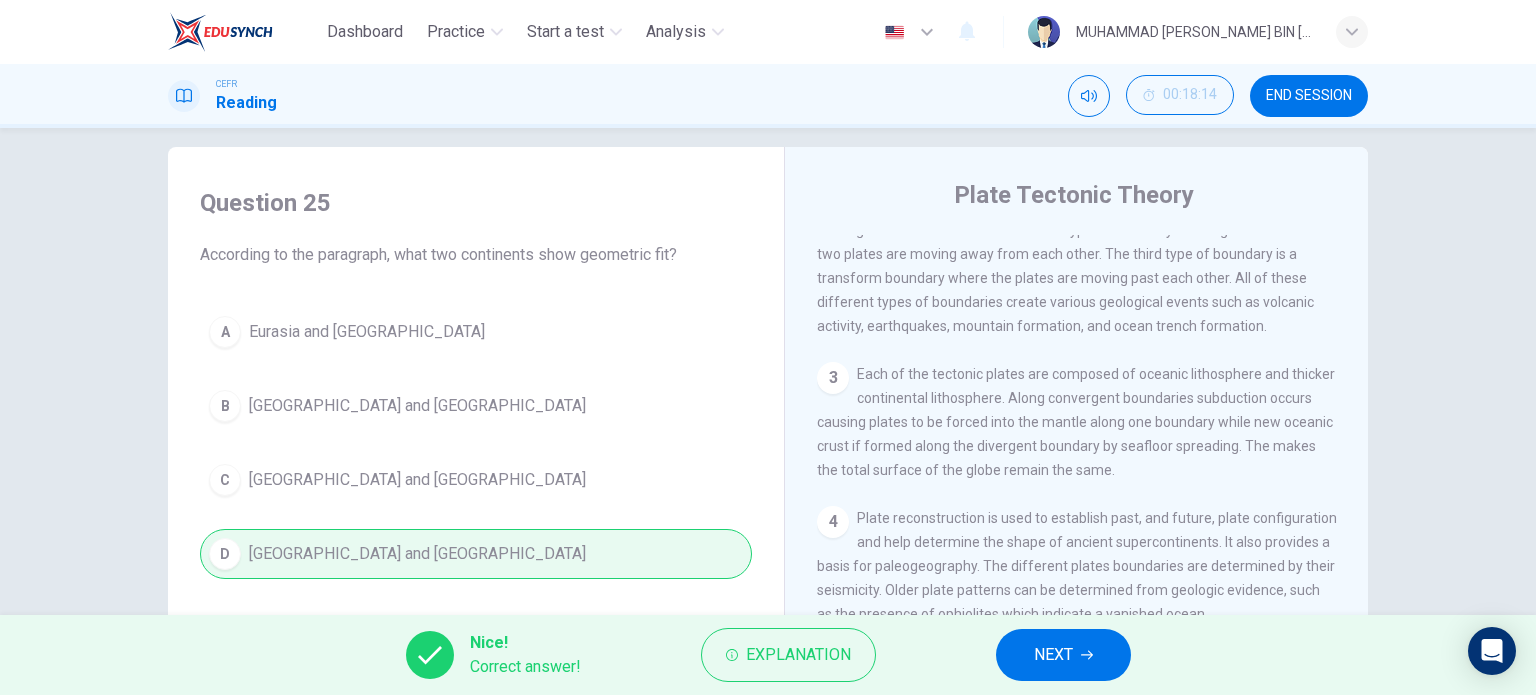 click on "NEXT" at bounding box center [1063, 655] 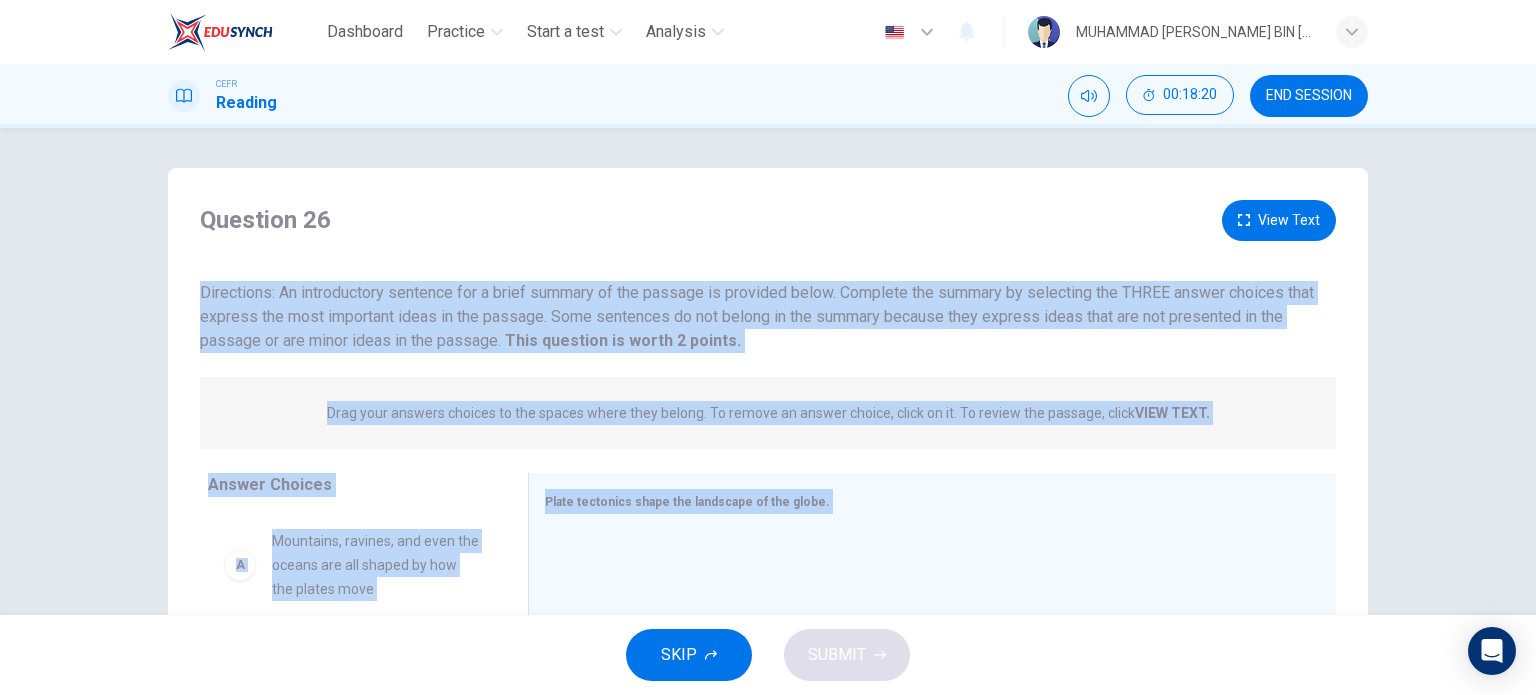 scroll, scrollTop: 288, scrollLeft: 0, axis: vertical 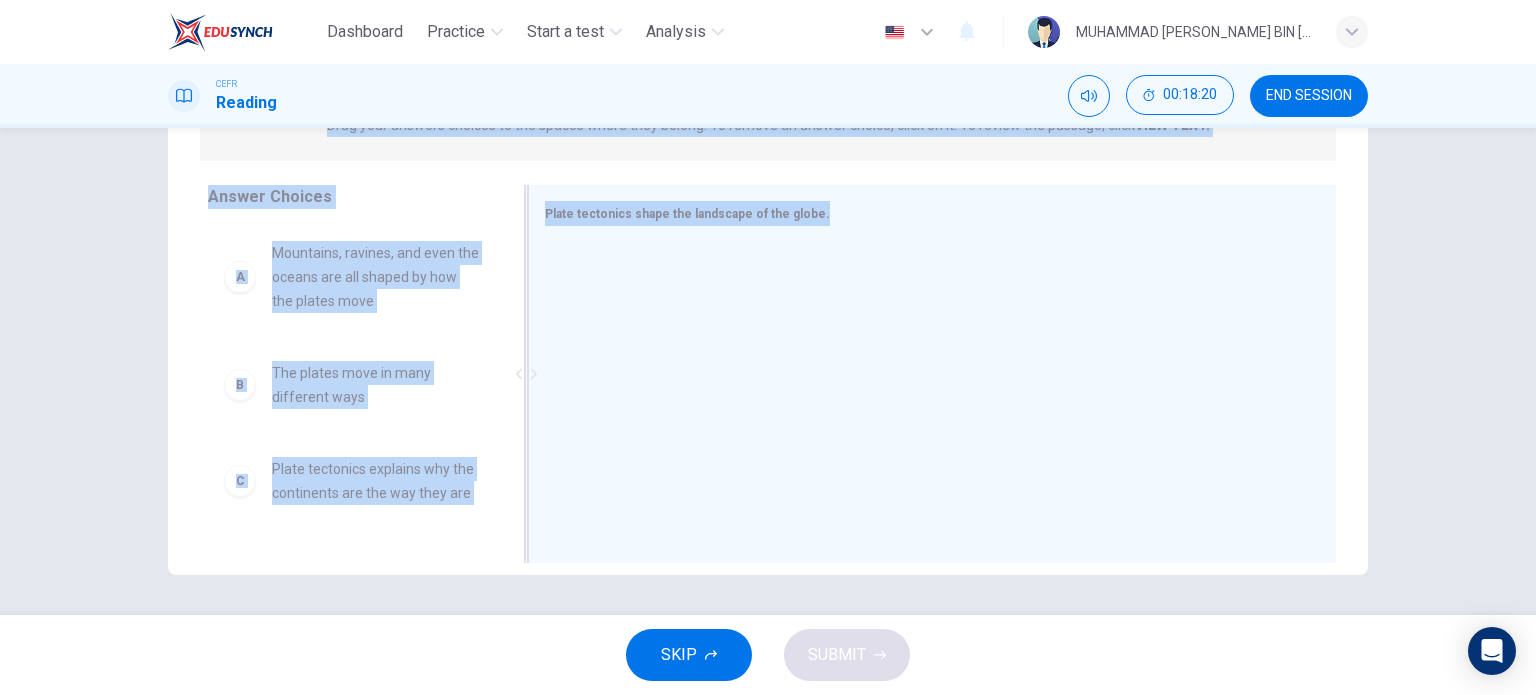 drag, startPoint x: 192, startPoint y: 290, endPoint x: 808, endPoint y: 370, distance: 621.1731 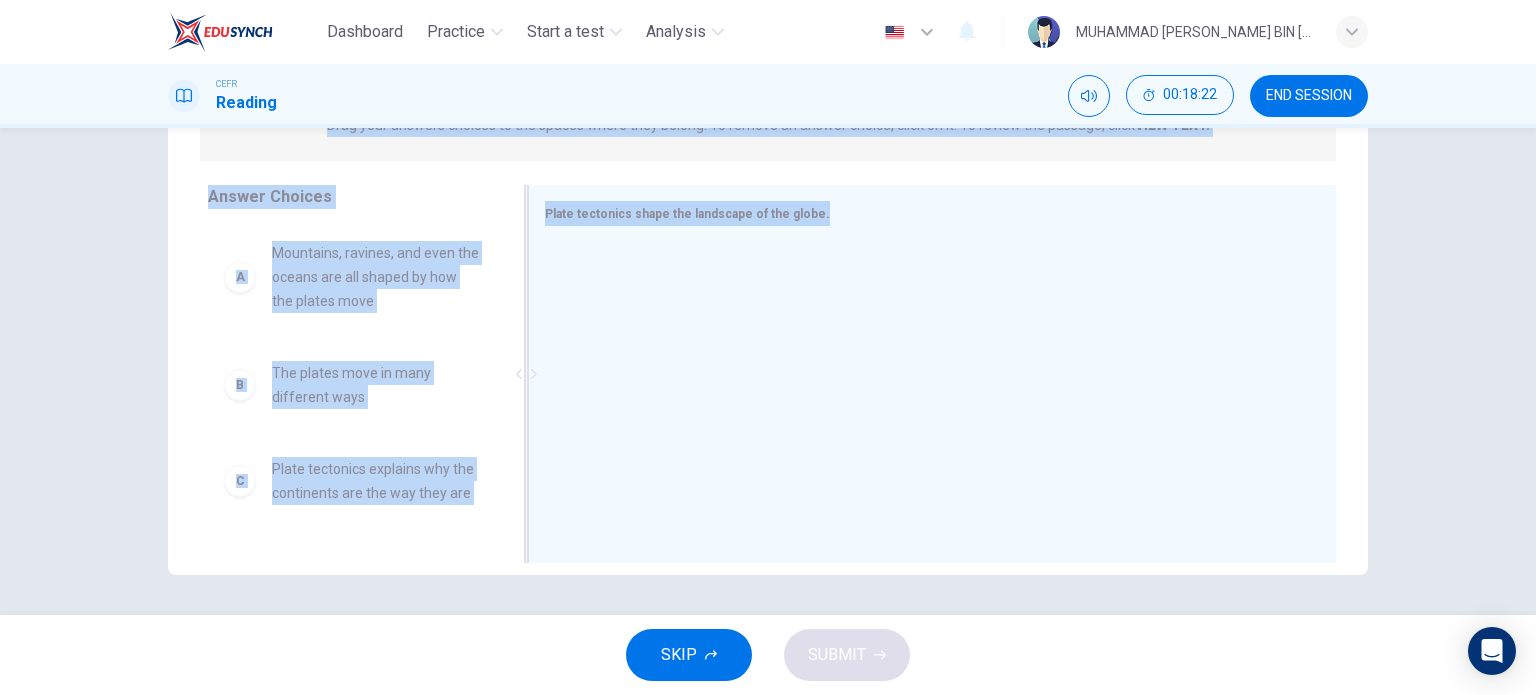 click at bounding box center [924, 376] 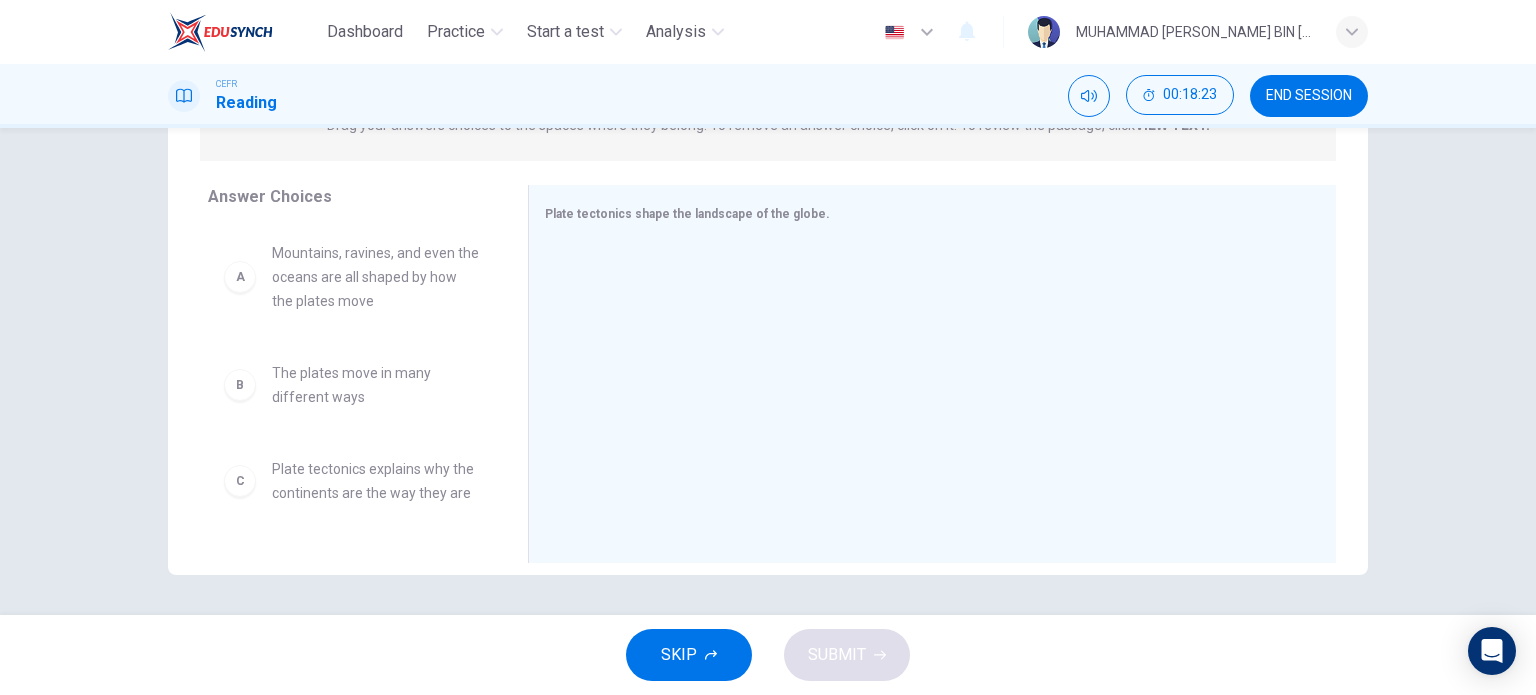 scroll, scrollTop: 420, scrollLeft: 0, axis: vertical 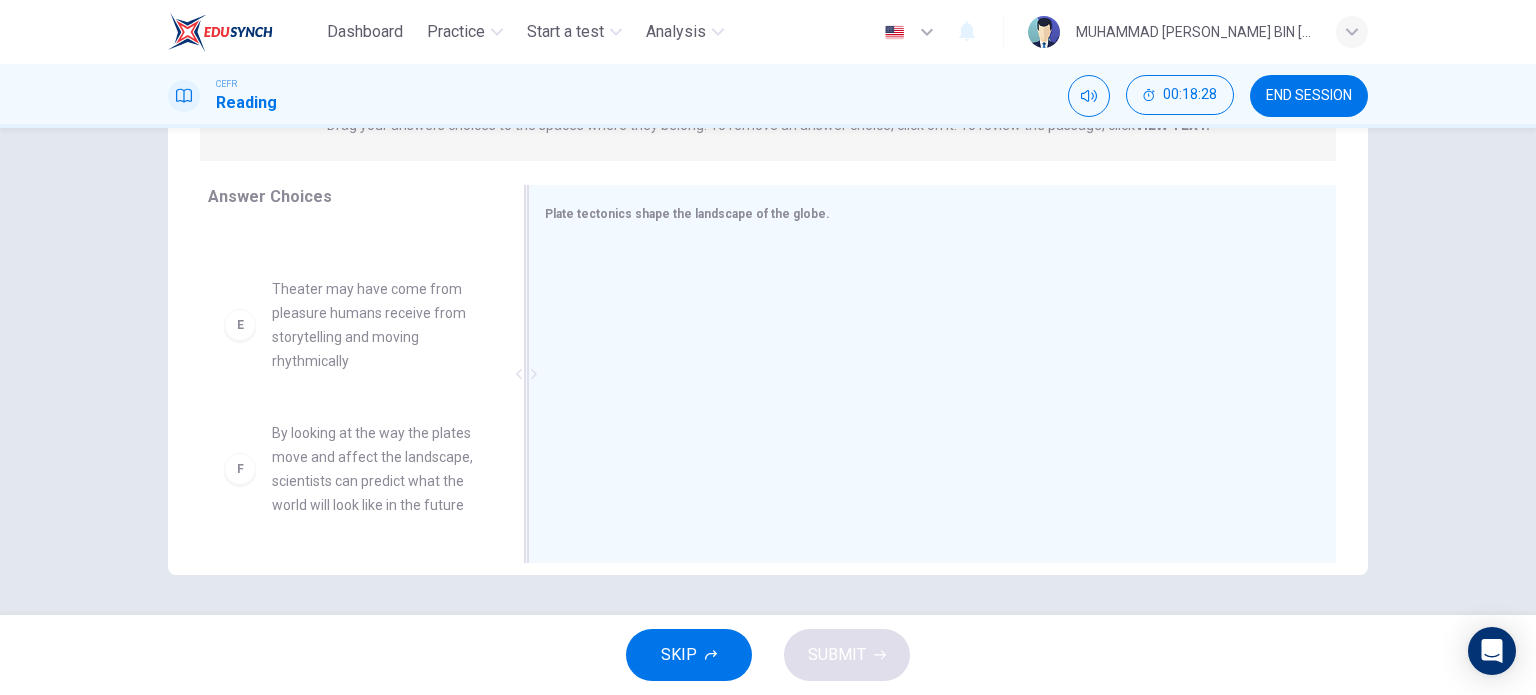 click on "Plate tectonics shape the landscape of the globe." at bounding box center [932, 374] 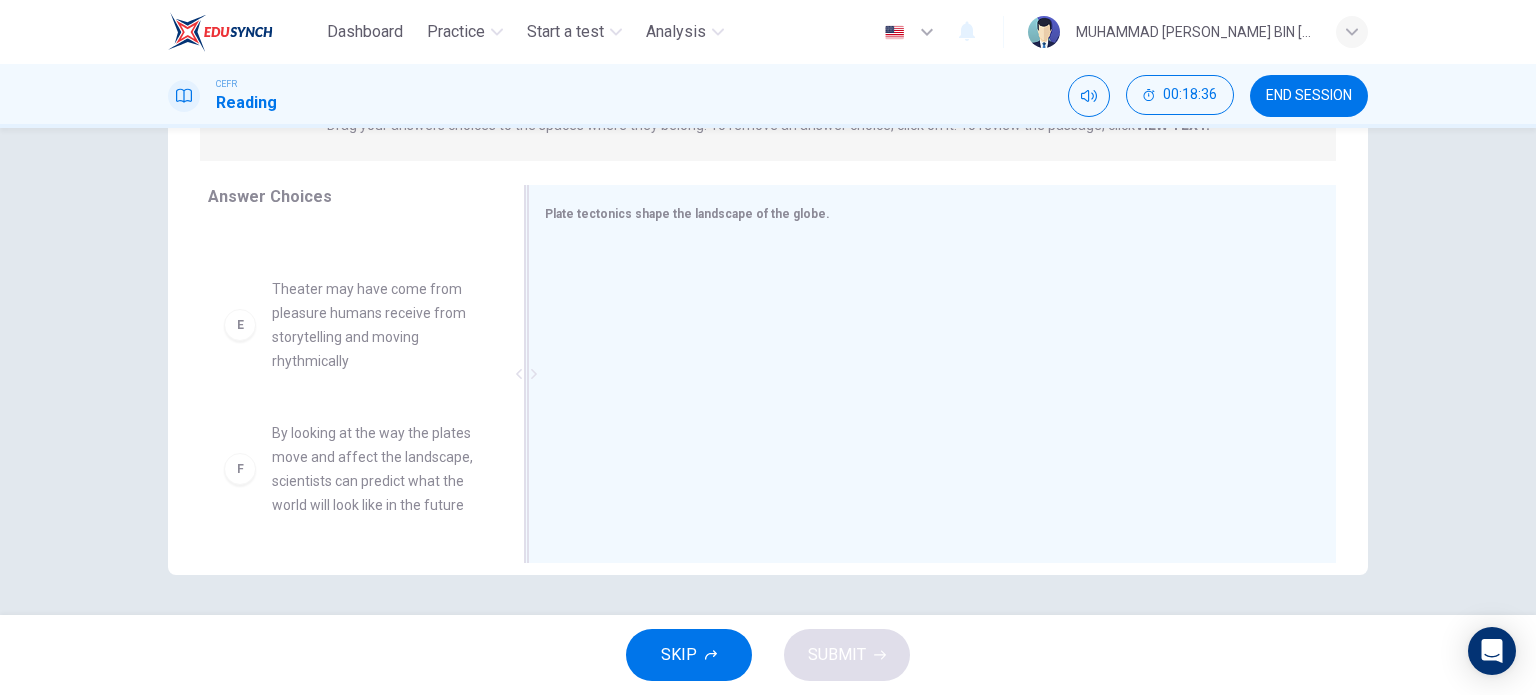 click at bounding box center [924, 376] 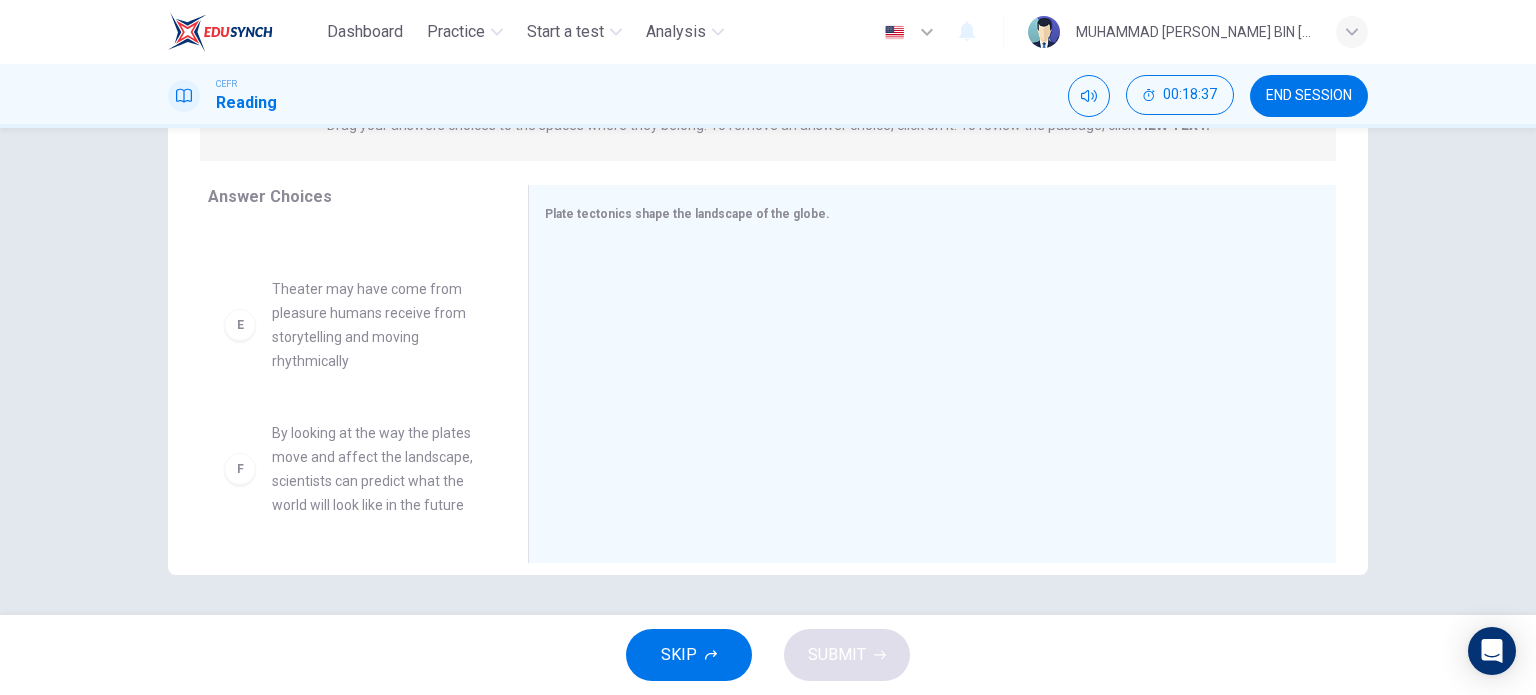 scroll, scrollTop: 0, scrollLeft: 0, axis: both 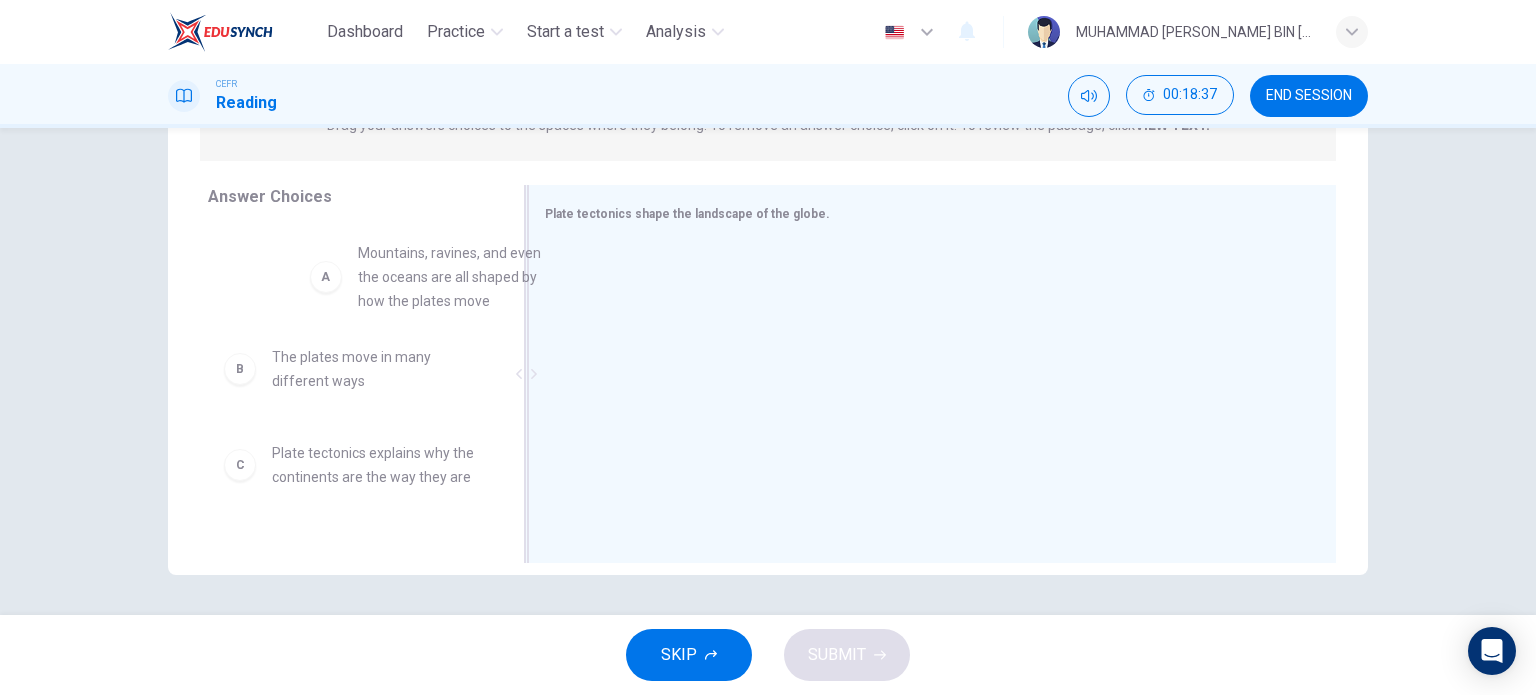 drag, startPoint x: 462, startPoint y: 290, endPoint x: 845, endPoint y: 299, distance: 383.10574 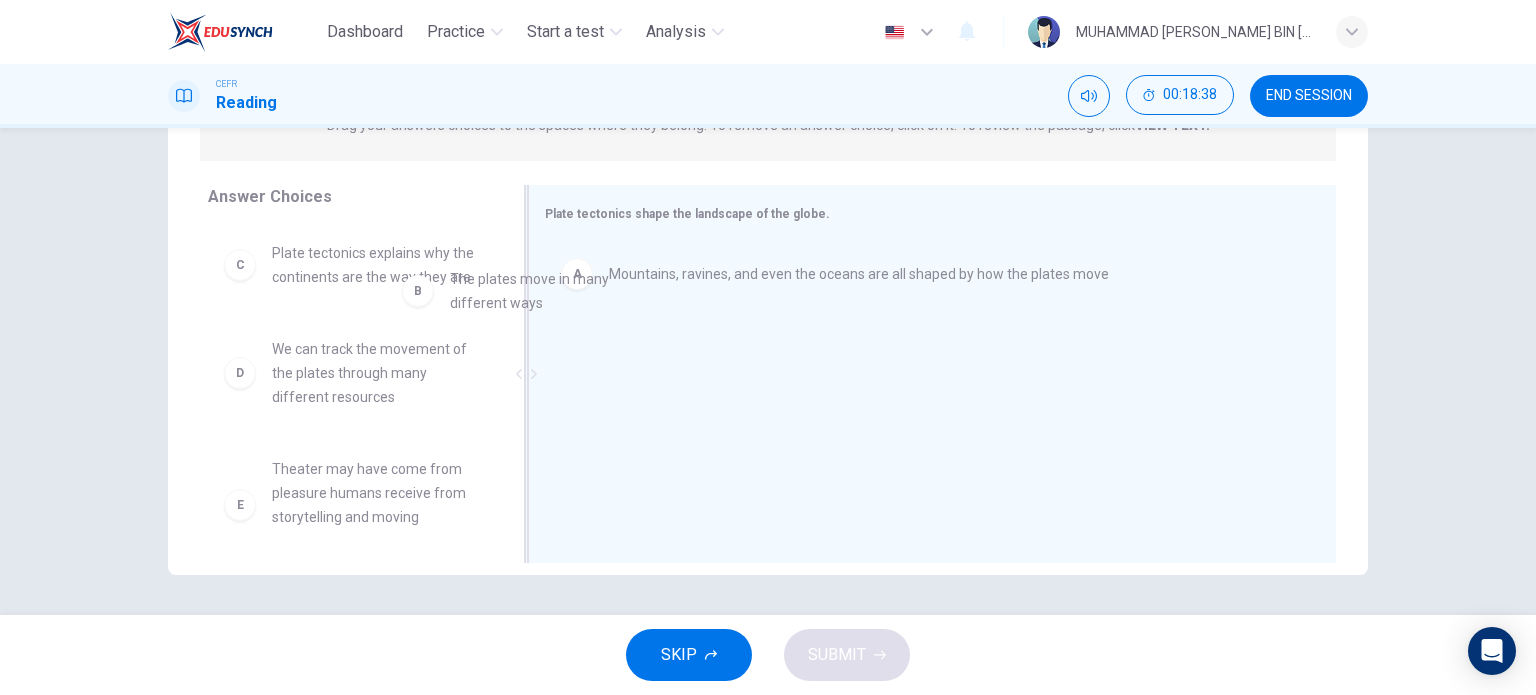 drag, startPoint x: 408, startPoint y: 275, endPoint x: 769, endPoint y: 337, distance: 366.2854 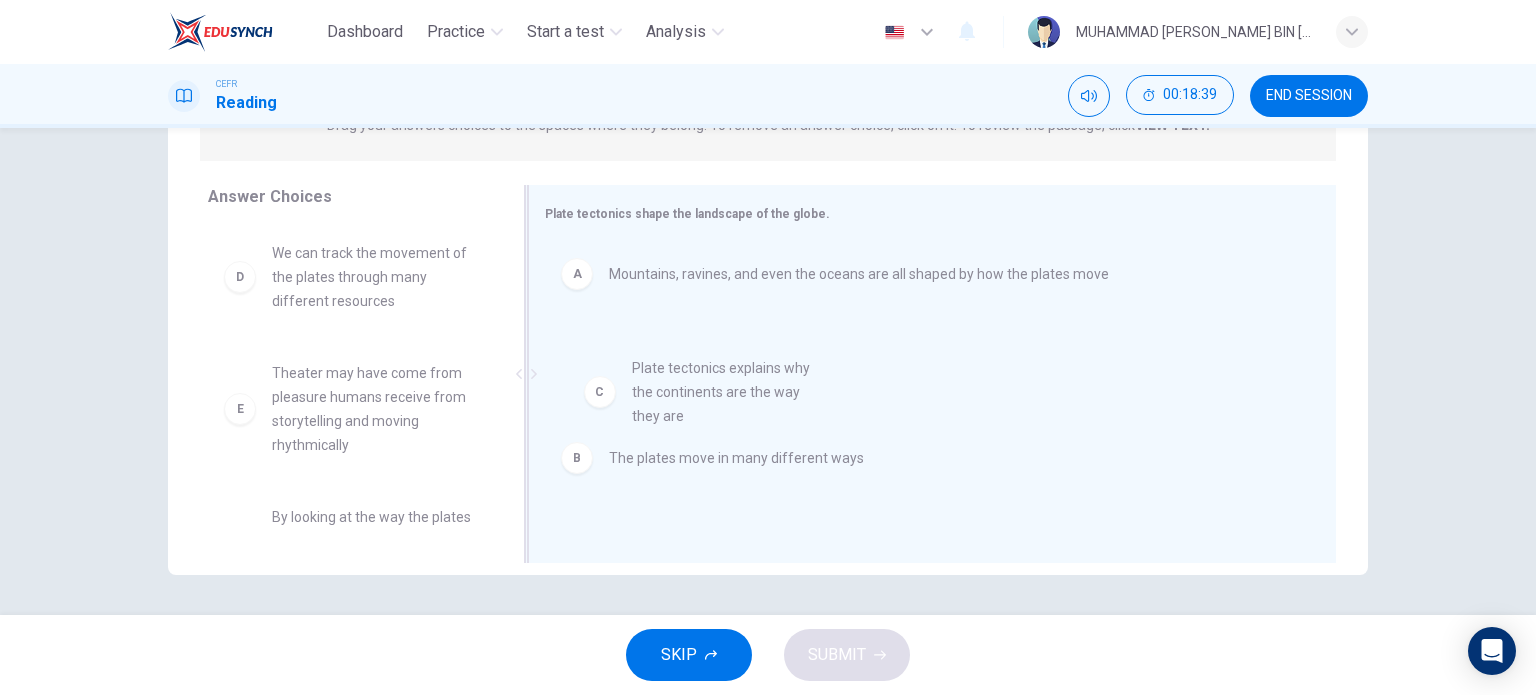 drag, startPoint x: 440, startPoint y: 284, endPoint x: 820, endPoint y: 404, distance: 398.49716 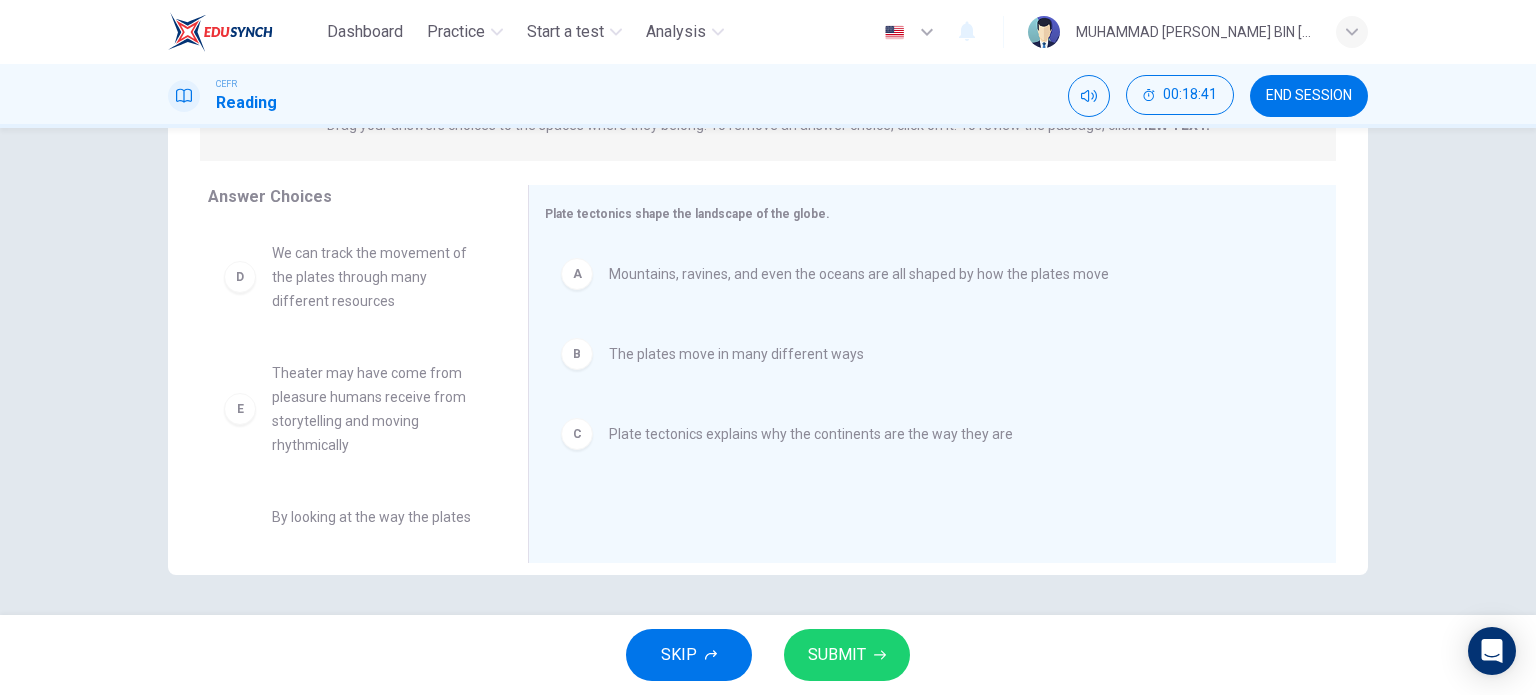 click on "SUBMIT" at bounding box center (837, 655) 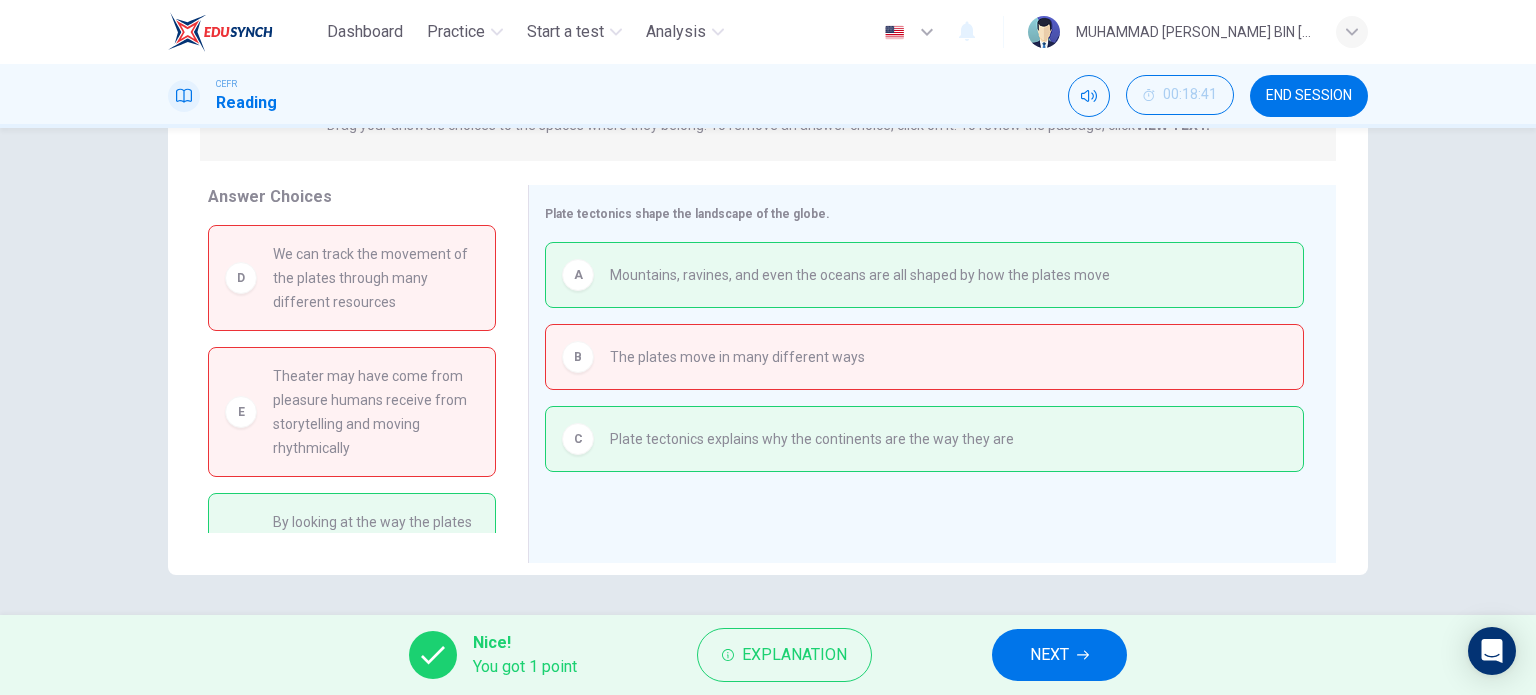 scroll, scrollTop: 112, scrollLeft: 0, axis: vertical 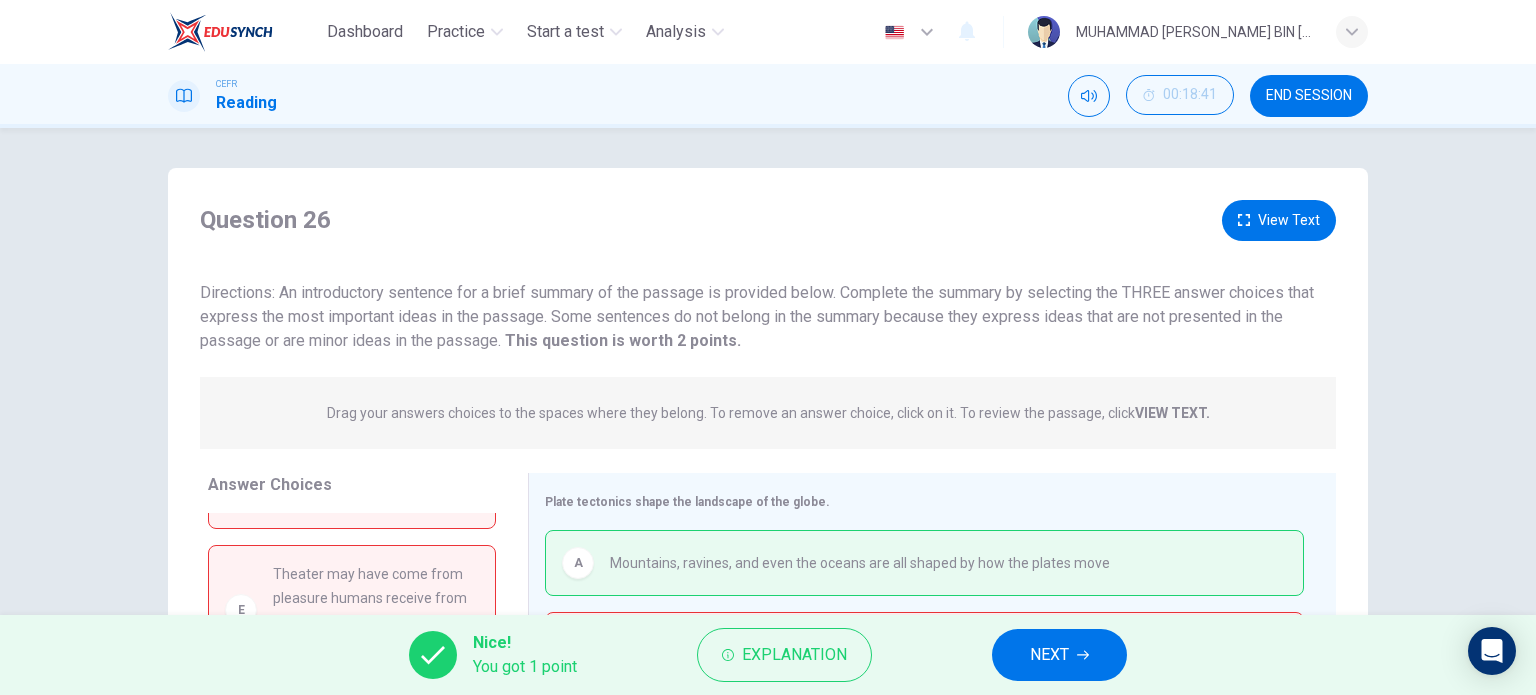 click on "NEXT" at bounding box center (1049, 655) 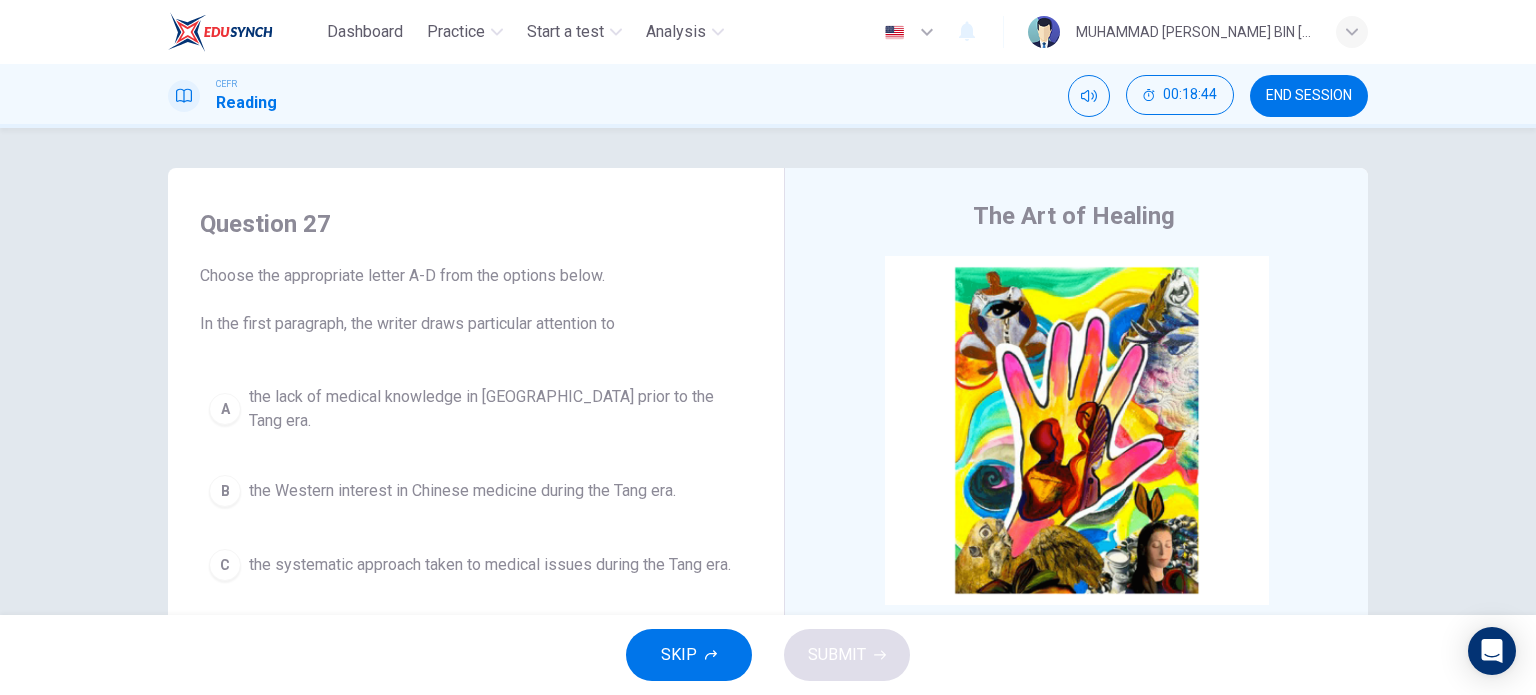 click on "END SESSION" at bounding box center [1309, 96] 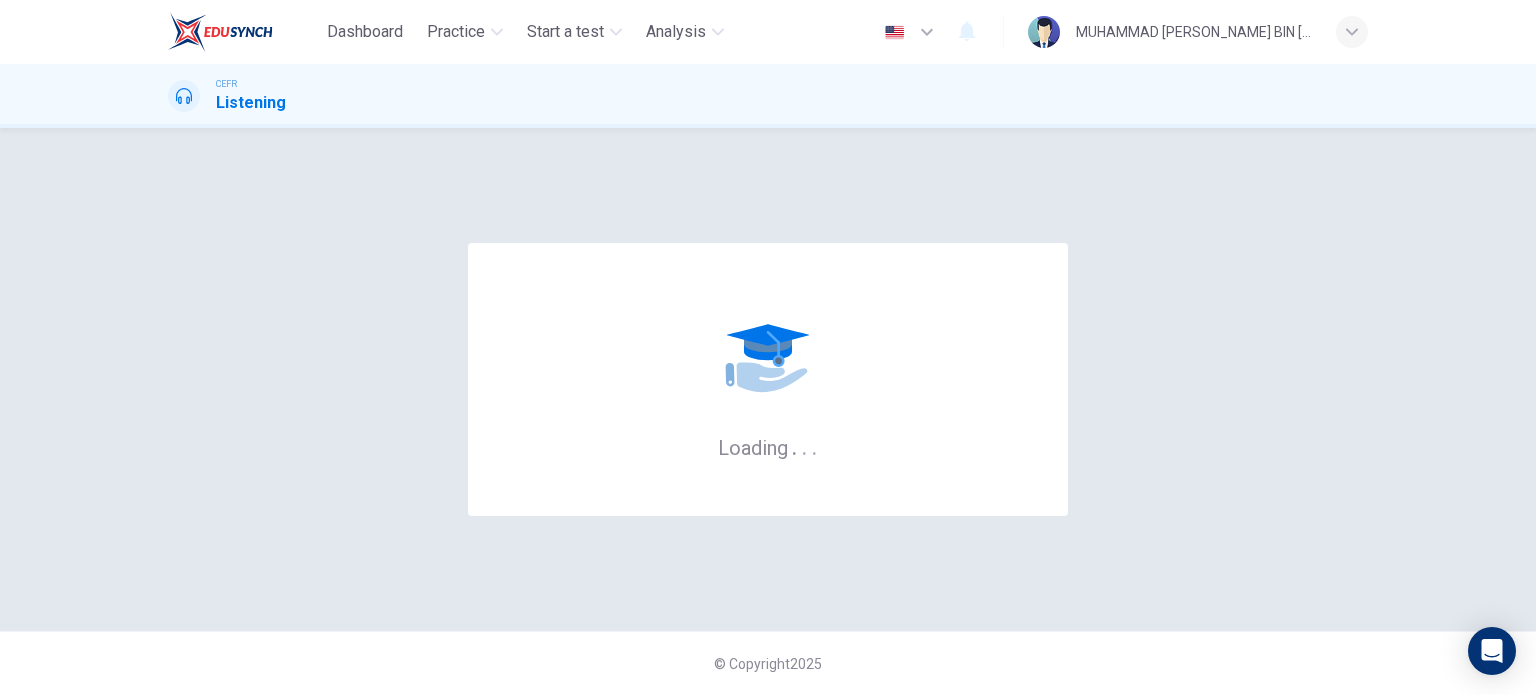 scroll, scrollTop: 0, scrollLeft: 0, axis: both 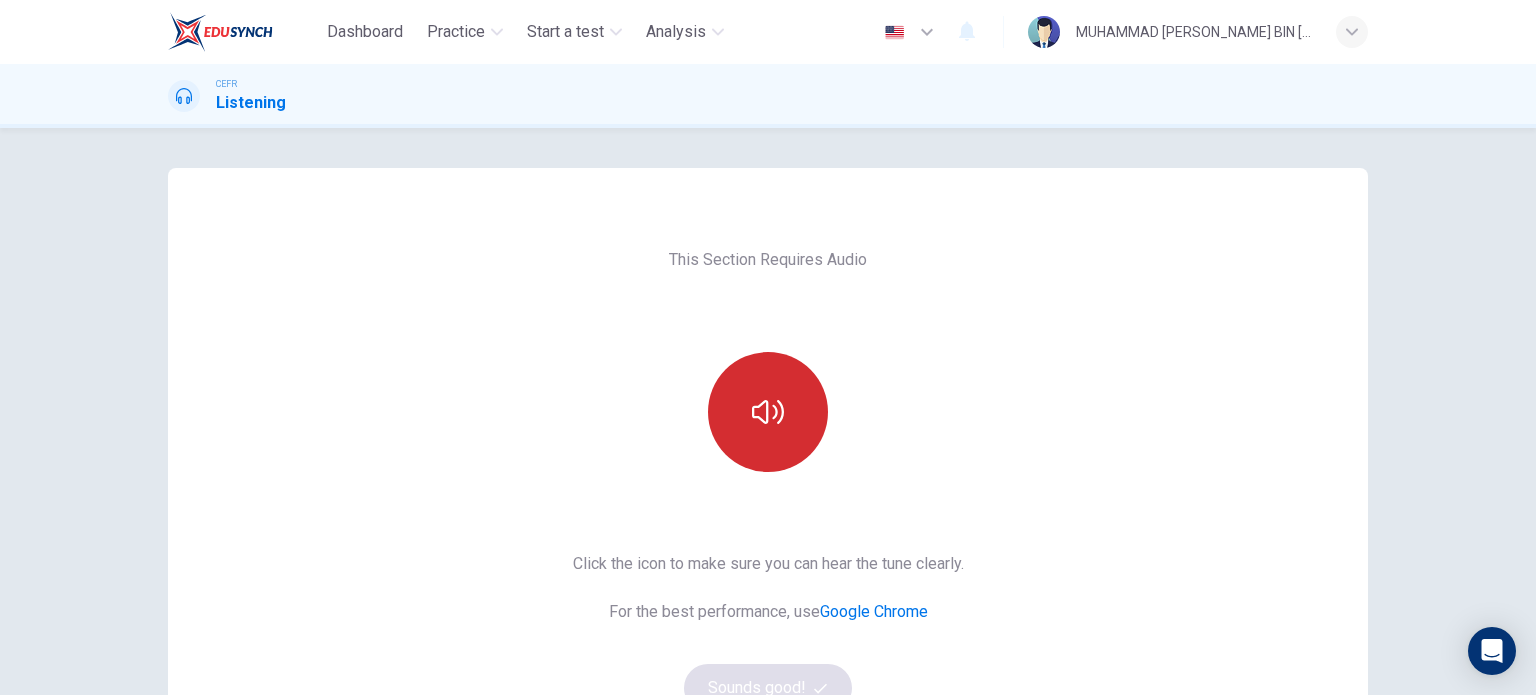 click 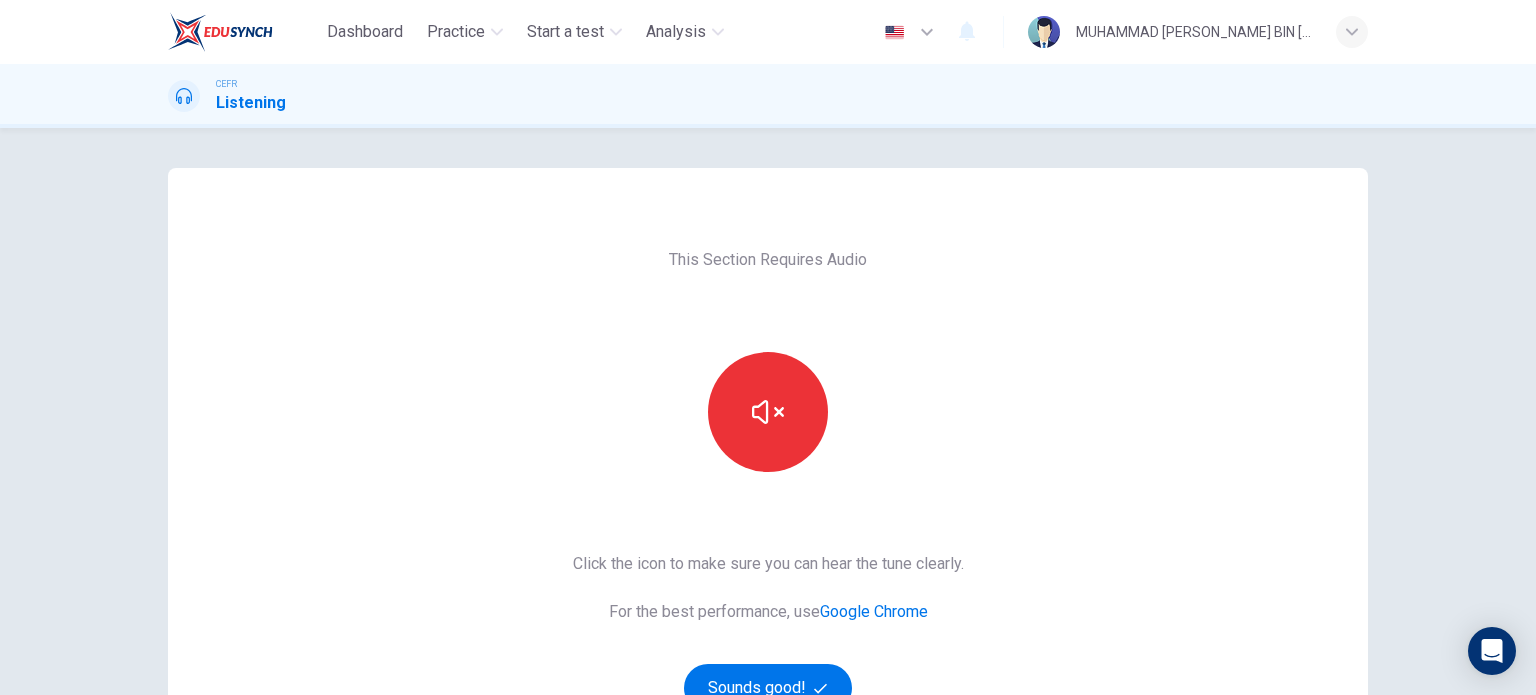 drag, startPoint x: 453, startPoint y: 483, endPoint x: 468, endPoint y: 457, distance: 30.016663 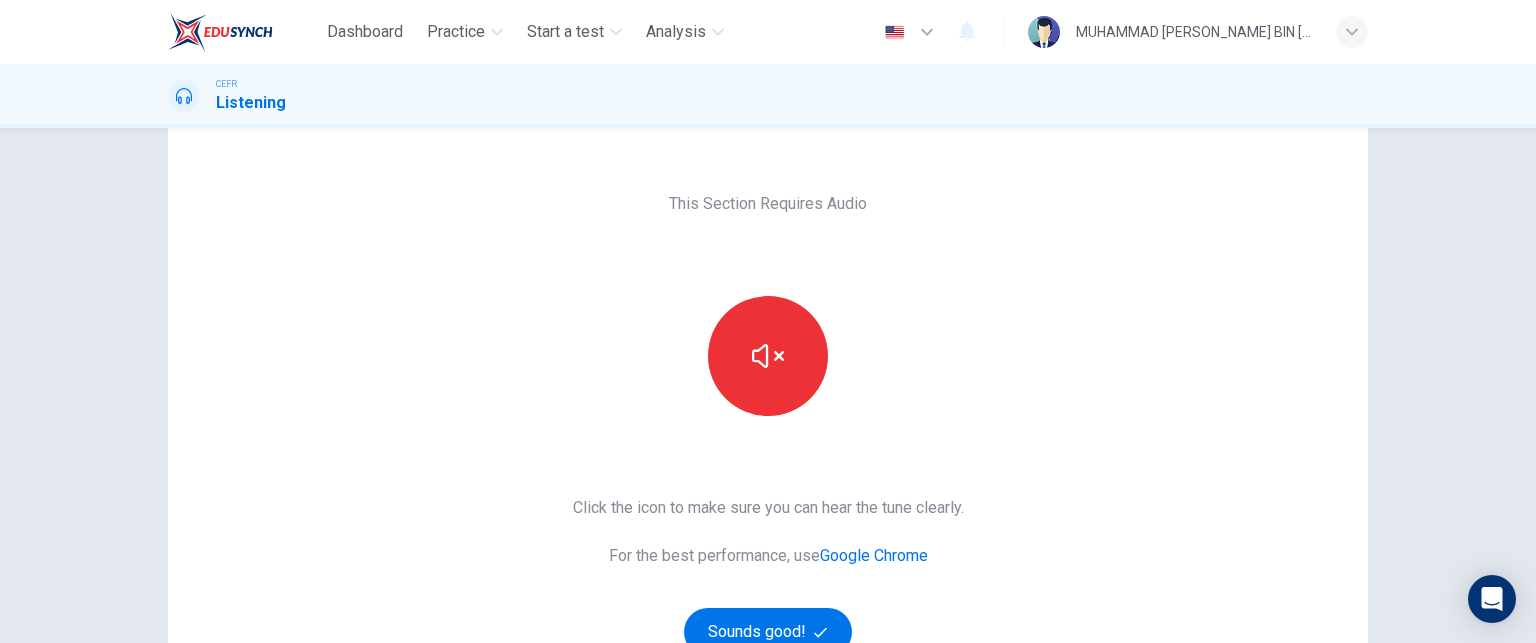scroll, scrollTop: 323, scrollLeft: 0, axis: vertical 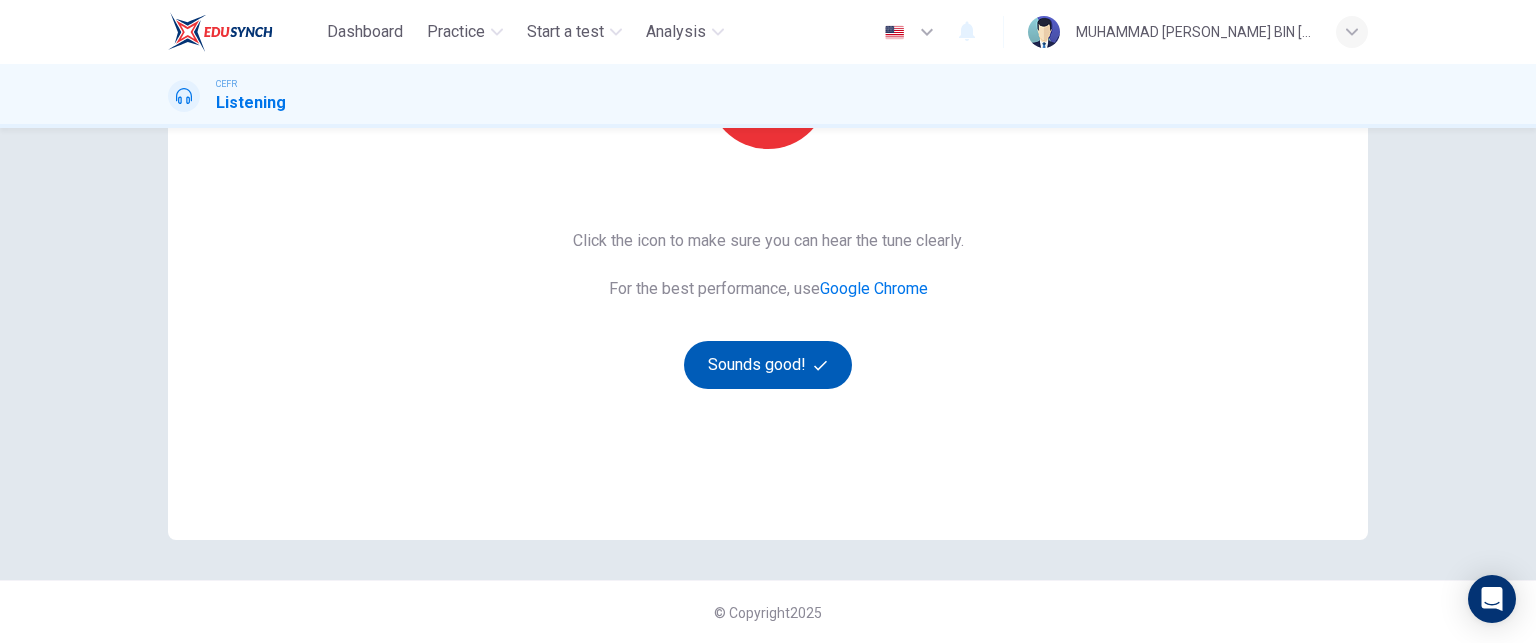 click on "Sounds good!" at bounding box center (768, 365) 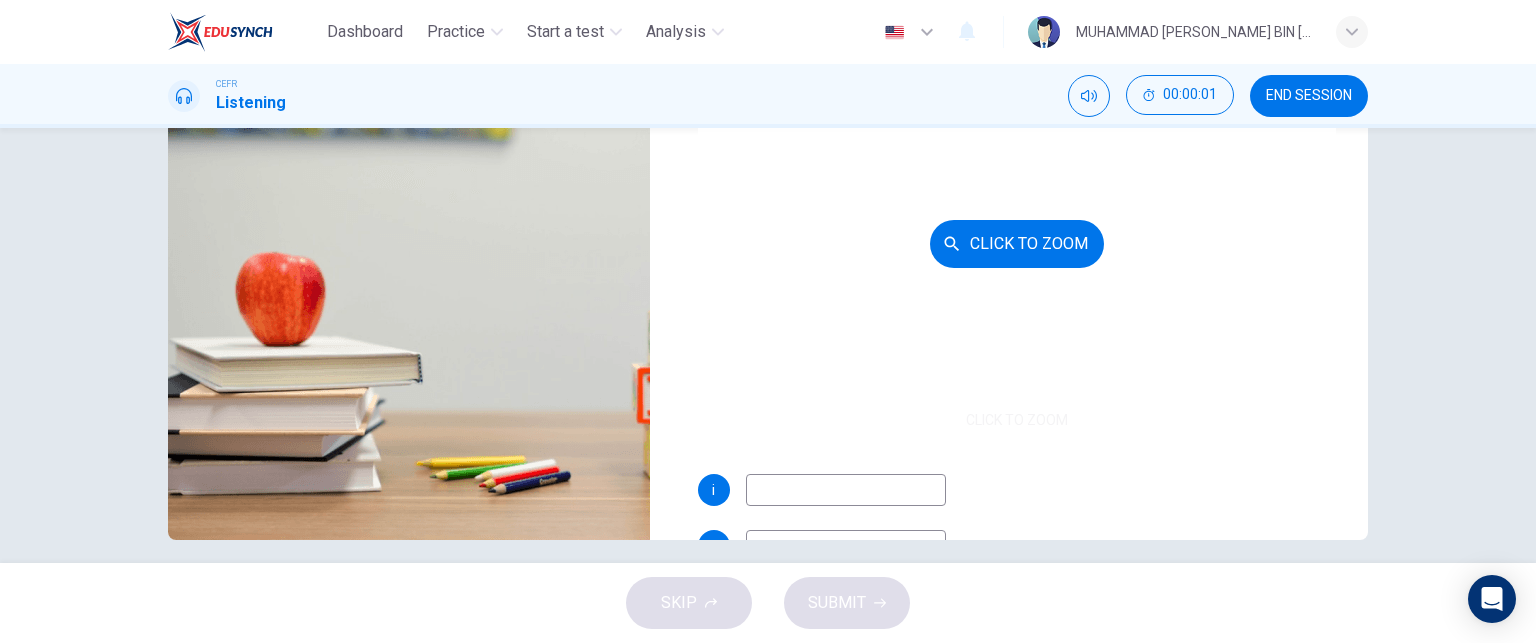 scroll, scrollTop: 0, scrollLeft: 0, axis: both 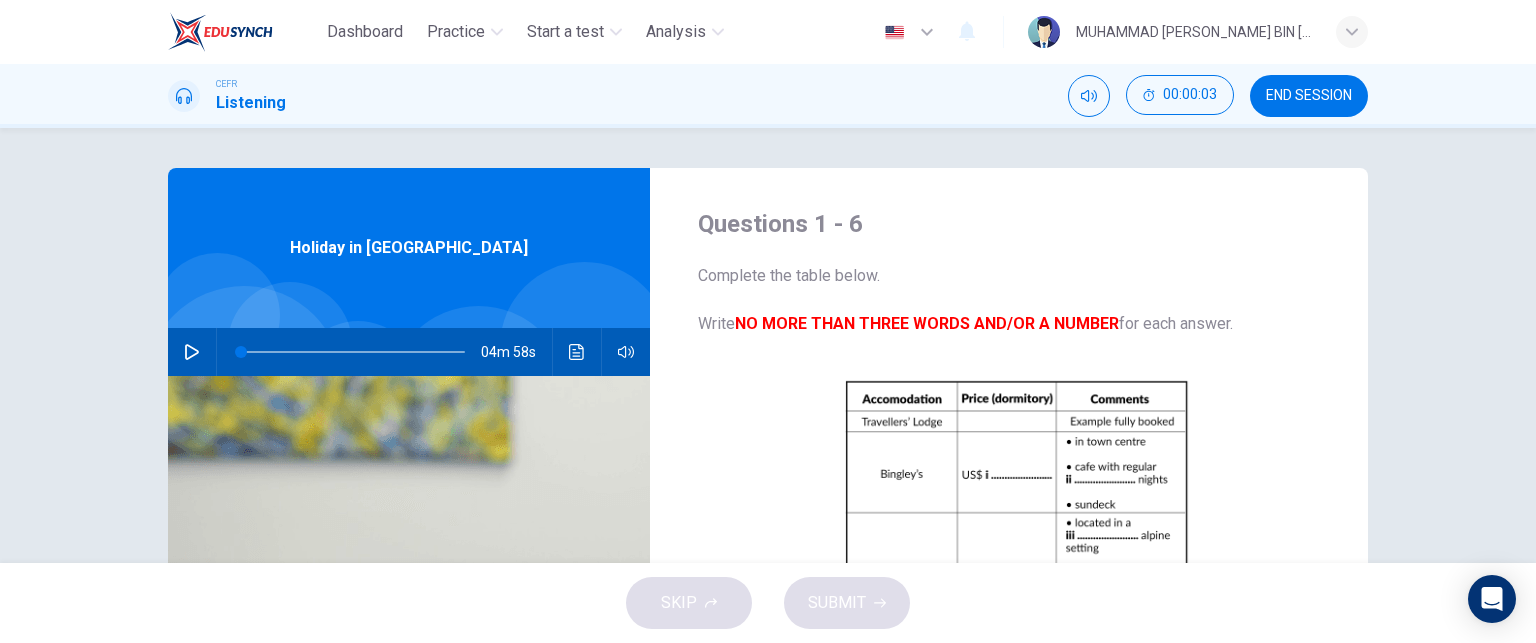 click 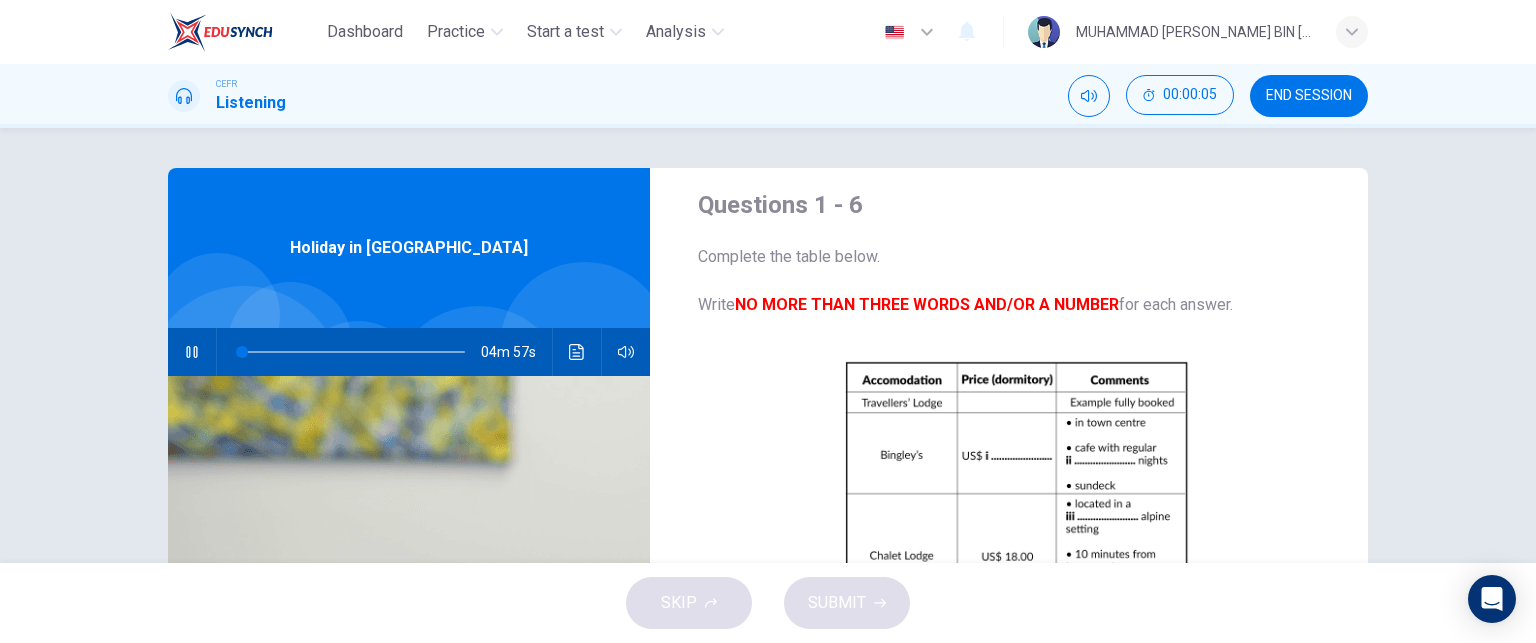 scroll, scrollTop: 0, scrollLeft: 0, axis: both 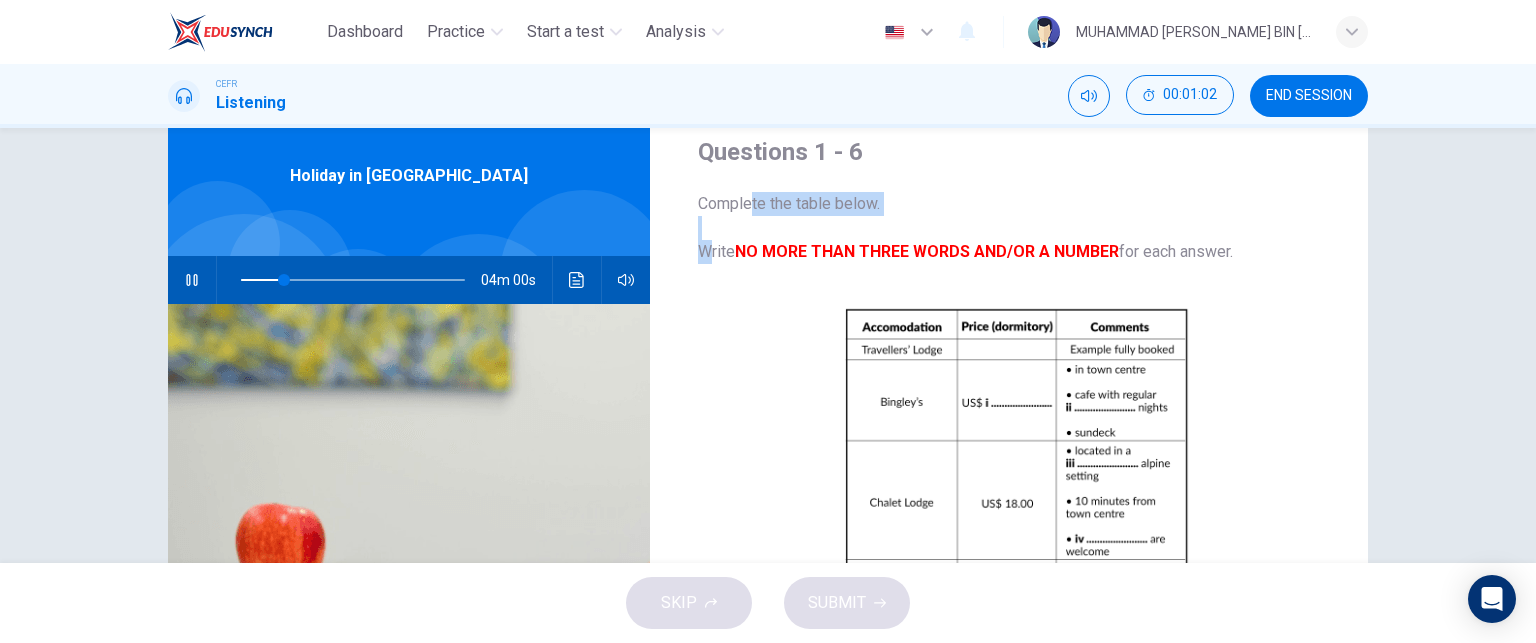 drag, startPoint x: 700, startPoint y: 247, endPoint x: 747, endPoint y: 210, distance: 59.816387 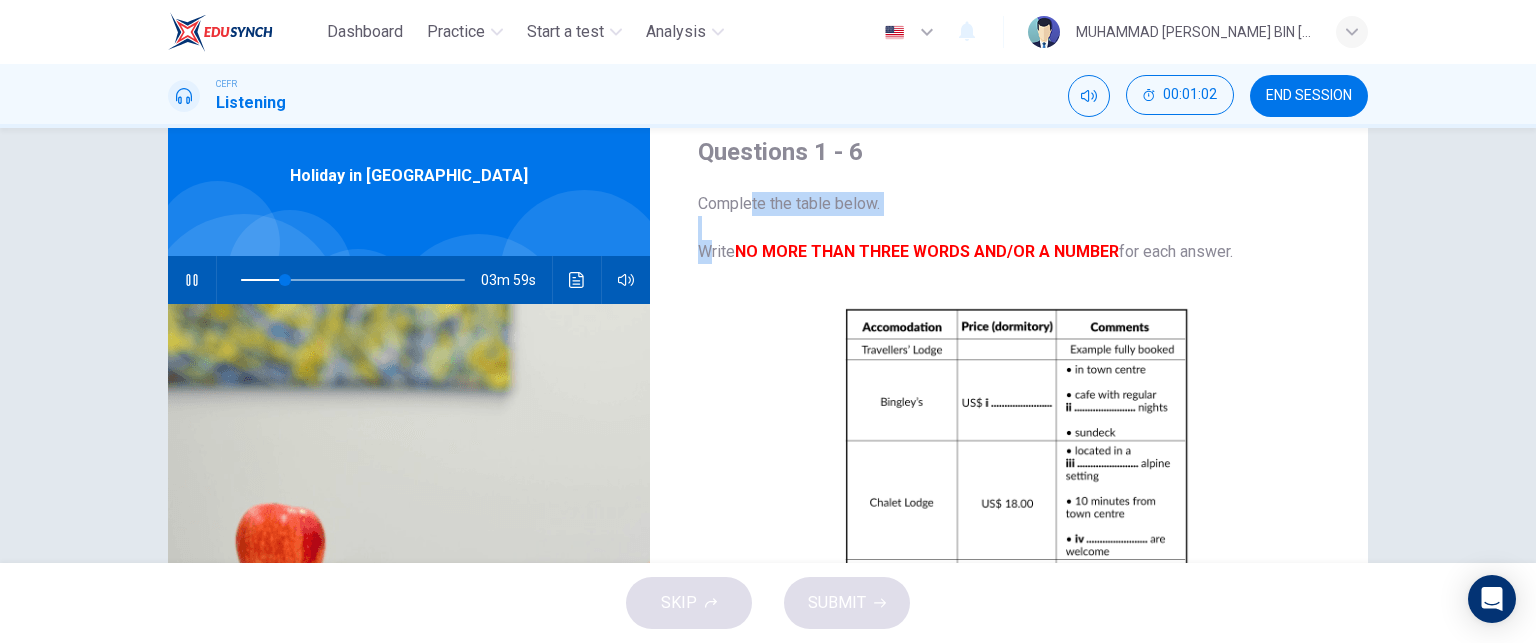 click on "Complete the table below. Write  NO MORE THAN THREE WORDS AND/OR A NUMBER  for each answer." at bounding box center [1017, 228] 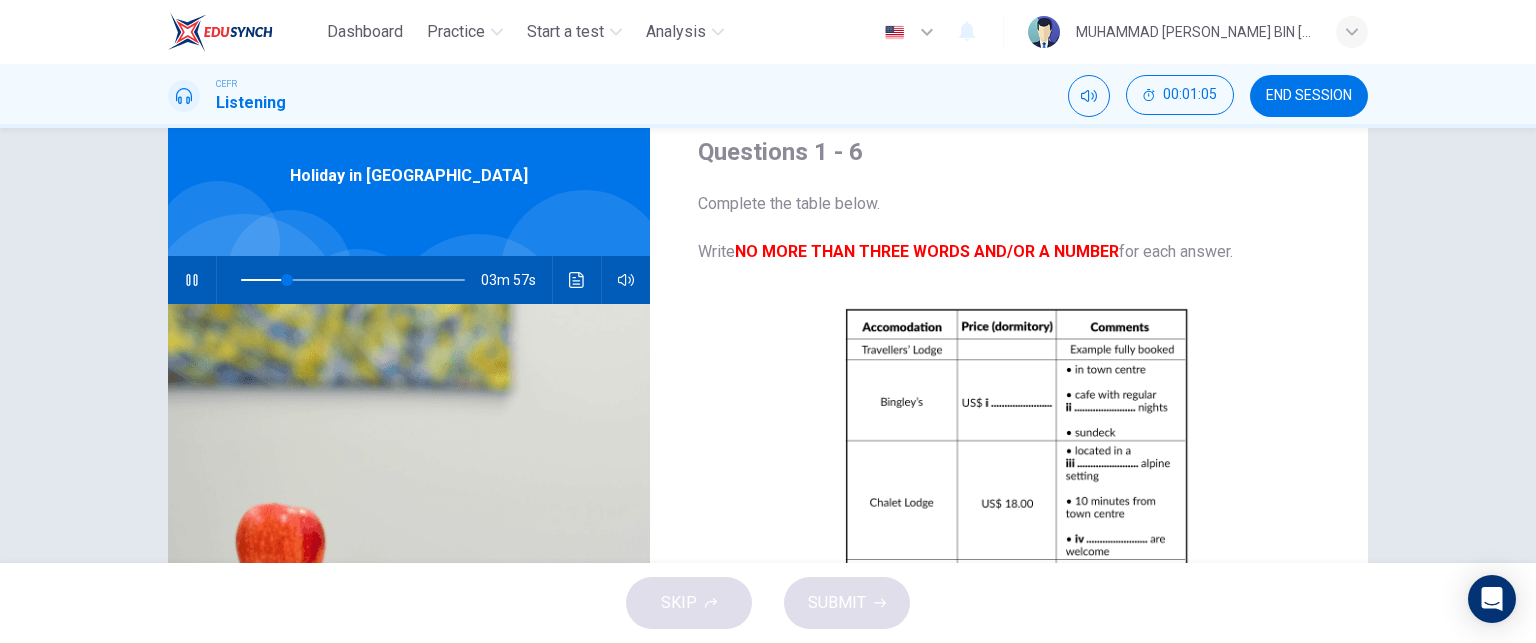 drag, startPoint x: 697, startPoint y: 249, endPoint x: 1237, endPoint y: 279, distance: 540.8327 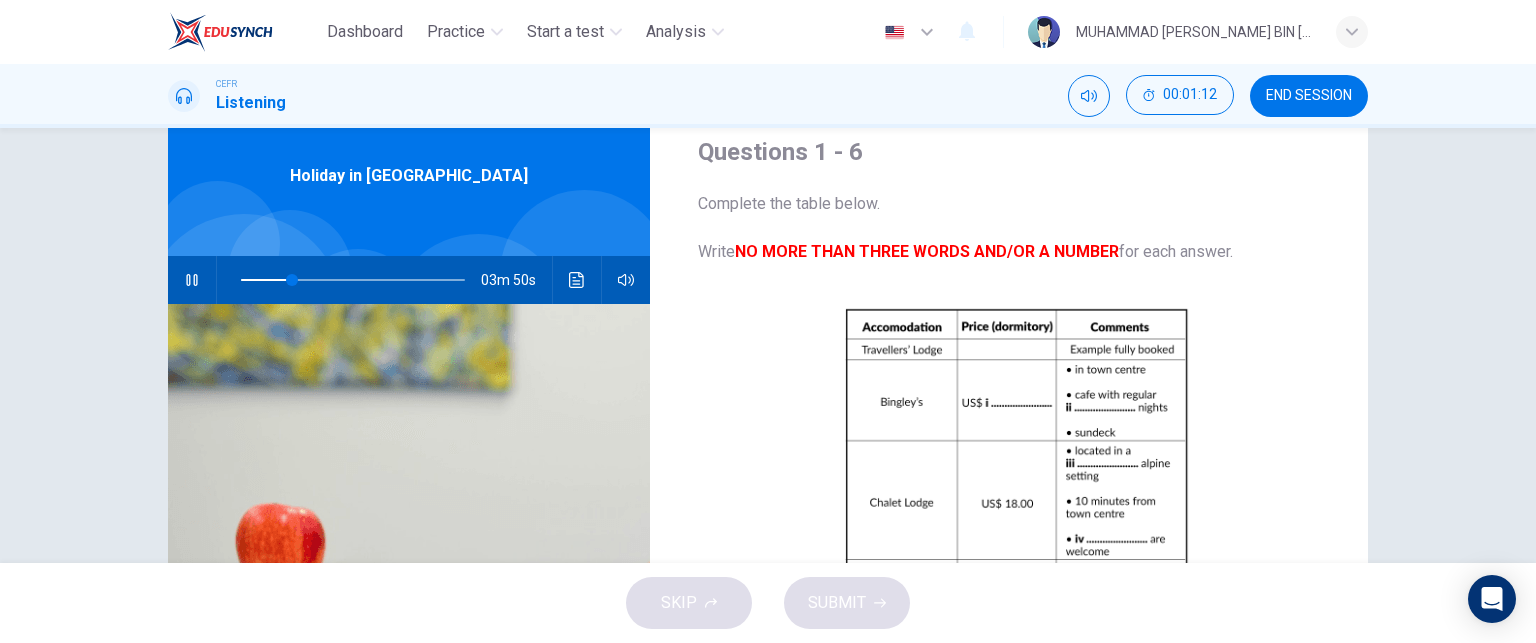 click on "Questions 1 - 6 Complete the table below. Write  NO MORE THAN THREE WORDS AND/OR A NUMBER  for each answer. CLICK TO ZOOM Click to Zoom i ii iii iv v vi Holiday in Queenstown 03m 50s" at bounding box center [768, 345] 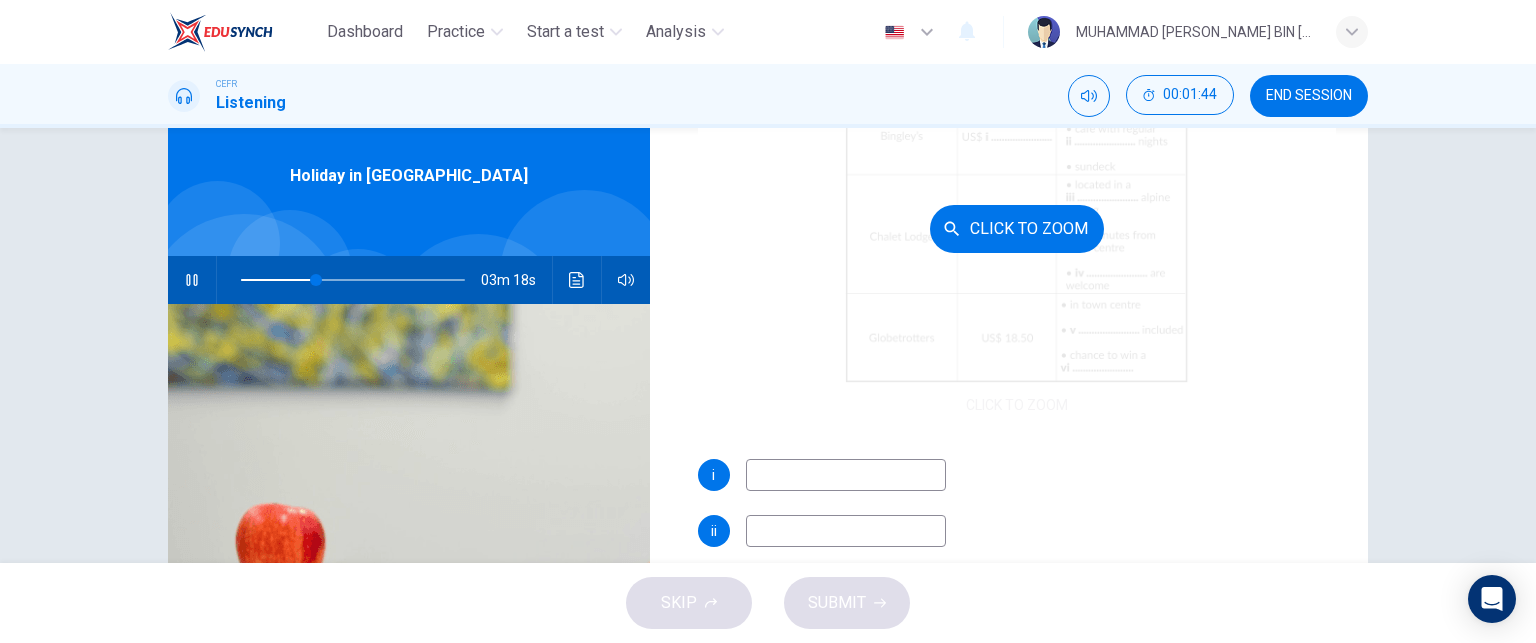 scroll, scrollTop: 286, scrollLeft: 0, axis: vertical 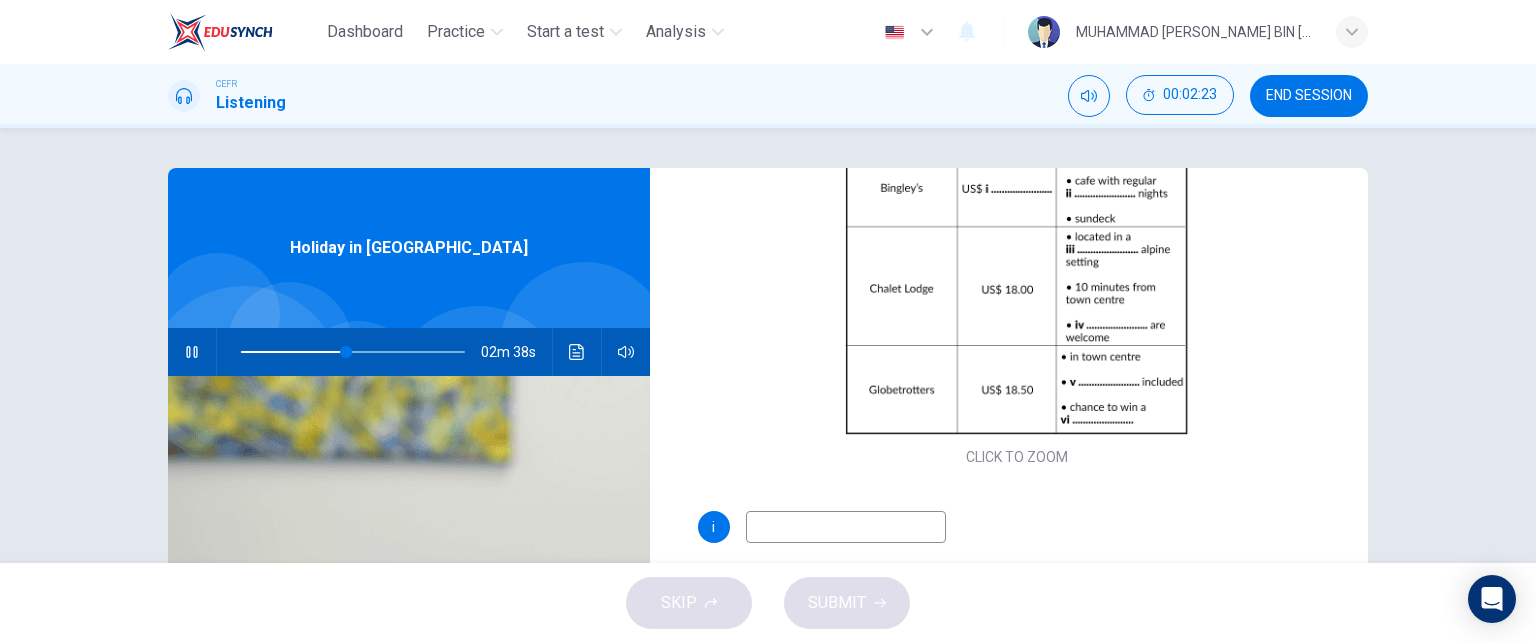 click on "Questions 1 - 6 Complete the table below. Write  NO MORE THAN THREE WORDS AND/OR A NUMBER  for each answer. CLICK TO ZOOM Click to Zoom i ii iii iv v vi Holiday in Queenstown 02m 38s" at bounding box center (768, 345) 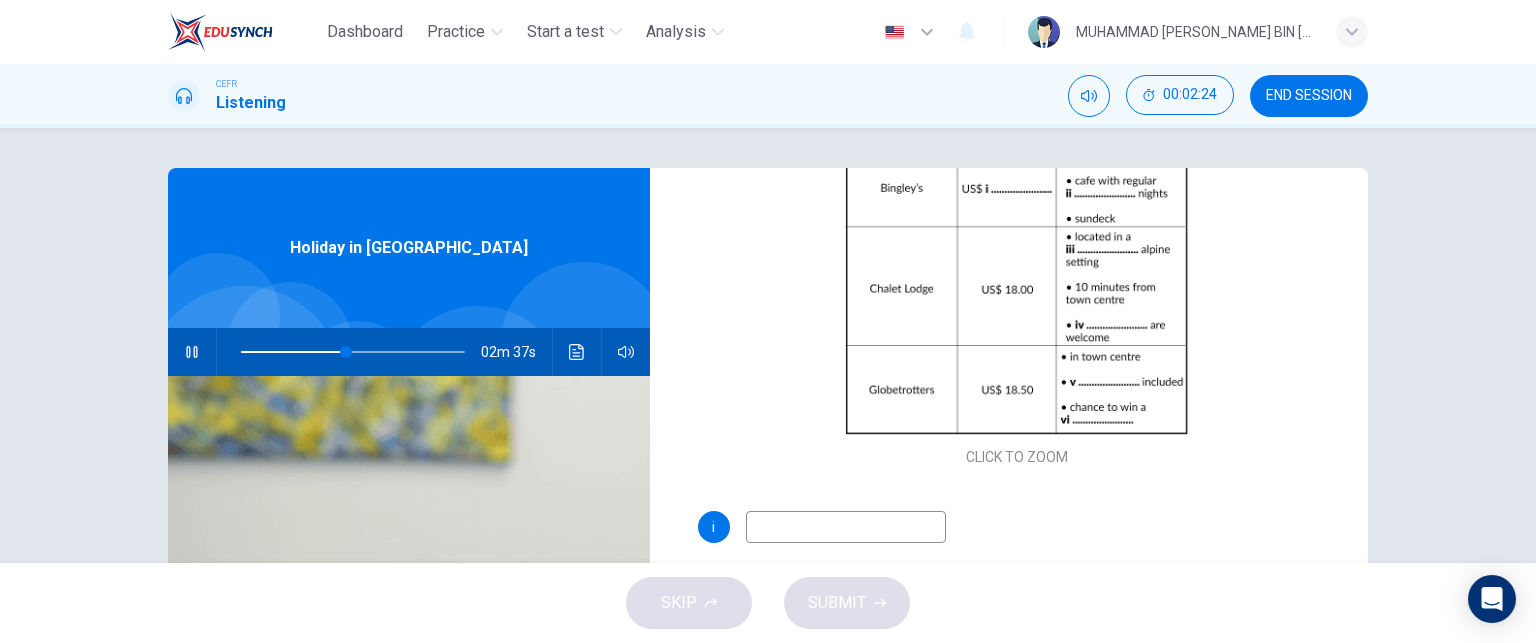 scroll, scrollTop: 339, scrollLeft: 0, axis: vertical 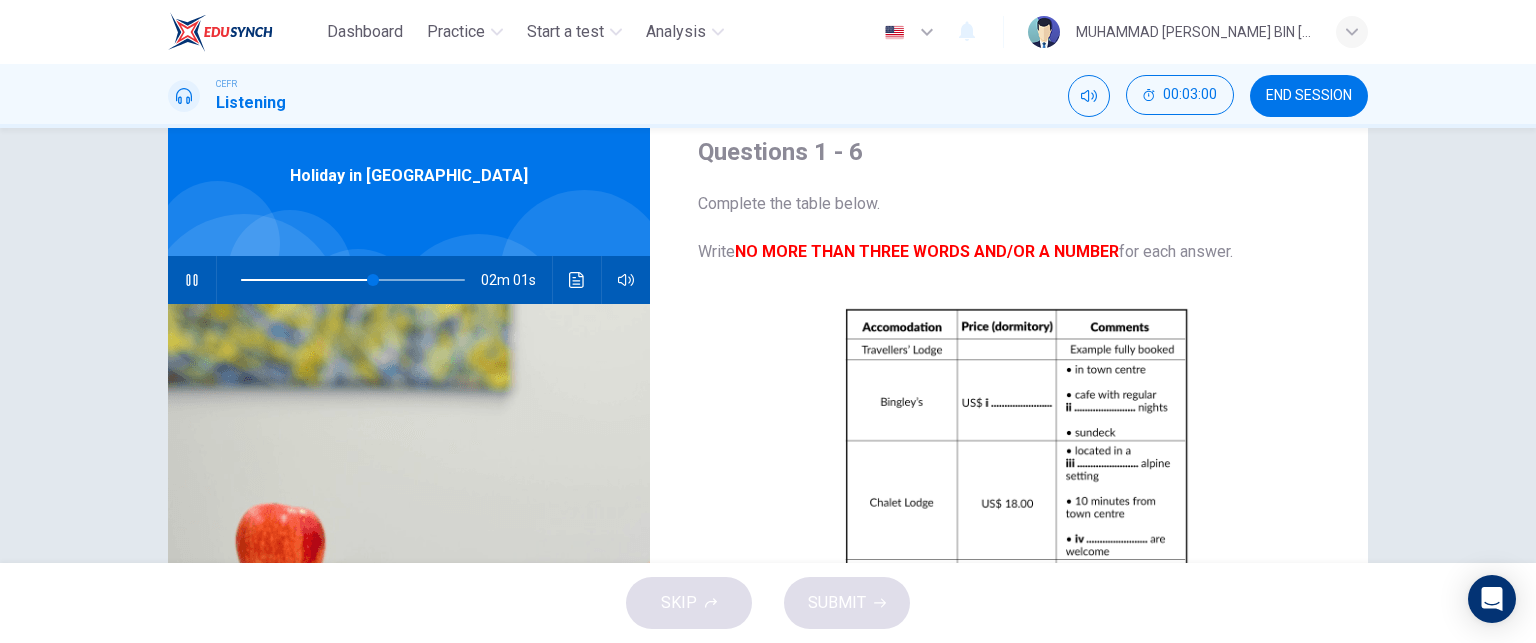 click 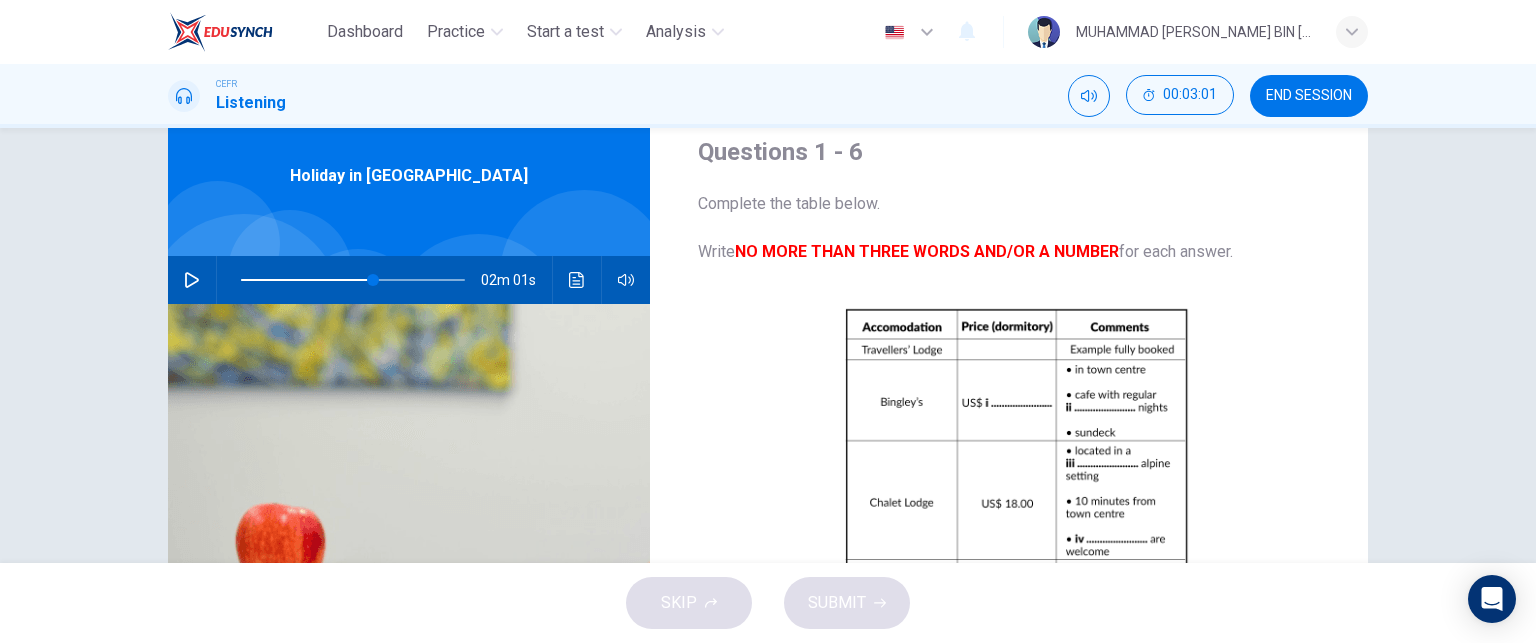 click 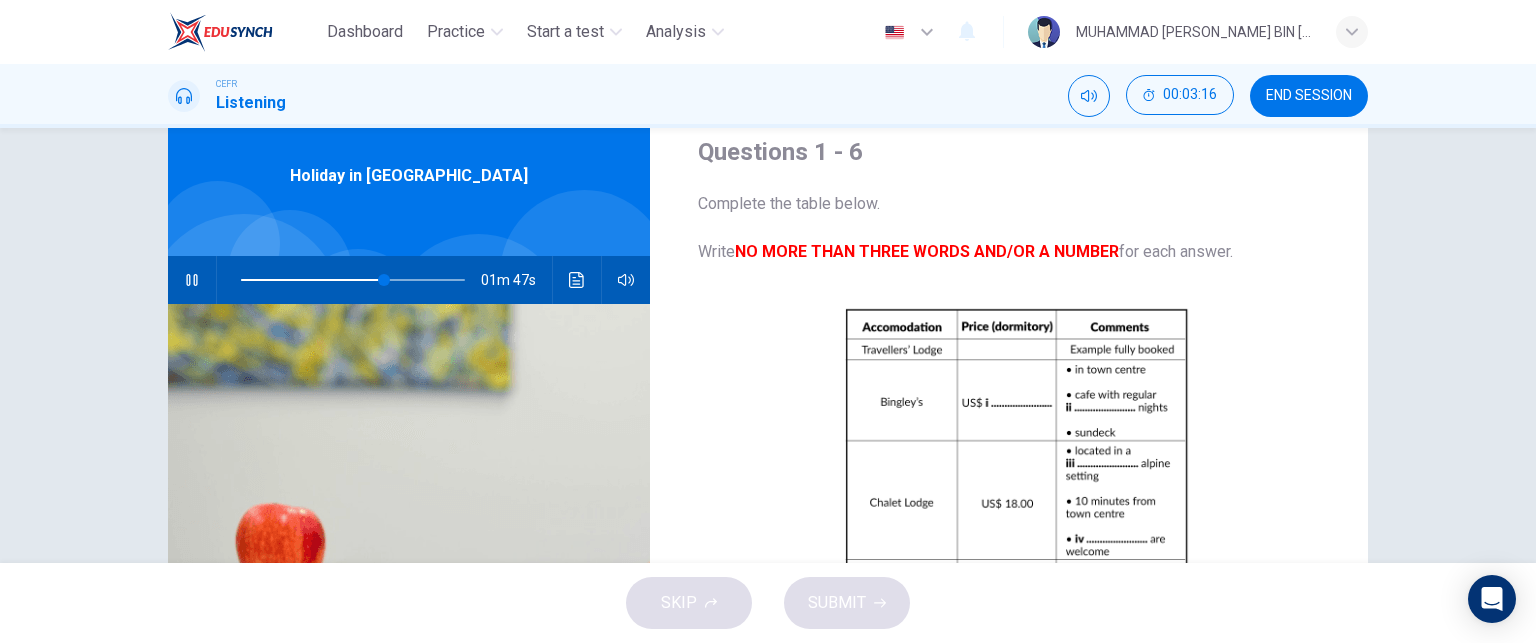 drag, startPoint x: 375, startPoint y: 275, endPoint x: 325, endPoint y: 275, distance: 50 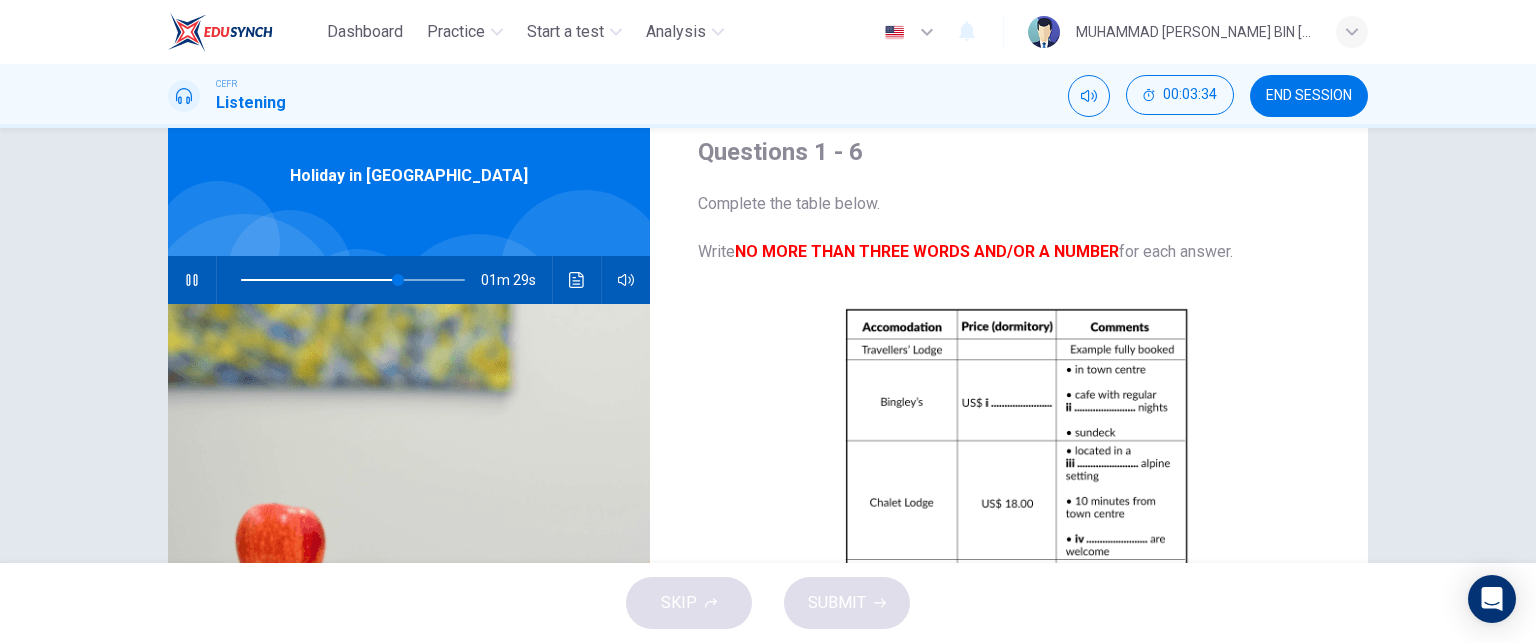 click 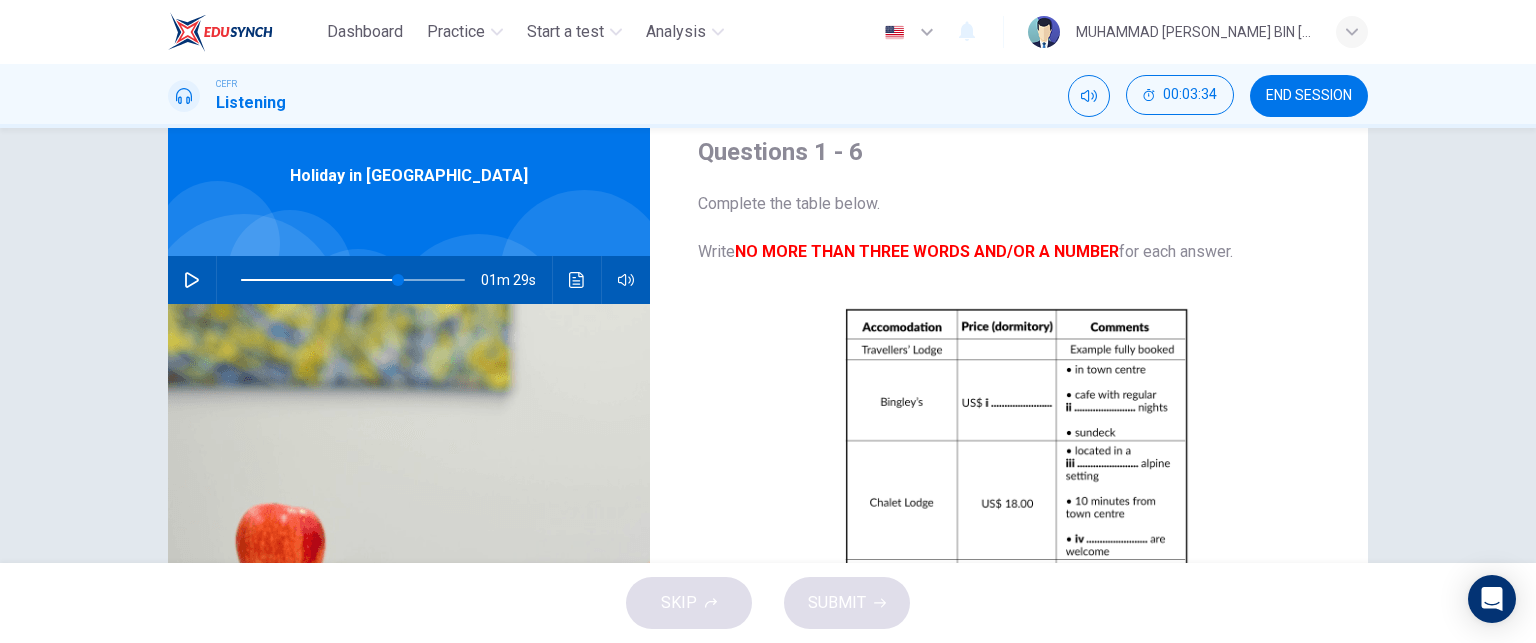 click 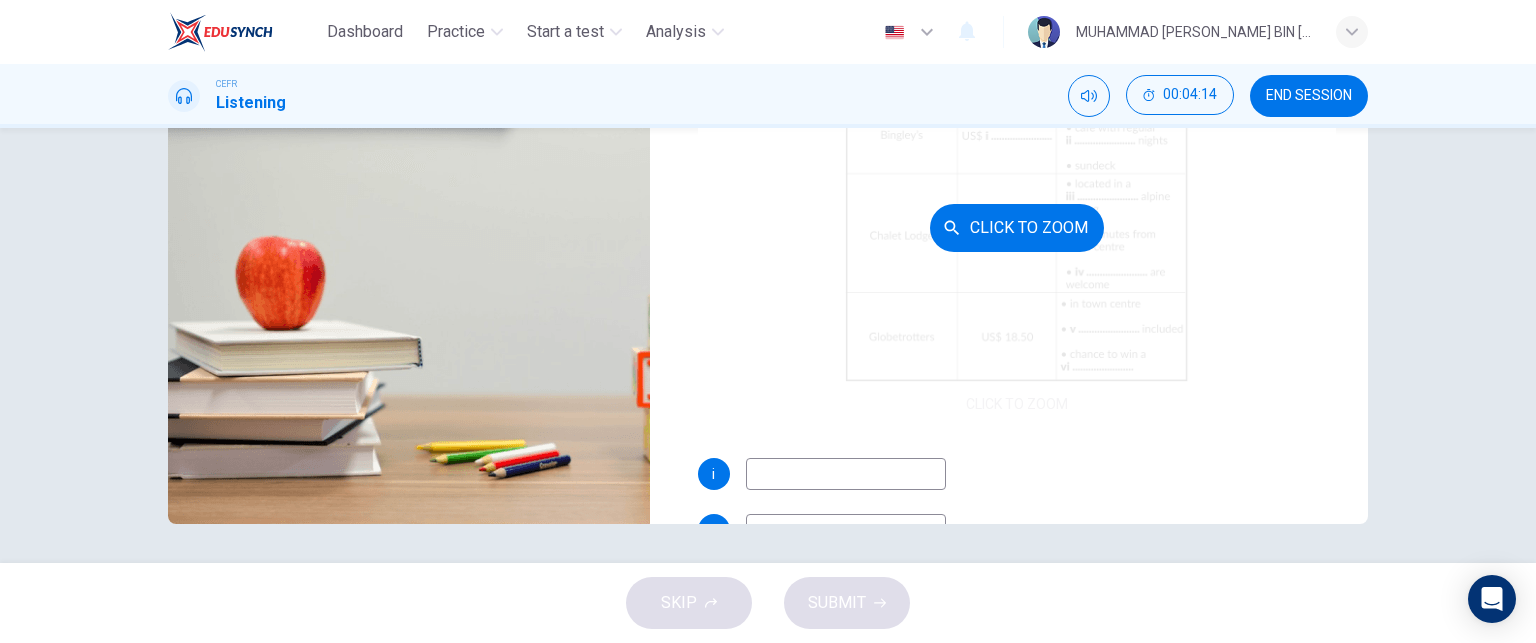 scroll, scrollTop: 0, scrollLeft: 0, axis: both 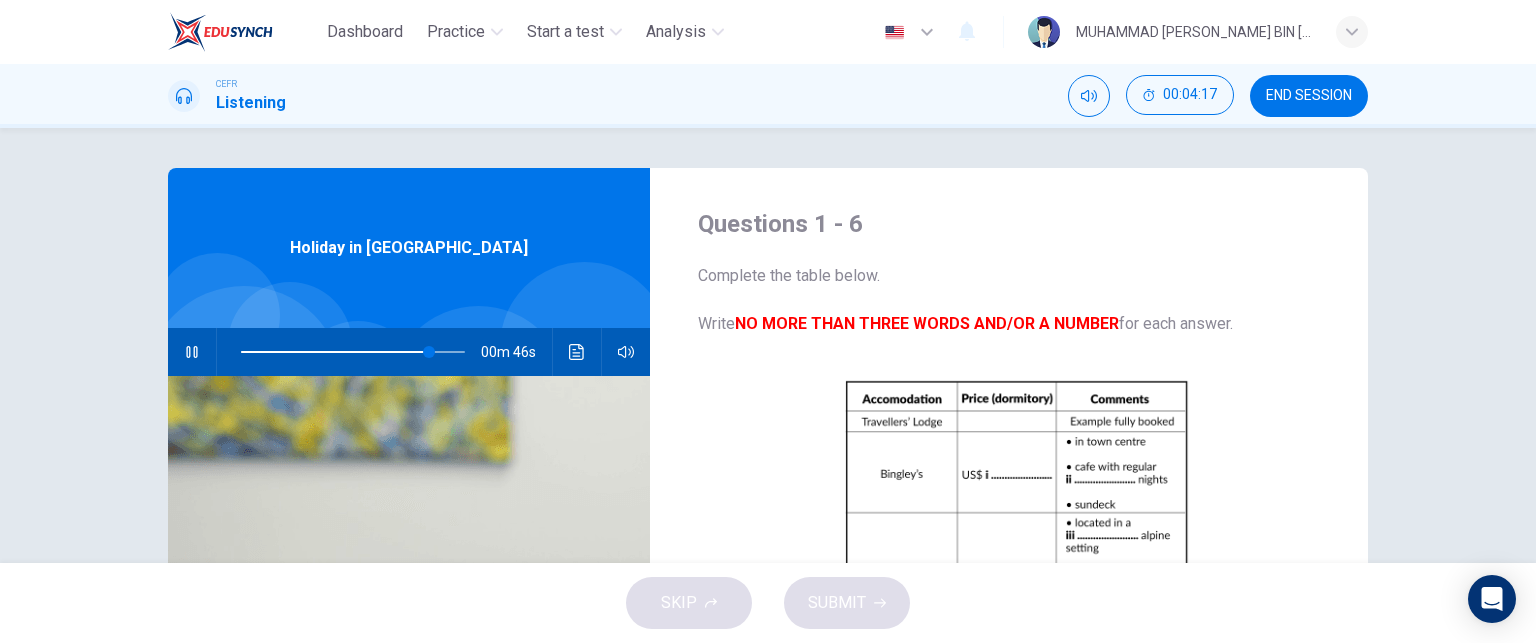drag, startPoint x: 431, startPoint y: 352, endPoint x: 449, endPoint y: 348, distance: 18.439089 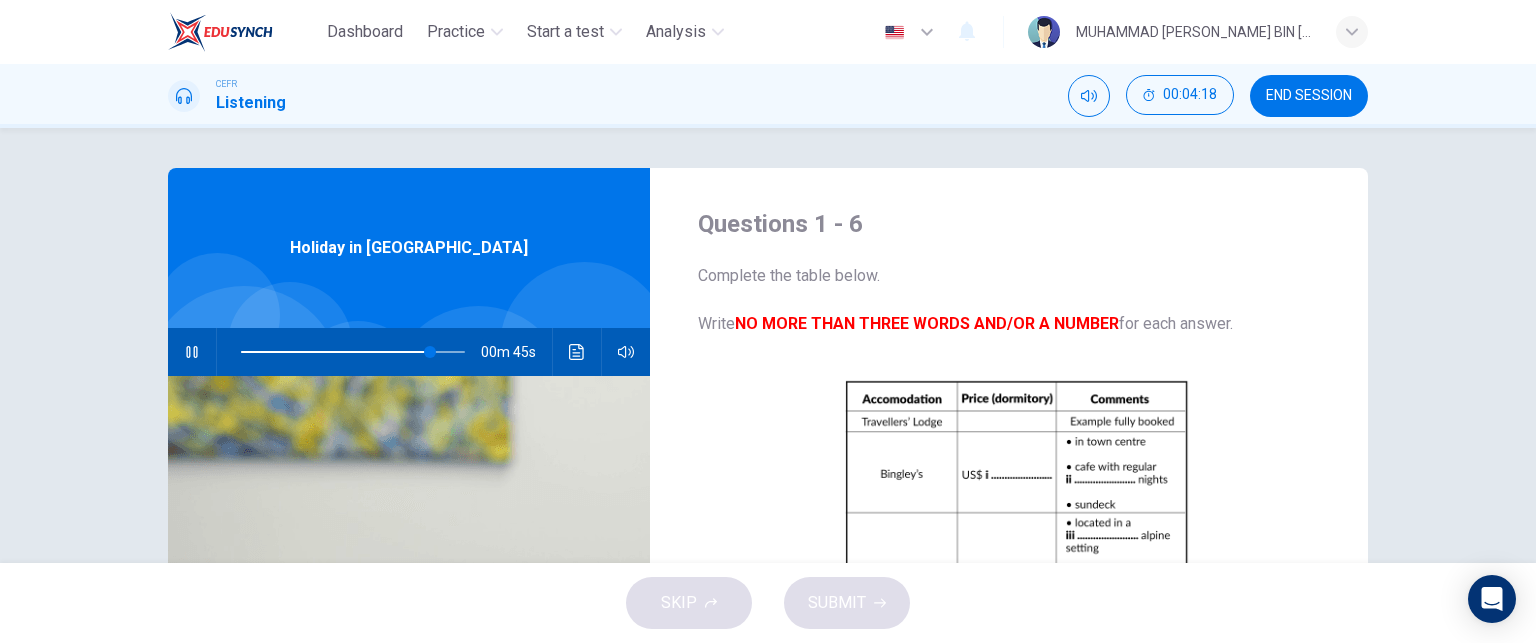 scroll, scrollTop: 286, scrollLeft: 0, axis: vertical 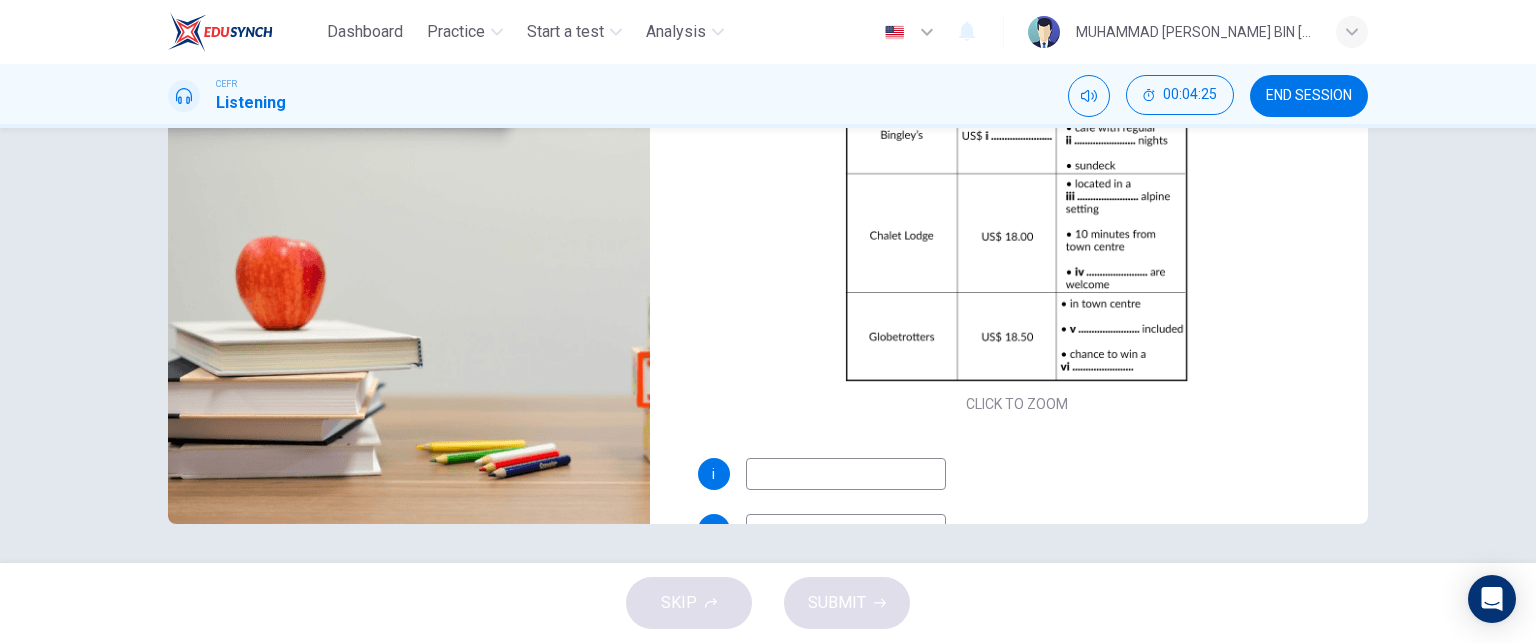 click at bounding box center (846, 474) 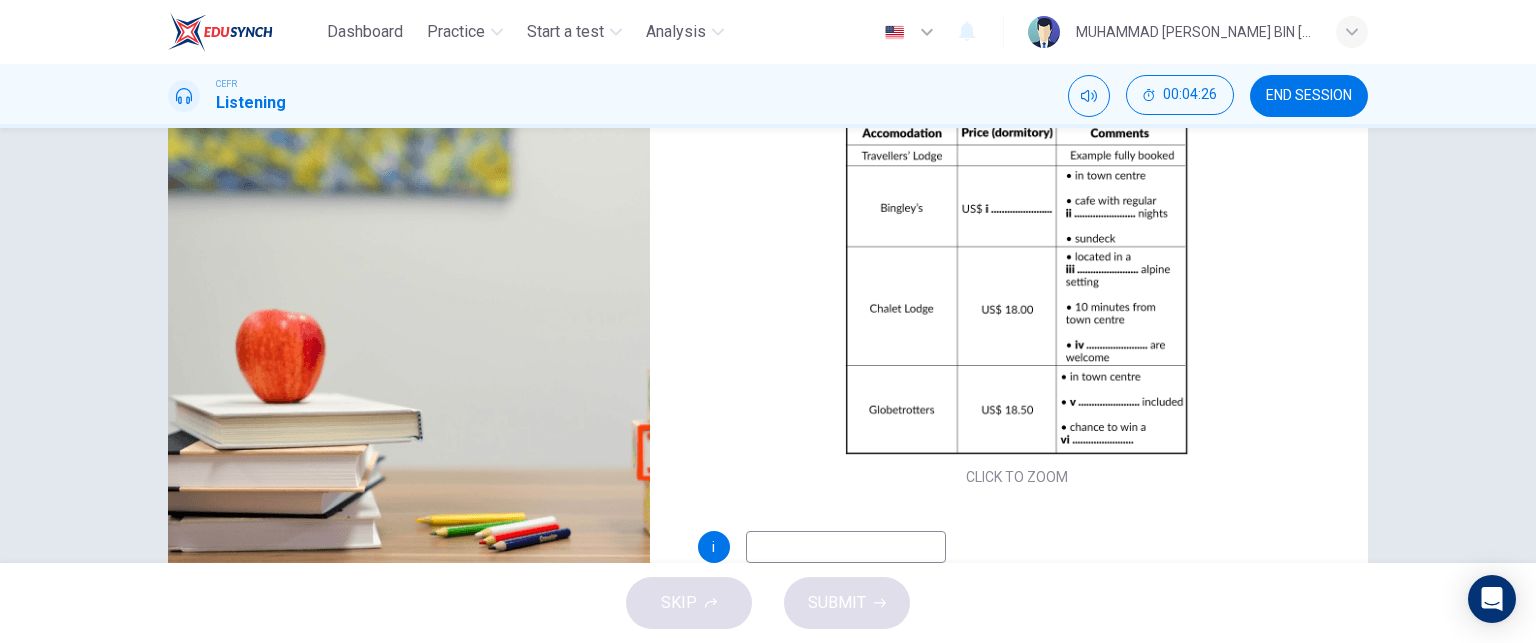 scroll, scrollTop: 339, scrollLeft: 0, axis: vertical 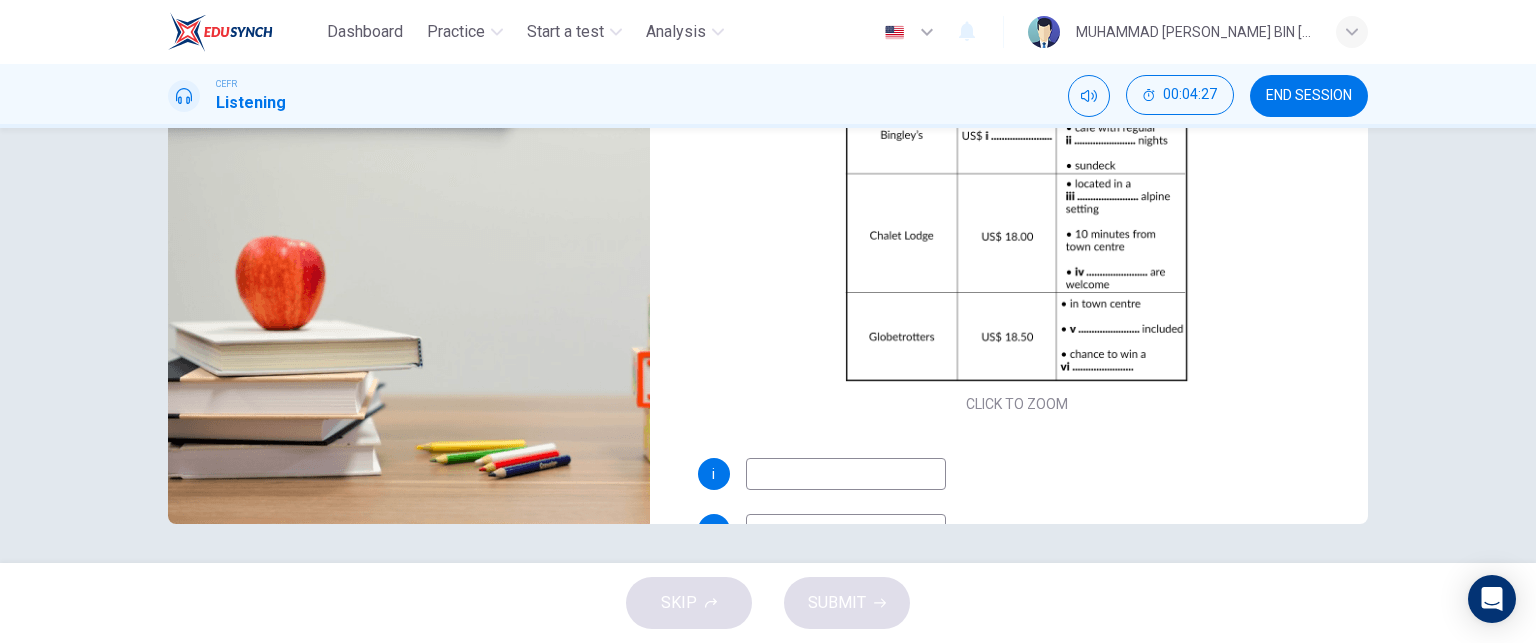 click on "i" at bounding box center (1017, 474) 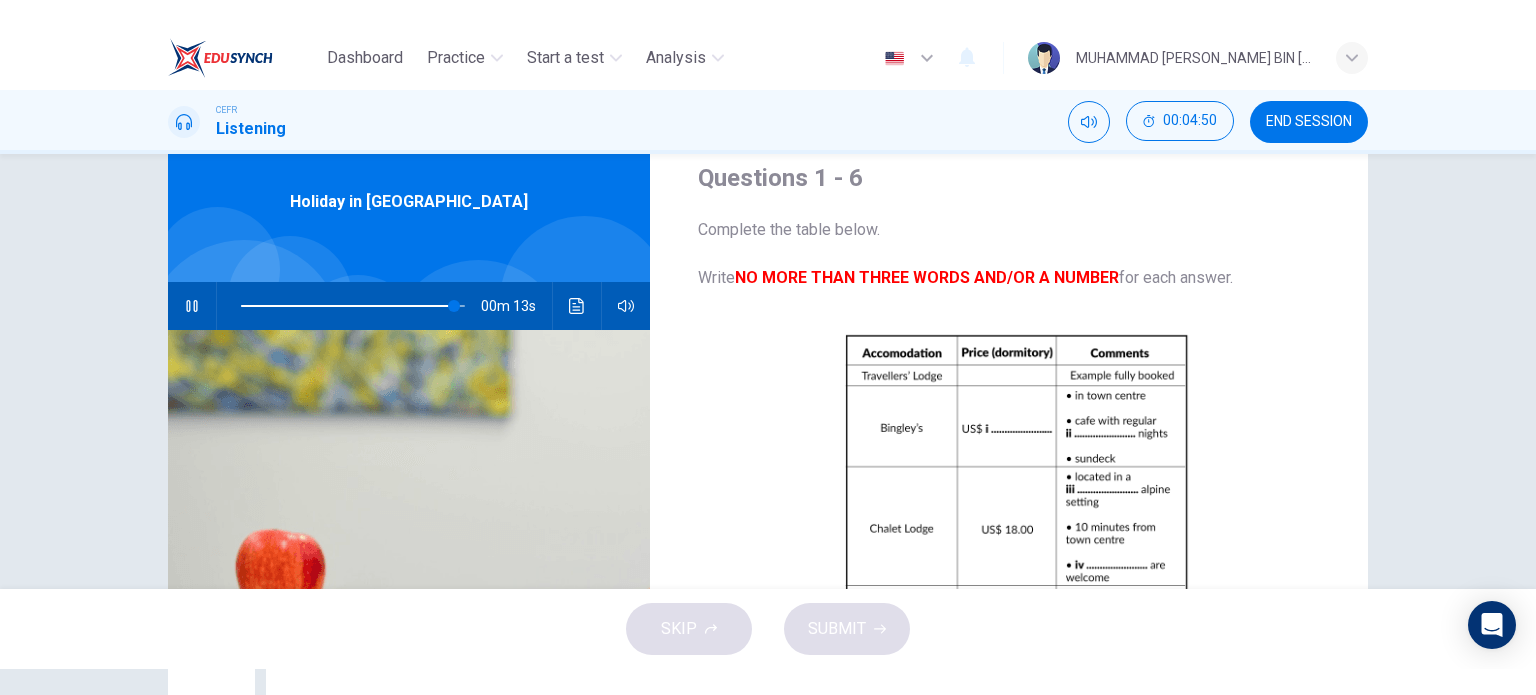 scroll, scrollTop: 0, scrollLeft: 0, axis: both 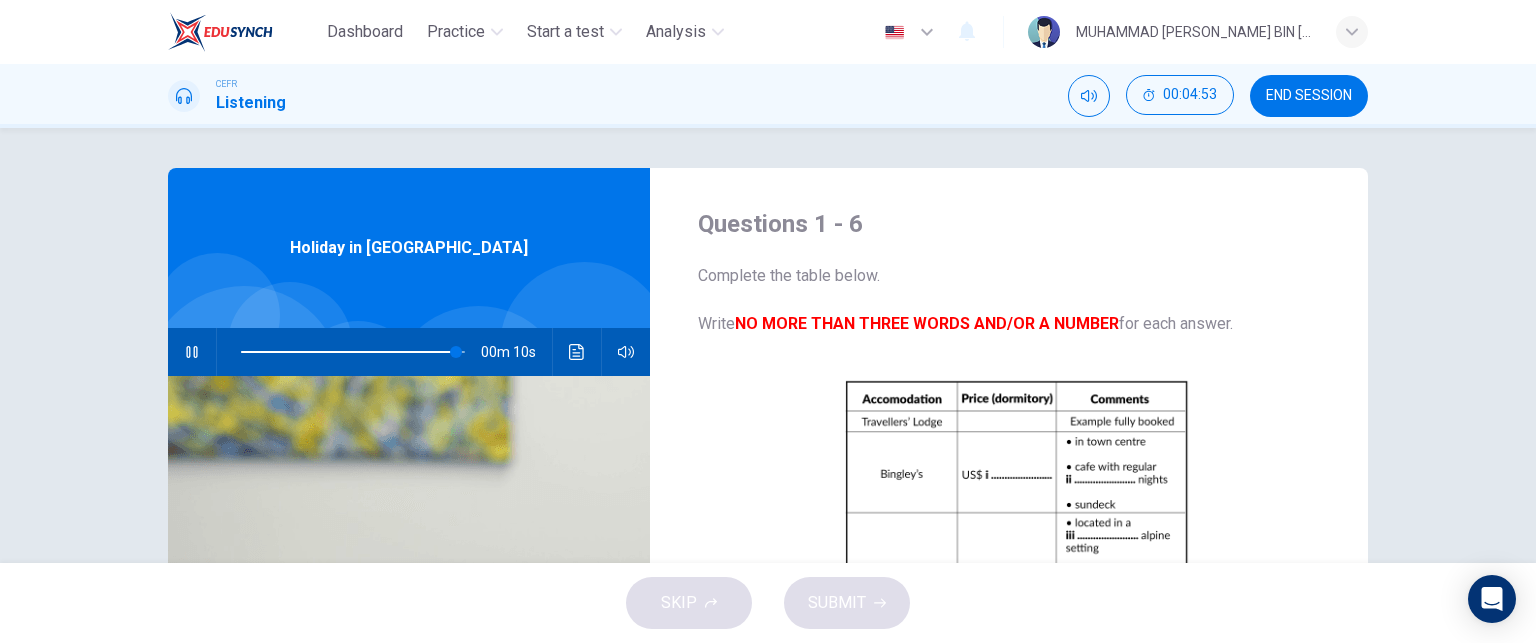 drag, startPoint x: 694, startPoint y: 323, endPoint x: 1333, endPoint y: 322, distance: 639.0008 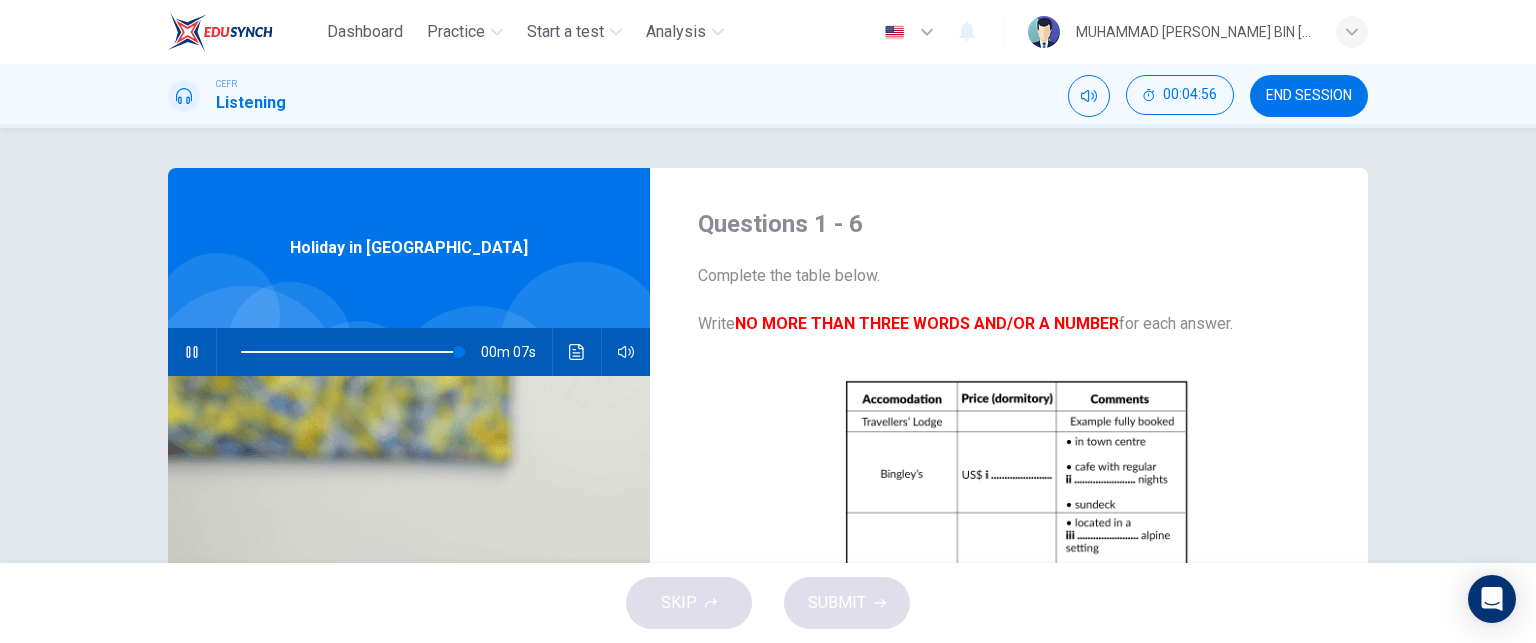 click on "Complete the table below. Write  NO MORE THAN THREE WORDS AND/OR A NUMBER  for each answer." at bounding box center (1017, 300) 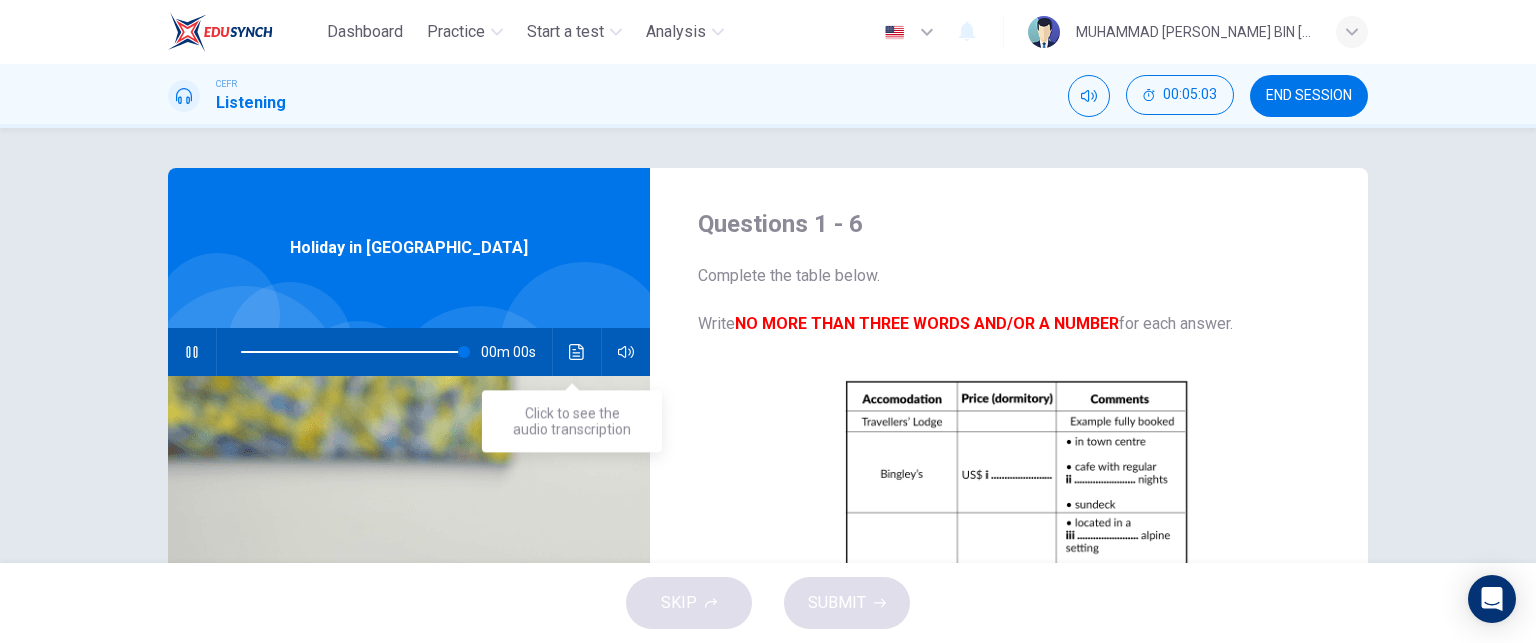 type on "0" 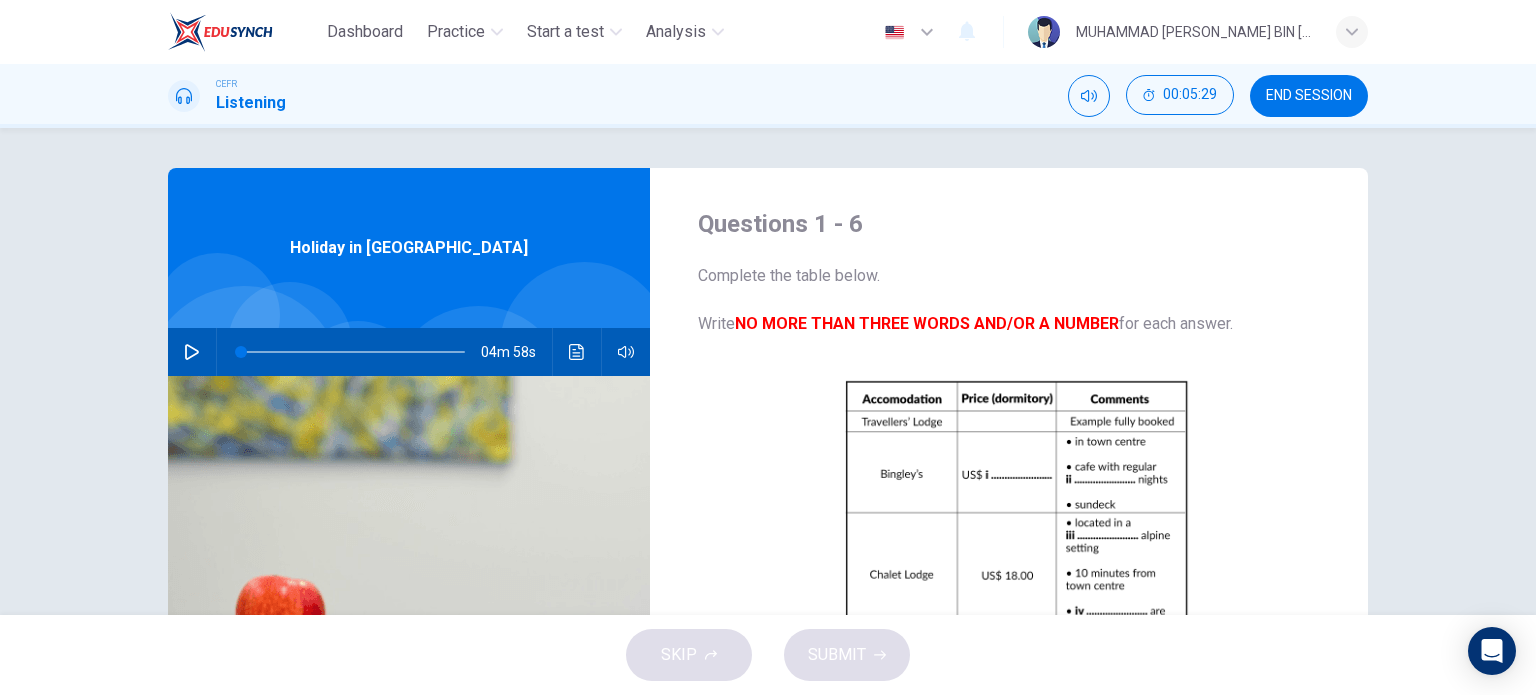 click on "Questions 1 - 6 Complete the table below. Write  NO MORE THAN THREE WORDS AND/OR A NUMBER  for each answer. CLICK TO ZOOM Click to Zoom i ii iii iv v vi Holiday in Queenstown 04m 58s" at bounding box center (768, 371) 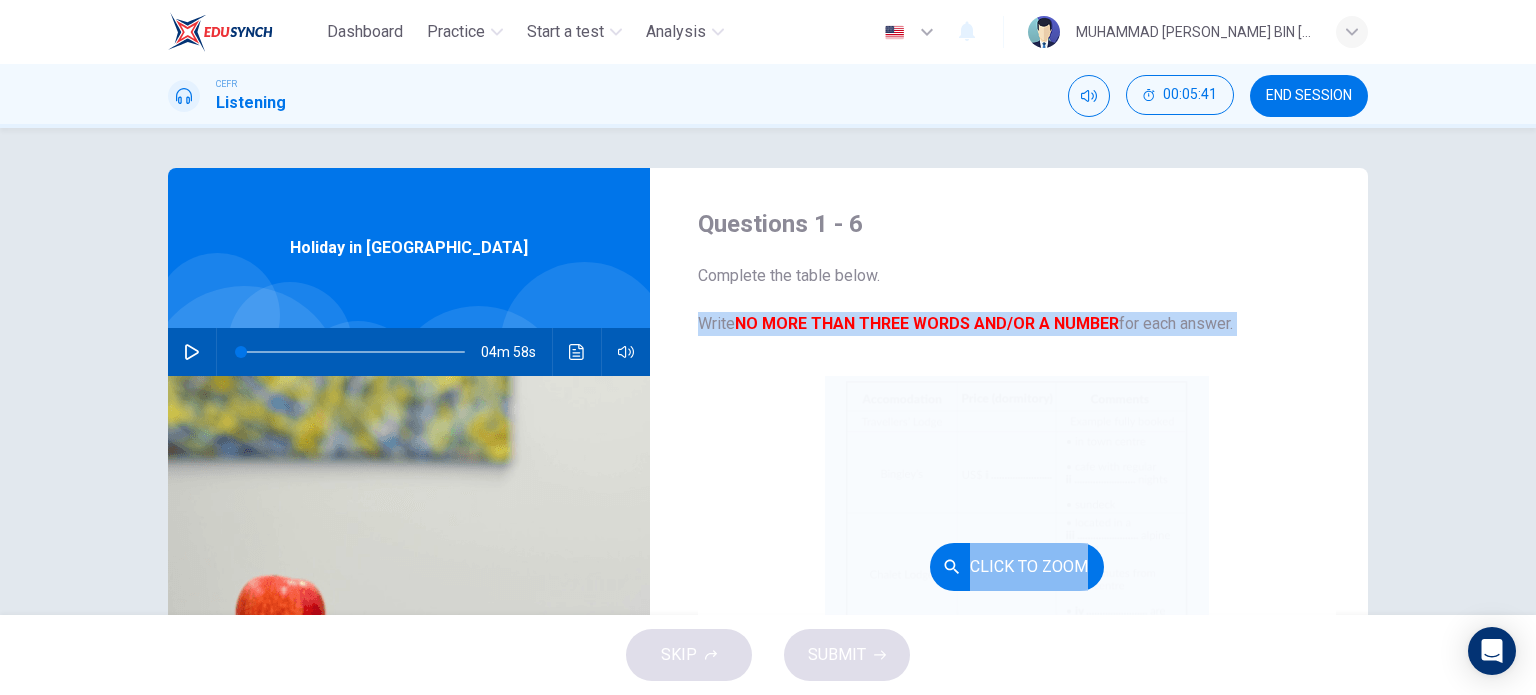 drag, startPoint x: 699, startPoint y: 325, endPoint x: 1162, endPoint y: 425, distance: 473.67606 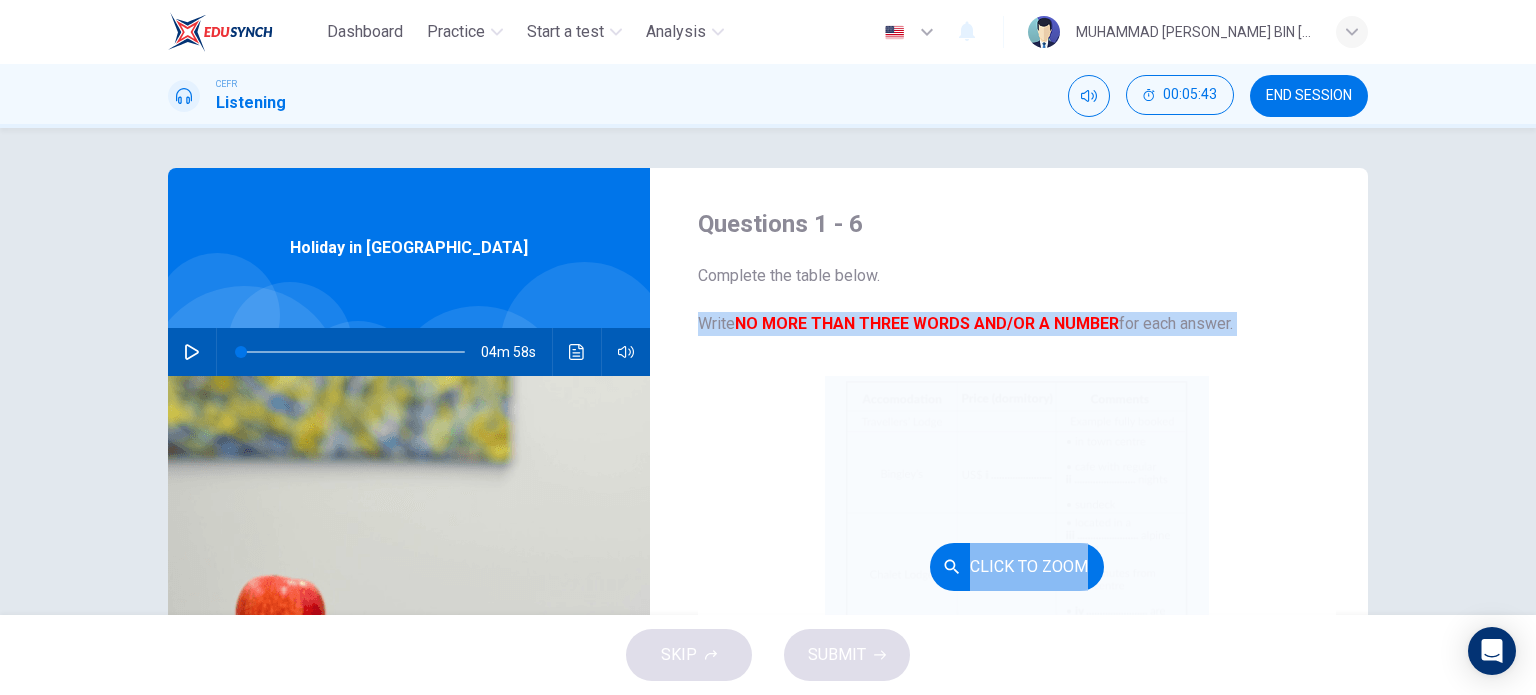 drag, startPoint x: 1164, startPoint y: 425, endPoint x: 1281, endPoint y: 531, distance: 157.87654 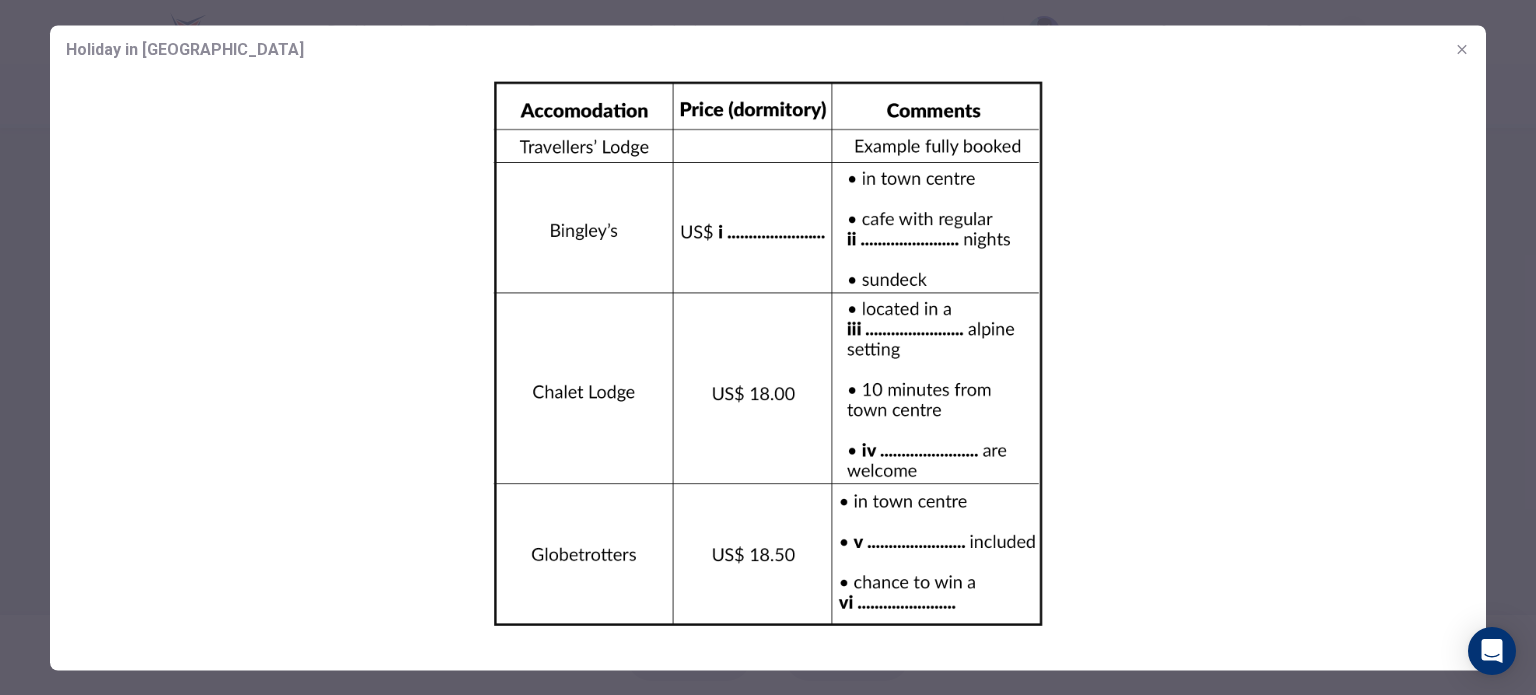 click on "Holiday in Queenstown" at bounding box center [768, 49] 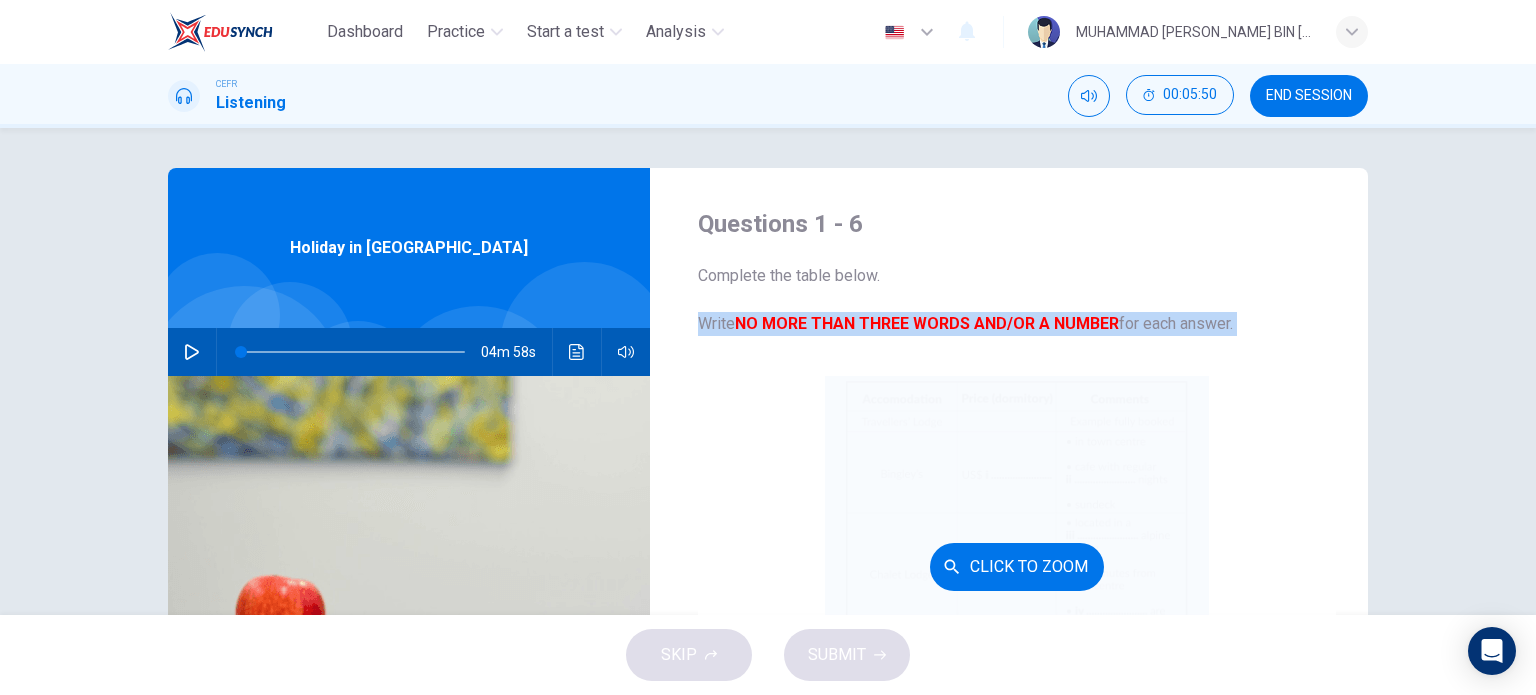 drag, startPoint x: 697, startPoint y: 324, endPoint x: 846, endPoint y: 379, distance: 158.82695 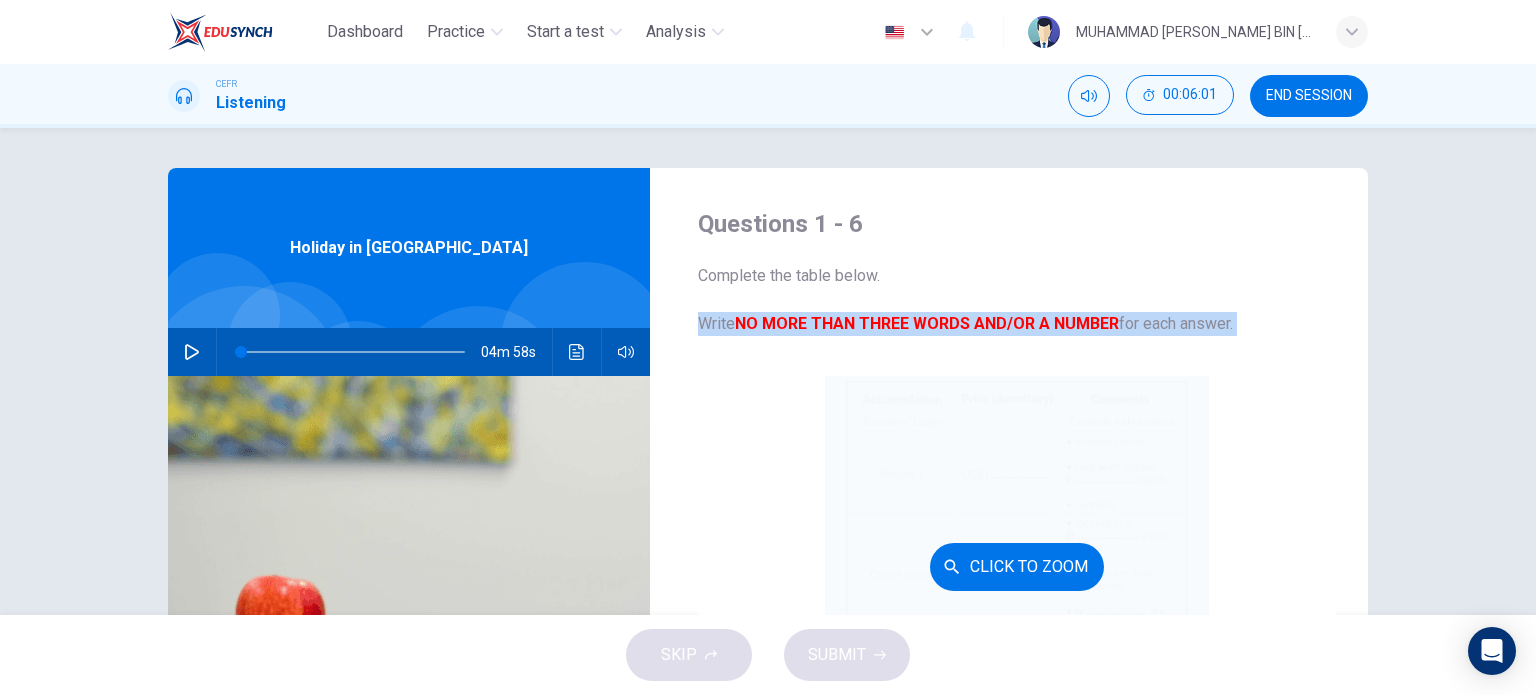 scroll, scrollTop: 285, scrollLeft: 0, axis: vertical 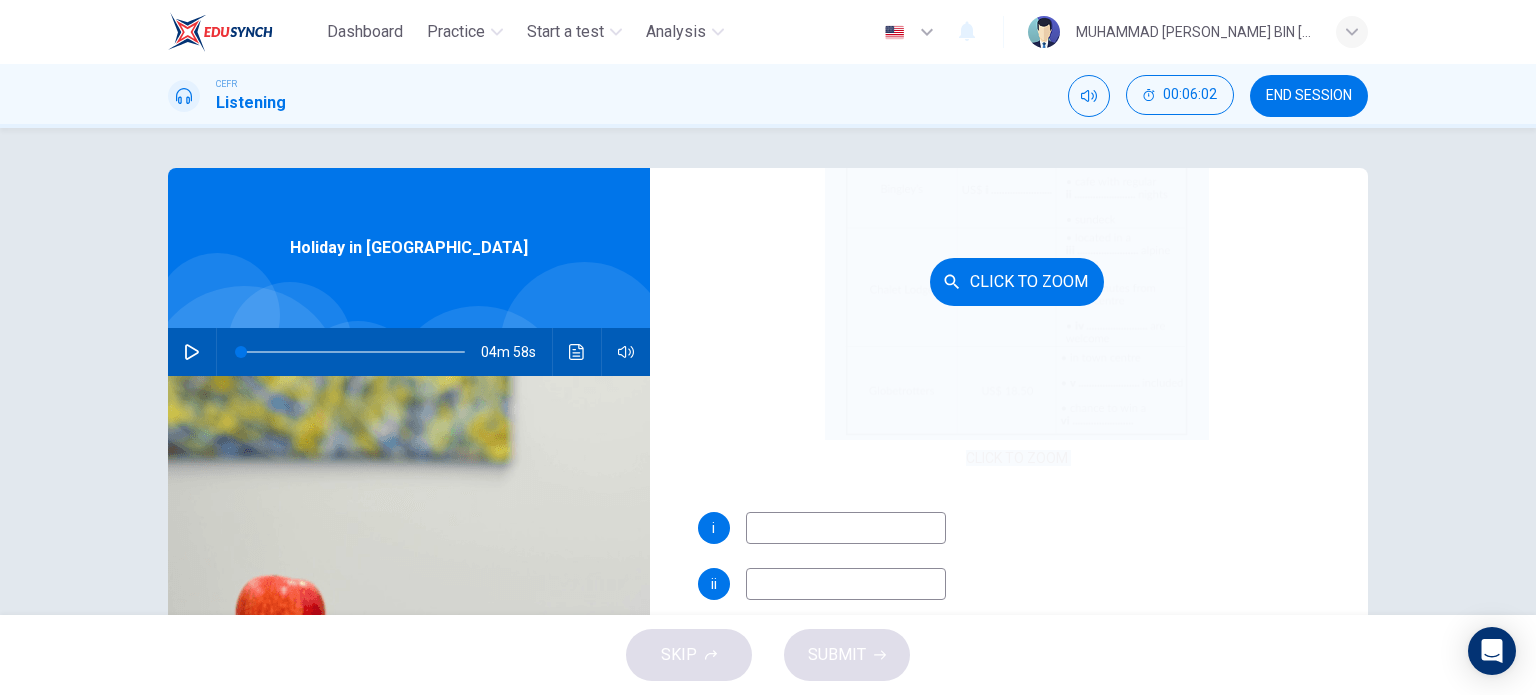 click on "Click to Zoom" at bounding box center [1017, 281] 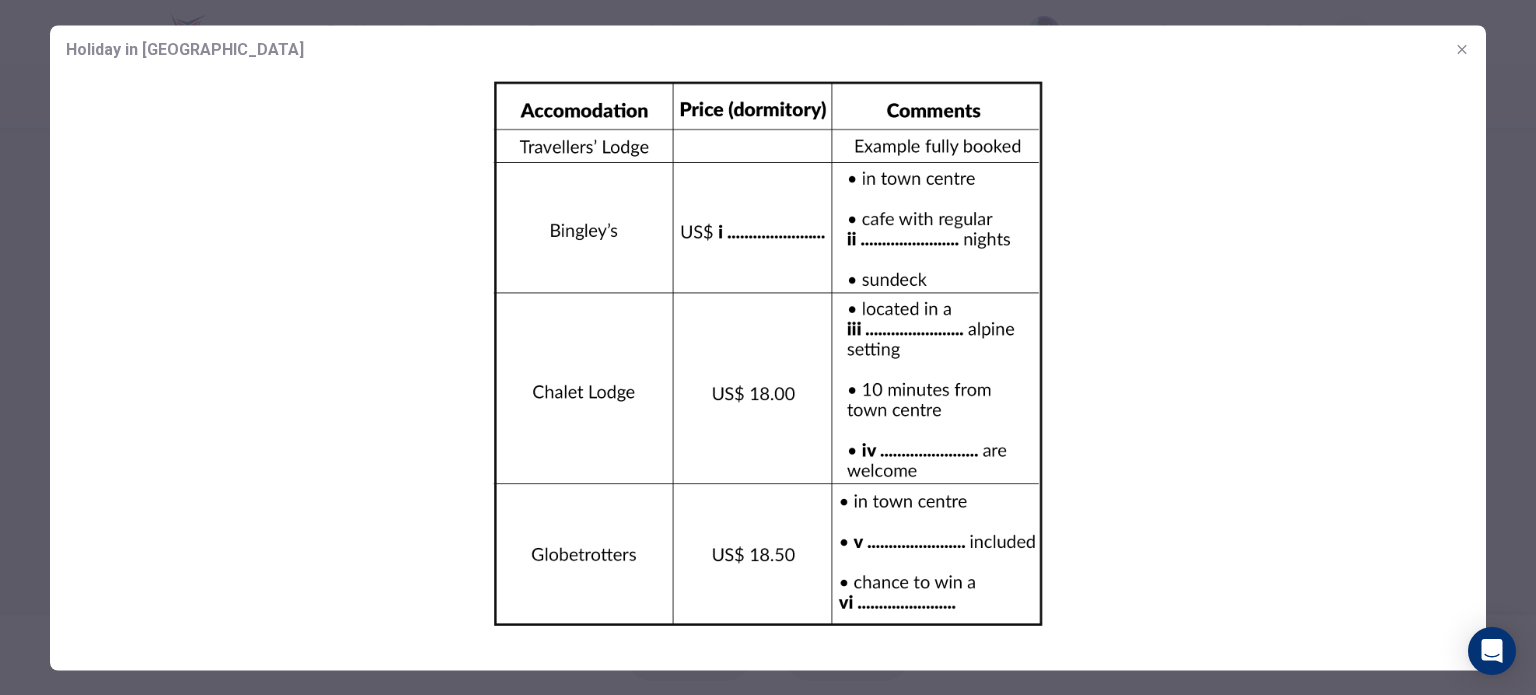 click at bounding box center (768, 353) 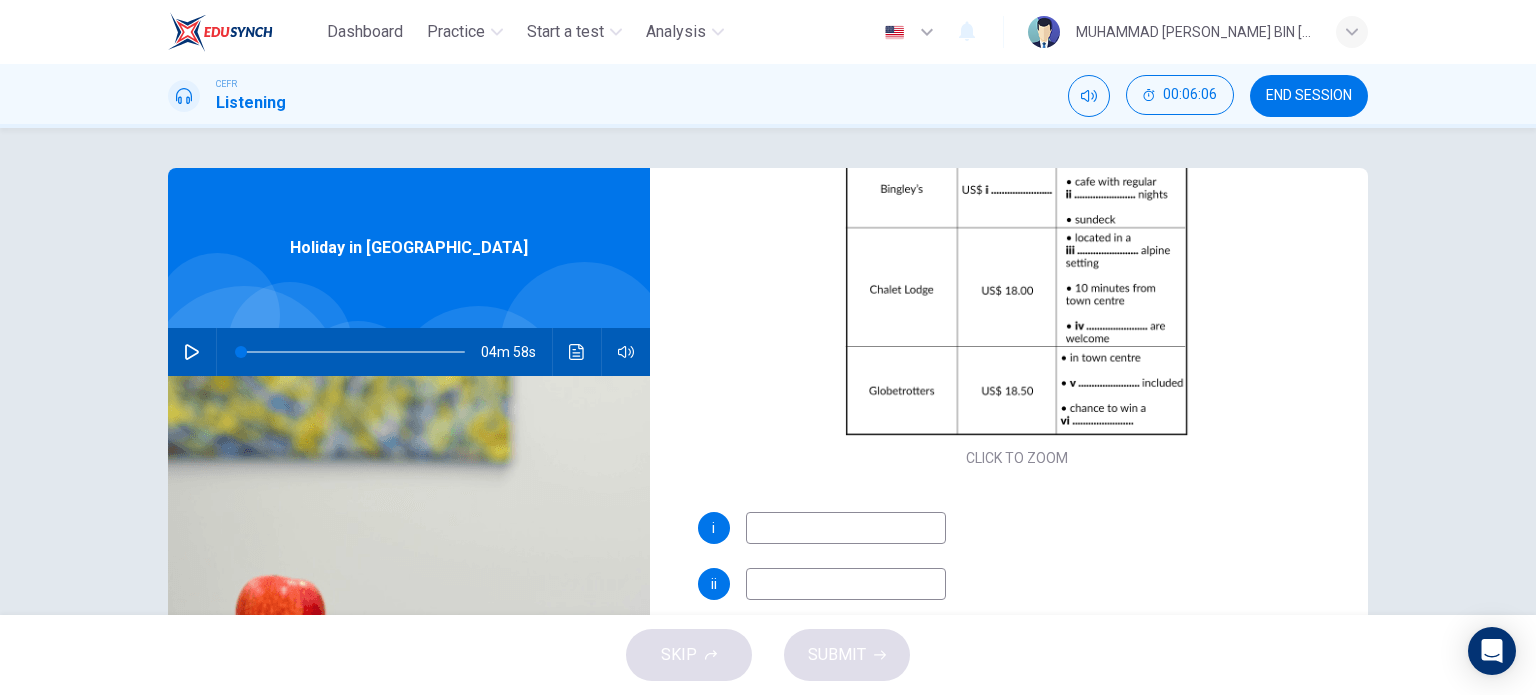 scroll, scrollTop: 266, scrollLeft: 0, axis: vertical 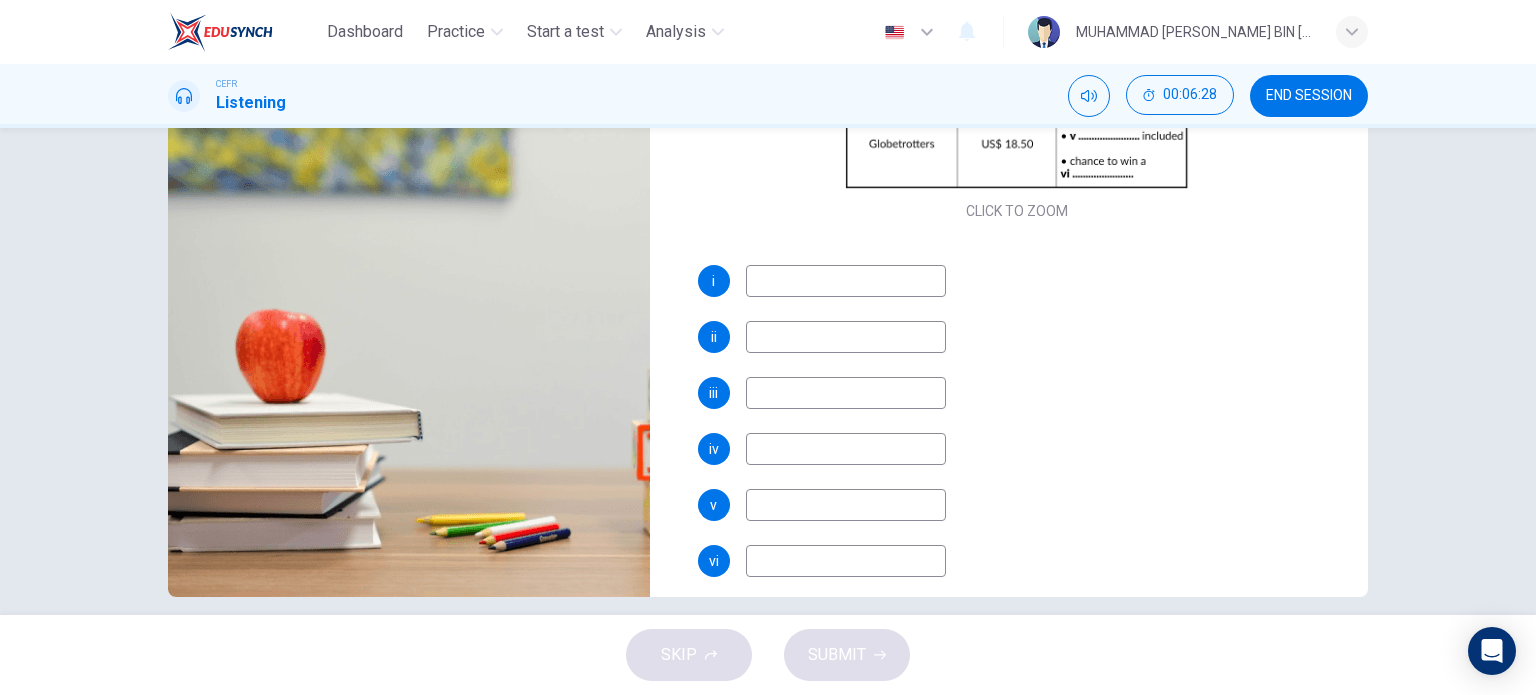 click at bounding box center (846, 281) 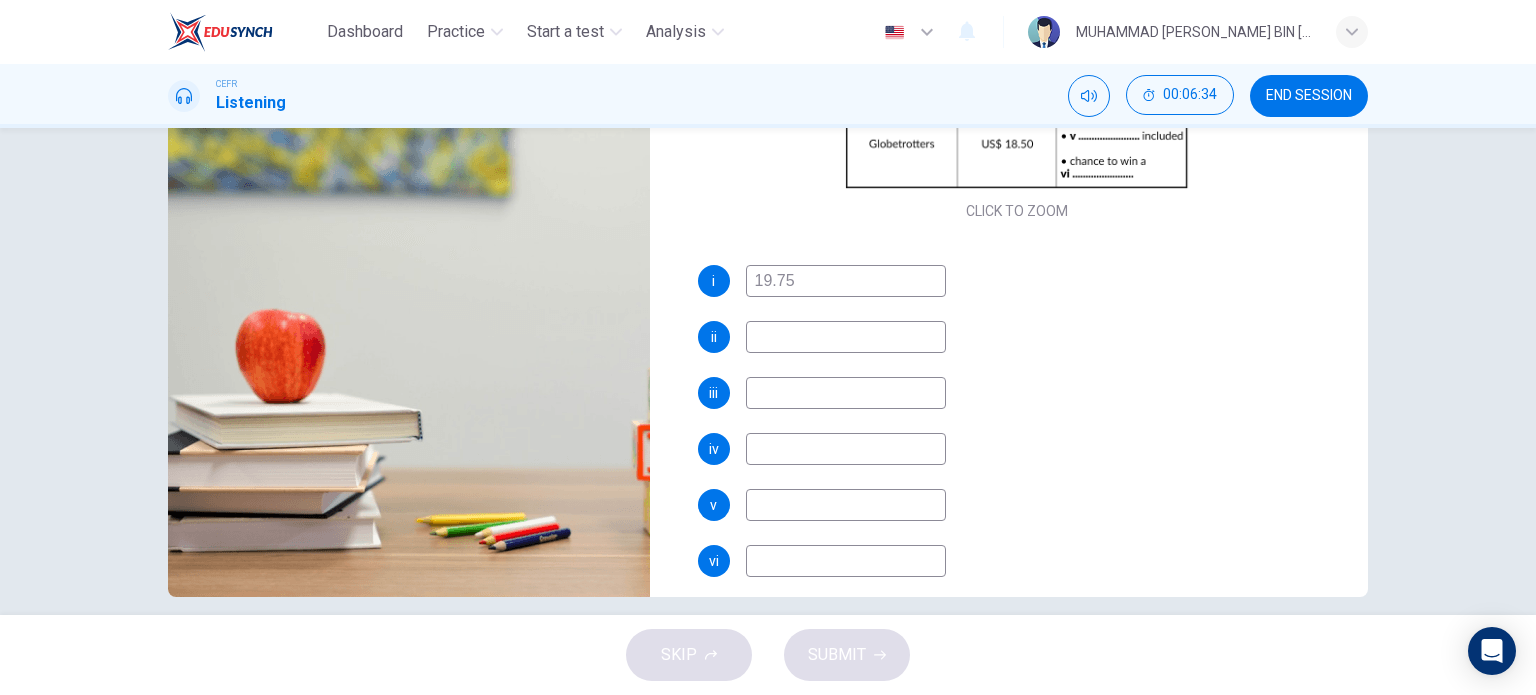 type on "19.75" 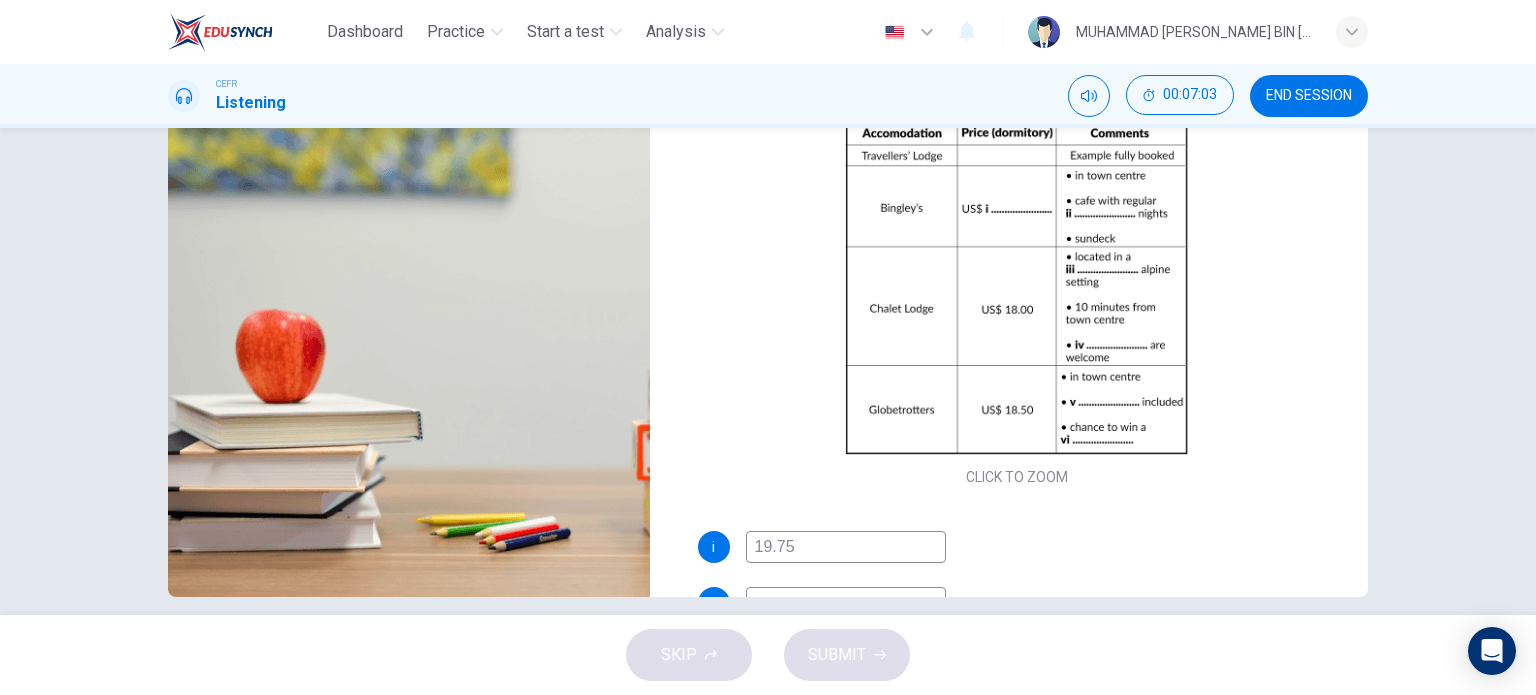 scroll, scrollTop: 266, scrollLeft: 0, axis: vertical 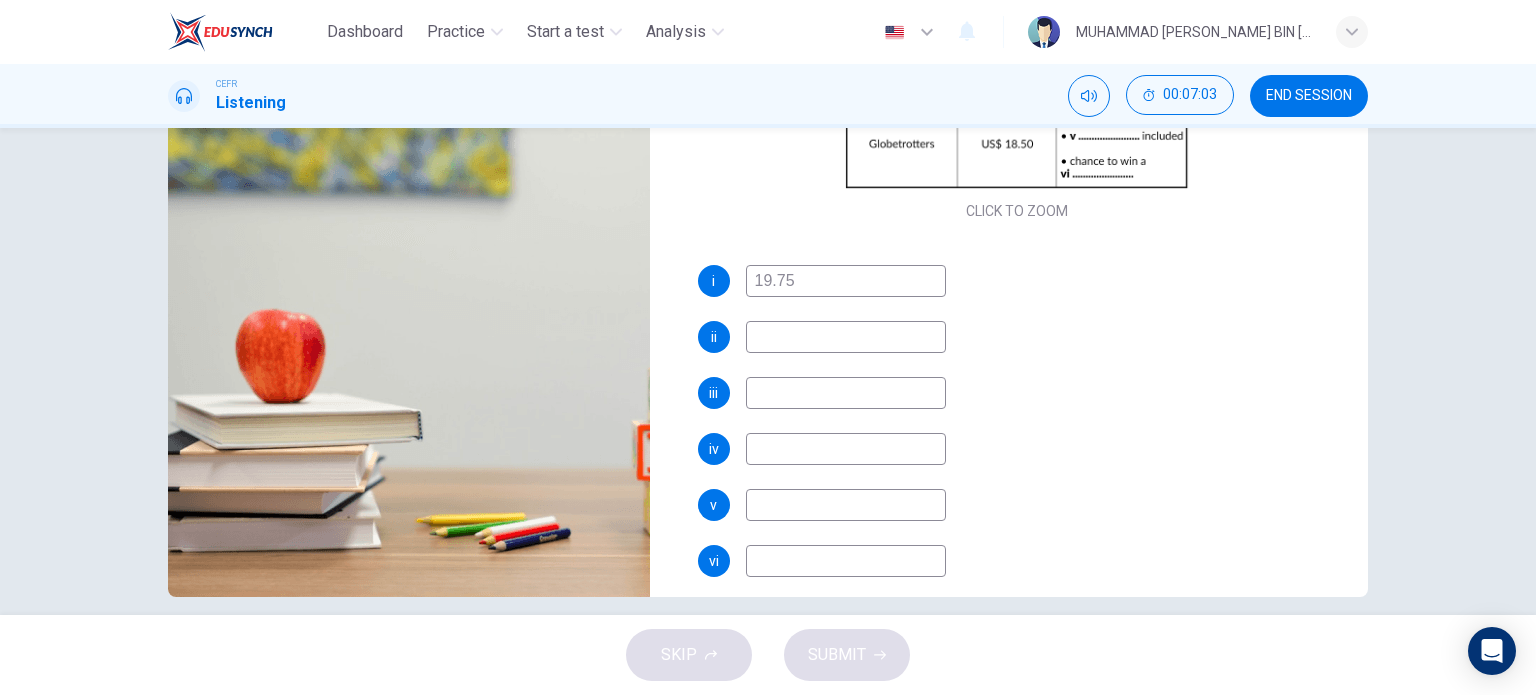 click at bounding box center (846, 337) 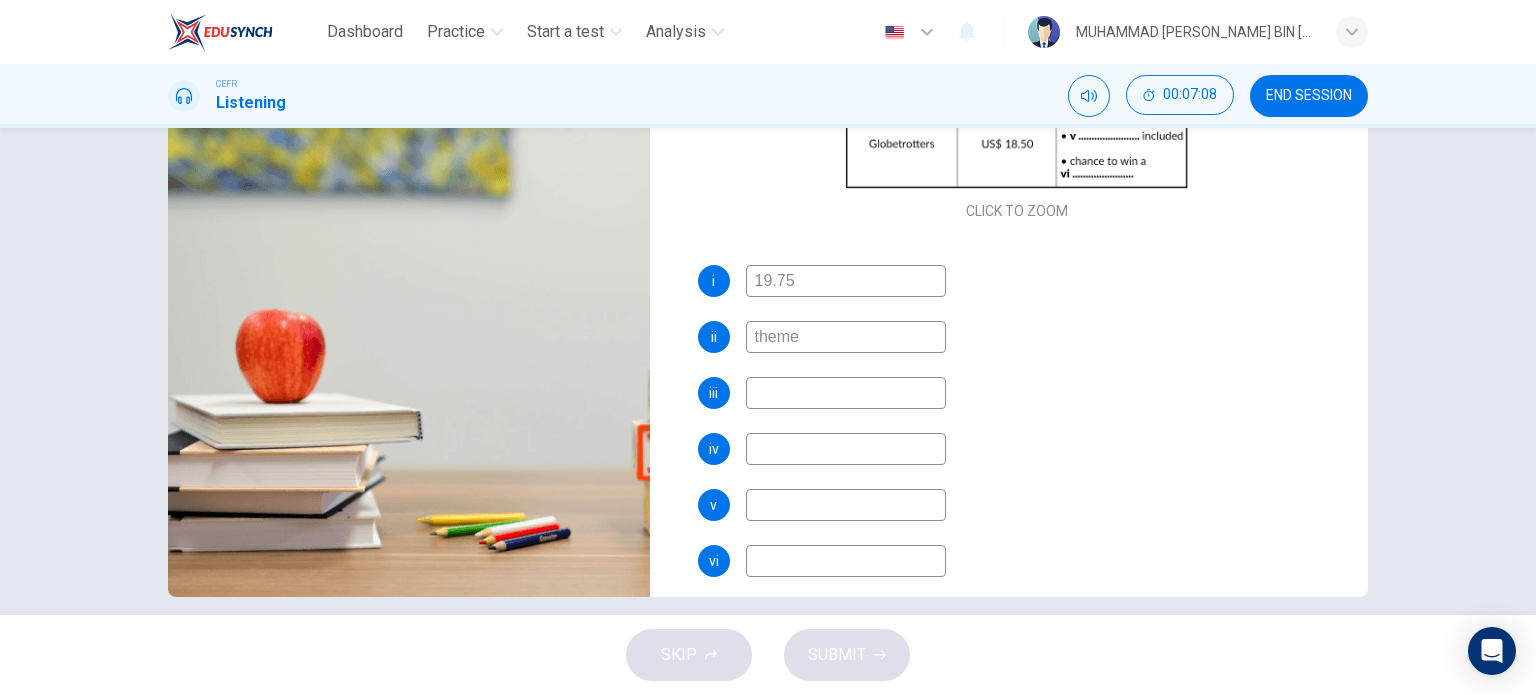 type on "theme" 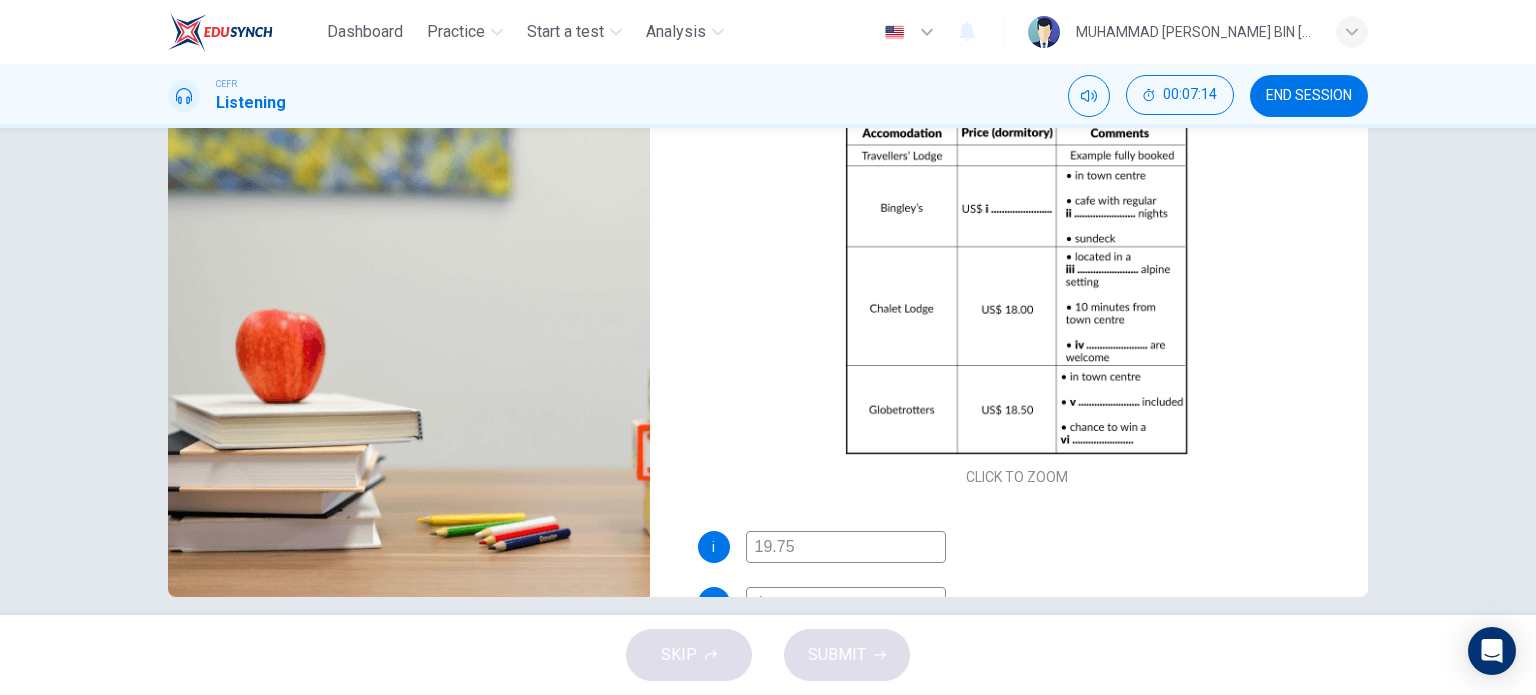 scroll, scrollTop: 266, scrollLeft: 0, axis: vertical 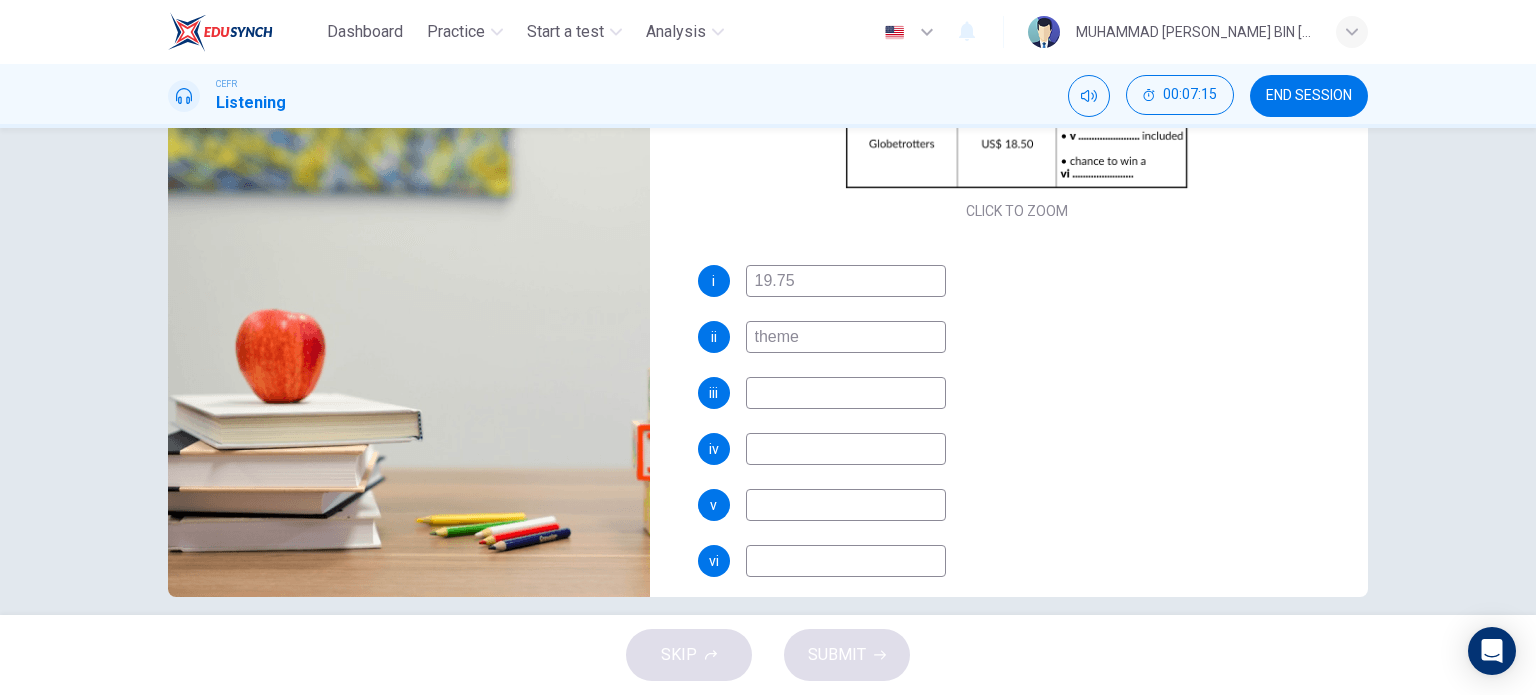 click at bounding box center [846, 393] 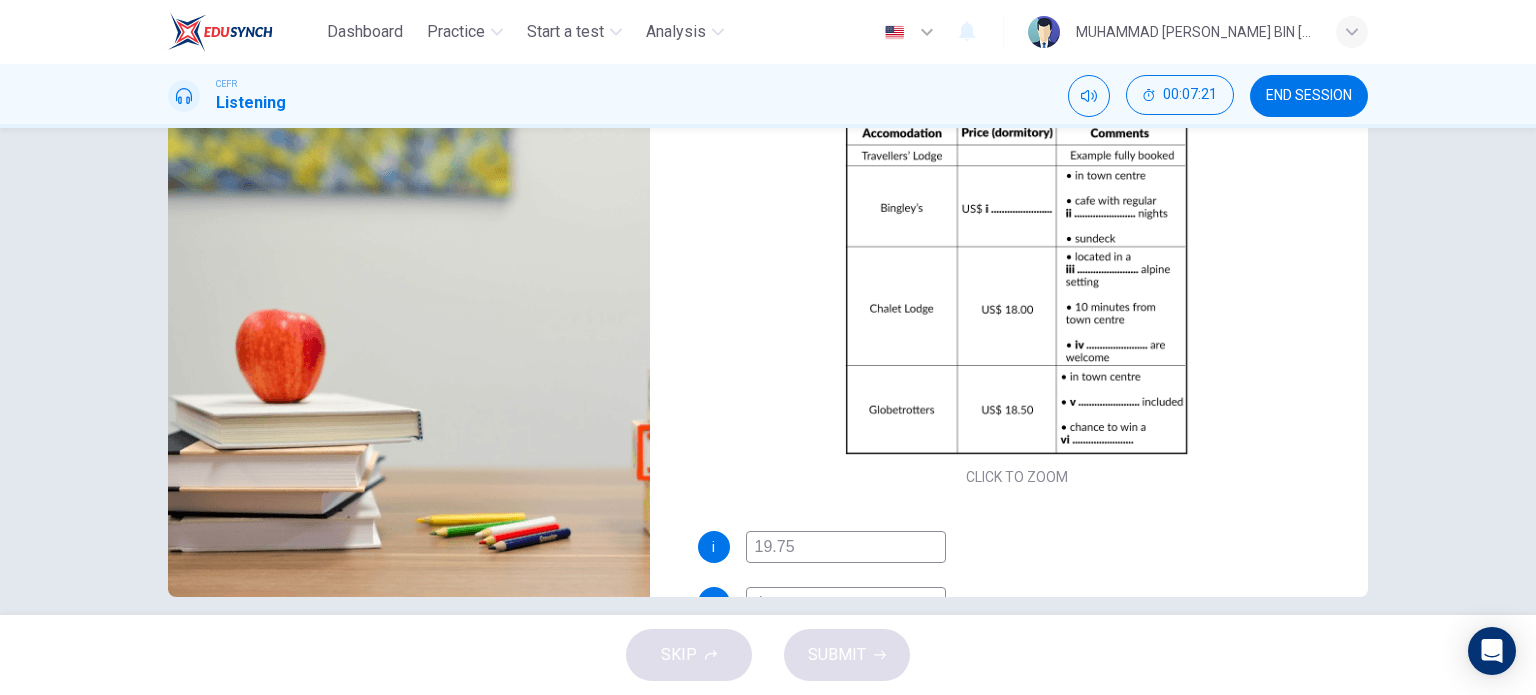 scroll, scrollTop: 285, scrollLeft: 0, axis: vertical 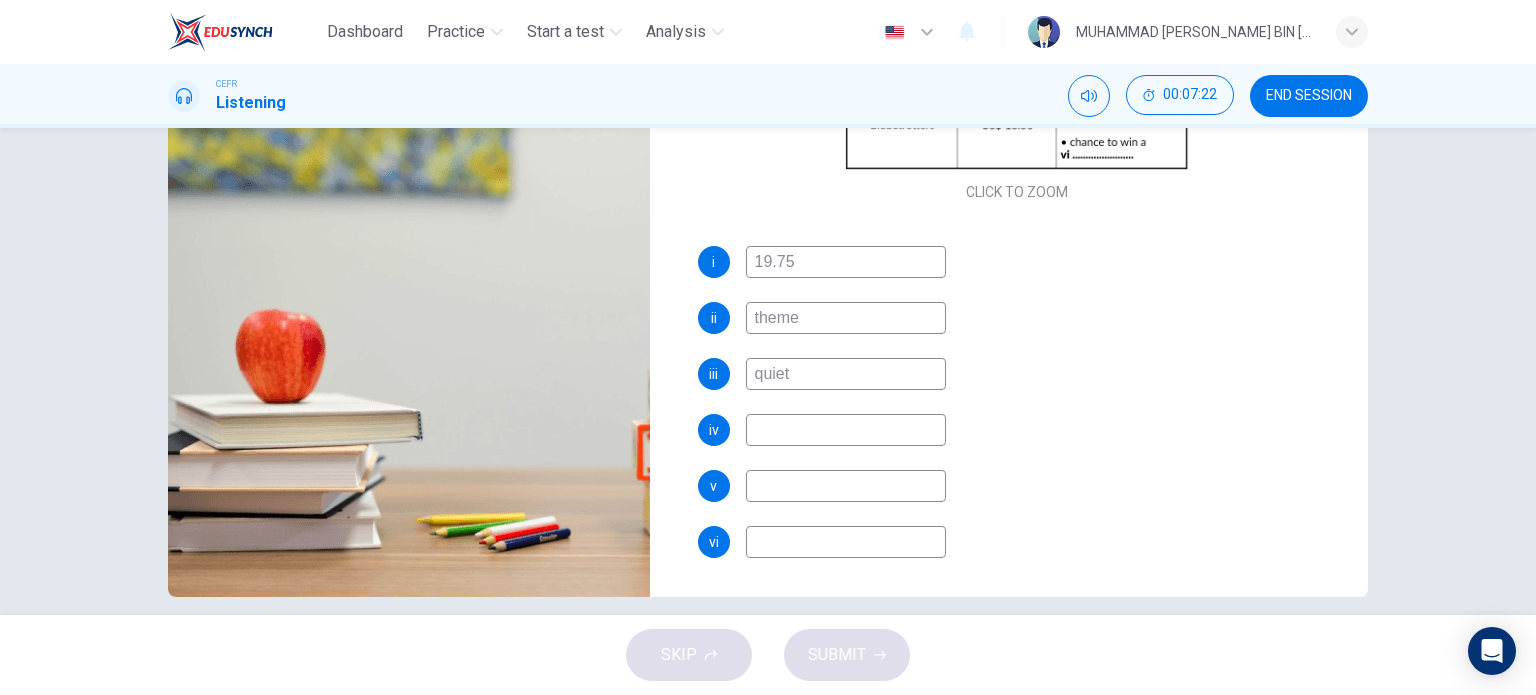 type on "quiet" 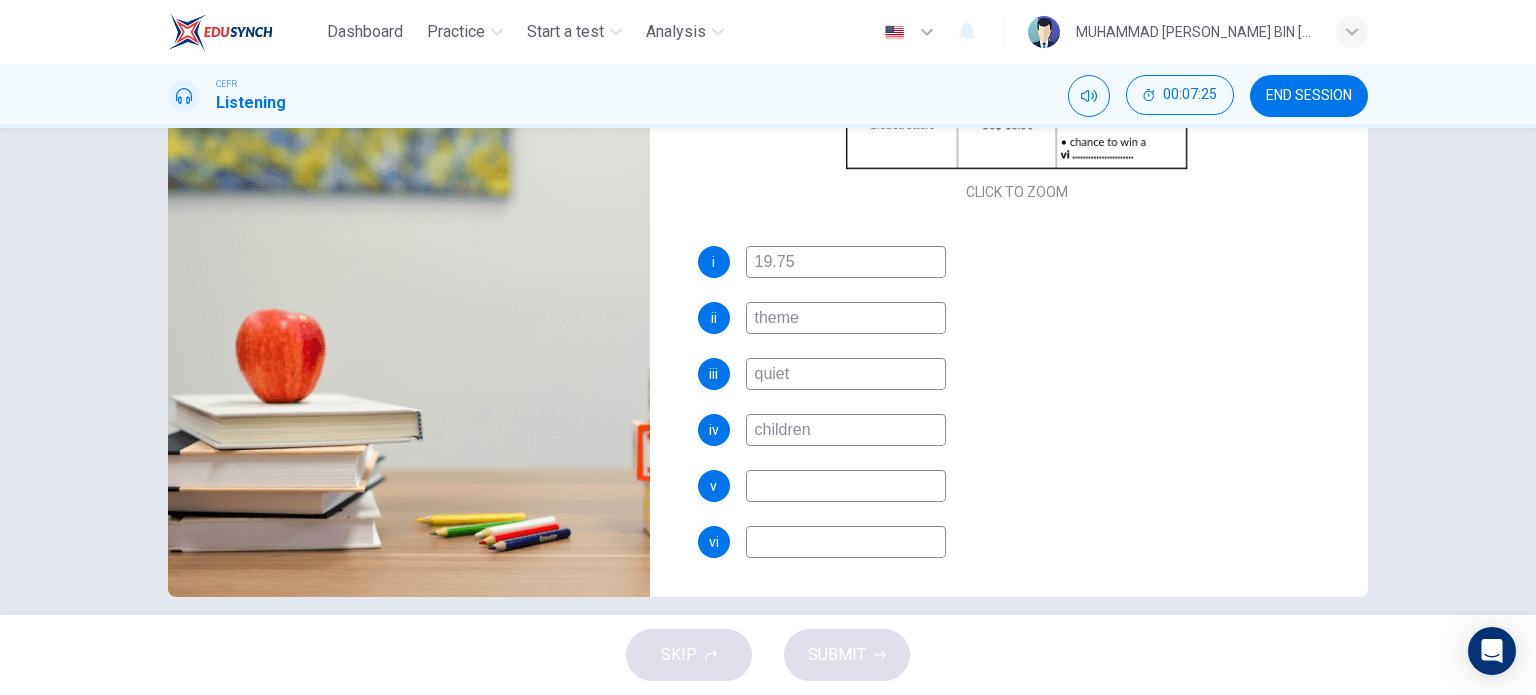 scroll, scrollTop: 19, scrollLeft: 0, axis: vertical 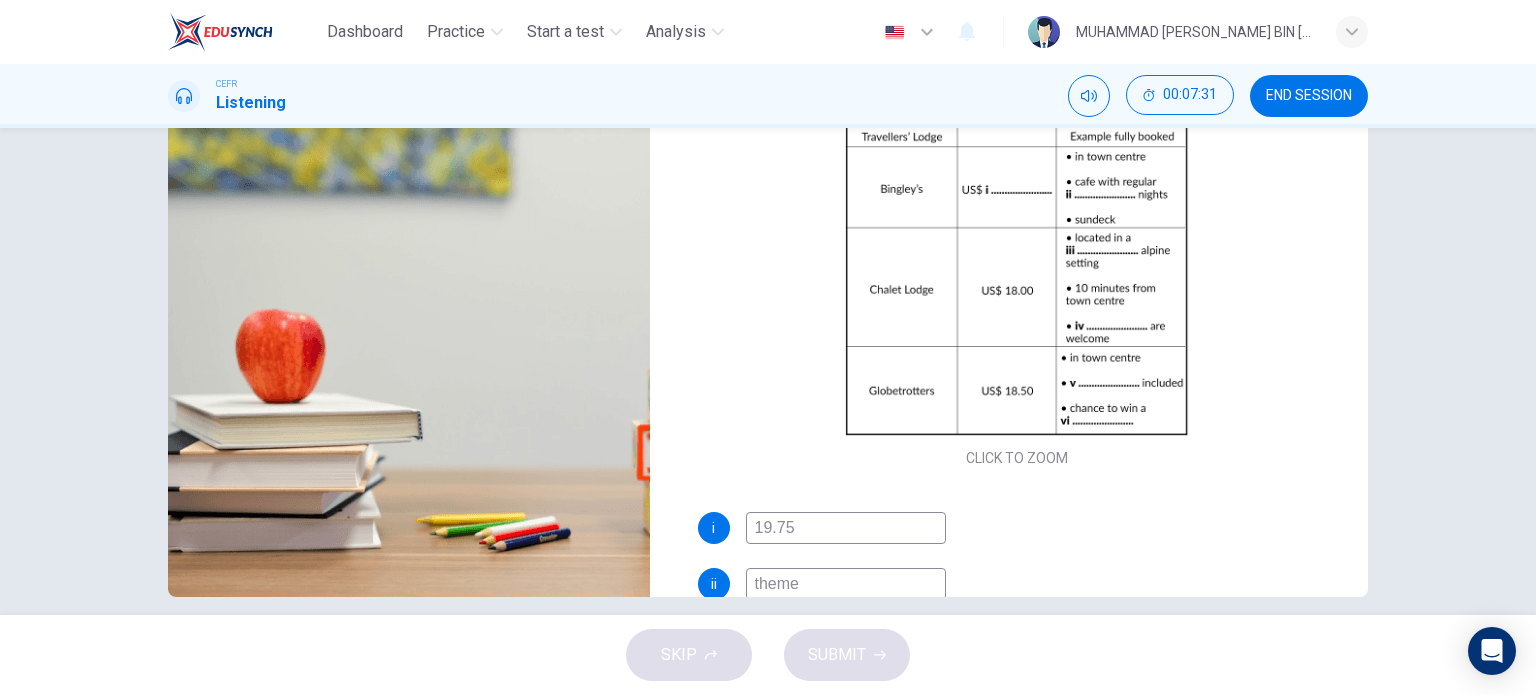type on "children" 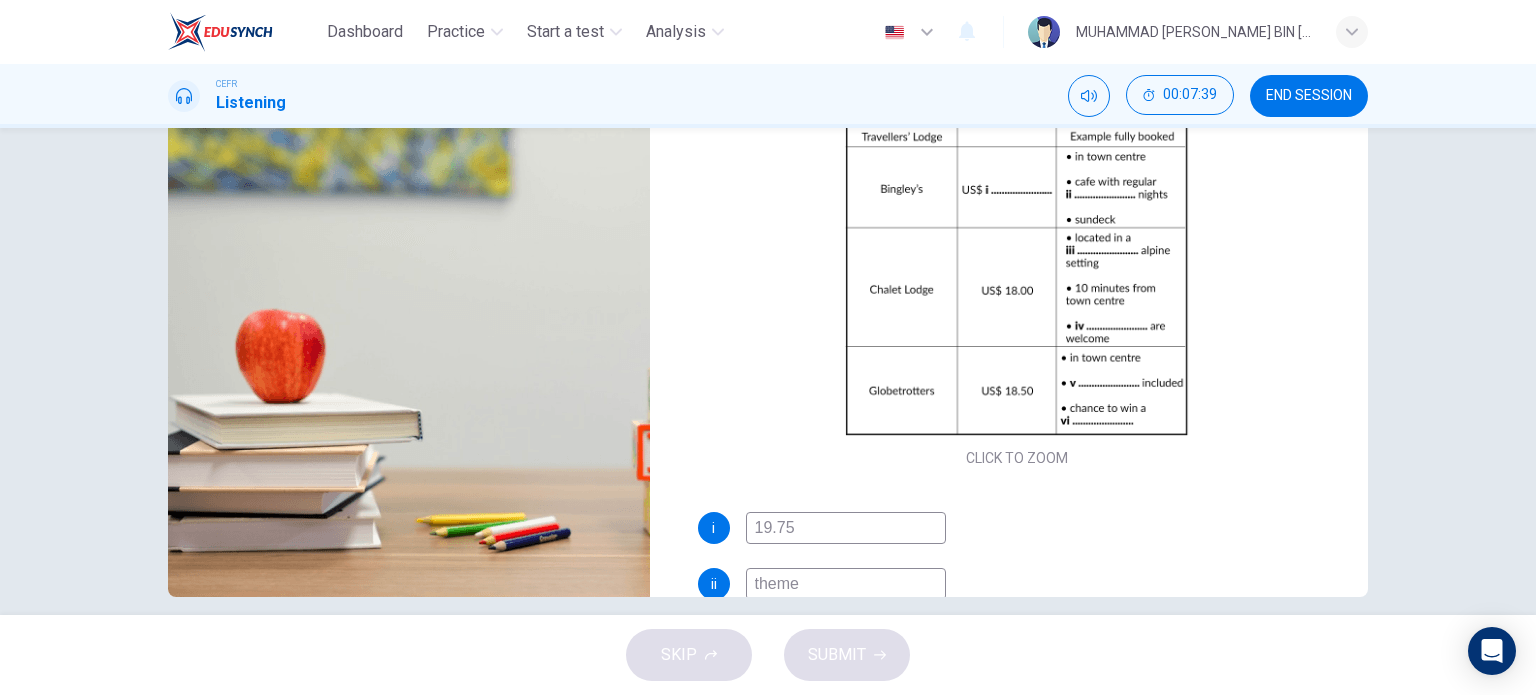 scroll, scrollTop: 285, scrollLeft: 0, axis: vertical 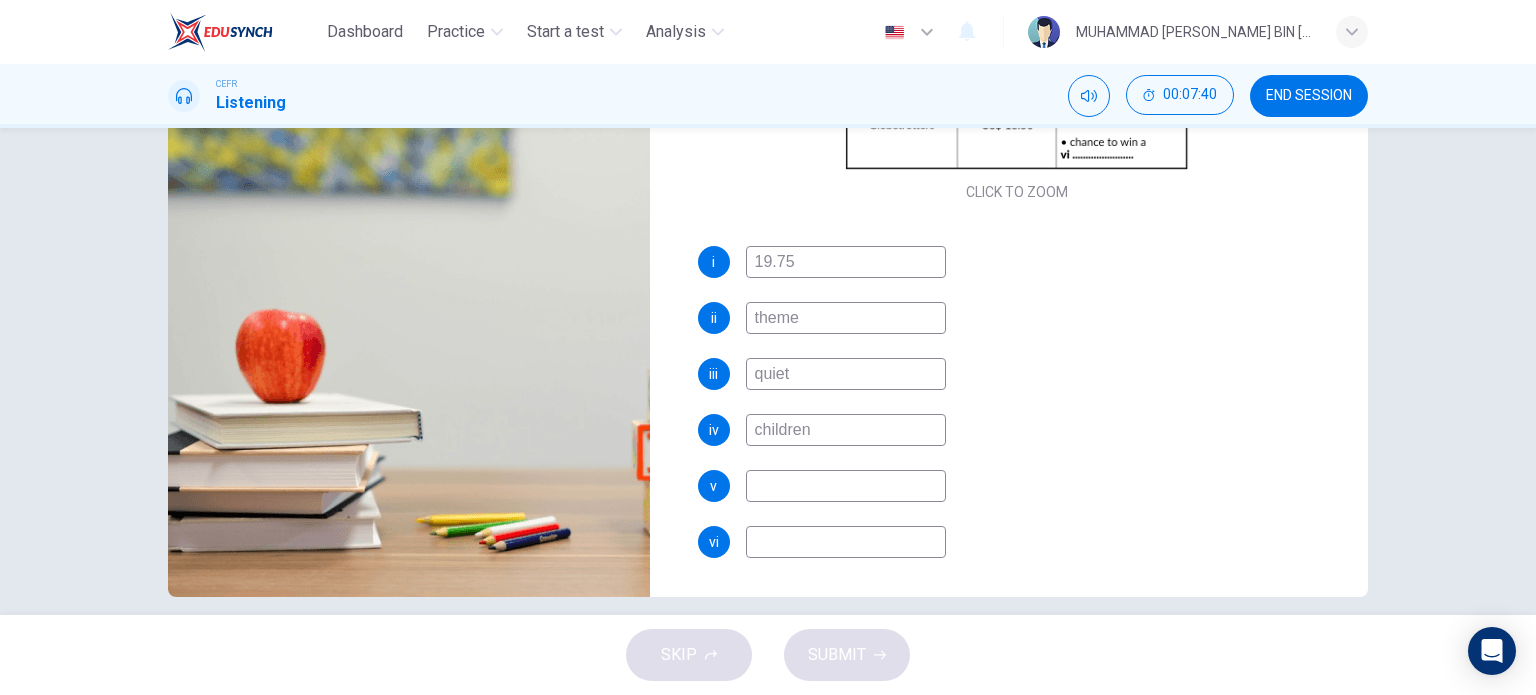click on "i 19.75 ii theme iii quiet iv children v vi" at bounding box center (1017, 422) 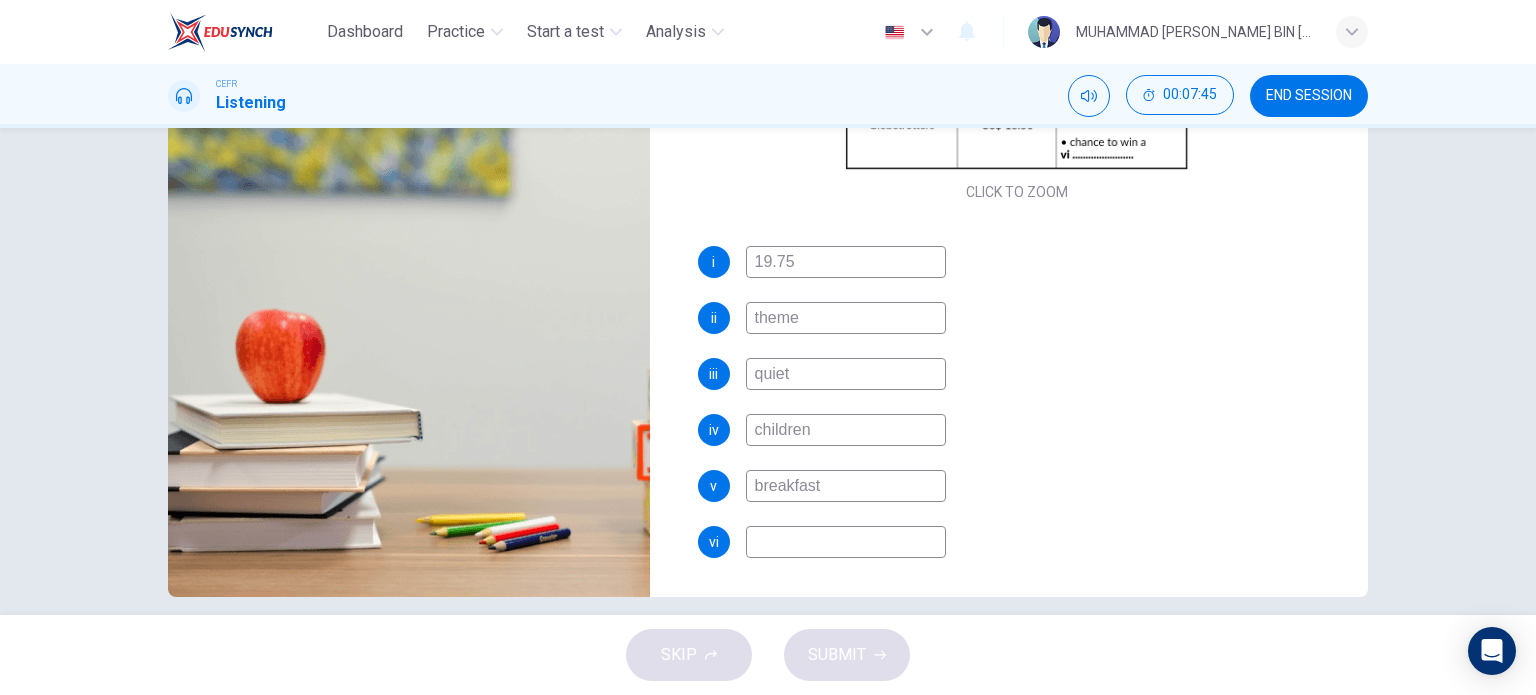 type on "breakfast" 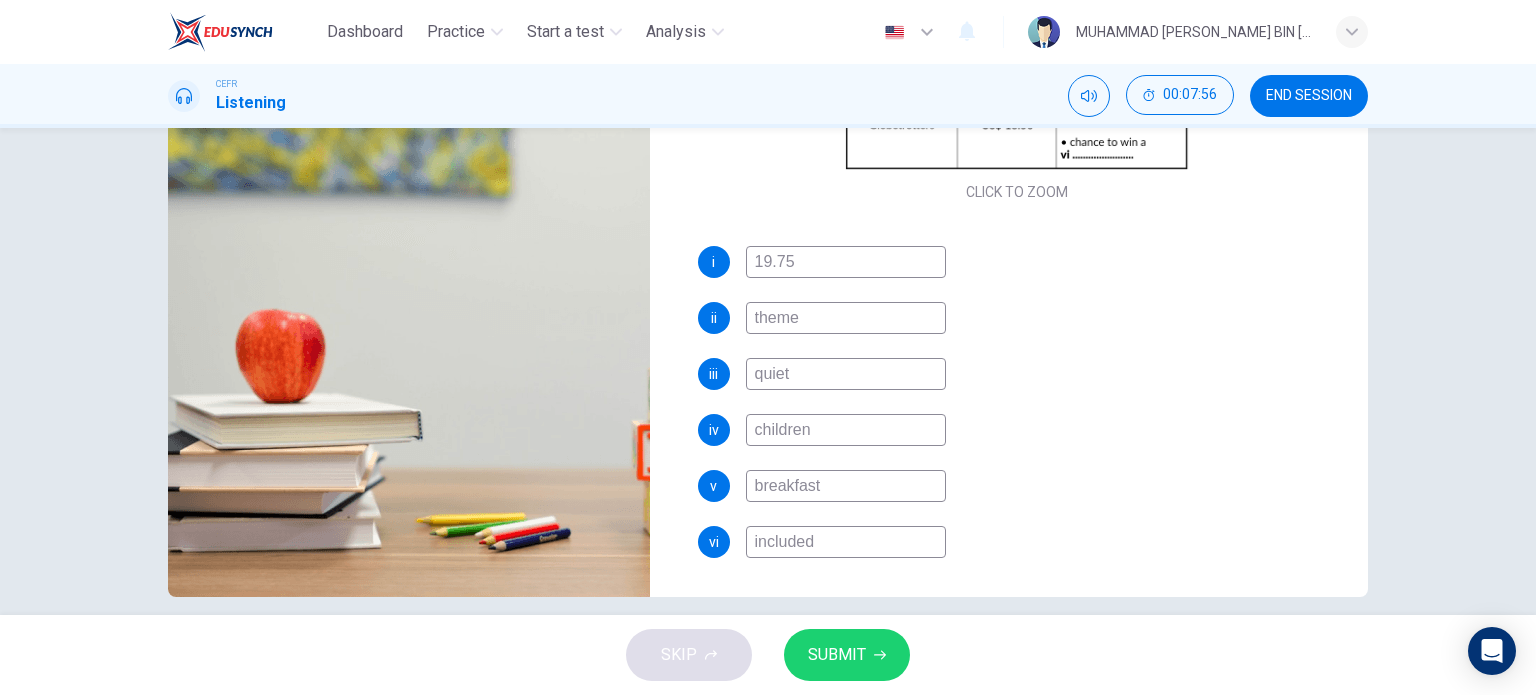drag, startPoint x: 832, startPoint y: 547, endPoint x: 677, endPoint y: 546, distance: 155.00322 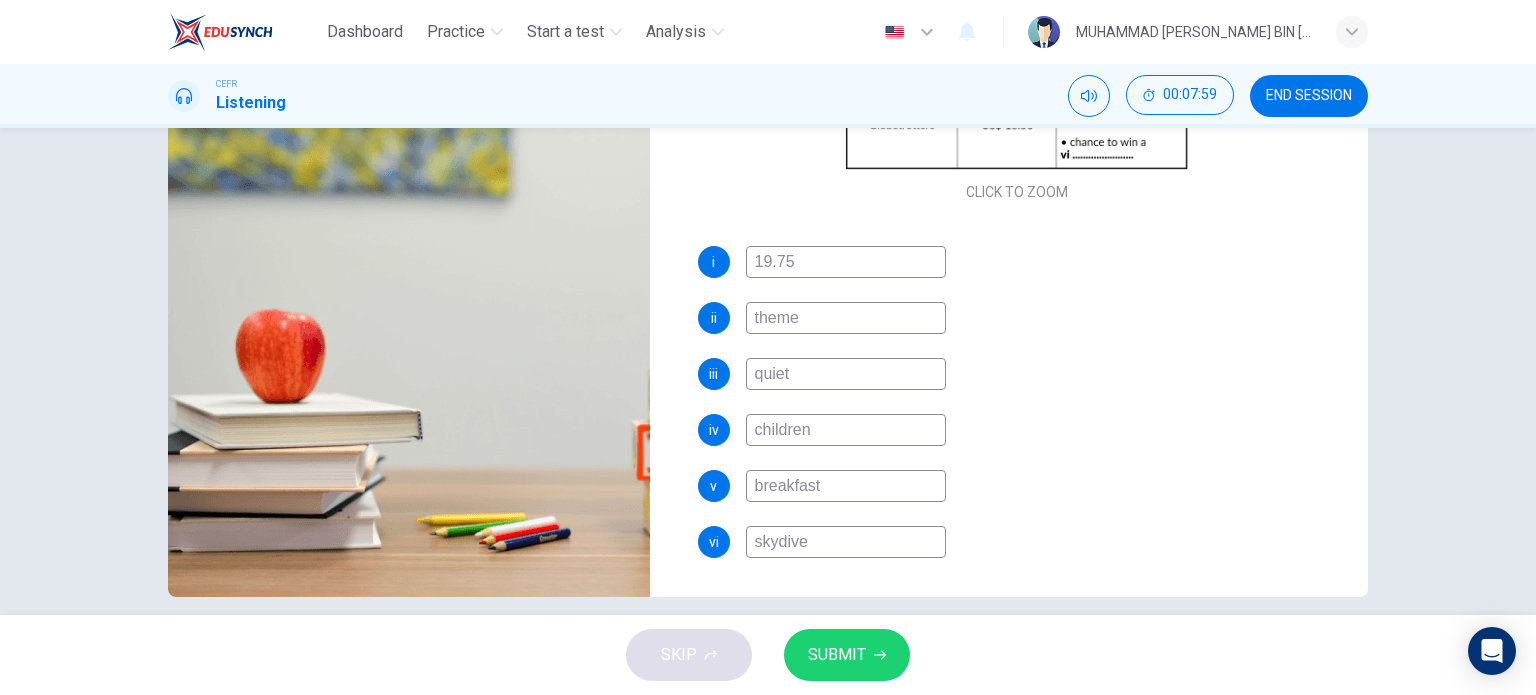 type on "skydive" 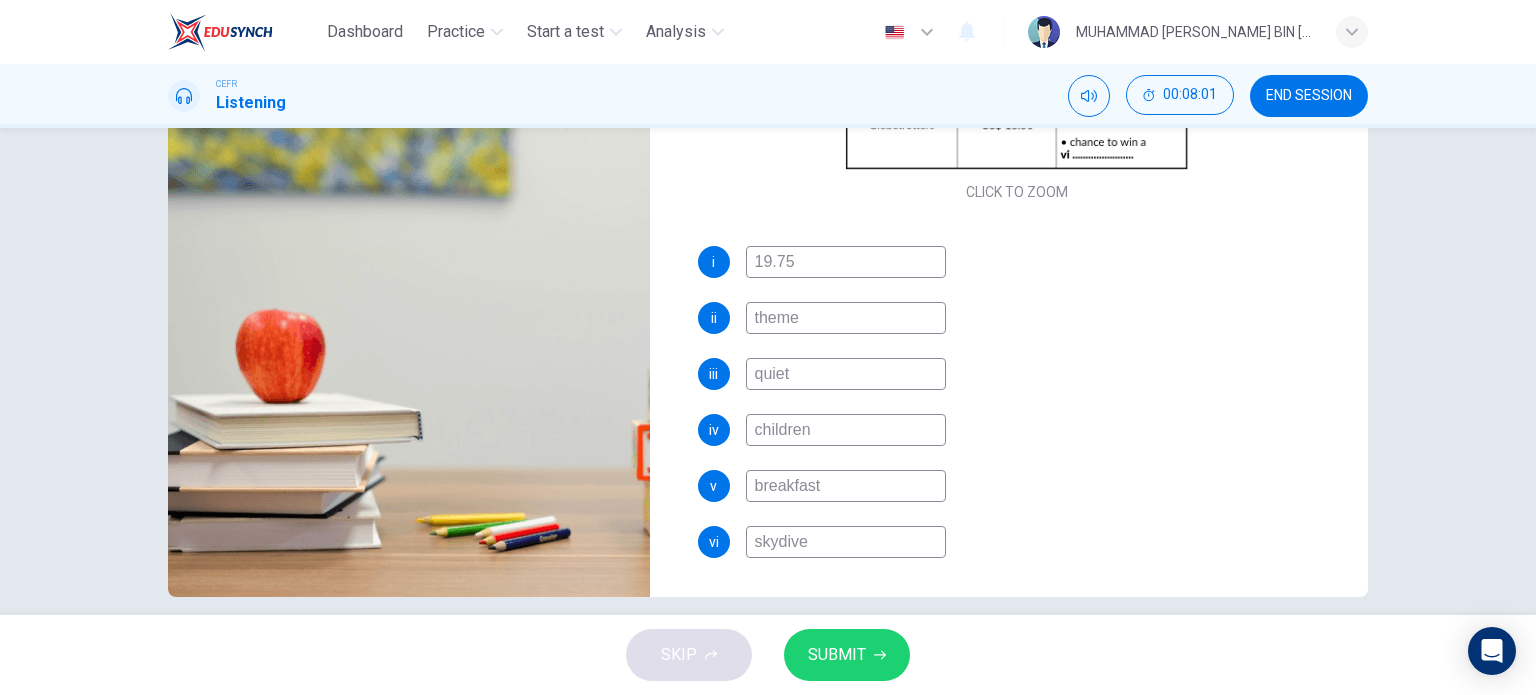 click on "SUBMIT" at bounding box center (837, 655) 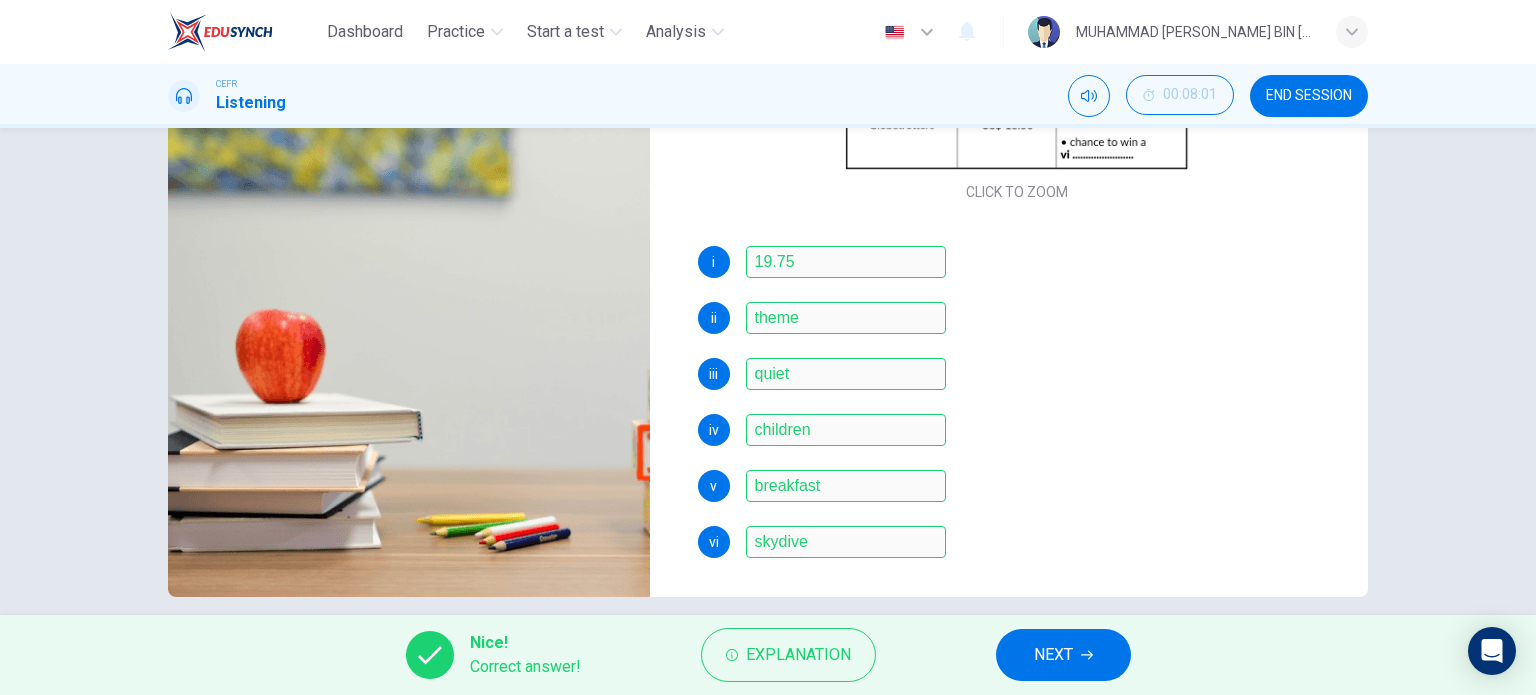 scroll, scrollTop: 0, scrollLeft: 0, axis: both 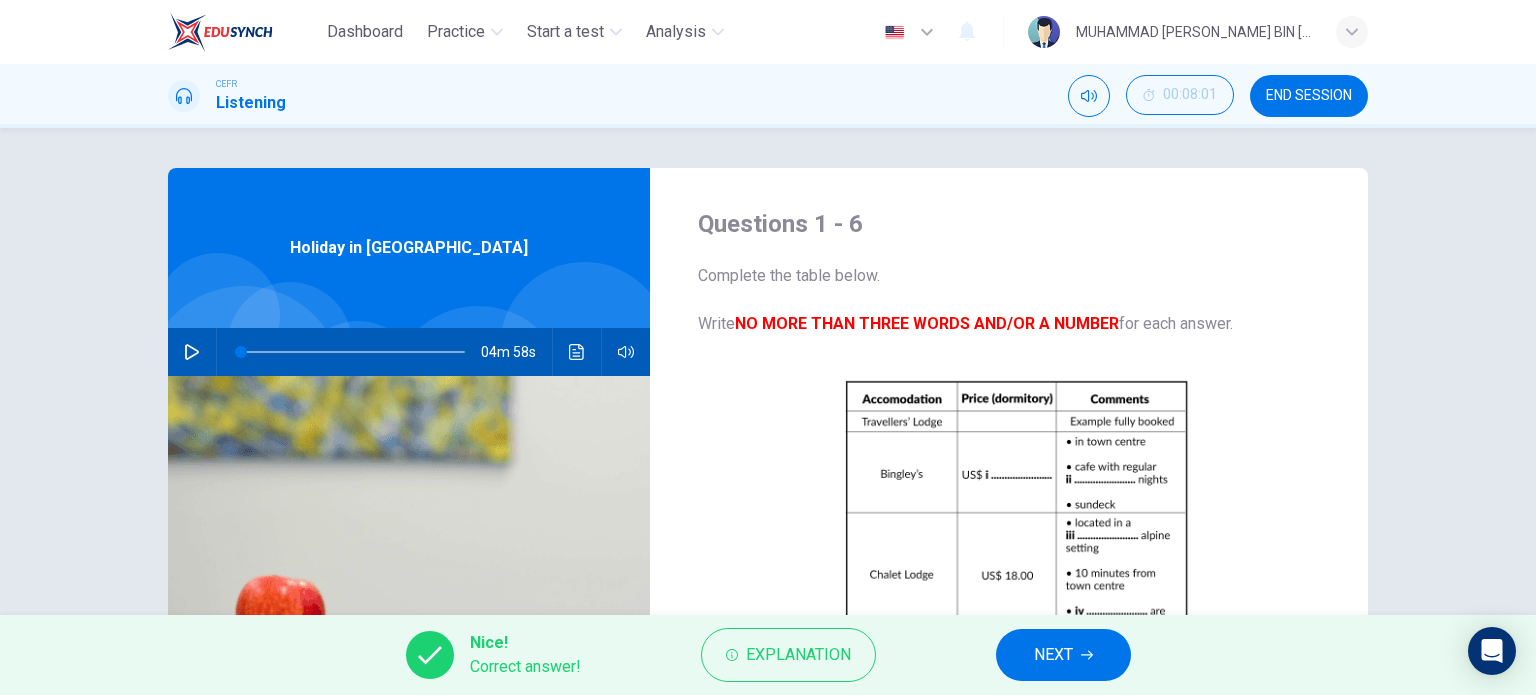 click on "NEXT" at bounding box center [1063, 655] 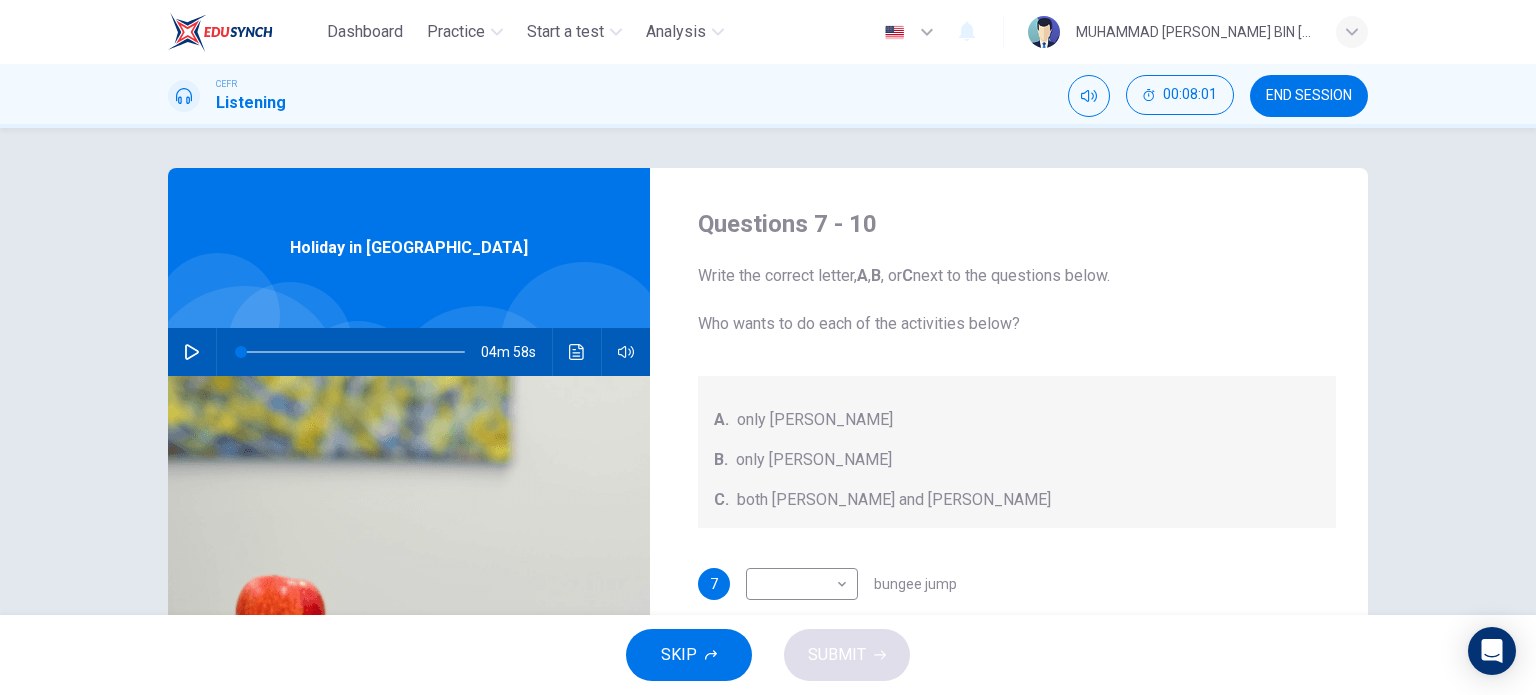 scroll, scrollTop: 266, scrollLeft: 0, axis: vertical 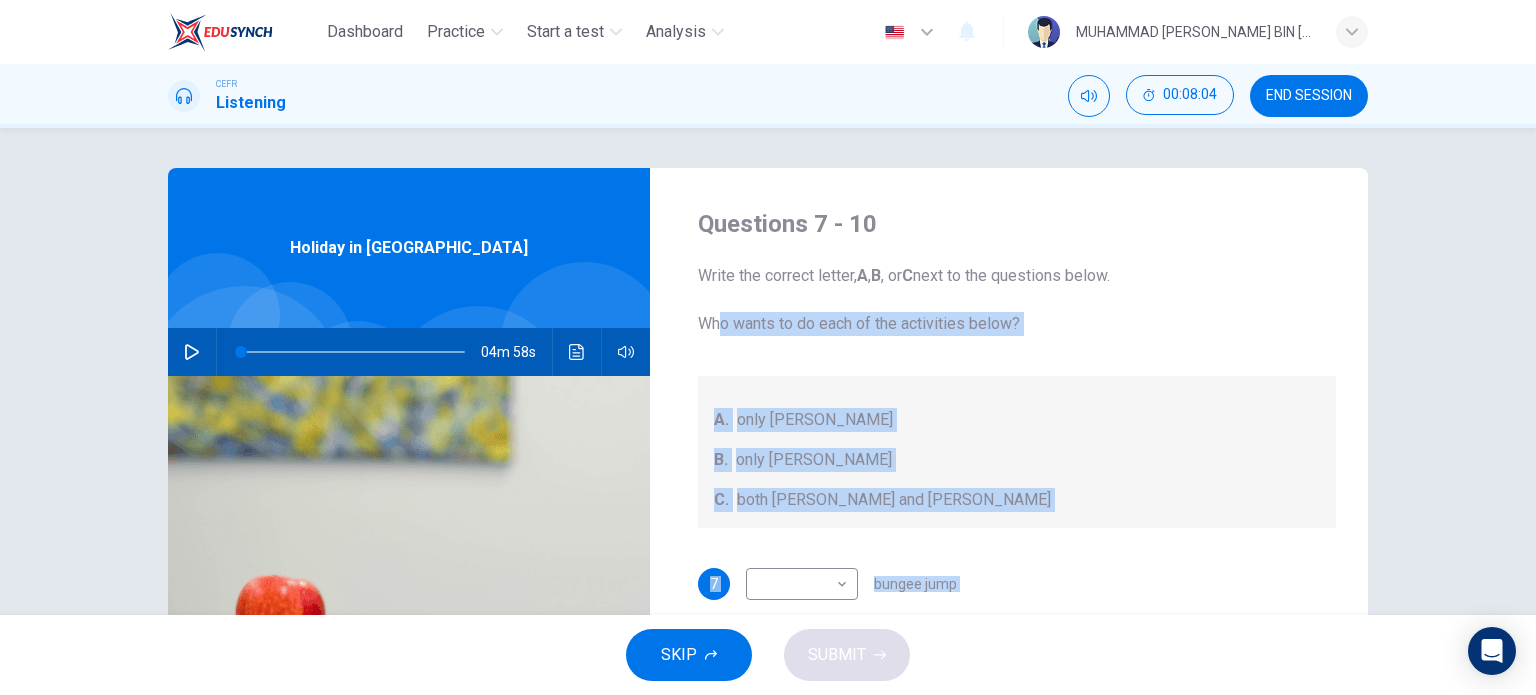 drag, startPoint x: 1077, startPoint y: 485, endPoint x: 669, endPoint y: 345, distance: 431.35138 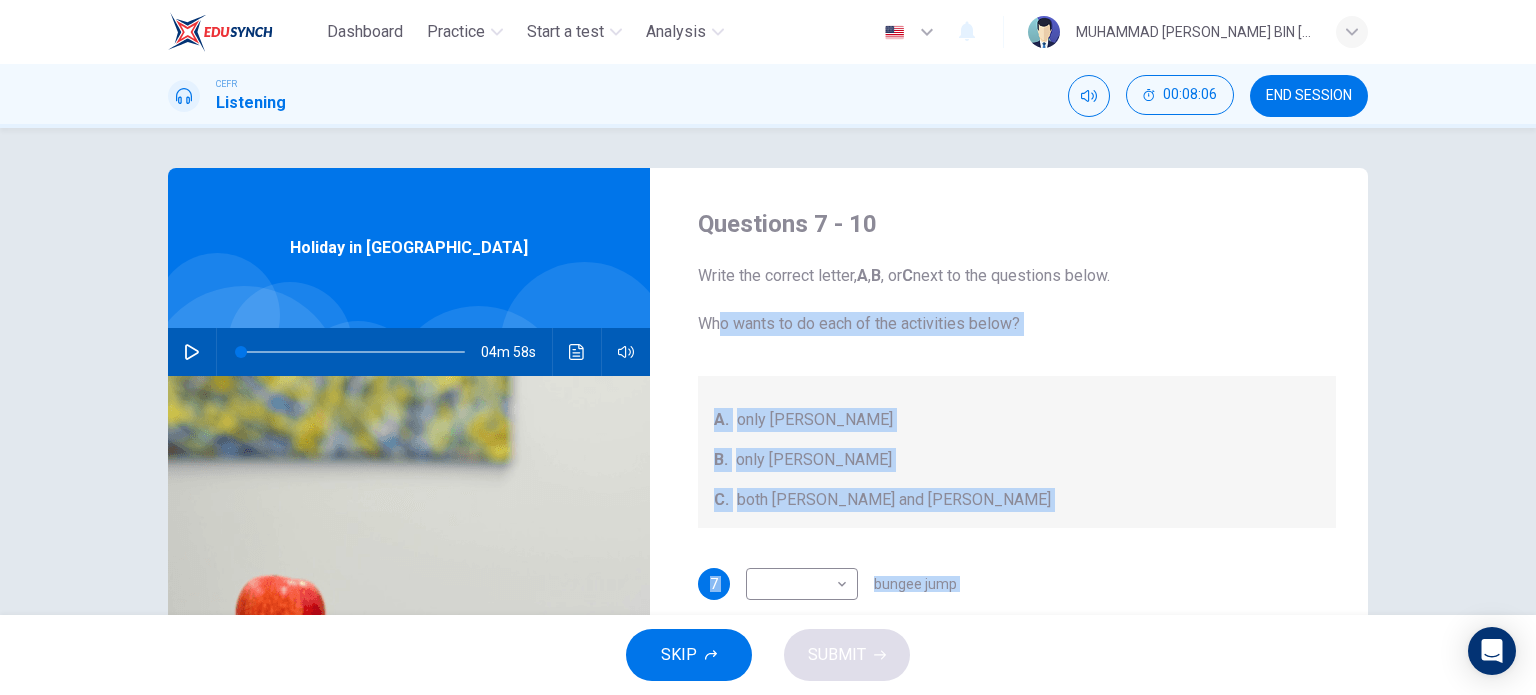 click on "Write the correct letter,  A ,  B , or  C  next to the questions below.
Who wants to do each of the activities below?" at bounding box center [1017, 300] 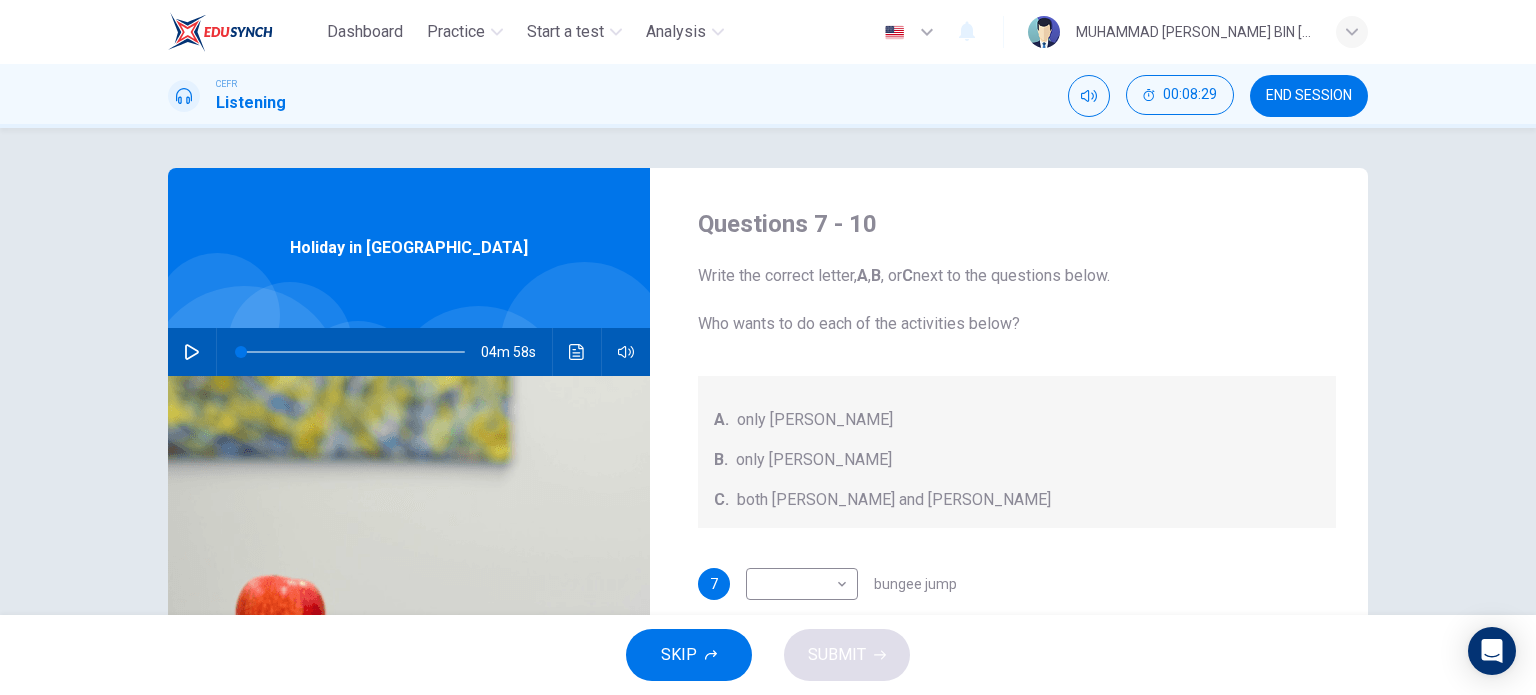 click on "A. only Jacinta B. only Lewis C. both Jacinta and Lewis" at bounding box center [1017, 452] 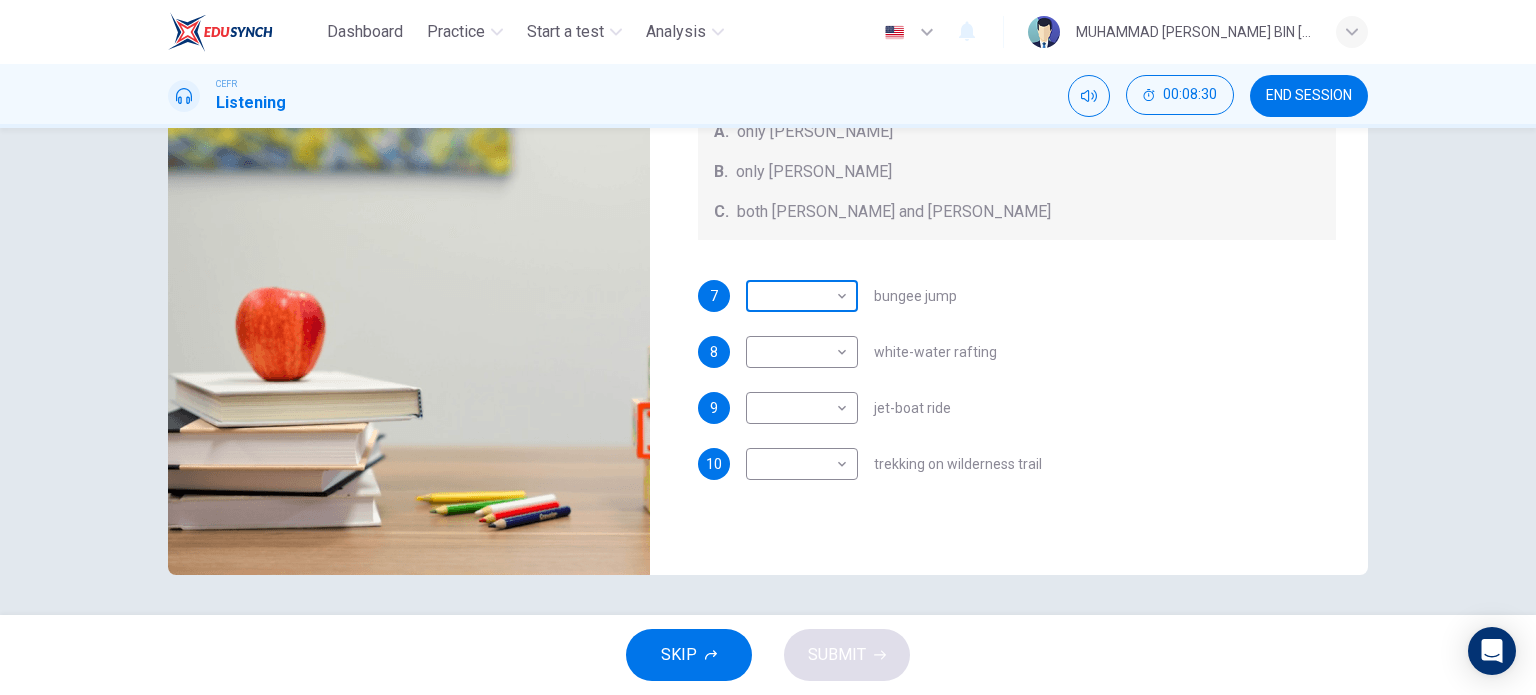 click on "​" at bounding box center (798, 296) 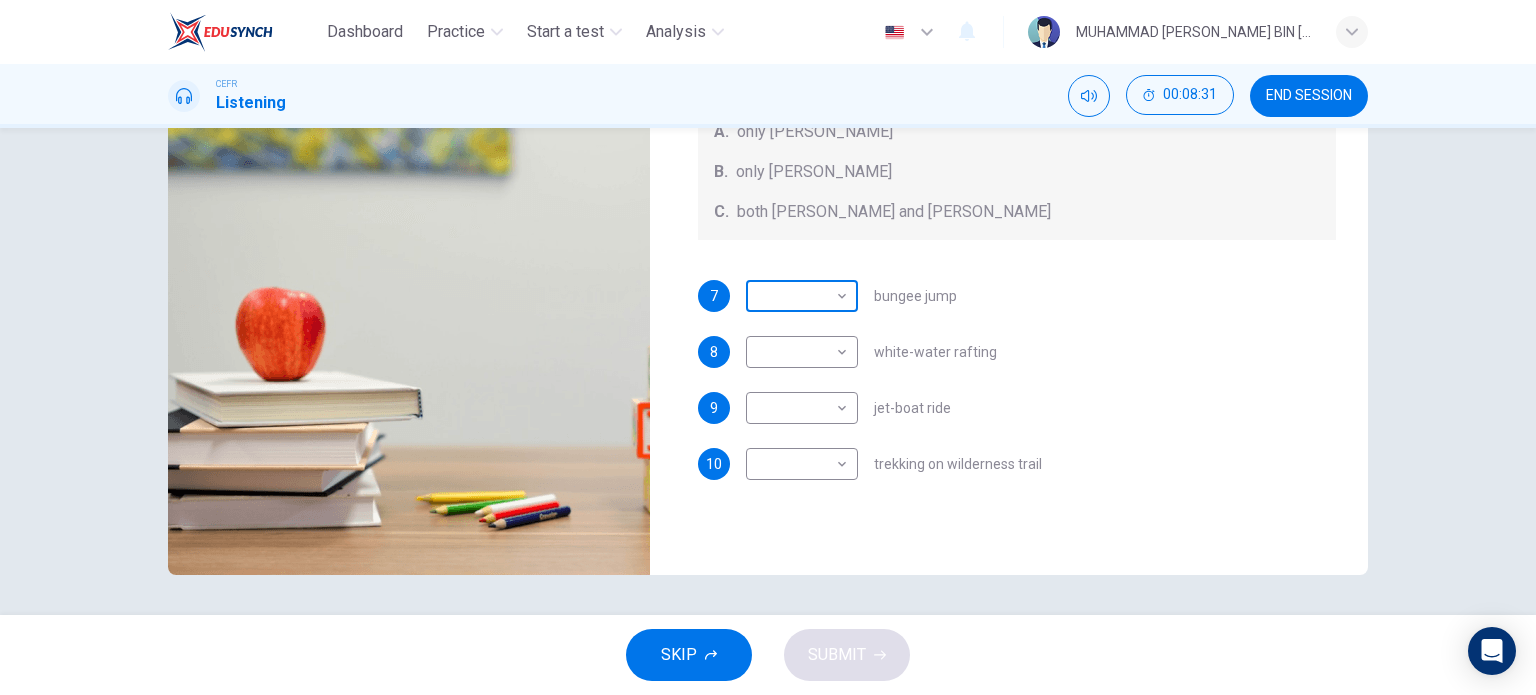 click on "​" at bounding box center (798, 296) 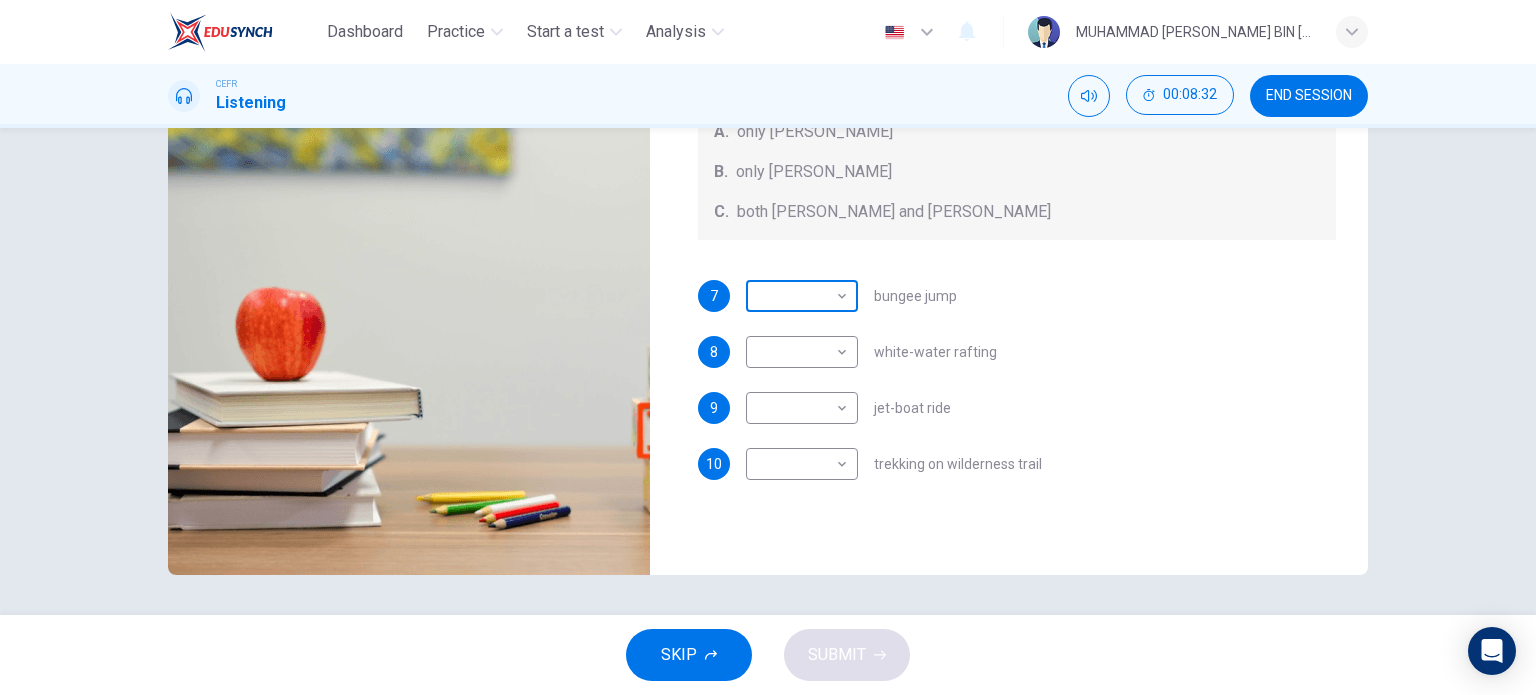 click on "​" at bounding box center [798, 296] 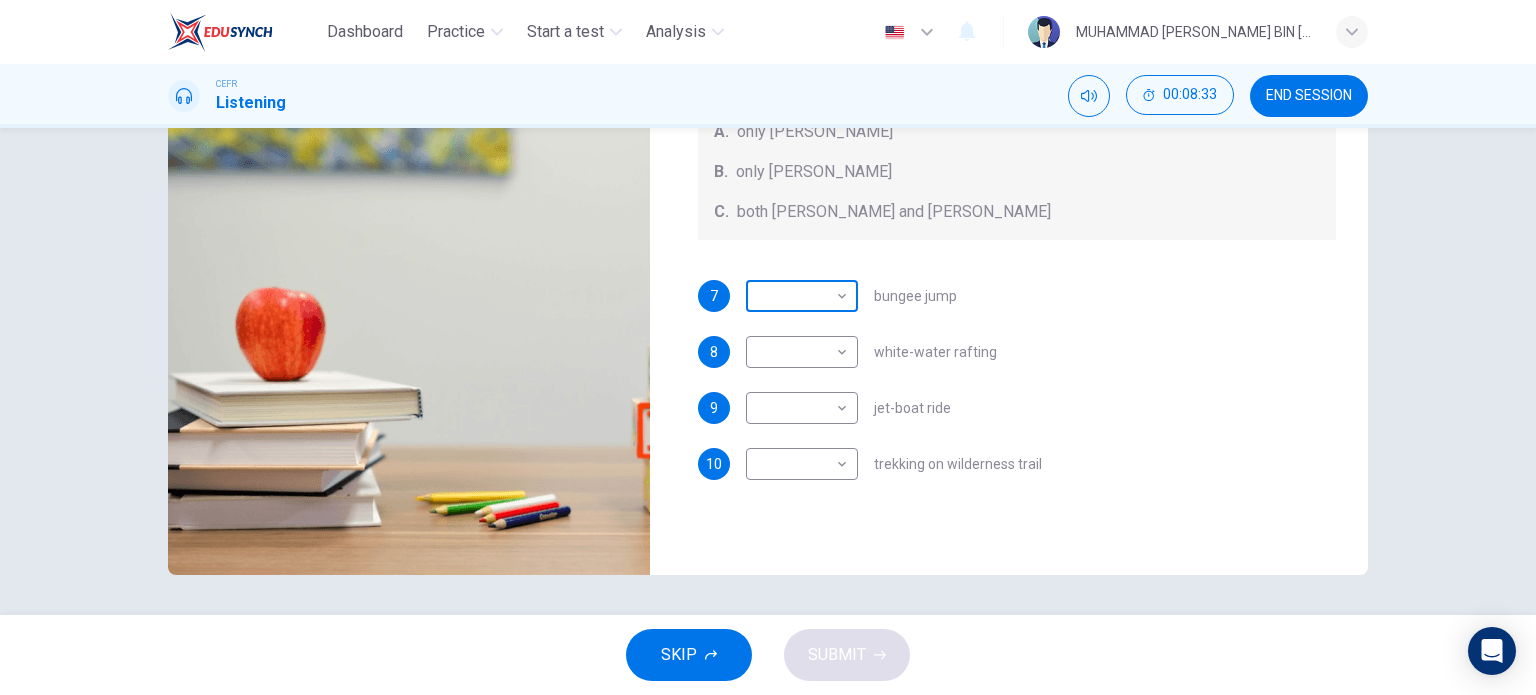 drag, startPoint x: 801, startPoint y: 286, endPoint x: 790, endPoint y: 294, distance: 13.601471 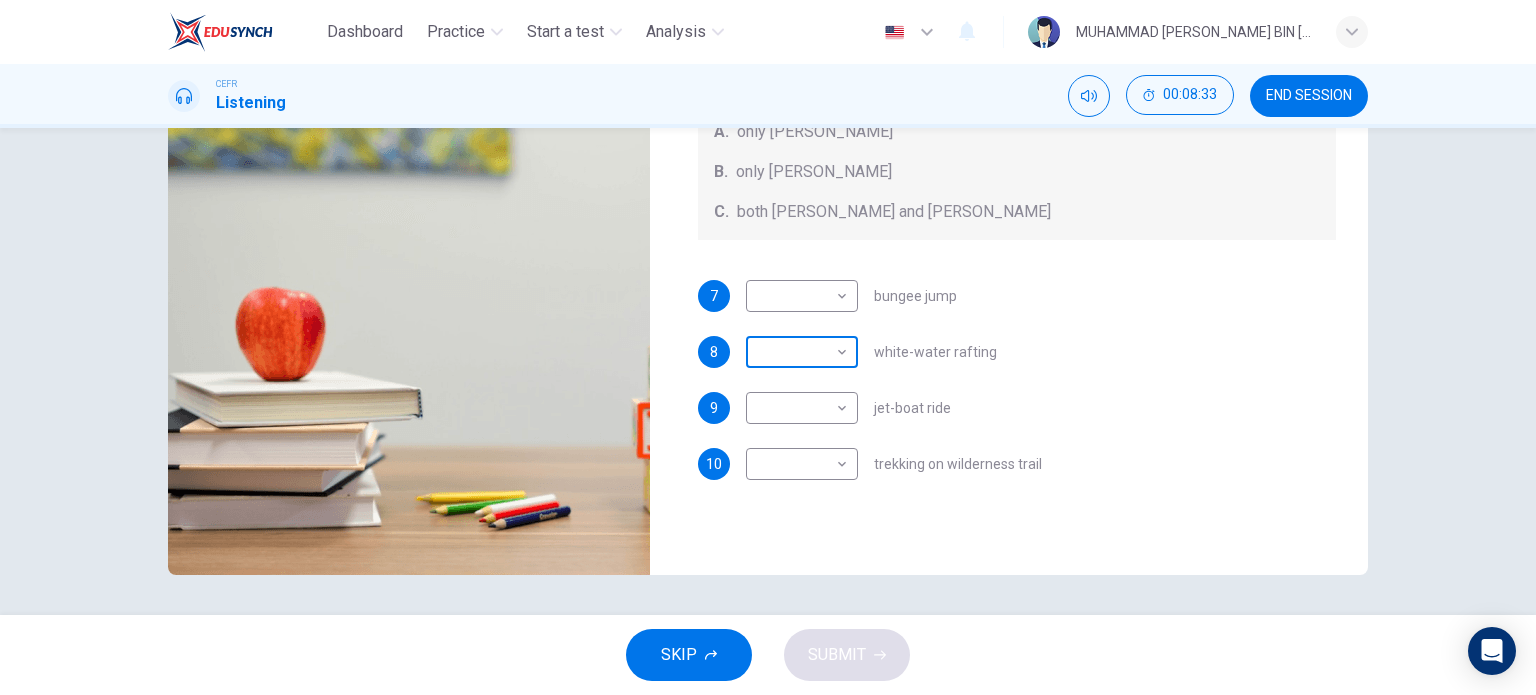 click on "​" at bounding box center [798, 352] 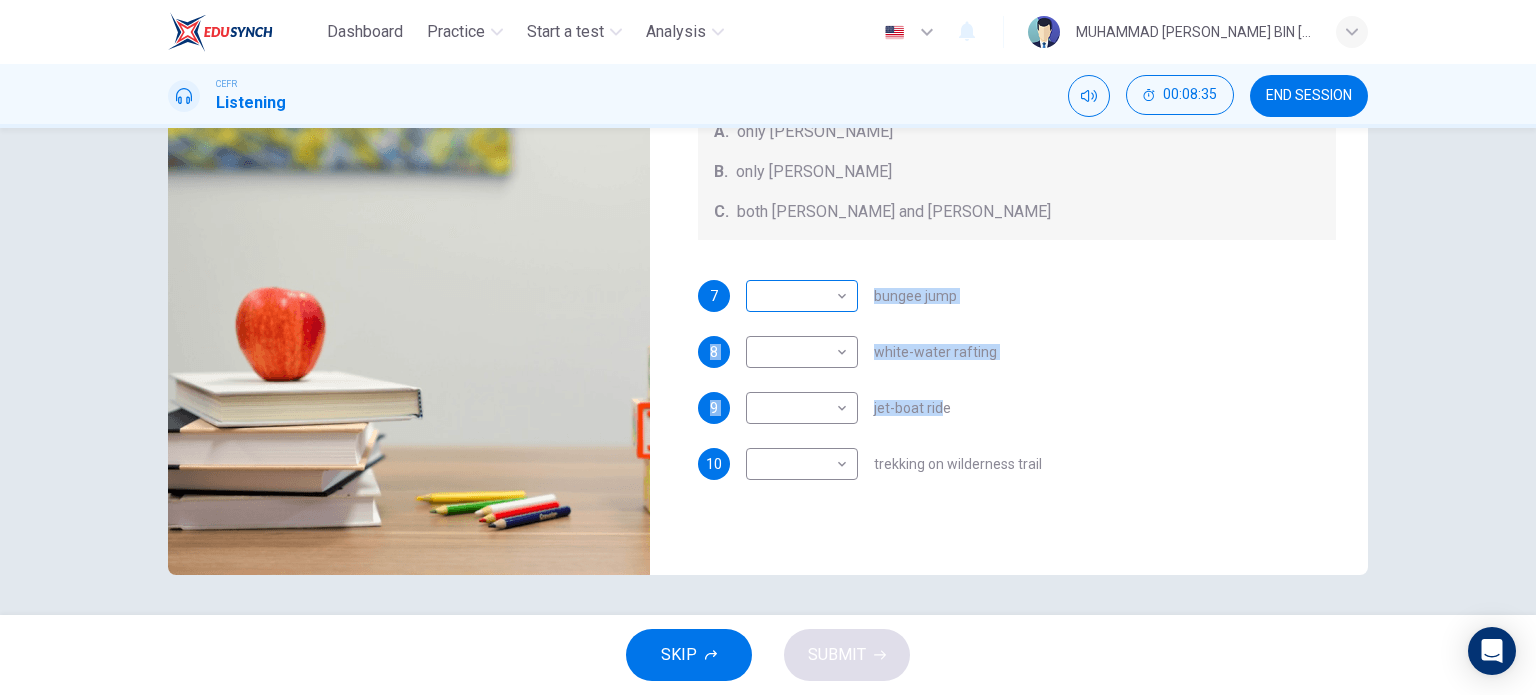 drag, startPoint x: 931, startPoint y: 426, endPoint x: 742, endPoint y: 281, distance: 238.21419 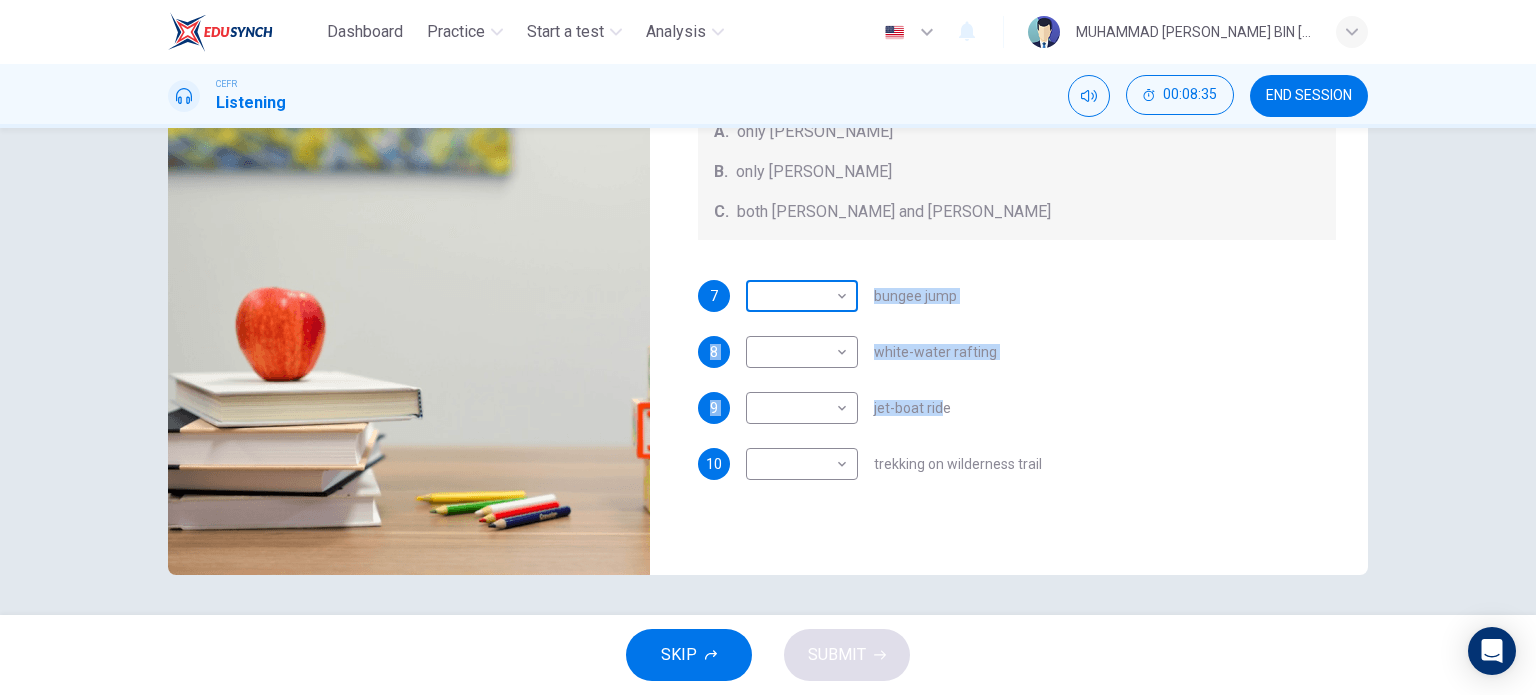 click on "​" at bounding box center (798, 296) 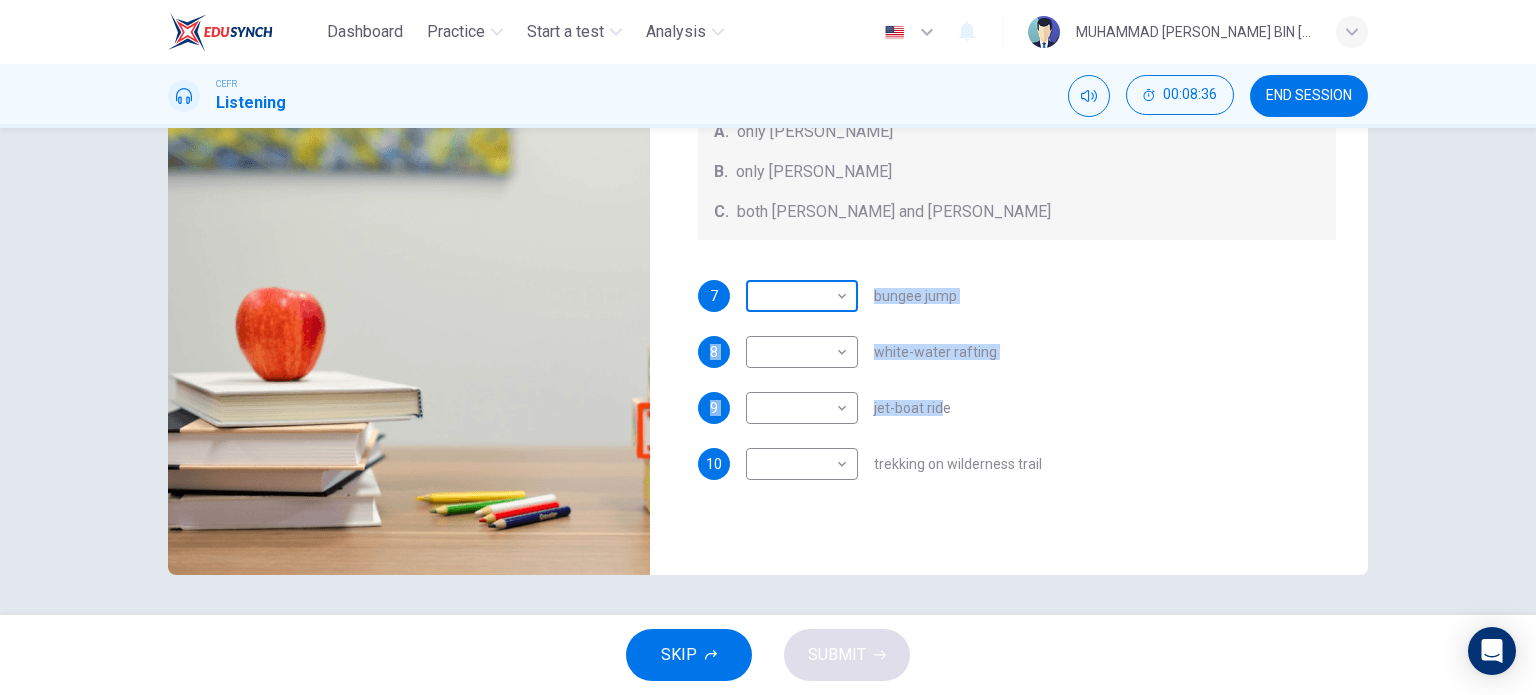 click on "​" at bounding box center [798, 296] 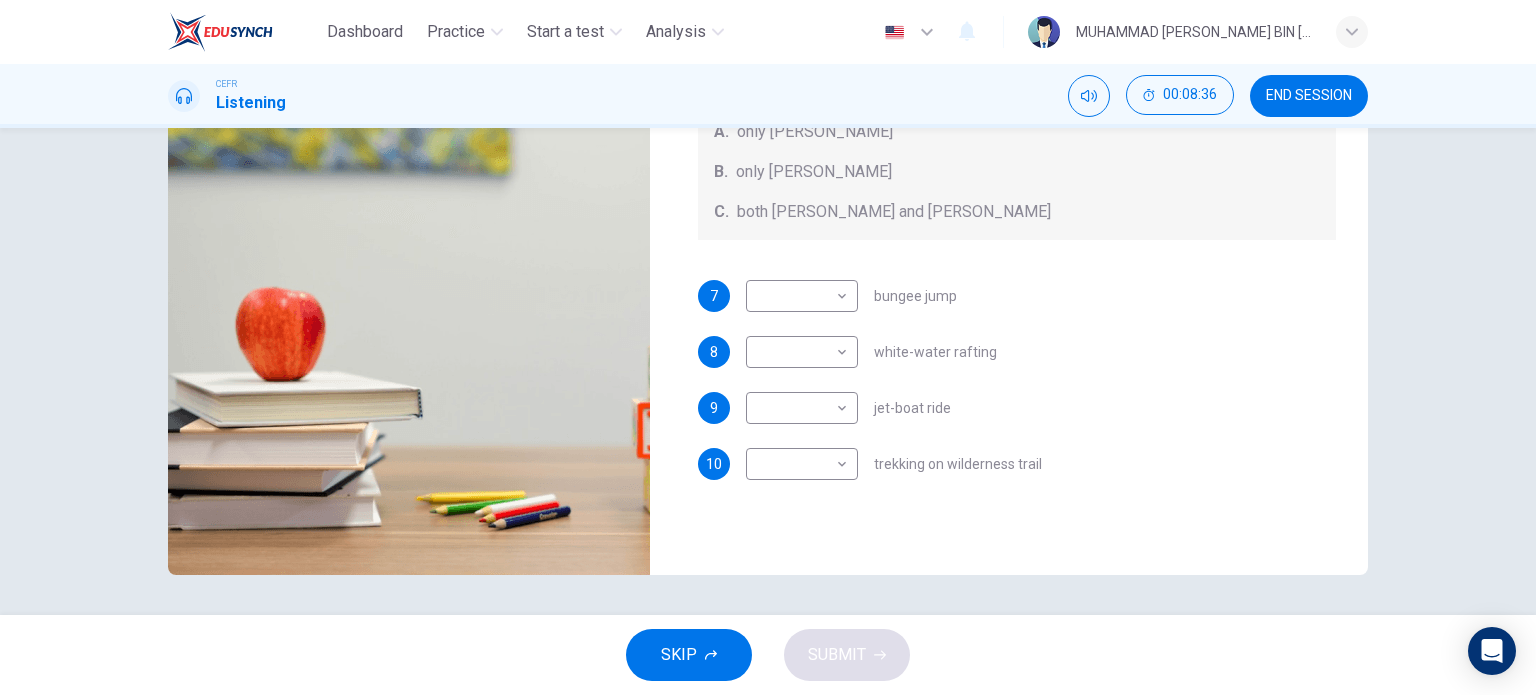 click on "​ ​ bungee jump" at bounding box center [851, 296] 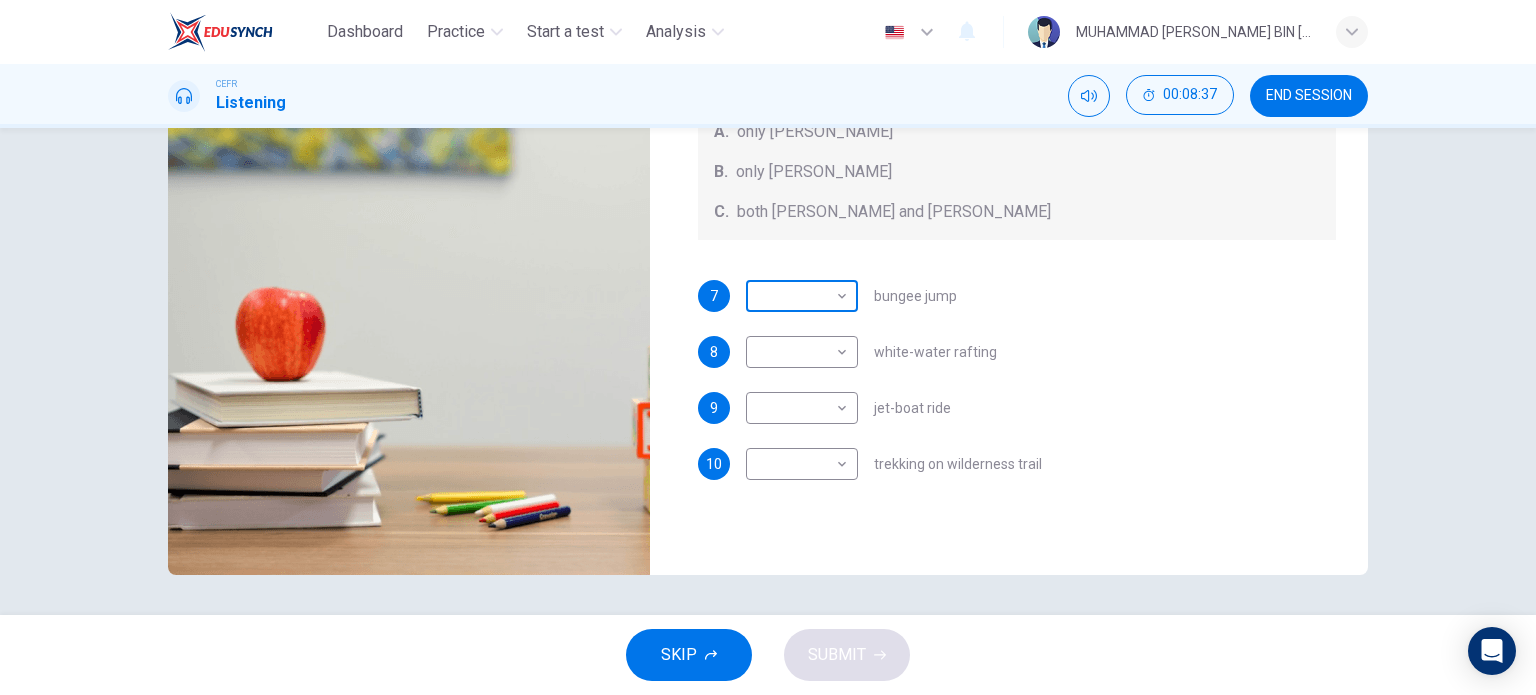 click on "​" at bounding box center (798, 296) 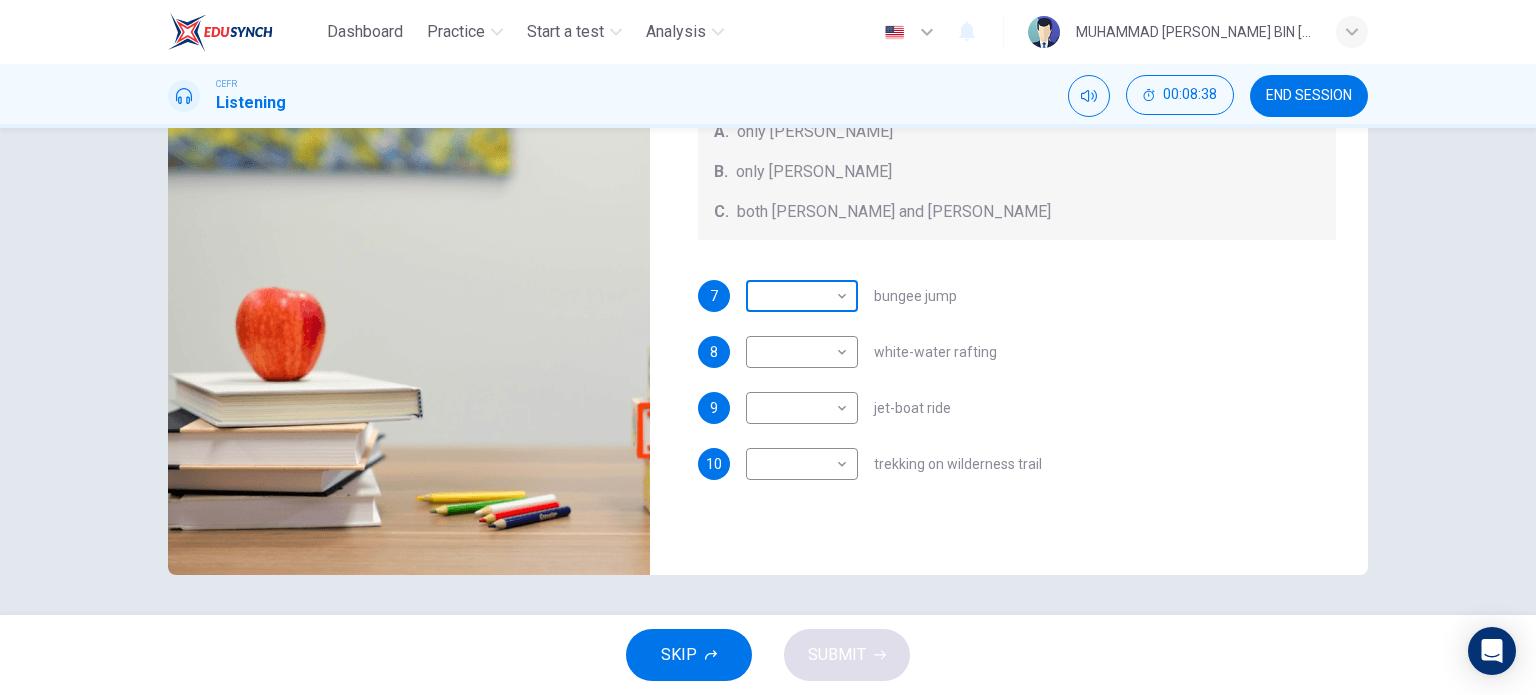 click on "​" at bounding box center [798, 296] 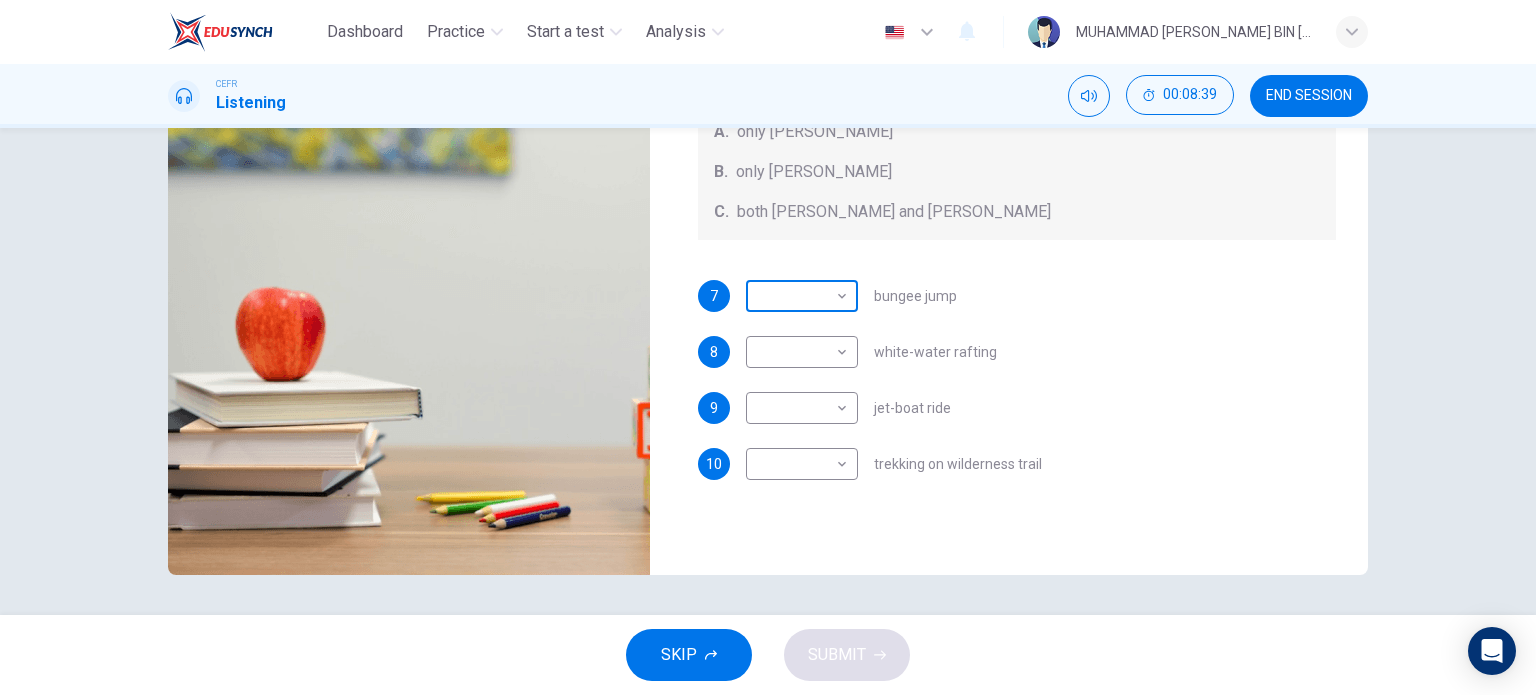 drag, startPoint x: 840, startPoint y: 304, endPoint x: 826, endPoint y: 298, distance: 15.231546 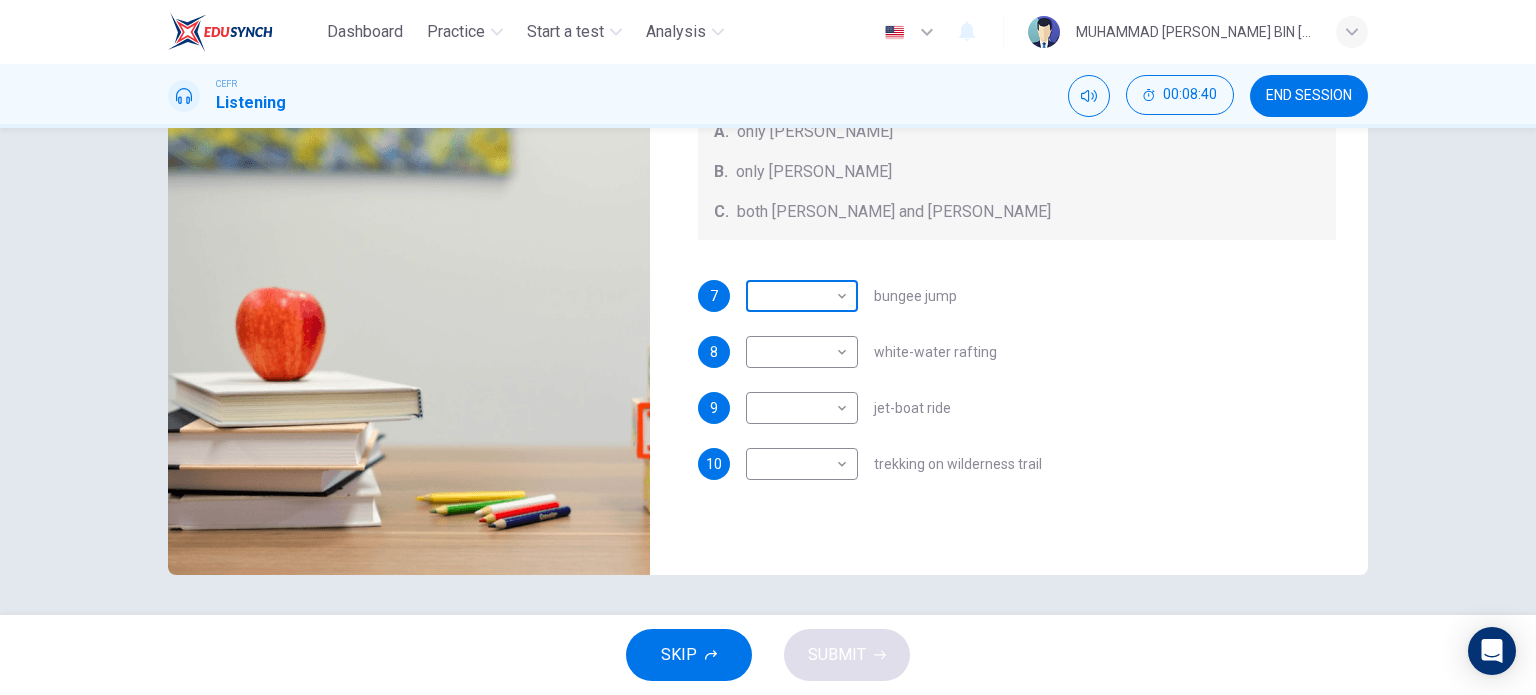 click on "​" at bounding box center [798, 296] 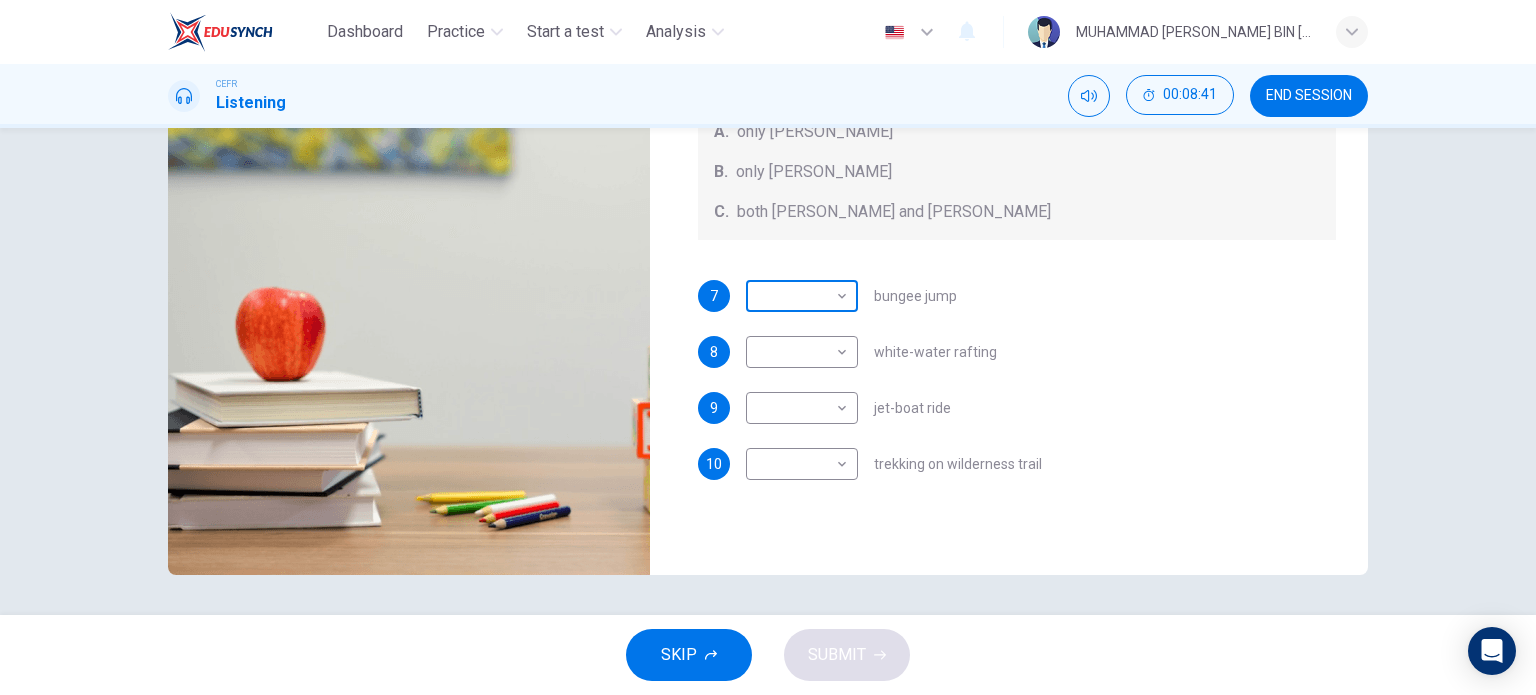 click on "​" at bounding box center (798, 296) 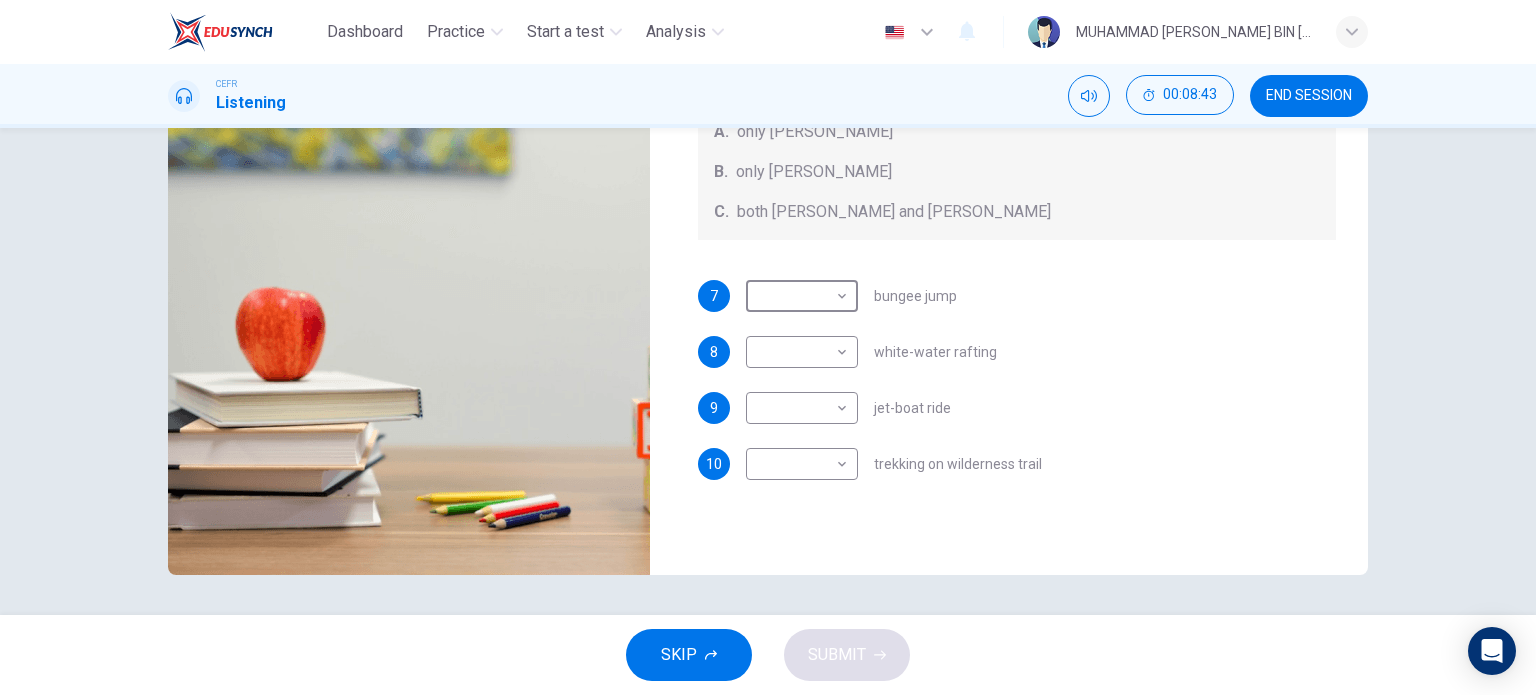 click on "Questions 7 - 10 Write the correct letter,  A ,  B , or  C  next to the questions below.
Who wants to do each of the activities below? A. only Jacinta B. only Lewis C. both Jacinta and Lewis 7 ​ ​ bungee jump 8 ​ ​ white-water rafting 9 ​ ​ jet-boat ride 10 ​ ​ trekking on wilderness trail" at bounding box center [1017, 227] 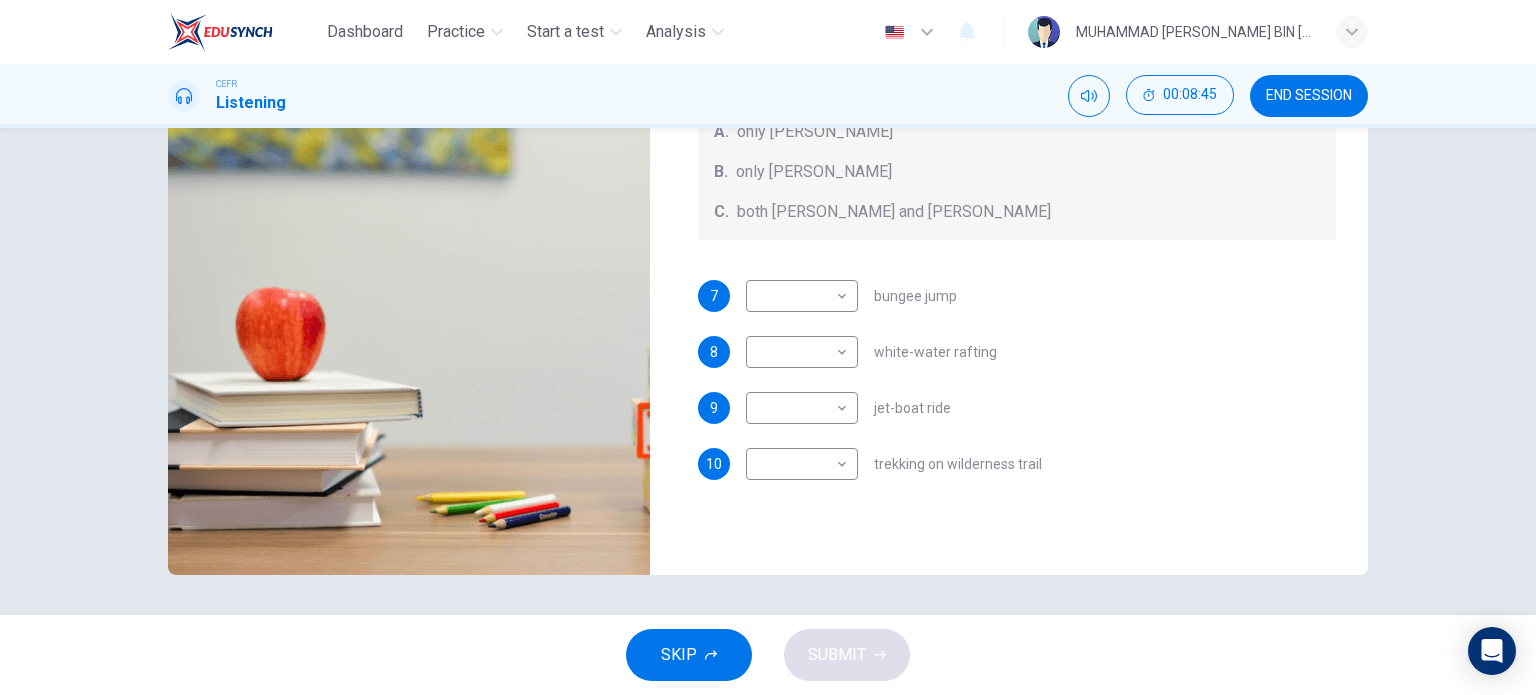 scroll, scrollTop: 0, scrollLeft: 0, axis: both 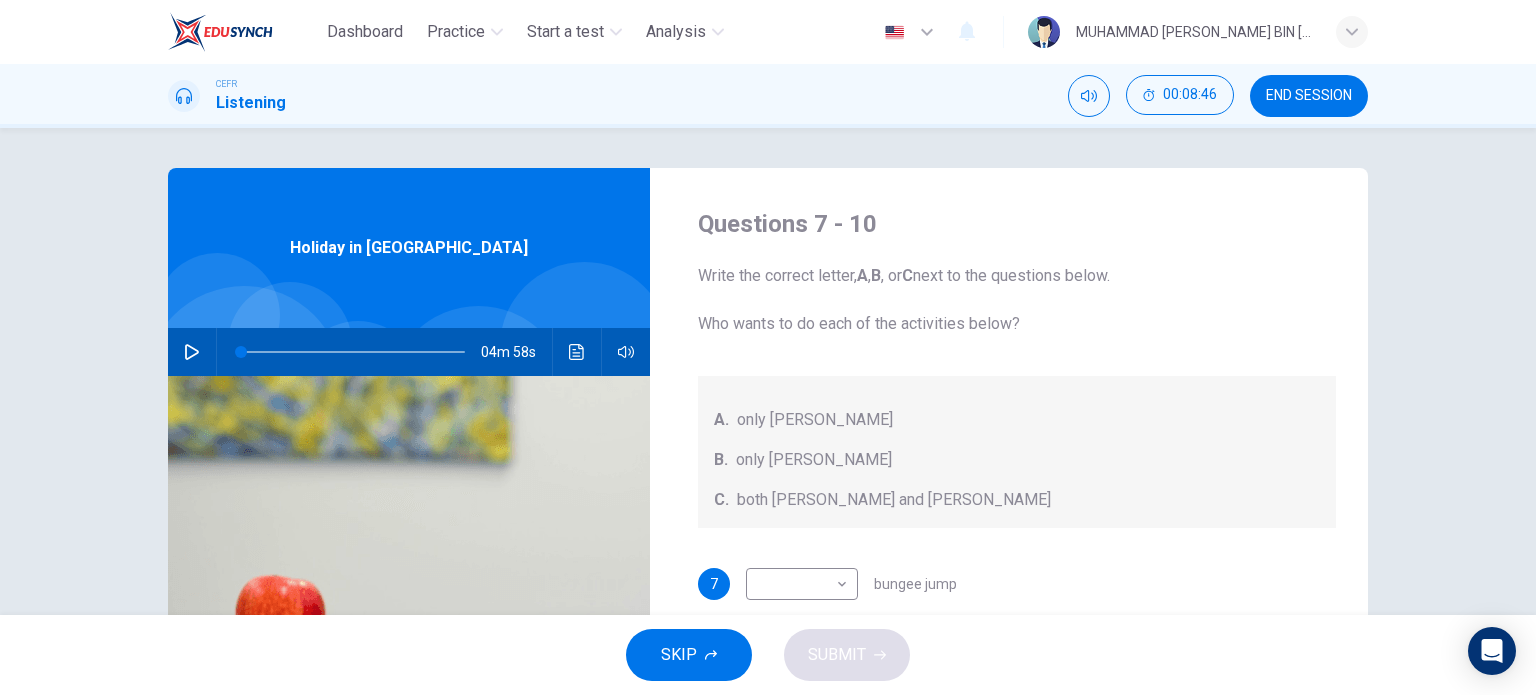 click 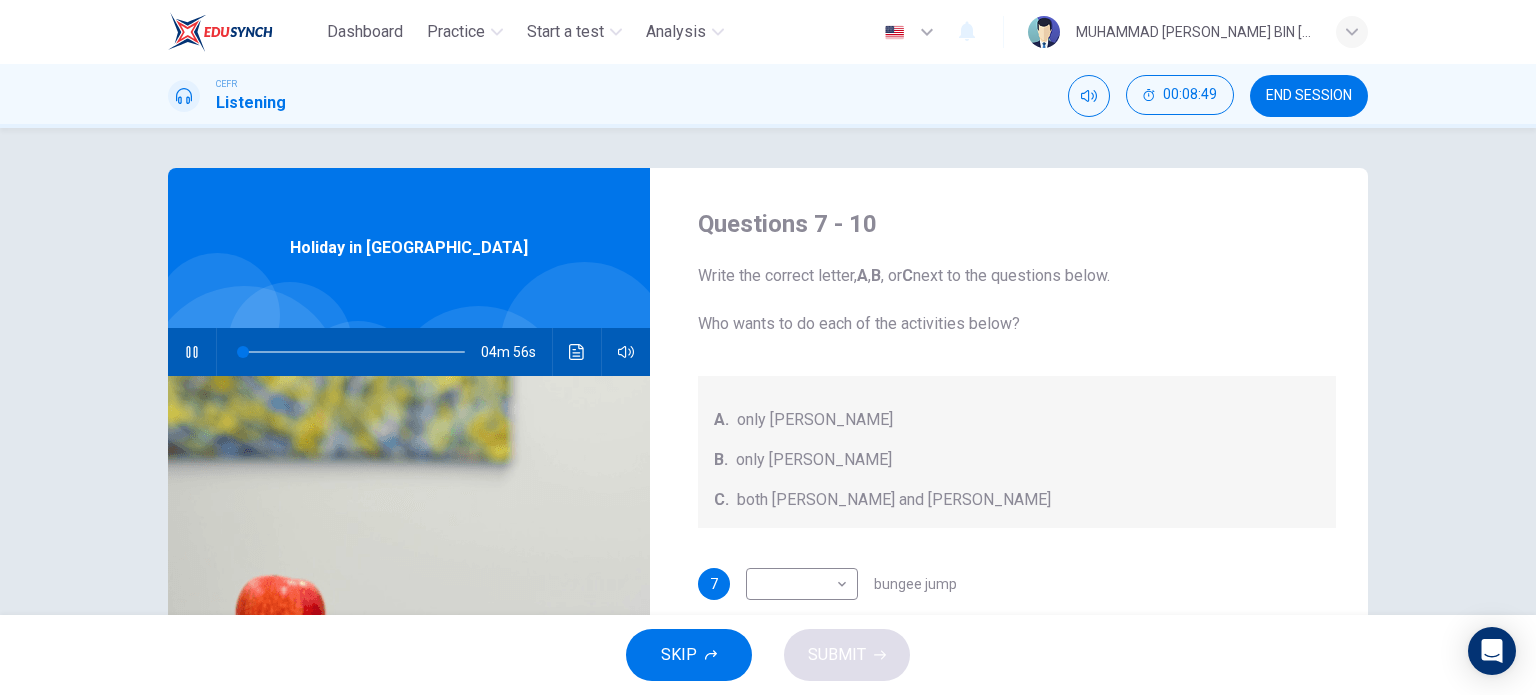 drag, startPoint x: 244, startPoint y: 347, endPoint x: 485, endPoint y: 351, distance: 241.03319 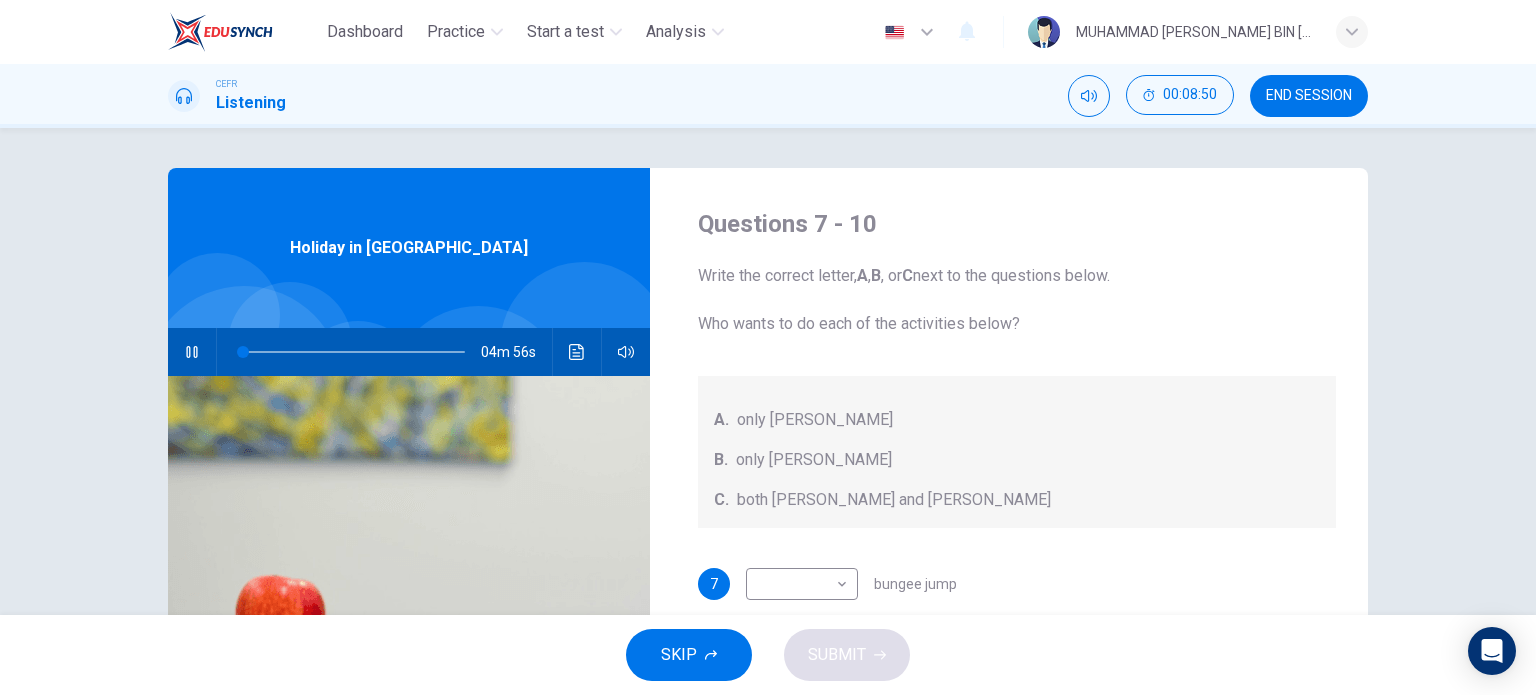 scroll, scrollTop: 266, scrollLeft: 0, axis: vertical 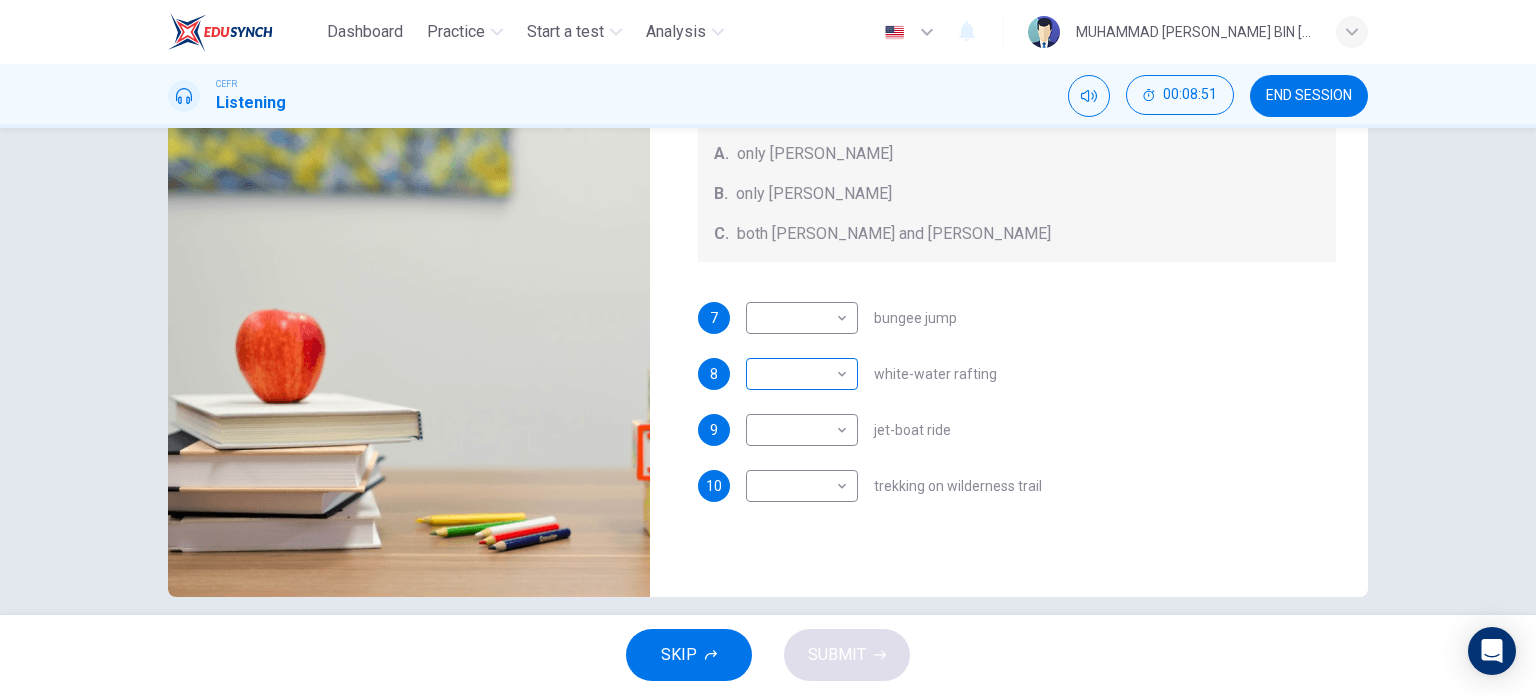 click on "​" at bounding box center [798, 374] 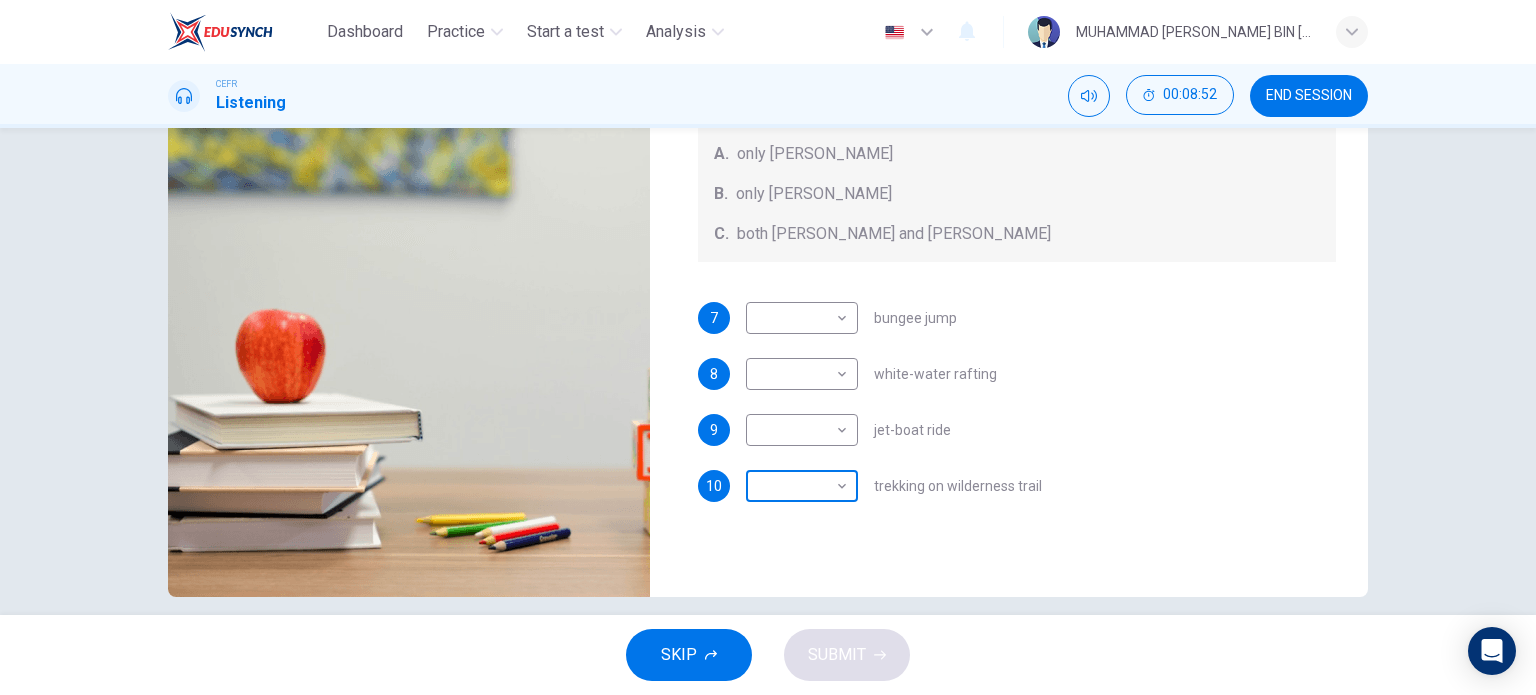 click on "​" at bounding box center (798, 486) 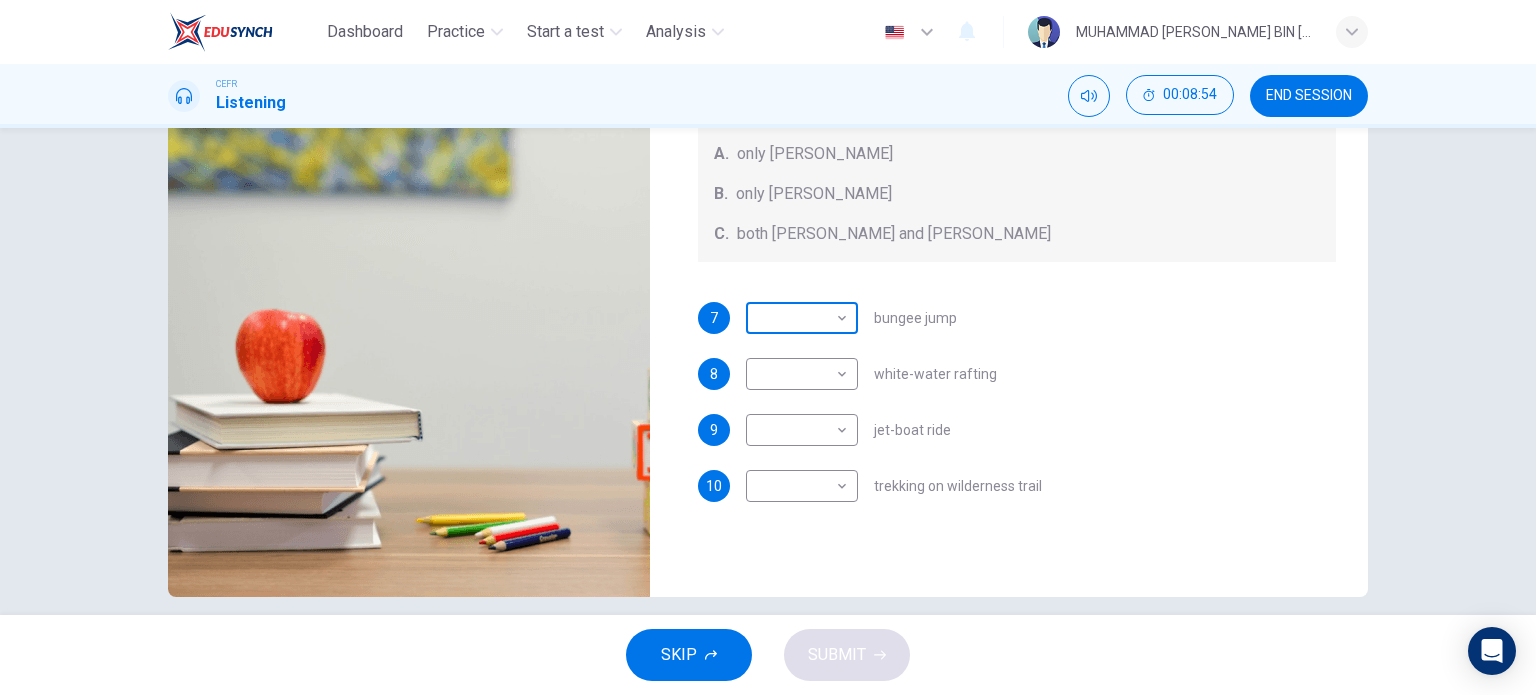 click on "​" at bounding box center (798, 318) 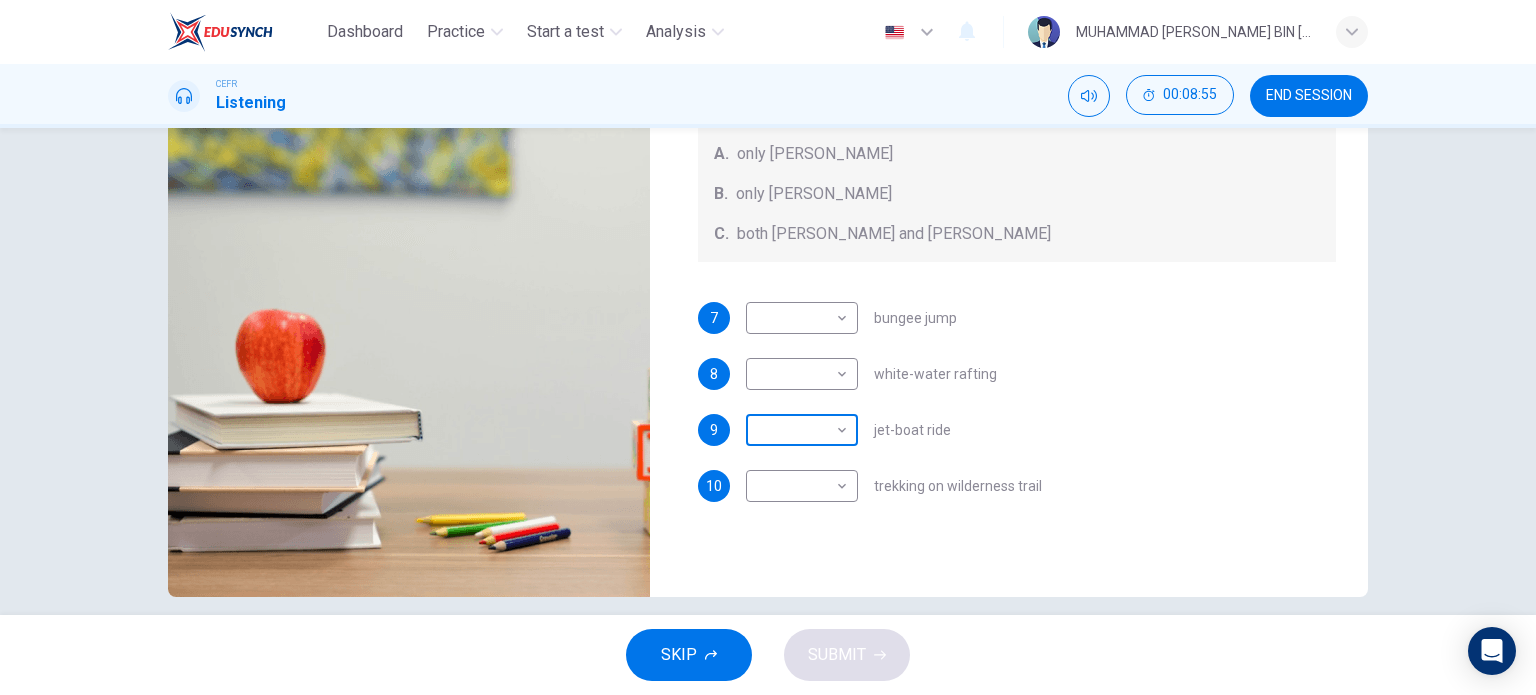 drag, startPoint x: 841, startPoint y: 323, endPoint x: 761, endPoint y: 406, distance: 115.27792 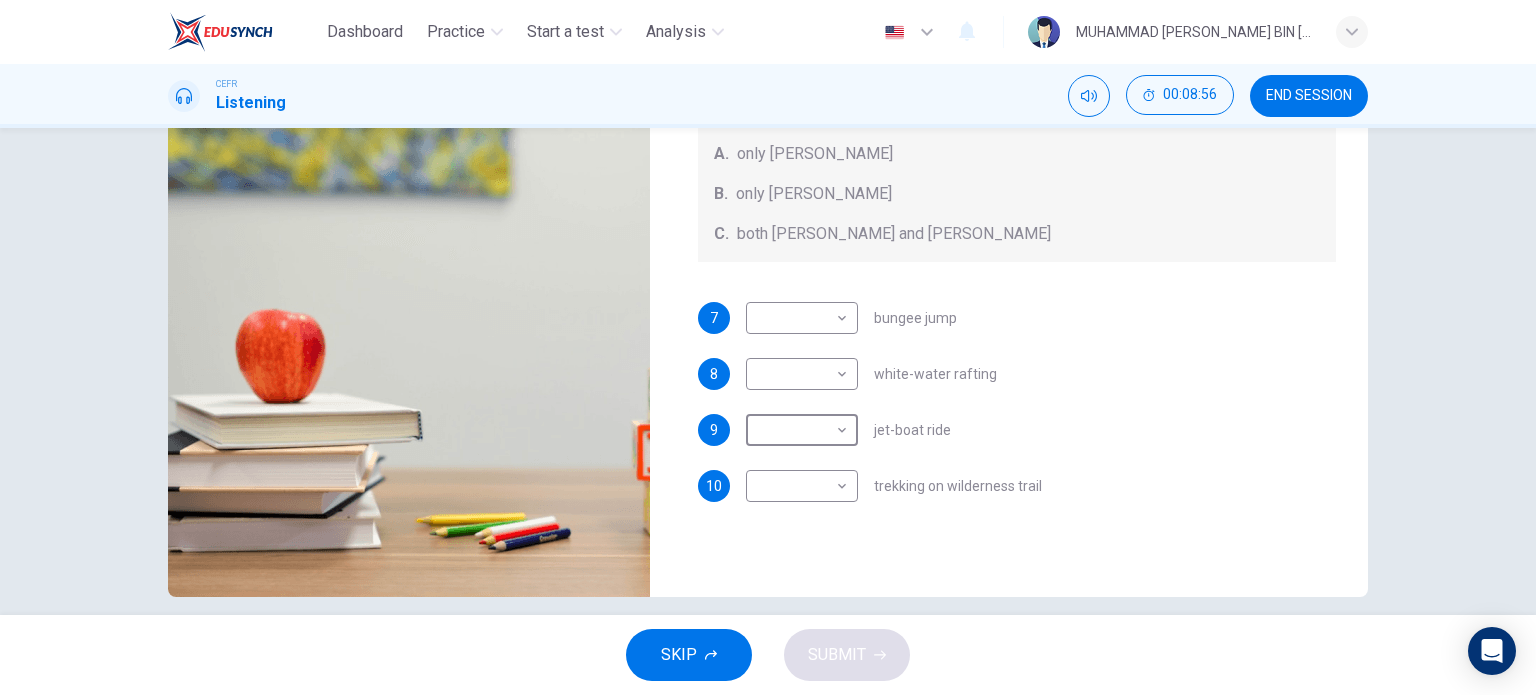 click on "7 ​ ​ bungee jump 8 ​ ​ white-water rafting 9 ​ ​ jet-boat ride 10 ​ ​ trekking on wilderness trail" at bounding box center (1017, 422) 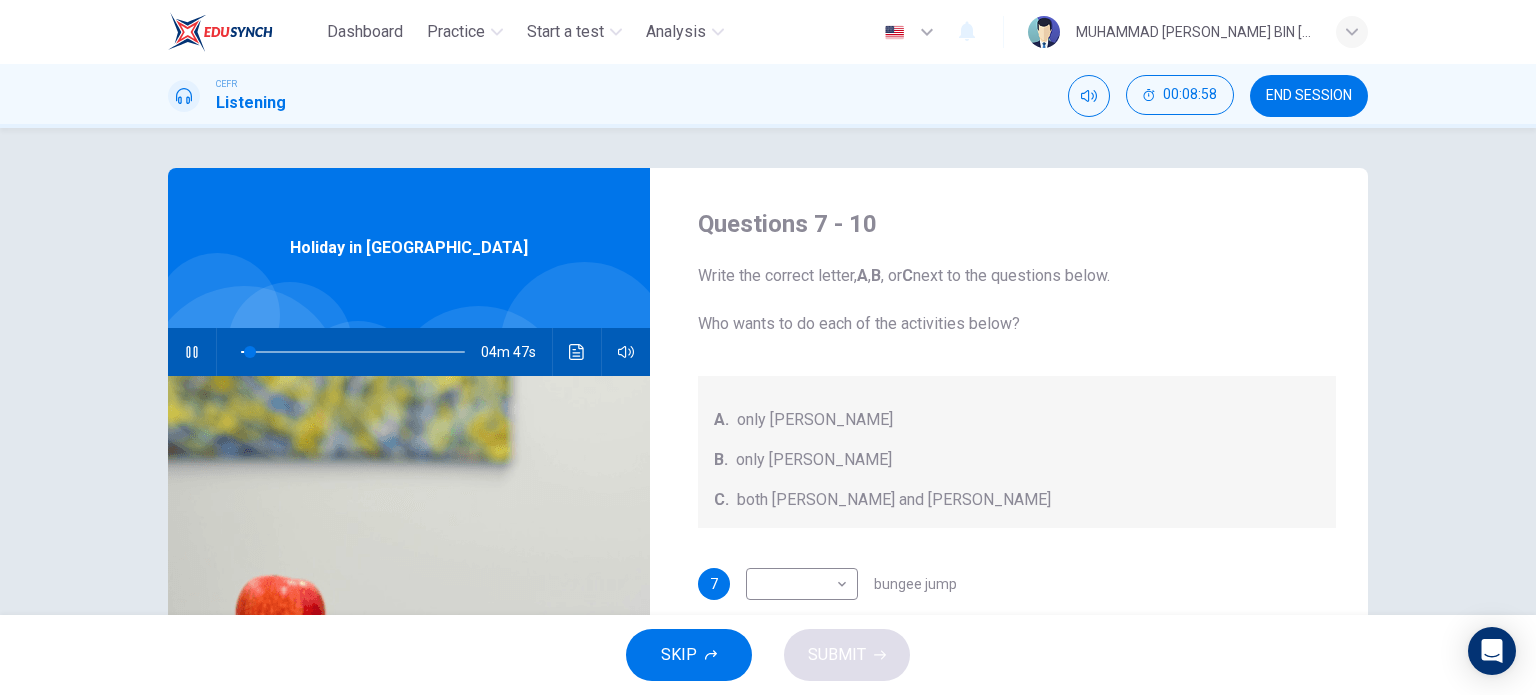 scroll, scrollTop: 288, scrollLeft: 0, axis: vertical 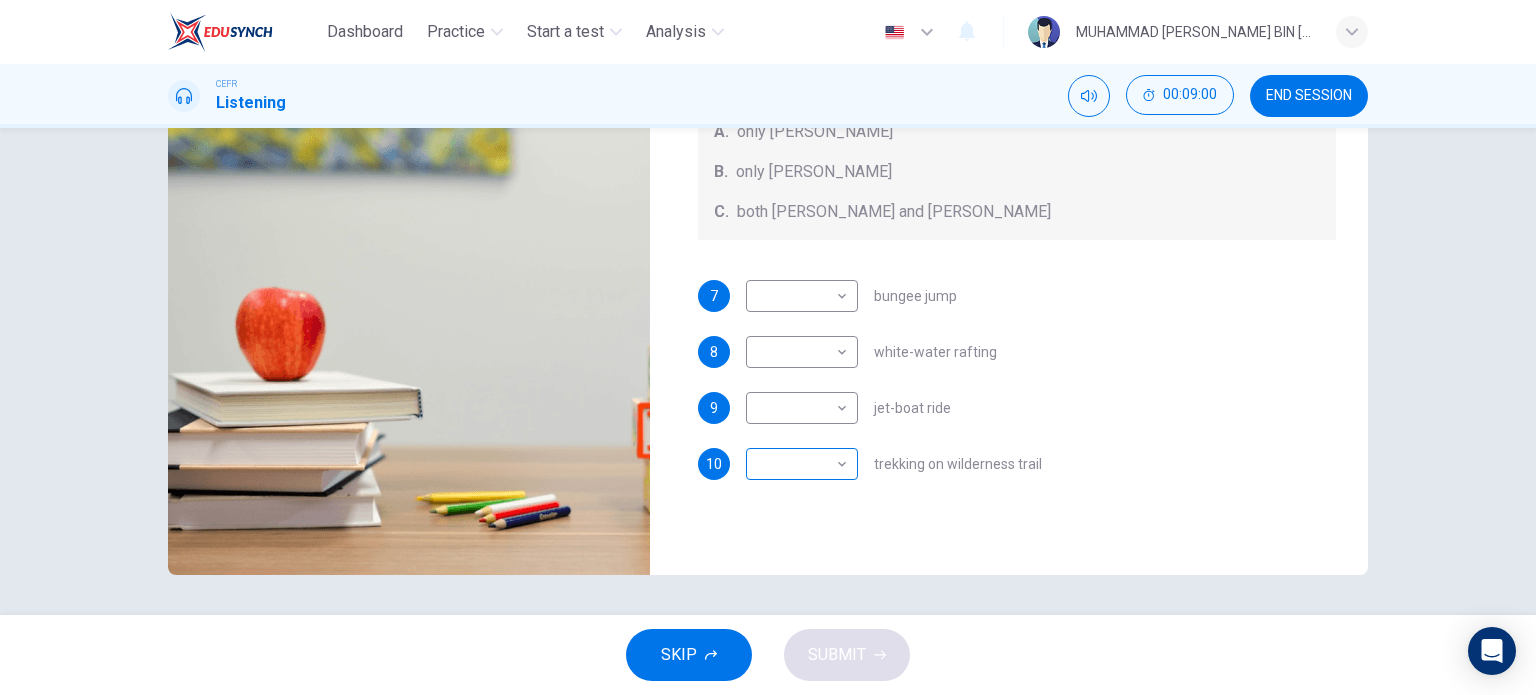 click on "​" at bounding box center (798, 464) 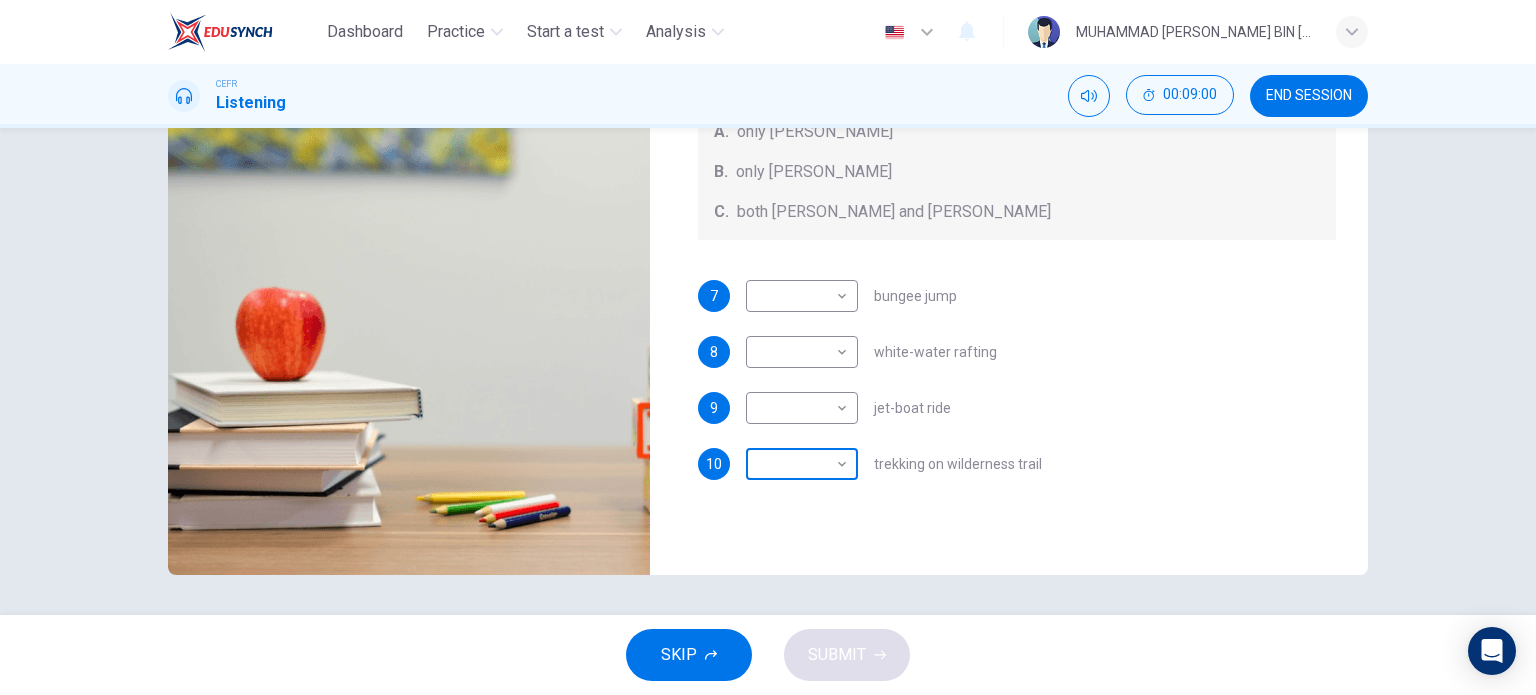 click on "​" at bounding box center [798, 464] 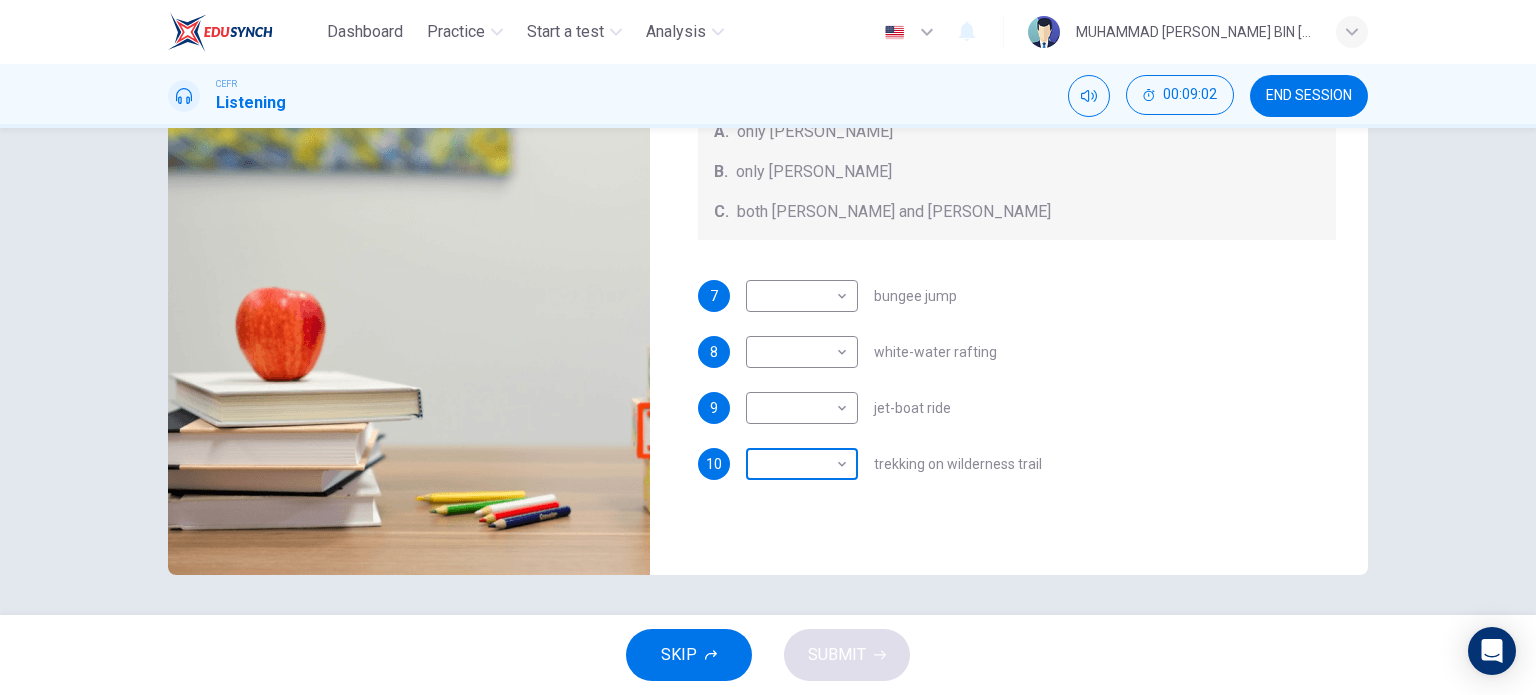 drag, startPoint x: 830, startPoint y: 459, endPoint x: 802, endPoint y: 463, distance: 28.284271 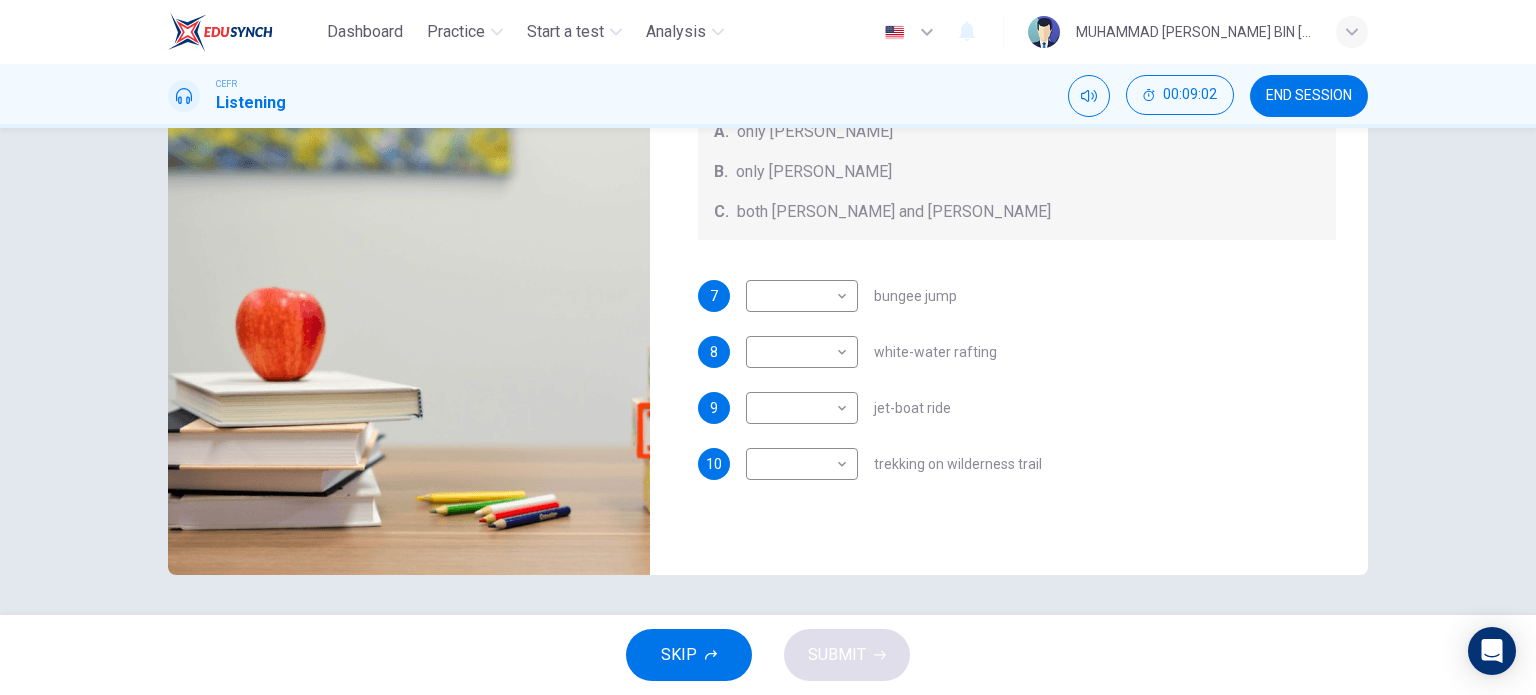 click on "​ ​ jet-boat ride" at bounding box center [848, 408] 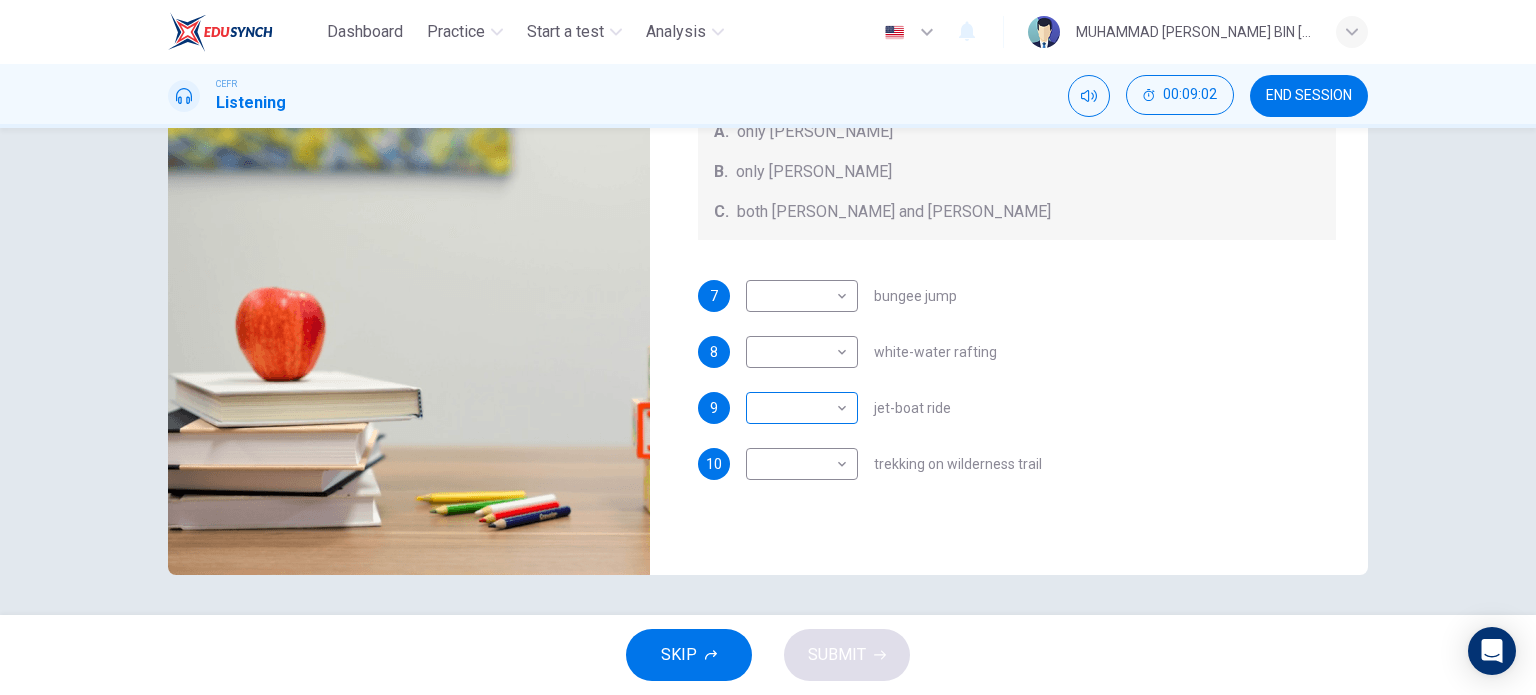 click on "​ ​" at bounding box center [802, 408] 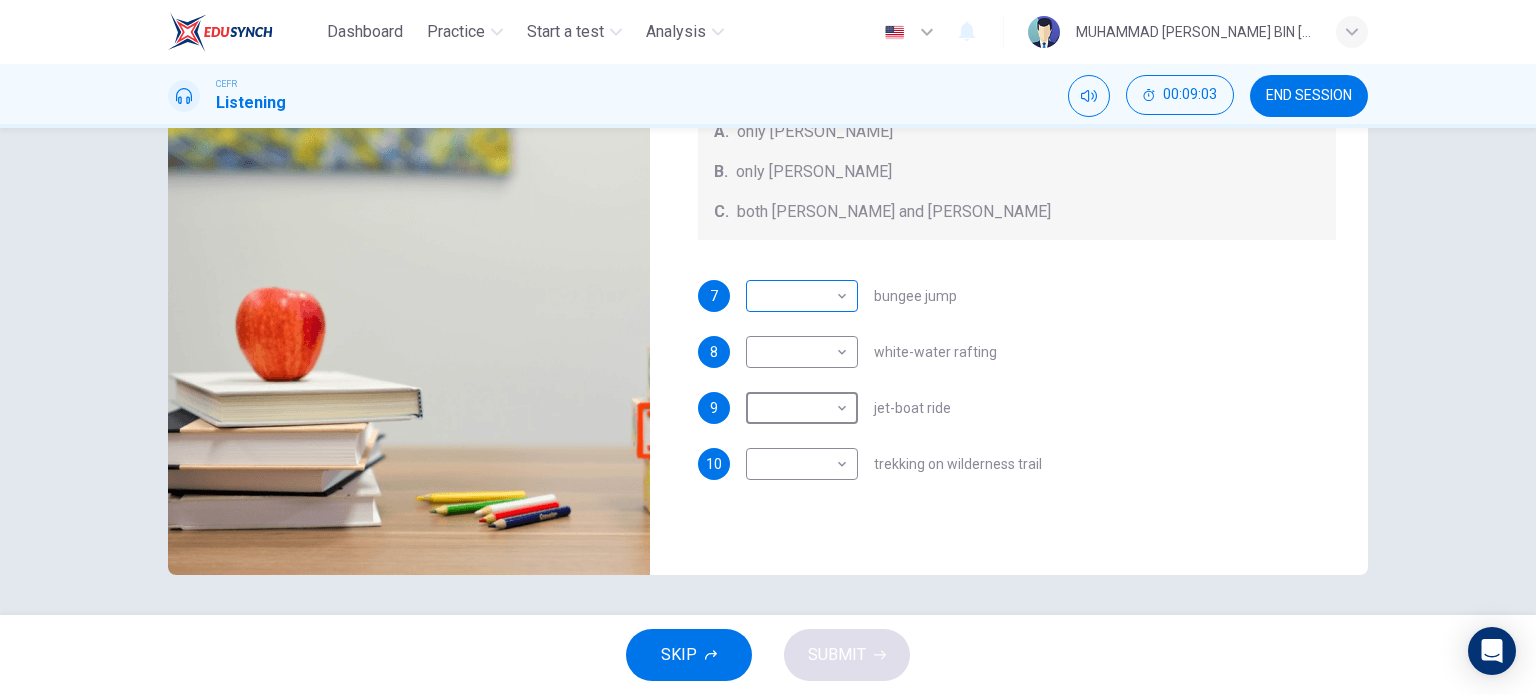 click on "​" at bounding box center (798, 296) 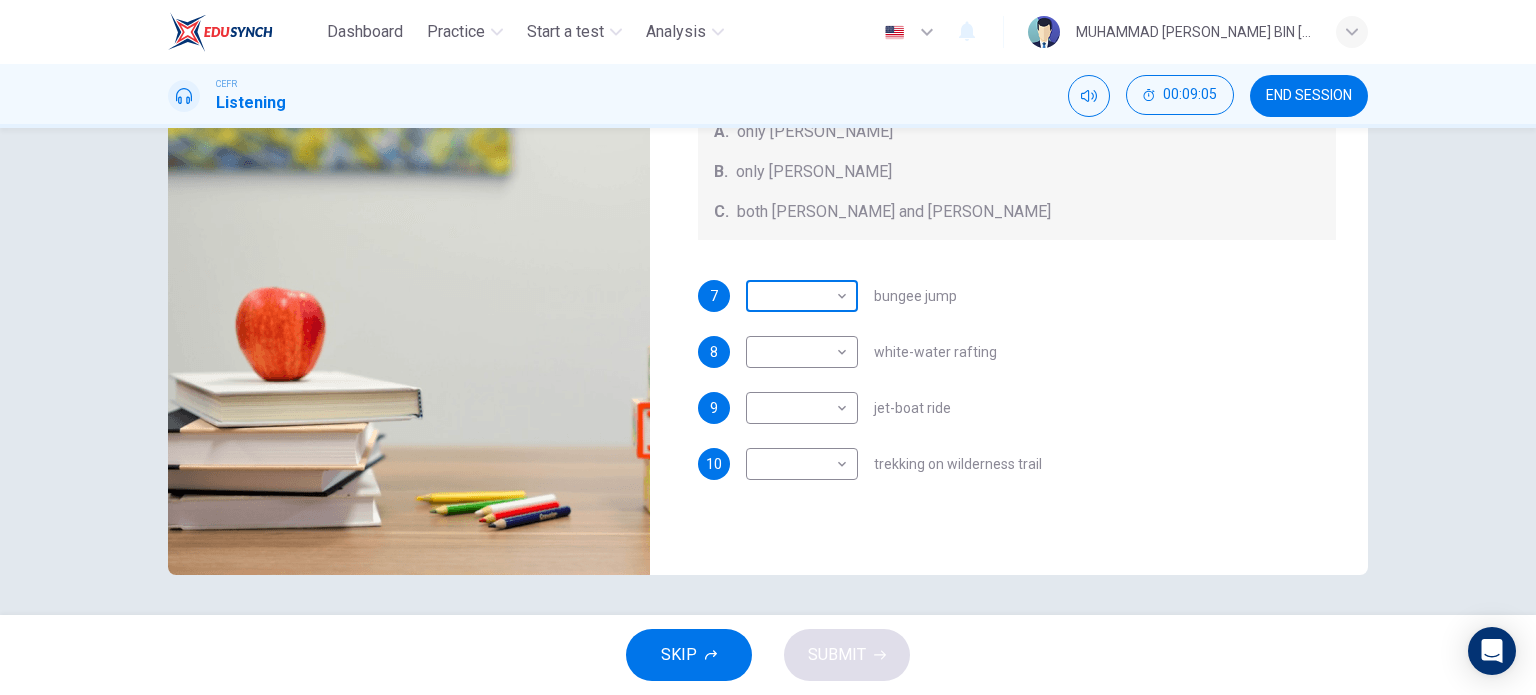 drag, startPoint x: 832, startPoint y: 306, endPoint x: 765, endPoint y: 303, distance: 67.06713 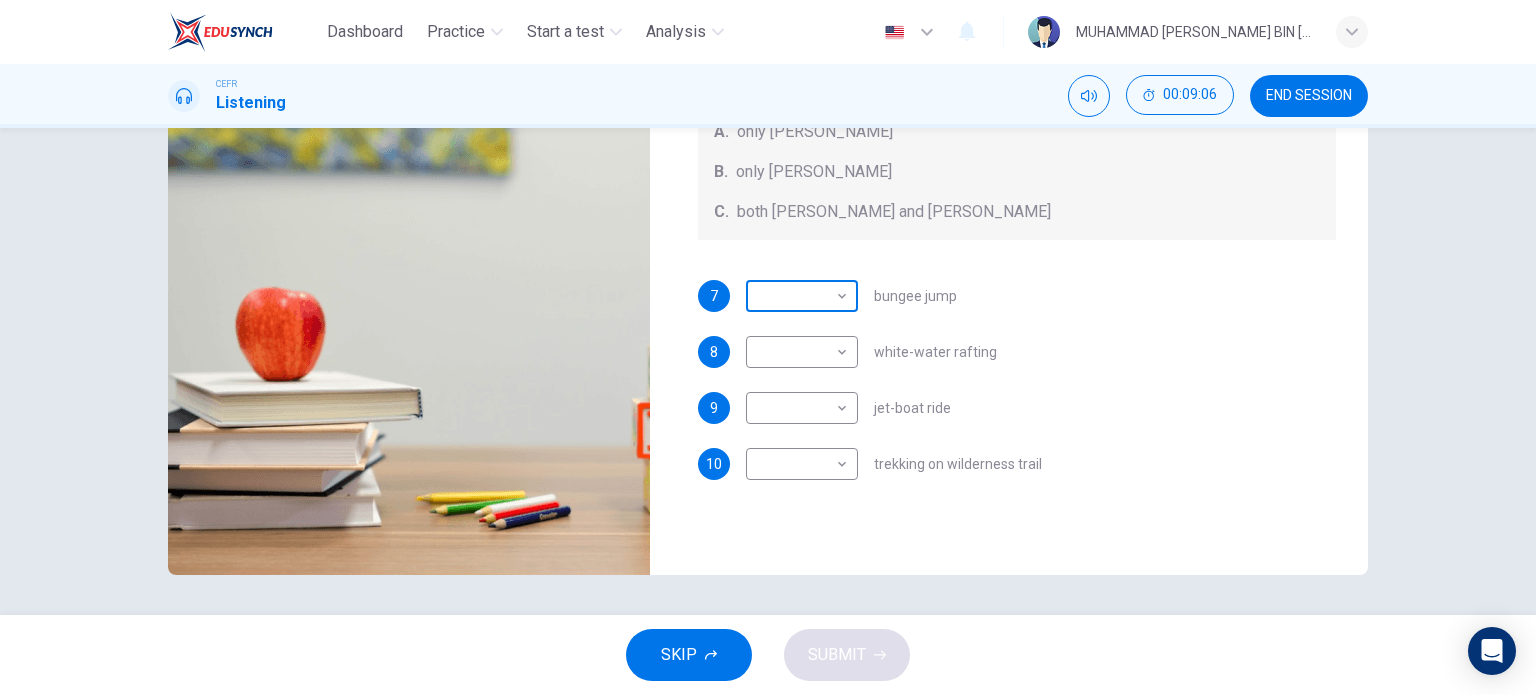 click on "​" at bounding box center (798, 296) 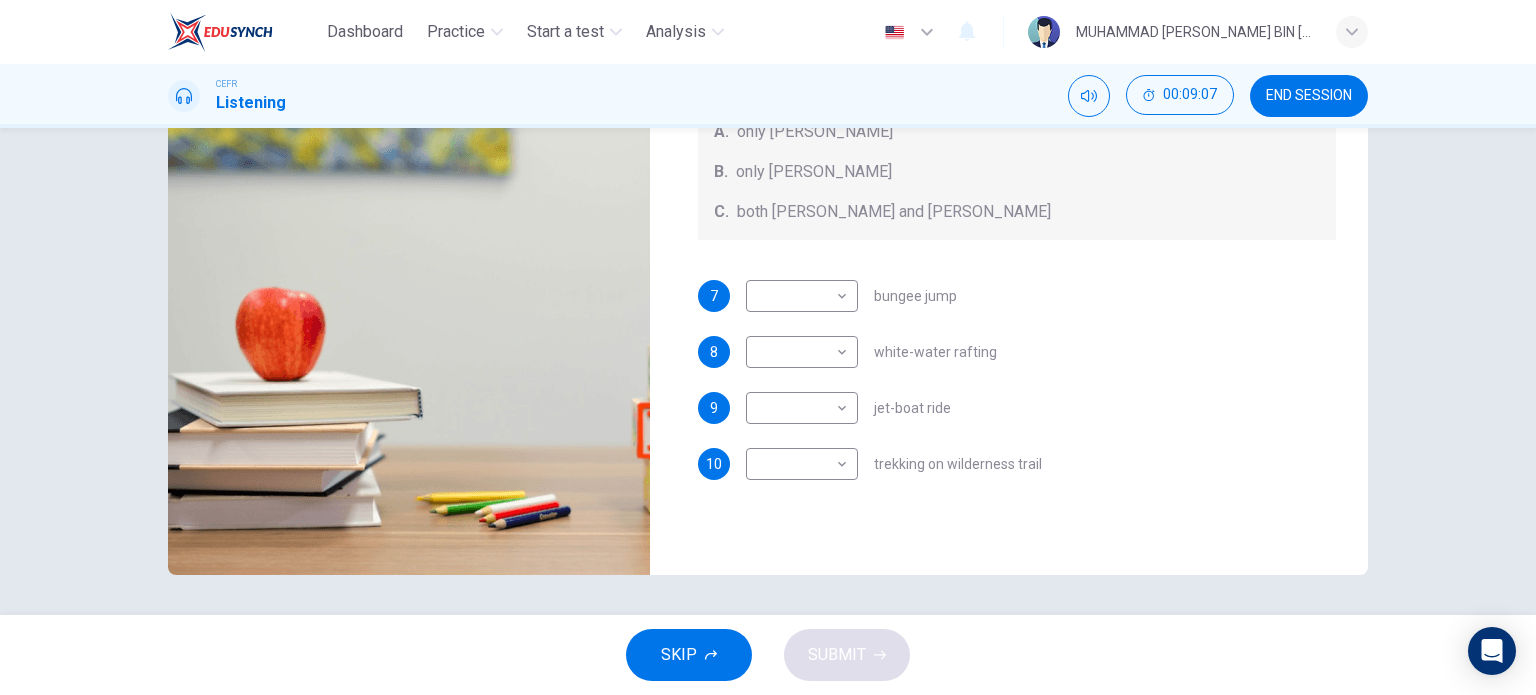 drag, startPoint x: 763, startPoint y: 298, endPoint x: 692, endPoint y: 415, distance: 136.85759 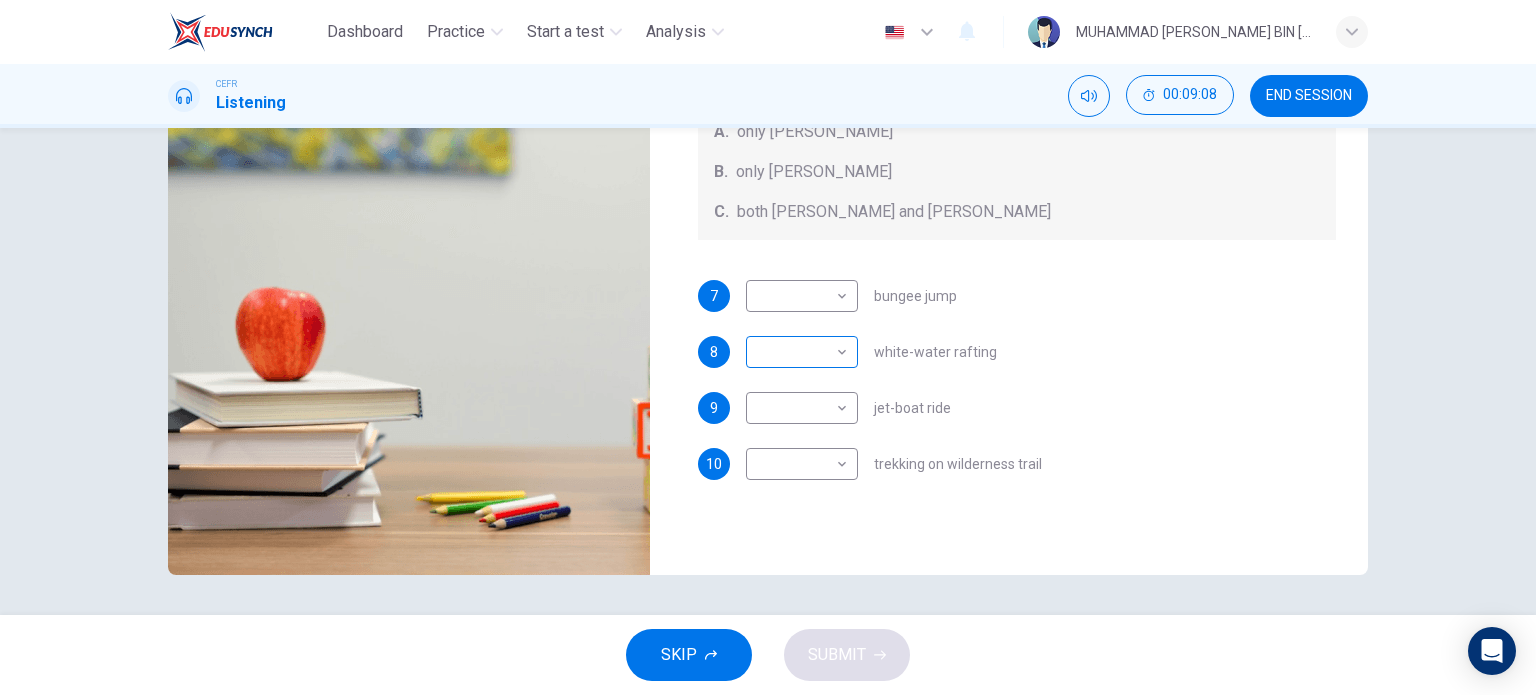 click on "​" at bounding box center (798, 352) 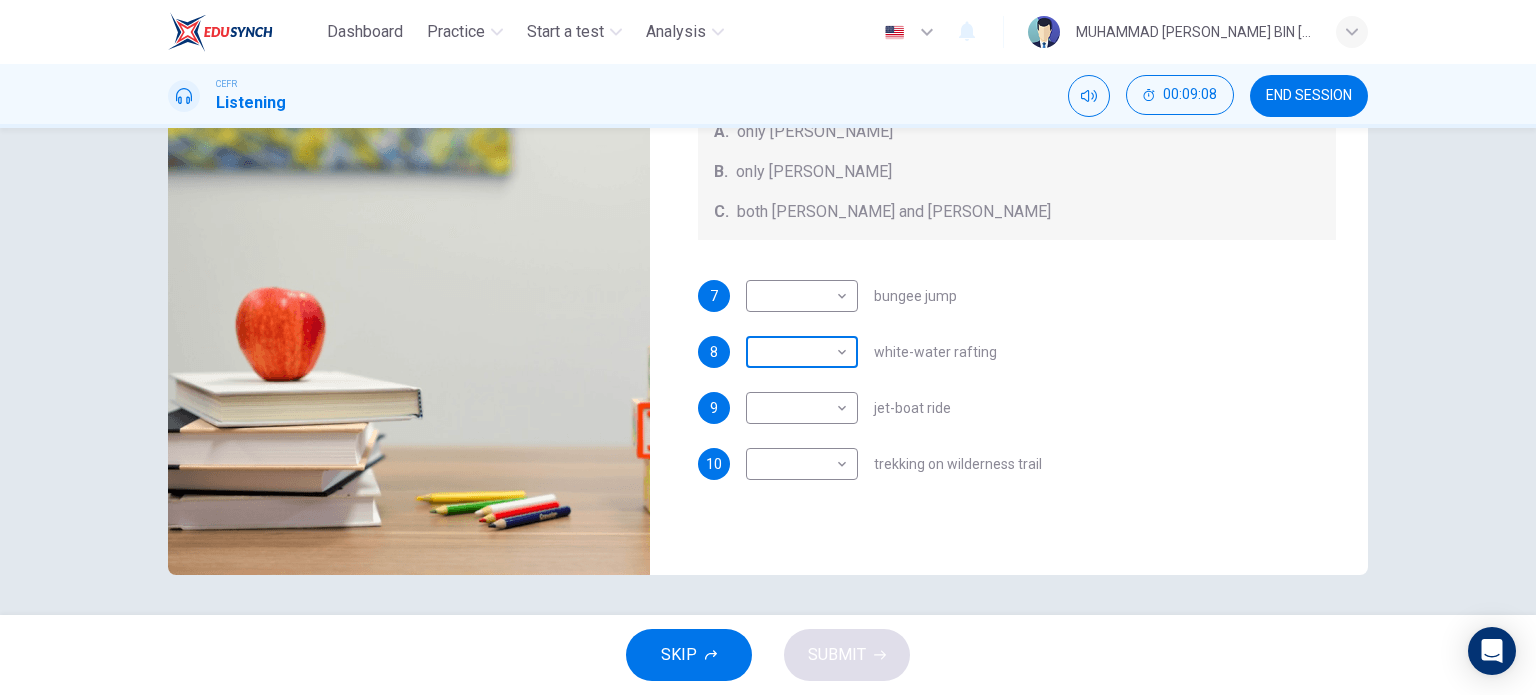 click on "​" at bounding box center [798, 352] 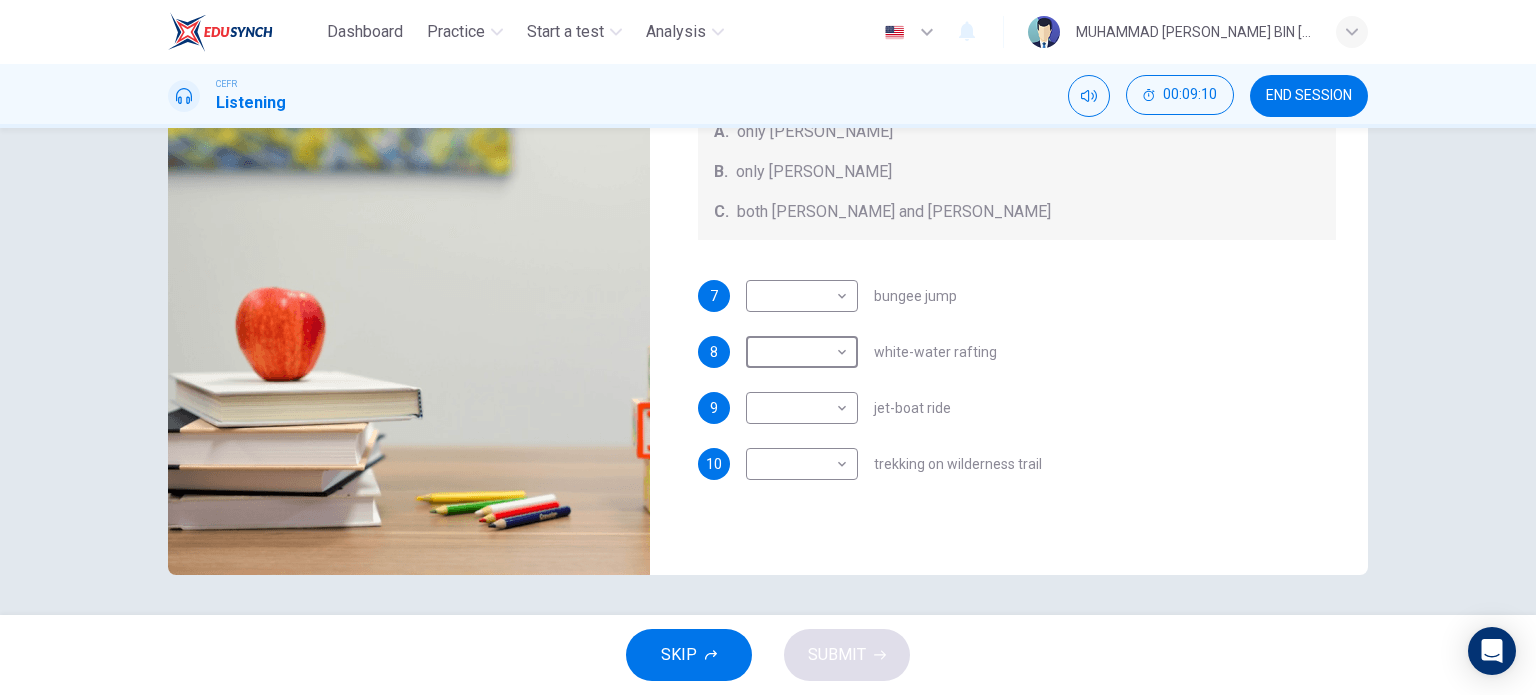 drag, startPoint x: 759, startPoint y: 365, endPoint x: 684, endPoint y: 499, distance: 153.56107 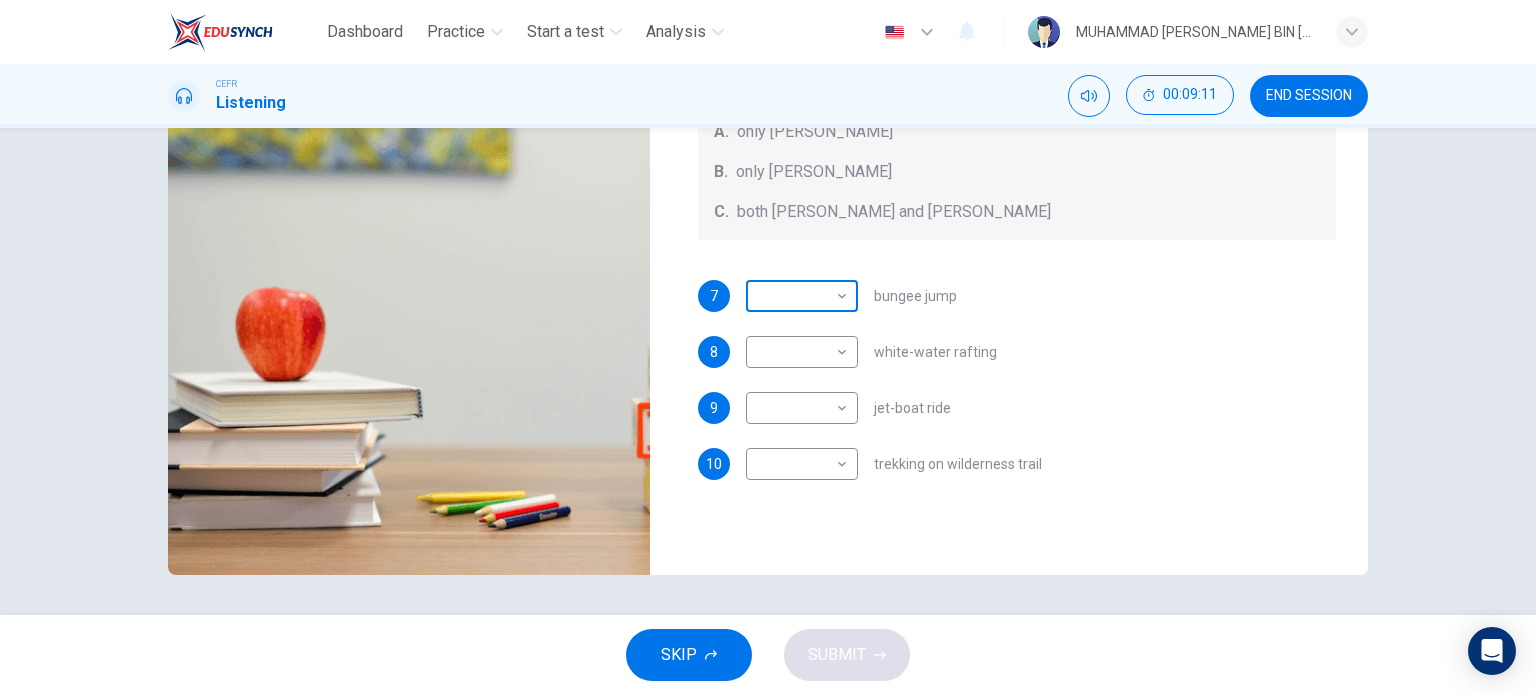 click on "​" at bounding box center [798, 296] 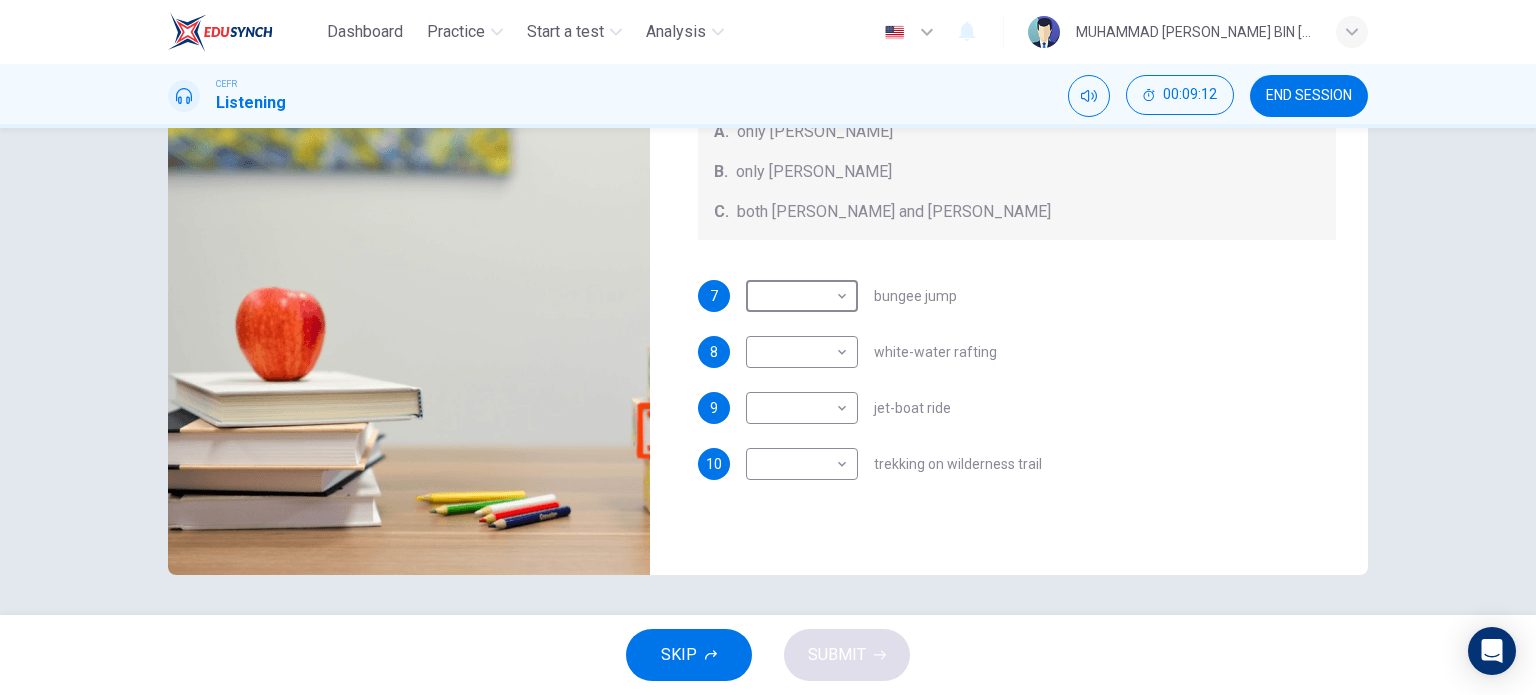 drag, startPoint x: 772, startPoint y: 300, endPoint x: 708, endPoint y: 423, distance: 138.65425 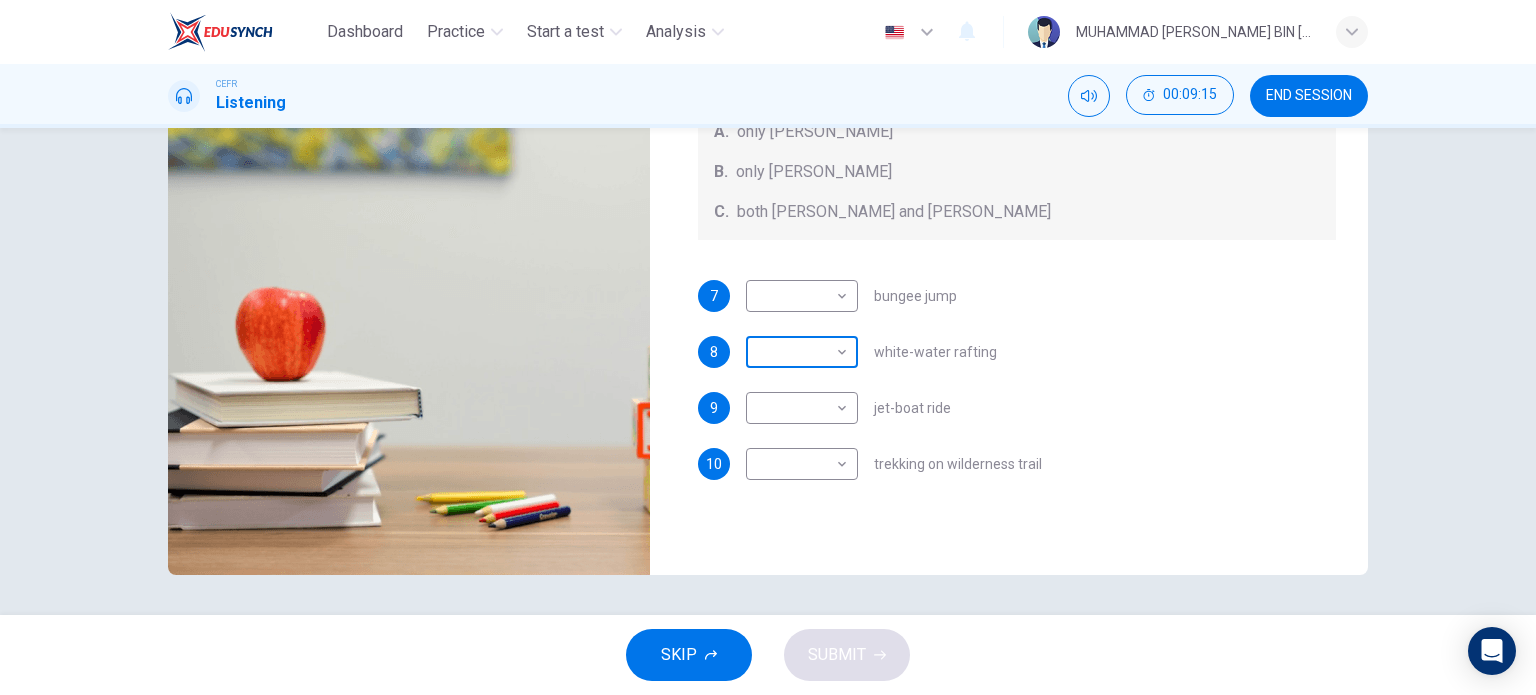drag, startPoint x: 753, startPoint y: 292, endPoint x: 747, endPoint y: 374, distance: 82.219215 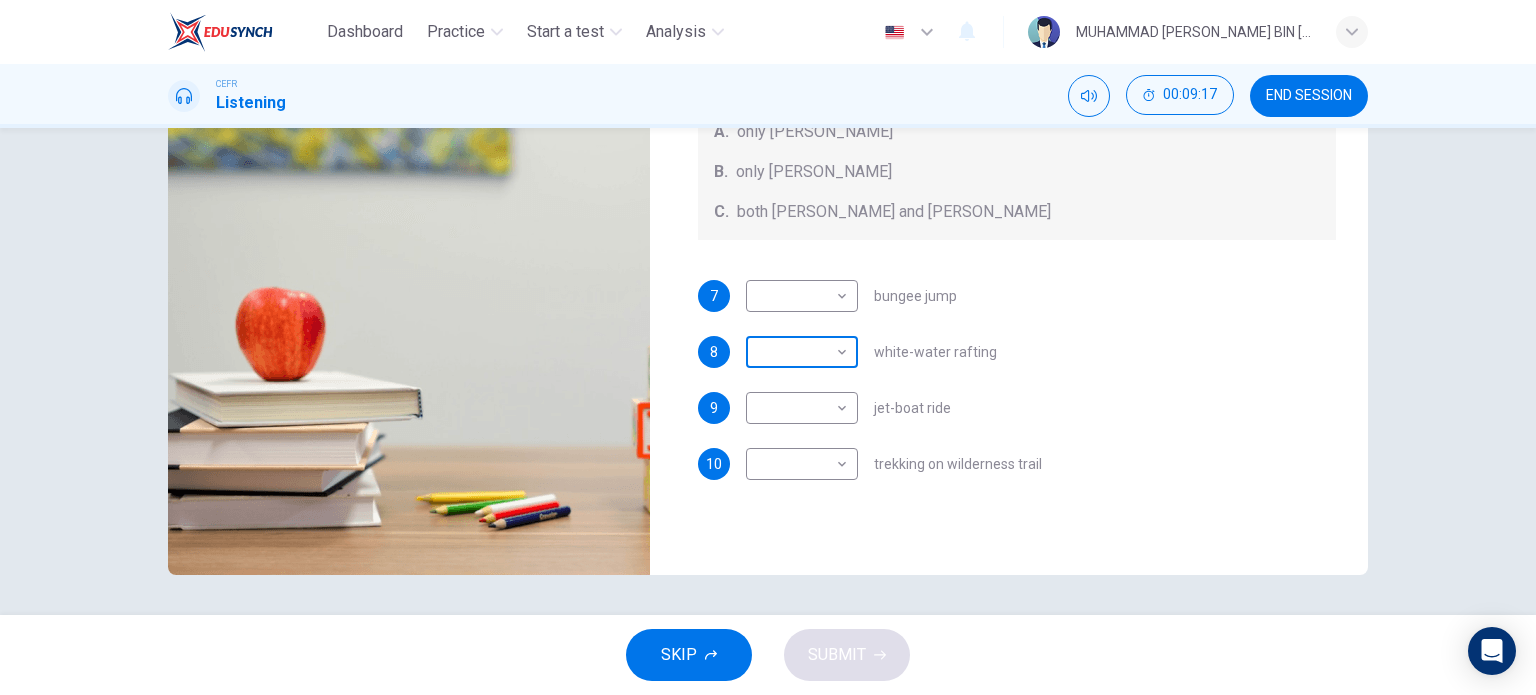 scroll, scrollTop: 21, scrollLeft: 0, axis: vertical 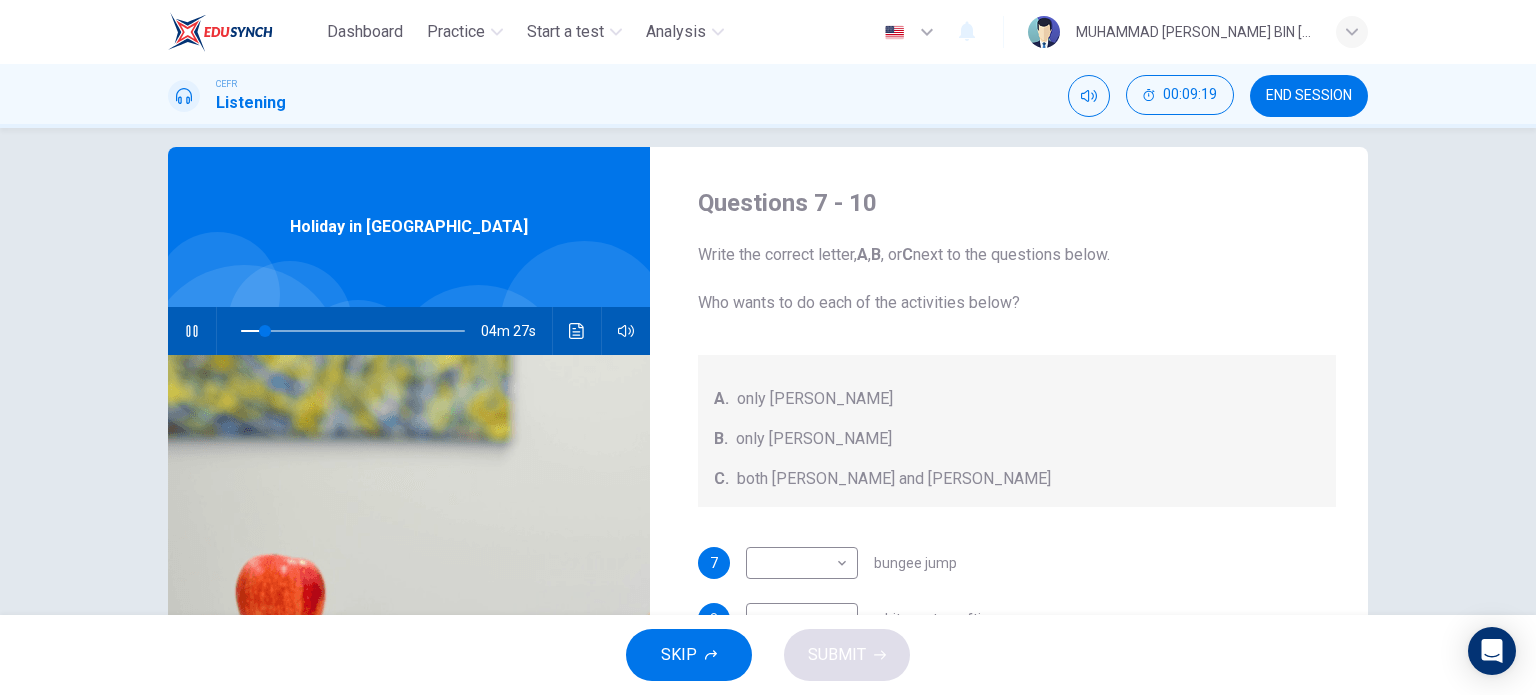 drag, startPoint x: 825, startPoint y: 309, endPoint x: 676, endPoint y: 308, distance: 149.00336 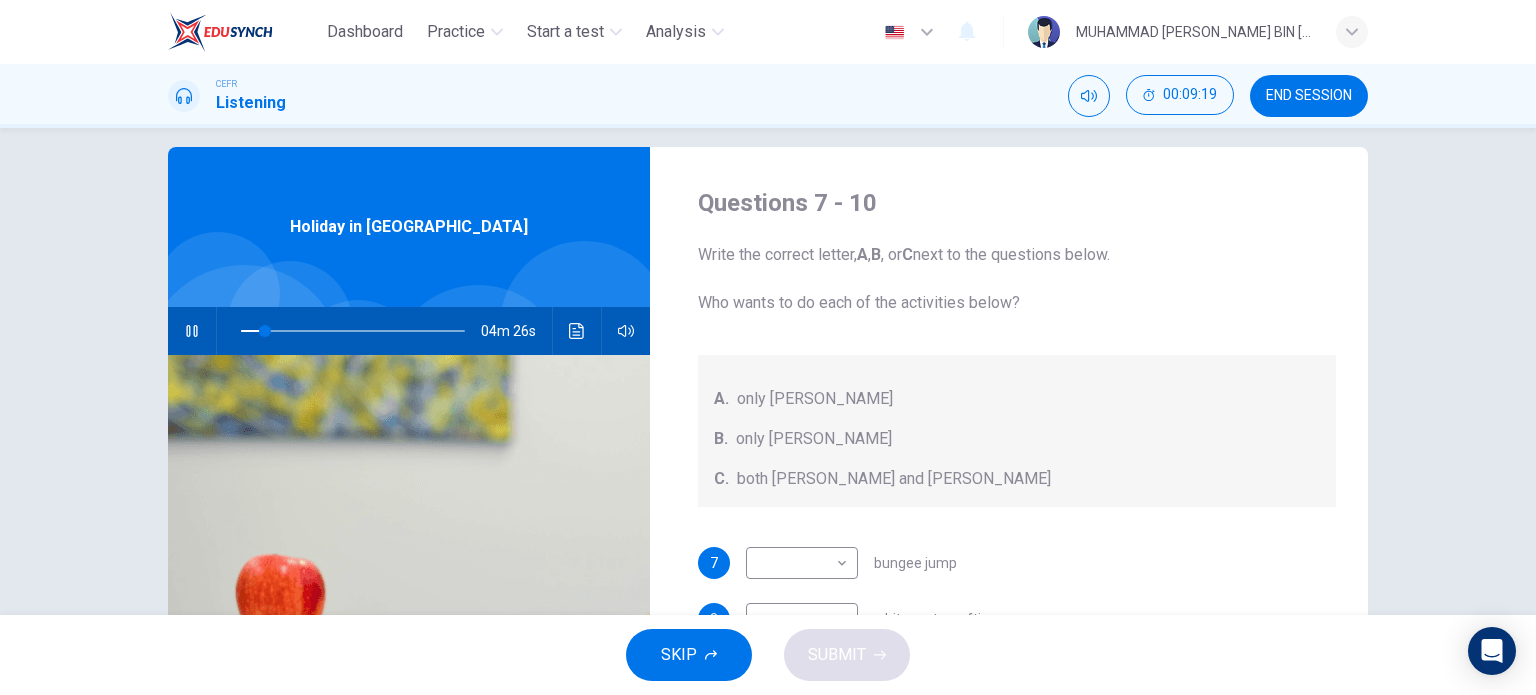 scroll, scrollTop: 288, scrollLeft: 0, axis: vertical 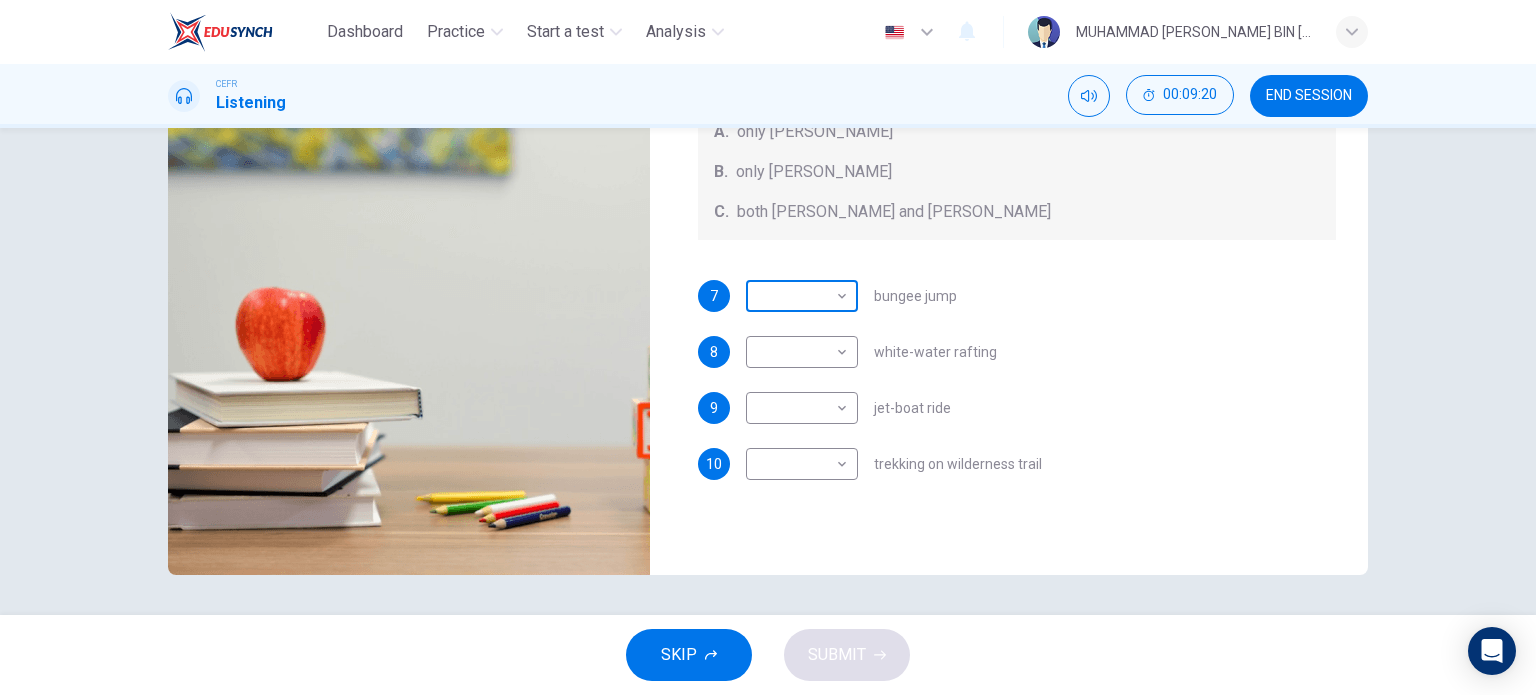 click on "​" at bounding box center [798, 296] 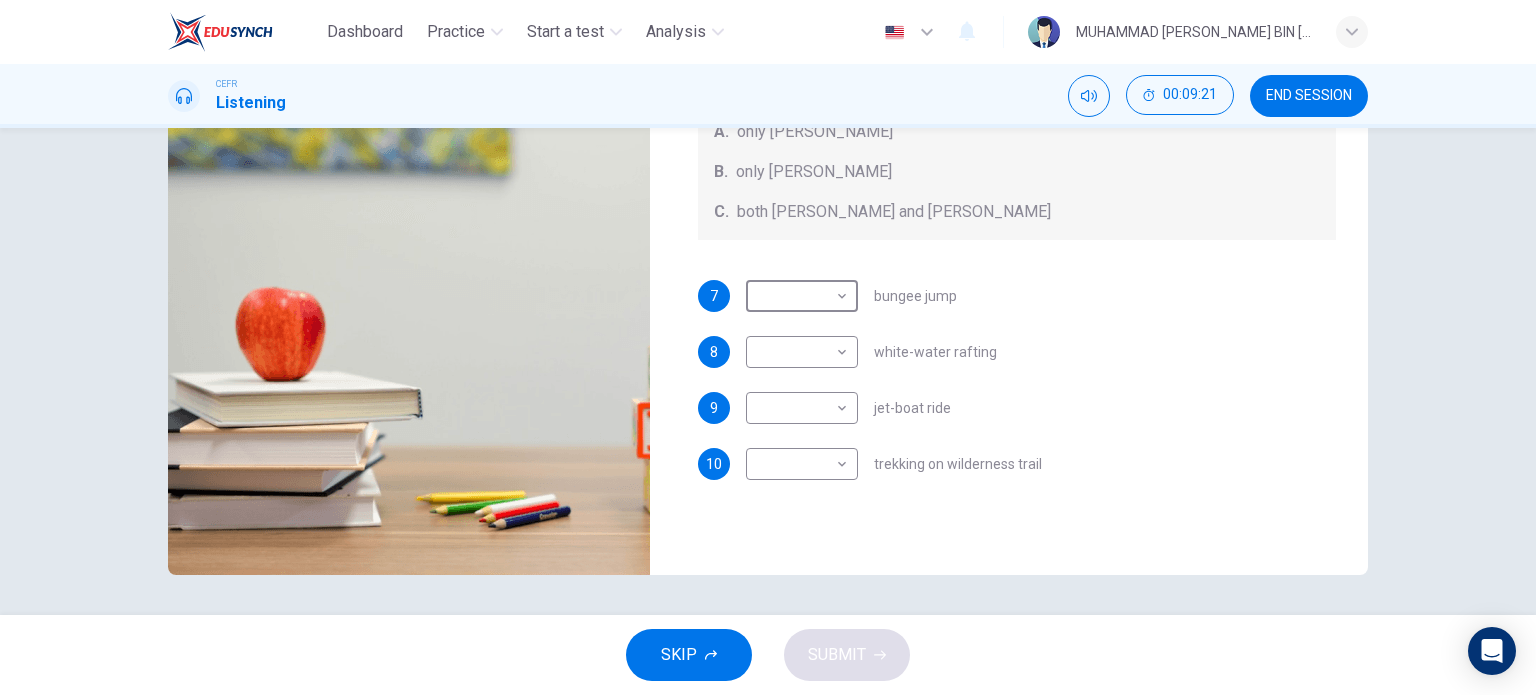 click on "7" at bounding box center (714, 296) 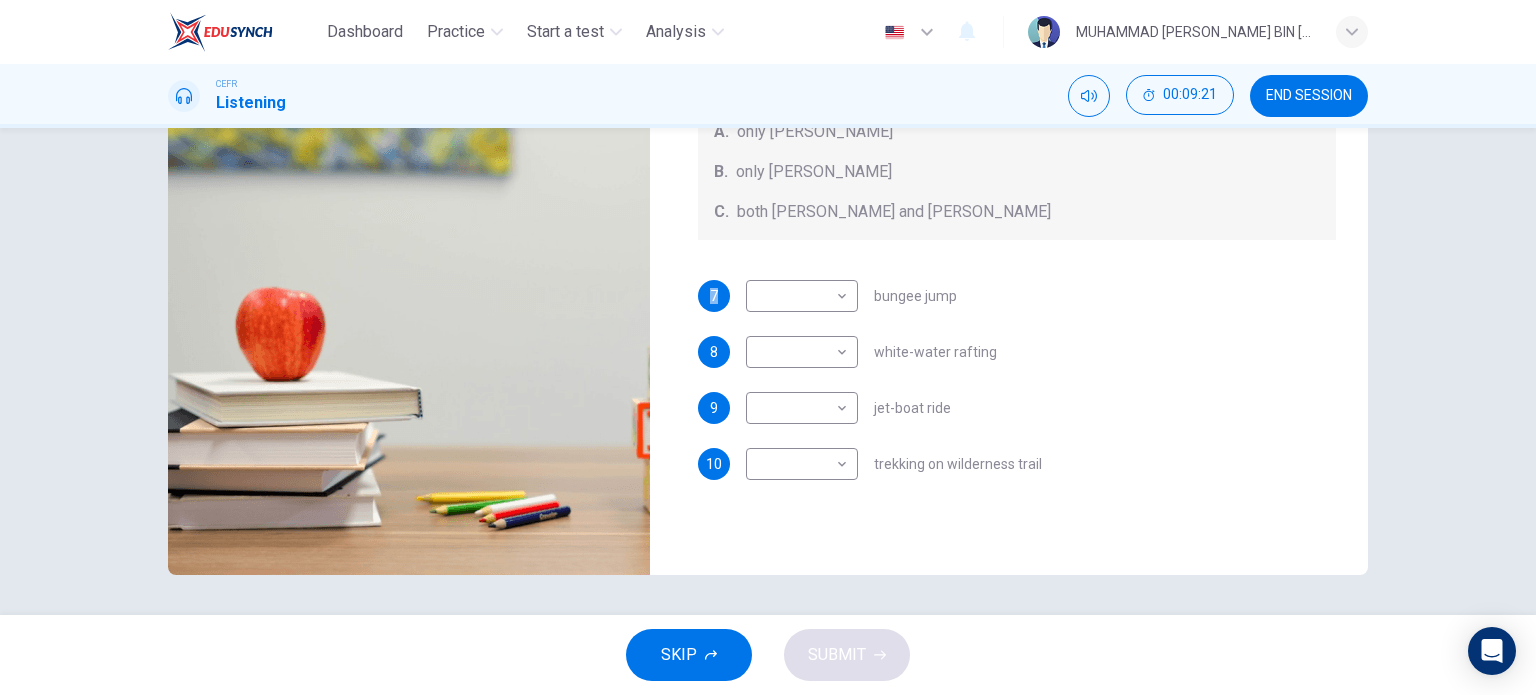 click on "7" at bounding box center (714, 296) 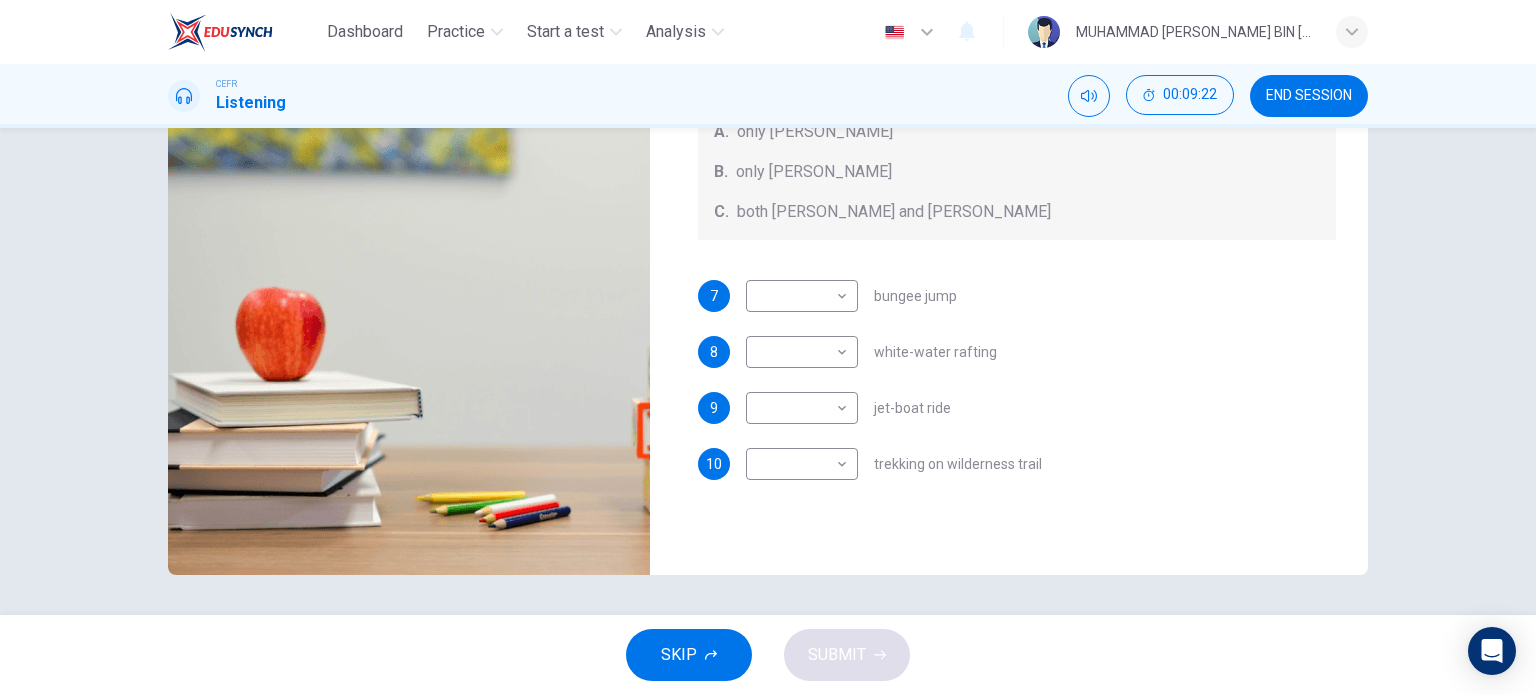 drag, startPoint x: 708, startPoint y: 291, endPoint x: 676, endPoint y: 574, distance: 284.80344 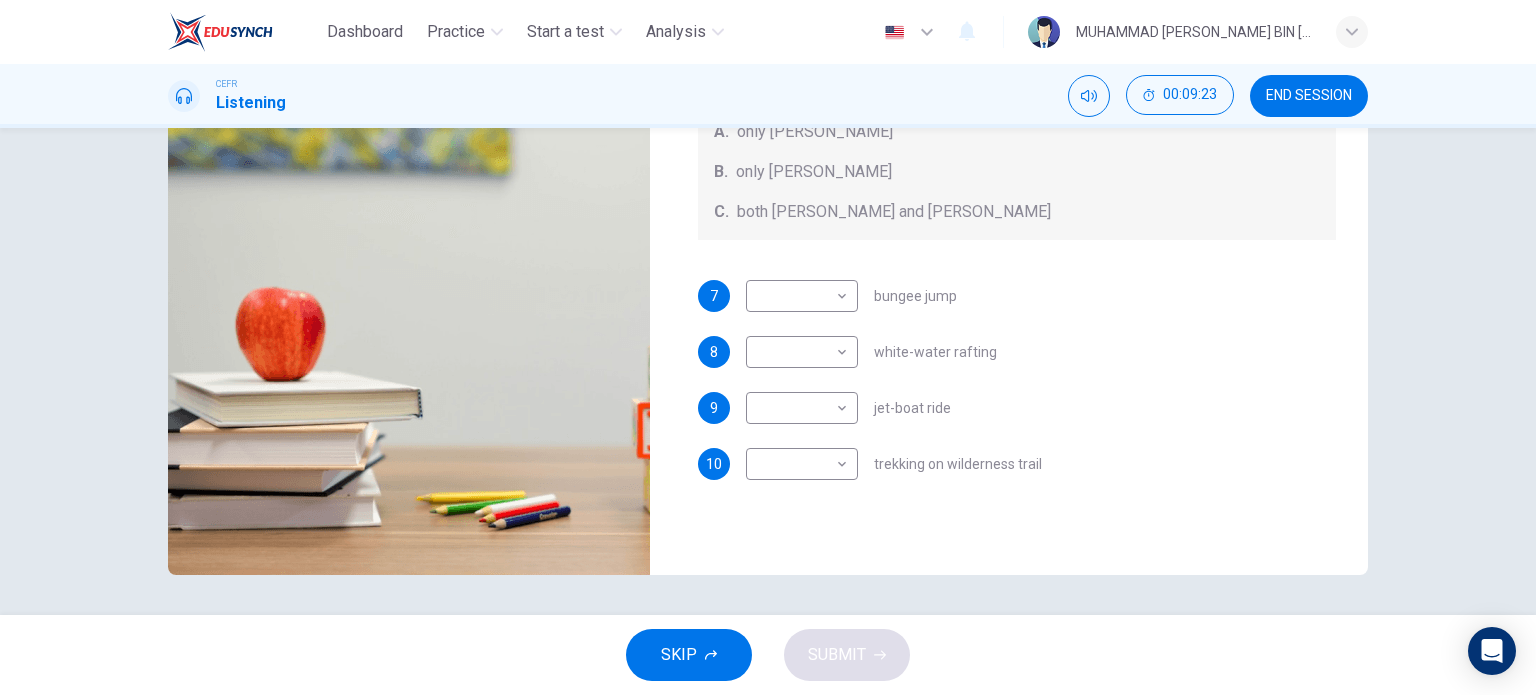 click on "SKIP" at bounding box center (679, 655) 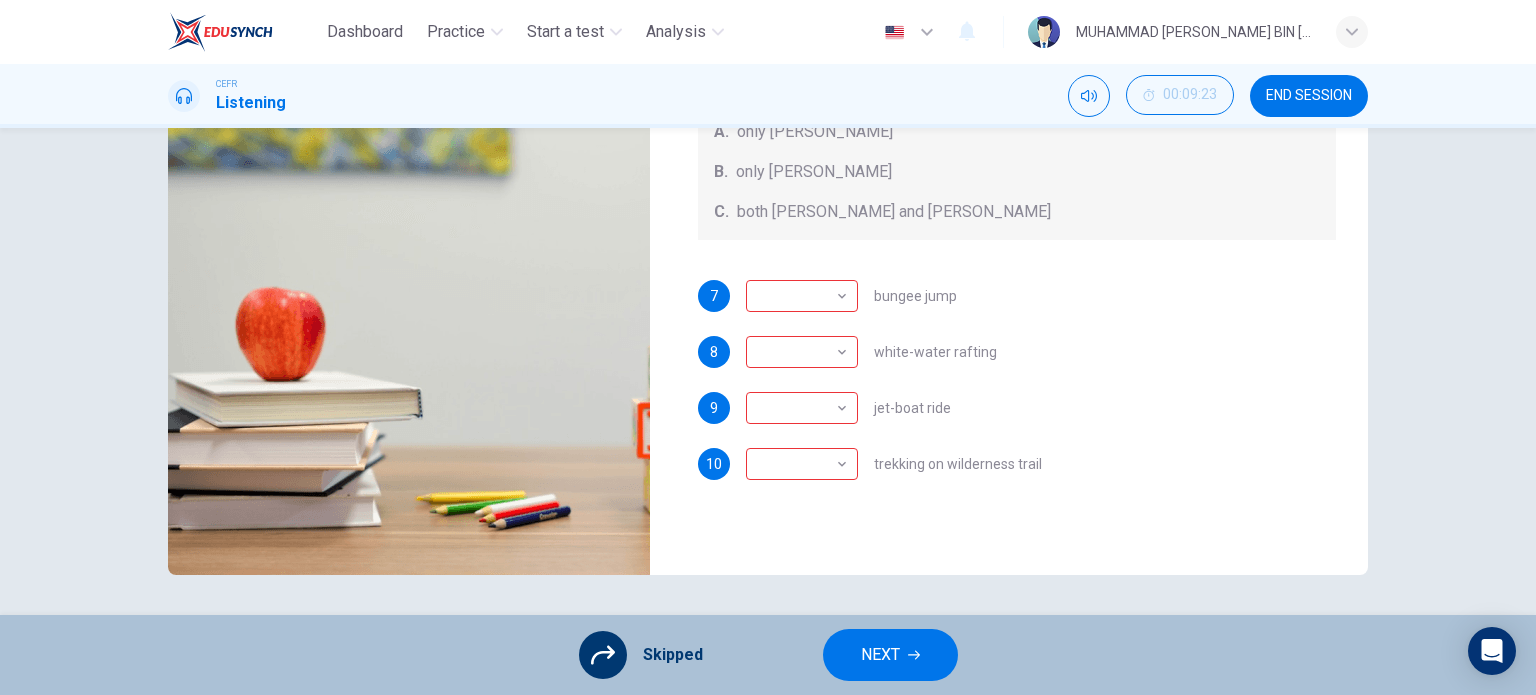 type on "13" 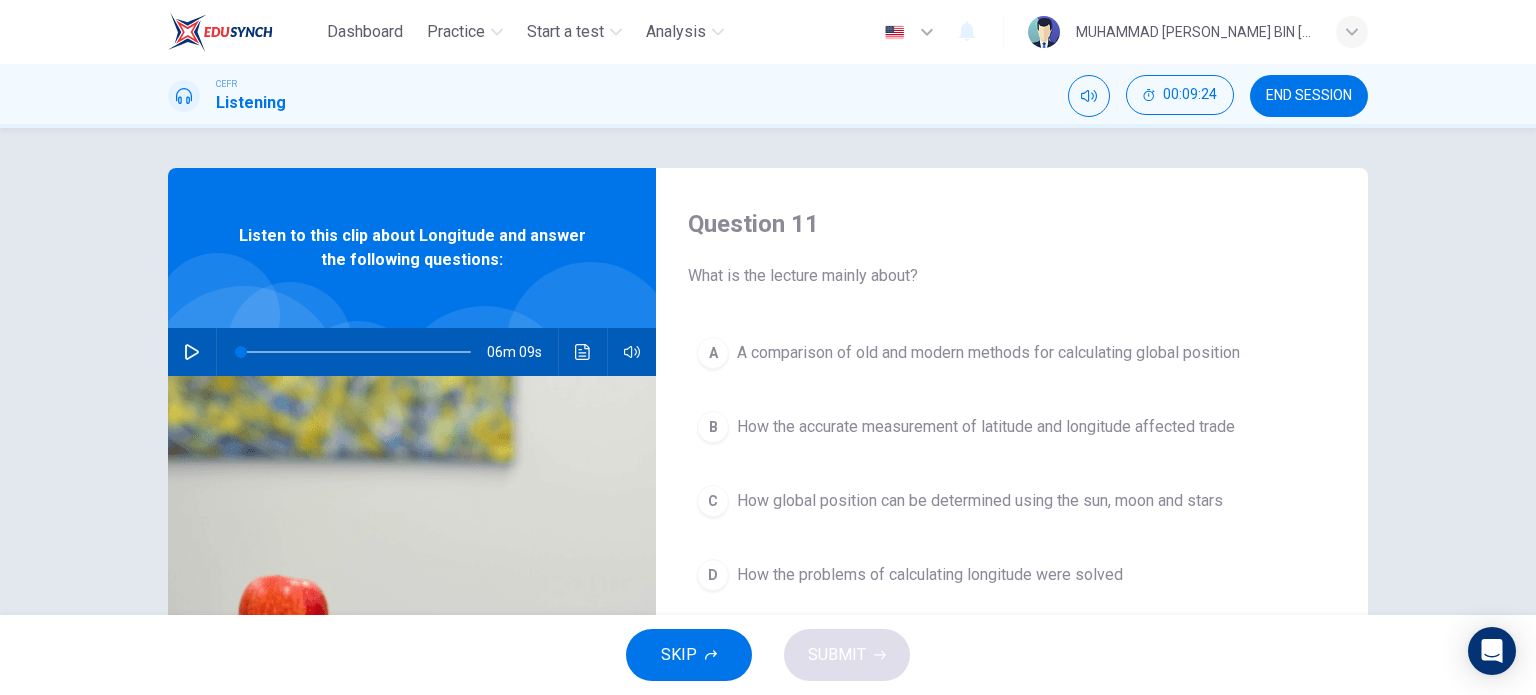 scroll, scrollTop: 288, scrollLeft: 0, axis: vertical 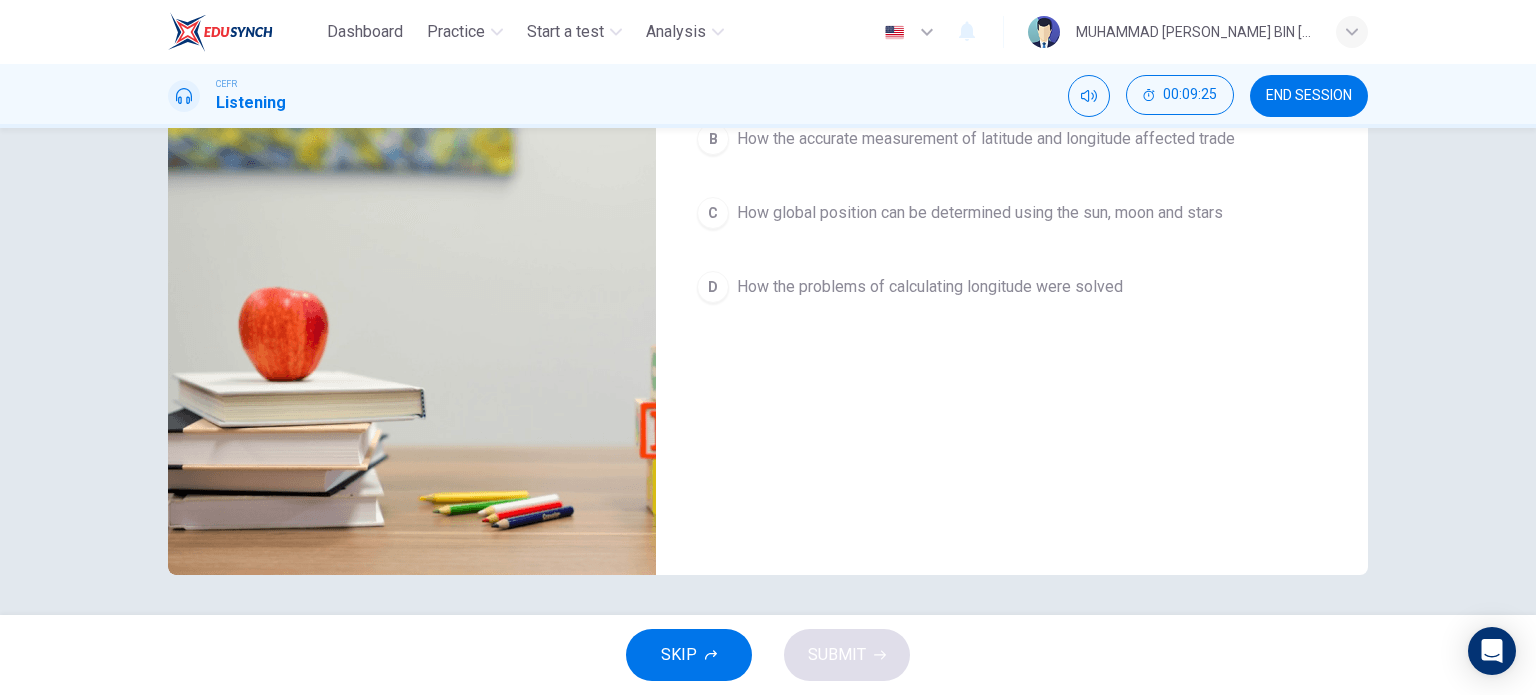 click on "END SESSION" at bounding box center (1309, 96) 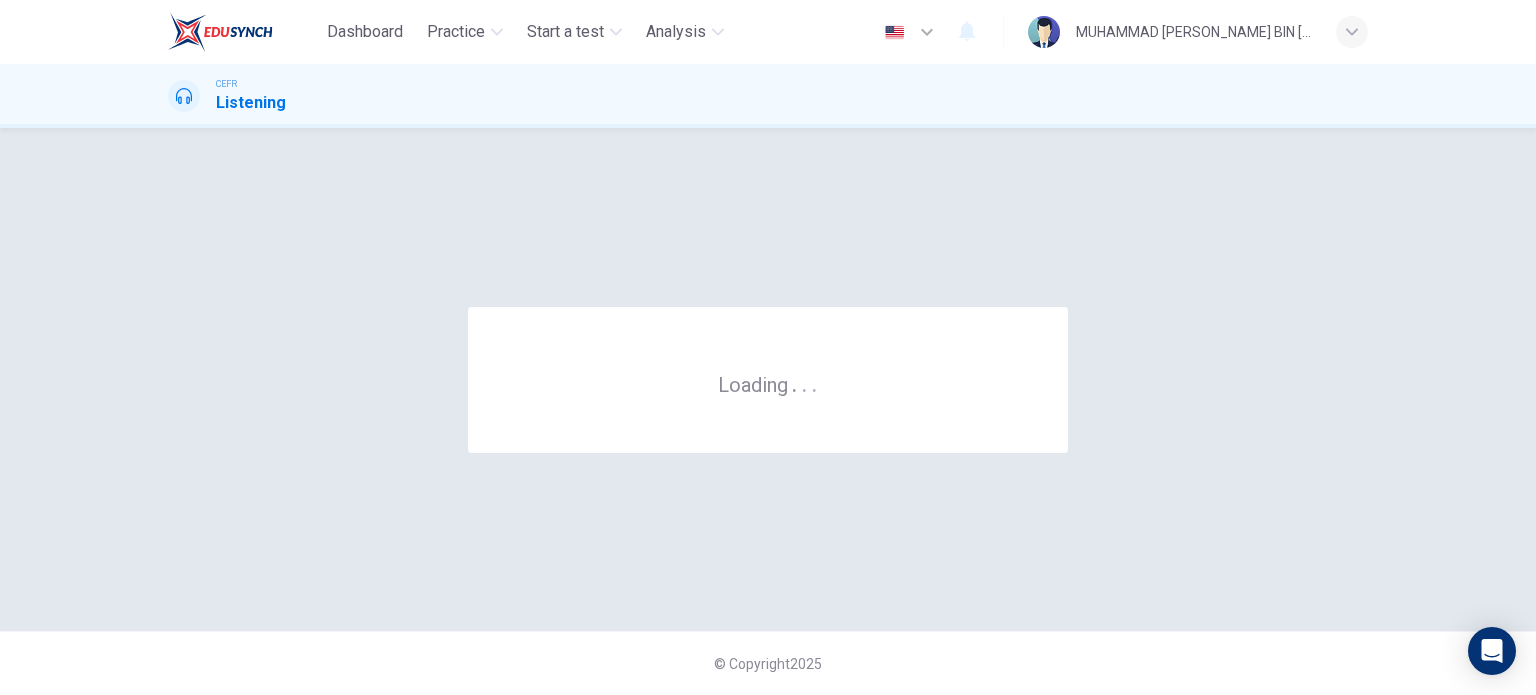 scroll, scrollTop: 0, scrollLeft: 0, axis: both 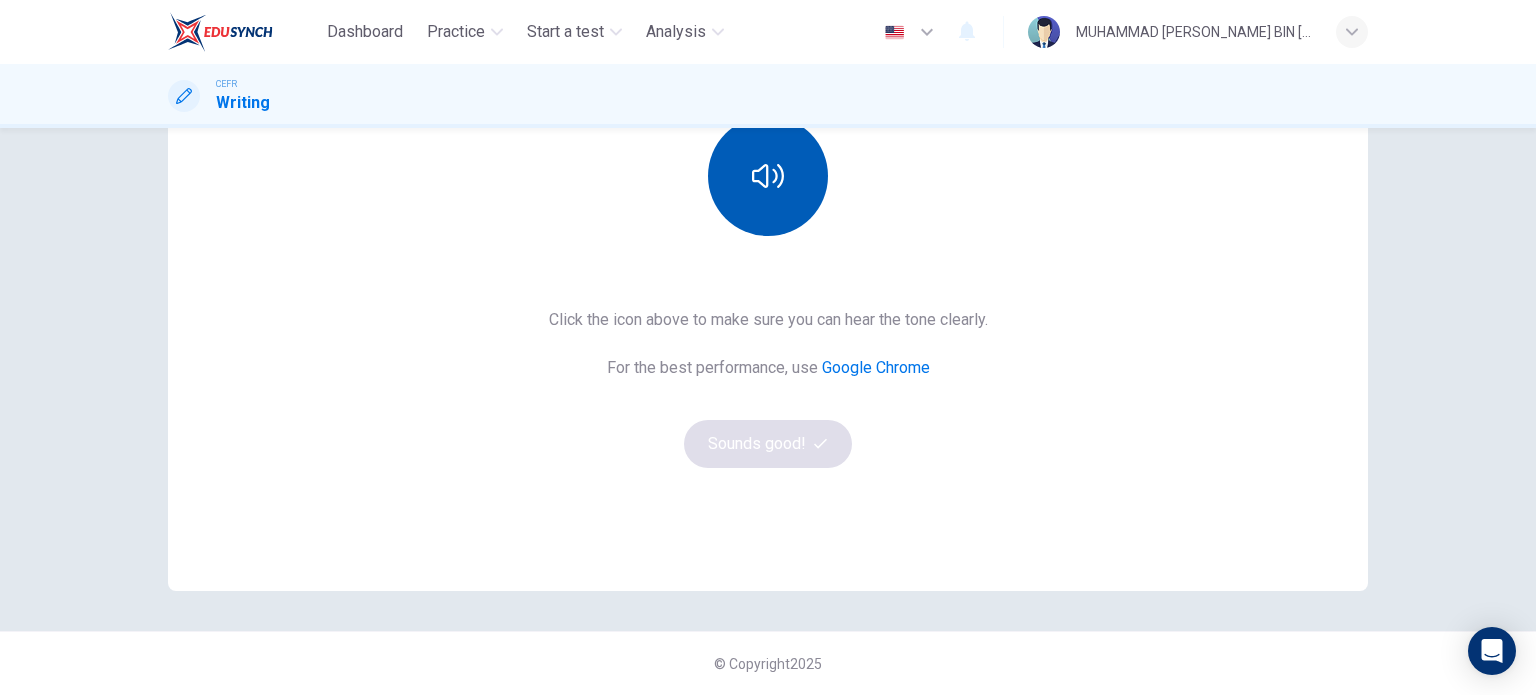 click at bounding box center [768, 176] 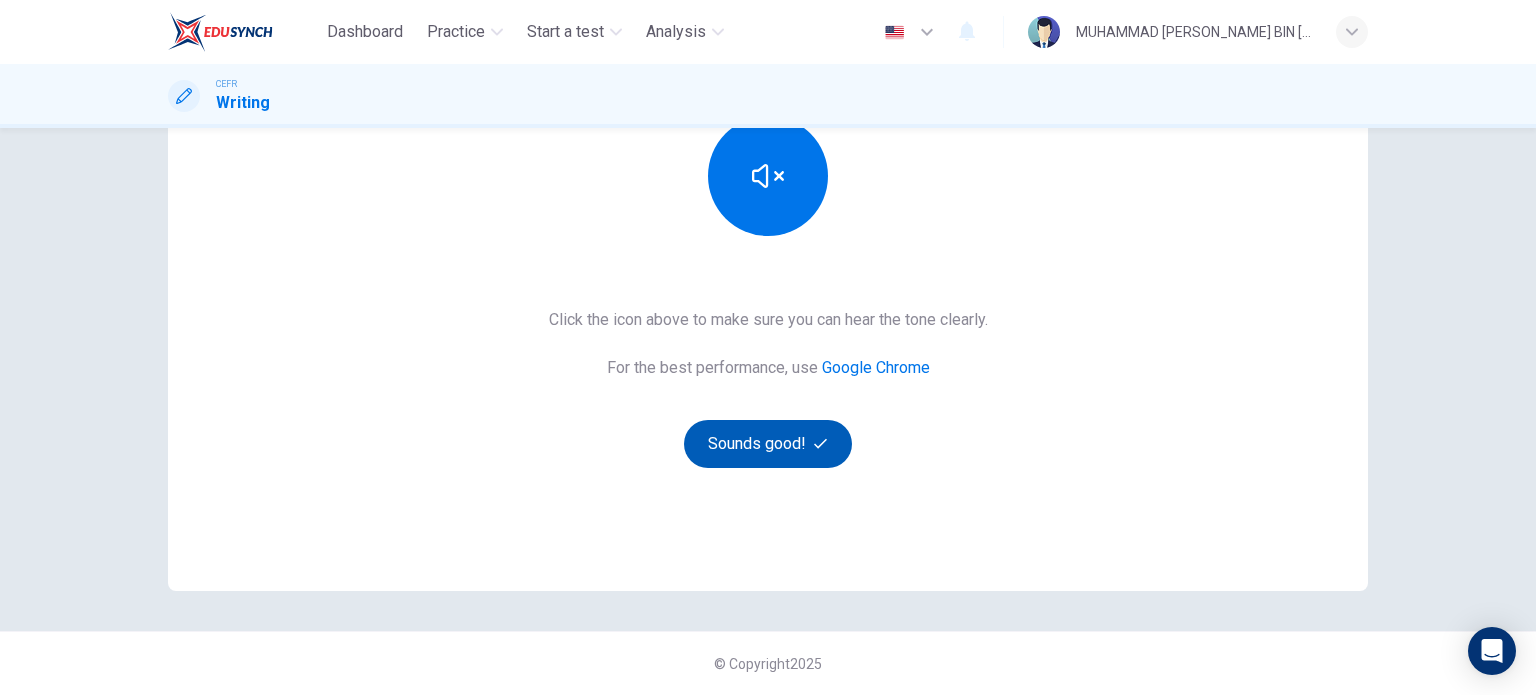 click on "Sounds good!" at bounding box center [768, 444] 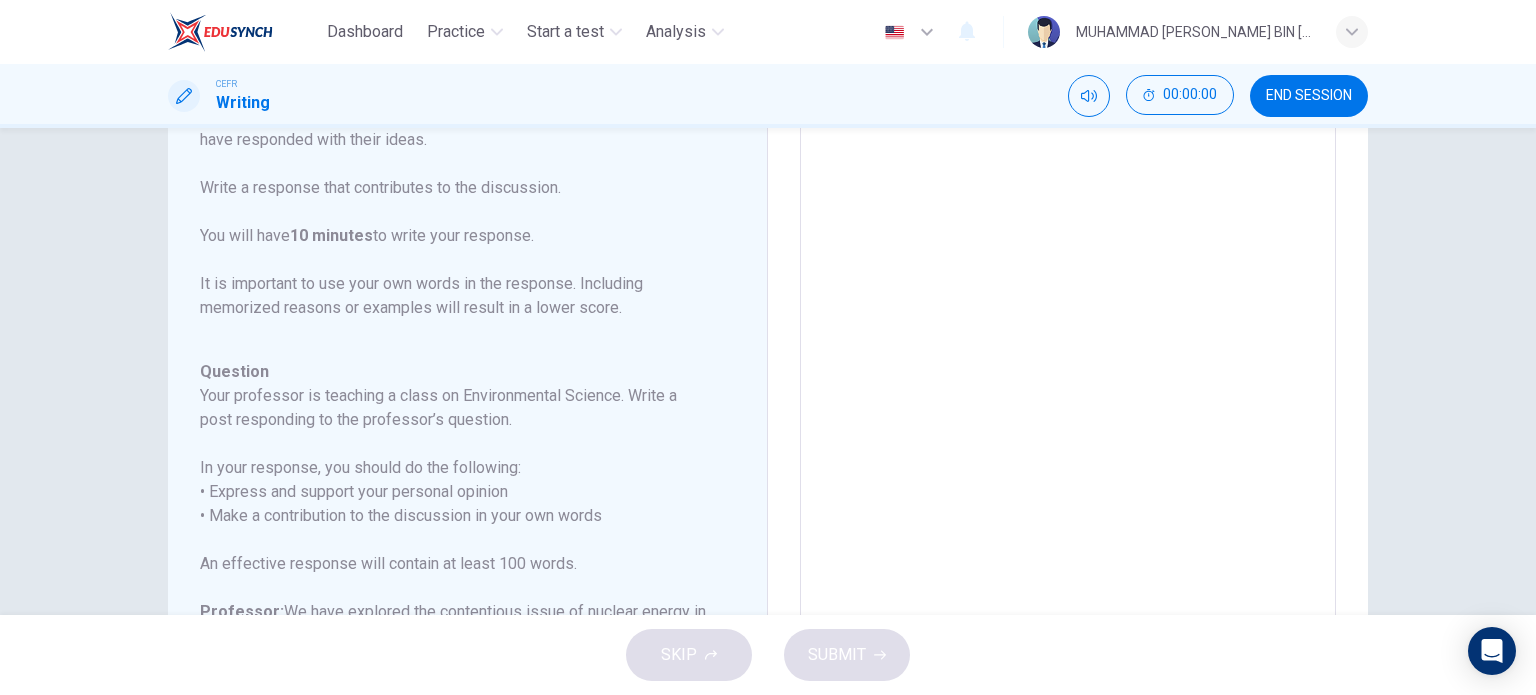 scroll, scrollTop: 0, scrollLeft: 0, axis: both 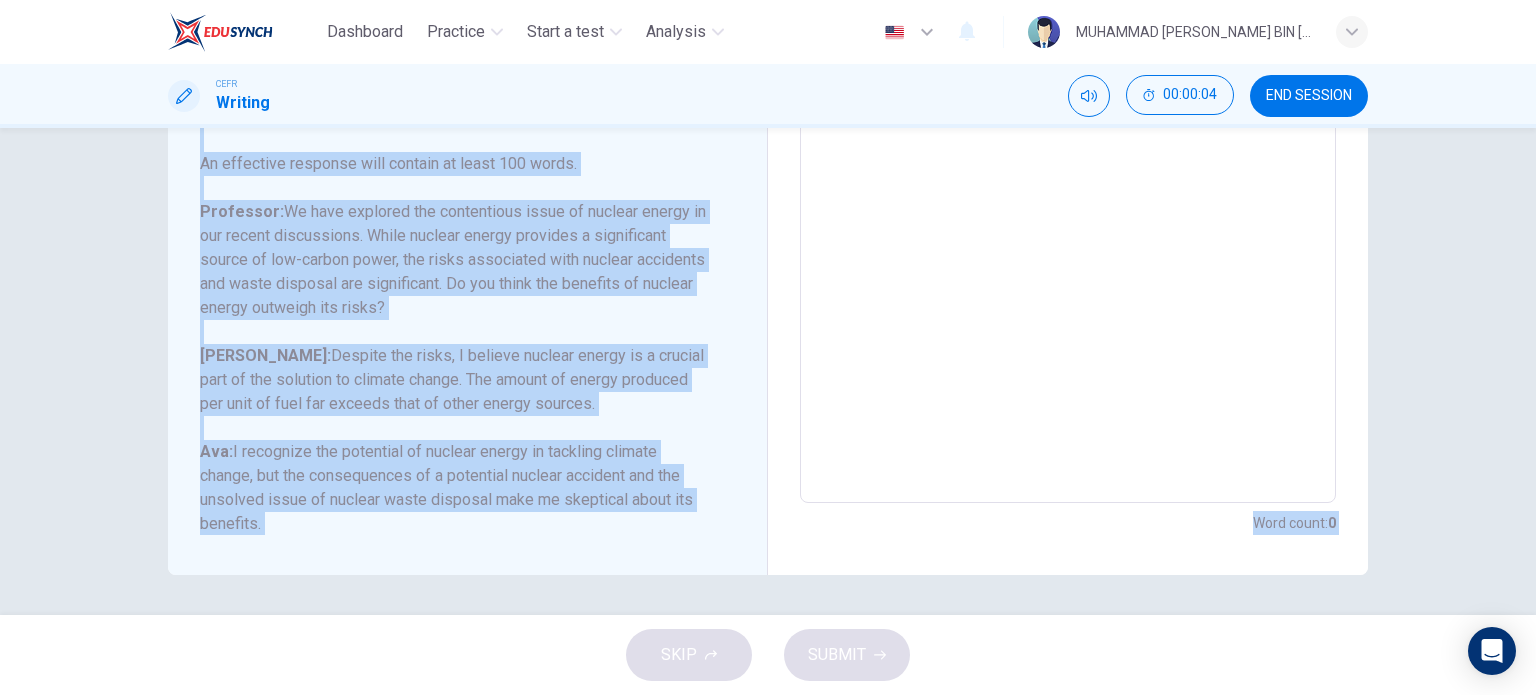 drag, startPoint x: 198, startPoint y: 218, endPoint x: 566, endPoint y: 516, distance: 473.5272 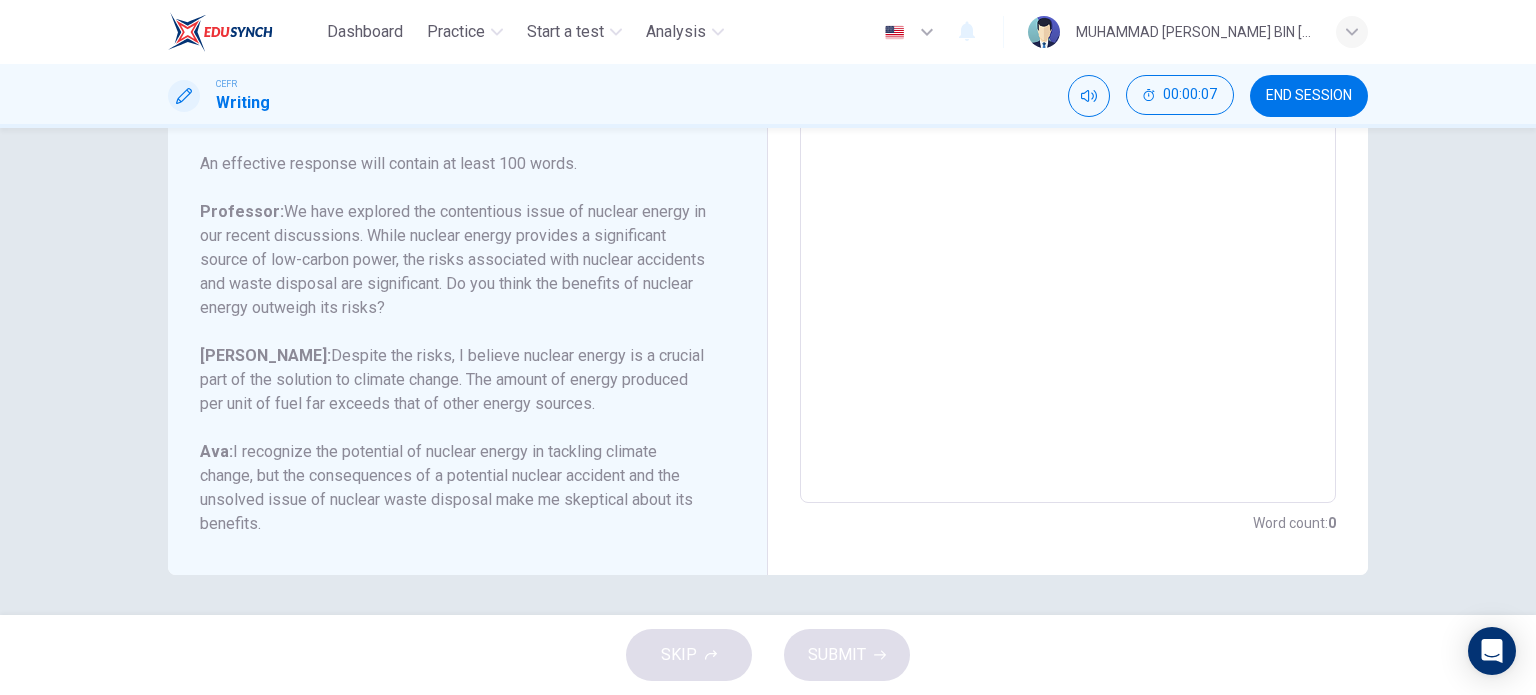 click on "Write your essay here x ​ Word count :  0" at bounding box center [1068, 170] 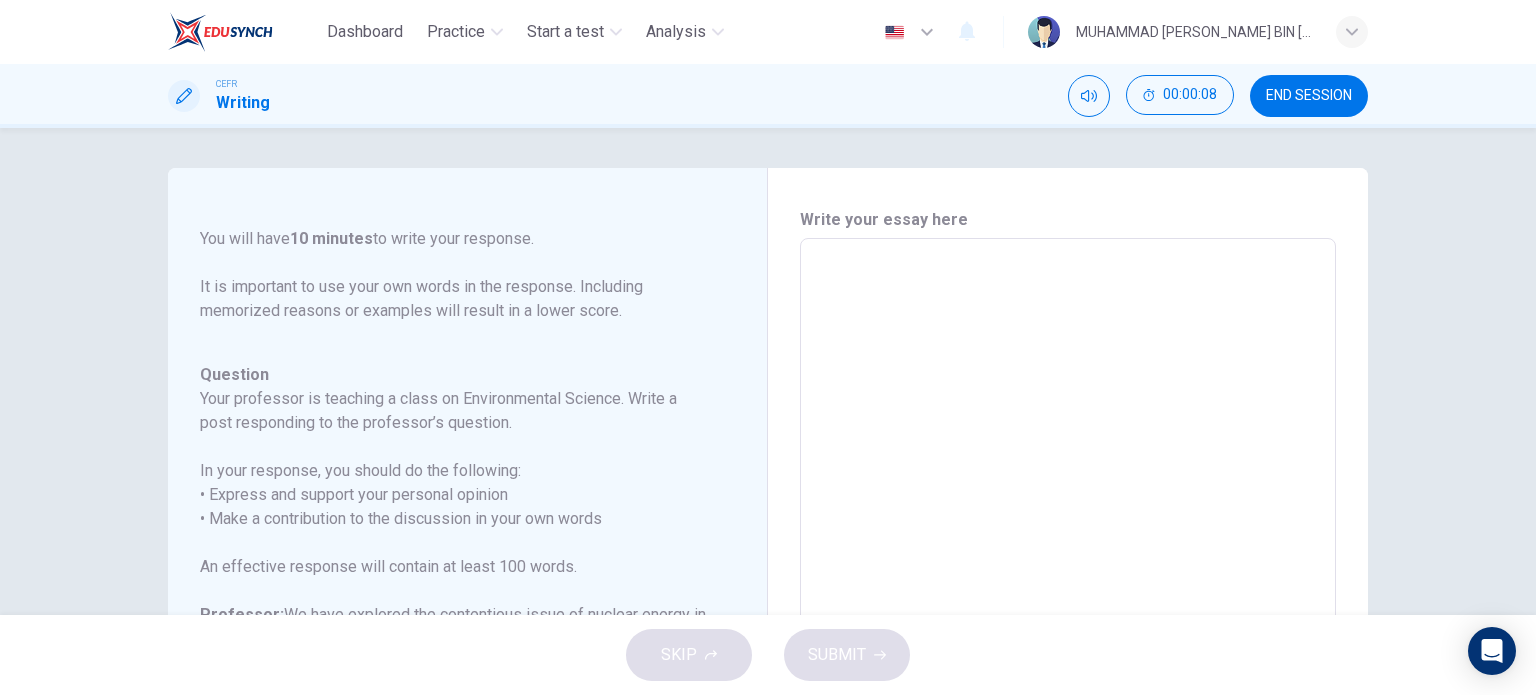 click at bounding box center (1068, 572) 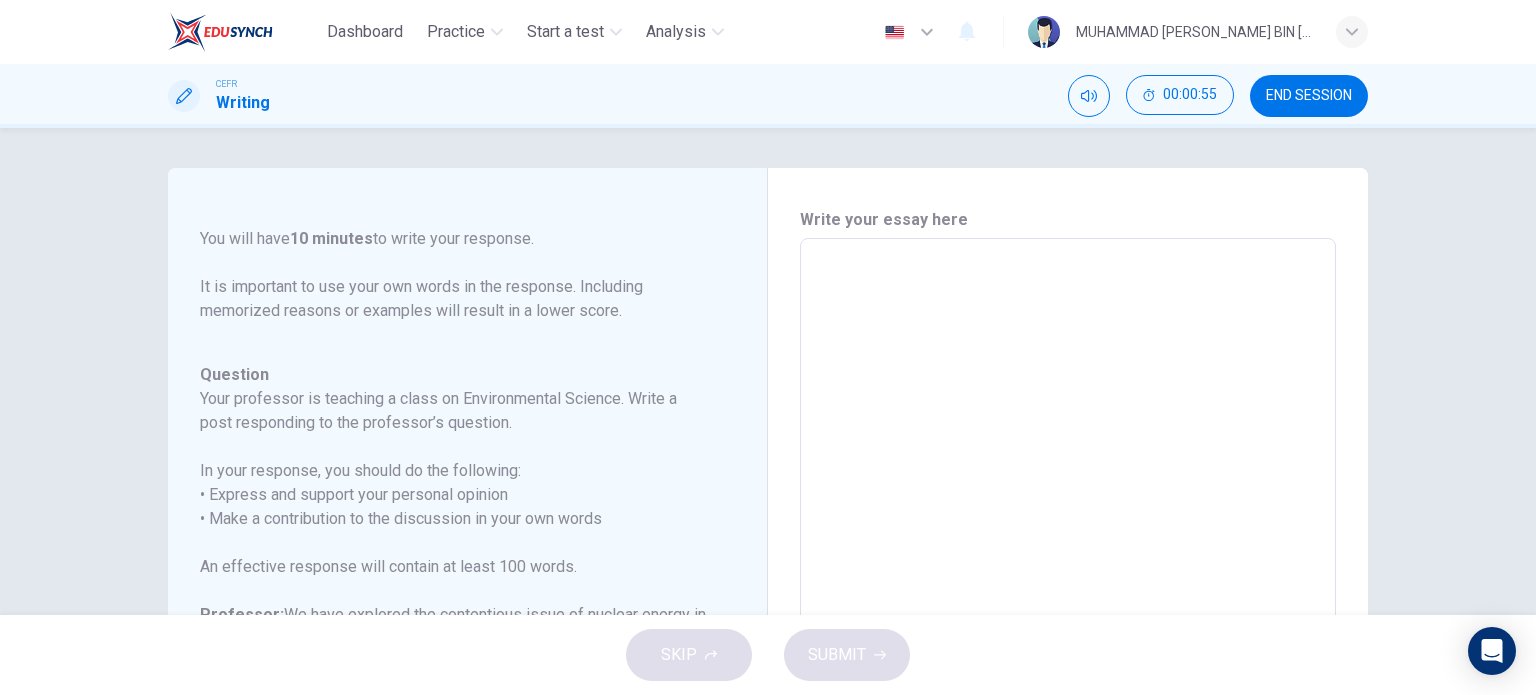 click on "Question Your professor is teaching a class on Environmental Science. Write a post responding to the professor’s question. In your response, you should do the following:
• Express and support your personal opinion
• Make a contribution to the discussion in your own words An effective response will contain at least 100 words. Professor:  We have explored the contentious issue of nuclear energy in our recent discussions. While nuclear energy provides a significant source of low-carbon power, the risks associated with nuclear accidents and waste disposal are significant. Do you think the benefits of nuclear energy outweigh its risks? Sebastian:  Despite the risks, I believe nuclear energy is a crucial part of the solution to climate change. The amount of energy produced per unit of fuel far exceeds that of other energy sources. Ava:" at bounding box center [455, 651] 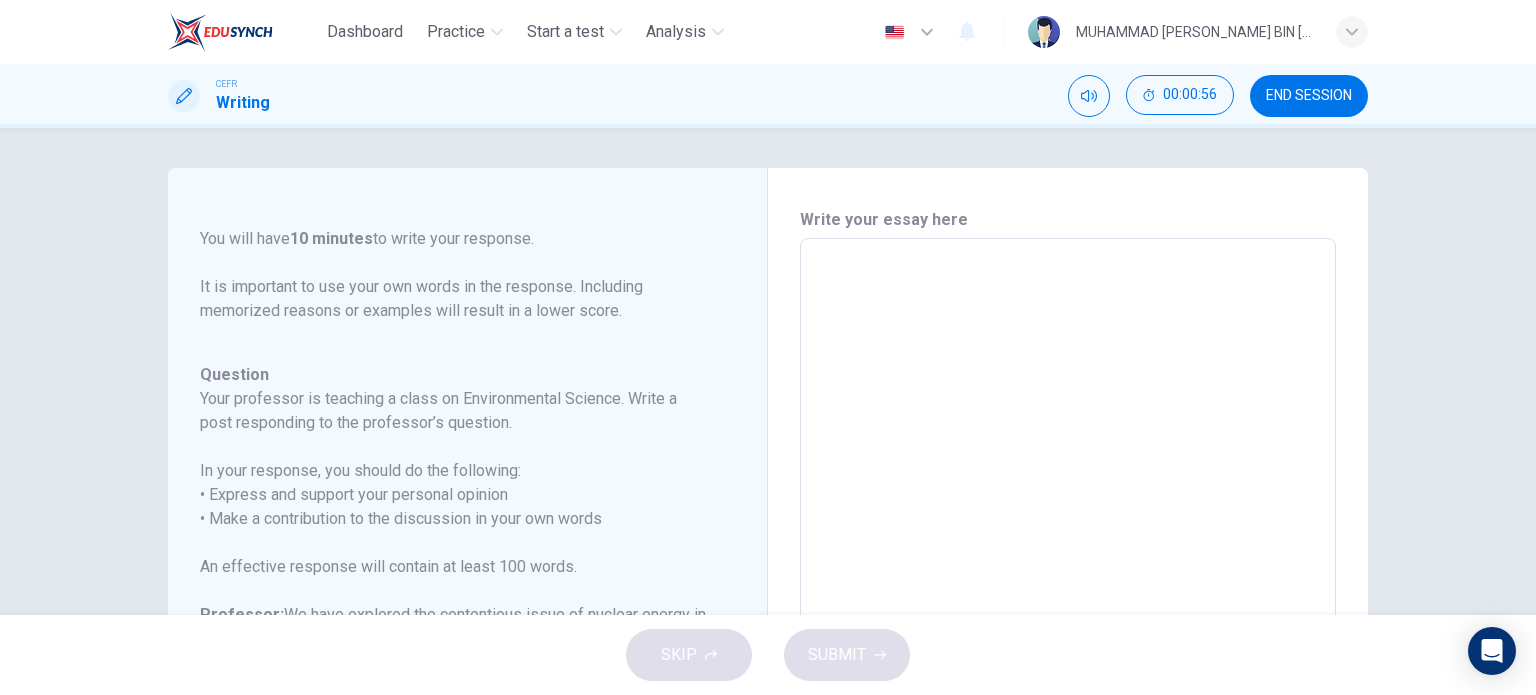 scroll, scrollTop: 403, scrollLeft: 0, axis: vertical 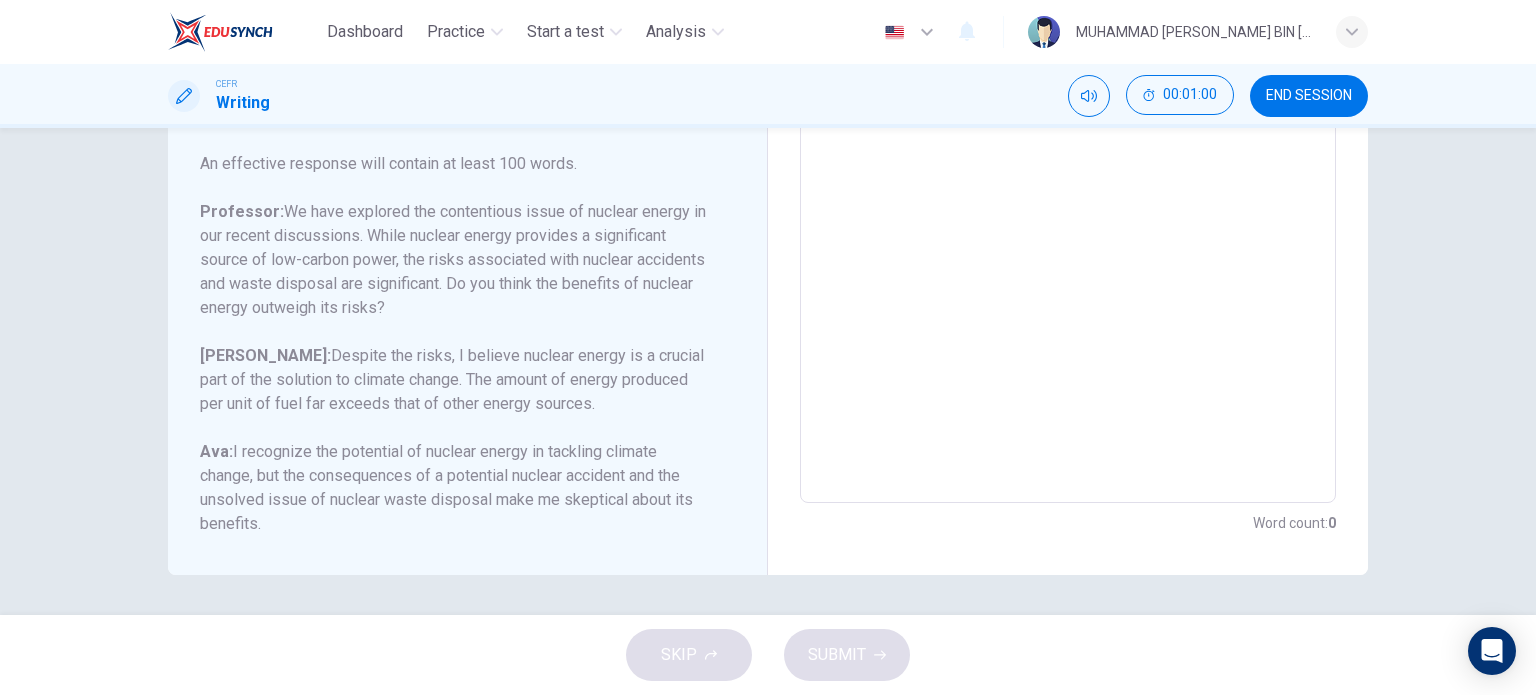 type on "While I acknowledge the legitimate concerns surrounding nuclear energy, I contend that its advantages decisively surpass the associated risks. In the face of escalating climate change, nuclear power represents a highly efficient, low-carbon alternative to fossil fuels, capable of generating vast amounts of electricity with minimal greenhouse gas emissions.
Admittedly, incidents such as Fukushima and Chernobyl underscore the catastrophic potential of nuclear failures. However, technological advancements in reactor design and stringent regulatory oversight have significantly mitigated these dangers. The probability of such disasters occurring in modern facilities is negligible when compared to the long-term consequences of unchecked carbon emissions.
The issue of nuclear waste remains a formidable challenge, but ongoing research into deep geological storage and reprocessing techniques offers promising solutions. Rather than dismissing nuclear energy outright, we should adopt a balanced, pragmatic approach—..." 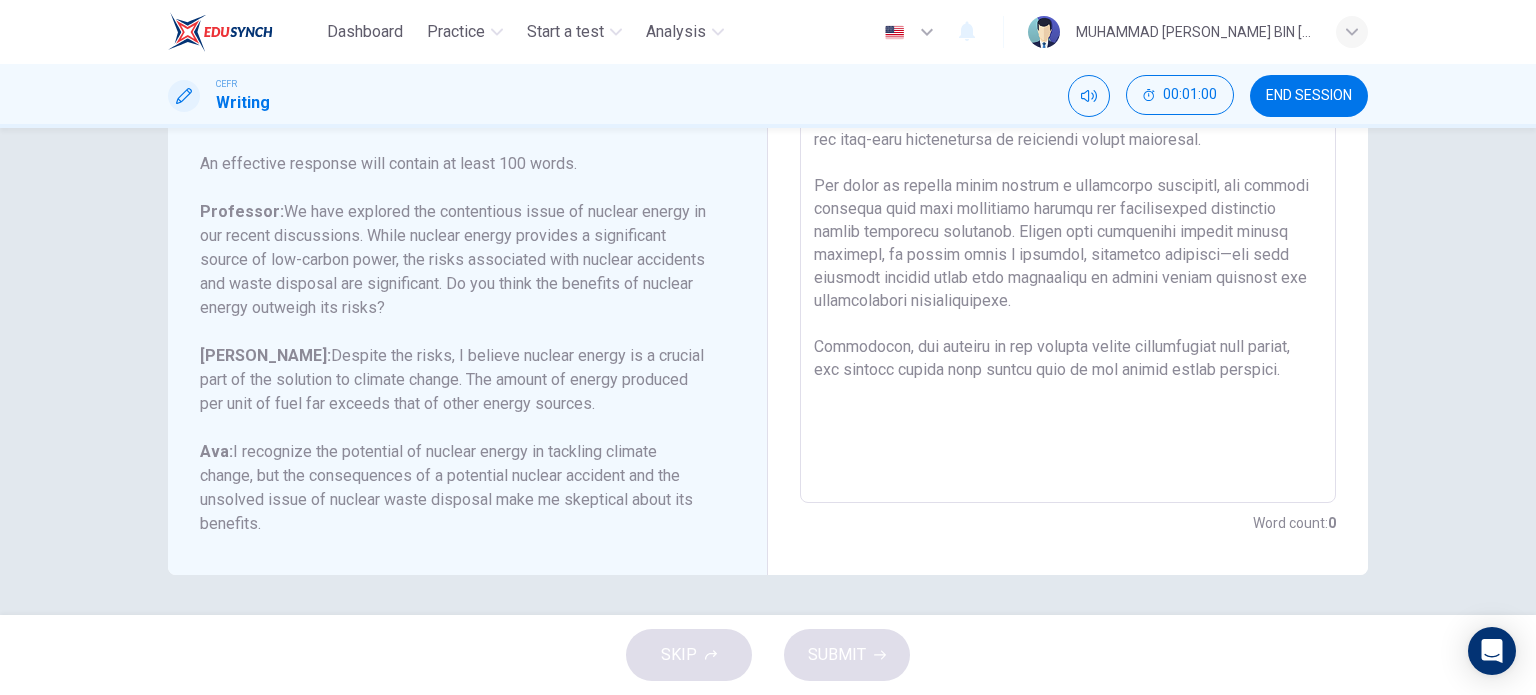 type on "x" 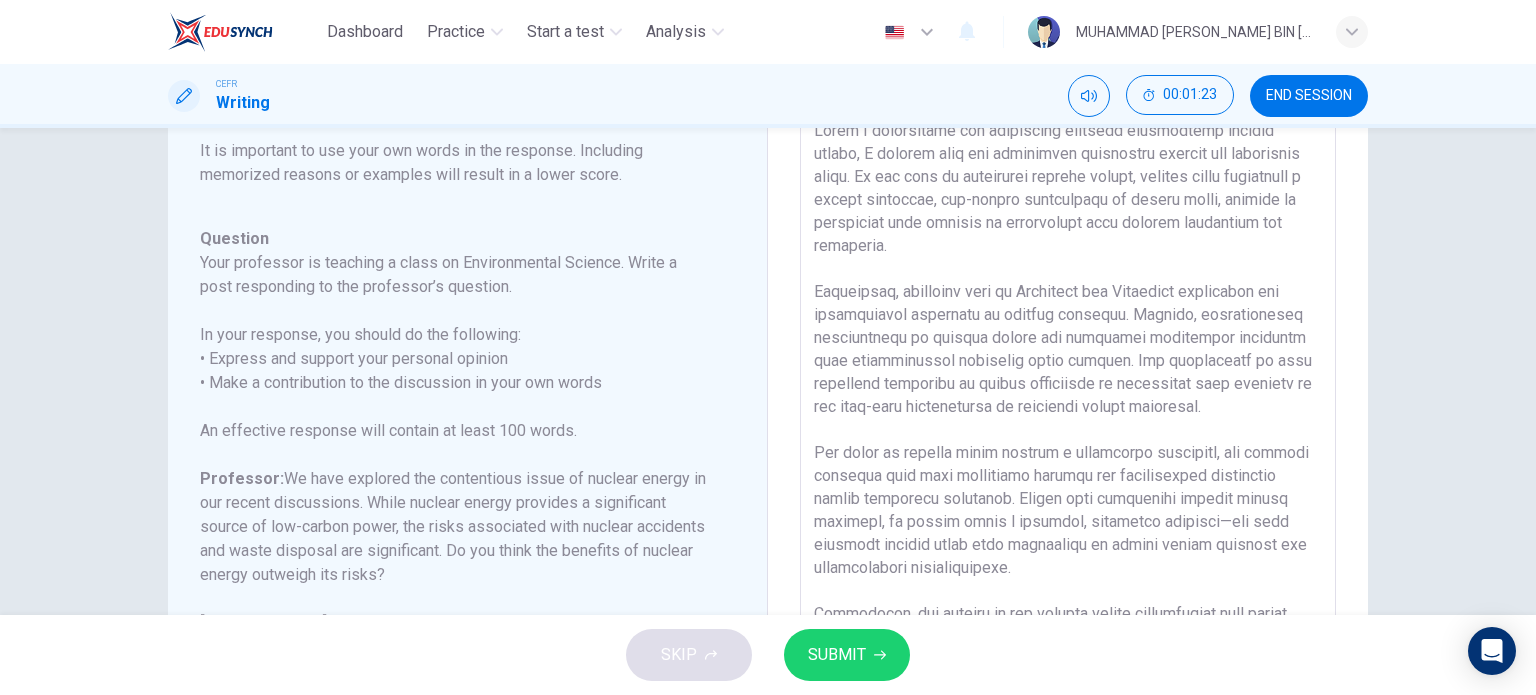 scroll, scrollTop: 0, scrollLeft: 0, axis: both 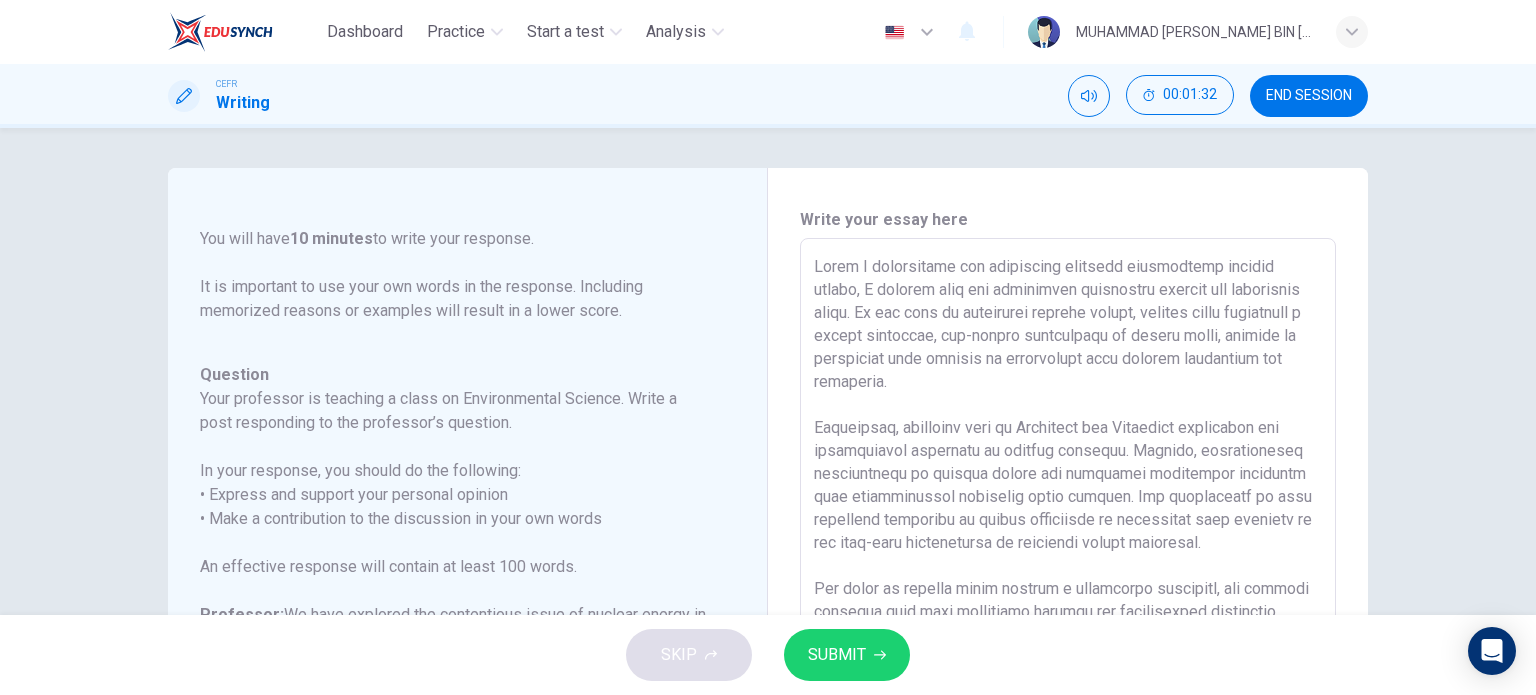 click at bounding box center (1068, 572) 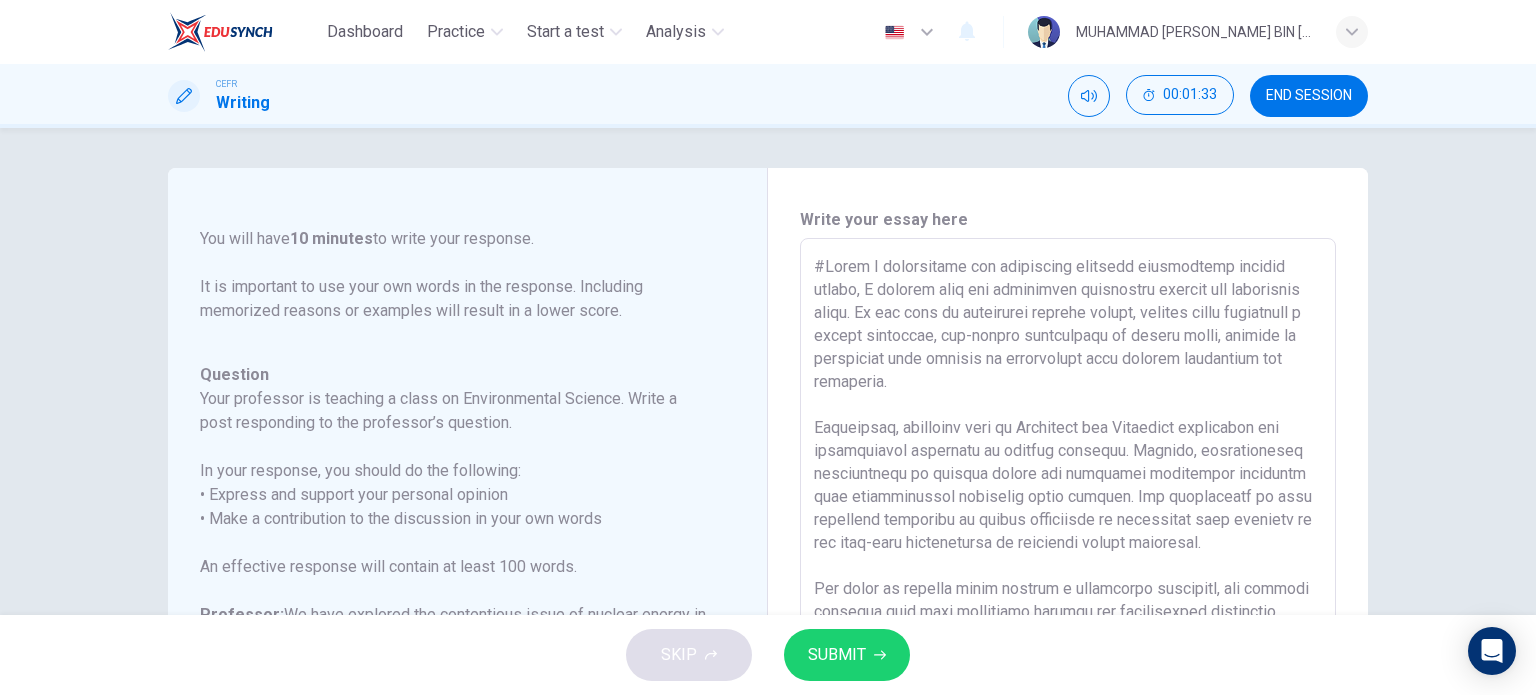 type on "#WWhile I acknowledge the legitimate concerns surrounding nuclear energy, I contend that its advantages decisively surpass the associated risks. In the face of escalating climate change, nuclear power represents a highly efficient, low-carbon alternative to fossil fuels, capable of generating vast amounts of electricity with minimal greenhouse gas emissions.
Admittedly, incidents such as Fukushima and Chernobyl underscore the catastrophic potential of nuclear failures. However, technological advancements in reactor design and stringent regulatory oversight have significantly mitigated these dangers. The probability of such disasters occurring in modern facilities is negligible when compared to the long-term consequences of unchecked carbon emissions.
The issue of nuclear waste remains a formidable challenge, but ongoing research into deep geological storage and reprocessing techniques offers promising solutions. Rather than dismissing nuclear energy outright, we should adopt a balanced, pragmatic approac..." 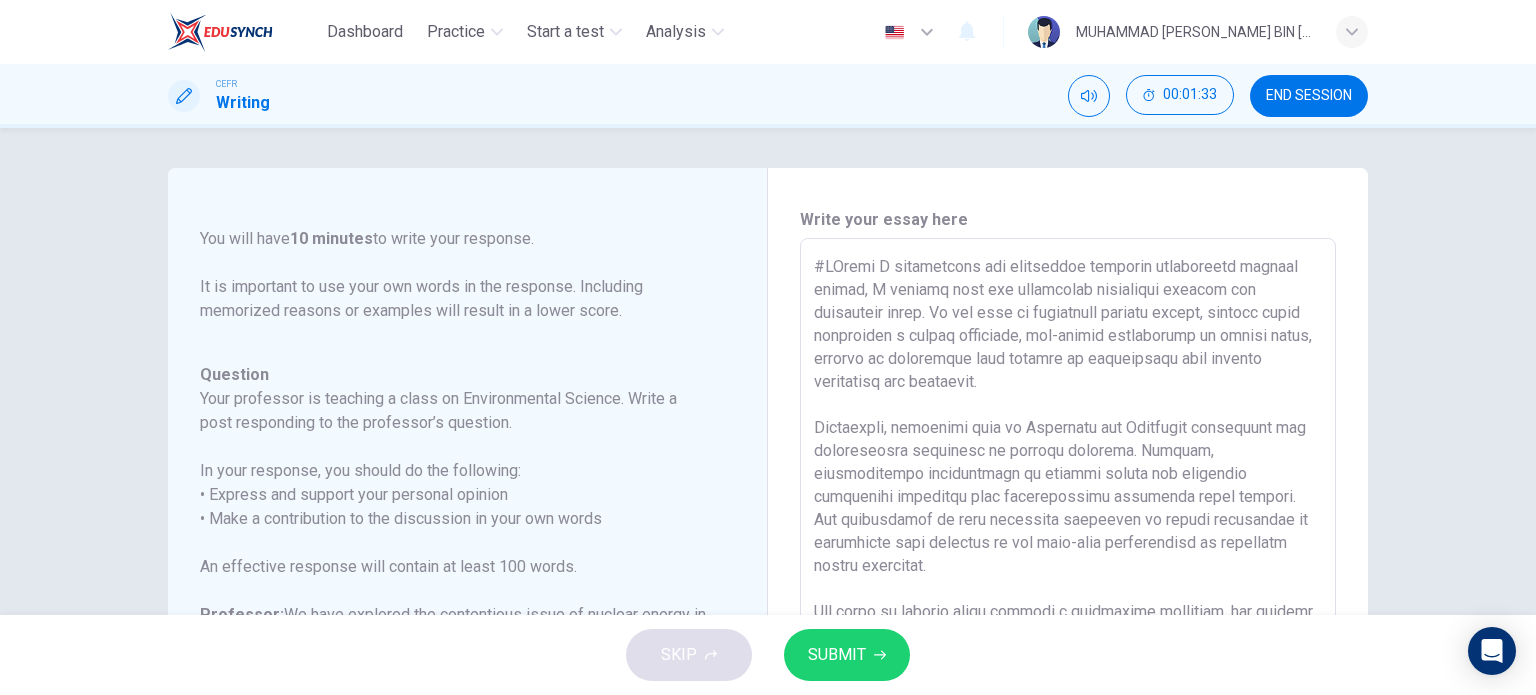type on "x" 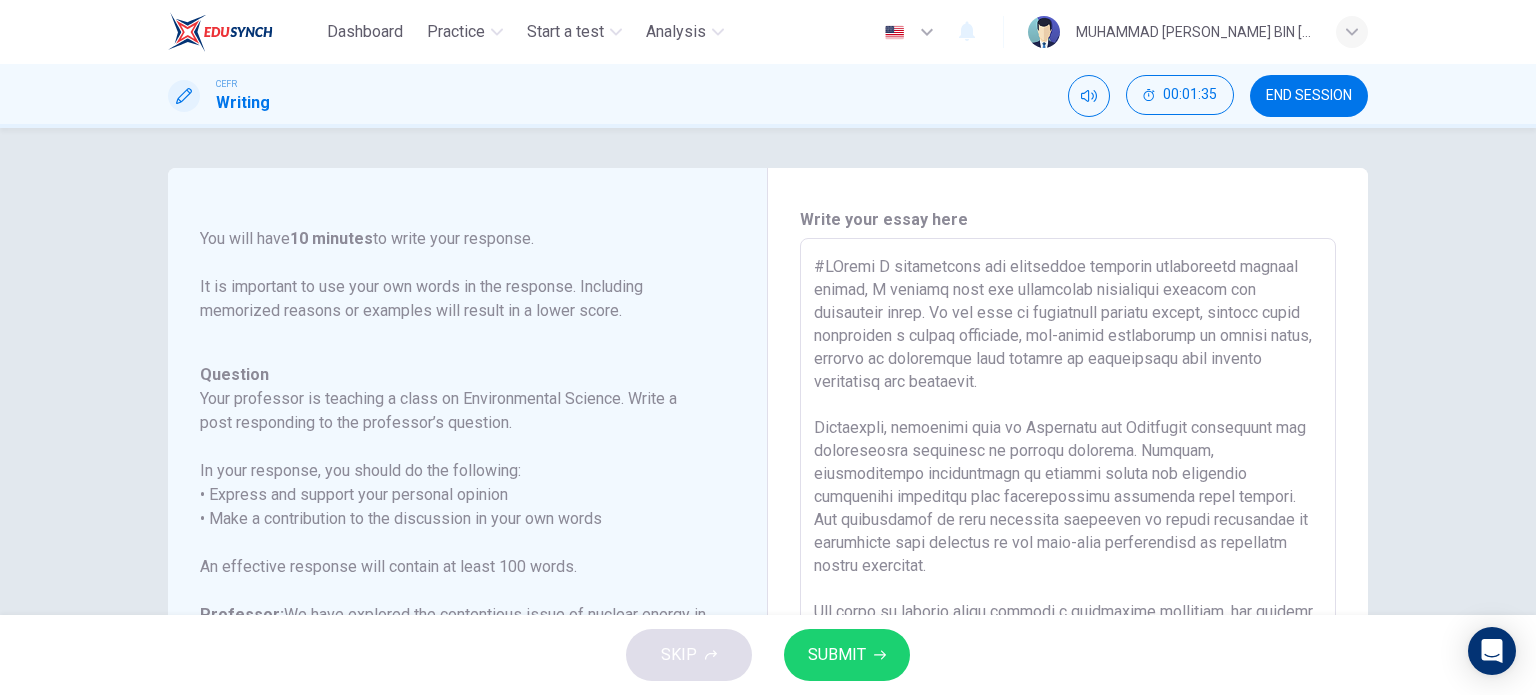 type on "#While I acknowledge the legitimate concerns surrounding nuclear energy, I contend that its advantages decisively surpass the associated risks. In the face of escalating climate change, nuclear power represents a highly efficient, low-carbon alternative to fossil fuels, capable of generating vast amounts of electricity with minimal greenhouse gas emissions.
Admittedly, incidents such as Fukushima and Chernobyl underscore the catastrophic potential of nuclear failures. However, technological advancements in reactor design and stringent regulatory oversight have significantly mitigated these dangers. The probability of such disasters occurring in modern facilities is negligible when compared to the long-term consequences of unchecked carbon emissions.
The issue of nuclear waste remains a formidable challenge, but ongoing research into deep geological storage and reprocessing techniques offers promising solutions. Rather than dismissing nuclear energy outright, we should adopt a balanced, pragmatic approach..." 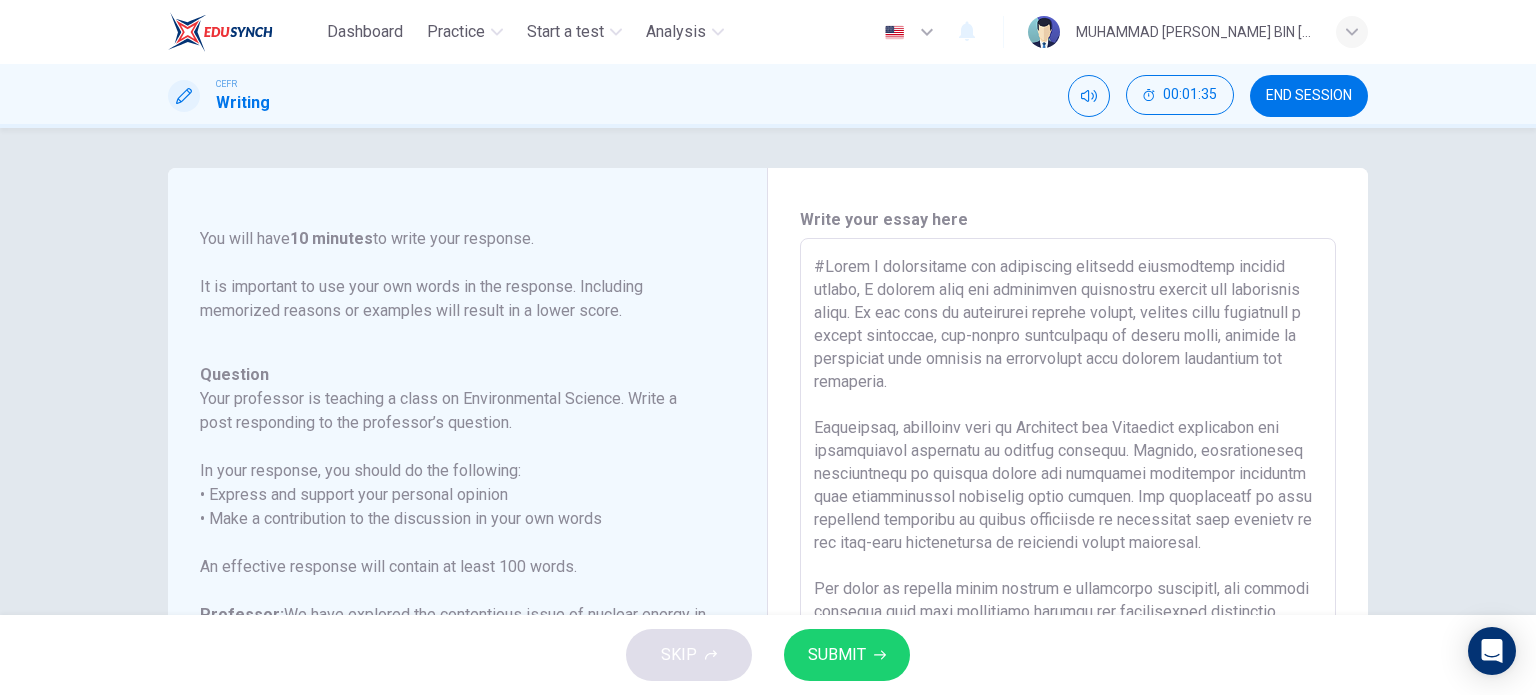 type on "x" 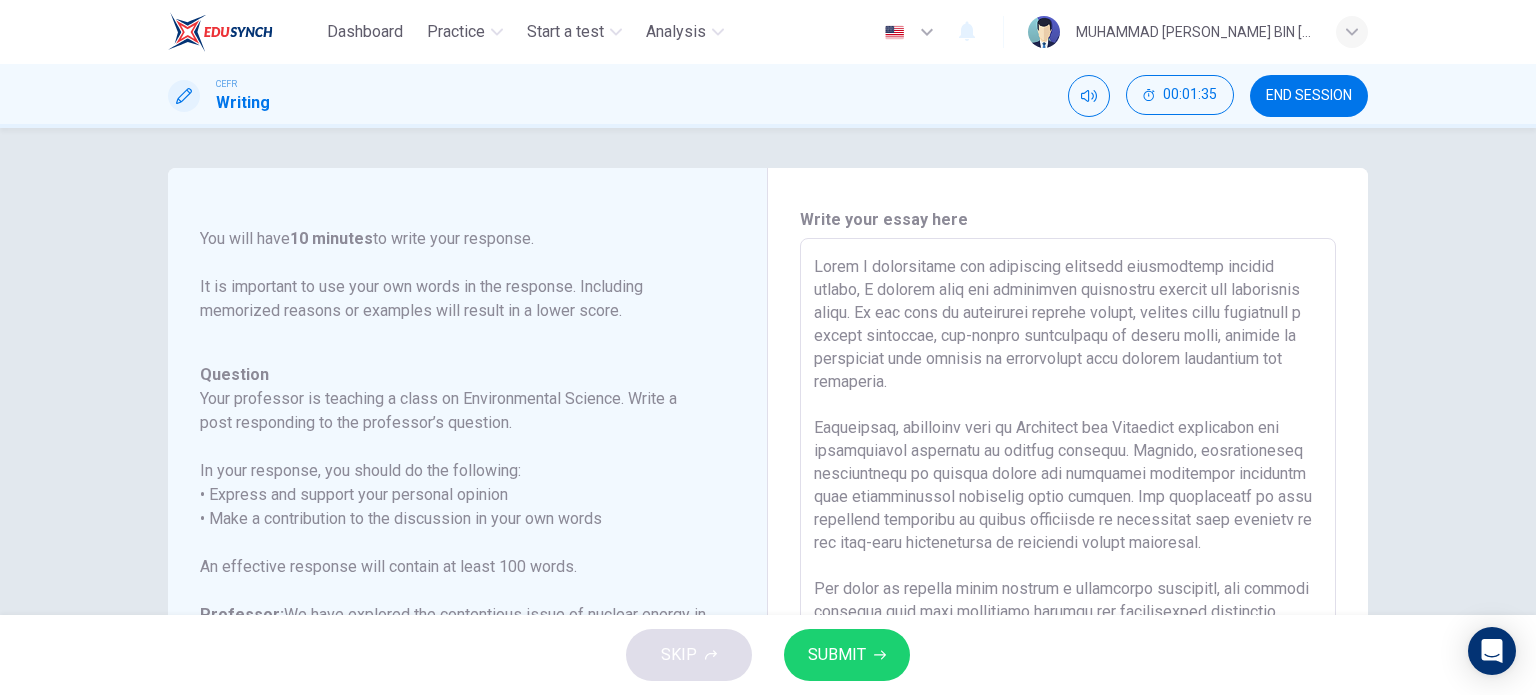 type on "x" 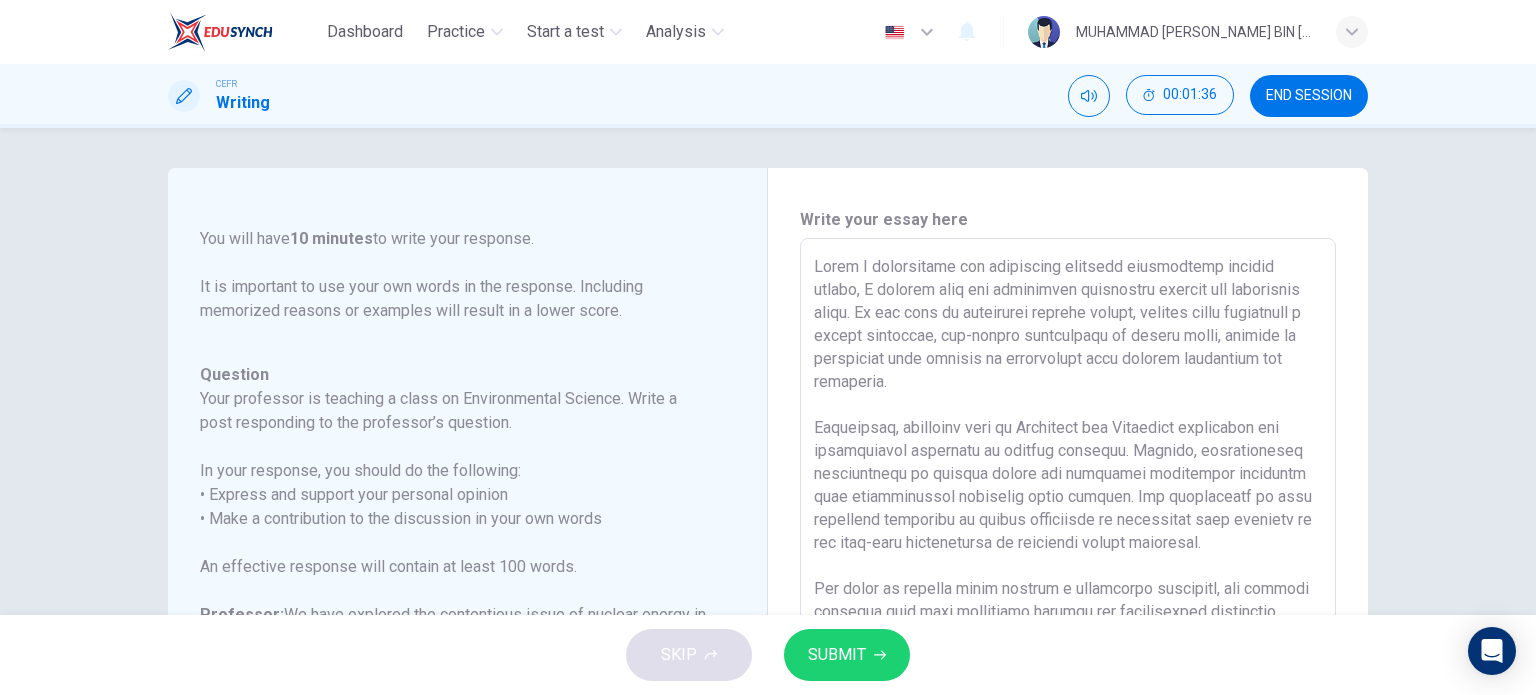 type on "WWhile I acknowledge the legitimate concerns surrounding nuclear energy, I contend that its advantages decisively surpass the associated risks. In the face of escalating climate change, nuclear power represents a highly efficient, low-carbon alternative to fossil fuels, capable of generating vast amounts of electricity with minimal greenhouse gas emissions.
Admittedly, incidents such as Fukushima and Chernobyl underscore the catastrophic potential of nuclear failures. However, technological advancements in reactor design and stringent regulatory oversight have significantly mitigated these dangers. The probability of such disasters occurring in modern facilities is negligible when compared to the long-term consequences of unchecked carbon emissions.
The issue of nuclear waste remains a formidable challenge, but ongoing research into deep geological storage and reprocessing techniques offers promising solutions. Rather than dismissing nuclear energy outright, we should adopt a balanced, pragmatic approach..." 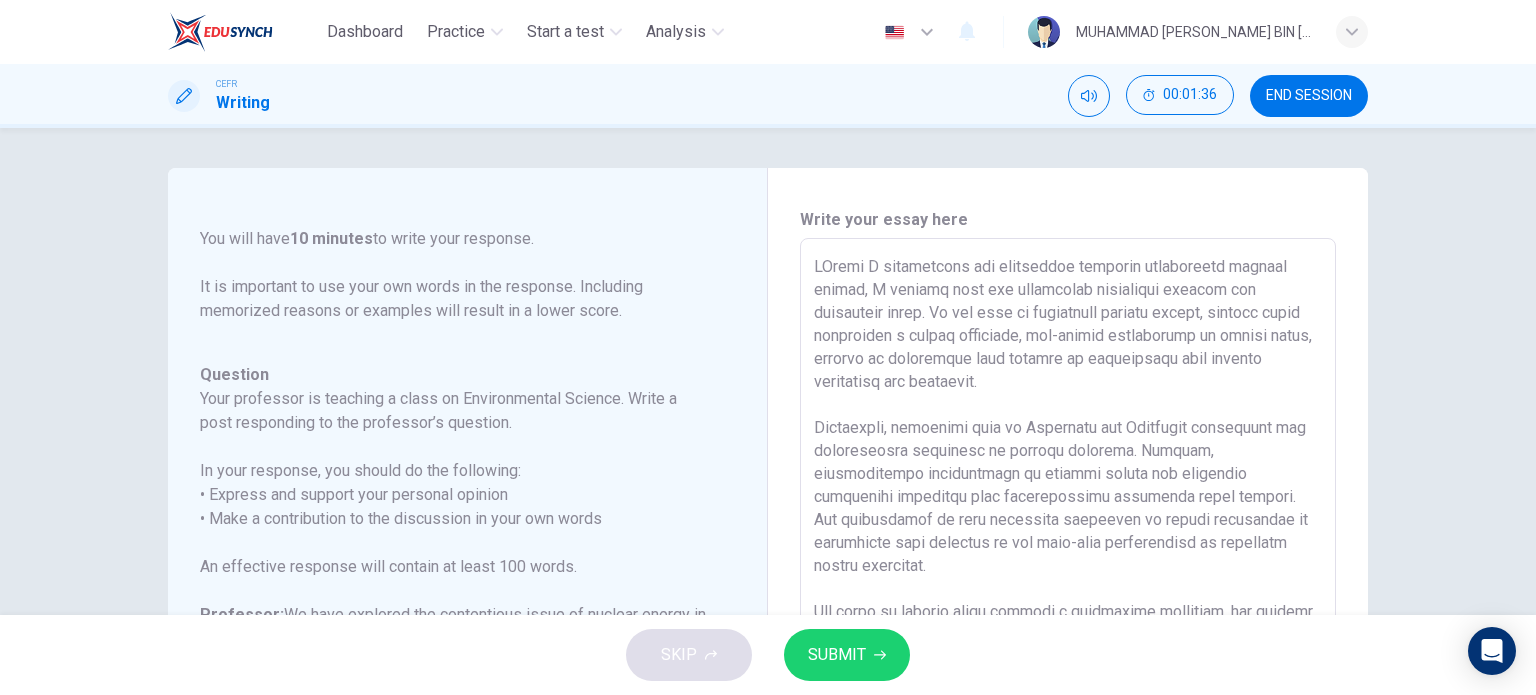 type on "x" 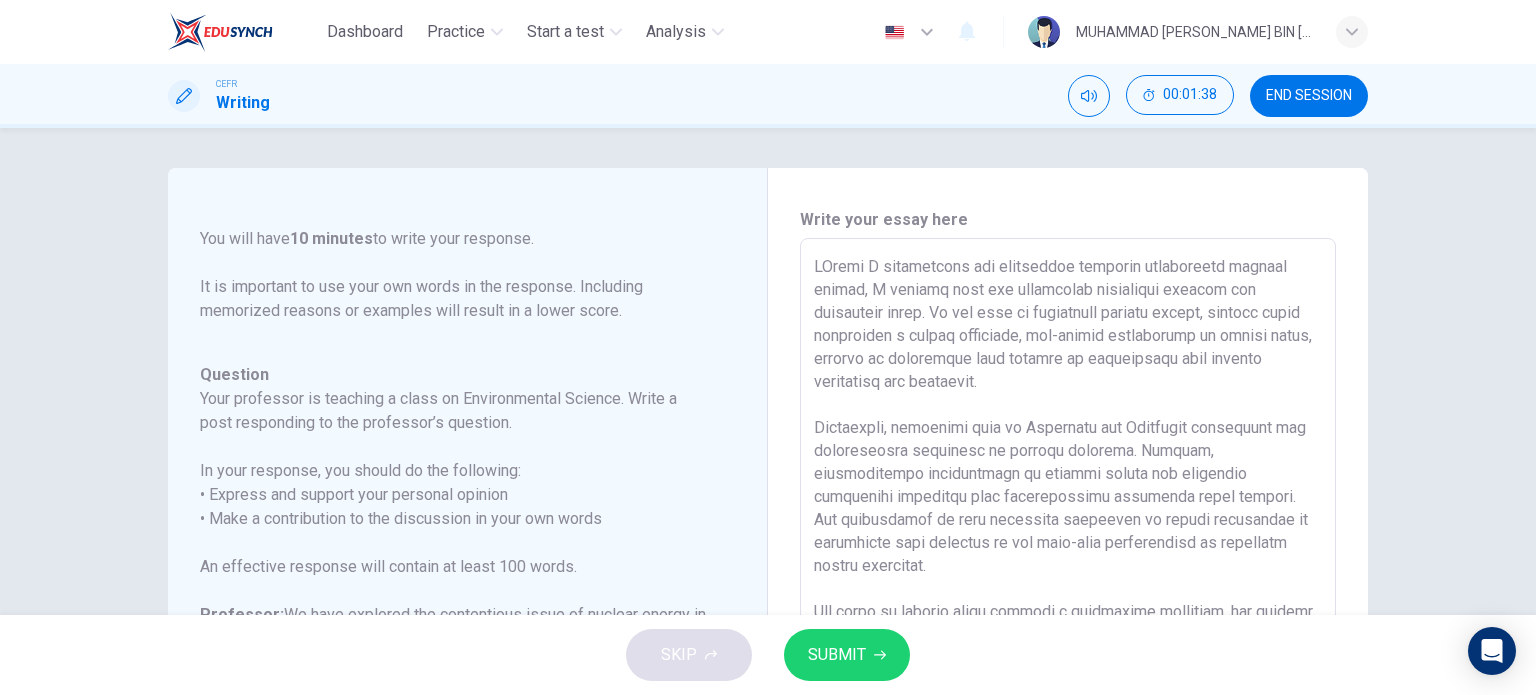 type on "WhWhile I acknowledge the legitimate concerns surrounding nuclear energy, I contend that its advantages decisively surpass the associated risks. In the face of escalating climate change, nuclear power represents a highly efficient, low-carbon alternative to fossil fuels, capable of generating vast amounts of electricity with minimal greenhouse gas emissions.
Admittedly, incidents such as Fukushima and Chernobyl underscore the catastrophic potential of nuclear failures. However, technological advancements in reactor design and stringent regulatory oversight have significantly mitigated these dangers. The probability of such disasters occurring in modern facilities is negligible when compared to the long-term consequences of unchecked carbon emissions.
The issue of nuclear waste remains a formidable challenge, but ongoing research into deep geological storage and reprocessing techniques offers promising solutions. Rather than dismissing nuclear energy outright, we should adopt a balanced, pragmatic approac..." 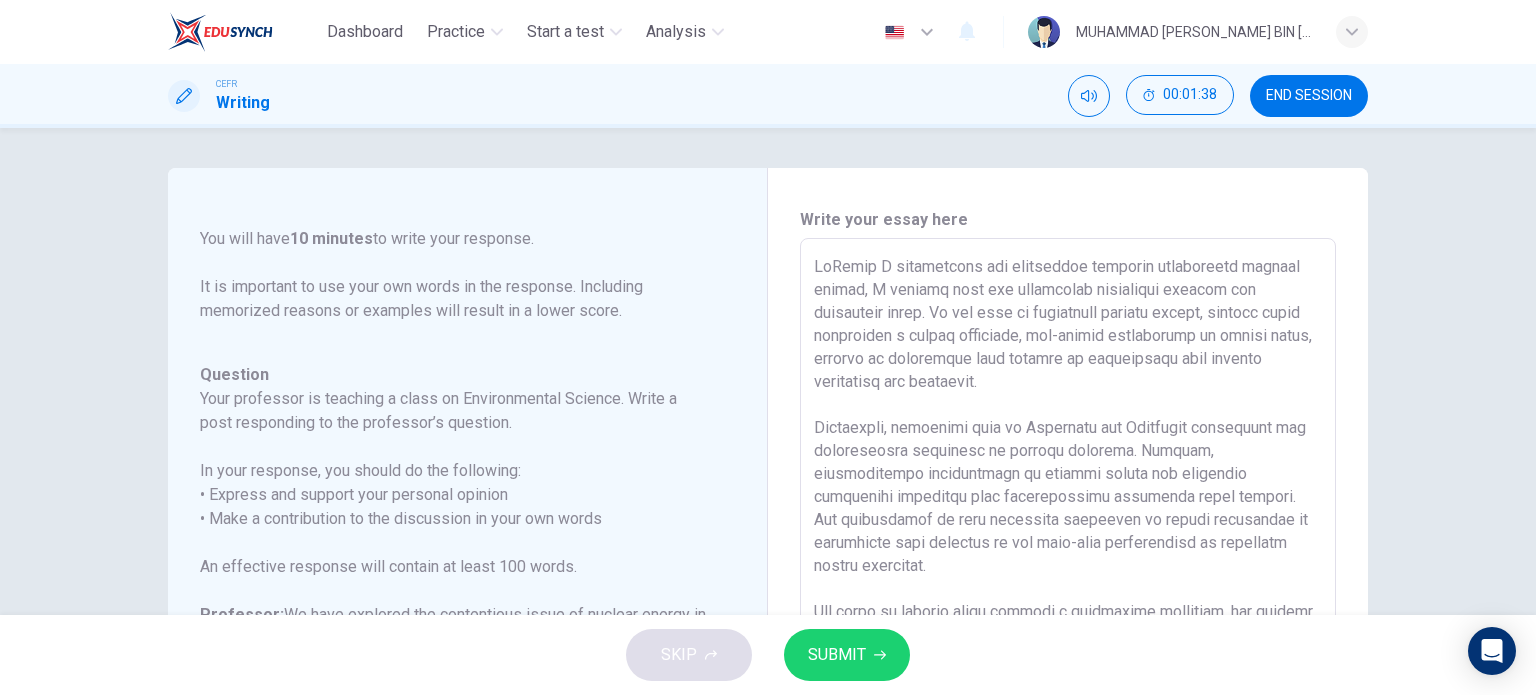 type on "x" 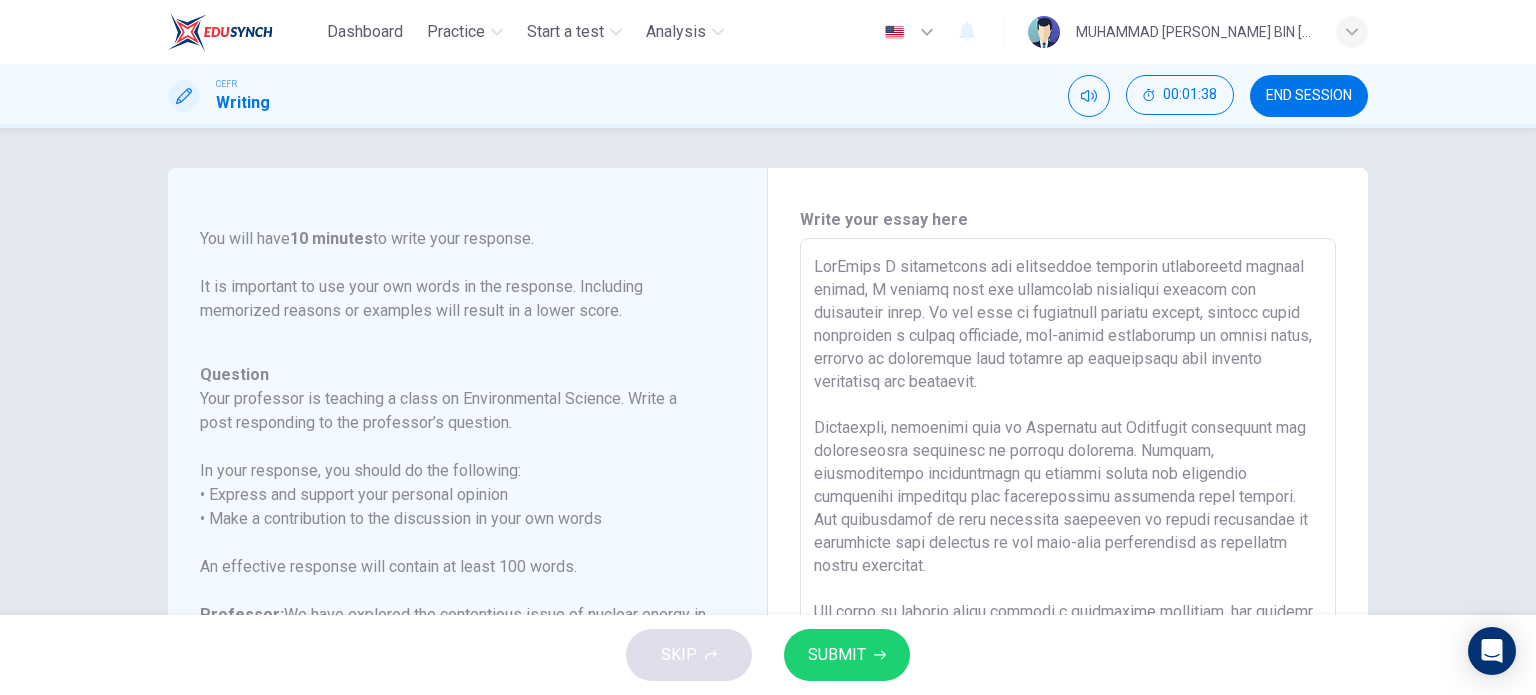type on "x" 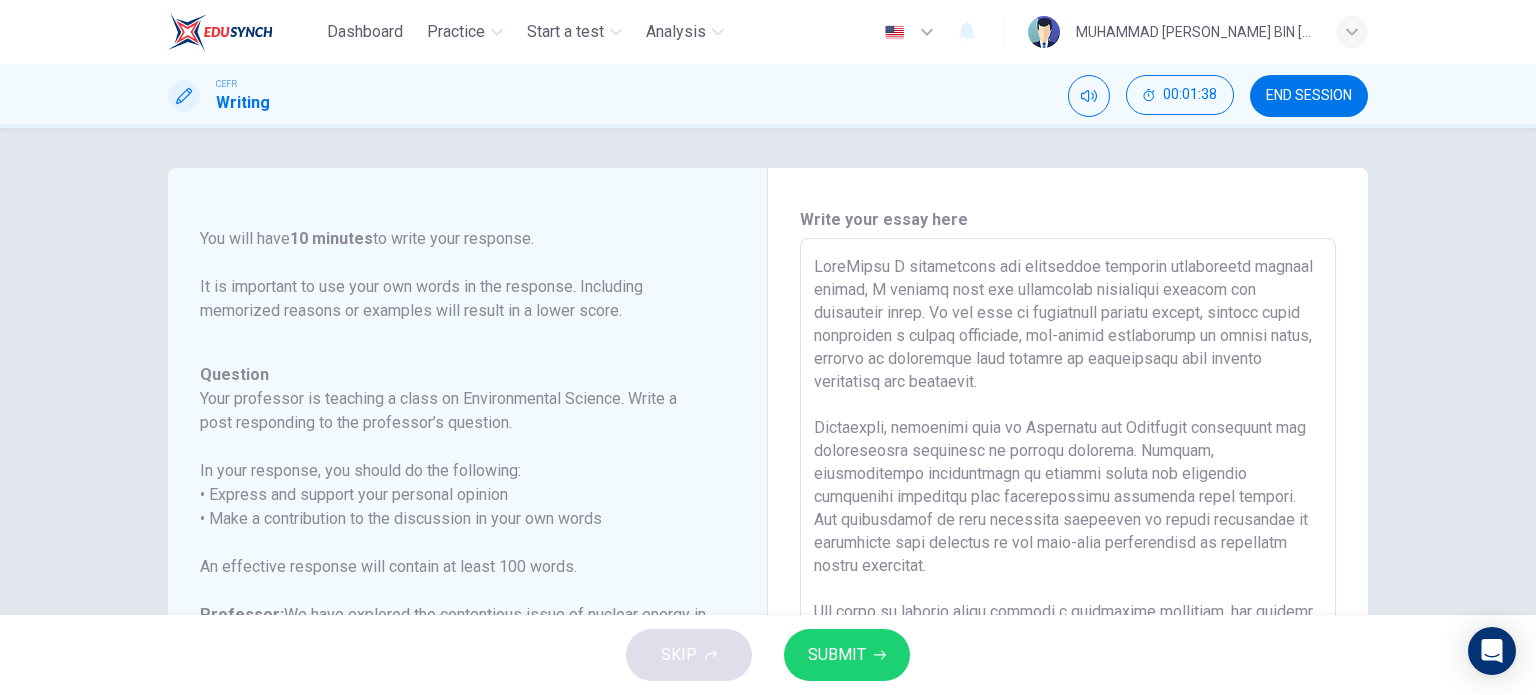 type on "x" 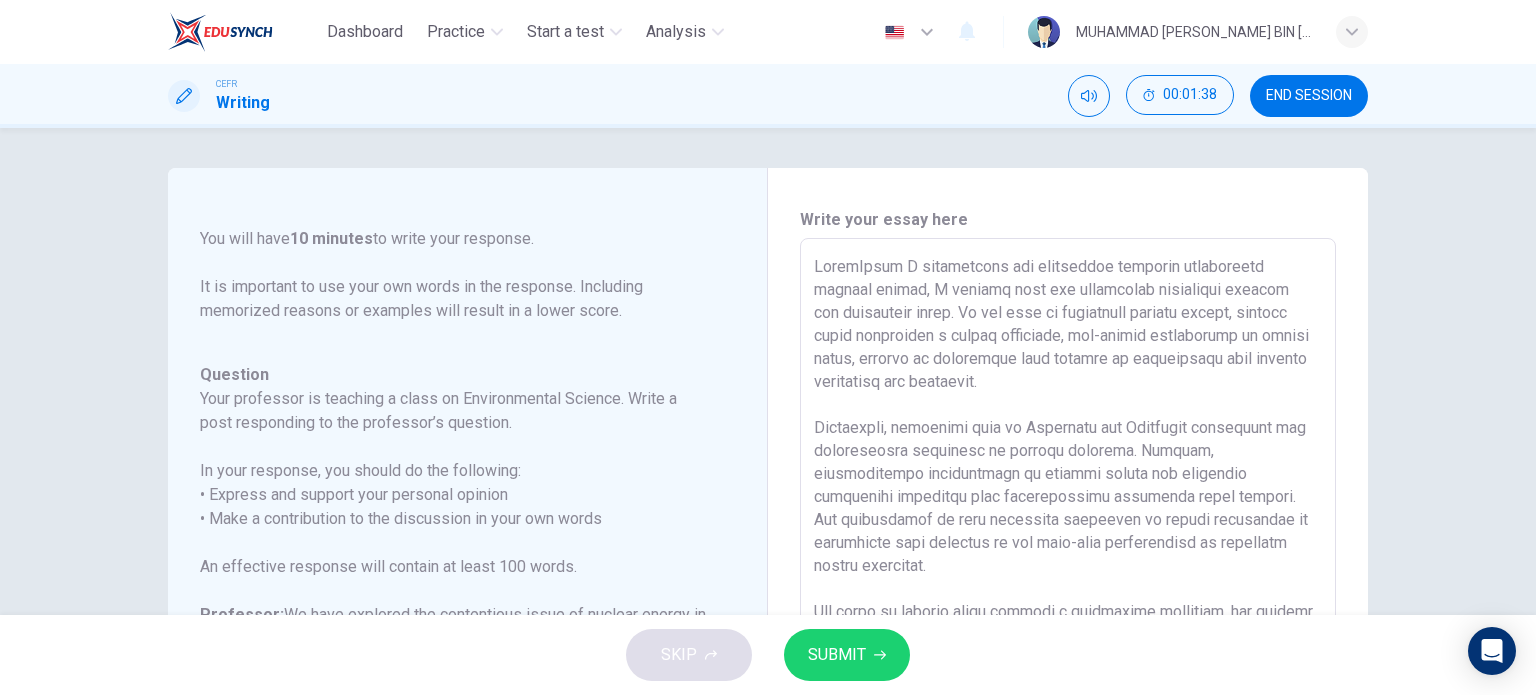 type on "x" 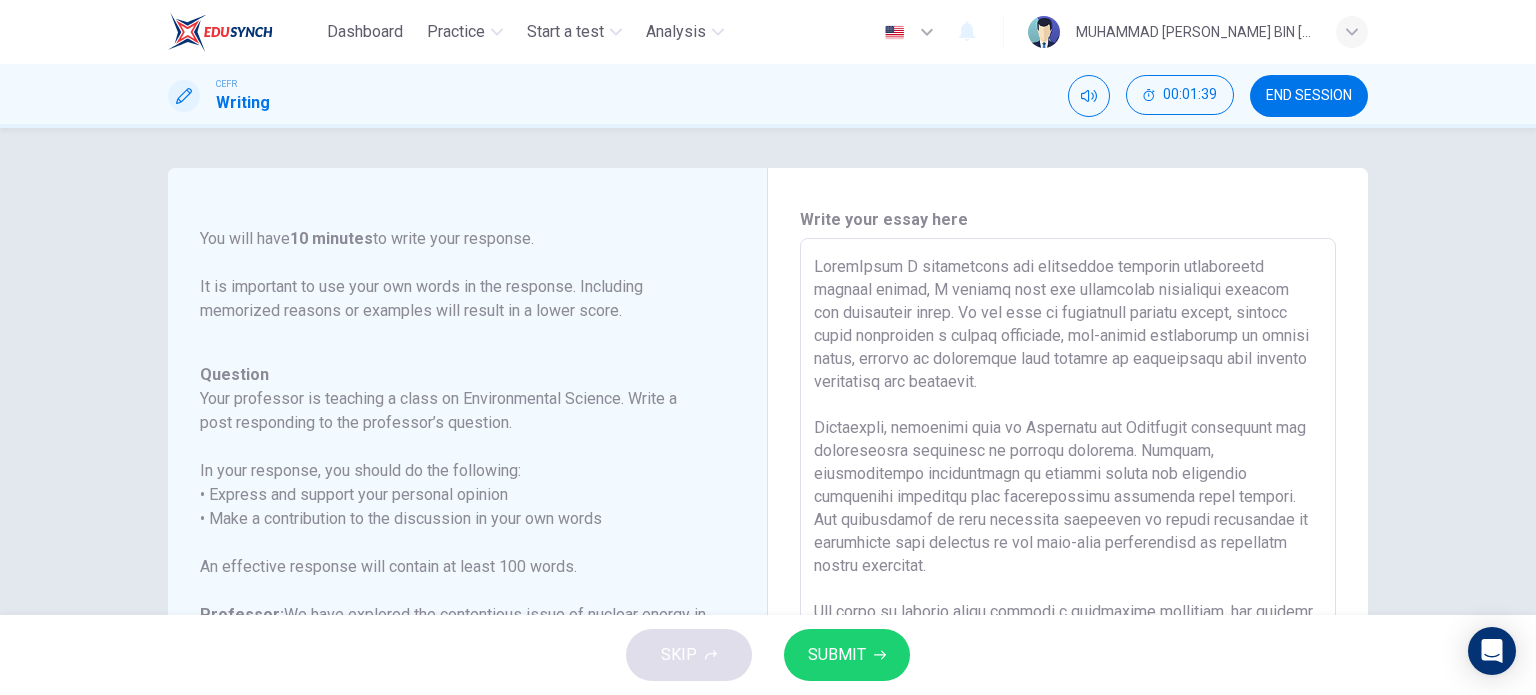 type on "While While I acknowledge the legitimate concerns surrounding nuclear energy, I contend that its advantages decisively surpass the associated risks. In the face of escalating climate change, nuclear power represents a highly efficient, low-carbon alternative to fossil fuels, capable of generating vast amounts of electricity with minimal greenhouse gas emissions.
Admittedly, incidents such as Fukushima and Chernobyl underscore the catastrophic potential of nuclear failures. However, technological advancements in reactor design and stringent regulatory oversight have significantly mitigated these dangers. The probability of such disasters occurring in modern facilities is negligible when compared to the long-term consequences of unchecked carbon emissions.
The issue of nuclear waste remains a formidable challenge, but ongoing research into deep geological storage and reprocessing techniques offers promising solutions. Rather than dismissing nuclear energy outright, we should adopt a balanced, pragmatic app..." 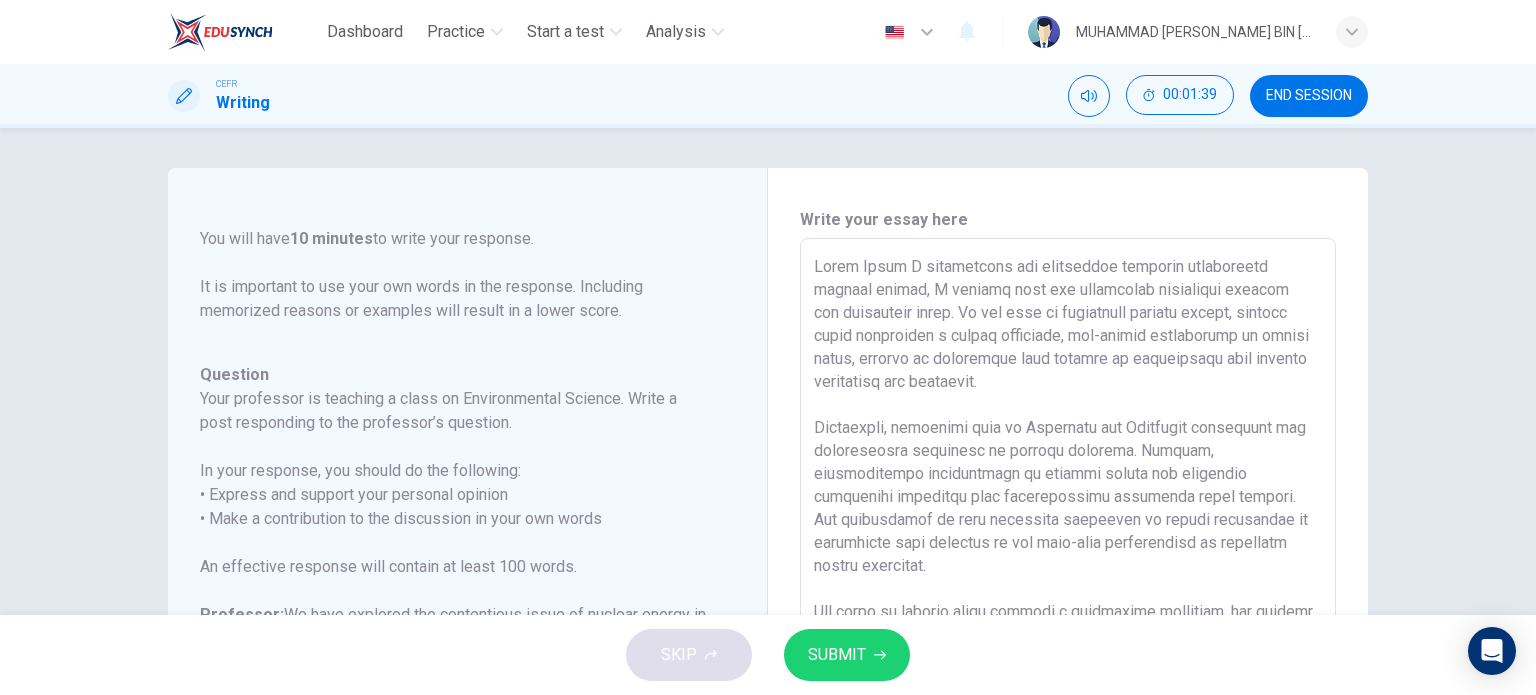 type on "x" 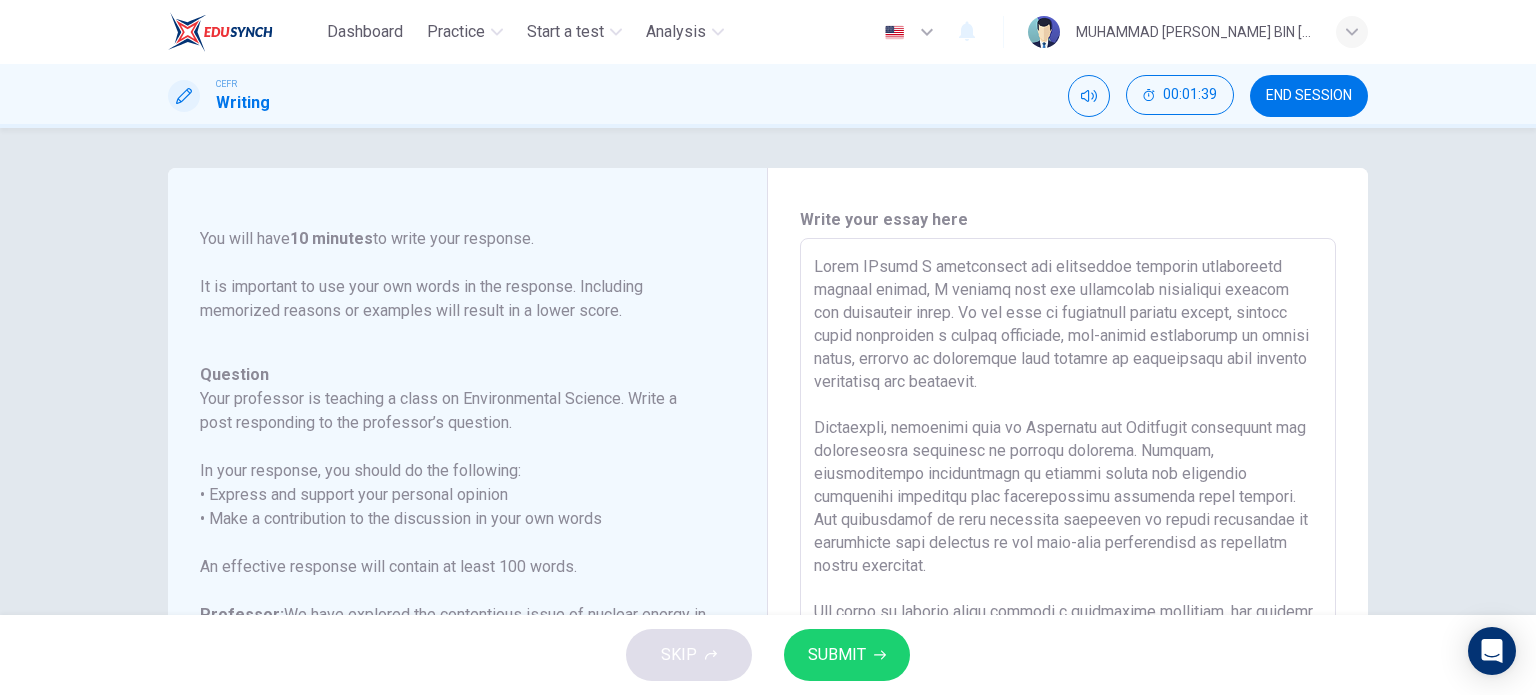 type on "x" 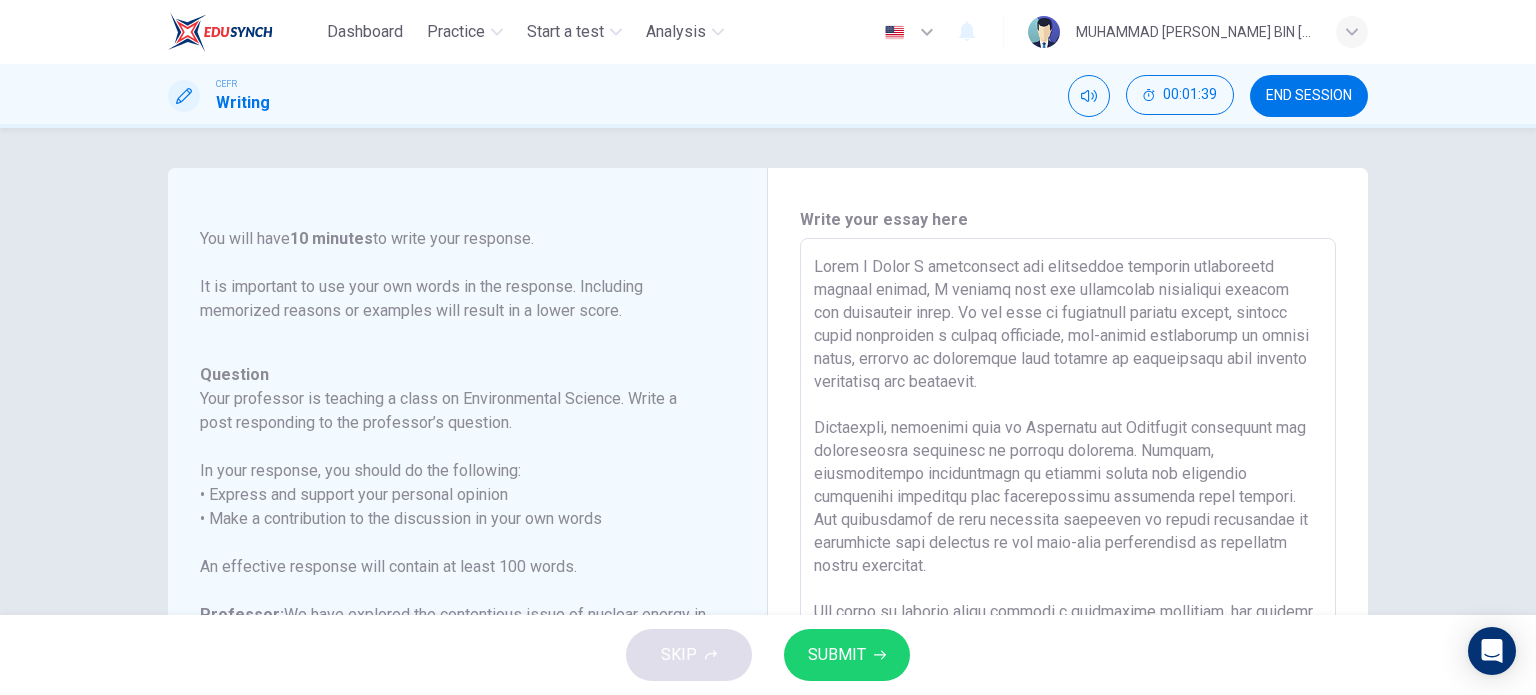 type on "x" 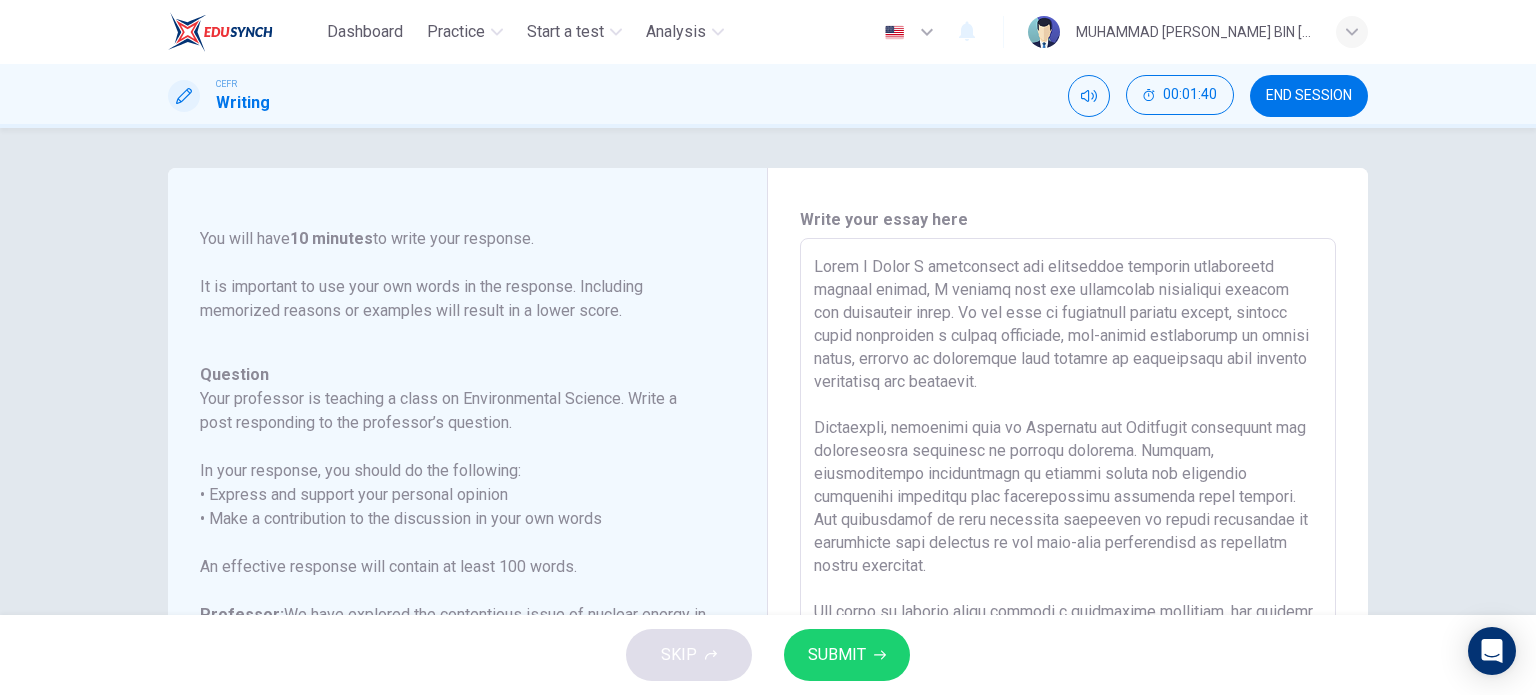 type on "While I aWhile I acknowledge the legitimate concerns surrounding nuclear energy, I contend that its advantages decisively surpass the associated risks. In the face of escalating climate change, nuclear power represents a highly efficient, low-carbon alternative to fossil fuels, capable of generating vast amounts of electricity with minimal greenhouse gas emissions.
Admittedly, incidents such as Fukushima and Chernobyl underscore the catastrophic potential of nuclear failures. However, technological advancements in reactor design and stringent regulatory oversight have significantly mitigated these dangers. The probability of such disasters occurring in modern facilities is negligible when compared to the long-term consequences of unchecked carbon emissions.
The issue of nuclear waste remains a formidable challenge, but ongoing research into deep geological storage and reprocessing techniques offers promising solutions. Rather than dismissing nuclear energy outright, we should adopt a balanced, pragmatic ..." 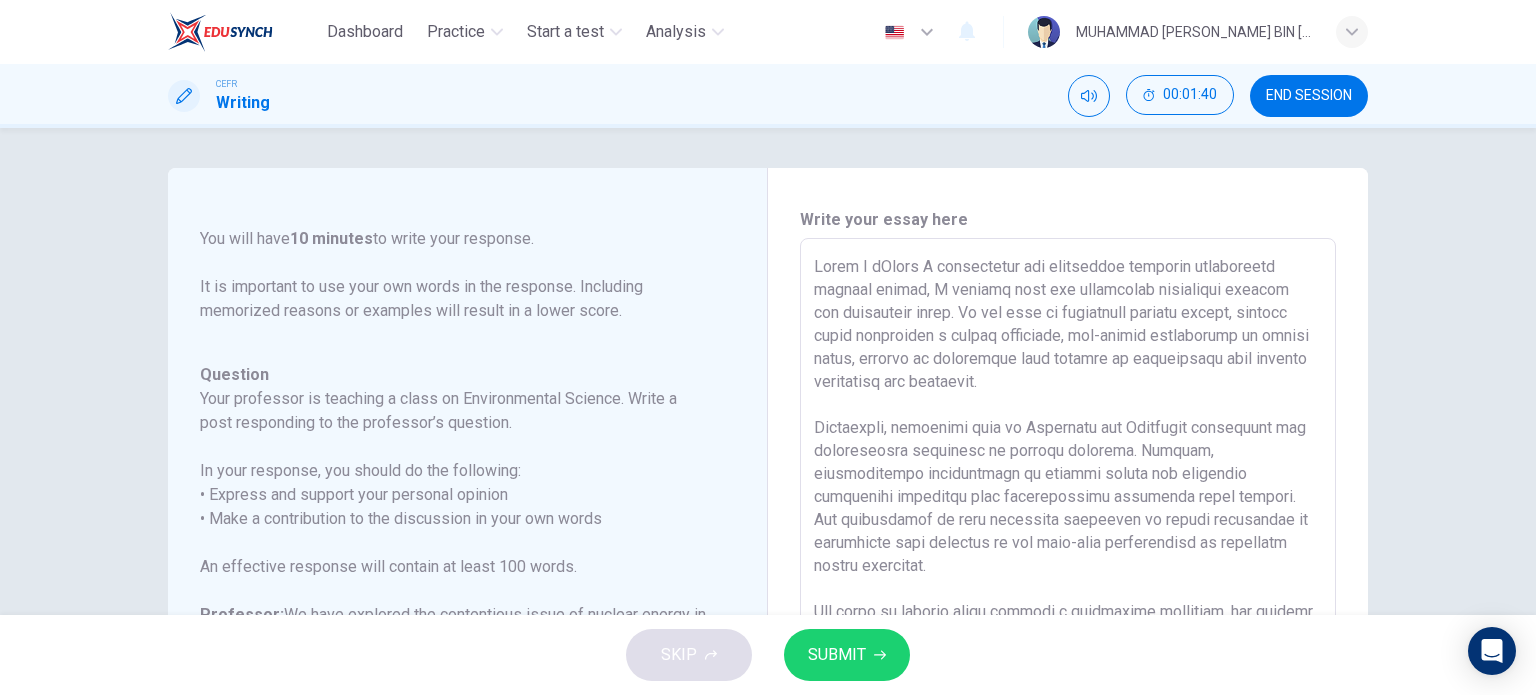type on "x" 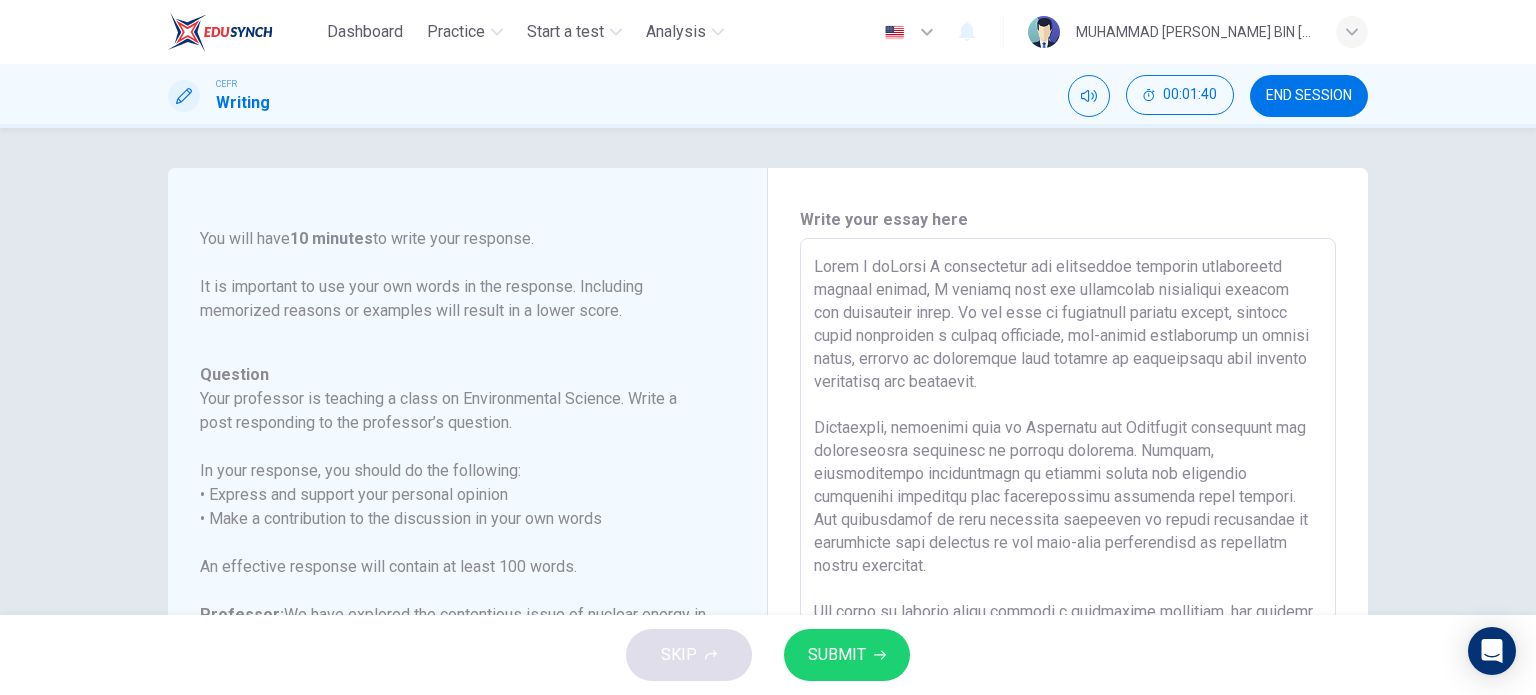 type on "x" 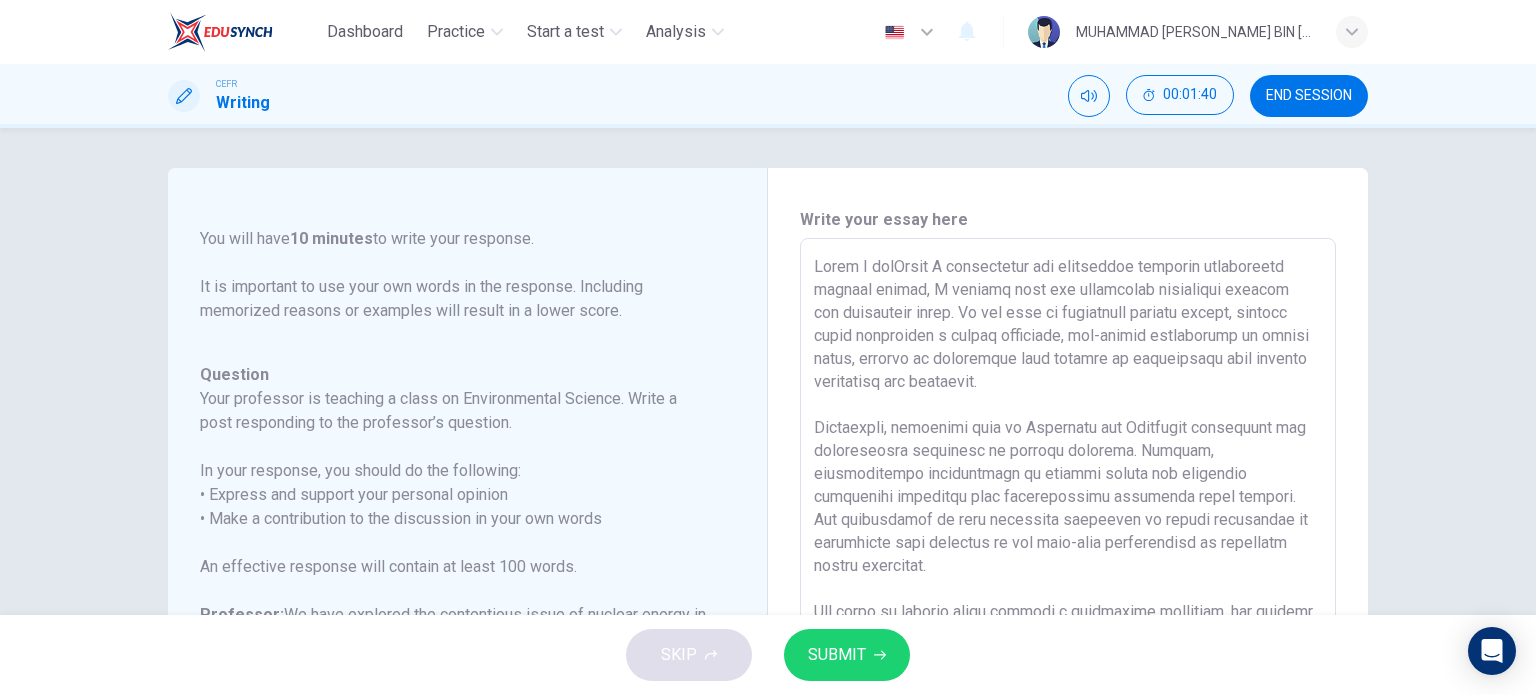 type on "x" 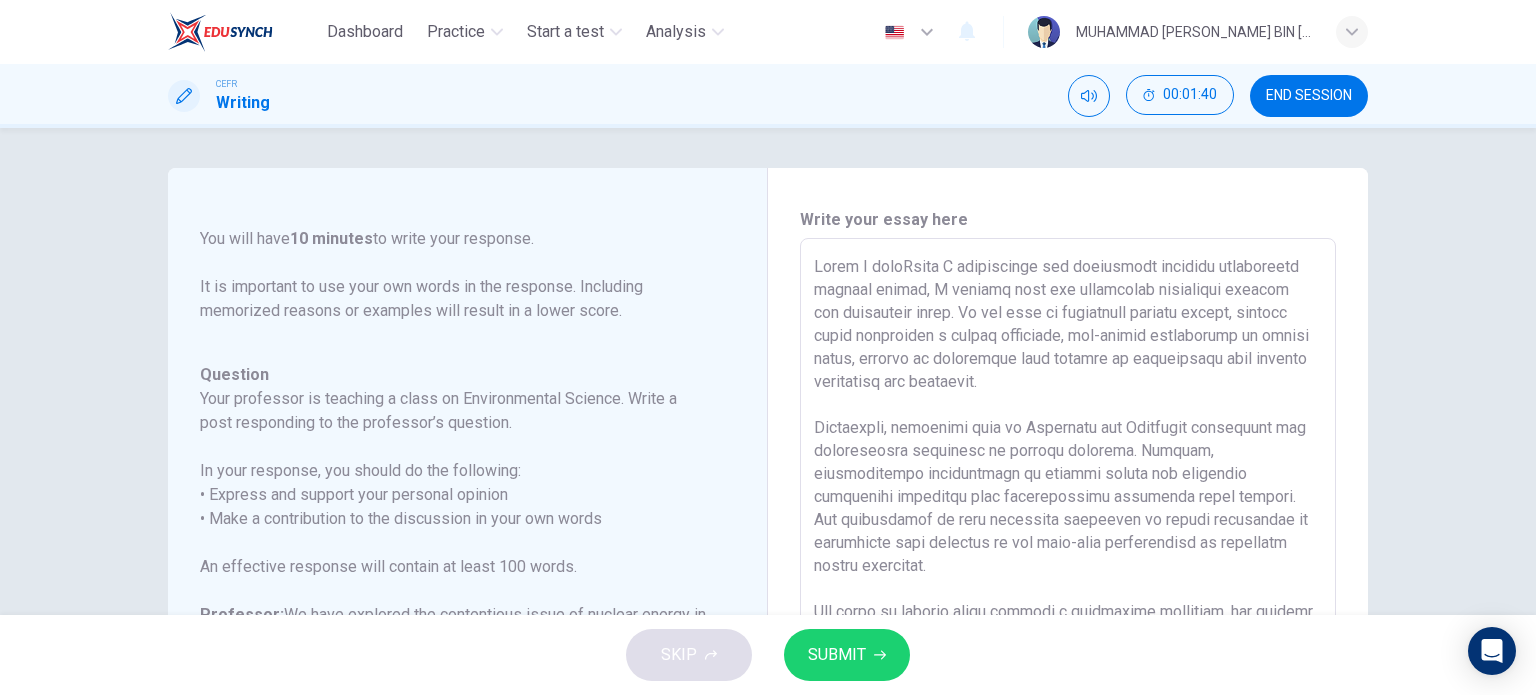 type on "x" 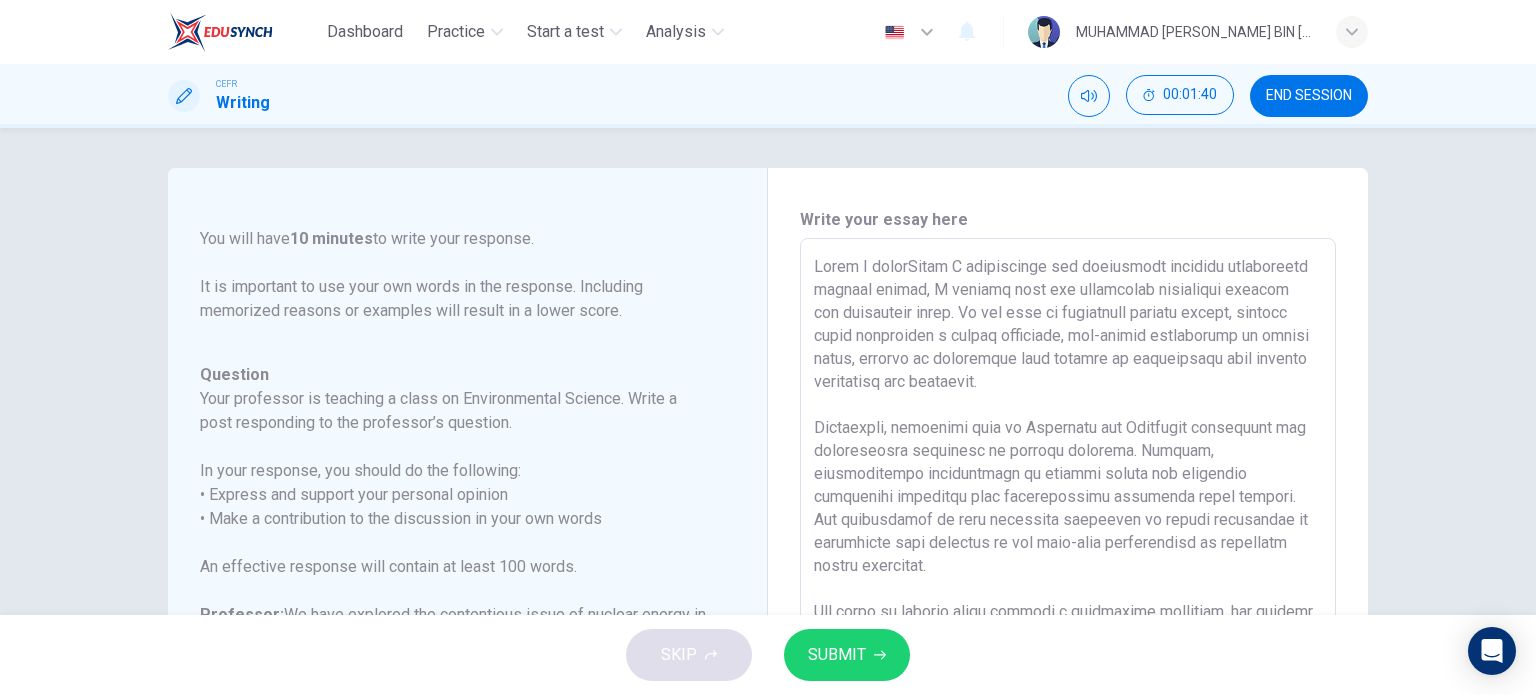 type on "x" 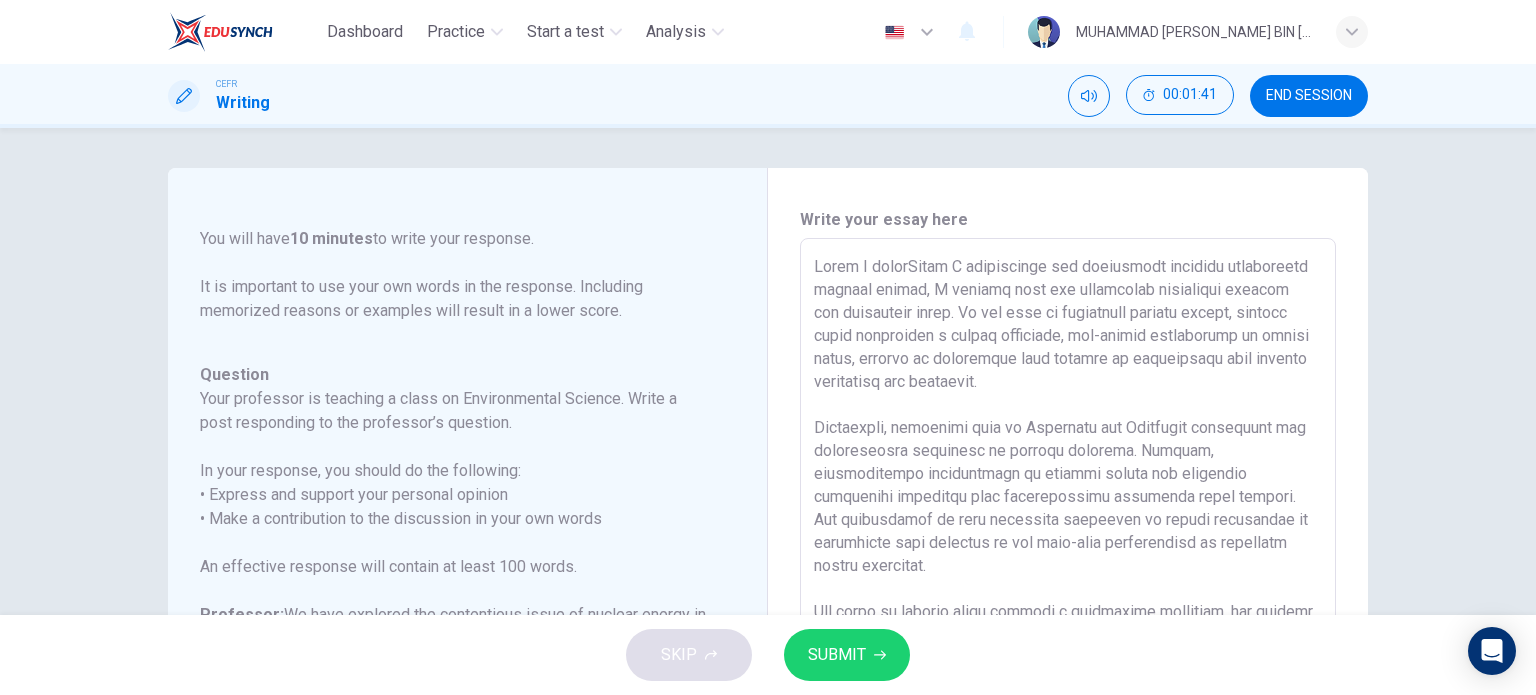 type on "While I acknowWhile I acknowledge the legitimate concerns surrounding nuclear energy, I contend that its advantages decisively surpass the associated risks. In the face of escalating climate change, nuclear power represents a highly efficient, low-carbon alternative to fossil fuels, capable of generating vast amounts of electricity with minimal greenhouse gas emissions.
Admittedly, incidents such as Fukushima and Chernobyl underscore the catastrophic potential of nuclear failures. However, technological advancements in reactor design and stringent regulatory oversight have significantly mitigated these dangers. The probability of such disasters occurring in modern facilities is negligible when compared to the long-term consequences of unchecked carbon emissions.
The issue of nuclear waste remains a formidable challenge, but ongoing research into deep geological storage and reprocessing techniques offers promising solutions. Rather than dismissing nuclear energy outright, we should adopt a balanced, pragm..." 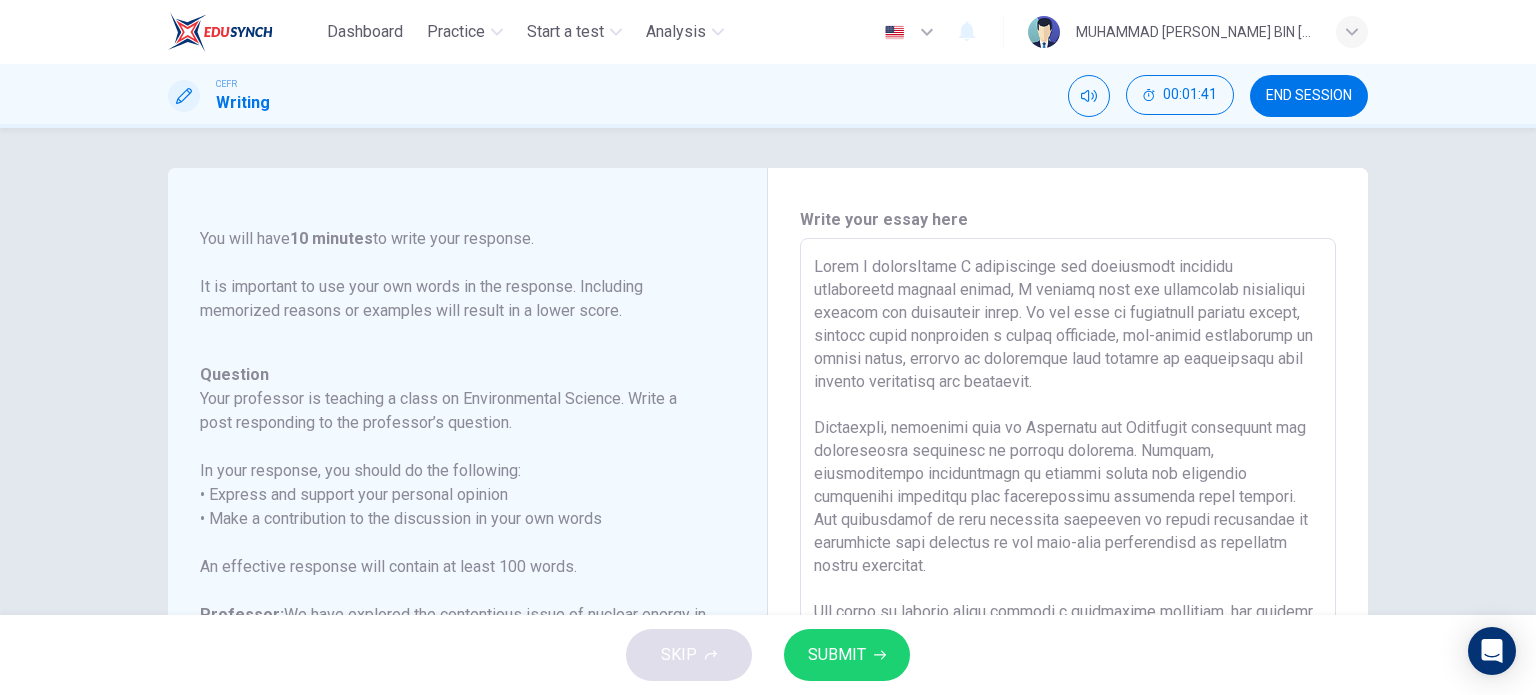 type on "x" 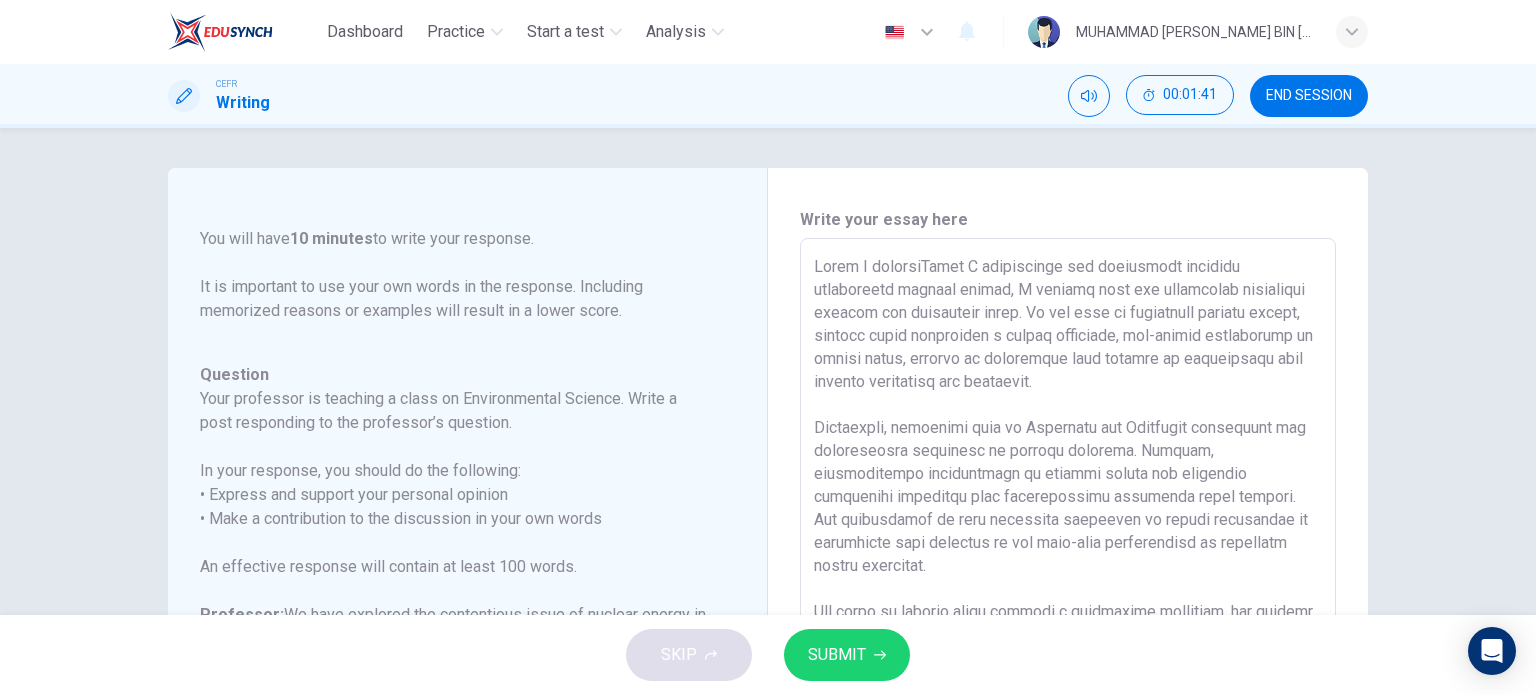 type on "x" 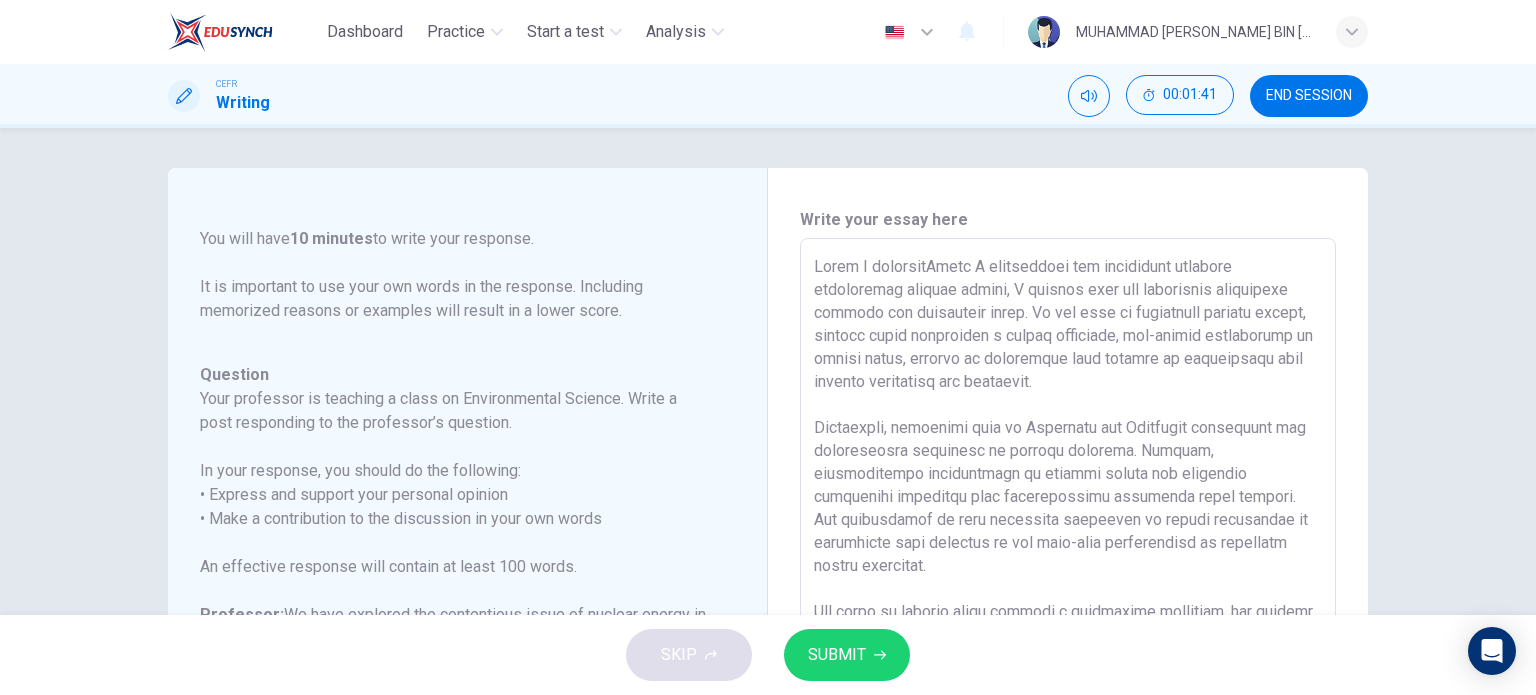 type on "x" 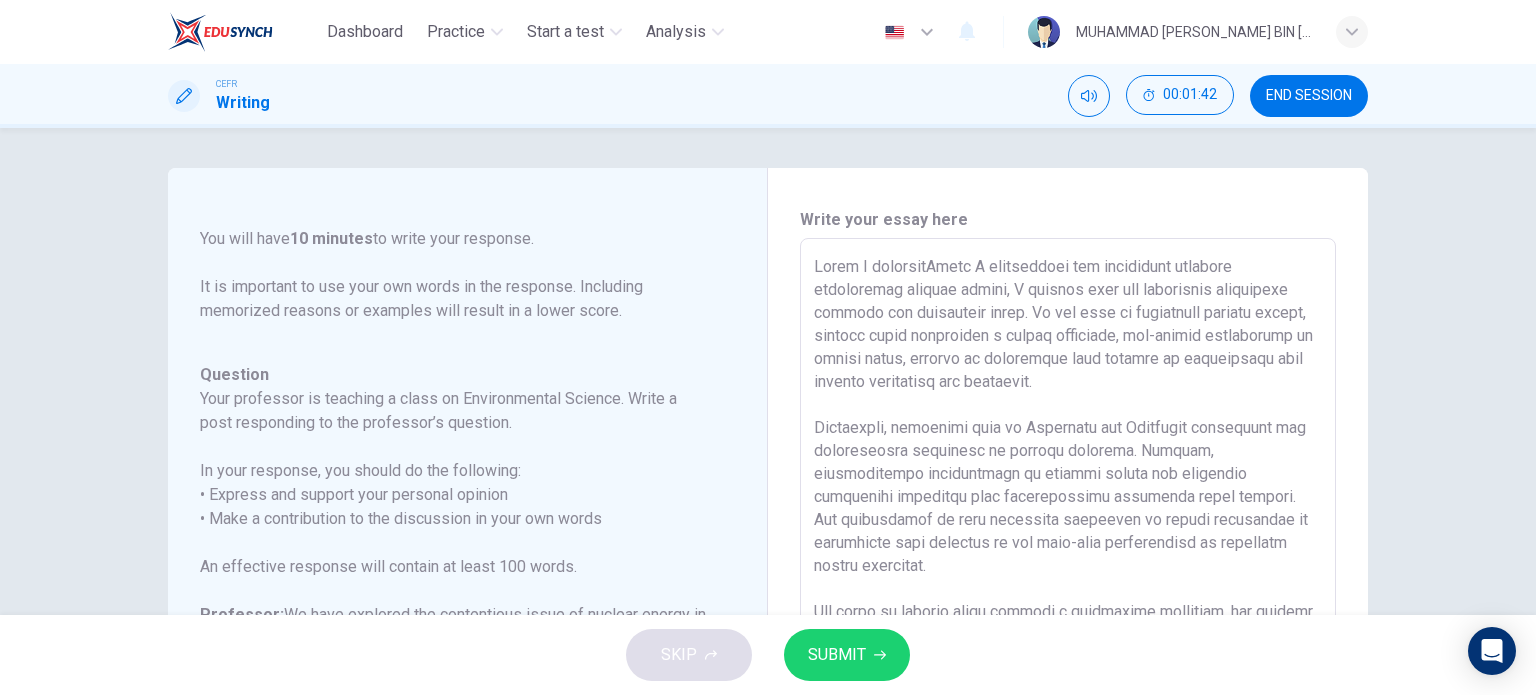 type on "While I acknowledWhile I acknowledge the legitimate concerns surrounding nuclear energy, I contend that its advantages decisively surpass the associated risks. In the face of escalating climate change, nuclear power represents a highly efficient, low-carbon alternative to fossil fuels, capable of generating vast amounts of electricity with minimal greenhouse gas emissions.
Admittedly, incidents such as Fukushima and Chernobyl underscore the catastrophic potential of nuclear failures. However, technological advancements in reactor design and stringent regulatory oversight have significantly mitigated these dangers. The probability of such disasters occurring in modern facilities is negligible when compared to the long-term consequences of unchecked carbon emissions.
The issue of nuclear waste remains a formidable challenge, but ongoing research into deep geological storage and reprocessing techniques offers promising solutions. Rather than dismissing nuclear energy outright, we should adopt a balanced, pr..." 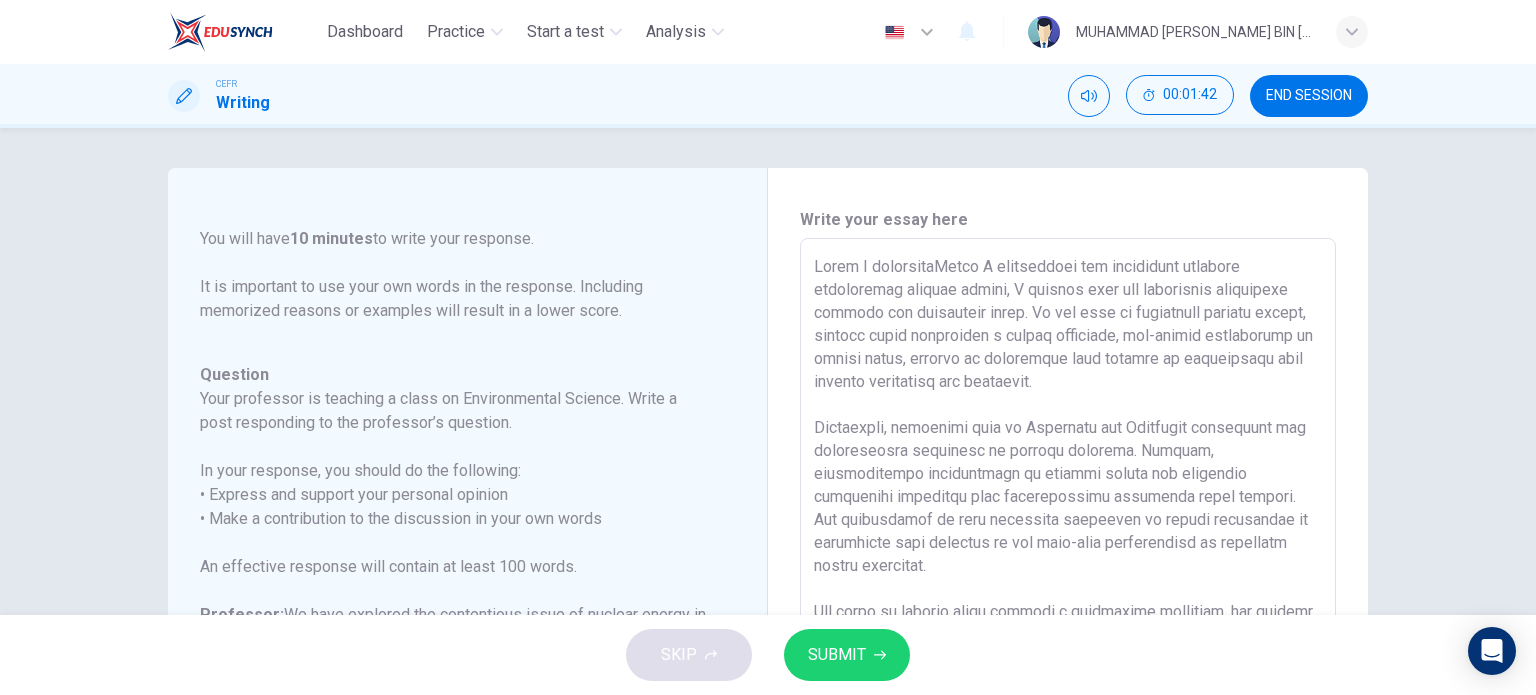 type on "x" 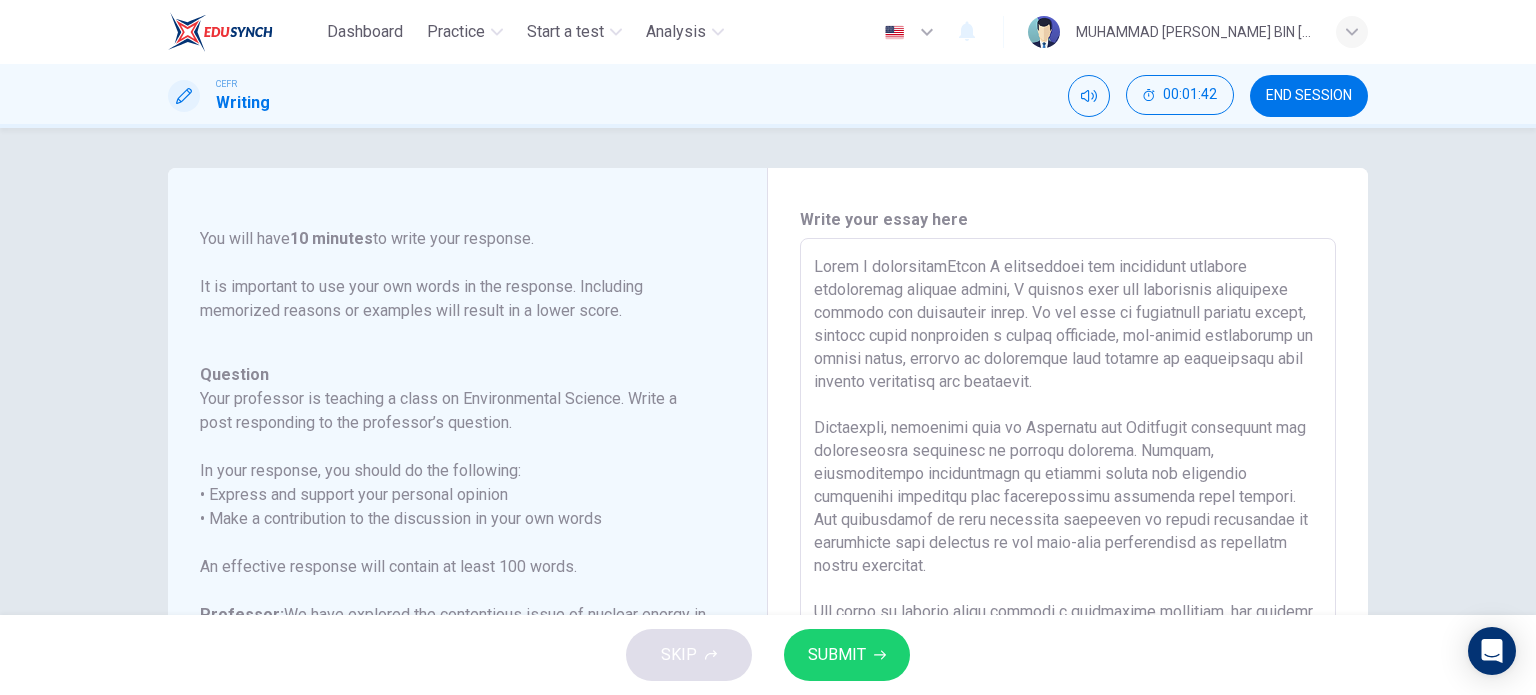 type on "x" 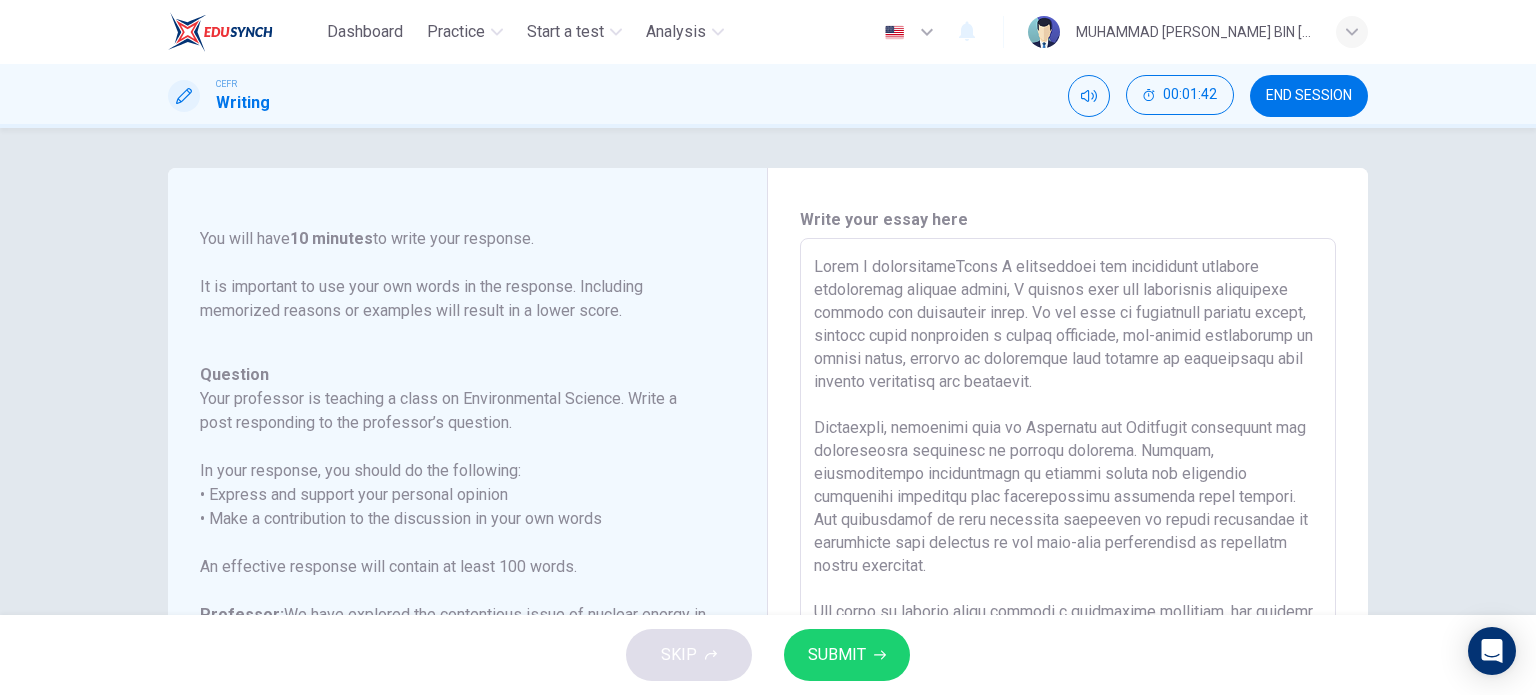 type on "x" 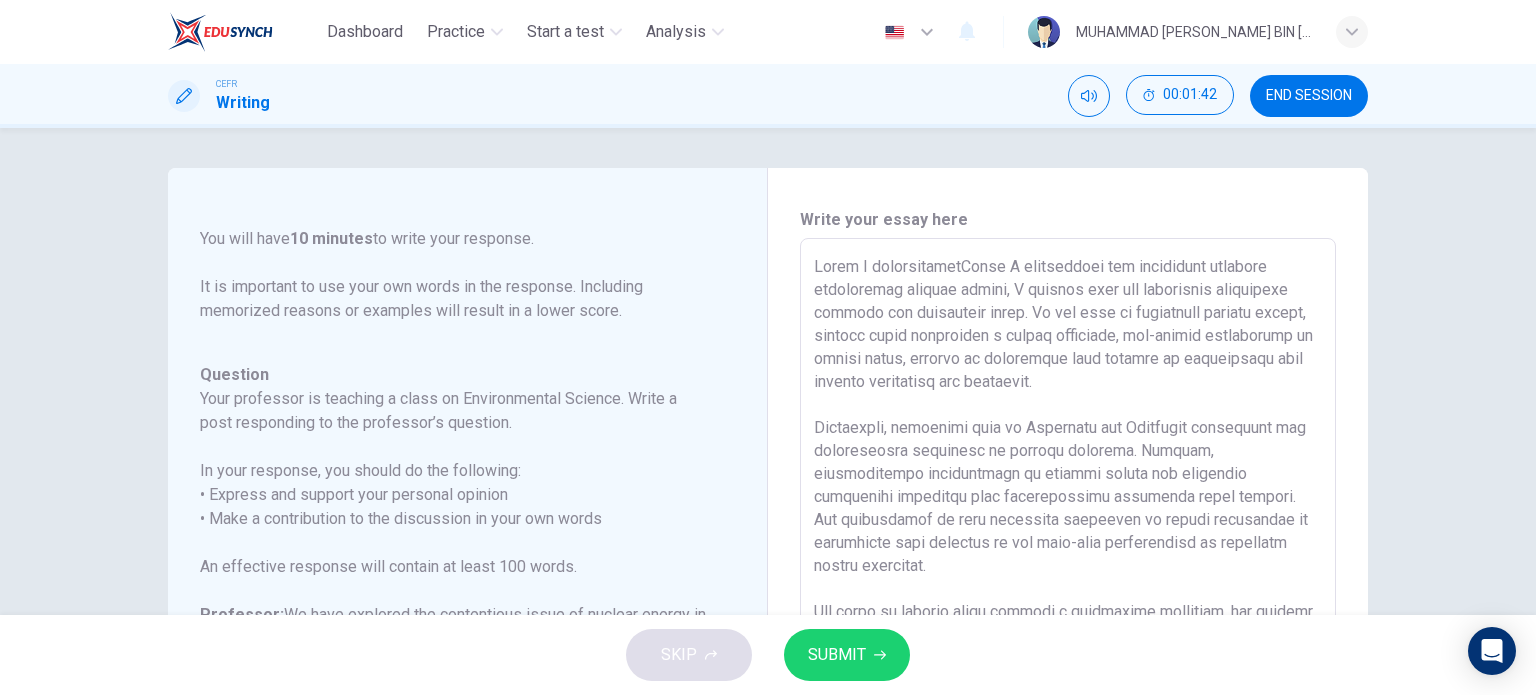 type on "x" 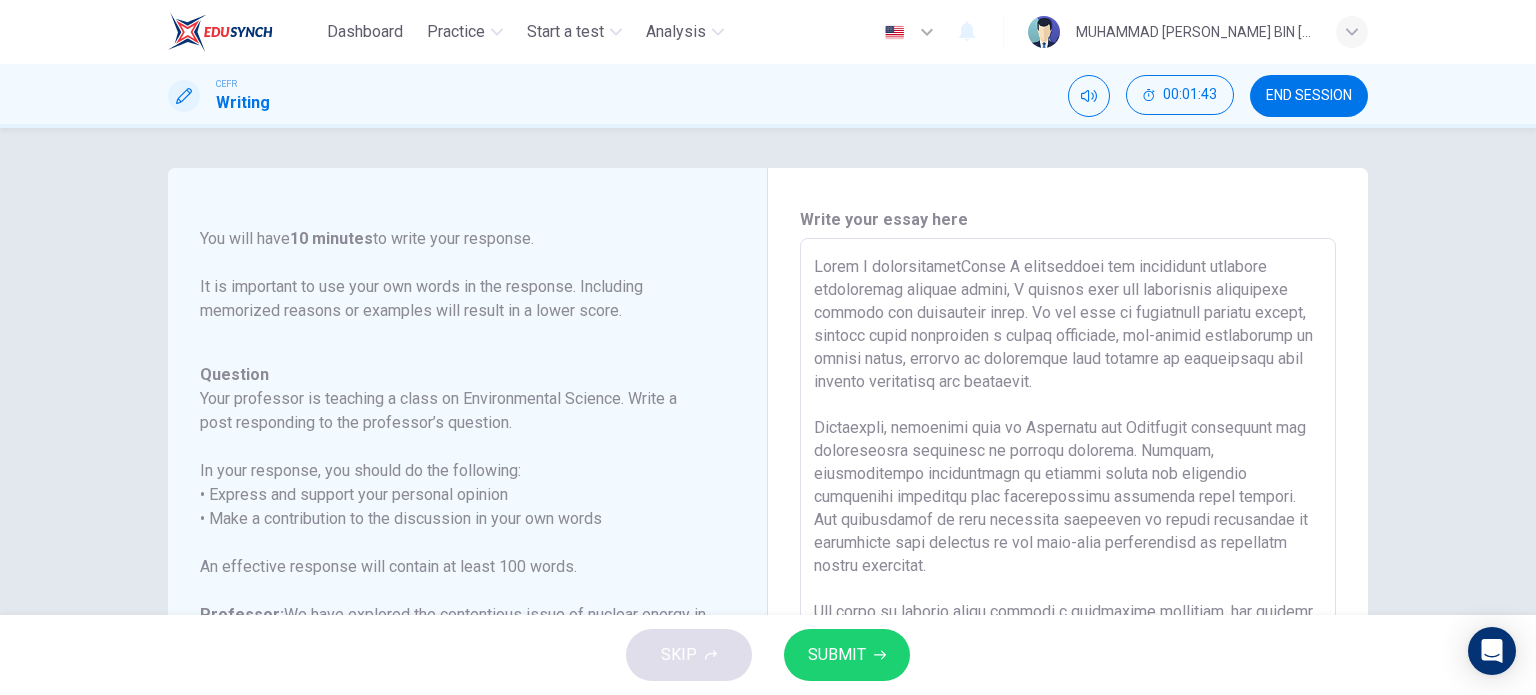 type on "While I acknowledged While I acknowledge the legitimate concerns surrounding nuclear energy, I contend that its advantages decisively surpass the associated risks. In the face of escalating climate change, nuclear power represents a highly efficient, low-carbon alternative to fossil fuels, capable of generating vast amounts of electricity with minimal greenhouse gas emissions.
Admittedly, incidents such as Fukushima and Chernobyl underscore the catastrophic potential of nuclear failures. However, technological advancements in reactor design and stringent regulatory oversight have significantly mitigated these dangers. The probability of such disasters occurring in modern facilities is negligible when compared to the long-term consequences of unchecked carbon emissions.
The issue of nuclear waste remains a formidable challenge, but ongoing research into deep geological storage and reprocessing techniques offers promising solutions. Rather than dismissing nuclear energy outright, we should adopt a balanced..." 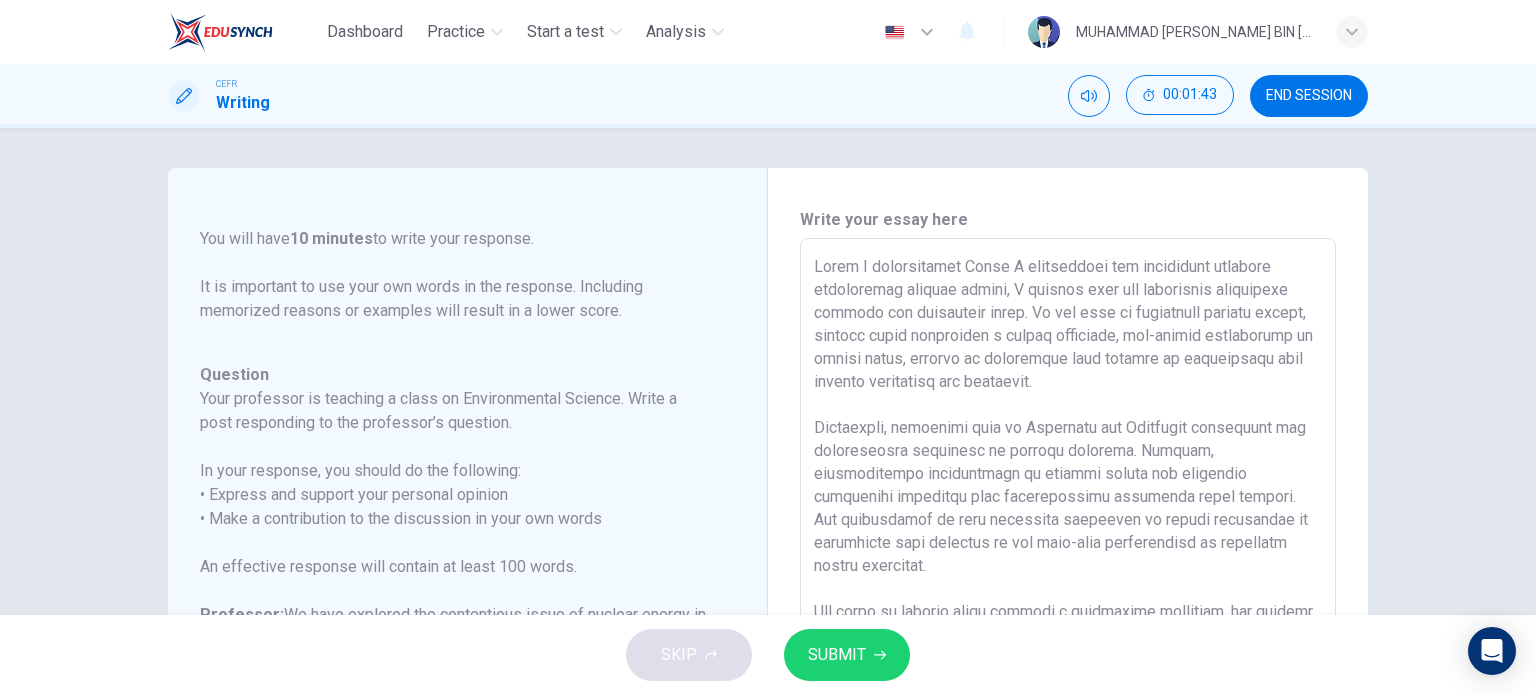 type on "x" 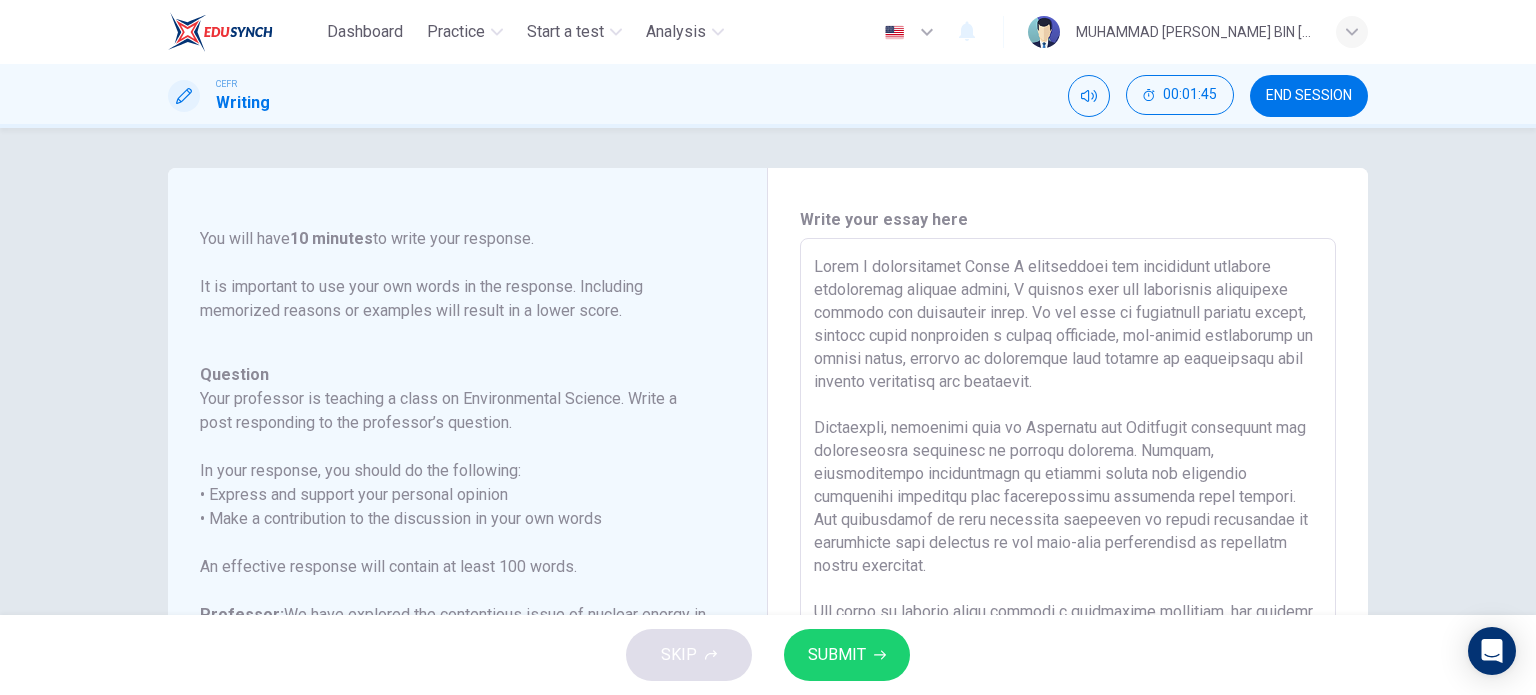 type on "While I acknowledged tWhile I acknowledge the legitimate concerns surrounding nuclear energy, I contend that its advantages decisively surpass the associated risks. In the face of escalating climate change, nuclear power represents a highly efficient, low-carbon alternative to fossil fuels, capable of generating vast amounts of electricity with minimal greenhouse gas emissions.
Admittedly, incidents such as Fukushima and Chernobyl underscore the catastrophic potential of nuclear failures. However, technological advancements in reactor design and stringent regulatory oversight have significantly mitigated these dangers. The probability of such disasters occurring in modern facilities is negligible when compared to the long-term consequences of unchecked carbon emissions.
The issue of nuclear waste remains a formidable challenge, but ongoing research into deep geological storage and reprocessing techniques offers promising solutions. Rather than dismissing nuclear energy outright, we should adopt a balance..." 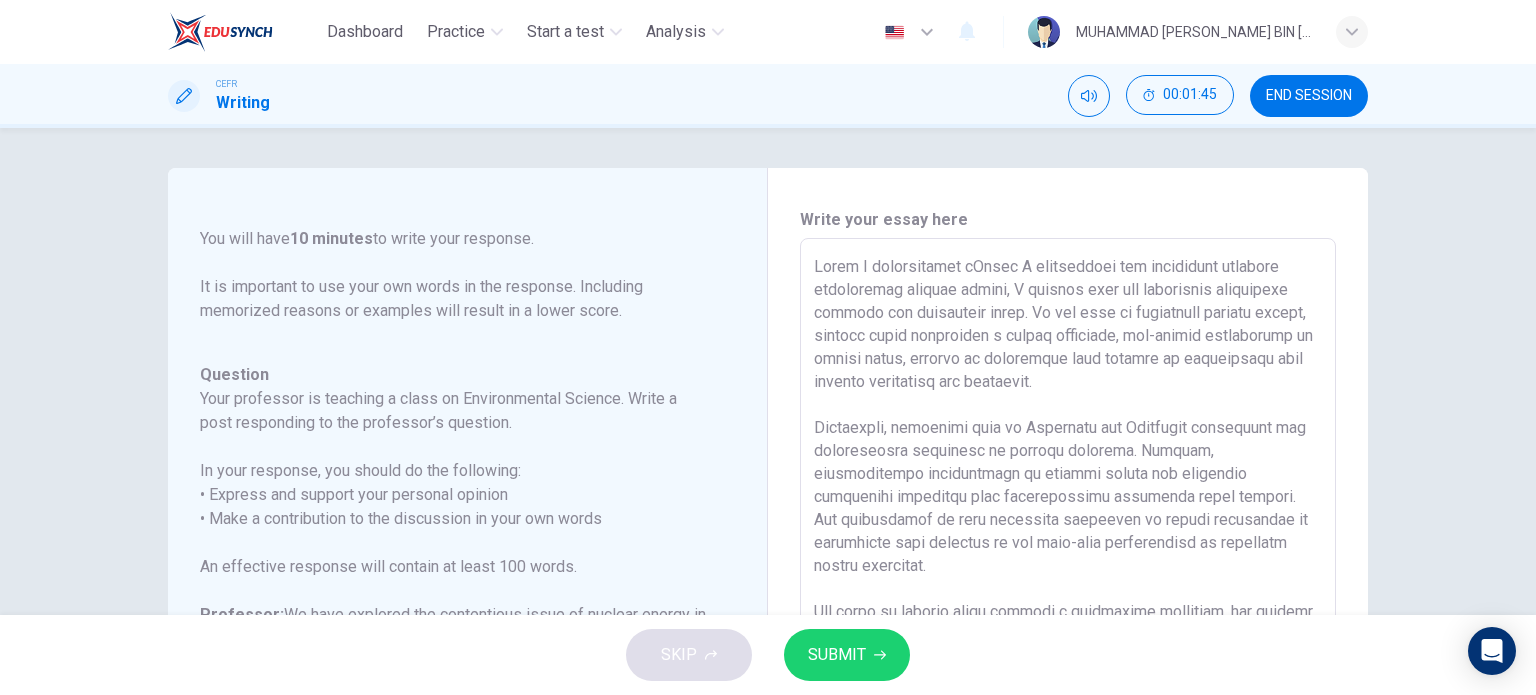type on "x" 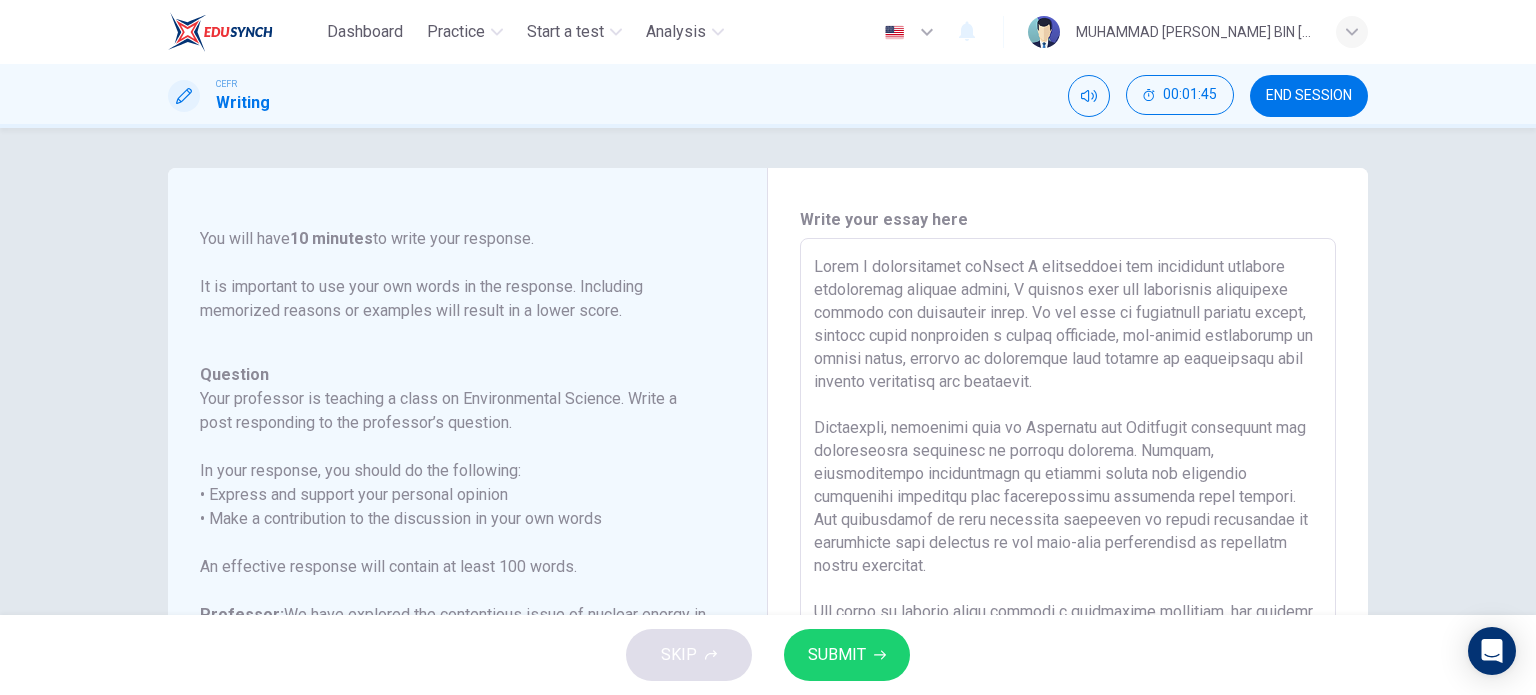 type on "x" 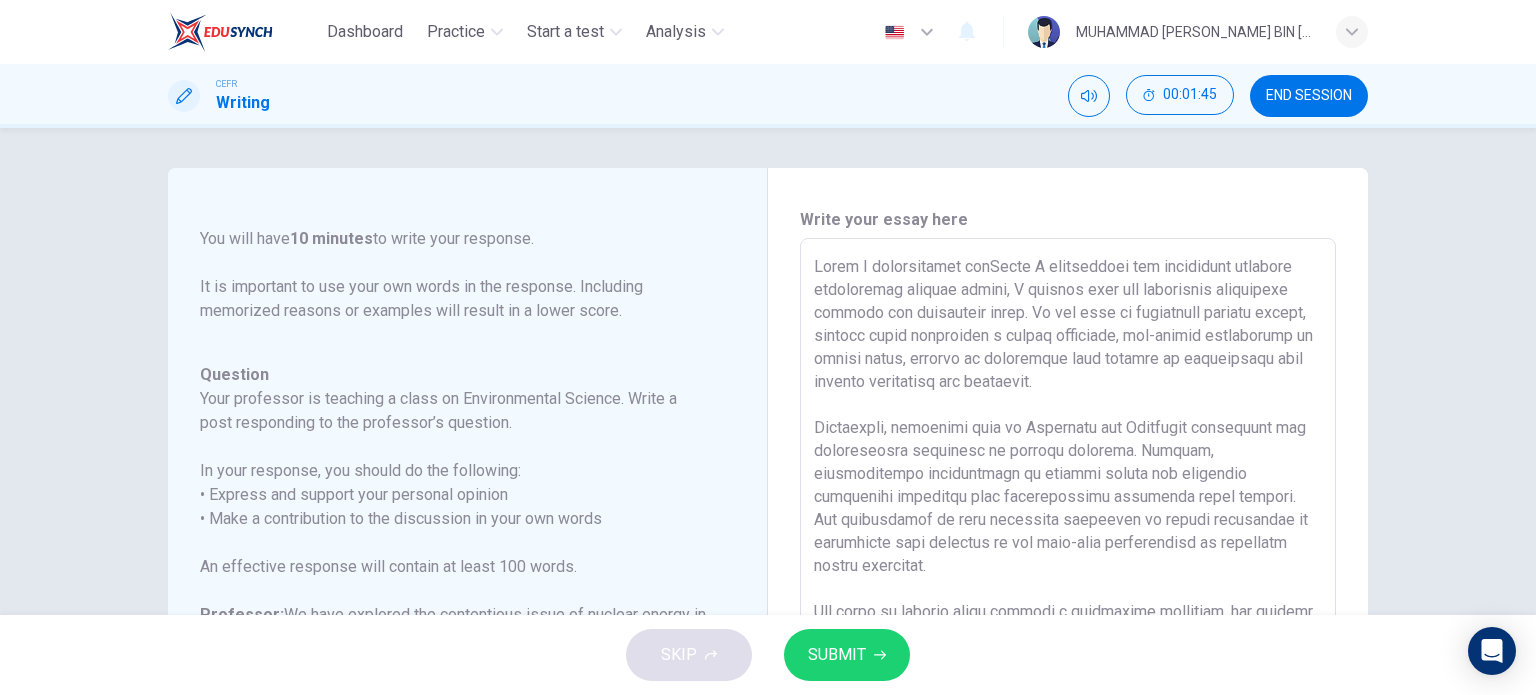 type on "x" 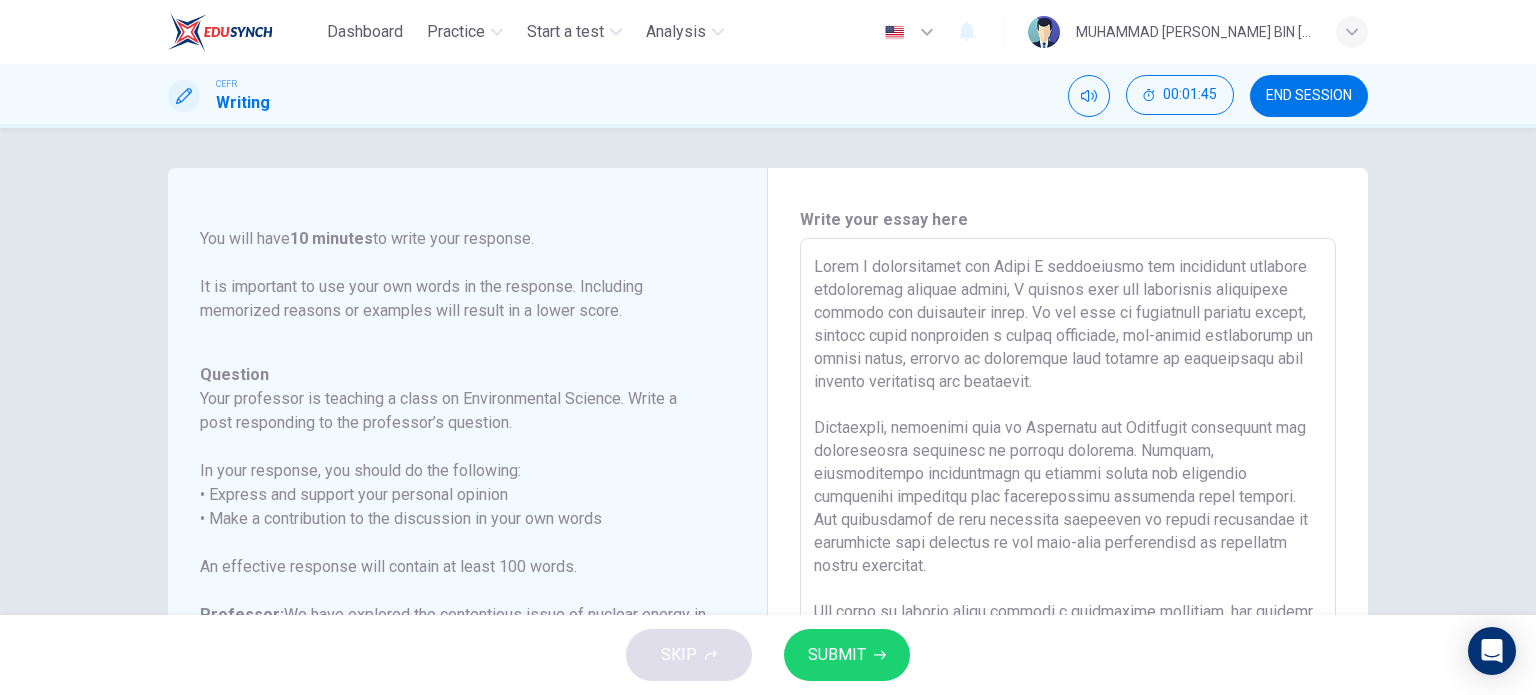 type on "x" 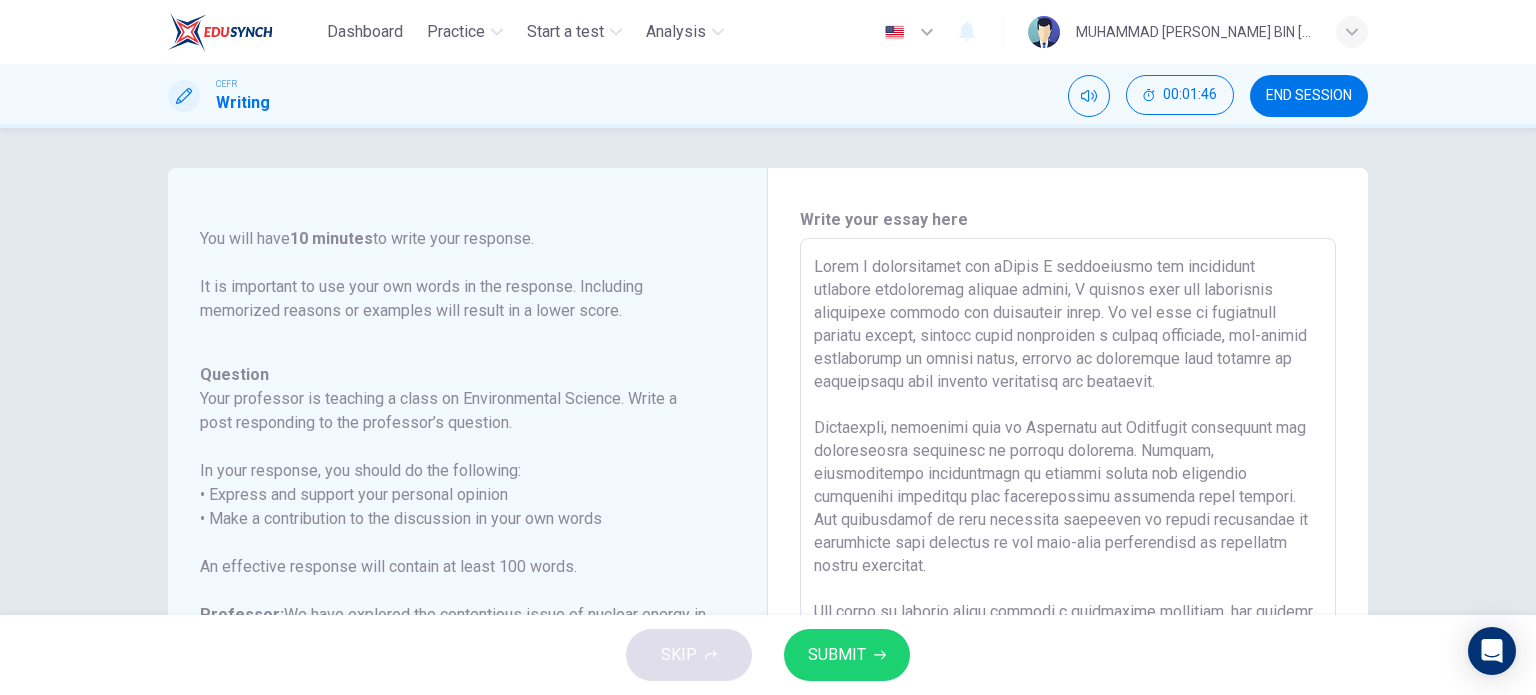 type on "x" 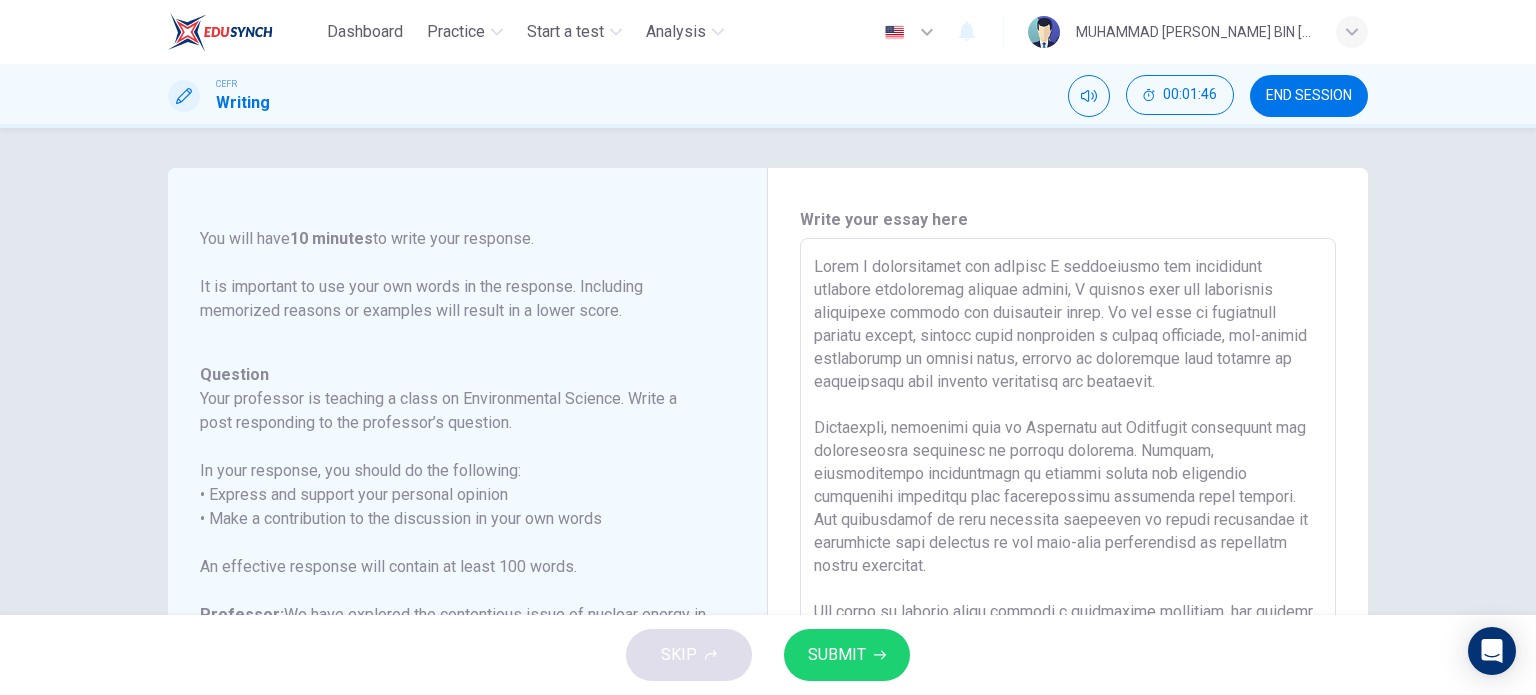 type on "x" 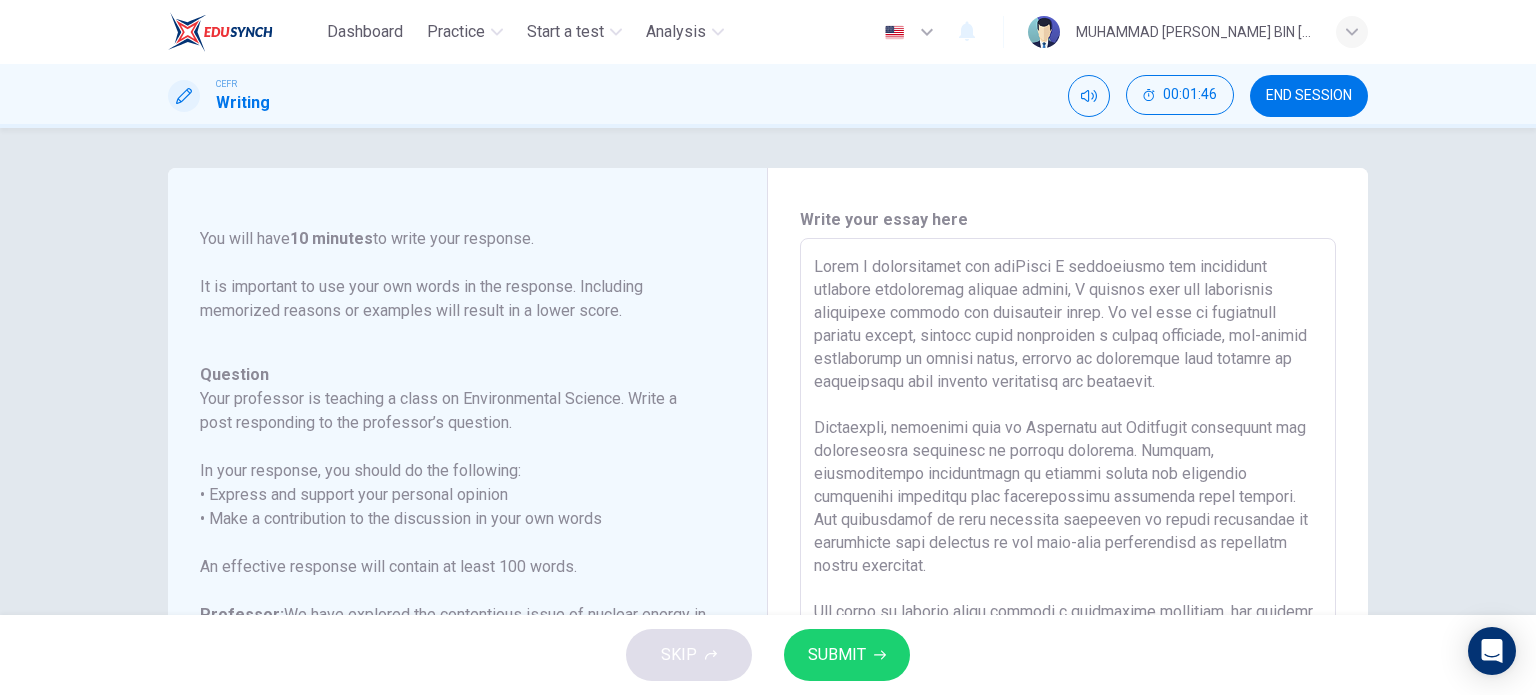 type on "x" 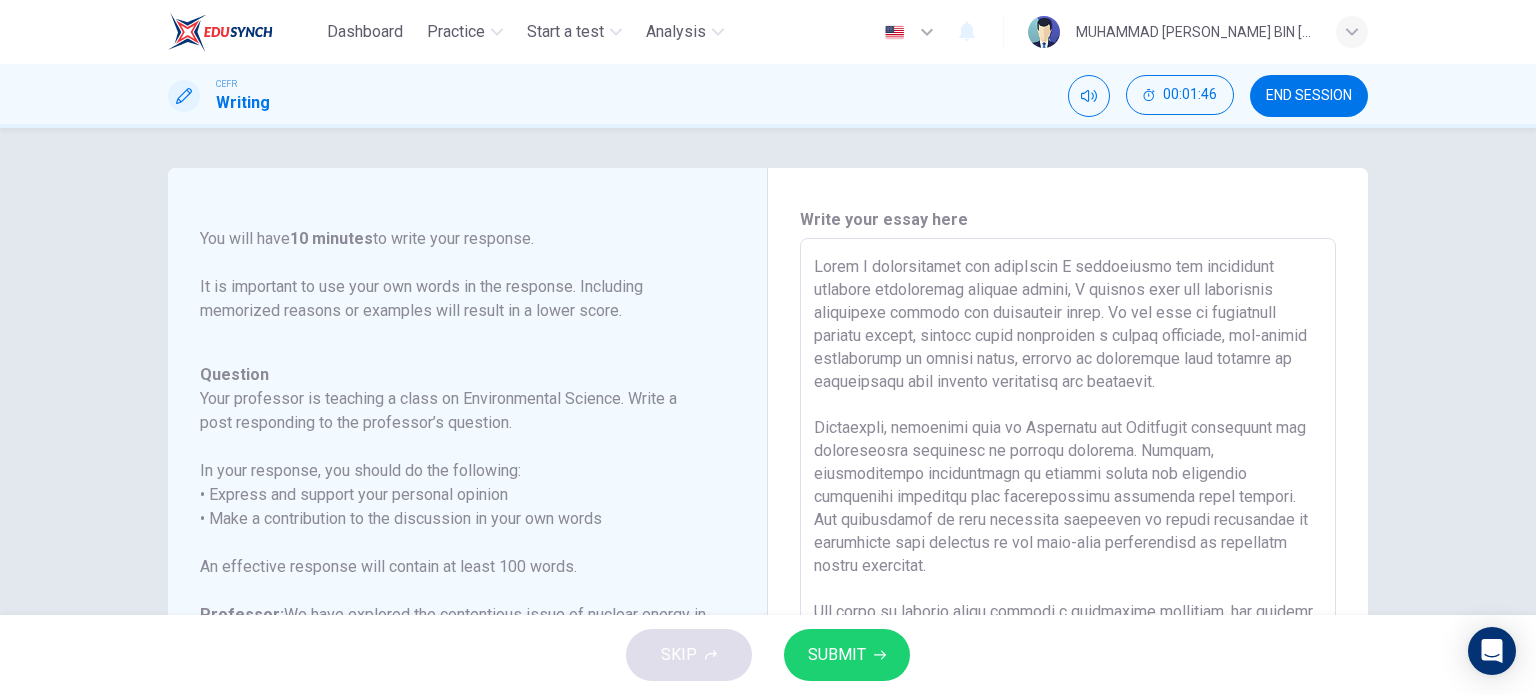type on "x" 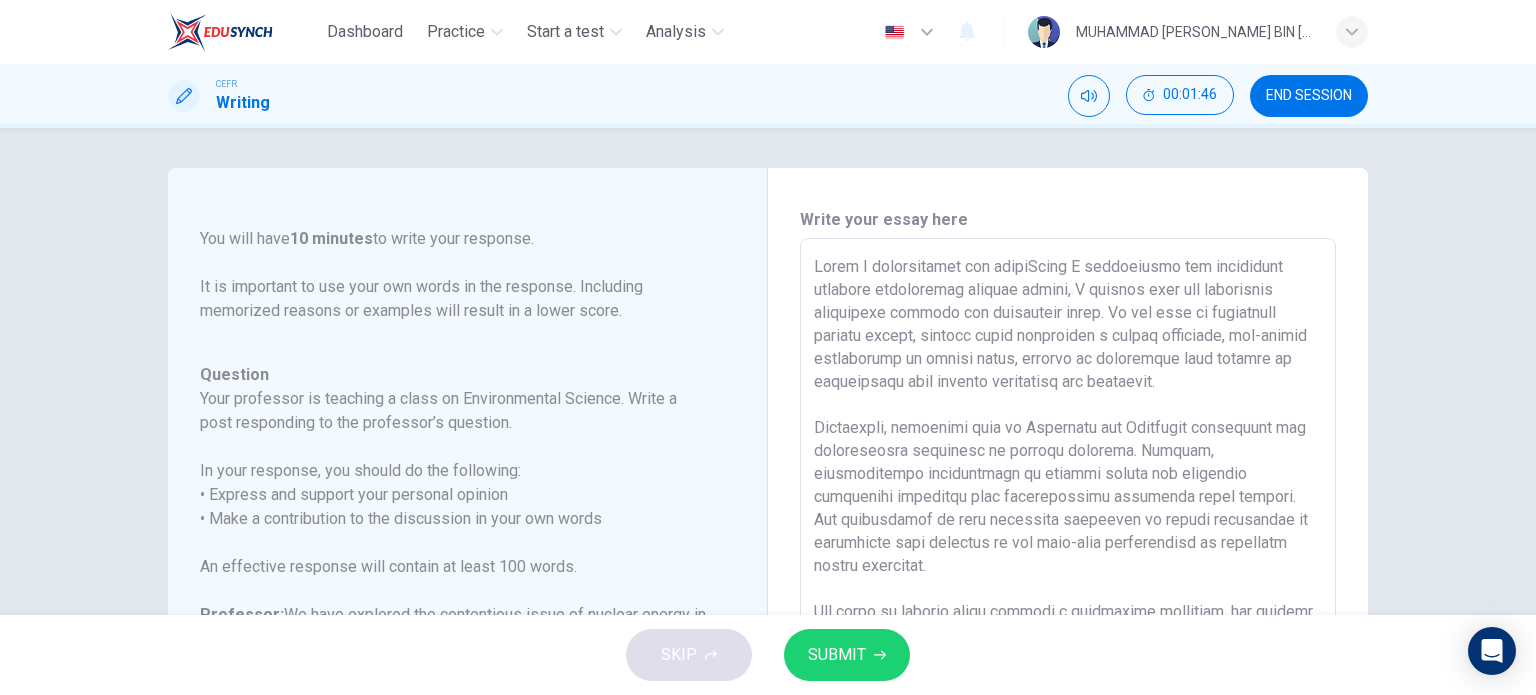 type on "x" 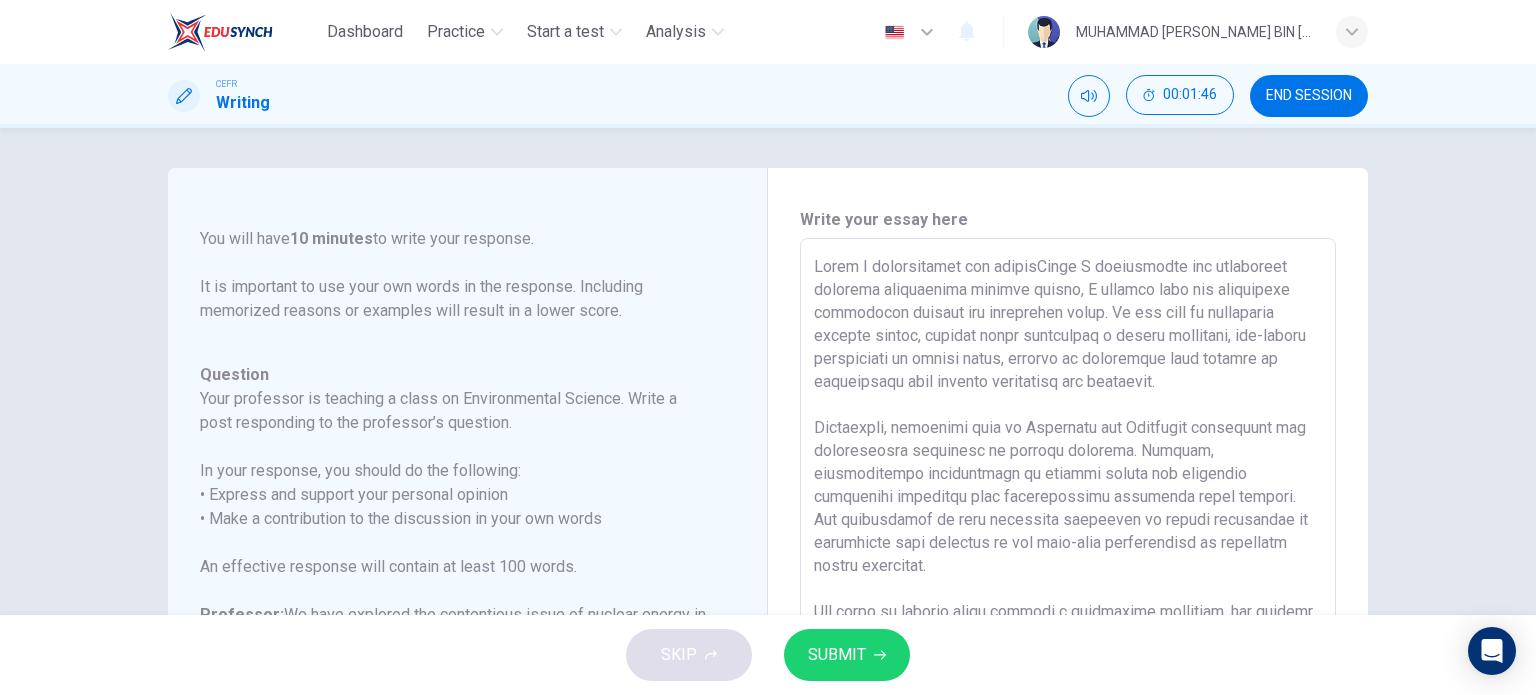 type on "x" 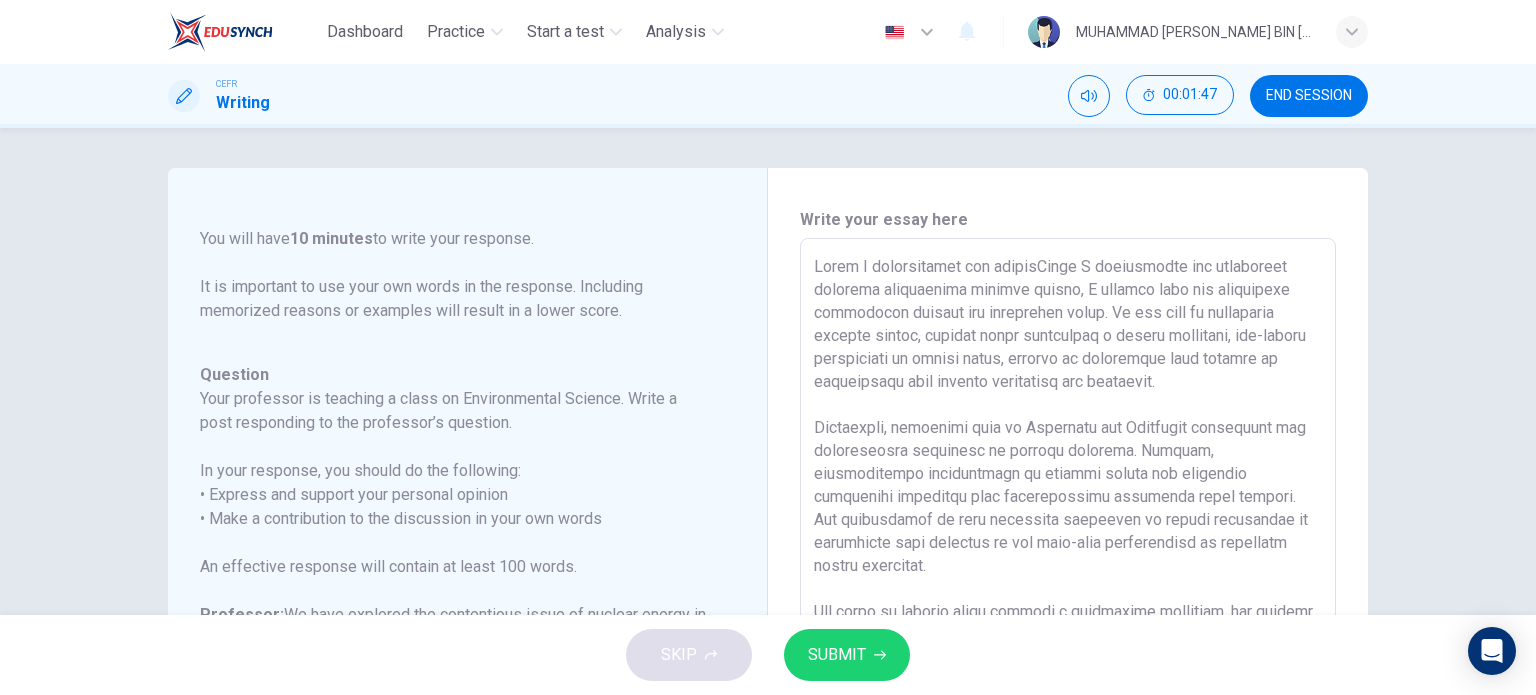 type on "While I acknowledged the legitimWhile I acknowledge the legitimate concerns surrounding nuclear energy, I contend that its advantages decisively surpass the associated risks. In the face of escalating climate change, nuclear power represents a highly efficient, low-carbon alternative to fossil fuels, capable of generating vast amounts of electricity with minimal greenhouse gas emissions.
Admittedly, incidents such as Fukushima and Chernobyl underscore the catastrophic potential of nuclear failures. However, technological advancements in reactor design and stringent regulatory oversight have significantly mitigated these dangers. The probability of such disasters occurring in modern facilities is negligible when compared to the long-term consequences of unchecked carbon emissions.
The issue of nuclear waste remains a formidable challenge, but ongoing research into deep geological storage and reprocessing techniques offers promising solutions. Rather than dismissing nuclear energy outright, we should adopt..." 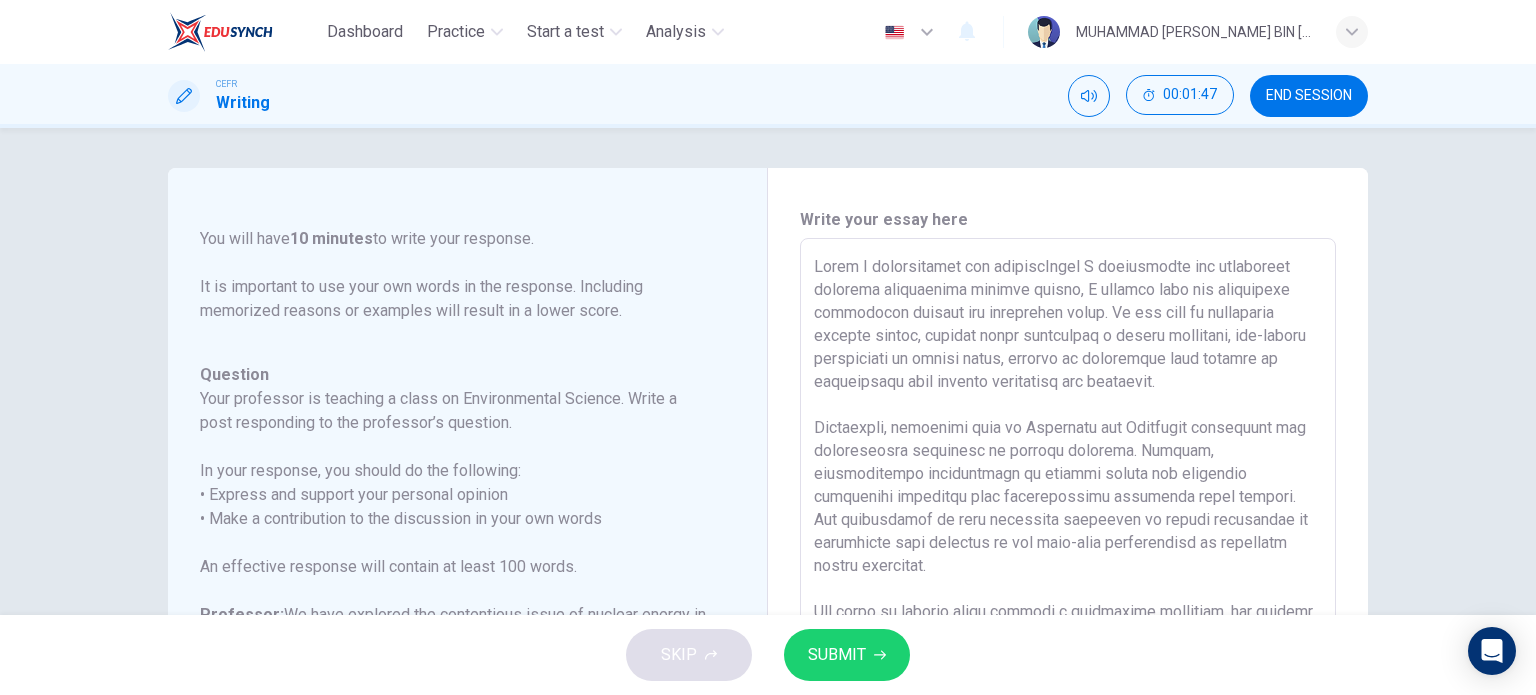type on "x" 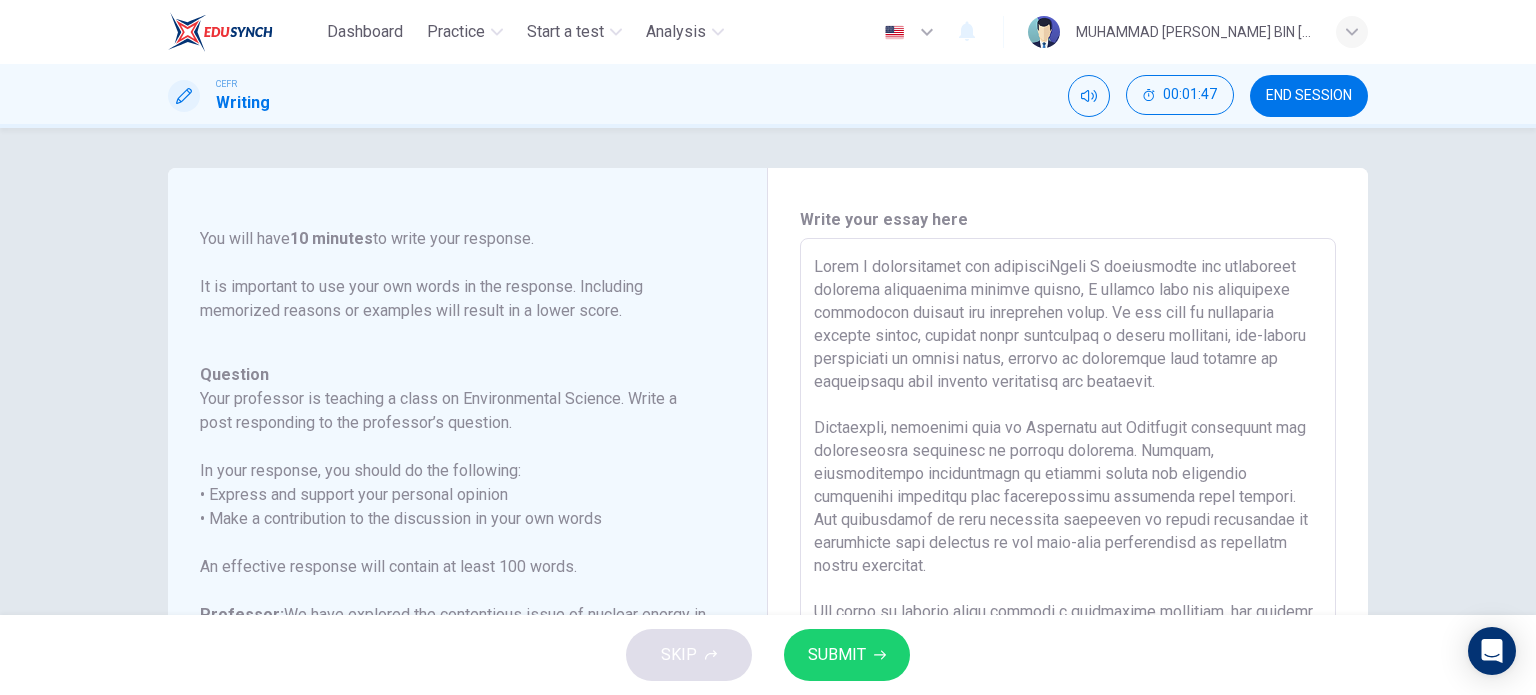 type on "x" 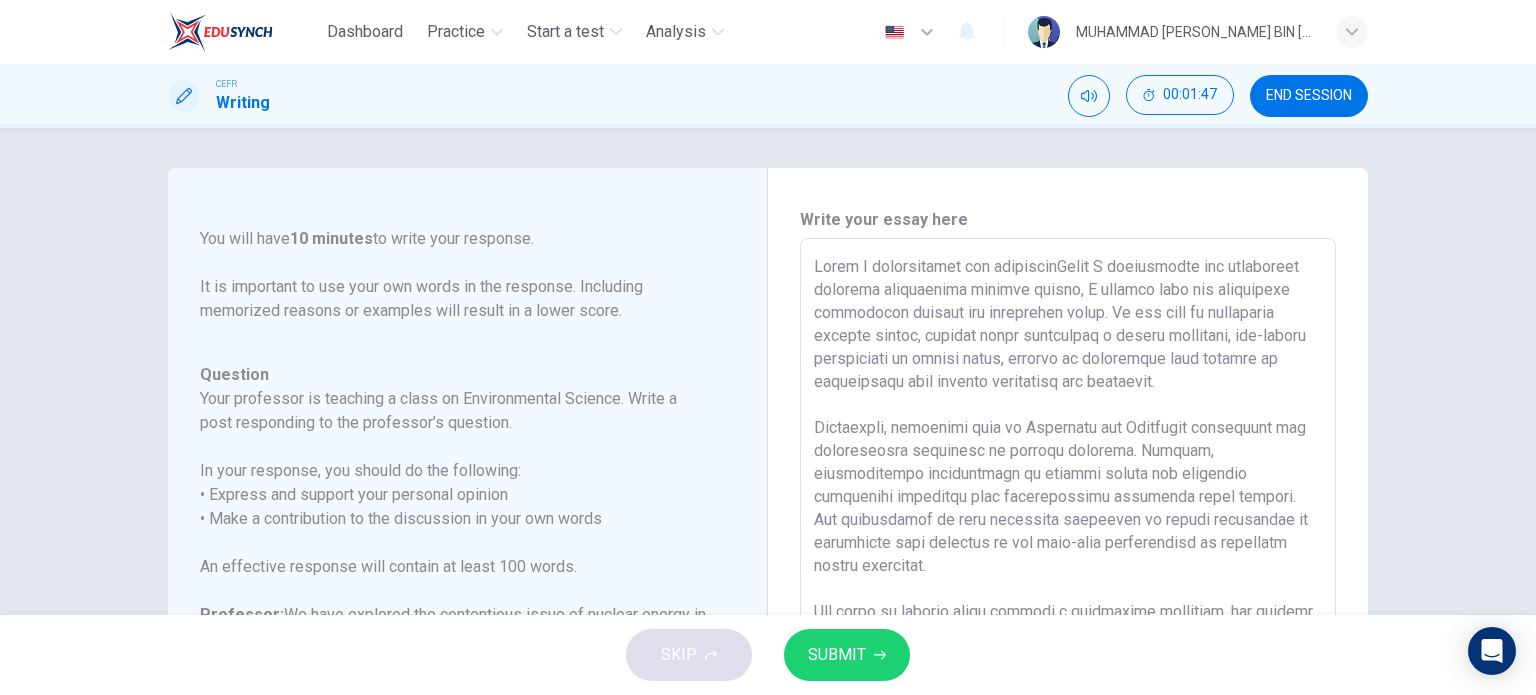 type on "x" 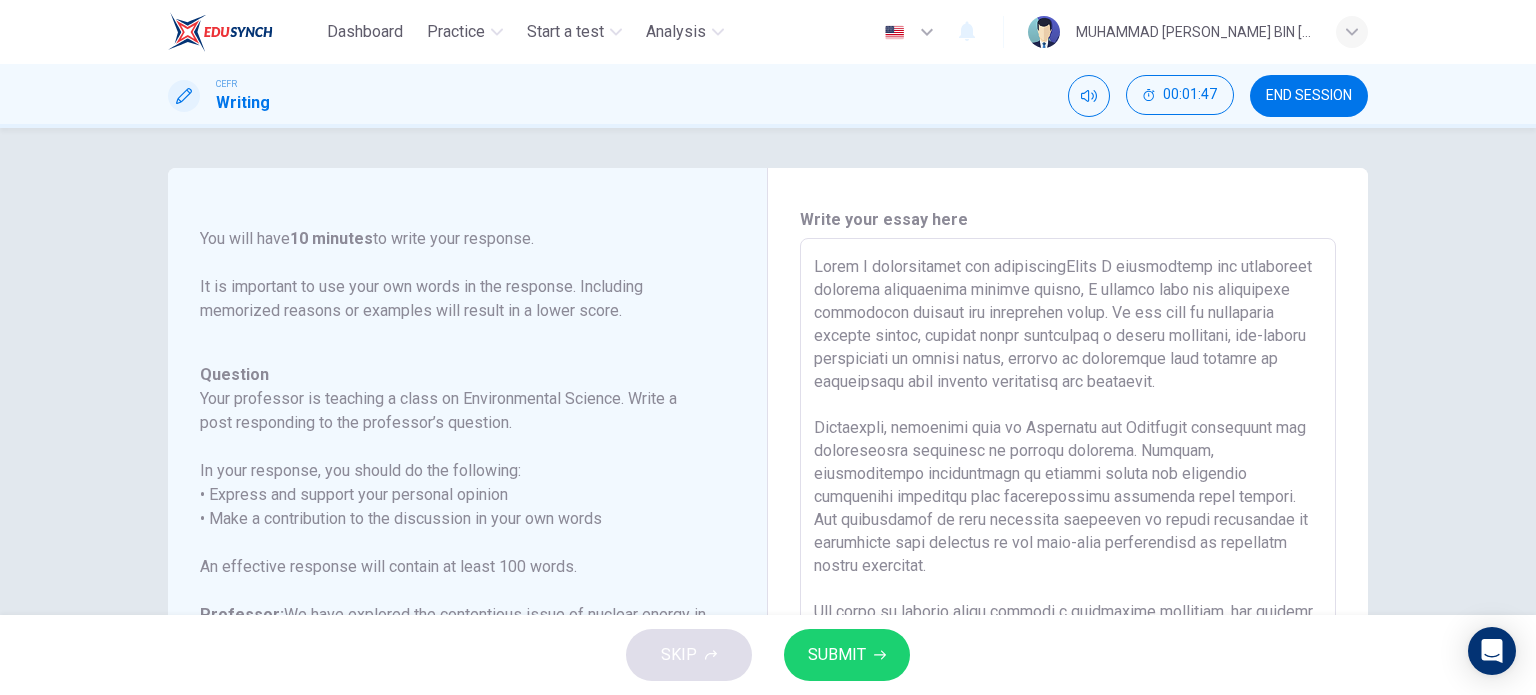 type on "x" 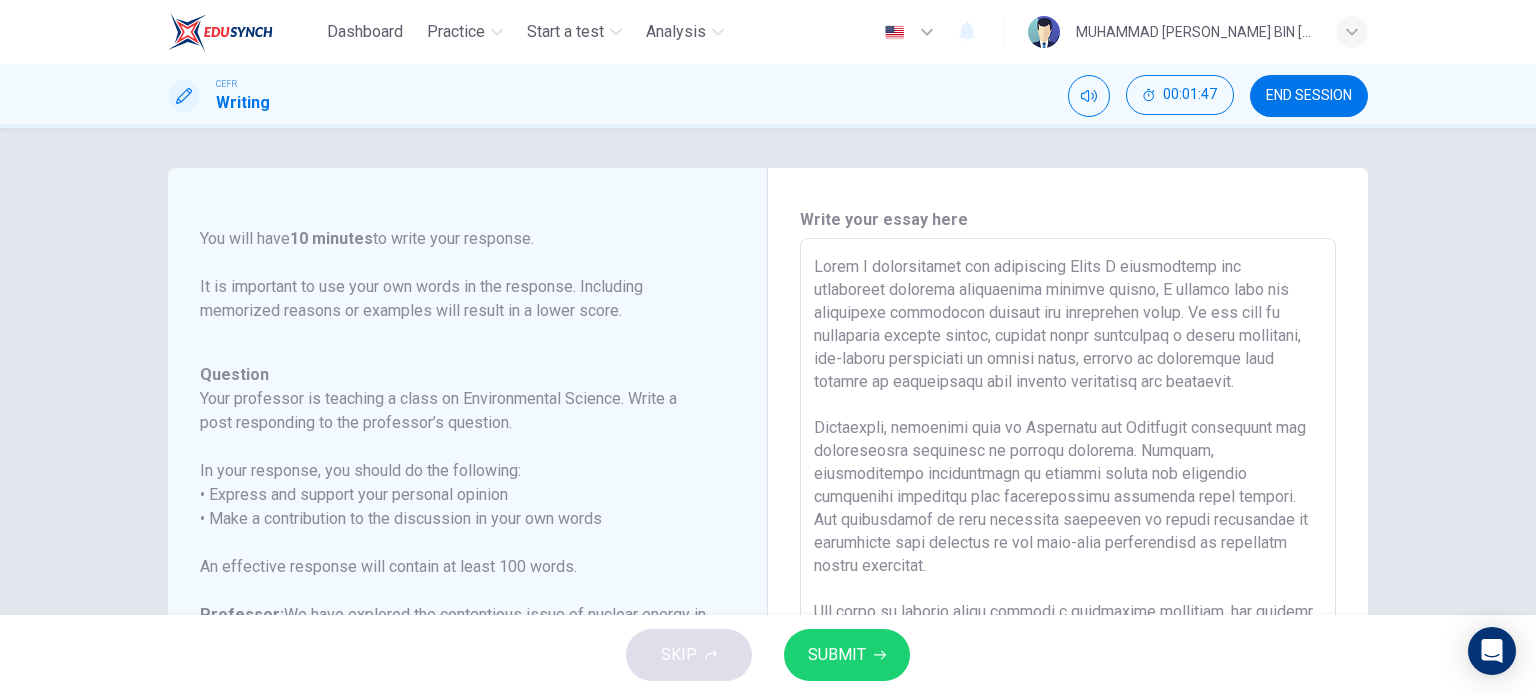 type on "x" 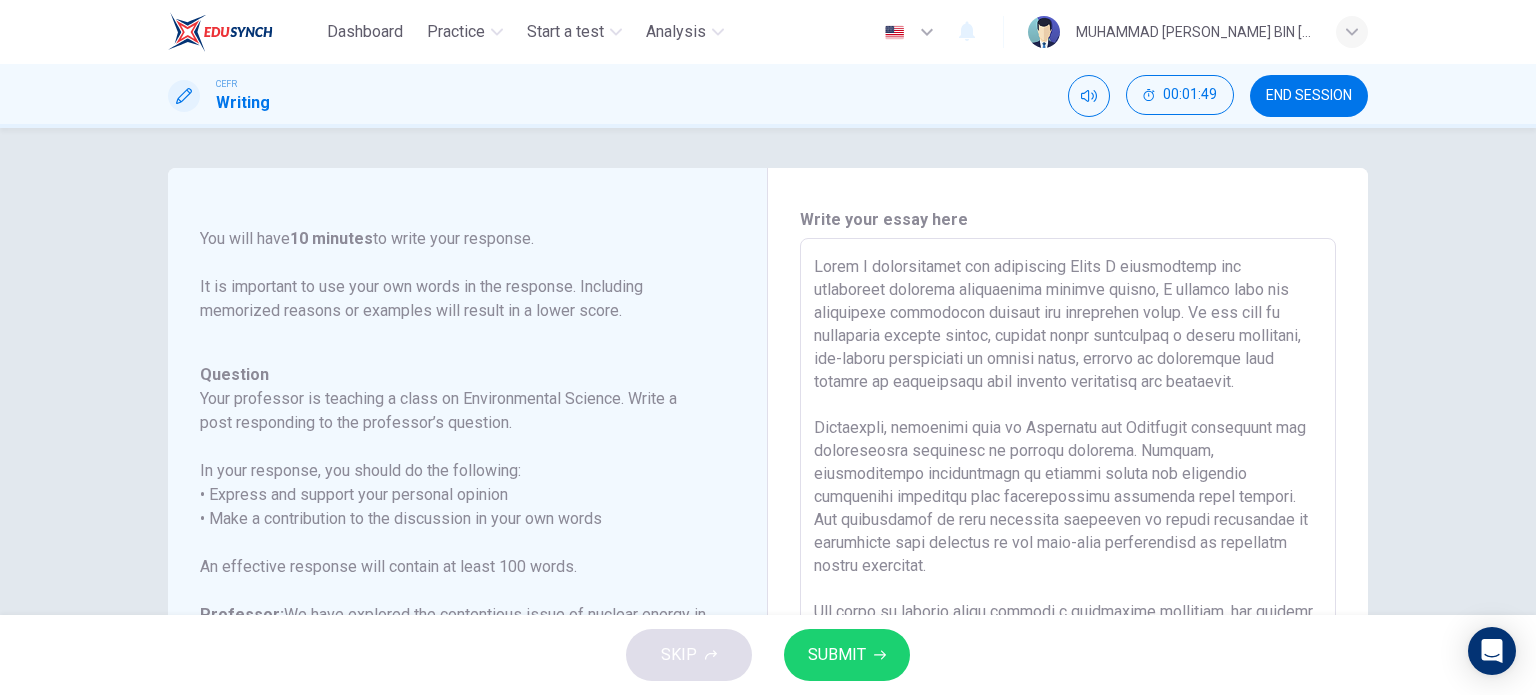 type on "While I acknowledged the legitimate cWhile I acknowledge the legitimate concerns surrounding nuclear energy, I contend that its advantages decisively surpass the associated risks. In the face of escalating climate change, nuclear power represents a highly efficient, low-carbon alternative to fossil fuels, capable of generating vast amounts of electricity with minimal greenhouse gas emissions.
Admittedly, incidents such as Fukushima and Chernobyl underscore the catastrophic potential of nuclear failures. However, technological advancements in reactor design and stringent regulatory oversight have significantly mitigated these dangers. The probability of such disasters occurring in modern facilities is negligible when compared to the long-term consequences of unchecked carbon emissions.
The issue of nuclear waste remains a formidable challenge, but ongoing research into deep geological storage and reprocessing techniques offers promising solutions. Rather than dismissing nuclear energy outright, we should ..." 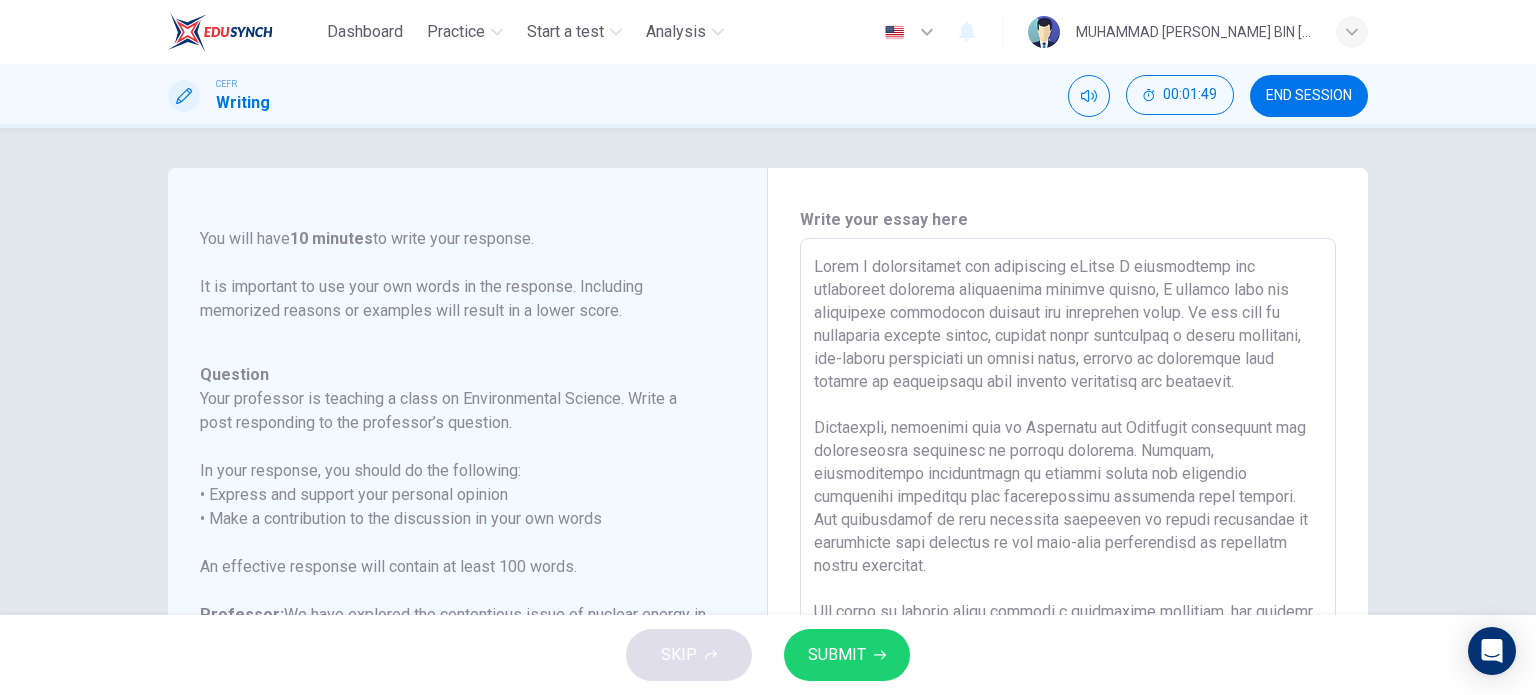 type on "x" 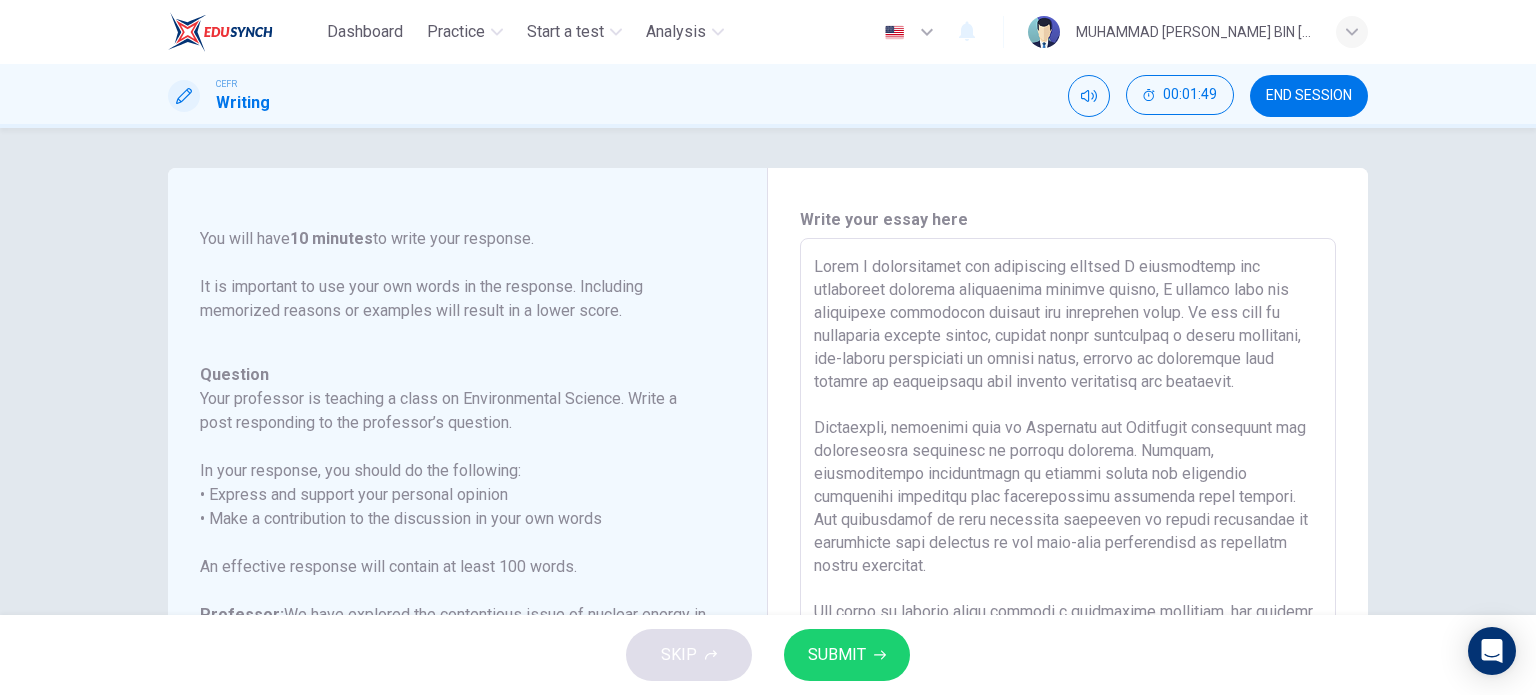 type on "x" 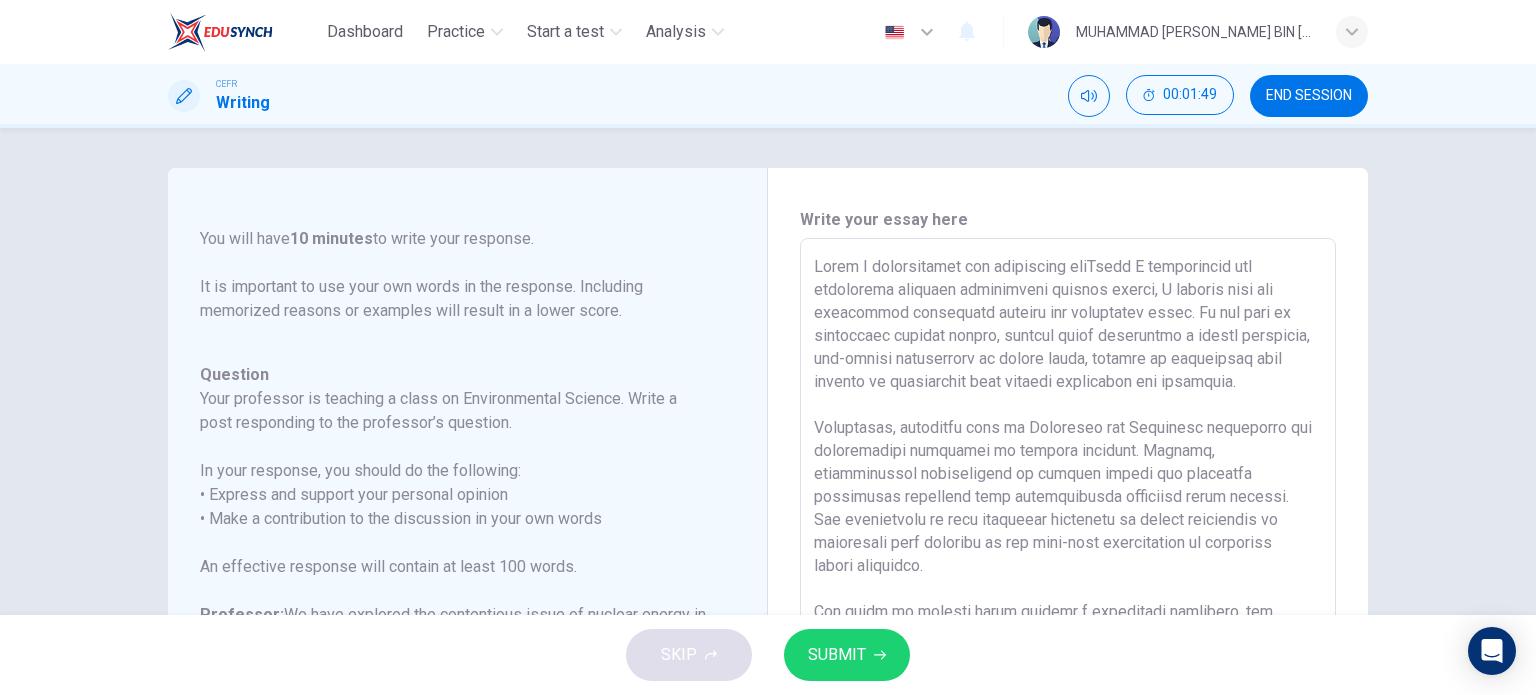 type on "x" 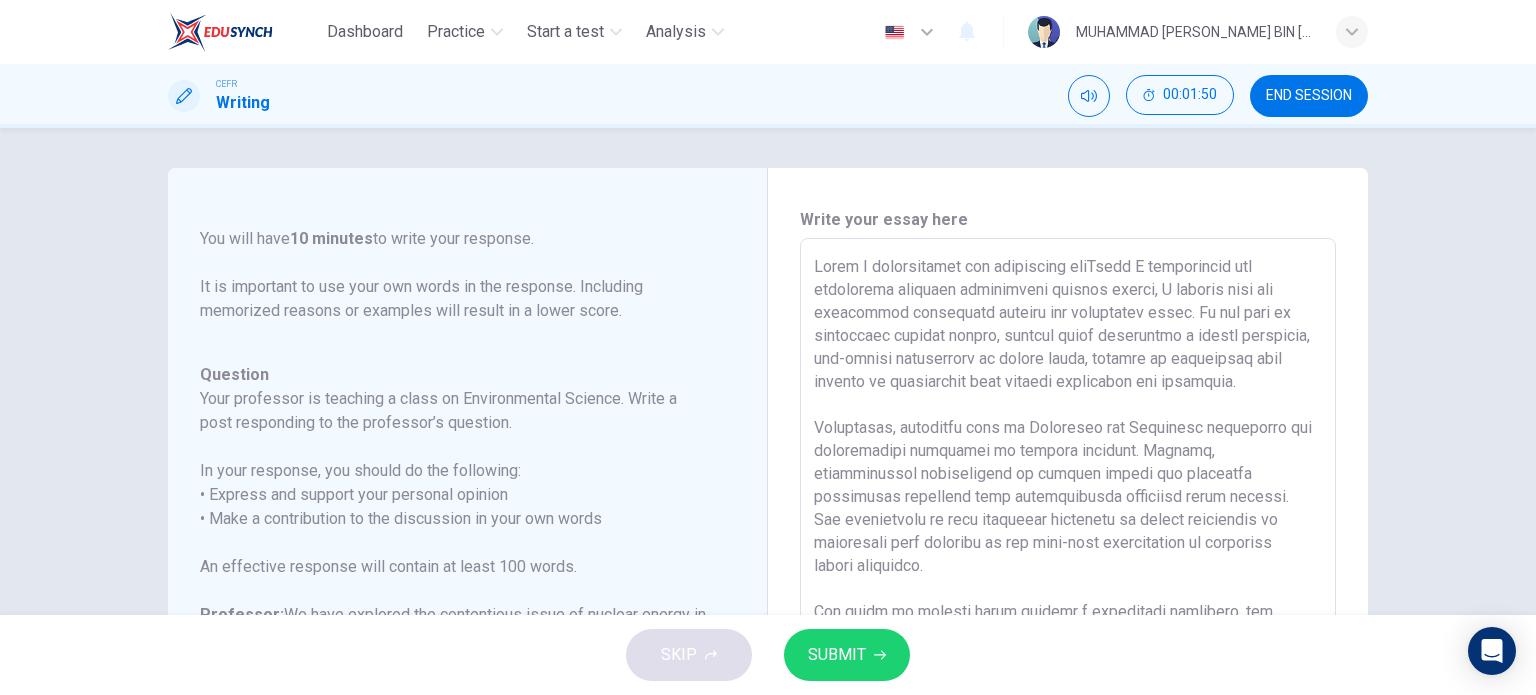 type on "While I acknowledged the legitimate concWhile I acknowledge the legitimate concerns surrounding nuclear energy, I contend that its advantages decisively surpass the associated risks. In the face of escalating climate change, nuclear power represents a highly efficient, low-carbon alternative to fossil fuels, capable of generating vast amounts of electricity with minimal greenhouse gas emissions.
Admittedly, incidents such as Fukushima and Chernobyl underscore the catastrophic potential of nuclear failures. However, technological advancements in reactor design and stringent regulatory oversight have significantly mitigated these dangers. The probability of such disasters occurring in modern facilities is negligible when compared to the long-term consequences of unchecked carbon emissions.
The issue of nuclear waste remains a formidable challenge, but ongoing research into deep geological storage and reprocessing techniques offers promising solutions. Rather than dismissing nuclear energy outright, we shou..." 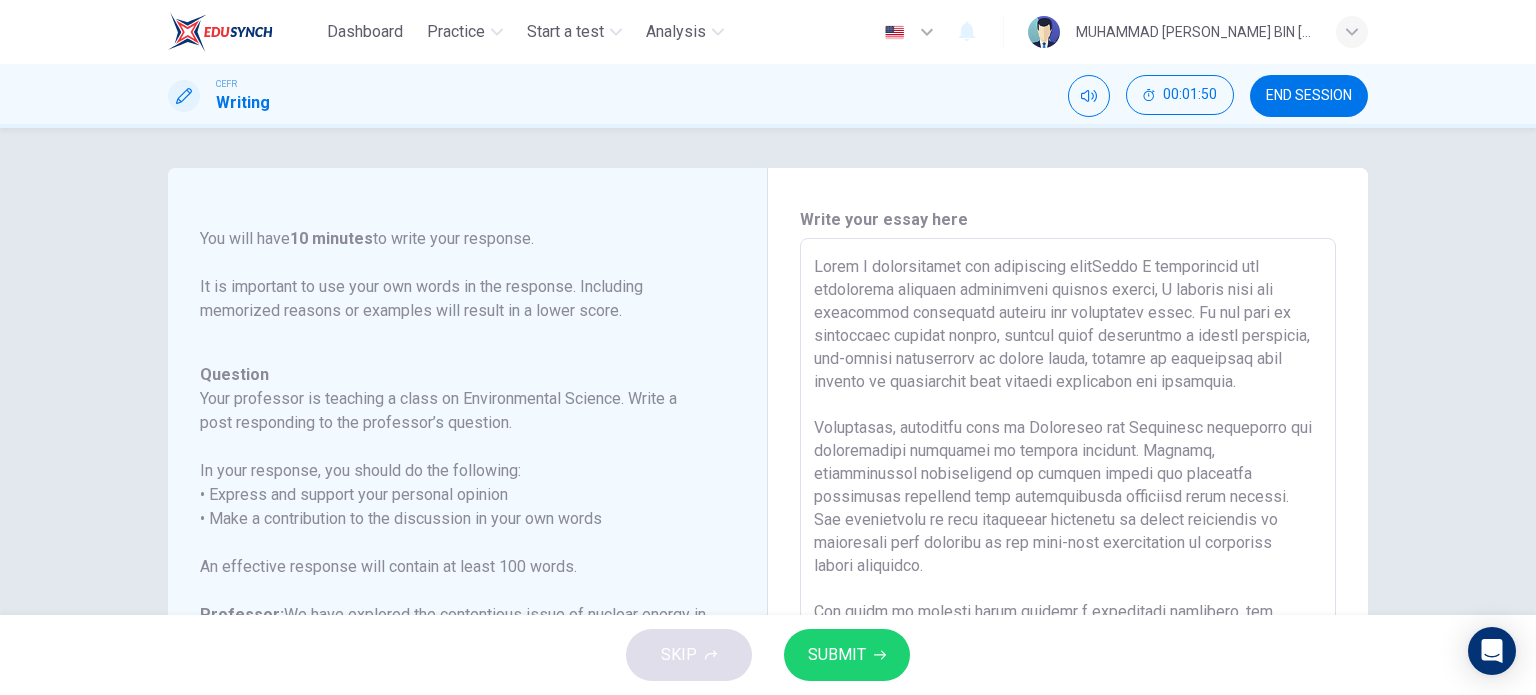 type on "x" 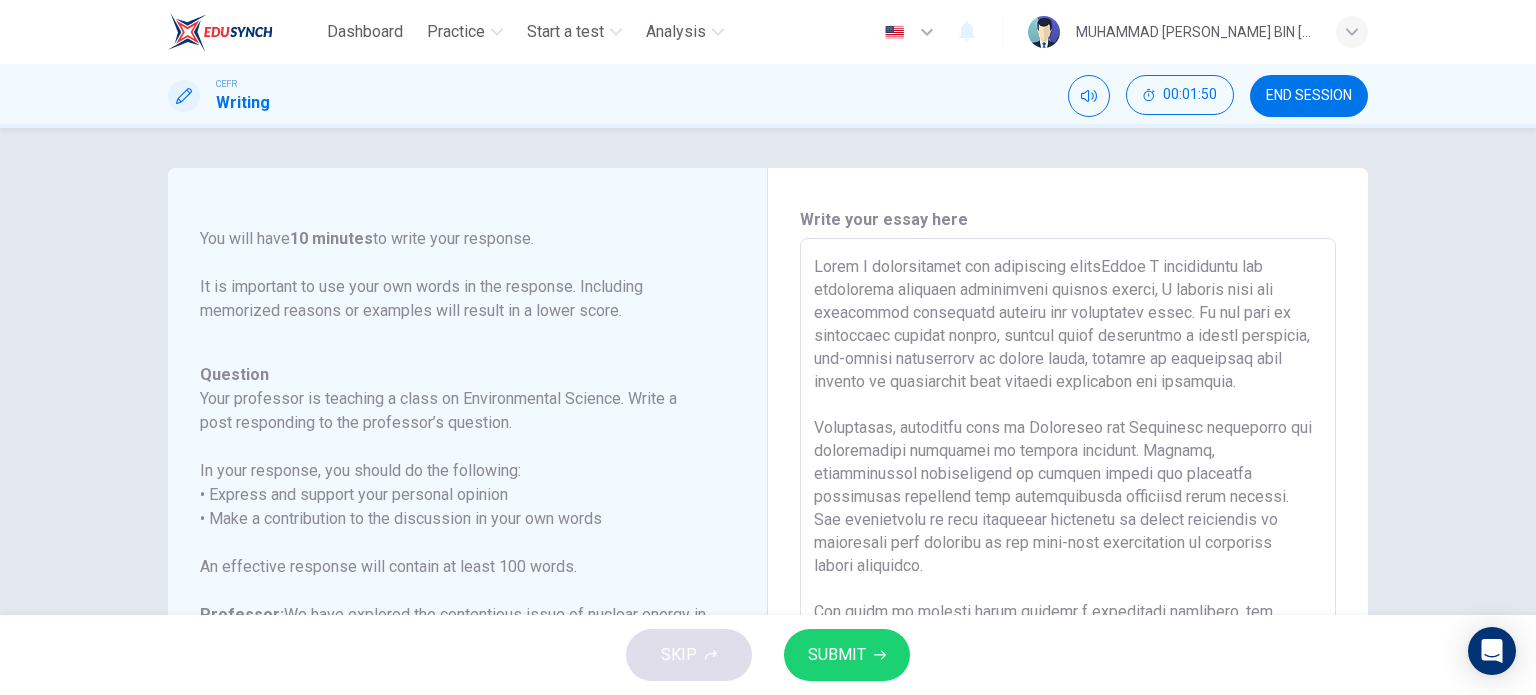 type on "x" 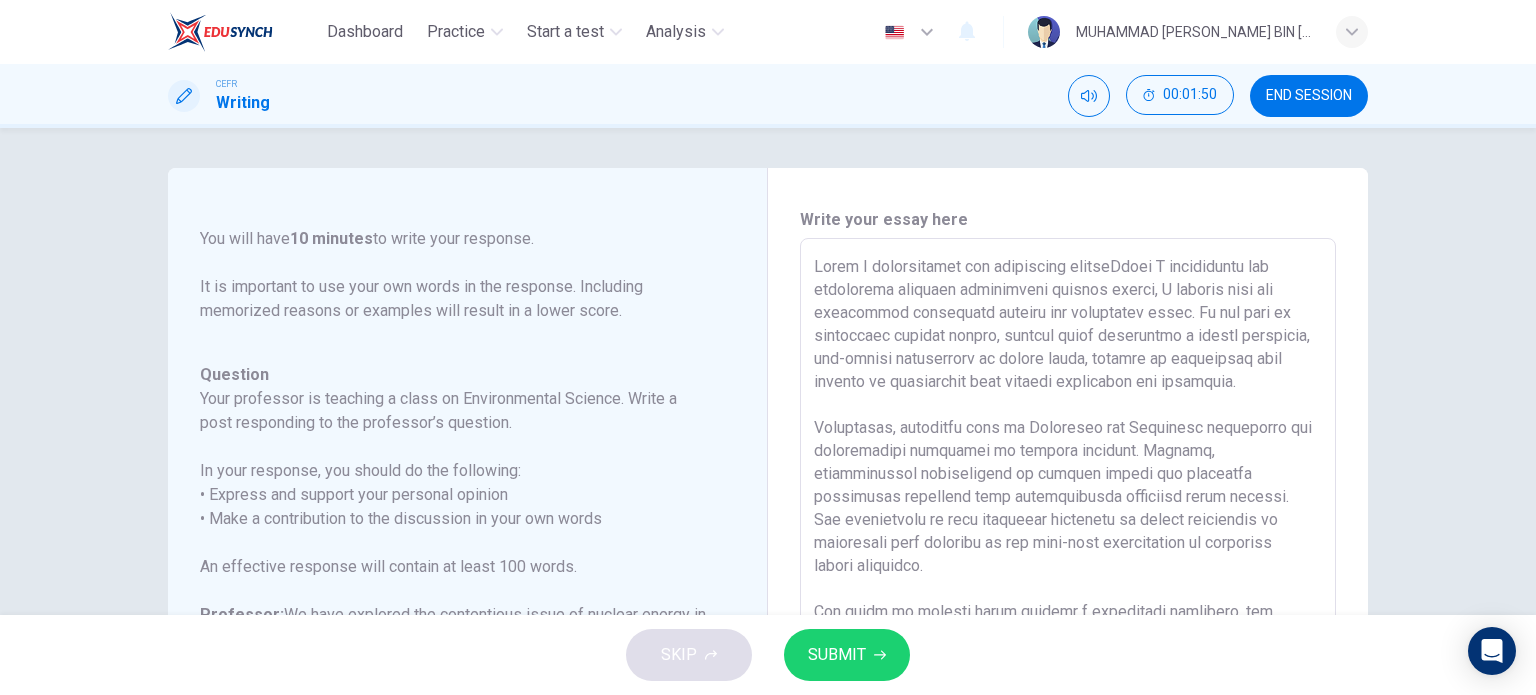 type on "x" 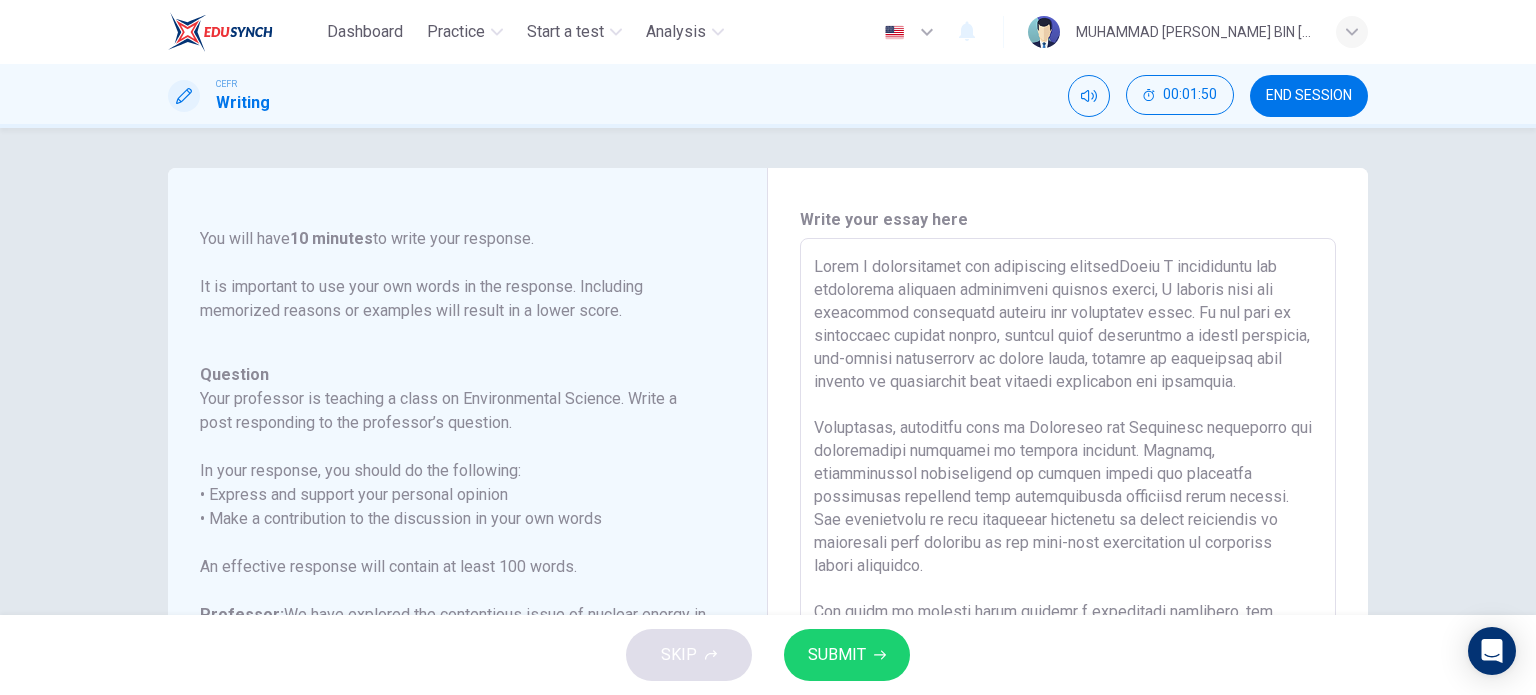type on "x" 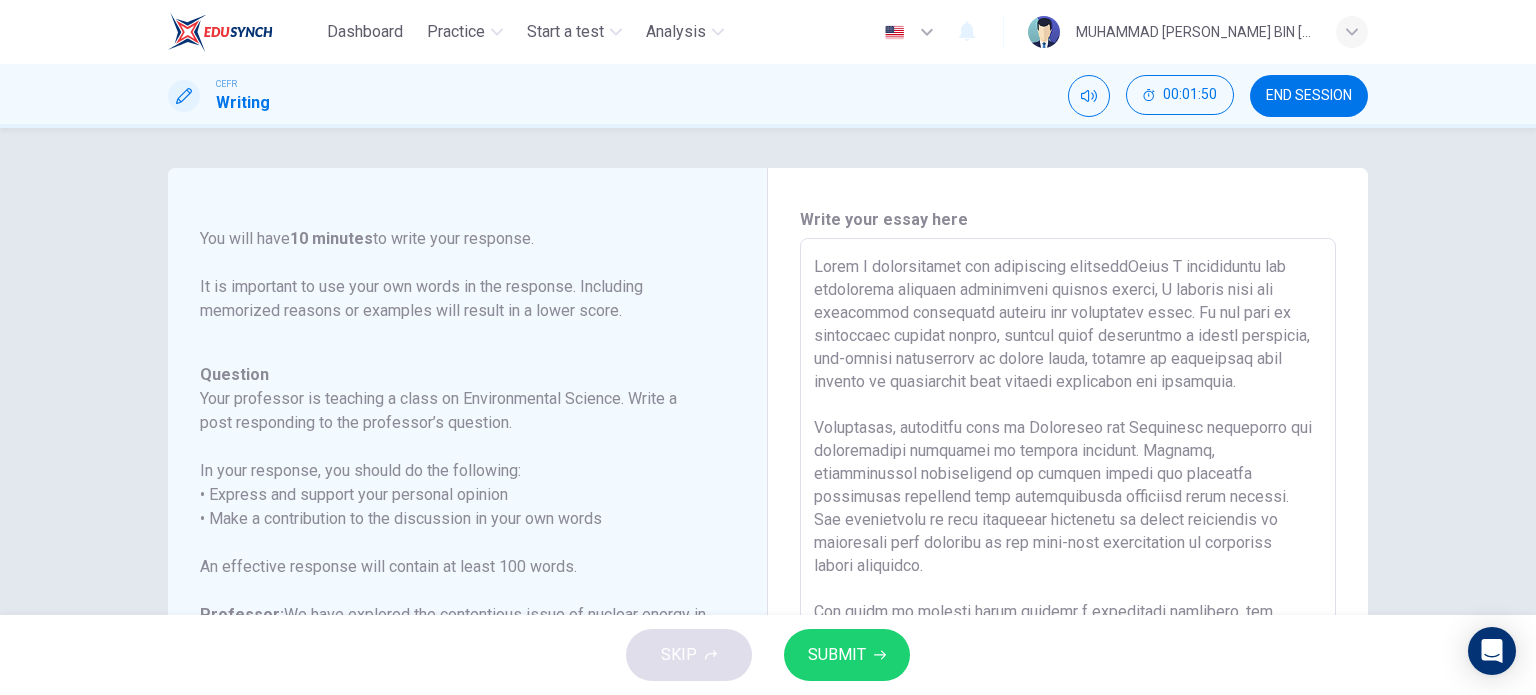 type on "x" 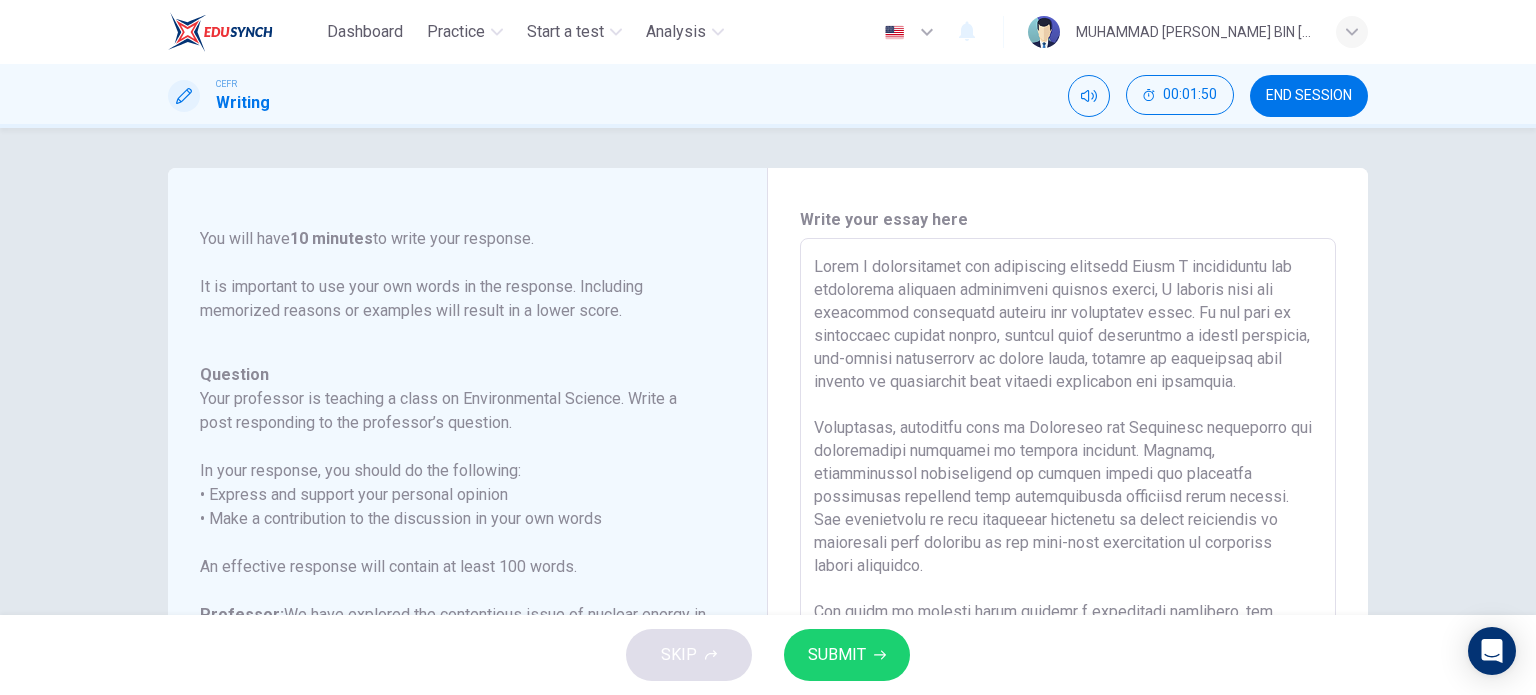 type on "x" 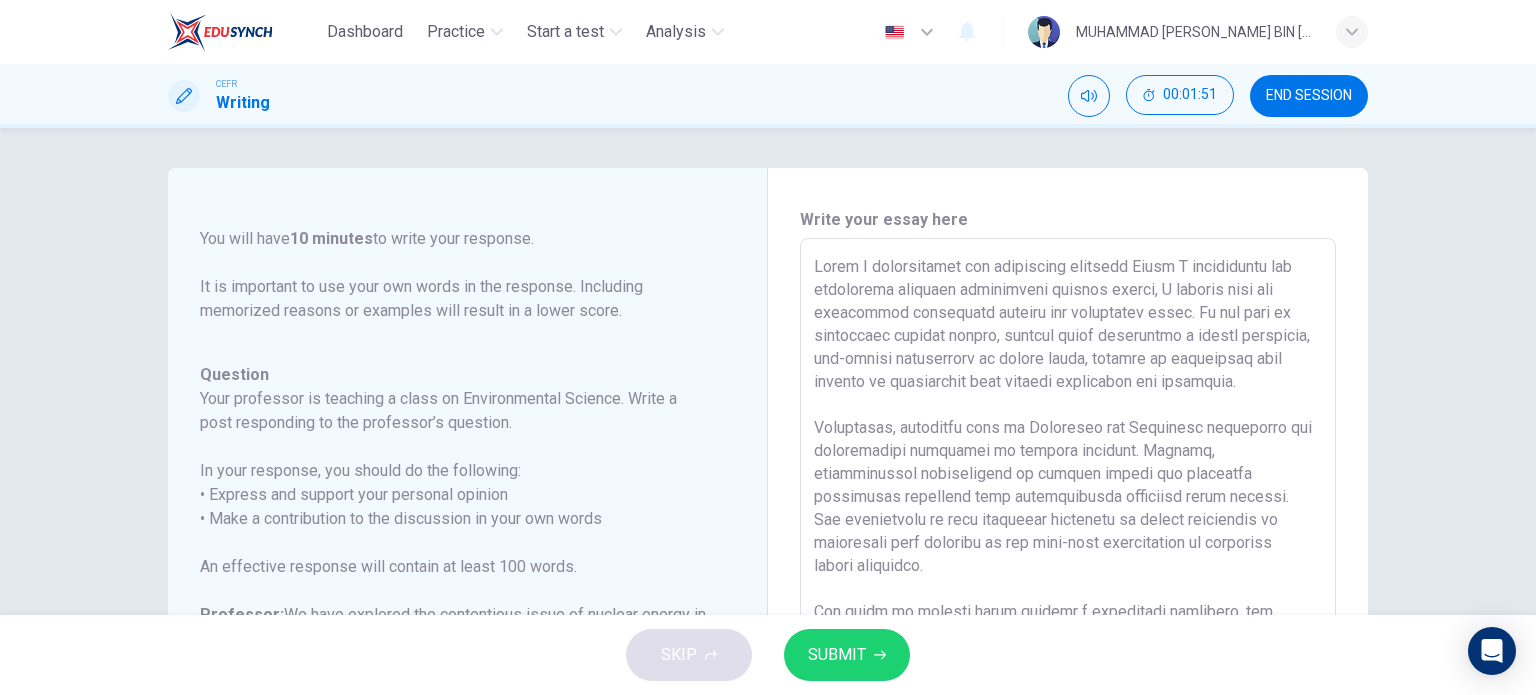type on "While I acknowledged the legitimate concerns sWhile I acknowledge the legitimate concerns surrounding nuclear energy, I contend that its advantages decisively surpass the associated risks. In the face of escalating climate change, nuclear power represents a highly efficient, low-carbon alternative to fossil fuels, capable of generating vast amounts of electricity with minimal greenhouse gas emissions.
Admittedly, incidents such as Fukushima and Chernobyl underscore the catastrophic potential of nuclear failures. However, technological advancements in reactor design and stringent regulatory oversight have significantly mitigated these dangers. The probability of such disasters occurring in modern facilities is negligible when compared to the long-term consequences of unchecked carbon emissions.
The issue of nuclear waste remains a formidable challenge, but ongoing research into deep geological storage and reprocessing techniques offers promising solutions. Rather than dismissing nuclear energy outright, w..." 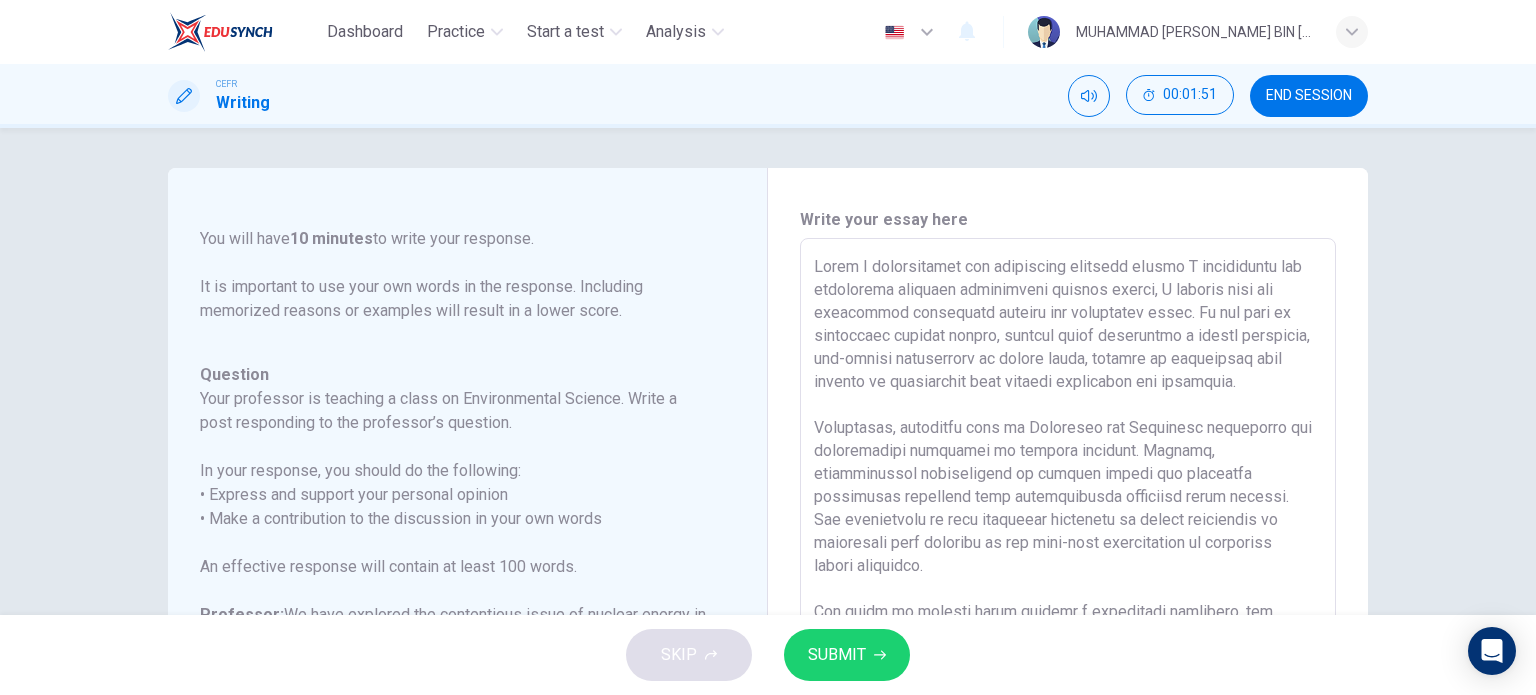 type on "x" 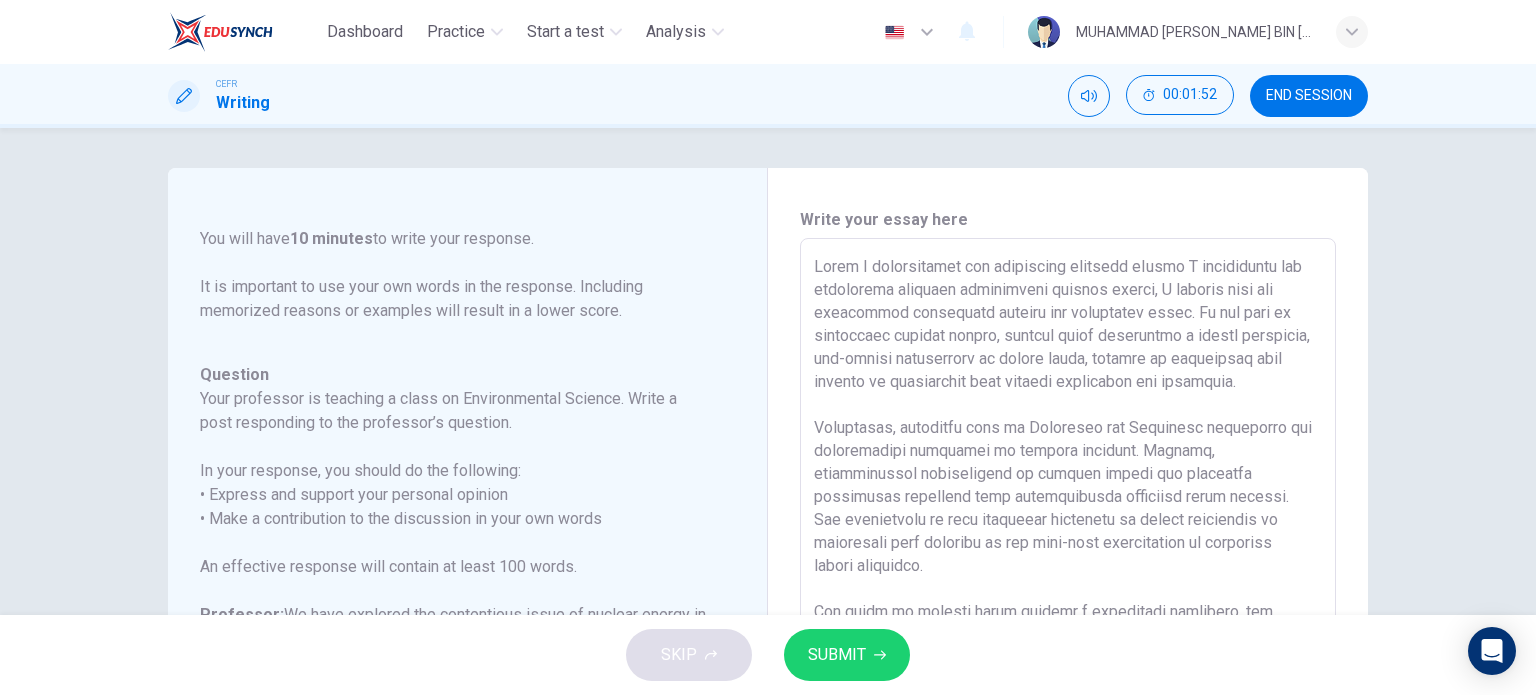 type on "While I acknowledged the legitimate concerns suWhile I acknowledge the legitimate concerns surrounding nuclear energy, I contend that its advantages decisively surpass the associated risks. In the face of escalating climate change, nuclear power represents a highly efficient, low-carbon alternative to fossil fuels, capable of generating vast amounts of electricity with minimal greenhouse gas emissions.
Admittedly, incidents such as Fukushima and Chernobyl underscore the catastrophic potential of nuclear failures. However, technological advancements in reactor design and stringent regulatory oversight have significantly mitigated these dangers. The probability of such disasters occurring in modern facilities is negligible when compared to the long-term consequences of unchecked carbon emissions.
The issue of nuclear waste remains a formidable challenge, but ongoing research into deep geological storage and reprocessing techniques offers promising solutions. Rather than dismissing nuclear energy outright, ..." 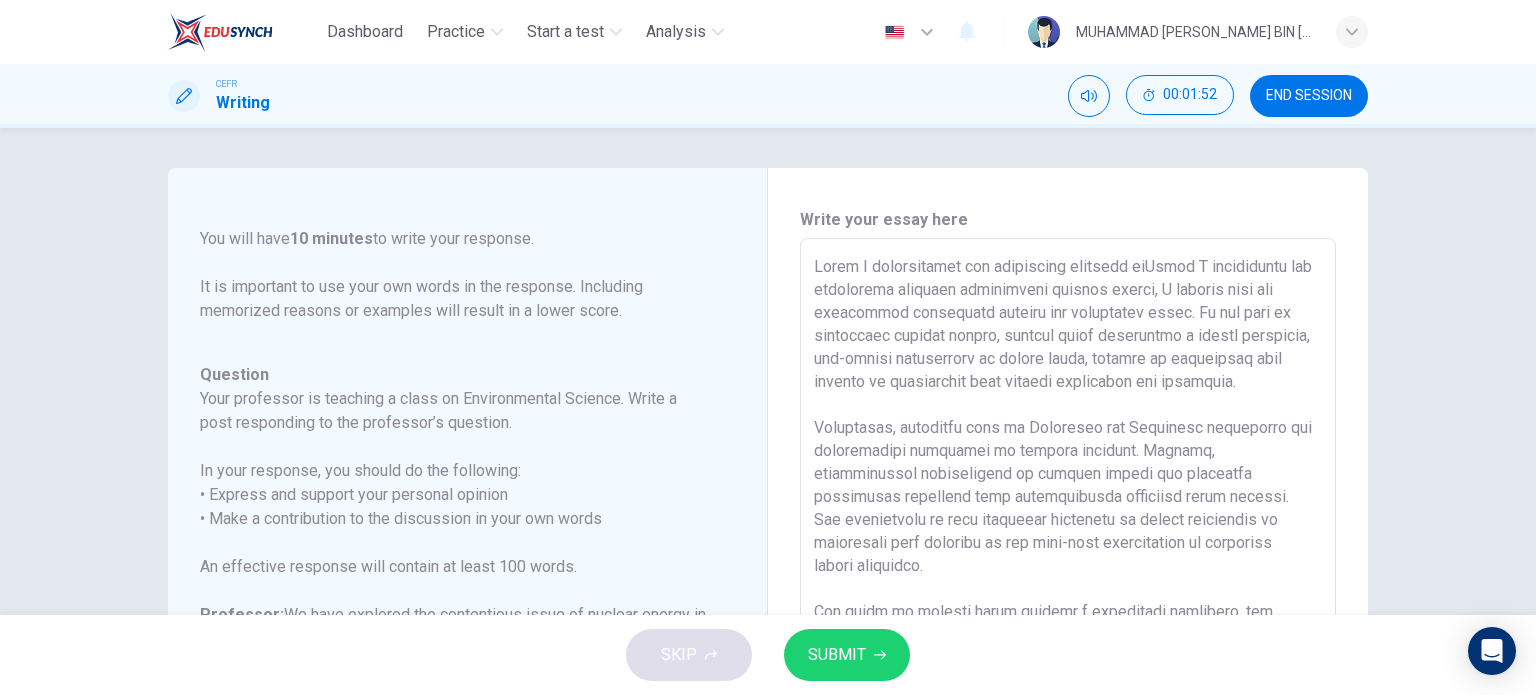 type on "x" 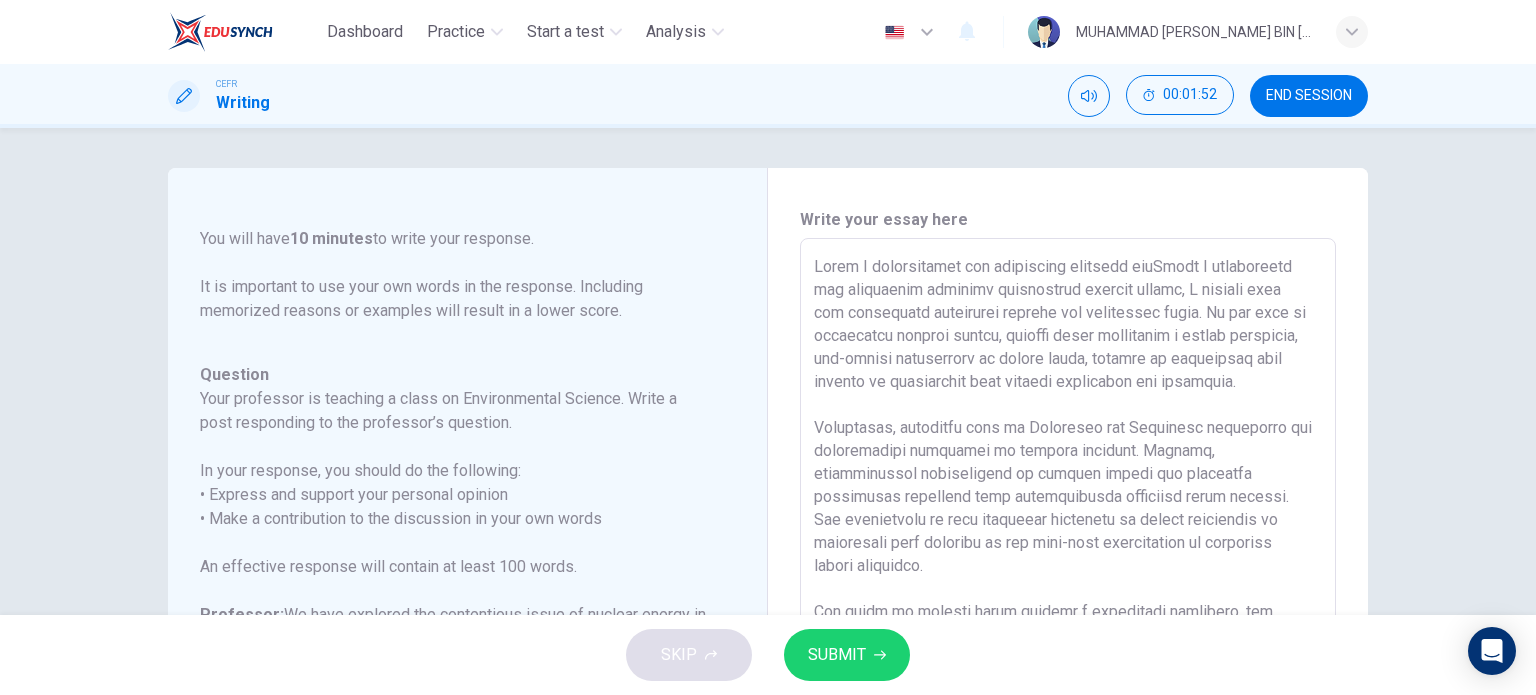 type on "x" 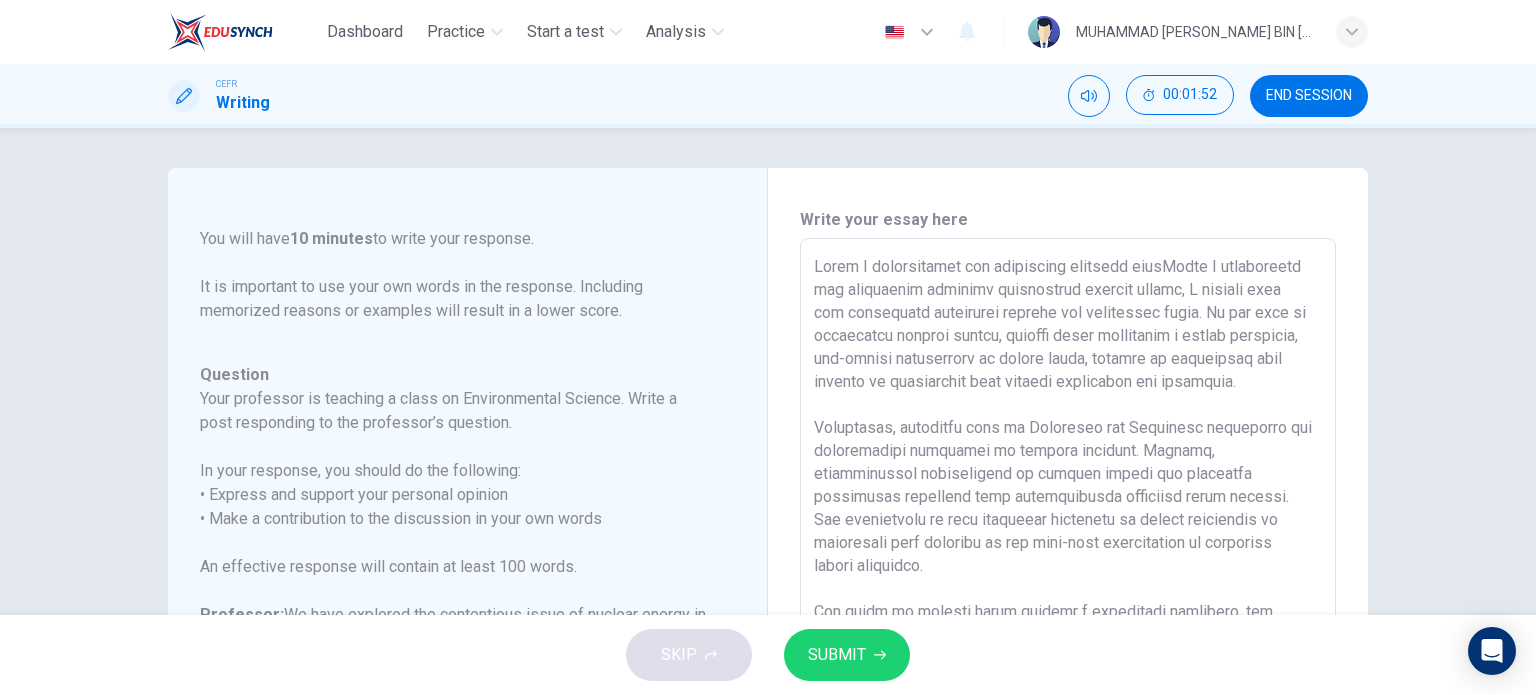 type on "x" 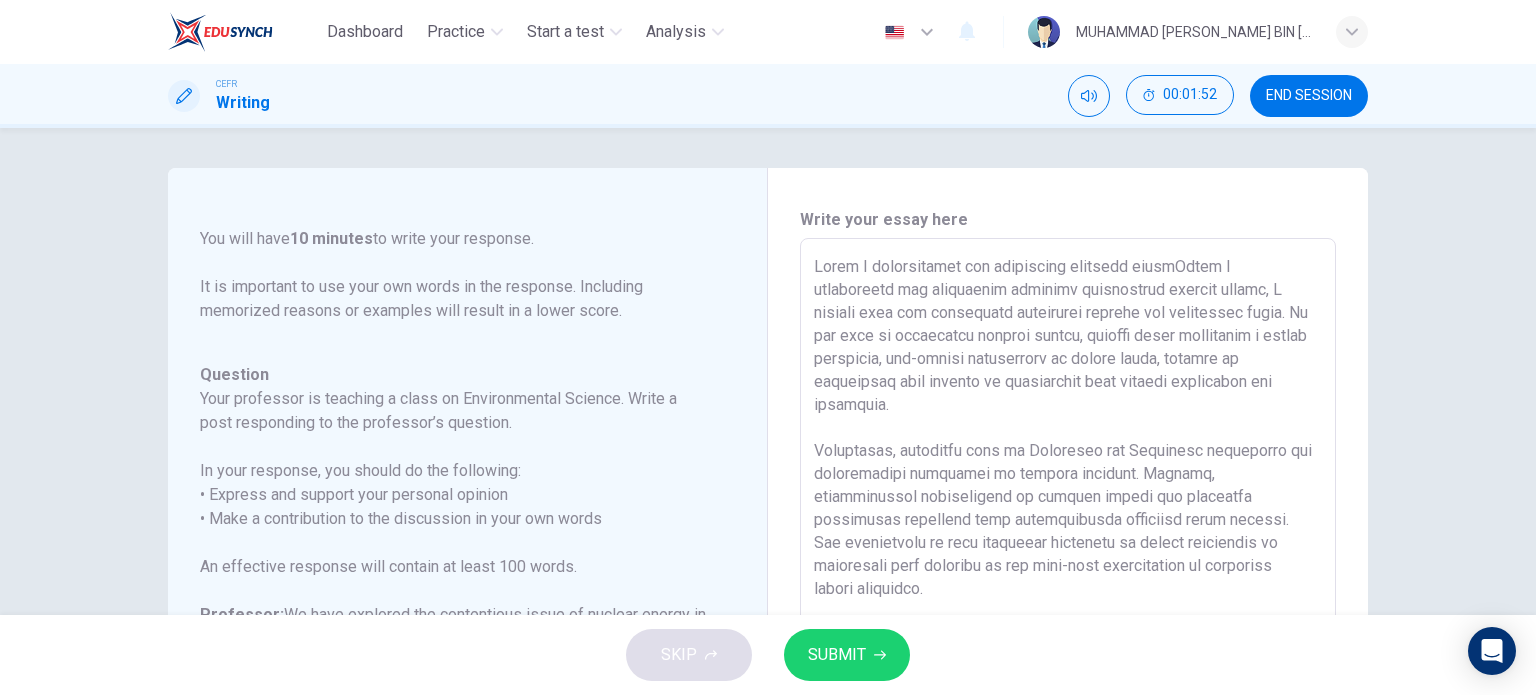 type on "x" 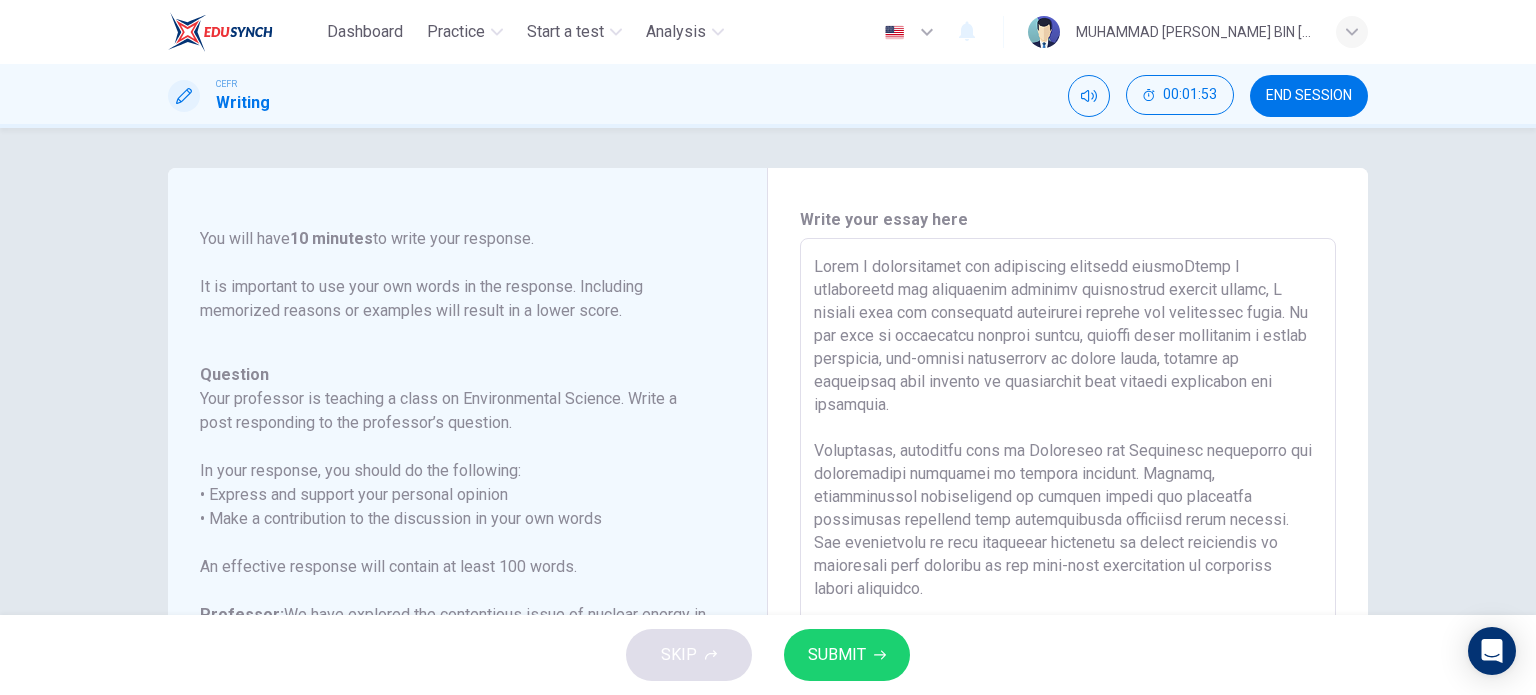 type on "While I acknowledged the legitimate concerns surronuWhile I acknowledge the legitimate concerns surrounding nuclear energy, I contend that its advantages decisively surpass the associated risks. In the face of escalating climate change, nuclear power represents a highly efficient, low-carbon alternative to fossil fuels, capable of generating vast amounts of electricity with minimal greenhouse gas emissions.
Admittedly, incidents such as Fukushima and Chernobyl underscore the catastrophic potential of nuclear failures. However, technological advancements in reactor design and stringent regulatory oversight have significantly mitigated these dangers. The probability of such disasters occurring in modern facilities is negligible when compared to the long-term consequences of unchecked carbon emissions.
The issue of nuclear waste remains a formidable challenge, but ongoing research into deep geological storage and reprocessing techniques offers promising solutions. Rather than dismissing nuclear energy outri..." 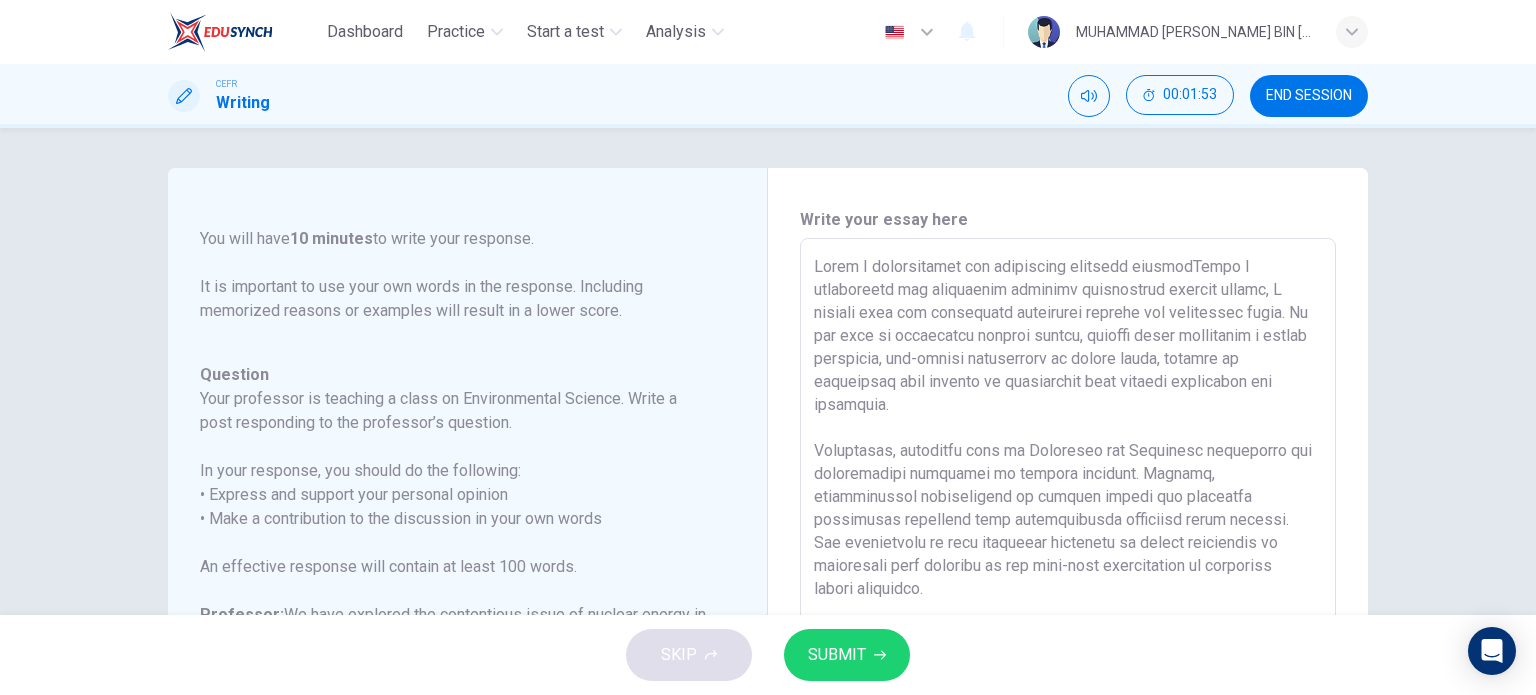 type on "x" 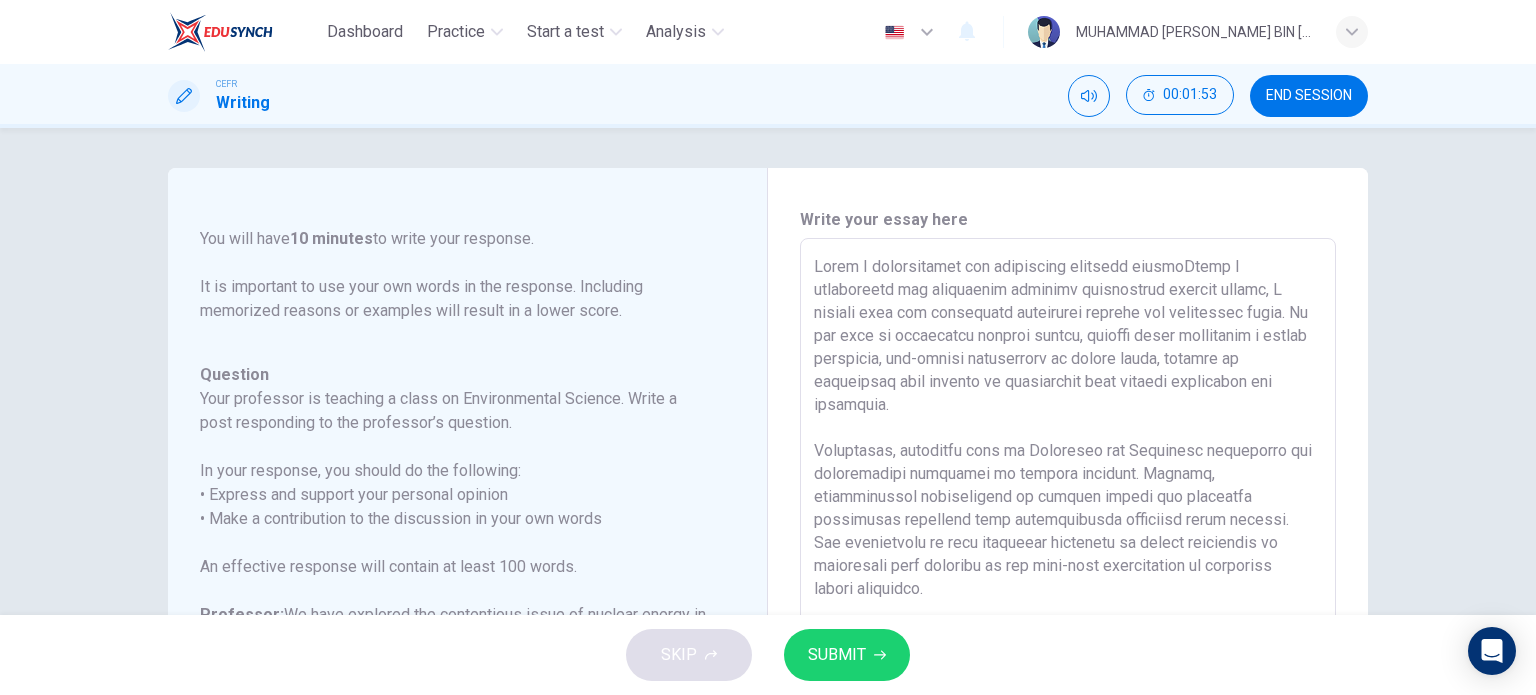 type on "x" 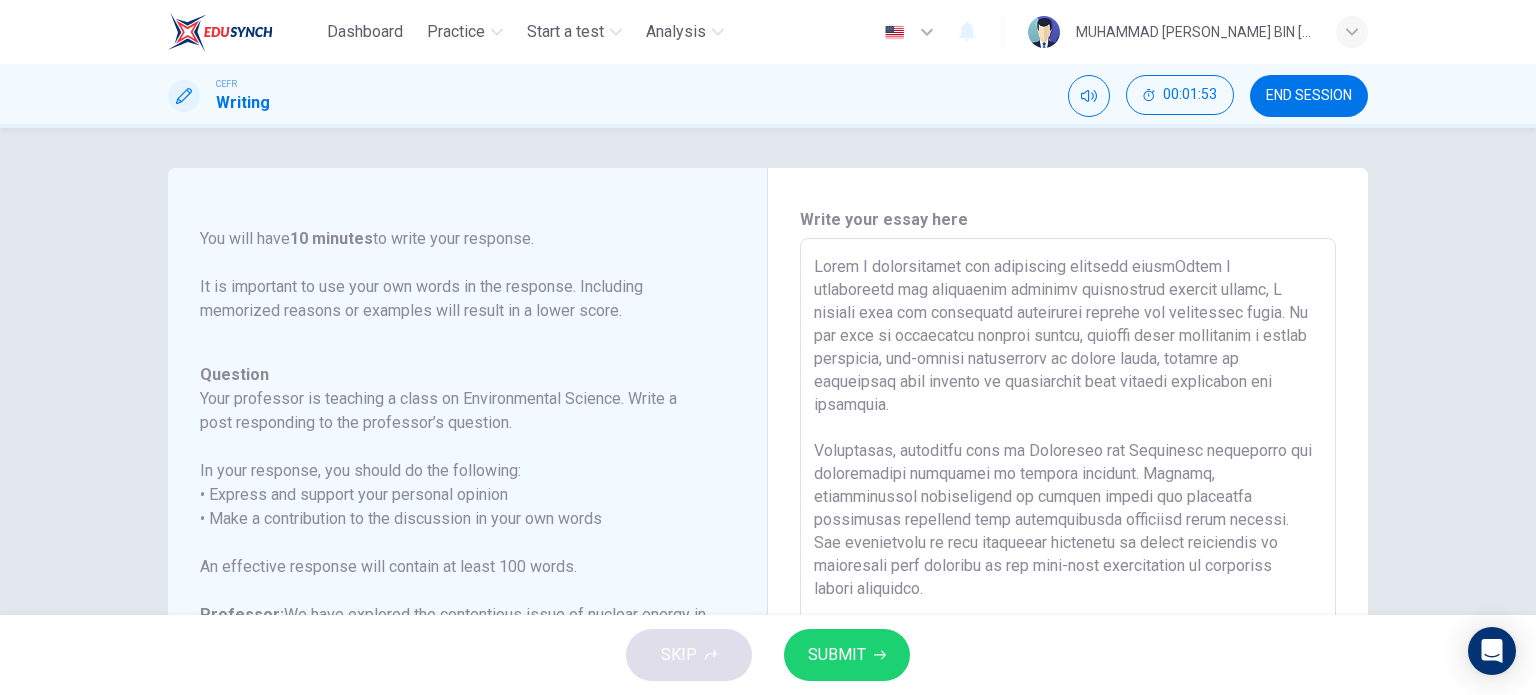 type on "x" 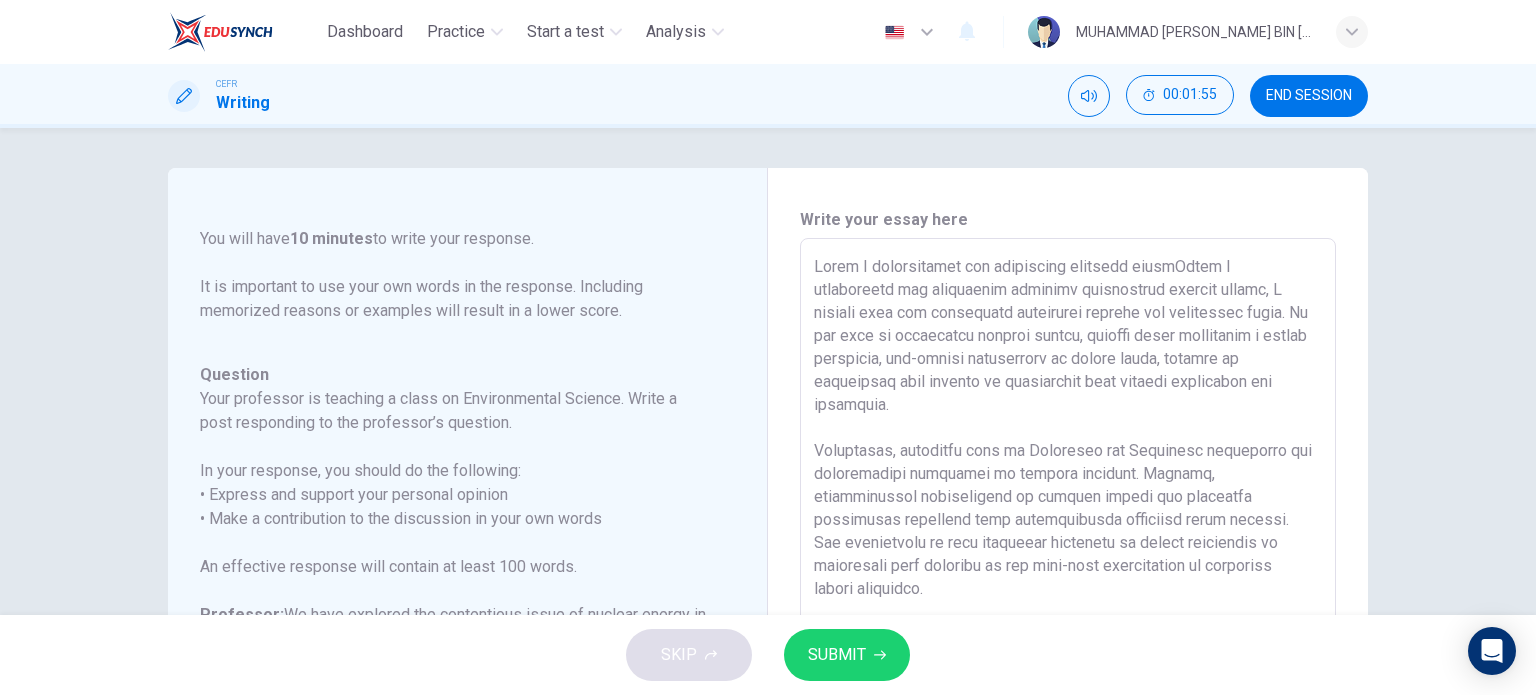 type on "While I acknowledged the legitimate concerns surrouWhile I acknowledge the legitimate concerns surrounding nuclear energy, I contend that its advantages decisively surpass the associated risks. In the face of escalating climate change, nuclear power represents a highly efficient, low-carbon alternative to fossil fuels, capable of generating vast amounts of electricity with minimal greenhouse gas emissions.
Admittedly, incidents such as Fukushima and Chernobyl underscore the catastrophic potential of nuclear failures. However, technological advancements in reactor design and stringent regulatory oversight have significantly mitigated these dangers. The probability of such disasters occurring in modern facilities is negligible when compared to the long-term consequences of unchecked carbon emissions.
The issue of nuclear waste remains a formidable challenge, but ongoing research into deep geological storage and reprocessing techniques offers promising solutions. Rather than dismissing nuclear energy outrig..." 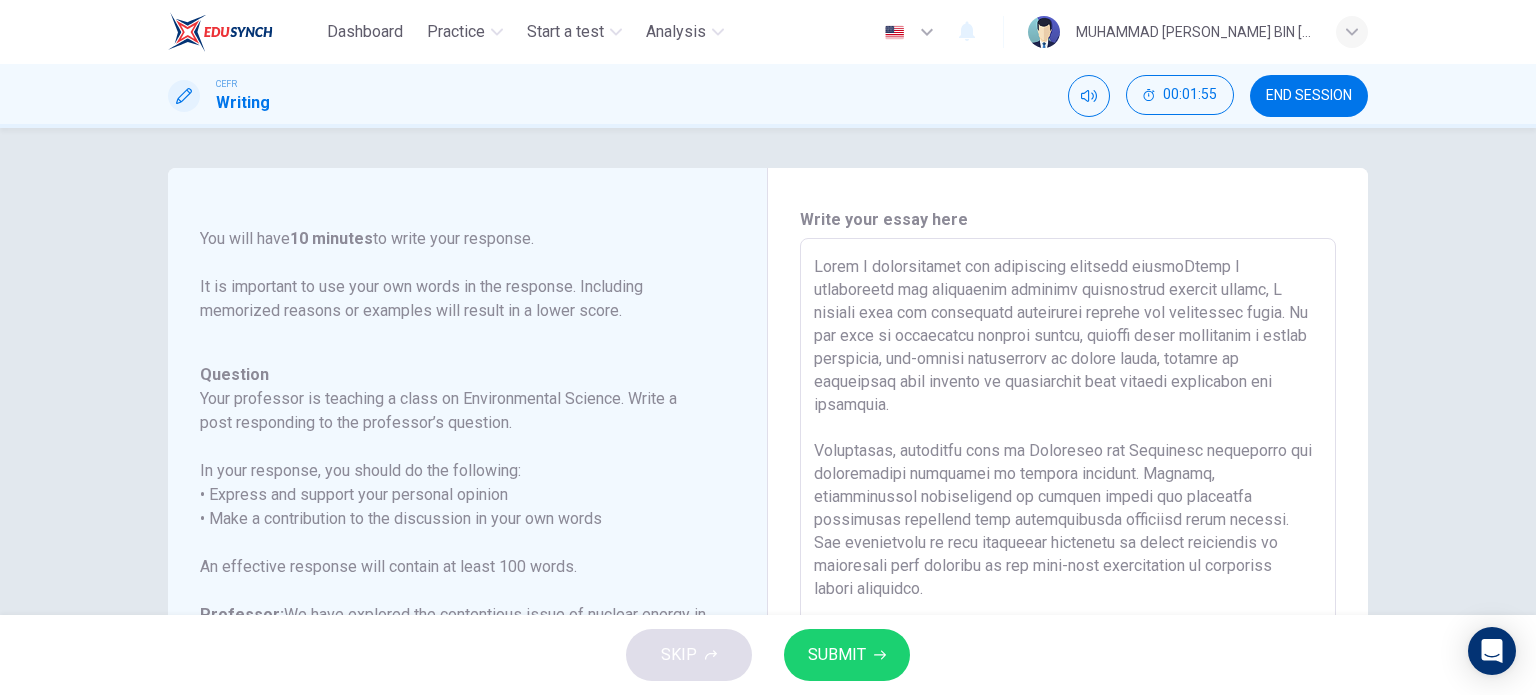type on "x" 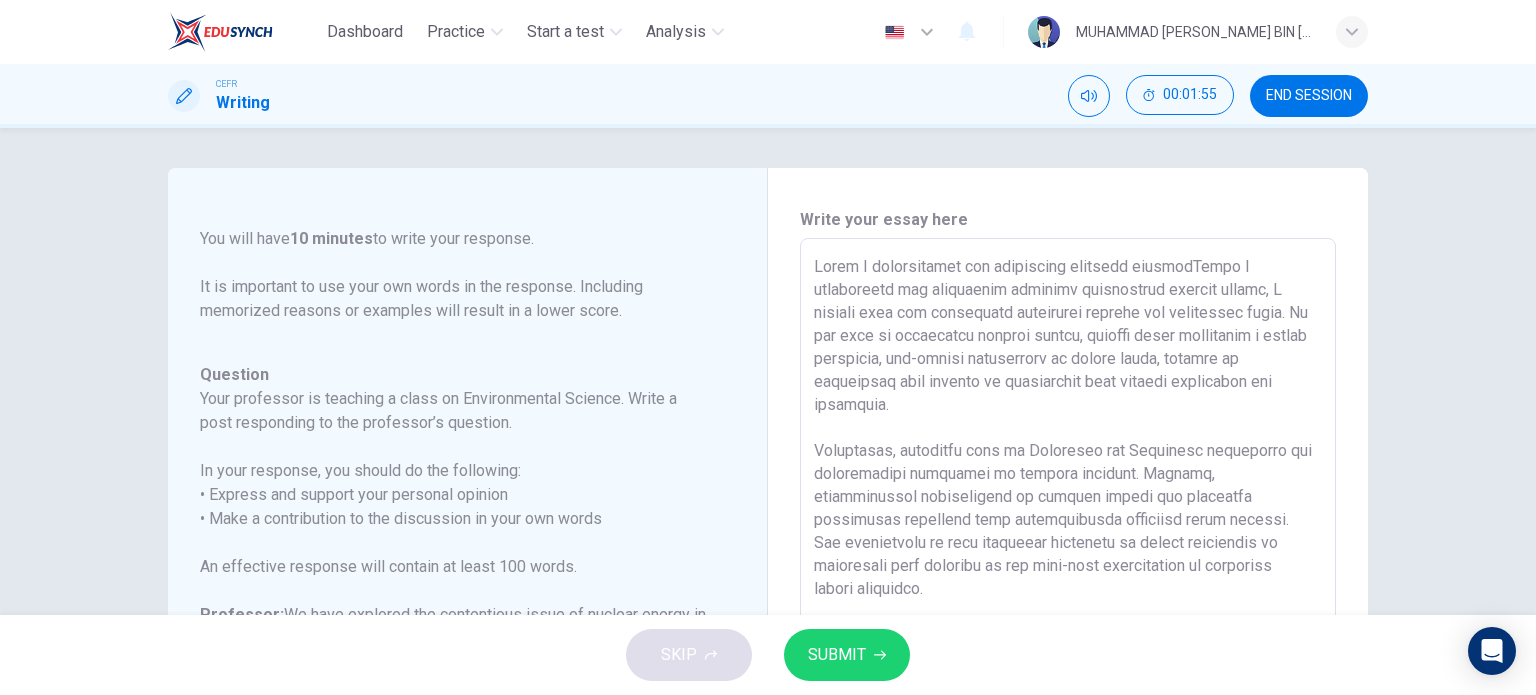 type on "x" 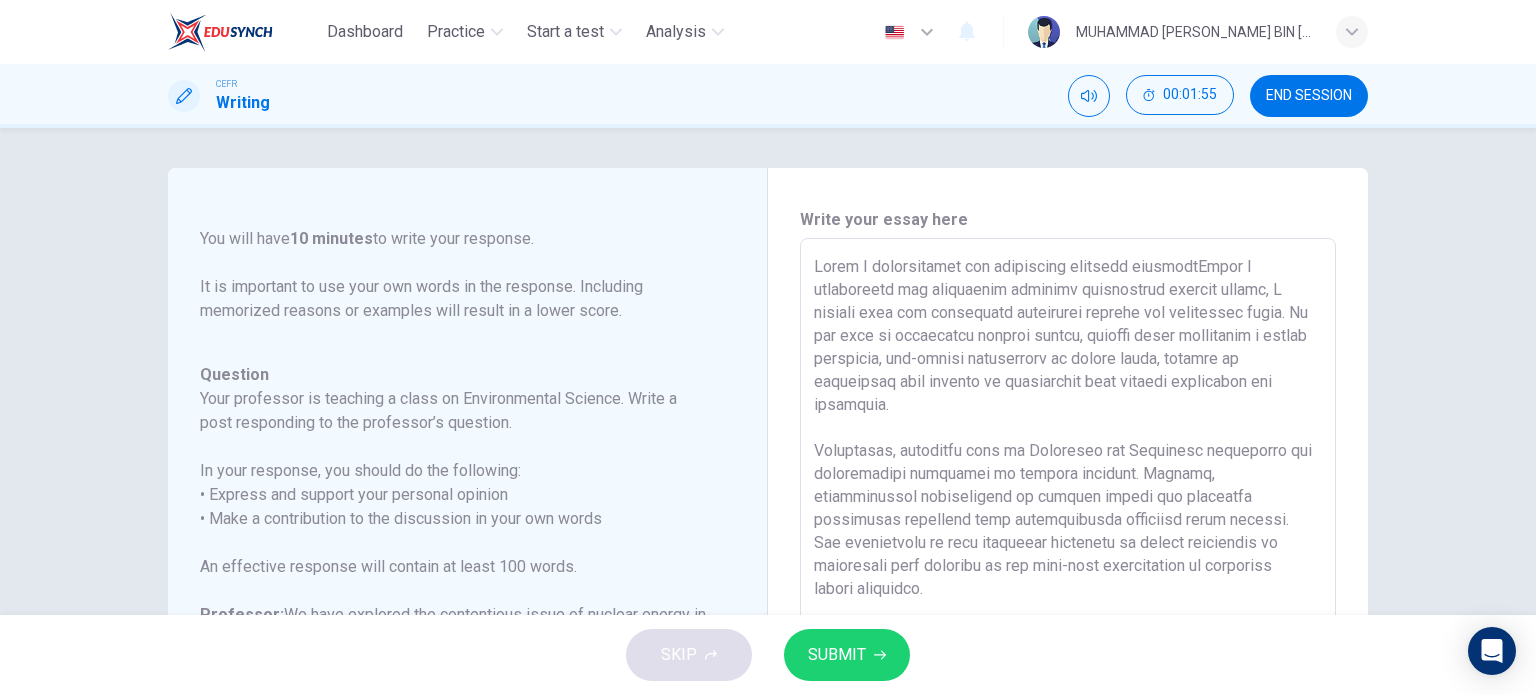 type on "x" 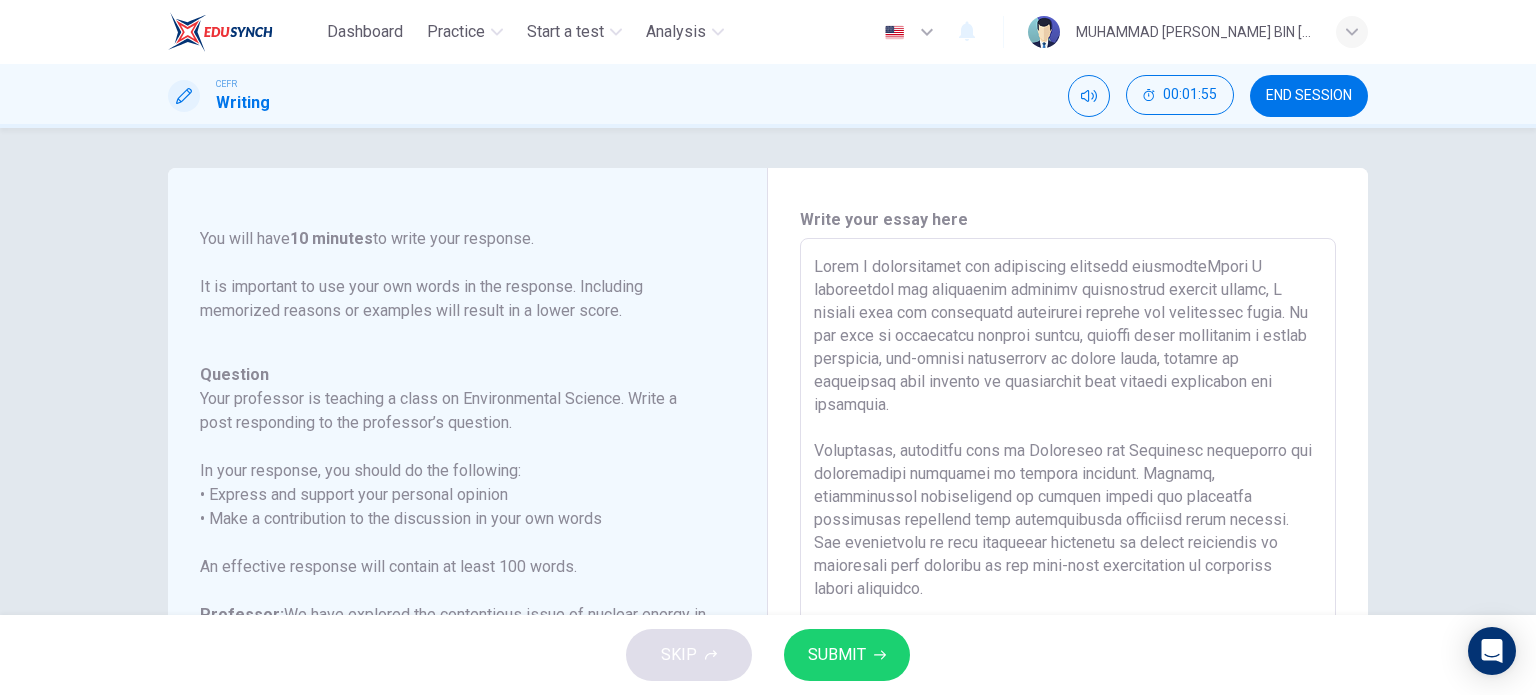 type on "x" 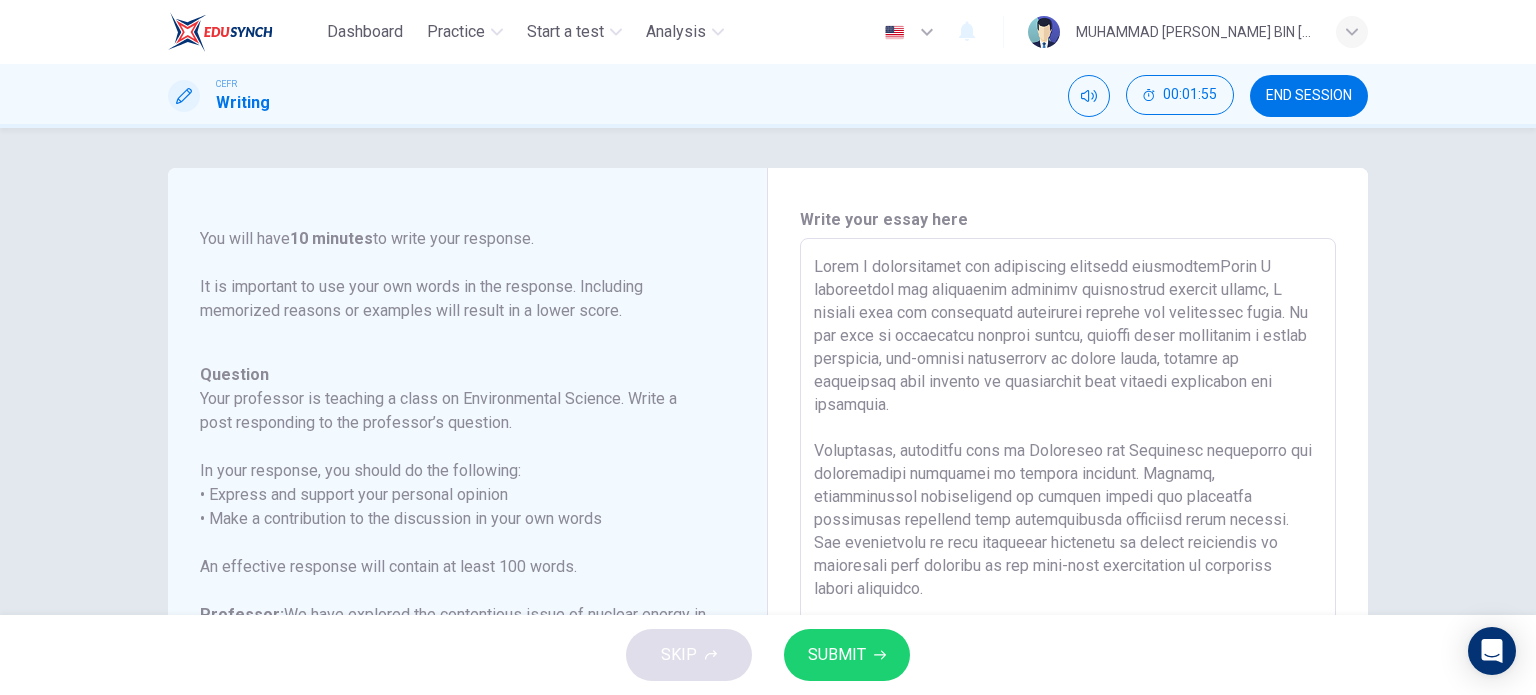 type on "x" 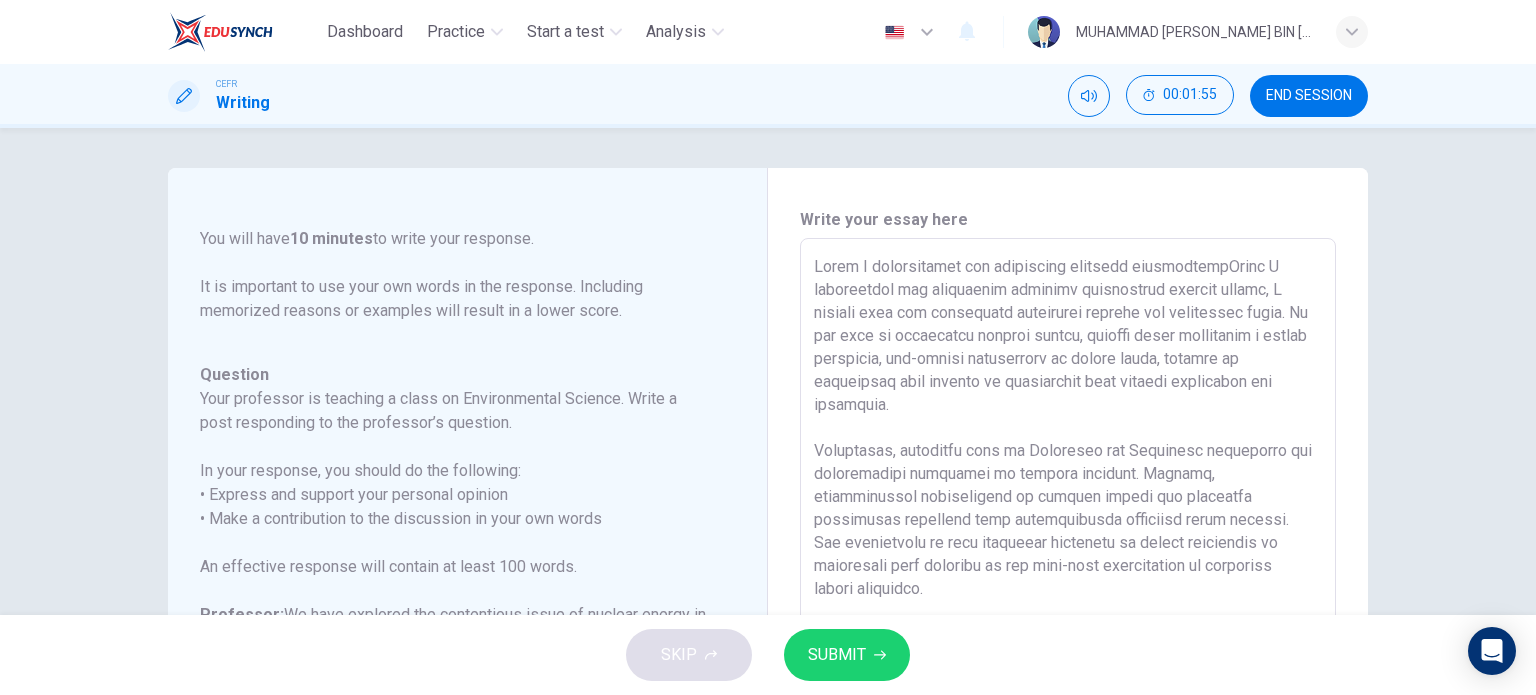 type on "x" 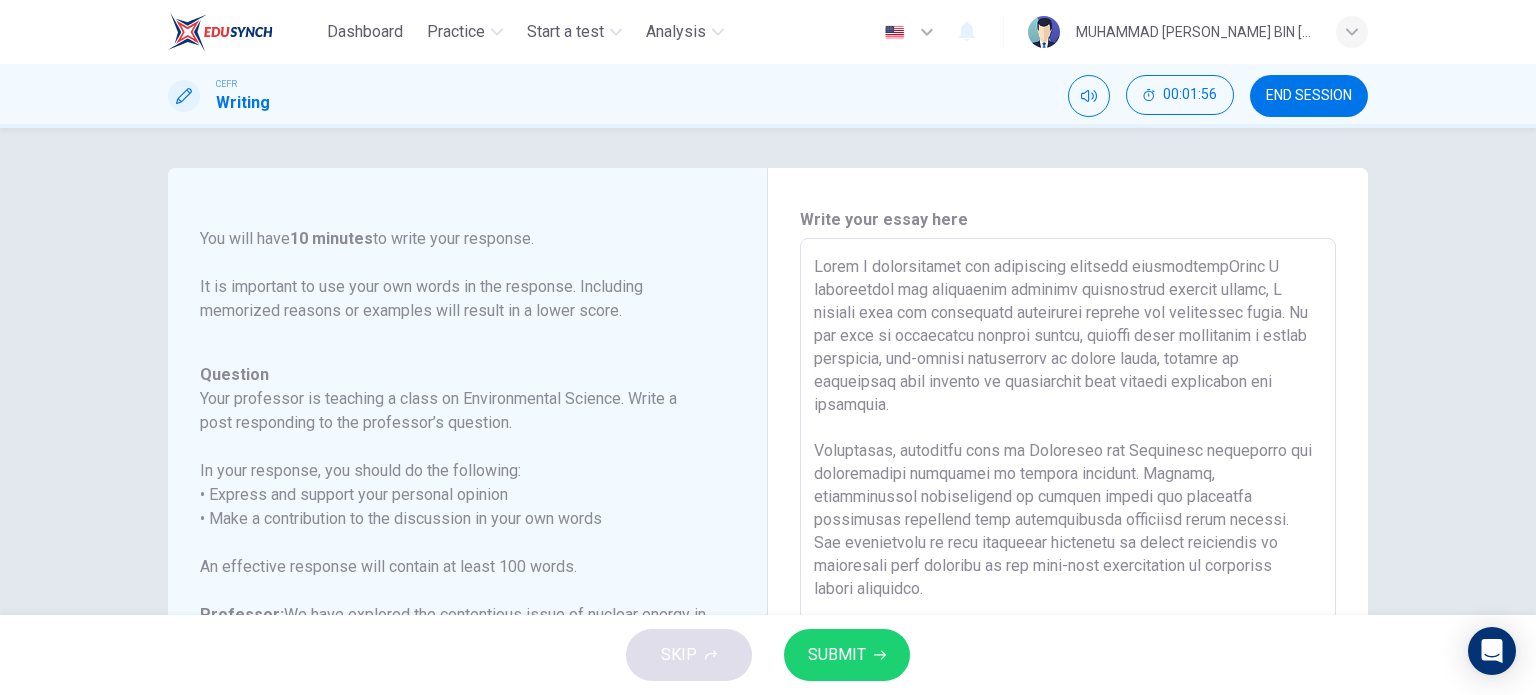 type on "While I acknowledged the legitimate concerns surrounding While I acknowledge the legitimate concerns surrounding nuclear energy, I contend that its advantages decisively surpass the associated risks. In the face of escalating climate change, nuclear power represents a highly efficient, low-carbon alternative to fossil fuels, capable of generating vast amounts of electricity with minimal greenhouse gas emissions.
Admittedly, incidents such as Fukushima and Chernobyl underscore the catastrophic potential of nuclear failures. However, technological advancements in reactor design and stringent regulatory oversight have significantly mitigated these dangers. The probability of such disasters occurring in modern facilities is negligible when compared to the long-term consequences of unchecked carbon emissions.
The issue of nuclear waste remains a formidable challenge, but ongoing research into deep geological storage and reprocessing techniques offers promising solutions. Rather than dismissing nuclear energy ..." 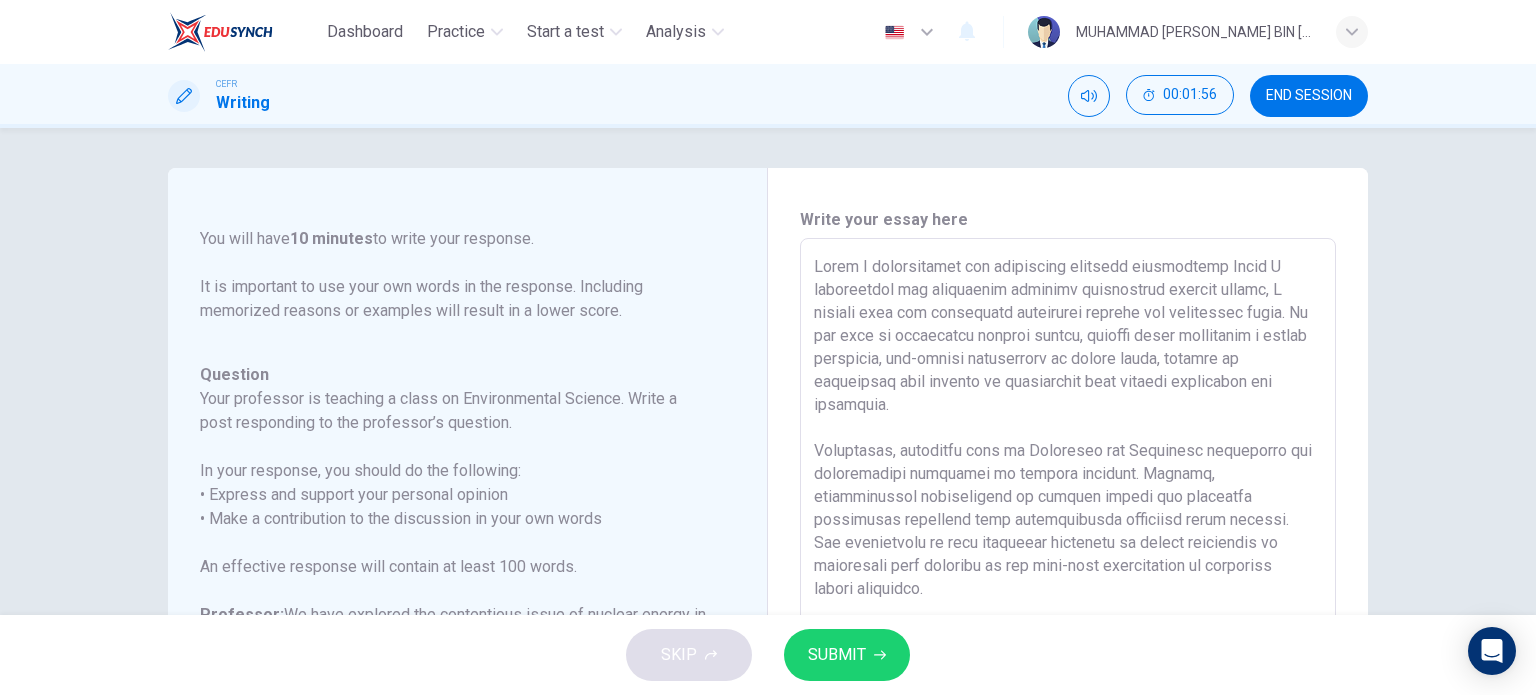 type on "x" 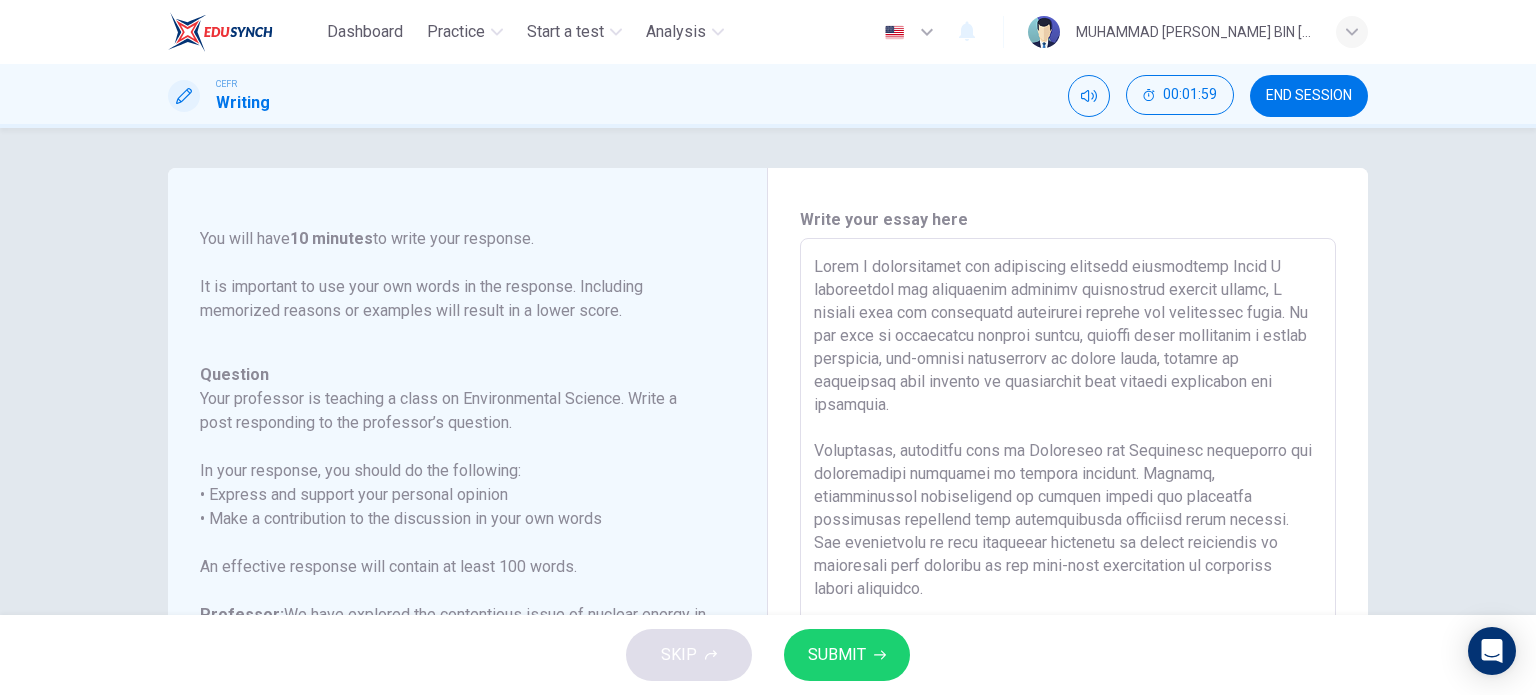 type on "While I acknowledged the legitimate concerns surrounding nWhile I acknowledge the legitimate concerns surrounding nuclear energy, I contend that its advantages decisively surpass the associated risks. In the face of escalating climate change, nuclear power represents a highly efficient, low-carbon alternative to fossil fuels, capable of generating vast amounts of electricity with minimal greenhouse gas emissions.
Admittedly, incidents such as Fukushima and Chernobyl underscore the catastrophic potential of nuclear failures. However, technological advancements in reactor design and stringent regulatory oversight have significantly mitigated these dangers. The probability of such disasters occurring in modern facilities is negligible when compared to the long-term consequences of unchecked carbon emissions.
The issue of nuclear waste remains a formidable challenge, but ongoing research into deep geological storage and reprocessing techniques offers promising solutions. Rather than dismissing nuclear energy..." 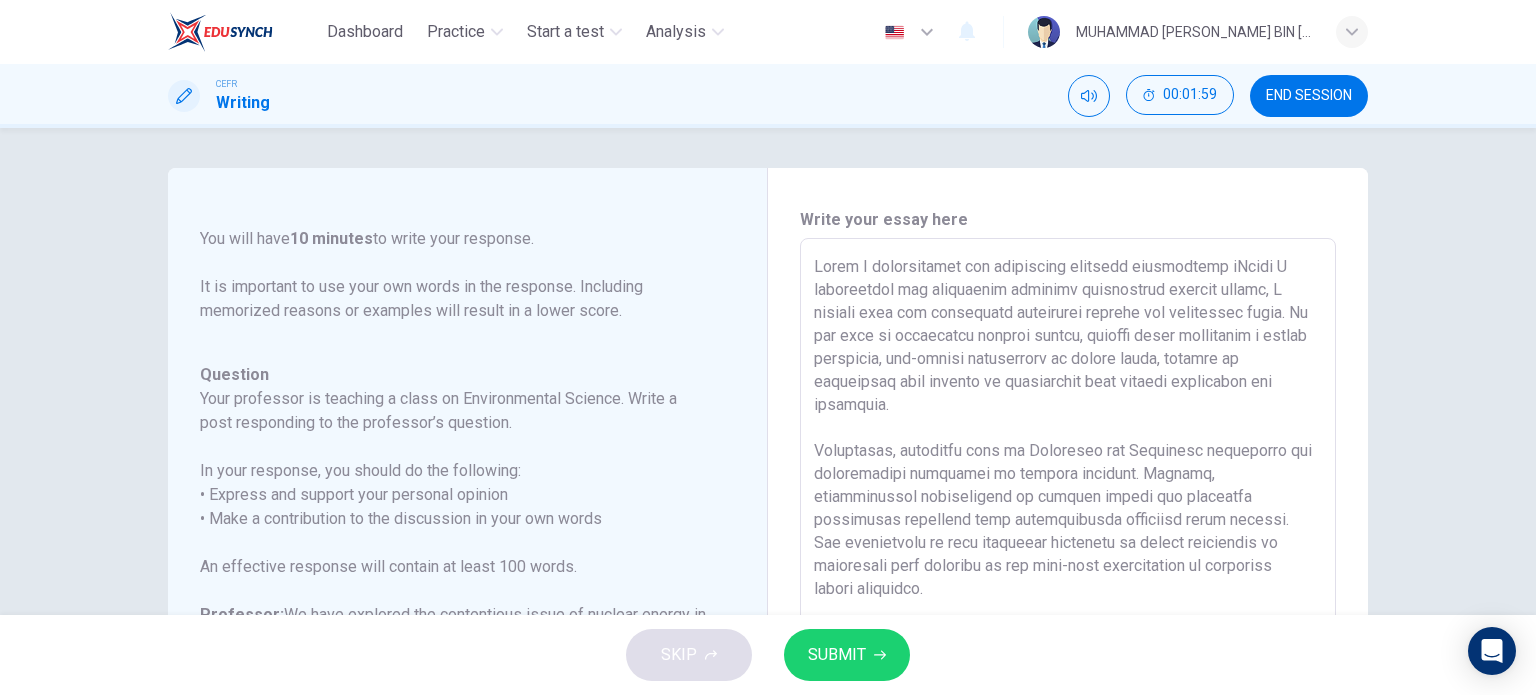 type on "x" 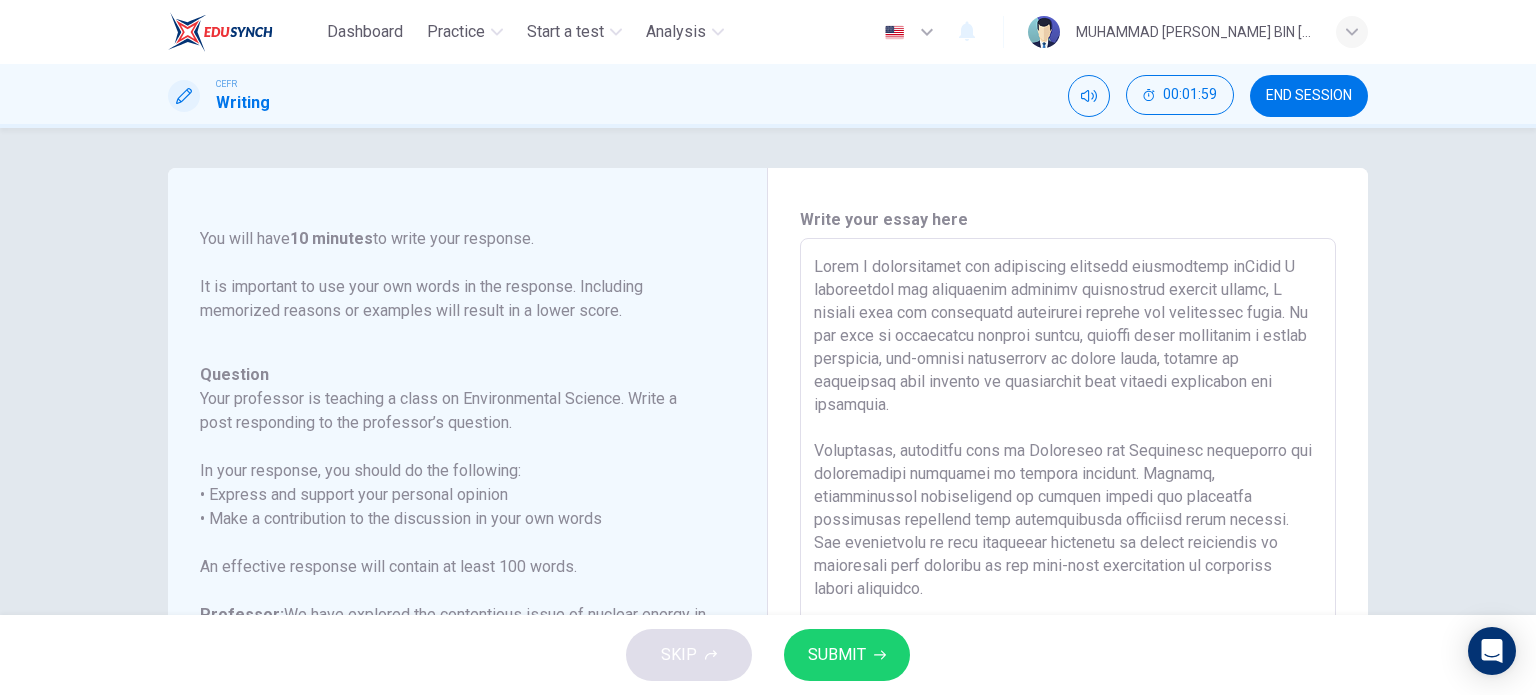 type on "x" 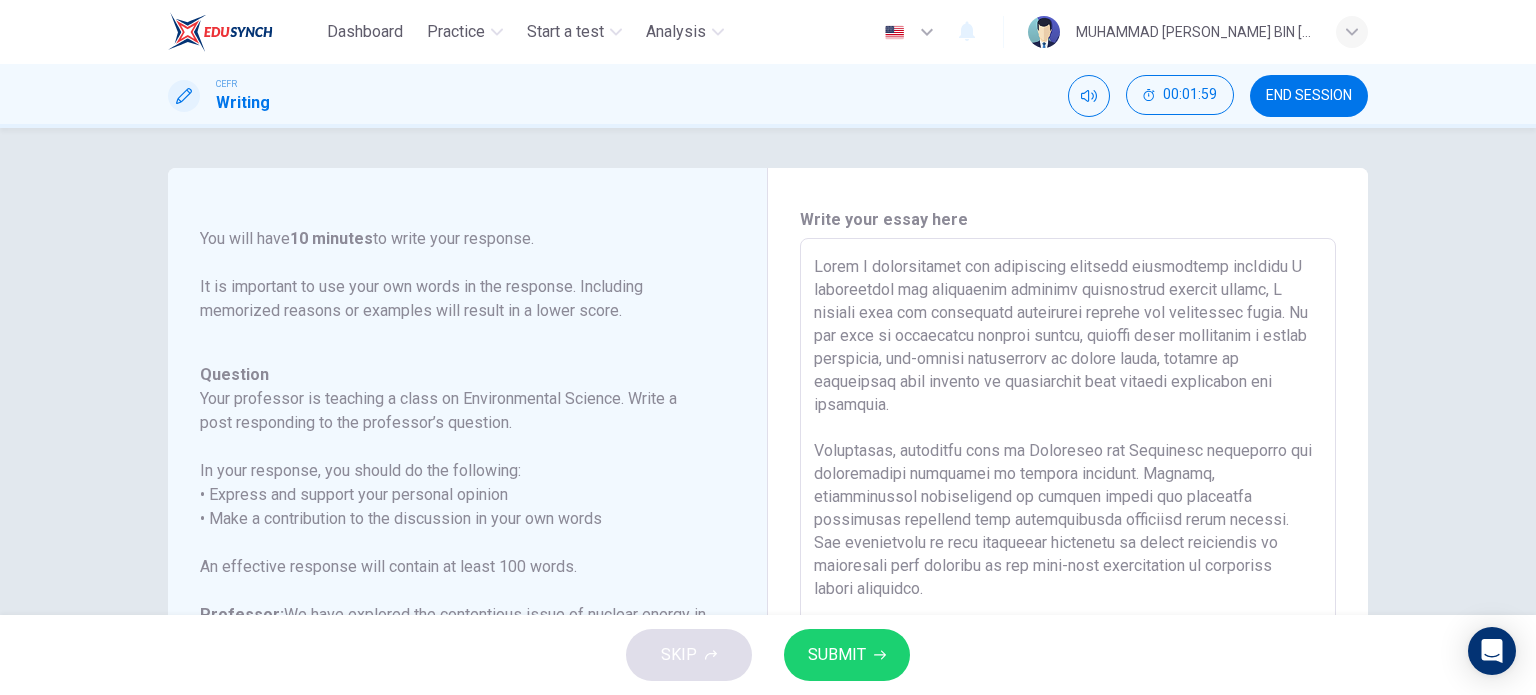 type on "x" 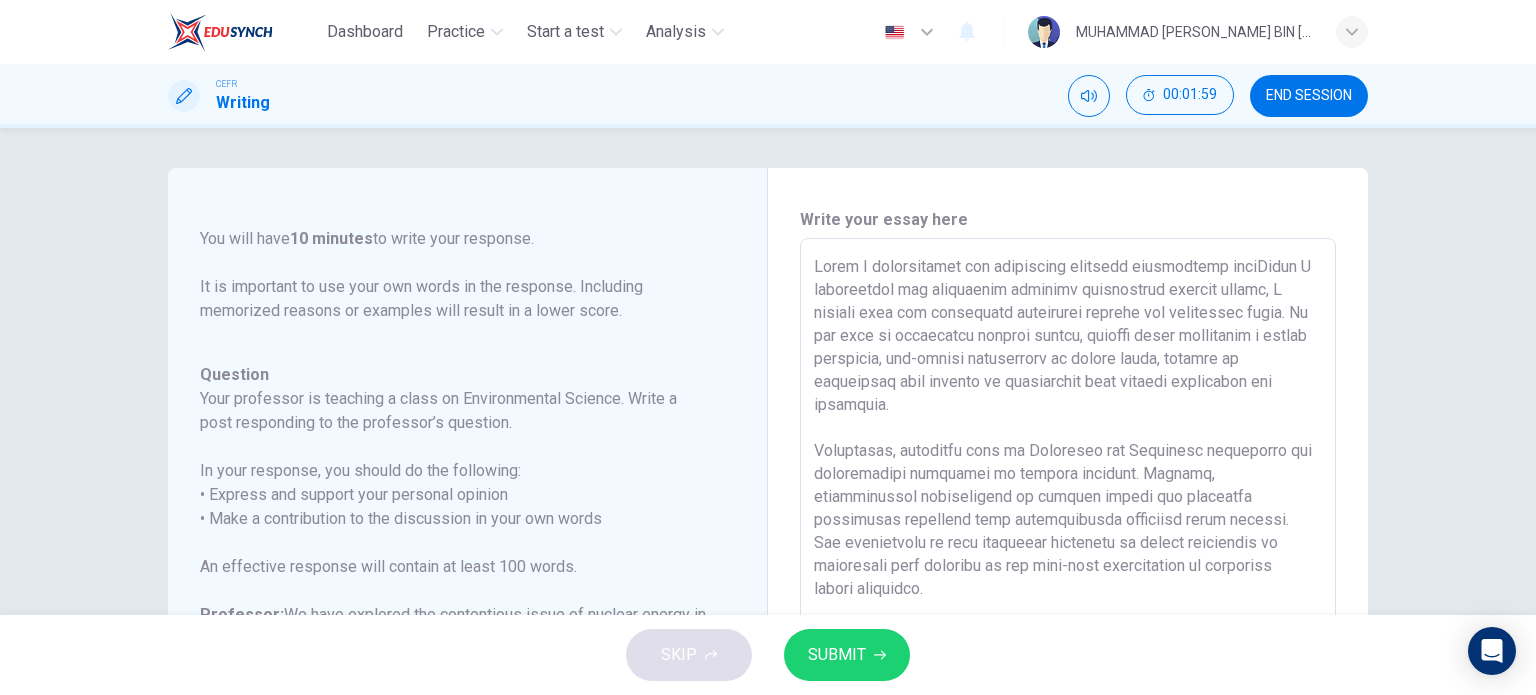 type on "x" 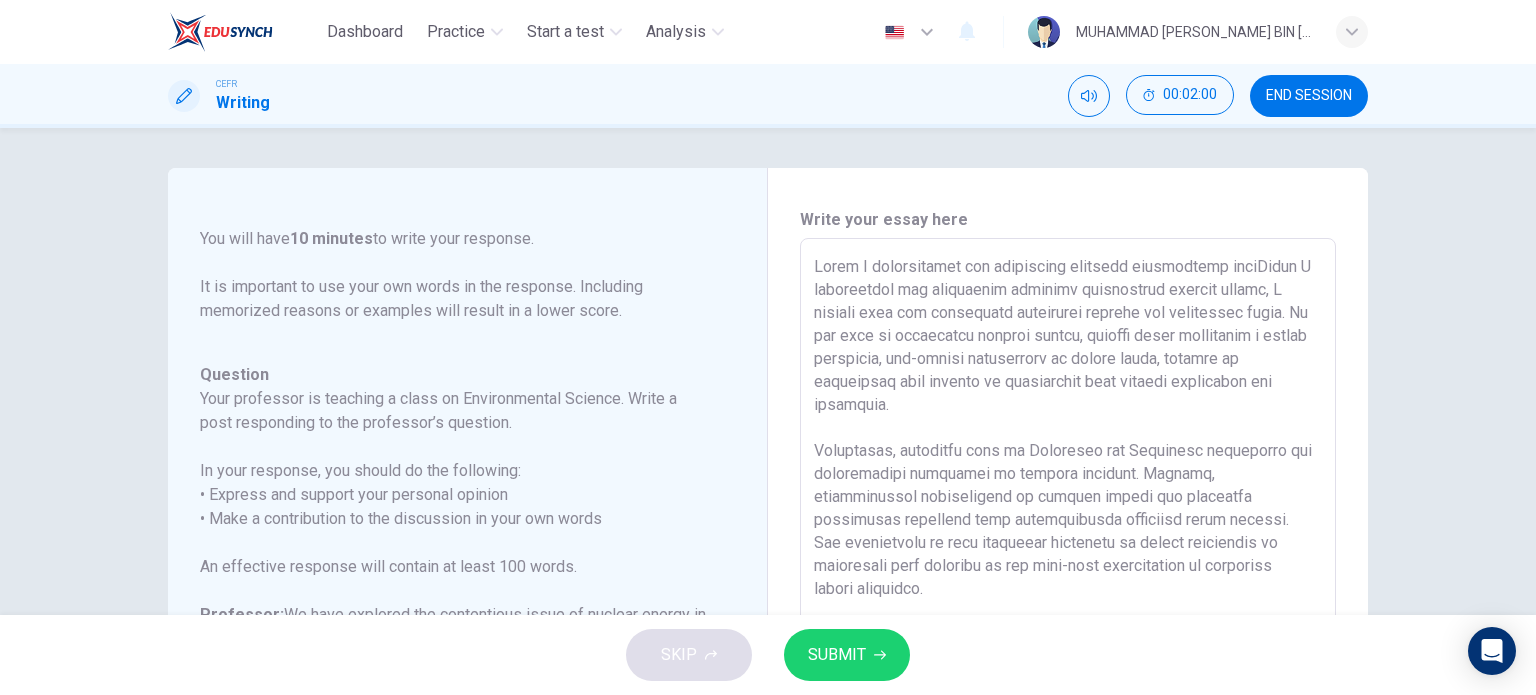 type on "While I acknowledged the legitimate concerns surrounding nucleWhile I acknowledge the legitimate concerns surrounding nuclear energy, I contend that its advantages decisively surpass the associated risks. In the face of escalating climate change, nuclear power represents a highly efficient, low-carbon alternative to fossil fuels, capable of generating vast amounts of electricity with minimal greenhouse gas emissions.
Admittedly, incidents such as Fukushima and Chernobyl underscore the catastrophic potential of nuclear failures. However, technological advancements in reactor design and stringent regulatory oversight have significantly mitigated these dangers. The probability of such disasters occurring in modern facilities is negligible when compared to the long-term consequences of unchecked carbon emissions.
The issue of nuclear waste remains a formidable challenge, but ongoing research into deep geological storage and reprocessing techniques offers promising solutions. Rather than dismissing nuclear en..." 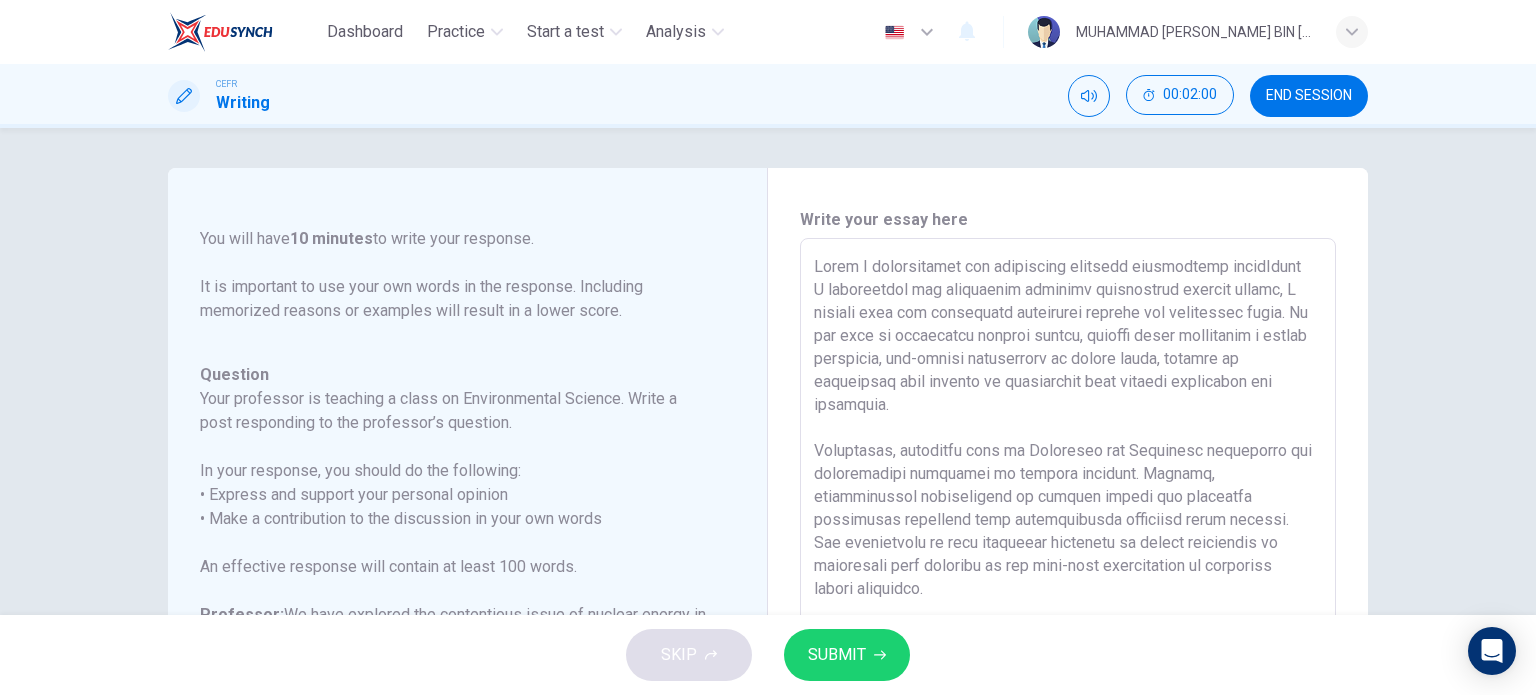 type on "x" 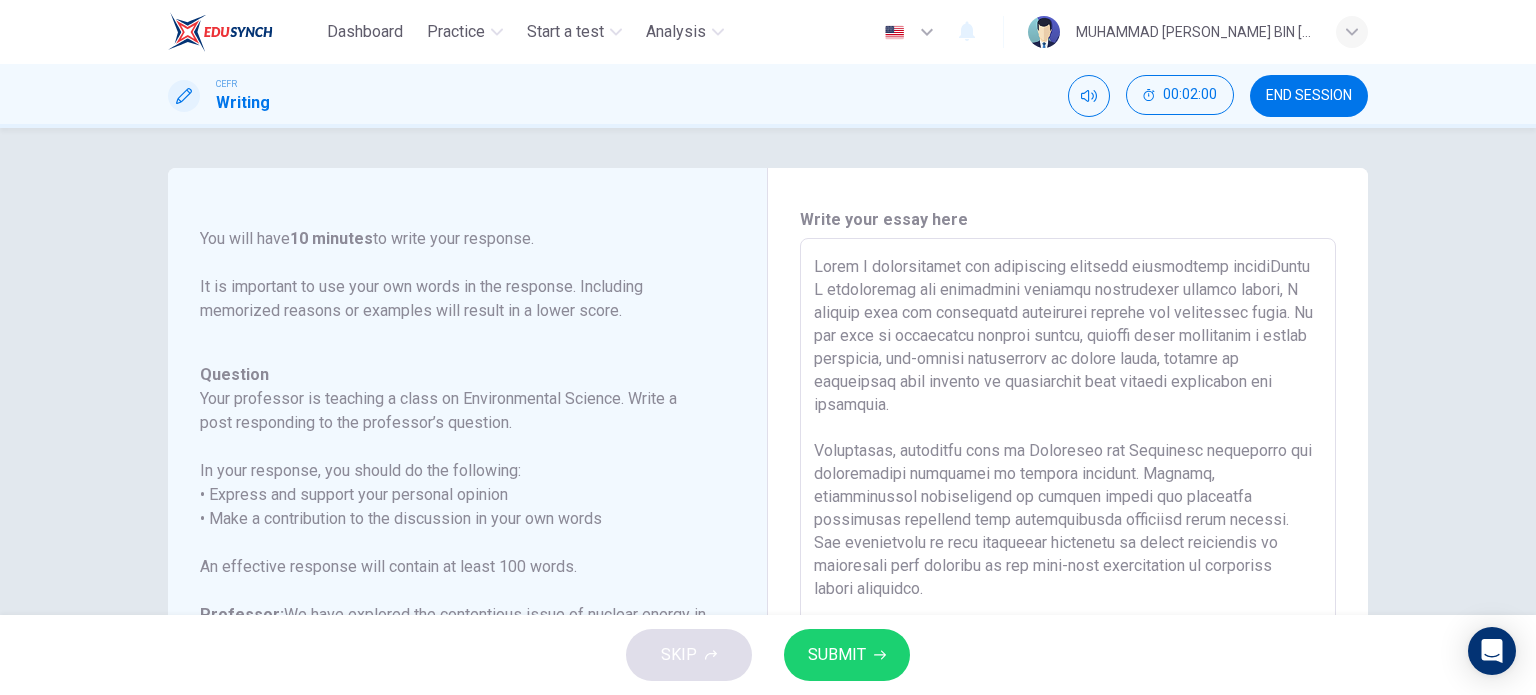 type on "x" 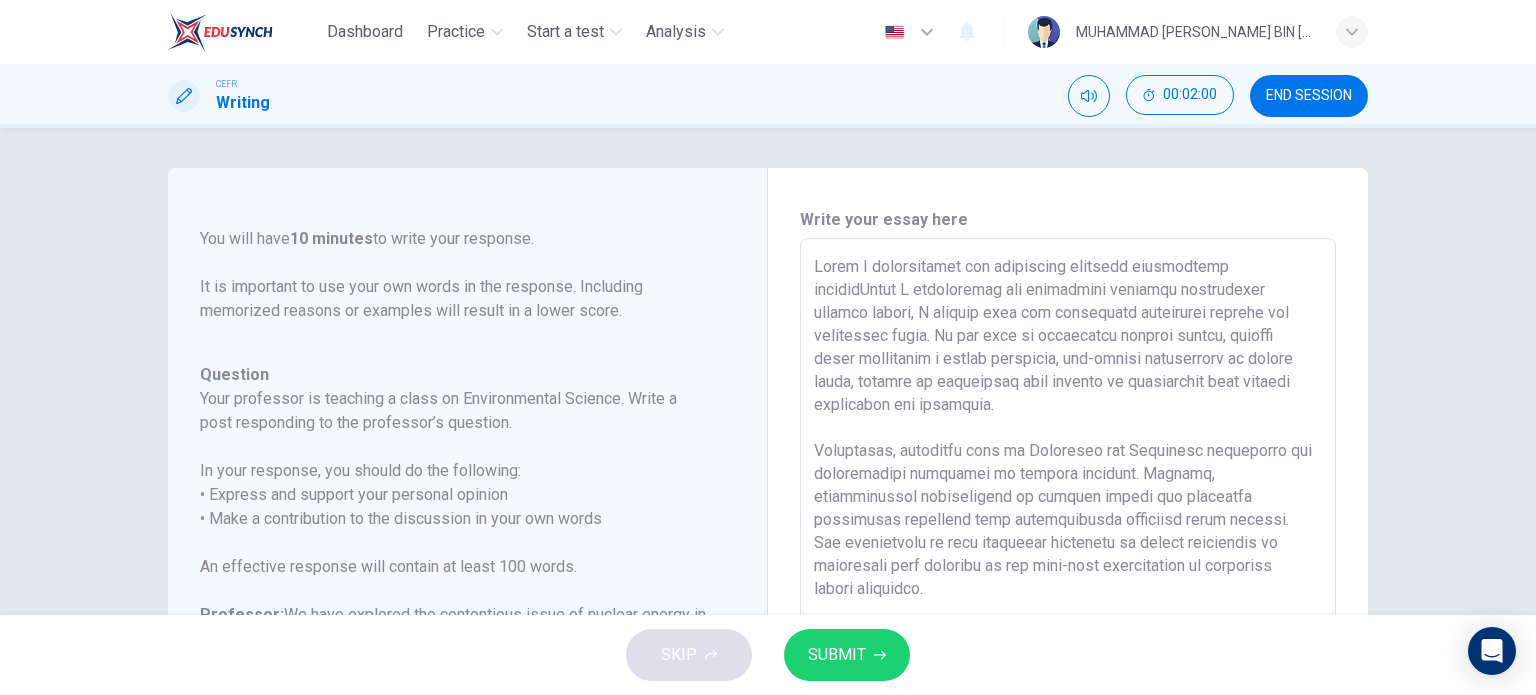 type on "x" 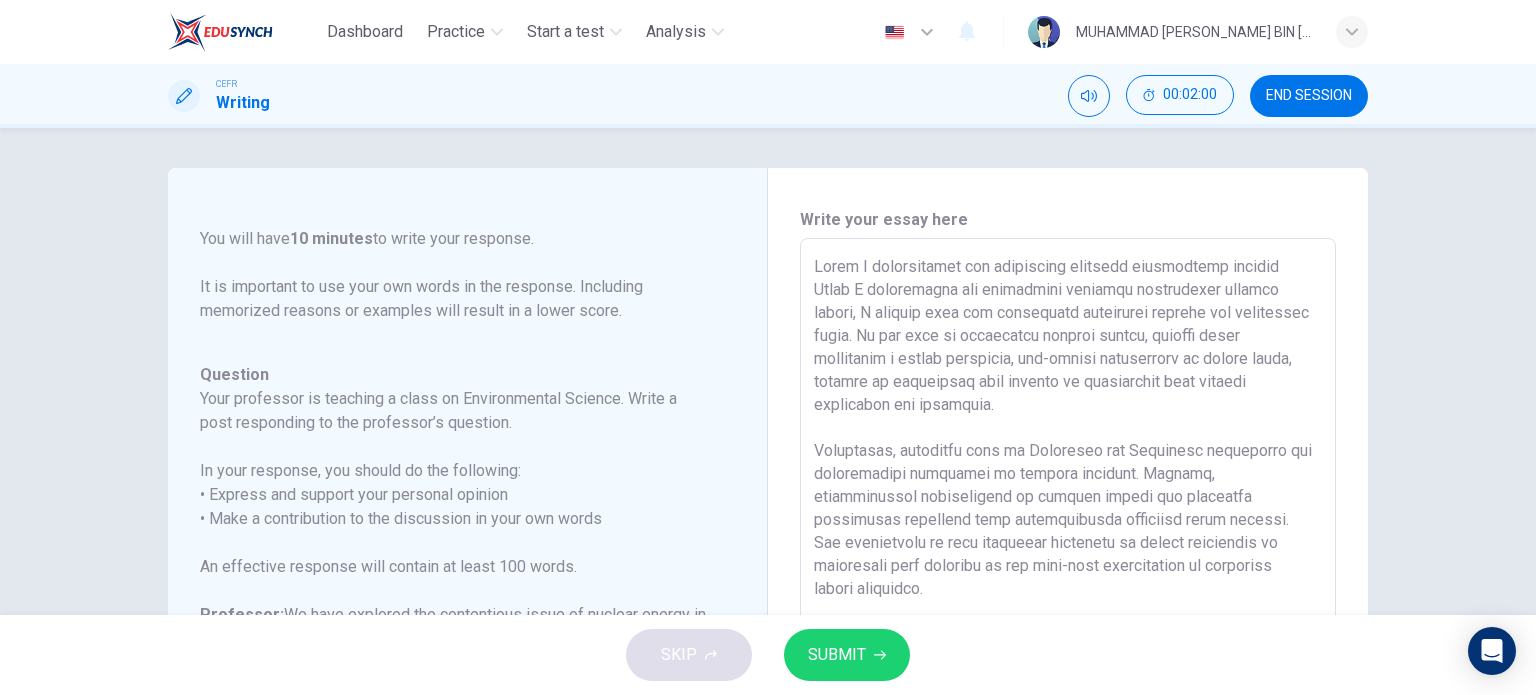 type on "x" 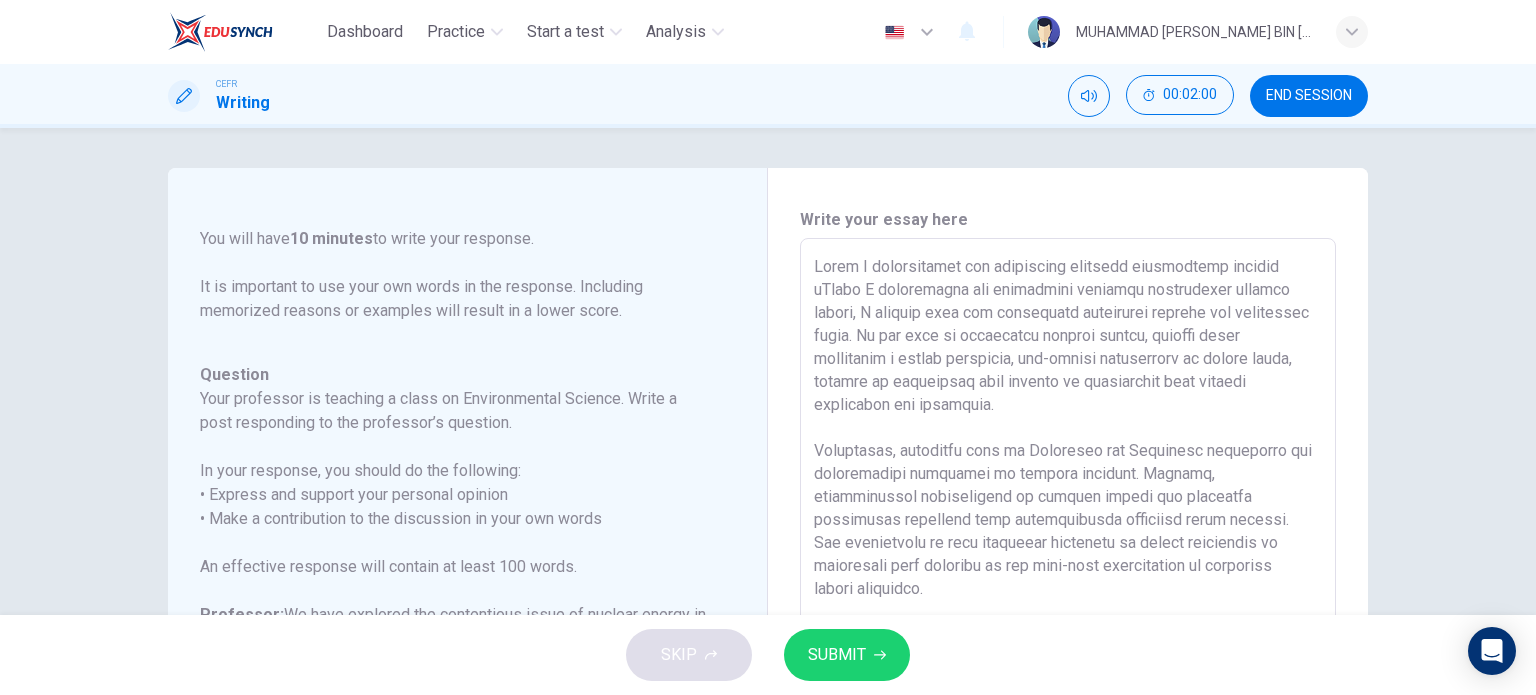 type on "x" 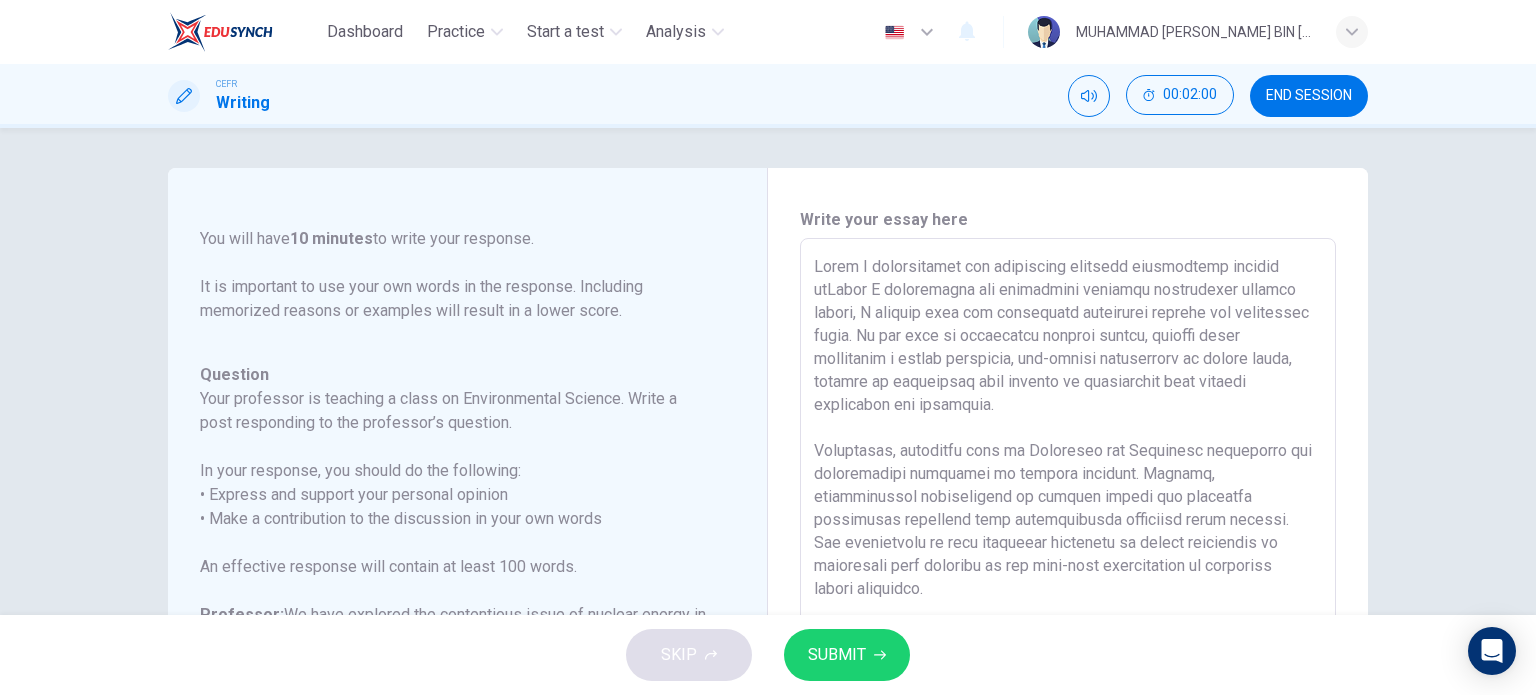 type on "x" 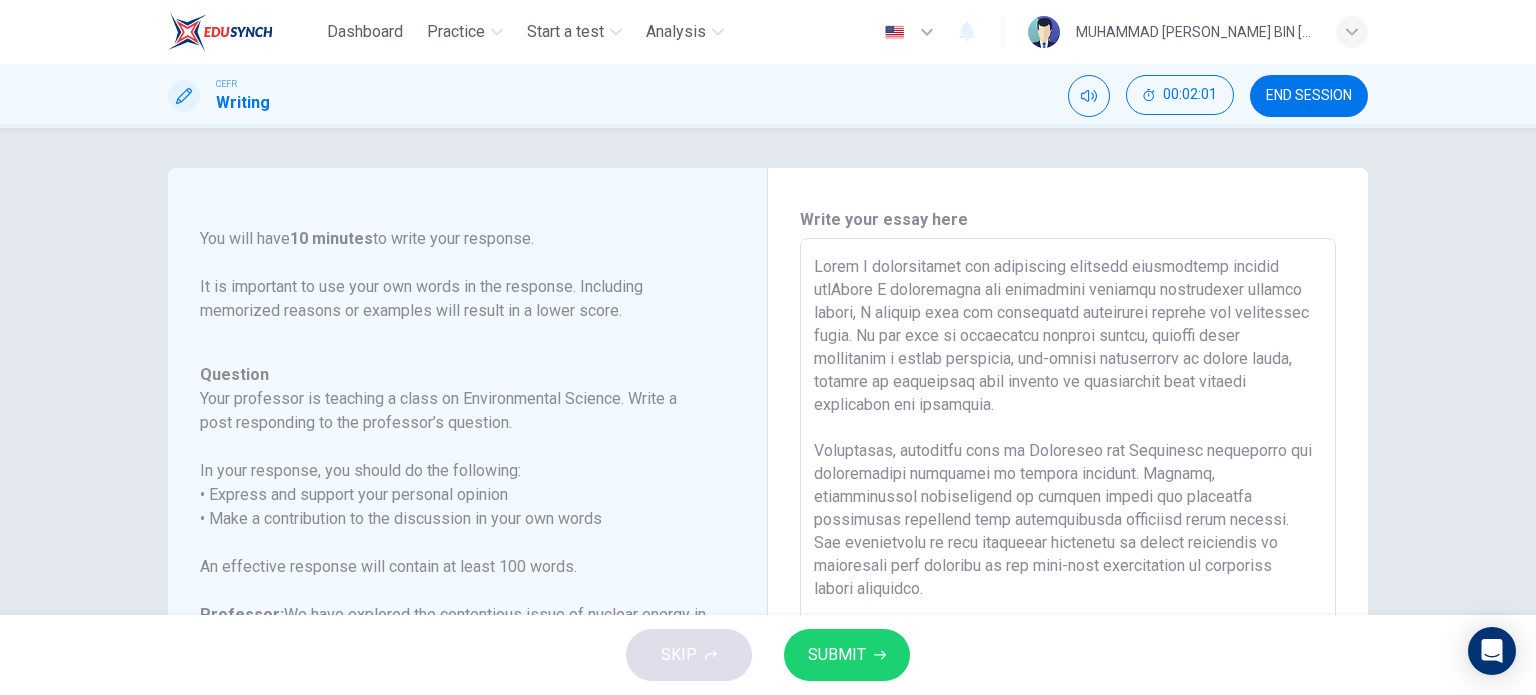 type on "x" 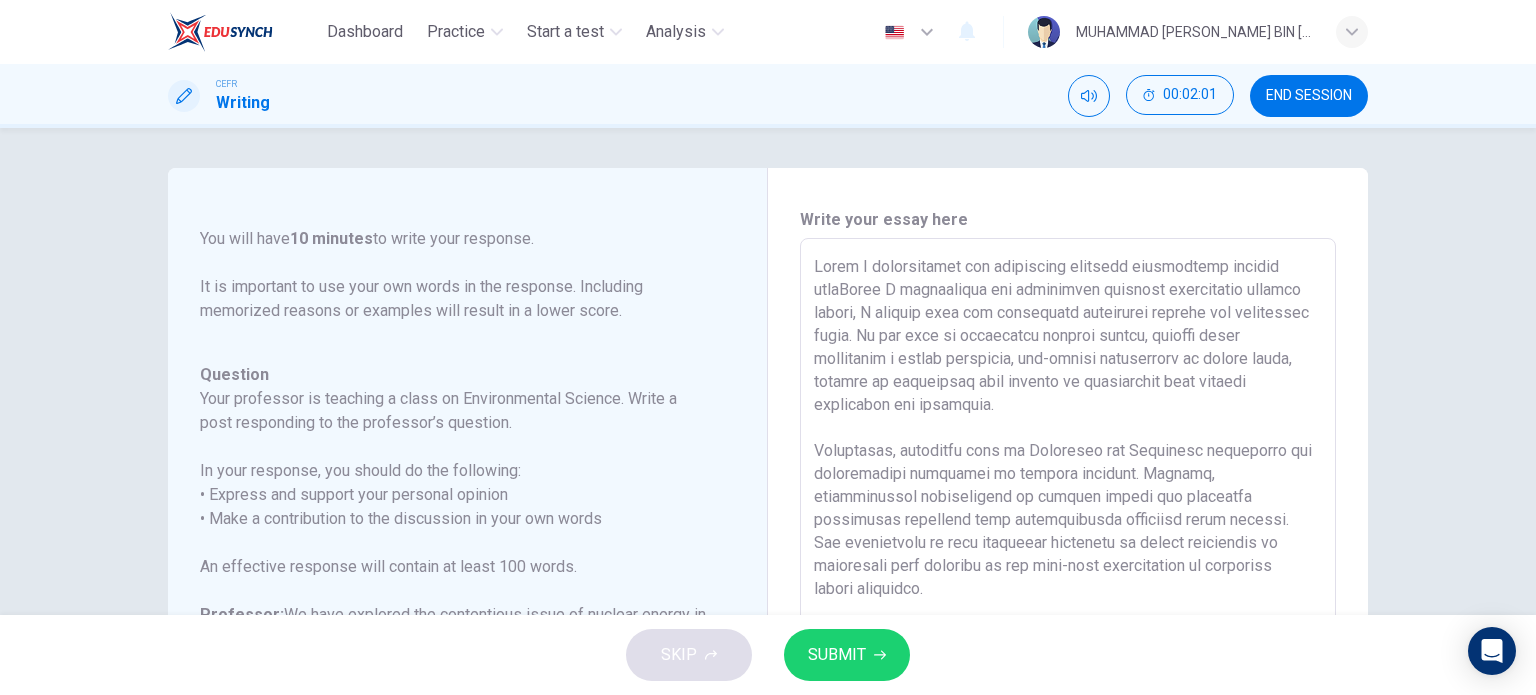 type on "x" 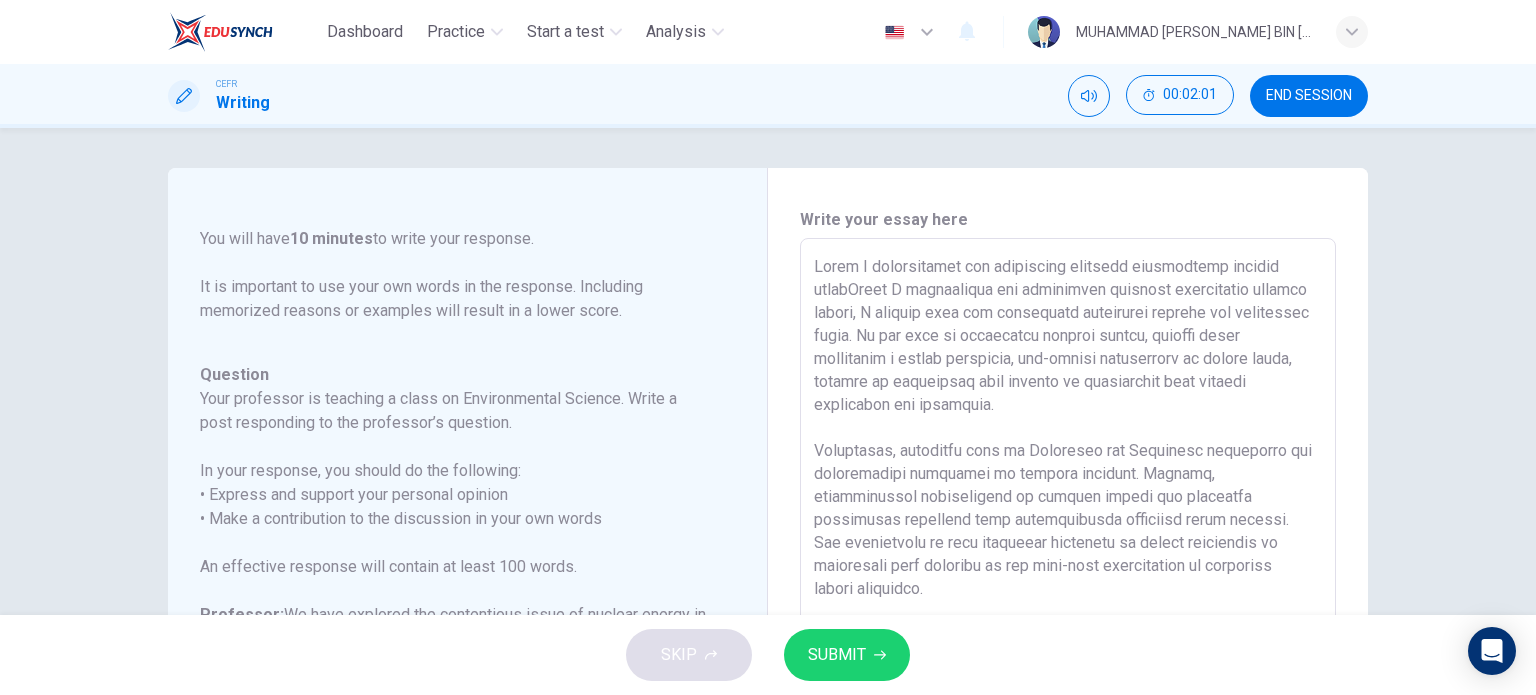 type on "x" 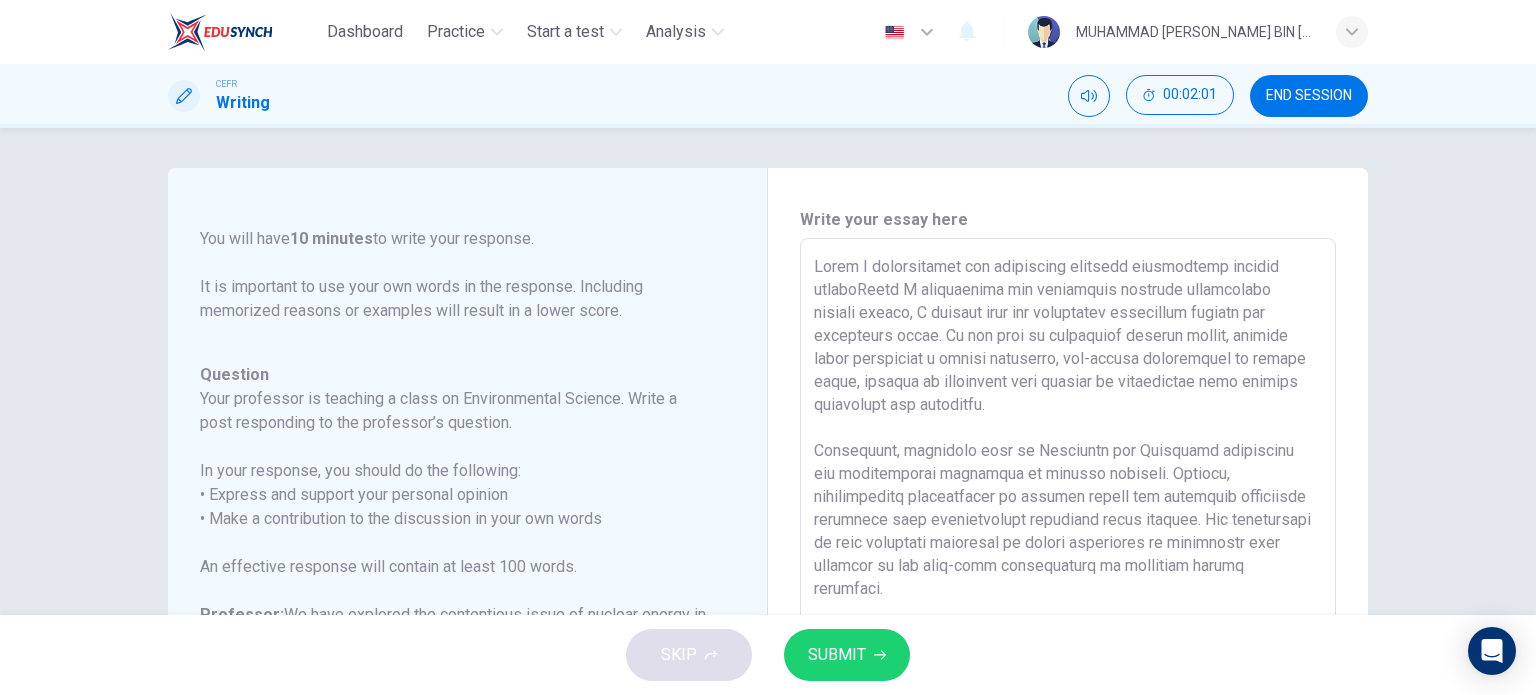 type on "x" 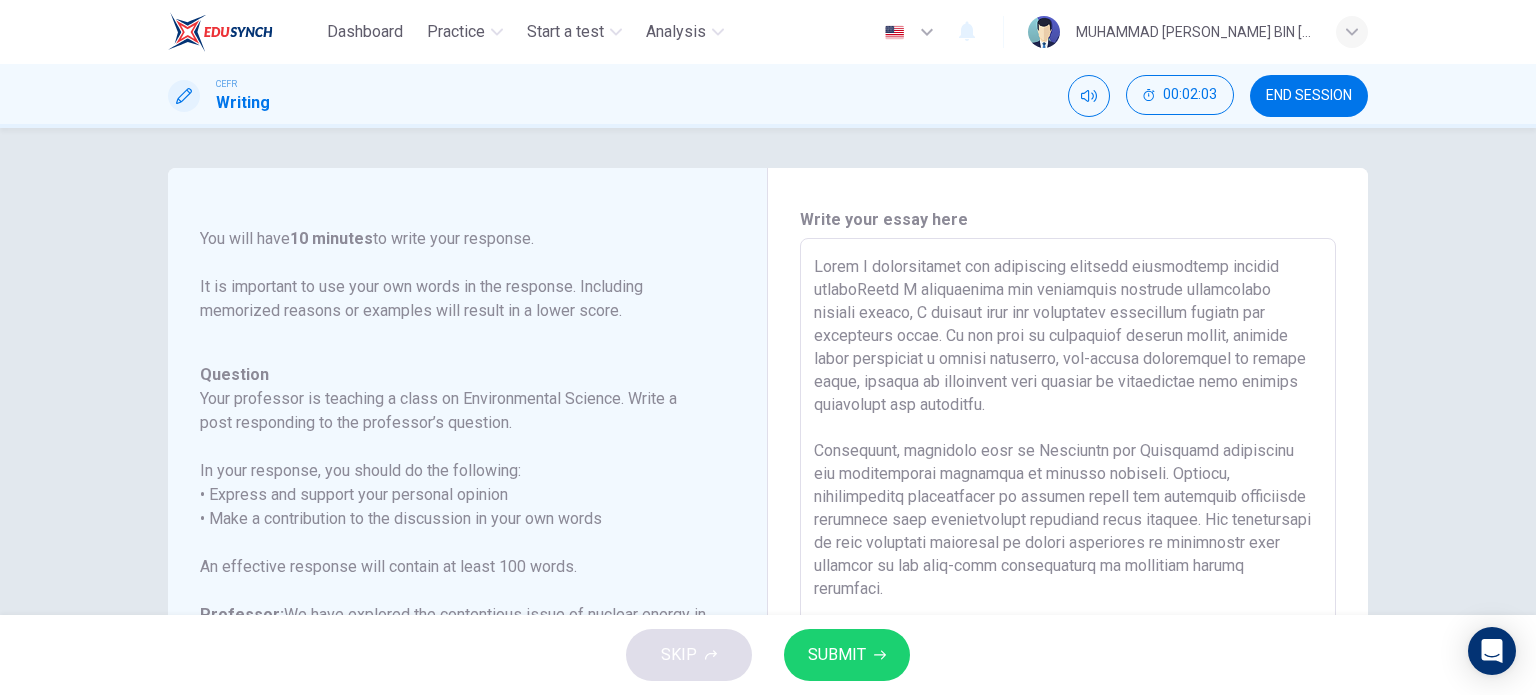 type on "While I acknowledged the legitimate concerns surrounding nuclear energy,While I acknowledge the legitimate concerns surrounding nuclear energy, I contend that its advantages decisively surpass the associated risks. In the face of escalating climate change, nuclear power represents a highly efficient, low-carbon alternative to fossil fuels, capable of generating vast amounts of electricity with minimal greenhouse gas emissions.
Admittedly, incidents such as Fukushima and Chernobyl underscore the catastrophic potential of nuclear failures. However, technological advancements in reactor design and stringent regulatory oversight have significantly mitigated these dangers. The probability of such disasters occurring in modern facilities is negligible when compared to the long-term consequences of unchecked carbon emissions.
The issue of nuclear waste remains a formidable challenge, but ongoing research into deep geological storage and reprocessing techniques offers promising solutions. Rather than dismissing ..." 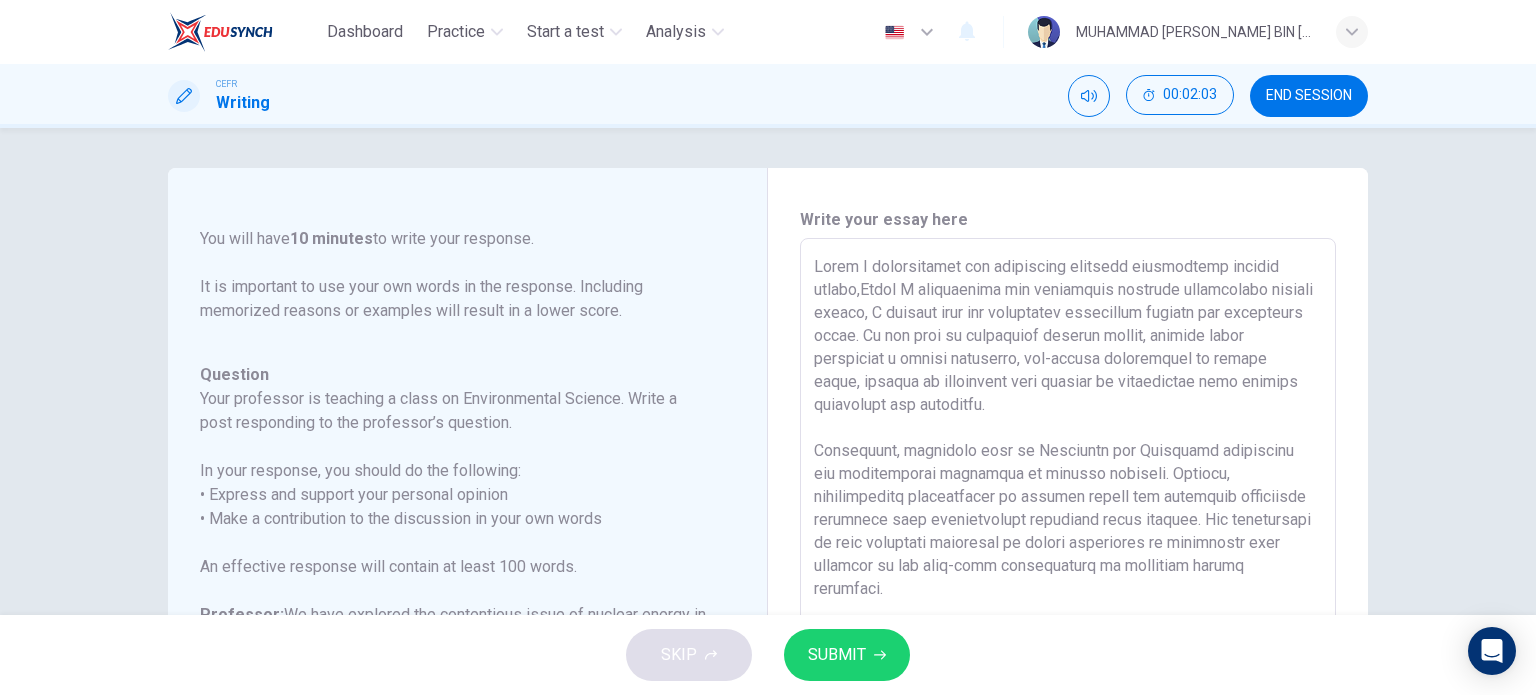 type on "x" 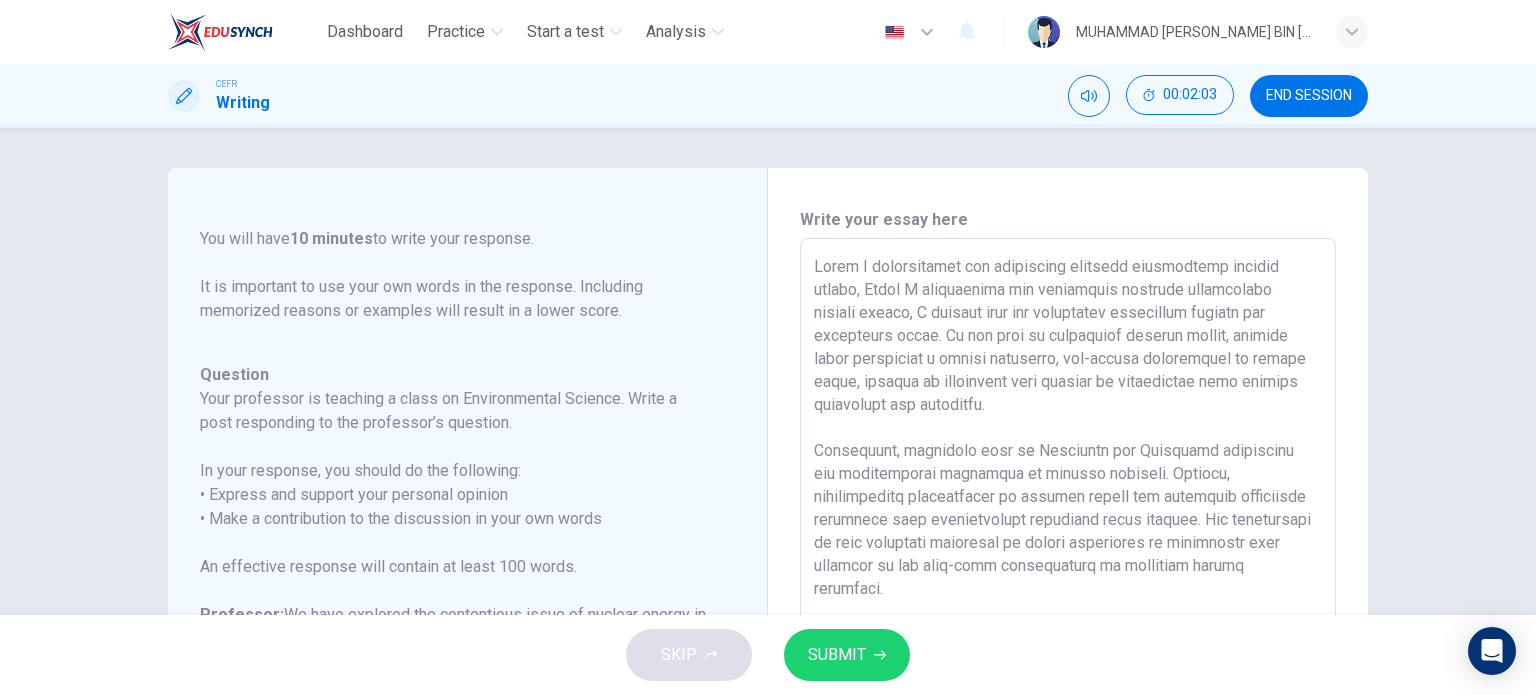 type on "x" 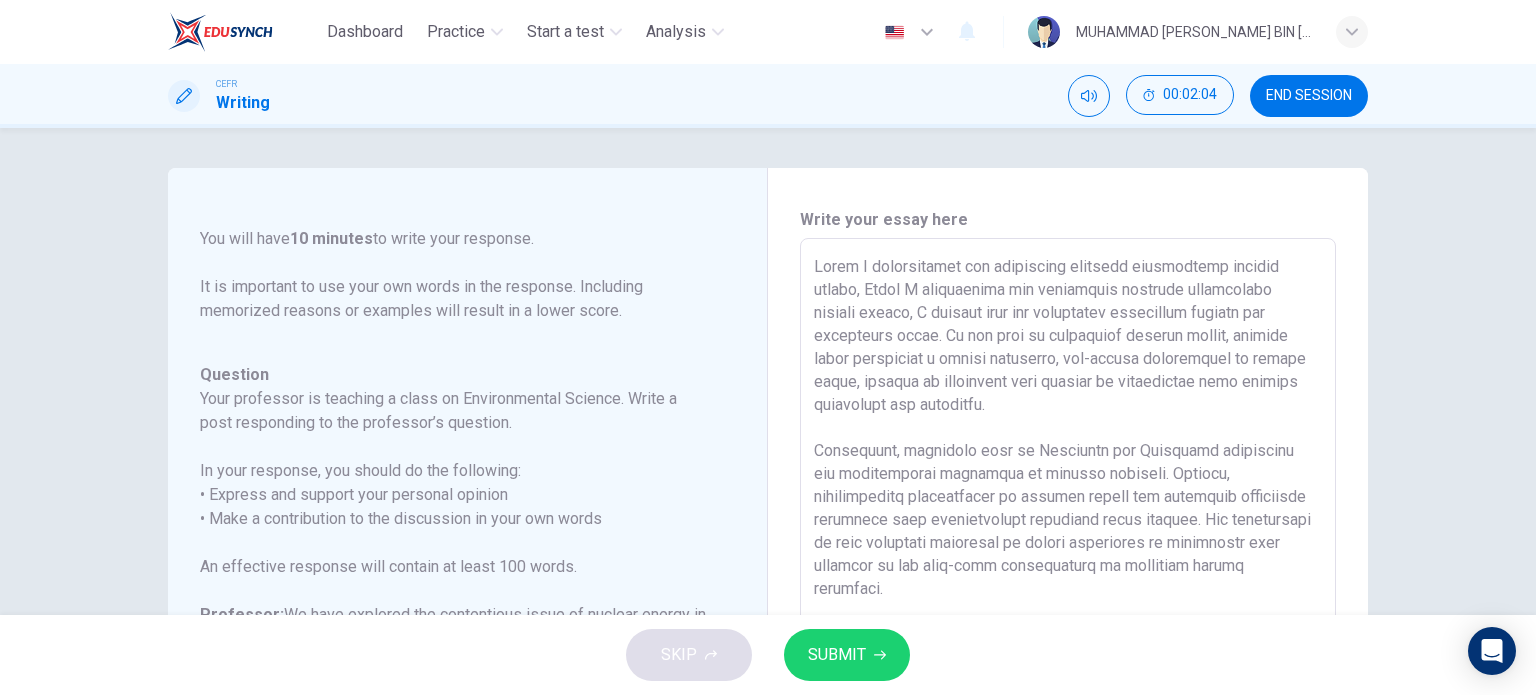 type on "While I acknowledged the legitimate concerns surrounding nuclear energy, IWhile I acknowledge the legitimate concerns surrounding nuclear energy, I contend that its advantages decisively surpass the associated risks. In the face of escalating climate change, nuclear power represents a highly efficient, low-carbon alternative to fossil fuels, capable of generating vast amounts of electricity with minimal greenhouse gas emissions.
Admittedly, incidents such as Fukushima and Chernobyl underscore the catastrophic potential of nuclear failures. However, technological advancements in reactor design and stringent regulatory oversight have significantly mitigated these dangers. The probability of such disasters occurring in modern facilities is negligible when compared to the long-term consequences of unchecked carbon emissions.
The issue of nuclear waste remains a formidable challenge, but ongoing research into deep geological storage and reprocessing techniques offers promising solutions. Rather than dismissin..." 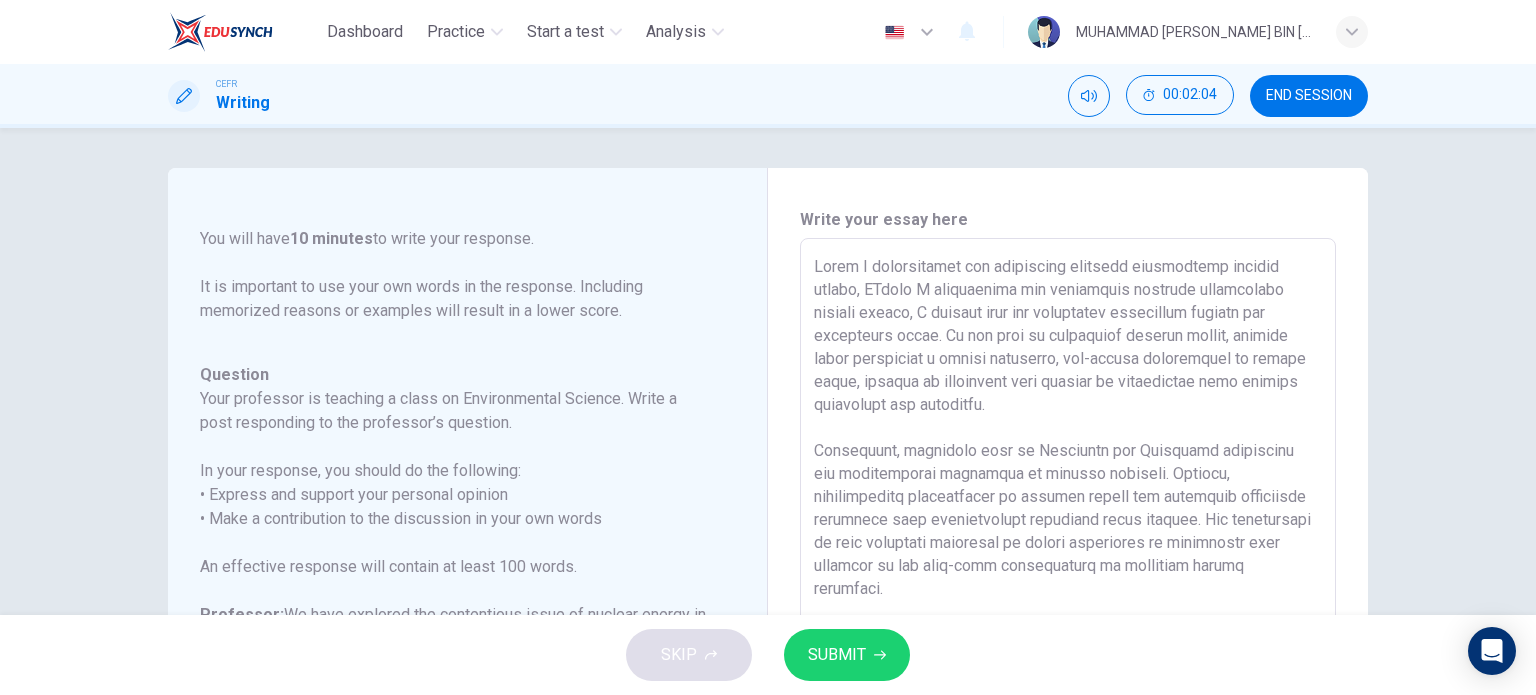 type on "x" 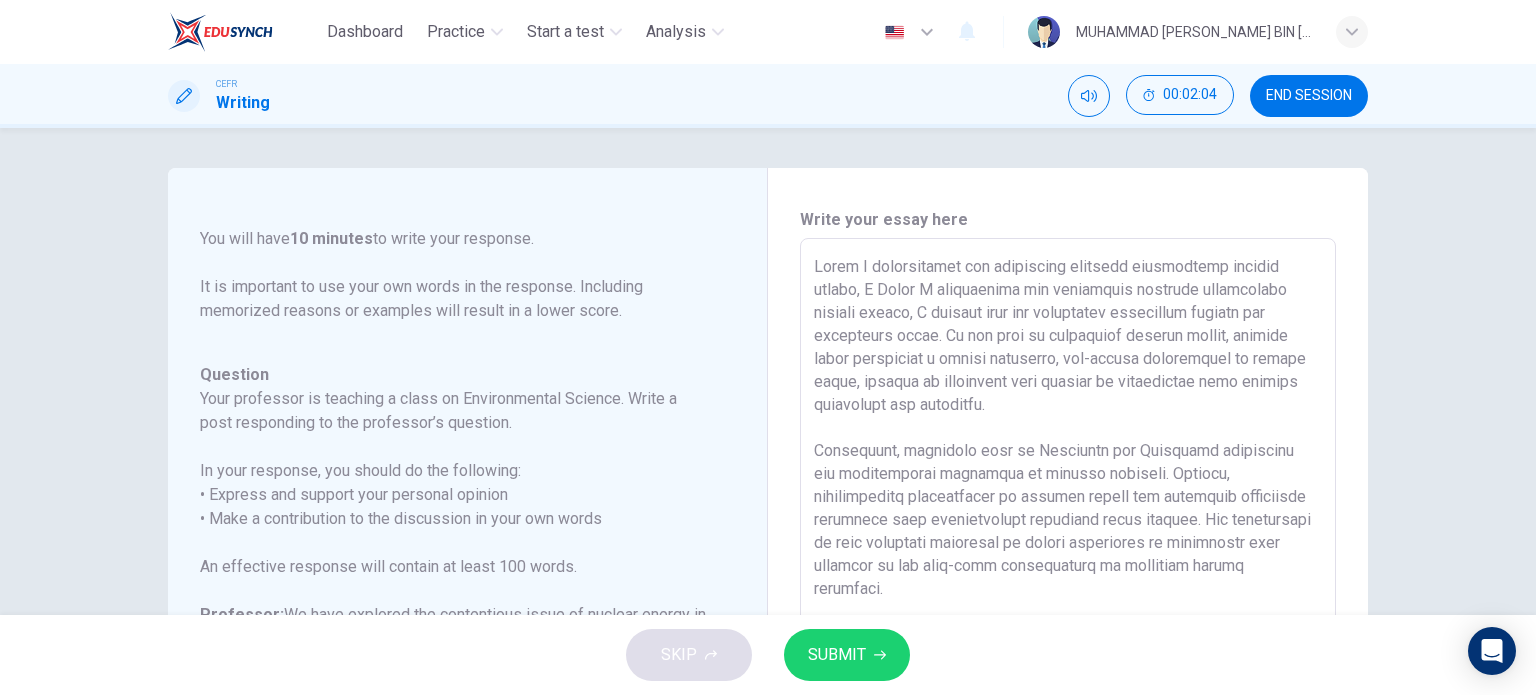 type on "x" 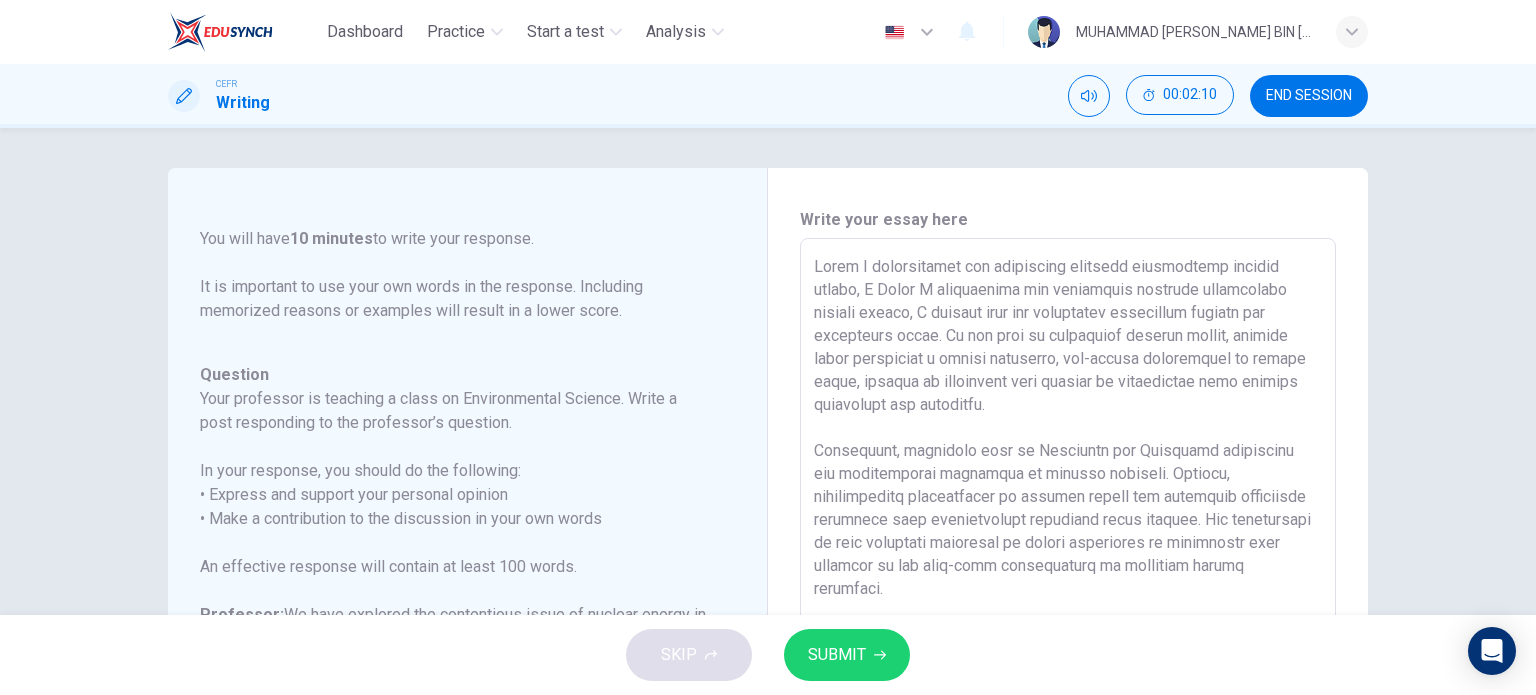 drag, startPoint x: 875, startPoint y: 295, endPoint x: 788, endPoint y: 266, distance: 91.706055 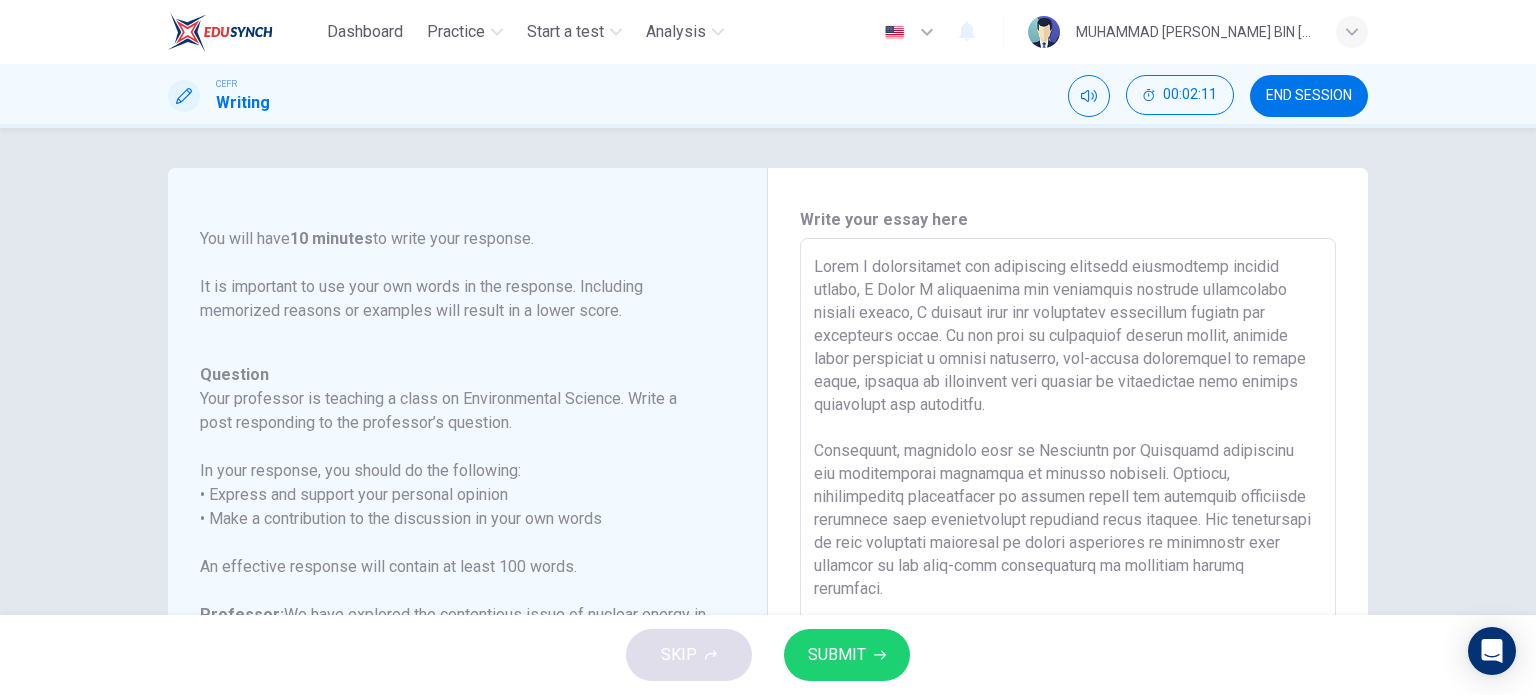 type on "While I acknowledge the legitimate concerns surrounding nuclear energy, I contend that its advantages decisively surpass the associated risks. In the face of escalating climate change, nuclear power represents a highly efficient, low-carbon alternative to fossil fuels, capable of generating vast amounts of electricity with minimal greenhouse gas emissions.
Admittedly, incidents such as Fukushima and Chernobyl underscore the catastrophic potential of nuclear failures. However, technological advancements in reactor design and stringent regulatory oversight have significantly mitigated these dangers. The probability of such disasters occurring in modern facilities is negligible when compared to the long-term consequences of unchecked carbon emissions.
The issue of nuclear waste remains a formidable challenge, but ongoing research into deep geological storage and reprocessing techniques offers promising solutions. Rather than dismissing nuclear energy outright, we should adopt a balanced, pragmatic approach—..." 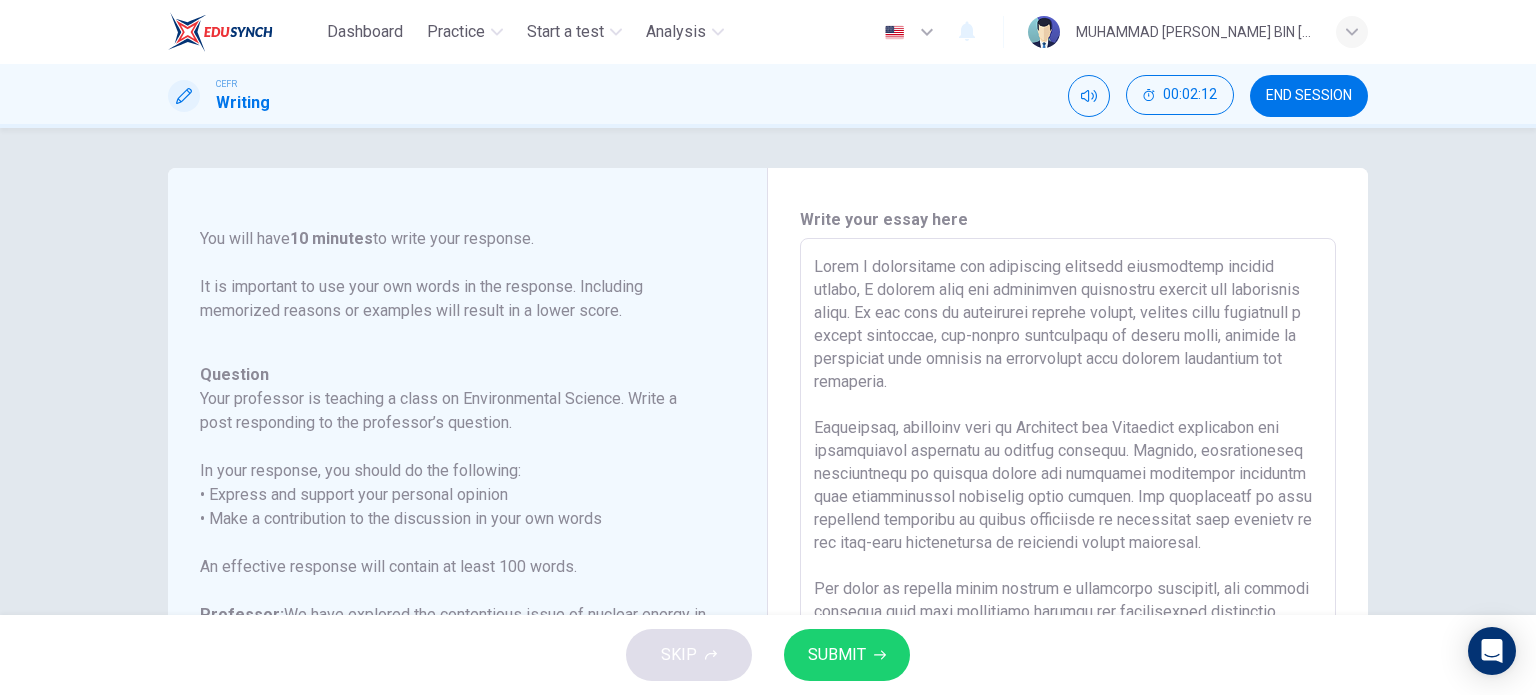type on "While I acknowledge the legitimate concerns surrounding nuclear energy, I contend that its advantages decisively surpass the associated risks. In the face of escalating climate change, nuclear power represents a highly efficient, low-carbon alternative to fossil fuels, capable of generating vast amounts of electricity with minimal greenhouse gas emissions.
Admittedly, incidents such as Fukushima and Chernobyl underscore the catastrophic potential of nuclear failures. However, technological advancements in reactor design and stringent regulatory oversight have significantly mitigated these dangers. The probability of such disasters occurring in modern facilities is negligible when compared to the long-term consequences of unchecked carbon emissions.
The issue of nuclear waste remains a formidable challenge, but ongoing research into deep geological storage and reprocessing techniques offers promising solutions. Rather than dismissing nuclear energy outright, we should adopt a balanced, pragmatic approach—..." 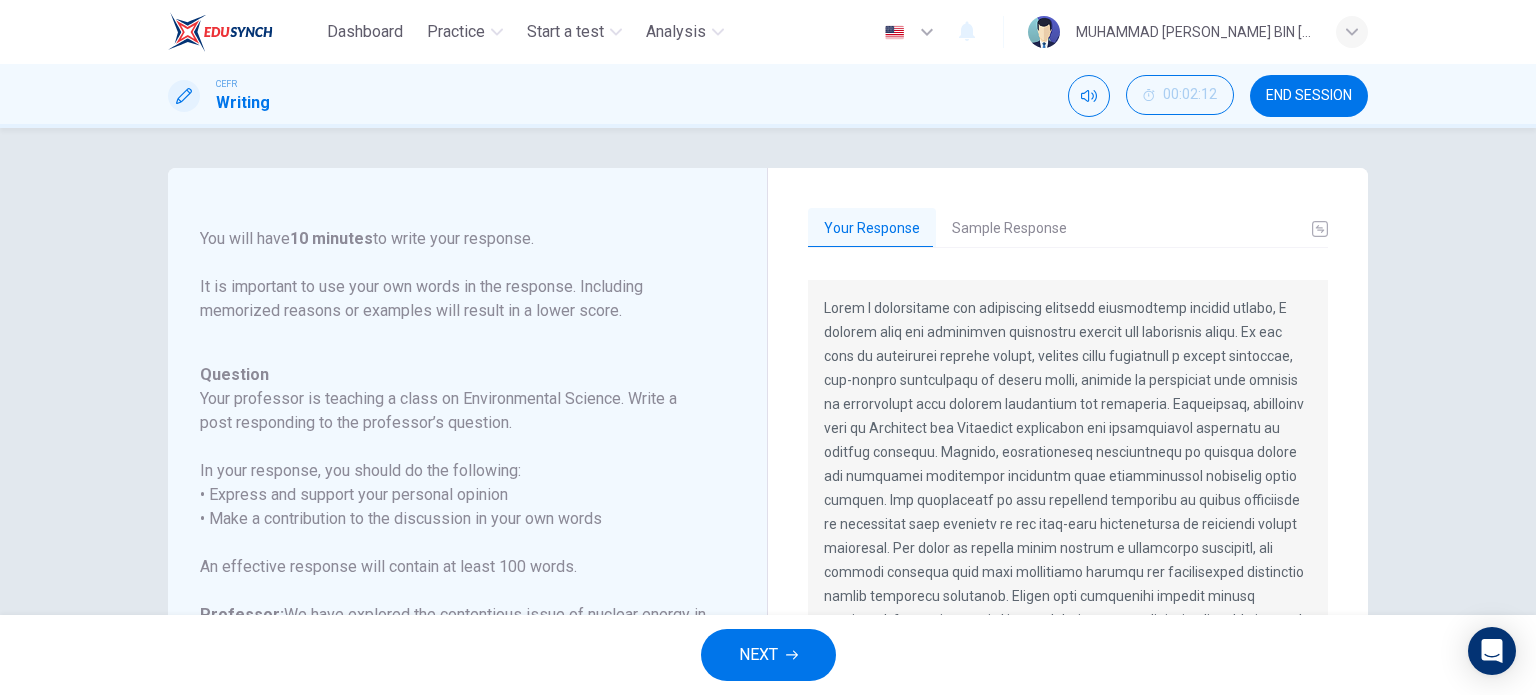 scroll, scrollTop: 120, scrollLeft: 0, axis: vertical 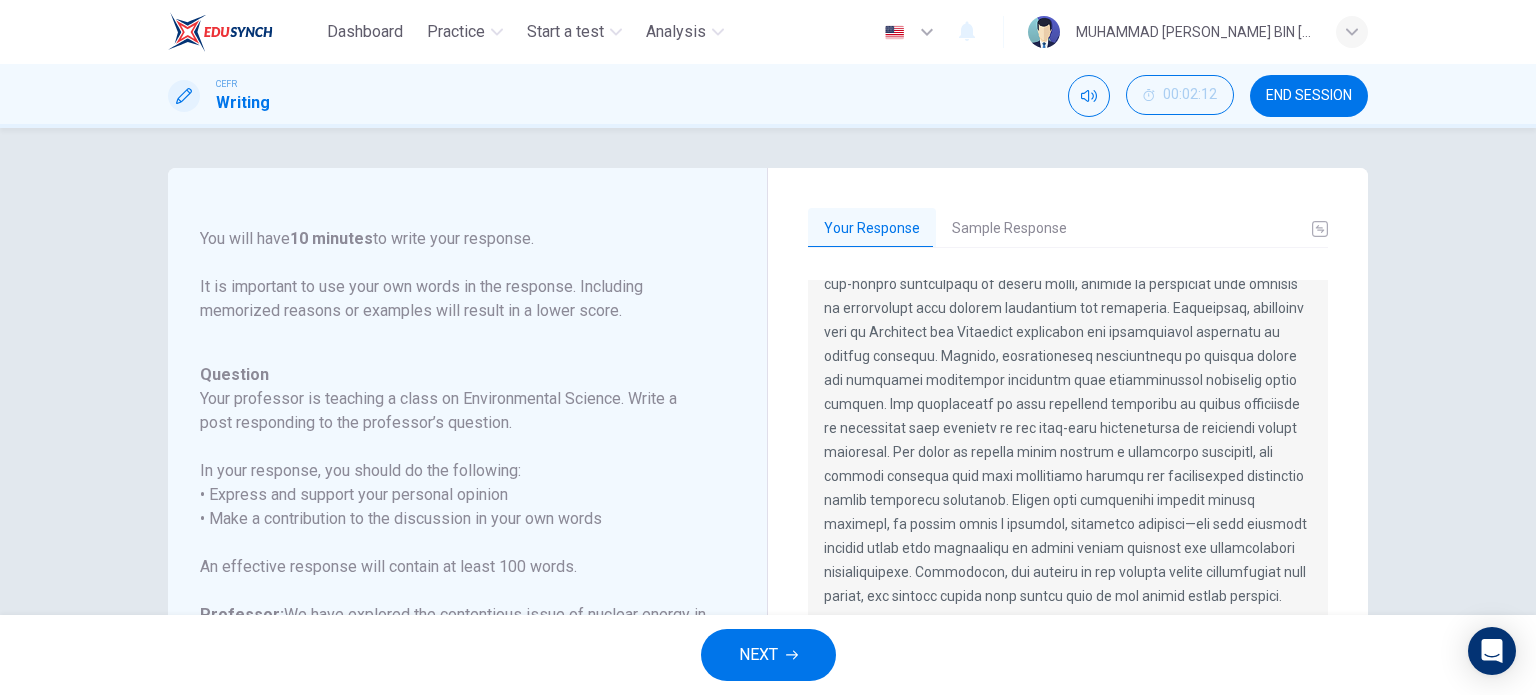 click on "Sample Response" at bounding box center (1009, 229) 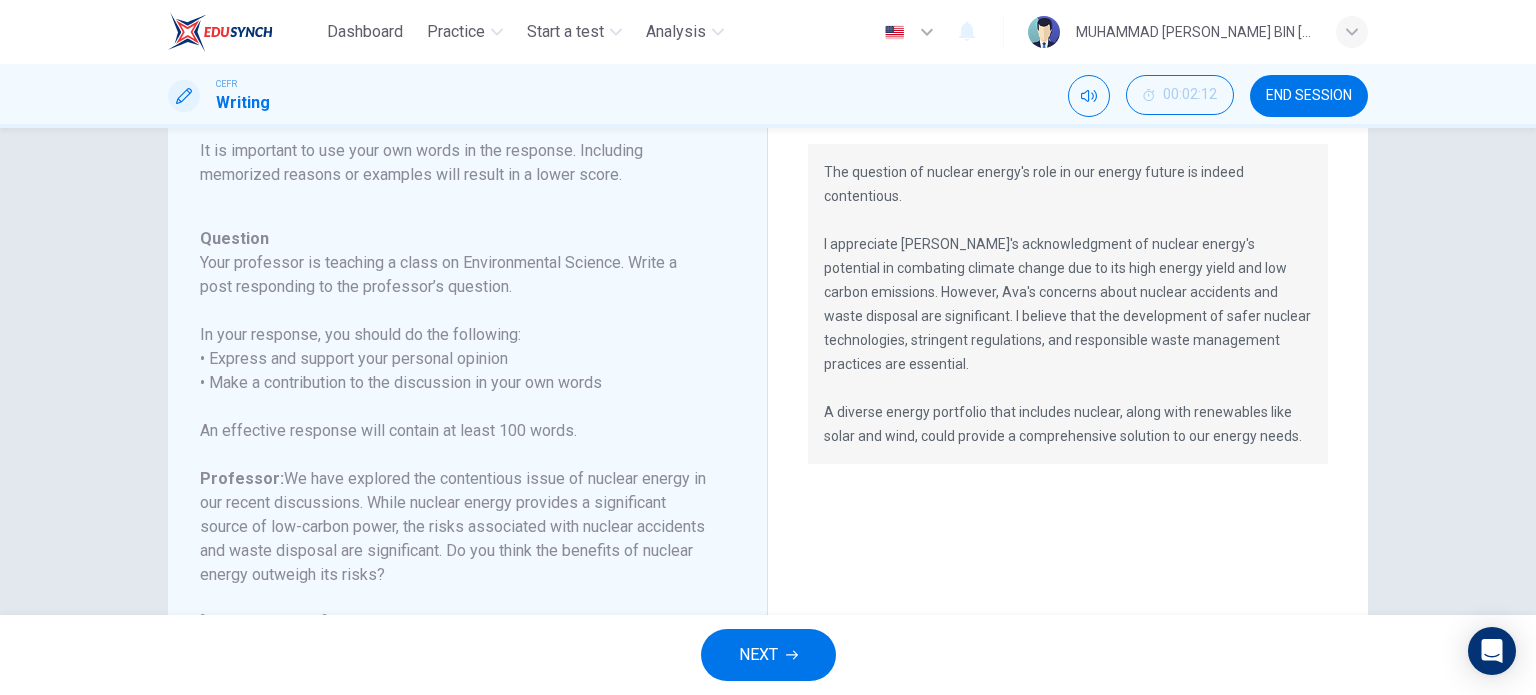 scroll, scrollTop: 0, scrollLeft: 0, axis: both 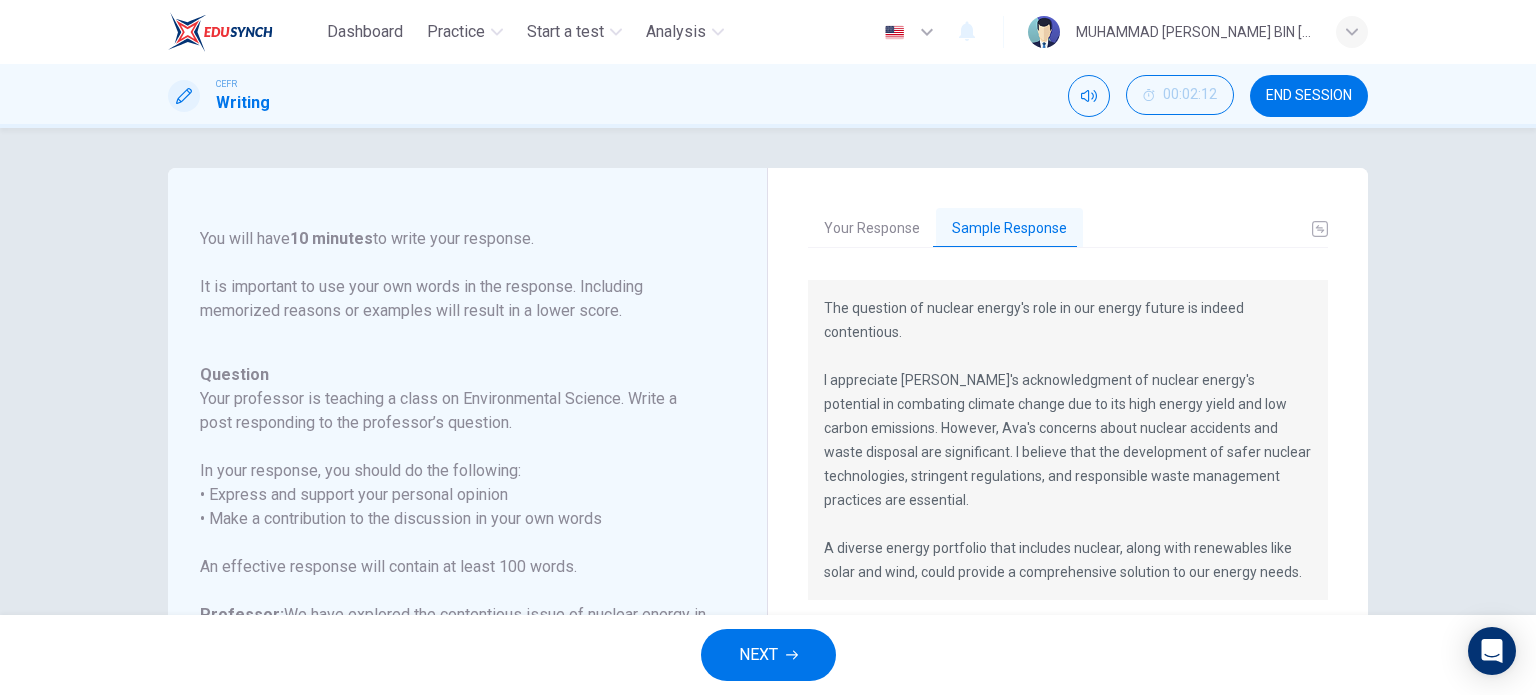 type 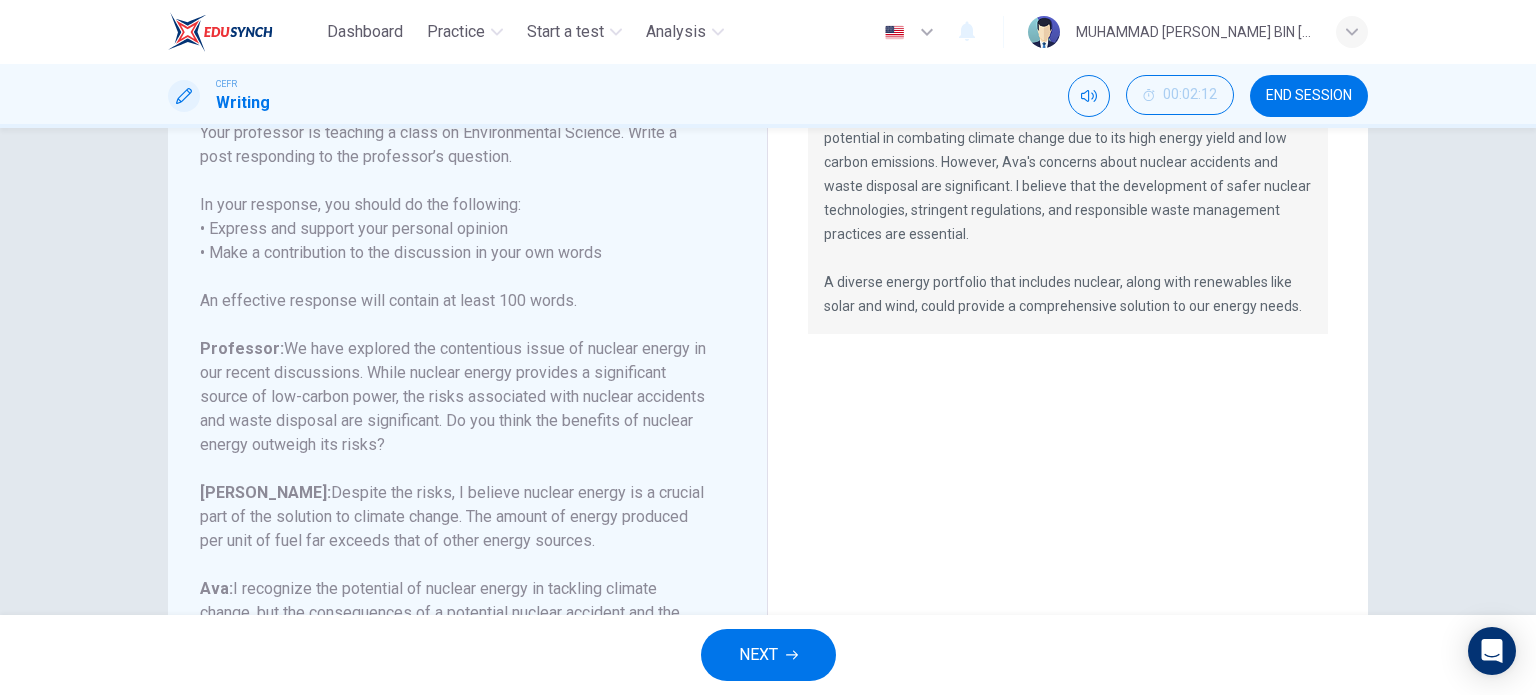 scroll, scrollTop: 0, scrollLeft: 0, axis: both 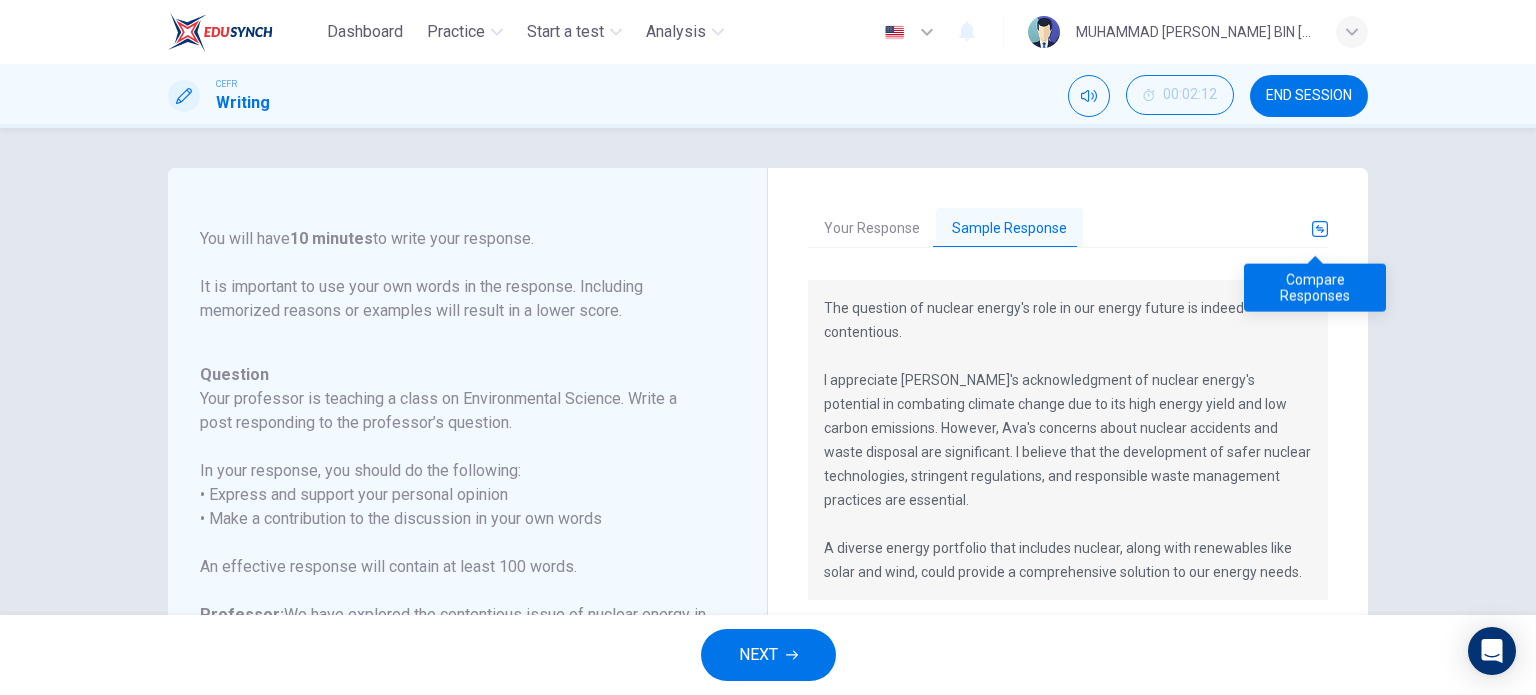 click 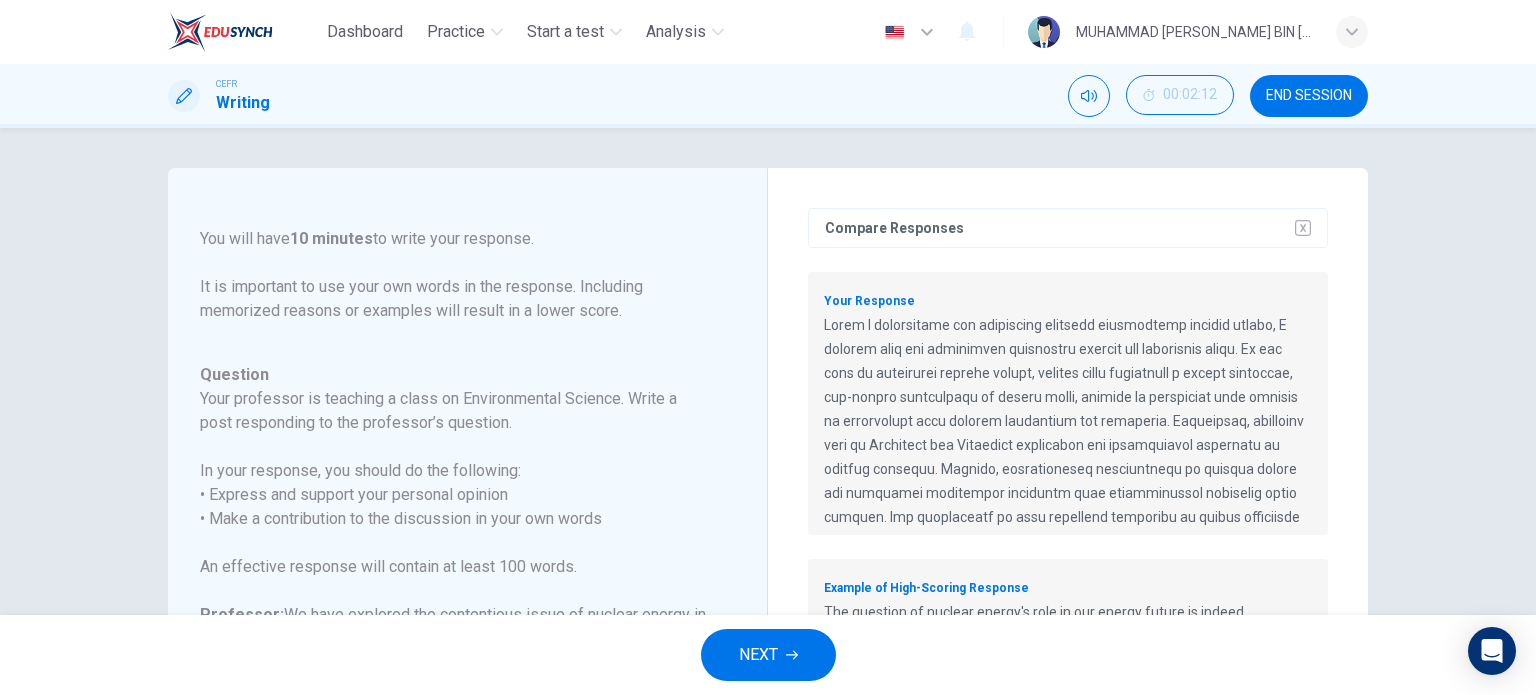 scroll, scrollTop: 226, scrollLeft: 0, axis: vertical 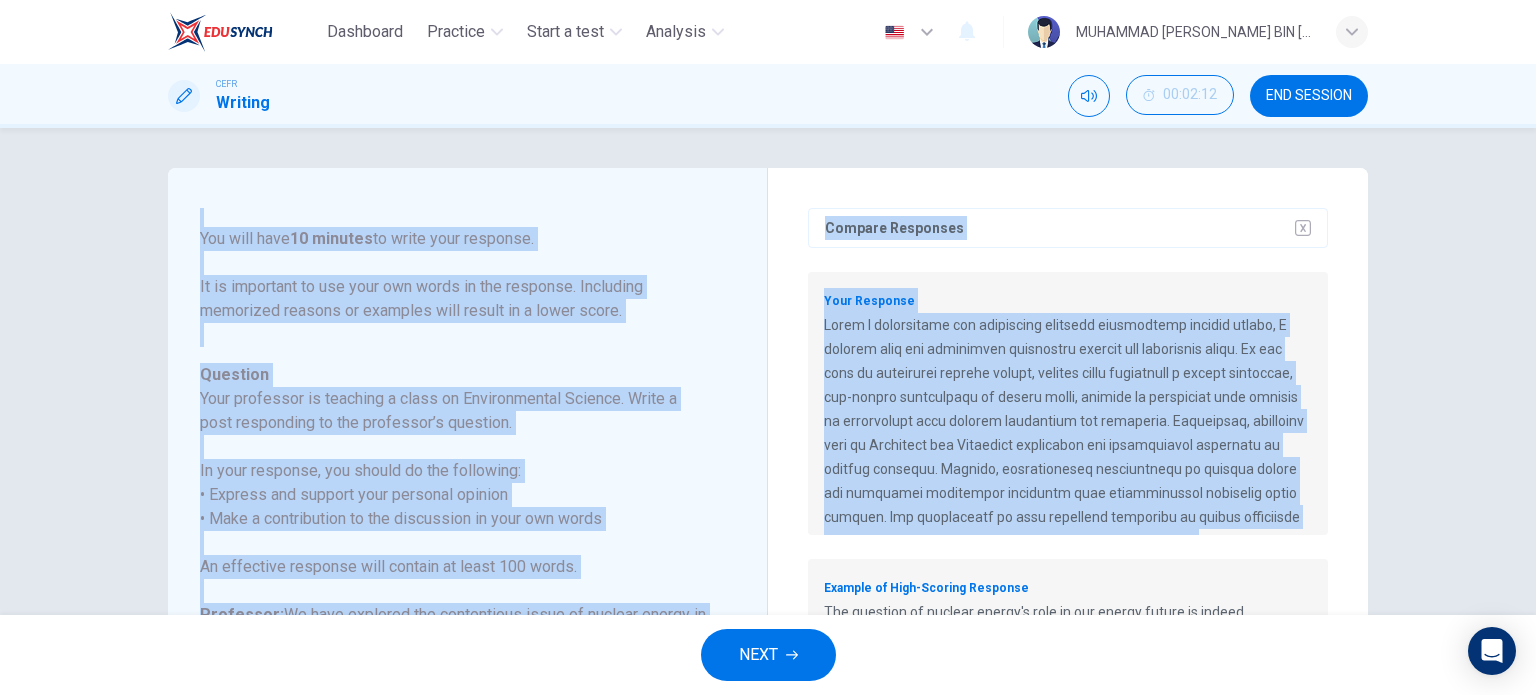 drag, startPoint x: 200, startPoint y: 221, endPoint x: 1278, endPoint y: 544, distance: 1125.3502 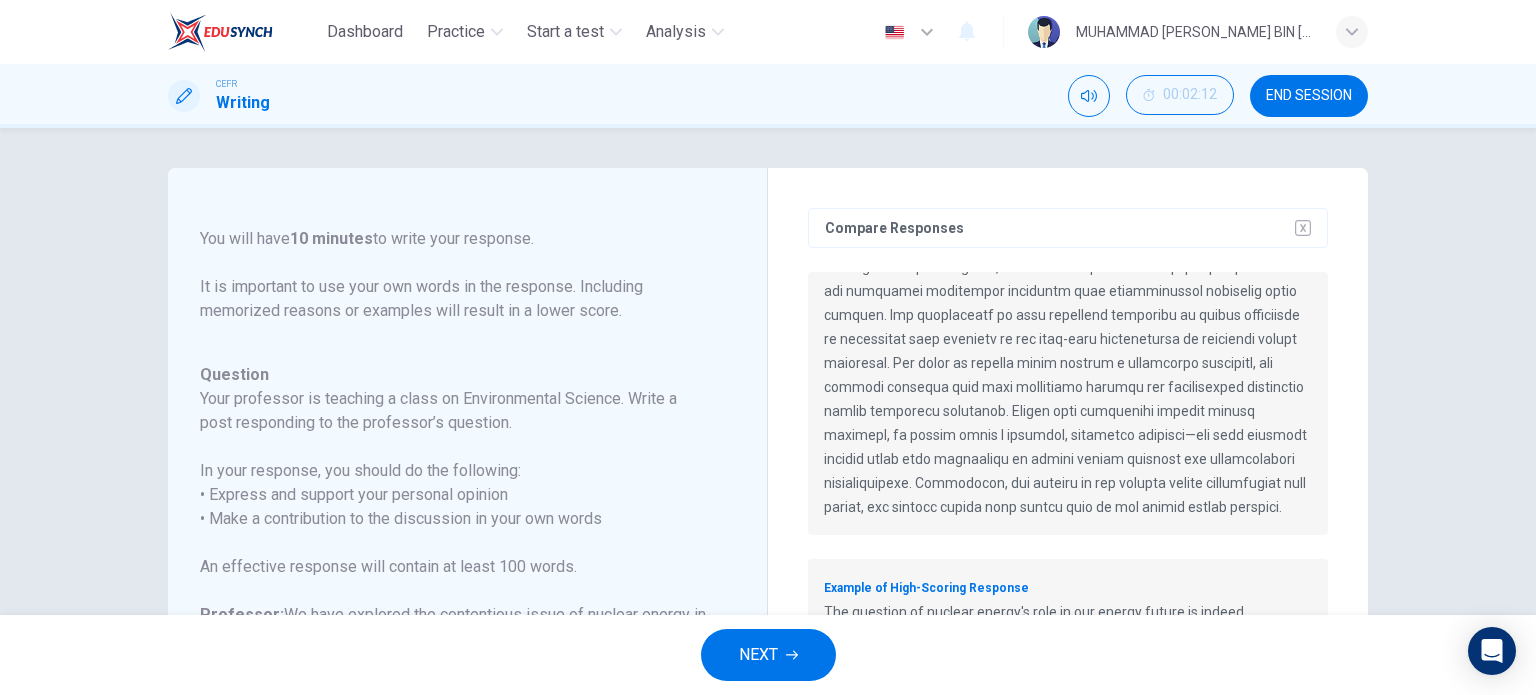 drag, startPoint x: 1075, startPoint y: 526, endPoint x: 1041, endPoint y: 510, distance: 37.576588 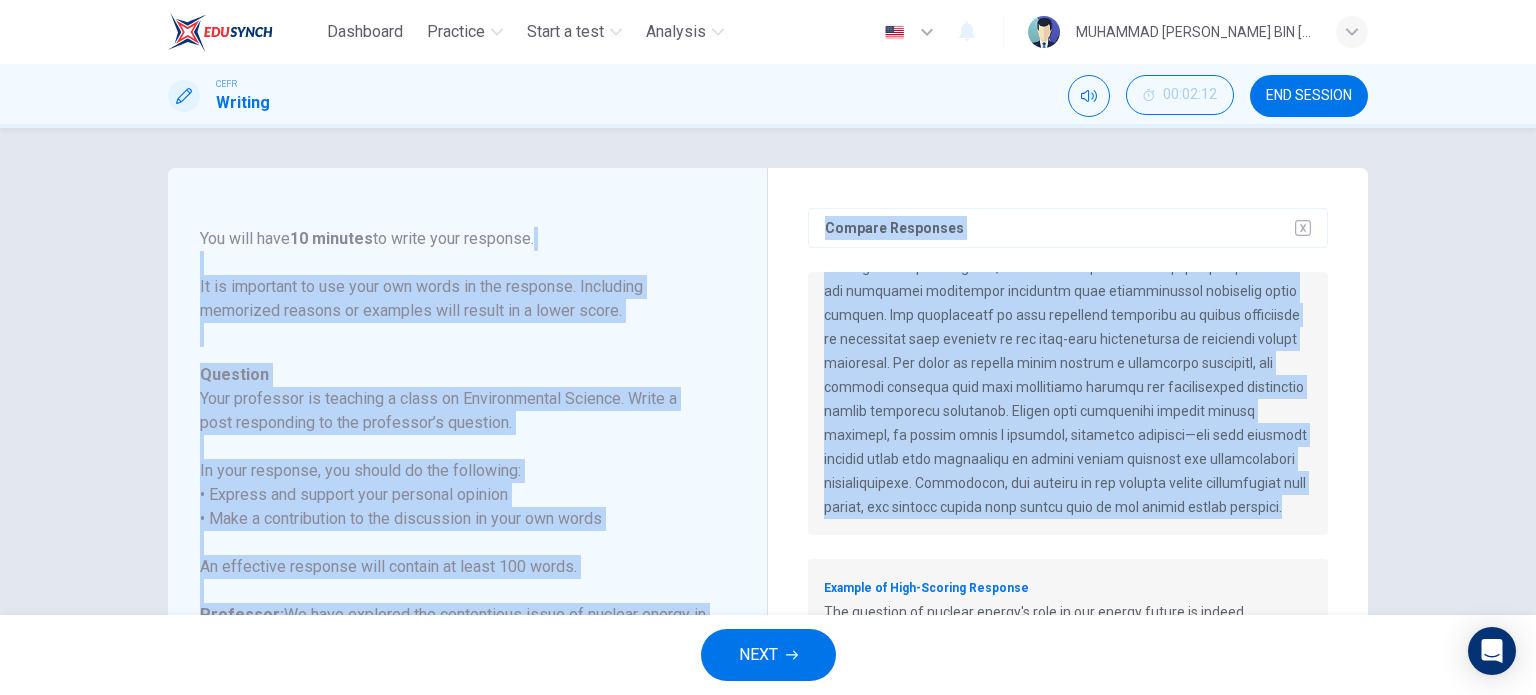 scroll, scrollTop: 0, scrollLeft: 0, axis: both 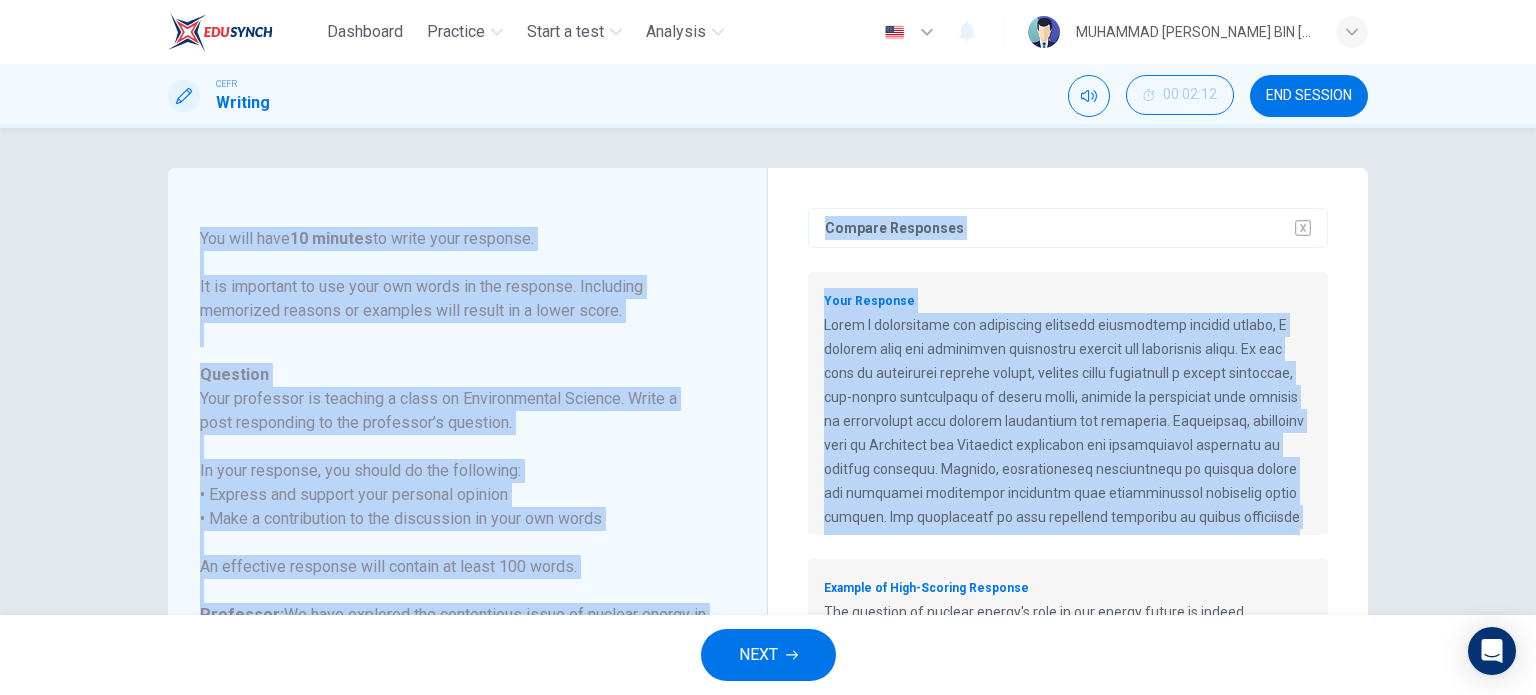 drag, startPoint x: 1041, startPoint y: 510, endPoint x: 192, endPoint y: 229, distance: 894.2941 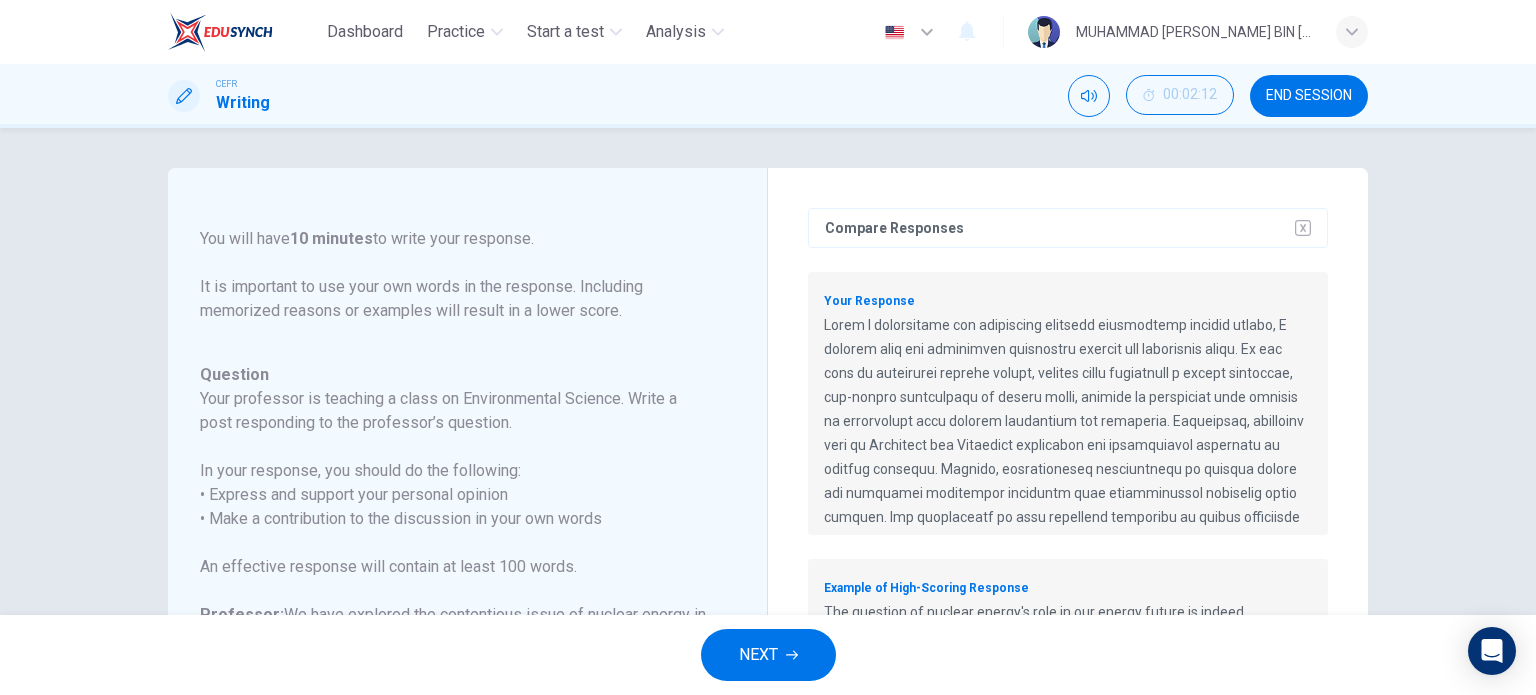 scroll, scrollTop: 226, scrollLeft: 0, axis: vertical 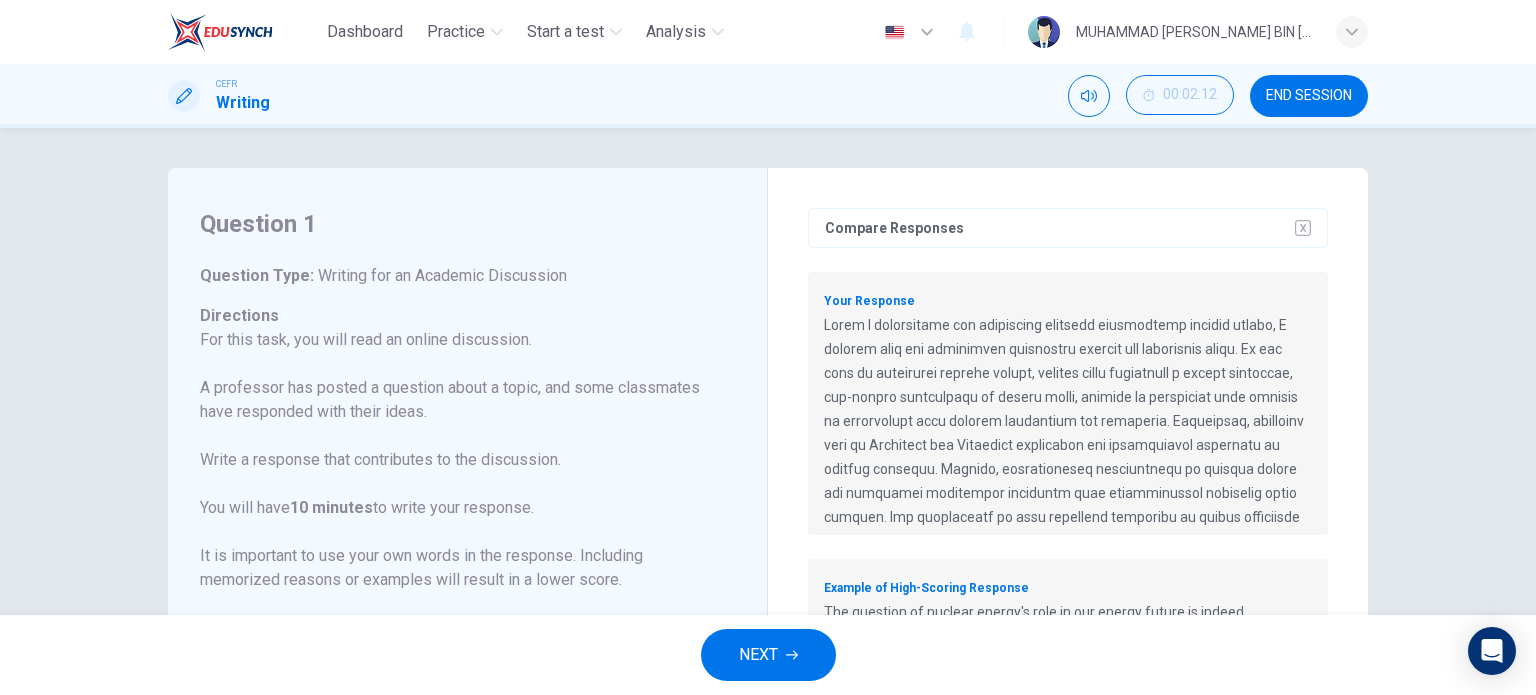 click on "Question   1 Question Type :   Writing for an Academic Discussion Directions For this task, you will read an online discussion. A professor has posted a question about a topic, and some classmates have responded with their ideas. Write a response that contributes to the discussion. You will have  10 minutes  to write your response.  It is important to use your own words in the response. Including memorized reasons or examples will result in a lower score. Question : Your professor is teaching a class on Environmental Science. Write a post responding to the professor’s question. In your response, you should do the following:
• Express and support your personal opinion
• Make a contribution to the discussion in your own words An effective response will contain at least 100 words. Professor: Sebastian:  Despite the risks, I believe nuclear energy is a crucial part of the solution to climate change. The amount of energy produced per unit of fuel far exceeds that of other energy sources. Ava: Question Ava:" at bounding box center [768, 371] 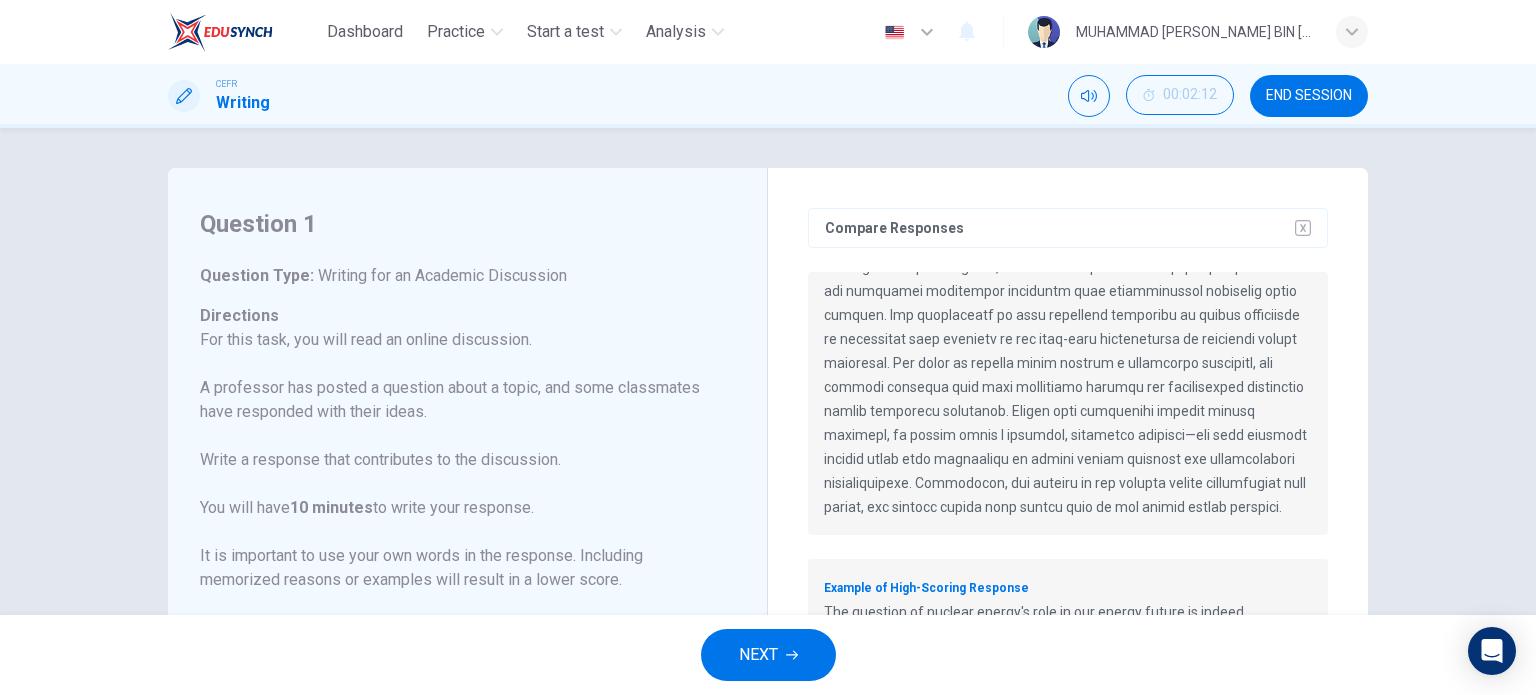 click on "NEXT" at bounding box center [758, 655] 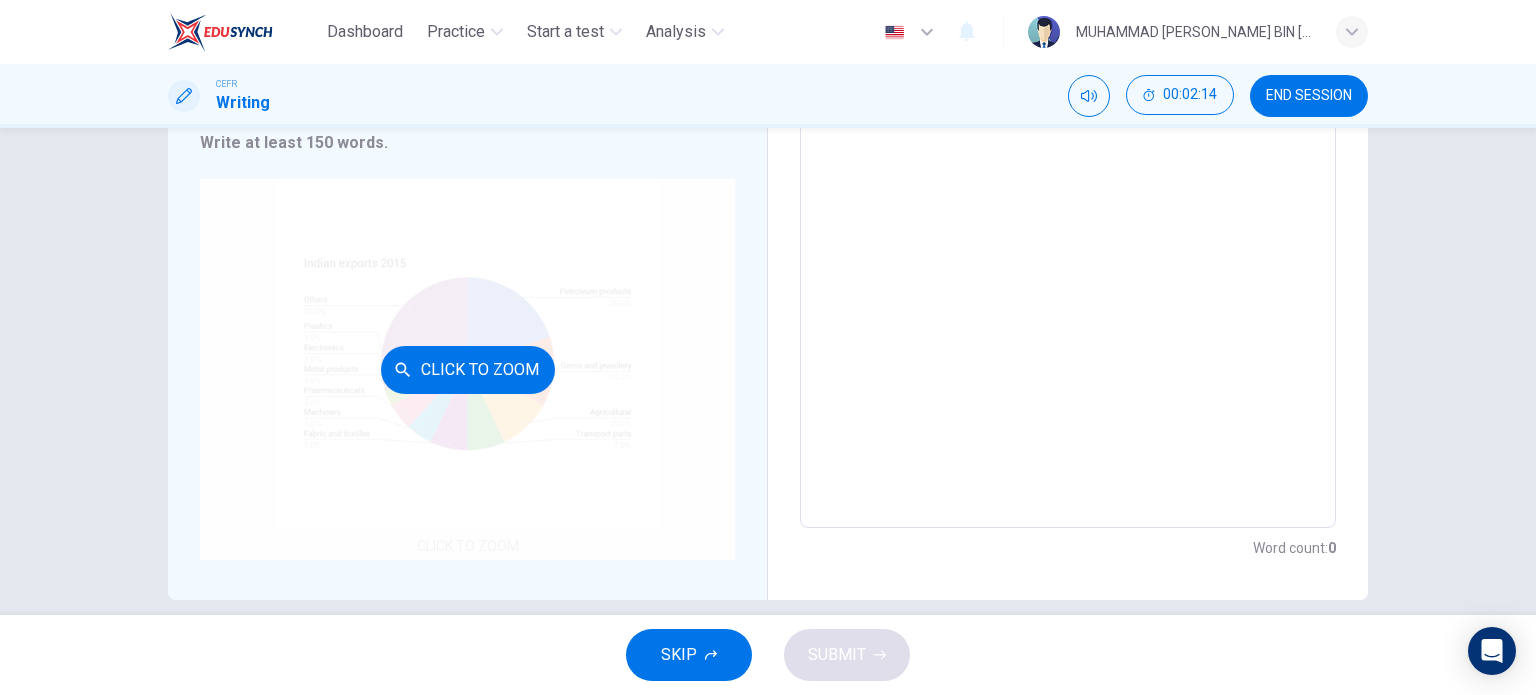 scroll, scrollTop: 0, scrollLeft: 0, axis: both 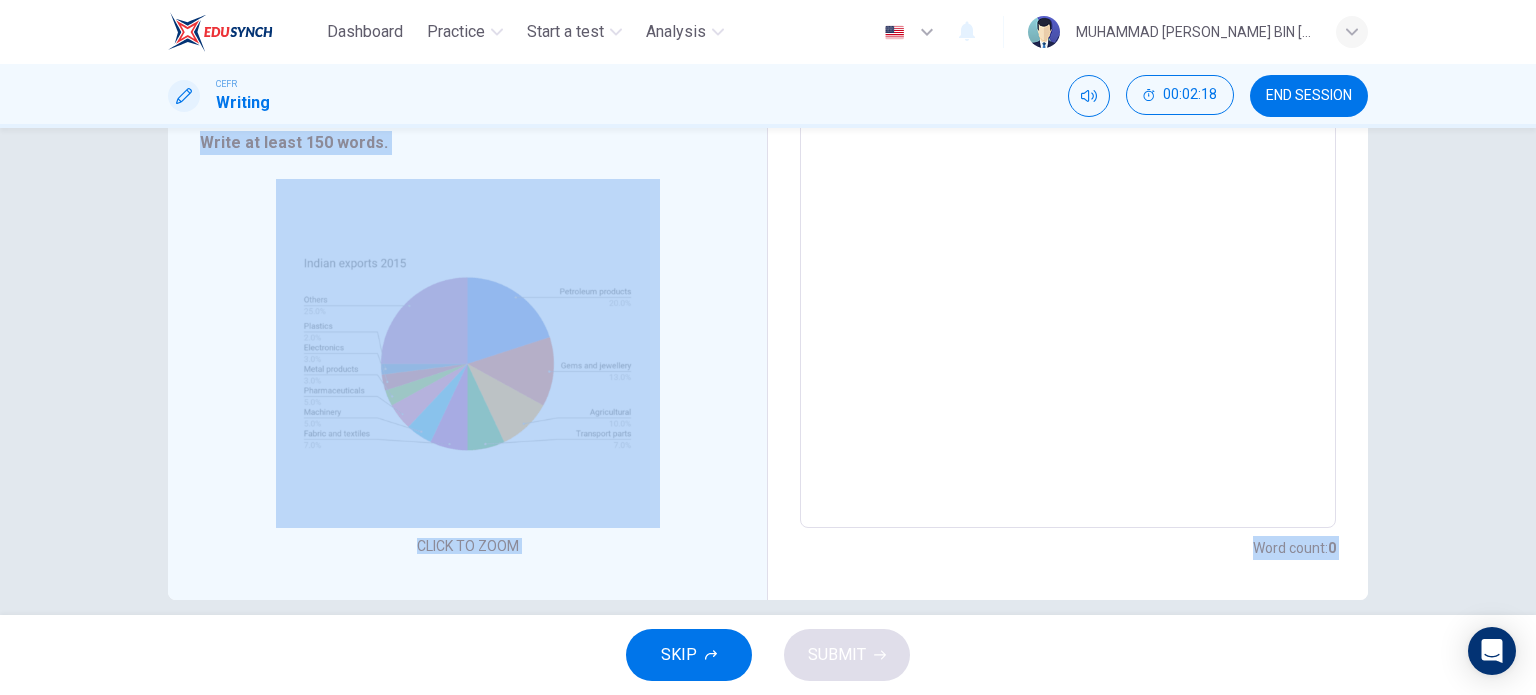 drag, startPoint x: 208, startPoint y: 220, endPoint x: 582, endPoint y: 618, distance: 546.15015 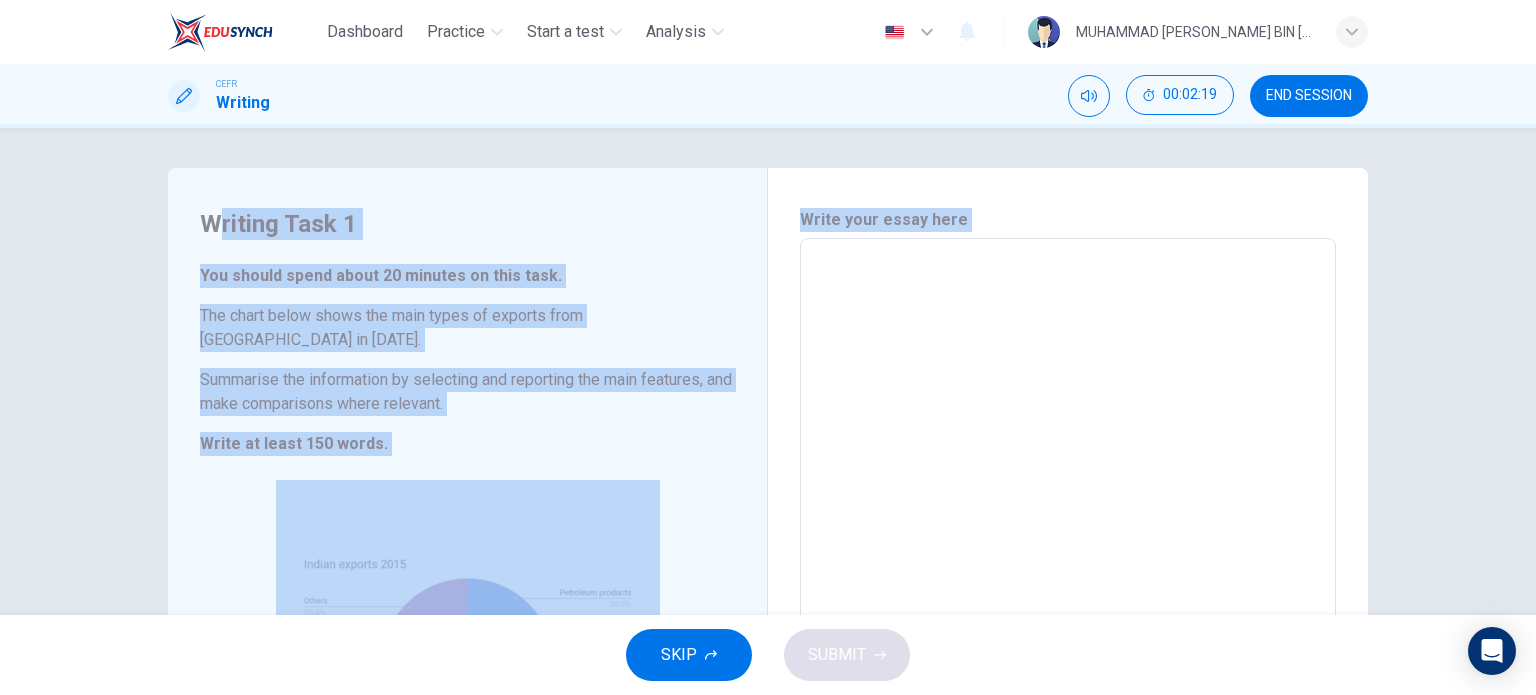 click on "Writing Task 1 You should spend about 20 minutes on this task. The chart below shows the main types of exports from India in 2015. Summarise the information by selecting and reporting the main features, and make comparisons where relevant.
Write at least 150 words. CLICK TO ZOOM Click to Zoom" at bounding box center (468, 534) 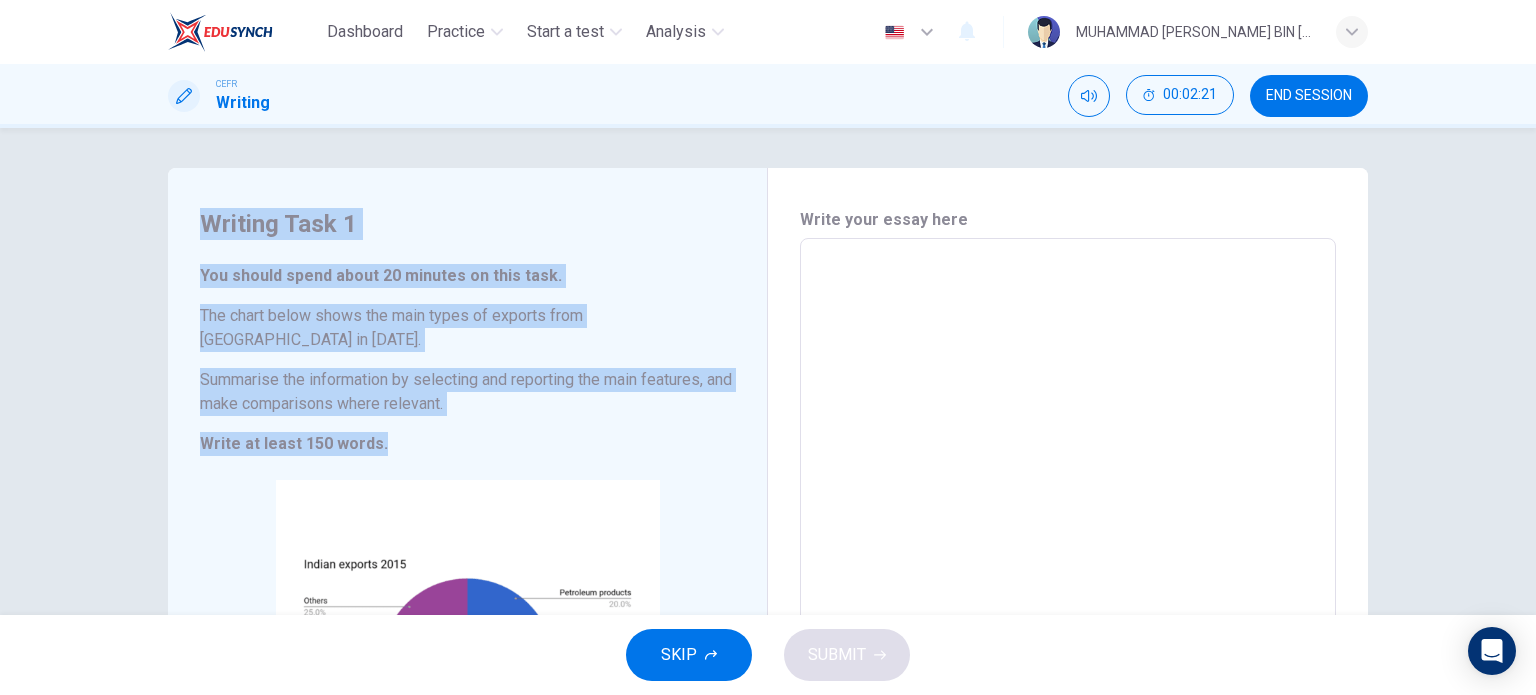 drag, startPoint x: 193, startPoint y: 206, endPoint x: 380, endPoint y: 418, distance: 282.68887 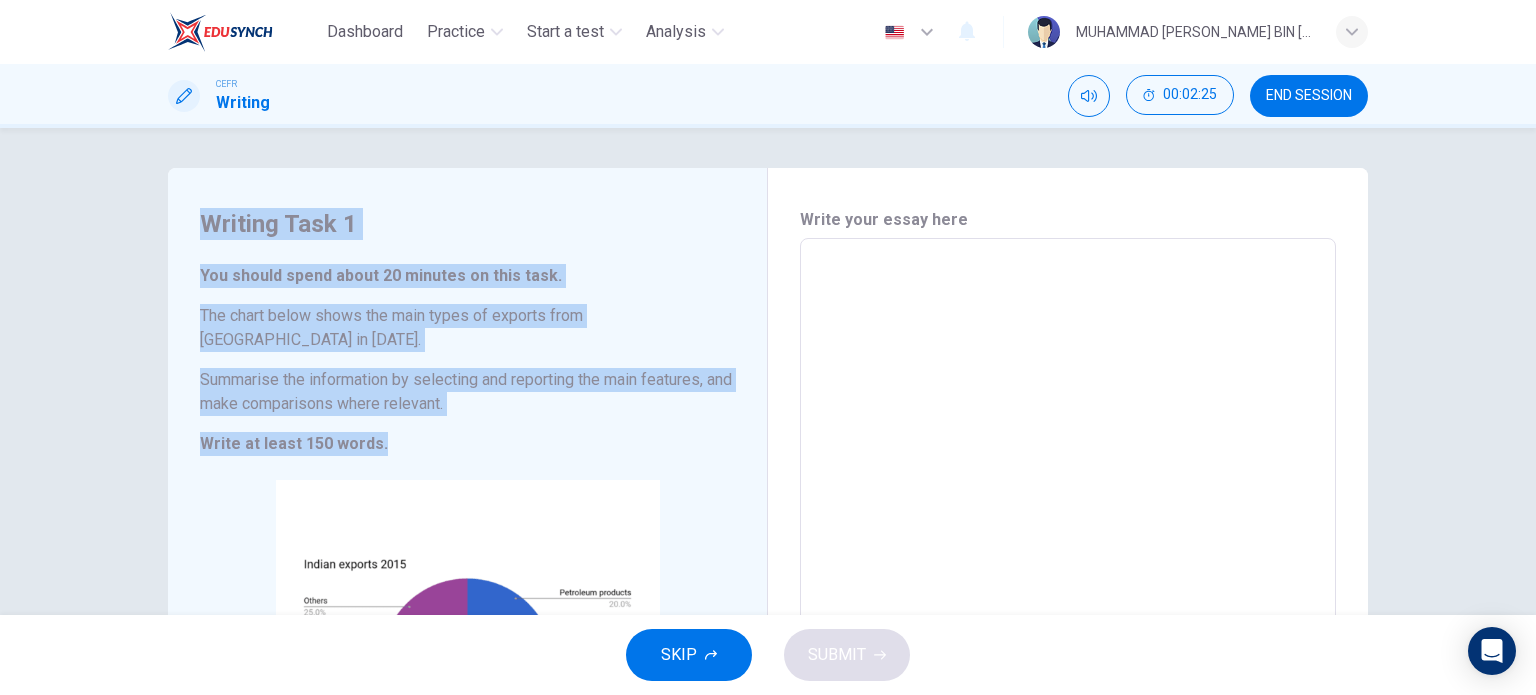 click on "Summarise the information by selecting and reporting the main features, and make comparisons where relevant." at bounding box center (467, 392) 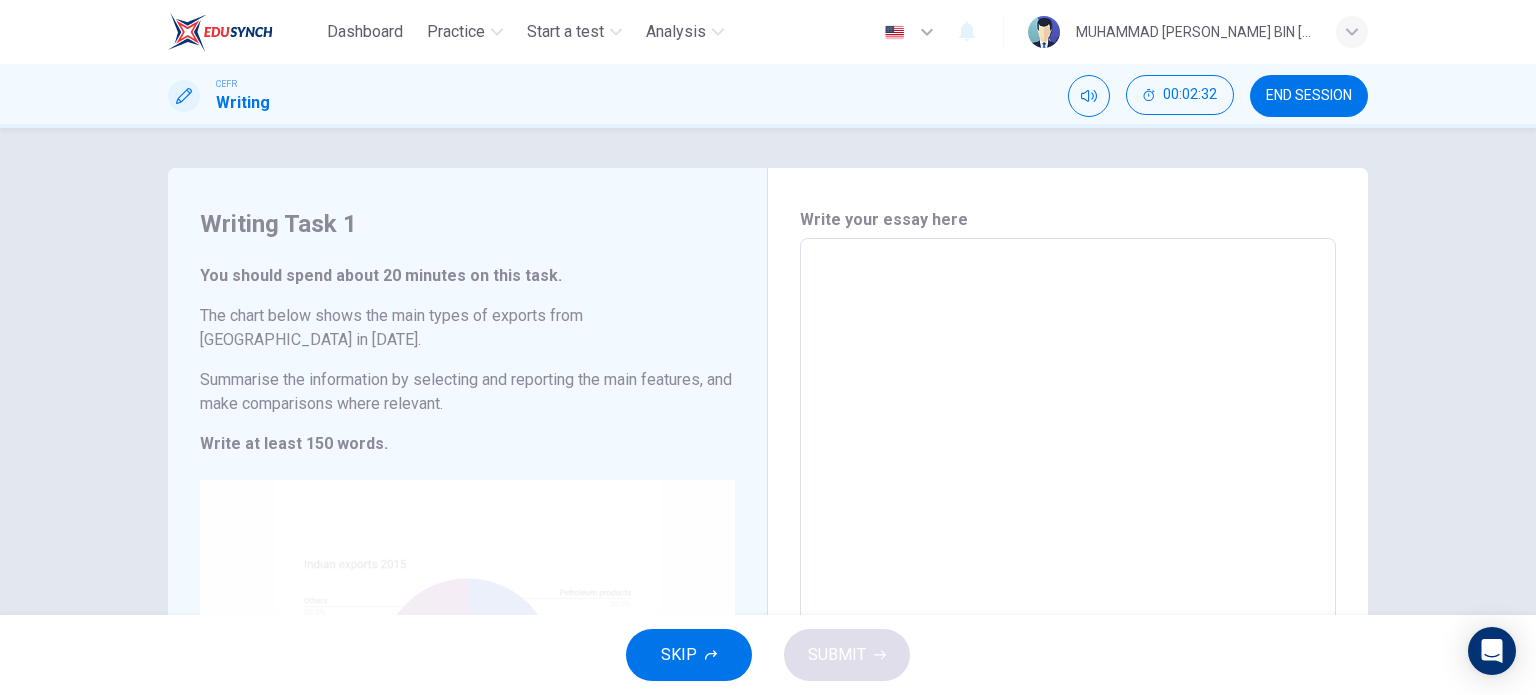 scroll, scrollTop: 301, scrollLeft: 0, axis: vertical 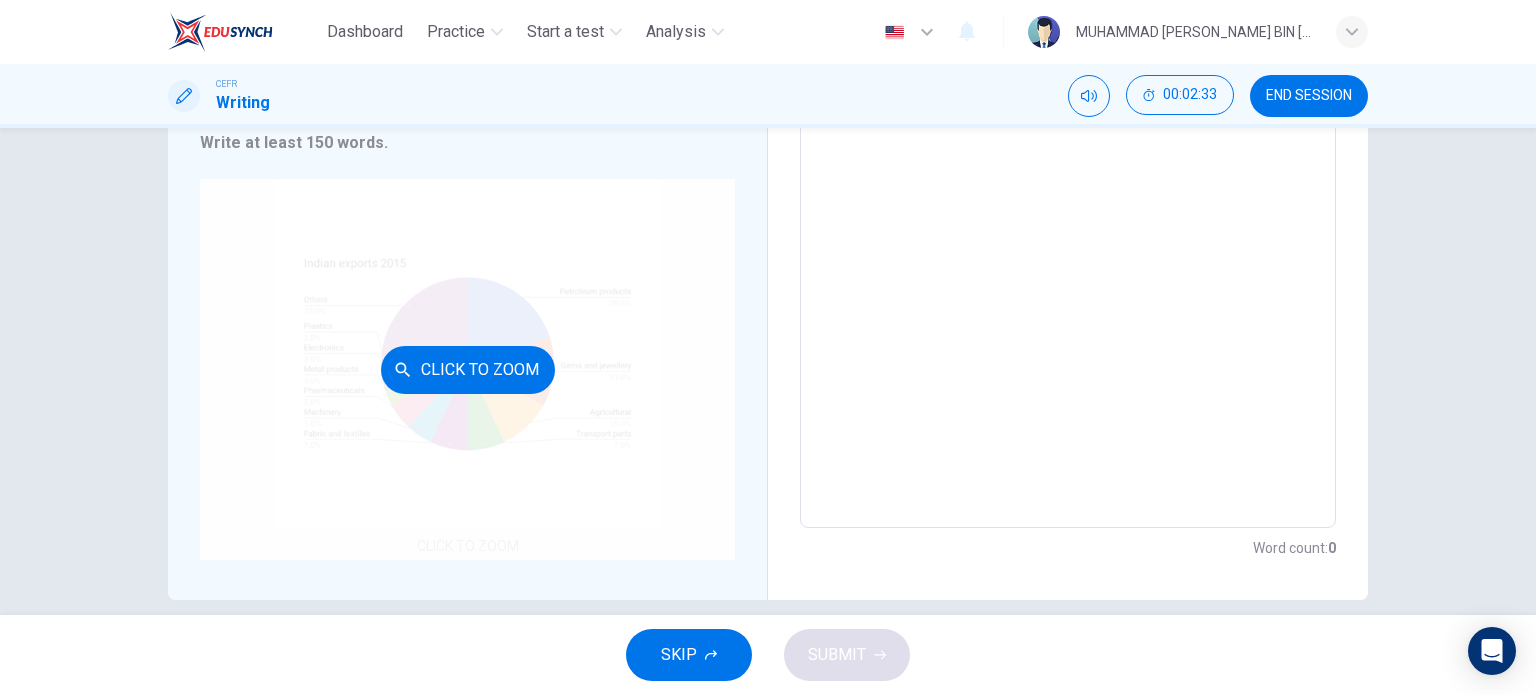 click on "Click to Zoom" at bounding box center [467, 369] 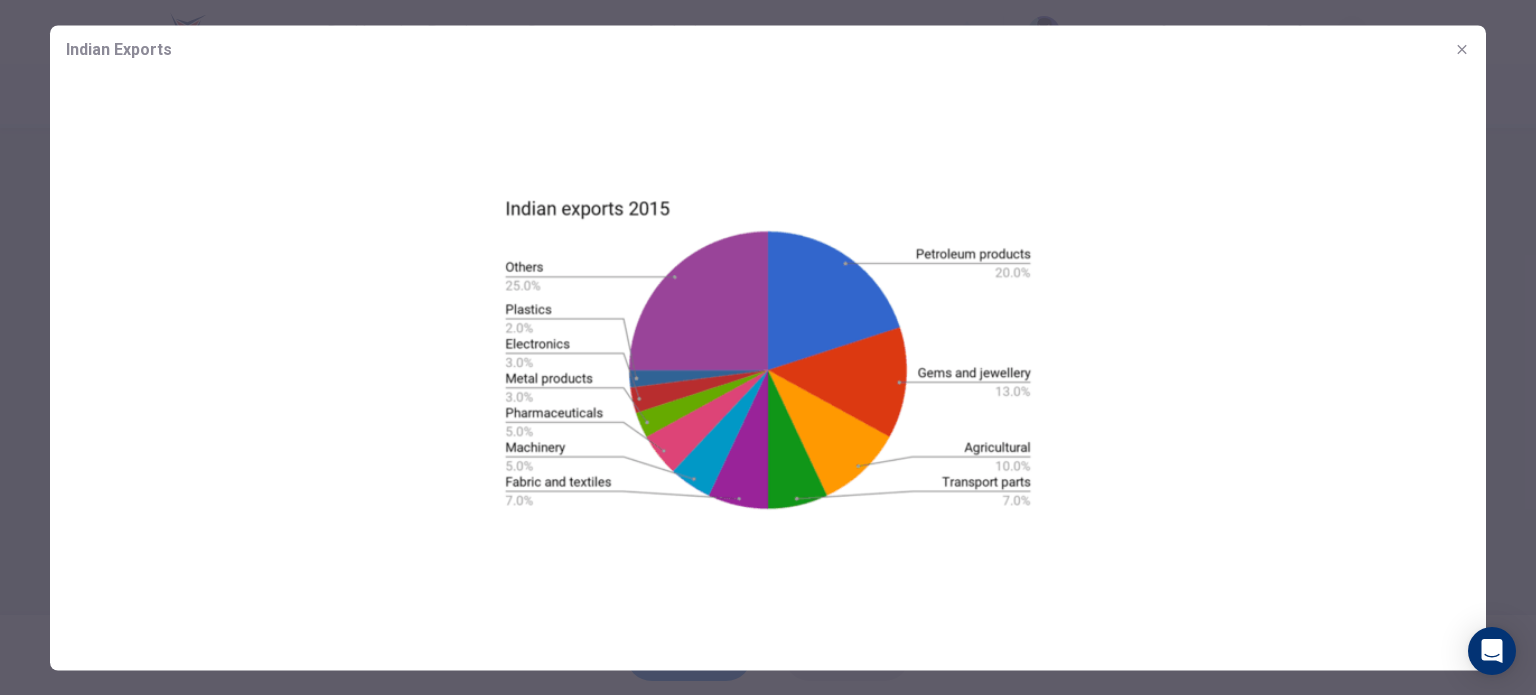 drag, startPoint x: 535, startPoint y: 355, endPoint x: 530, endPoint y: 364, distance: 10.29563 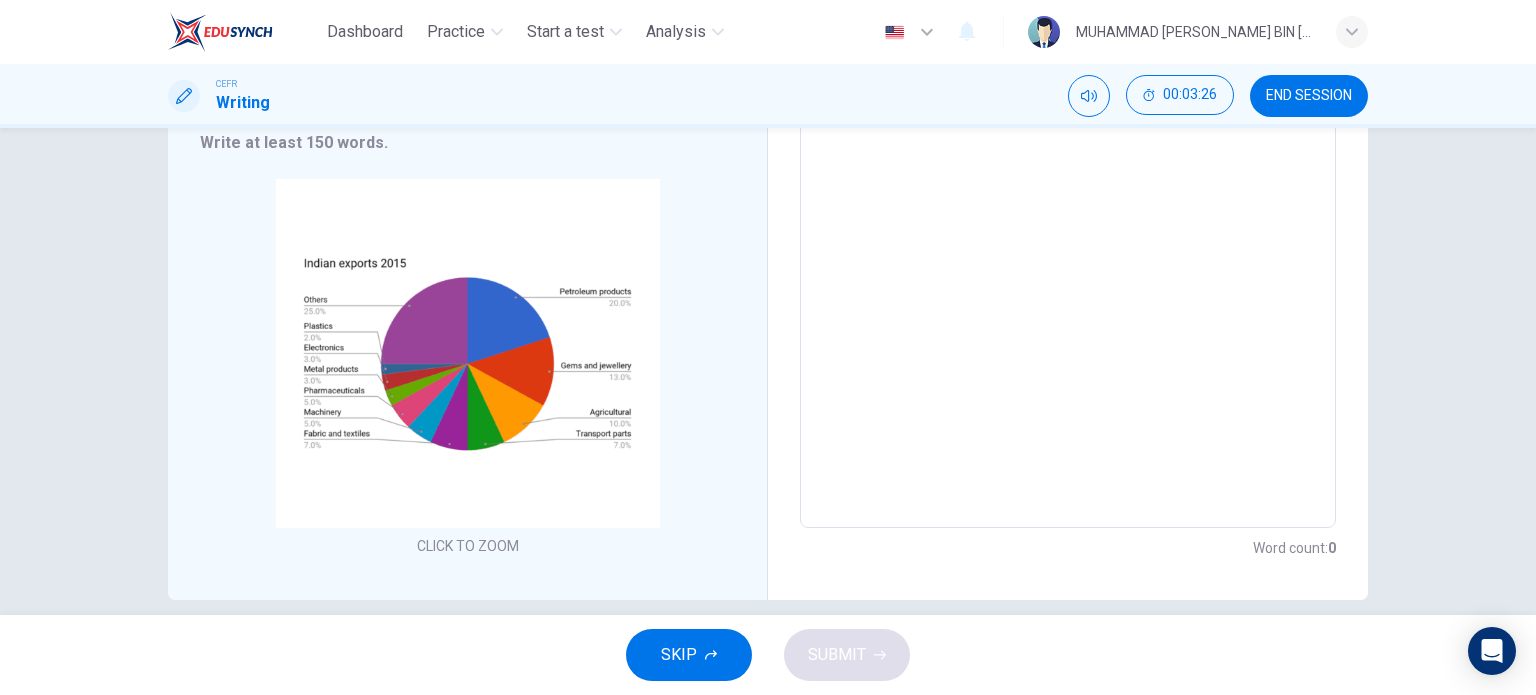 scroll, scrollTop: 0, scrollLeft: 0, axis: both 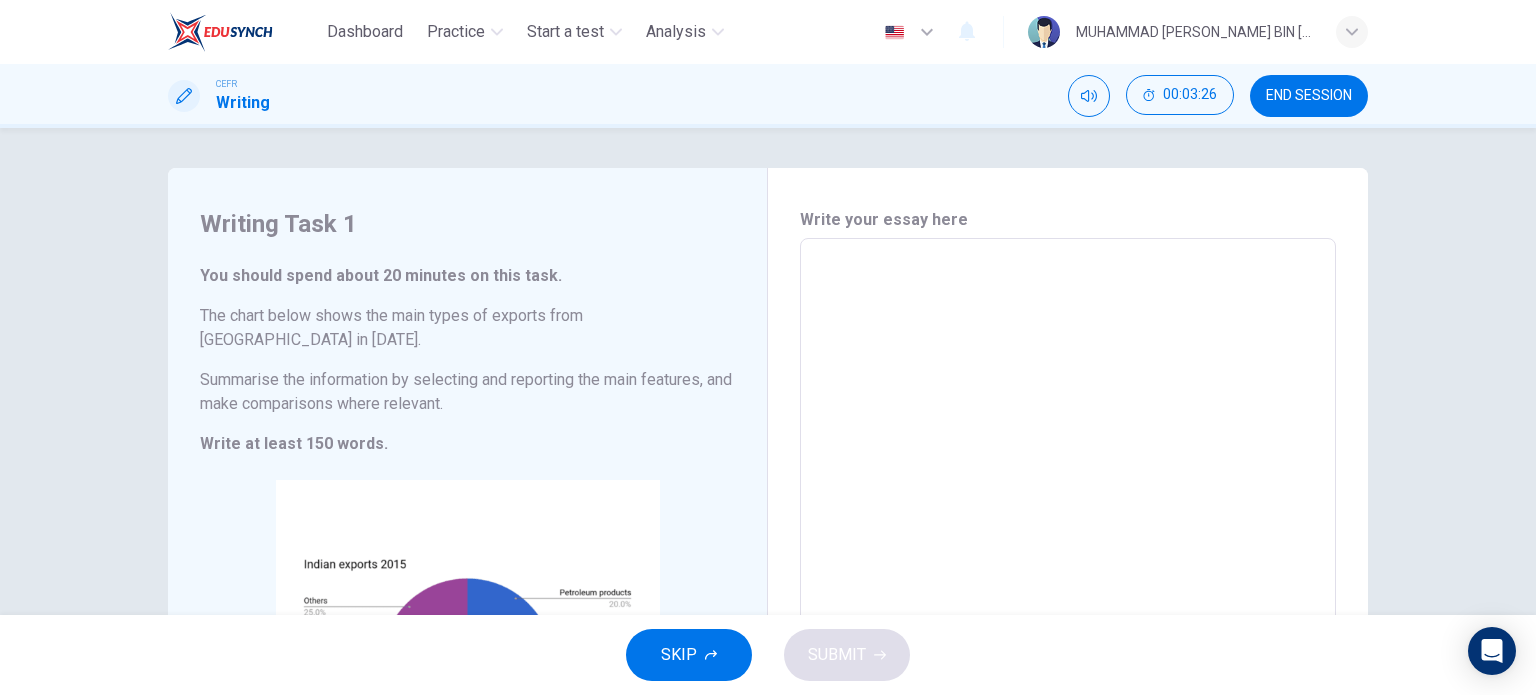 click at bounding box center [1068, 534] 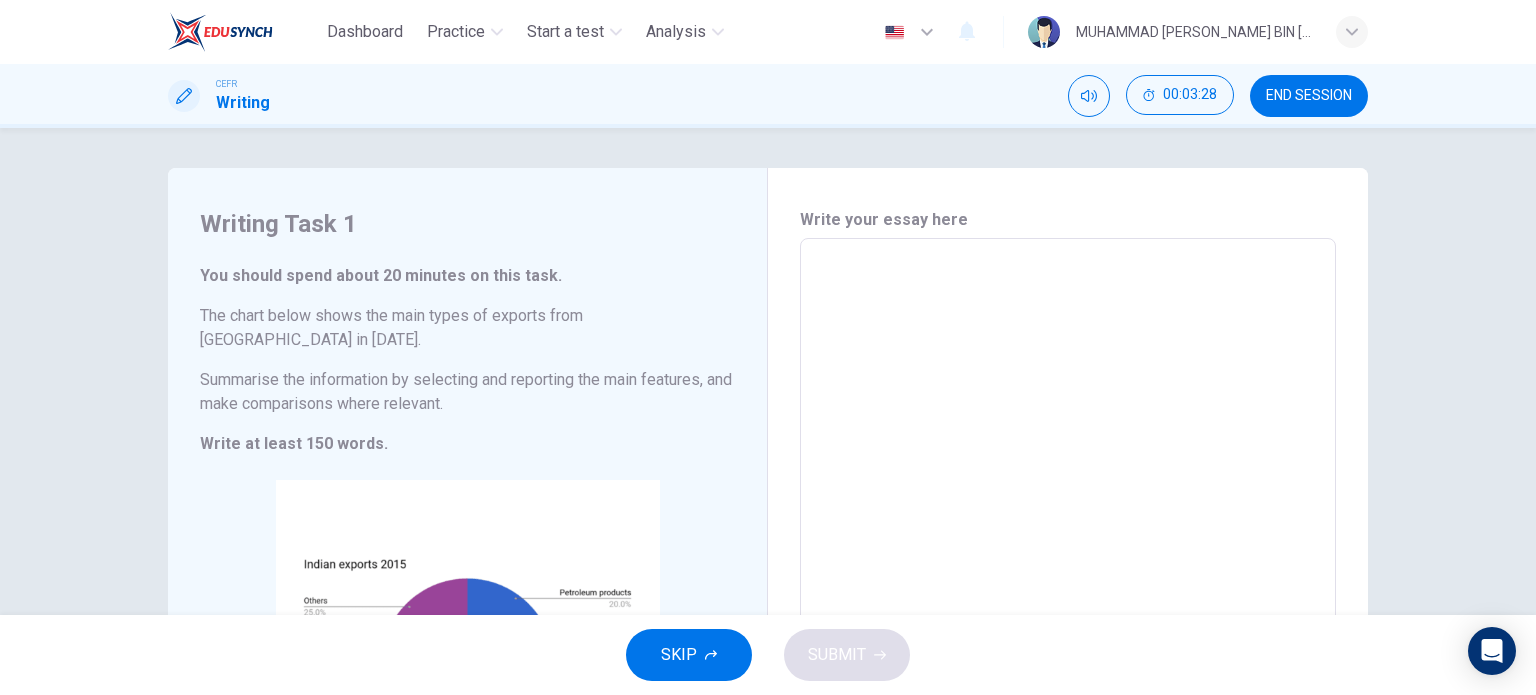 type on "The pie chart delineates India’s principal export categories in 2015 as a proportion of total exports.
Petroleum products constituted the predominant export at 20%, underscoring the nation’s reliance on energy-related commodities. This was trailed by gems and jewellery at 13%, reflecting India’s prominence in luxury goods. Agricultural products comprised 10%, indicating a continued, albeit secondary, role for agrarian trade.
Transport parts and fabric and textiles each represented 7%, while machinery and pharmaceuticals accounted for 5% apiece. Technological exports such as electronics and plastics contributed marginally, at 2%, alongside metal products at 3%.
Notably, the "Others" segment formed a significant 25%, suggesting a highly diversified export base beyond the specified sectors.
In summary, India's export economy in 2015 was driven by energy, luxury, and agriculture, yet bolstered by a wide array of ancillary industries." 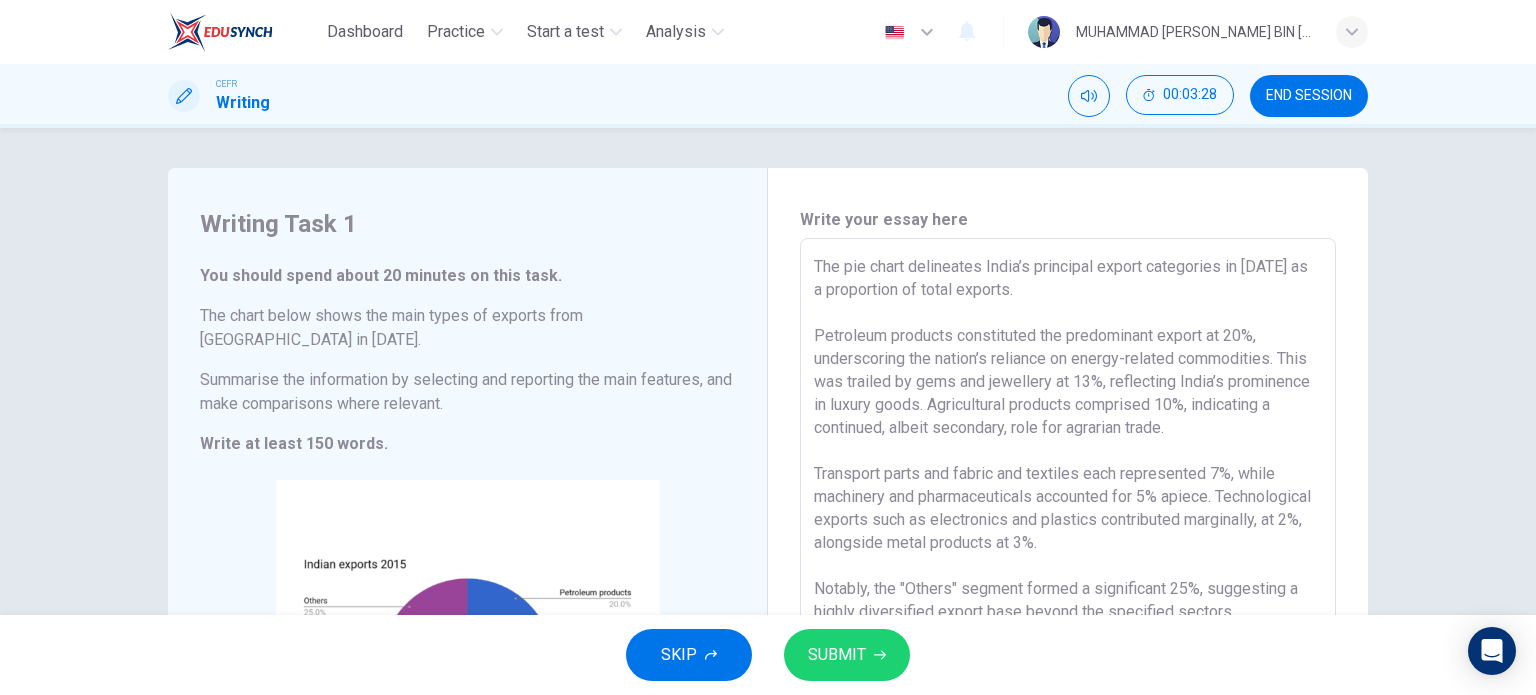 type on "x" 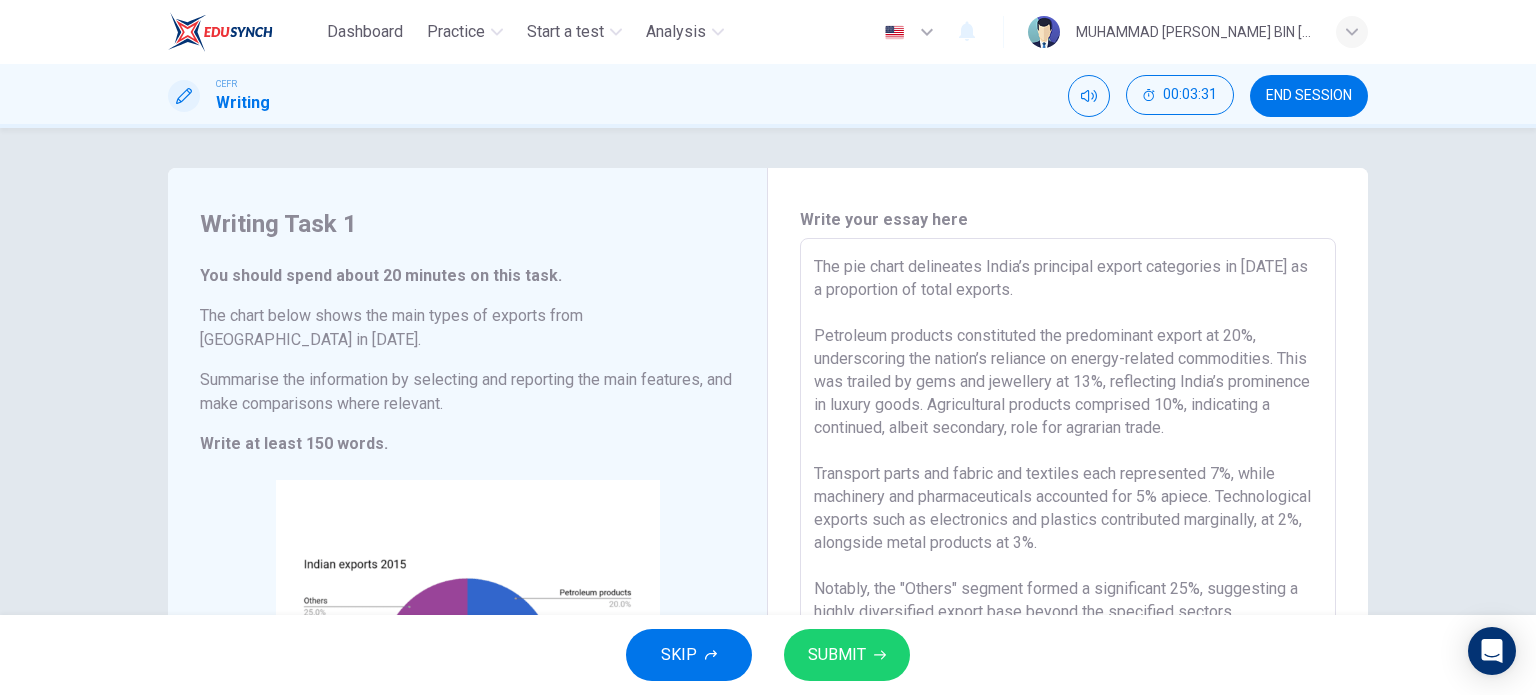 scroll, scrollTop: 301, scrollLeft: 0, axis: vertical 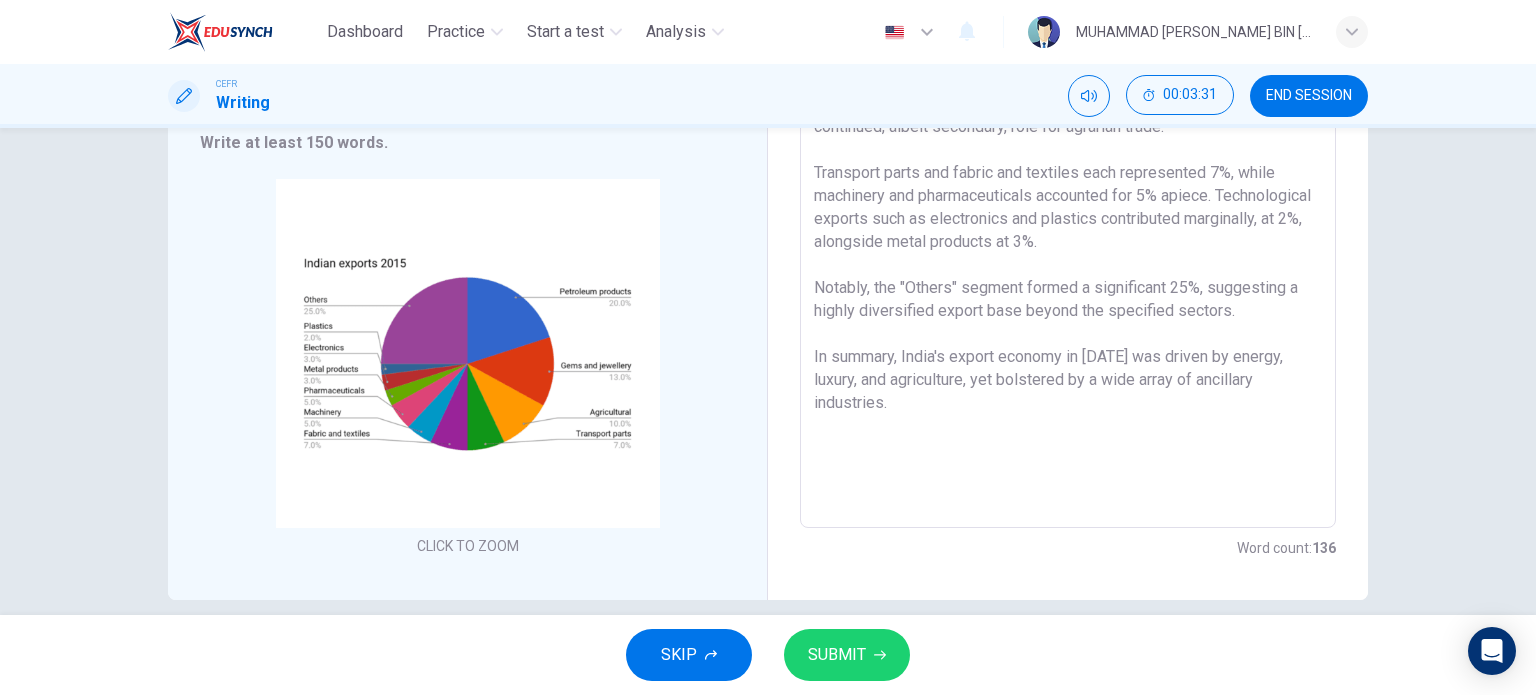 type on "The pie chart delineates India’s principal export categories in 2015 as a proportion of total exports.
Petroleum products constituted the predominant export at 20%, underscoring the nation’s reliance on energy-related commodities. This was trailed by gems and jewellery at 13%, reflecting India’s prominence in luxury goods. Agricultural products comprised 10%, indicating a continued, albeit secondary, role for agrarian trade.
Transport parts and fabric and textiles each represented 7%, while machinery and pharmaceuticals accounted for 5% apiece. Technological exports such as electronics and plastics contributed marginally, at 2%, alongside metal products at 3%.
Notably, the "Others" segment formed a significant 25%, suggesting a highly diversified export base beyond the specified sectors.
In summary, India's export economy in 2015 was driven by energy, luxury, and agriculture, yet bolstered by a wide array of ancillary industries." 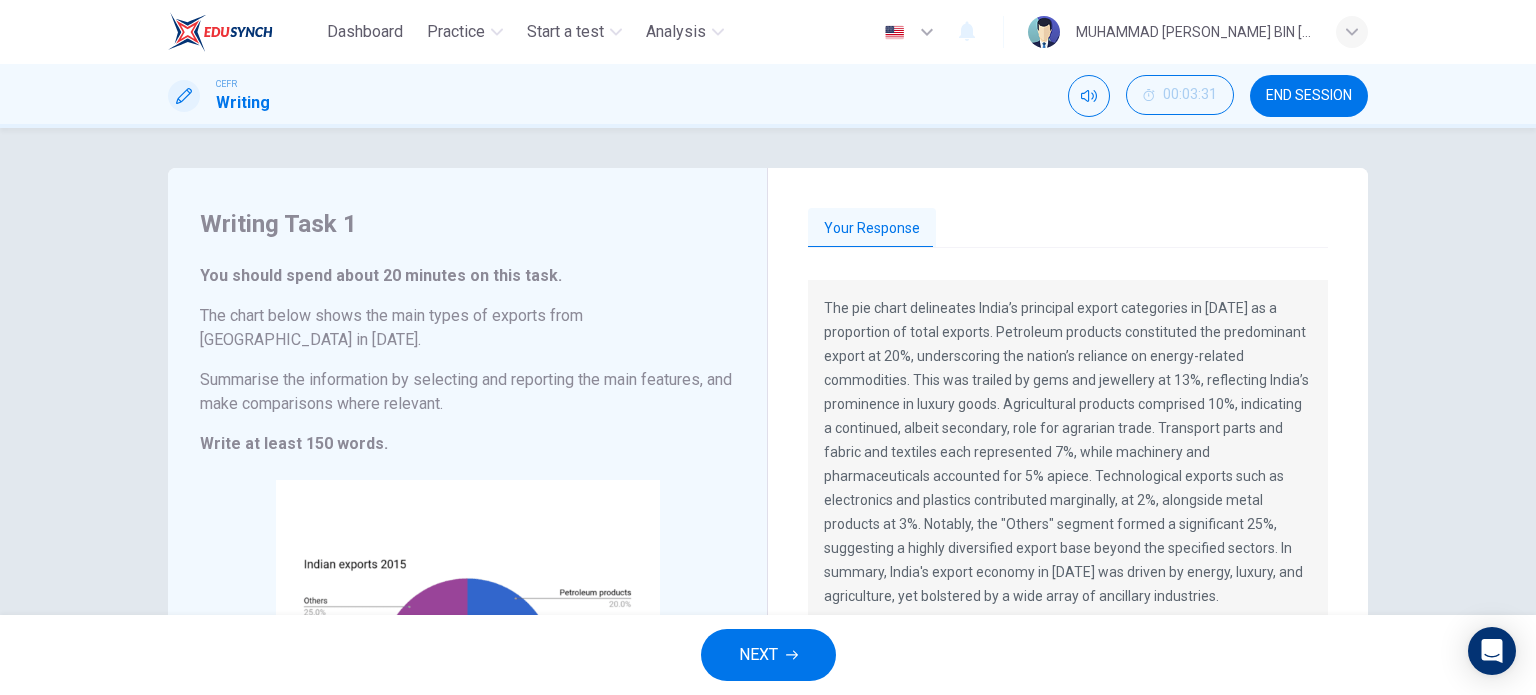 scroll, scrollTop: 301, scrollLeft: 0, axis: vertical 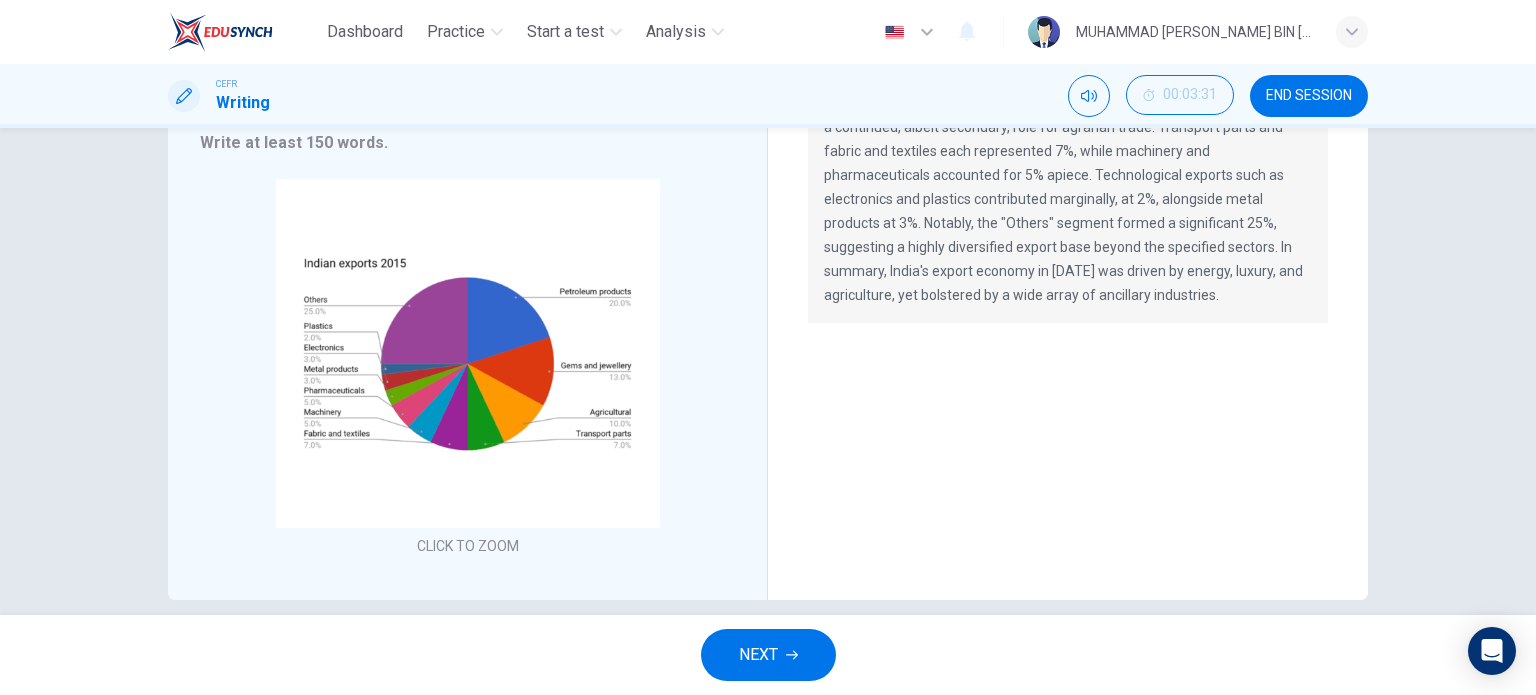 click on "NEXT" at bounding box center [768, 655] 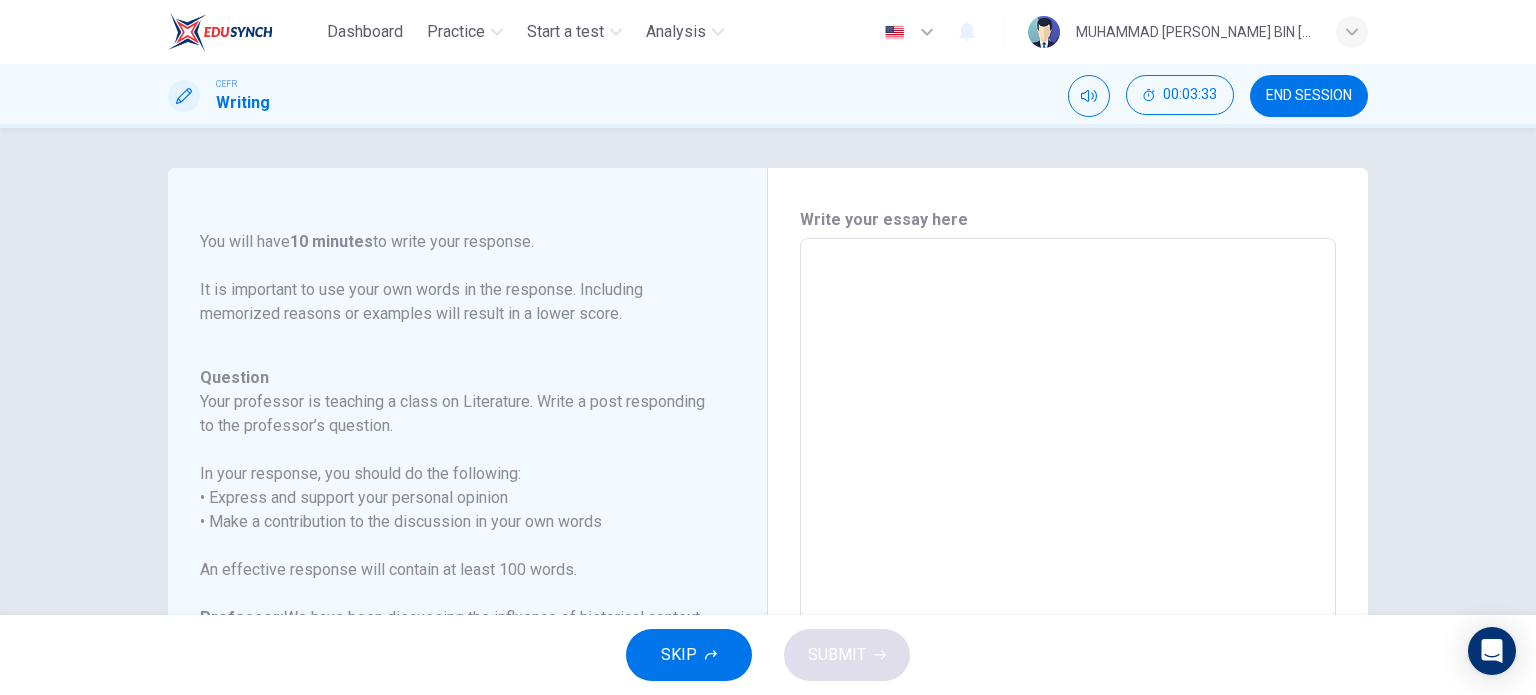 scroll, scrollTop: 293, scrollLeft: 0, axis: vertical 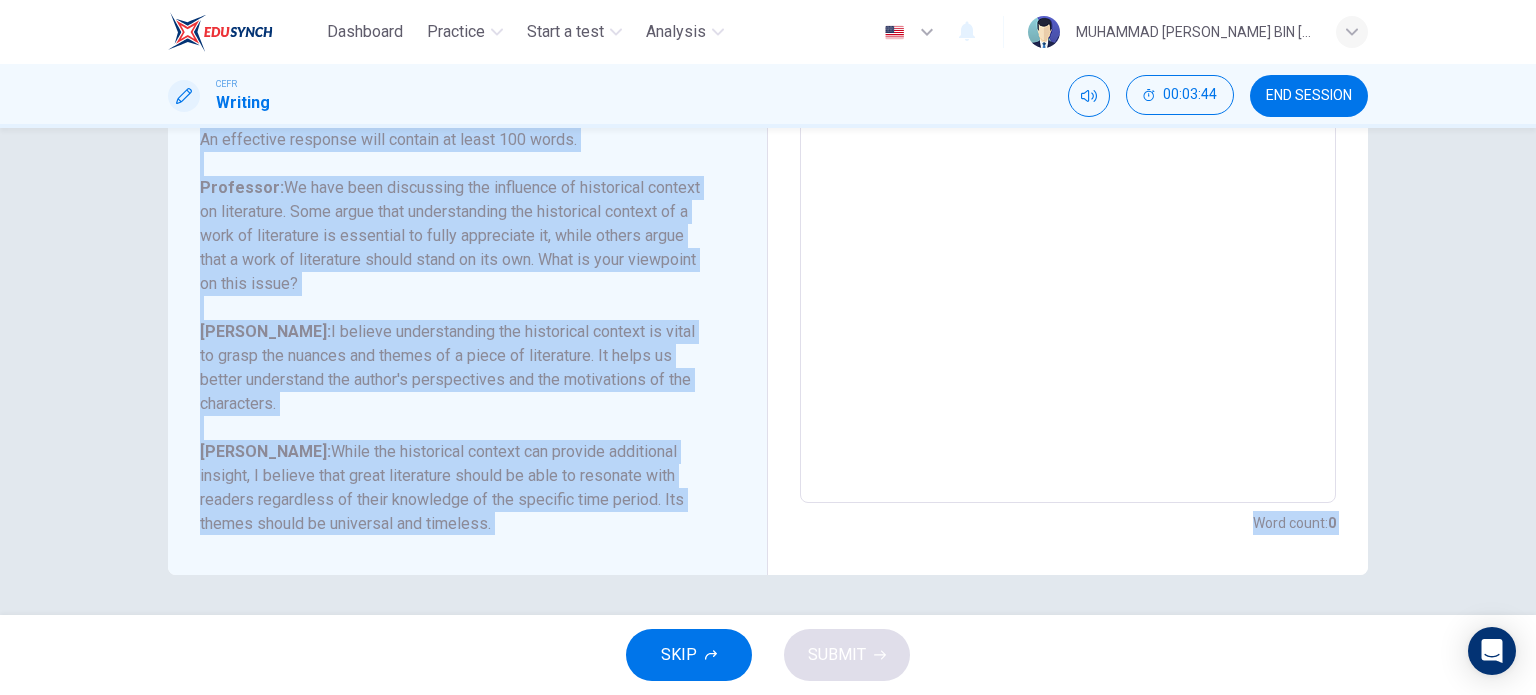 drag, startPoint x: 200, startPoint y: 211, endPoint x: 556, endPoint y: 588, distance: 518.5219 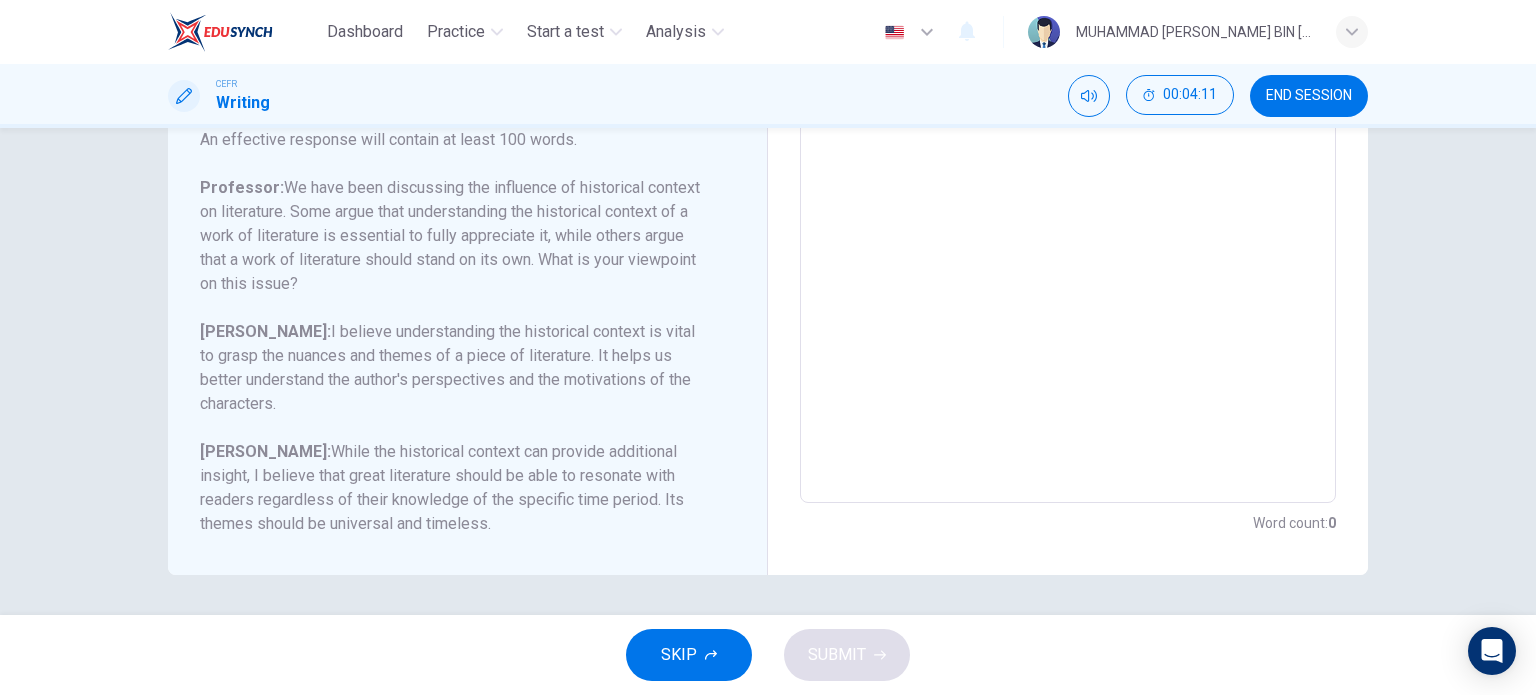 click at bounding box center (1068, 169) 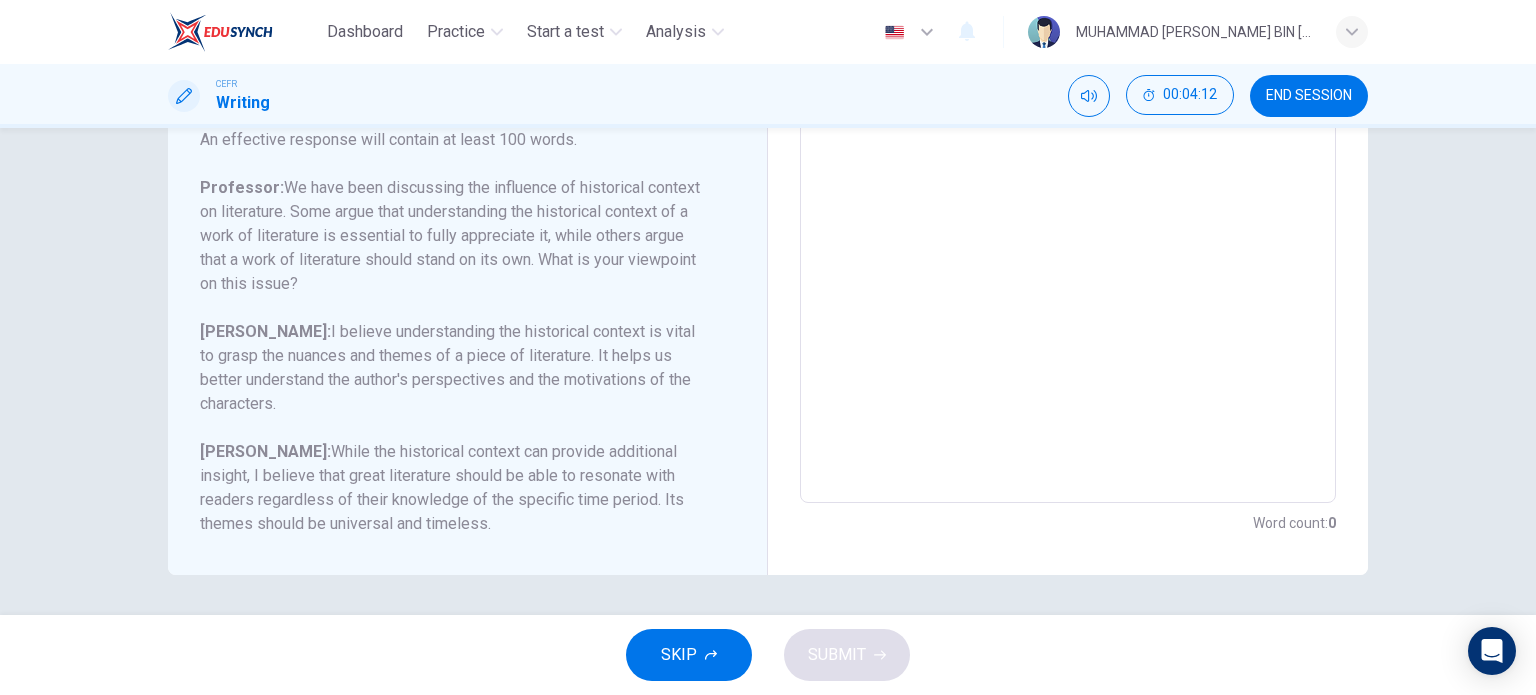 type on "I believe that understanding the historical context of a literary work significantly enriches the reading experience, though it is not always essential. Historical context allows readers to grasp the subtext, symbolism, and social commentary that may otherwise go unnoticed. For instance, knowing the political or cultural climate in which a novel was written can illuminate an author's intent or the significance of certain character choices.
That said, I also agree with Harper that powerful literature often conveys universal themes—such as love, identity, or injustice—that transcend time and place. However, these themes often gain greater depth and nuance when considered alongside their historical backdrop.
In my view, literature should ideally function on both levels: it should be accessible to any reader but also reward those who delve deeper into its historical and cultural layers. This duality is what makes great literature enduring, complex, and profoundly human.
Ask ChatGPT" 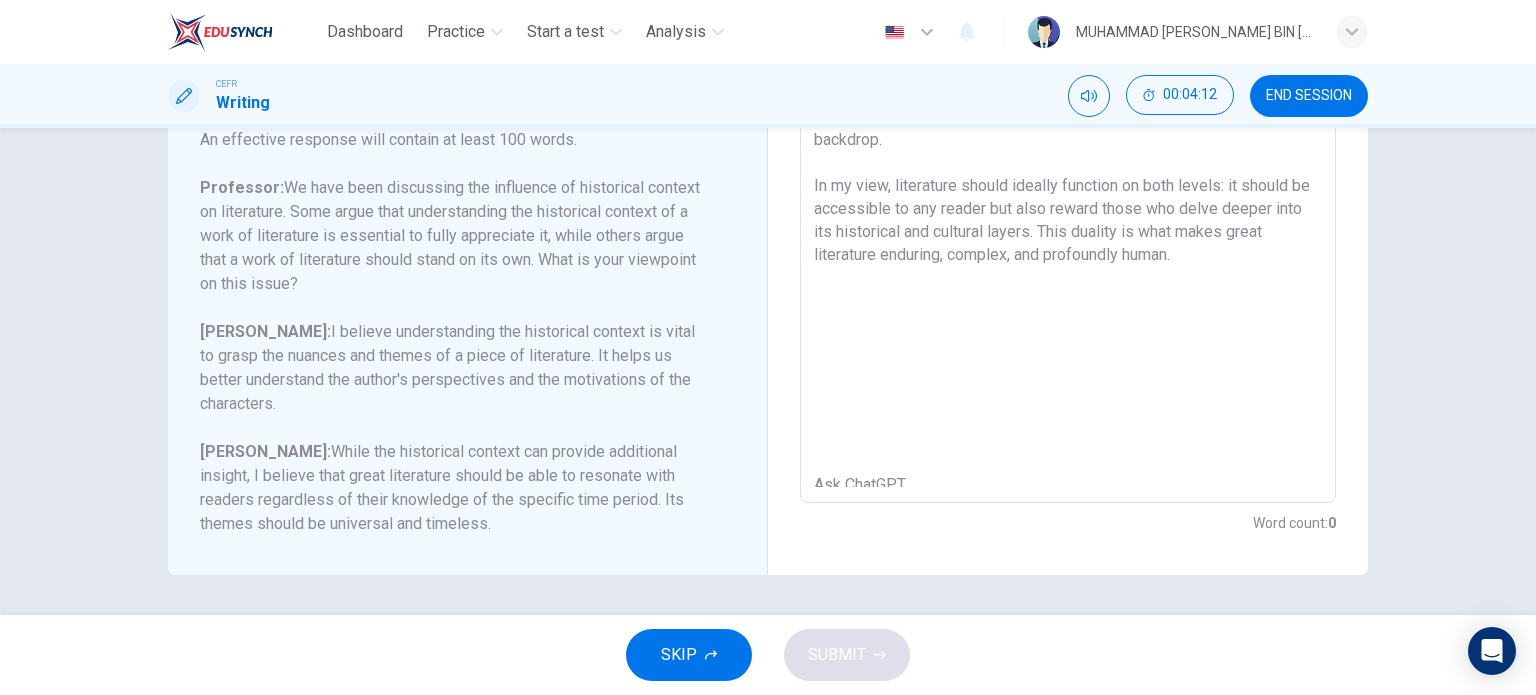 type on "x" 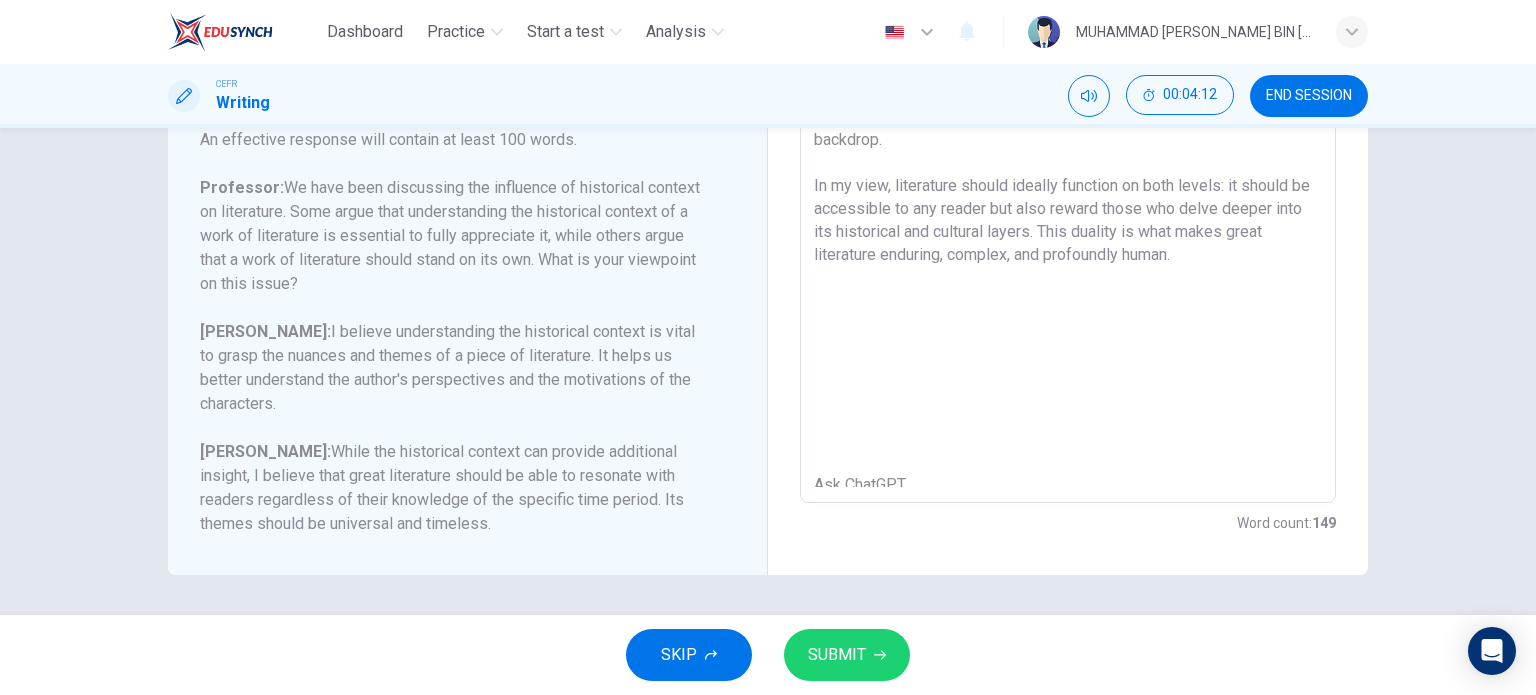 scroll, scrollTop: 30, scrollLeft: 0, axis: vertical 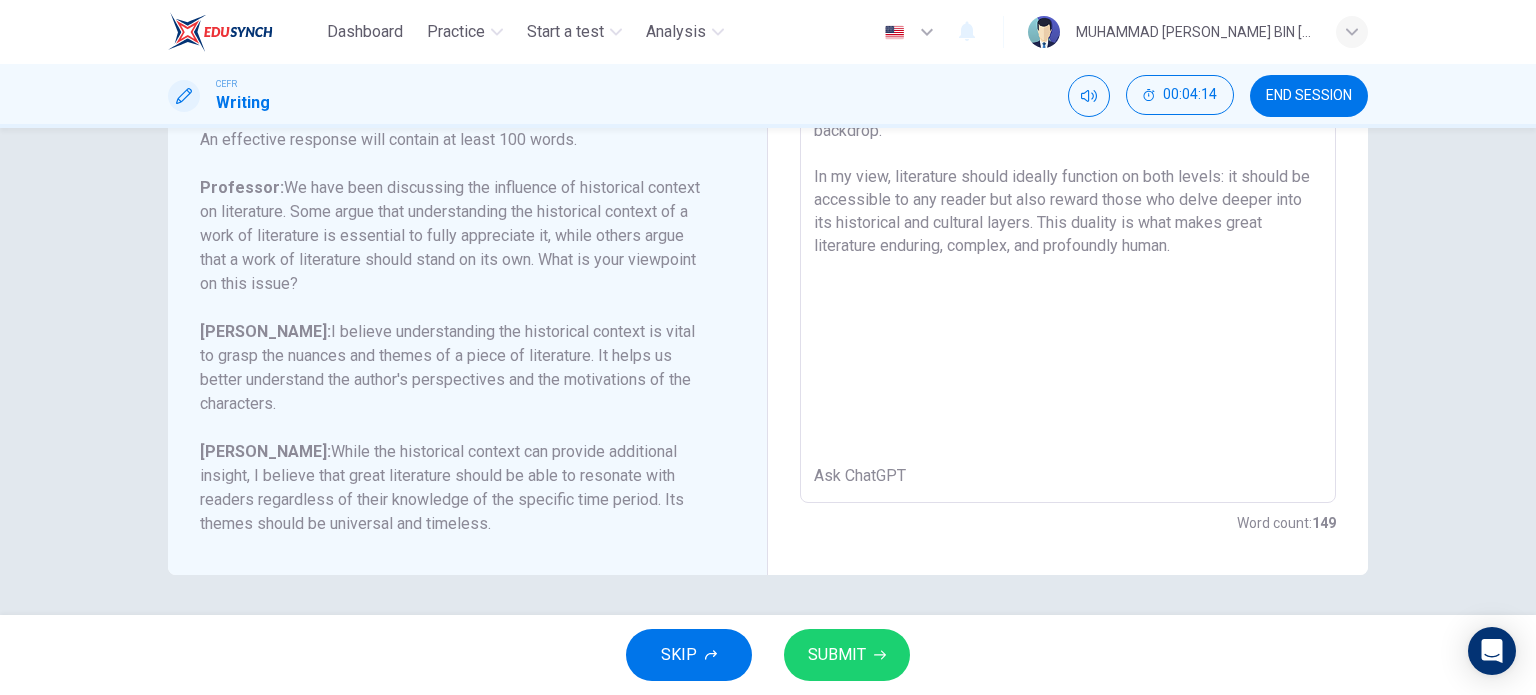 type on "I believe that understanding the historical context of a literary work significantly enriches the reading experience, though it is not always essential. Historical context allows readers to grasp the subtext, symbolism, and social commentary that may otherwise go unnoticed. For instance, knowing the political or cultural climate in which a novel was written can illuminate an author's intent or the significance of certain character choices.
That said, I also agree with Harper that powerful literature often conveys universal themes—such as love, identity, or injustice—that transcend time and place. However, these themes often gain greater depth and nuance when considered alongside their historical backdrop.
In my view, literature should ideally function on both levels: it should be accessible to any reader but also reward those who delve deeper into its historical and cultural layers. This duality is what makes great literature enduring, complex, and profoundly human.
Ask ChatGPT" 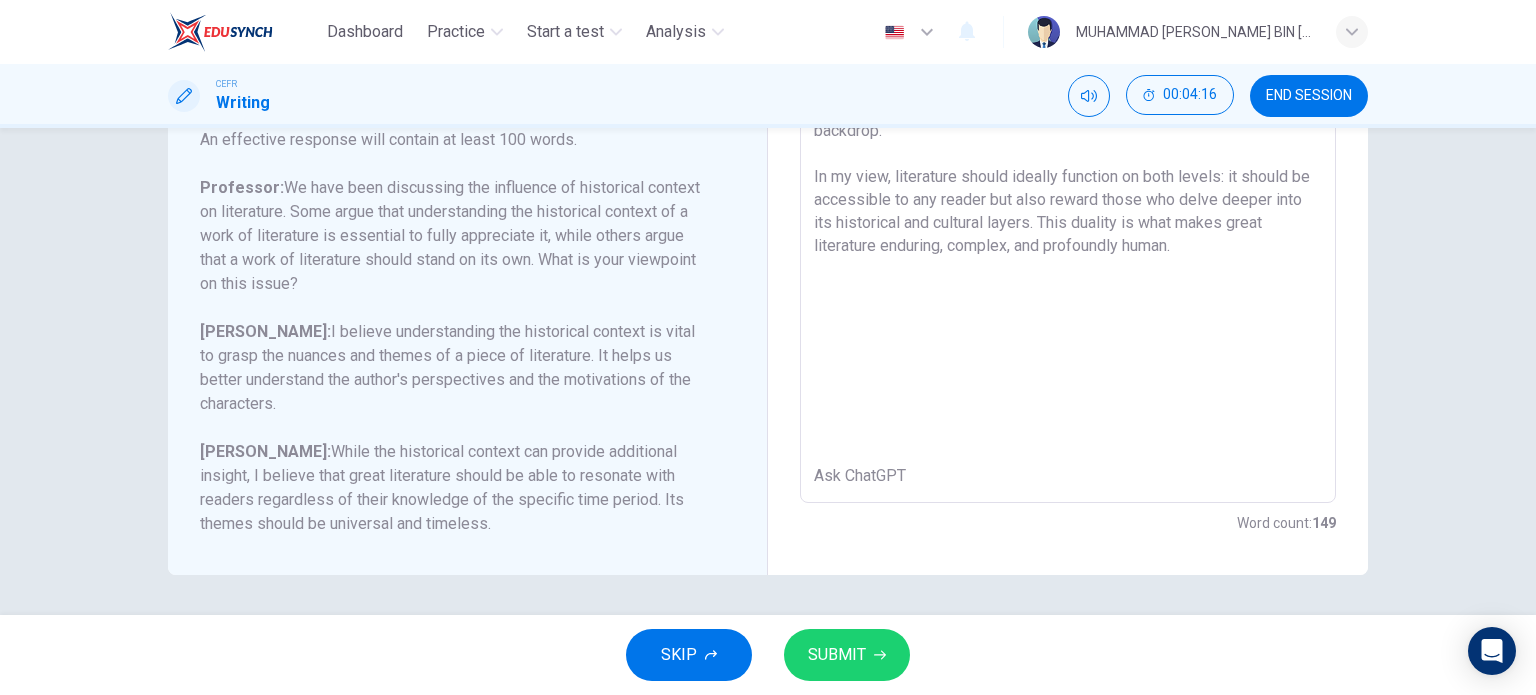 drag, startPoint x: 918, startPoint y: 467, endPoint x: 809, endPoint y: 355, distance: 156.285 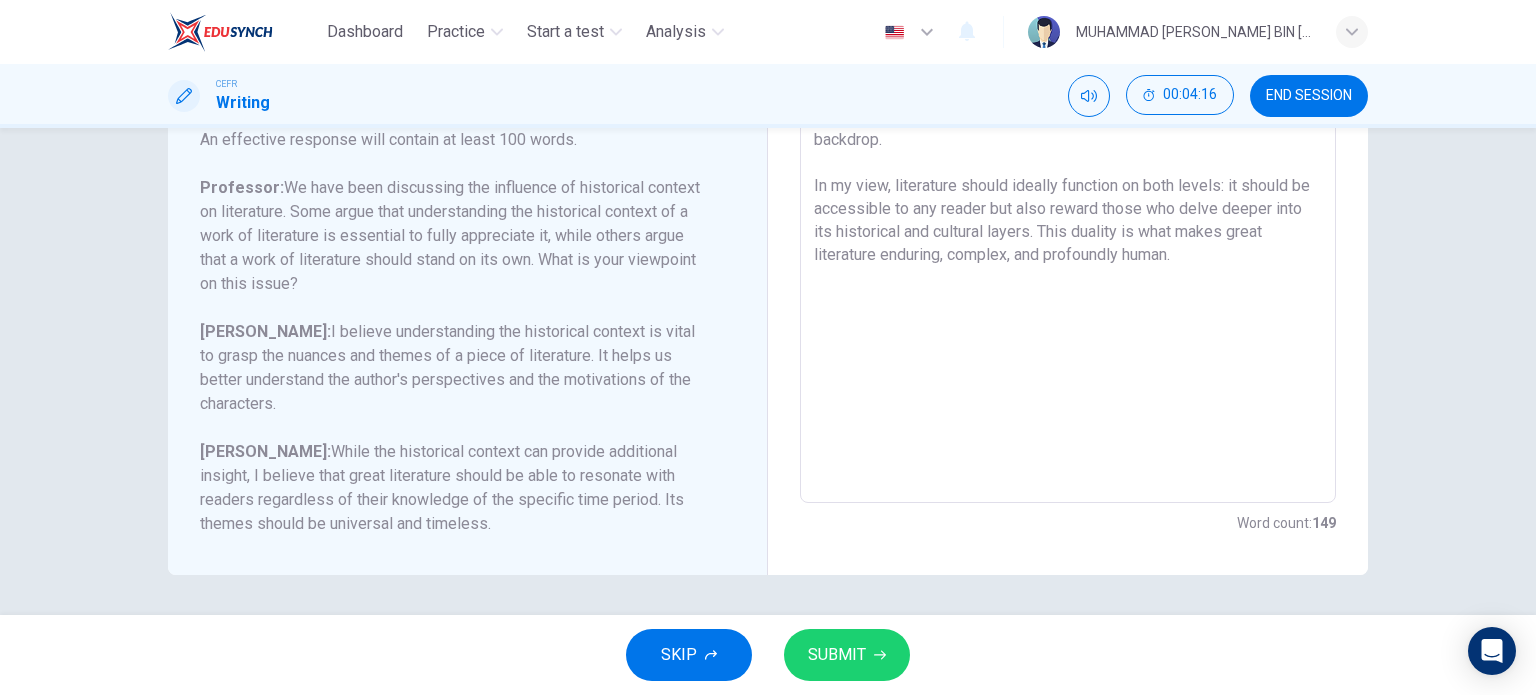 type on "x" 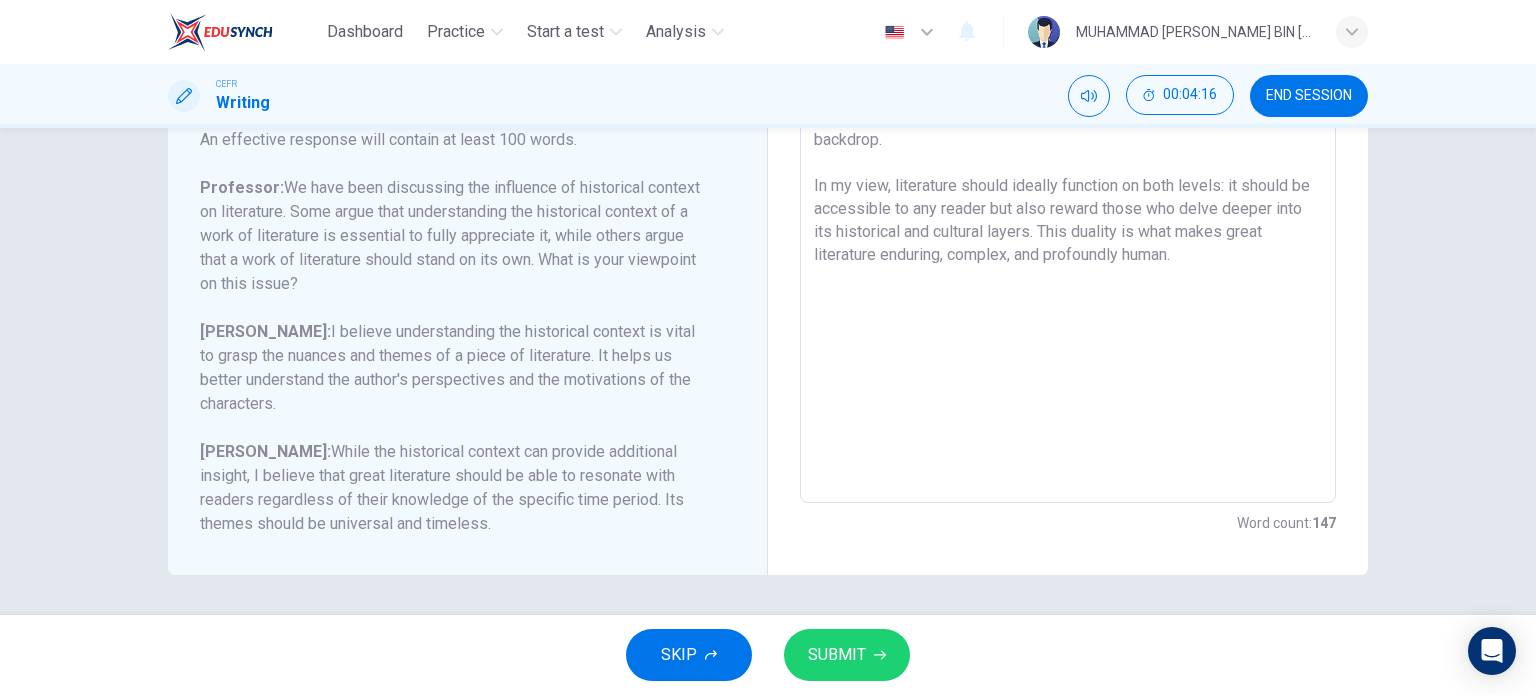 type on "I believe that understanding the historical context of a literary work significantly enriches the reading experience, though it is not always essential. Historical context allows readers to grasp the subtext, symbolism, and social commentary that may otherwise go unnoticed. For instance, knowing the political or cultural climate in which a novel was written can illuminate an author's intent or the significance of certain character choices.
That said, I also agree with Harper that powerful literature often conveys universal themes—such as love, identity, or injustice—that transcend time and place. However, these themes often gain greater depth and nuance when considered alongside their historical backdrop.
In my view, literature should ideally function on both levels: it should be accessible to any reader but also reward those who delve deeper into its historical and cultural layers. This duality is what makes great literature enduring, complex, and profoundly human." 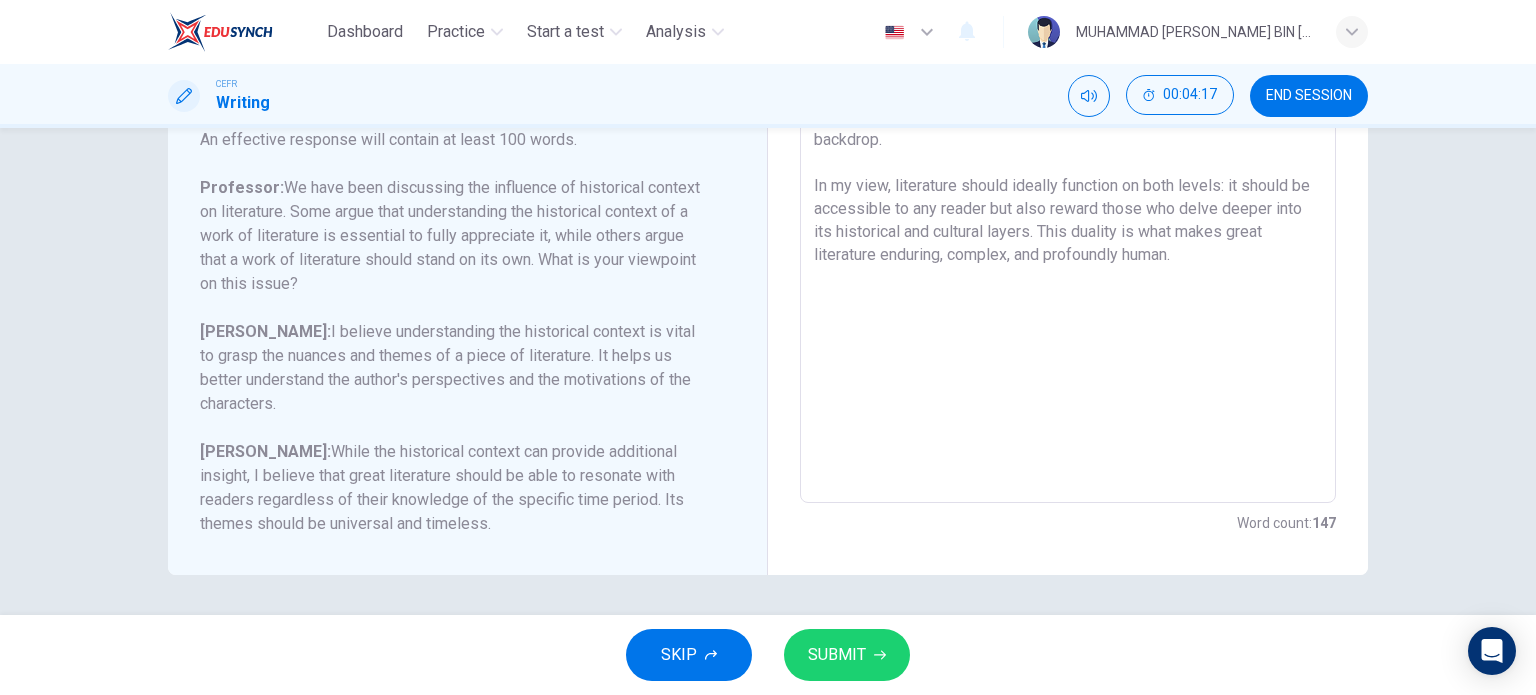 type on "I believe that understanding the historical context of a literary work significantly enriches the reading experience, though it is not always essential. Historical context allows readers to grasp the subtext, symbolism, and social commentary that may otherwise go unnoticed. For instance, knowing the political or cultural climate in which a novel was written can illuminate an author's intent or the significance of certain character choices.
That said, I also agree with Harper that powerful literature often conveys universal themes—such as love, identity, or injustice—that transcend time and place. However, these themes often gain greater depth and nuance when considered alongside their historical backdrop.
In my view, literature should ideally function on both levels: it should be accessible to any reader but also reward those who delve deeper into its historical and cultural layers. This duality is what makes great literature enduring, complex, and profoundly human." 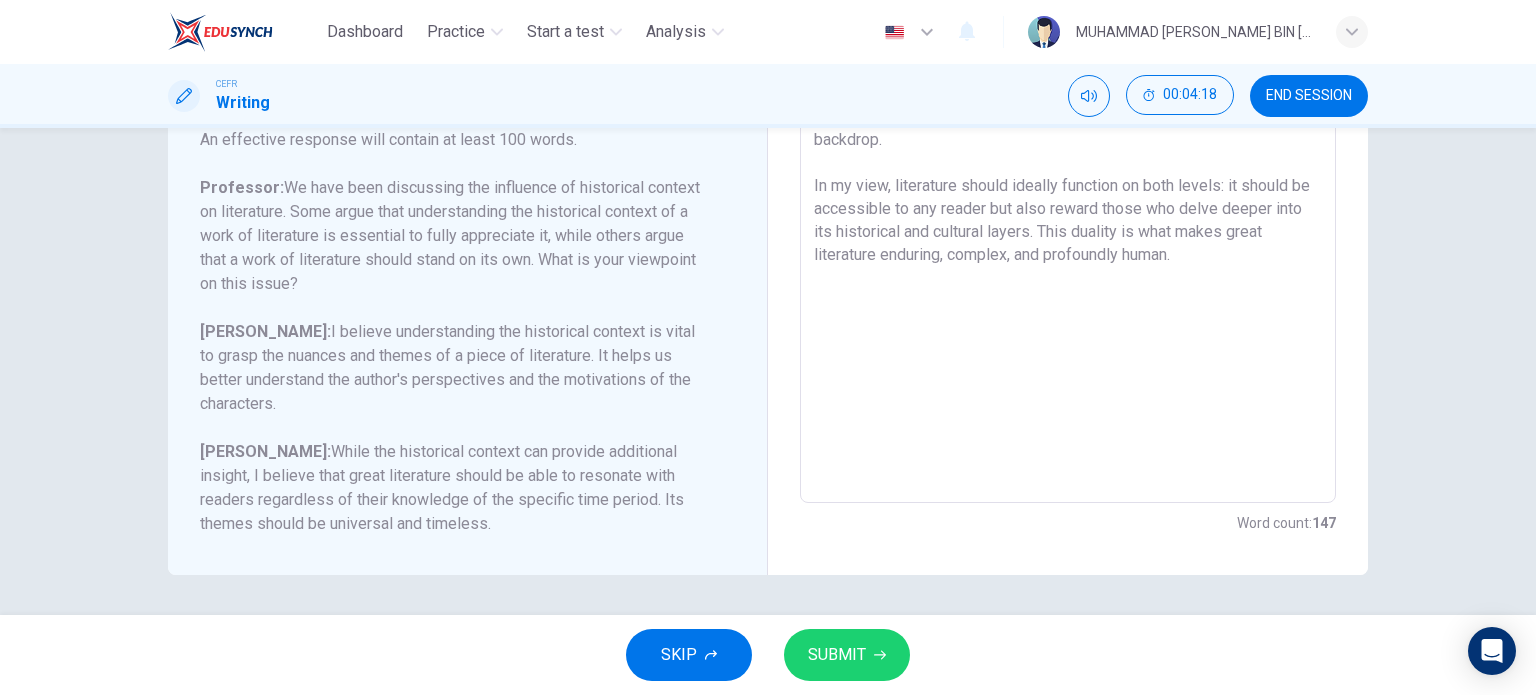 type on "I believe that understanding the historical context of a literary work significantly enriches the reading experience, though it is not always essential. Historical context allows readers to grasp the subtext, symbolism, and social commentary that may otherwise go unnoticed. For instance, knowing the political or cultural climate in which a novel was written can illuminate an author's intent or the significance of certain character choices.
That said, I also agree with Harper that powerful literature often conveys universal themes—such as love, identity, or injustice—that transcend time and place. However, these themes often gain greater depth and nuance when considered alongside their historical backdrop.
In my view, literature should ideally function on both levels: it should be accessible to any reader but also reward those who delve deeper into its historical and cultural layers. This duality is what makes great literature enduring, complex, and profoundly human." 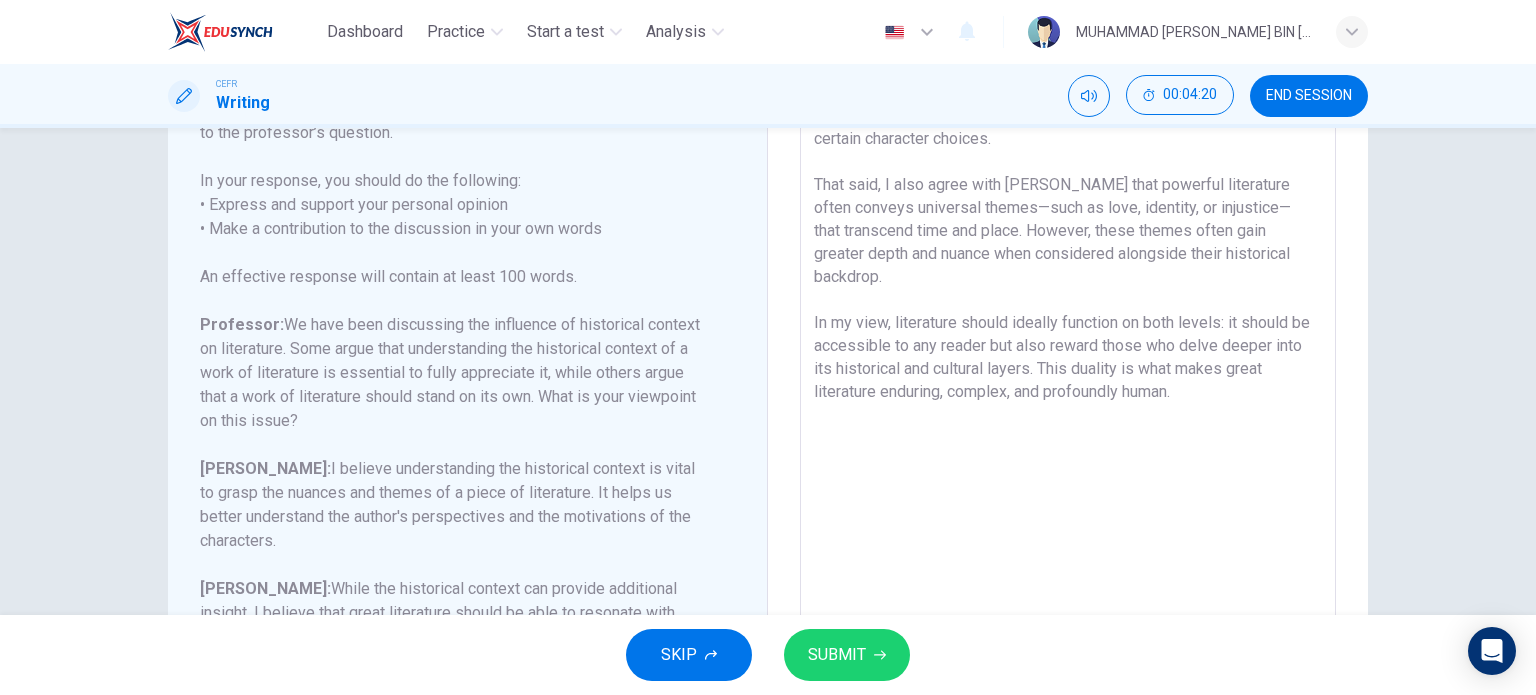 scroll, scrollTop: 0, scrollLeft: 0, axis: both 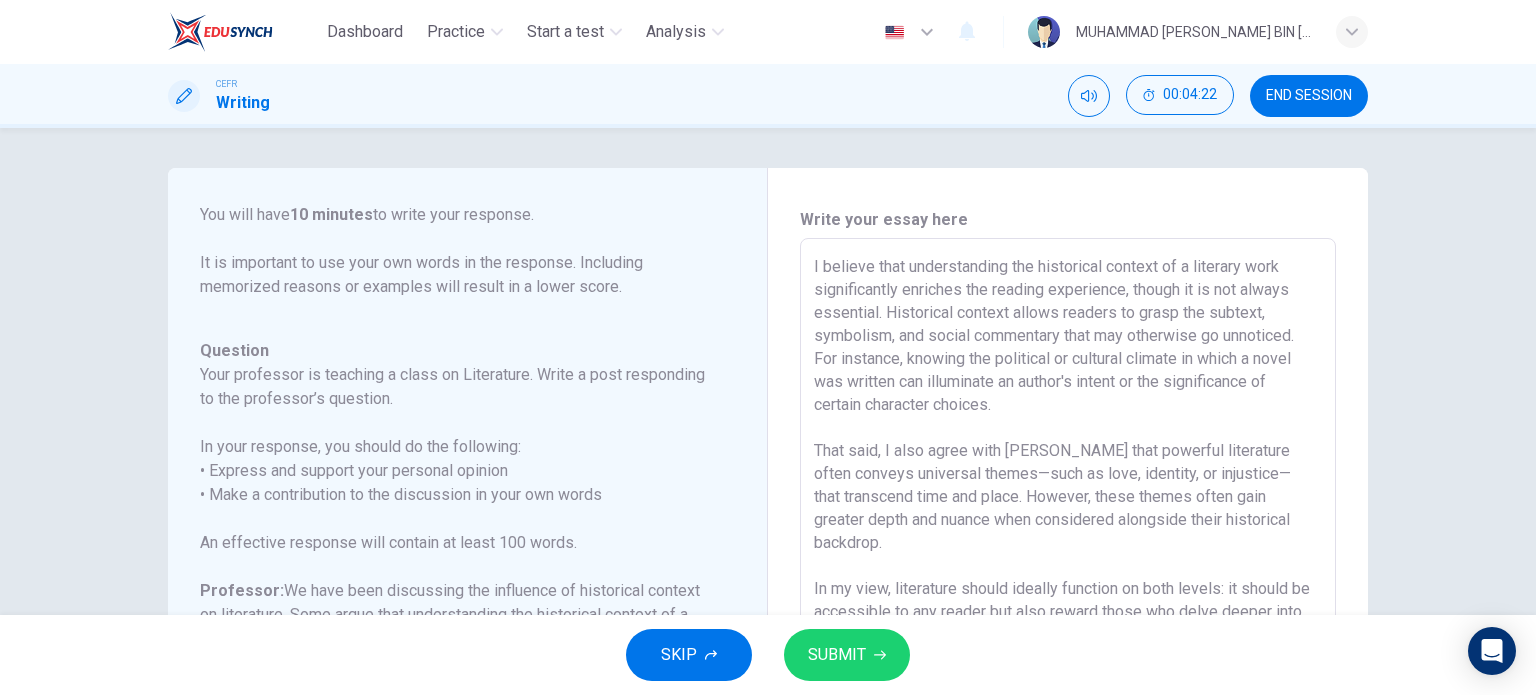 click on "I believe that understanding the historical context of a literary work significantly enriches the reading experience, though it is not always essential. Historical context allows readers to grasp the subtext, symbolism, and social commentary that may otherwise go unnoticed. For instance, knowing the political or cultural climate in which a novel was written can illuminate an author's intent or the significance of certain character choices.
That said, I also agree with Harper that powerful literature often conveys universal themes—such as love, identity, or injustice—that transcend time and place. However, these themes often gain greater depth and nuance when considered alongside their historical backdrop.
In my view, literature should ideally function on both levels: it should be accessible to any reader but also reward those who delve deeper into its historical and cultural layers. This duality is what makes great literature enduring, complex, and profoundly human." at bounding box center (1068, 572) 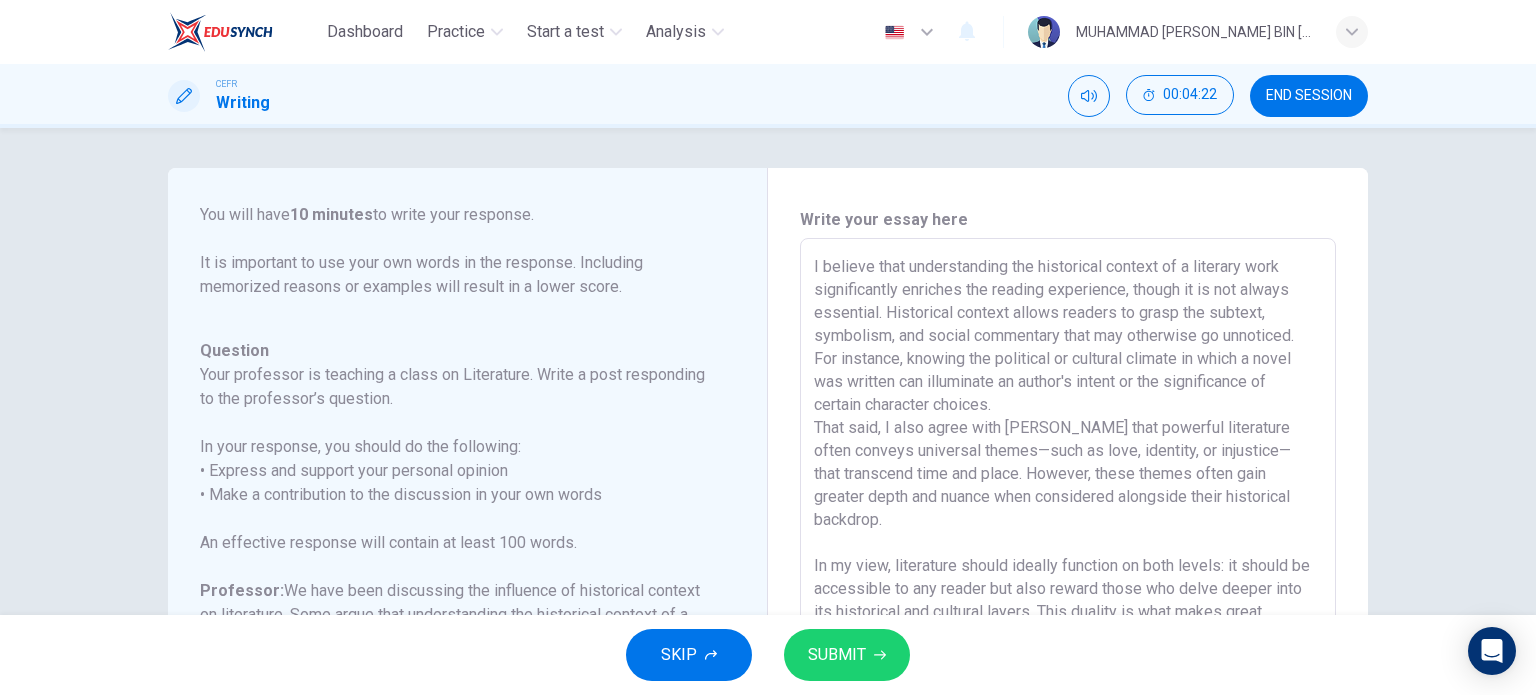 type on "x" 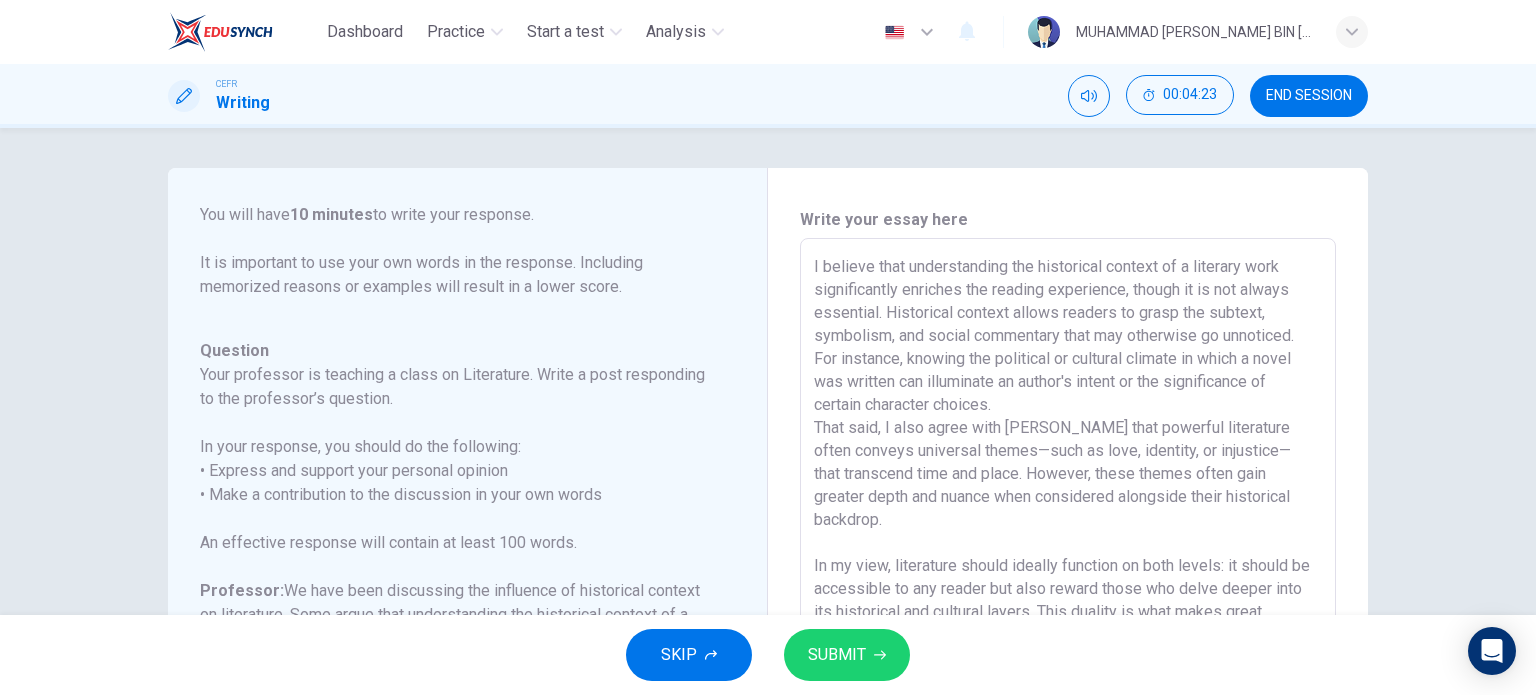 type on "I believe that understanding the historical context of a literary work significantly enriches the reading experience, though it is not always essential. Historical context allows readers to grasp the subtext, symbolism, and social commentary that may otherwise go unnoticed. For instance, knowing the political or cultural climate in which a novel was written can illuminate an author's intent or the significance of certain character choices.
That said, I also agree with Harper that powerful literature often conveys universal themes—such as love, identity, or injustice—that transcend time and place. However, these themes often gain greater depth and nuance when considered alongside their historical backdrop.
In my view, literature should ideally function on both levels: it should be accessible to any reader but also reward those who delve deeper into its historical and cultural layers. This duality is what makes great literature enduring, complex, and profoundly human." 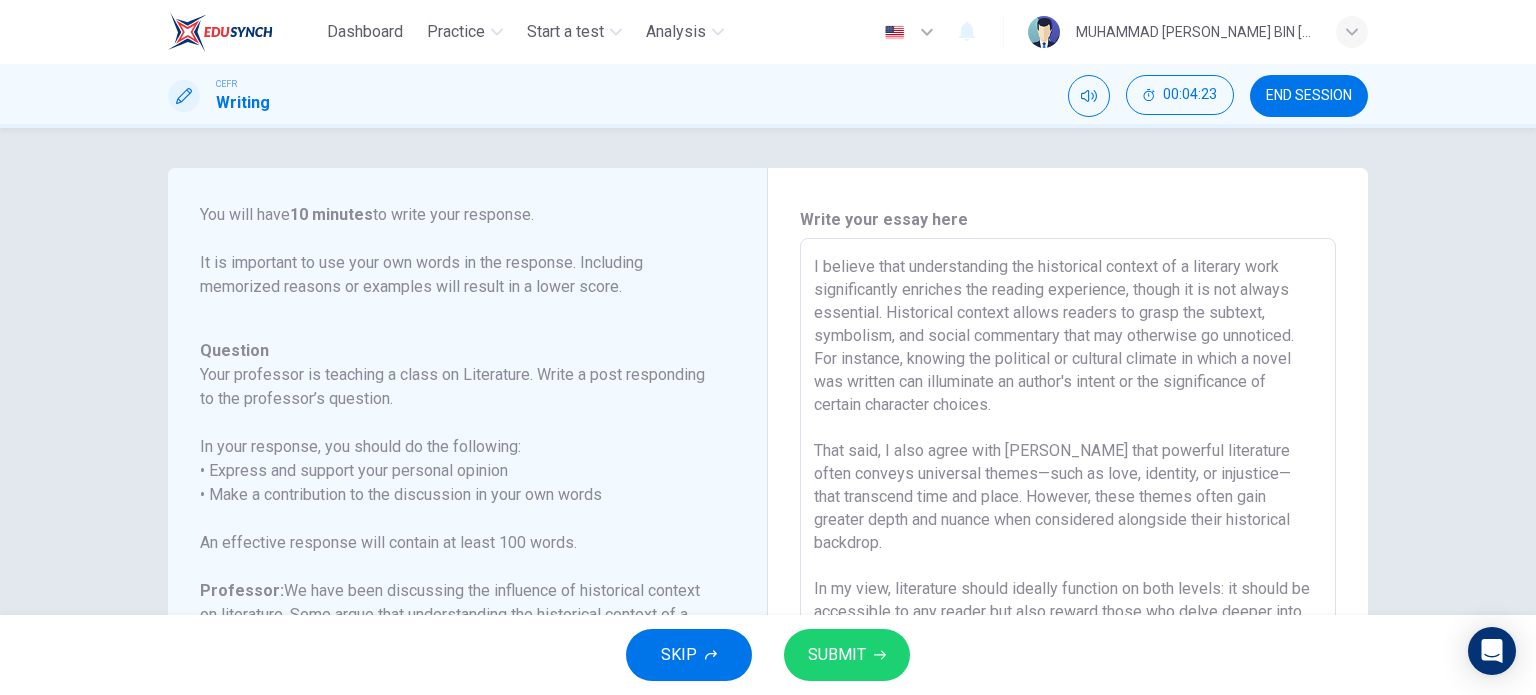 type on "x" 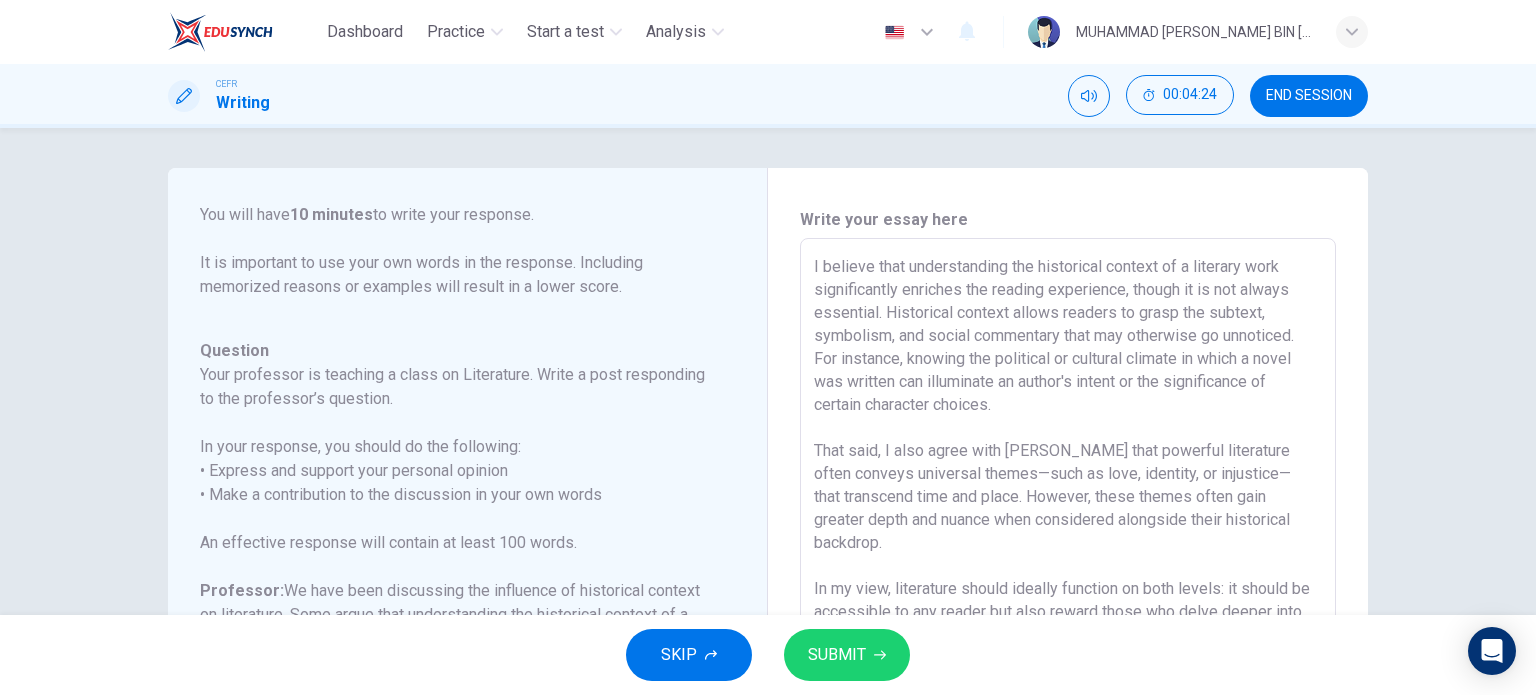 scroll, scrollTop: 266, scrollLeft: 0, axis: vertical 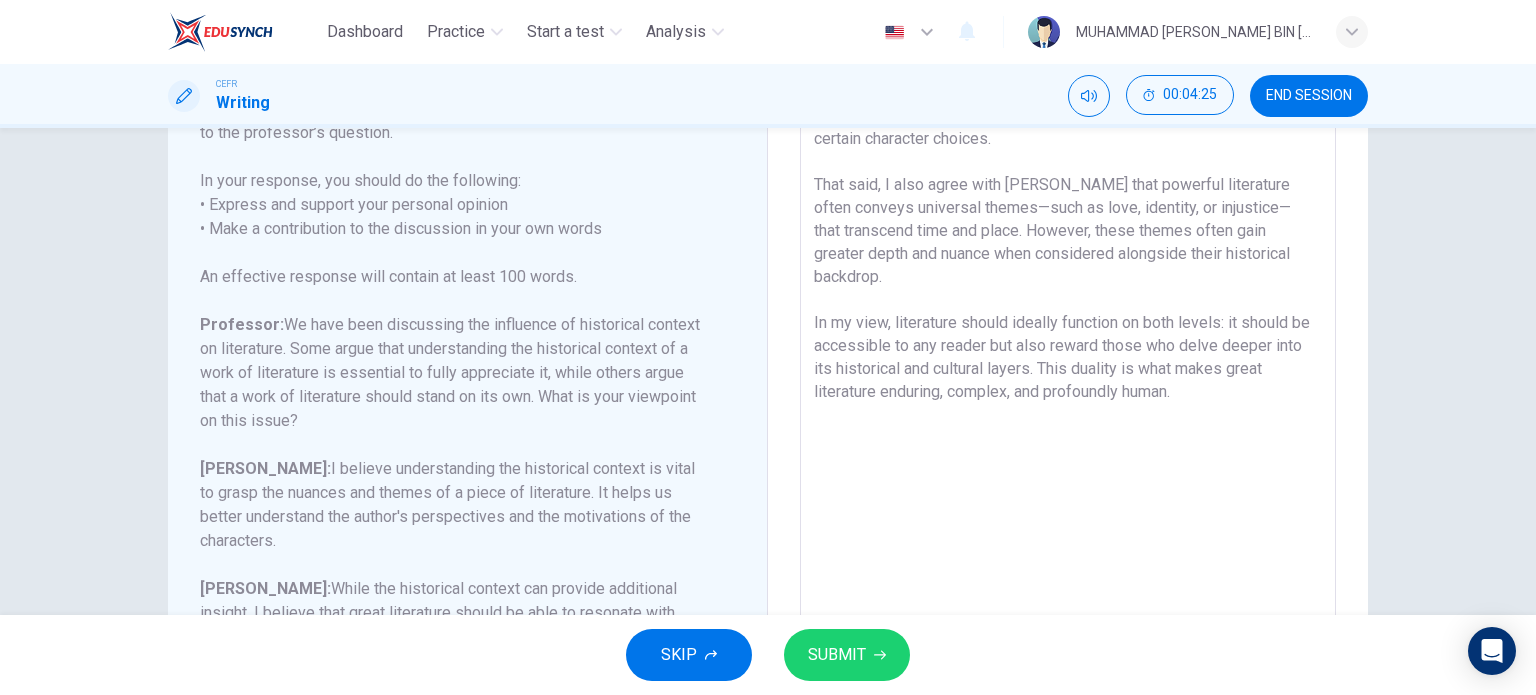 click on "I believe that understanding the historical context of a literary work significantly enriches the reading experience, though it is not always essential. Historical context allows readers to grasp the subtext, symbolism, and social commentary that may otherwise go unnoticed. For instance, knowing the political or cultural climate in which a novel was written can illuminate an author's intent or the significance of certain character choices.
That said, I also agree with Harper that powerful literature often conveys universal themes—such as love, identity, or injustice—that transcend time and place. However, these themes often gain greater depth and nuance when considered alongside their historical backdrop.
In my view, literature should ideally function on both levels: it should be accessible to any reader but also reward those who delve deeper into its historical and cultural layers. This duality is what makes great literature enduring, complex, and profoundly human." at bounding box center [1068, 306] 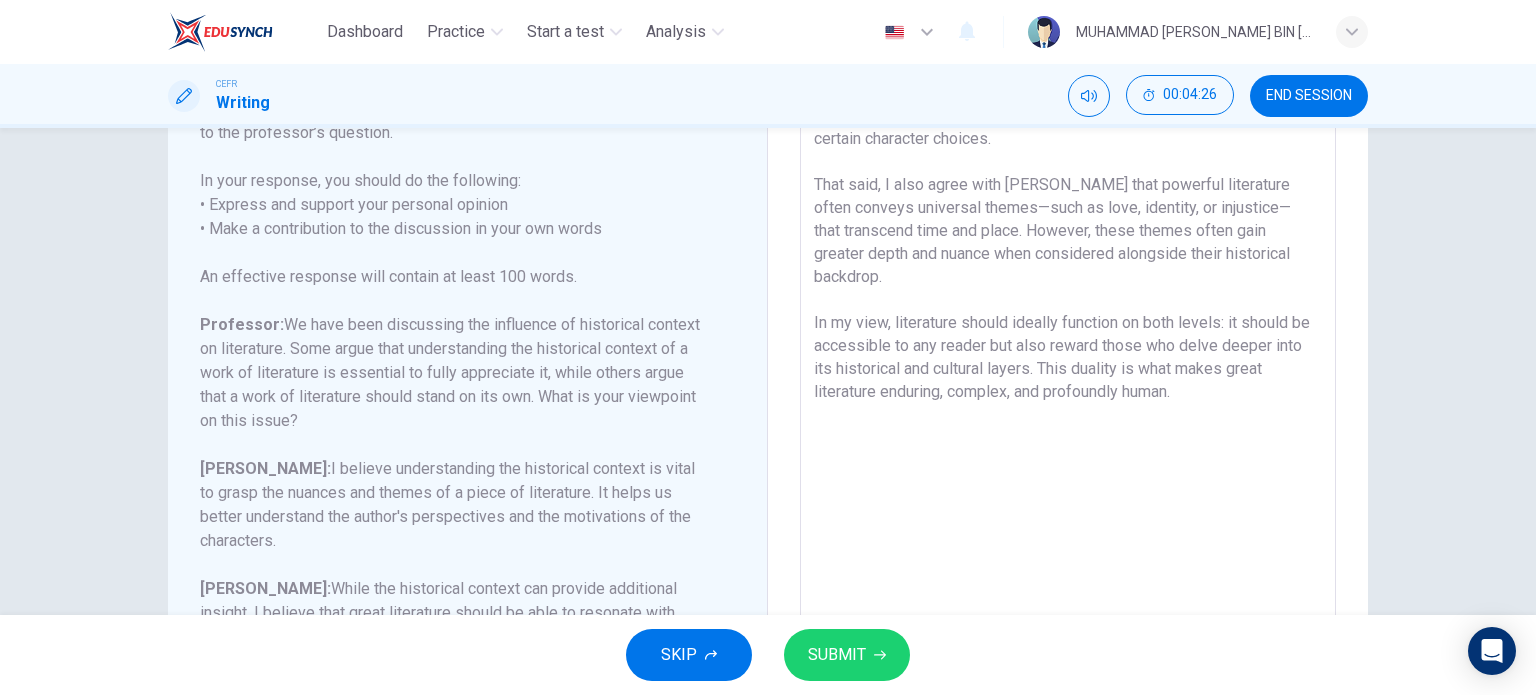type on "I believe that understanding the historical context of a literary work significantly enriches the reading experience, though it is not always essential. Historical context allows readers to grasp the subtext, symbolism, and social commentary that may otherwise go unnoticed. For instance, knowing the political or cultural climate in which a novel was written can illuminate an author's intent or the significance of certain character choices.
That said, I also agree with Harper that powerful literature often conveys universal themes—such as love, identity, or injustice—that transcend time and place. However, these themes often gain greater depth and nuance when considered alongside their historical backdrop.
In my view, literature should ideally function on both levels: it should be accessible to any reader but also reward those who delve deeper into its historical and cultural layers. This duality is what makes great literature enduring, complex, and profoundly human." 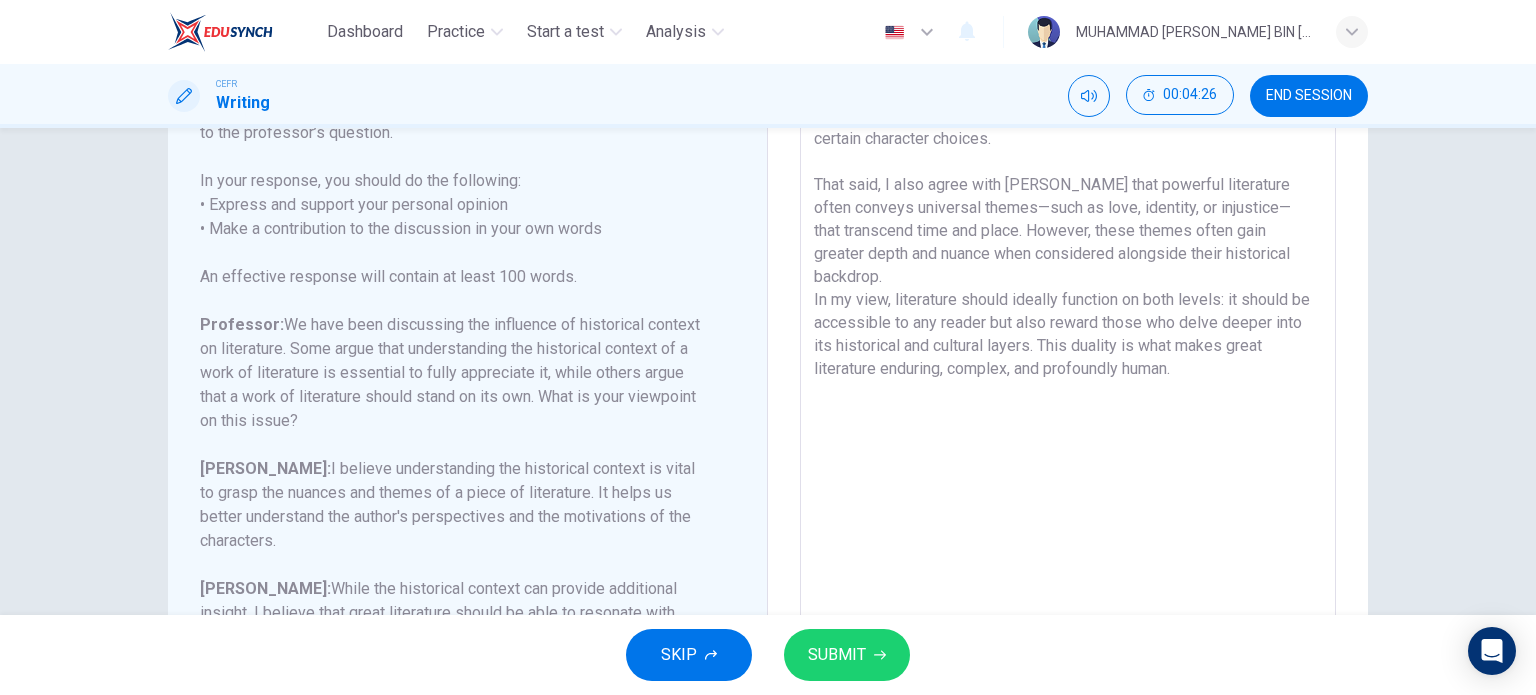 type on "x" 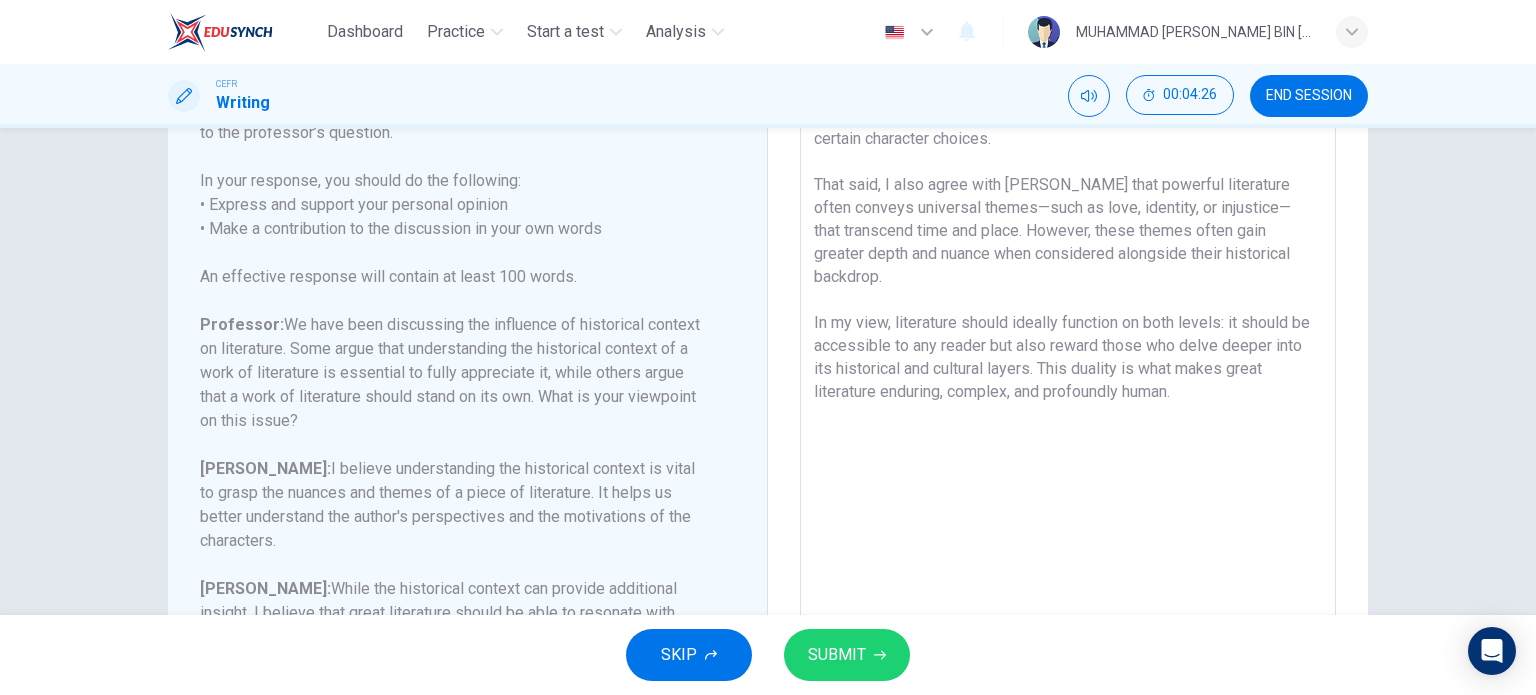 type 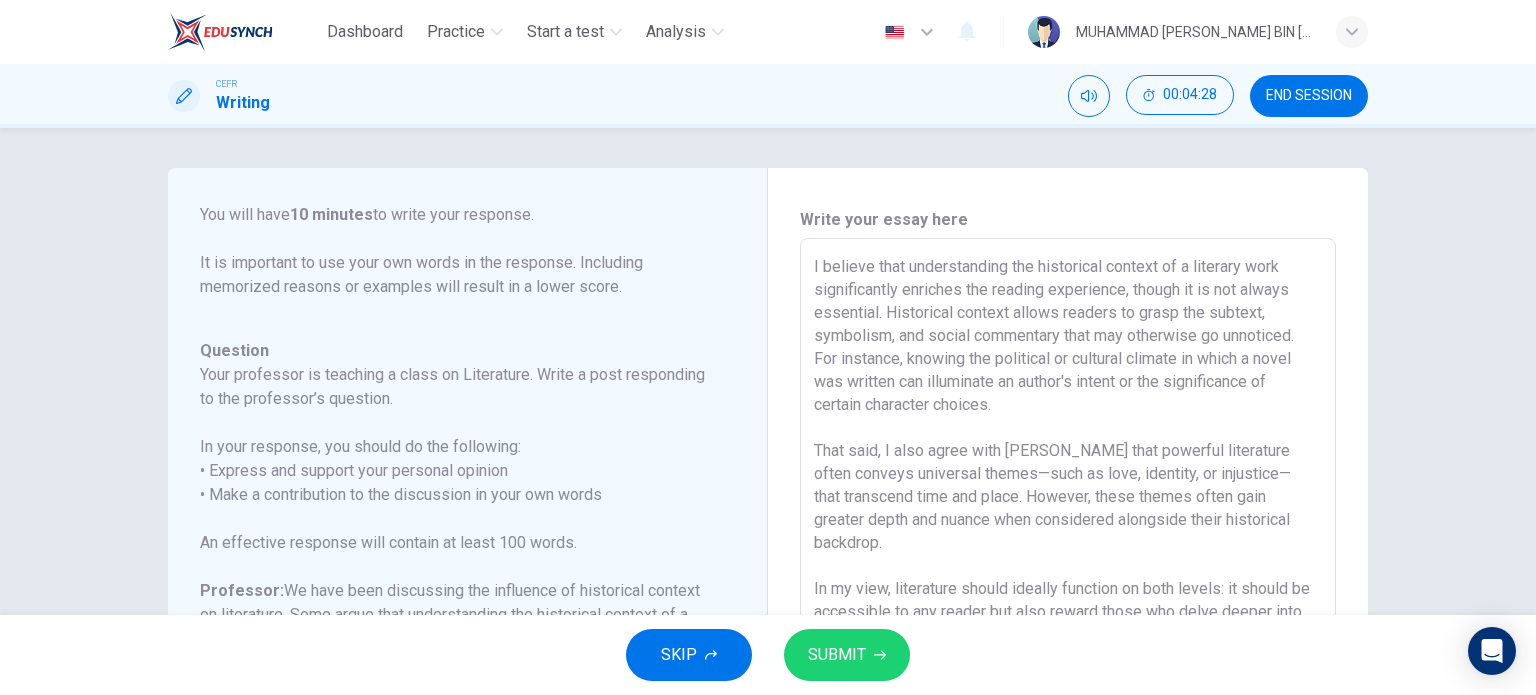 scroll, scrollTop: 403, scrollLeft: 0, axis: vertical 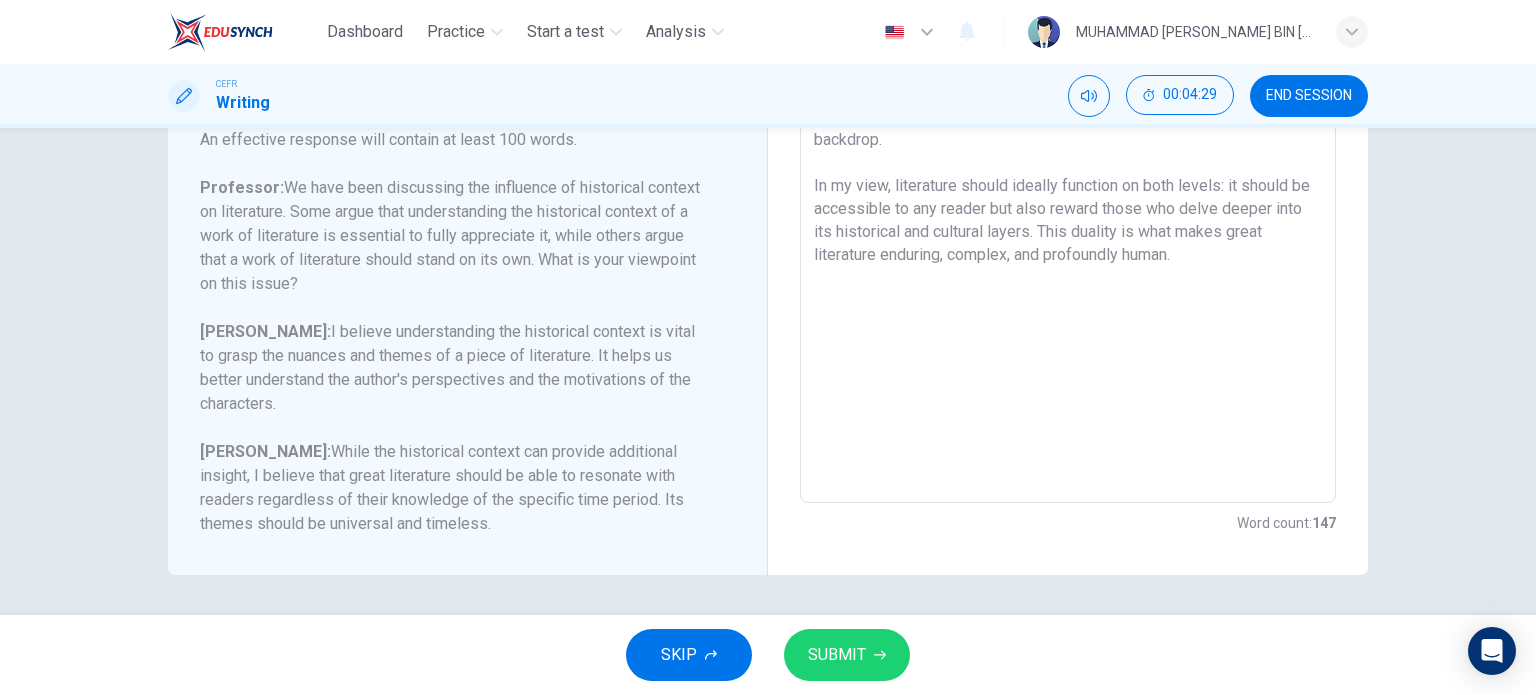 click on "SUBMIT" at bounding box center (837, 655) 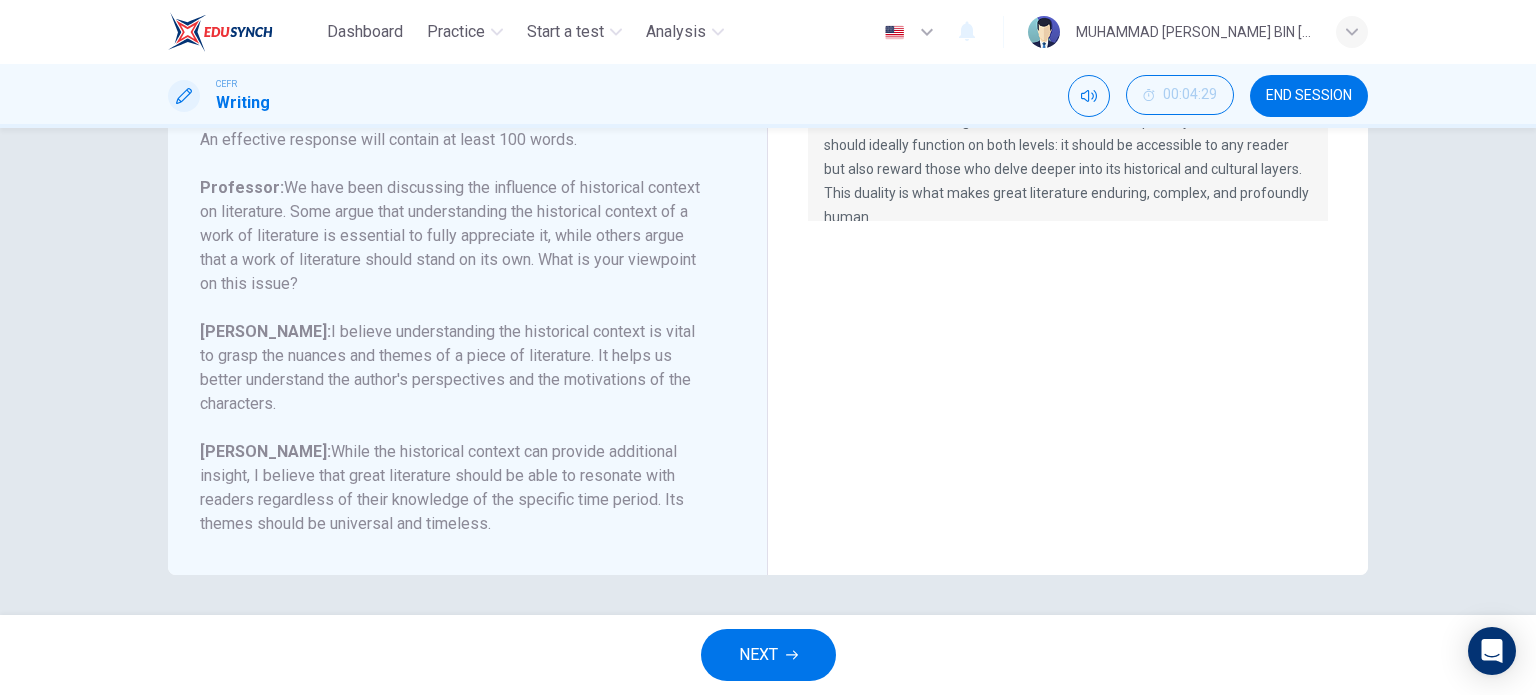 scroll, scrollTop: 0, scrollLeft: 0, axis: both 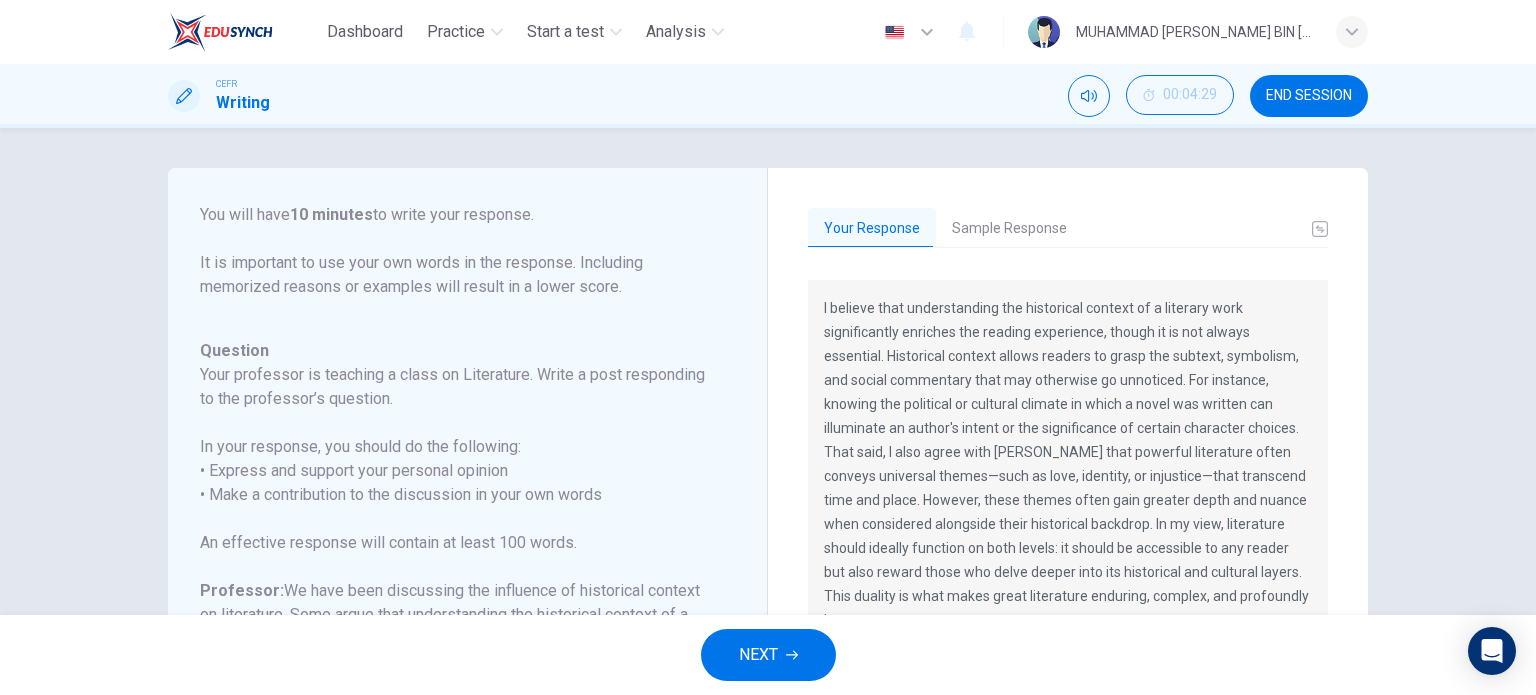click on "NEXT" at bounding box center (768, 655) 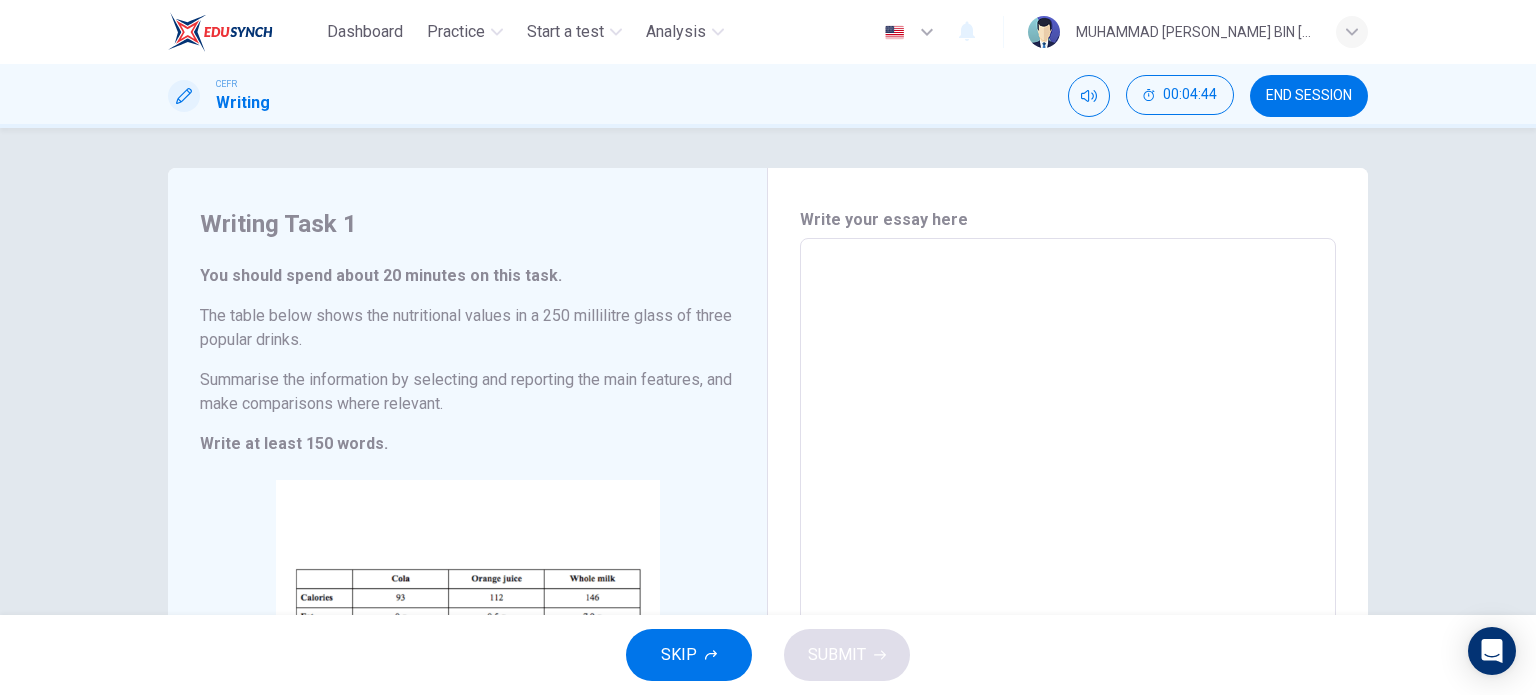 scroll, scrollTop: 325, scrollLeft: 0, axis: vertical 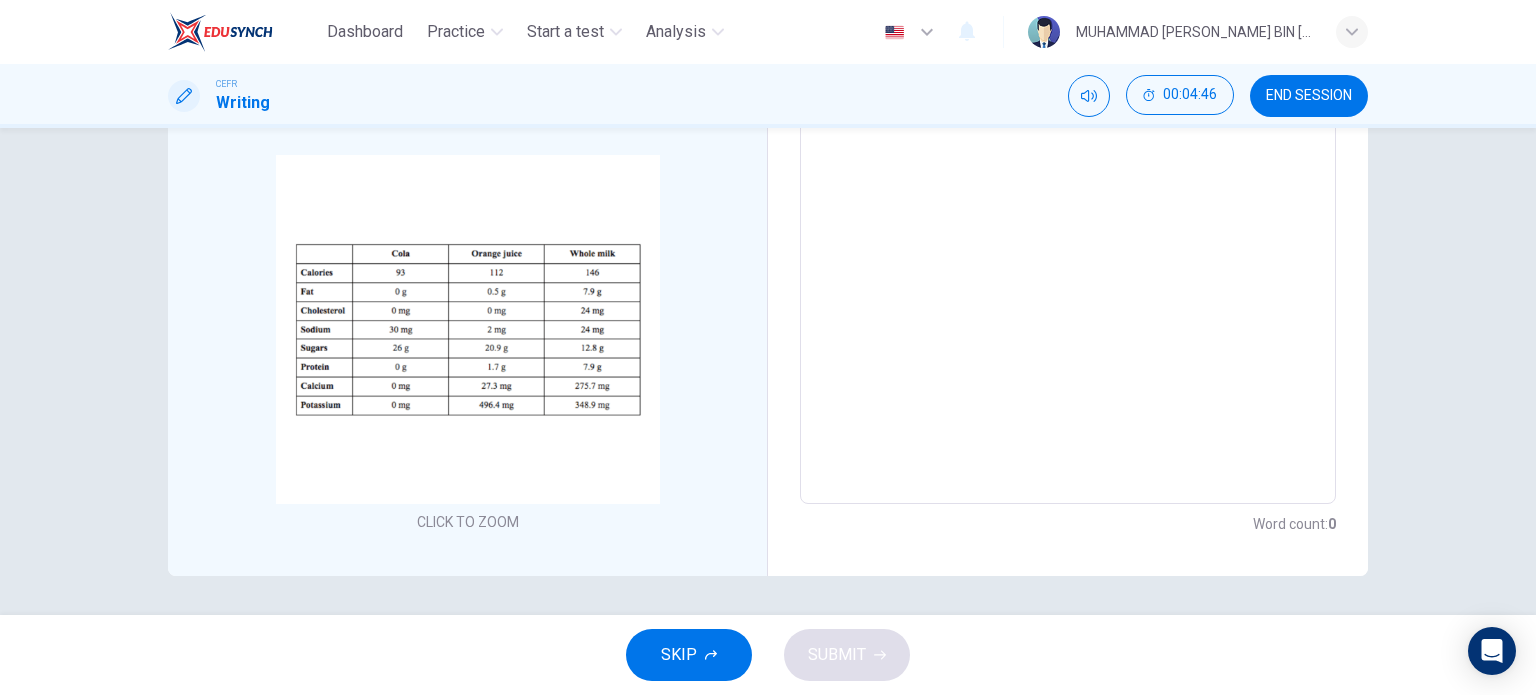 click on "END SESSION" at bounding box center [1309, 96] 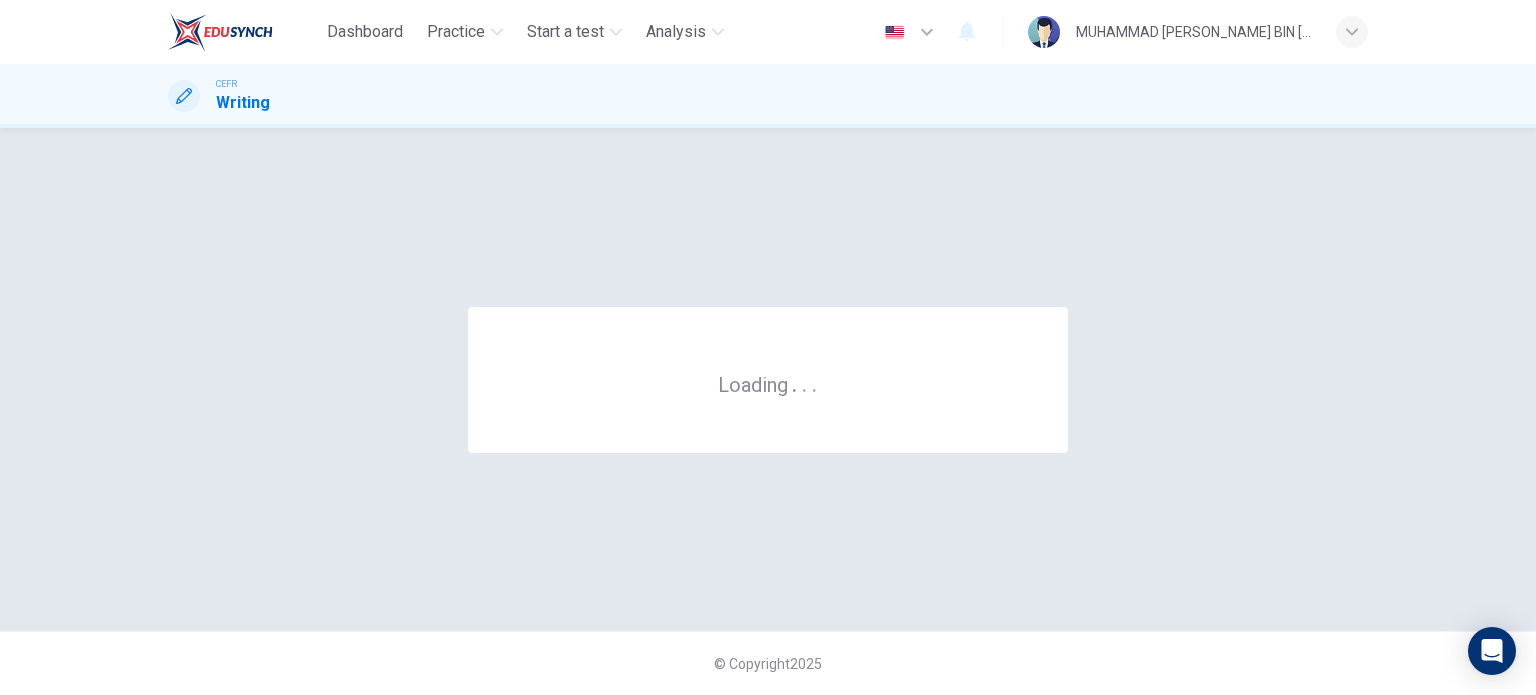 scroll, scrollTop: 0, scrollLeft: 0, axis: both 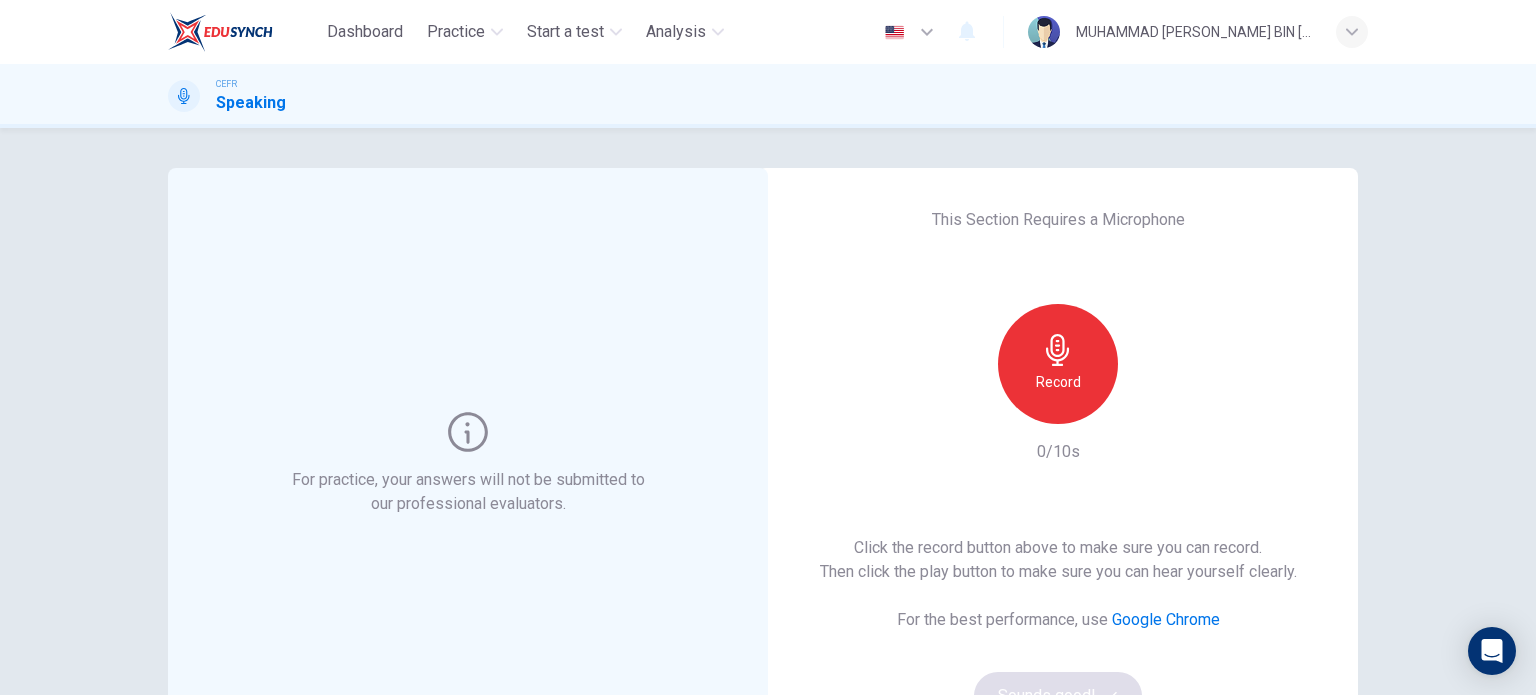 click on "Record" at bounding box center (1058, 364) 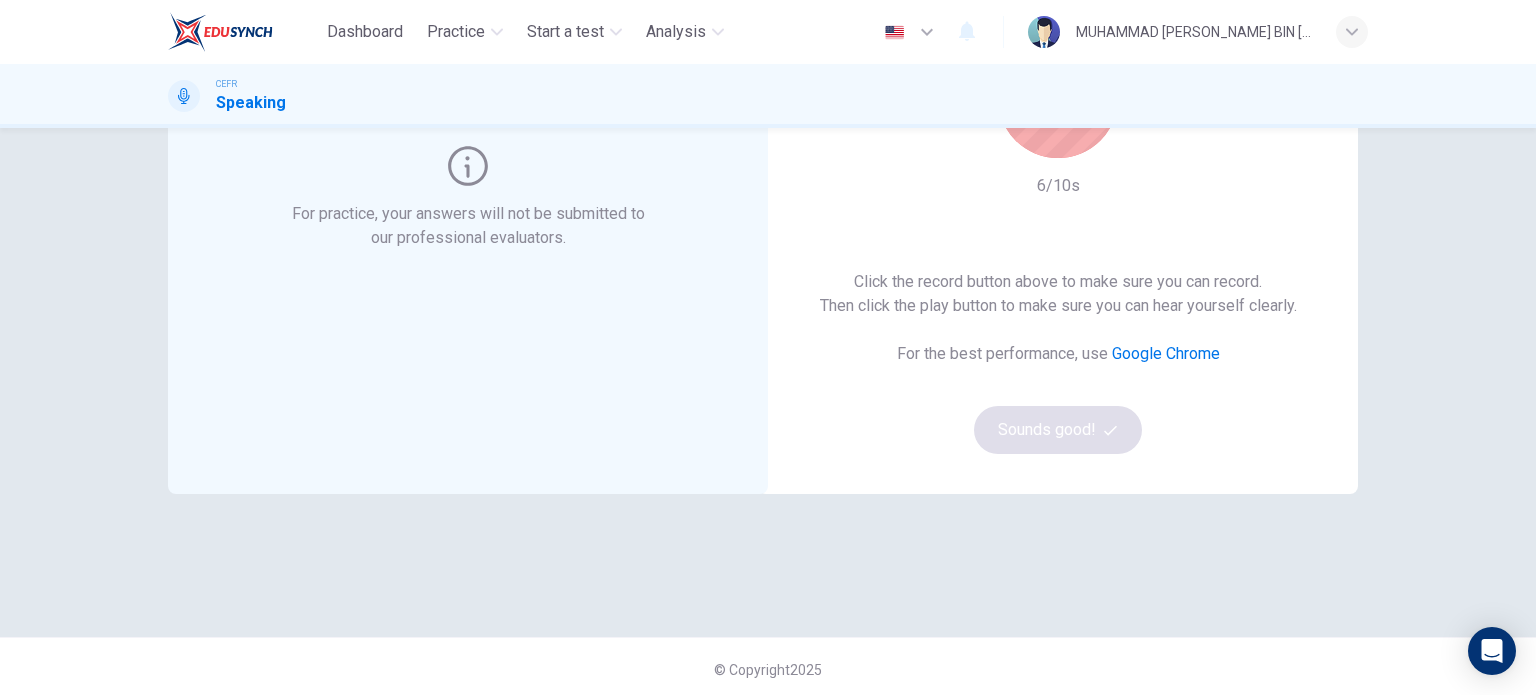scroll, scrollTop: 0, scrollLeft: 0, axis: both 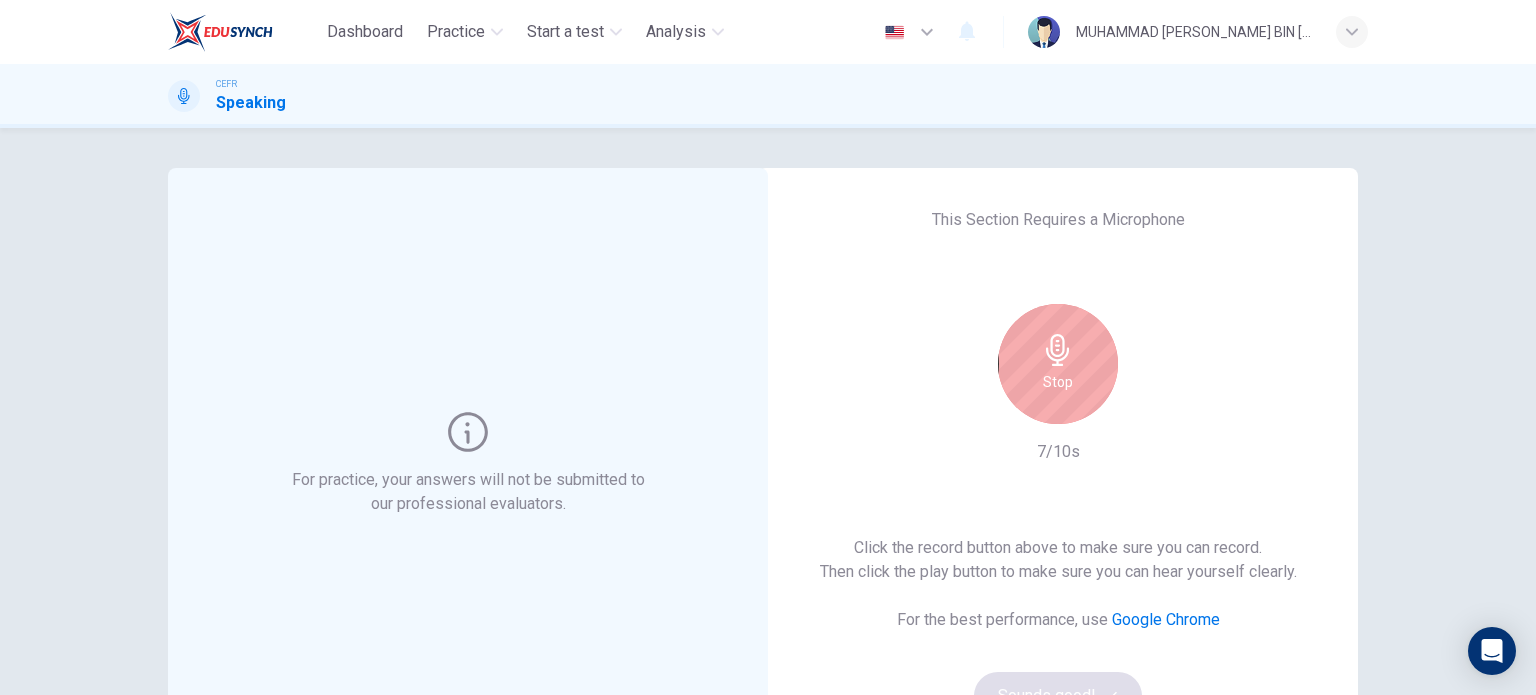 click on "Stop" at bounding box center [1058, 364] 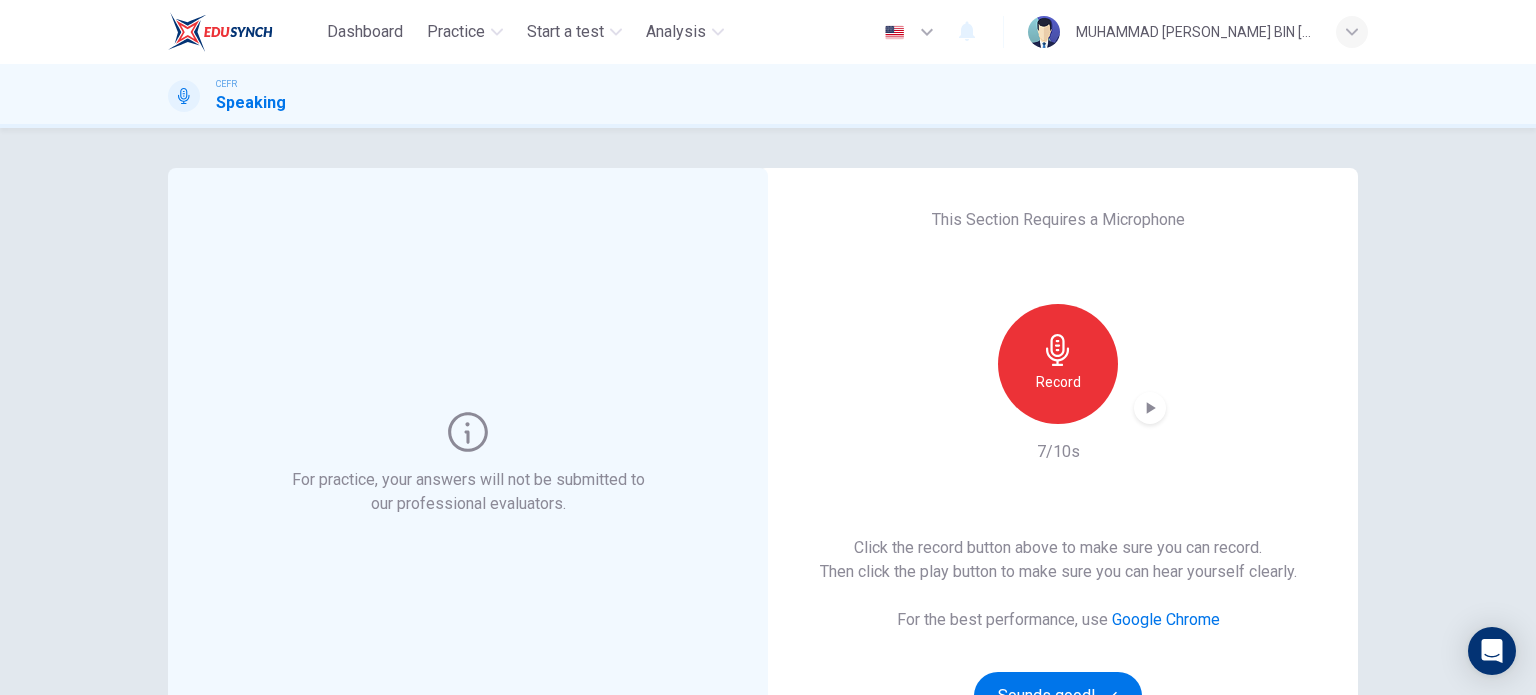 scroll, scrollTop: 266, scrollLeft: 0, axis: vertical 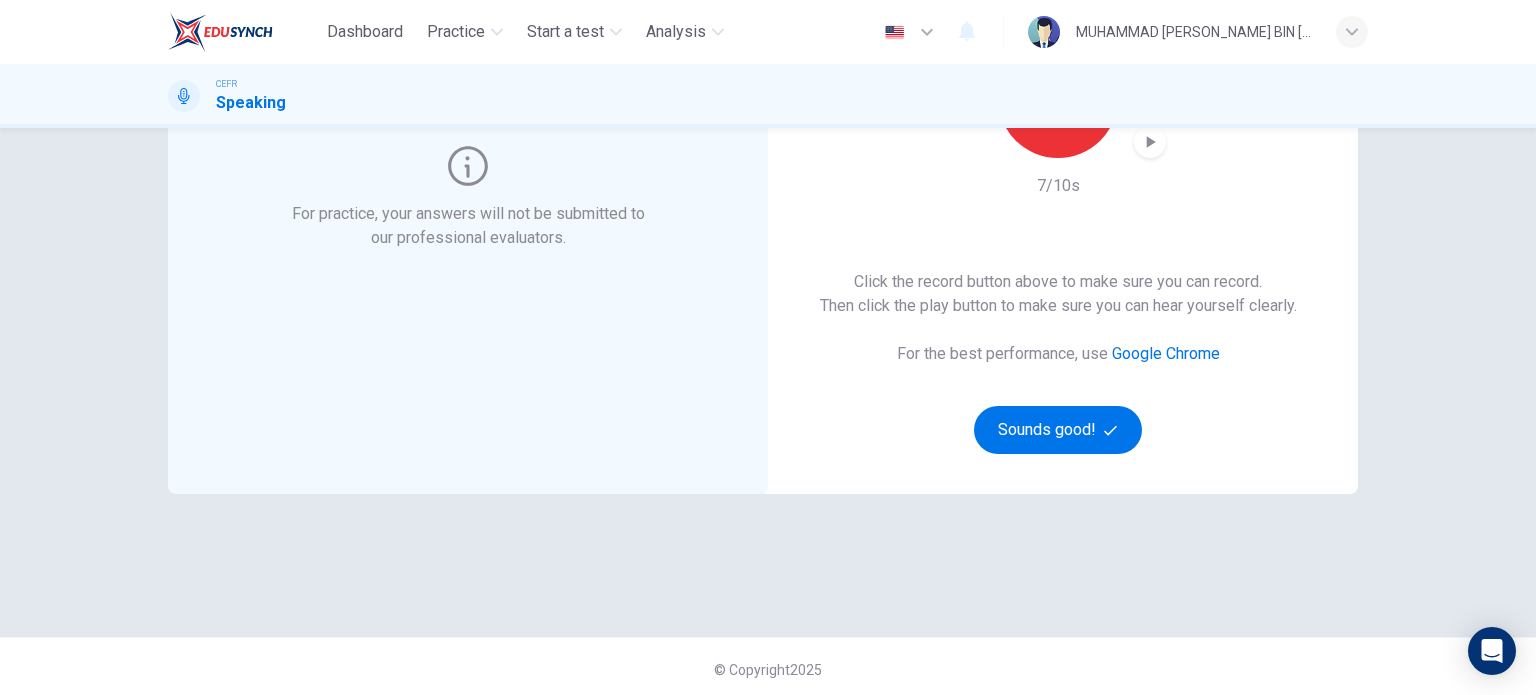 click 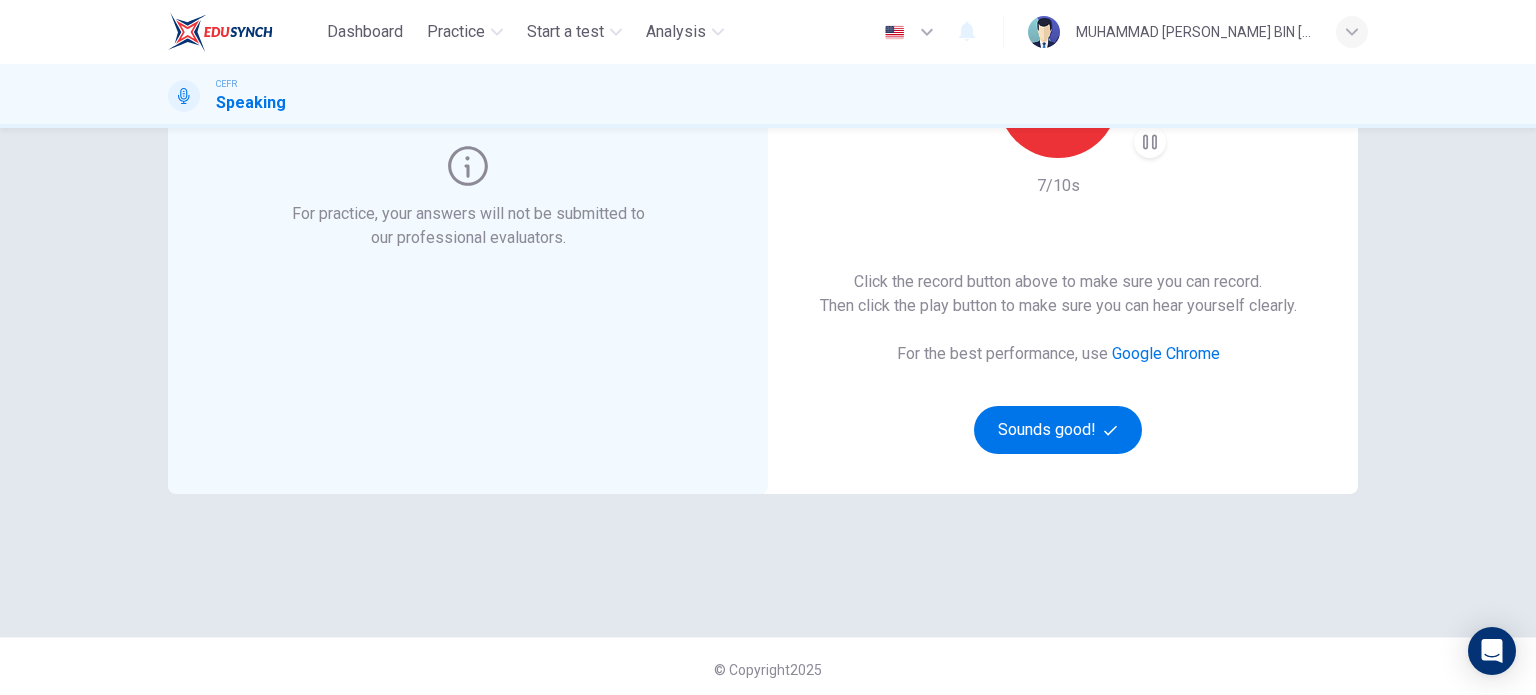 type 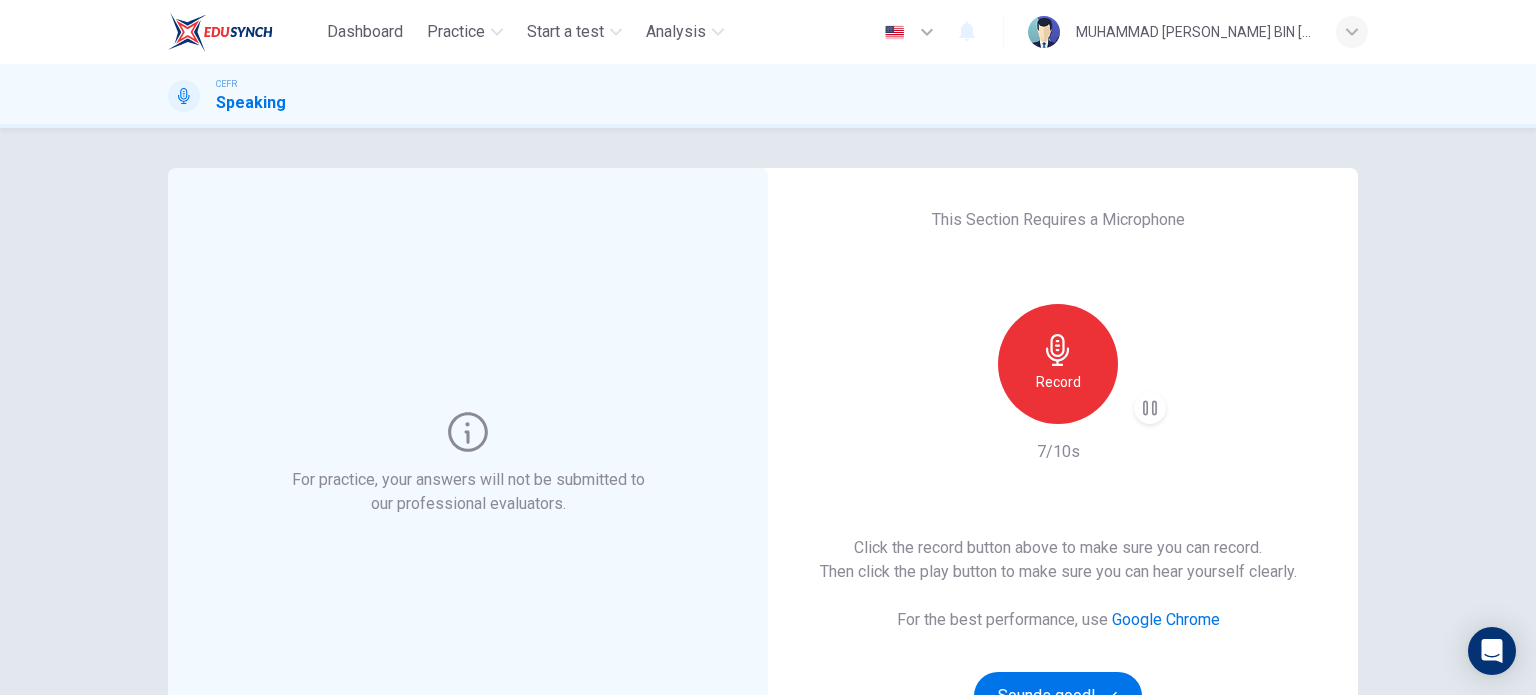 scroll, scrollTop: 266, scrollLeft: 0, axis: vertical 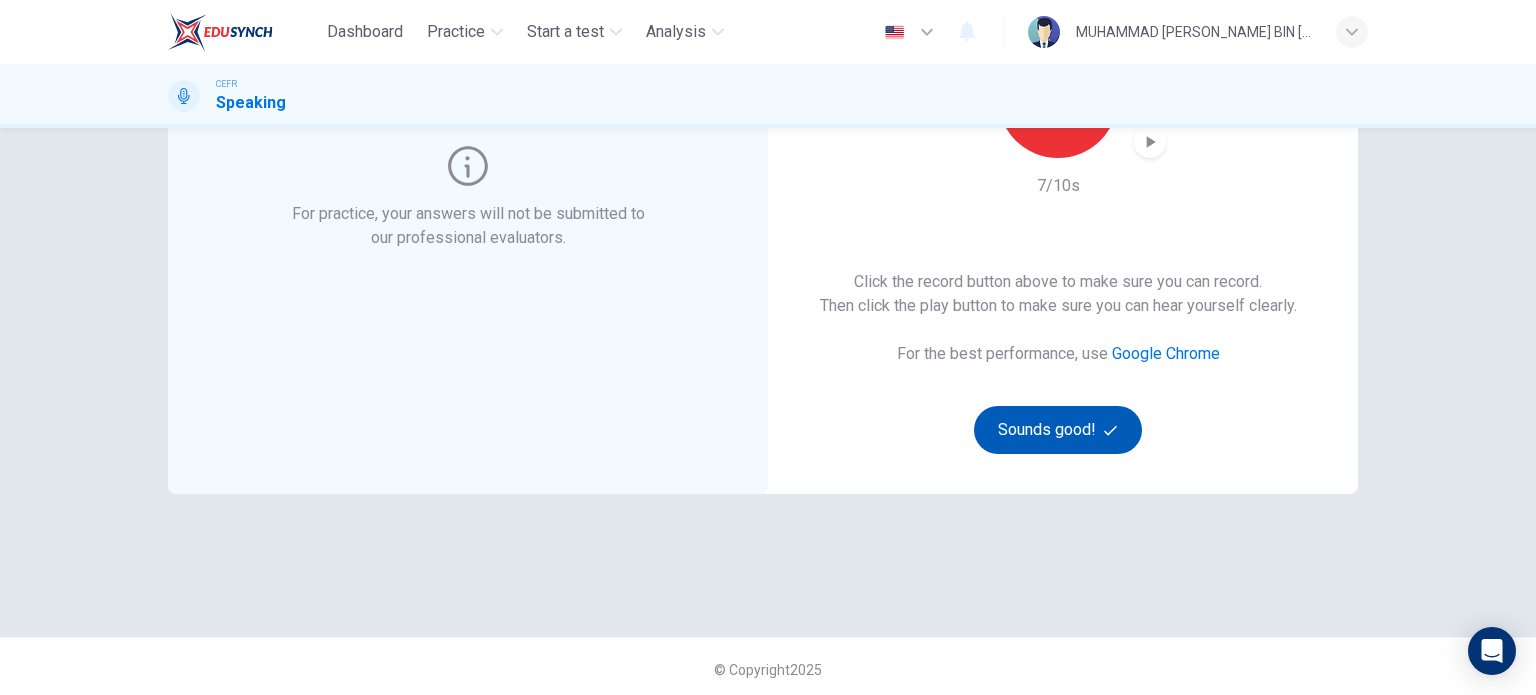 click on "Sounds good!" at bounding box center [1058, 430] 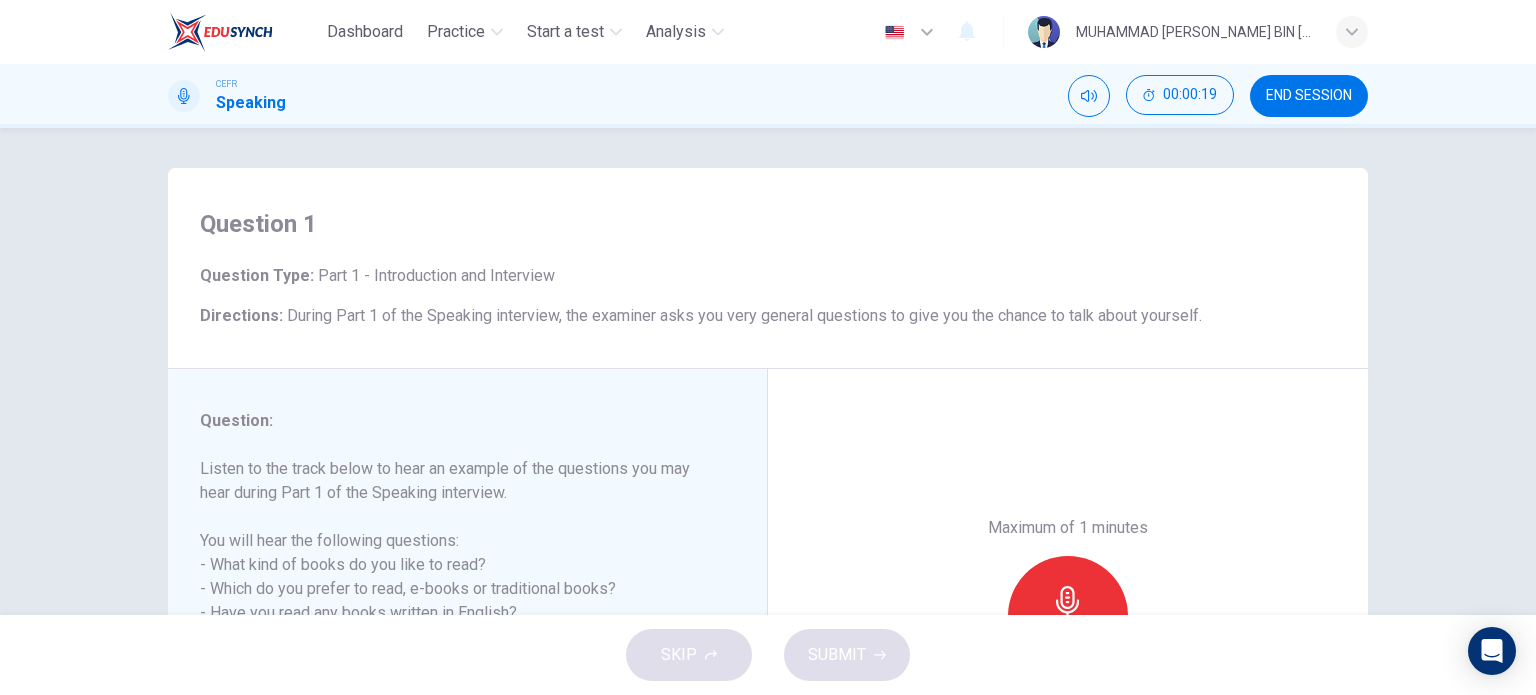 scroll, scrollTop: 266, scrollLeft: 0, axis: vertical 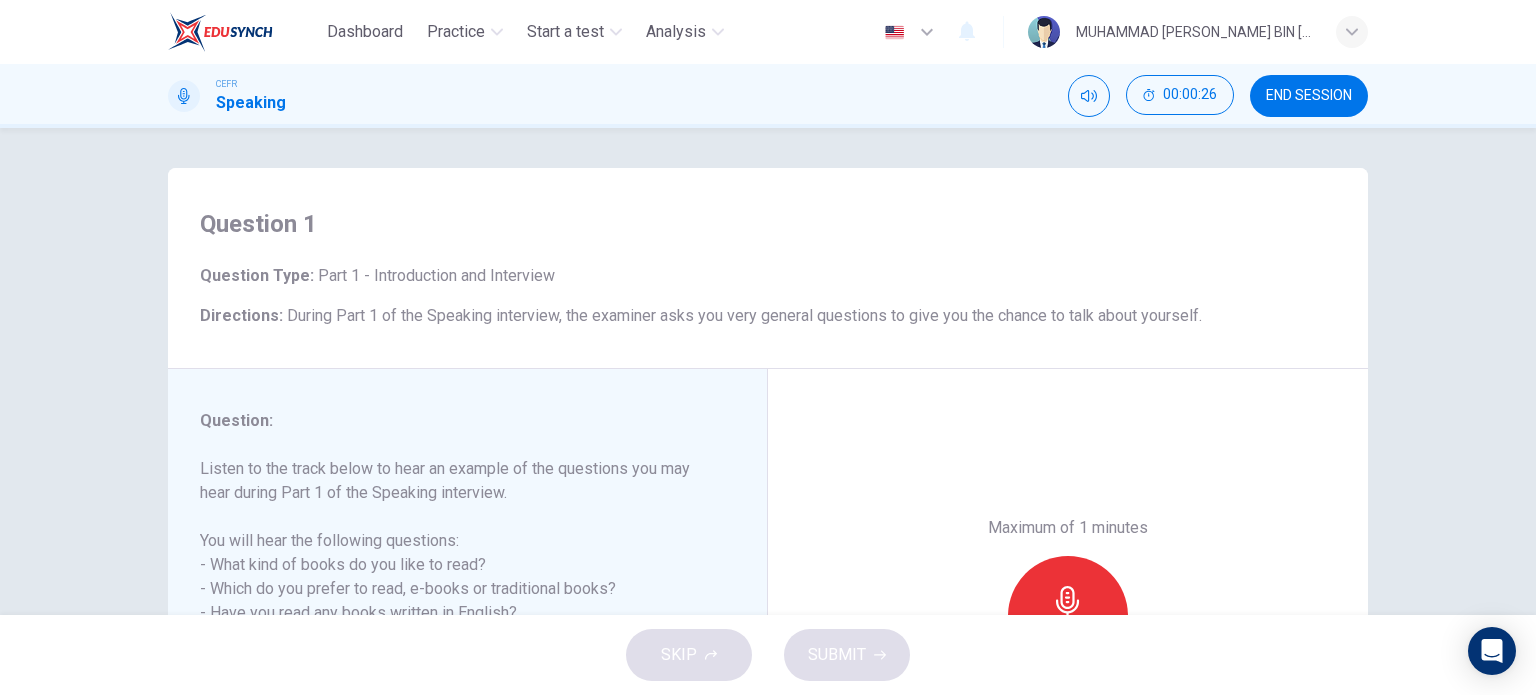 drag, startPoint x: 574, startPoint y: 439, endPoint x: 227, endPoint y: 219, distance: 410.86374 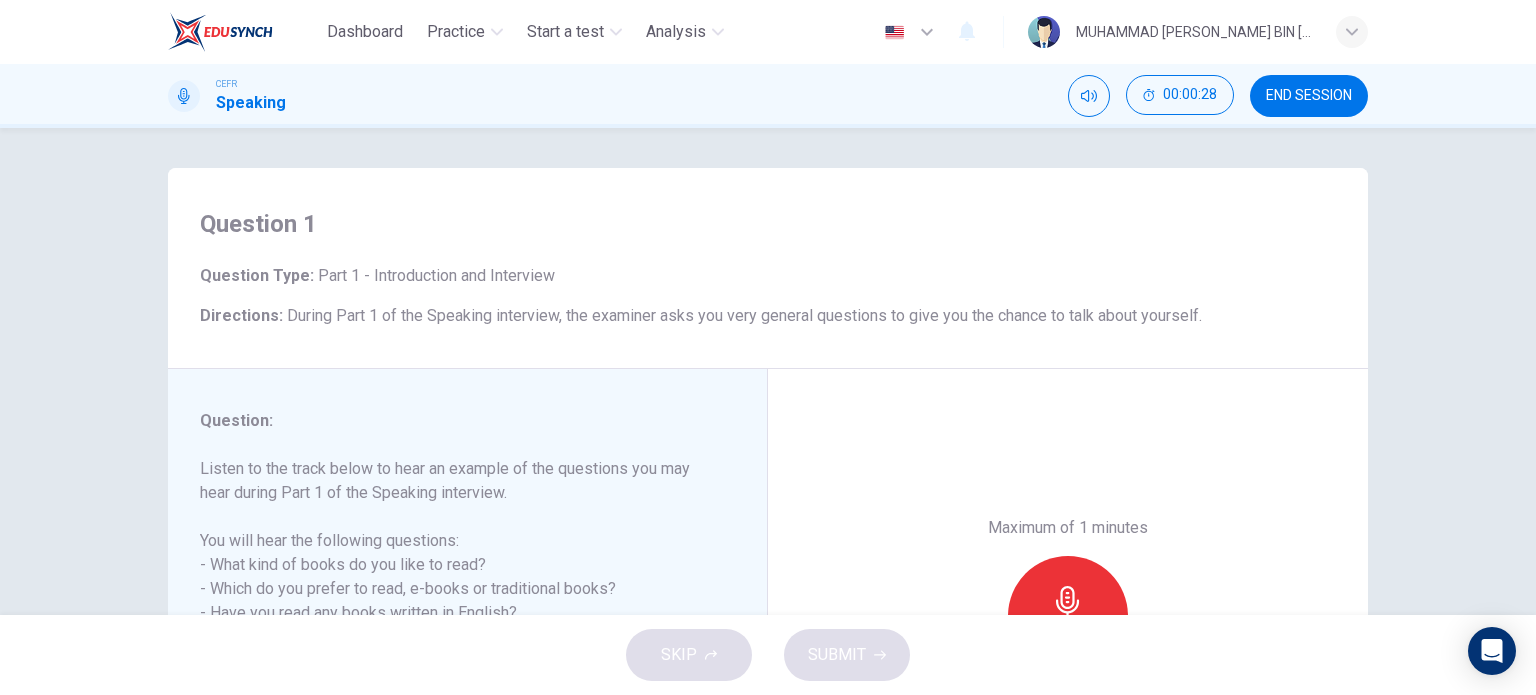 scroll, scrollTop: 288, scrollLeft: 0, axis: vertical 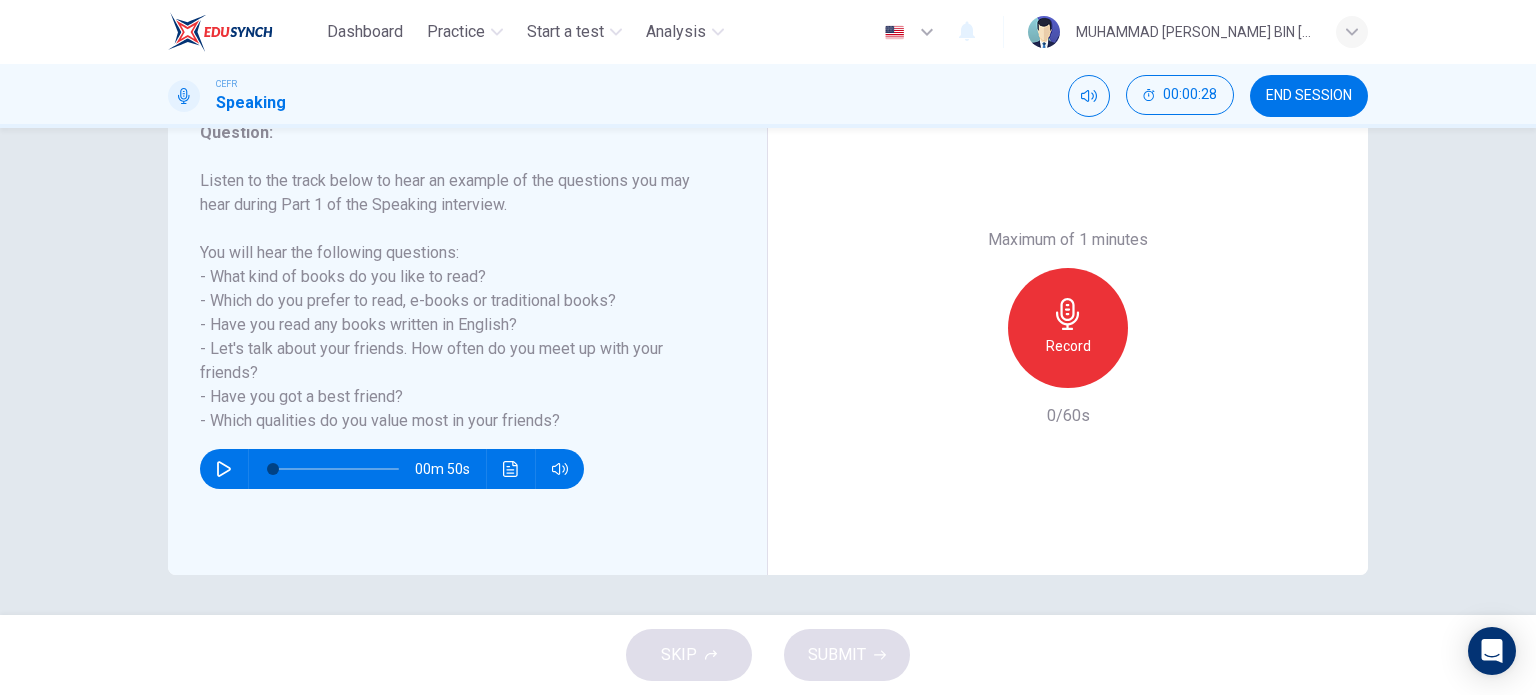 click on "Listen to the track below to hear an example of the questions you may hear during Part 1 of the Speaking interview.  You will hear the following questions:
- What kind of books do you like to read?
- Which do you prefer to read, e-books or traditional books?
- Have you read any books written in English?
- Let's talk about your friends. How often do you meet up with your friends?
- Have you got a best friend?
- Which qualities do you value most in your friends?" at bounding box center (455, 301) 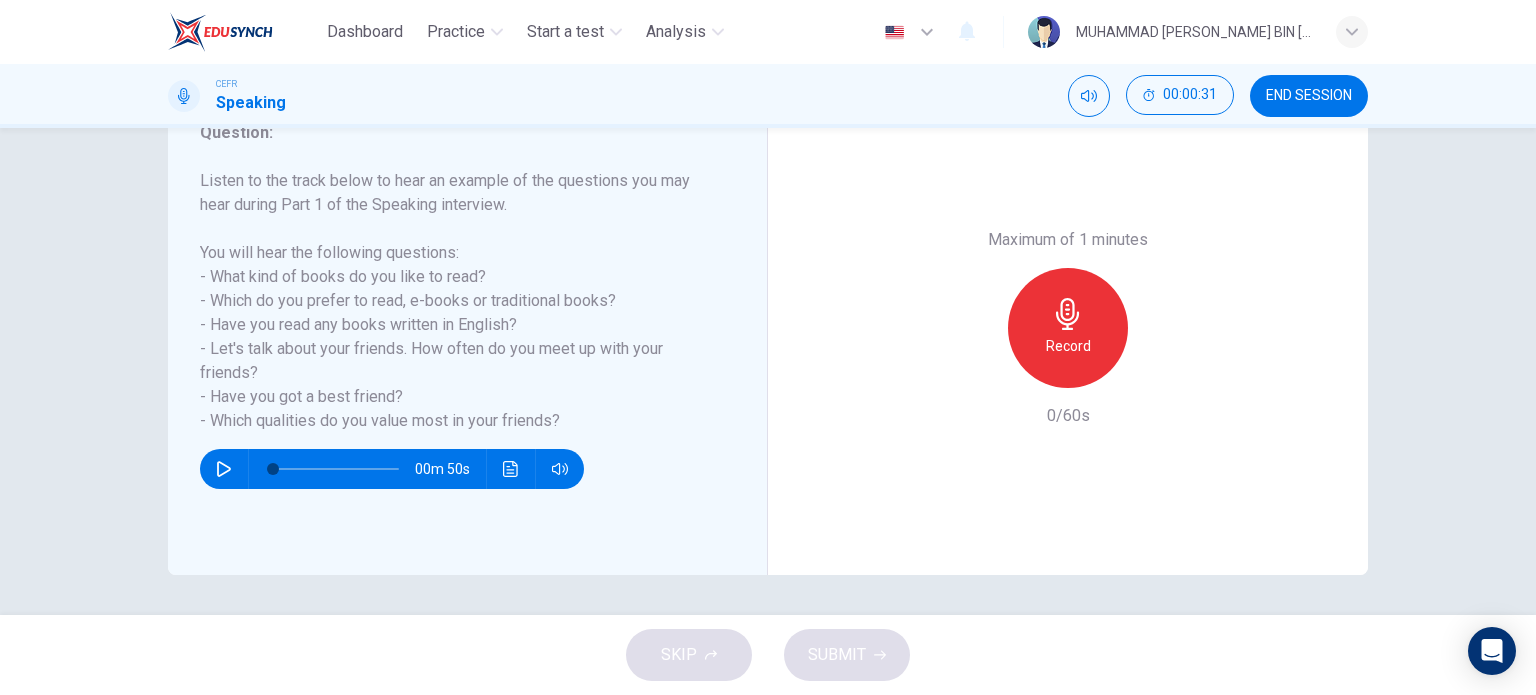 click 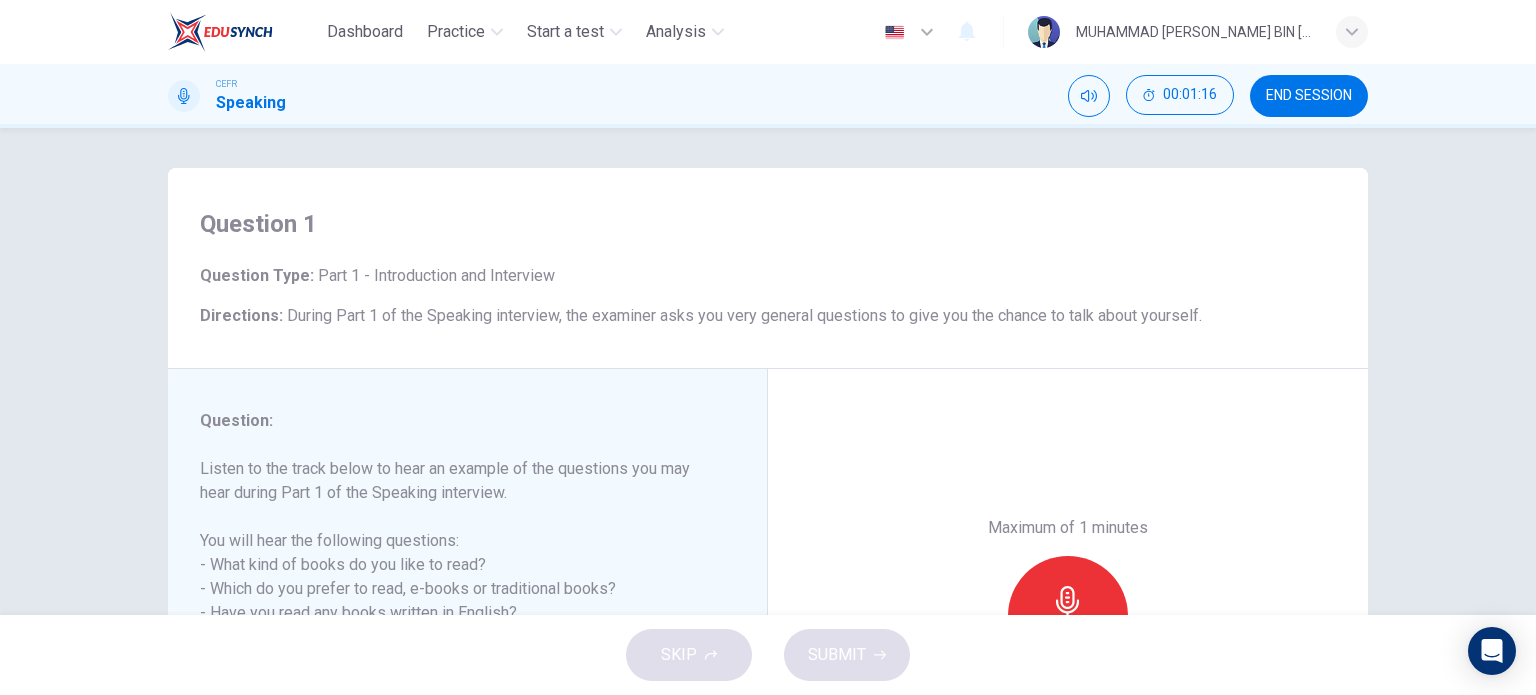scroll, scrollTop: 288, scrollLeft: 0, axis: vertical 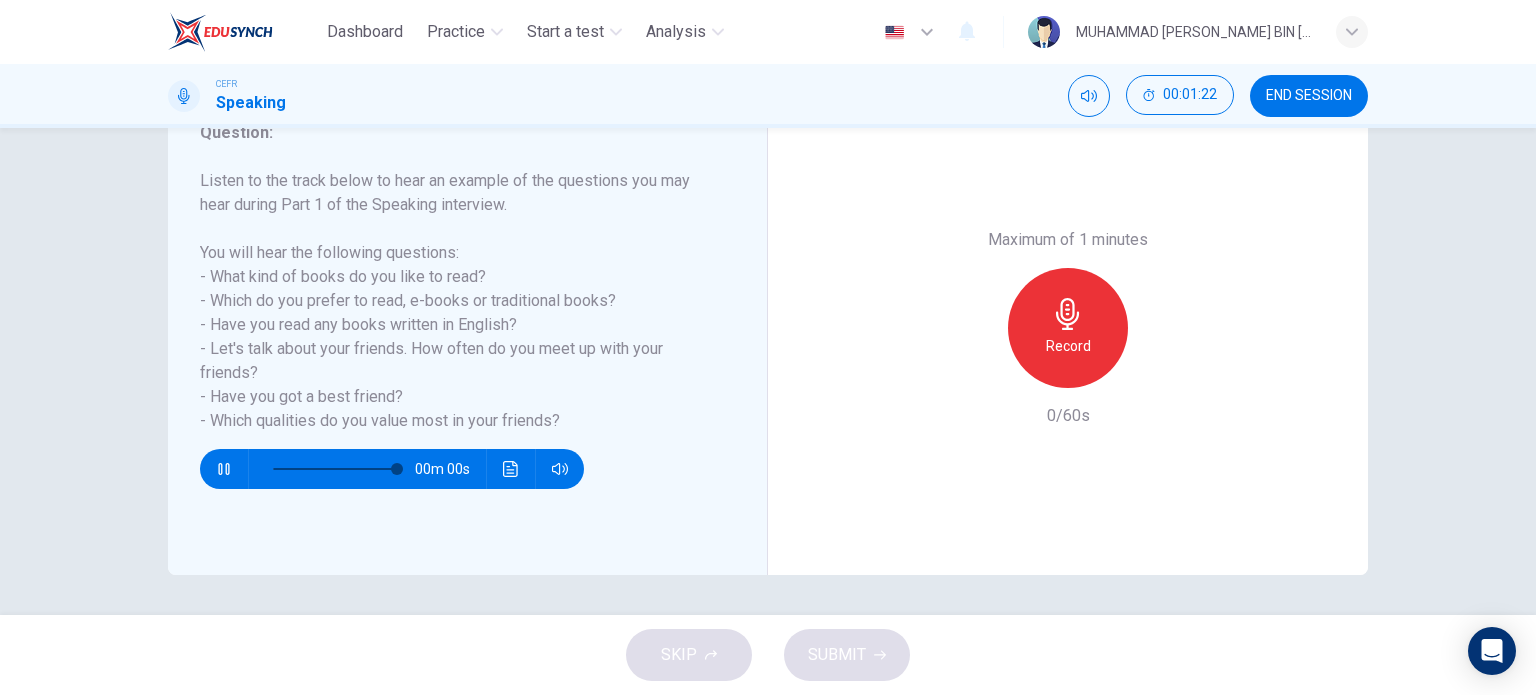 type on "0" 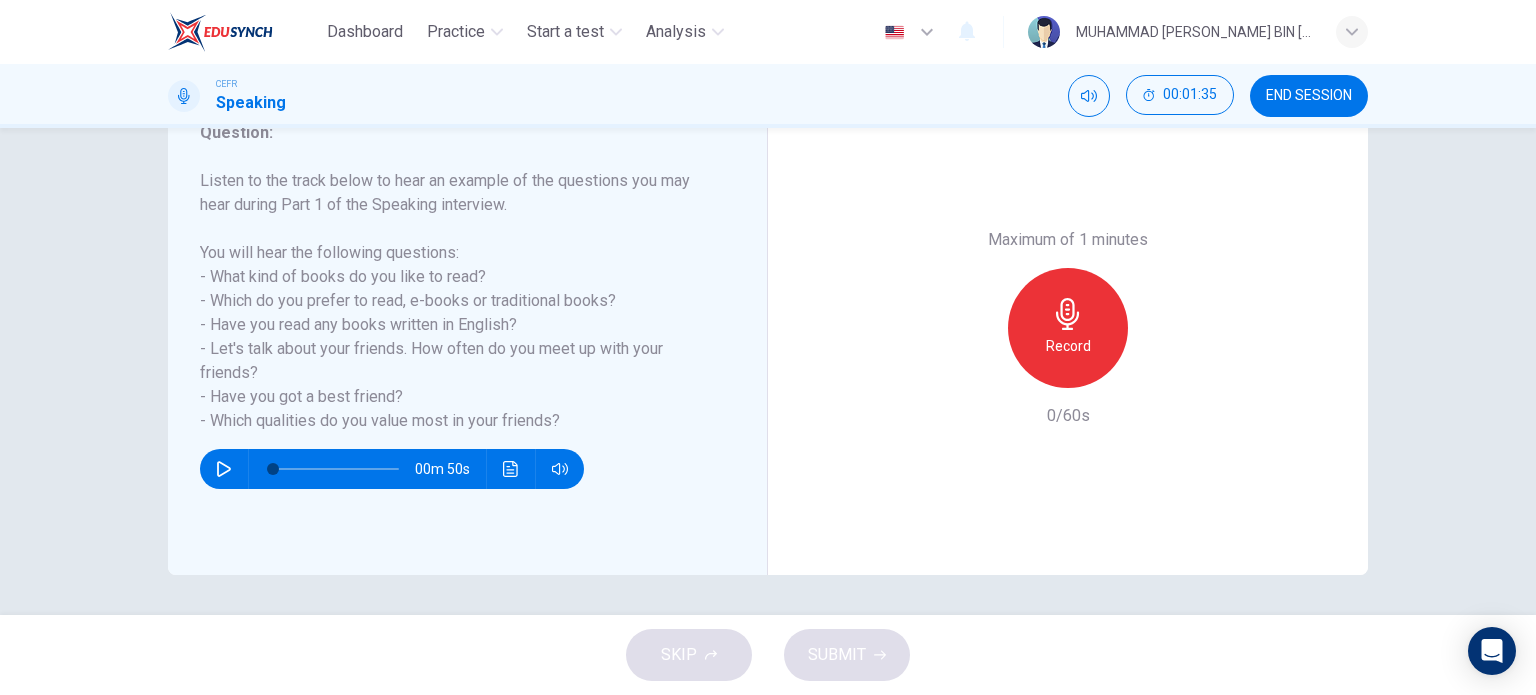 click on "Record" at bounding box center (1068, 328) 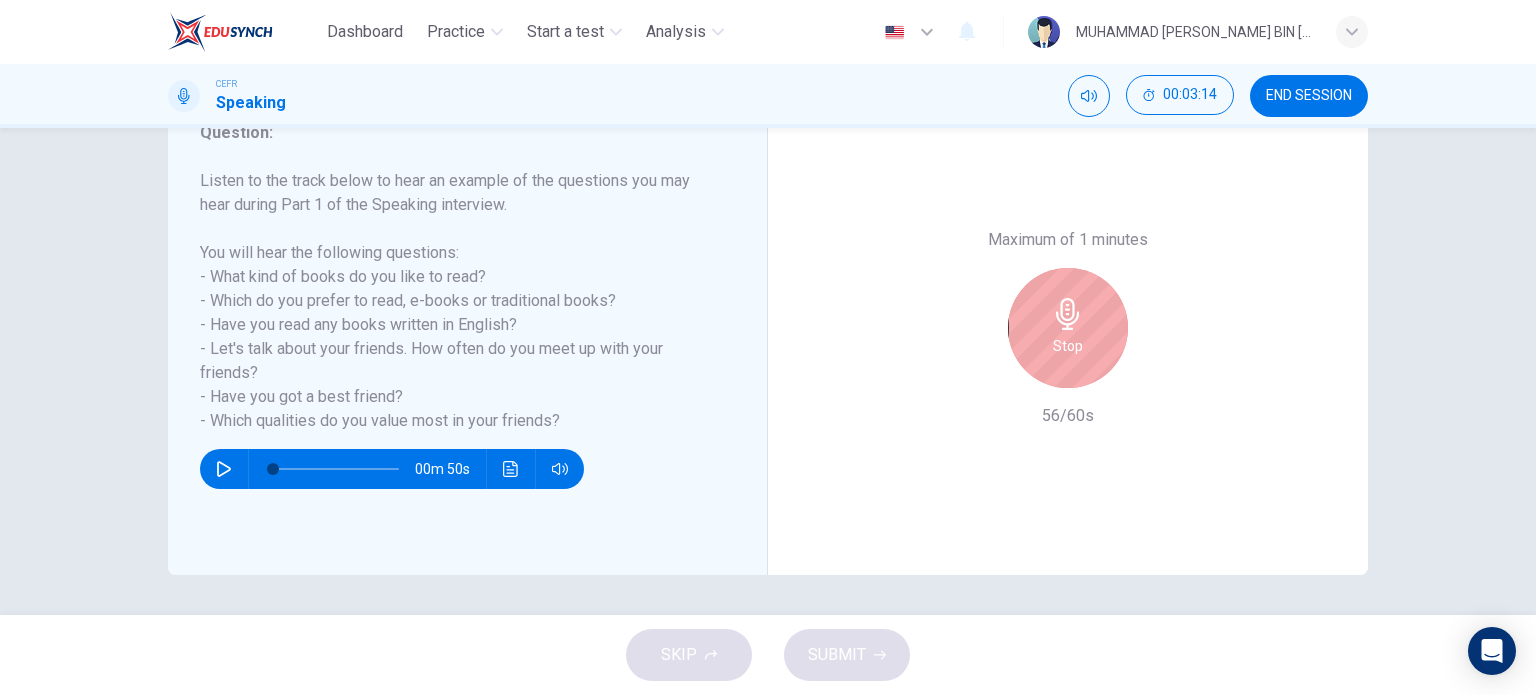 click on "Stop" at bounding box center [1068, 328] 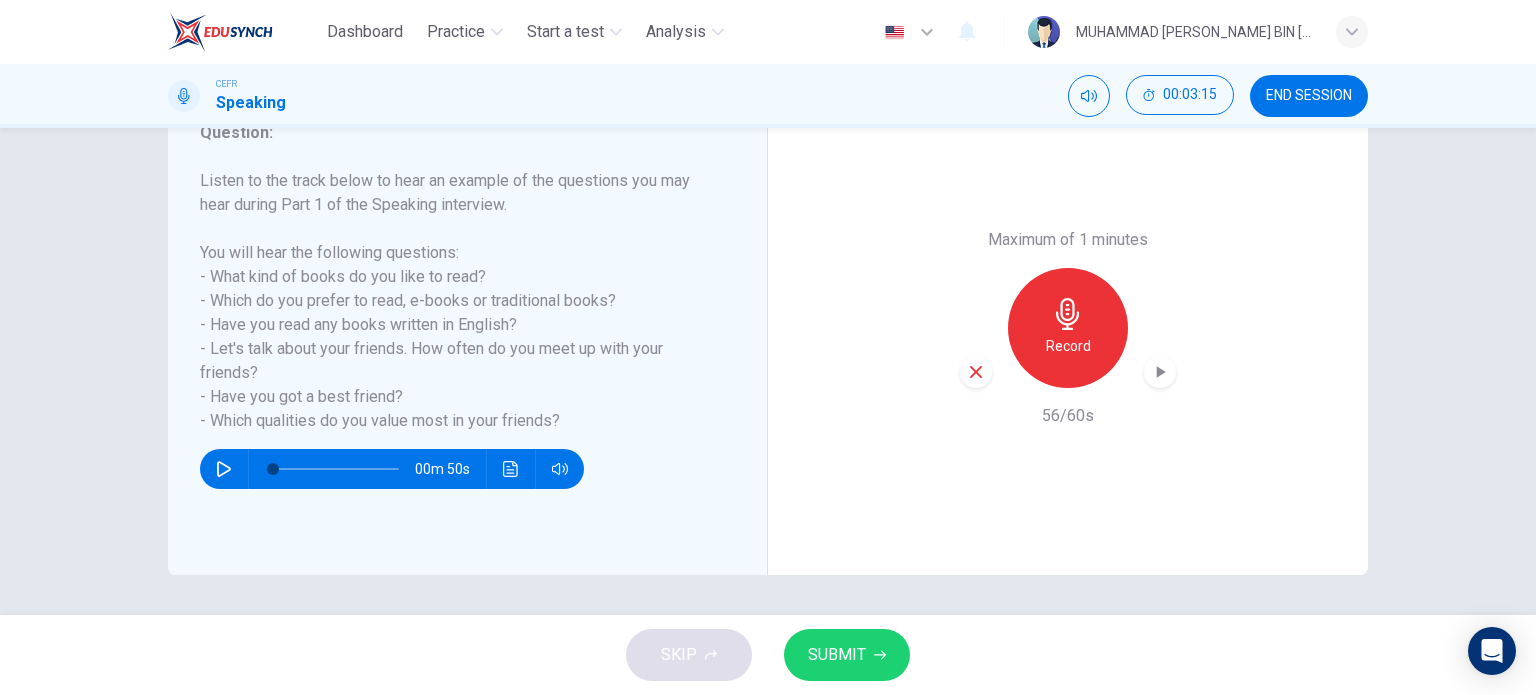 click on "SUBMIT" at bounding box center (837, 655) 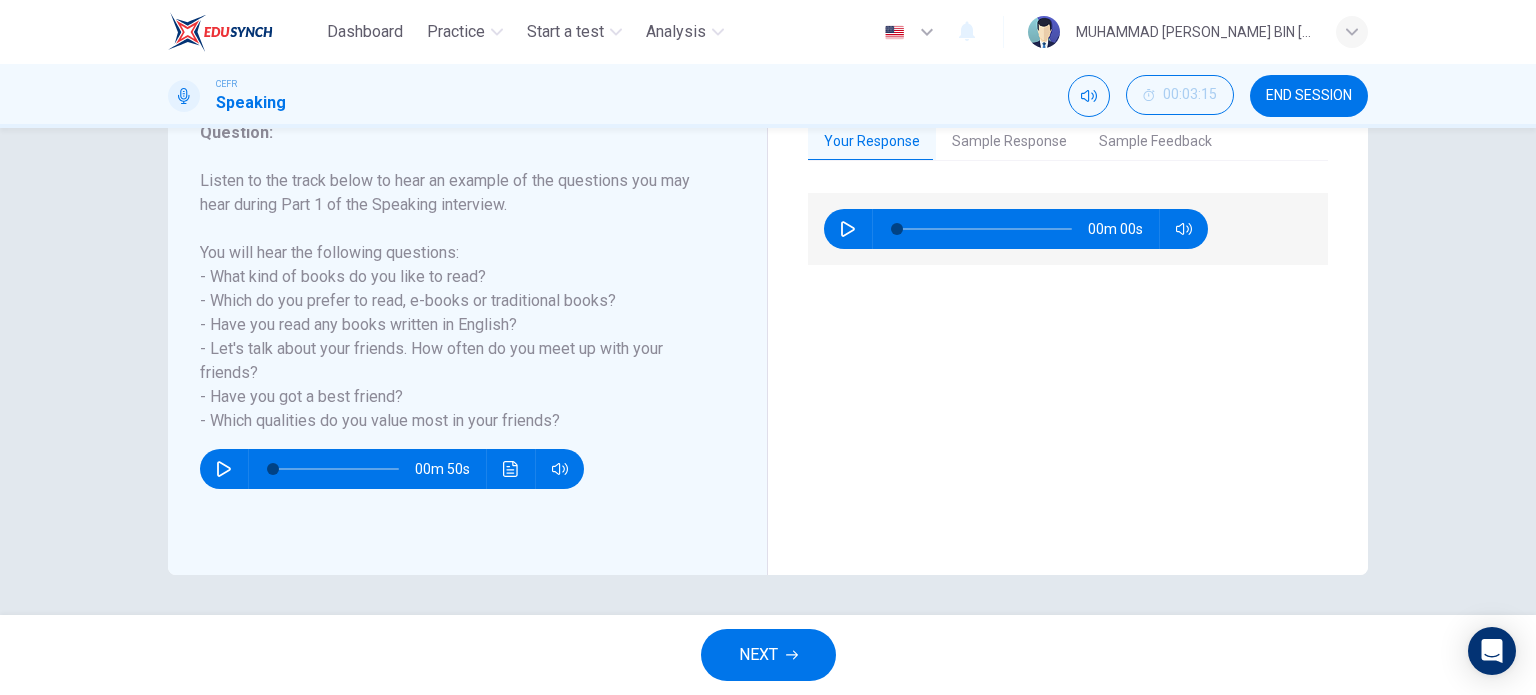 click on "Sample Response" at bounding box center [1009, 142] 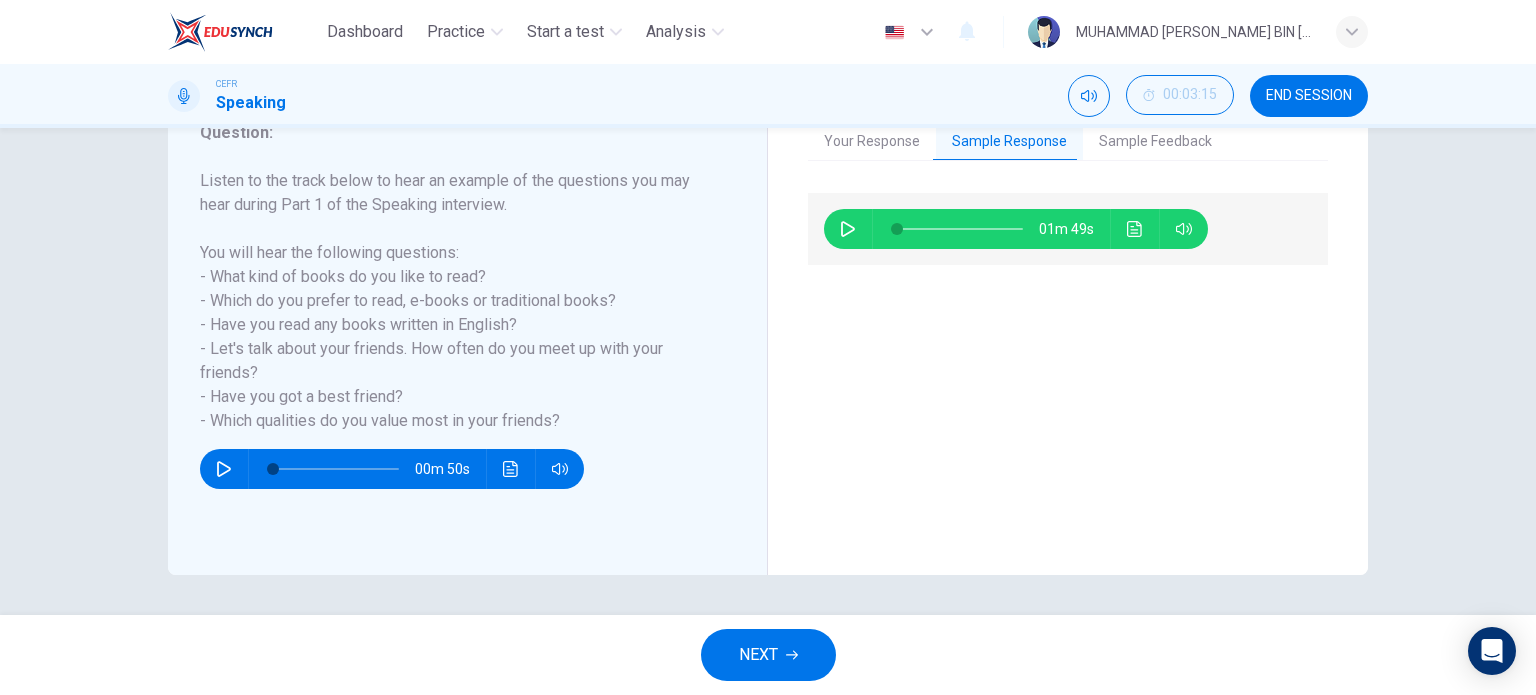click on "Your Response" at bounding box center [872, 142] 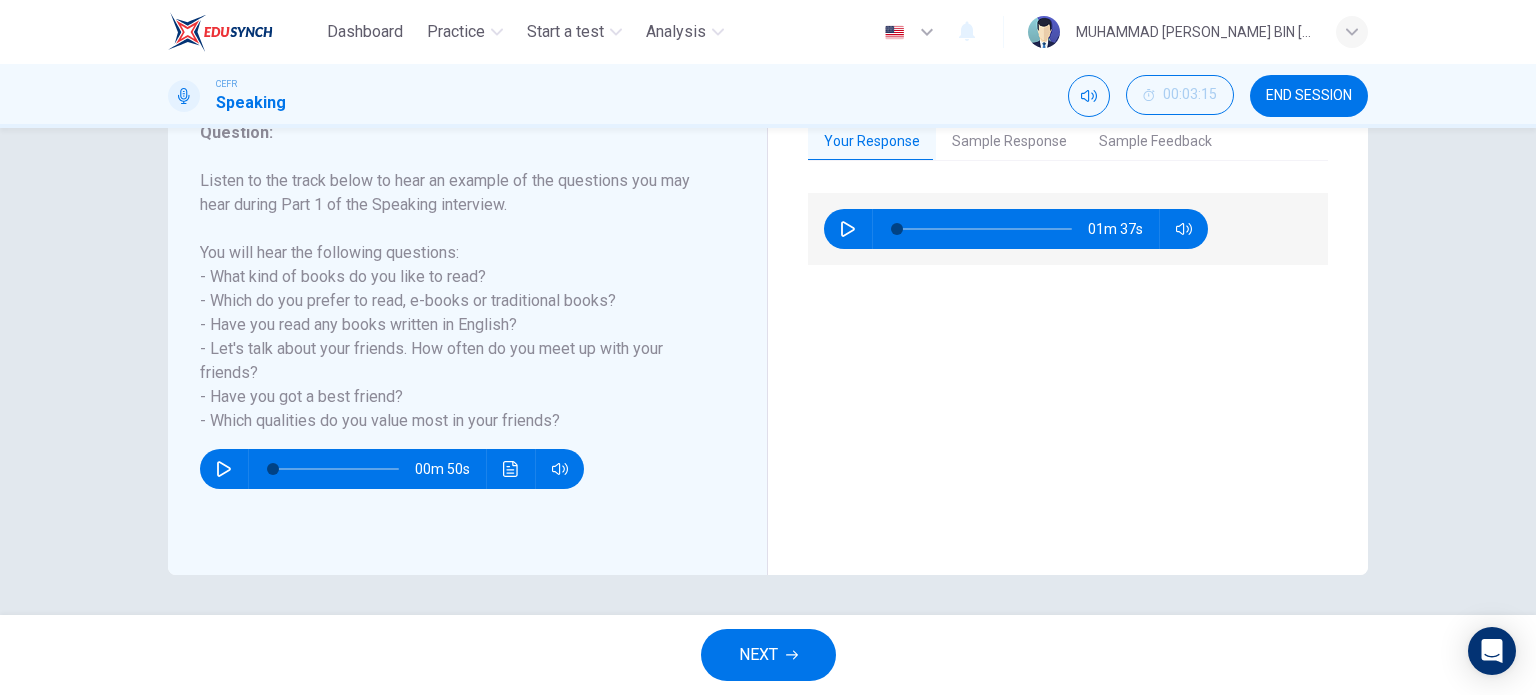click on "Sample Feedback" at bounding box center (1155, 142) 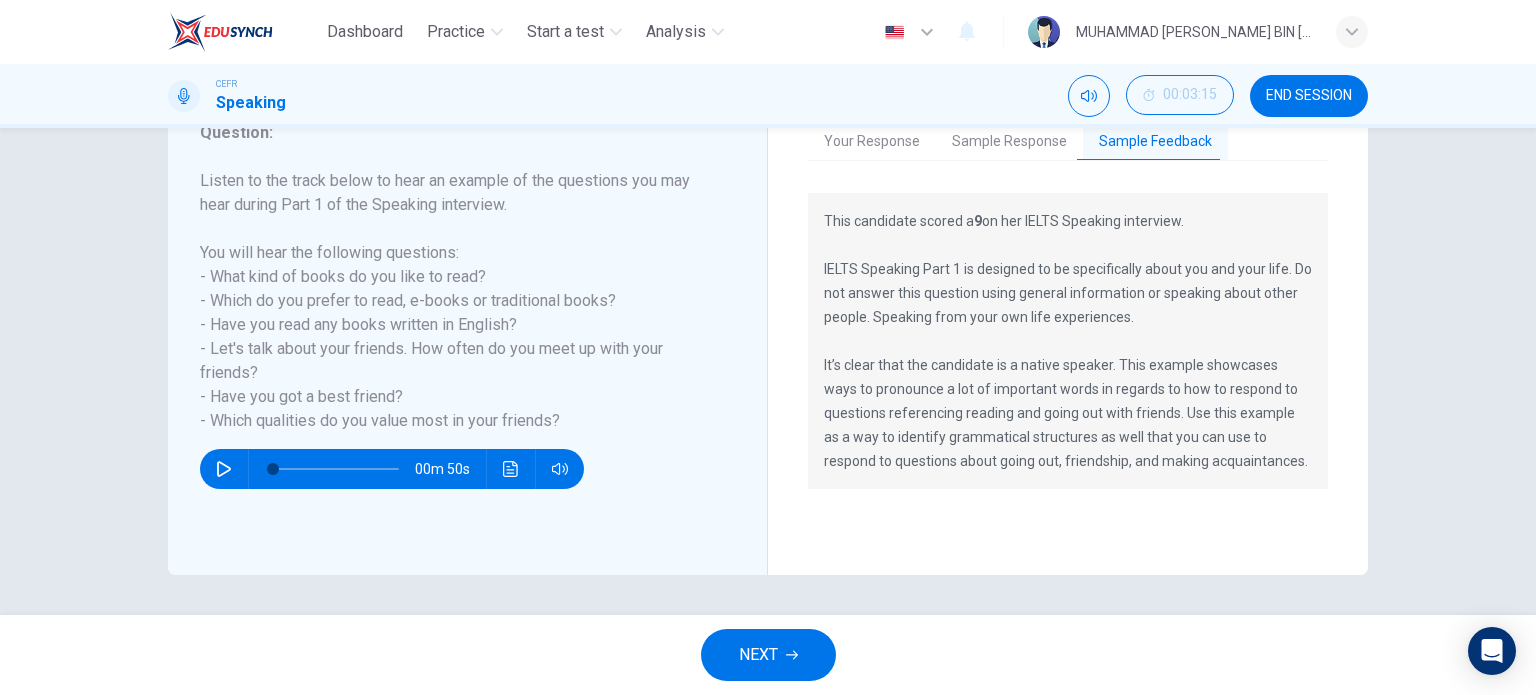 click on "Sample Response" at bounding box center (1009, 142) 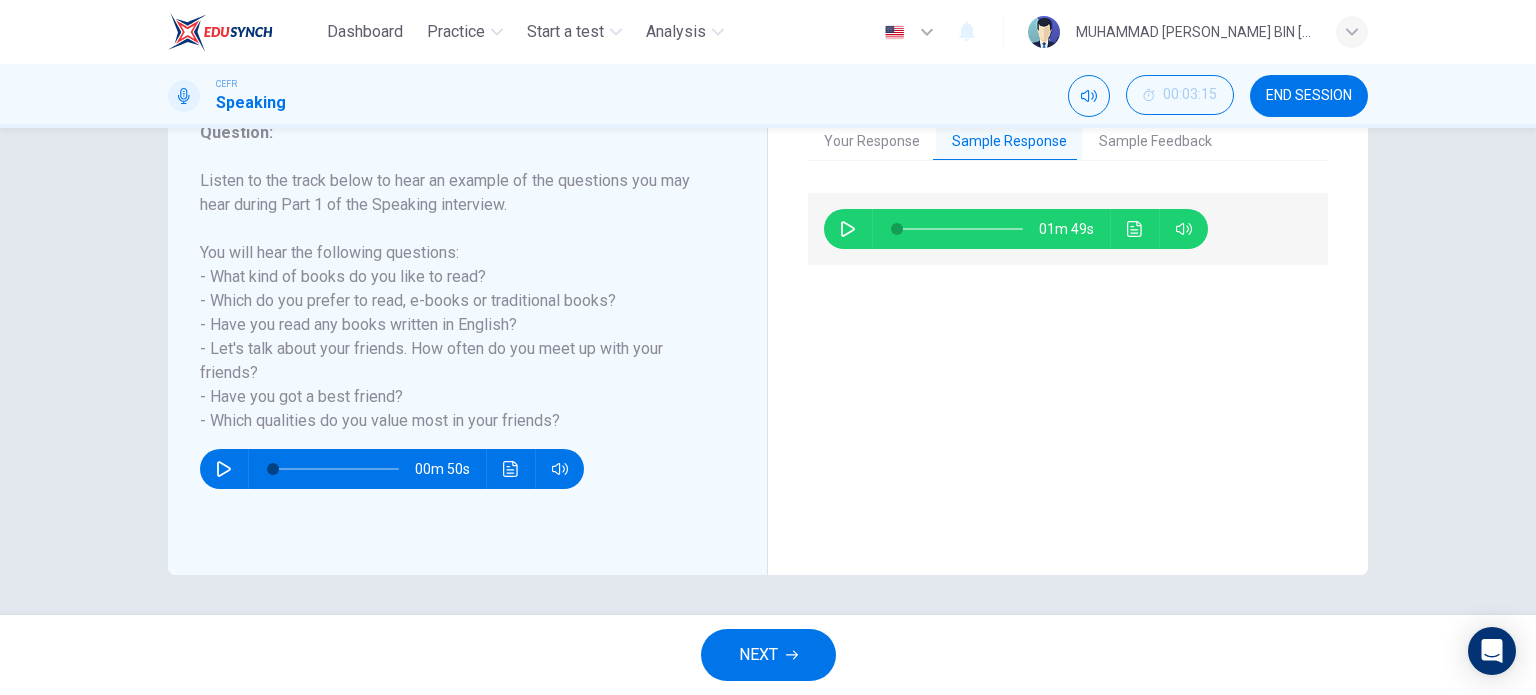 click on "Your Response" at bounding box center [872, 142] 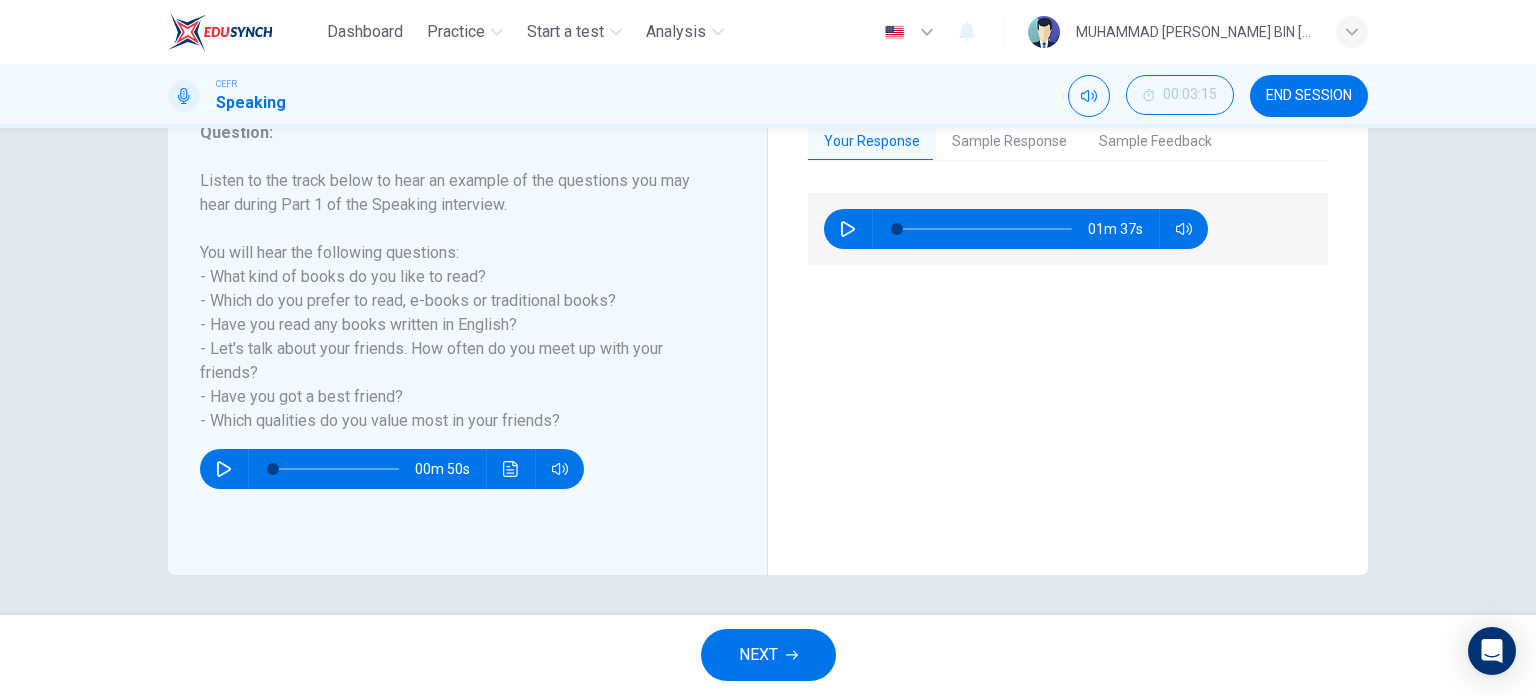 click on "Sample Feedback" at bounding box center [1155, 142] 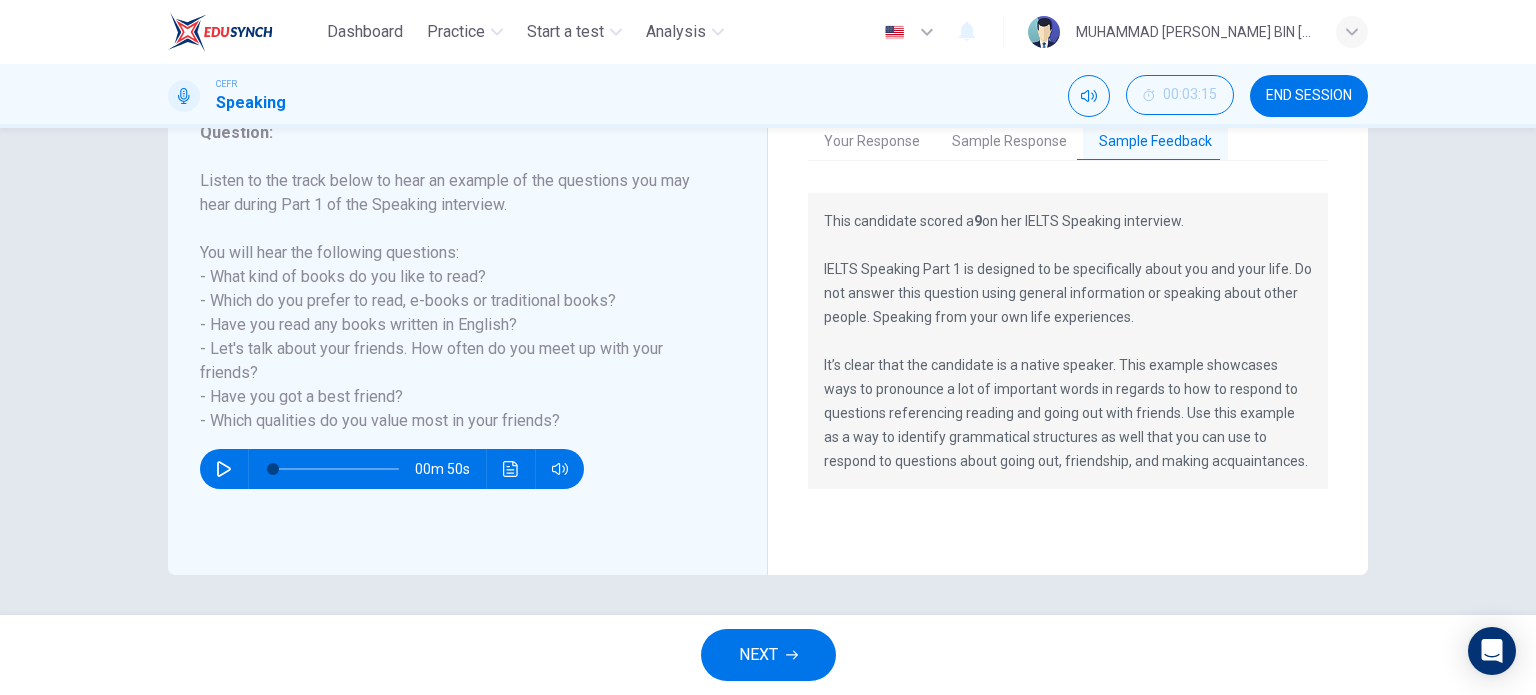 click on "Your Response" at bounding box center (872, 142) 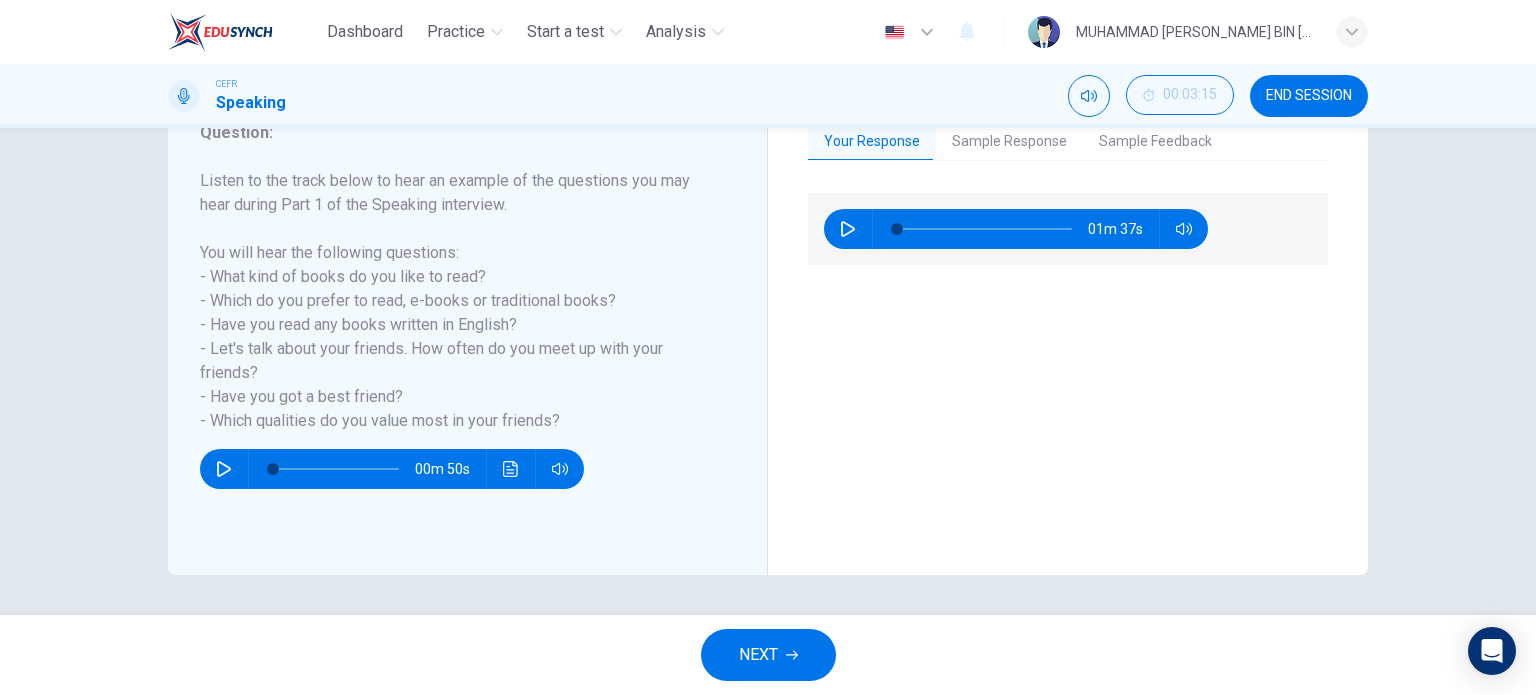 click on "Sample Response" at bounding box center (1009, 142) 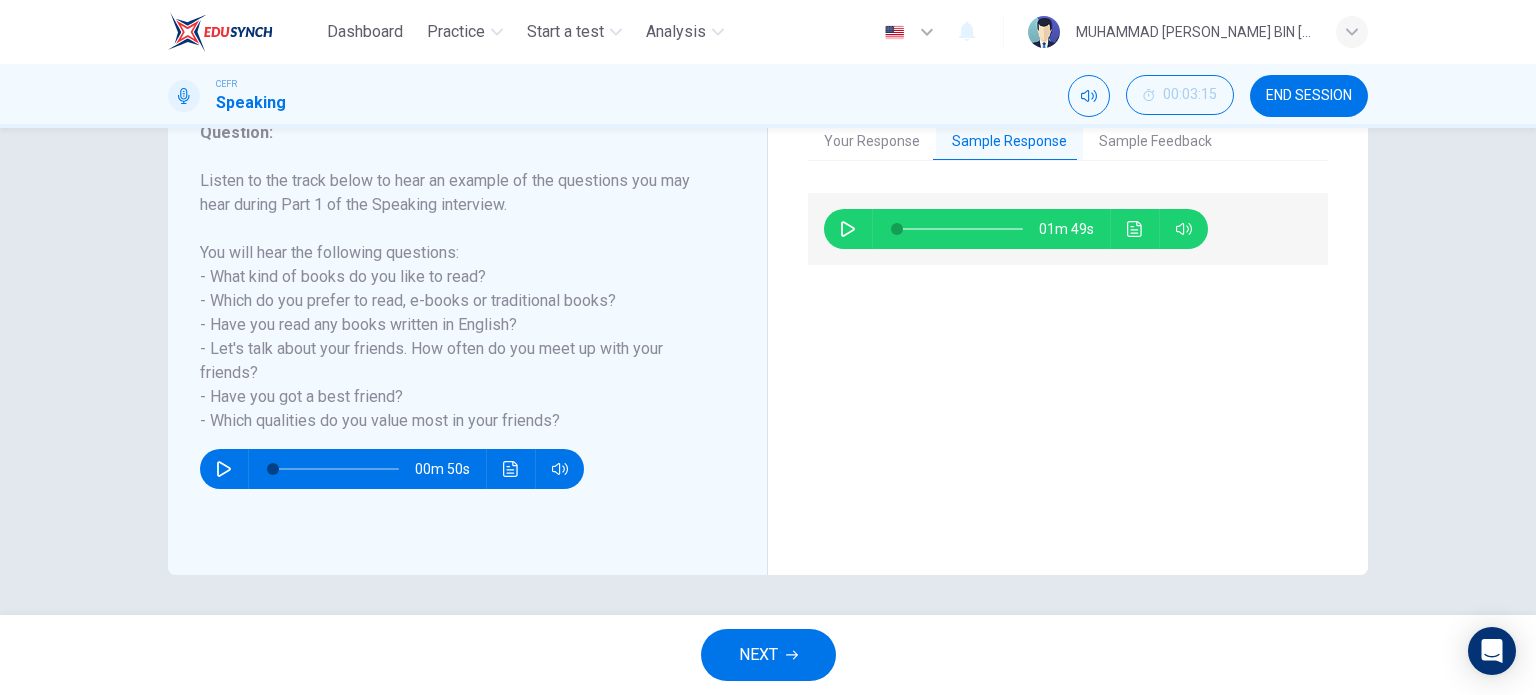 click on "Your Response" at bounding box center (872, 142) 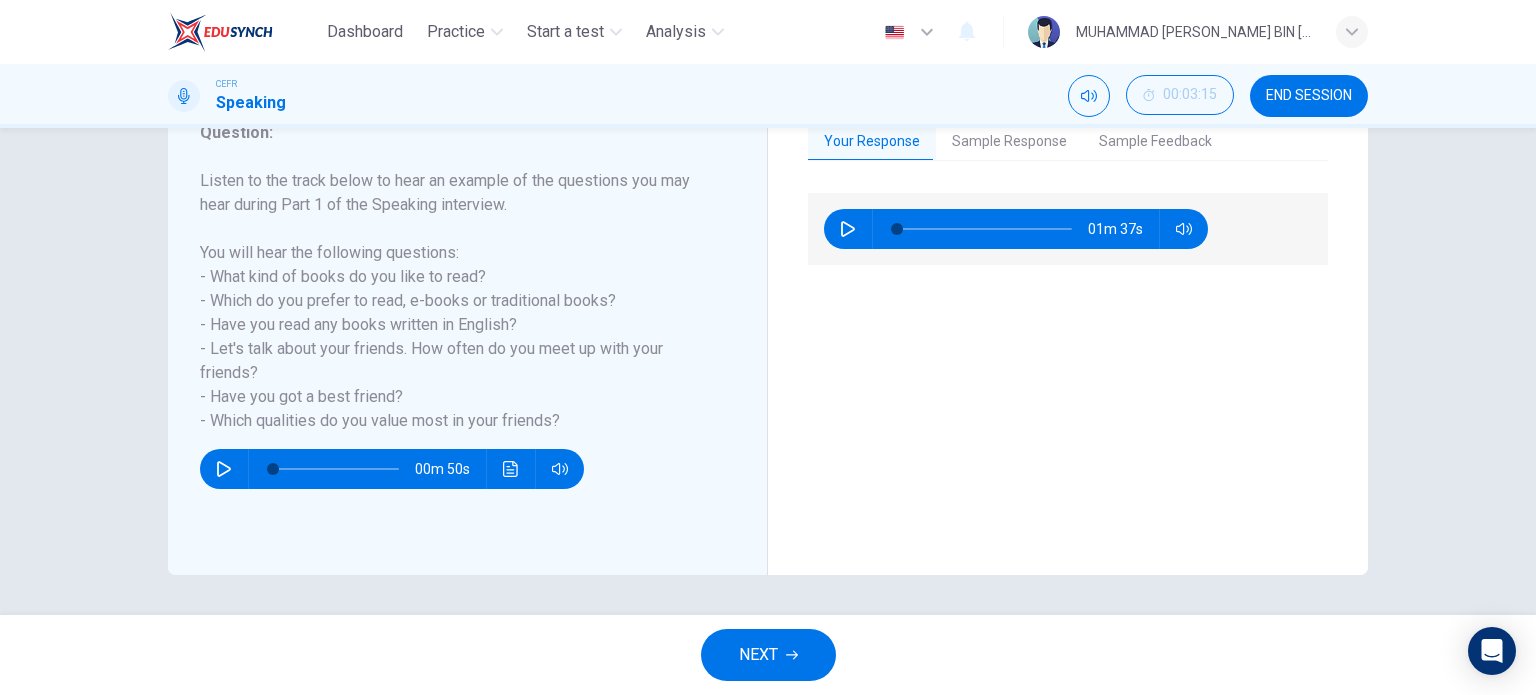 click on "Sample Feedback" at bounding box center (1155, 142) 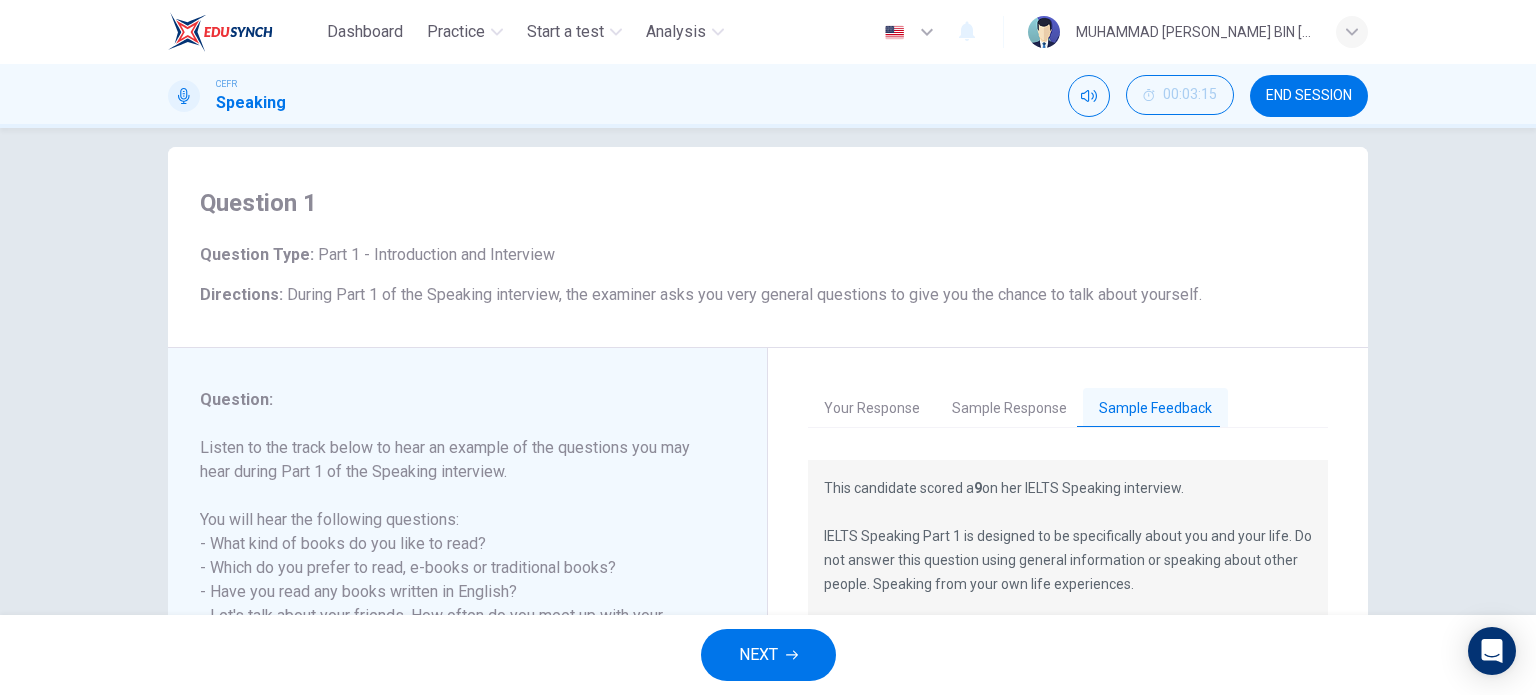 scroll, scrollTop: 288, scrollLeft: 0, axis: vertical 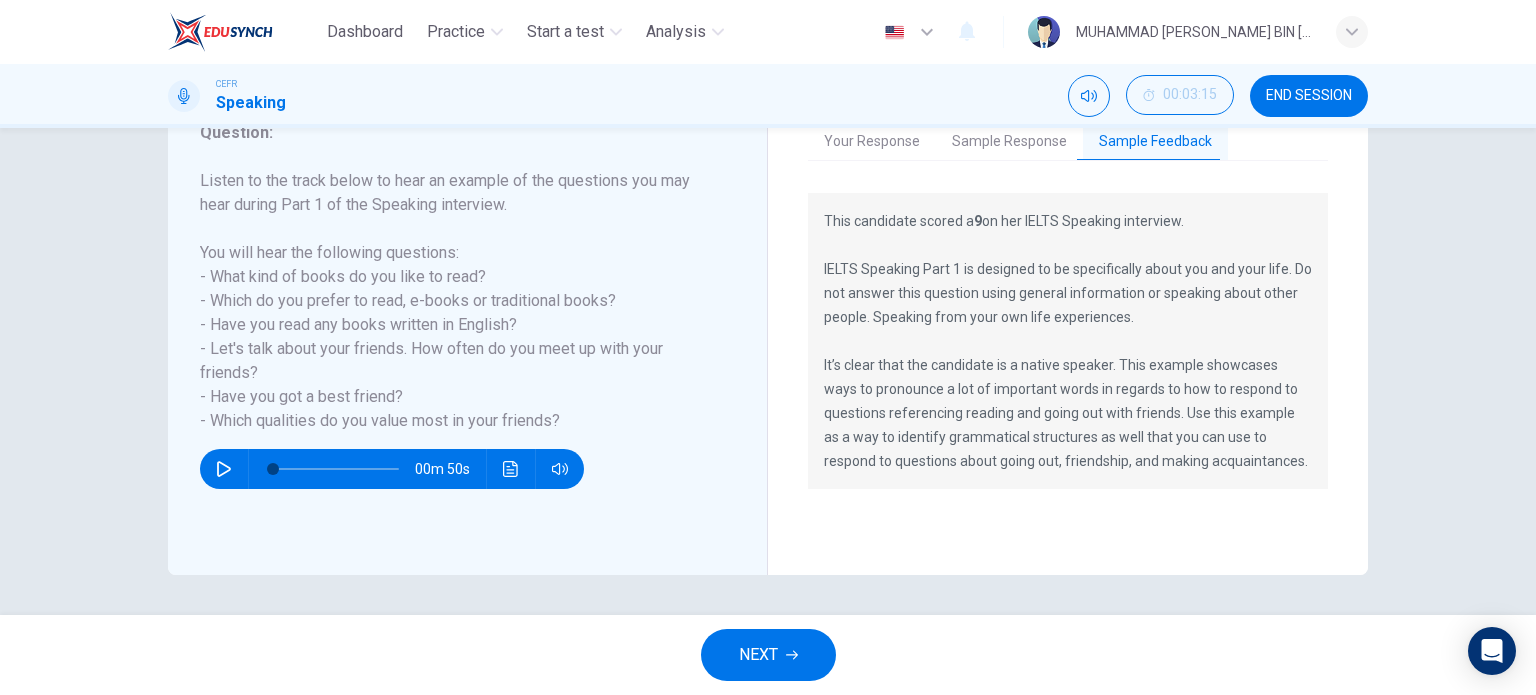 click on "Your Response" at bounding box center [872, 142] 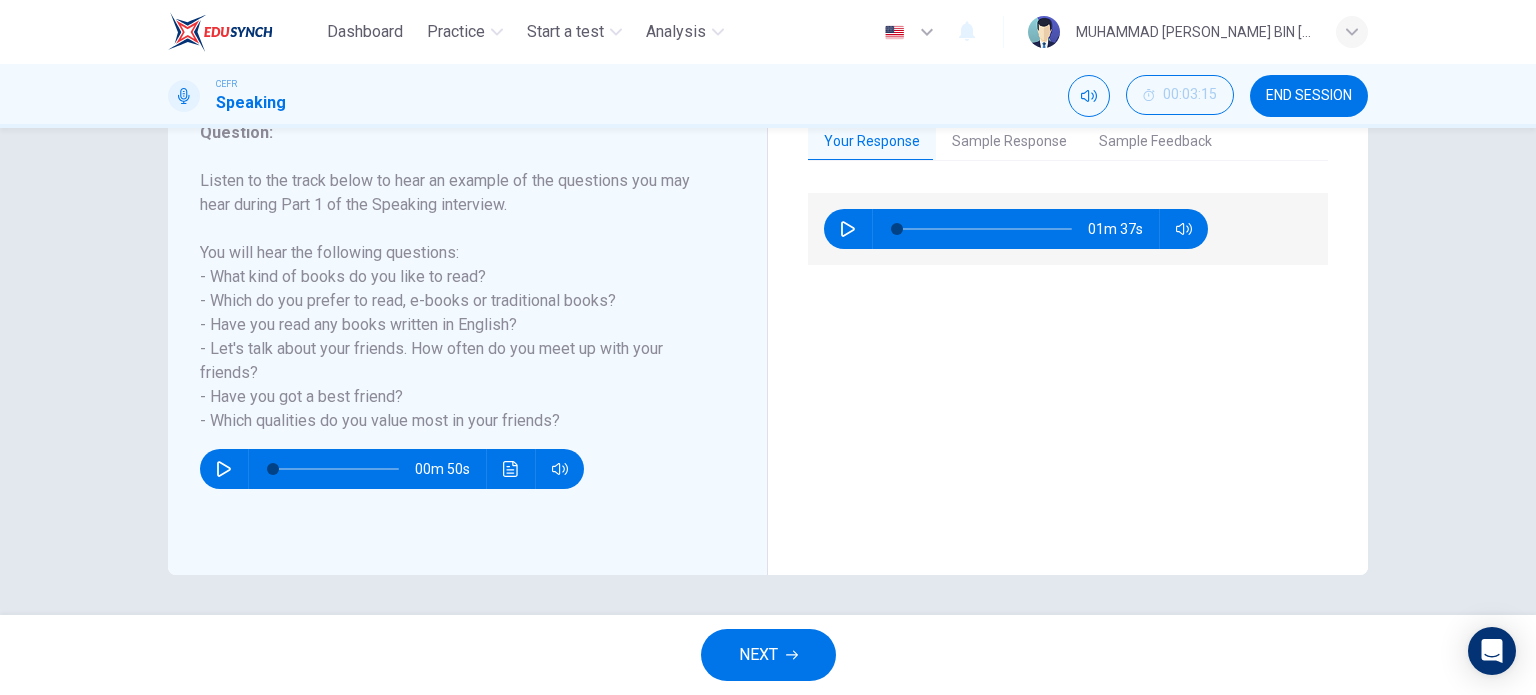 click on "Sample Response" at bounding box center [1009, 142] 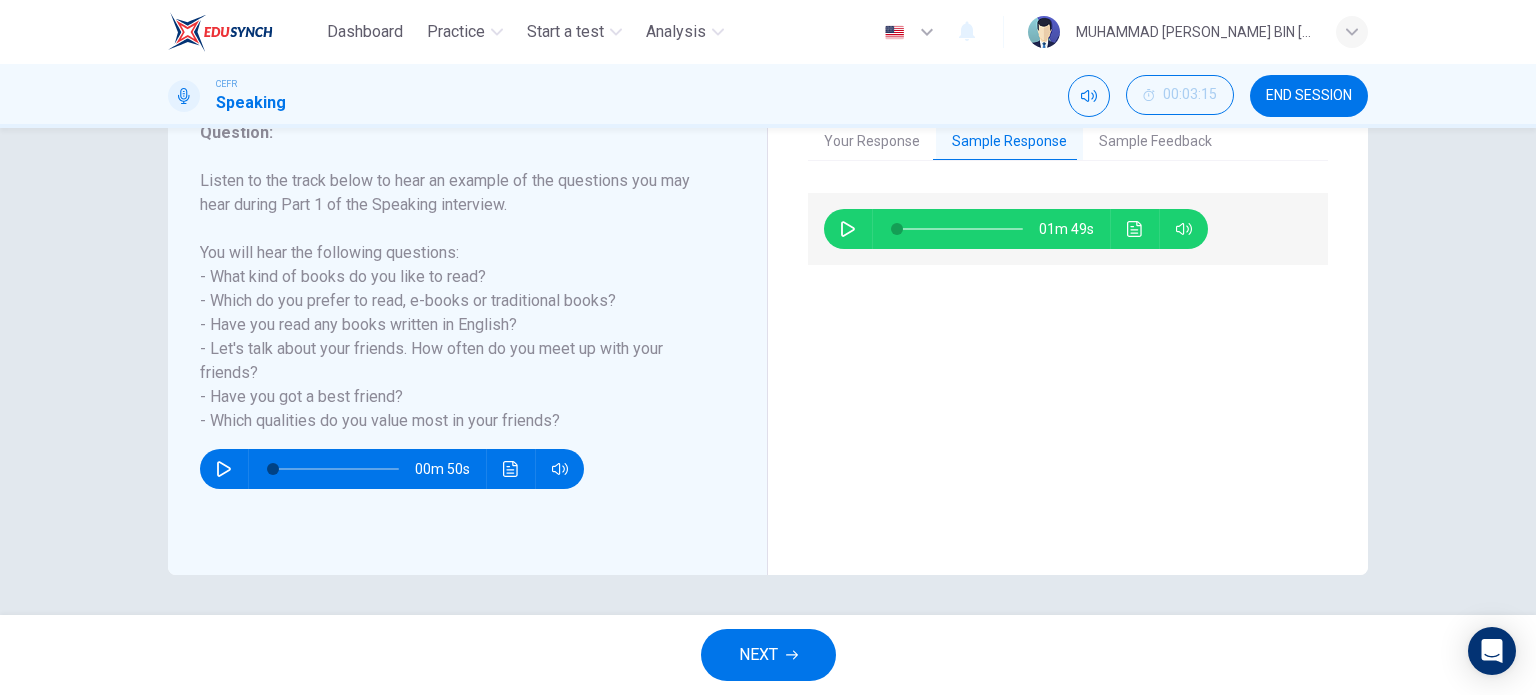 click 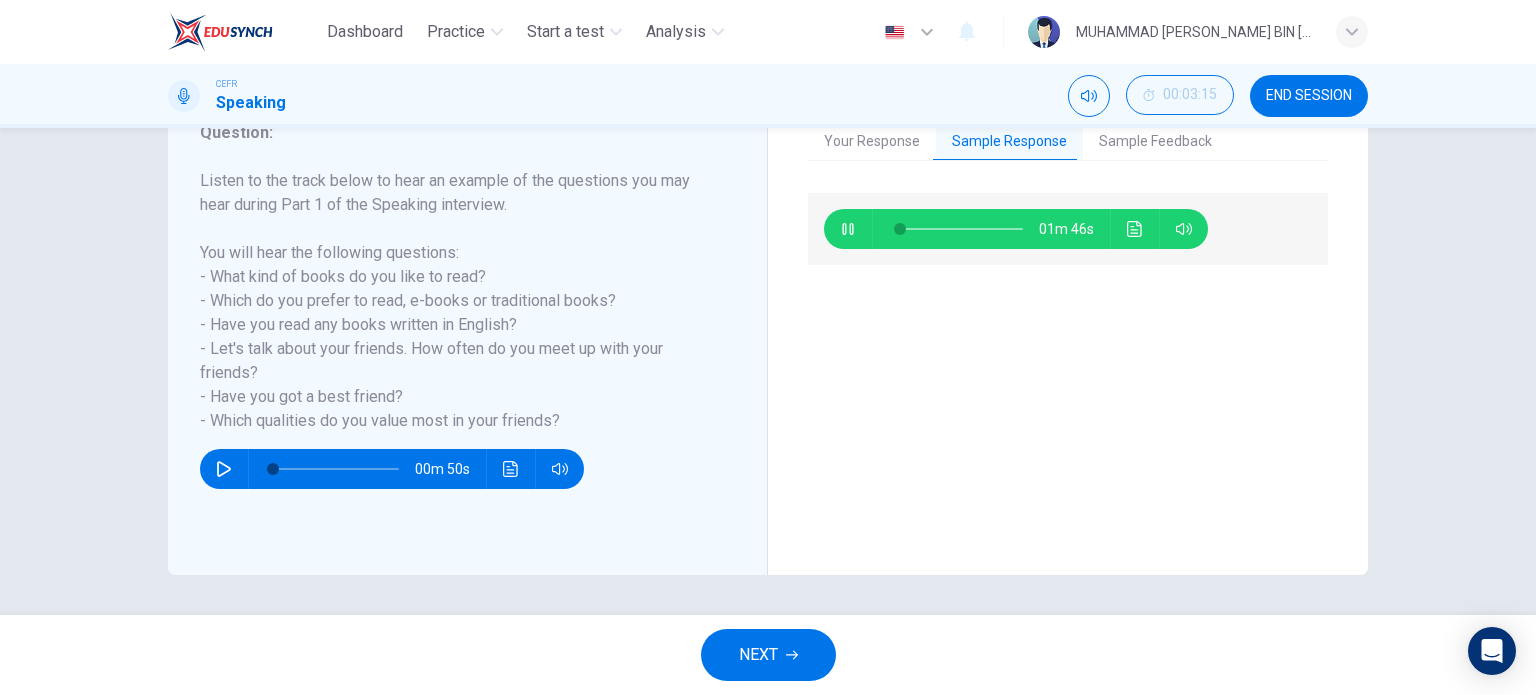 click on "Sample Feedback" at bounding box center [1155, 142] 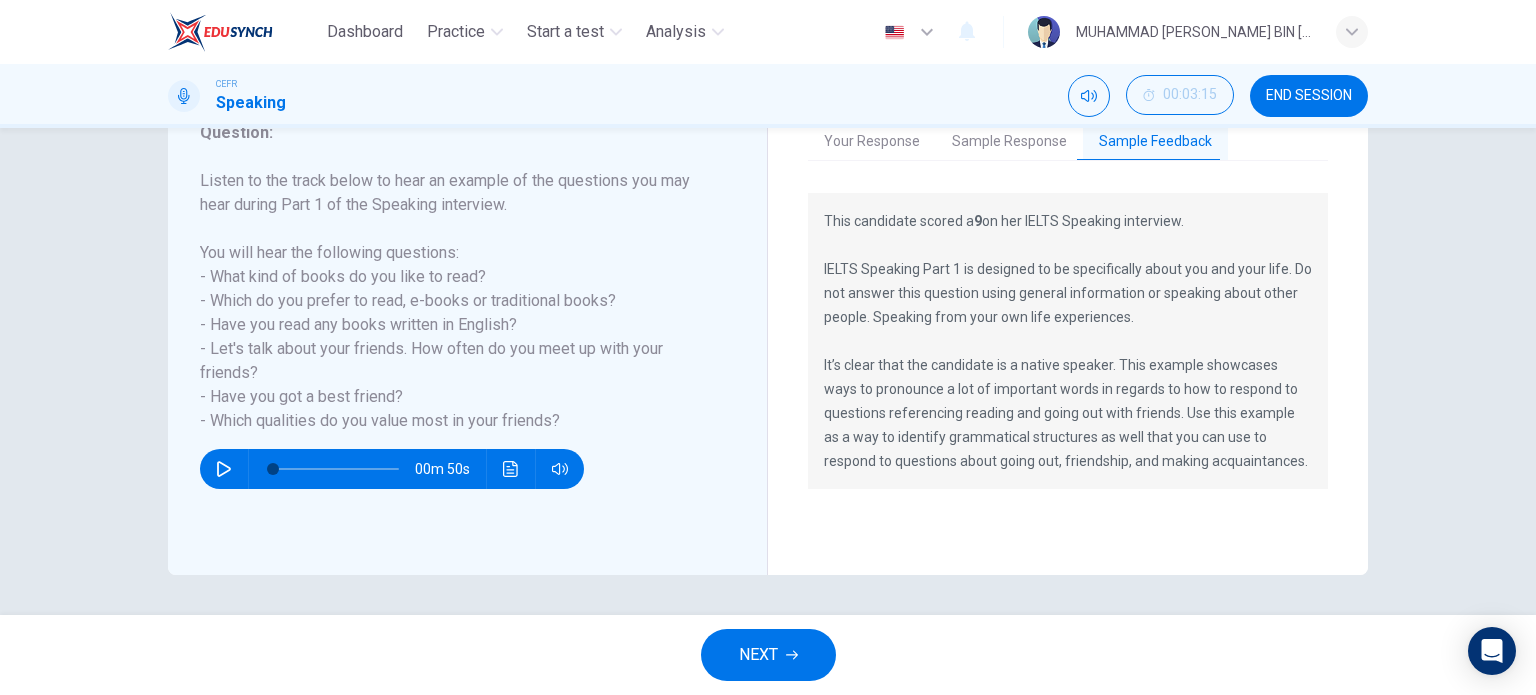 click on "Sample Response" at bounding box center [1009, 142] 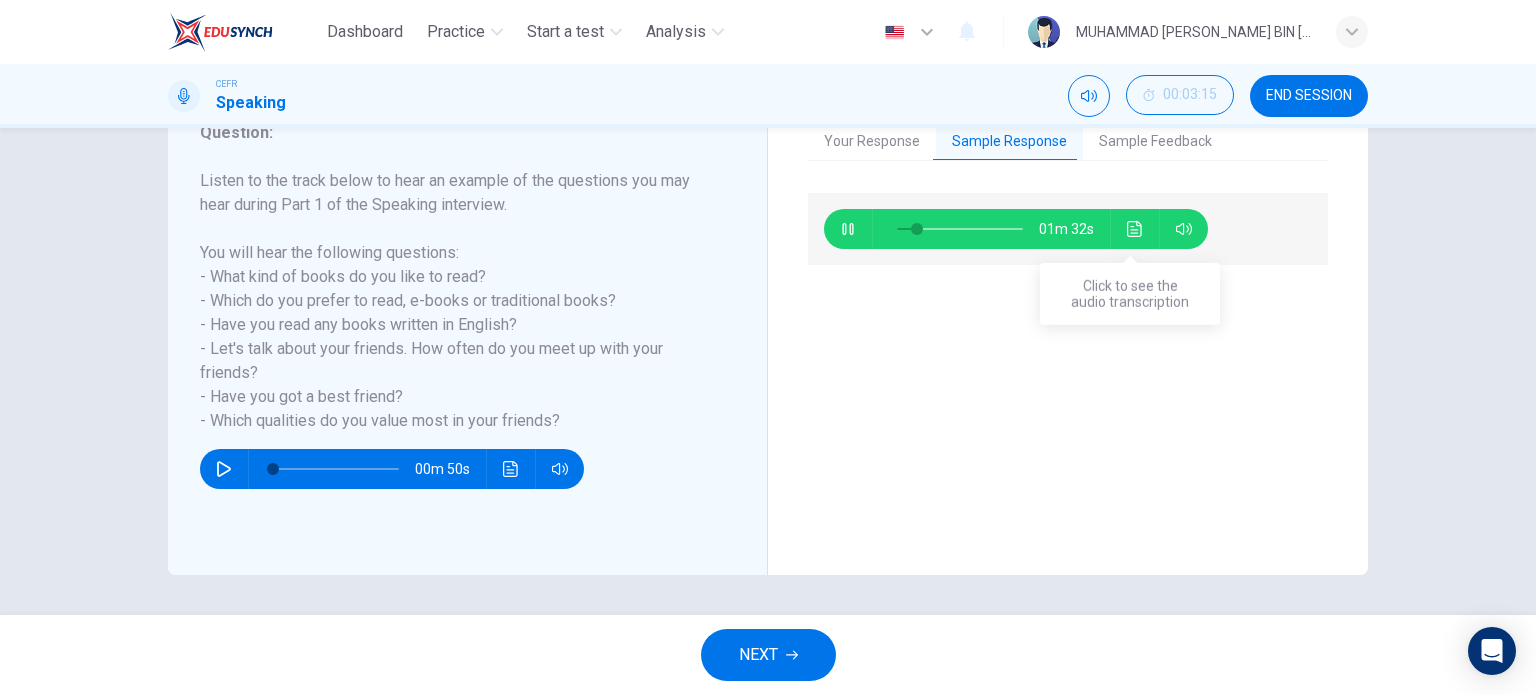 click at bounding box center (1135, 229) 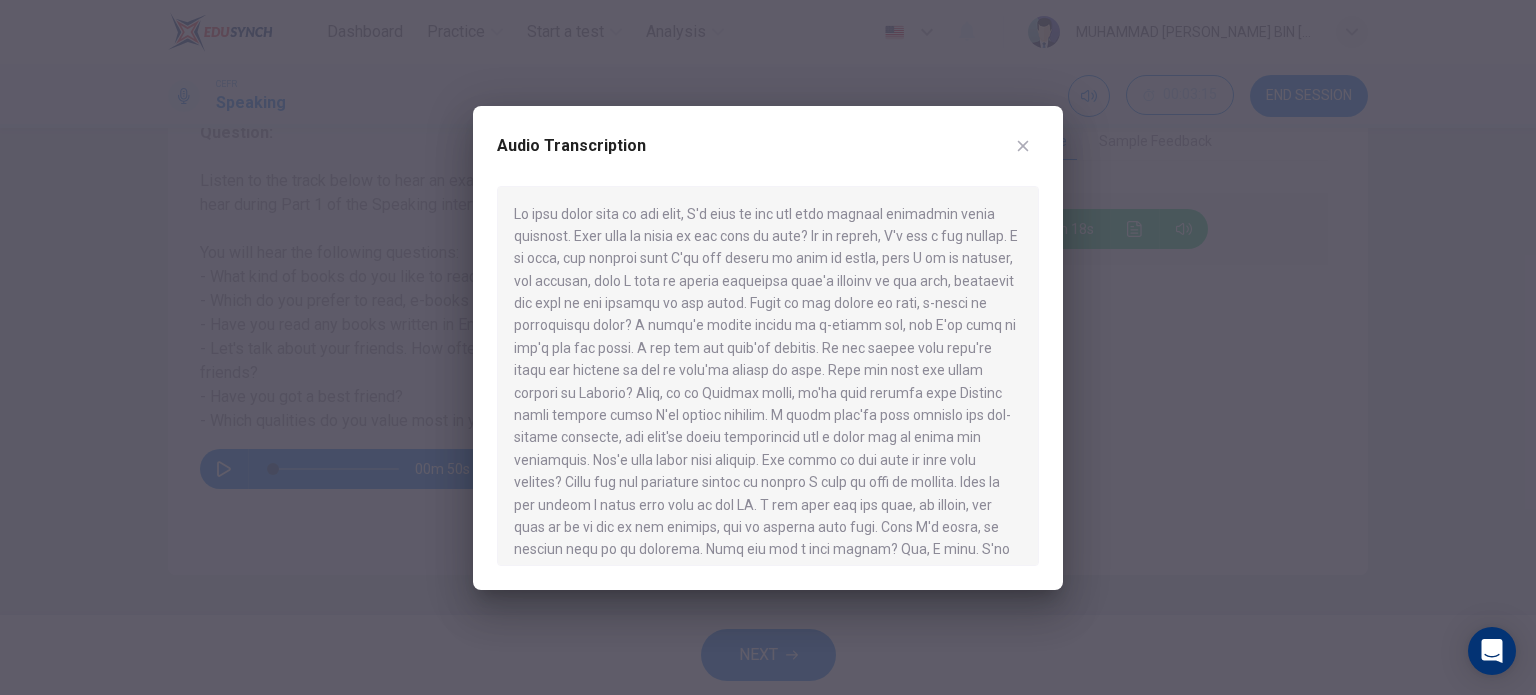 click at bounding box center [1023, 146] 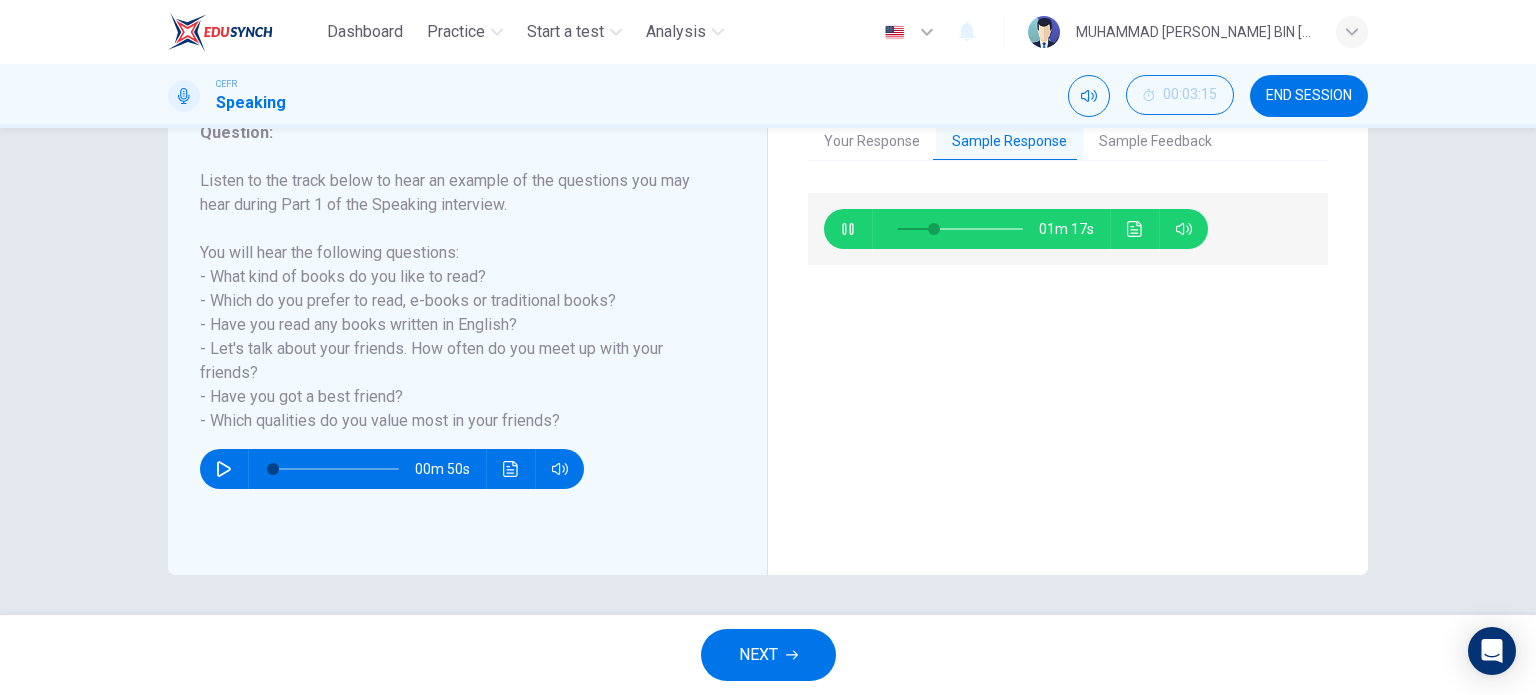 type on "30" 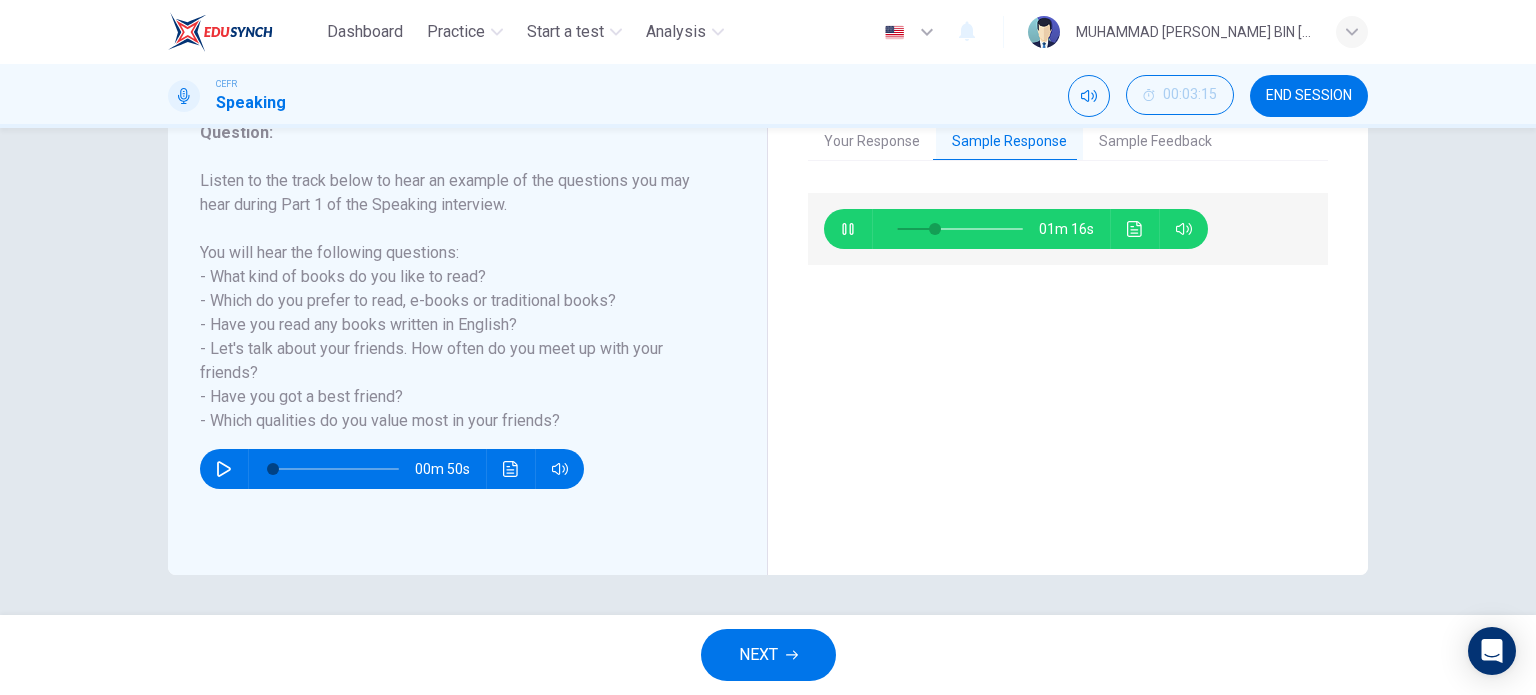 click on "NEXT" at bounding box center (758, 655) 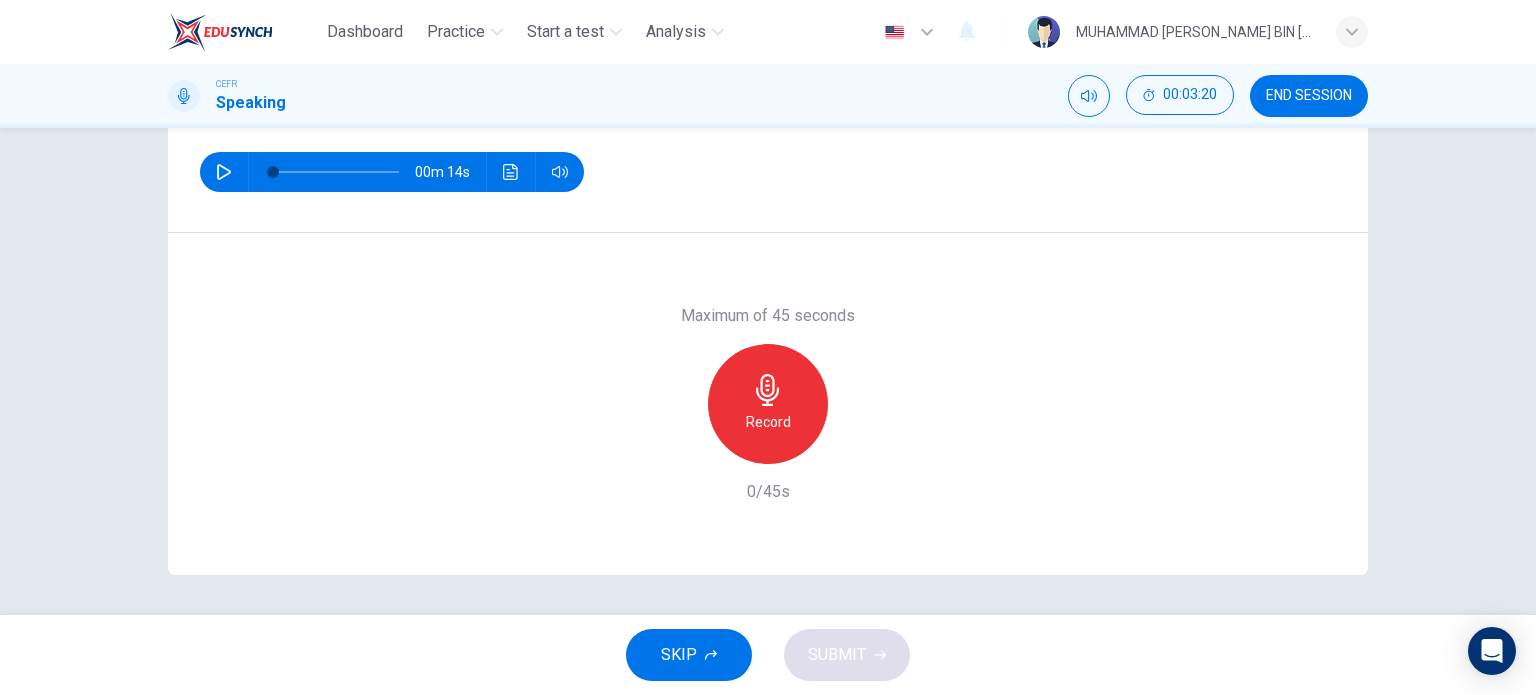 scroll, scrollTop: 21, scrollLeft: 0, axis: vertical 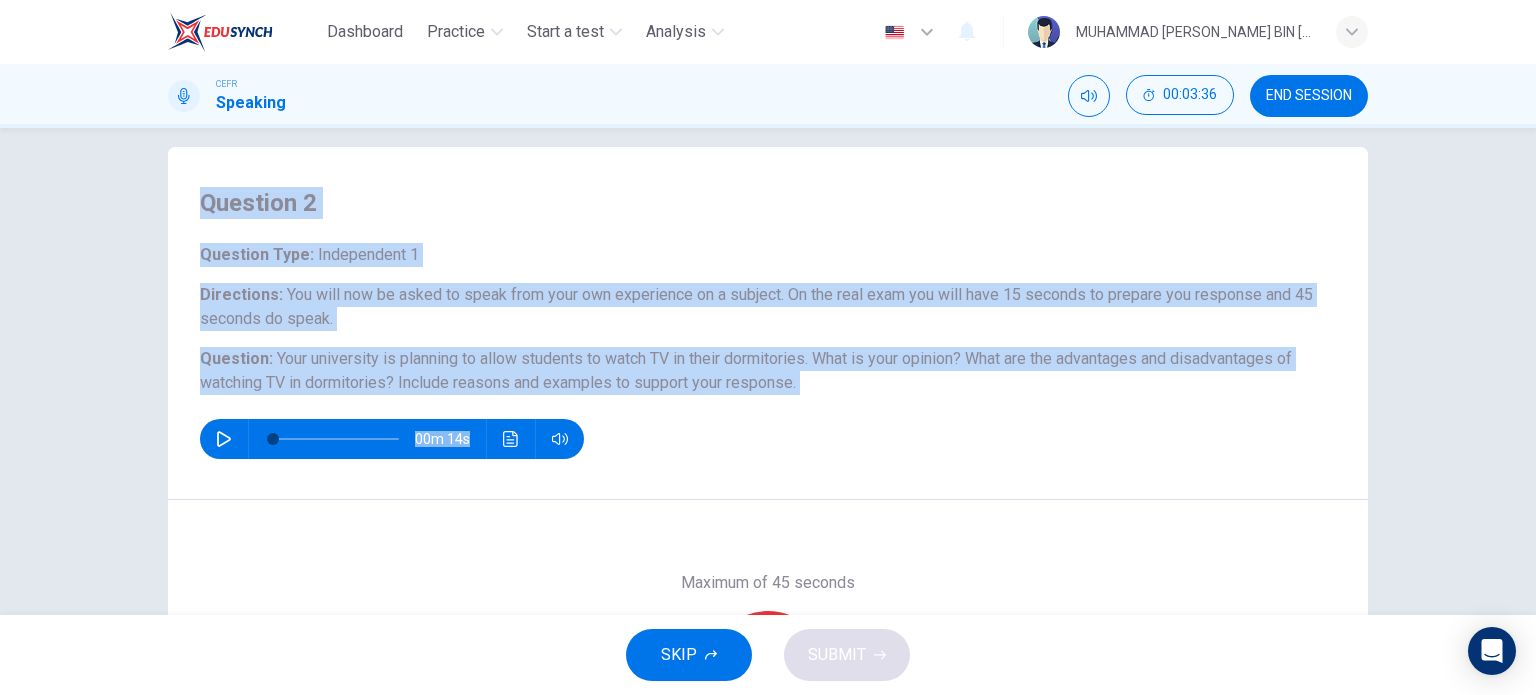 drag, startPoint x: 223, startPoint y: 206, endPoint x: 874, endPoint y: 407, distance: 681.3237 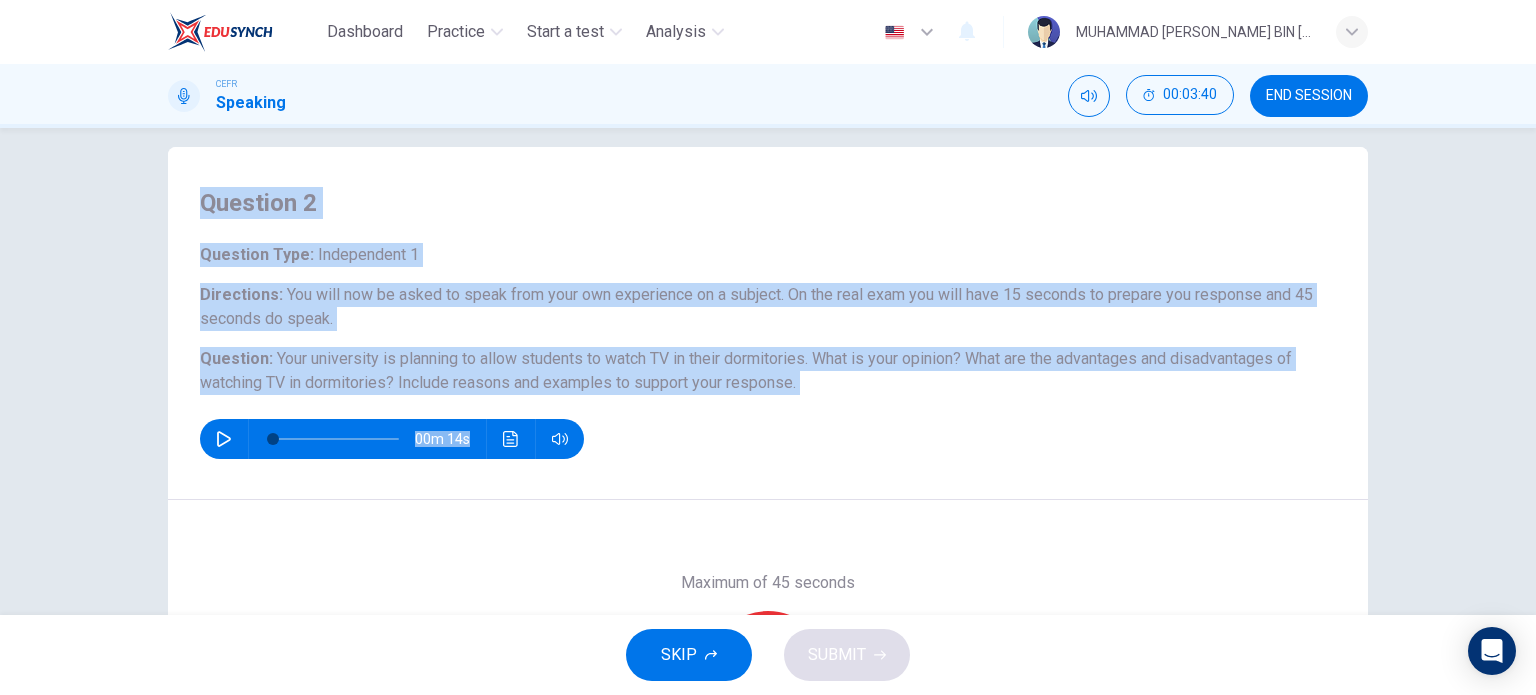click 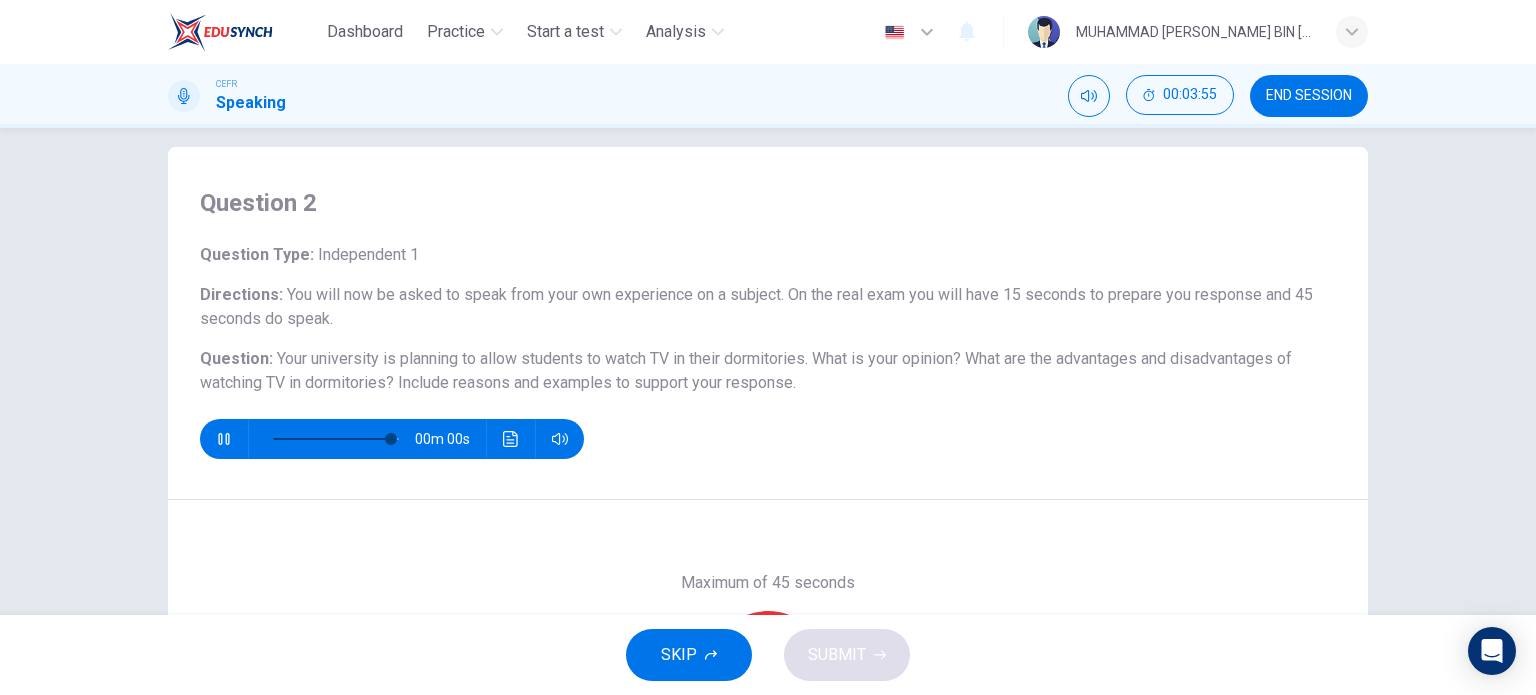 type on "0" 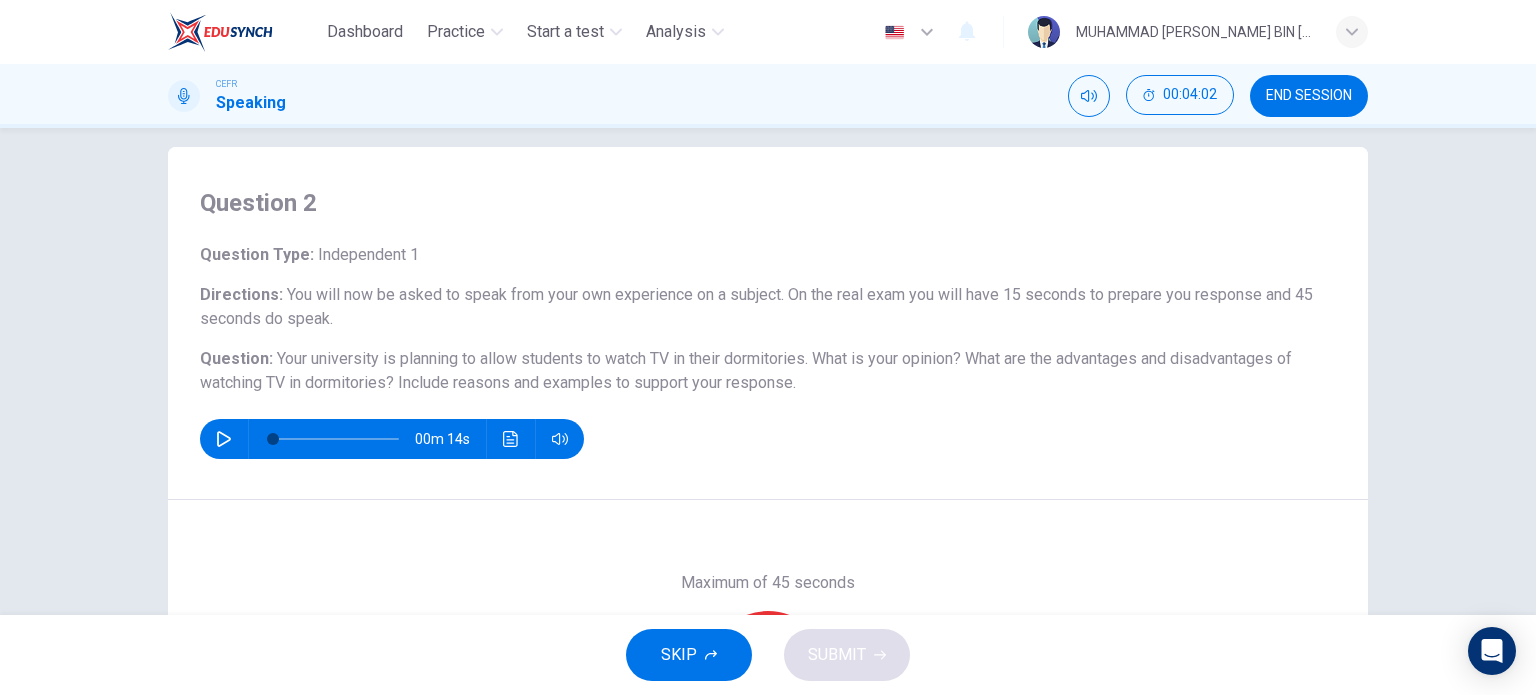 scroll, scrollTop: 288, scrollLeft: 0, axis: vertical 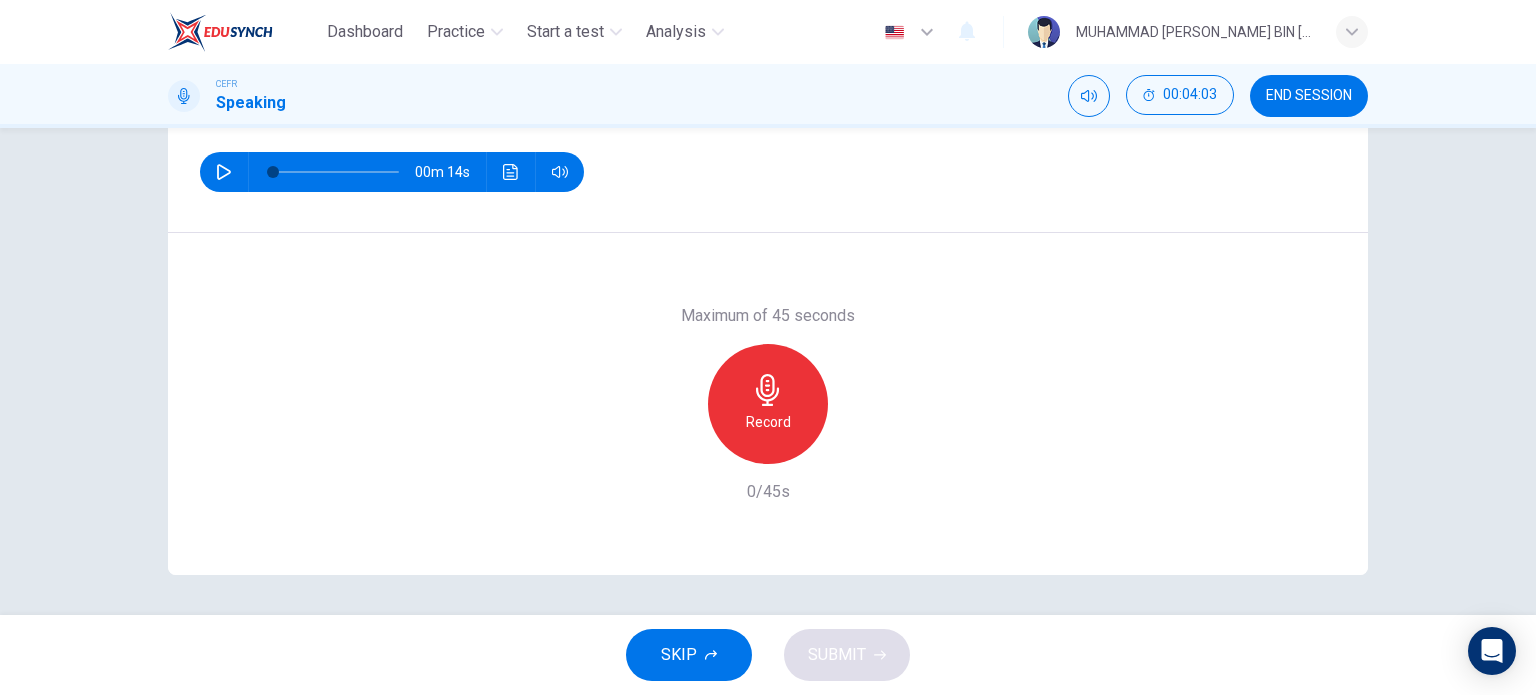 click on "Record" at bounding box center [768, 404] 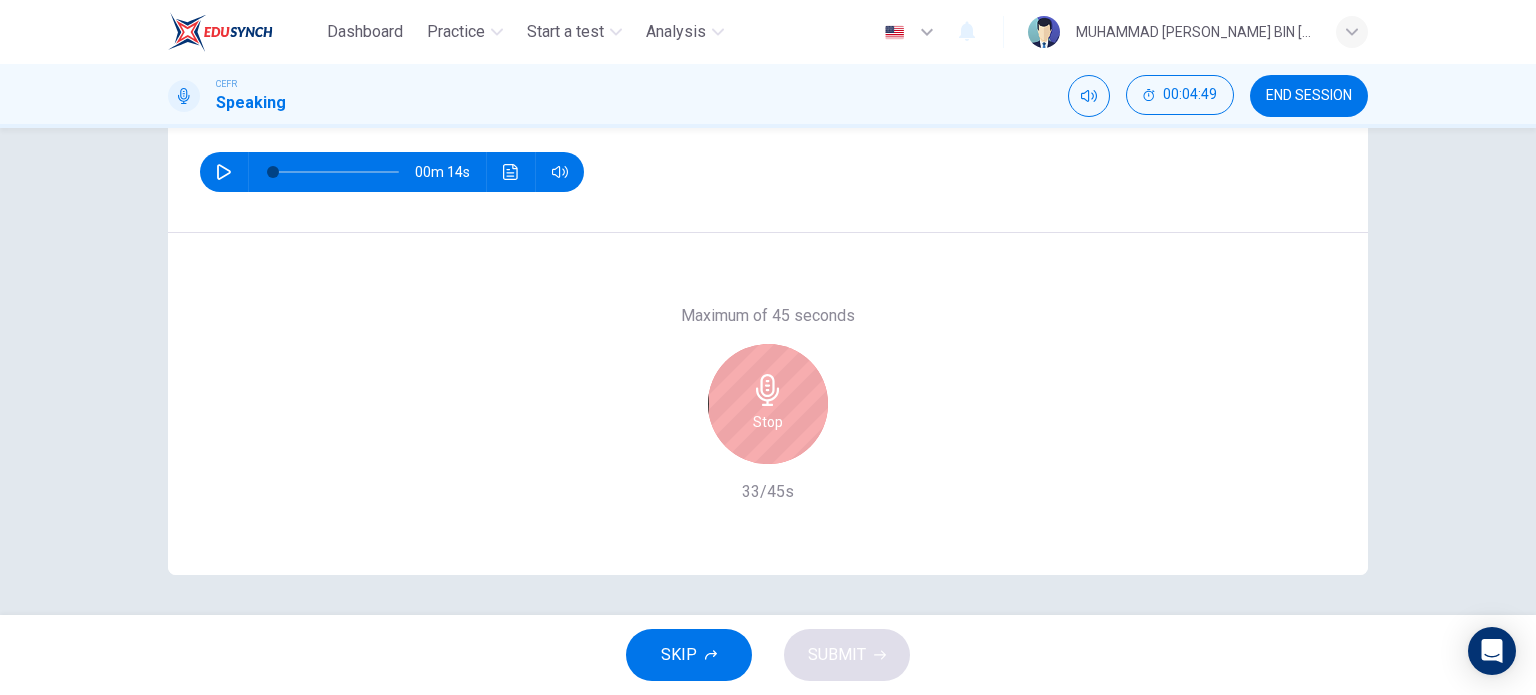 click on "Stop" at bounding box center (768, 422) 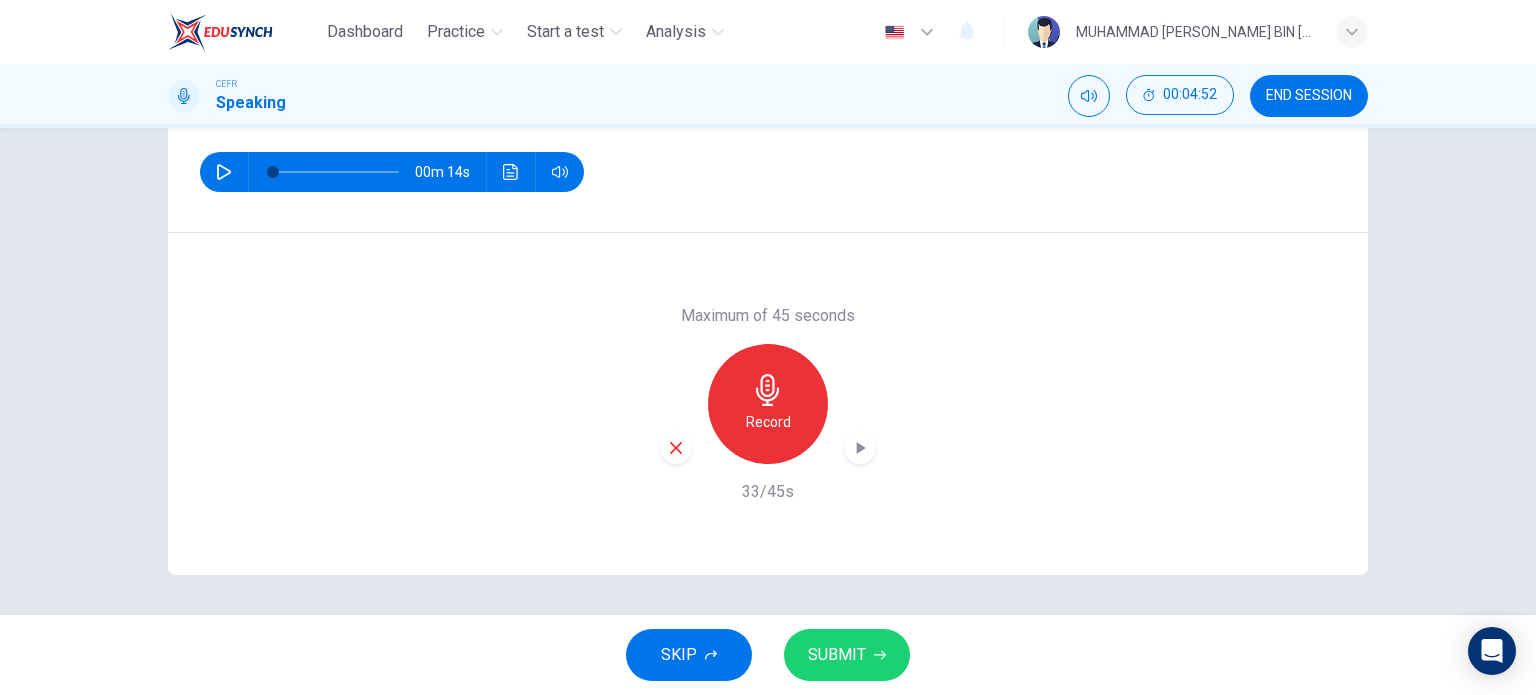click on "SUBMIT" at bounding box center (847, 655) 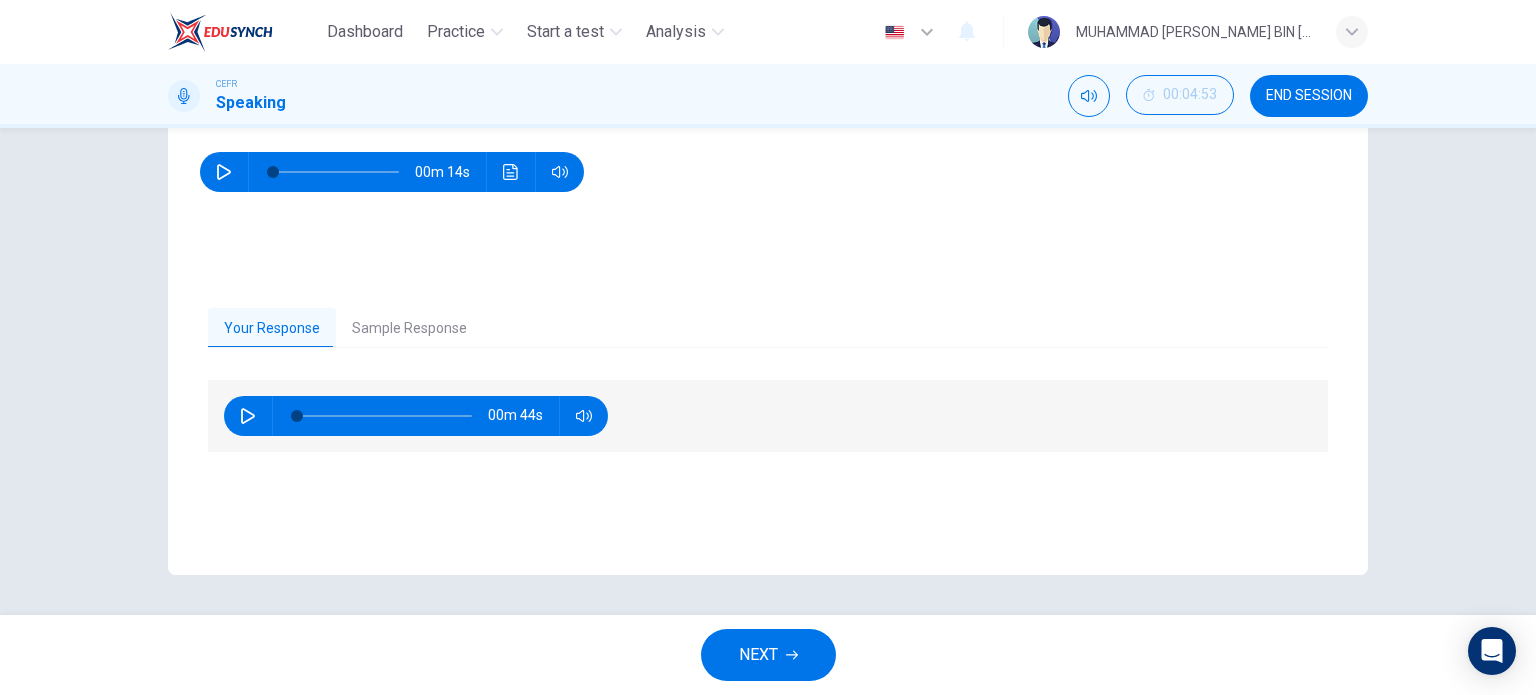 click on "Sample Response" at bounding box center [409, 329] 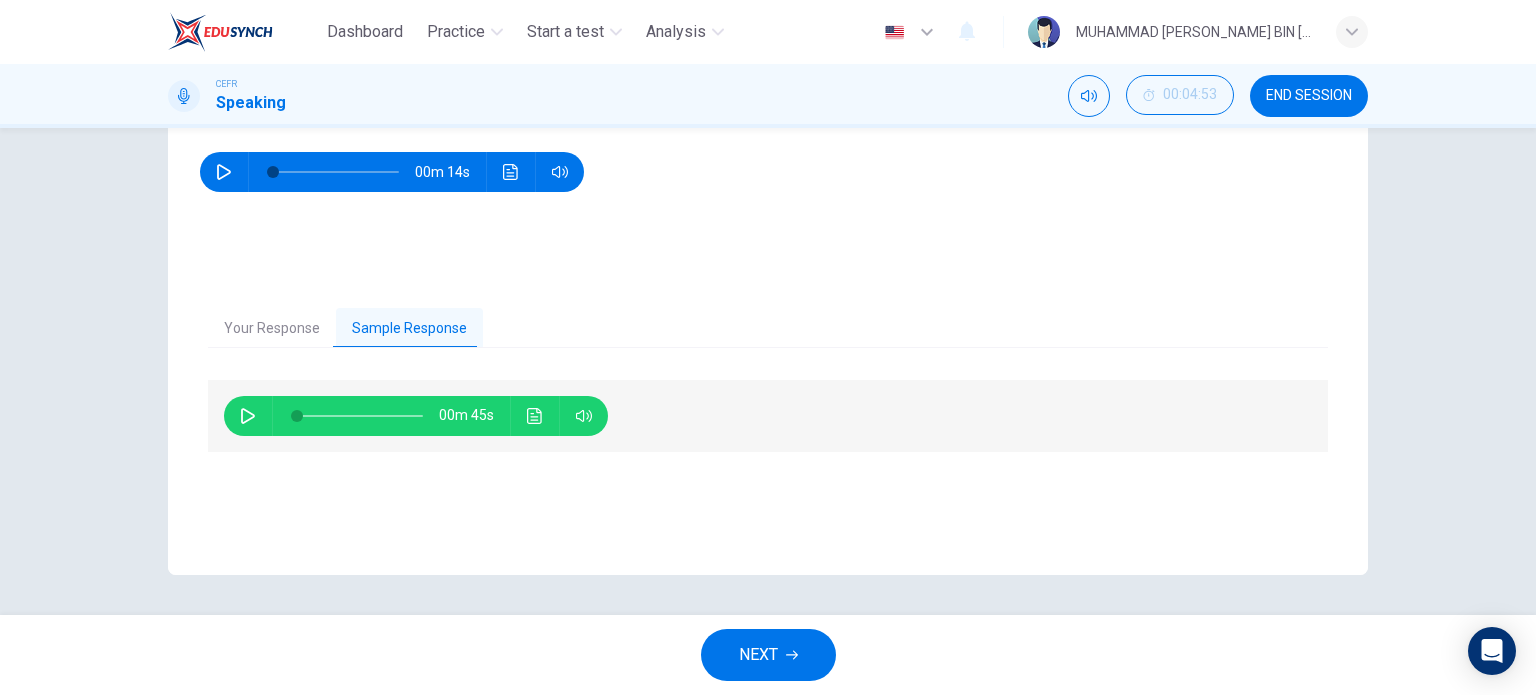 click 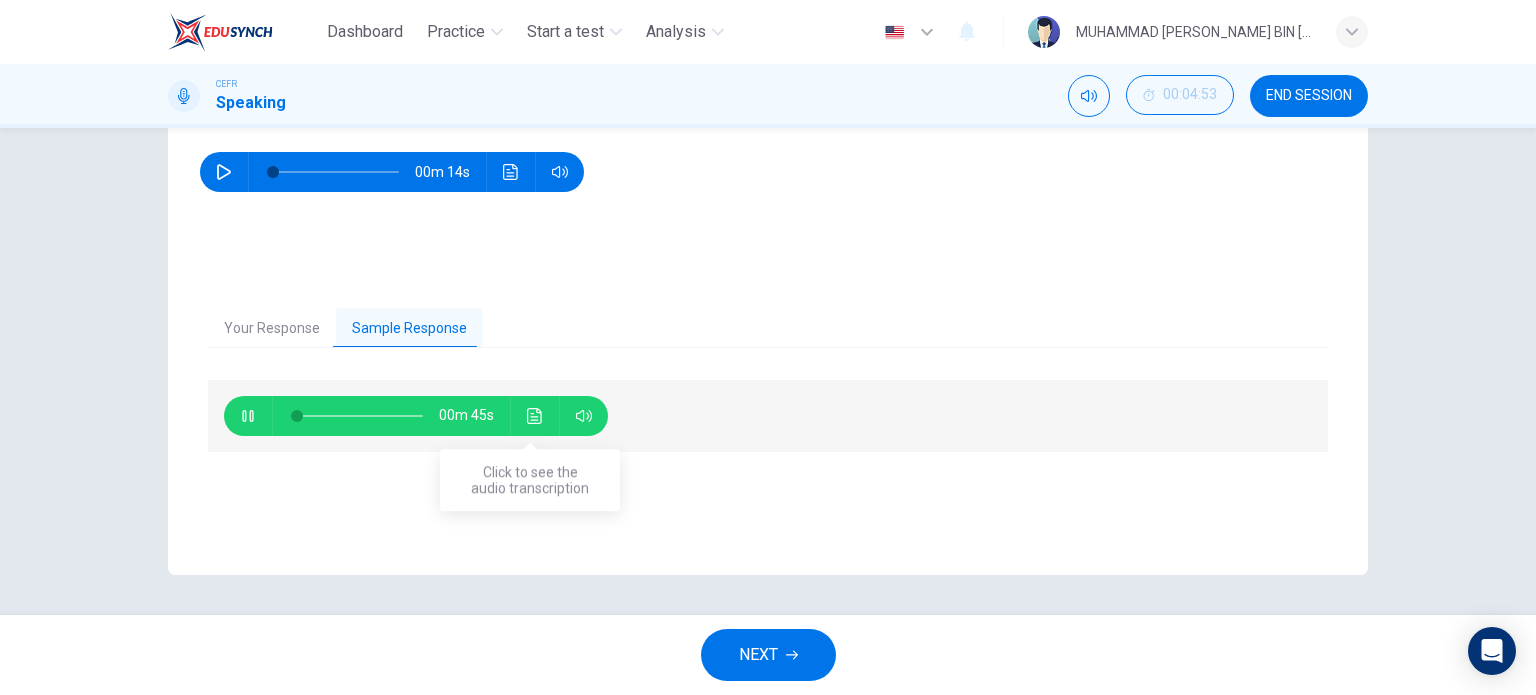 click 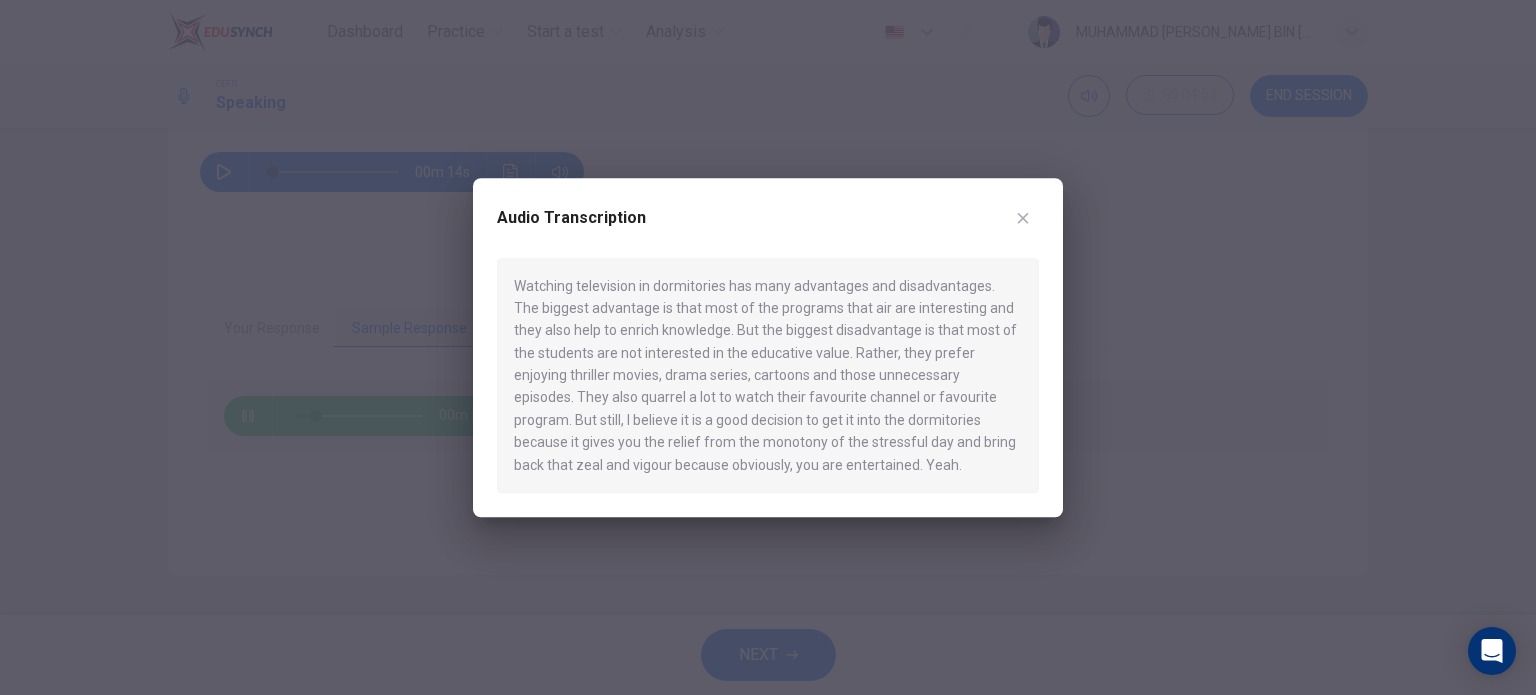 click at bounding box center [1023, 218] 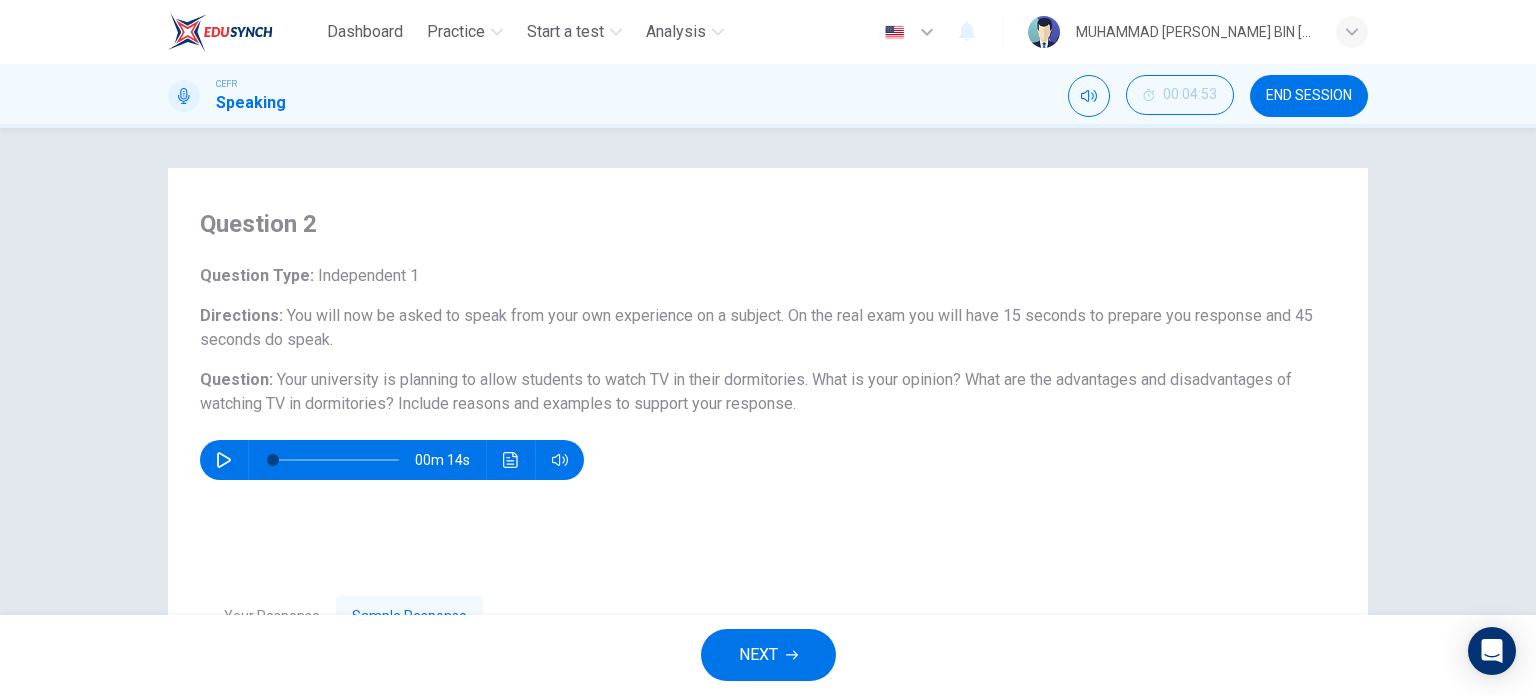 scroll, scrollTop: 288, scrollLeft: 0, axis: vertical 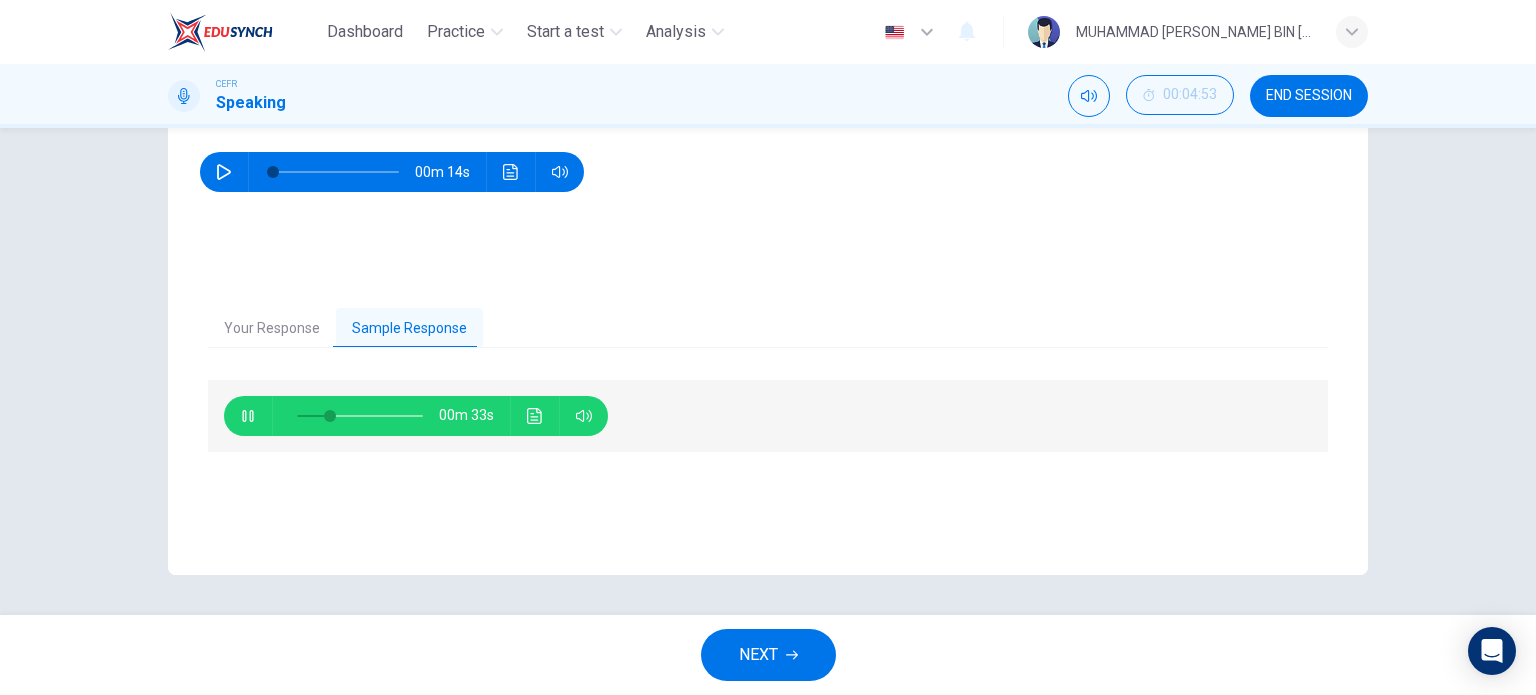 type on "28" 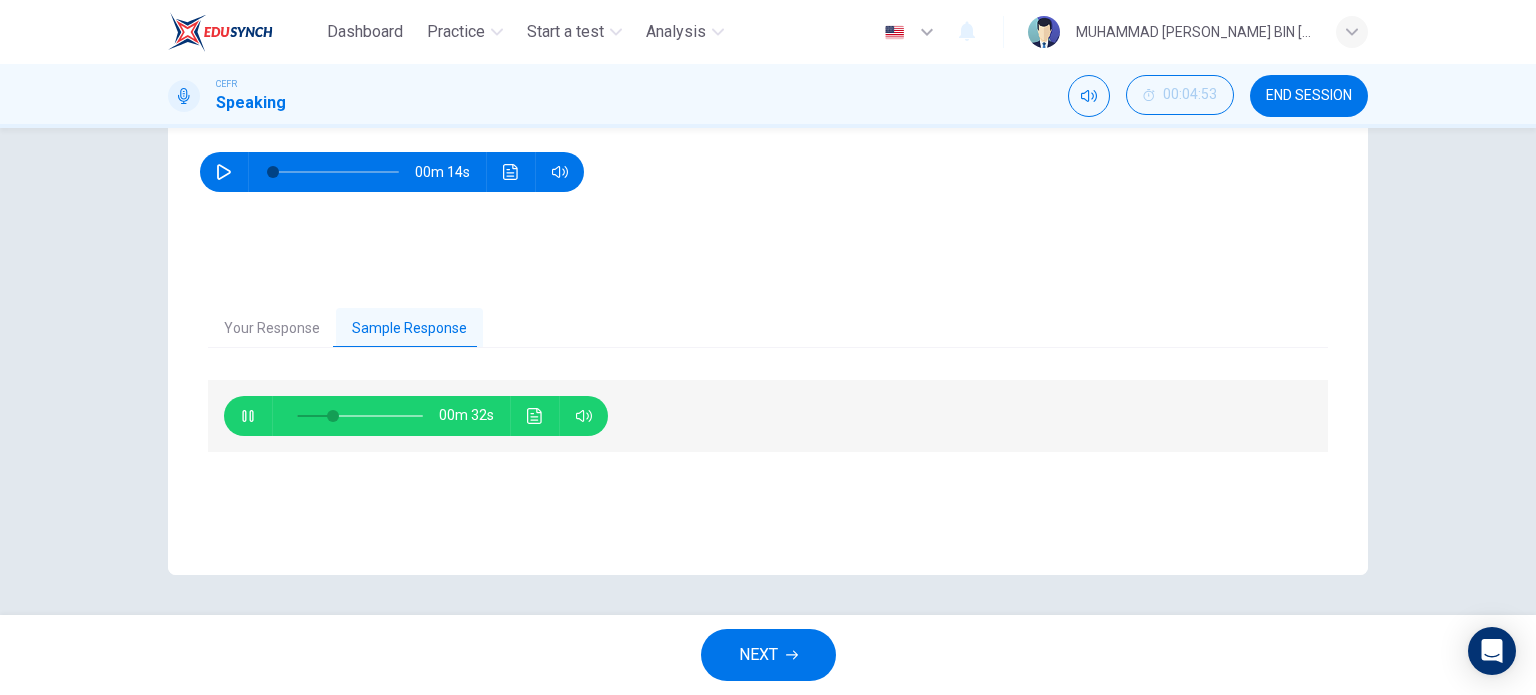 click on "NEXT" at bounding box center (758, 655) 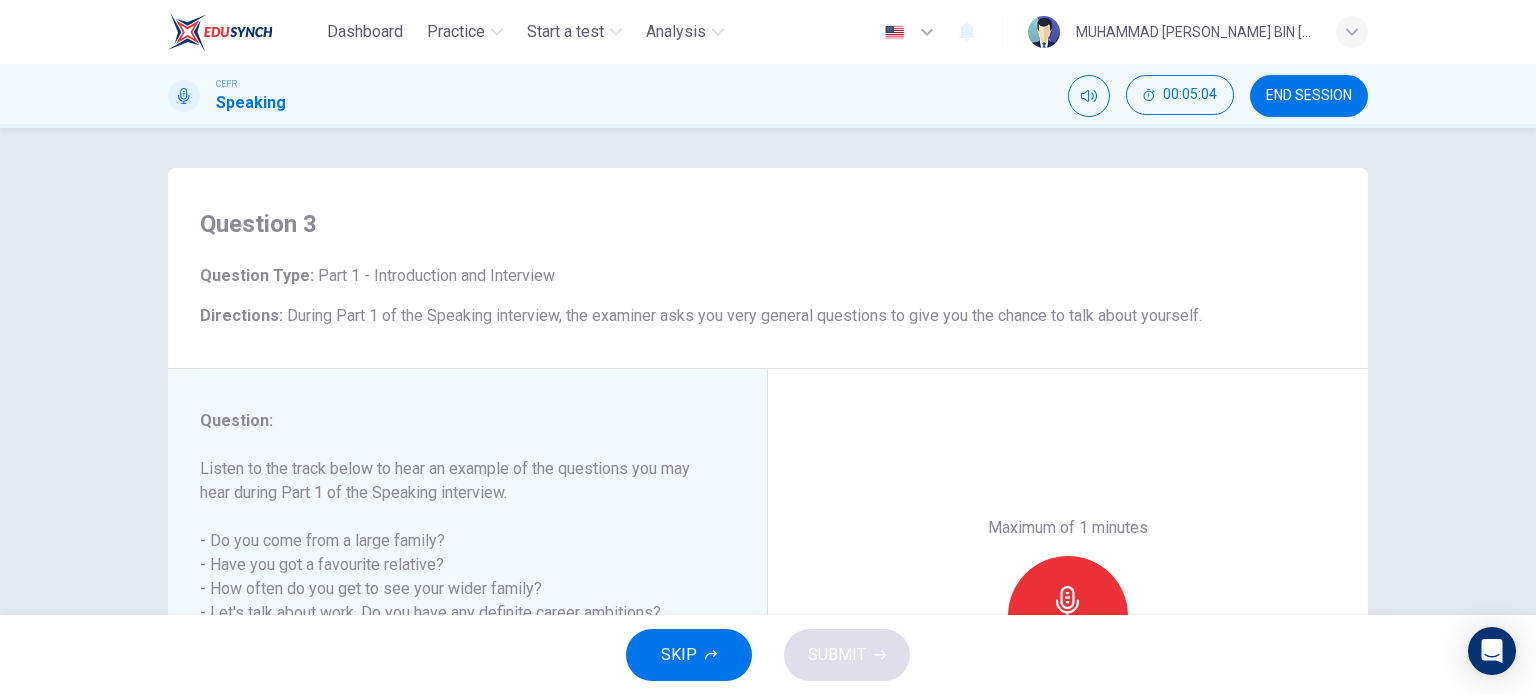scroll, scrollTop: 266, scrollLeft: 0, axis: vertical 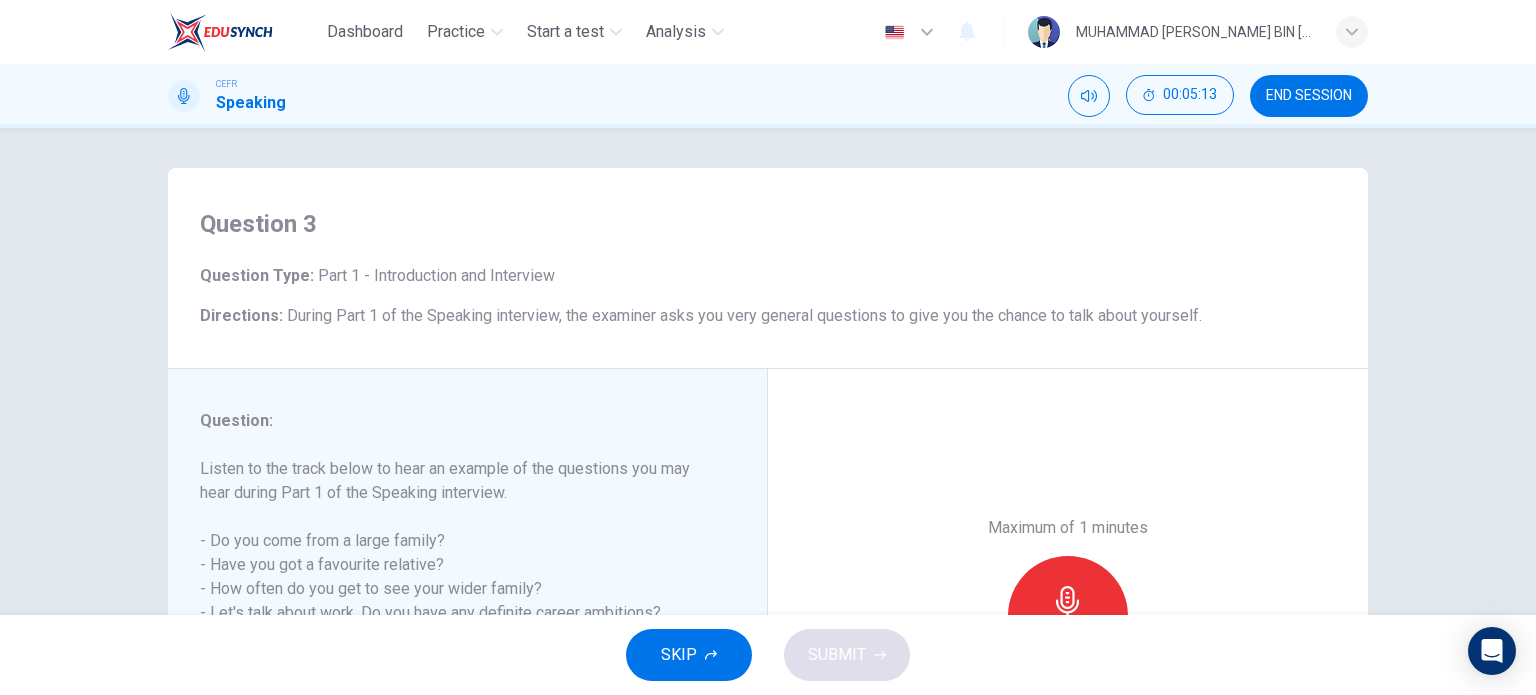 drag, startPoint x: 570, startPoint y: 399, endPoint x: 165, endPoint y: 225, distance: 440.79587 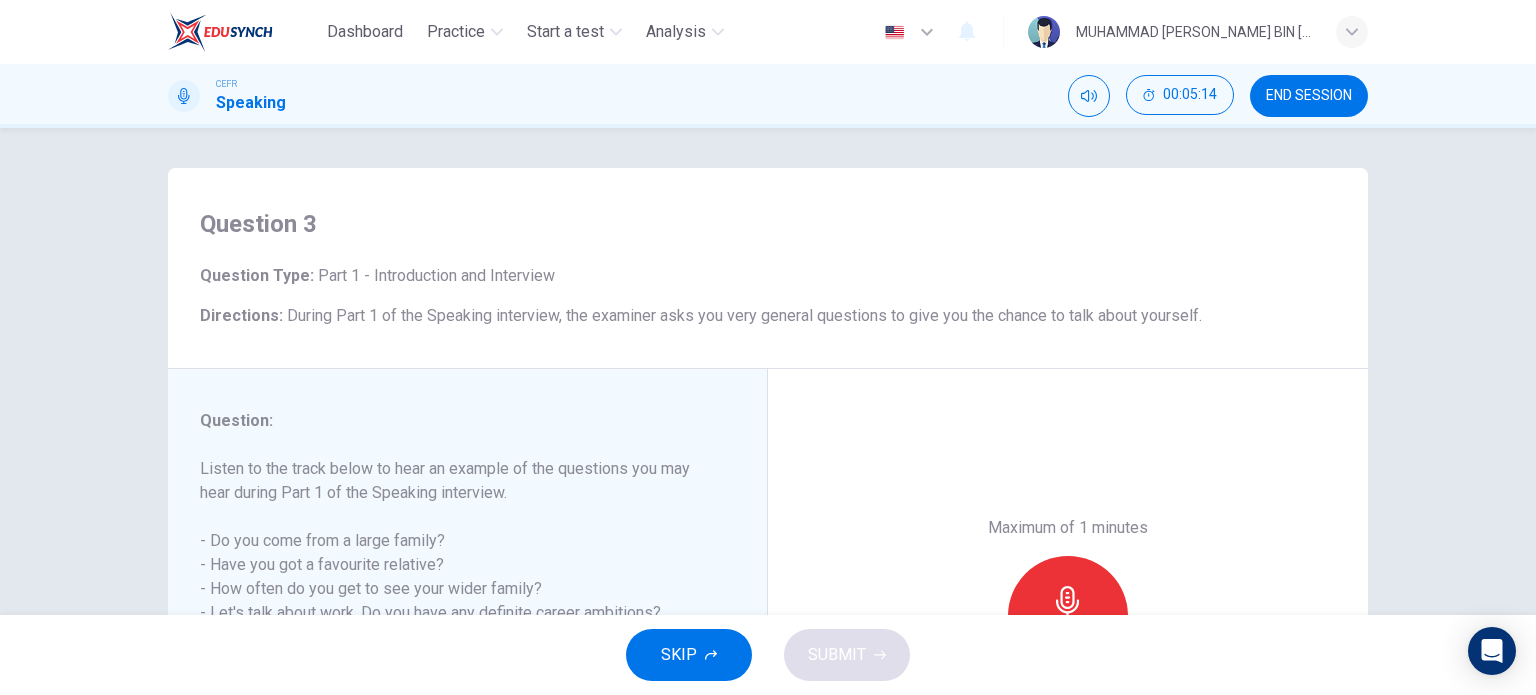 click on "Question : Listen to the track below to hear an example of the questions you may hear during Part 1 of the Speaking interview.
- Do you come from a large family?
- Have you got a favourite relative?
- How often do you get to see your wider family?
- Let's talk about work. Do you have any definite career ambitions?
- How easy is it to find work where you live?
- If you could do any job you liked, what would it be?
00m 40s" at bounding box center (468, 616) 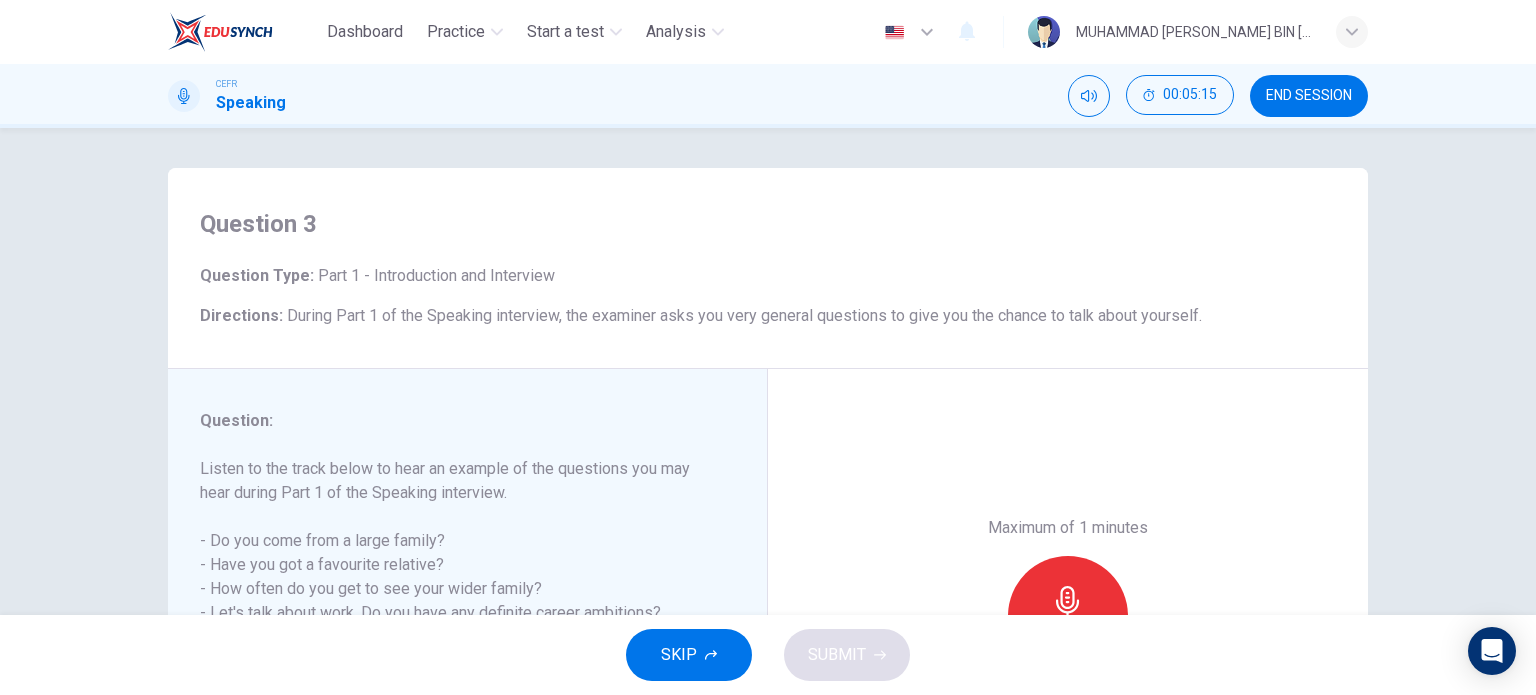 scroll, scrollTop: 288, scrollLeft: 0, axis: vertical 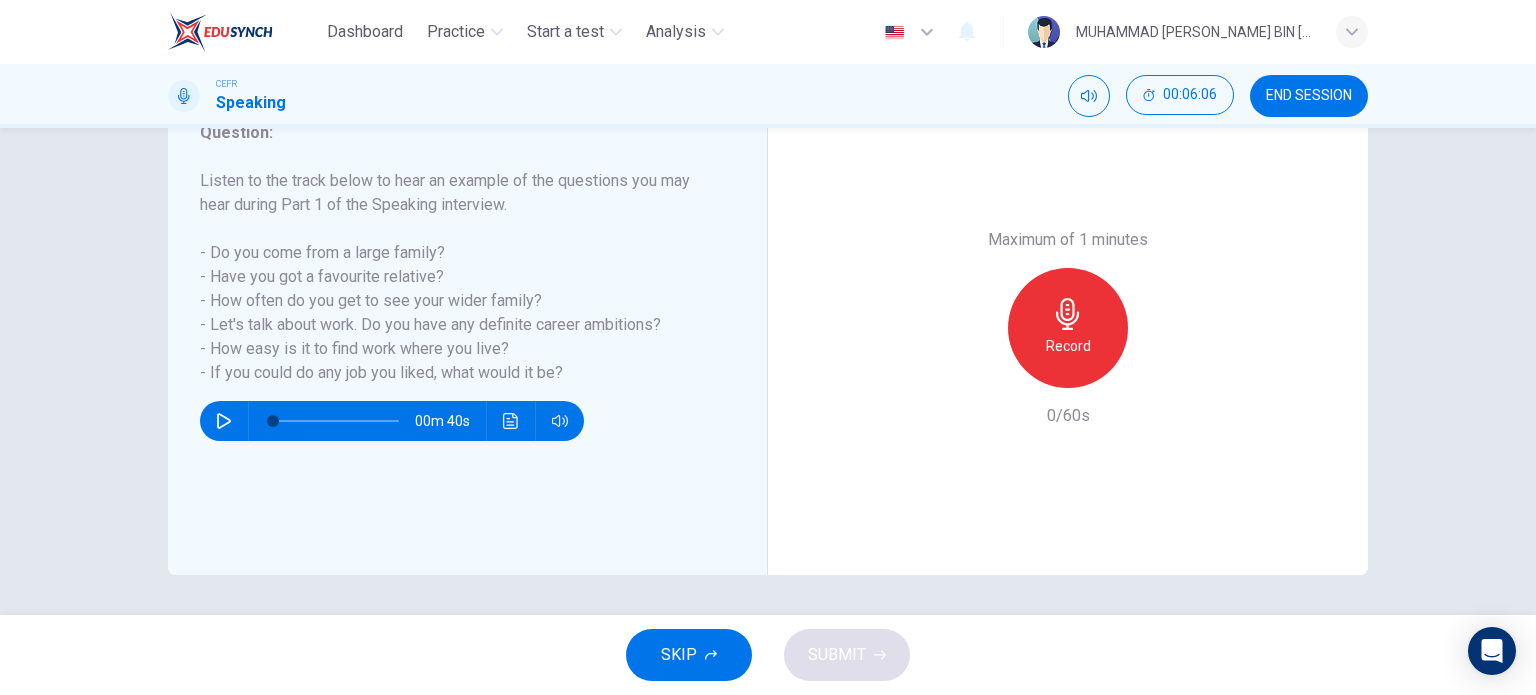 click on "Maximum of 1 minutes Record 0/60s" at bounding box center (1068, 328) 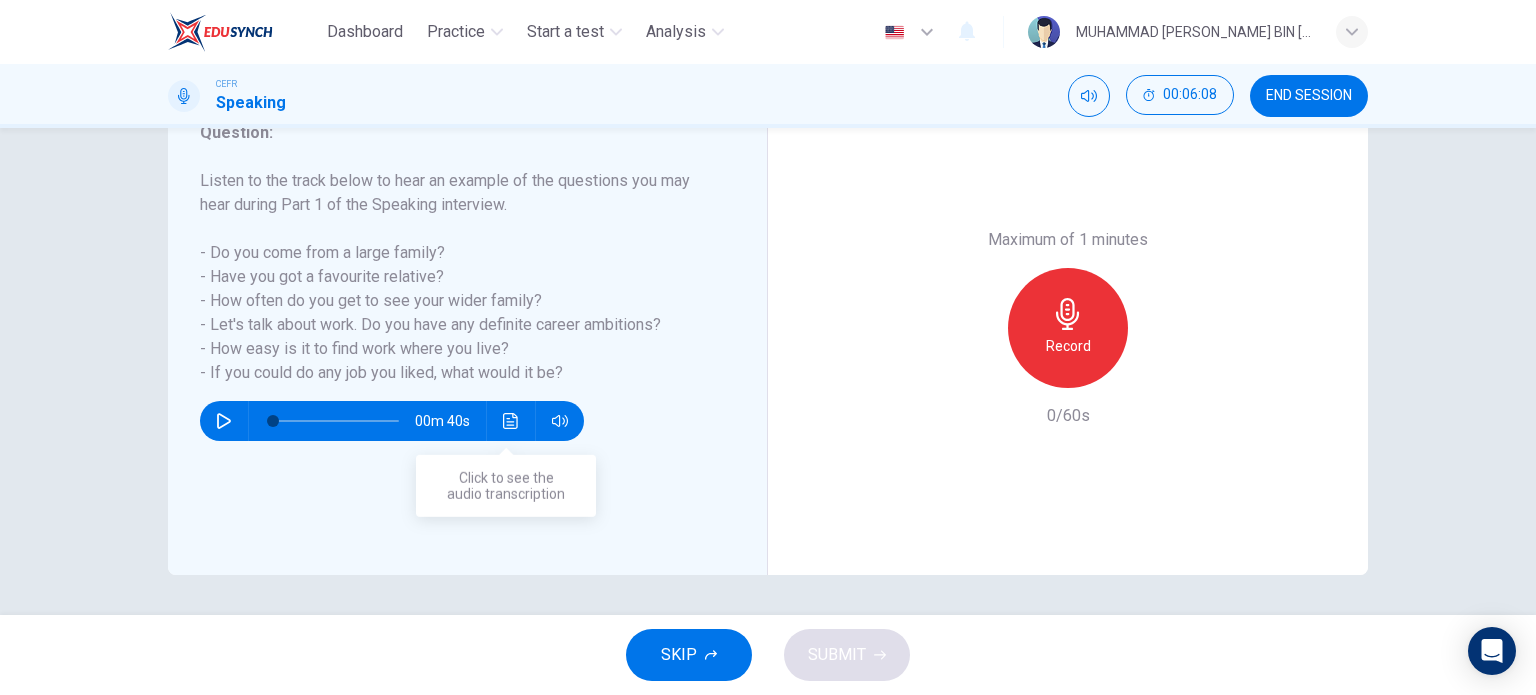 click at bounding box center (511, 421) 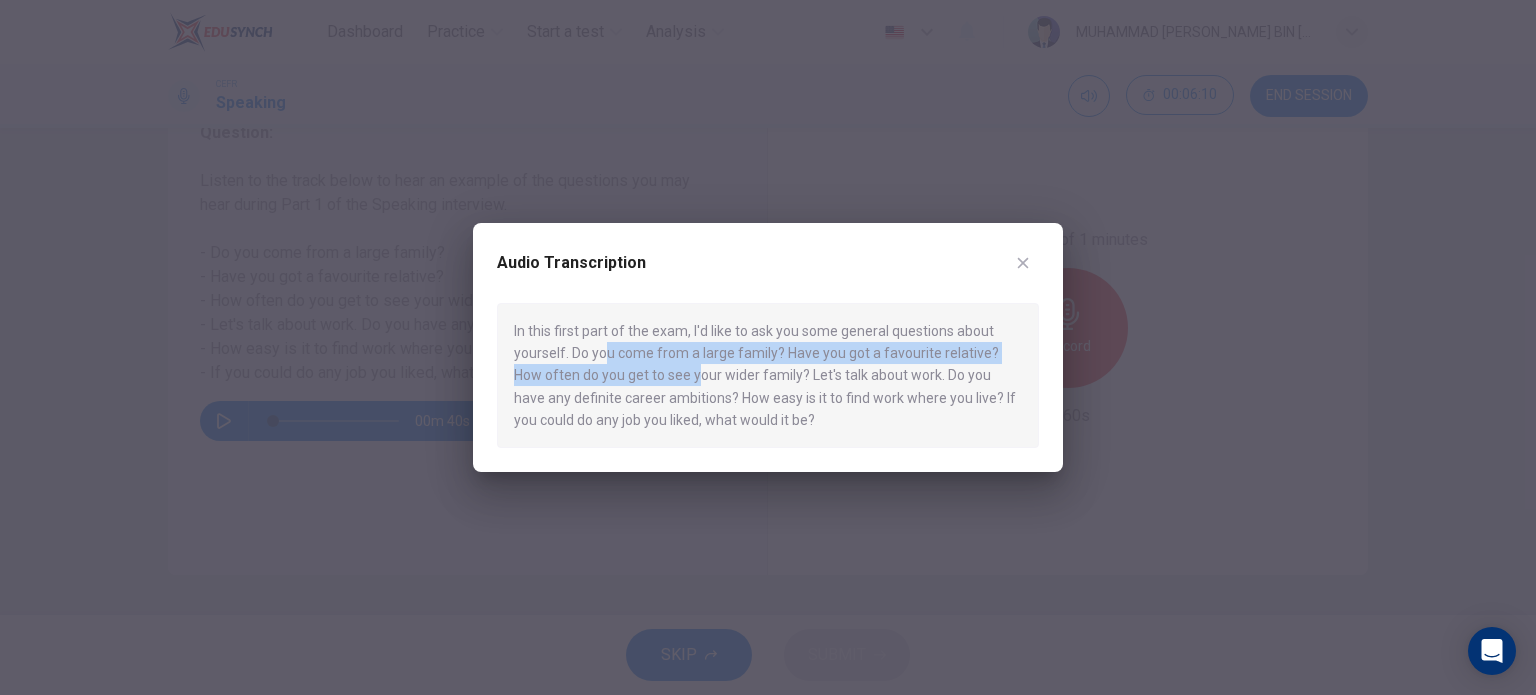 drag, startPoint x: 668, startPoint y: 368, endPoint x: 616, endPoint y: 357, distance: 53.15073 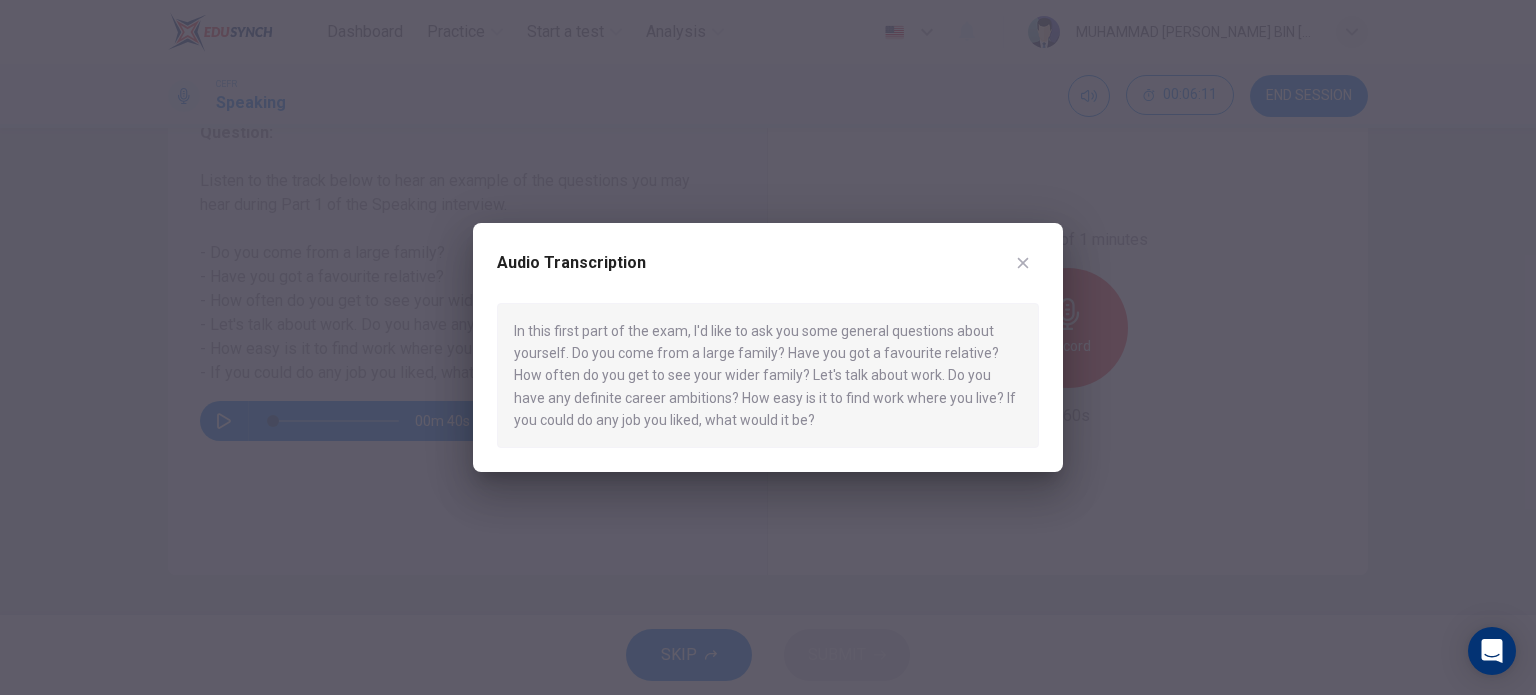 drag, startPoint x: 616, startPoint y: 357, endPoint x: 700, endPoint y: 275, distance: 117.388245 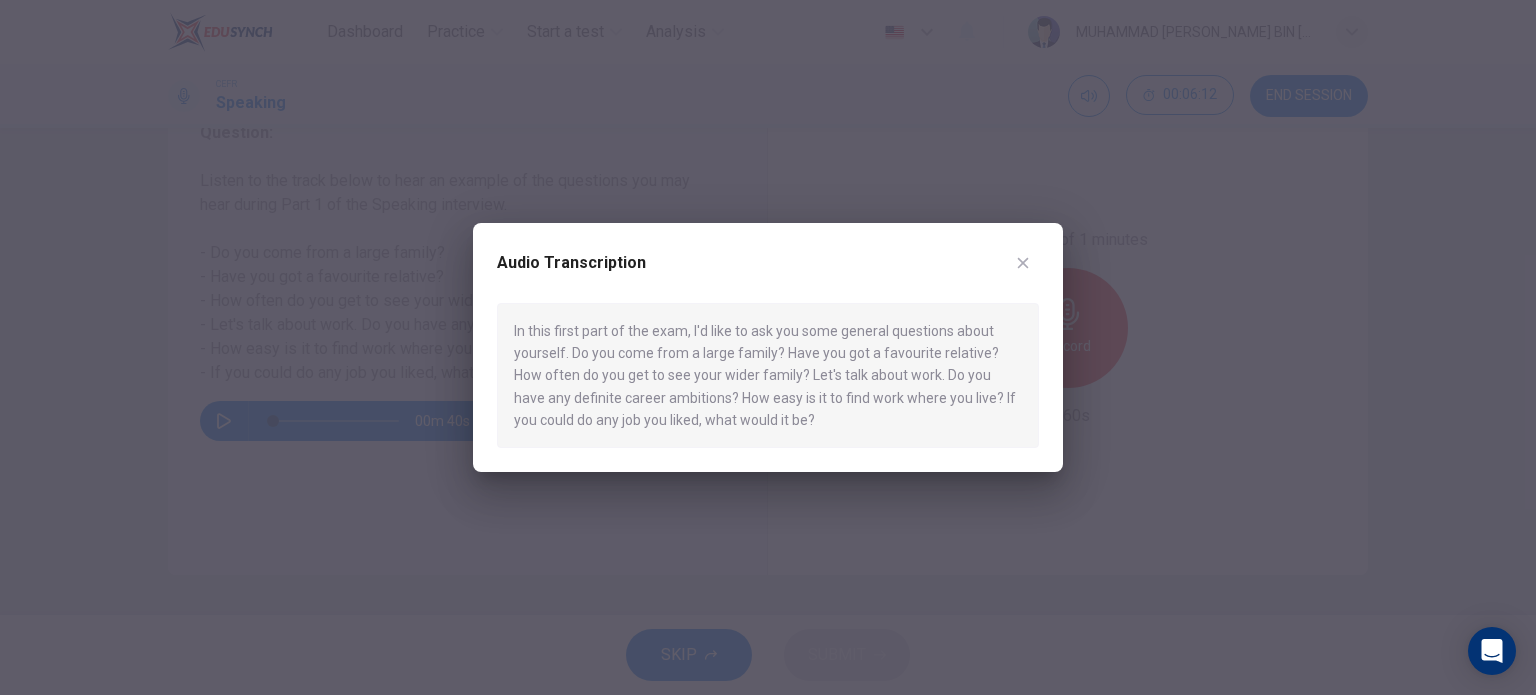 click at bounding box center [768, 347] 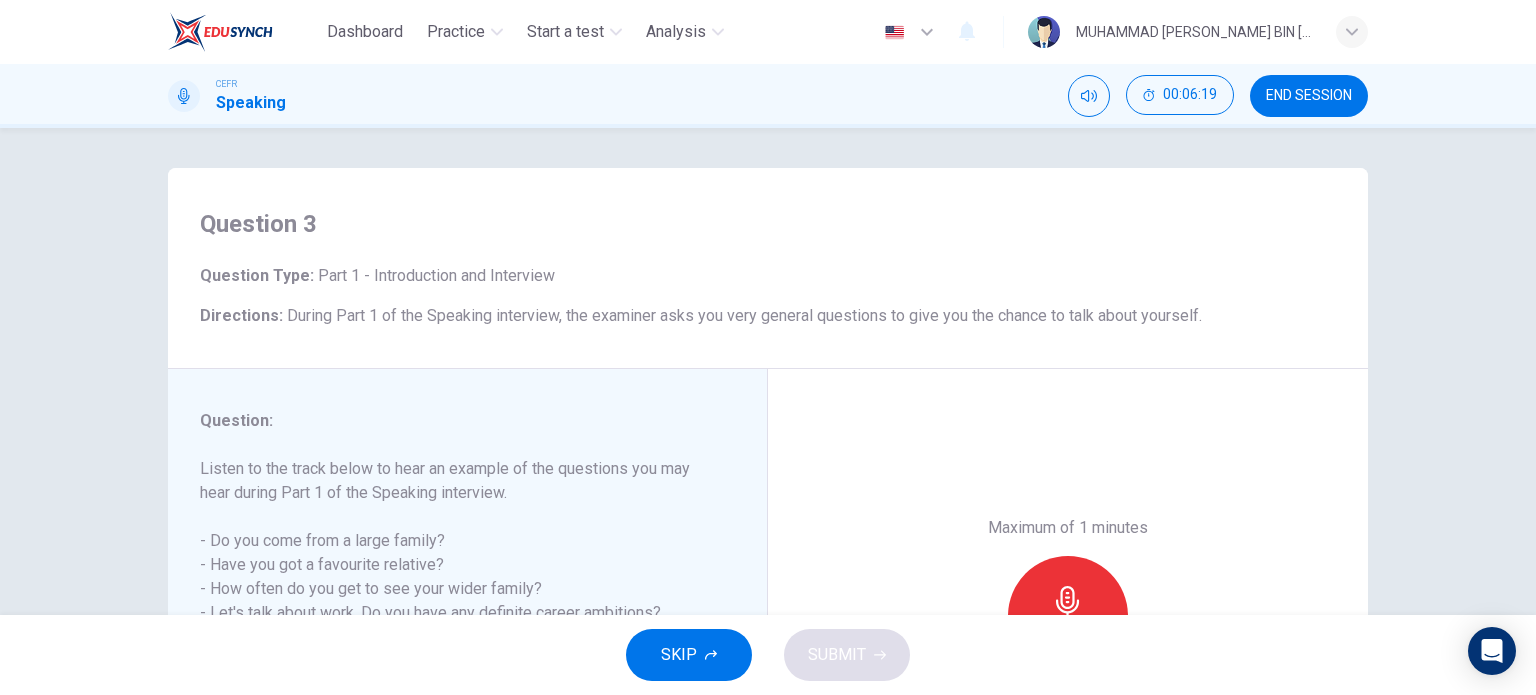 scroll, scrollTop: 288, scrollLeft: 0, axis: vertical 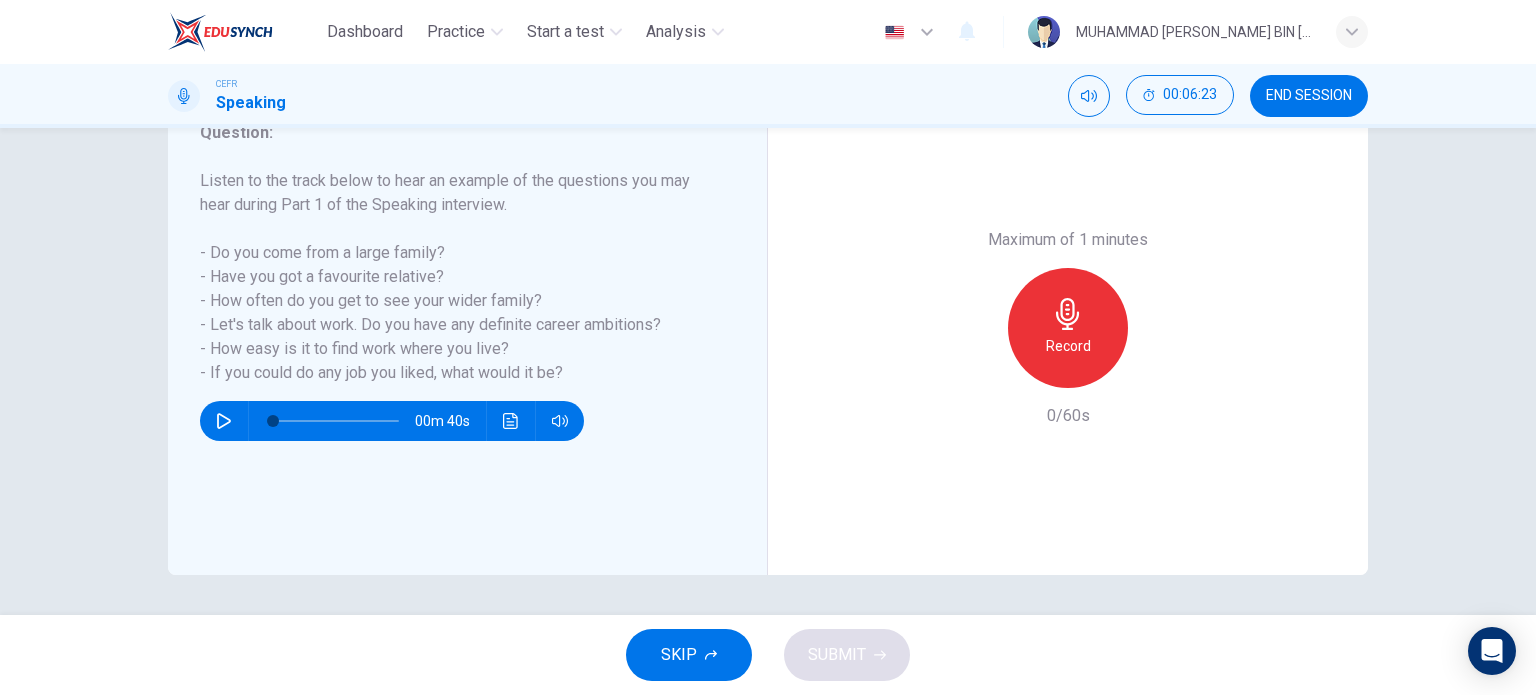 click on "Record" at bounding box center (1068, 346) 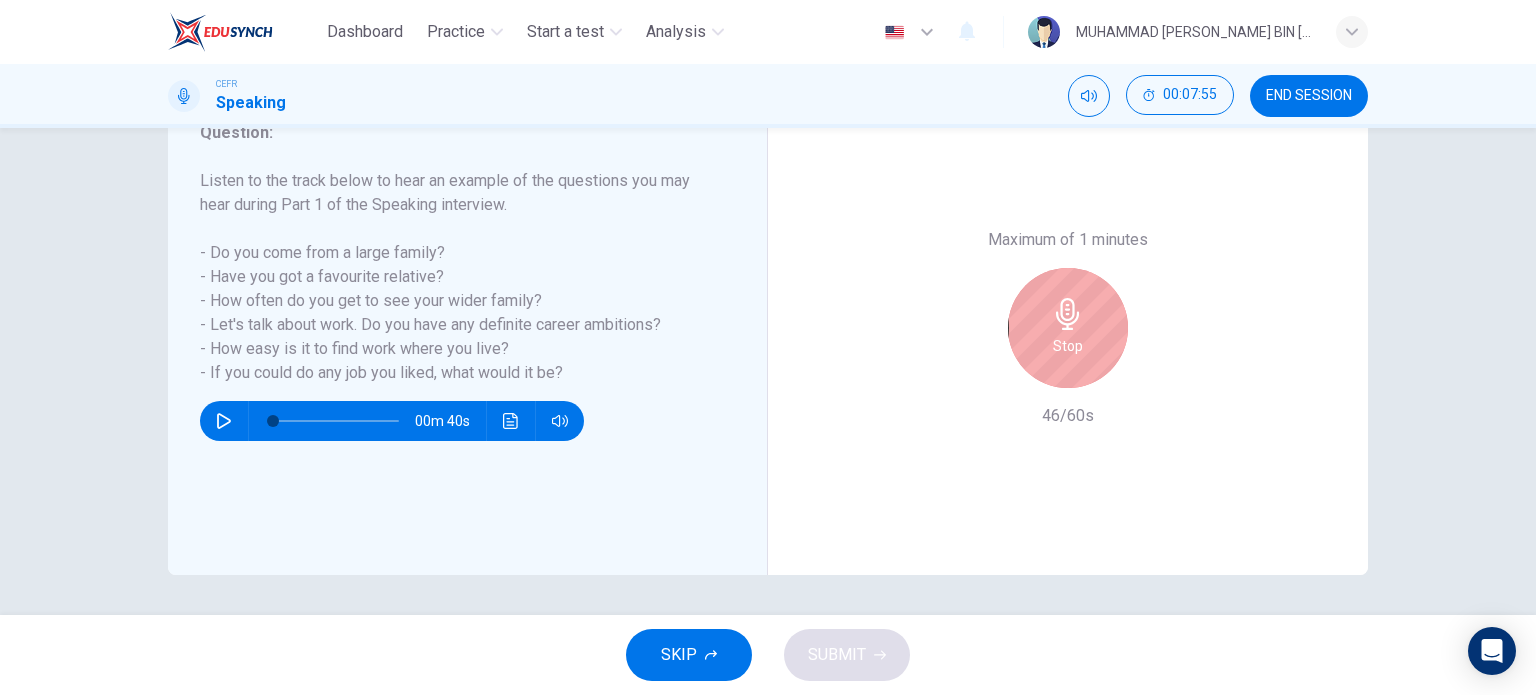 click on "Stop" at bounding box center [1068, 328] 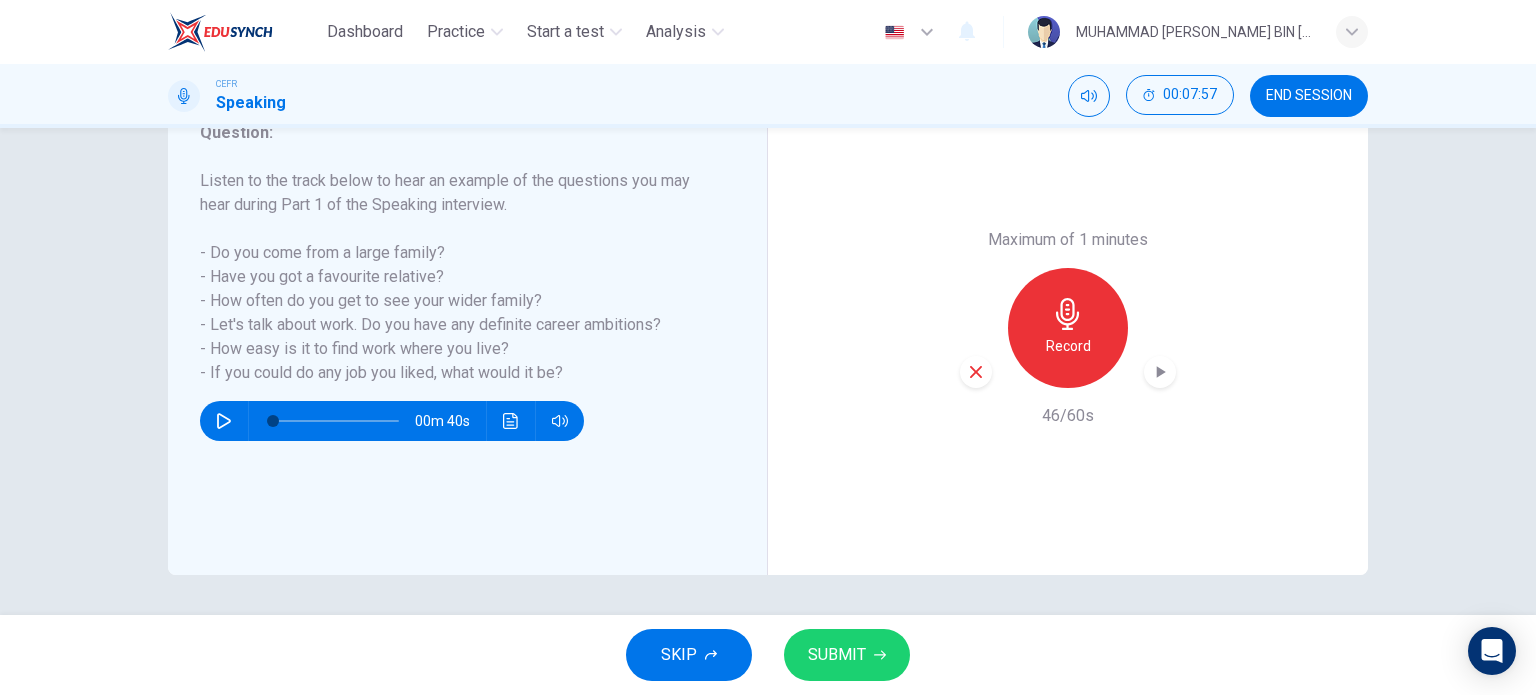 click on "SUBMIT" at bounding box center [847, 655] 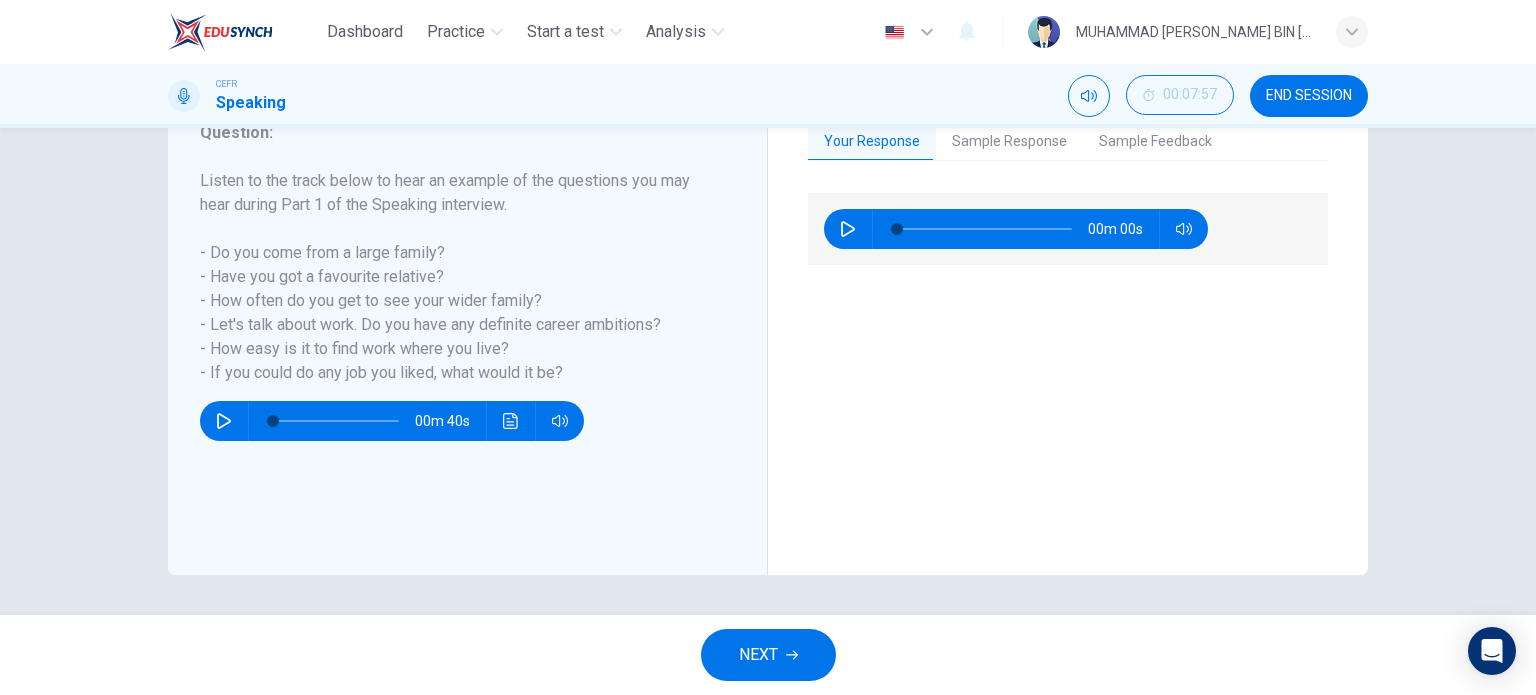 click on "Sample Feedback" at bounding box center [1155, 142] 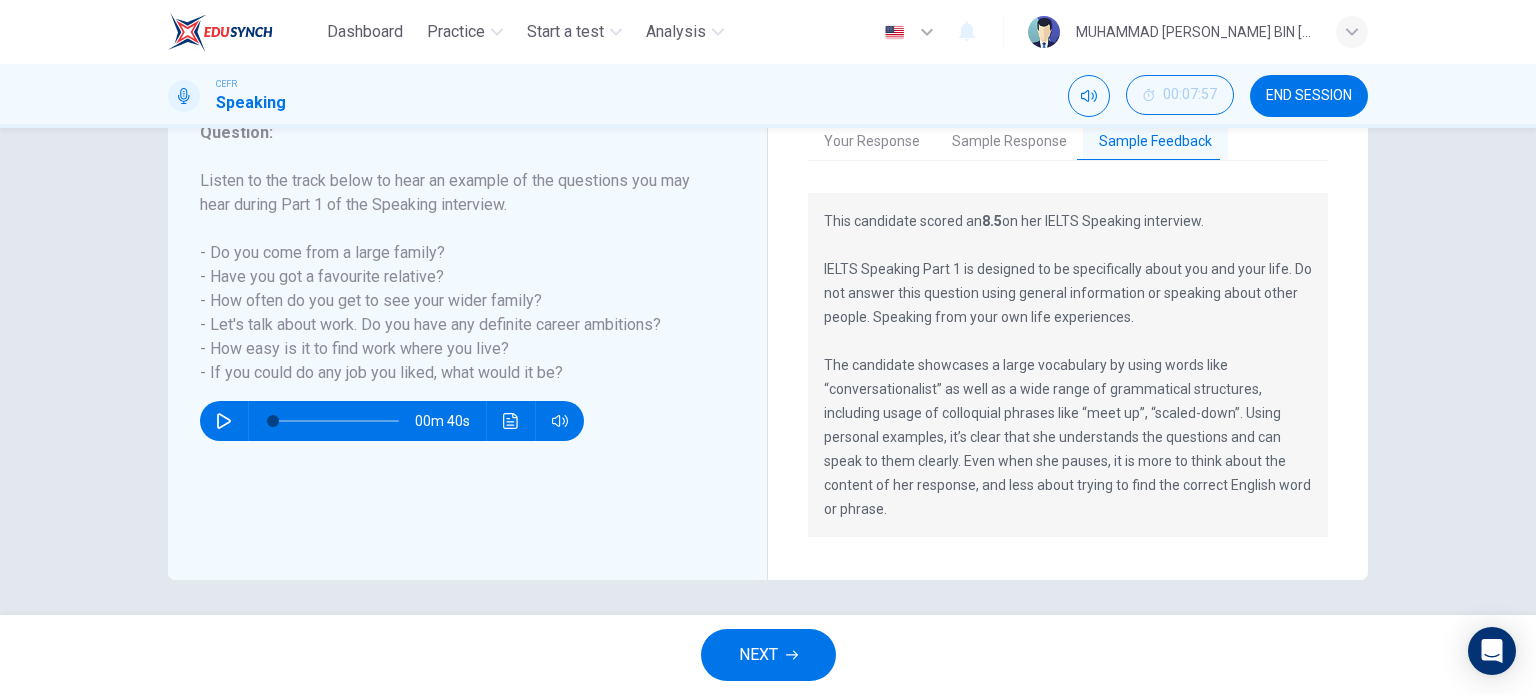 click on "Sample Response" at bounding box center (1009, 142) 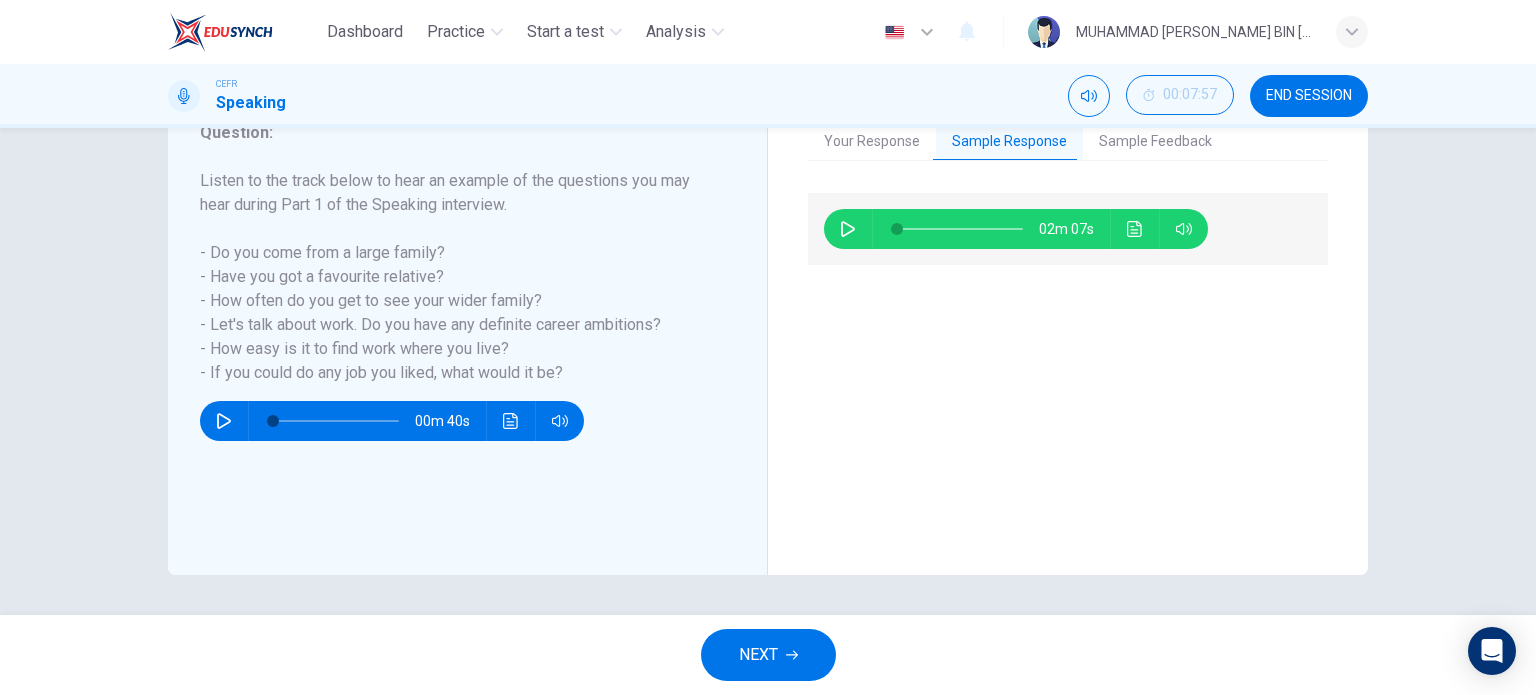 scroll, scrollTop: 21, scrollLeft: 0, axis: vertical 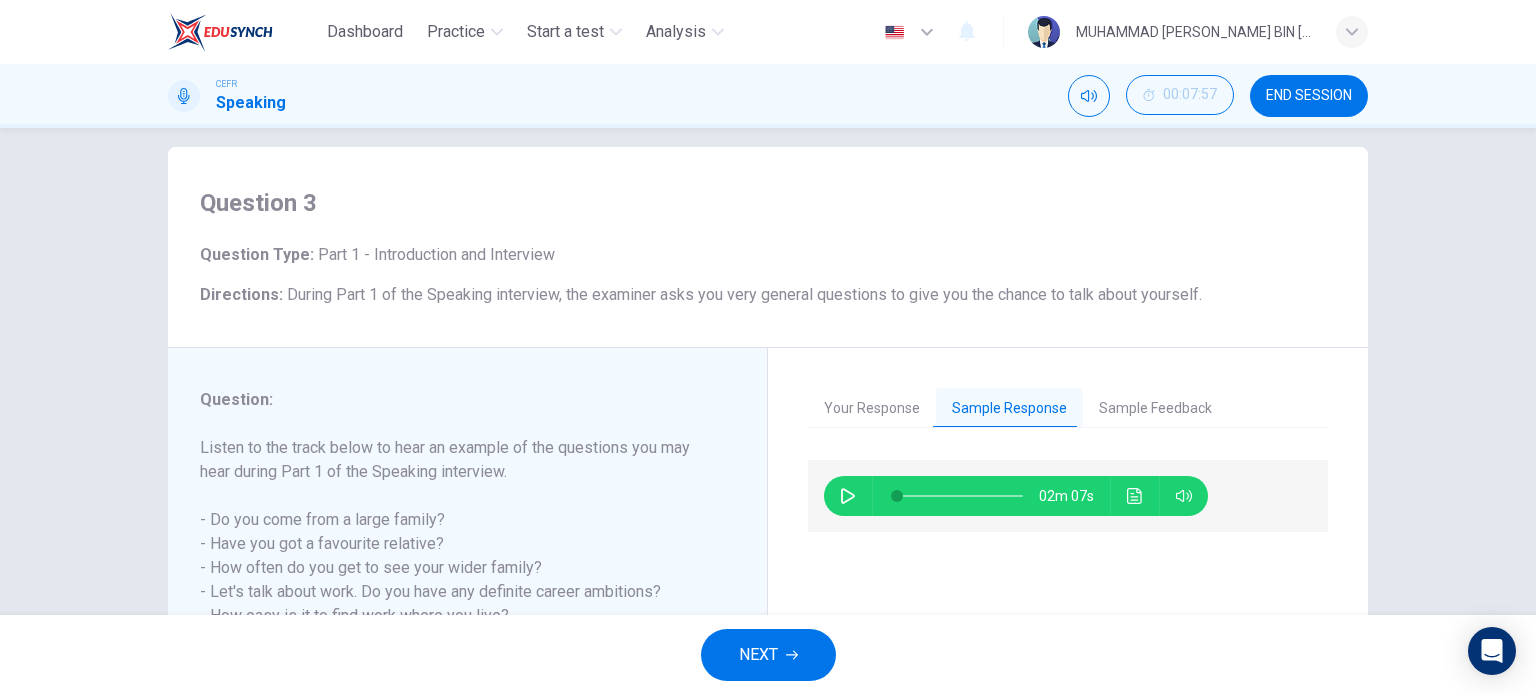 click on "Your Response" at bounding box center (872, 409) 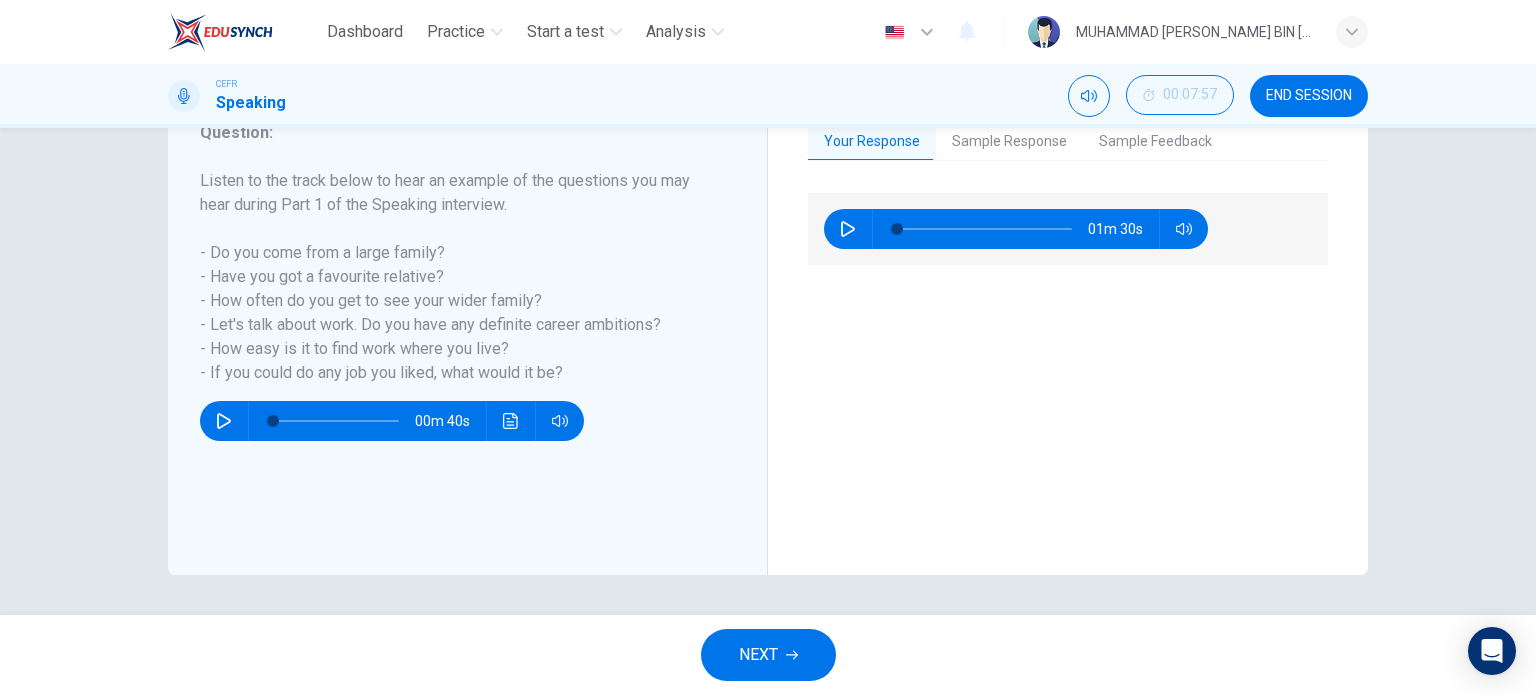 scroll, scrollTop: 21, scrollLeft: 0, axis: vertical 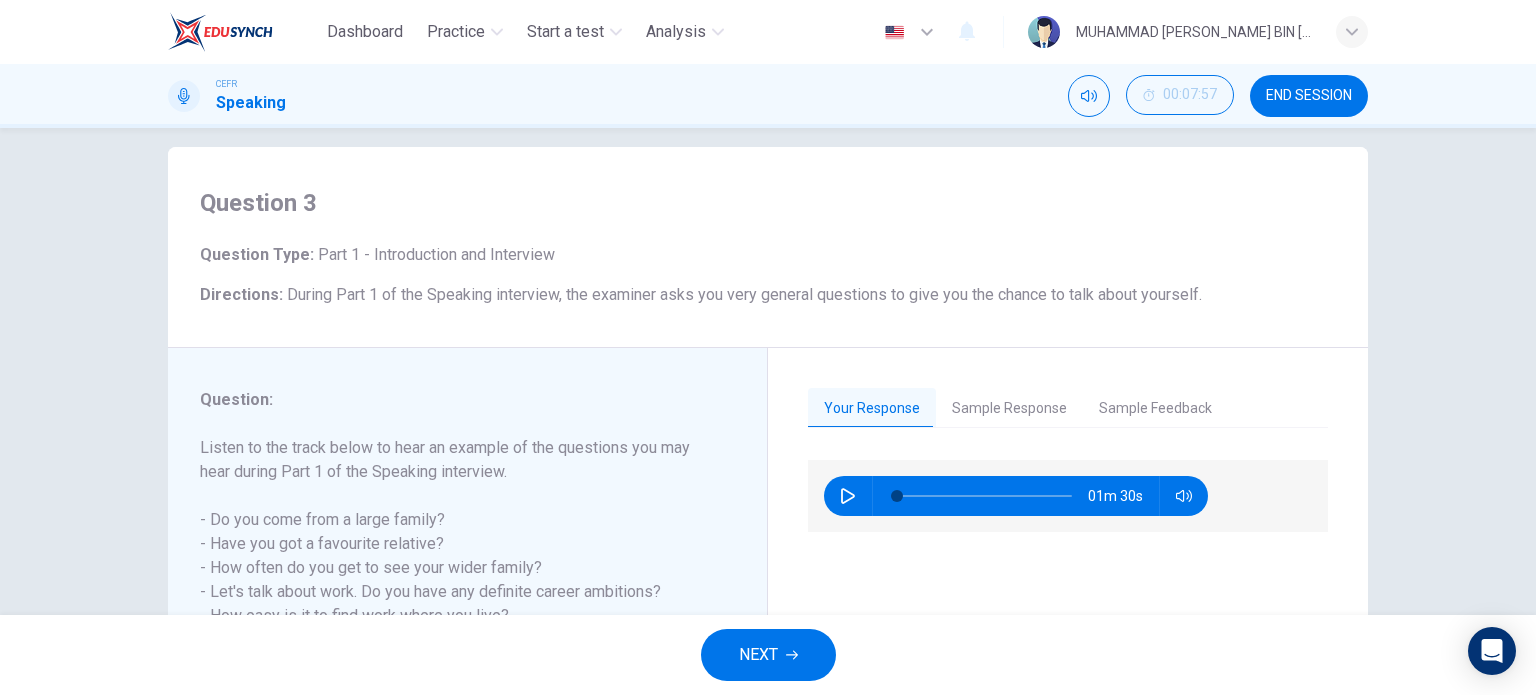 click on "END SESSION" at bounding box center [1309, 96] 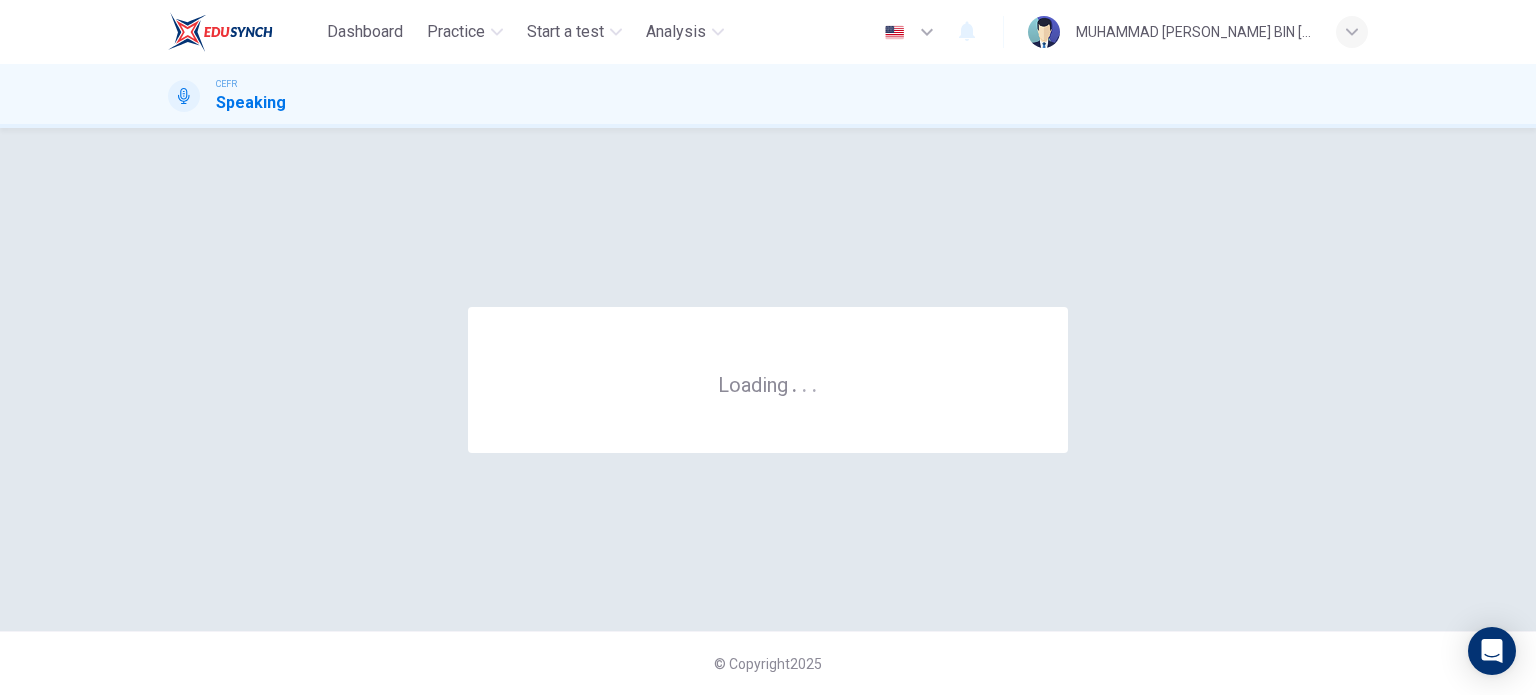 scroll, scrollTop: 0, scrollLeft: 0, axis: both 